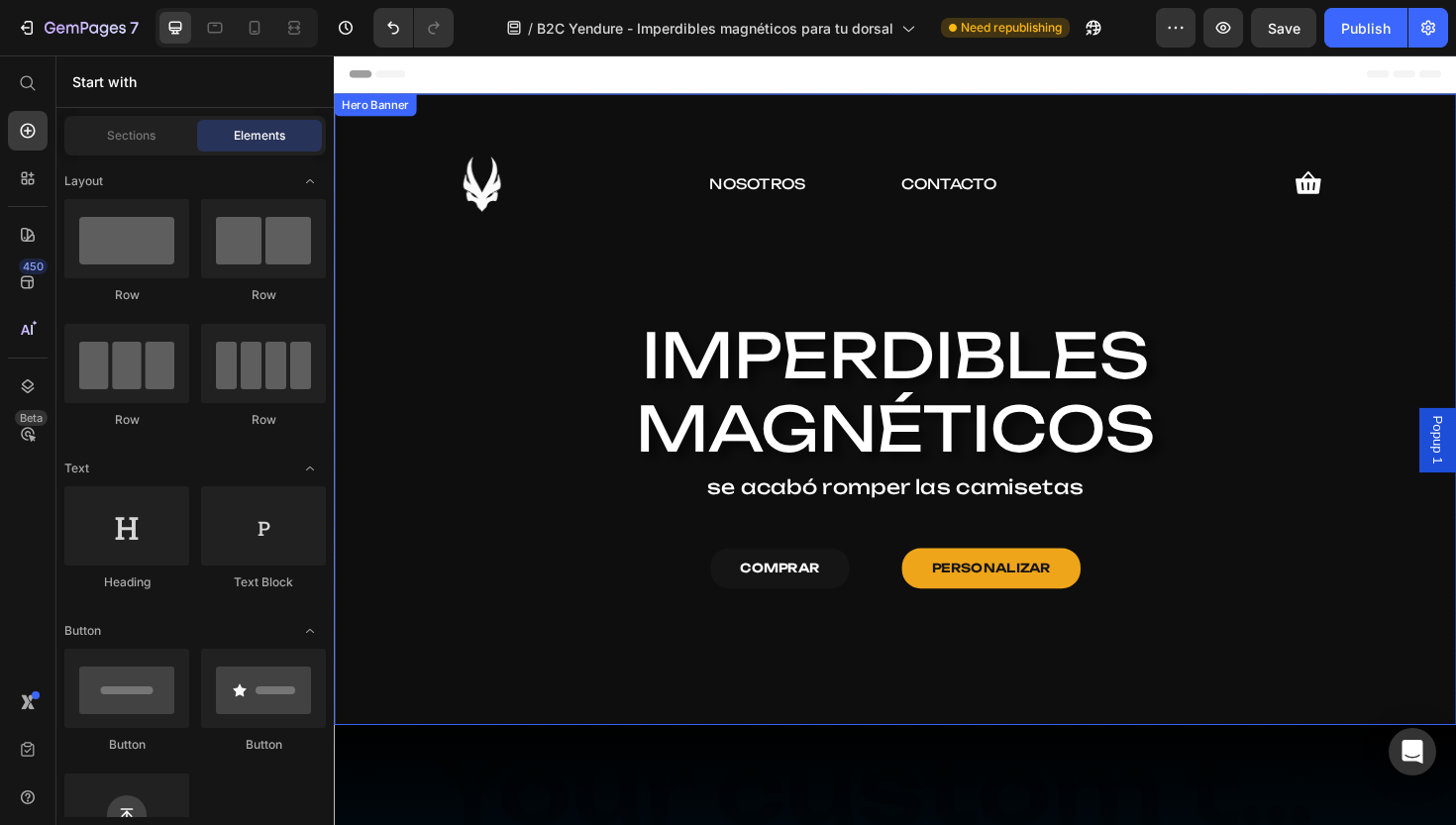 scroll, scrollTop: 0, scrollLeft: 0, axis: both 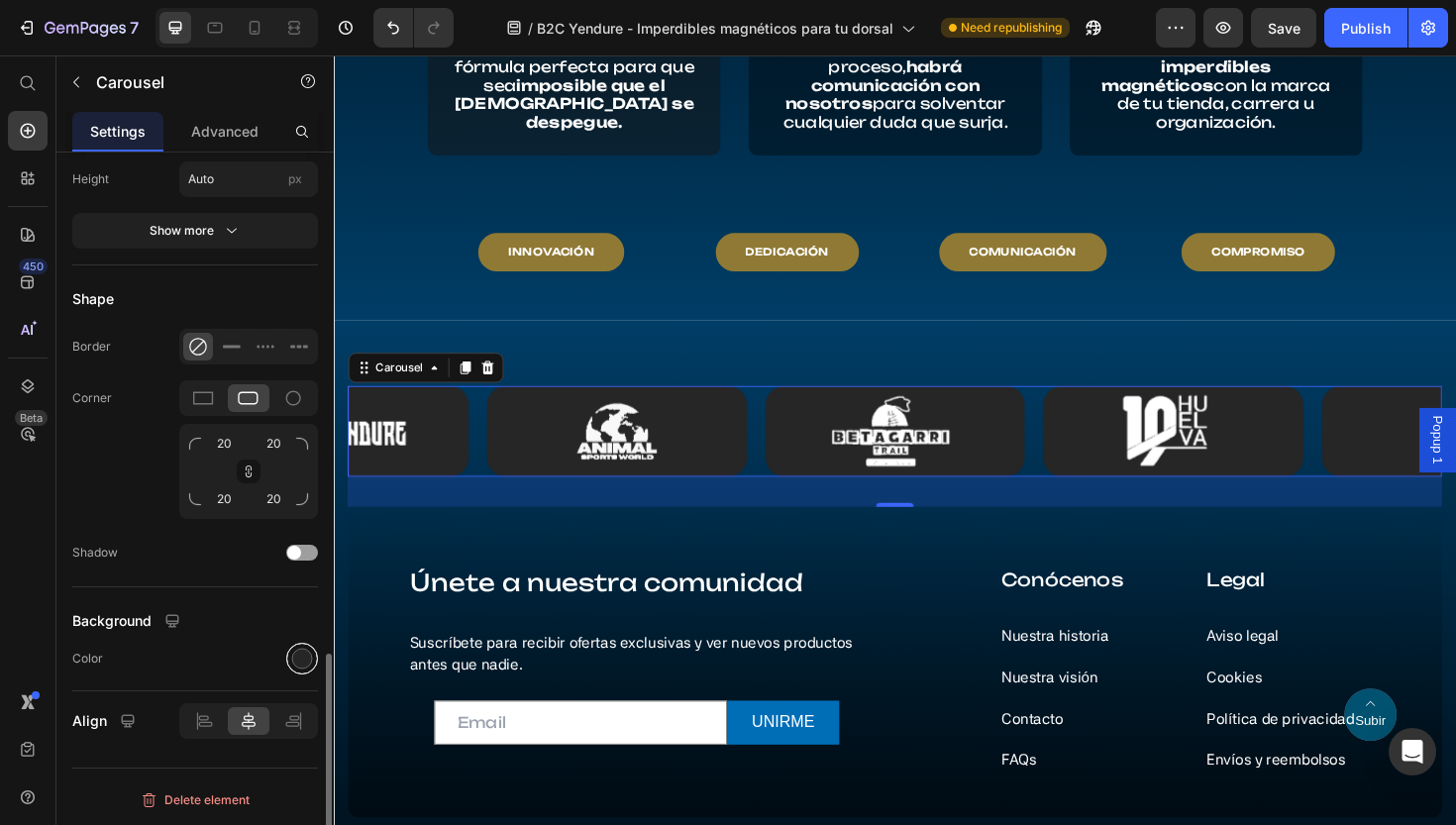 click at bounding box center (302, 658) 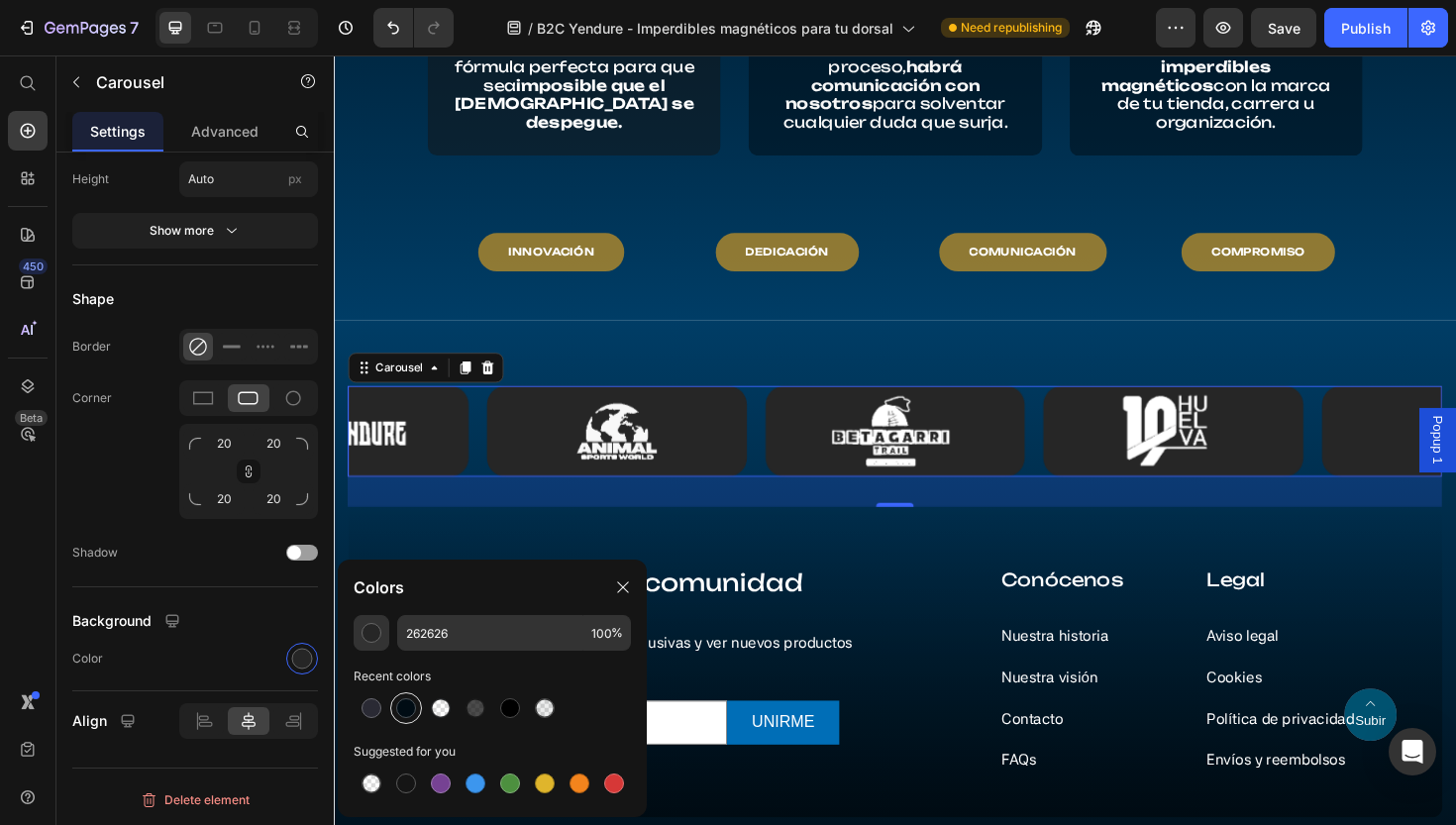 click at bounding box center [406, 708] 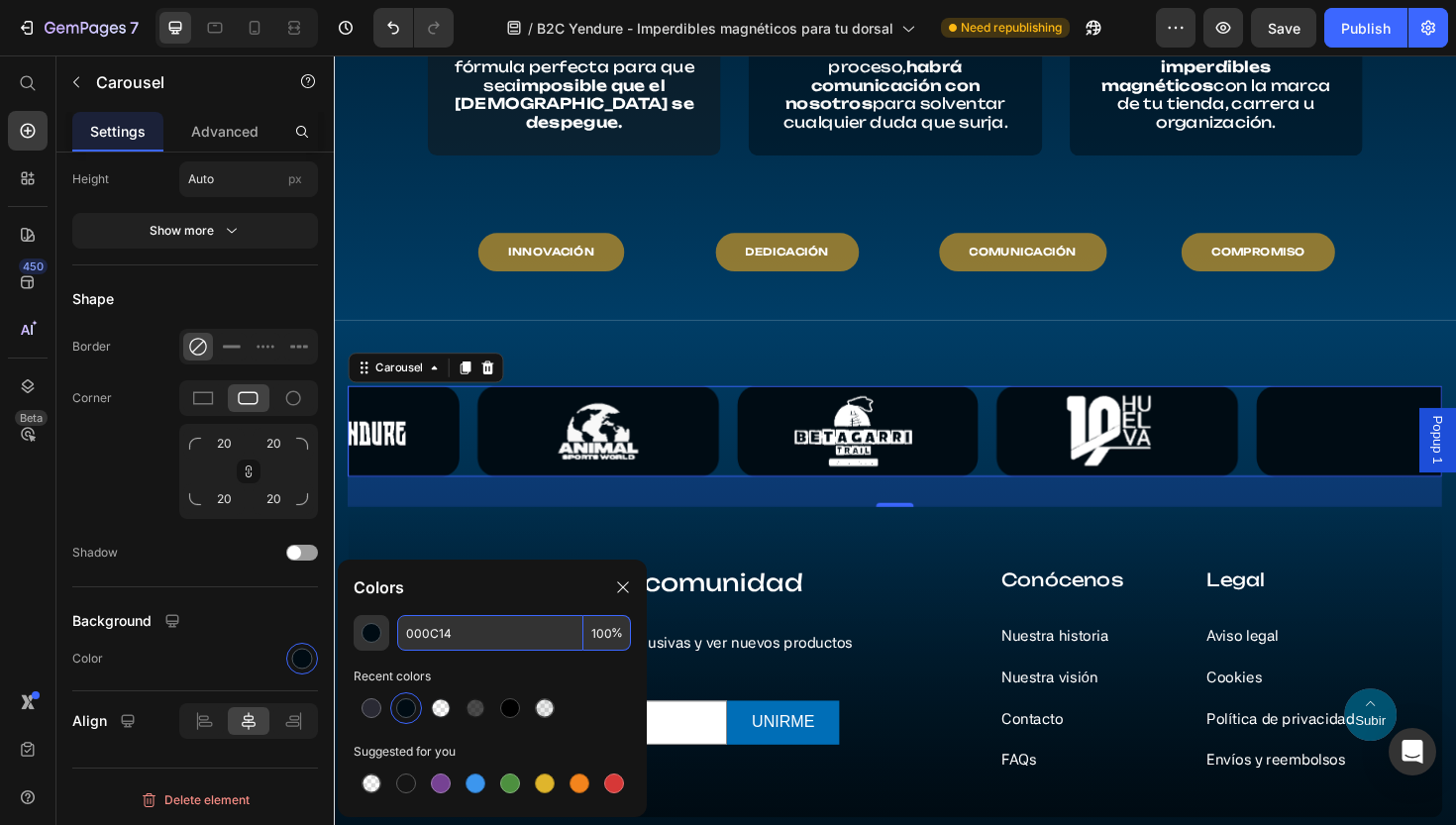 drag, startPoint x: 604, startPoint y: 630, endPoint x: 552, endPoint y: 630, distance: 52 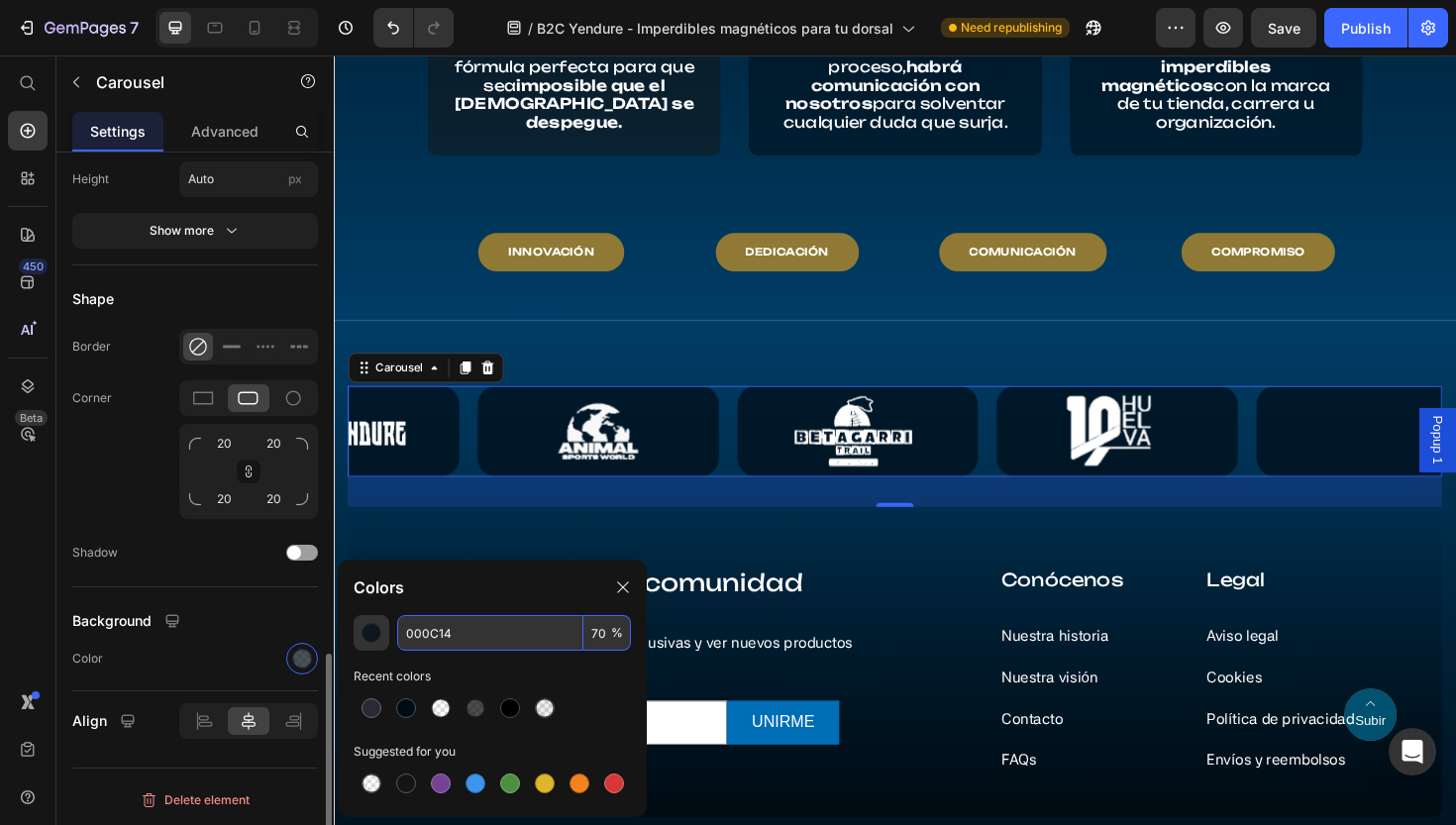 type on "70" 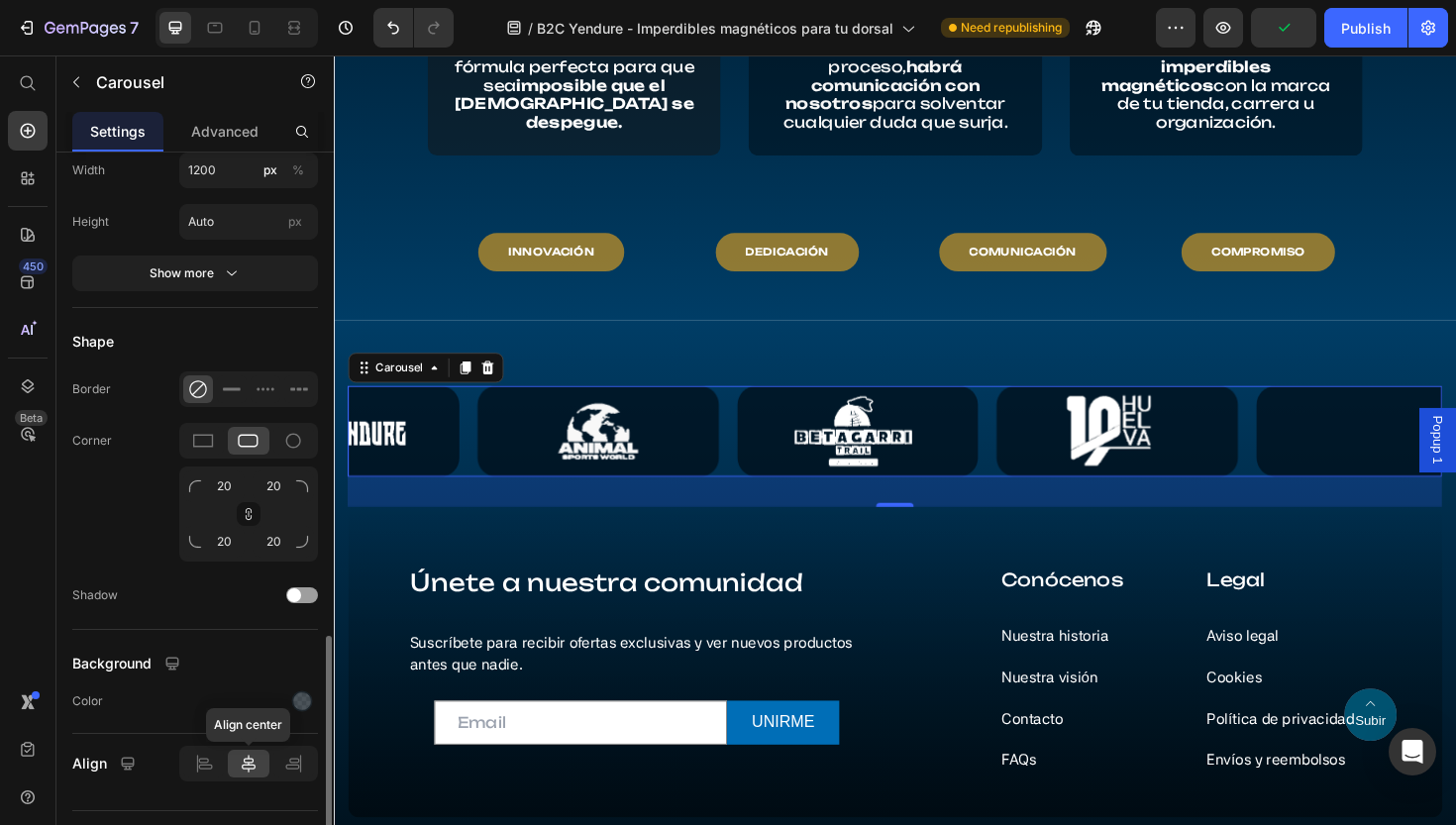 scroll, scrollTop: 1550, scrollLeft: 0, axis: vertical 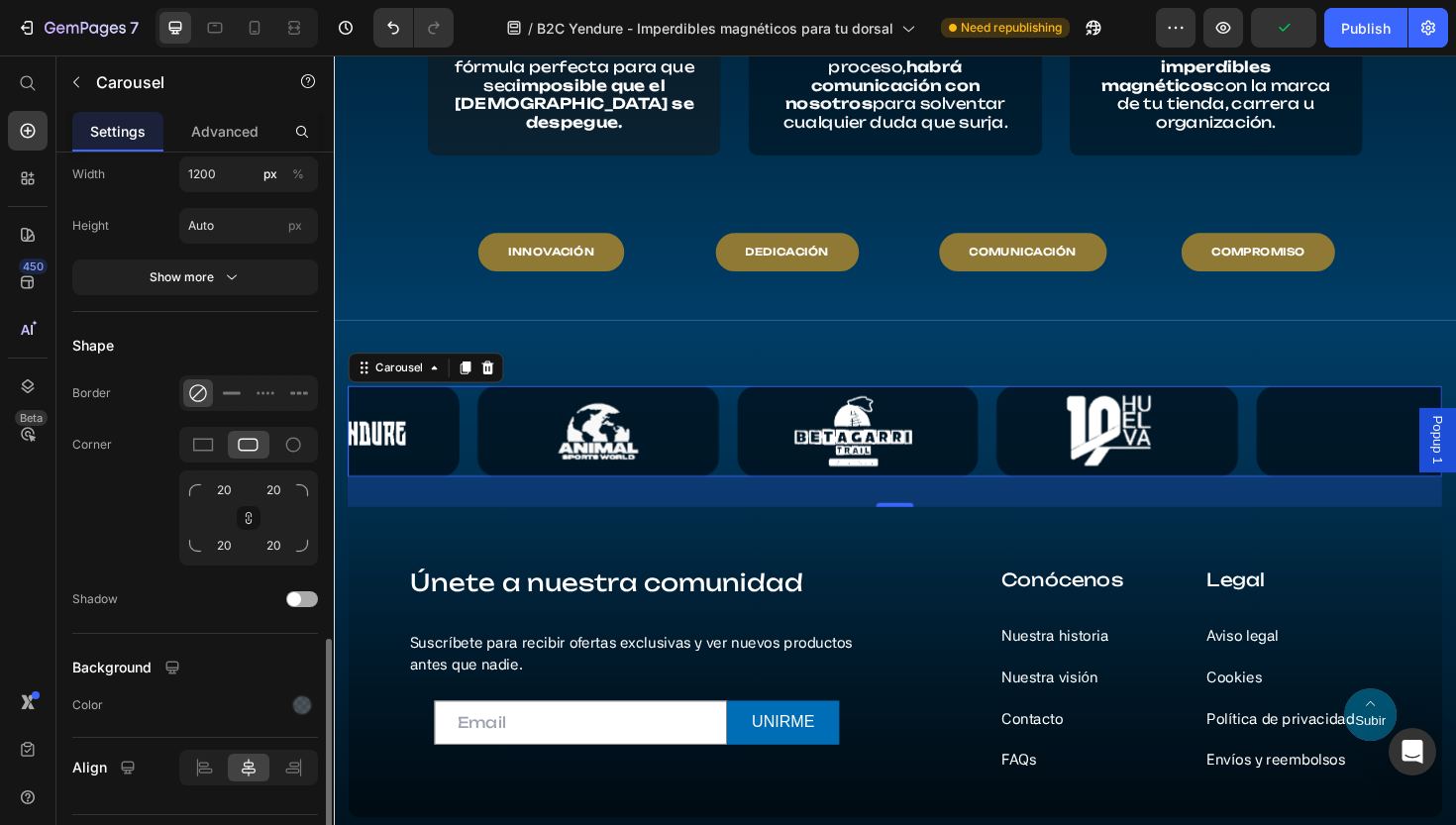 click at bounding box center [302, 599] 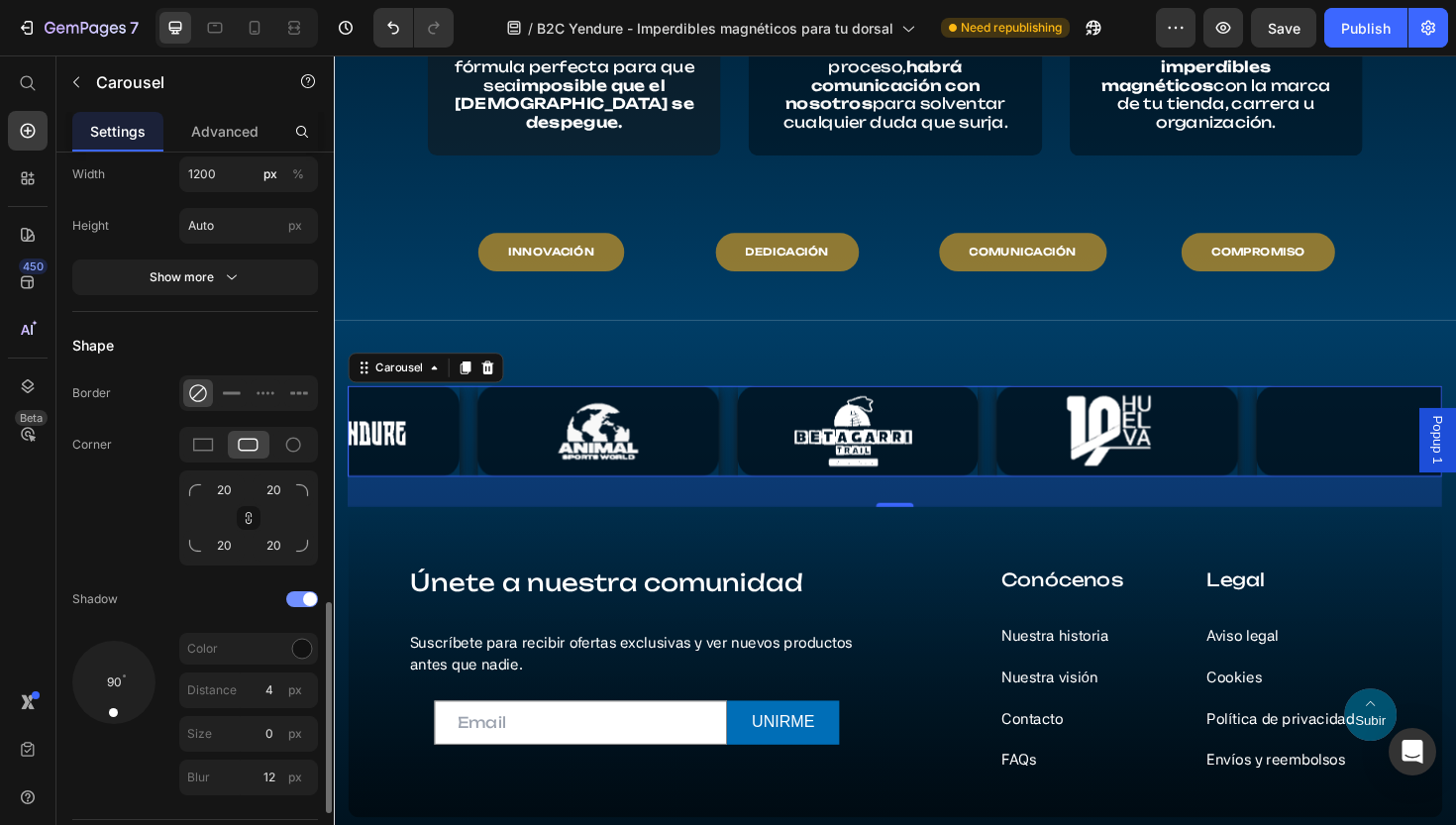click at bounding box center (310, 599) 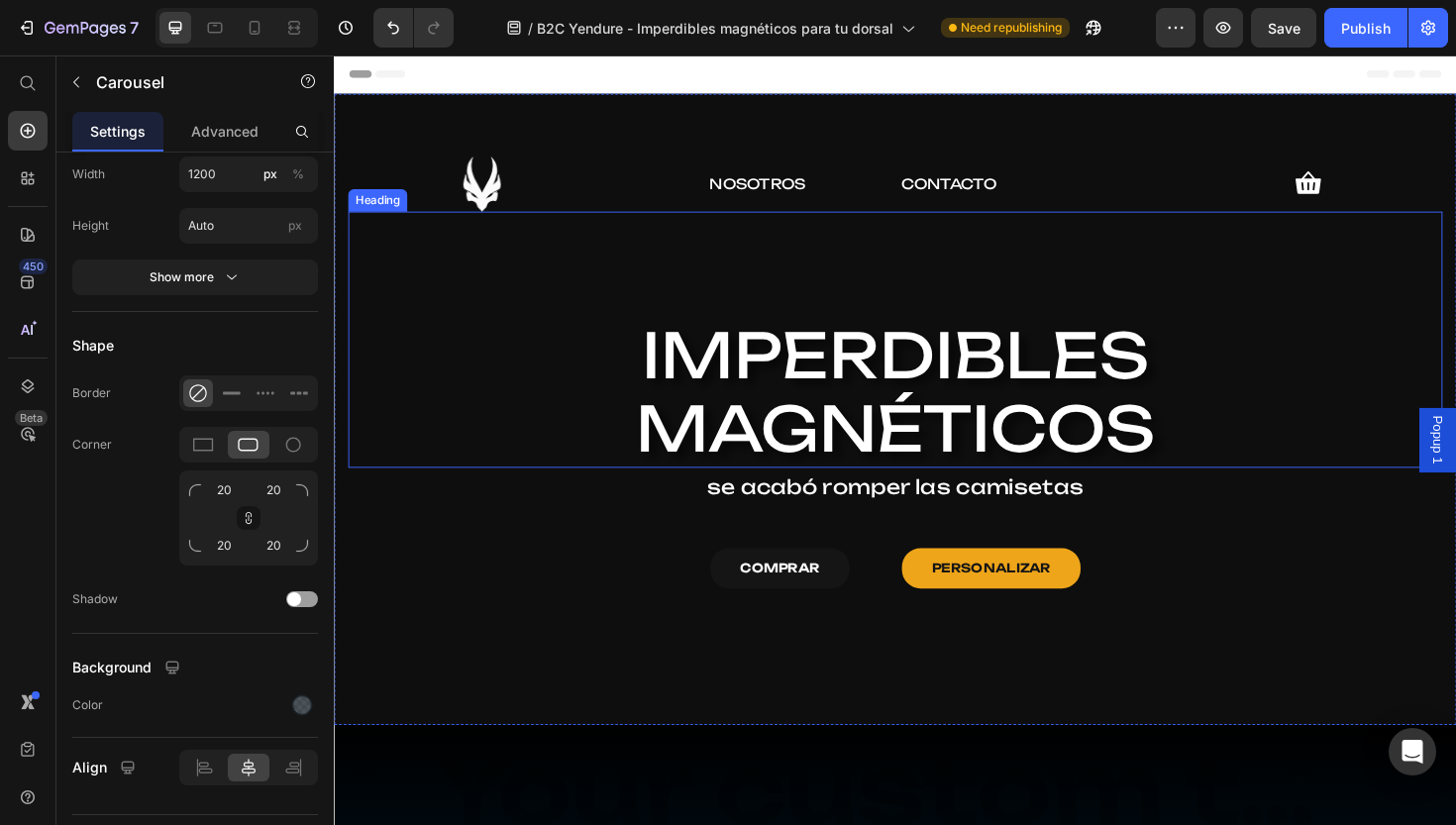 scroll, scrollTop: 0, scrollLeft: 0, axis: both 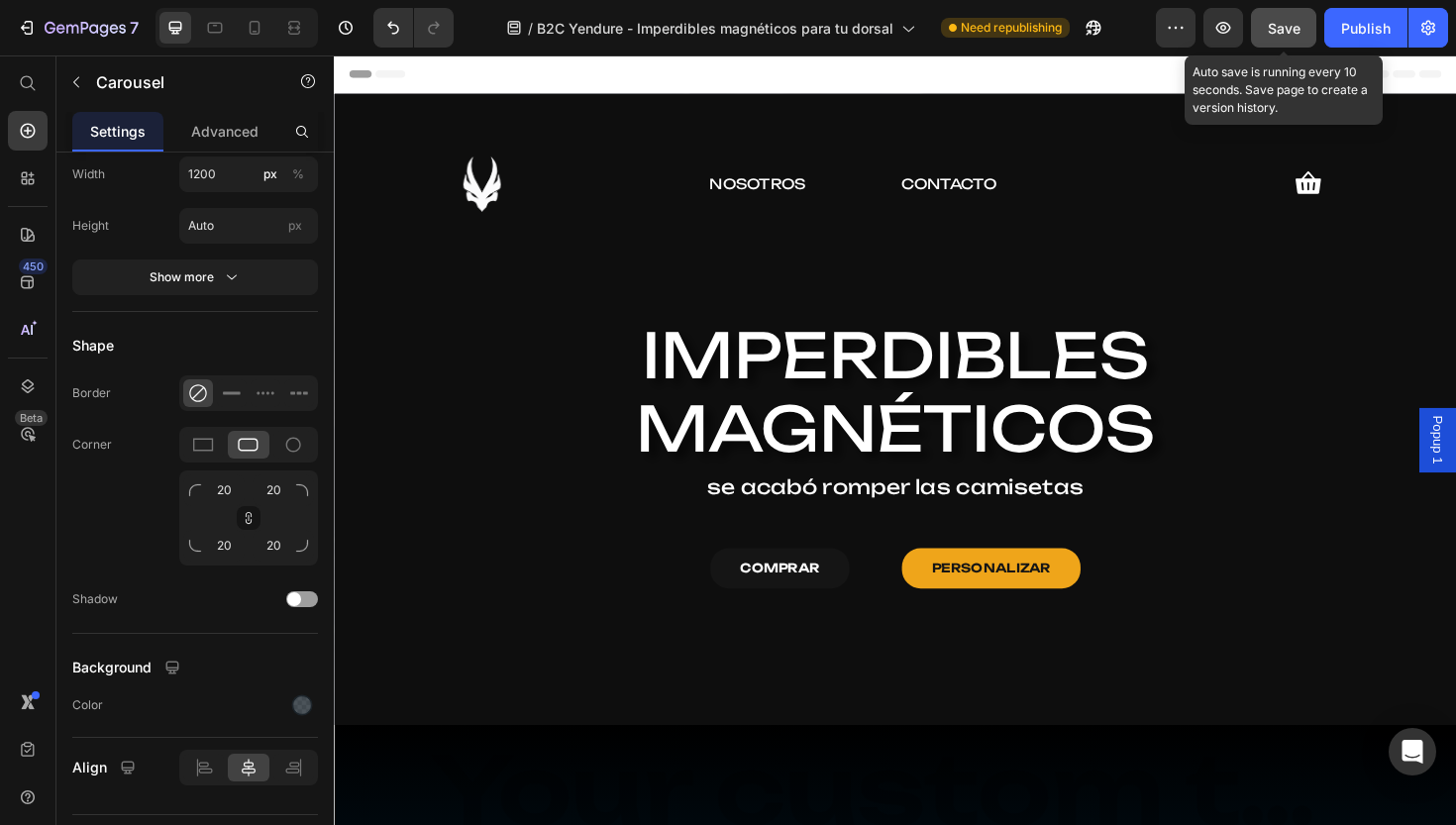 click on "Save" 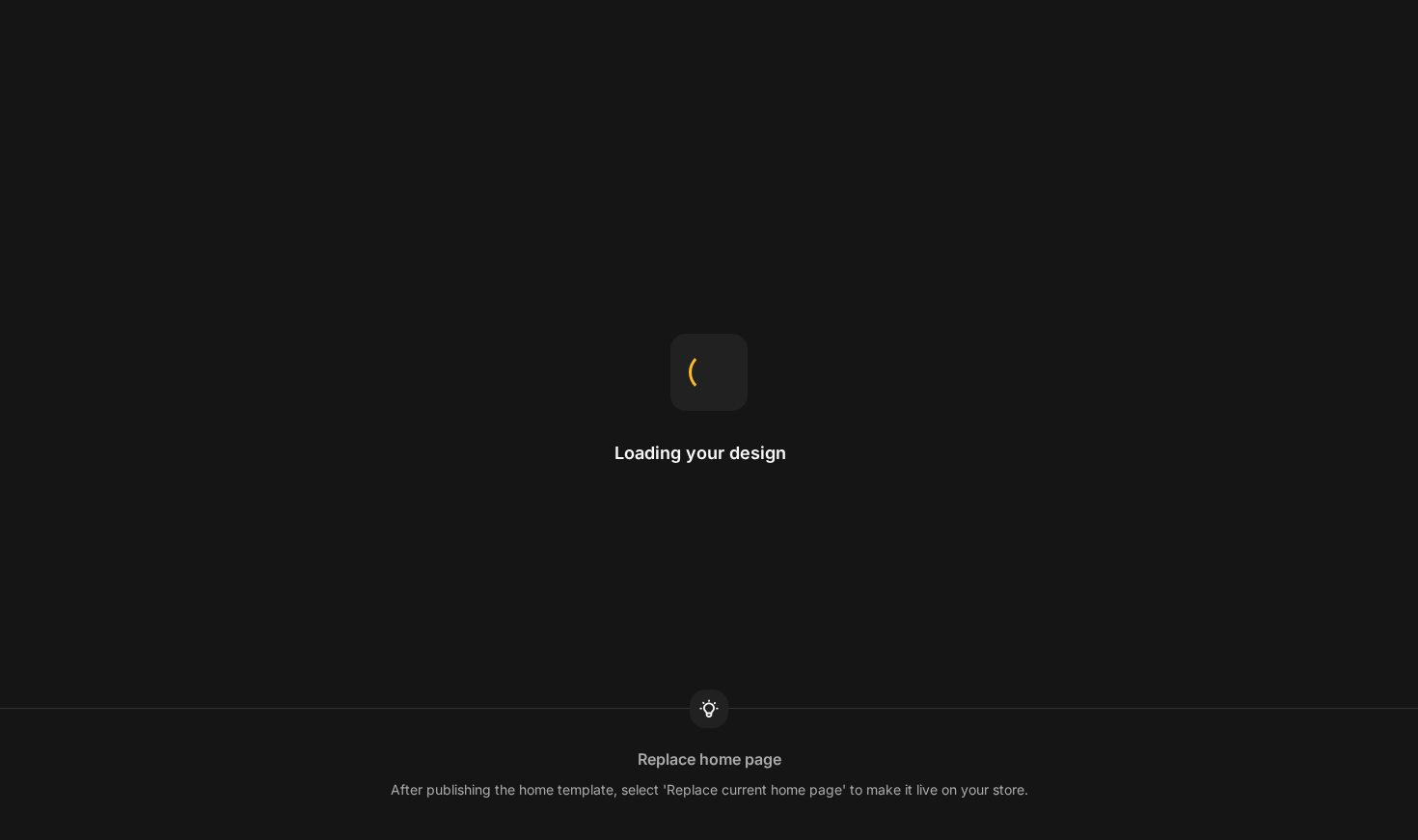 scroll, scrollTop: 0, scrollLeft: 0, axis: both 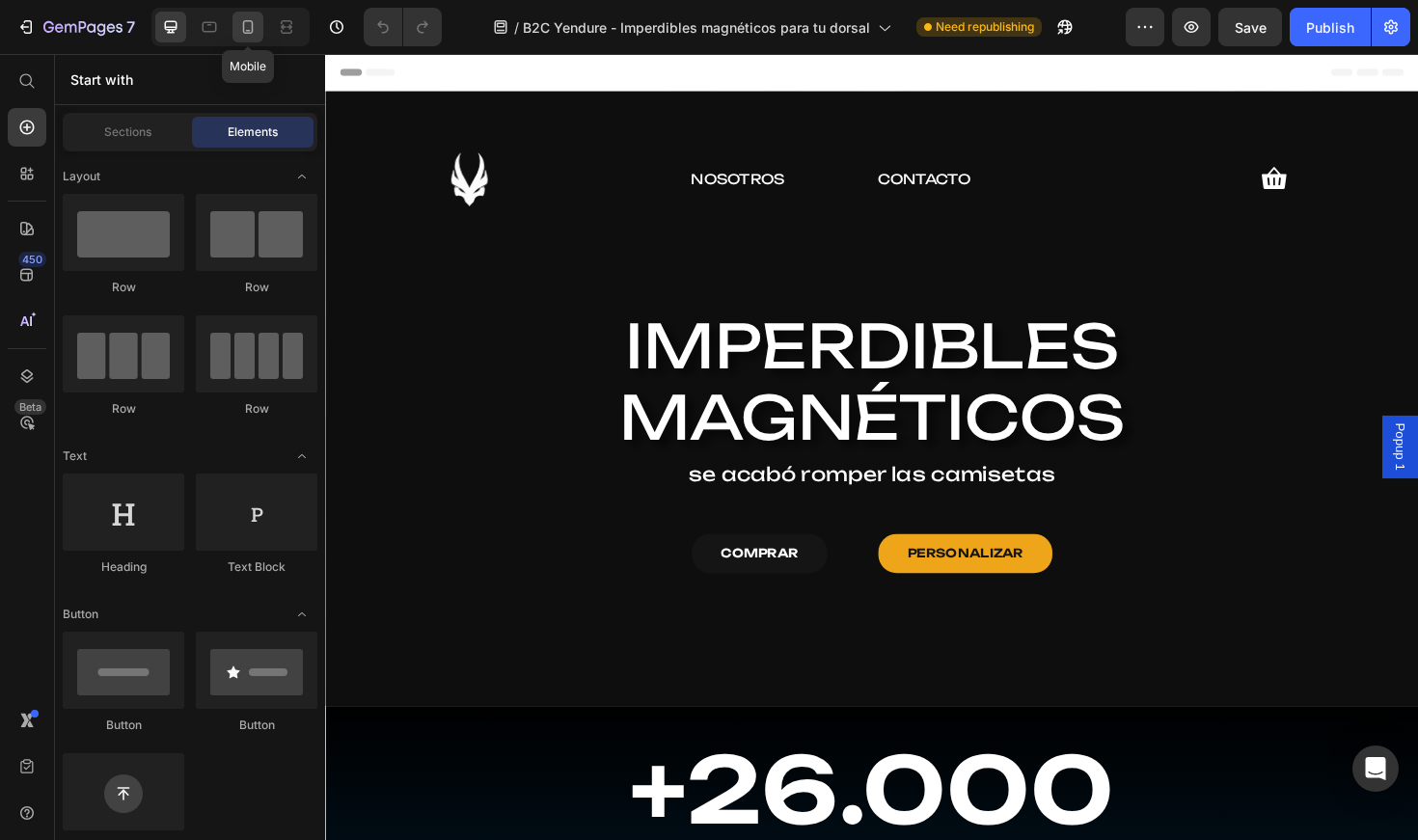 click 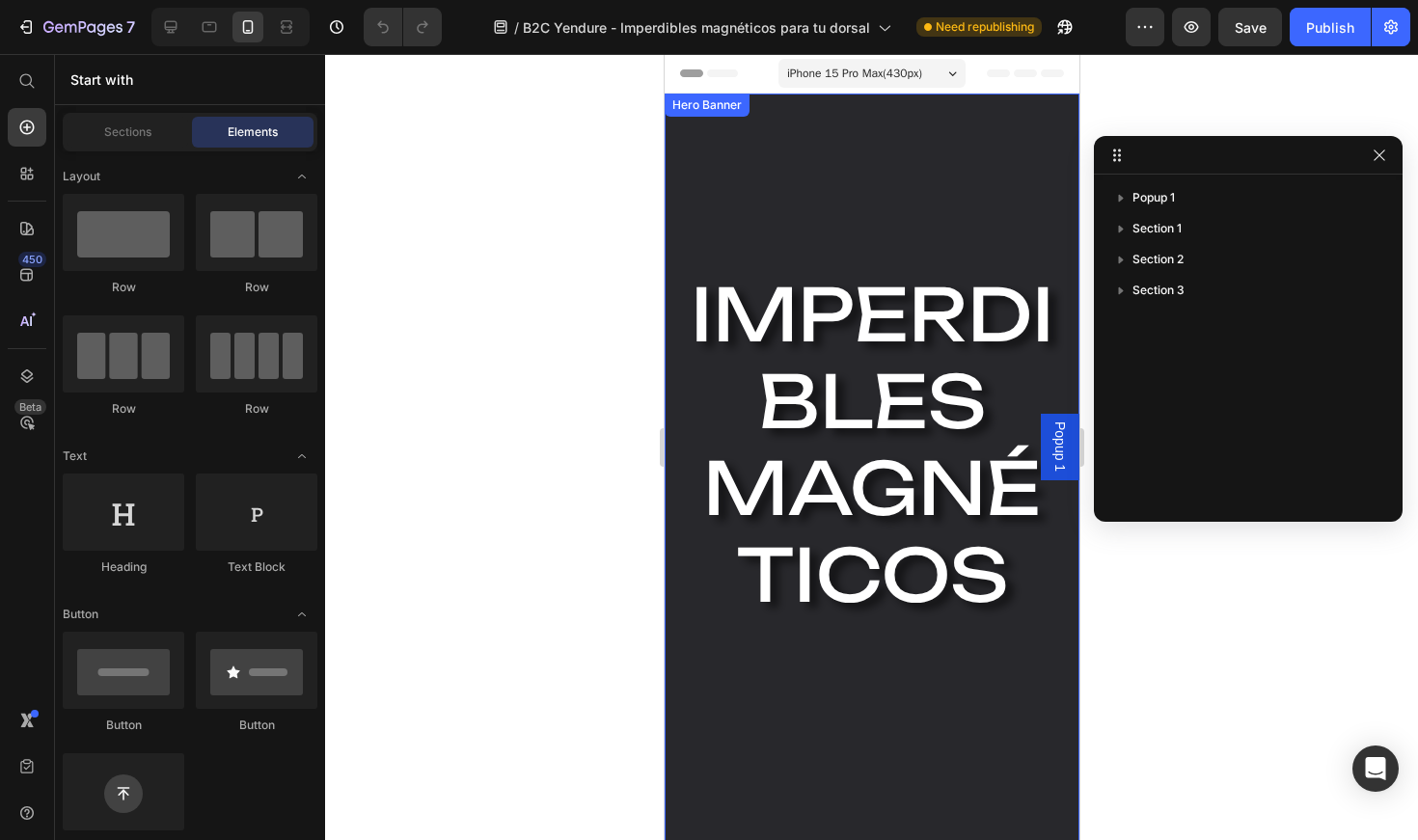 scroll, scrollTop: 0, scrollLeft: 0, axis: both 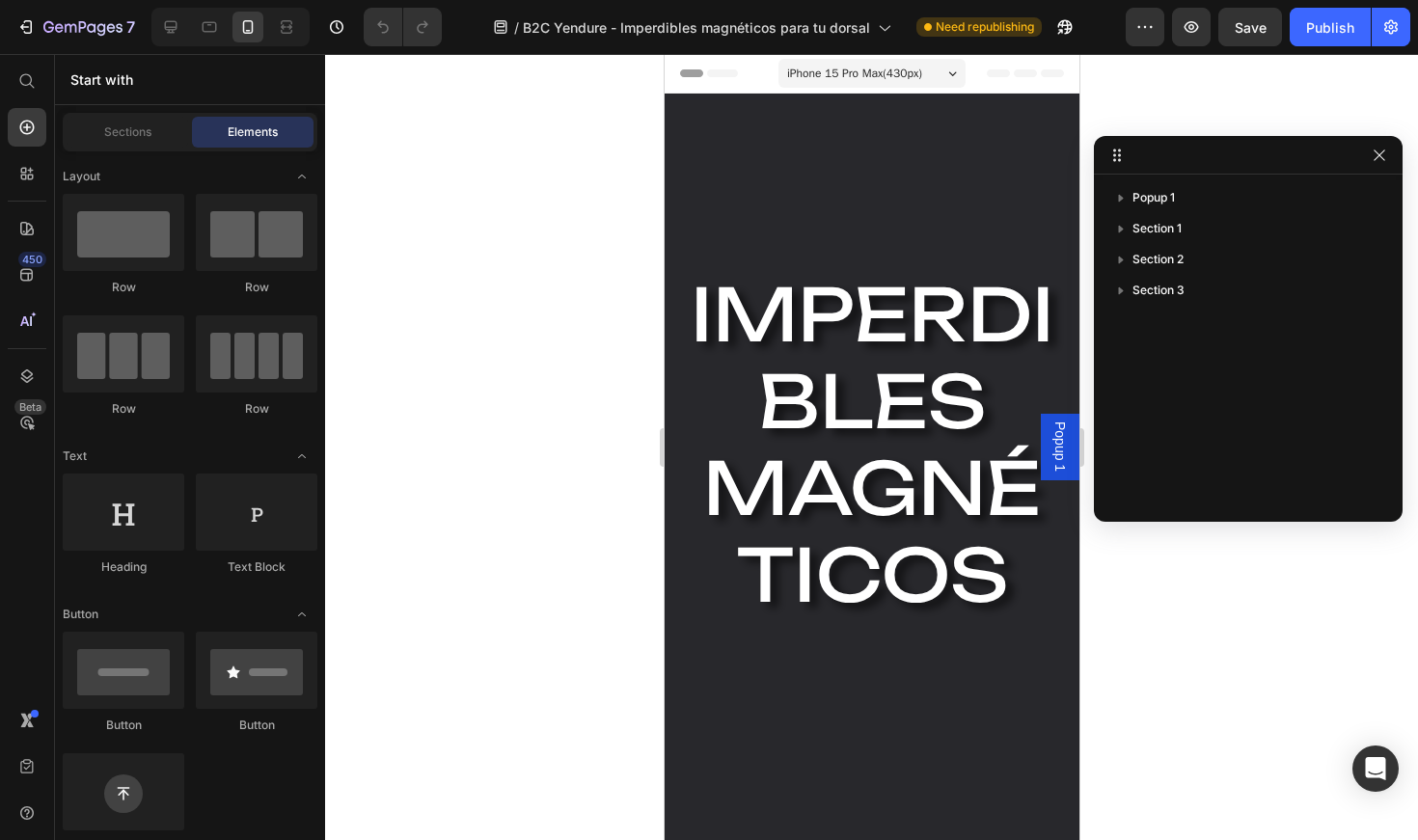 click on "iPhone 15 Pro Max  ( 430 px)" at bounding box center [854, 73] 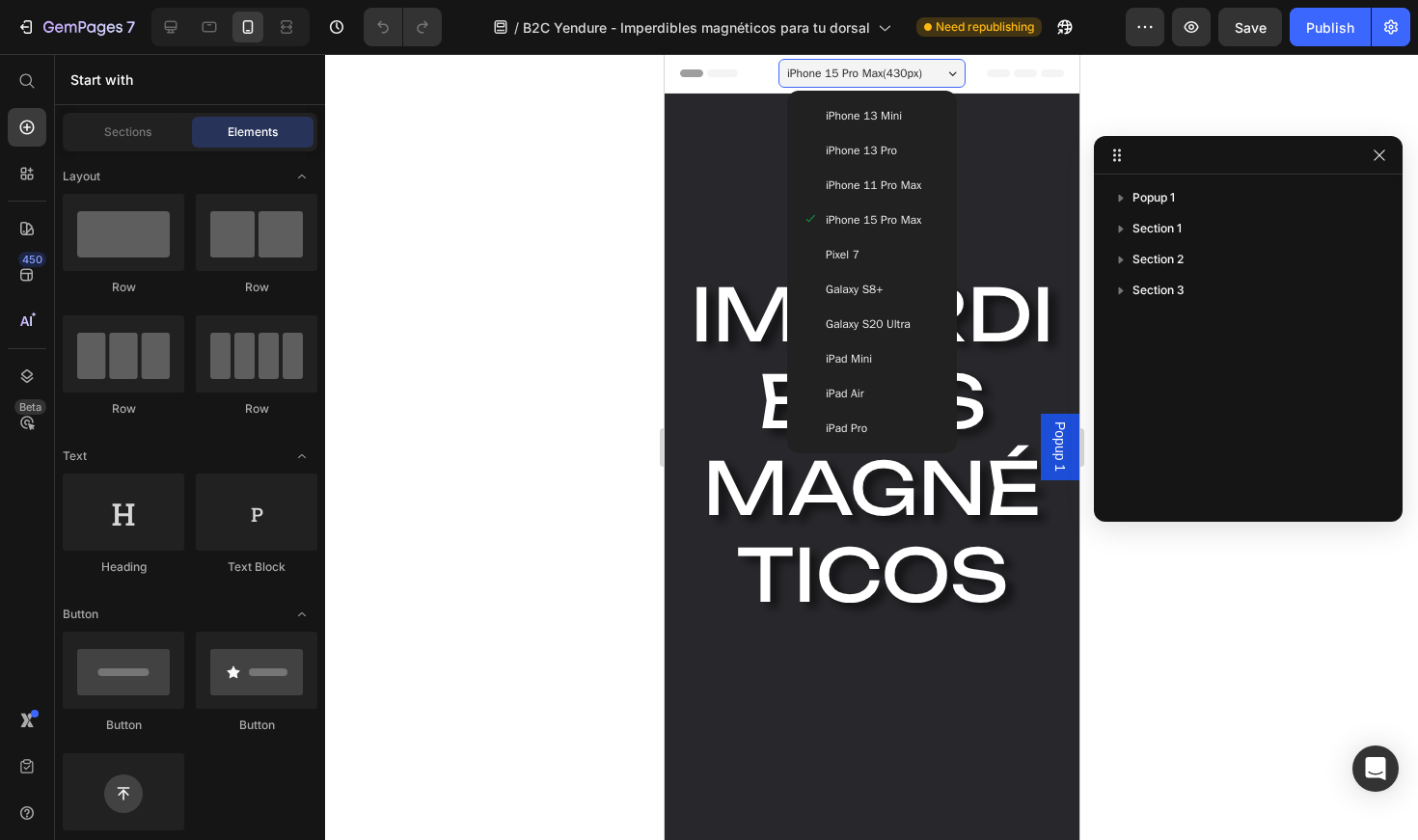 click on "Pixel 7" at bounding box center [841, 255] 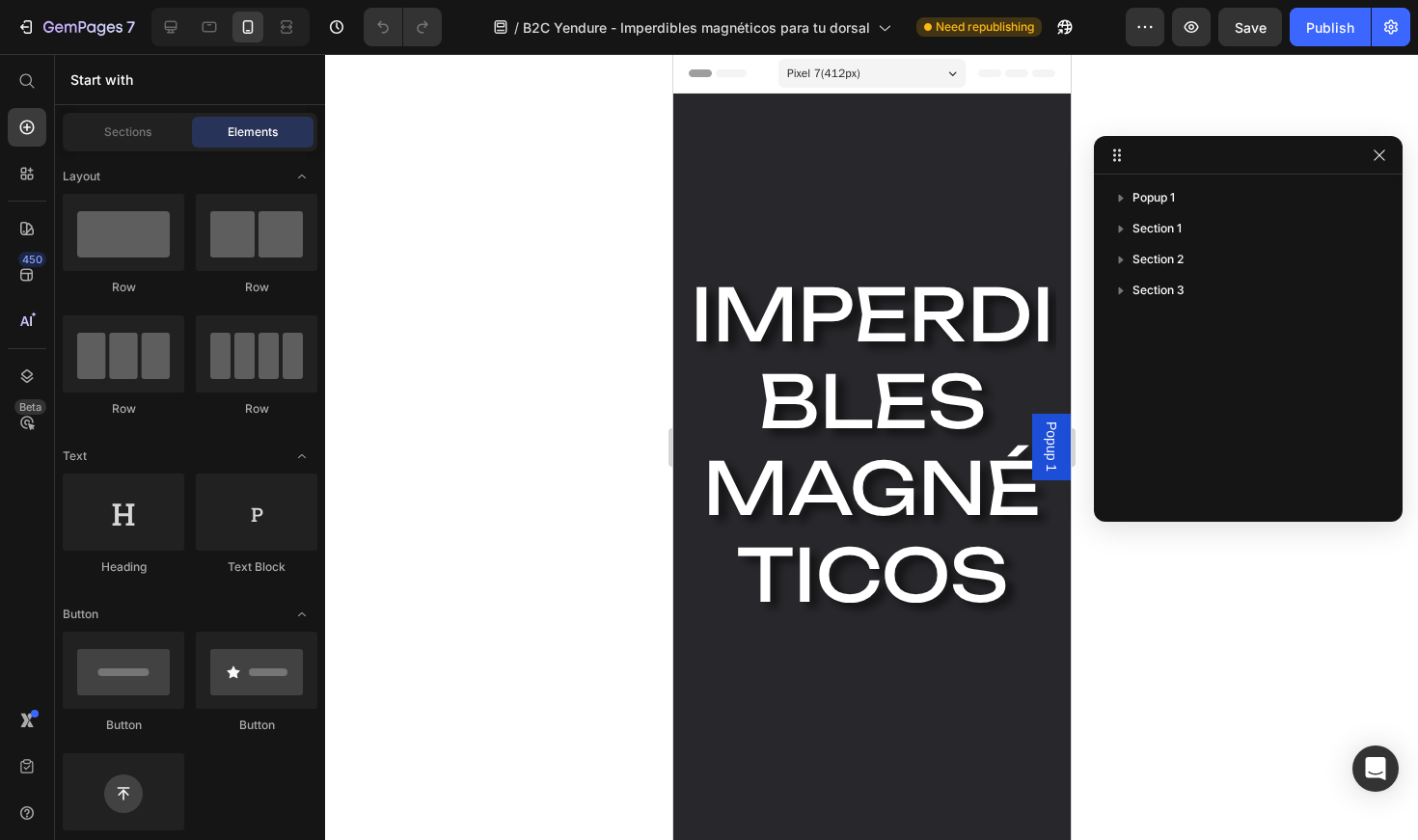 click on "Pixel 7  ( 412 px)" at bounding box center [823, 73] 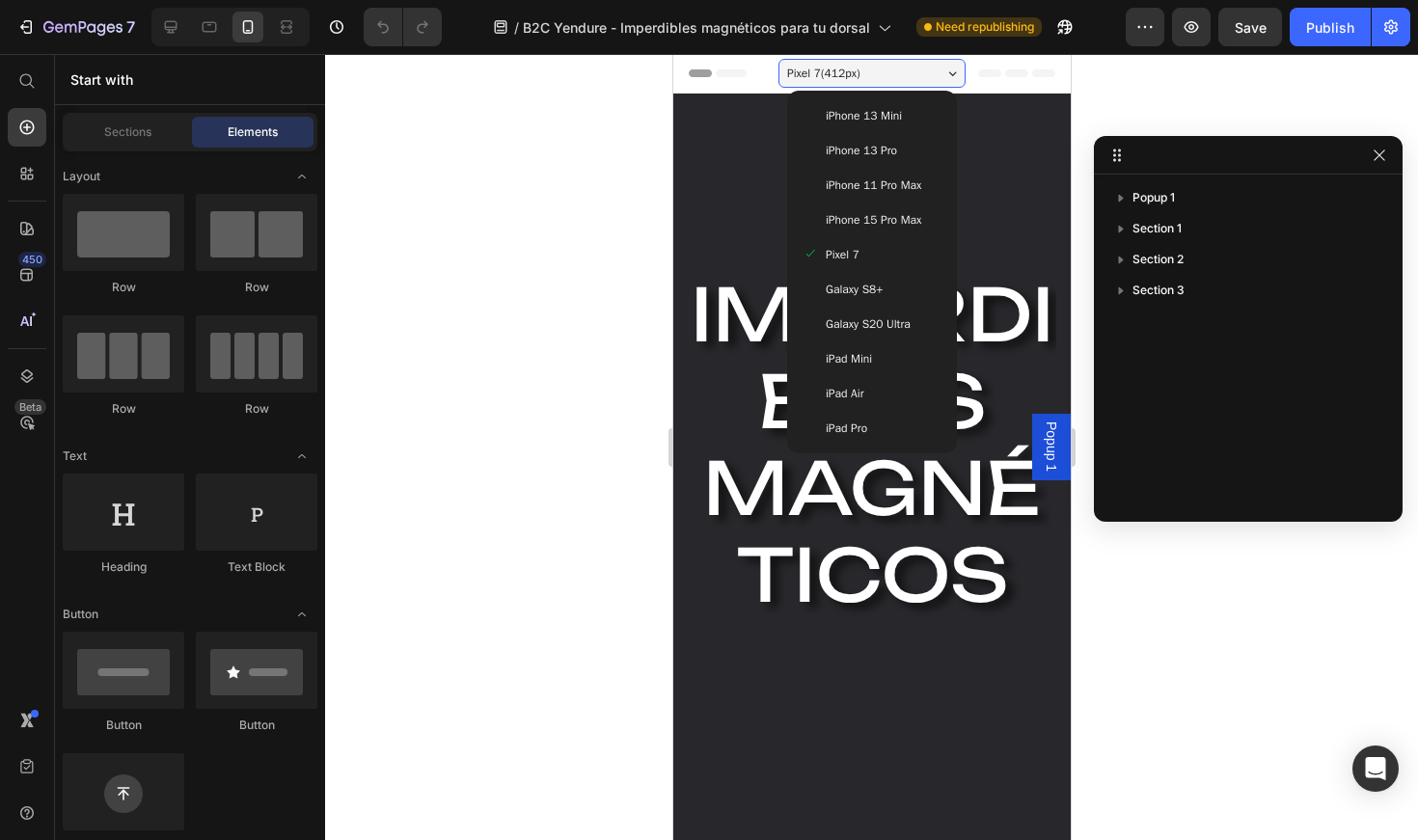 click on "Galaxy S20 Ultra" at bounding box center [867, 324] 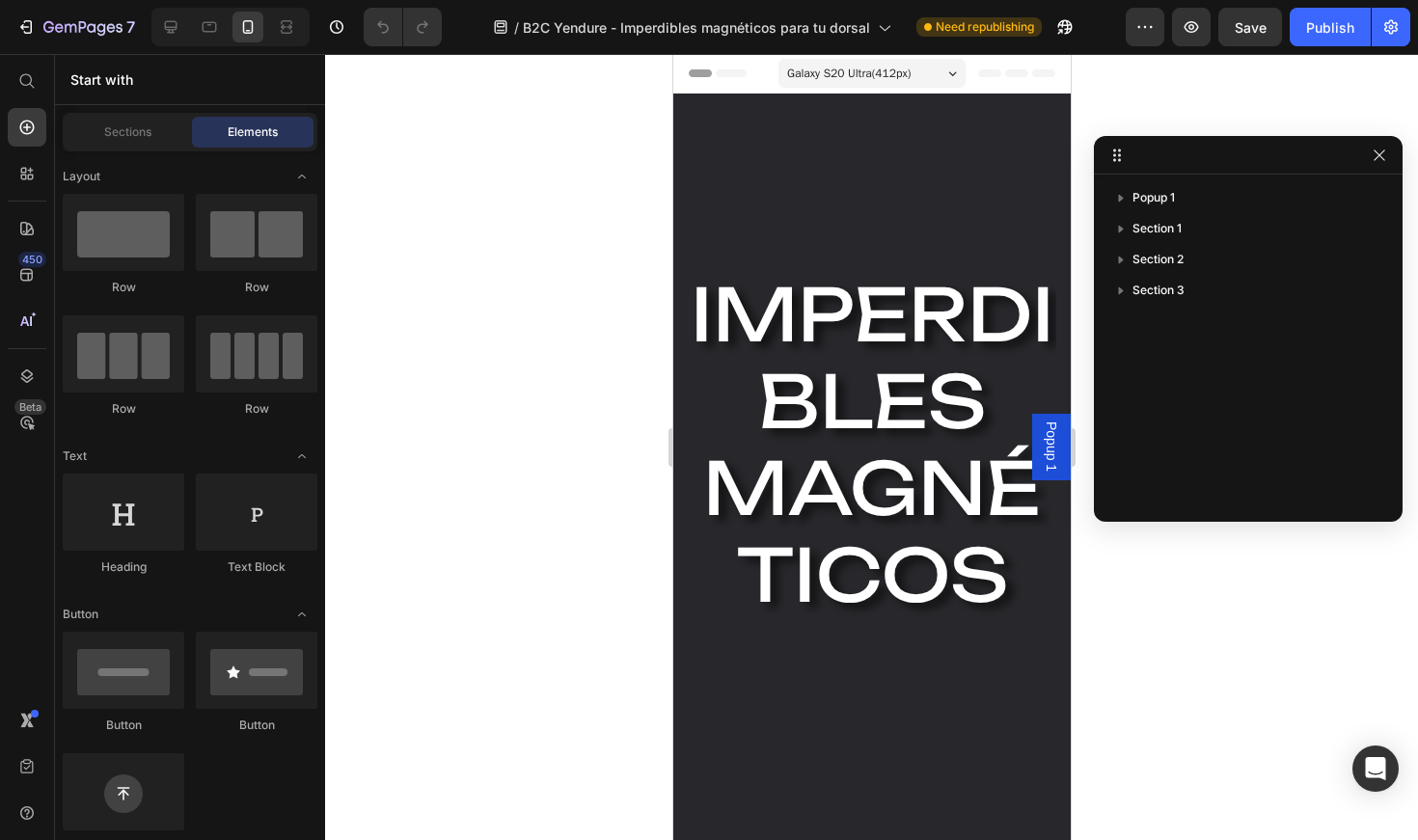 click on "Galaxy S20 Ultra  ( 412 px)" at bounding box center (848, 73) 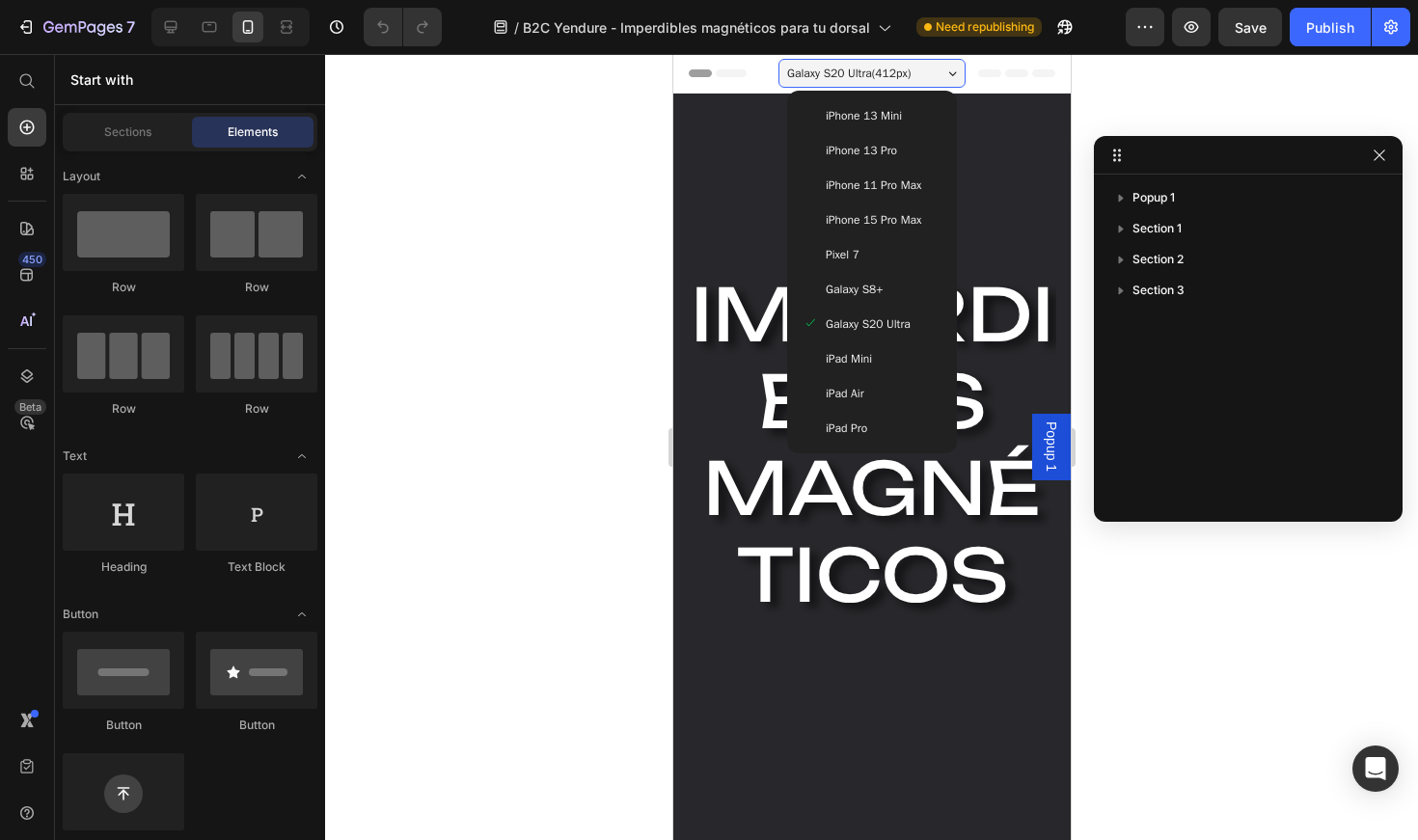 click on "iPad Mini" at bounding box center (848, 359) 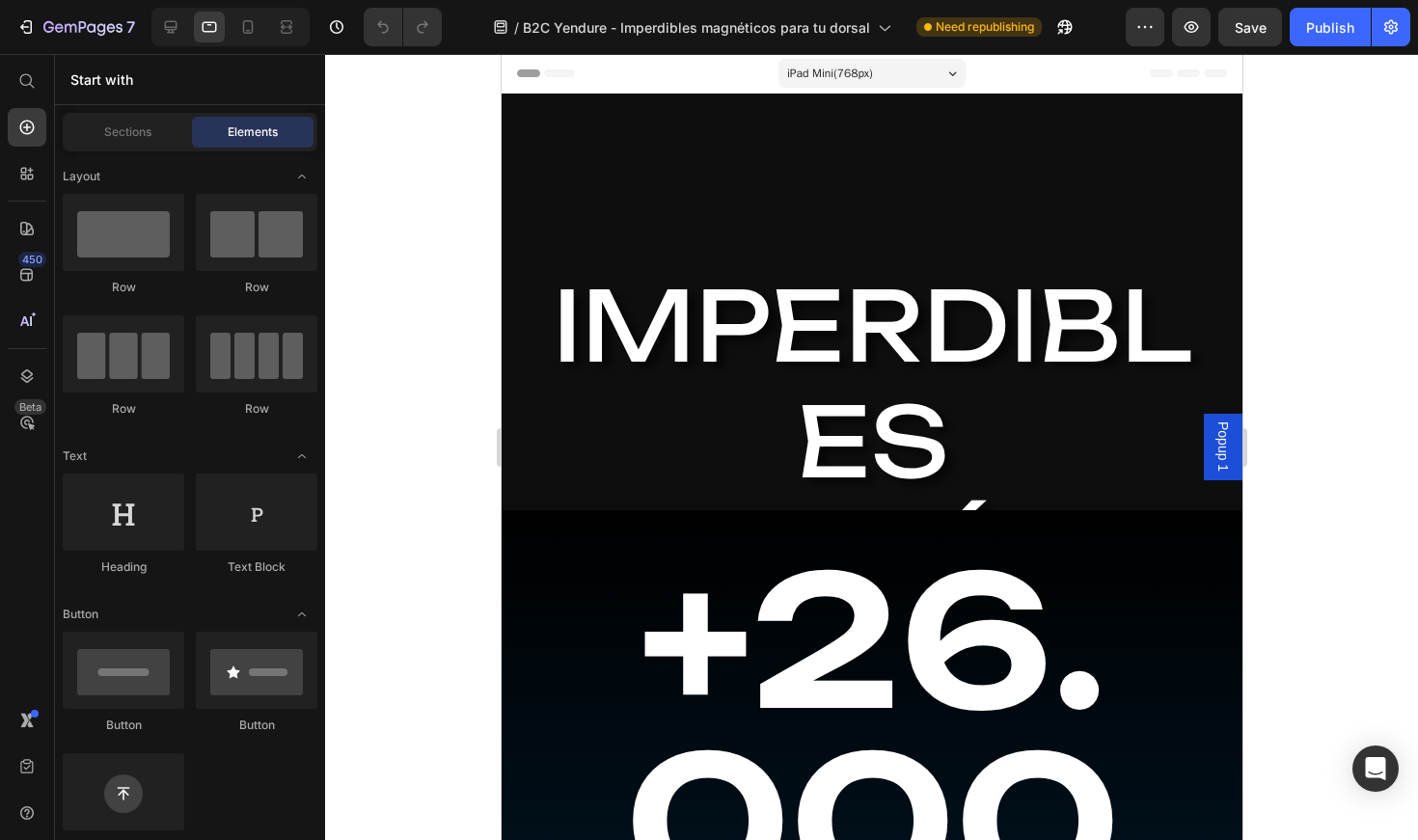 click on "iPad Mini  ( 768 px)" at bounding box center (829, 73) 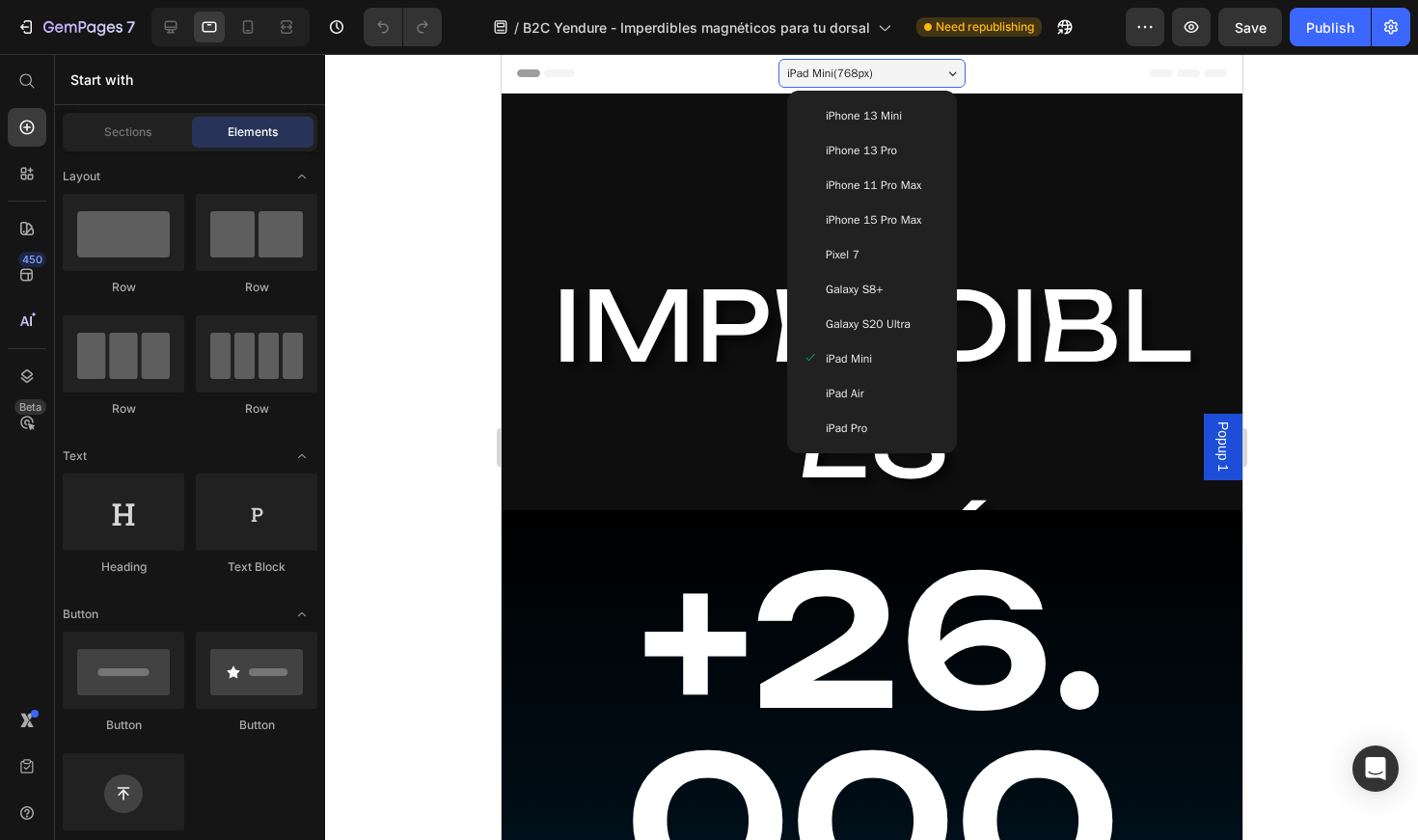 click on "iPhone 13 Pro" at bounding box center [860, 150] 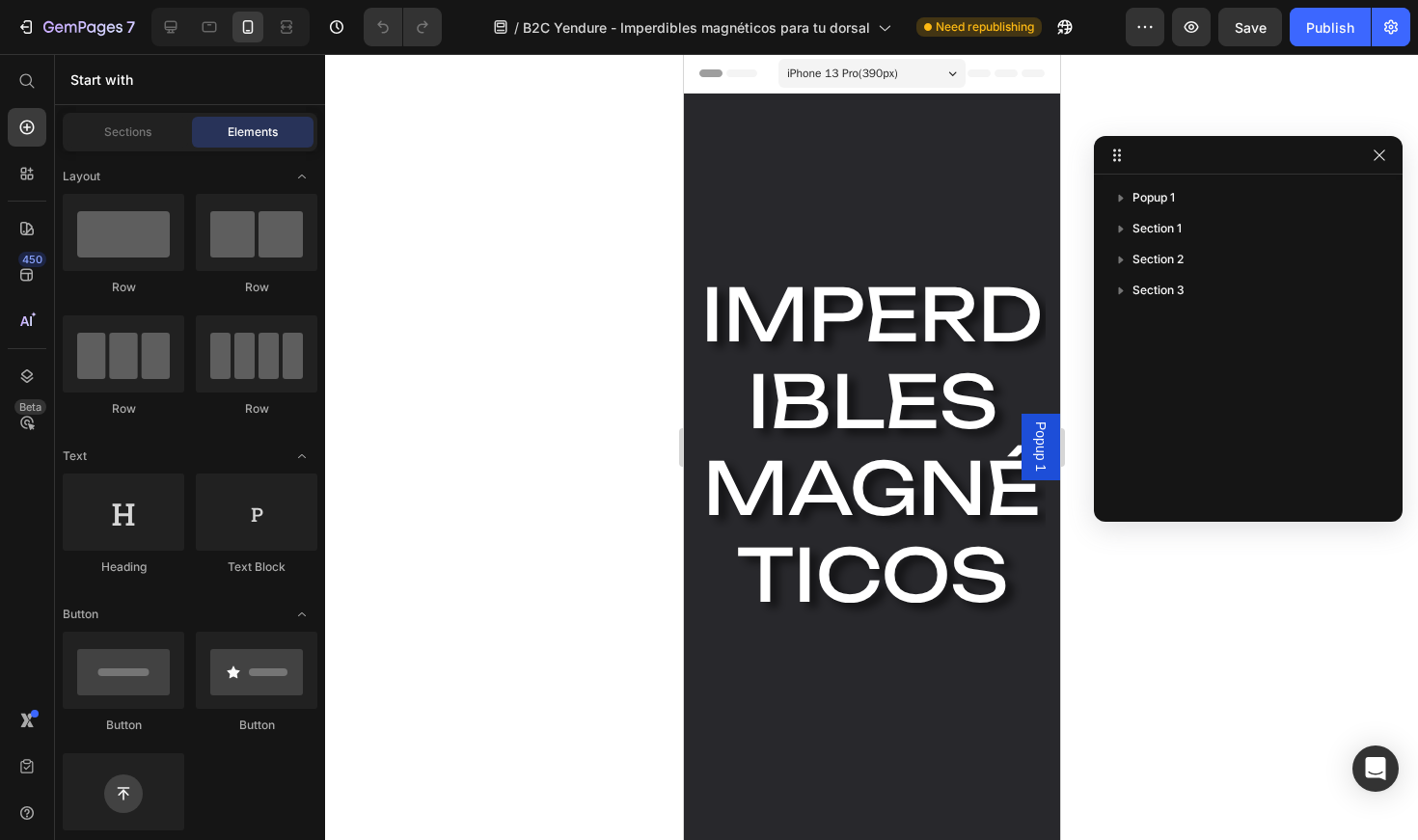 click on "iPhone 13 Pro  ( 390 px)" at bounding box center (841, 73) 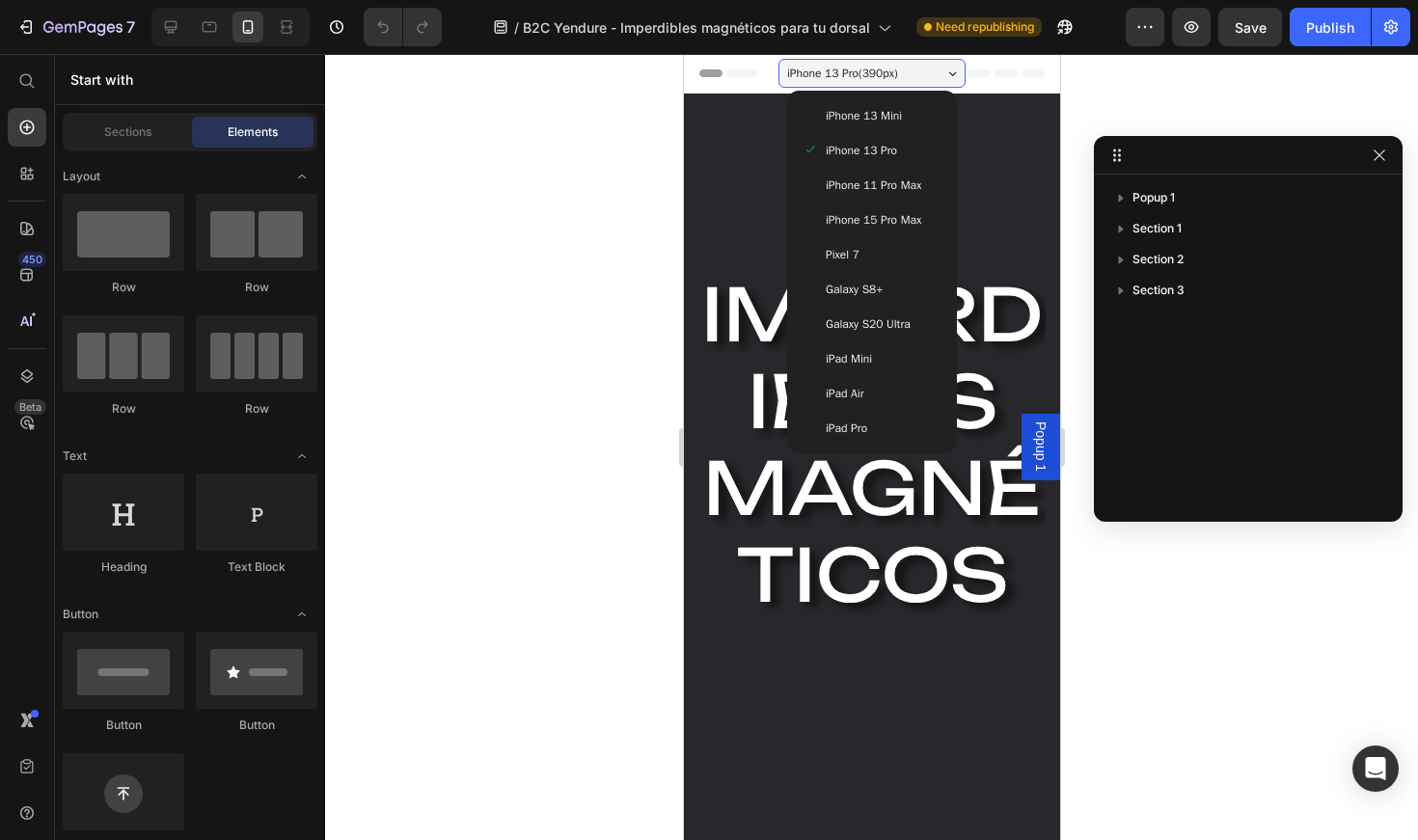 click on "iPhone 13 Mini" at bounding box center [862, 116] 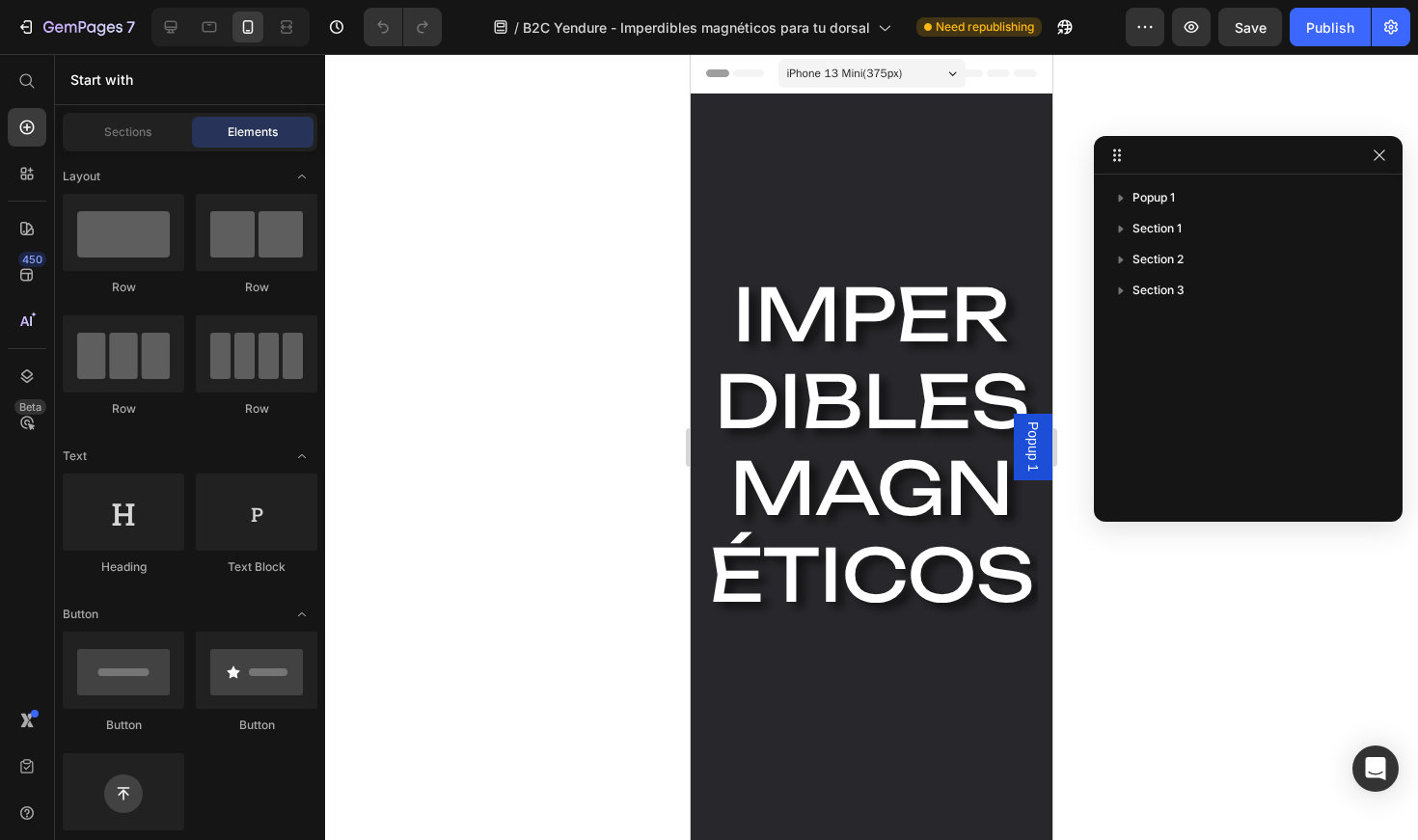 click on "iPhone 13 Mini  ( 375 px)" at bounding box center [845, 73] 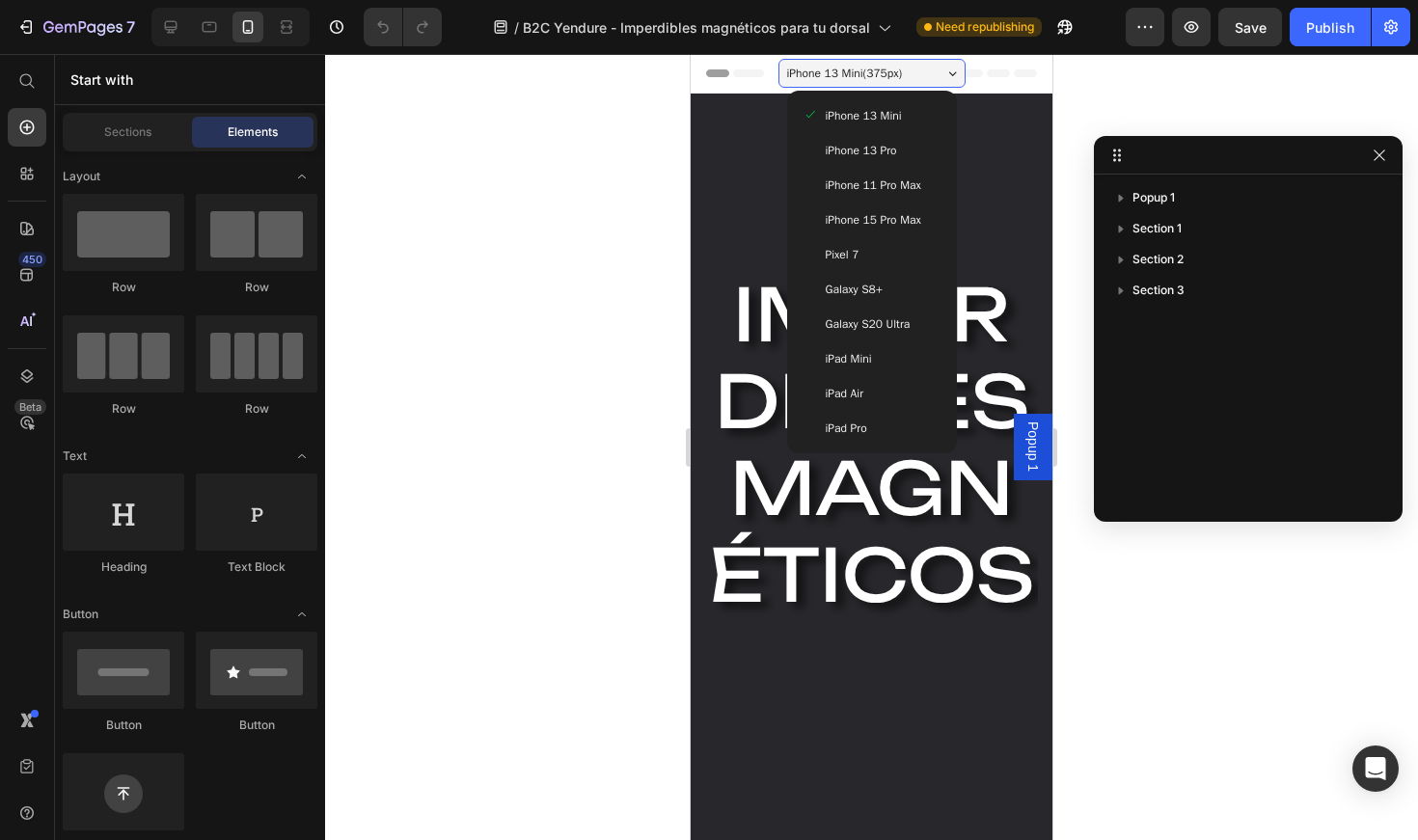 click on "iPhone 15 Pro Max" at bounding box center (872, 220) 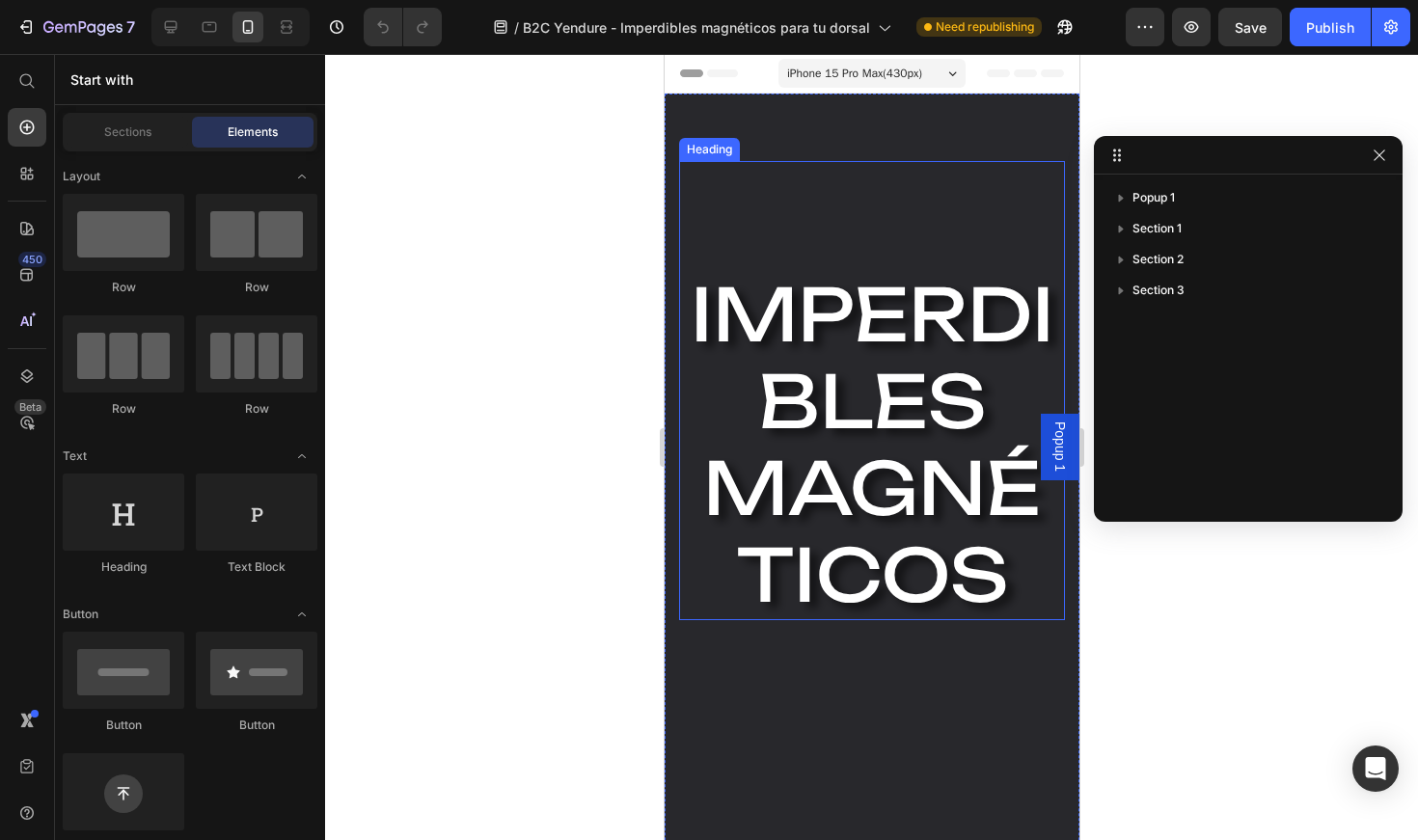 click on "IMPERDIBLES MAGNÉTICOS" at bounding box center [871, 445] 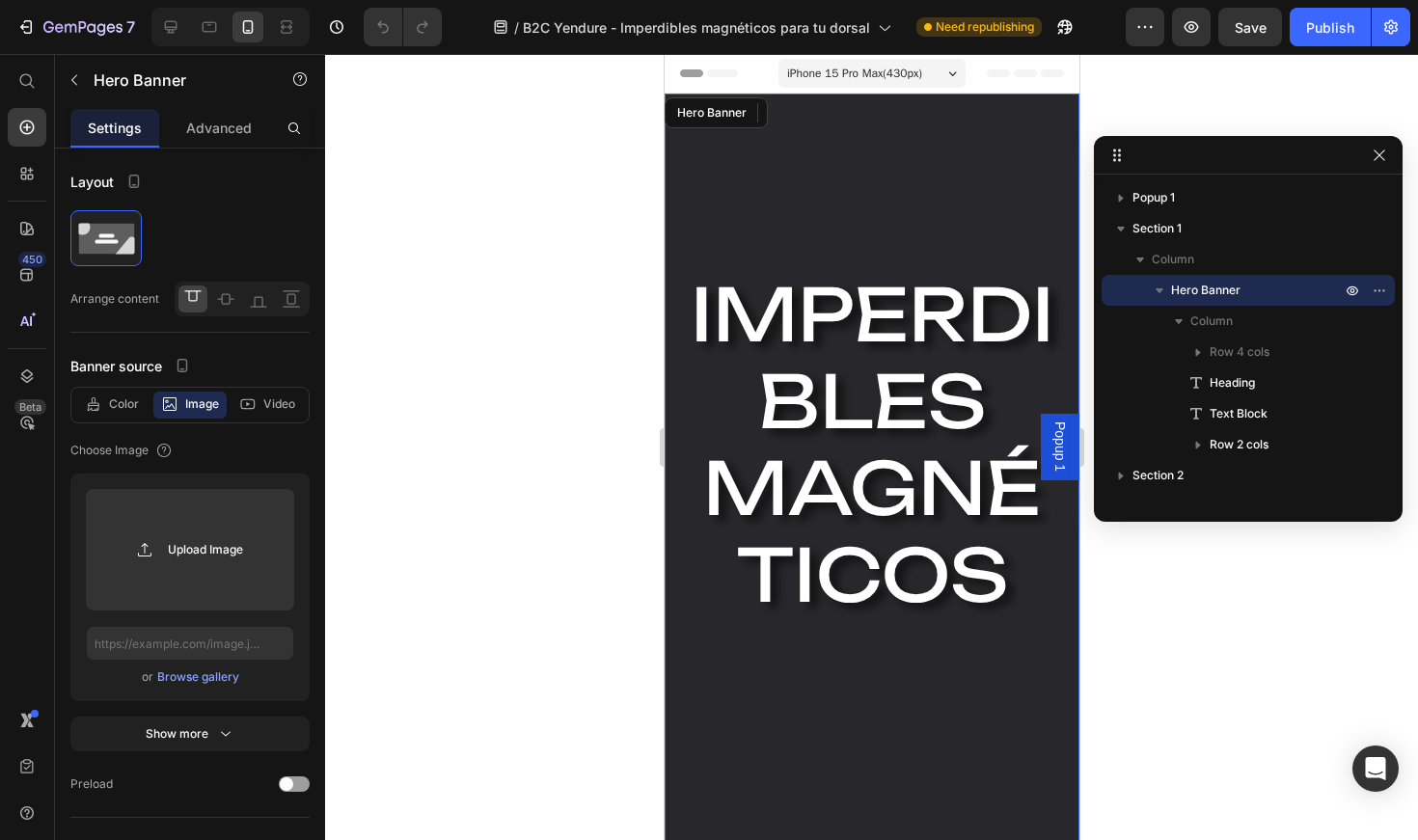 click on "Image NOSOTROS Text Block CONTACTO Text Block
Icon Row IMPERDIBLES MAGNÉTICOS Heading   321 se acabó romper las camisetas Text Block COMPRAR Button PERSONALIZAR Button Row" at bounding box center (871, 643) 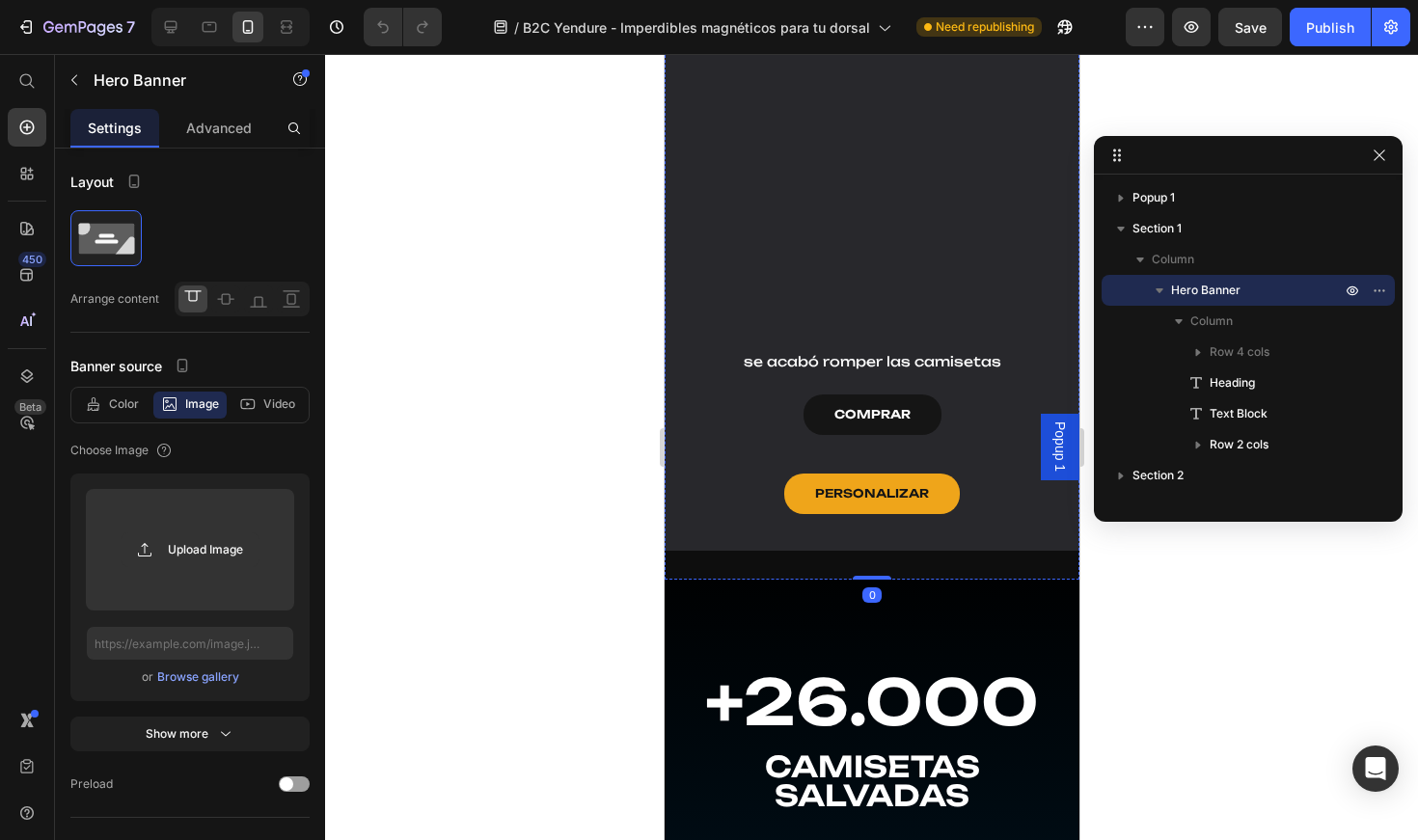 scroll, scrollTop: 624, scrollLeft: 0, axis: vertical 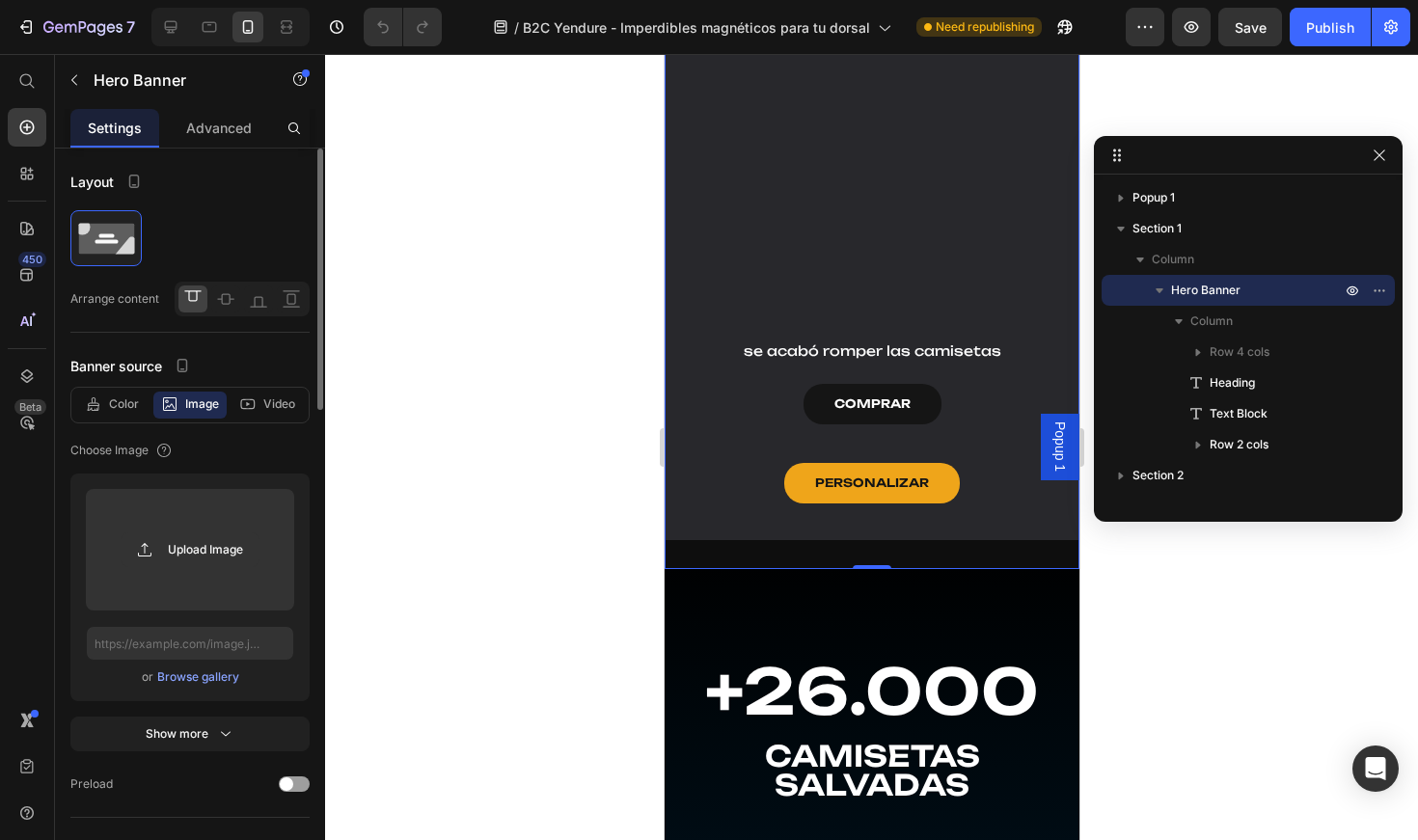 click on "Color Image Video" at bounding box center (190, 405) 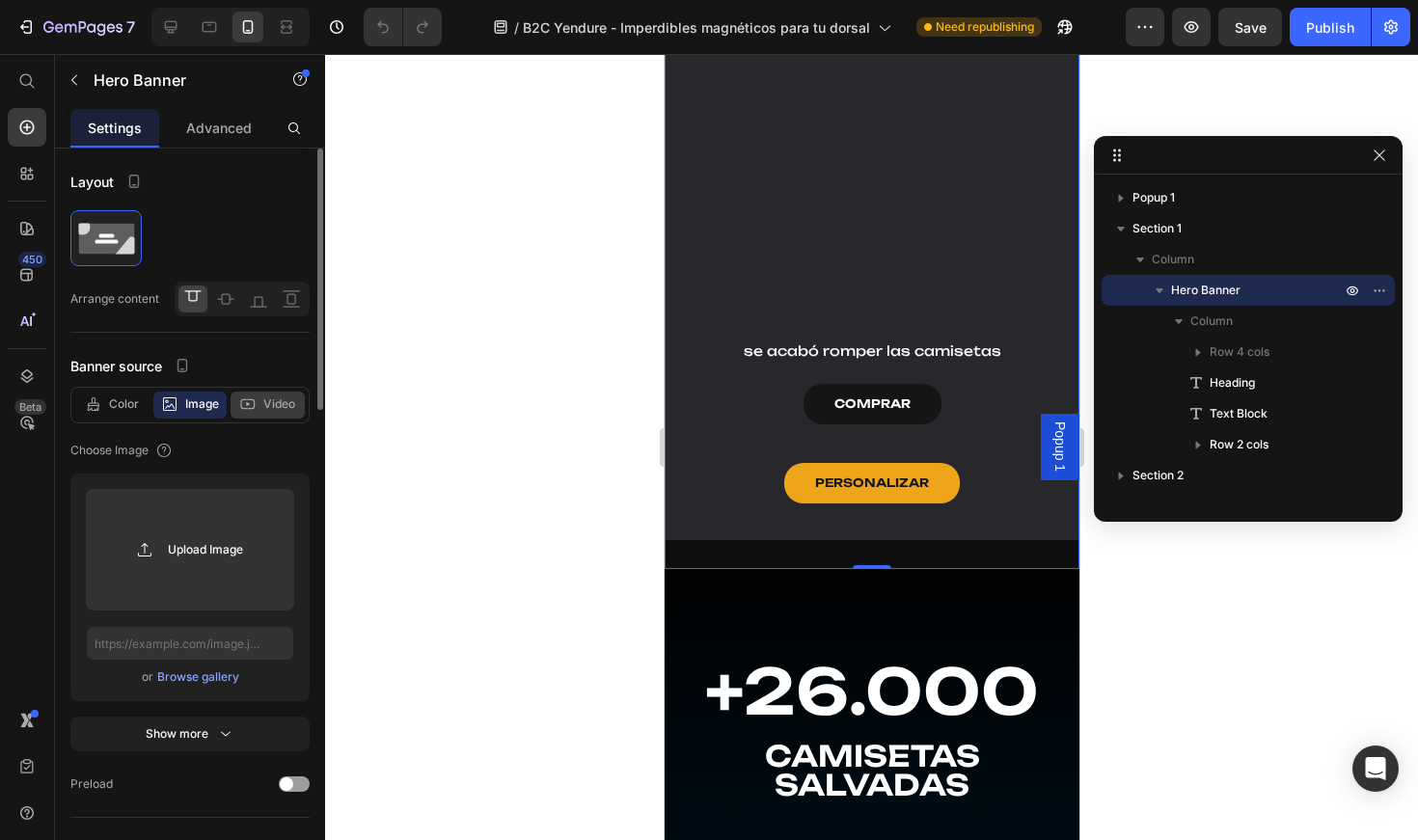 click on "Video" at bounding box center [279, 404] 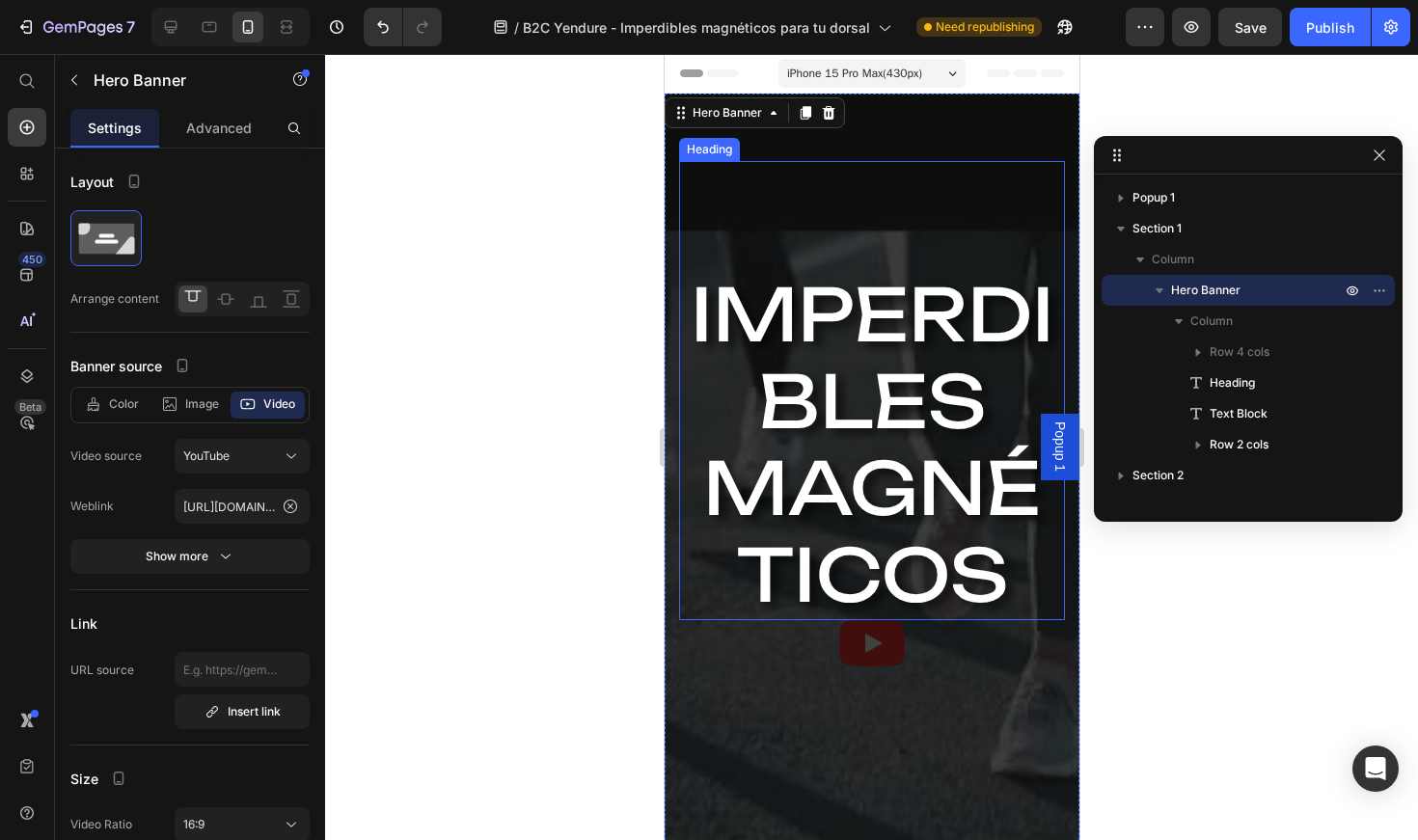 scroll, scrollTop: 0, scrollLeft: 0, axis: both 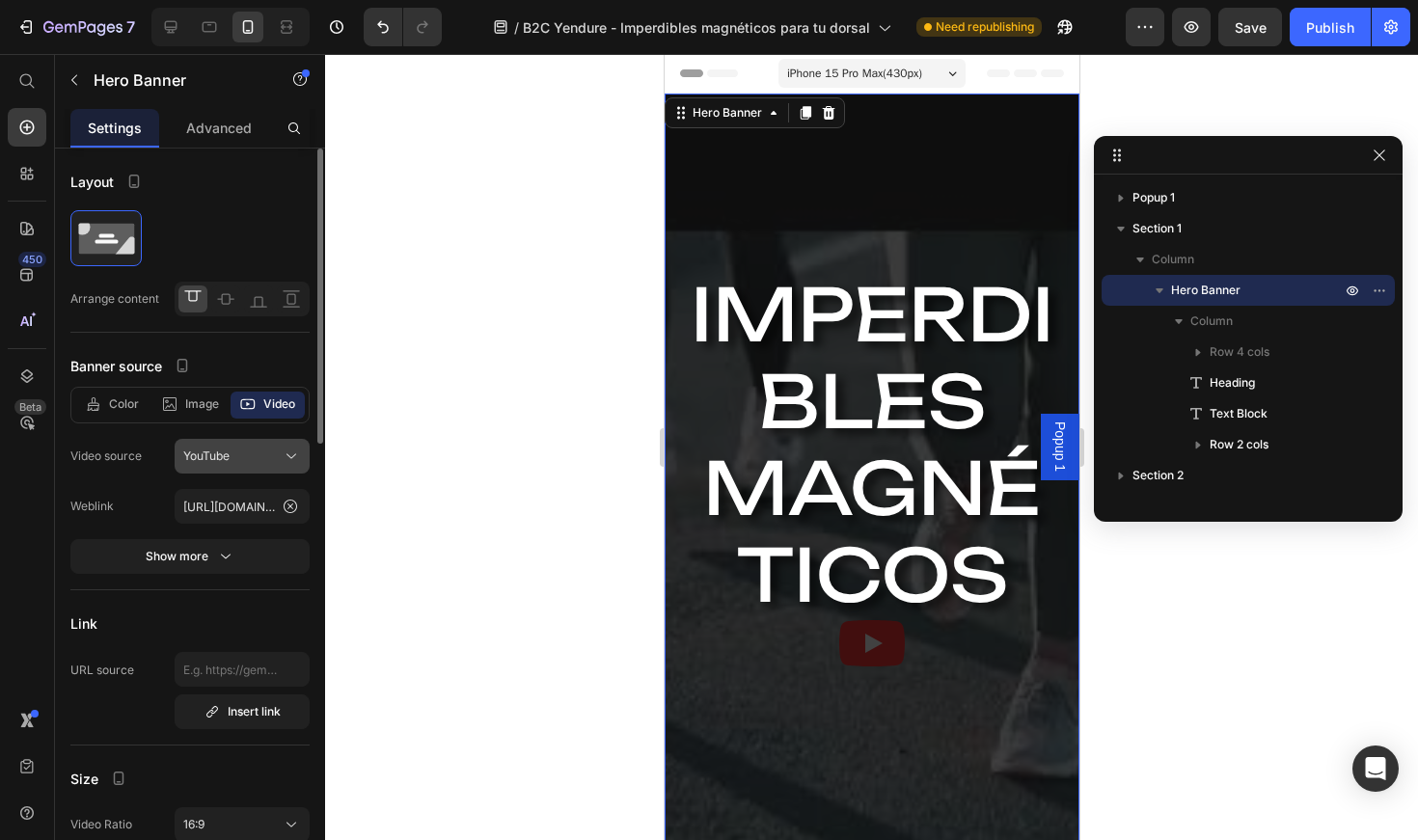 click on "YouTube" at bounding box center (242, 456) 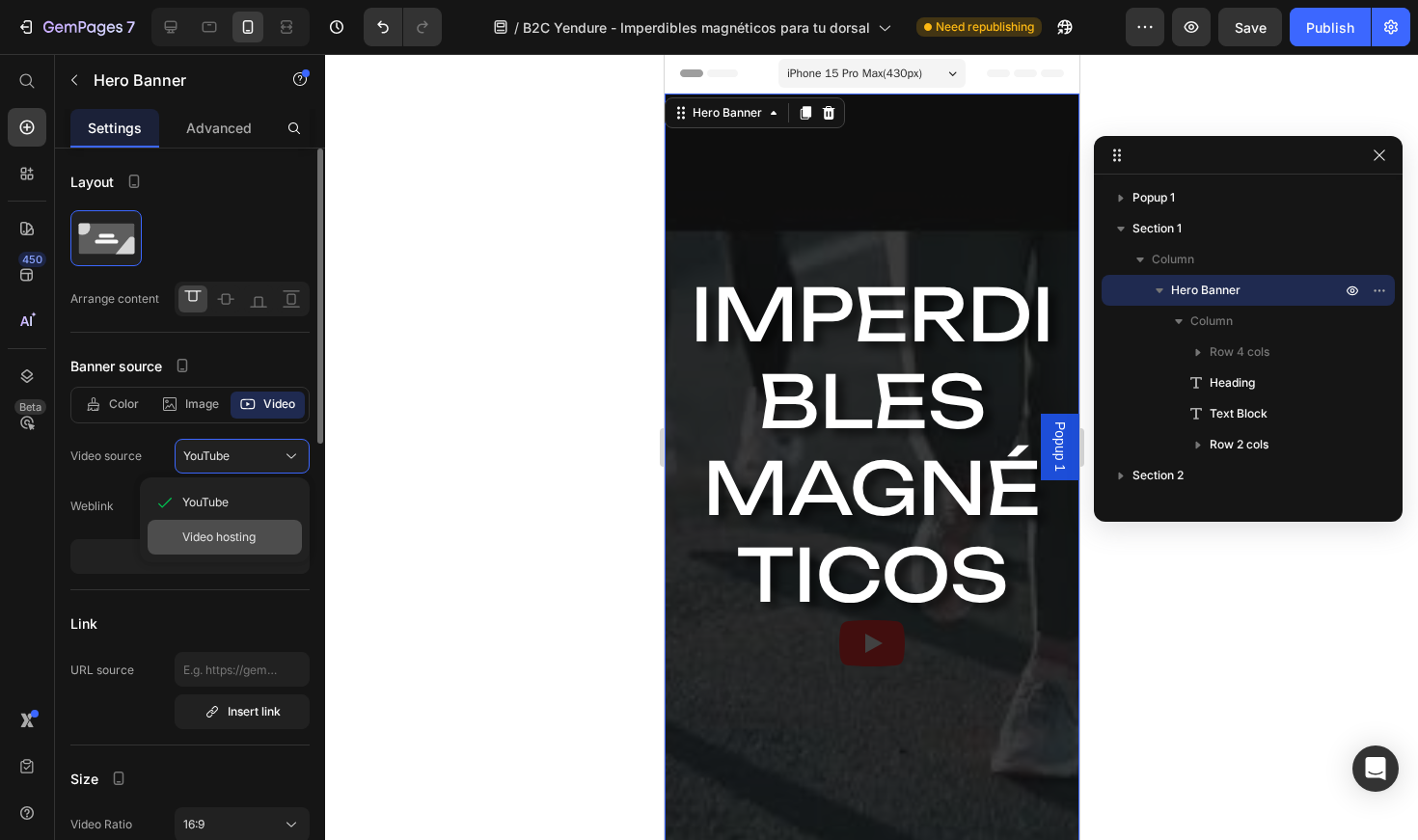 click on "Video hosting" at bounding box center (219, 537) 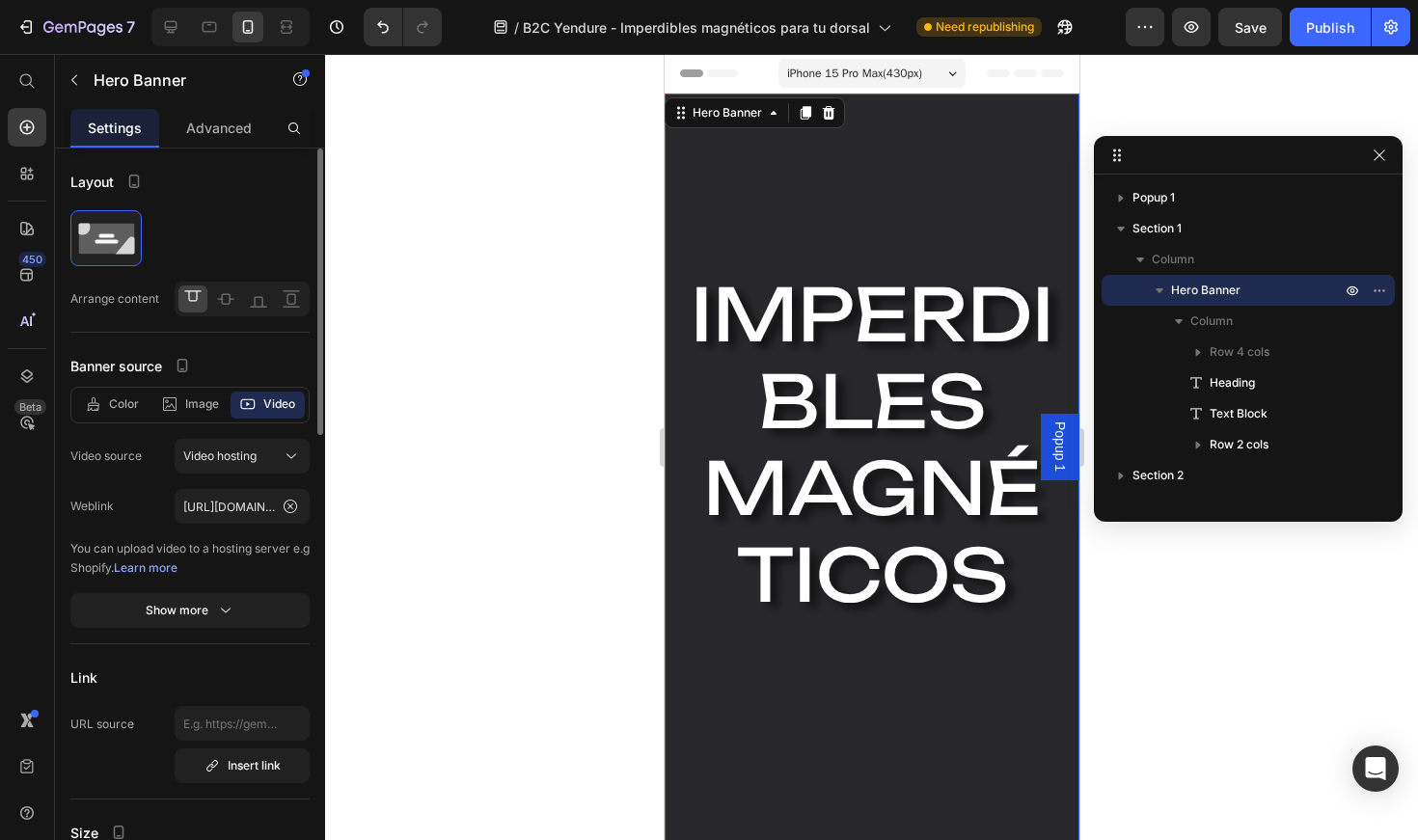 type on "https://media.w3.org/2010/05/sintel/trailer.mp4" 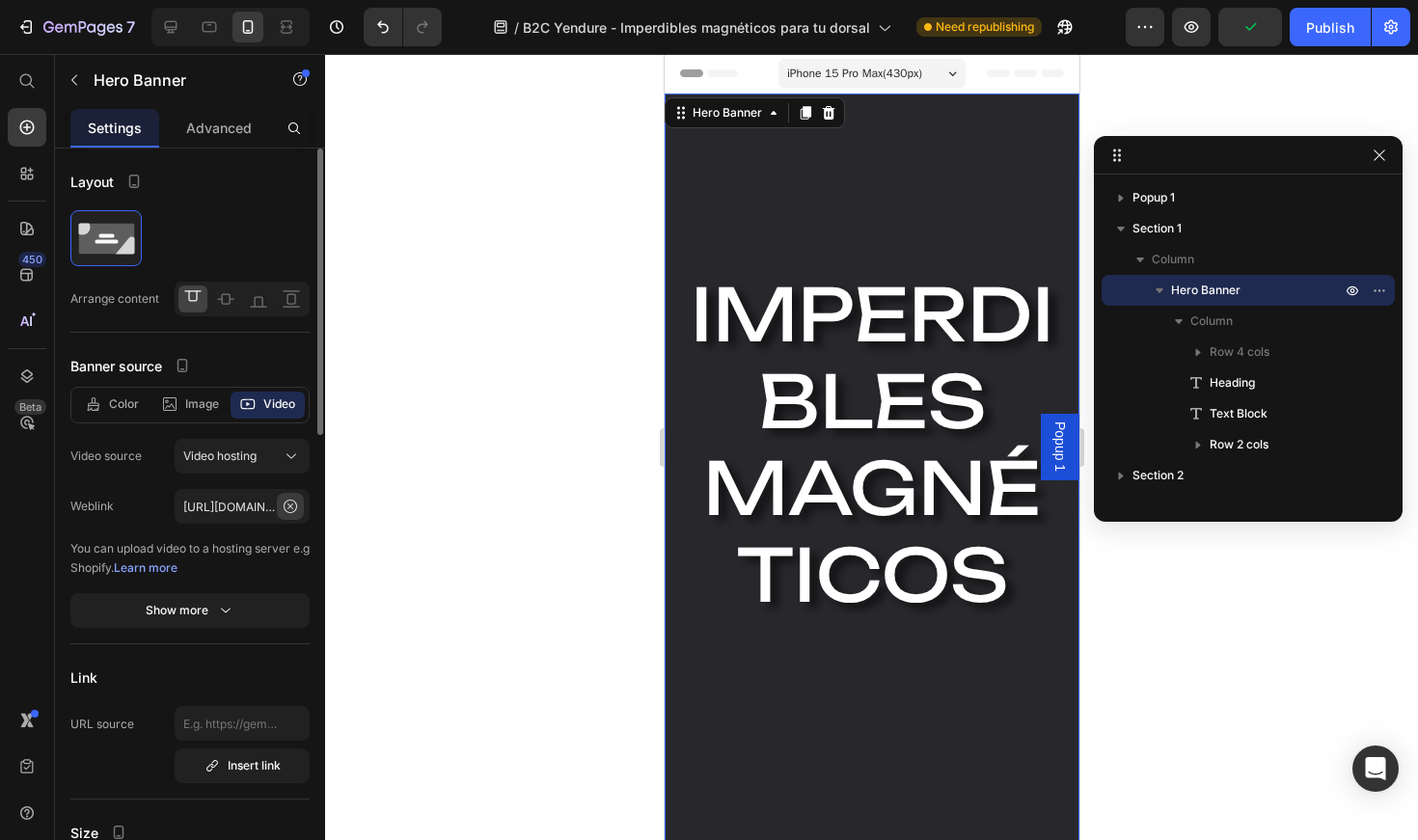click 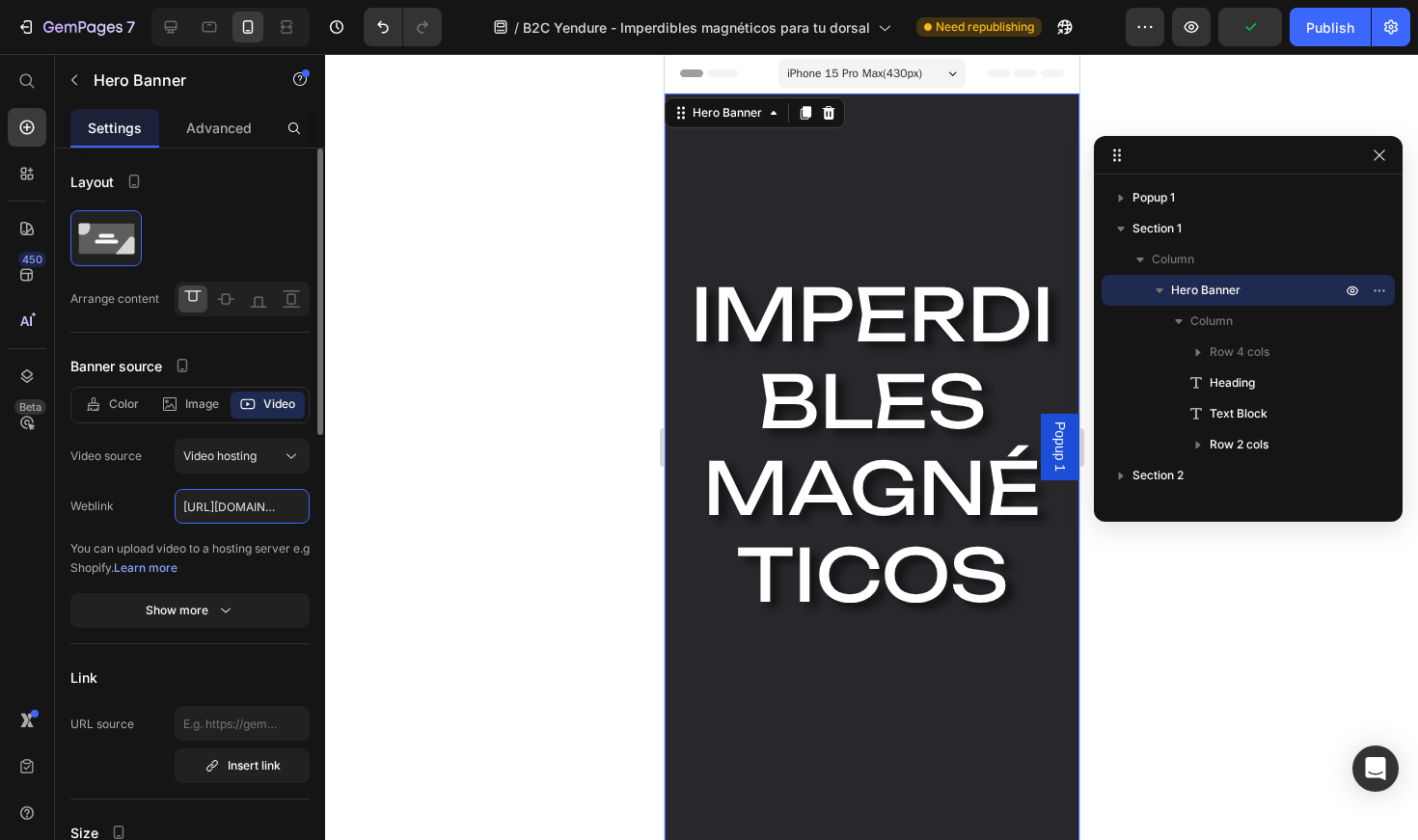 type 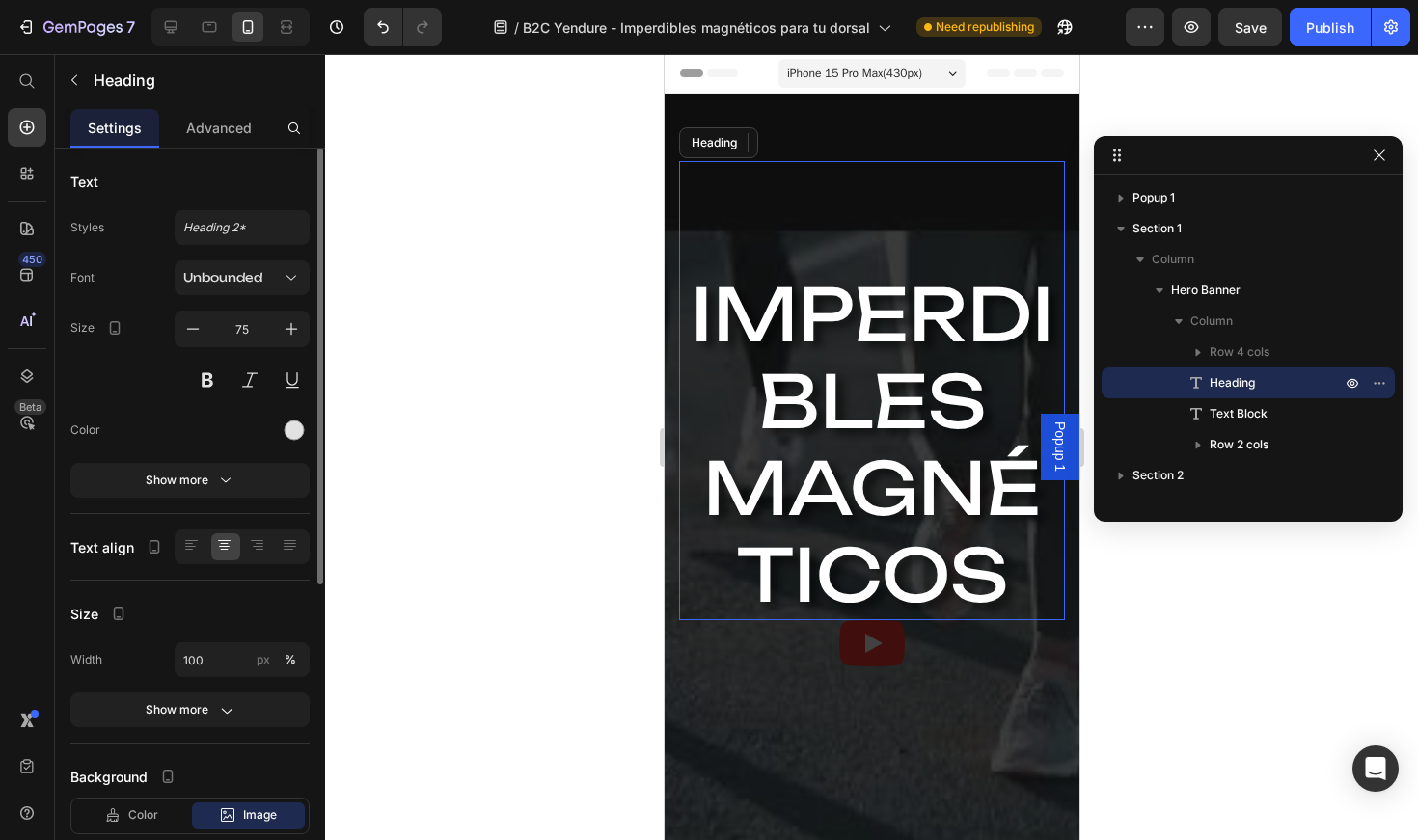 click on "IMPERDIBLES MAGNÉTICOS Heading" at bounding box center [871, 391] 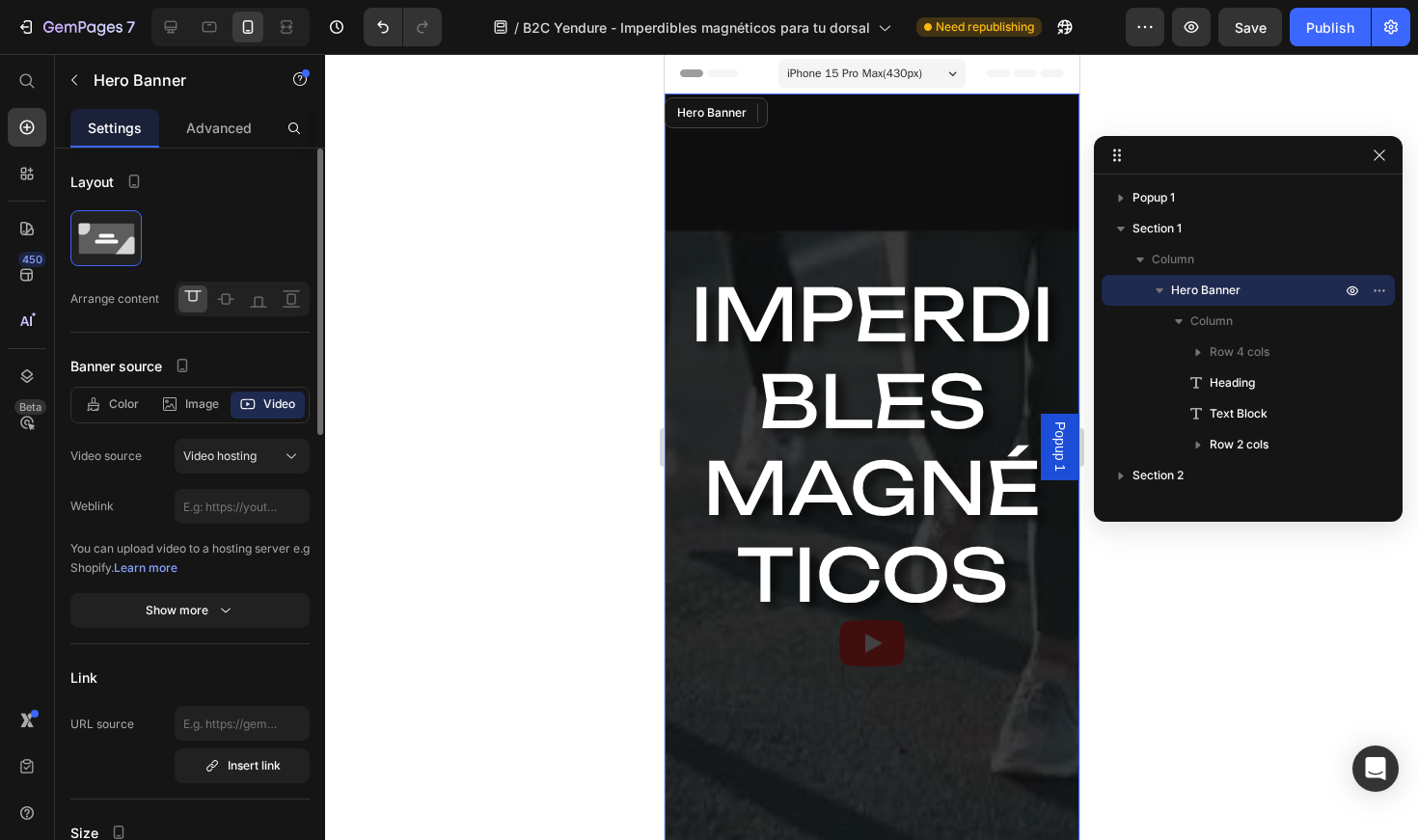 click on "Image NOSOTROS Text Block CONTACTO Text Block
Icon Row IMPERDIBLES MAGNÉTICOS Heading   321 se acabó romper las camisetas Text Block COMPRAR Button PERSONALIZAR Button Row" at bounding box center [871, 643] 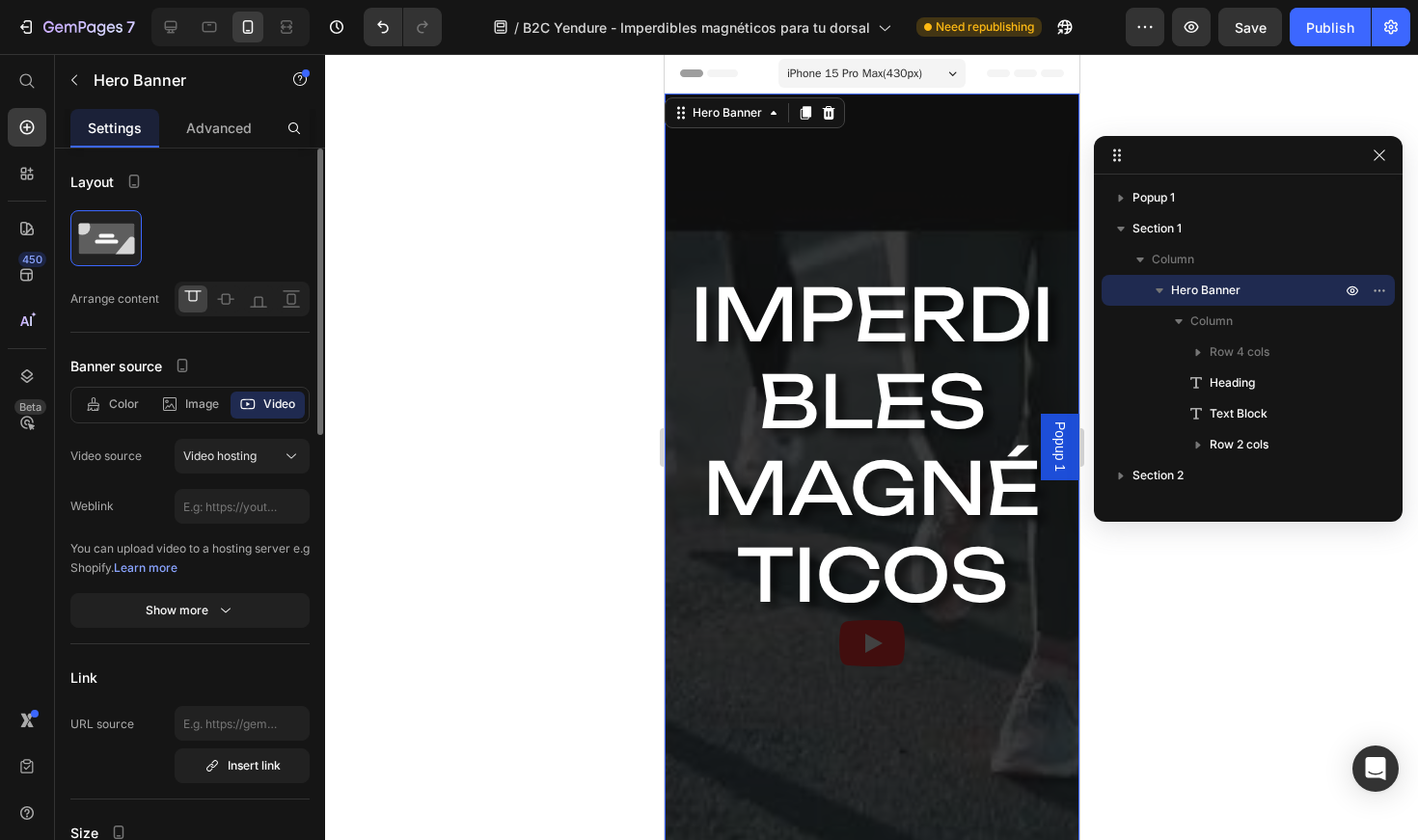 click on "Image NOSOTROS Text Block CONTACTO Text Block
Icon Row IMPERDIBLES MAGNÉTICOS Heading se acabó romper las camisetas Text Block COMPRAR Button PERSONALIZAR Button Row" at bounding box center [871, 643] 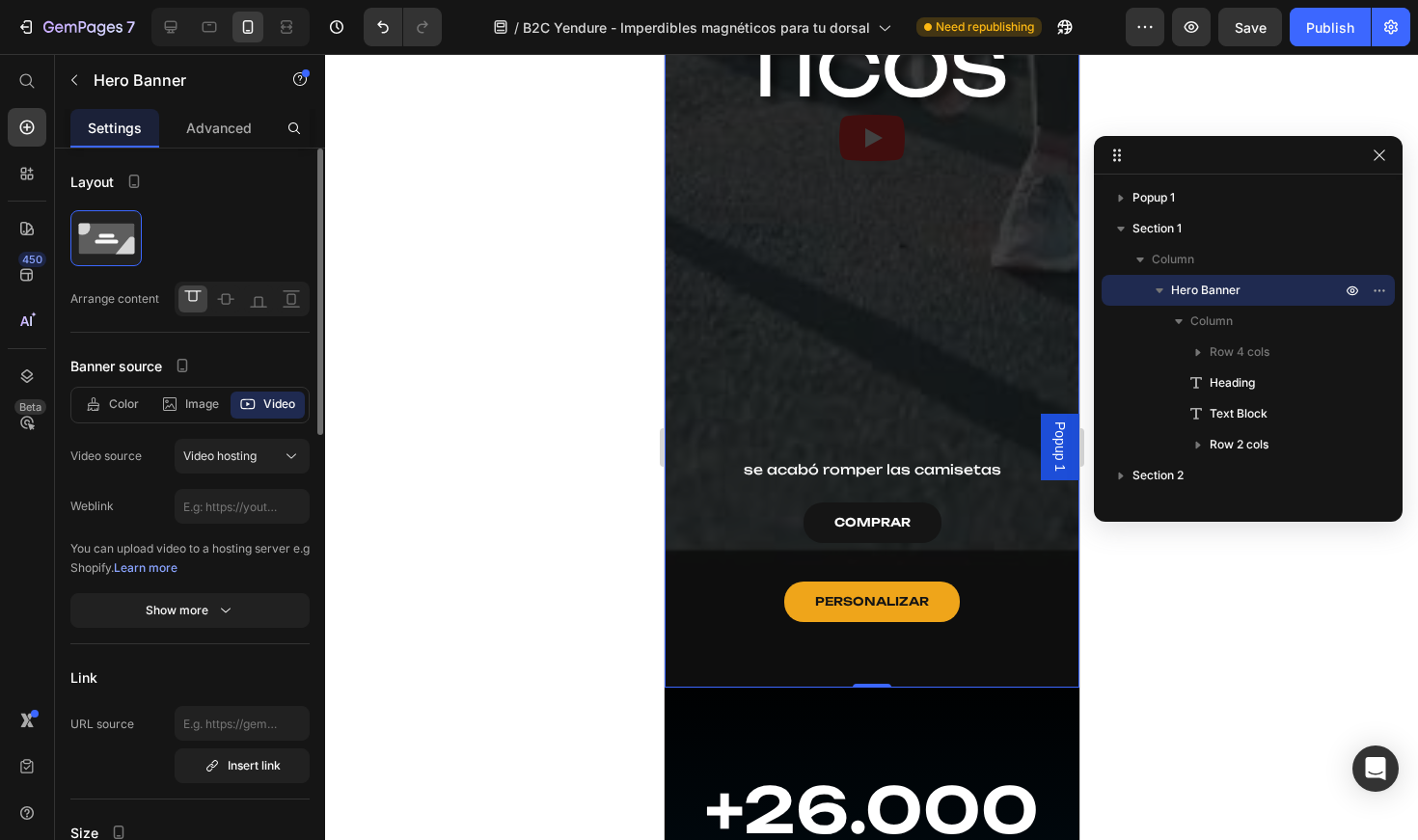 scroll, scrollTop: 516, scrollLeft: 0, axis: vertical 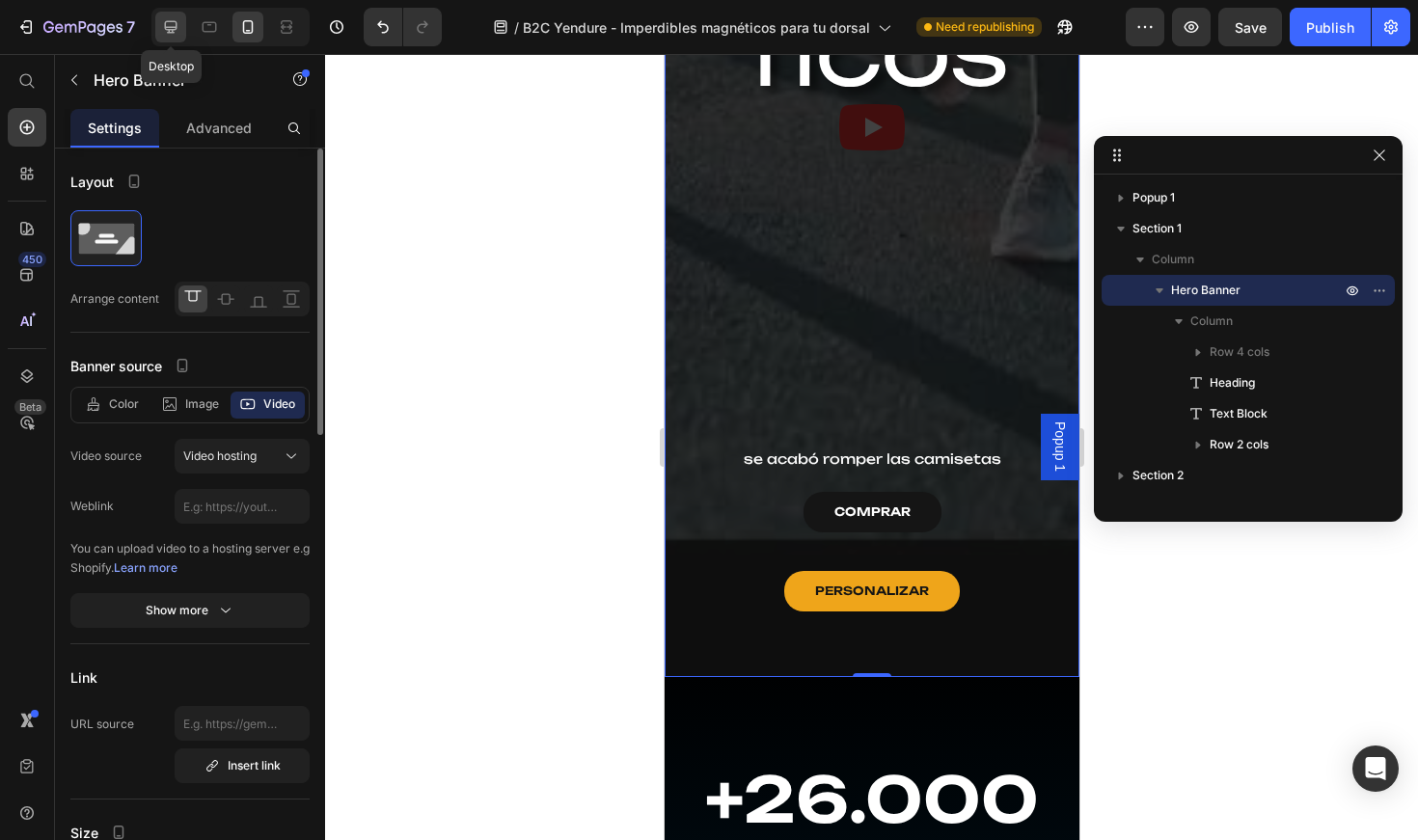 click 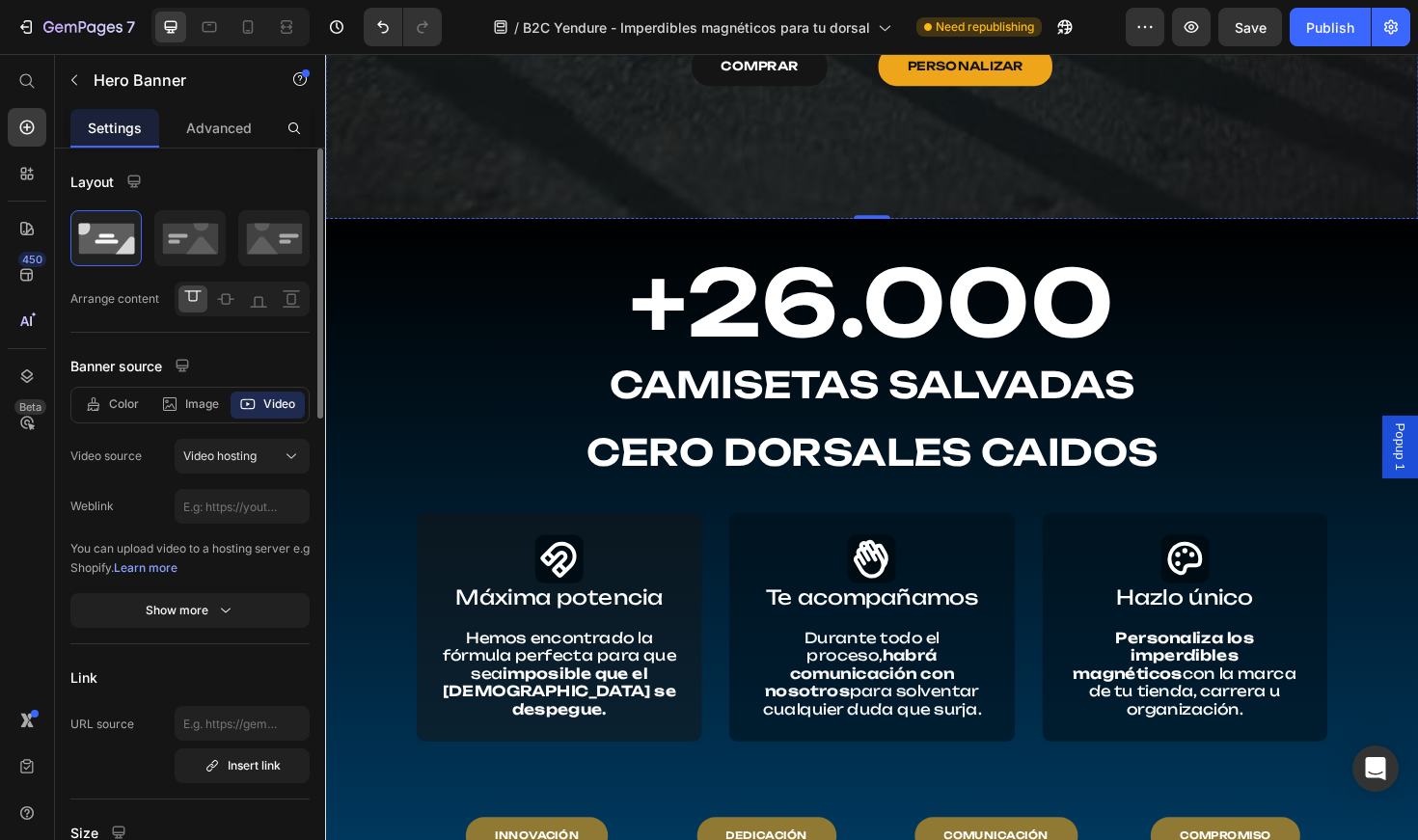 scroll, scrollTop: 0, scrollLeft: 0, axis: both 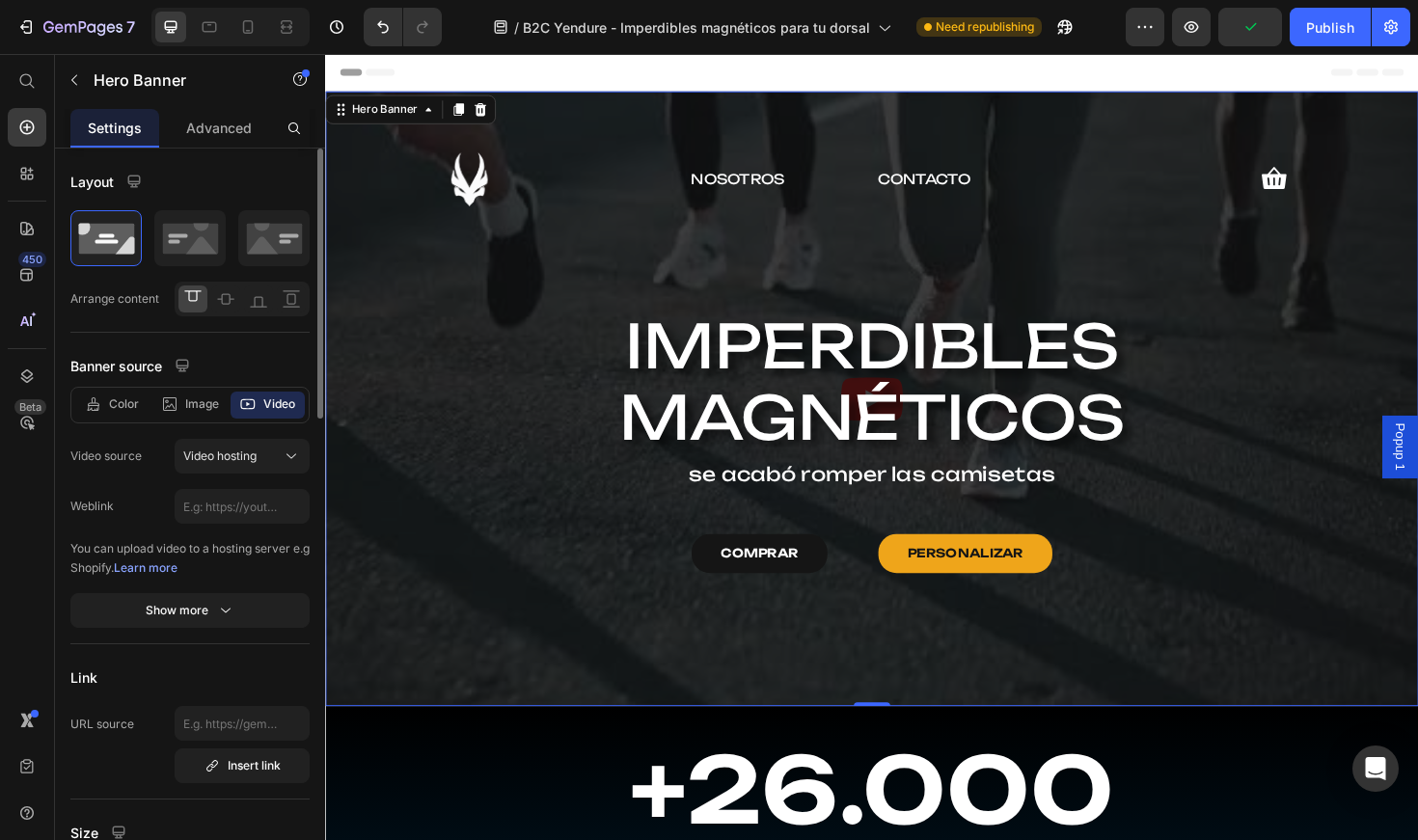 click on "Image NOSOTROS Text Block CONTACTO Text Block
Icon Row IMPERDIBLES MAGNÉTICOS Heading se acabó romper las camisetas Text Block COMPRAR Button PERSONALIZAR Button Row" at bounding box center (904, 389) 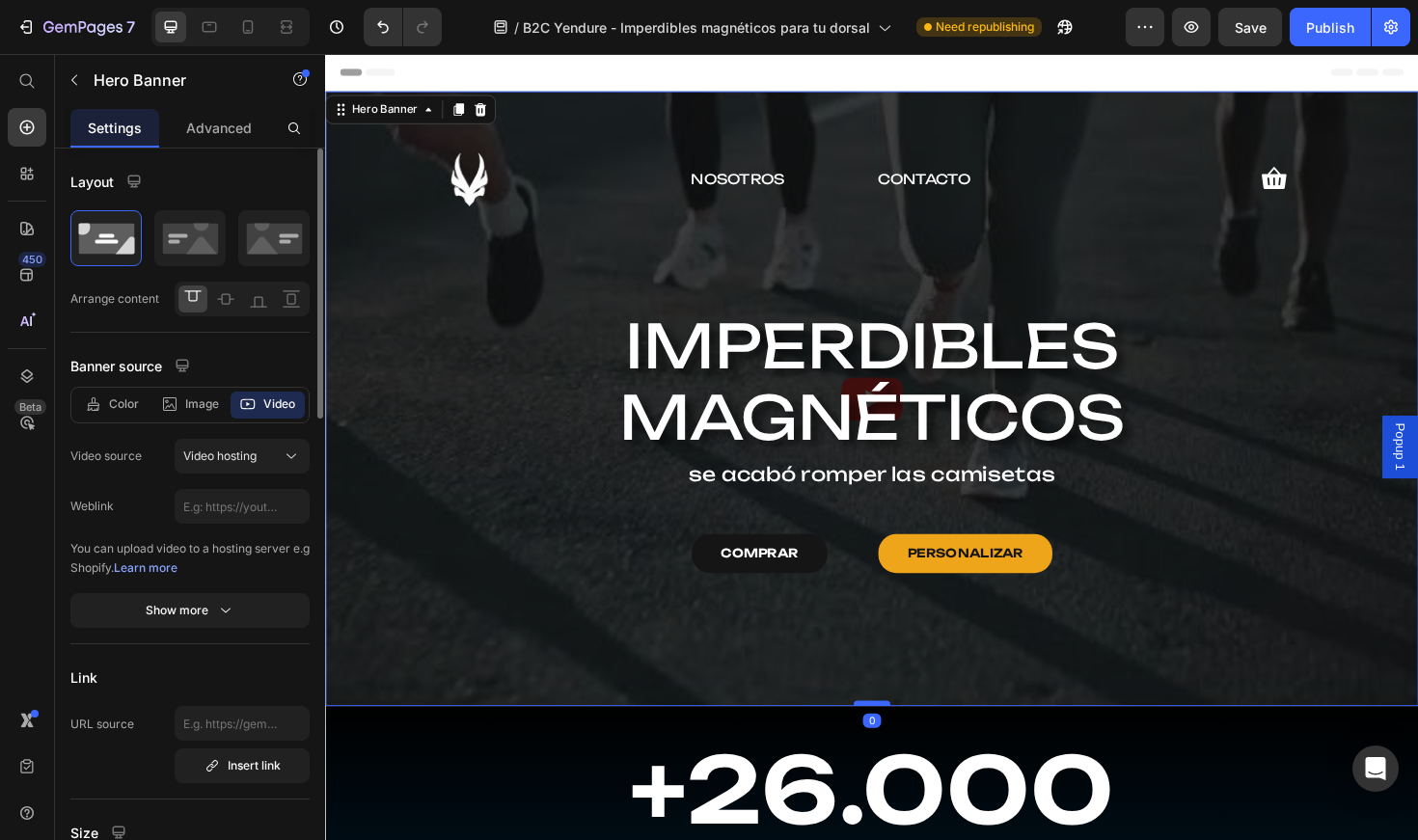 drag, startPoint x: 914, startPoint y: 743, endPoint x: 895, endPoint y: 743, distance: 19 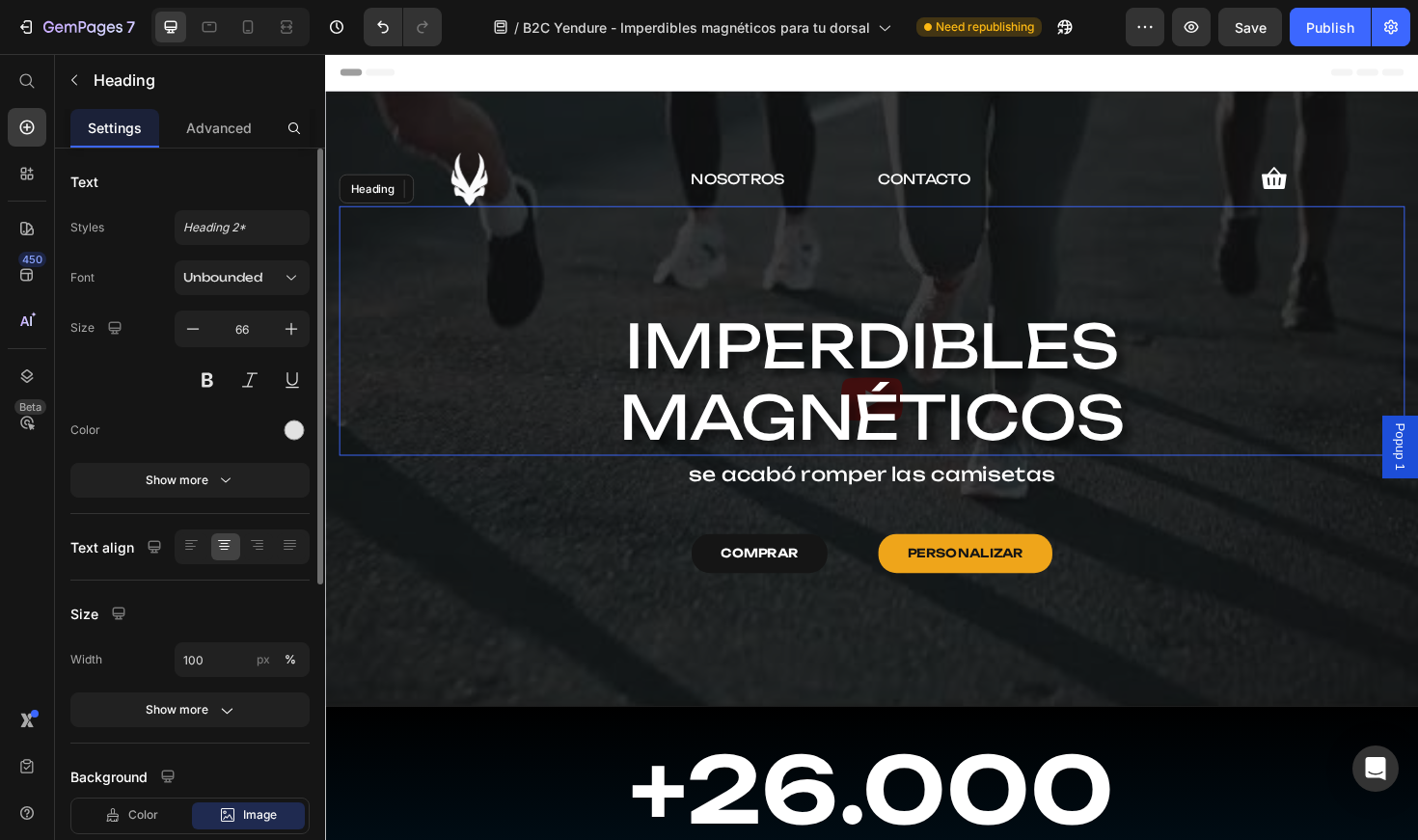 click on "IMPERDIBLES MAGNÉTICOS" at bounding box center (904, 401) 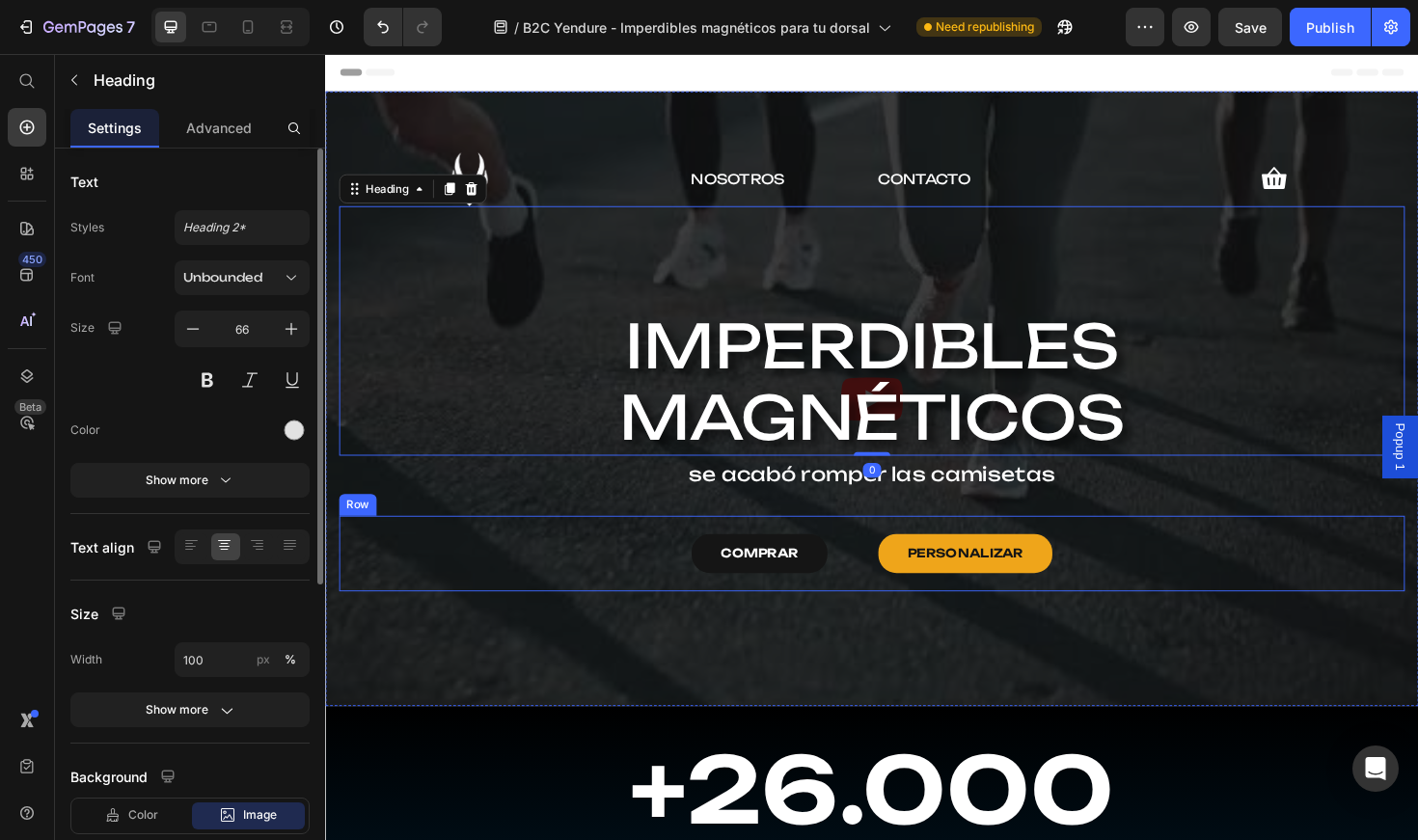 click on "COMPRAR Button PERSONALIZAR Button Row" at bounding box center [904, 583] 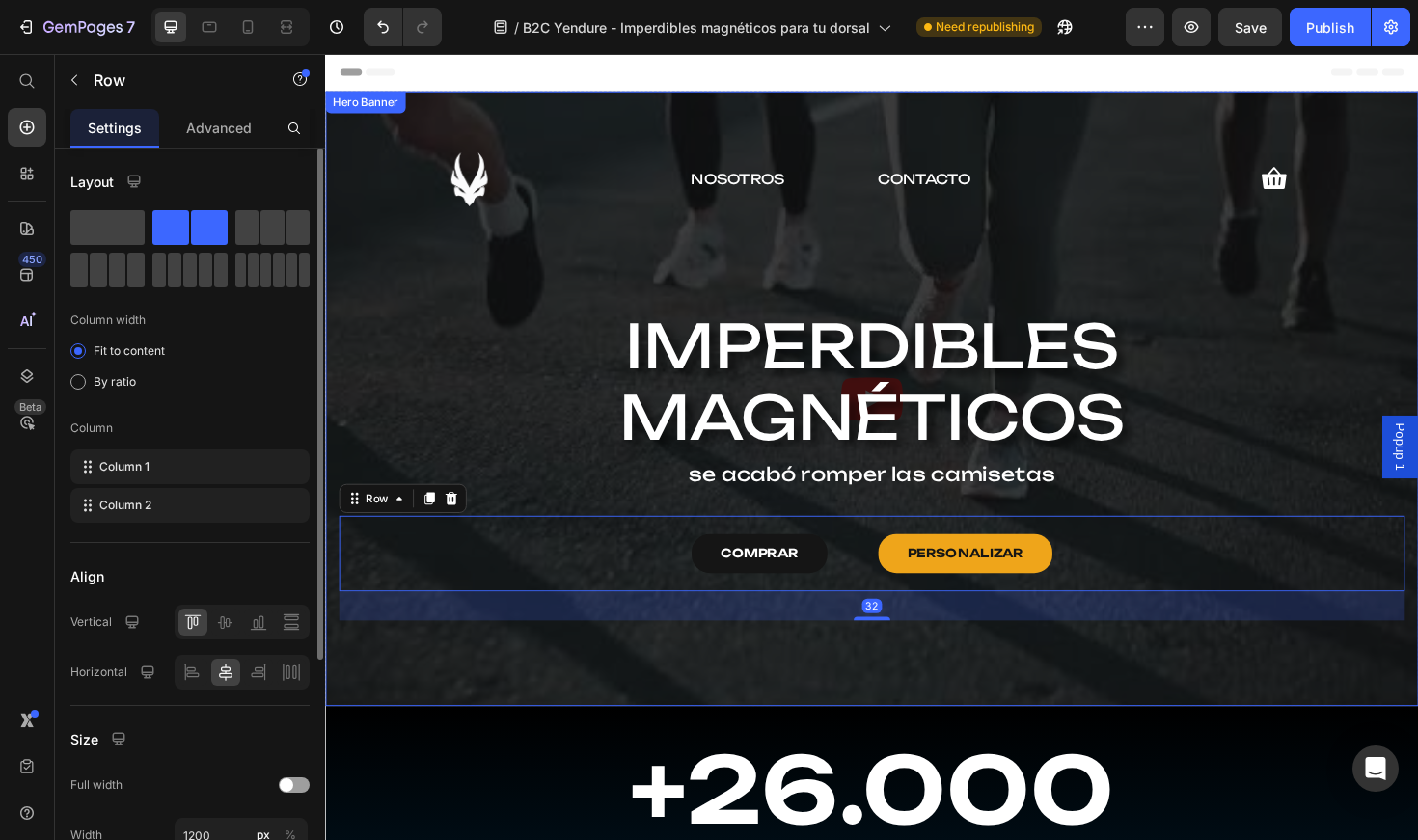 click on "Image NOSOTROS Text Block CONTACTO Text Block
Icon Row IMPERDIBLES MAGNÉTICOS Heading se acabó romper las camisetas Text Block COMPRAR Button PERSONALIZAR Button Row   32" at bounding box center (904, 389) 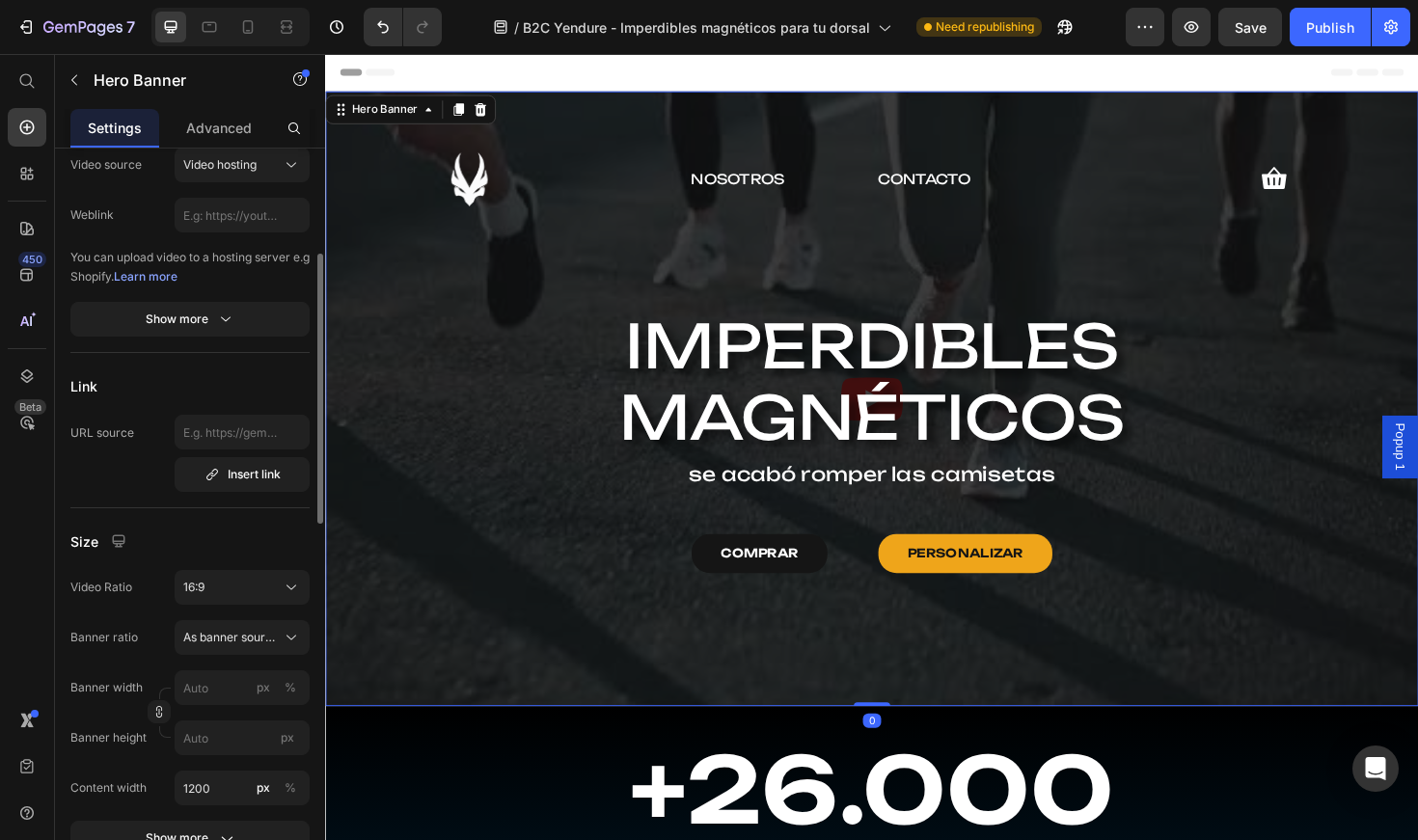 scroll, scrollTop: 291, scrollLeft: 0, axis: vertical 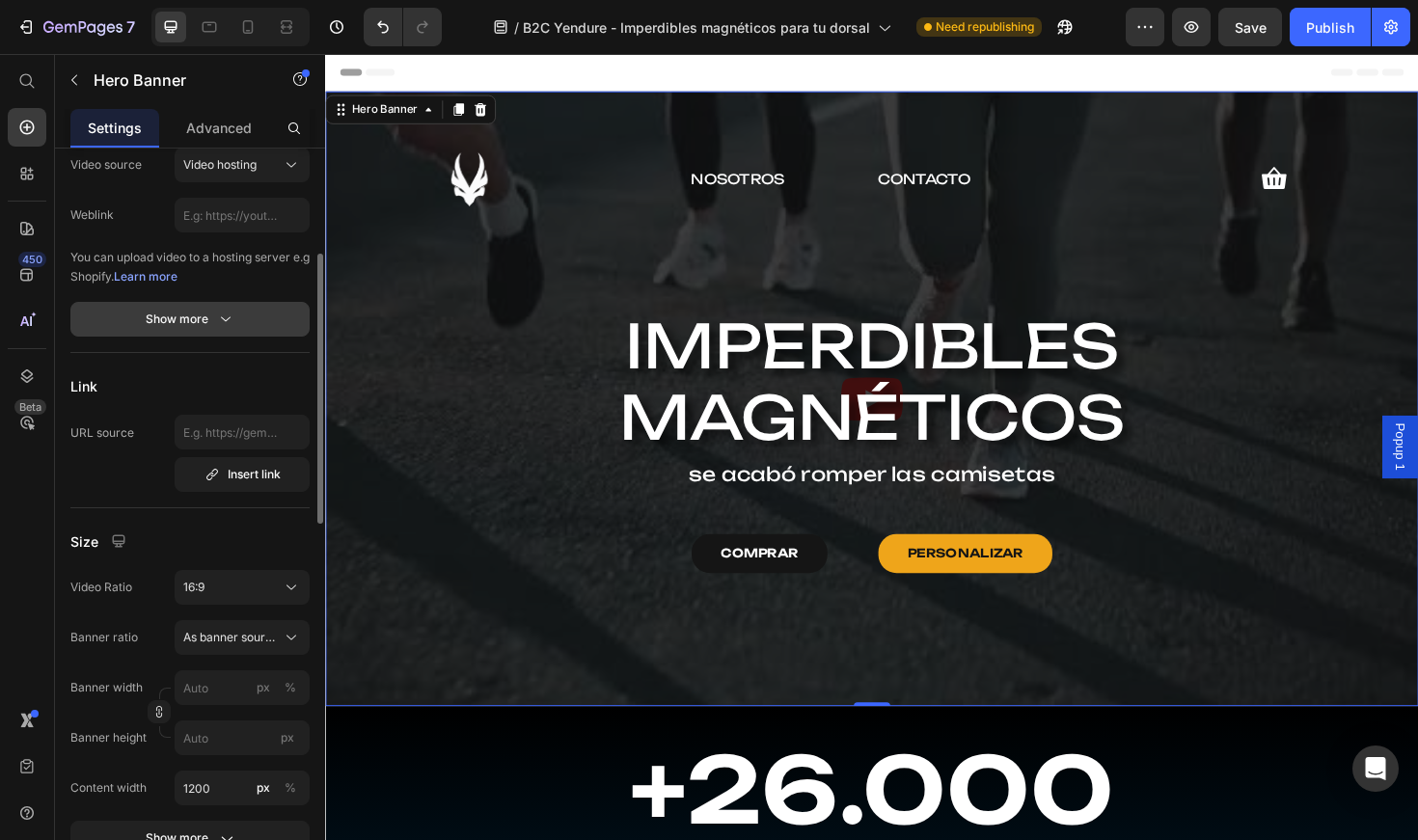 click on "Show more" at bounding box center (190, 319) 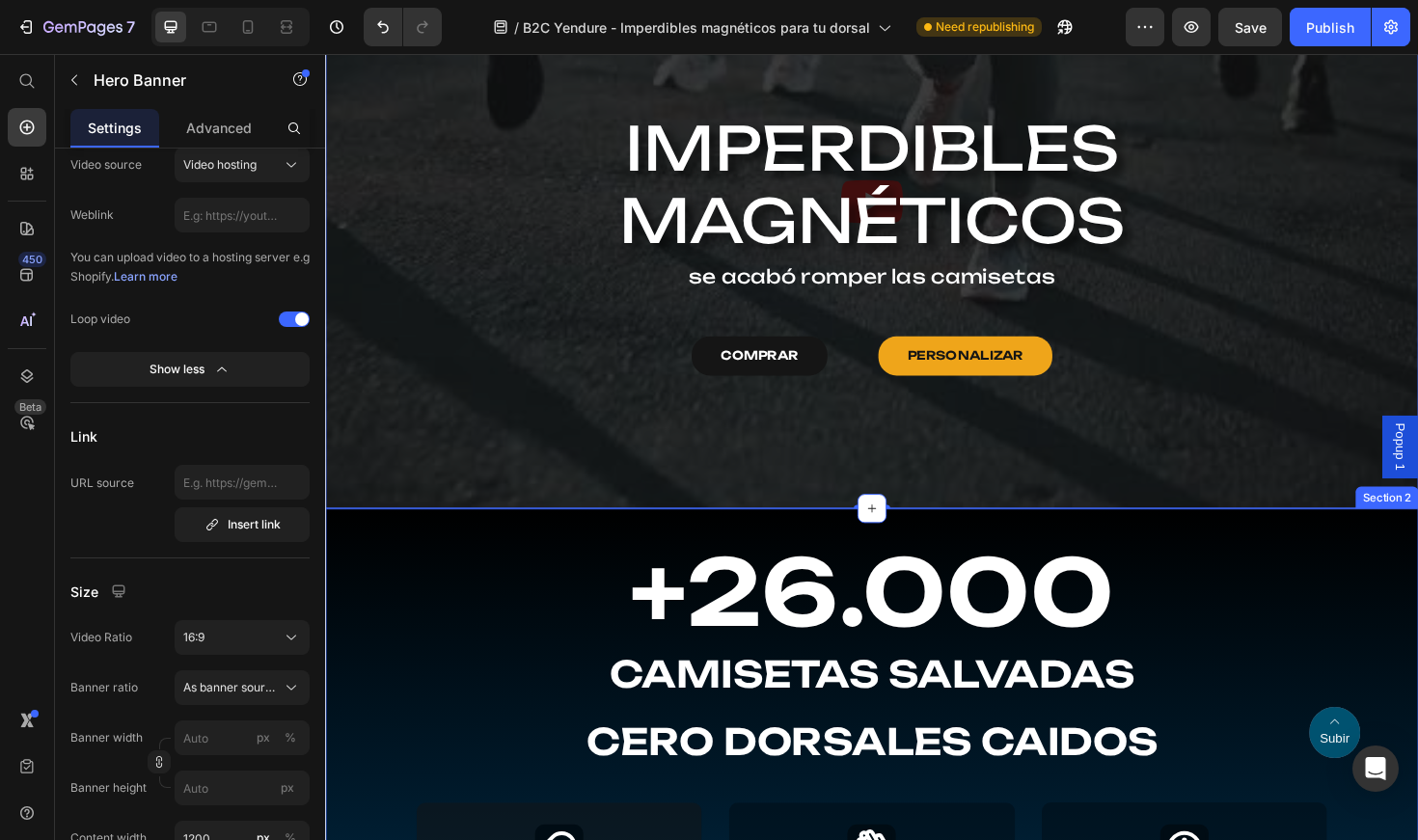 scroll, scrollTop: 239, scrollLeft: 0, axis: vertical 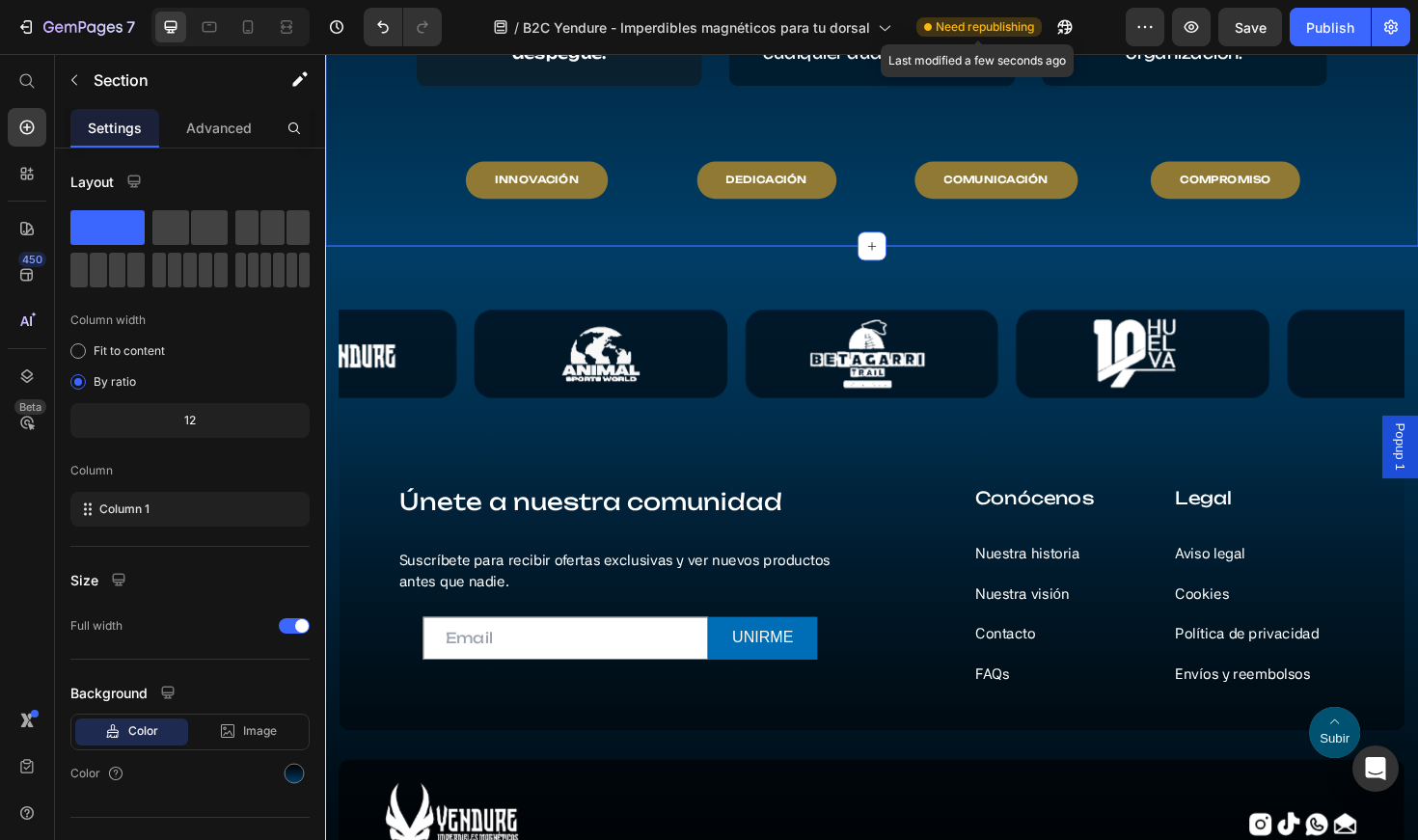 click on "Need republishing" at bounding box center [985, 27] 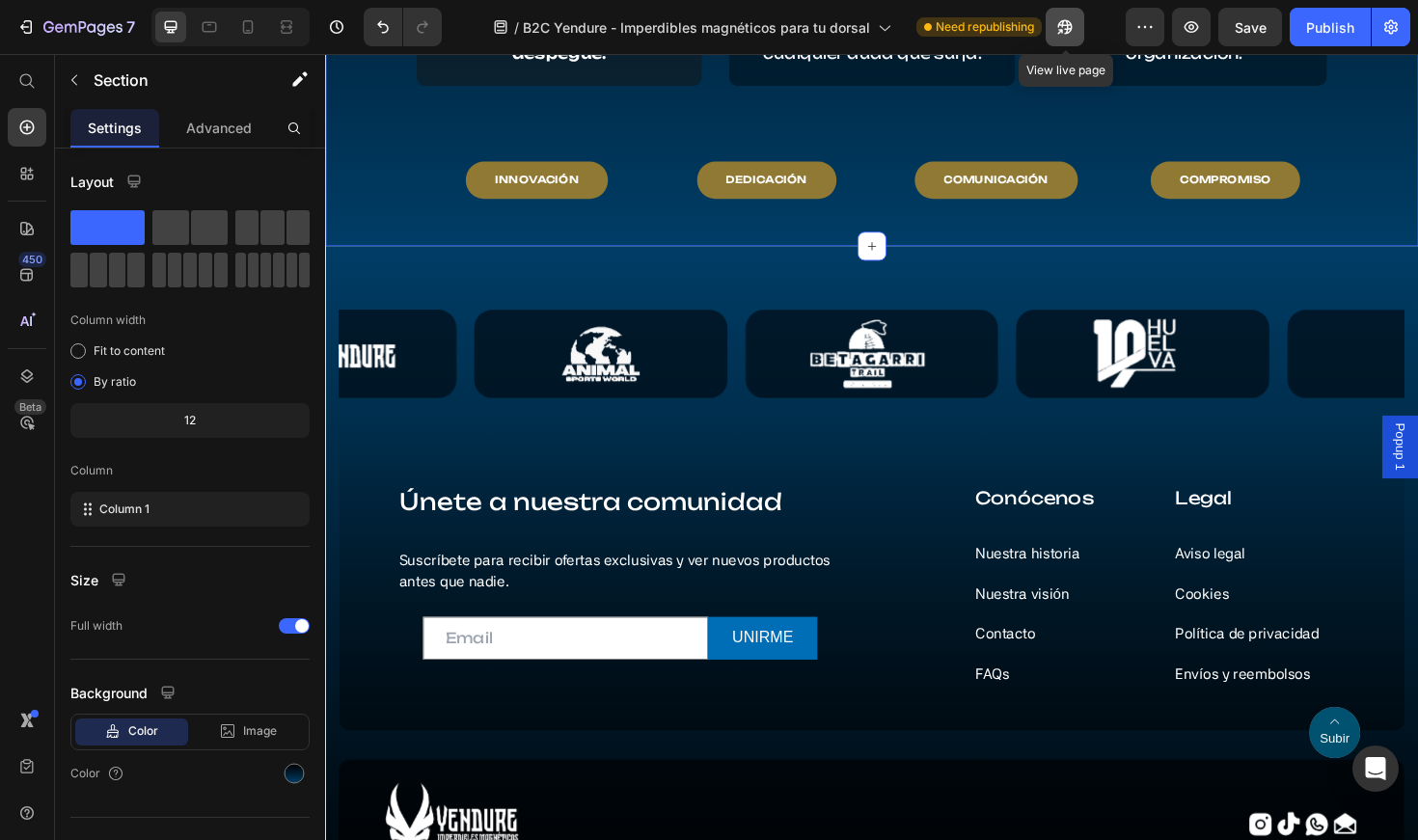 click 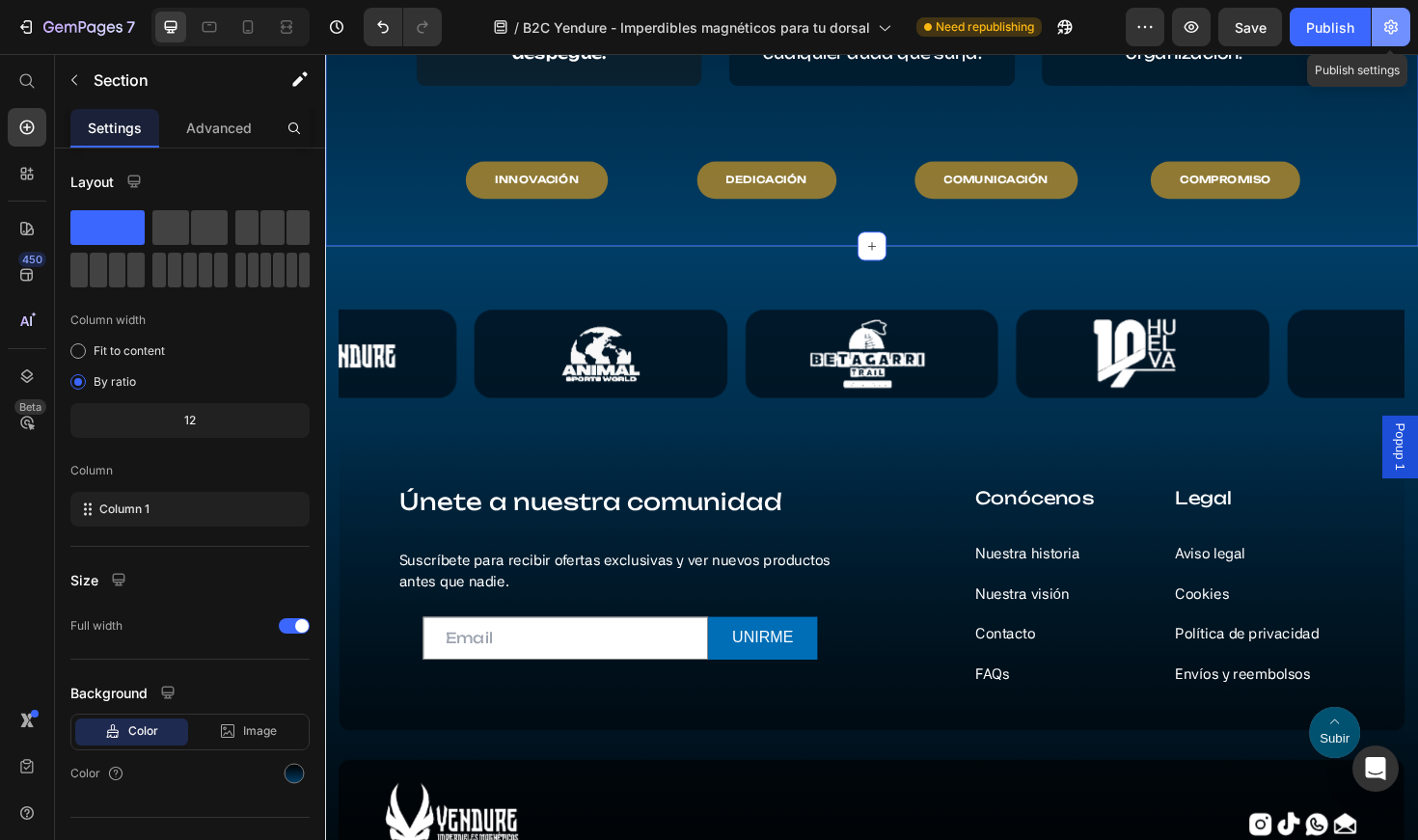 click 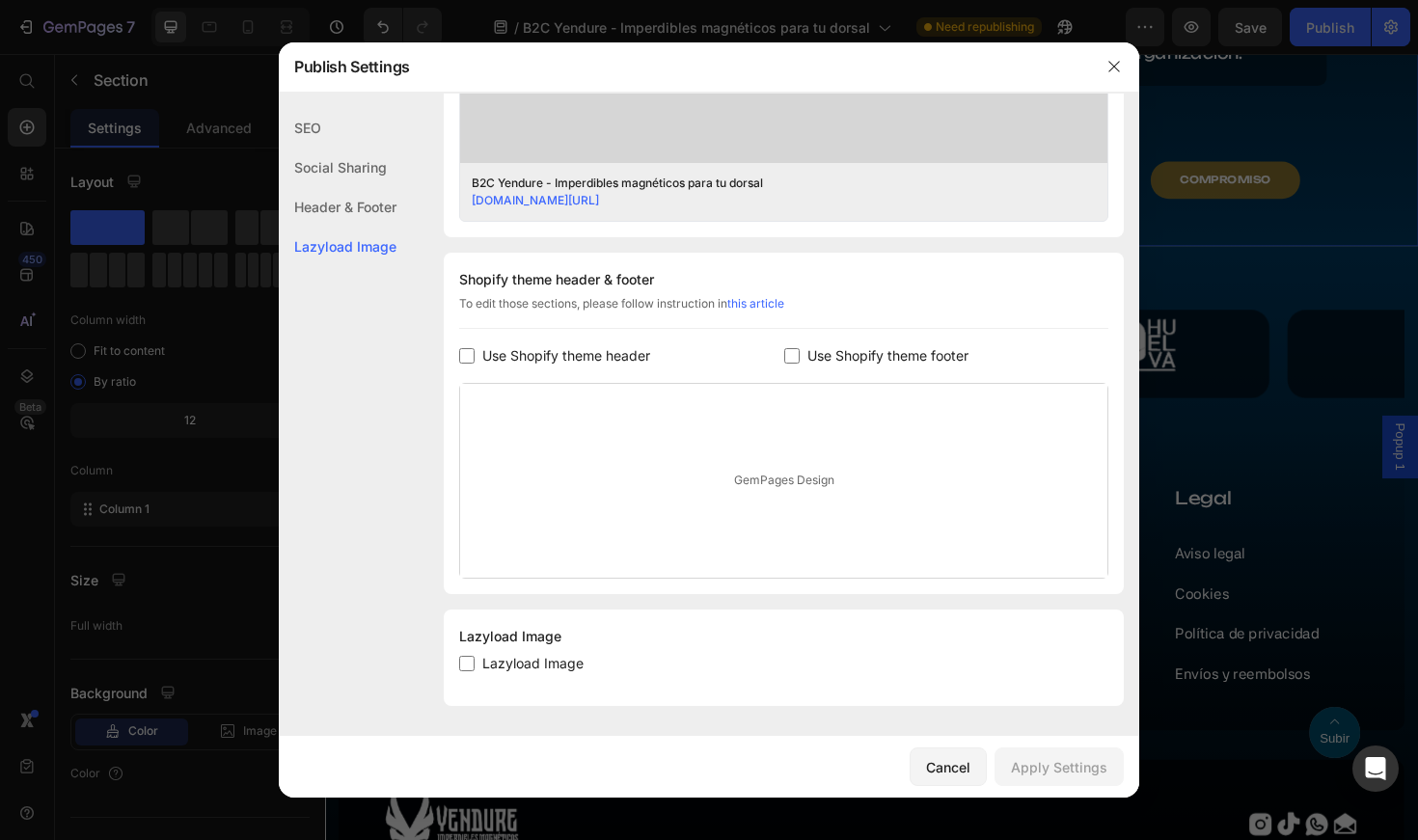 scroll, scrollTop: 763, scrollLeft: 0, axis: vertical 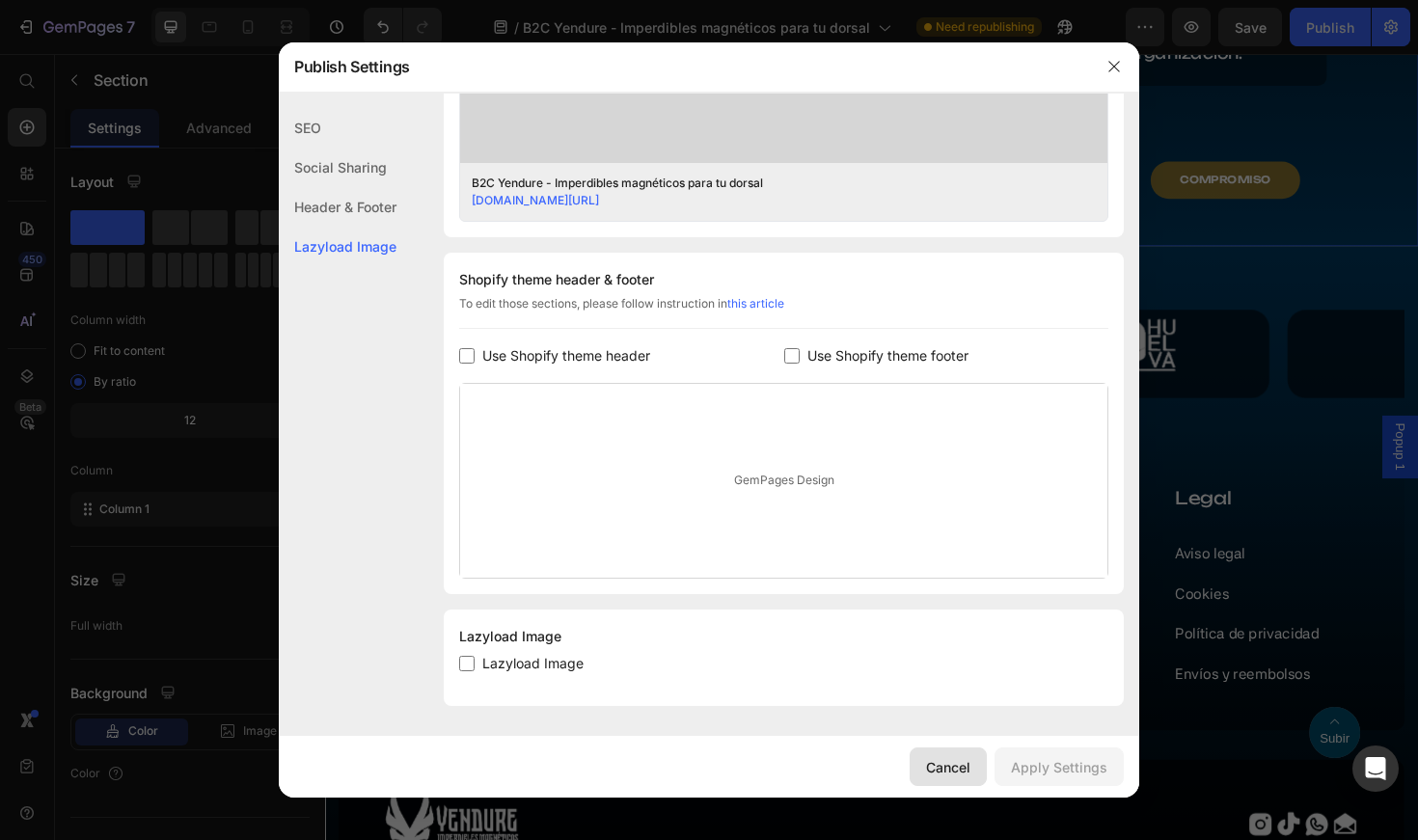 click on "Cancel" 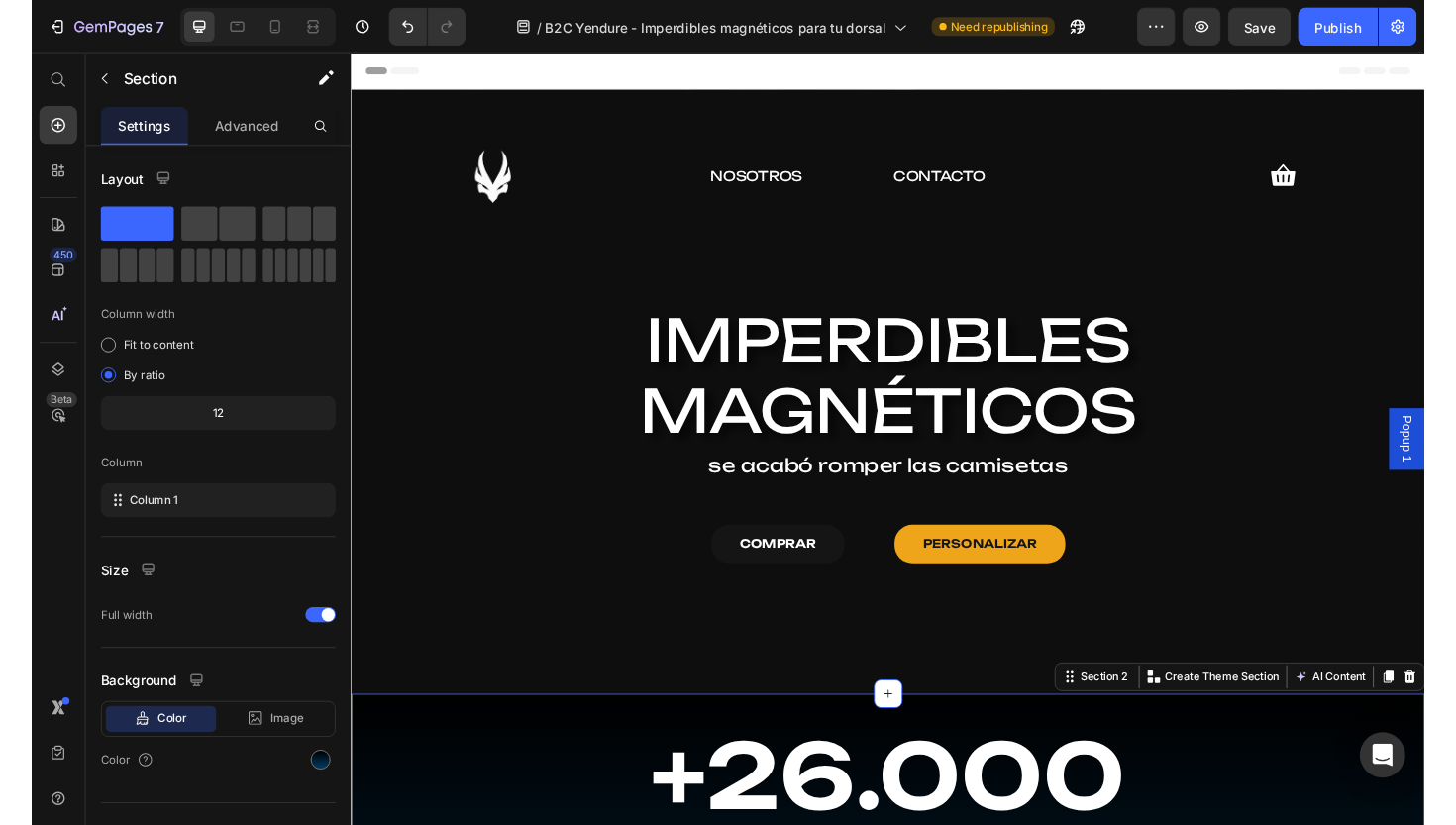 scroll, scrollTop: 0, scrollLeft: 0, axis: both 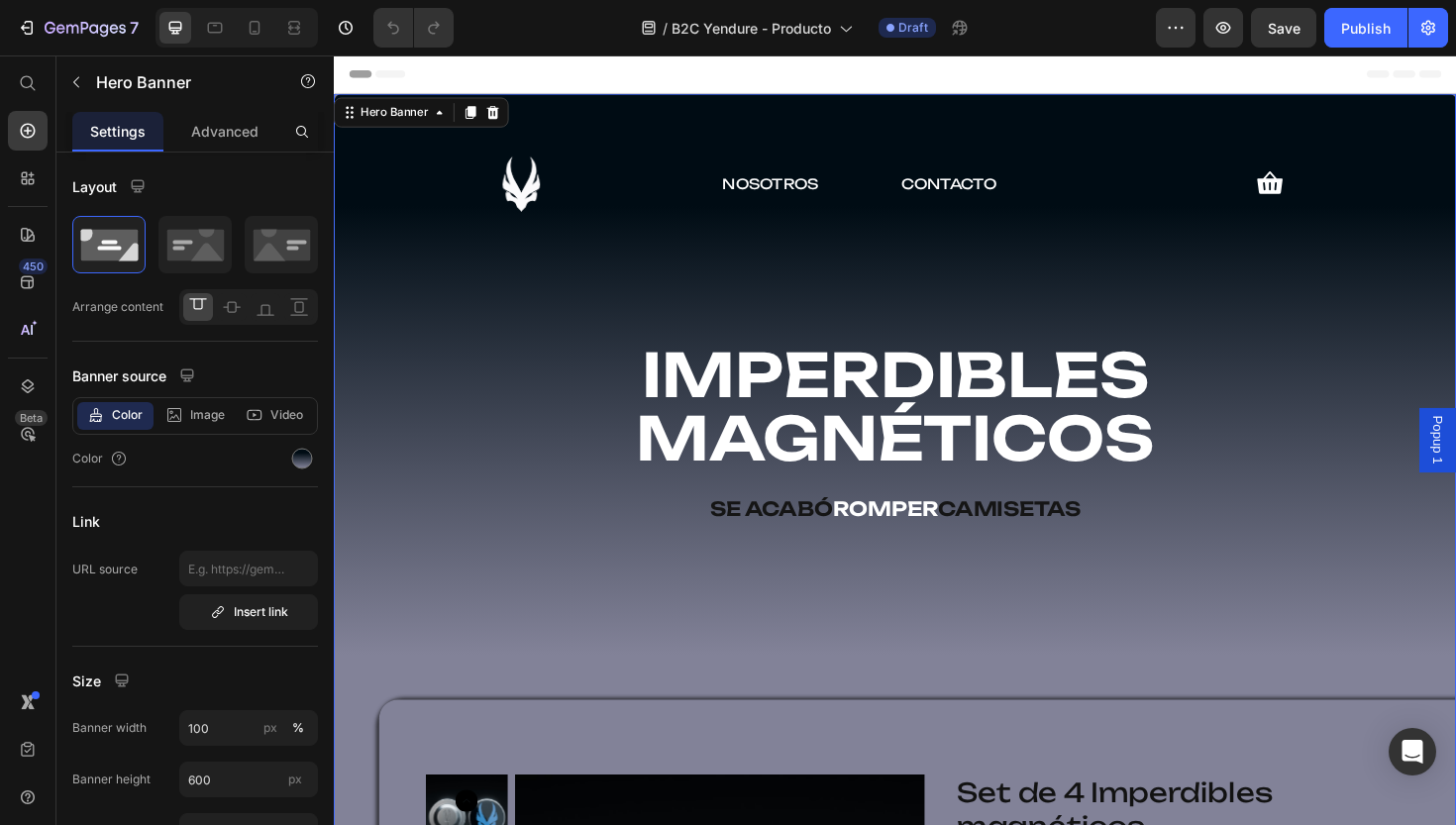 click on "Image NOSOTROS Text Block CONTACTO Text Block
Icon Row IMPERDIBLES MAGNÉTICOS se acabó  romper  camisetas Text Block" at bounding box center [928, 361] 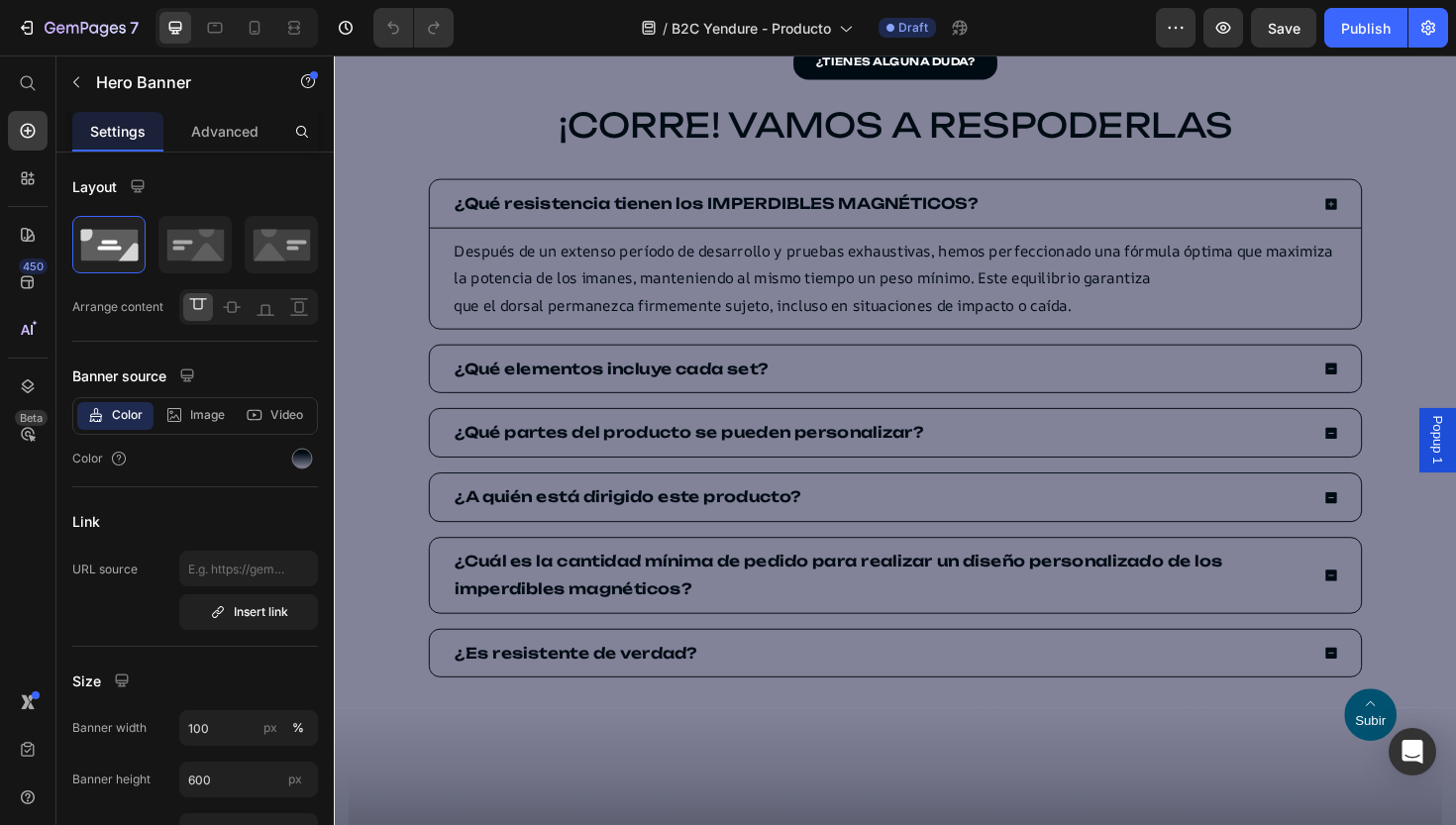 scroll, scrollTop: 0, scrollLeft: 0, axis: both 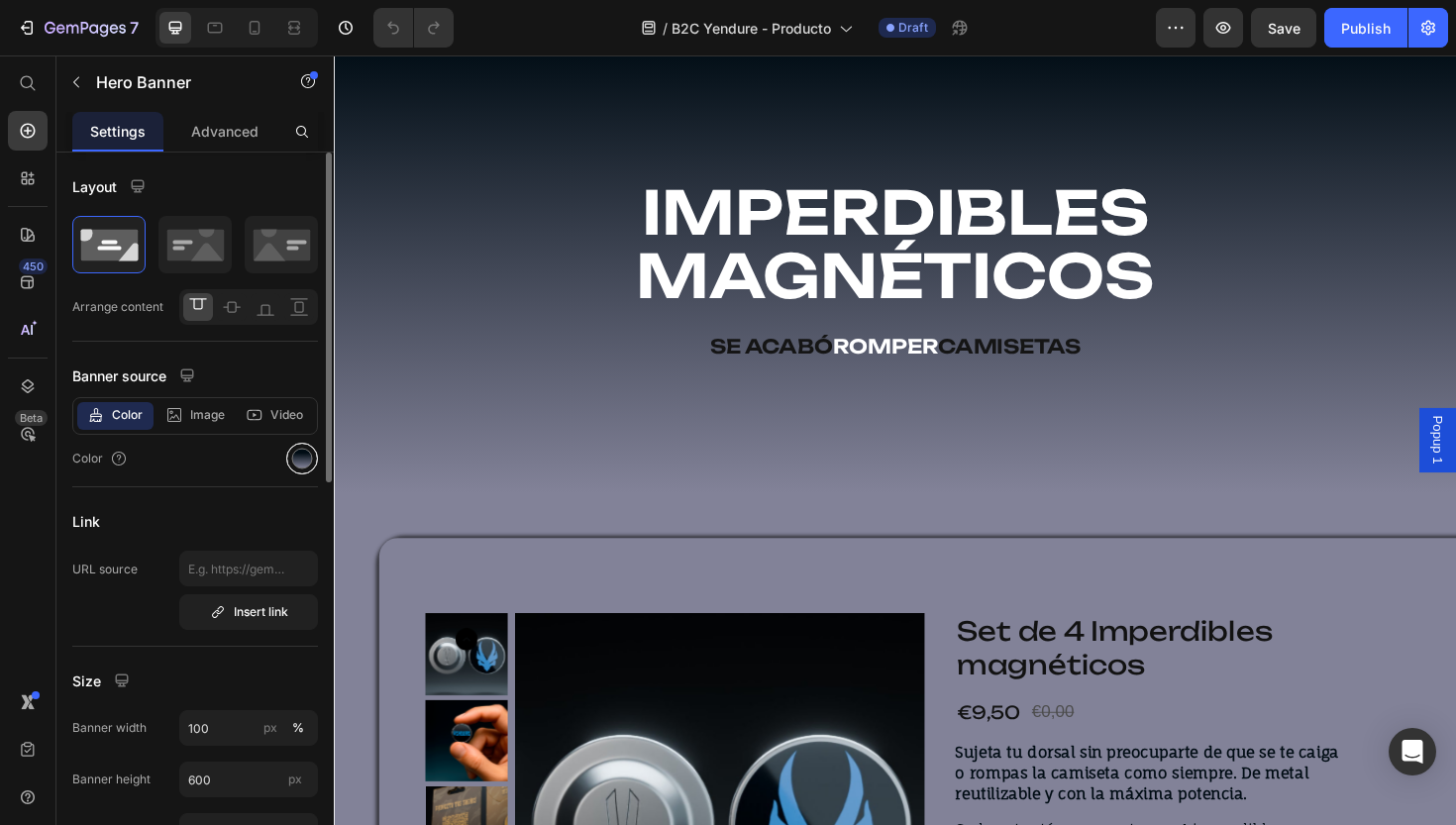 click at bounding box center (302, 459) 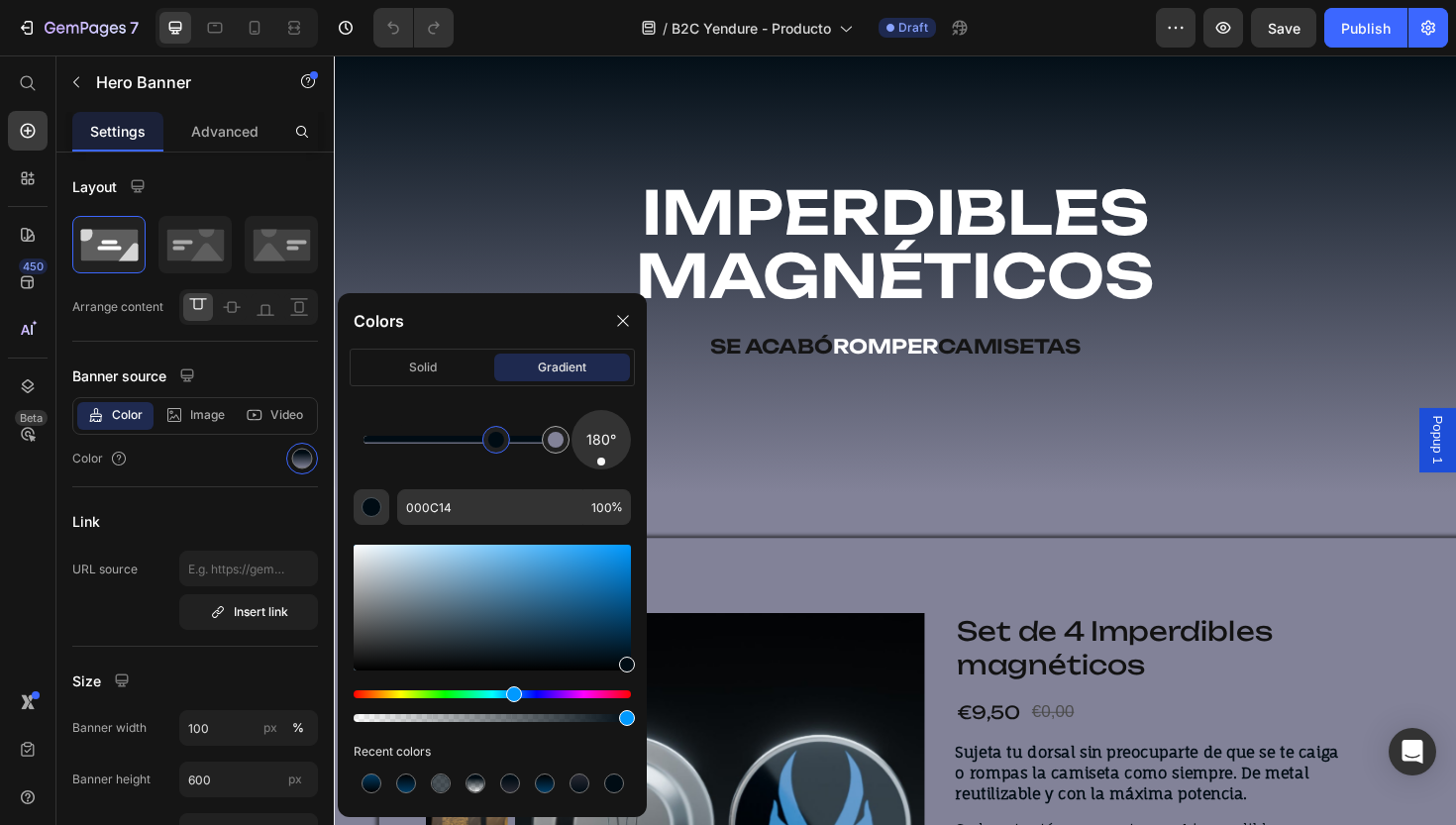 drag, startPoint x: 408, startPoint y: 436, endPoint x: 497, endPoint y: 438, distance: 89.02247 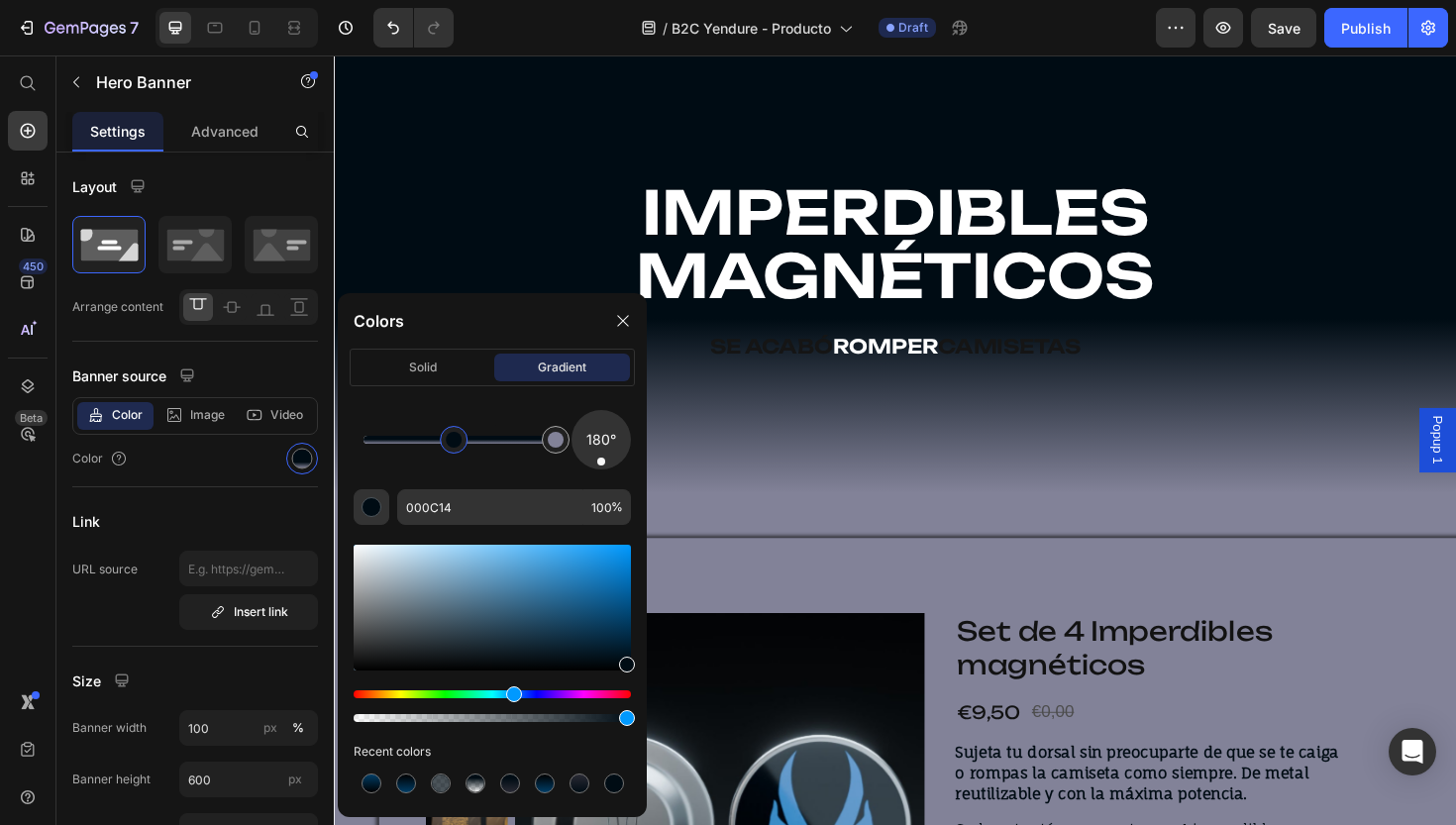 drag, startPoint x: 497, startPoint y: 438, endPoint x: 456, endPoint y: 438, distance: 41 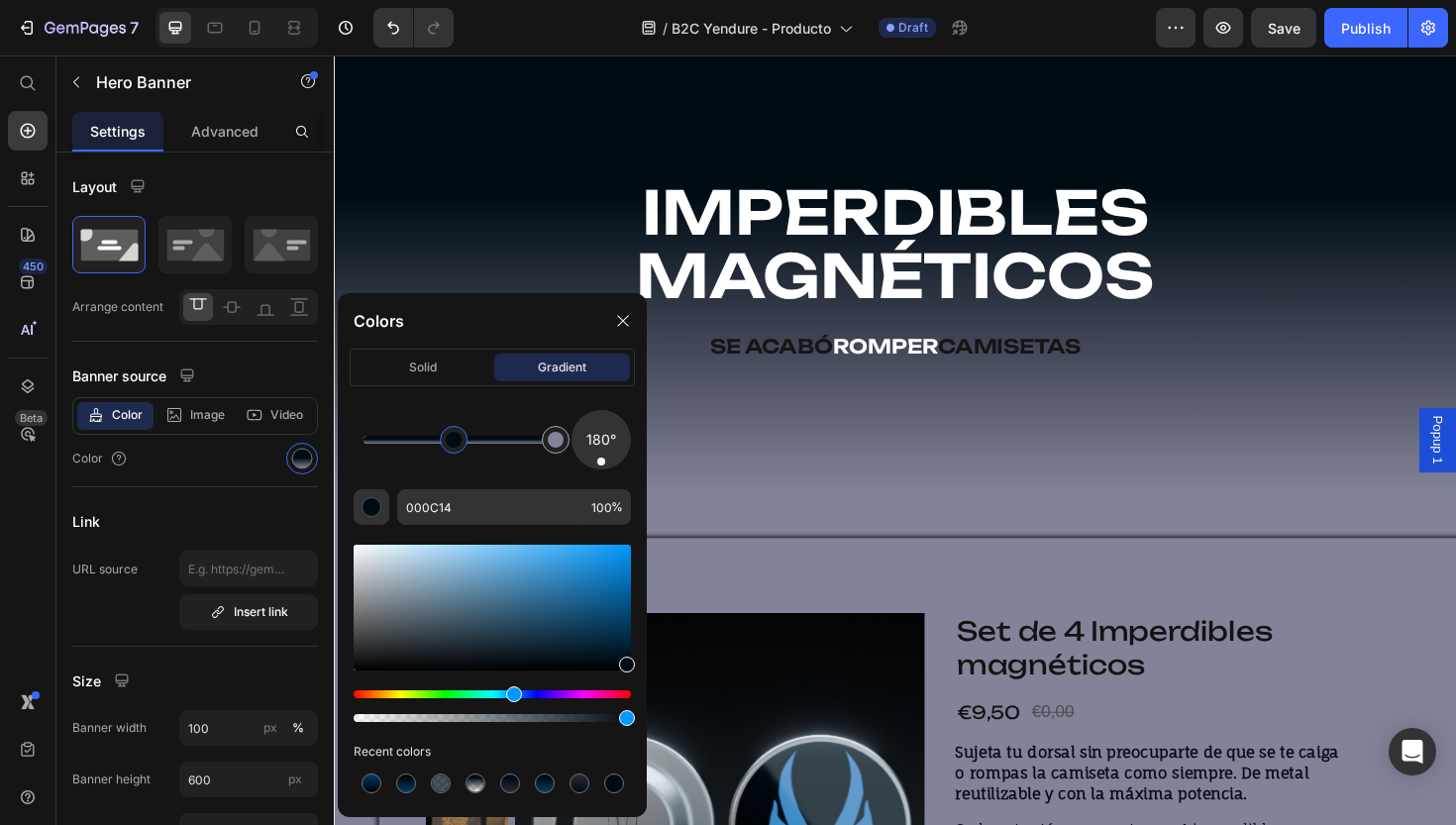 drag, startPoint x: 456, startPoint y: 438, endPoint x: 431, endPoint y: 438, distance: 25 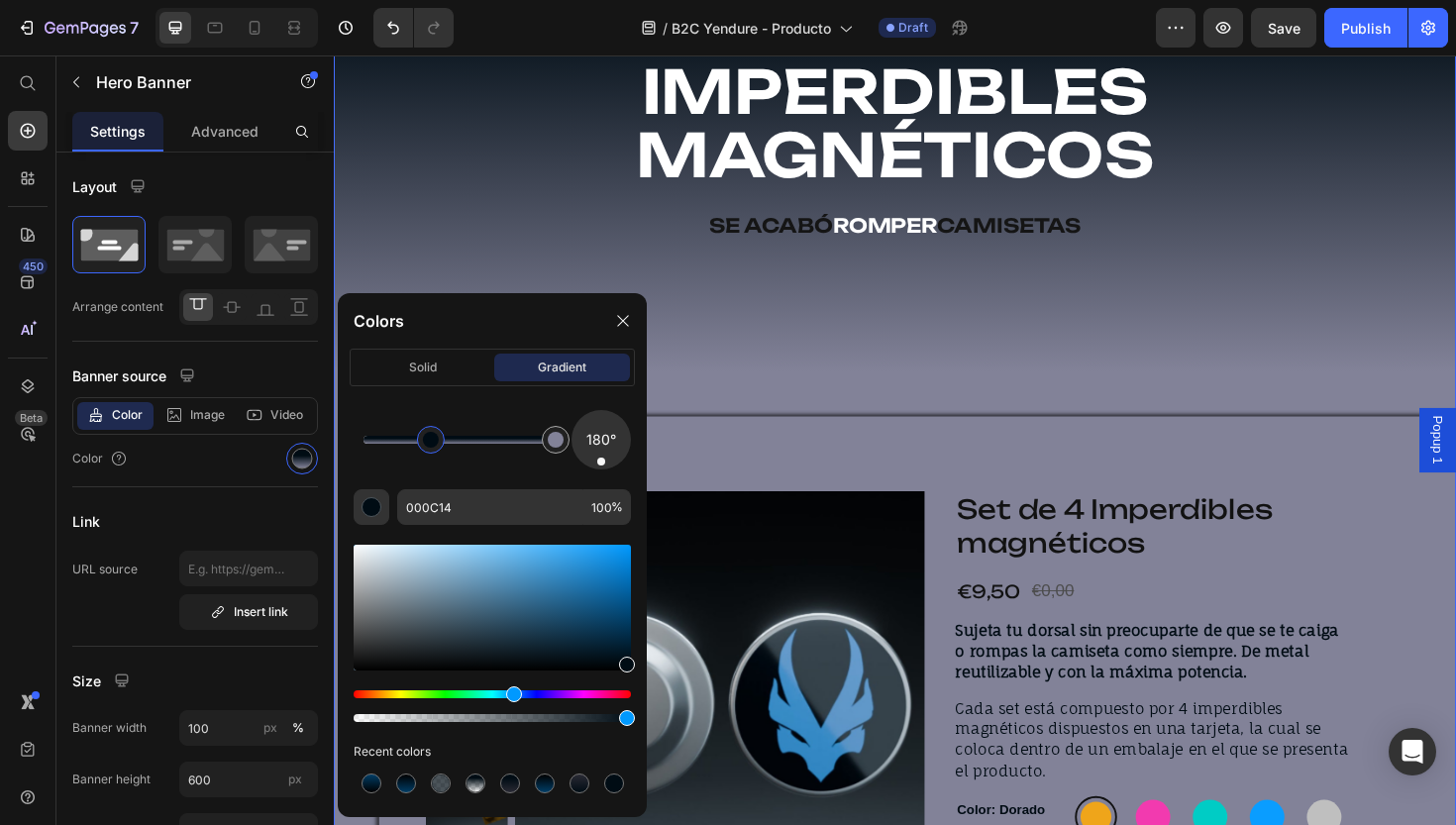 scroll, scrollTop: 289, scrollLeft: 0, axis: vertical 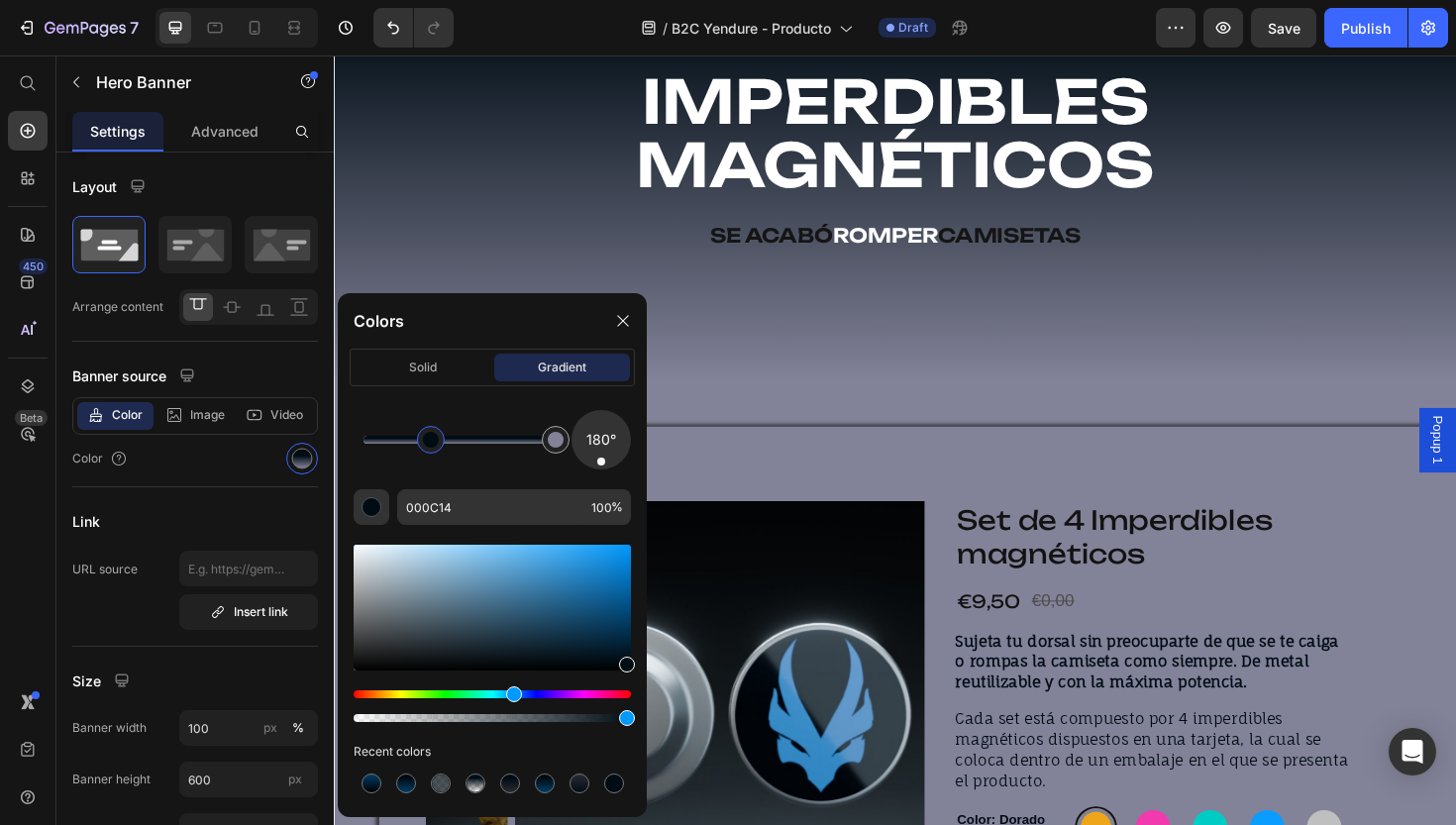 click at bounding box center [928, 104] 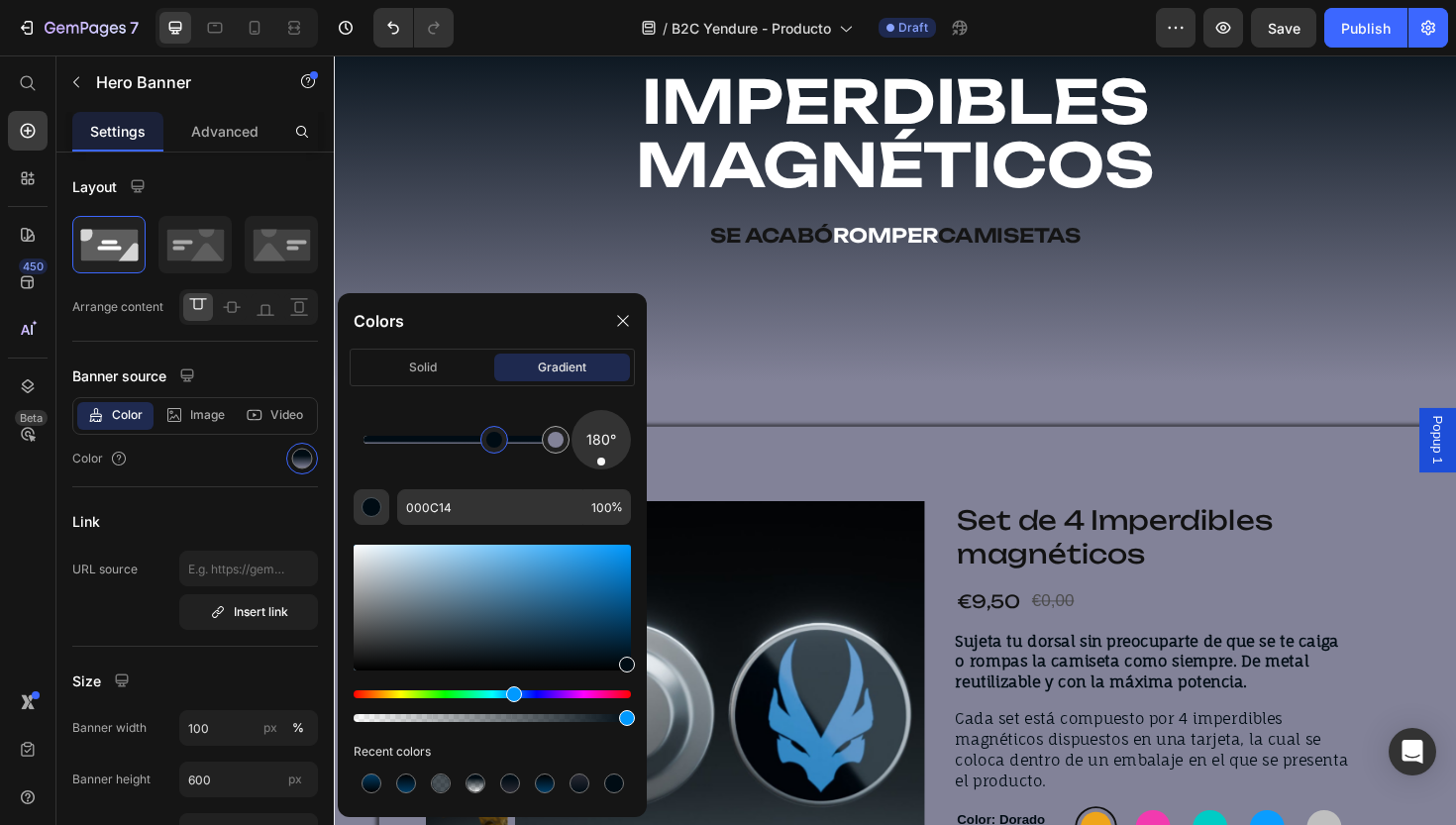 drag, startPoint x: 439, startPoint y: 442, endPoint x: 494, endPoint y: 441, distance: 55.00909 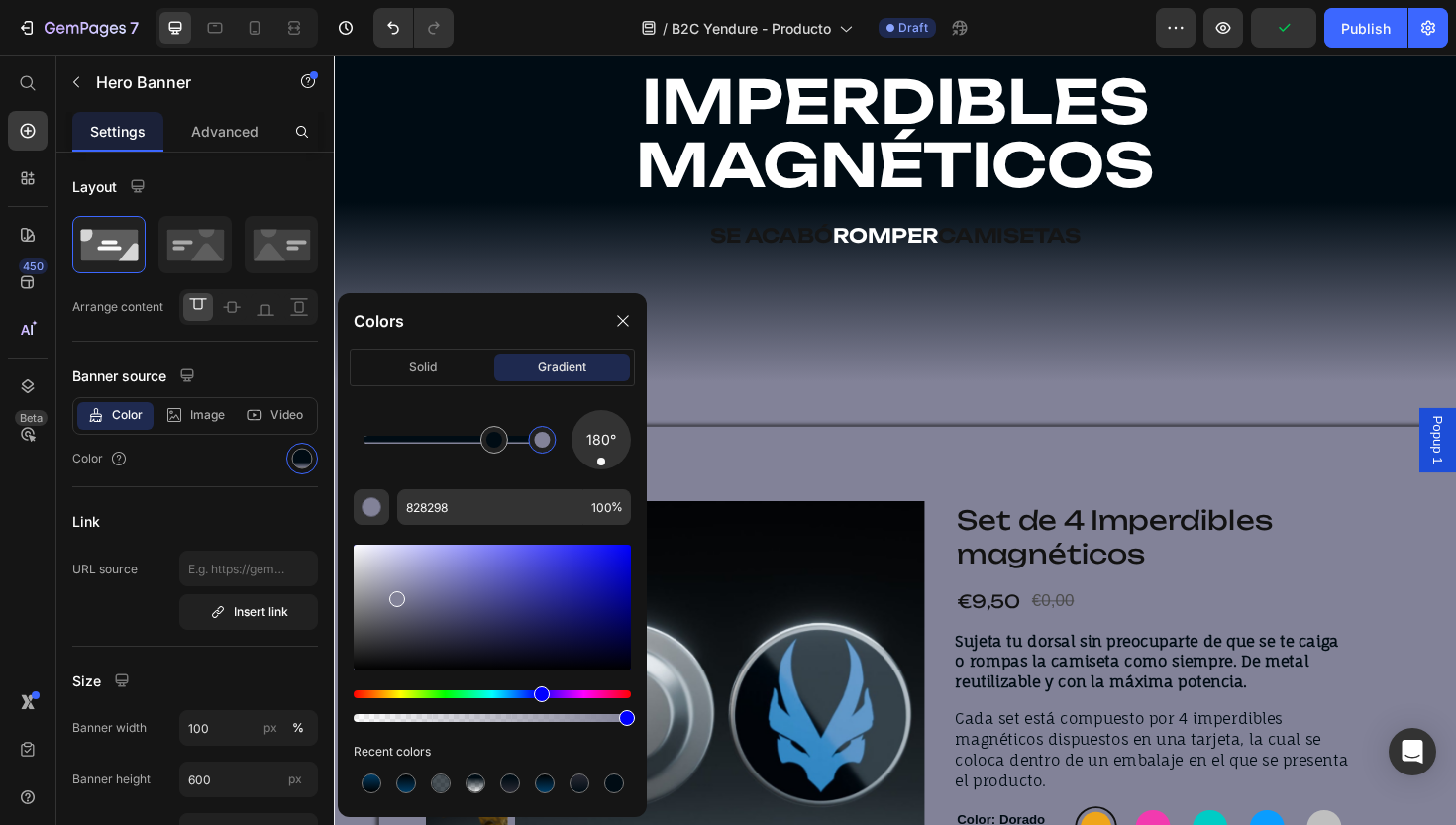 drag, startPoint x: 554, startPoint y: 445, endPoint x: 542, endPoint y: 445, distance: 12 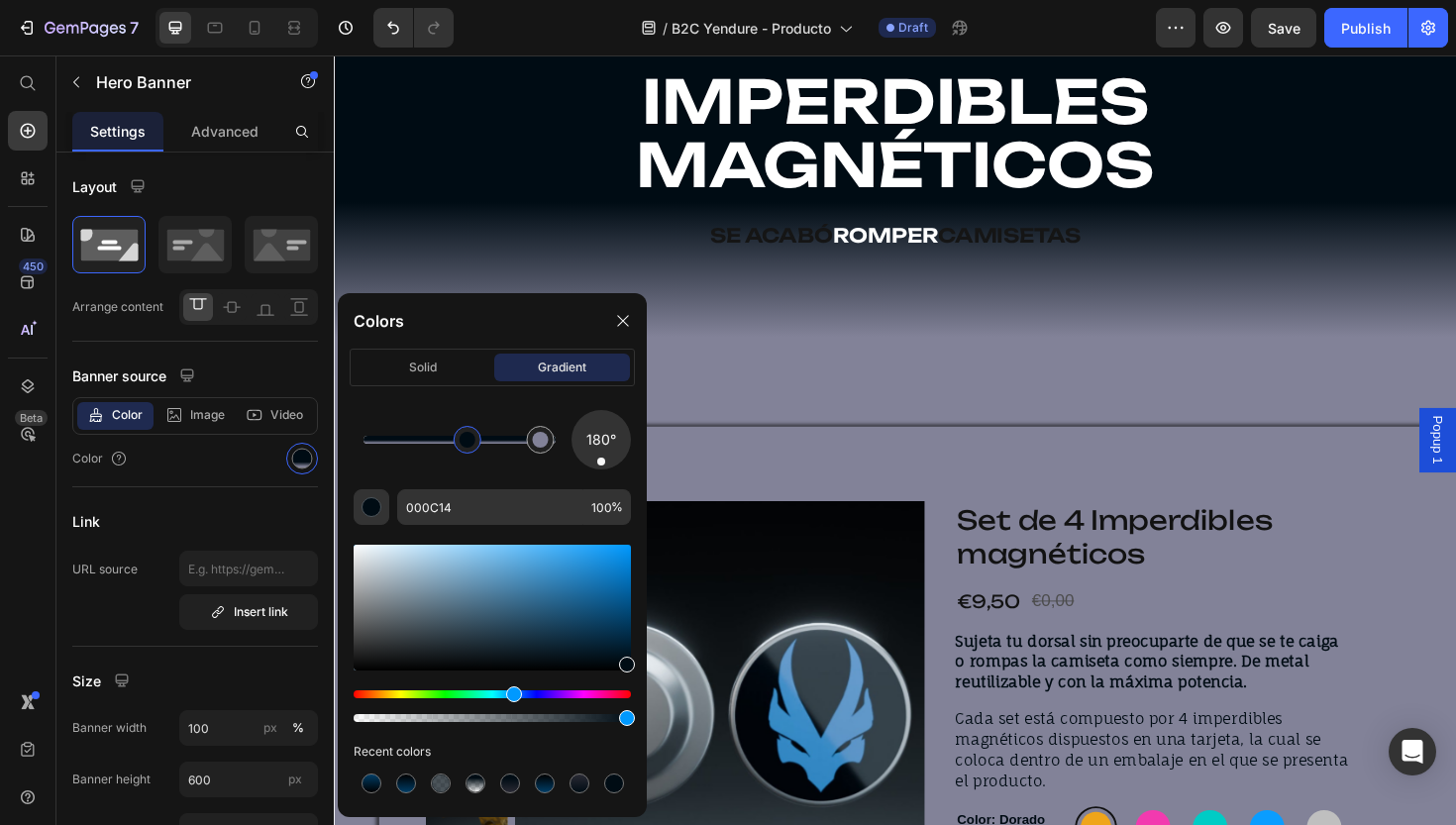 drag, startPoint x: 498, startPoint y: 439, endPoint x: 468, endPoint y: 439, distance: 30 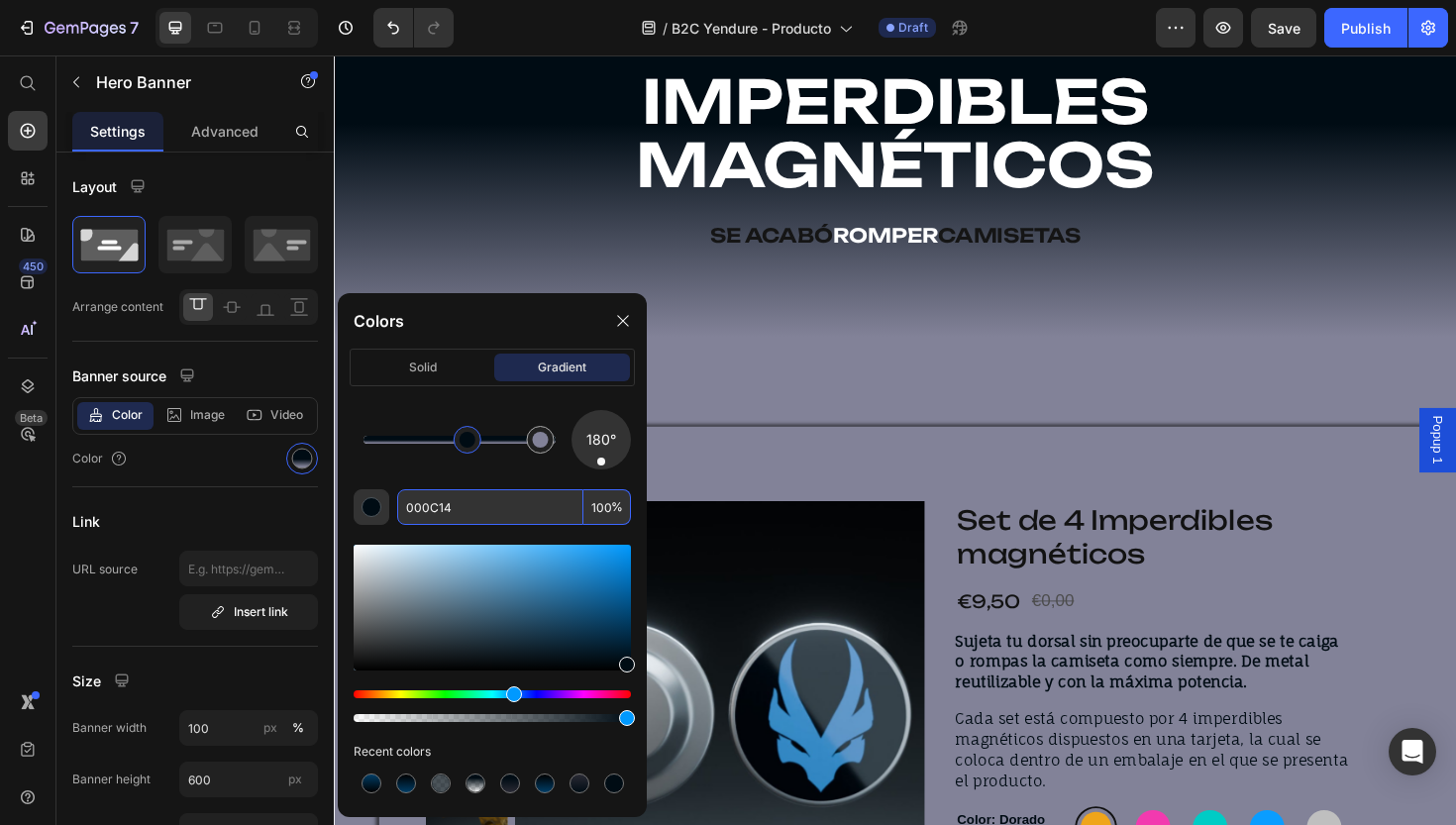 drag, startPoint x: 600, startPoint y: 464, endPoint x: 601, endPoint y: 495, distance: 31.016125 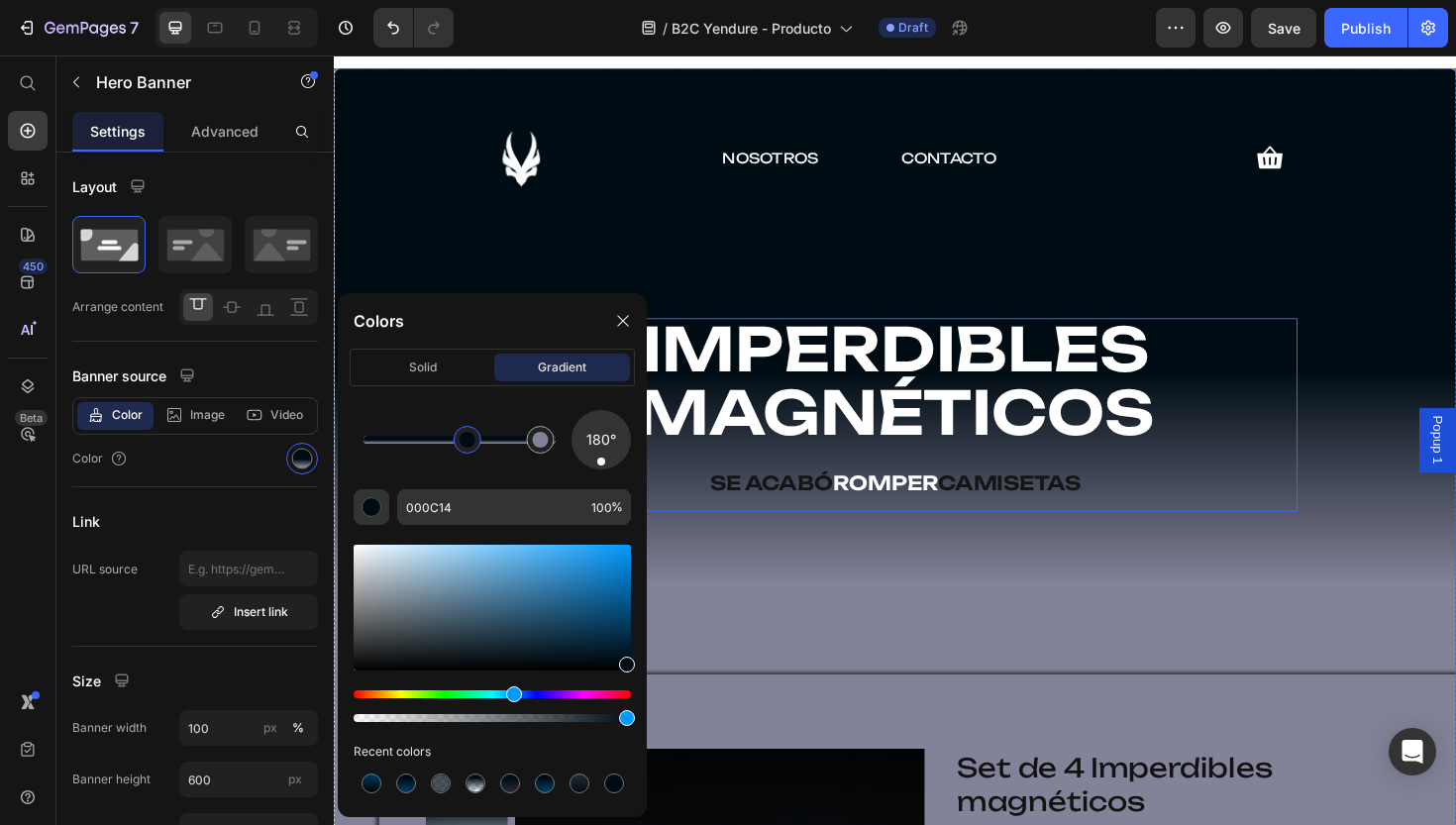 scroll, scrollTop: 49, scrollLeft: 0, axis: vertical 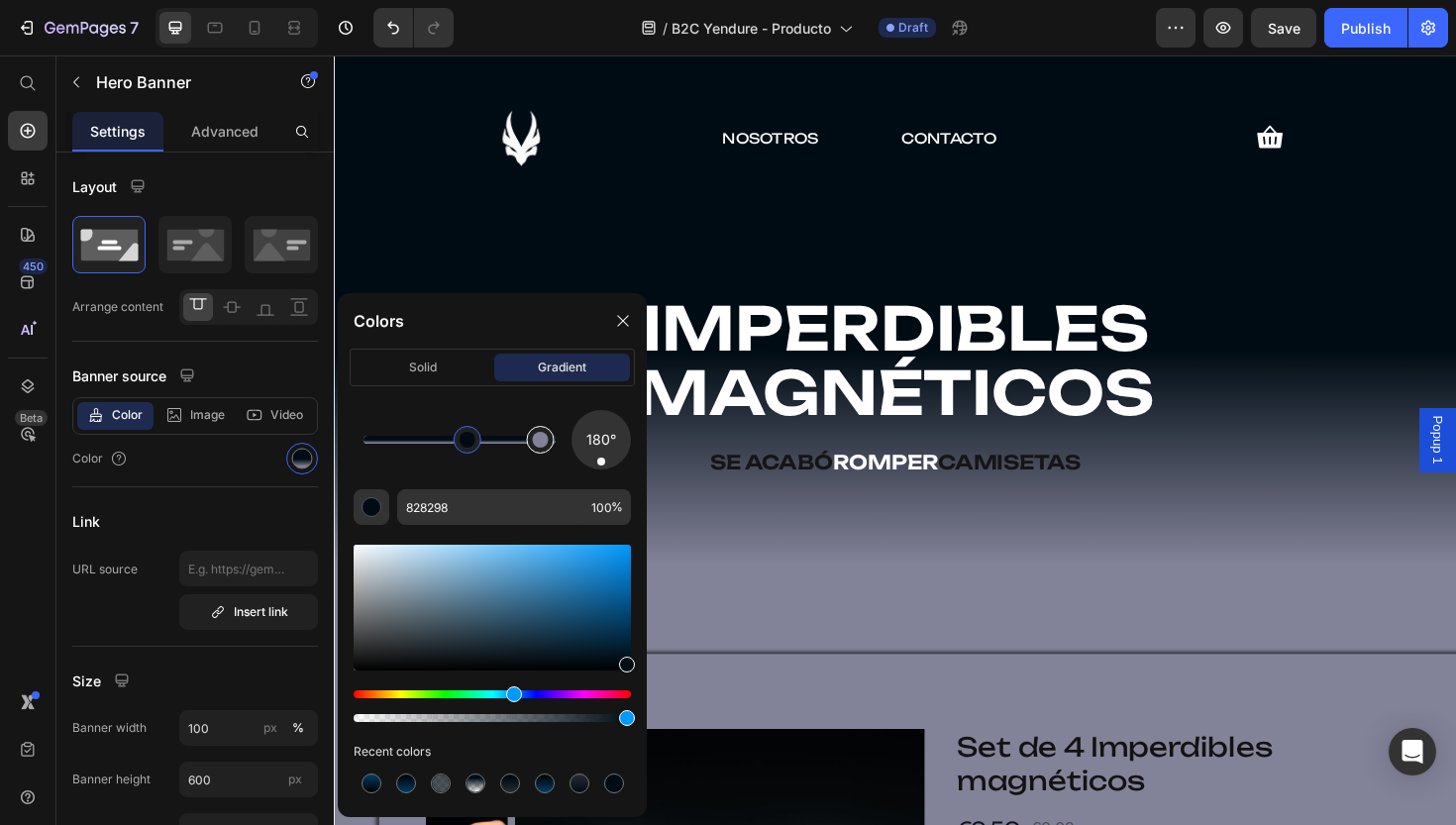 click at bounding box center [540, 440] 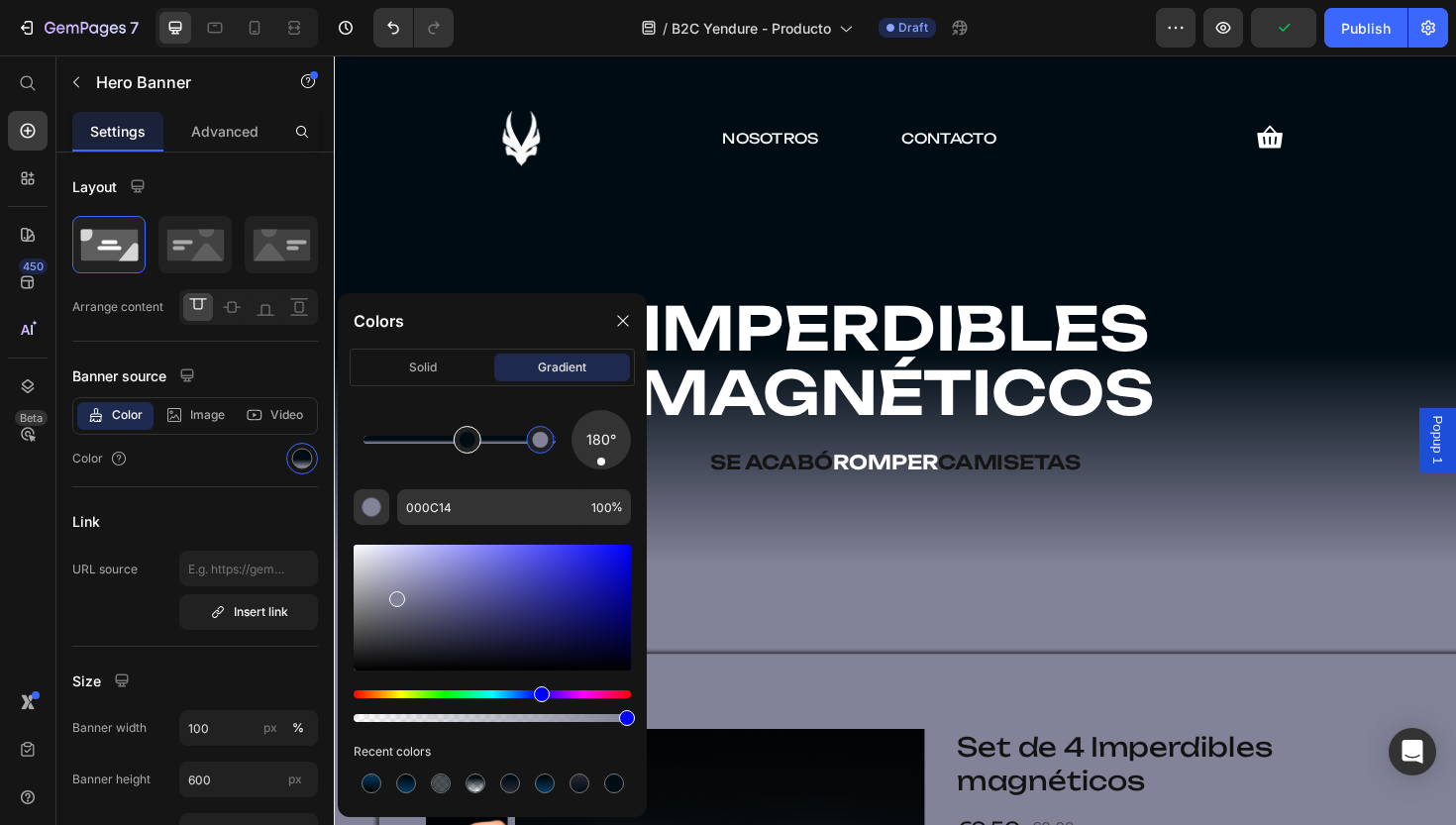 click at bounding box center (468, 440) 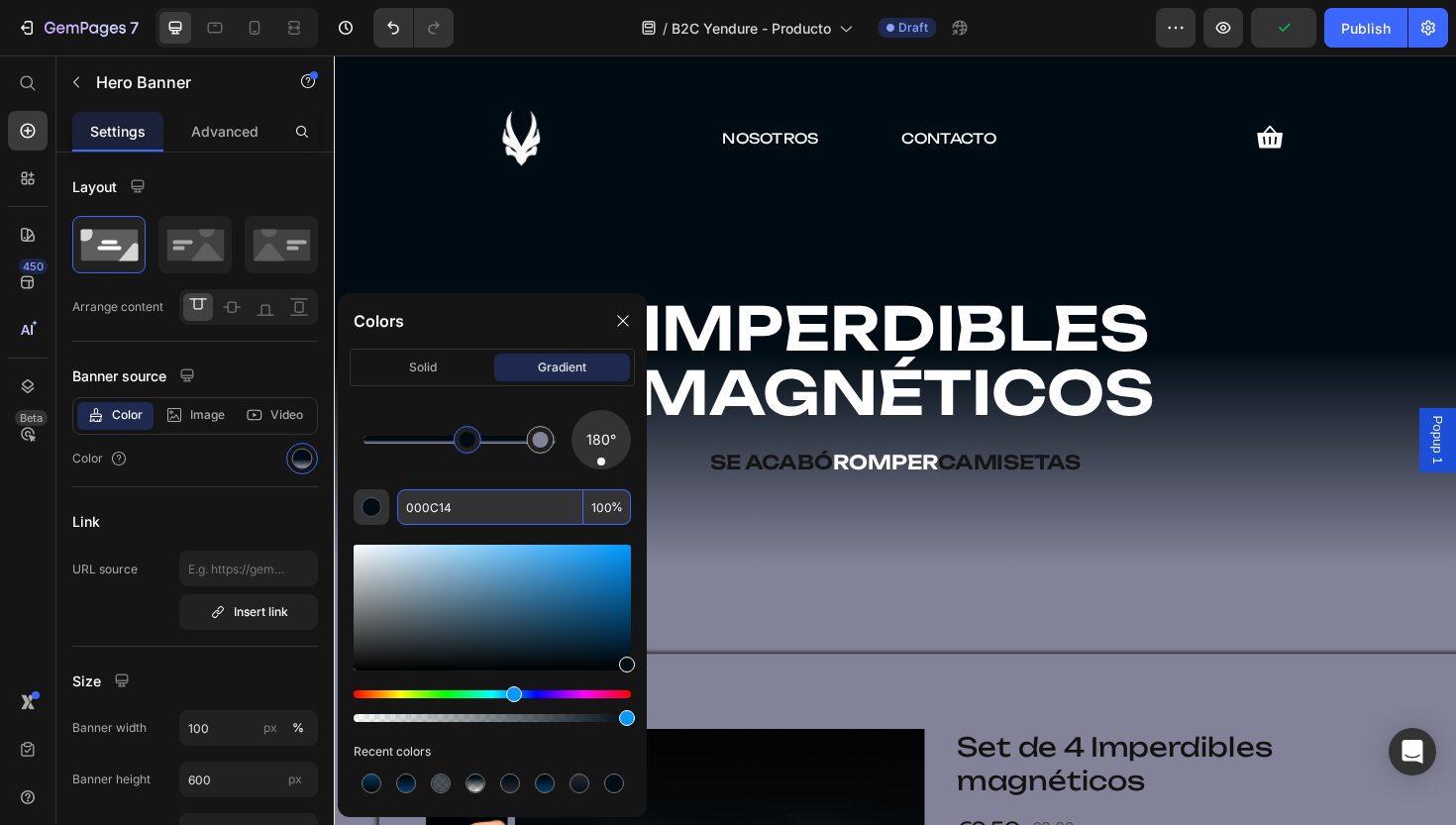 drag, startPoint x: 462, startPoint y: 515, endPoint x: 340, endPoint y: 505, distance: 122.40915 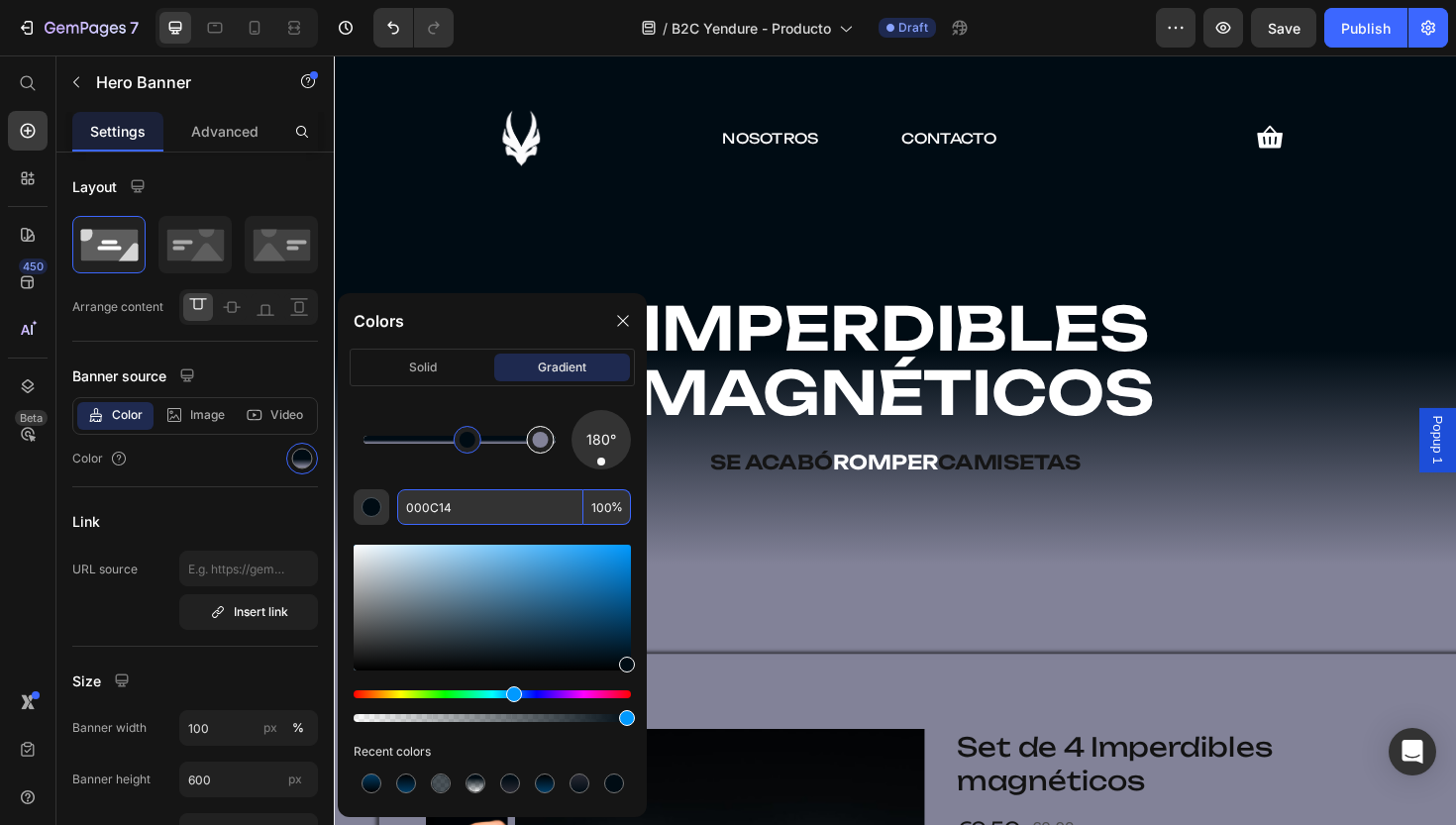 type on "828298" 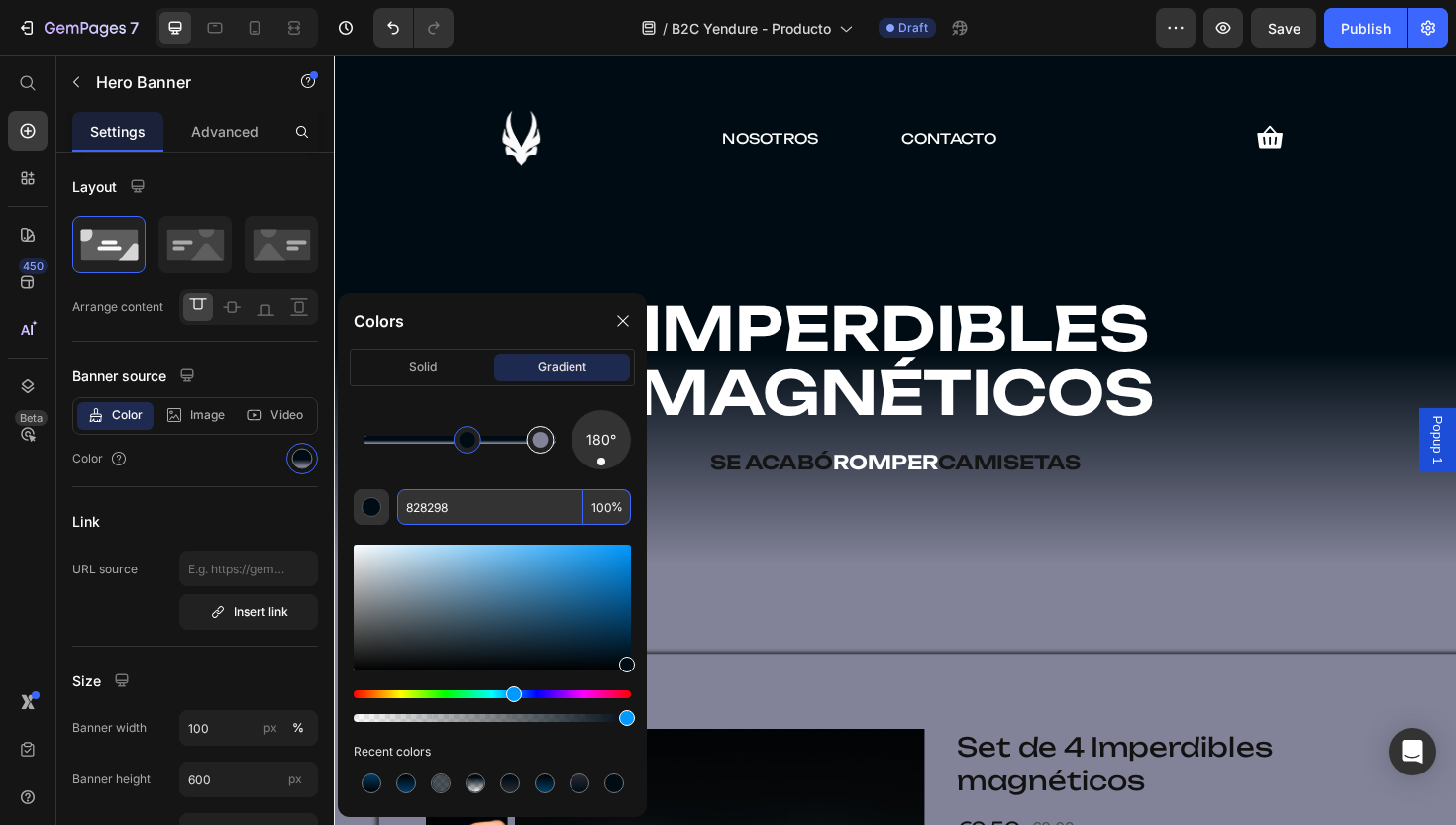 click at bounding box center [540, 440] 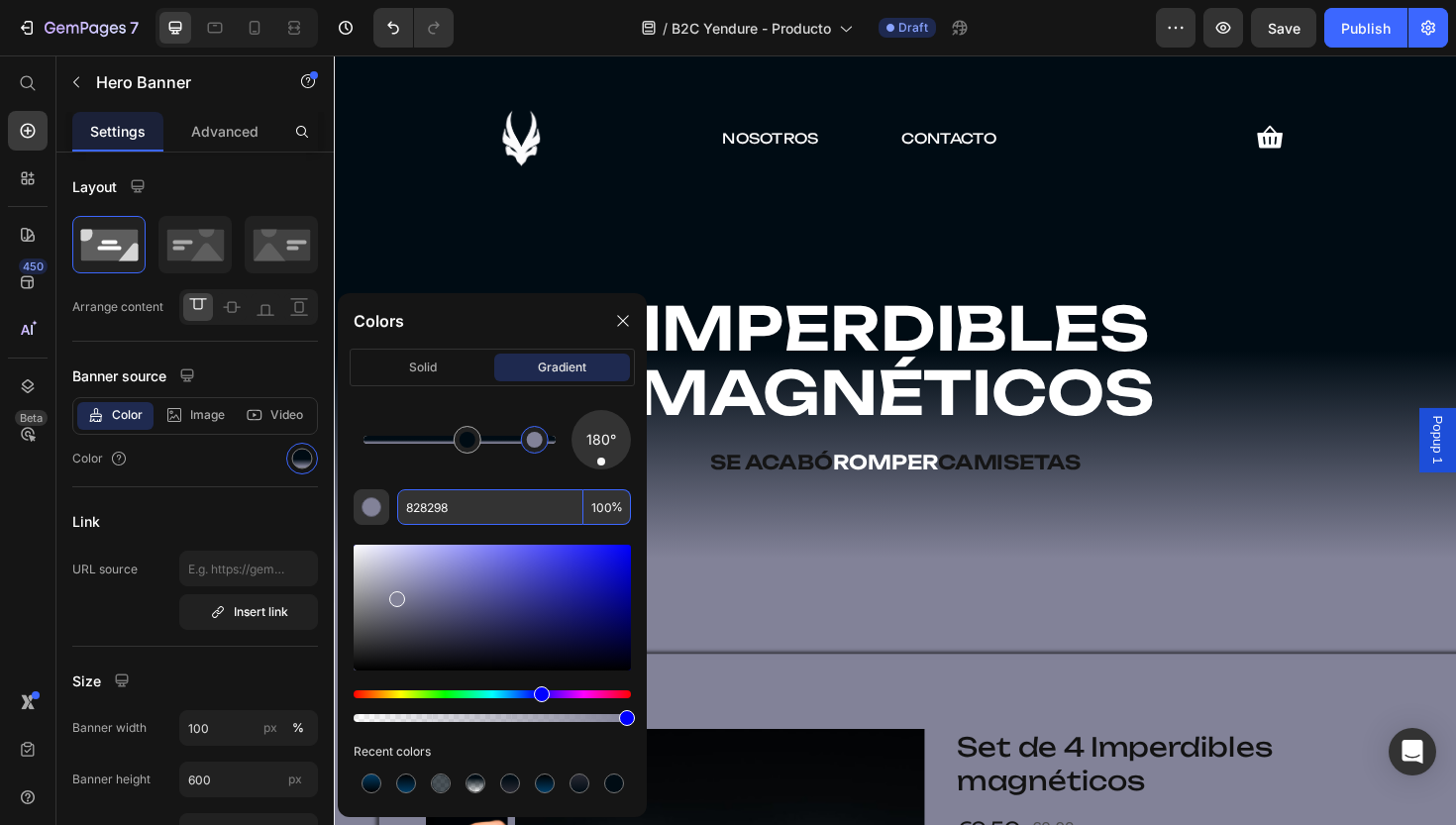 drag, startPoint x: 536, startPoint y: 445, endPoint x: 583, endPoint y: 445, distance: 47 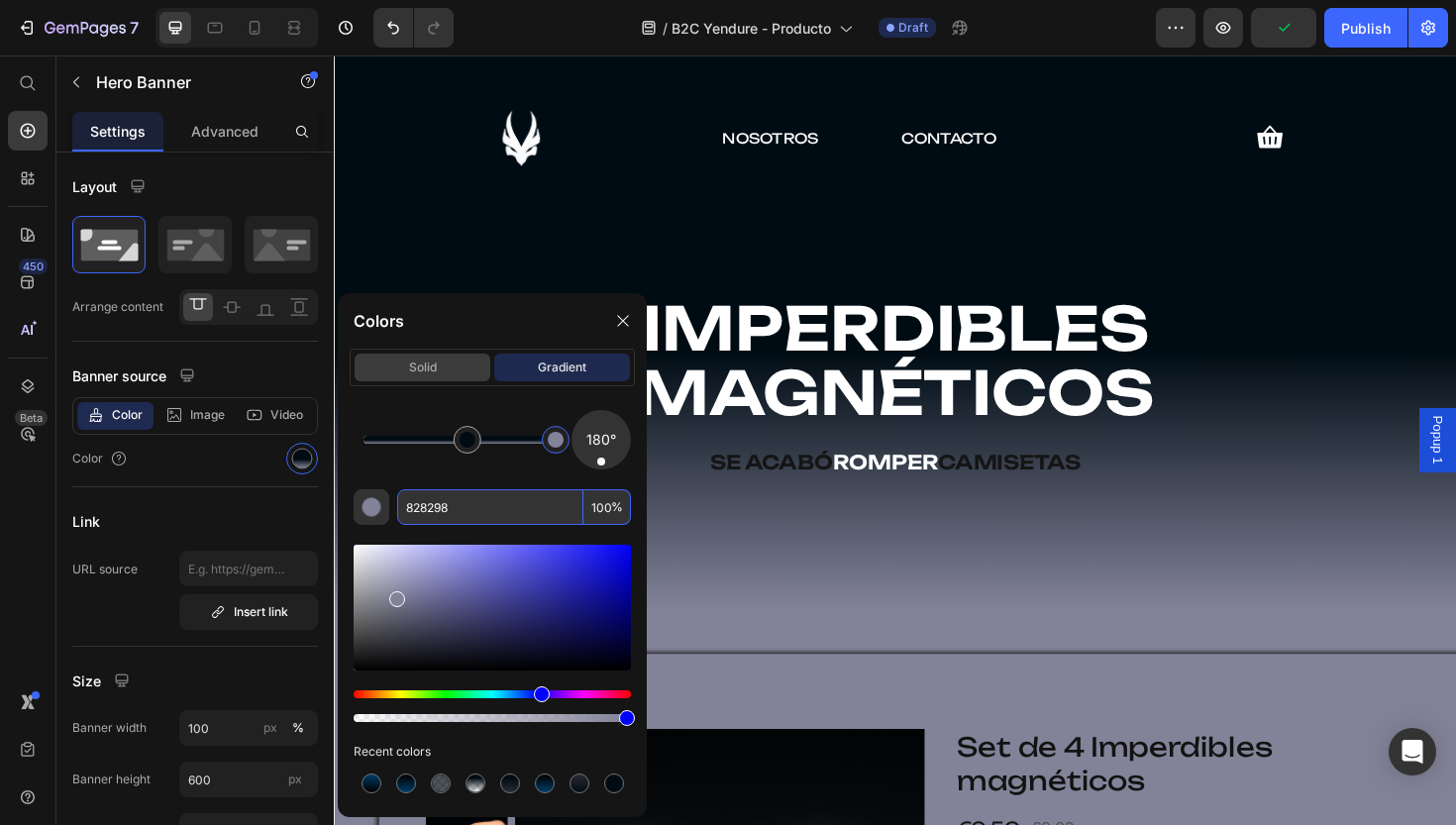 click on "solid" 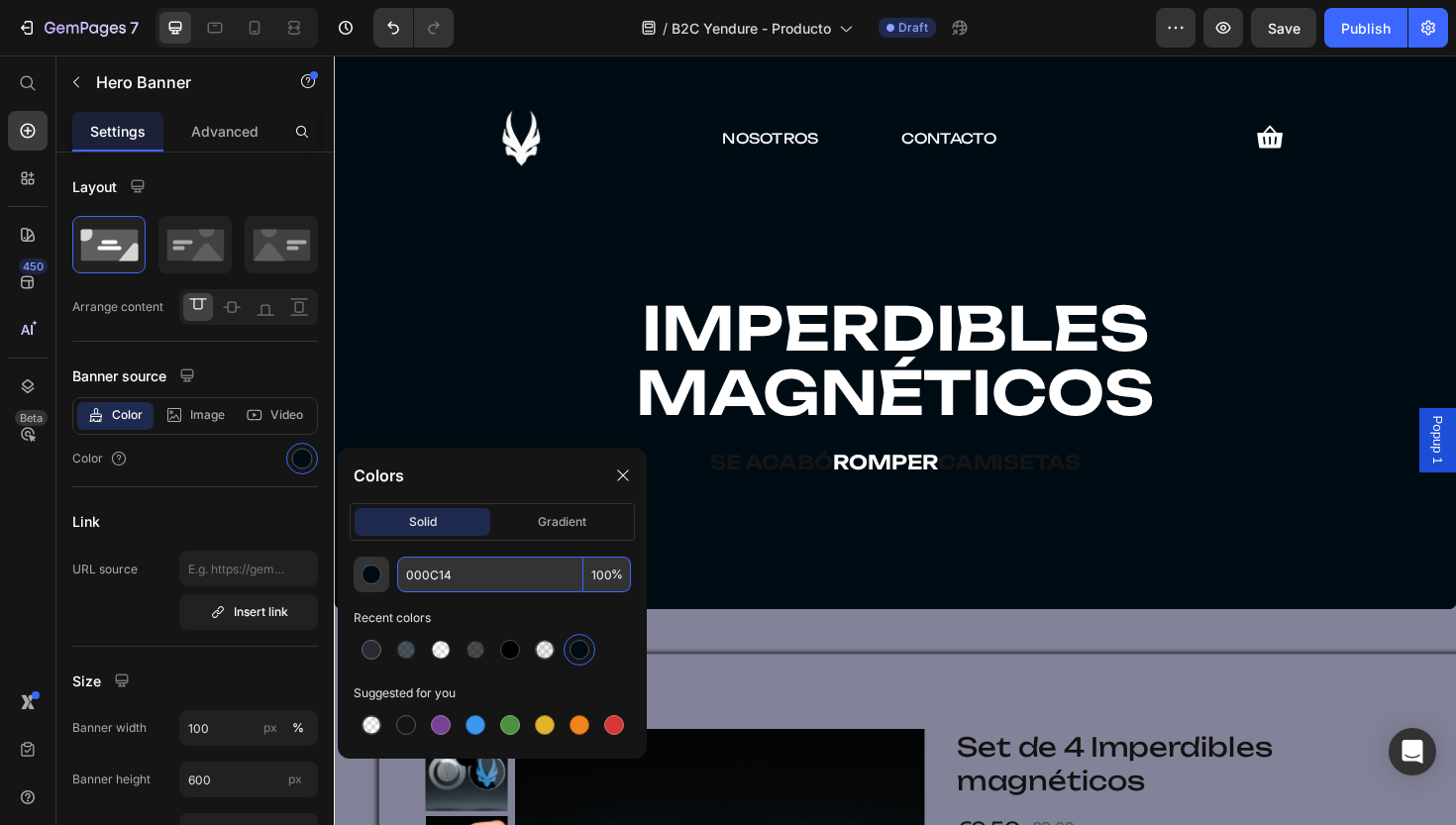 click on "000C14" at bounding box center [490, 574] 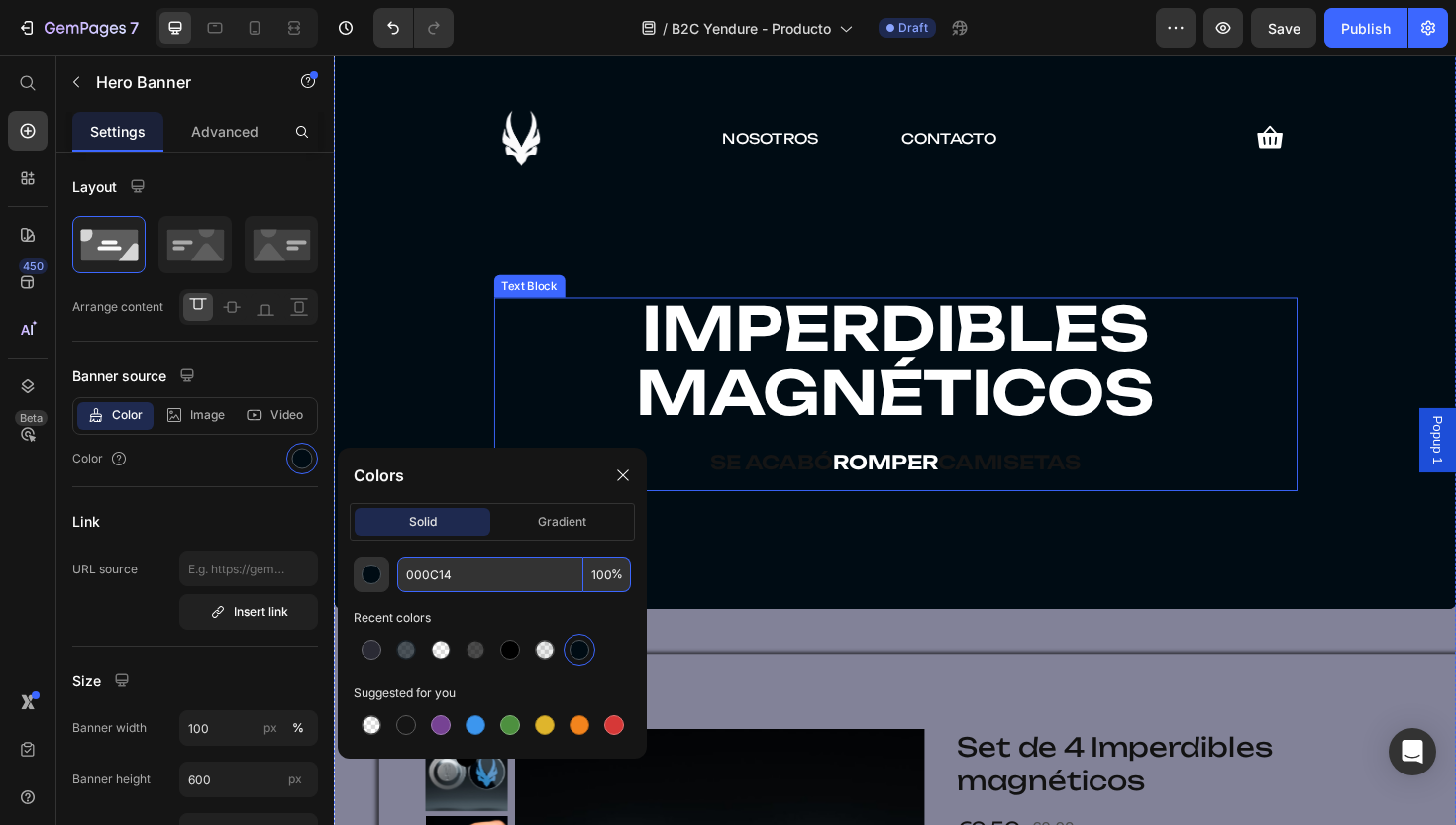 click on "se acabó" at bounding box center (797, 486) 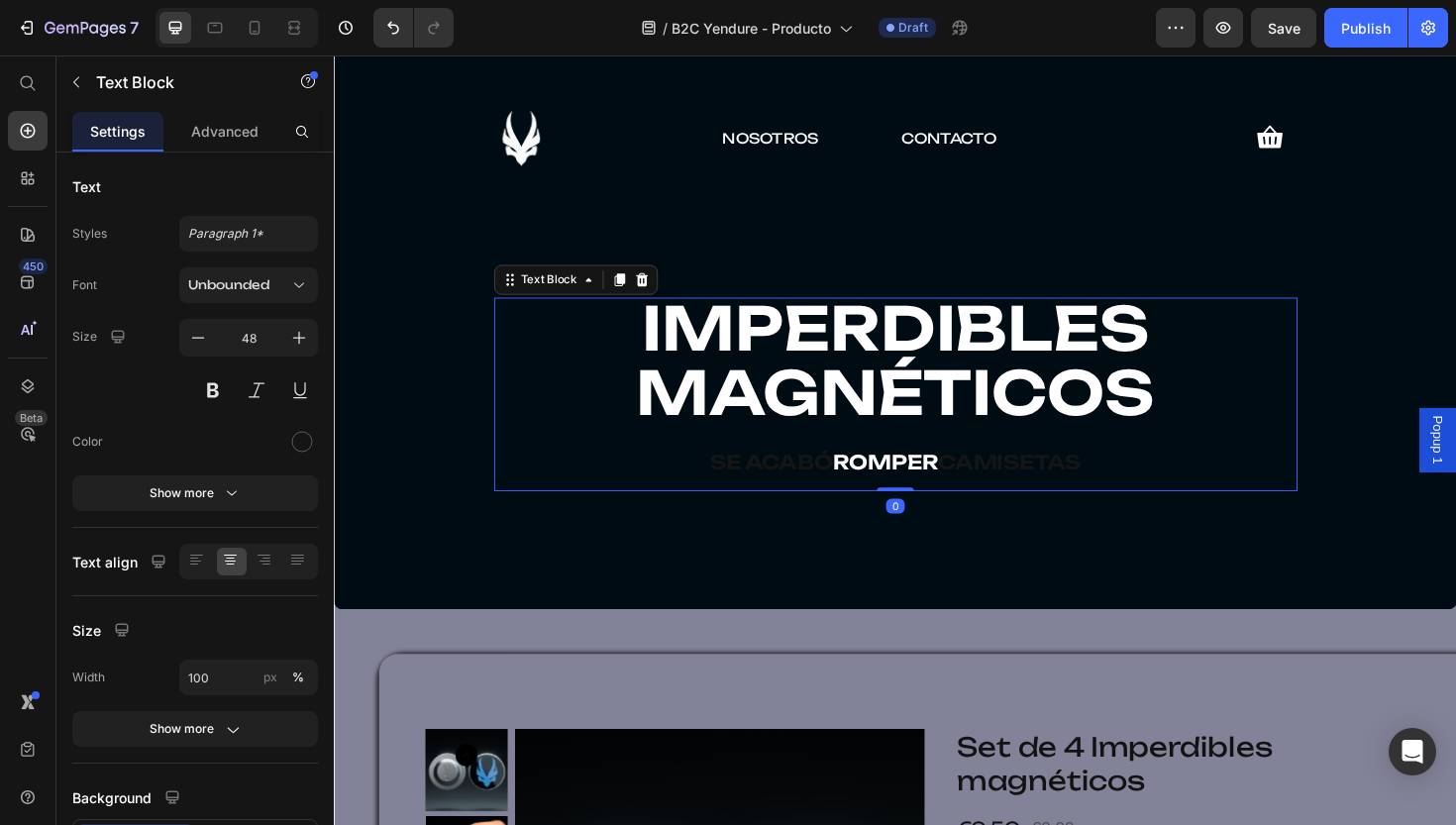 click on "se acabó" at bounding box center [797, 486] 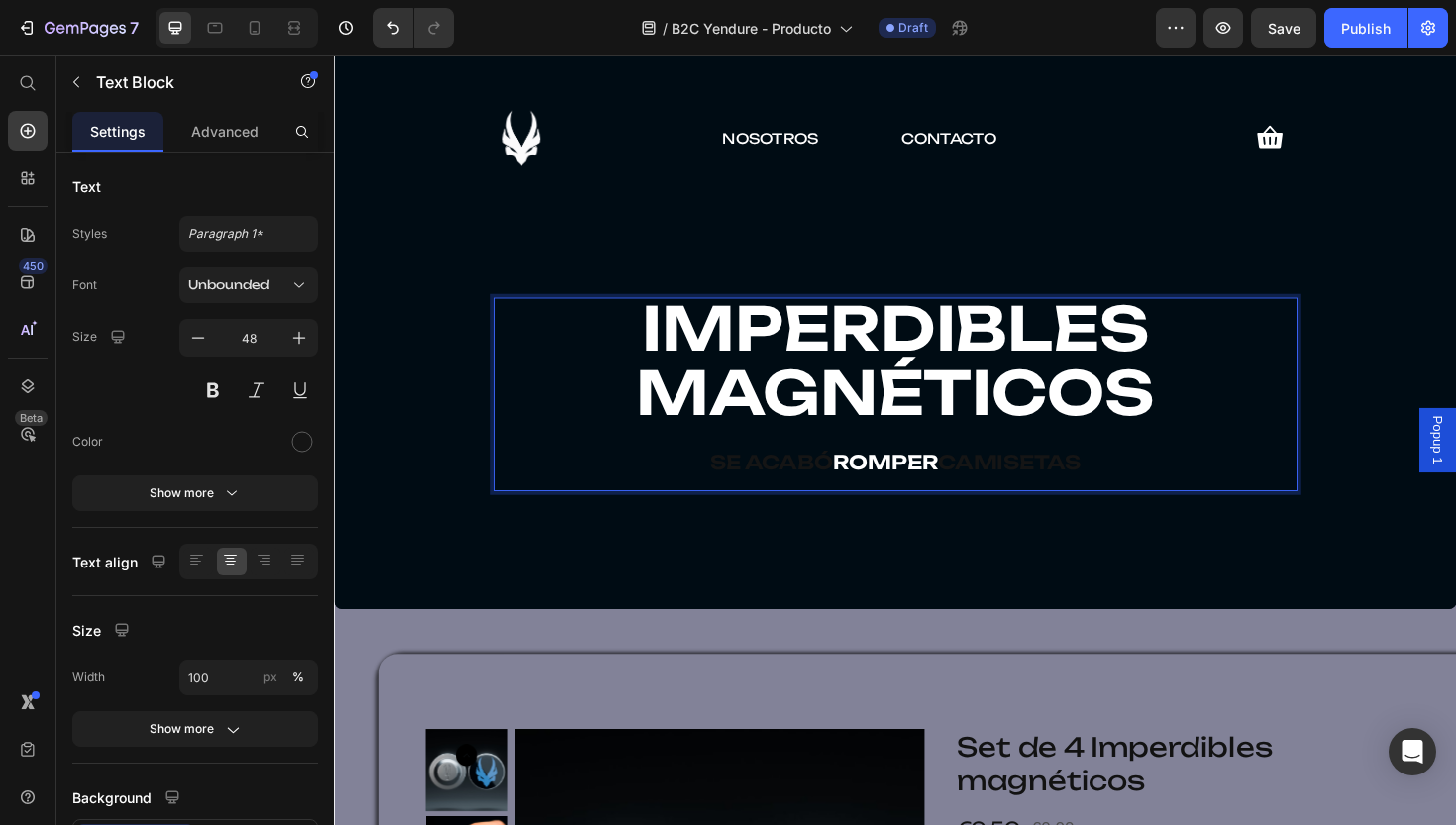 click on "se acabó" at bounding box center (797, 486) 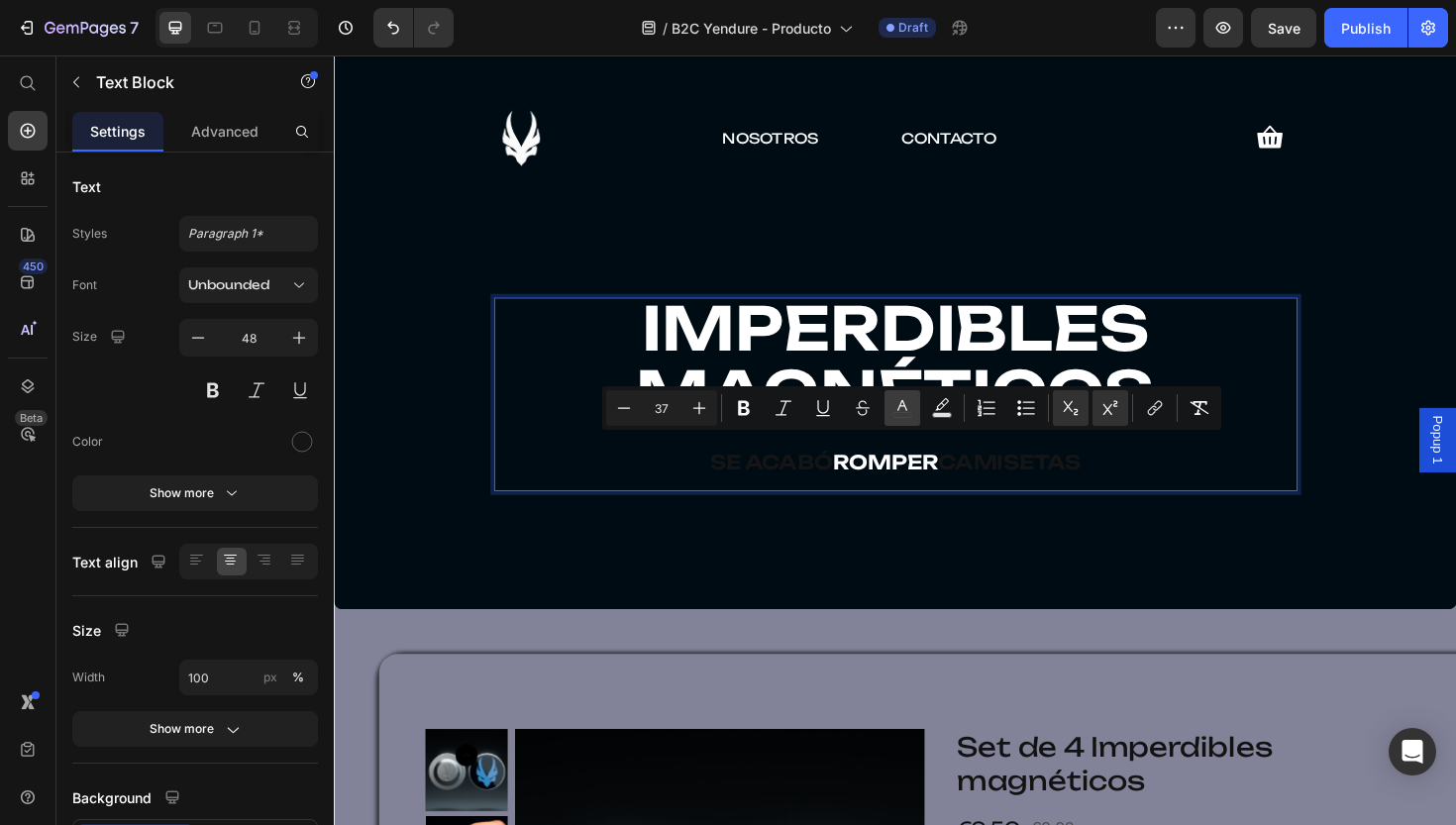 click 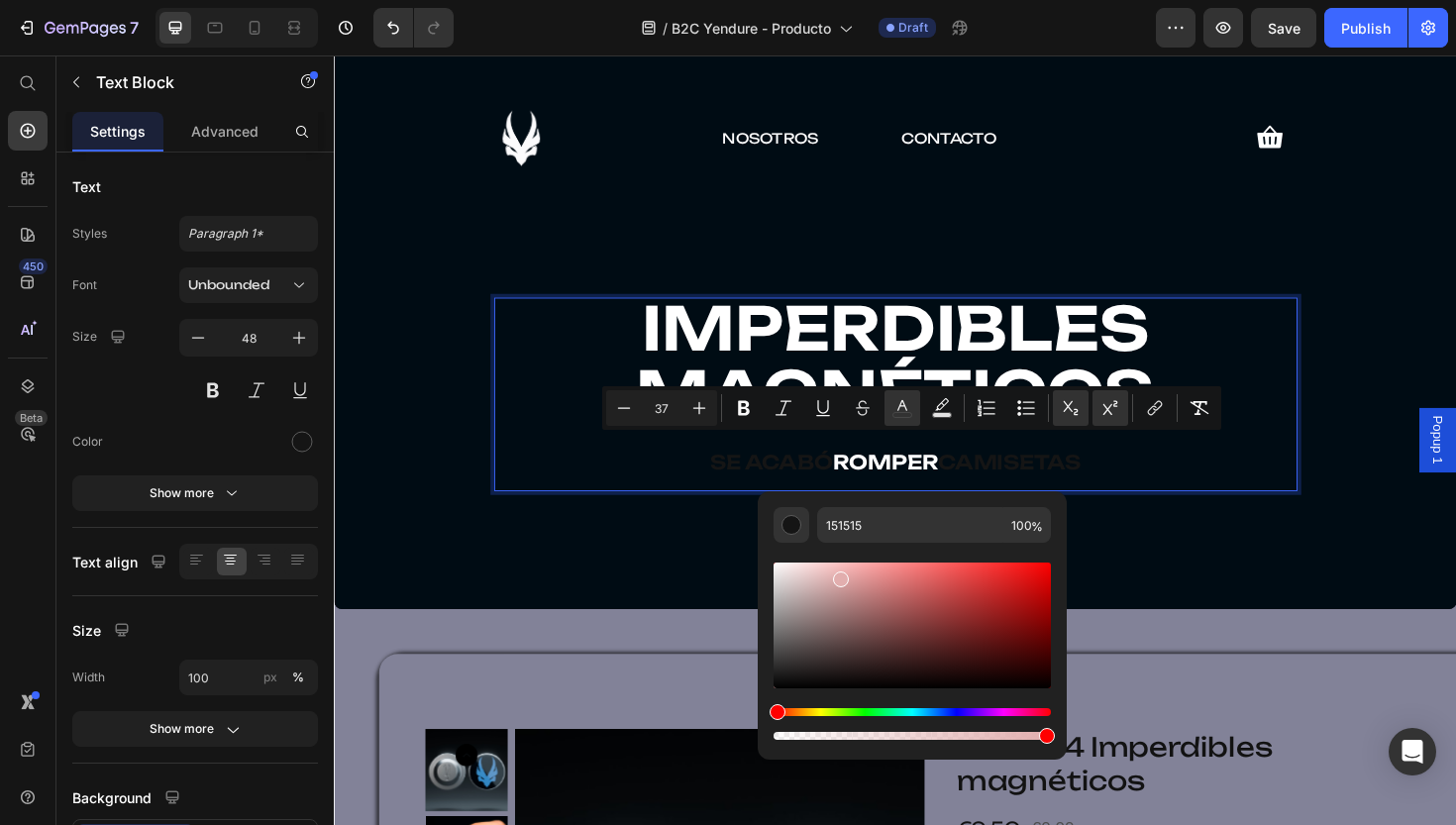 drag, startPoint x: 1175, startPoint y: 631, endPoint x: 691, endPoint y: 542, distance: 492.1148 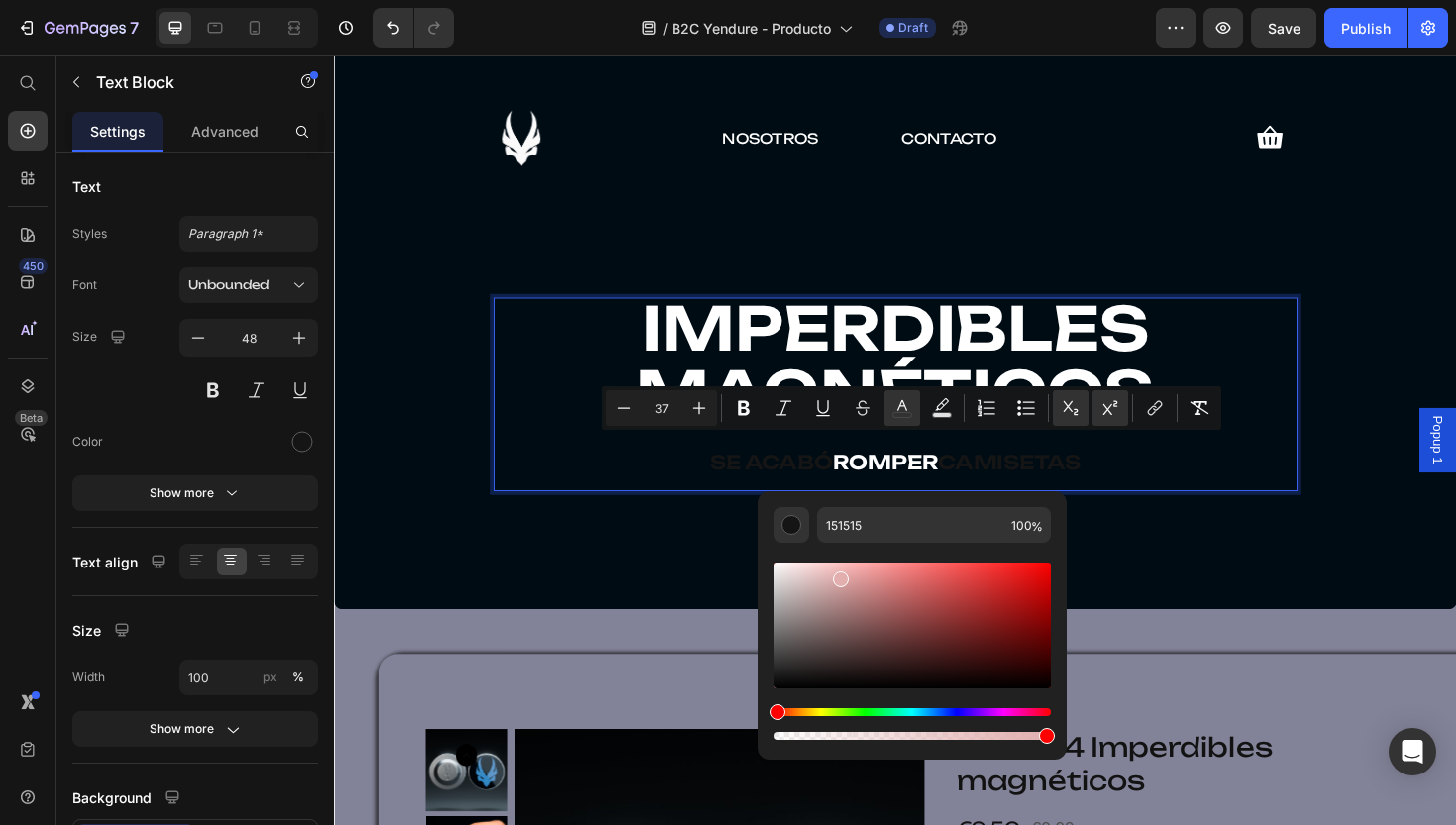 type on "F2F2F2" 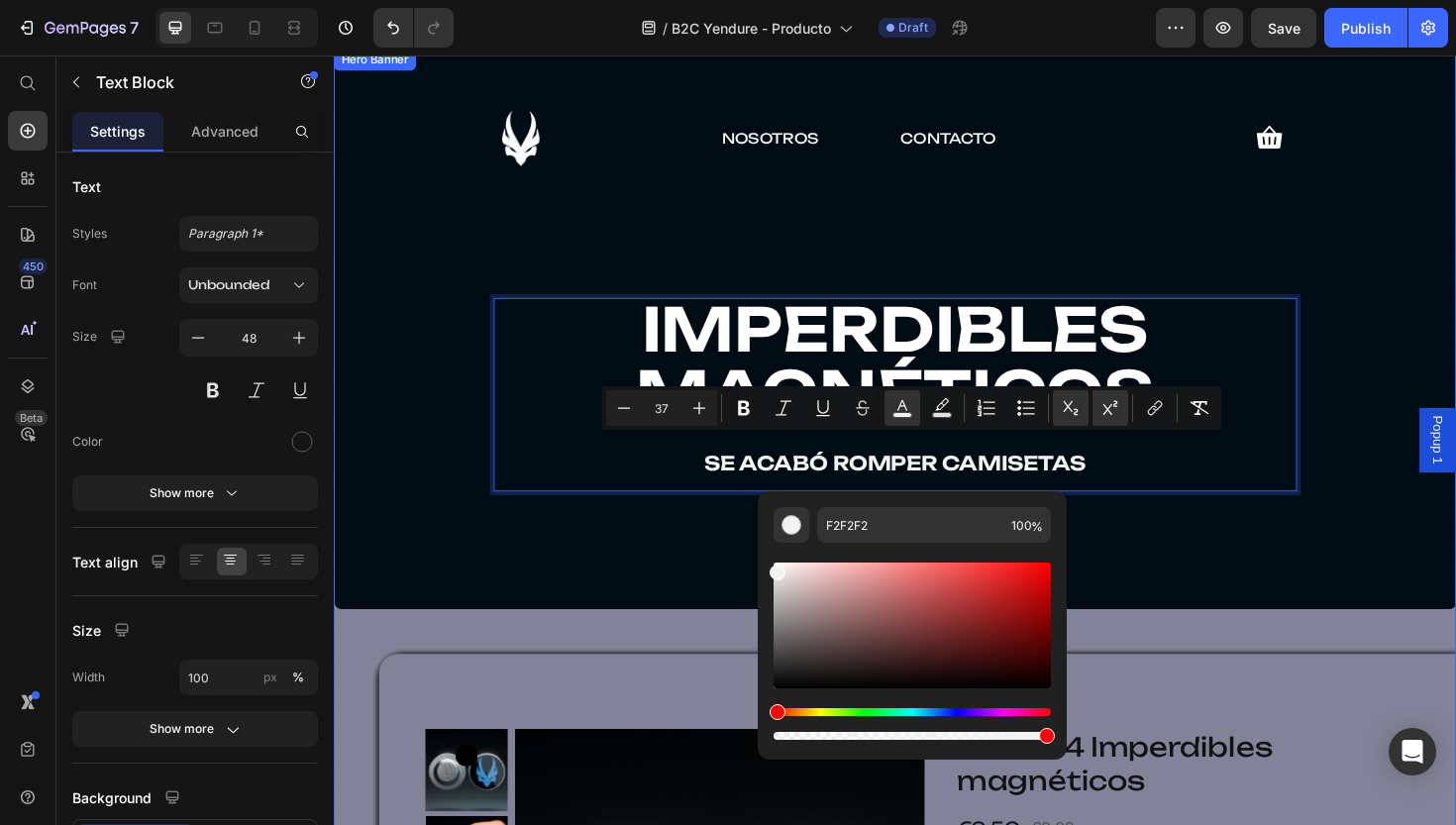 click on "Image NOSOTROS Text Block CONTACTO Text Block
Icon Row IMPERDIBLES MAGNÉTICOS se acabó romper camisetas Text Block   0" at bounding box center [928, 295] 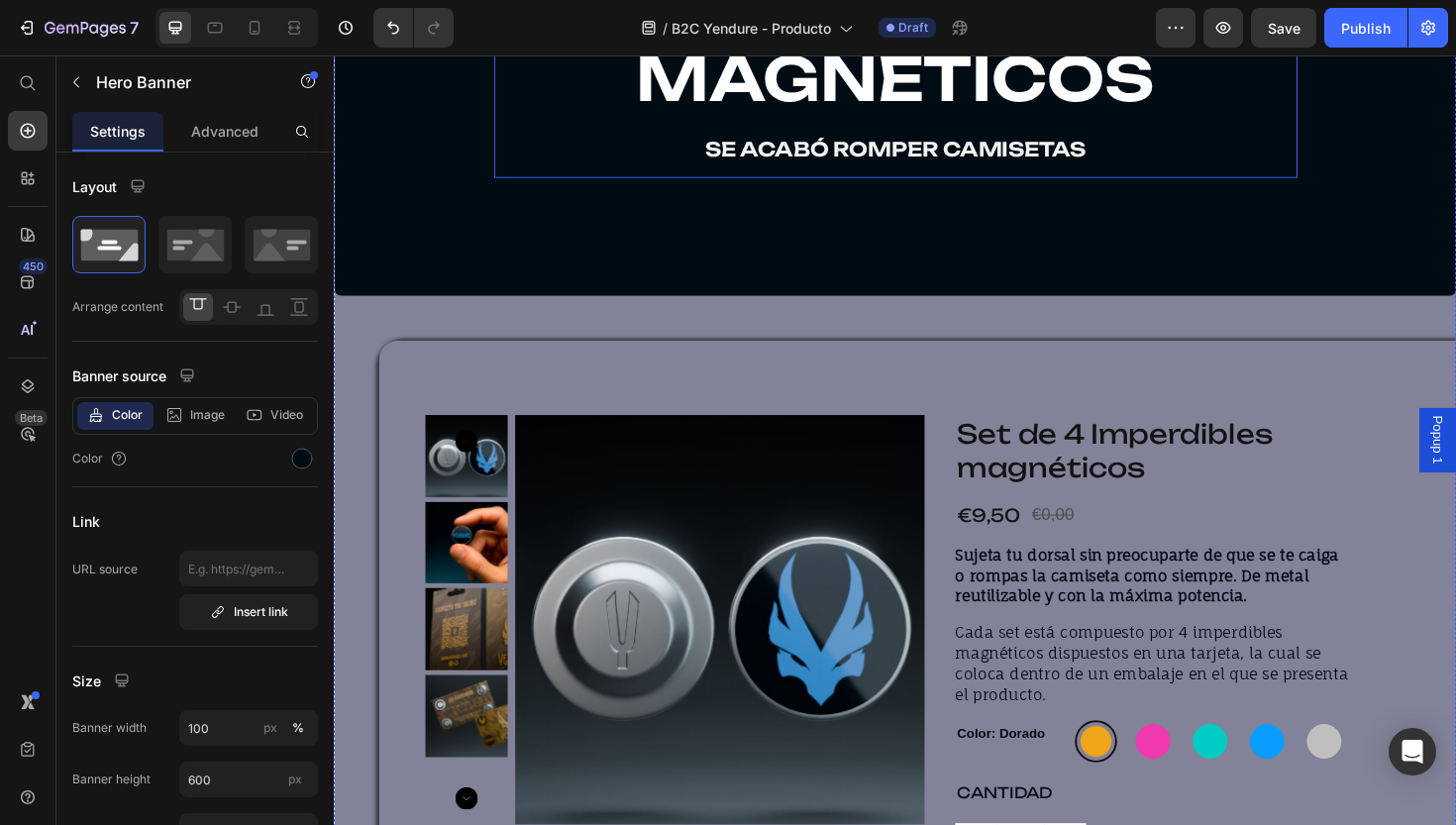 scroll, scrollTop: 383, scrollLeft: 0, axis: vertical 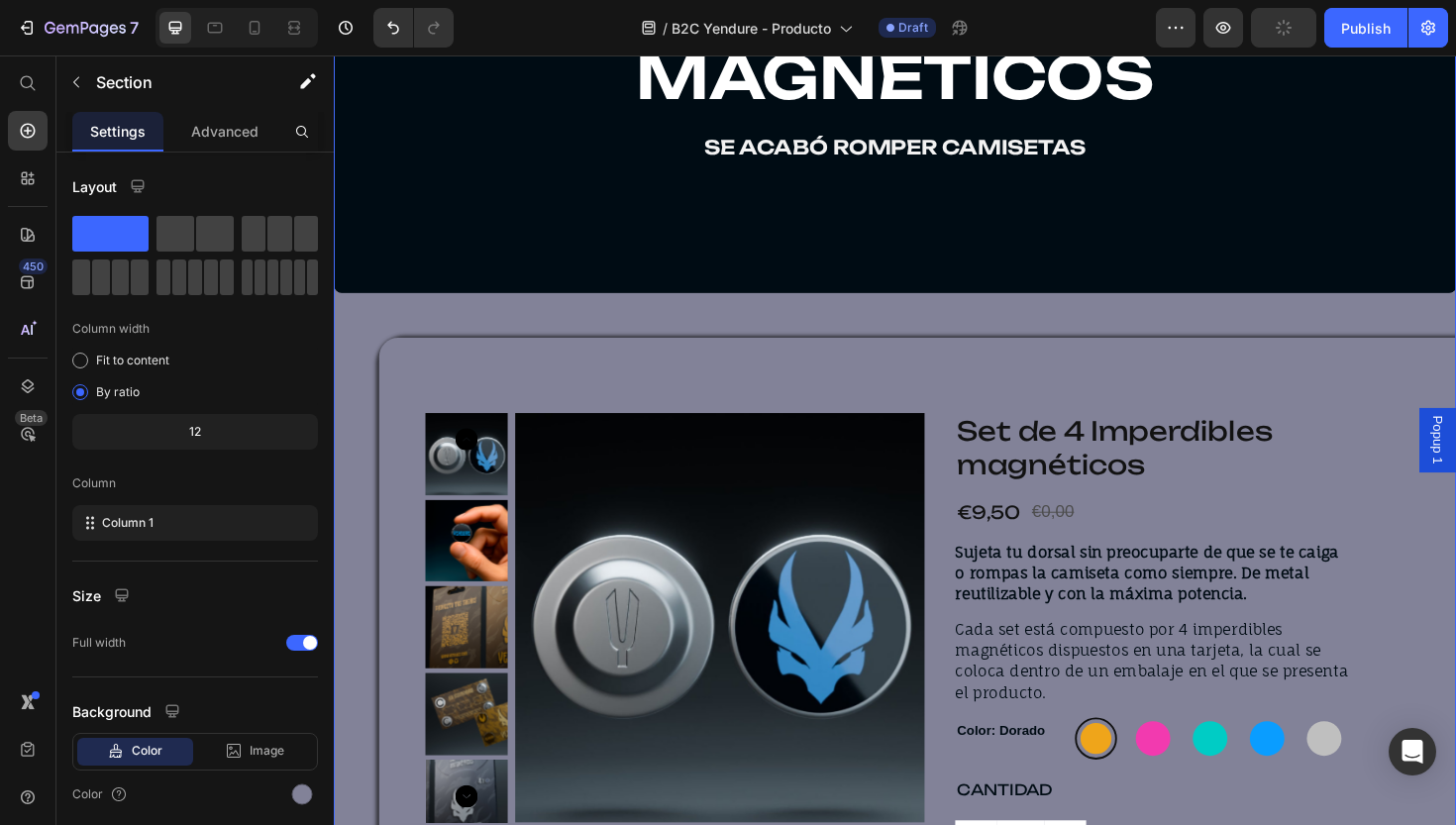 click on "Image NOSOTROS Text Block CONTACTO Text Block
Icon Row IMPERDIBLES MAGNÉTICOS se acabó romper camisetas Text Block Hero Banner   0
Product Images Set de 4 Imperdibles magnéticos Product Title €9,50 Product Price €0,00 Product Price Row Sujeta tu dorsal sin preocuparte de que se te caiga o rompas la camiseta como siempre. De metal reutilizable y con la máxima potencia.
Cada set está compuesto por 4 imperdibles magnéticos dispuestos en una tarjeta, la cual se coloca dentro de un embalaje en el que se presenta el producto. Product Description Color: Dorado Dorado Dorado Rosa Rosa Verde Verde Azul Azul Gris Gris Product Variants & Swatches CANTIDAD Text Block 1 Product Quantity COMPRAR Button Row Product" at bounding box center (928, 405) 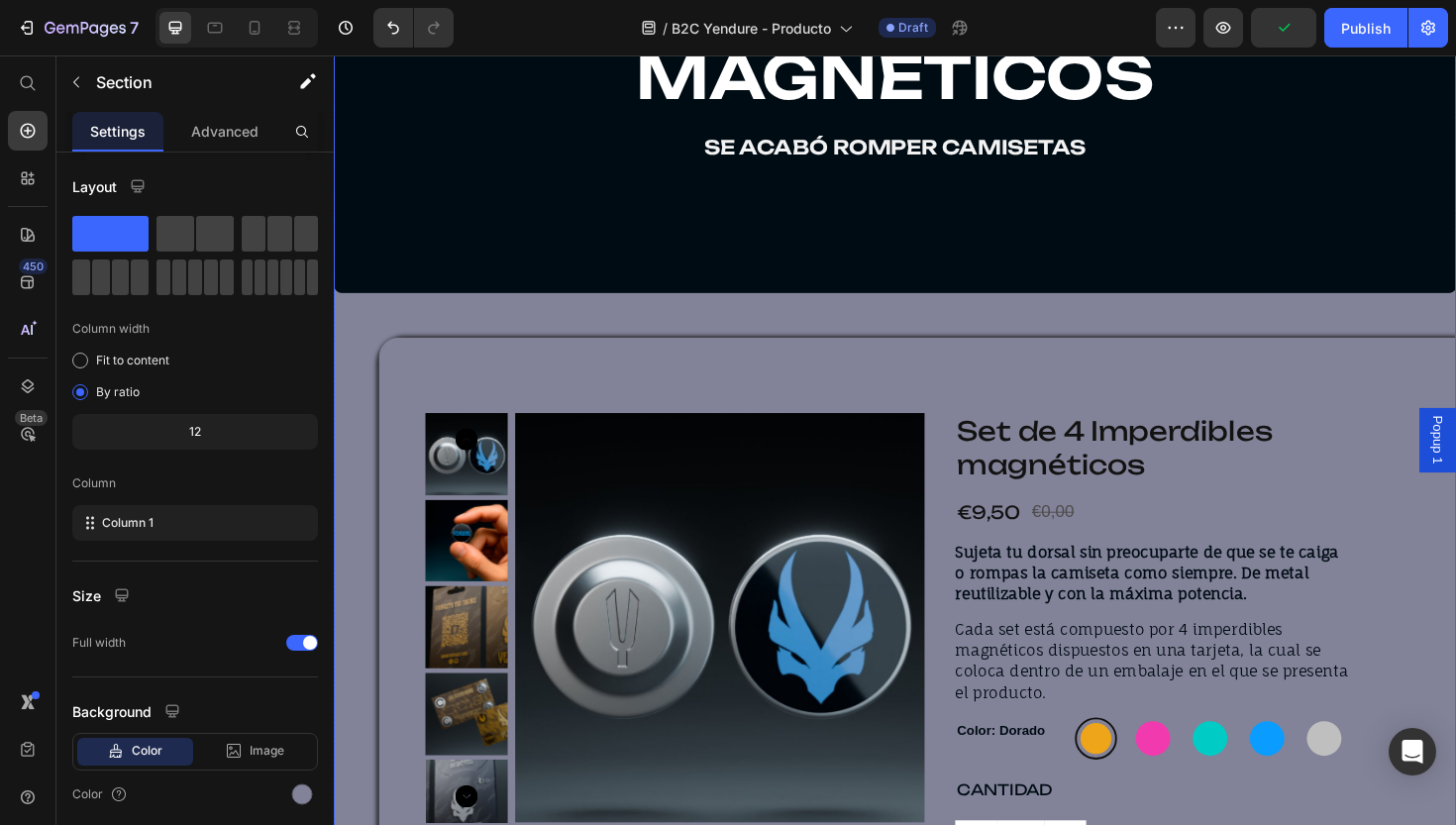 click at bounding box center (928, 10) 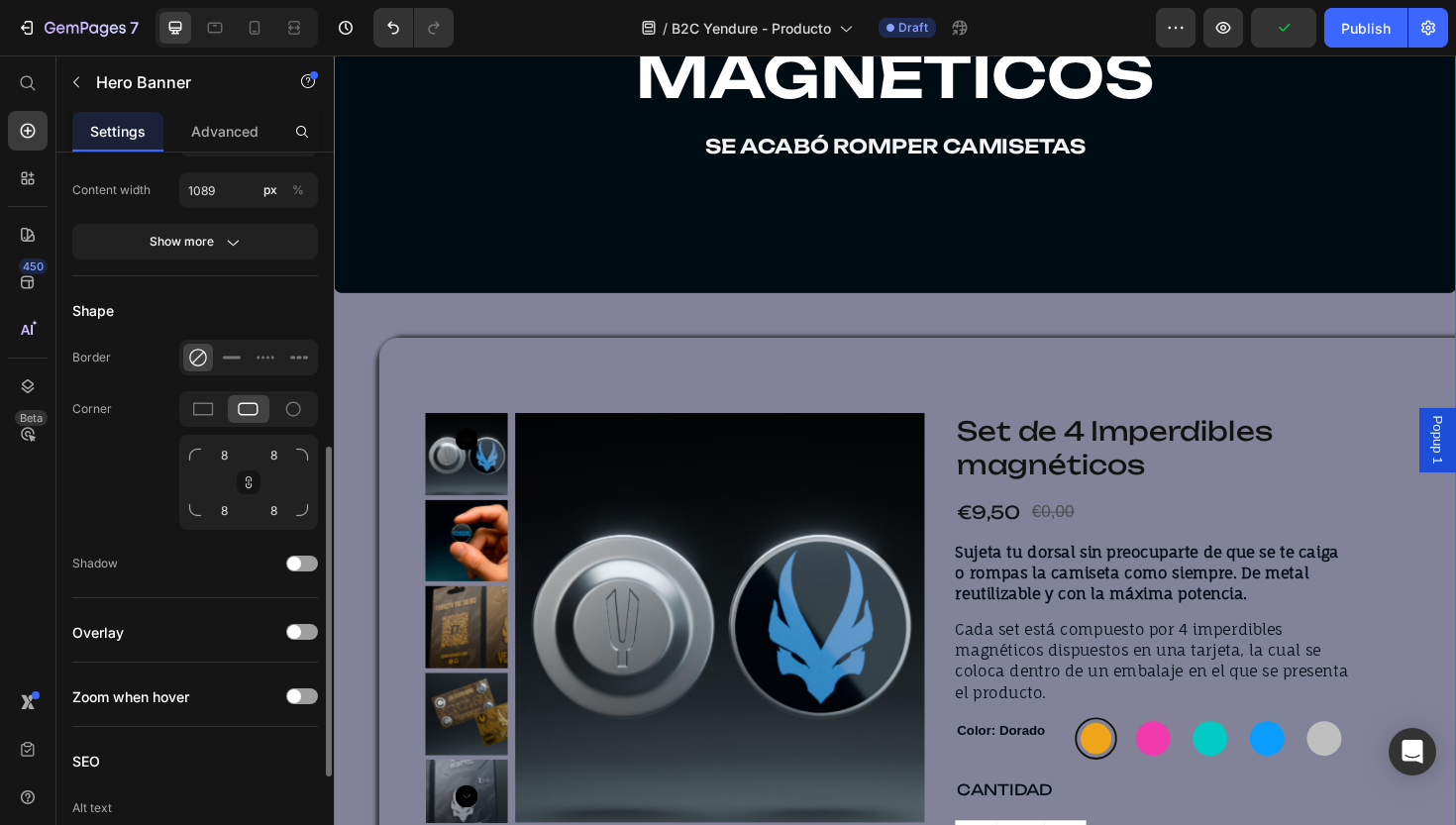 scroll, scrollTop: 644, scrollLeft: 0, axis: vertical 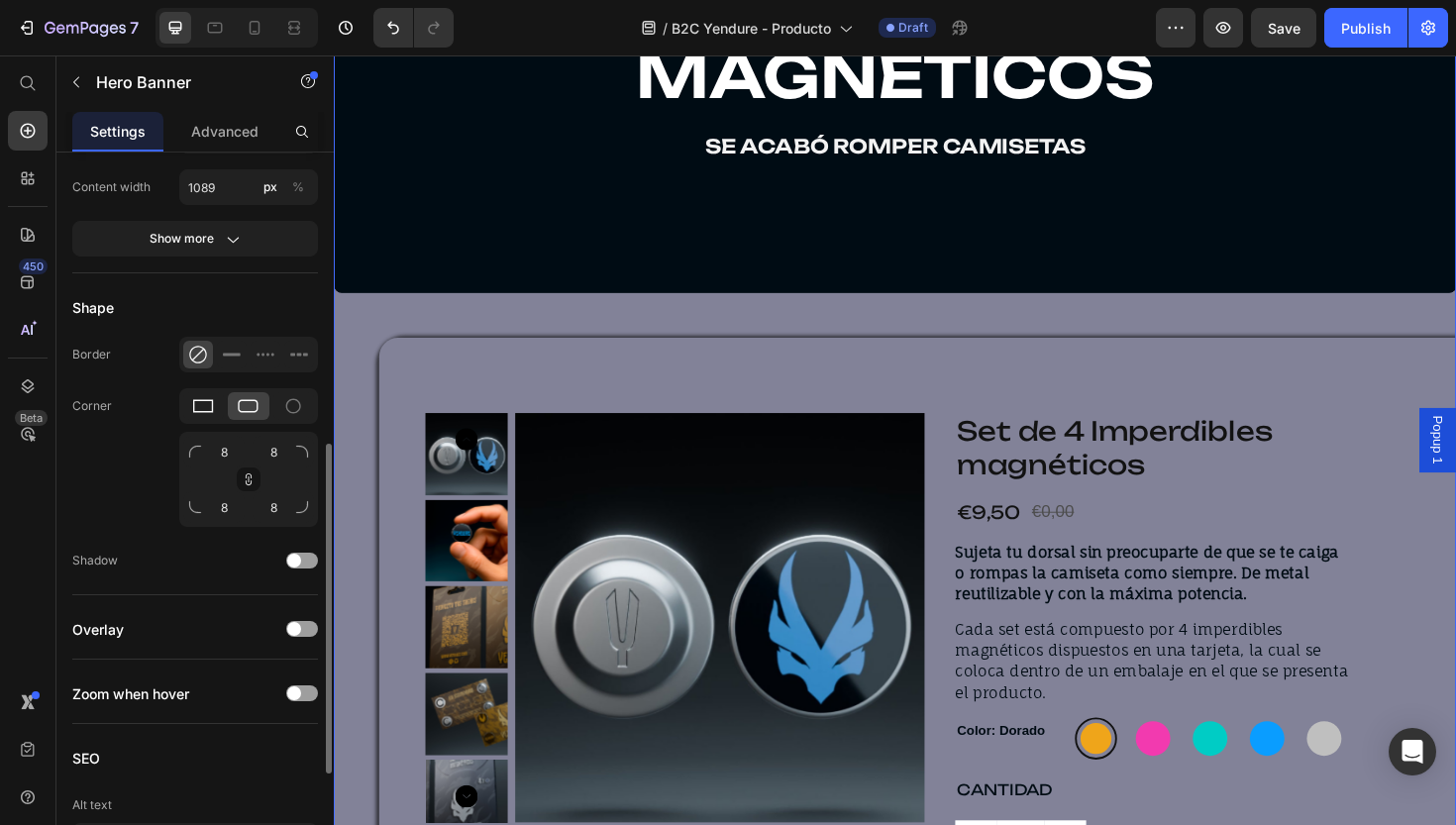 click 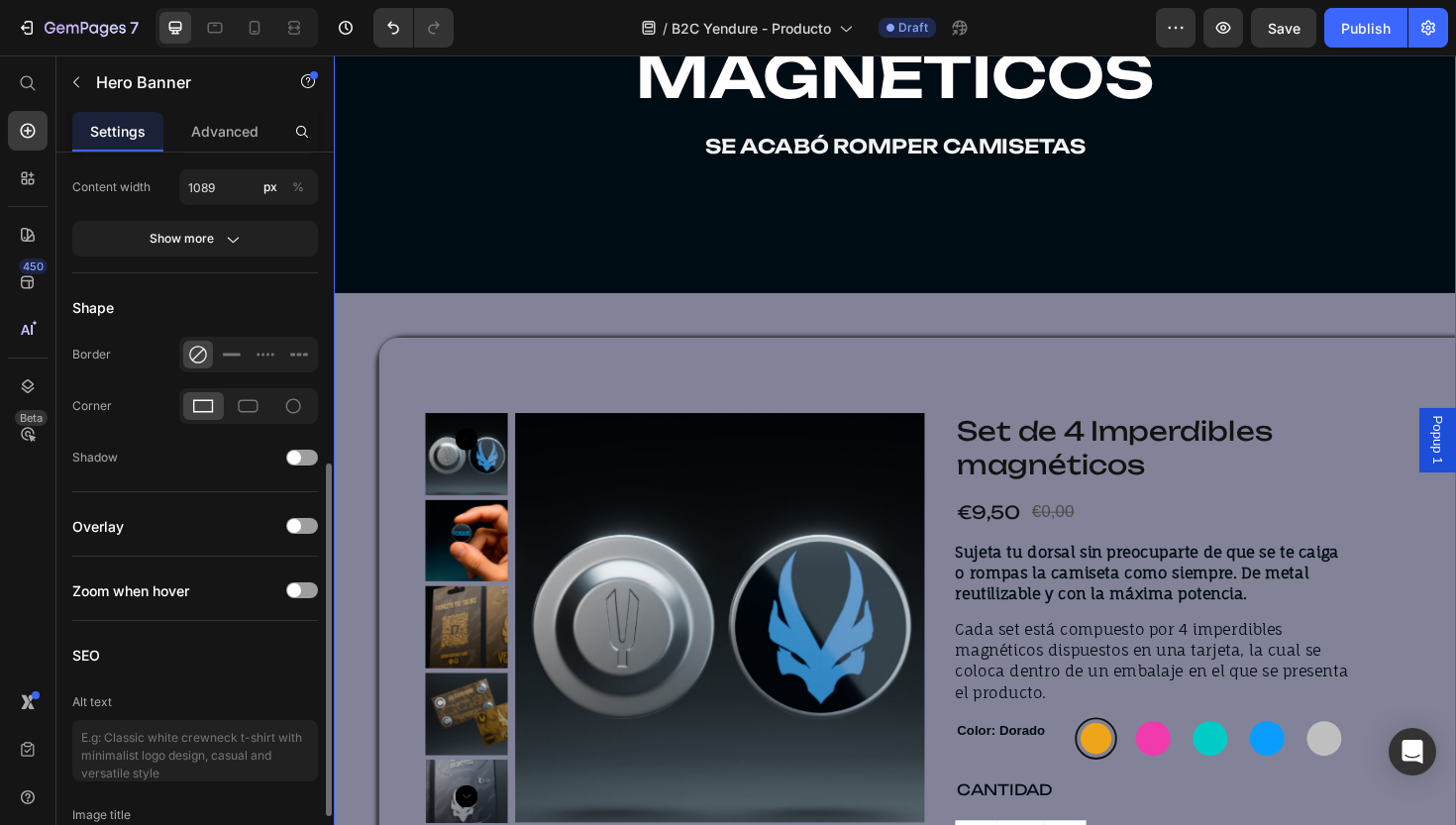 click 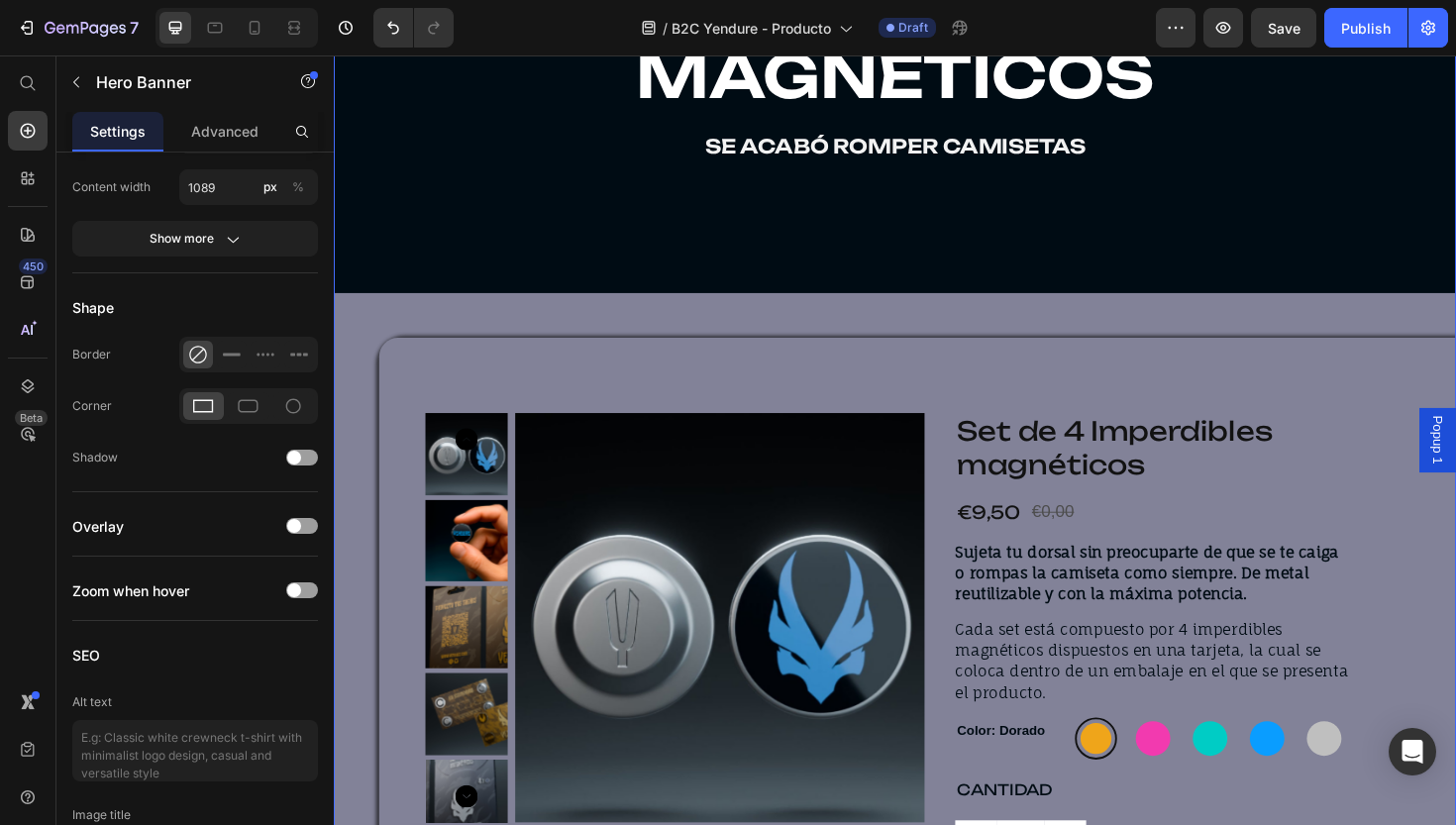click on "Image NOSOTROS Text Block CONTACTO Text Block
Icon Row IMPERDIBLES MAGNÉTICOS se acabó romper camisetas Text Block Hero Banner   0
Product Images Set de 4 Imperdibles magnéticos Product Title €9,50 Product Price €0,00 Product Price Row Sujeta tu dorsal sin preocuparte de que se te caiga o rompas la camiseta como siempre. De metal reutilizable y con la máxima potencia.
Cada set está compuesto por 4 imperdibles magnéticos dispuestos en una tarjeta, la cual se coloca dentro de un embalaje en el que se presenta el producto. Product Description Color: Dorado Dorado Dorado Rosa Rosa Verde Verde Azul Azul Gris Gris Product Variants & Swatches CANTIDAD Text Block 1 Product Quantity COMPRAR Button Row Product" at bounding box center [928, 405] 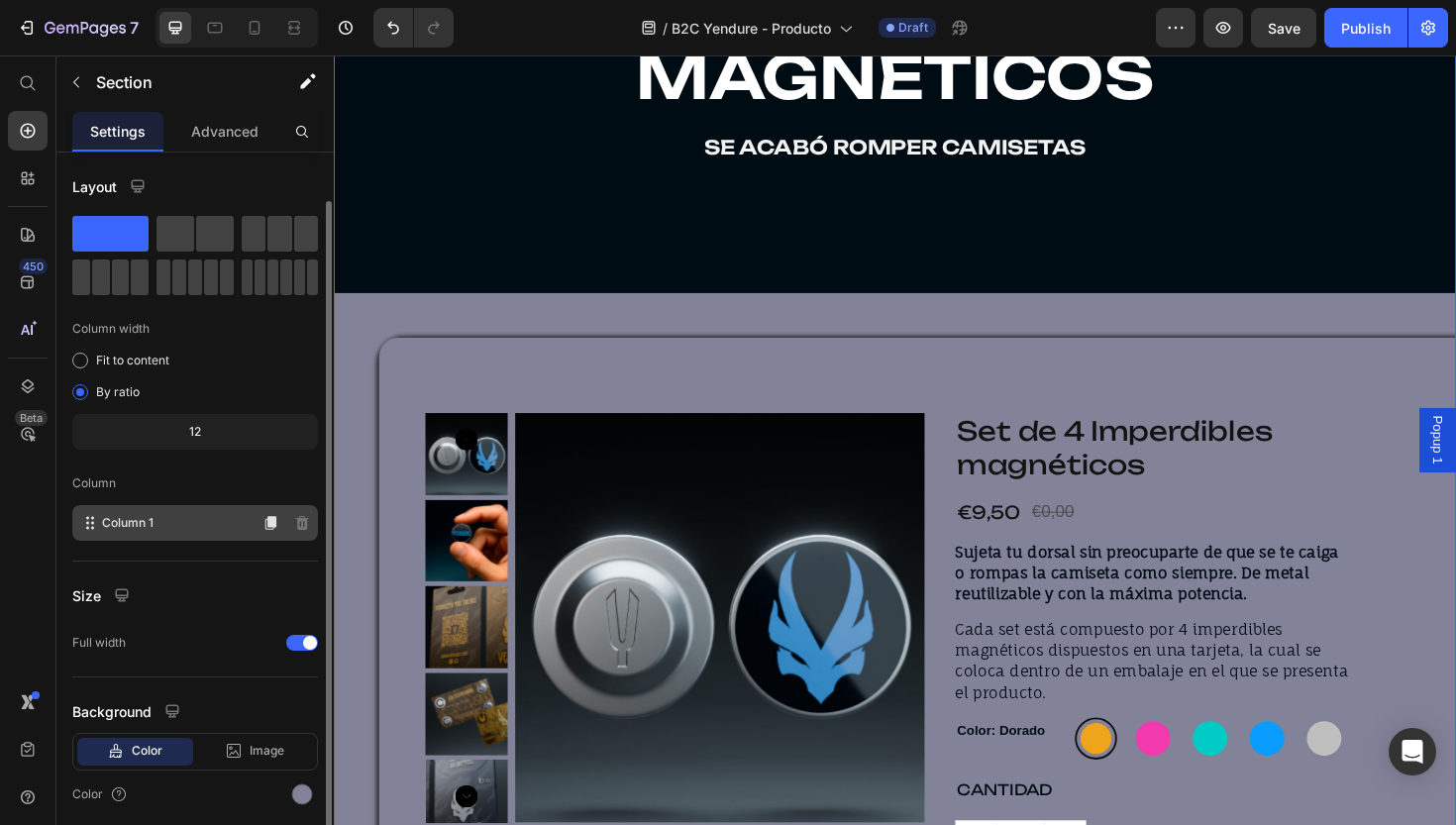 scroll, scrollTop: 71, scrollLeft: 0, axis: vertical 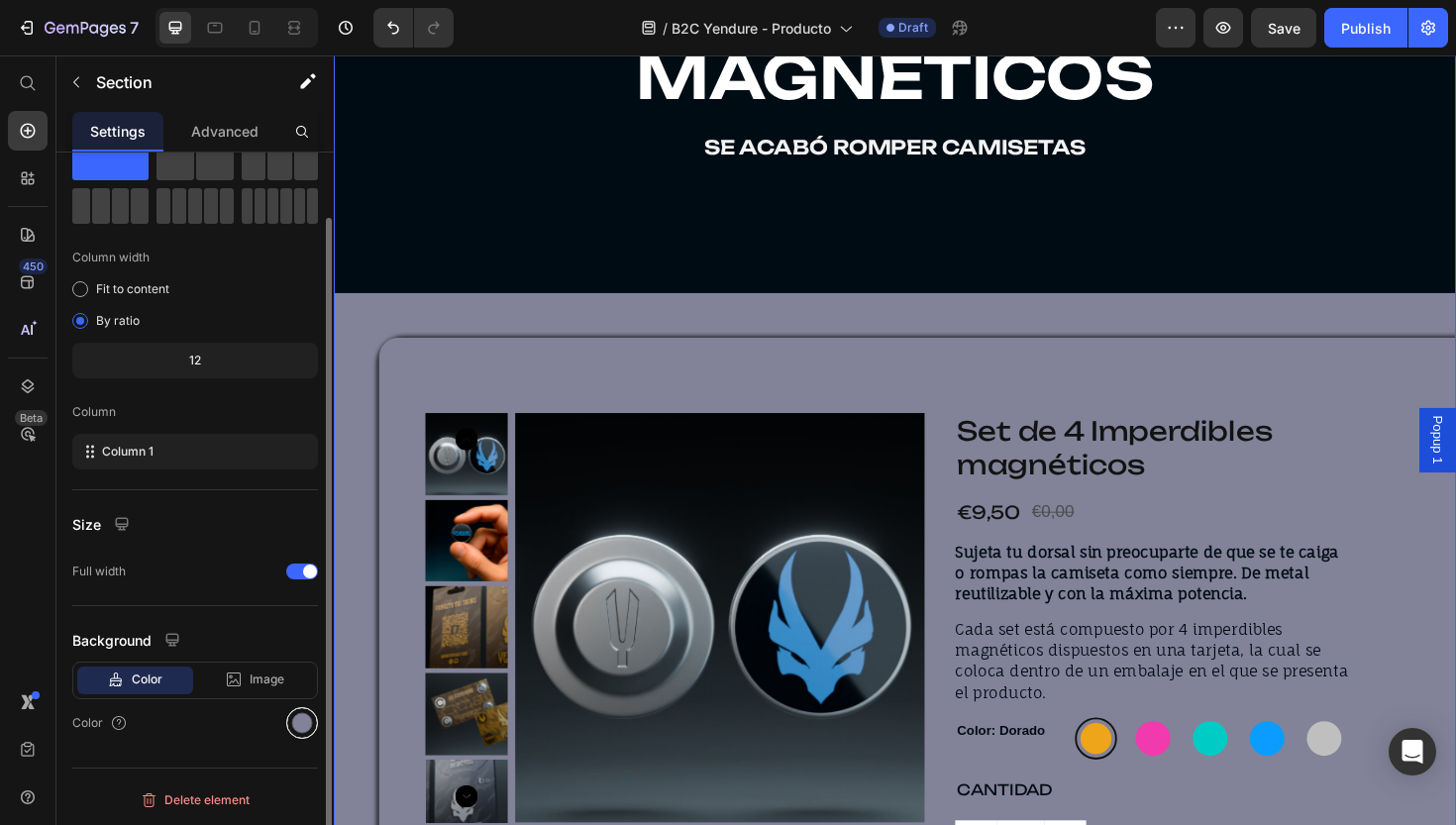 click at bounding box center (302, 723) 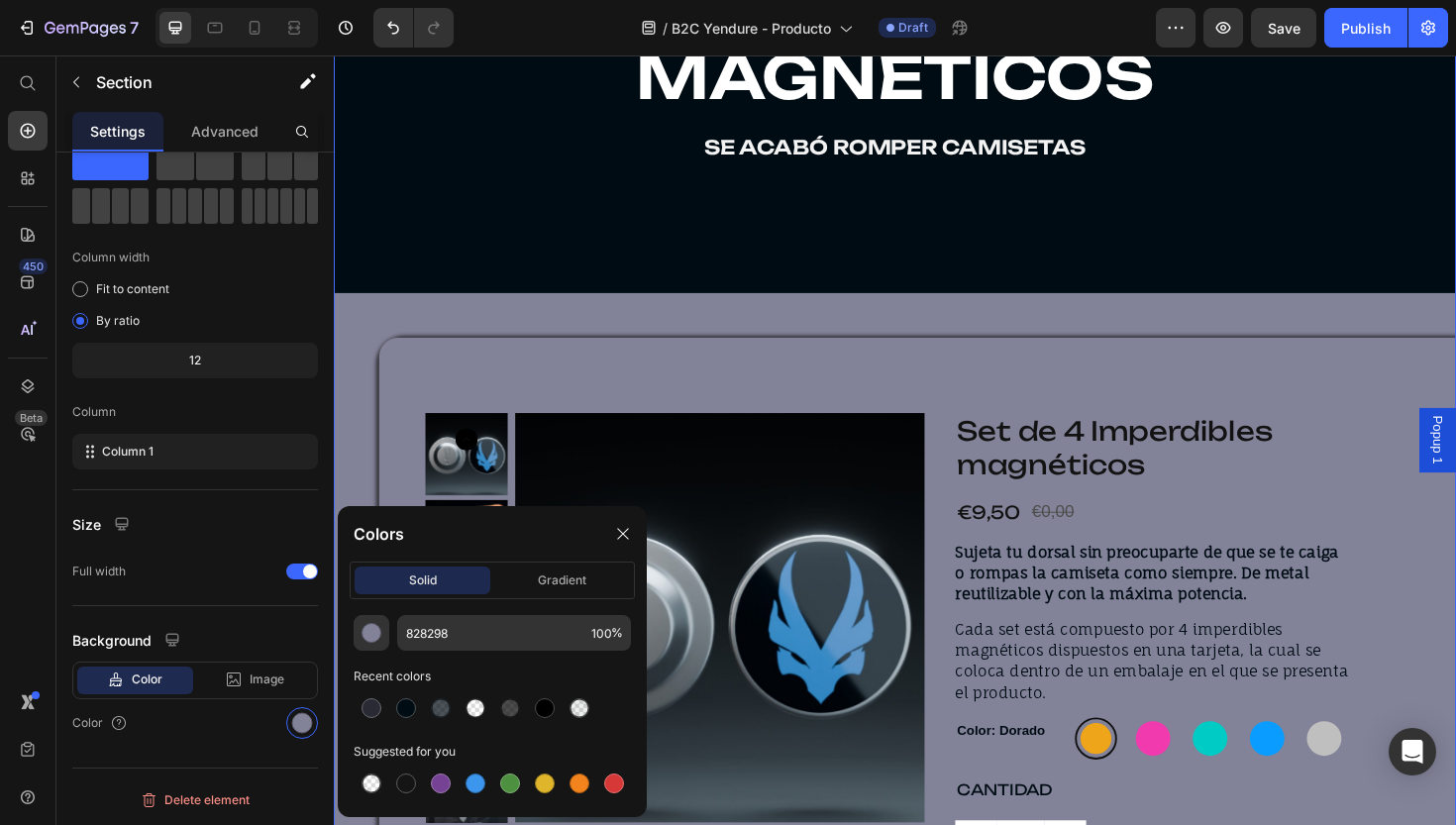 click on "solid gradient" 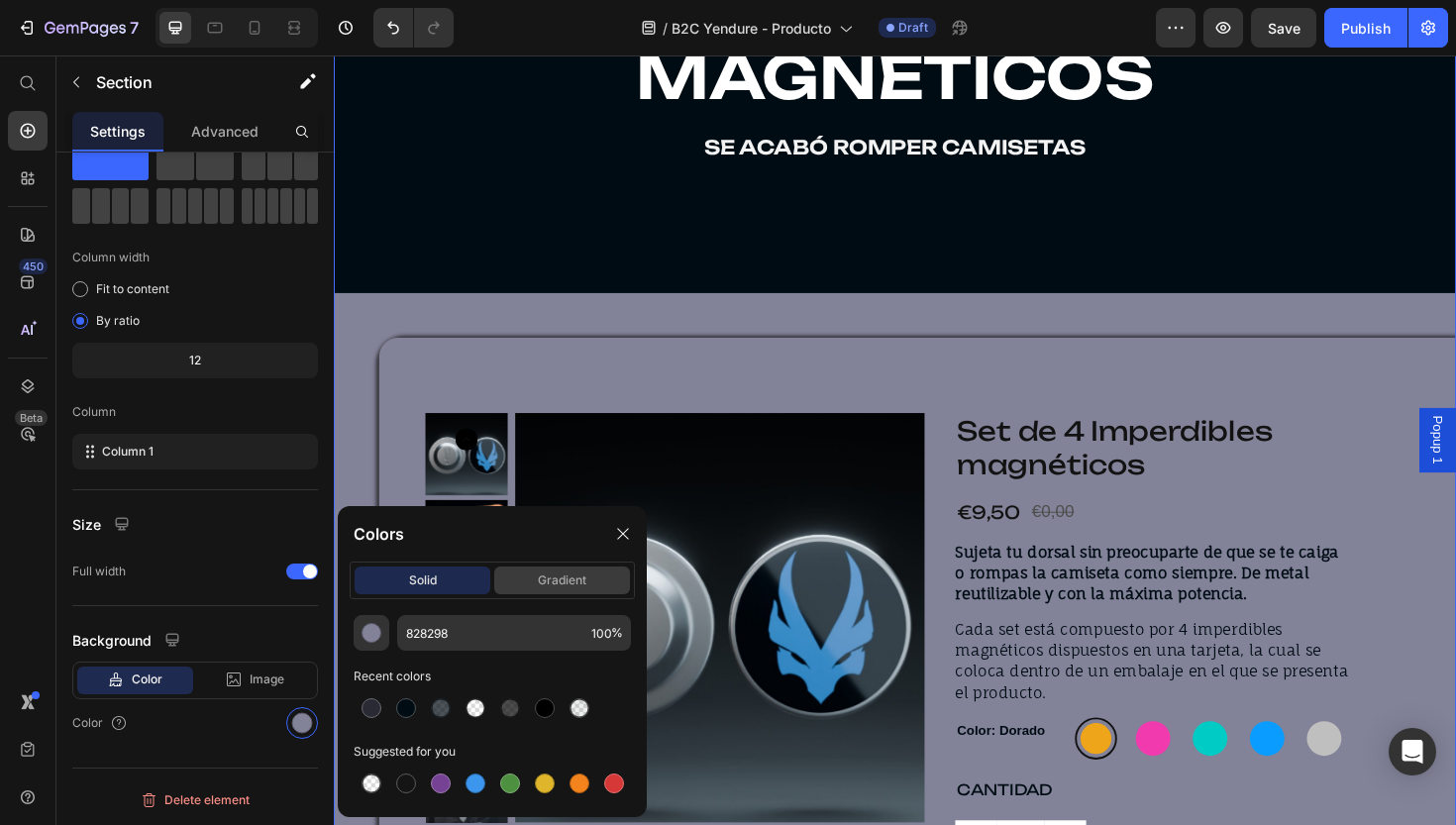 click on "gradient" 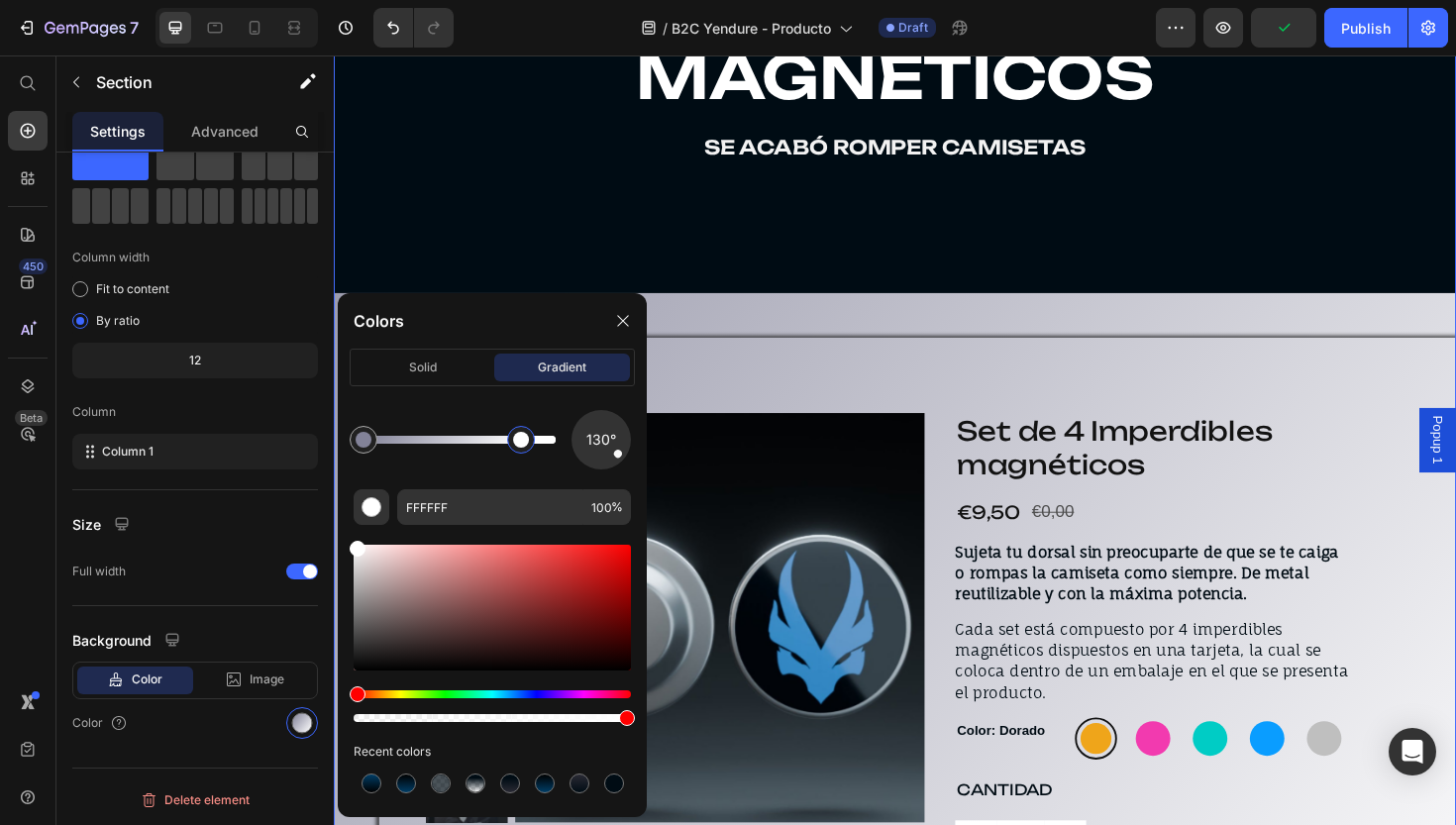 drag, startPoint x: 554, startPoint y: 446, endPoint x: 611, endPoint y: 447, distance: 57.00877 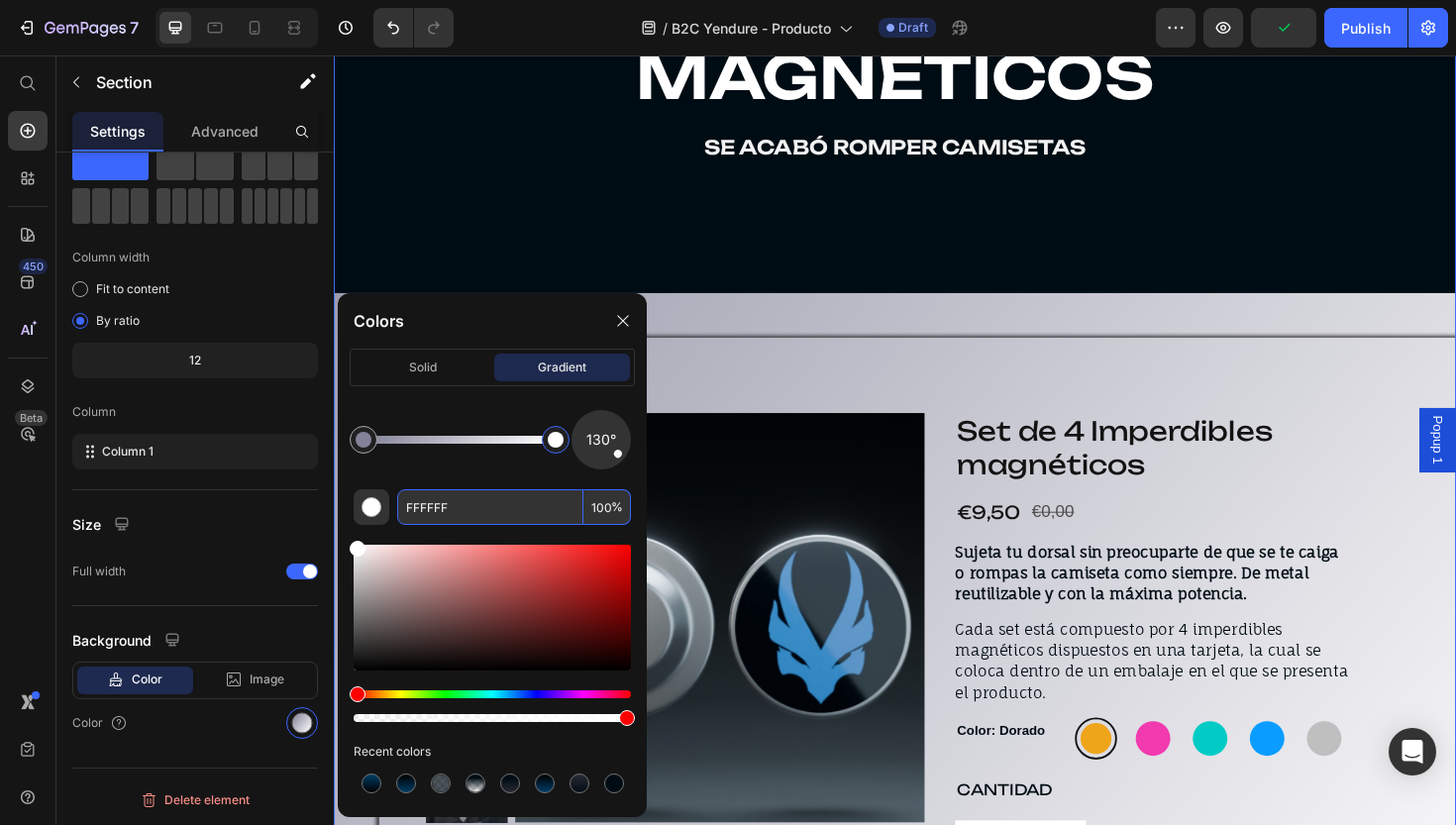 click on "FFFFFF" at bounding box center [490, 507] 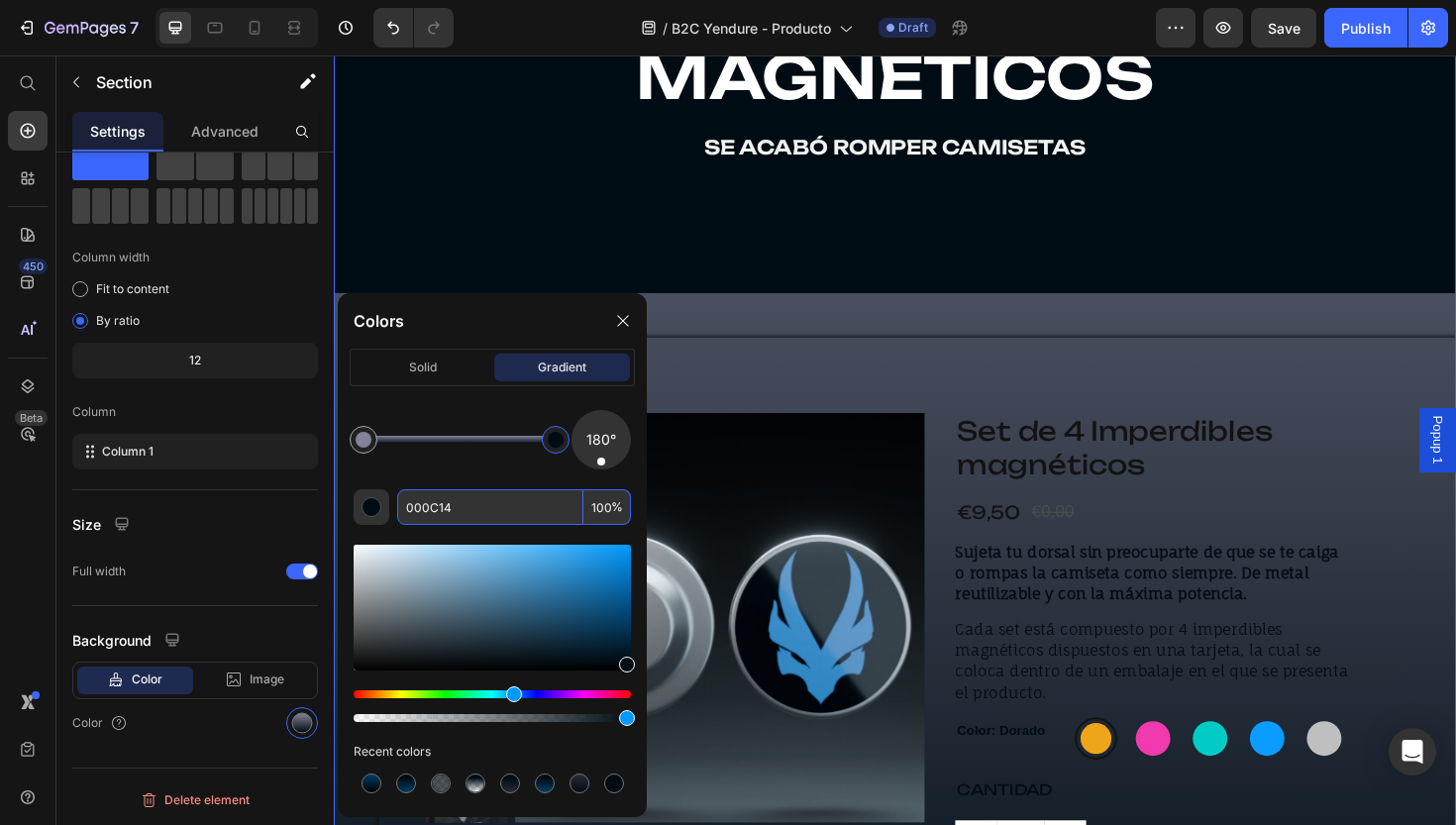 drag, startPoint x: 616, startPoint y: 457, endPoint x: 601, endPoint y: 480, distance: 27.45906 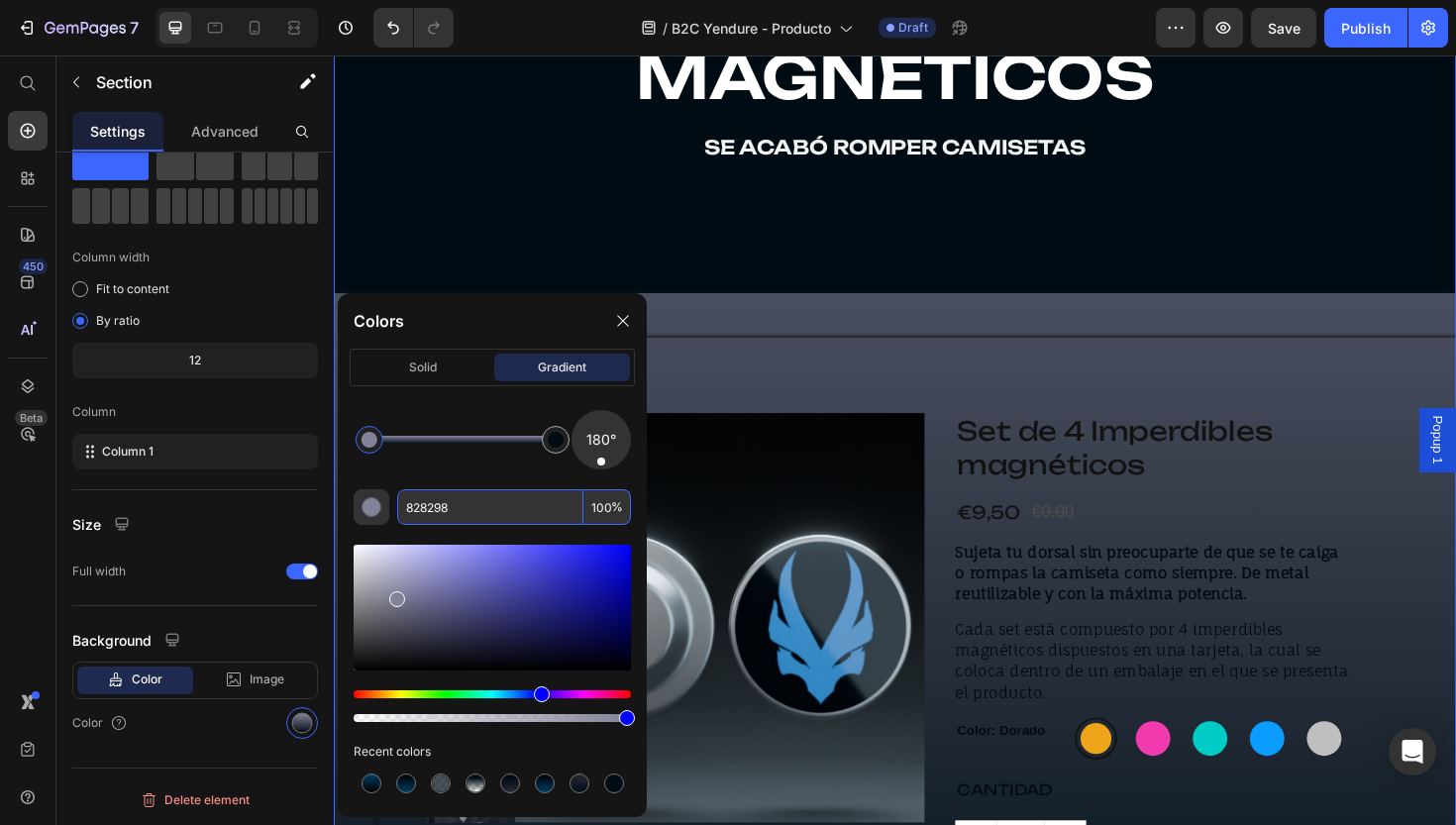 drag, startPoint x: 364, startPoint y: 437, endPoint x: 455, endPoint y: 437, distance: 91 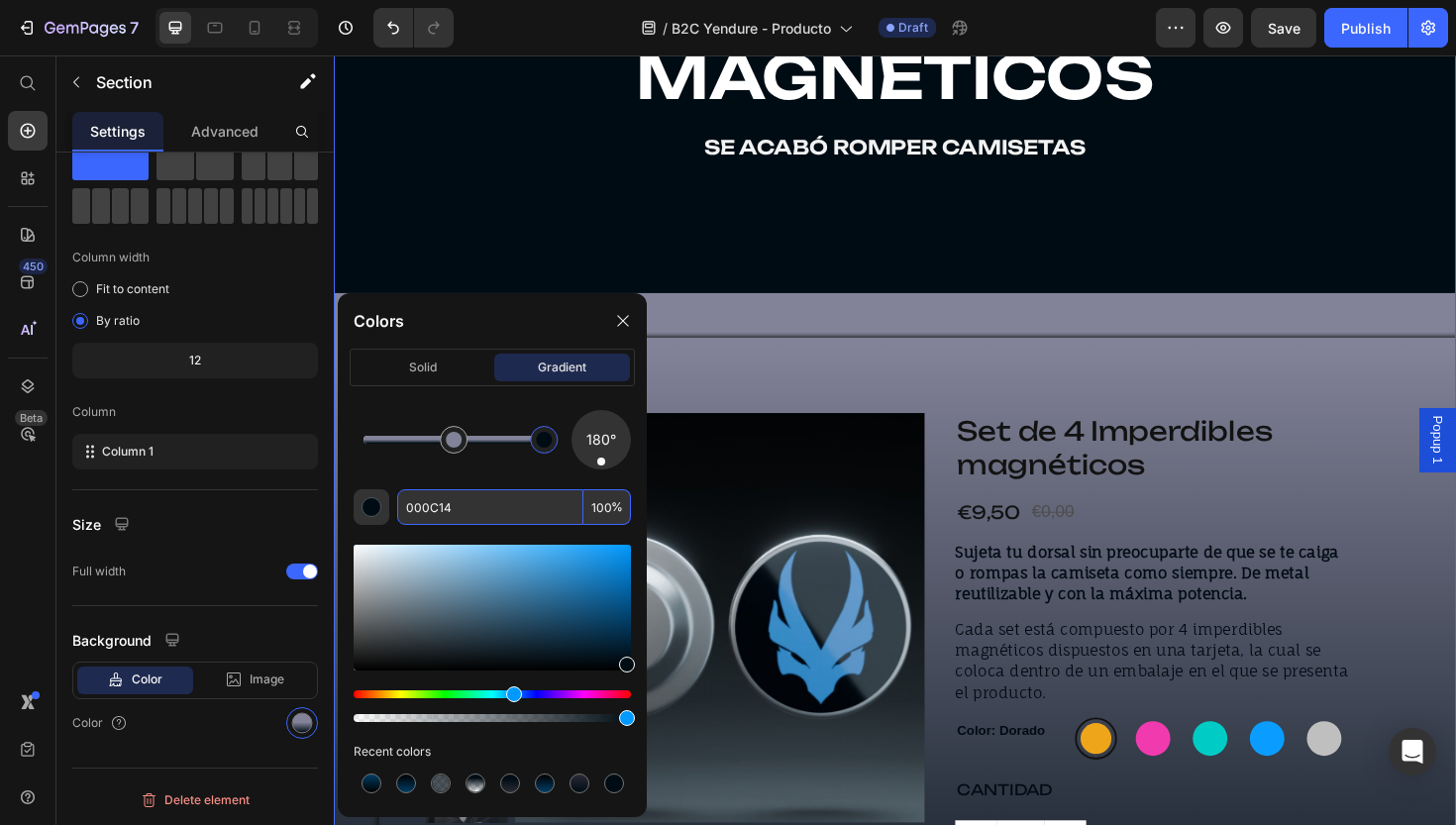 drag, startPoint x: 545, startPoint y: 441, endPoint x: 1, endPoint y: 408, distance: 545 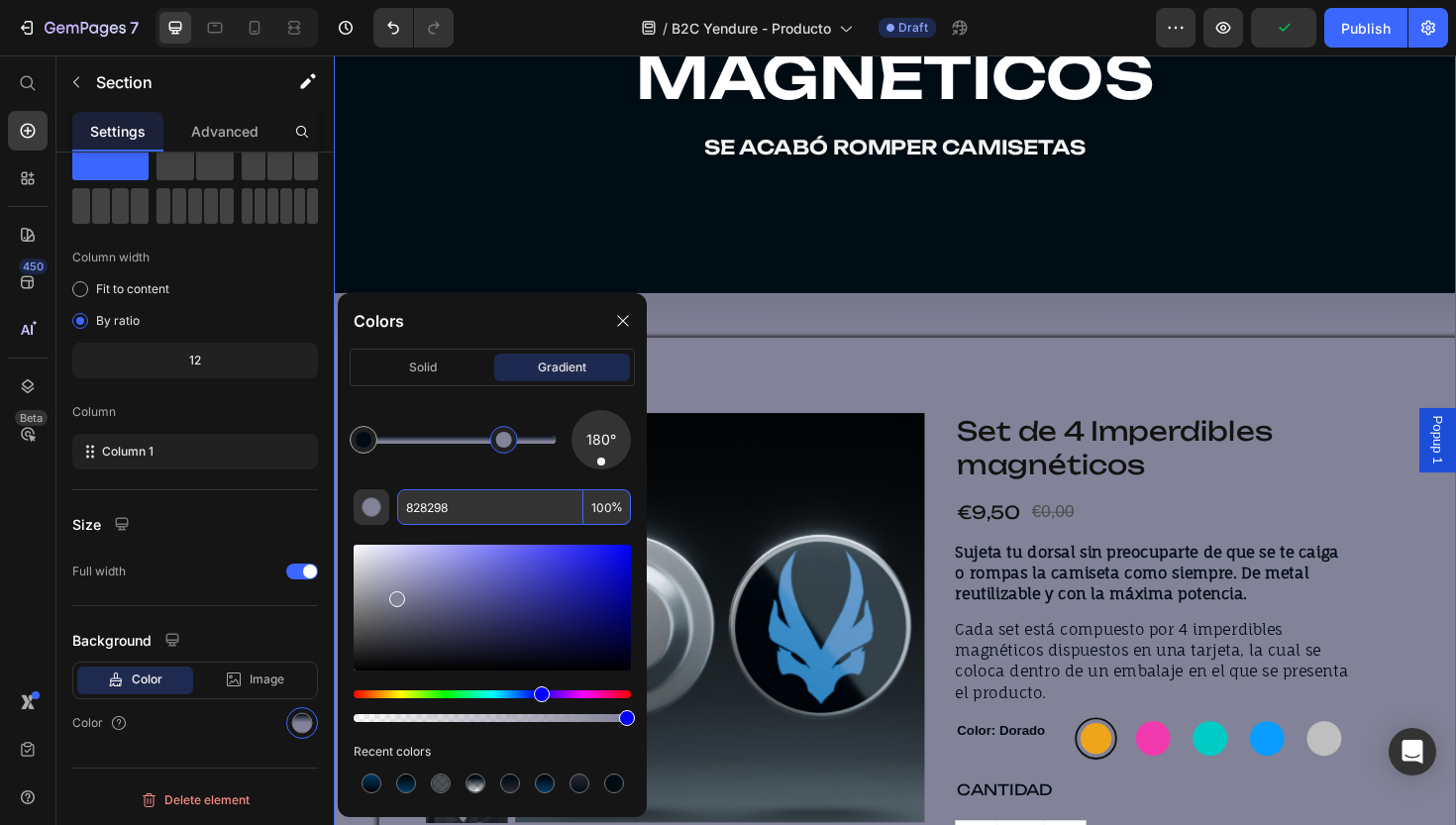 drag, startPoint x: 452, startPoint y: 441, endPoint x: 506, endPoint y: 441, distance: 54 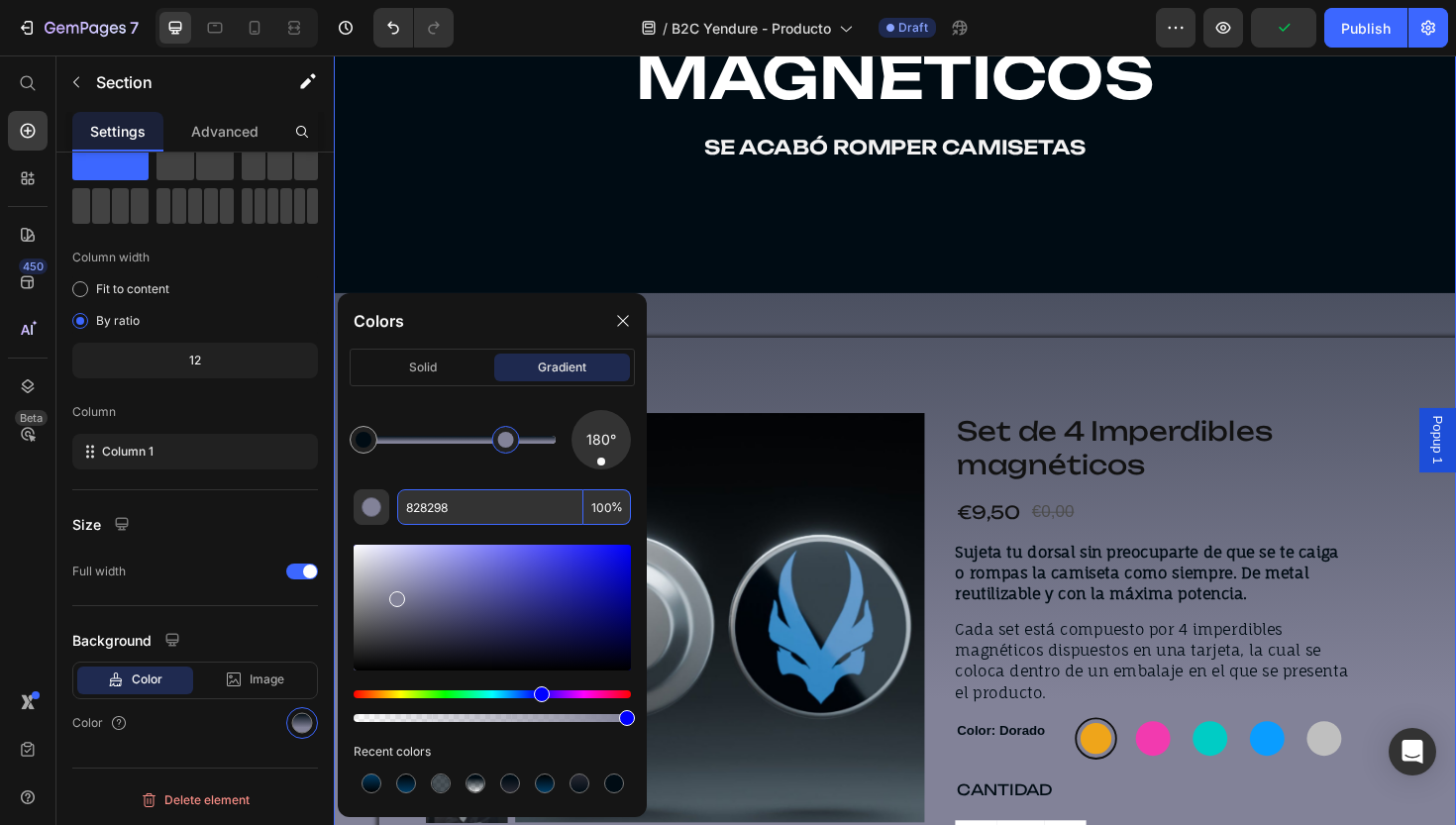 drag, startPoint x: 506, startPoint y: 441, endPoint x: 572, endPoint y: 441, distance: 66 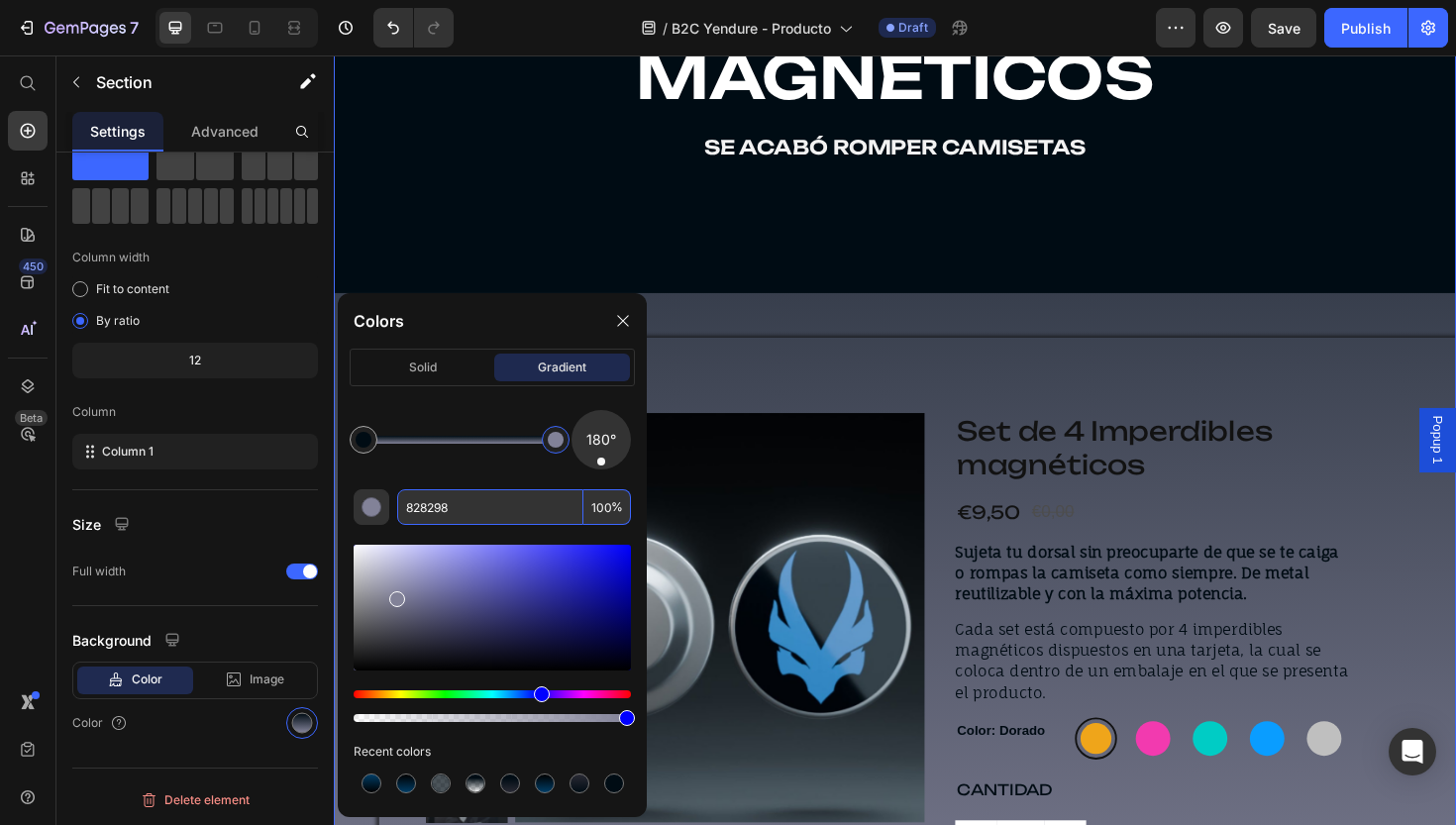 click on "Image NOSOTROS Text Block CONTACTO Text Block
Icon Row IMPERDIBLES MAGNÉTICOS se acabó romper camisetas Text Block Hero Banner
Product Images Set de 4 Imperdibles magnéticos Product Title €9,50 Product Price €0,00 Product Price Row Sujeta tu dorsal sin preocuparte de que se te caiga o rompas la camiseta como siempre. De metal reutilizable y con la máxima potencia.
Cada set está compuesto por 4 imperdibles magnéticos dispuestos en una tarjeta, la cual se coloca dentro de un embalaje en el que se presenta el producto. Product Description Color: Dorado Dorado Dorado Rosa Rosa Verde Verde Azul Azul Gris Gris Product Variants & Swatches CANTIDAD Text Block 1 Product Quantity COMPRAR Button Row Product" at bounding box center (928, 405) 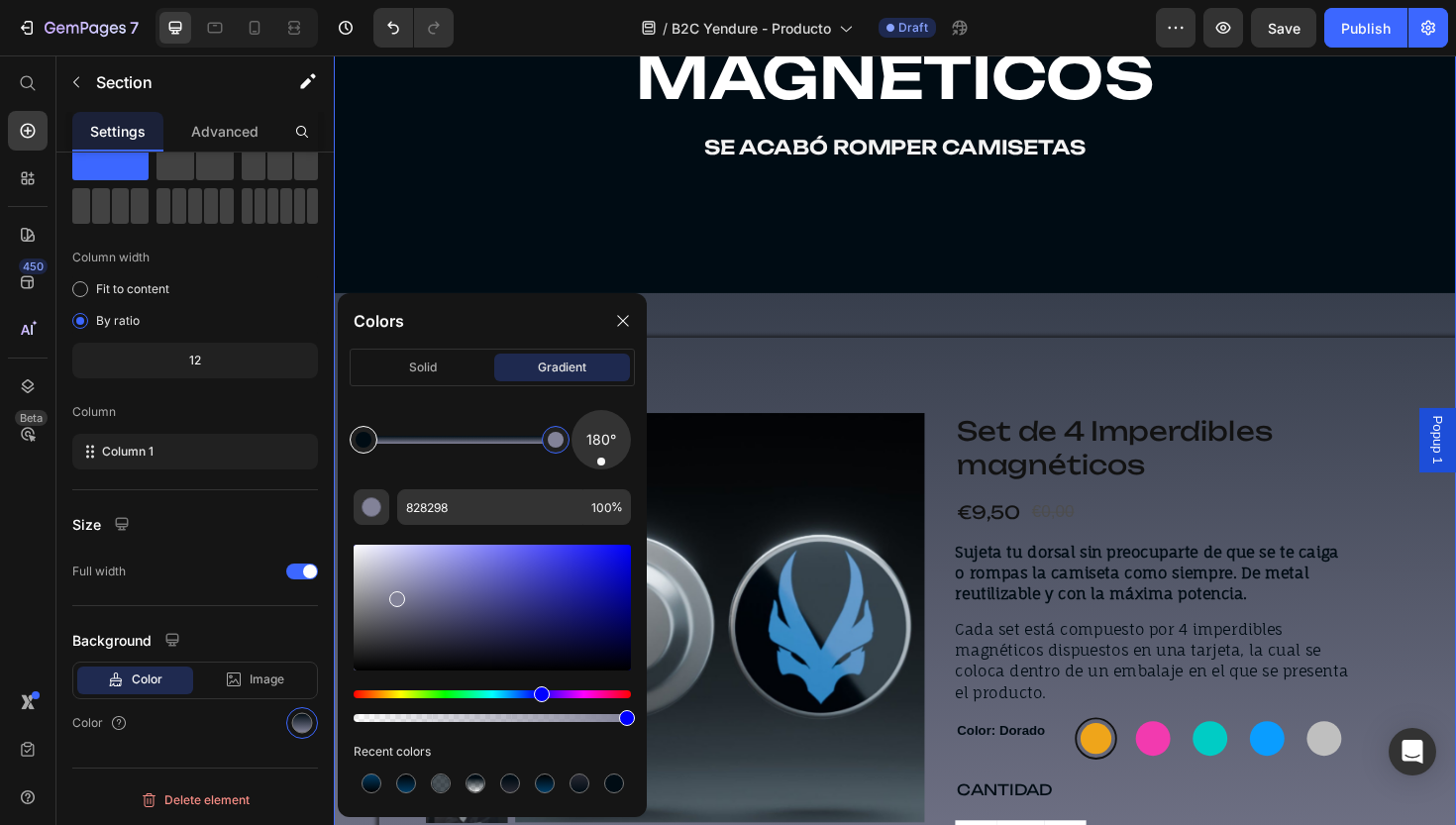 type on "000C14" 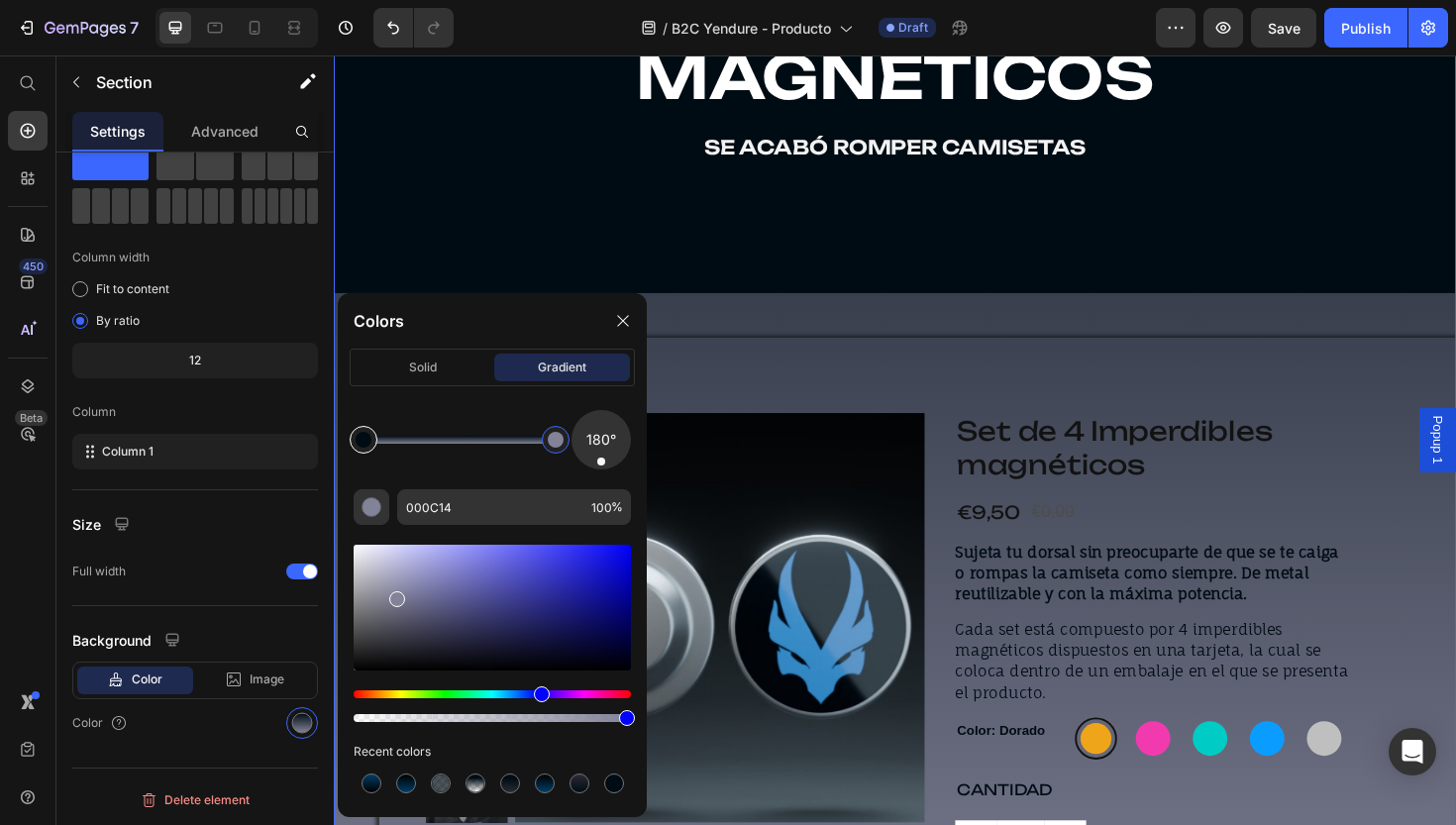 click at bounding box center [364, 440] 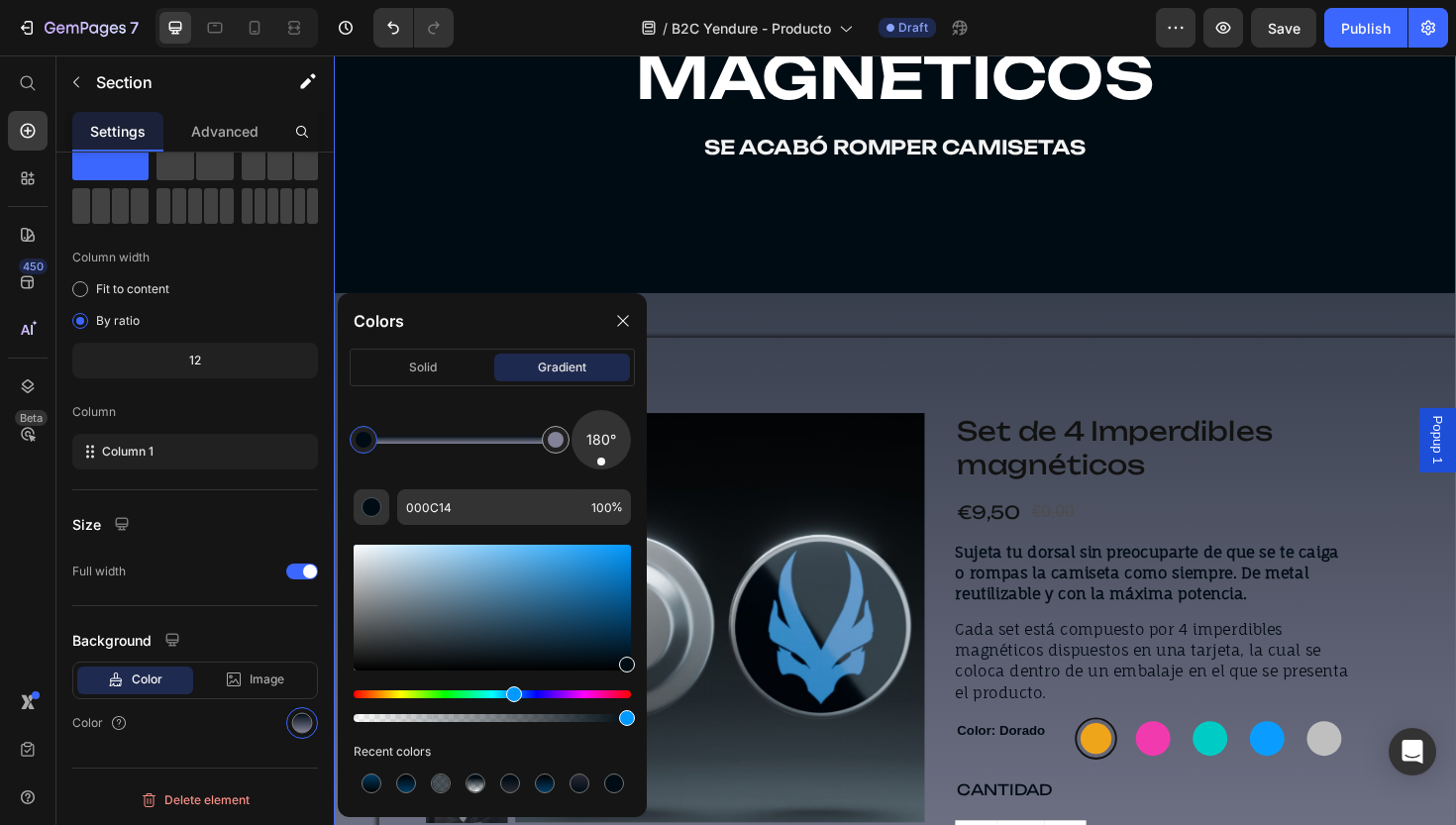 click at bounding box center (364, 440) 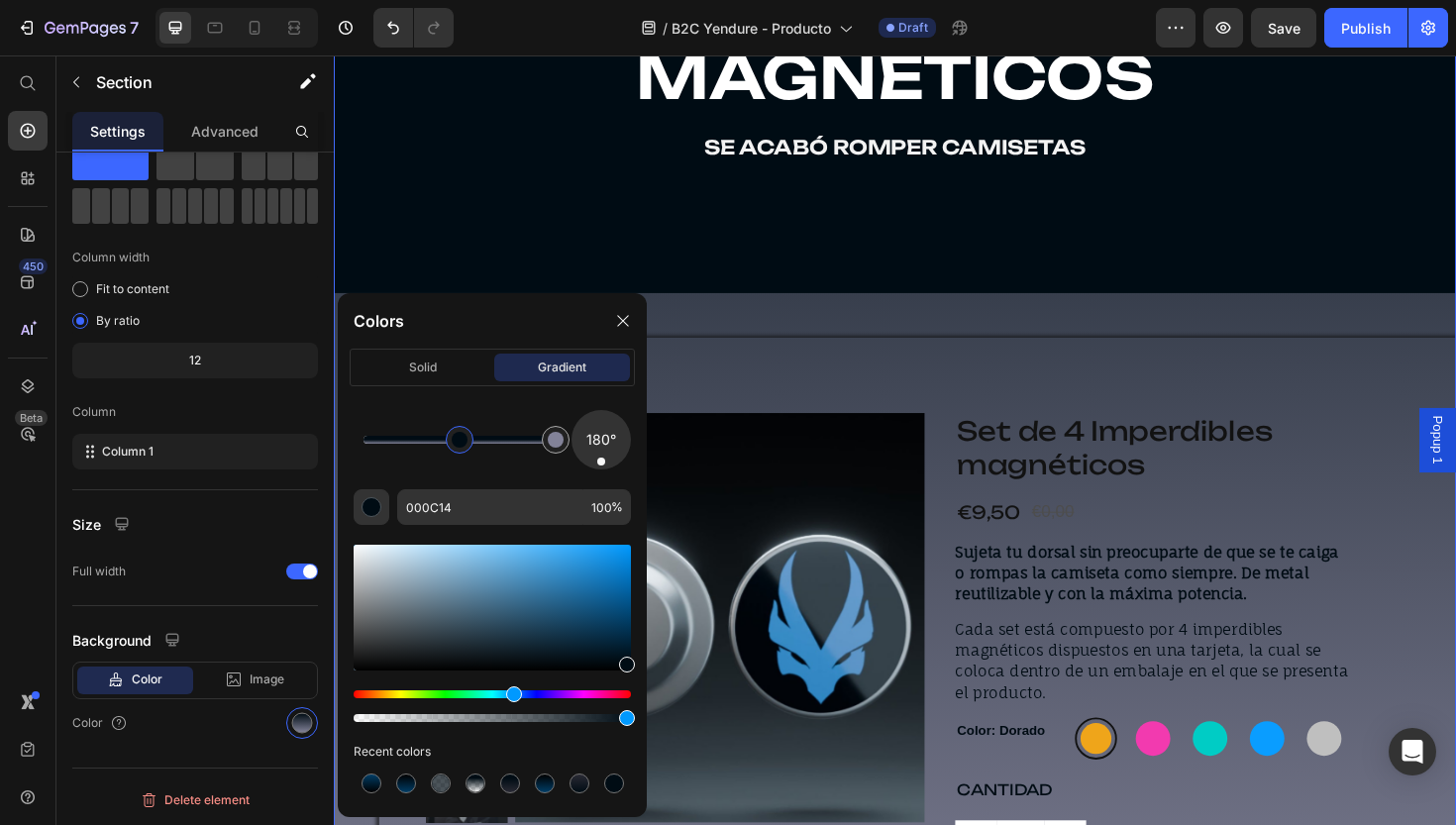 drag, startPoint x: 362, startPoint y: 440, endPoint x: 461, endPoint y: 434, distance: 99.18165 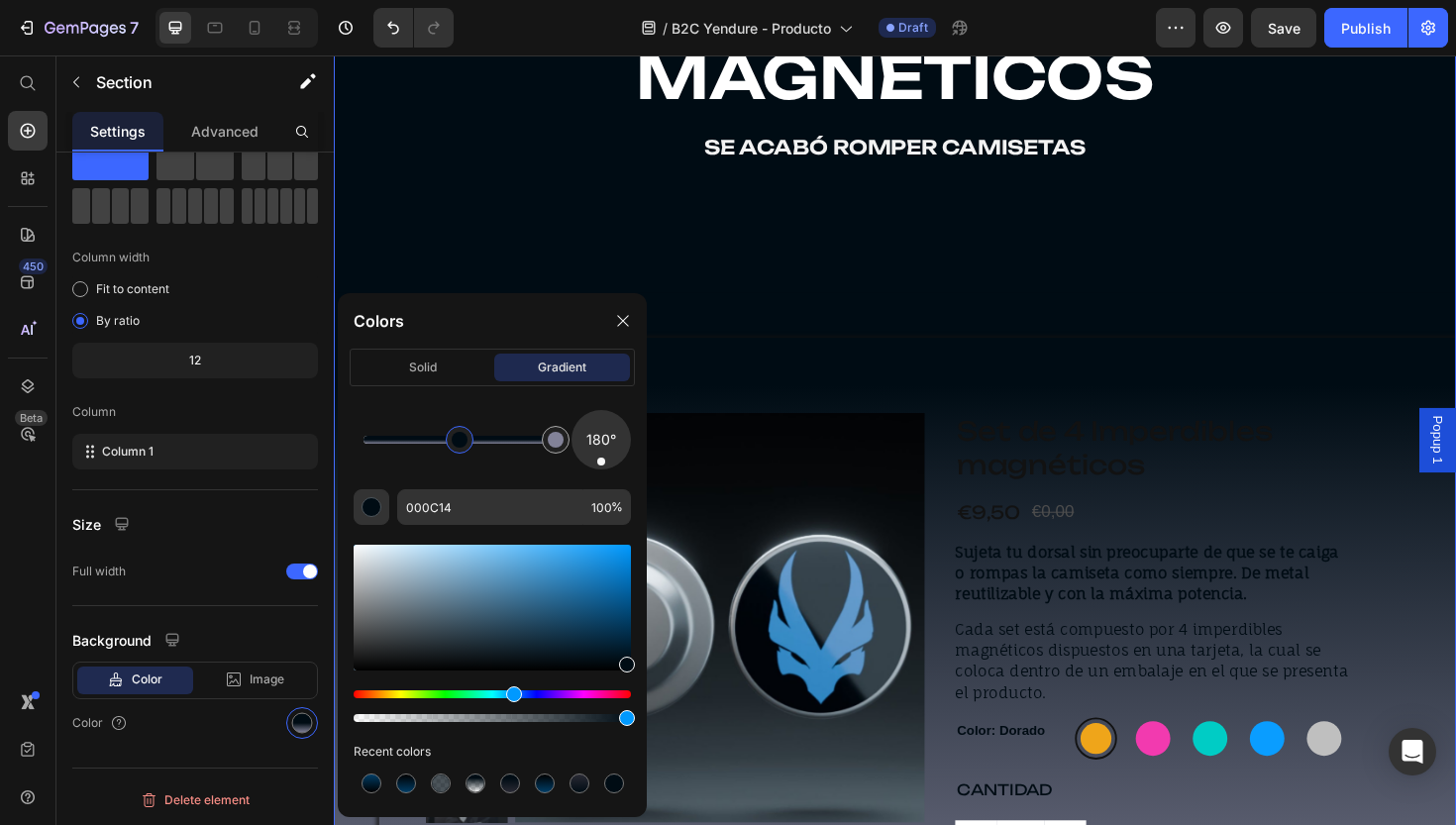drag, startPoint x: 461, startPoint y: 434, endPoint x: 446, endPoint y: 434, distance: 15 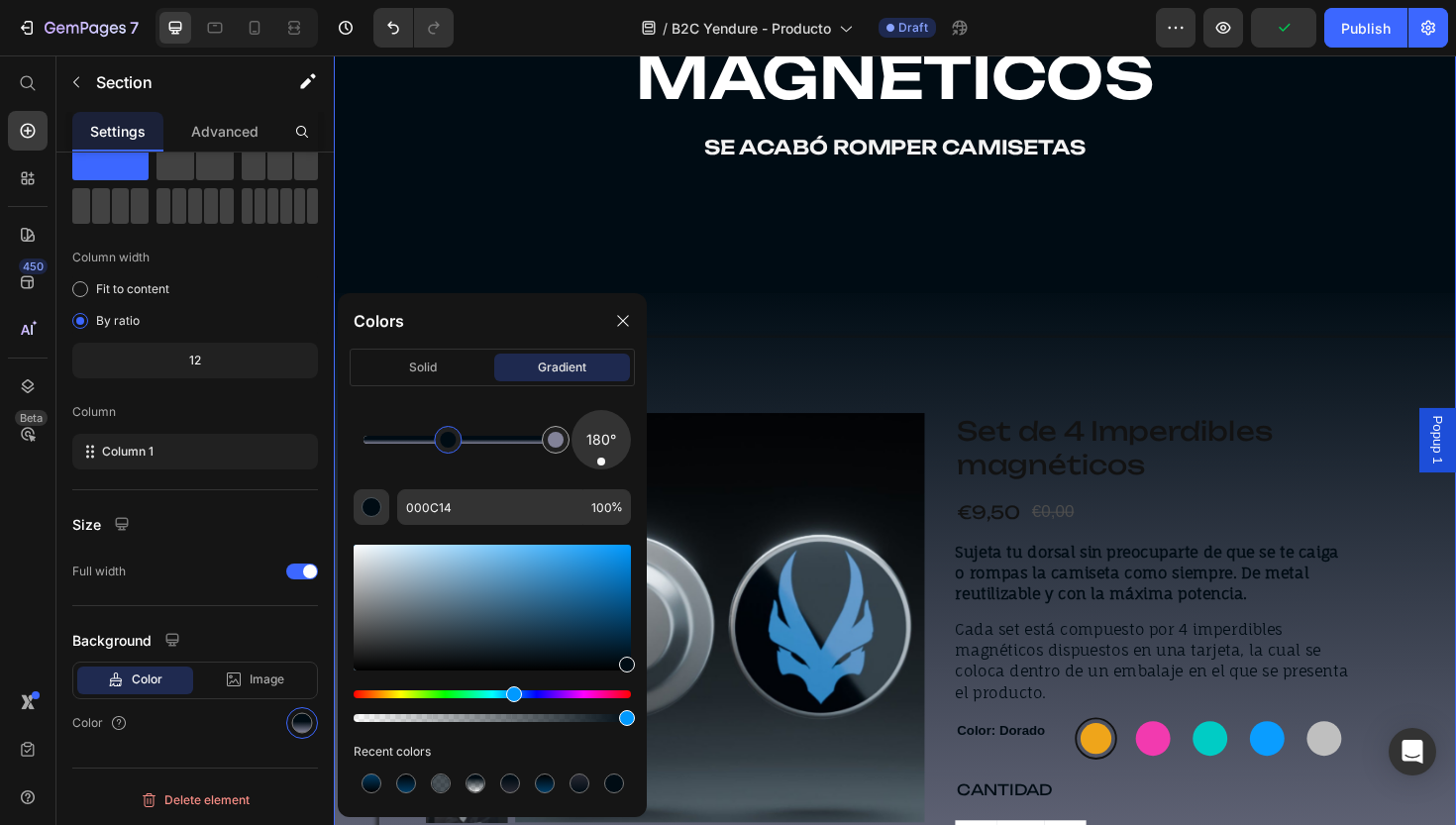 drag, startPoint x: 448, startPoint y: 446, endPoint x: 470, endPoint y: 446, distance: 22 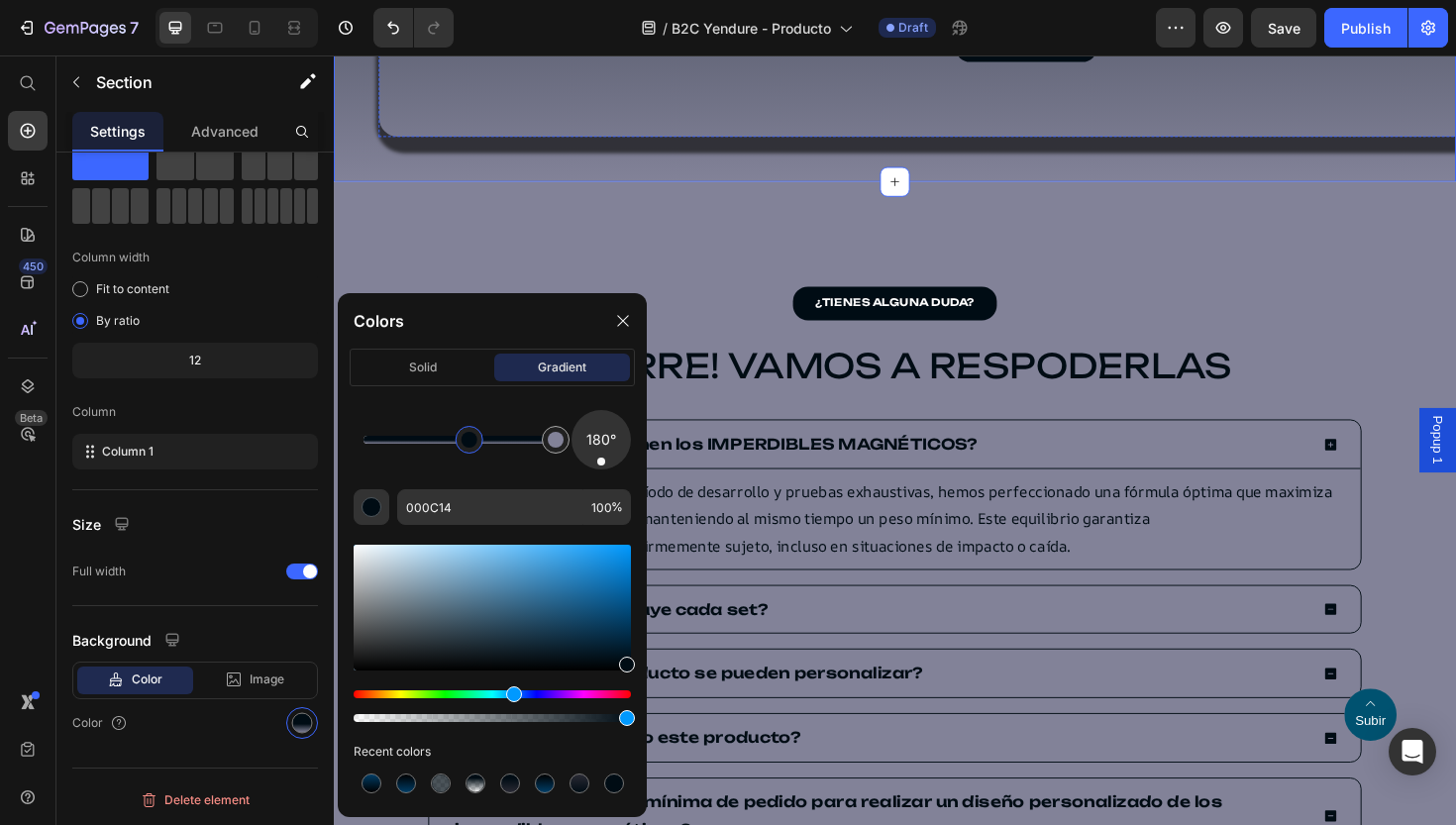 scroll, scrollTop: 1329, scrollLeft: 0, axis: vertical 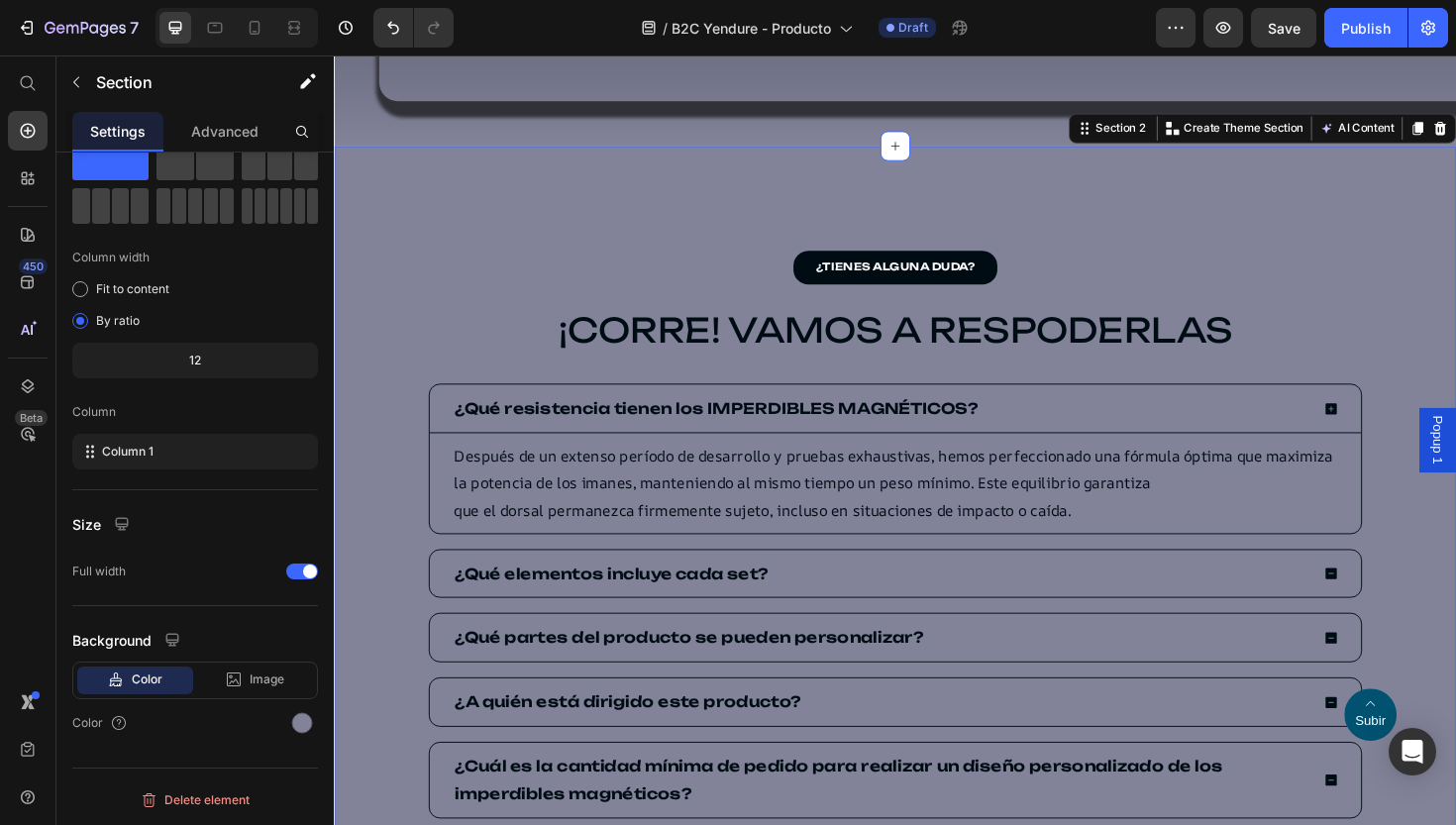 click on "¿TIENES ALGUNA DUDA? Button ¡CORRE! VAMOS A RESPODERLAS Heading
¿Qué resistencia tienen los IMPERDIBLES MAGNÉTICOS? Después de un extenso período de desarrollo y pruebas exhaustivas, hemos perfeccionado una fórmula óptima que maximiza la potencia de los imanes, manteniendo al mismo tiempo un peso mínimo. Este equilibrio garantiza que el dorsal permanezca firmemente sujeto, incluso en situaciones de impacto o caída. Text Block
¿Qué elementos incluye cada set?
¿Qué partes del producto se pueden personalizar?
¿A quién está dirigido este producto?
¿Cuál es la cantidad mínima de pedido para realizar un diseño personalizado de los imperdibles magnéticos?
¿Es resistente de verdad? Accordion Row Row Section 2   You can create reusable sections Create Theme Section AI Content Write with GemAI What would you like to describe here? Tone and Voice Persuasive Product Set de 4 Imperdibles magnéticos" at bounding box center (928, 558) 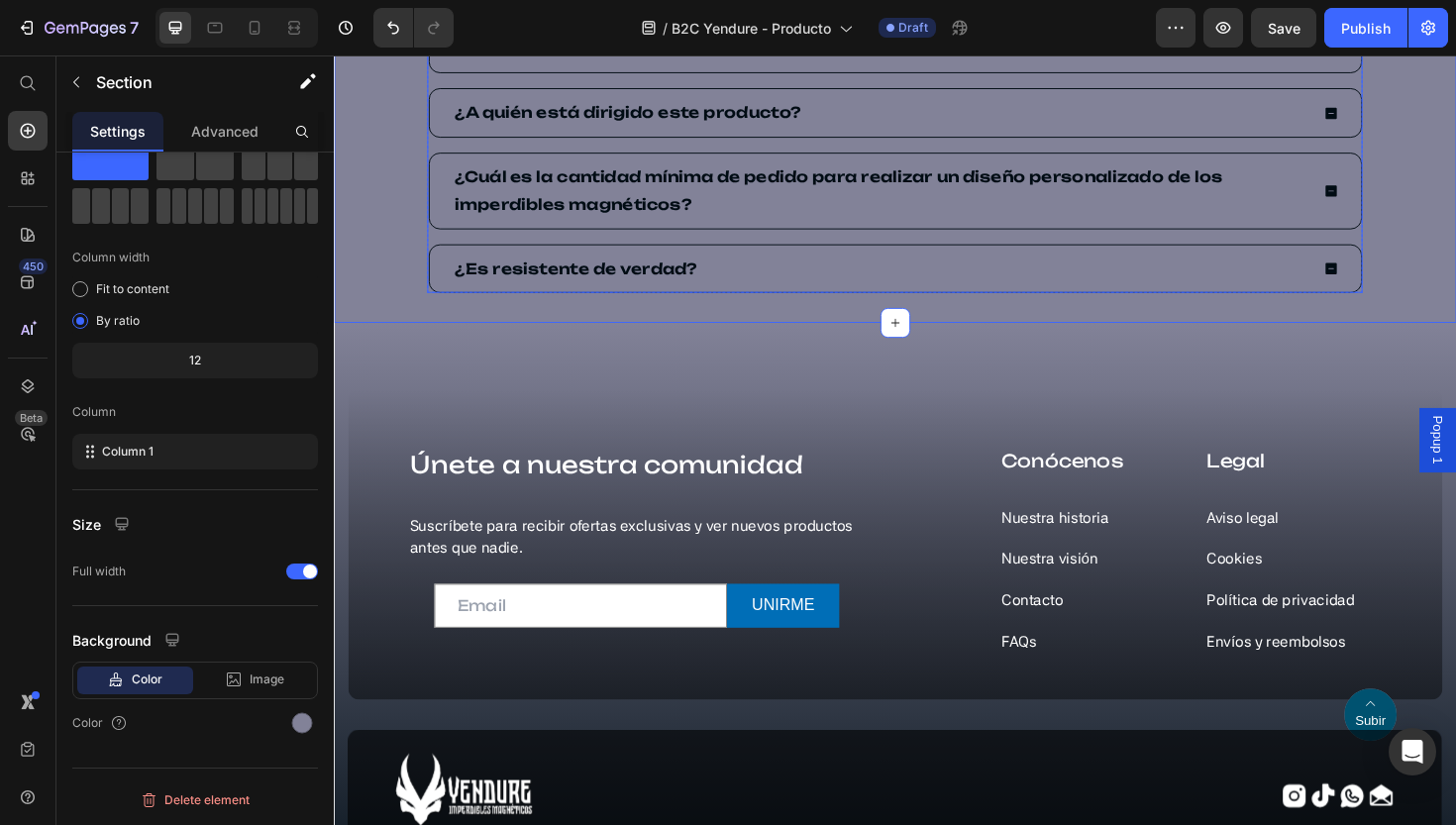 scroll, scrollTop: 1030, scrollLeft: 0, axis: vertical 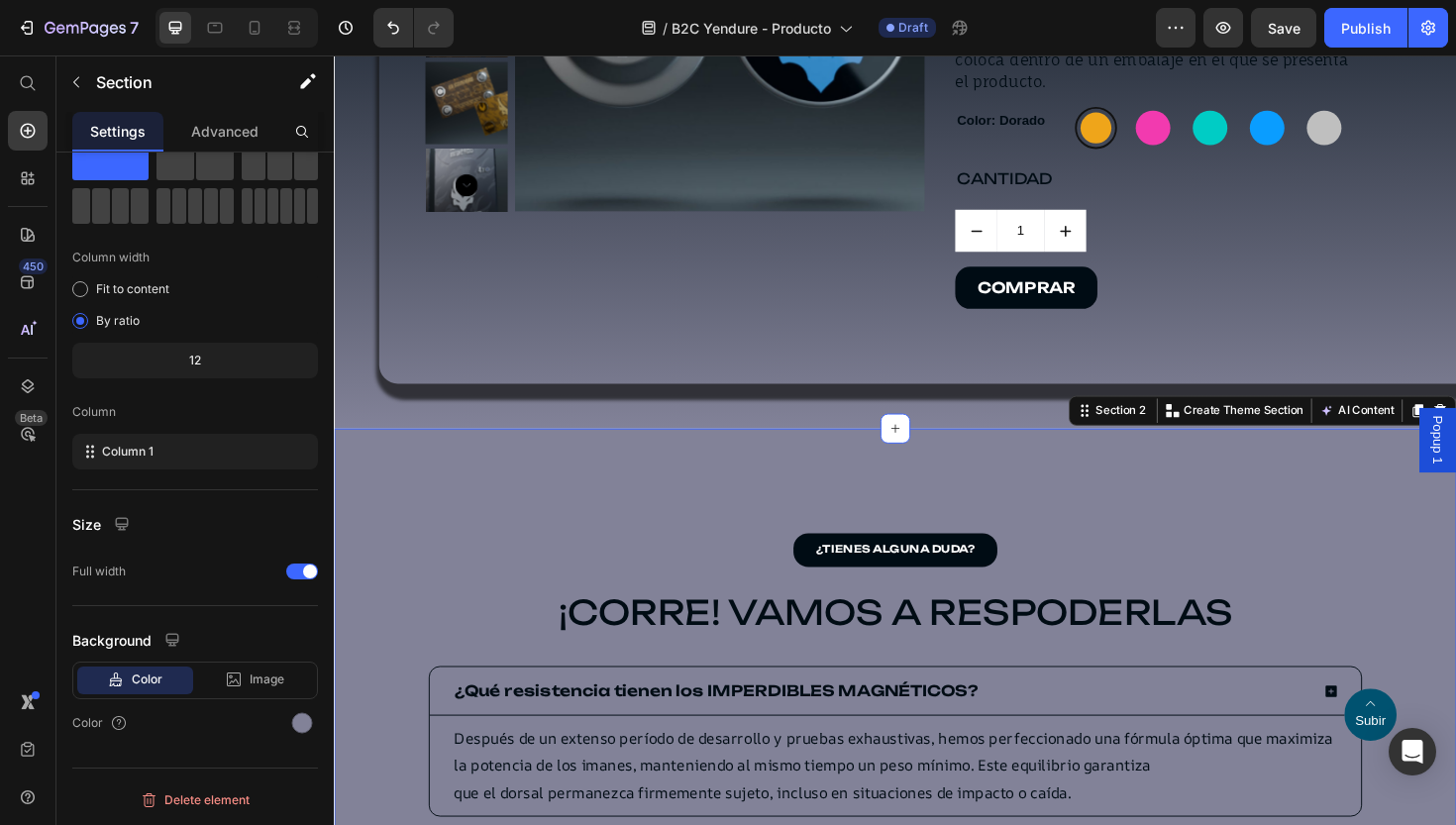 click on "¿TIENES ALGUNA DUDA? Button ¡CORRE! VAMOS A RESPODERLAS Heading
¿Qué resistencia tienen los IMPERDIBLES MAGNÉTICOS? Después de un extenso período de desarrollo y pruebas exhaustivas, hemos perfeccionado una fórmula óptima que maximiza la potencia de los imanes, manteniendo al mismo tiempo un peso mínimo. Este equilibrio garantiza que el dorsal permanezca firmemente sujeto, incluso en situaciones de impacto o caída. Text Block
¿Qué elementos incluye cada set?
¿Qué partes del producto se pueden personalizar?
¿A quién está dirigido este producto?
¿Cuál es la cantidad mínima de pedido para realizar un diseño personalizado de los imperdibles magnéticos?
¿Es resistente de verdad? Accordion Row Row Section 2   You can create reusable sections Create Theme Section AI Content Write with GemAI What would you like to describe here? Tone and Voice Persuasive Product Set de 4 Imperdibles magnéticos" at bounding box center (928, 857) 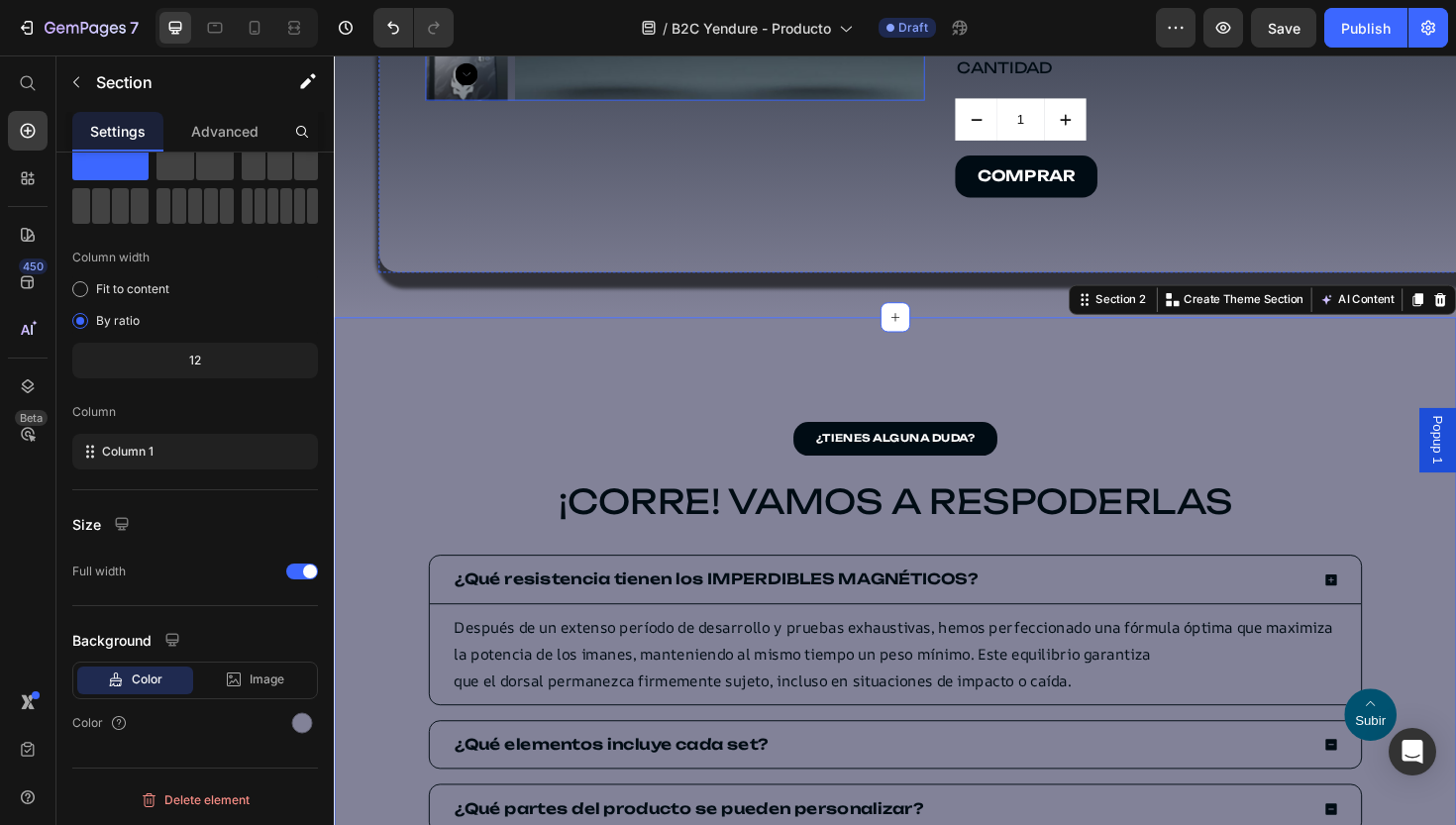 scroll, scrollTop: 1154, scrollLeft: 0, axis: vertical 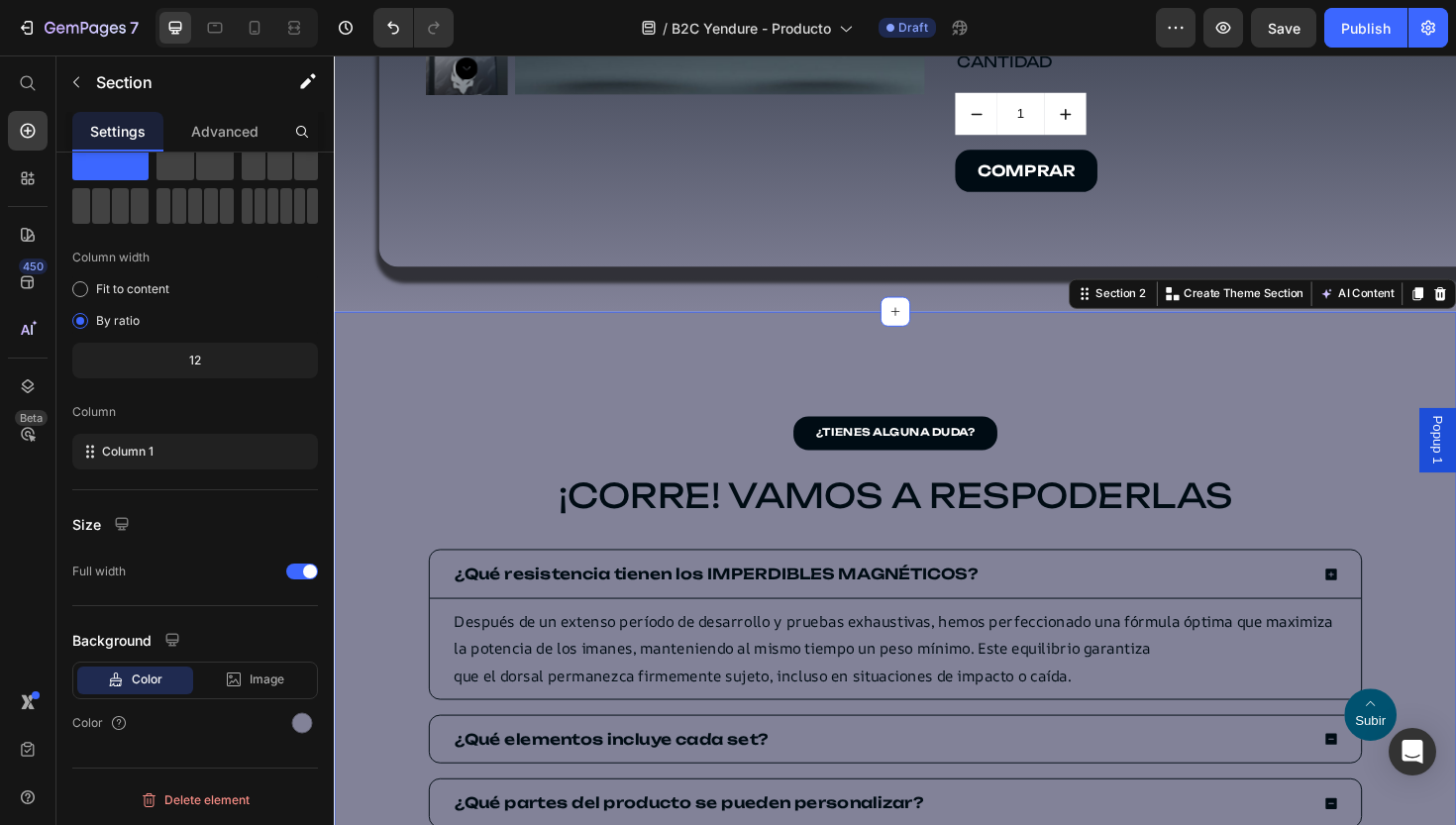 click on "¿TIENES ALGUNA DUDA? Button ¡CORRE! VAMOS A RESPODERLAS Heading
¿Qué resistencia tienen los IMPERDIBLES MAGNÉTICOS? Después de un extenso período de desarrollo y pruebas exhaustivas, hemos perfeccionado una fórmula óptima que maximiza la potencia de los imanes, manteniendo al mismo tiempo un peso mínimo. Este equilibrio garantiza que el dorsal permanezca firmemente sujeto, incluso en situaciones de impacto o caída. Text Block
¿Qué elementos incluye cada set?
¿Qué partes del producto se pueden personalizar?
¿A quién está dirigido este producto?
¿Cuál es la cantidad mínima de pedido para realizar un diseño personalizado de los imperdibles magnéticos?
¿Es resistente de verdad? Accordion Row Row Section 2   You can create reusable sections Create Theme Section AI Content Write with GemAI What would you like to describe here? Tone and Voice Persuasive Product Set de 4 Imperdibles magnéticos" at bounding box center [928, 733] 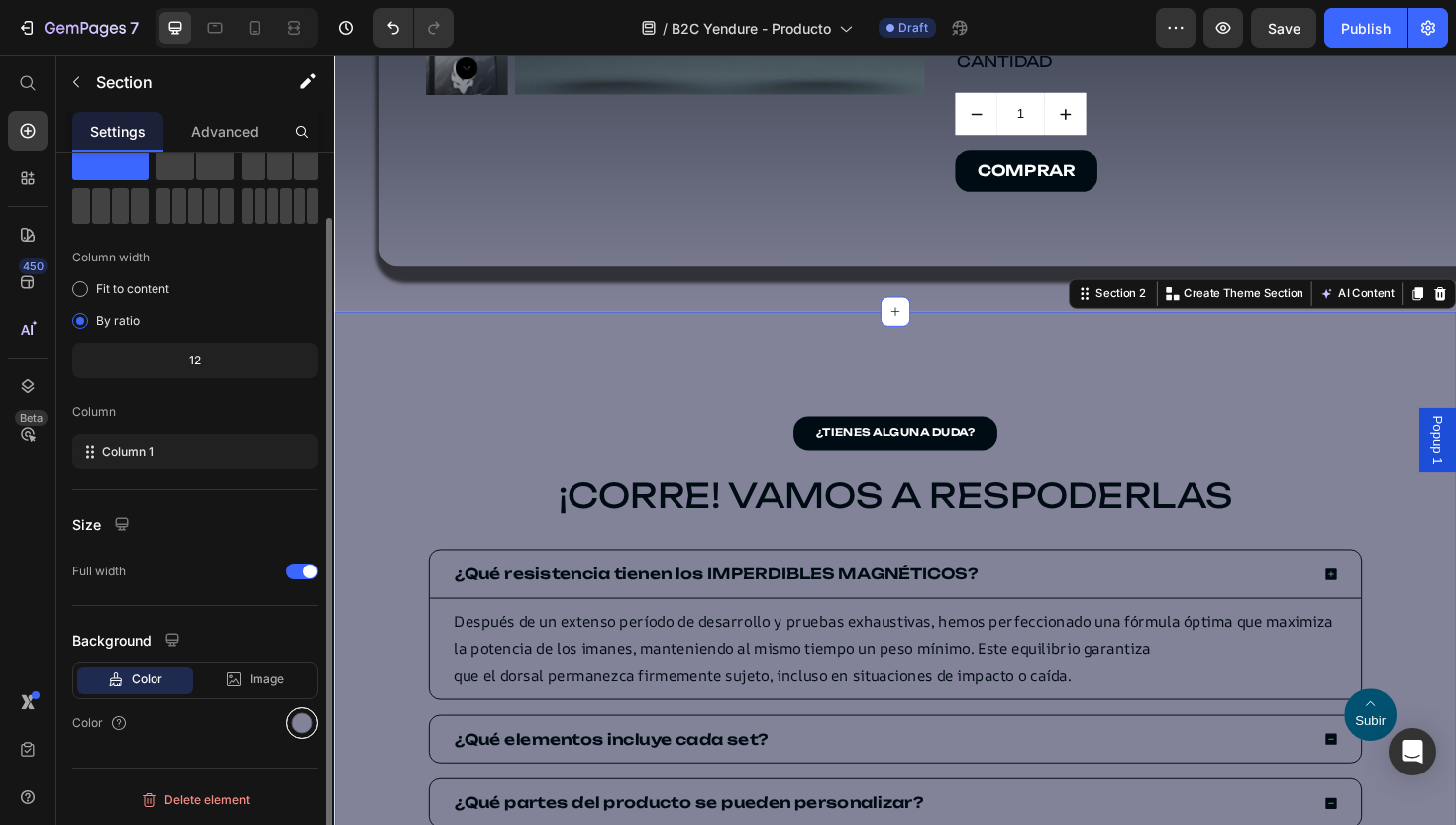 click at bounding box center [302, 723] 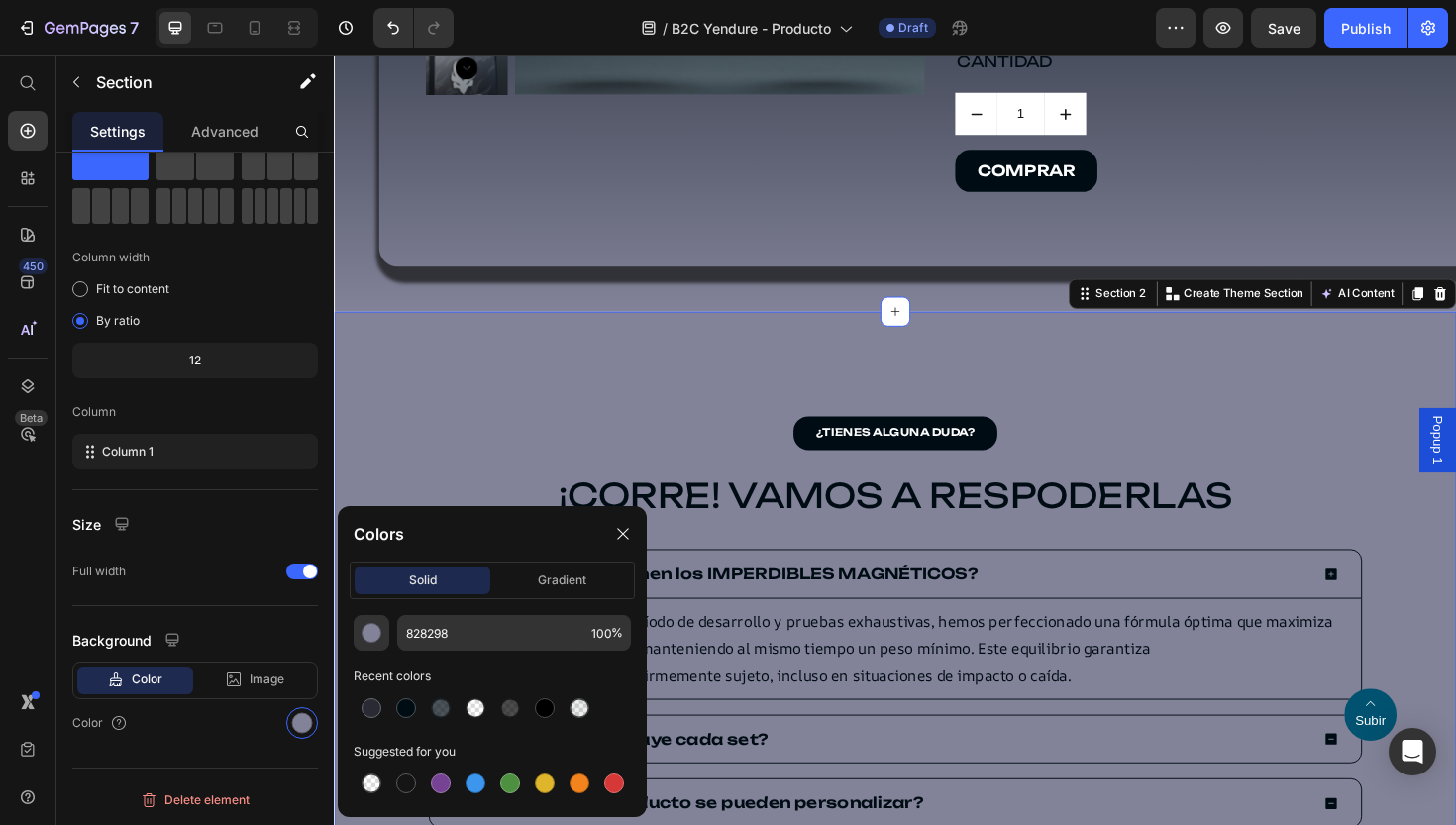 click on "solid gradient" 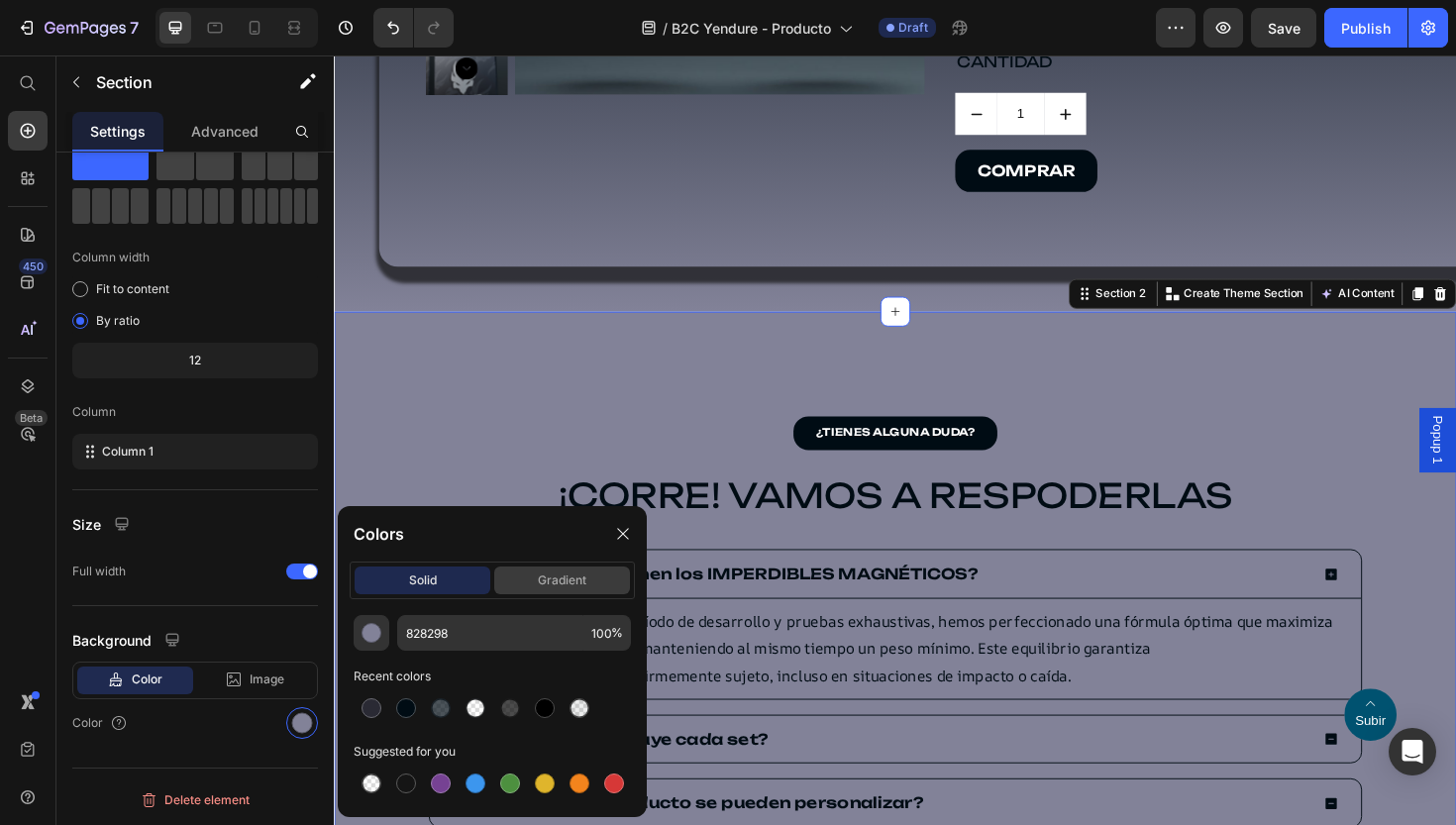 click on "gradient" 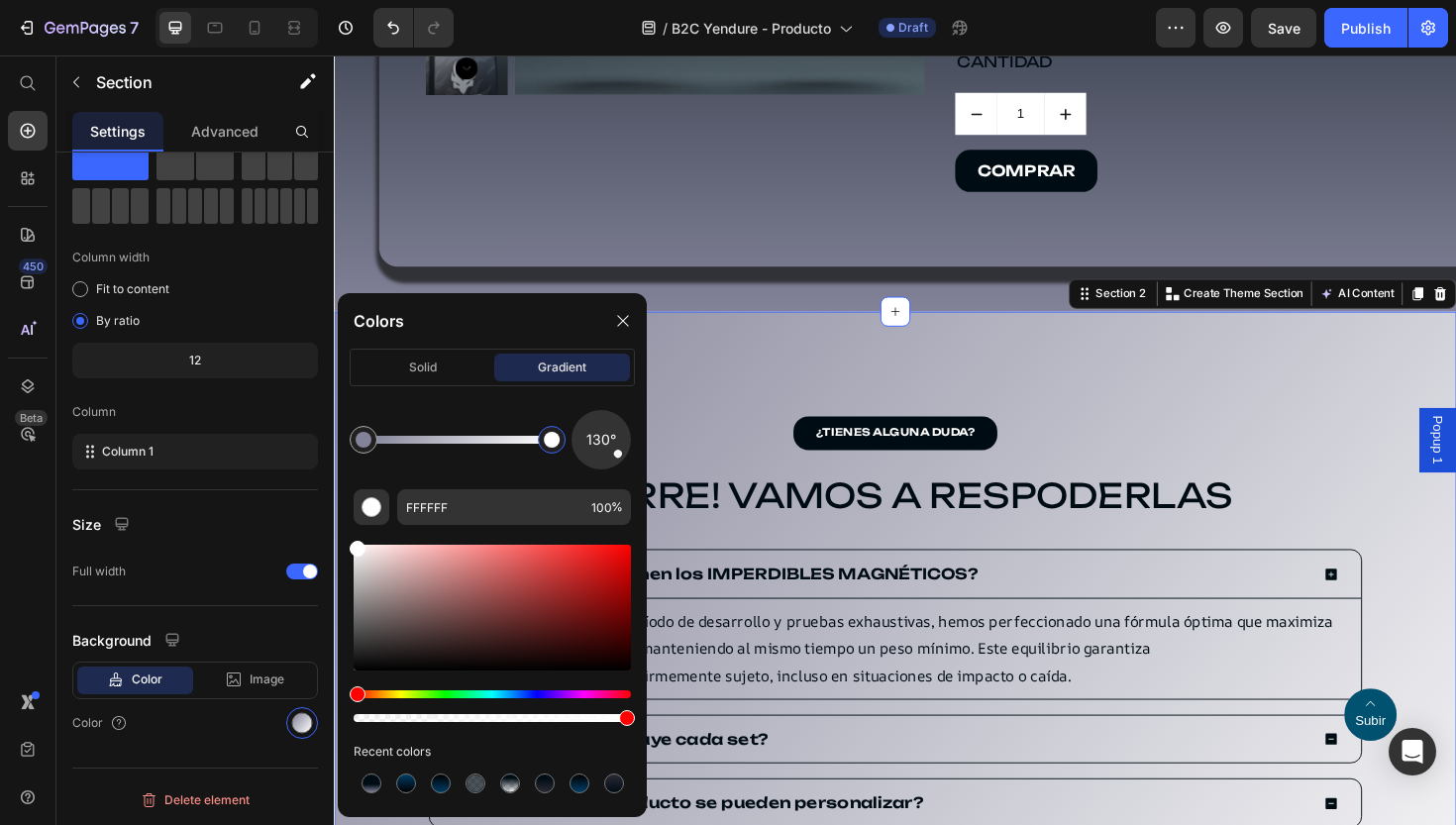 click at bounding box center (552, 440) 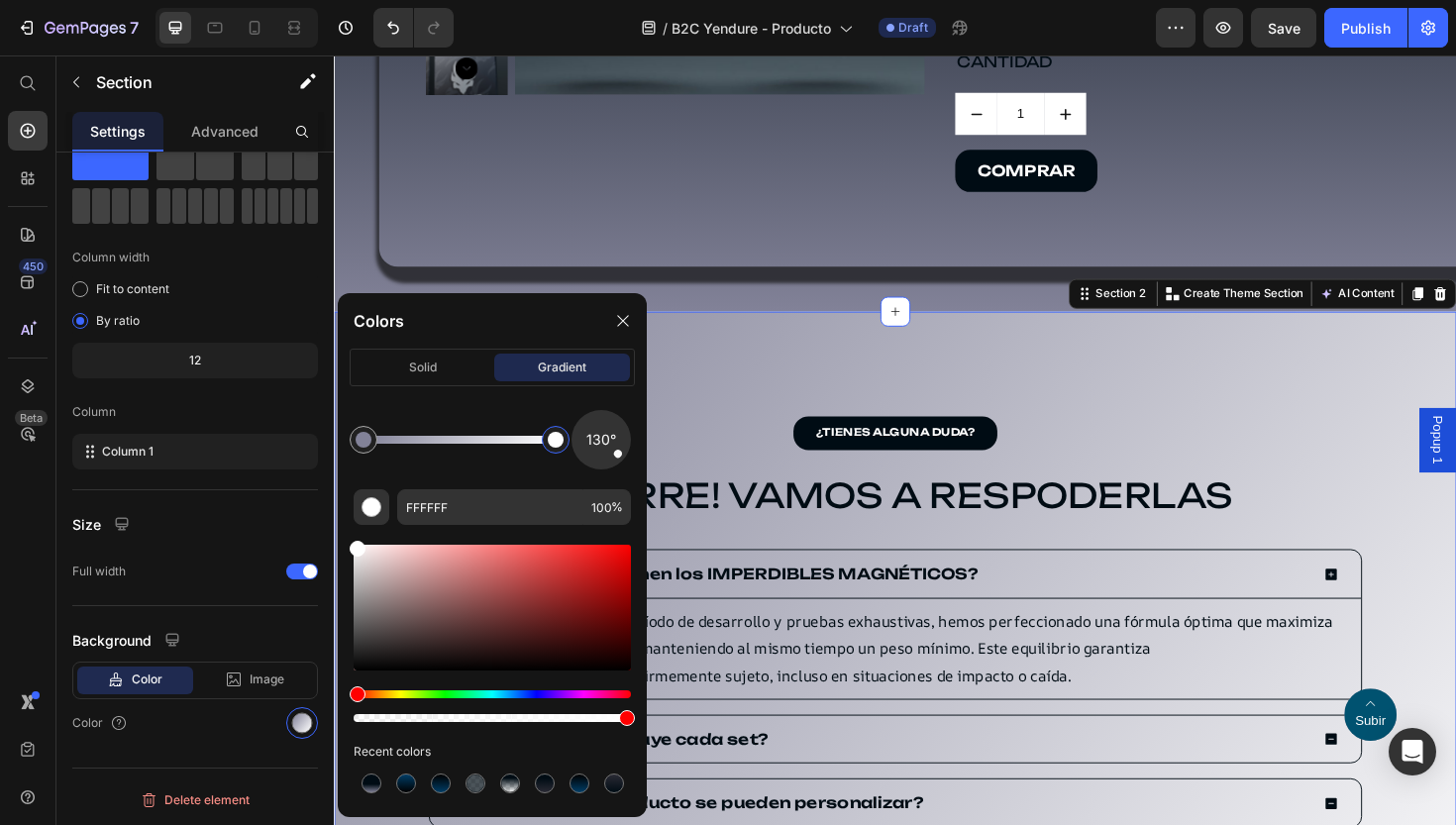 drag, startPoint x: 551, startPoint y: 445, endPoint x: 595, endPoint y: 445, distance: 44 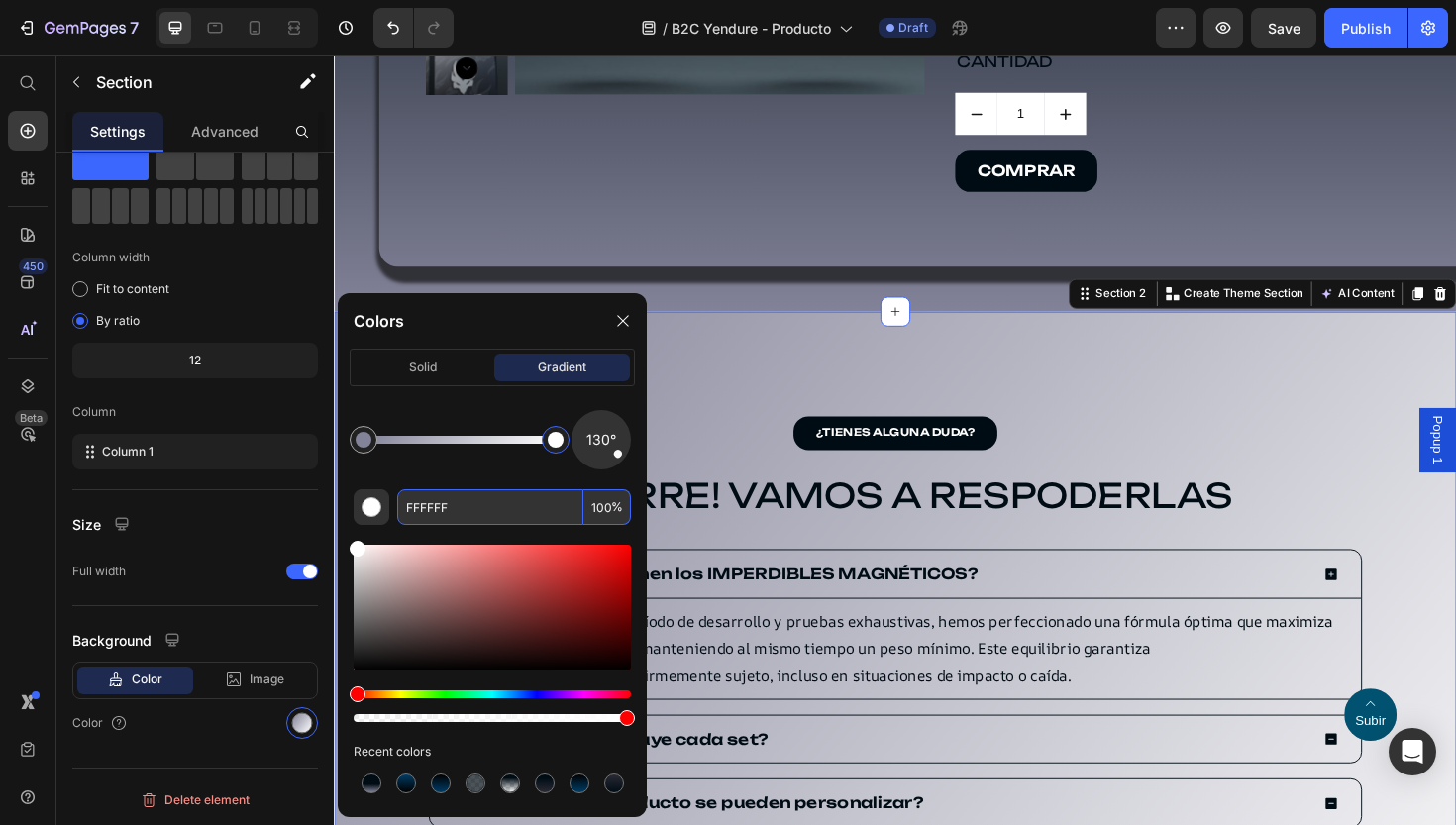 click on "FFFFFF" at bounding box center [490, 507] 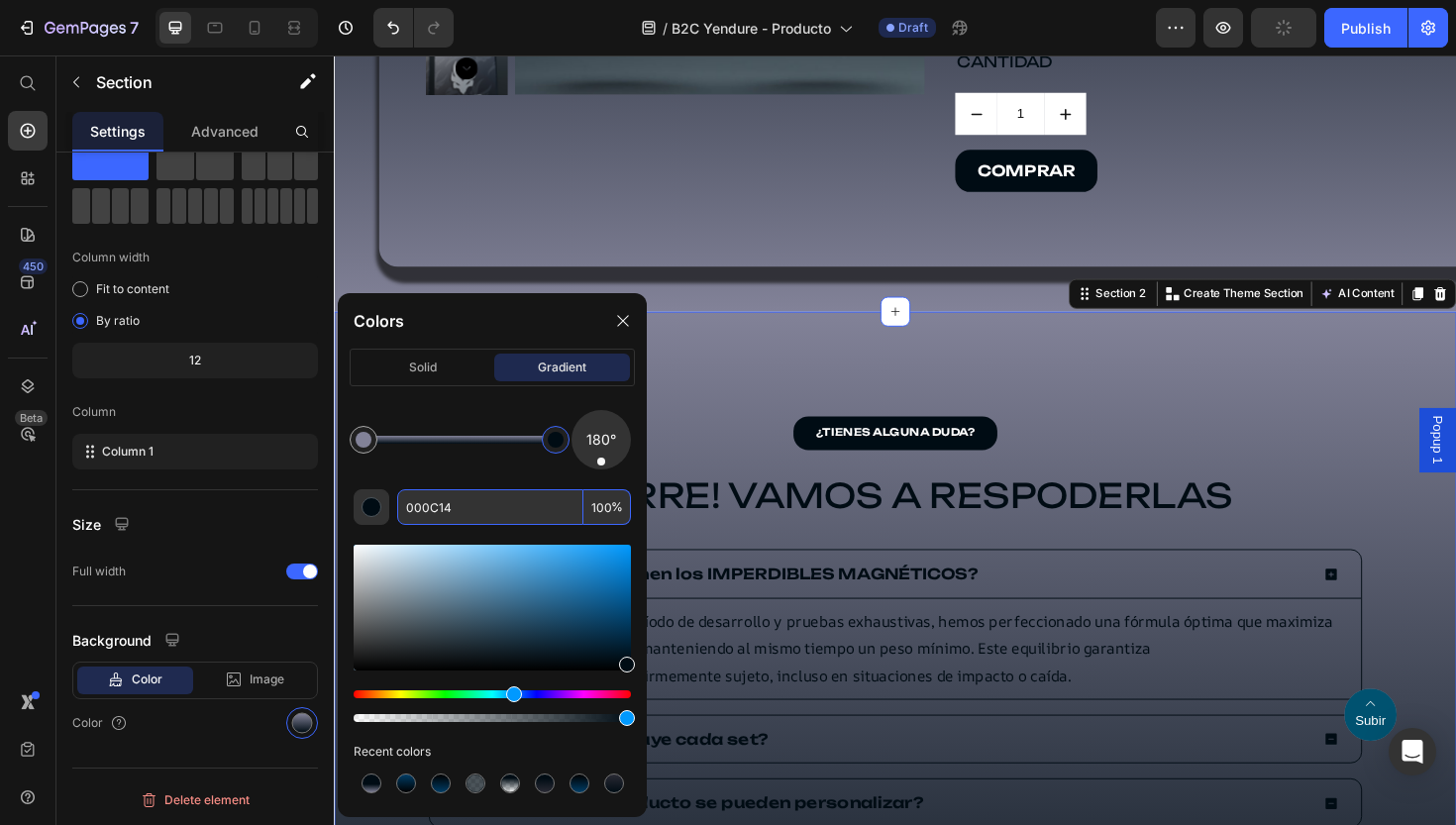 drag, startPoint x: 619, startPoint y: 451, endPoint x: 601, endPoint y: 482, distance: 35.8469 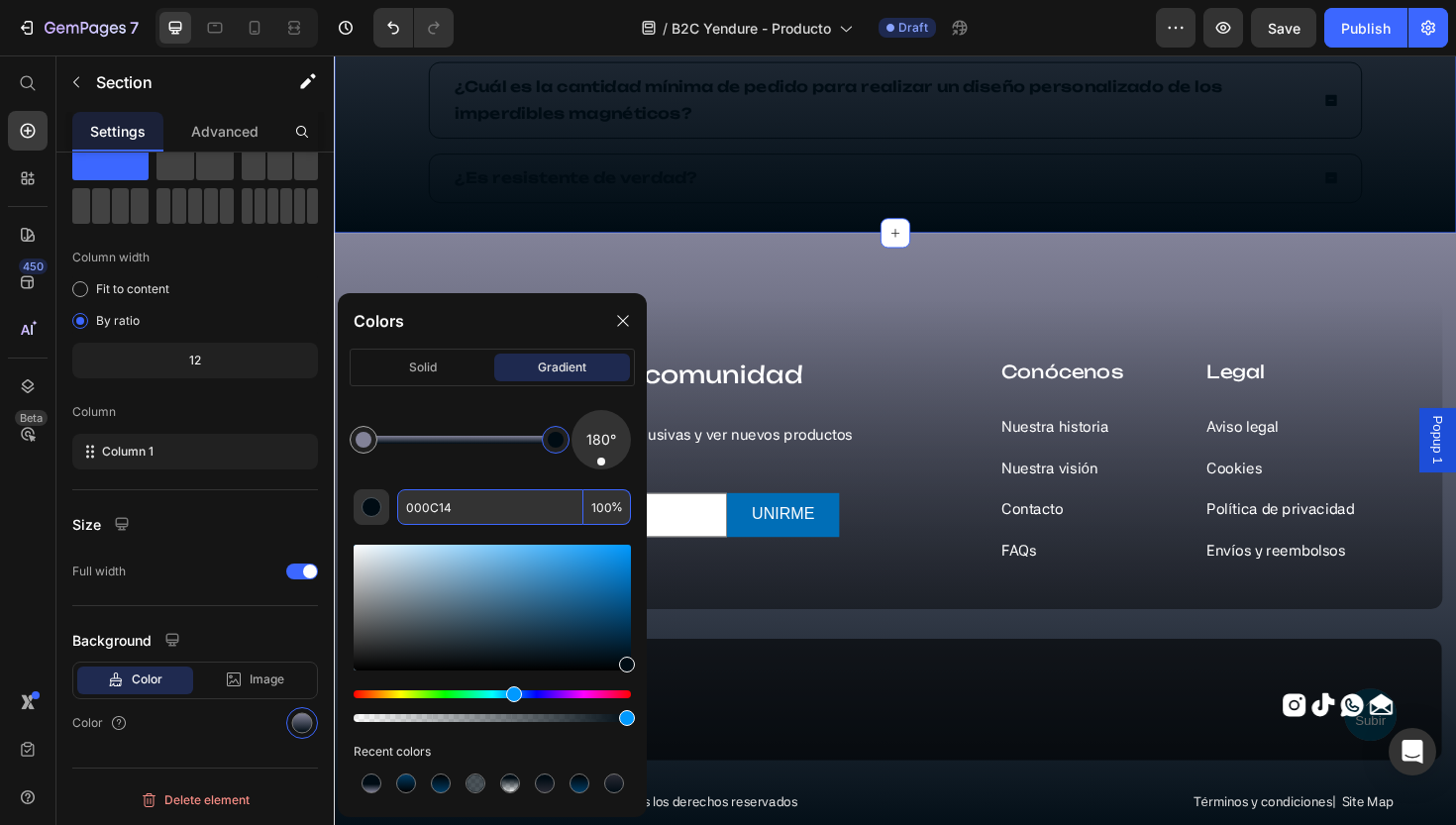 scroll, scrollTop: 2061, scrollLeft: 0, axis: vertical 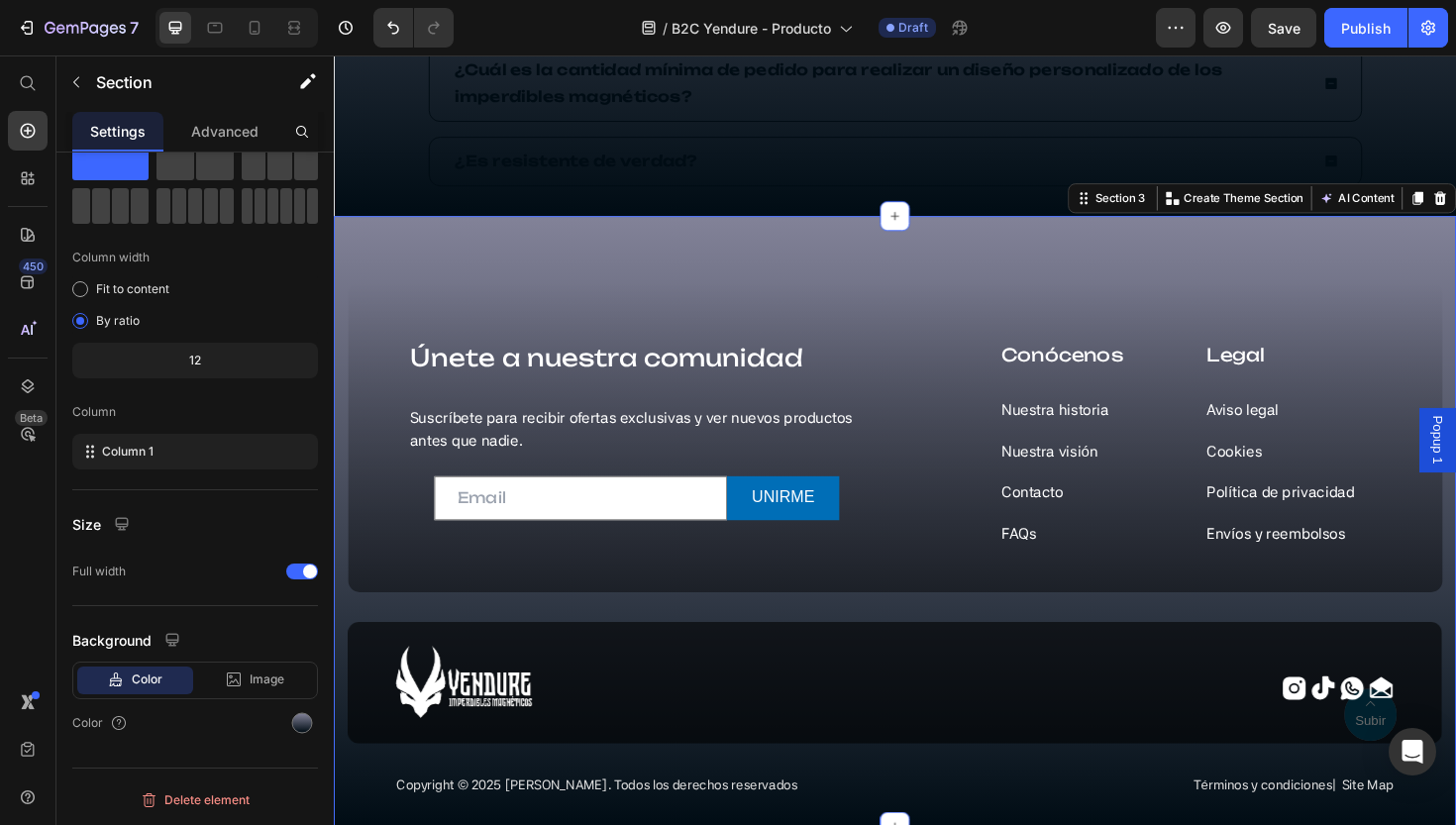 click on "Únete a nuestra comunidad Heading Suscríbete para recibir ofertas exclusivas y ver nuevos productos antes que nadie. Text block Email Field UNIRME Submit Button Row Newsletter
Icon Subir Text block Hero Banner Row Conócenos Heading Nuestra historia Text block Nuestra visión Text block Contacto Text block FAQs Text block Legal Heading Aviso legal Text block Cookies Text block Política de privacidad Text block Envíos y reembolsos Text block Row Row Image
Icon
Icon
Icon
Icon Row Row Copyright © 2025 Yendure. Todos los derechos reservados Text block Términos y condiciones  |  Site Map Text block Row Section 3   You can create reusable sections Create Theme Section AI Content Write with GemAI What would you like to describe here? Tone and Voice Persuasive Product Show more Generate" at bounding box center (928, 550) 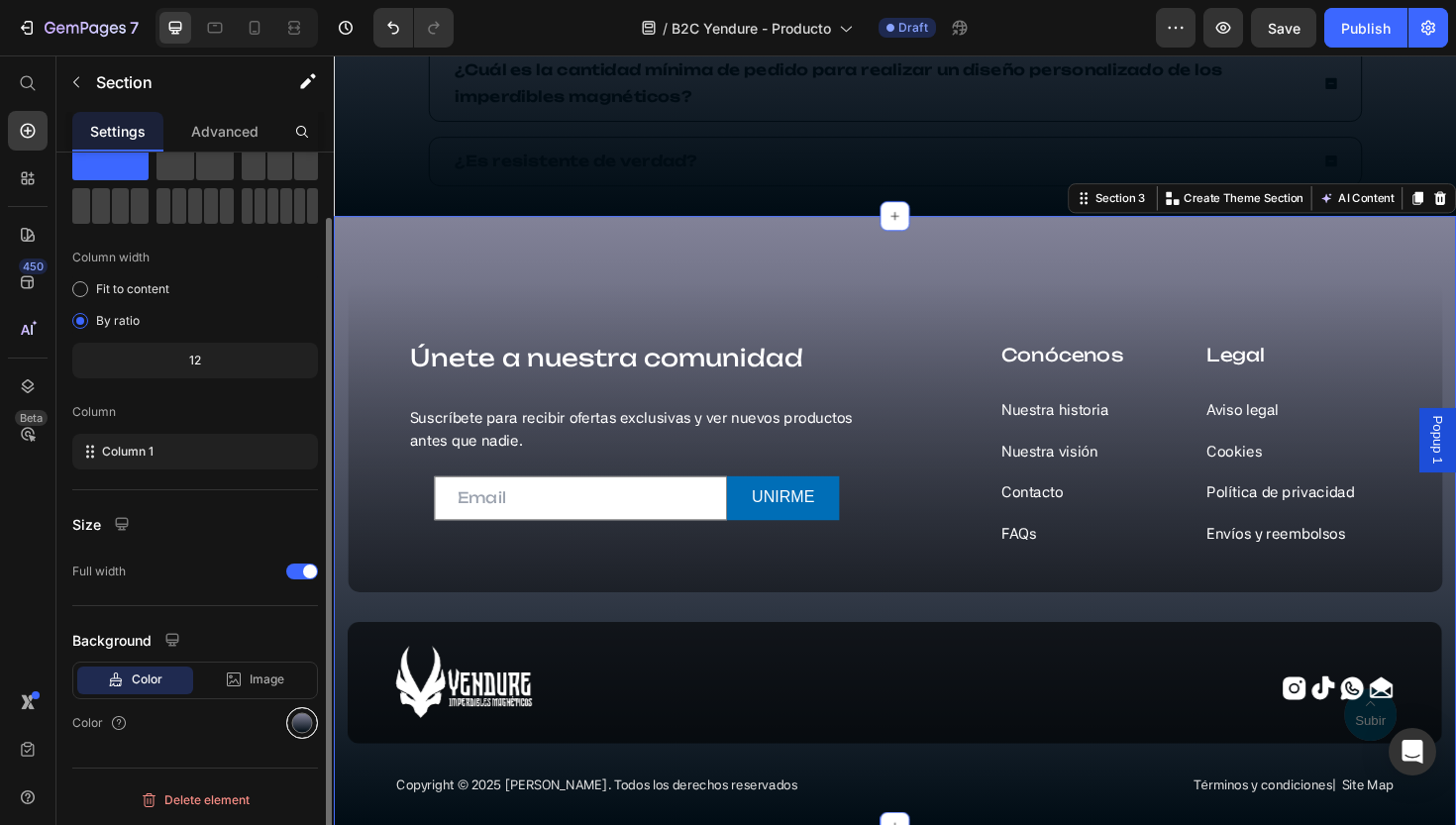 click at bounding box center [302, 723] 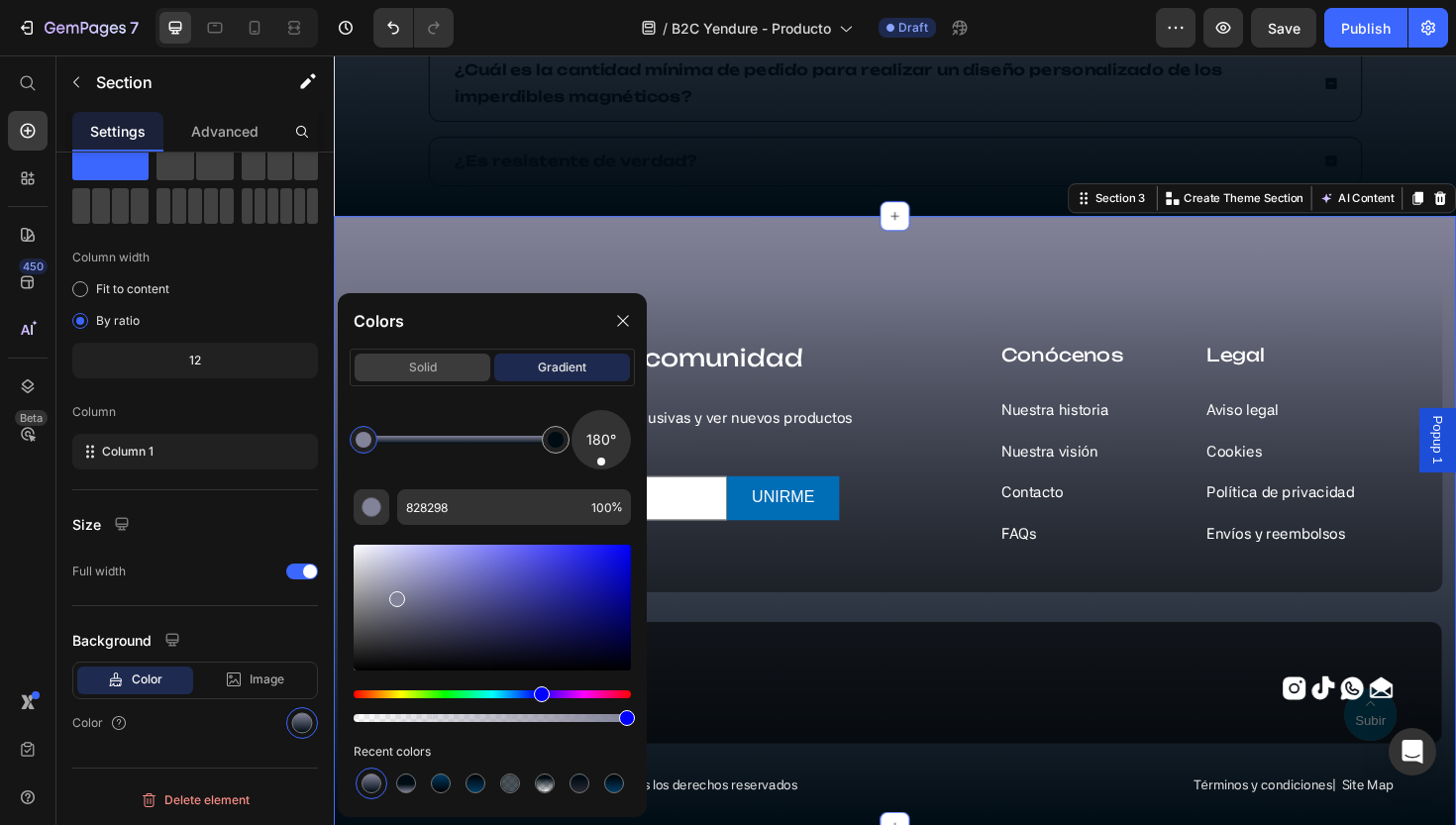click on "solid" 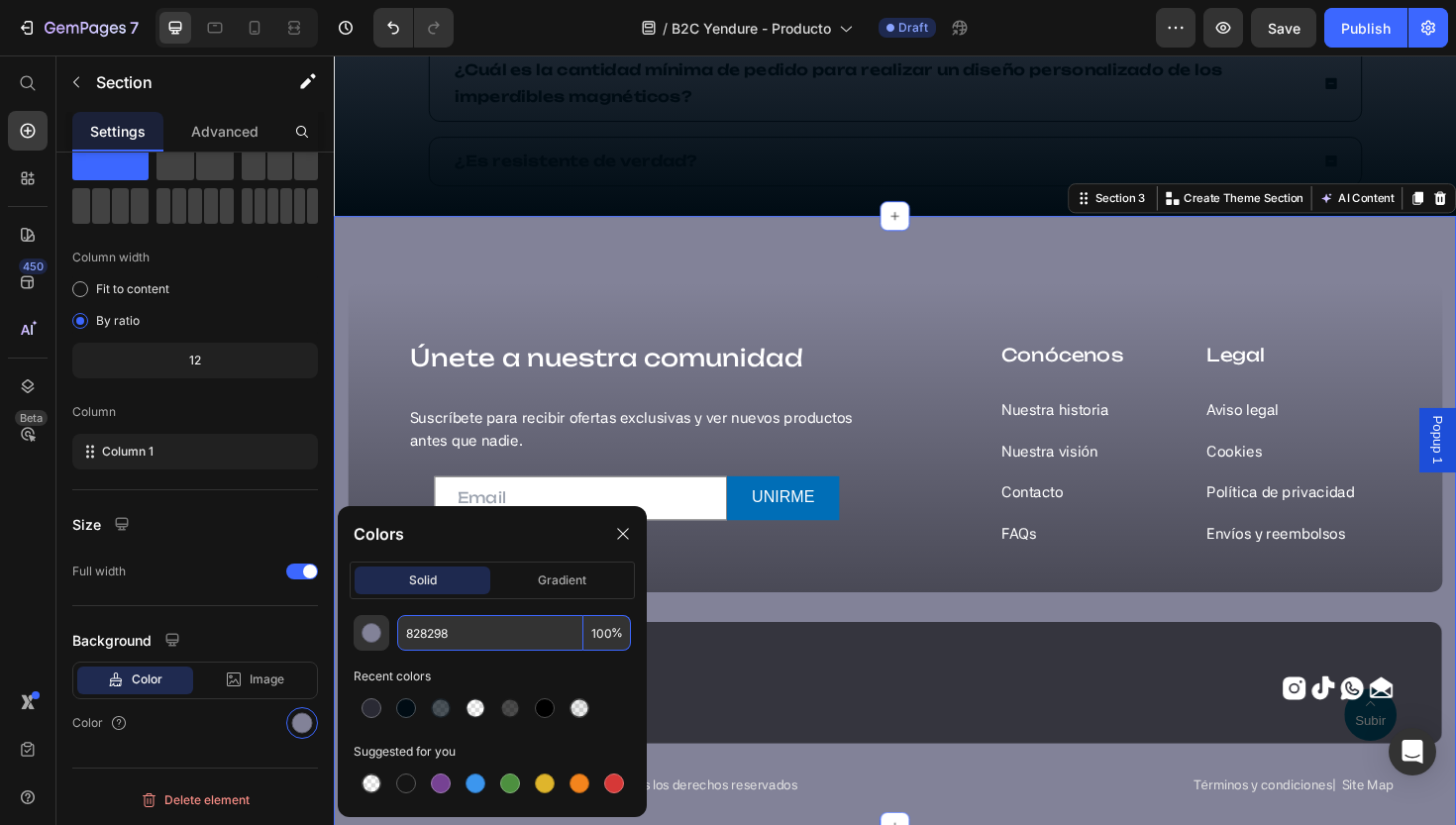 click on "828298" at bounding box center (490, 633) 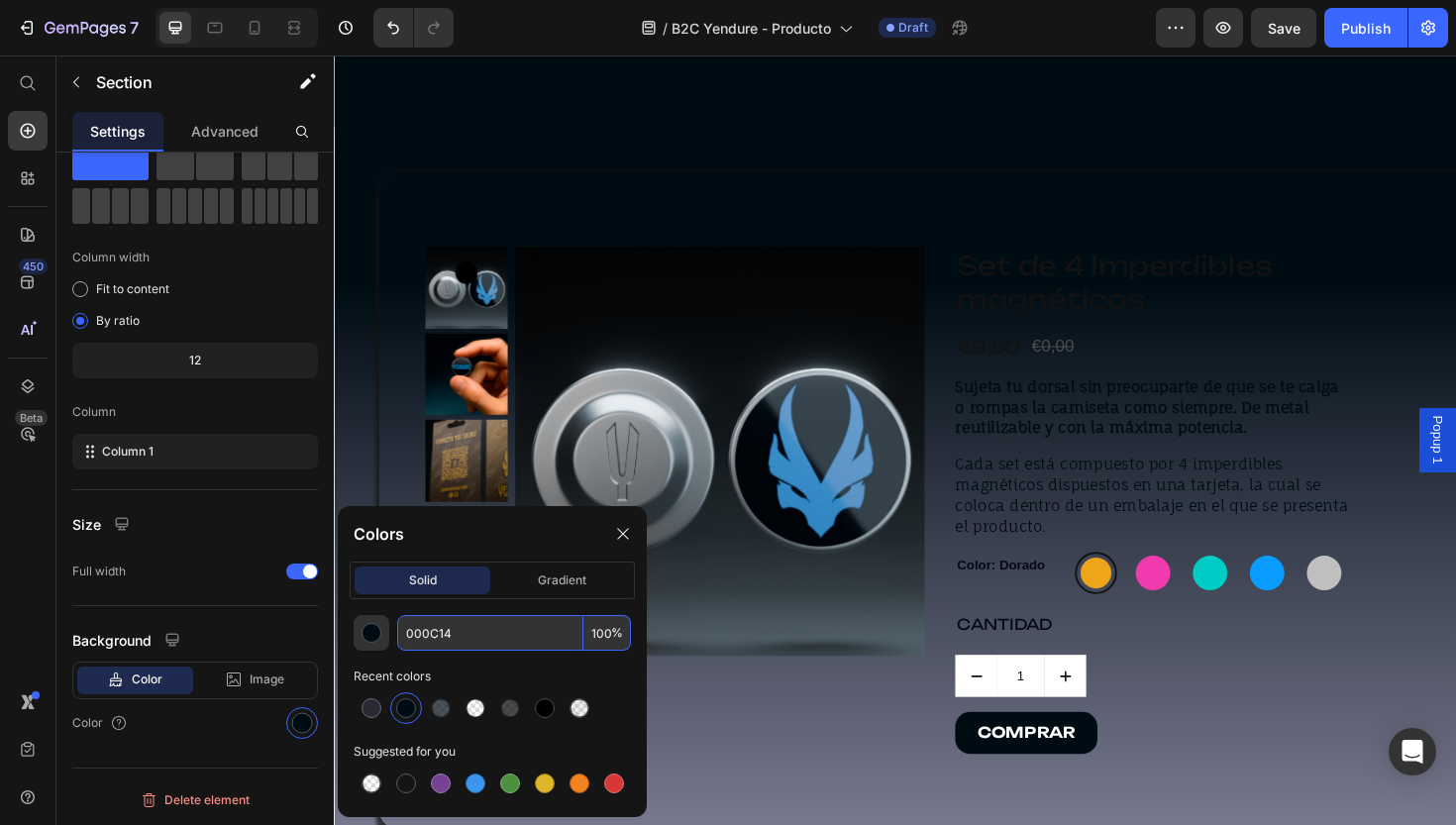 scroll, scrollTop: 444, scrollLeft: 0, axis: vertical 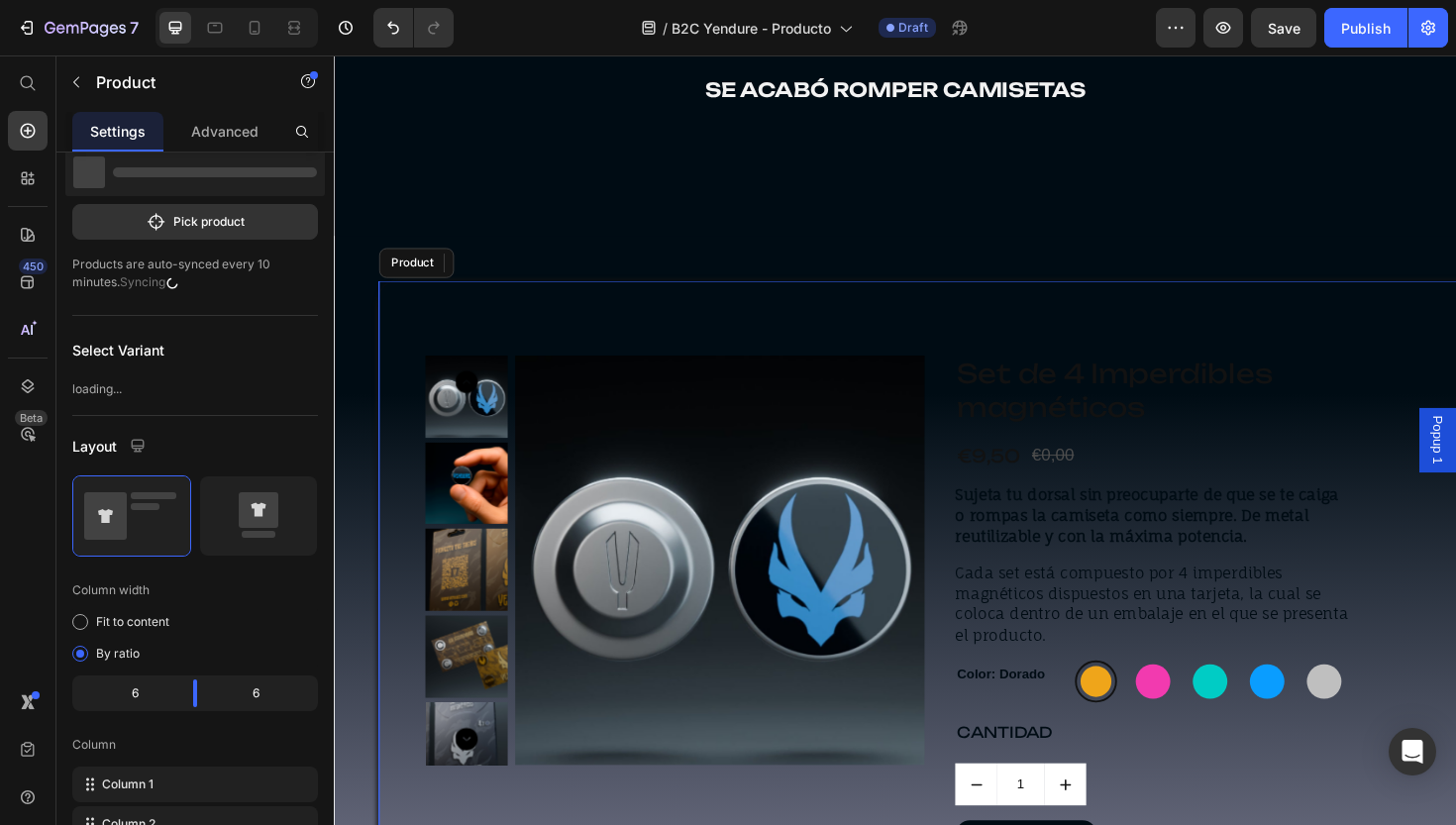 click on "Product Images Set de 4 Imperdibles magnéticos Product Title €9,50 Product Price €0,00 Product Price Row Sujeta tu dorsal sin preocuparte de que se te caiga o rompas la camiseta como siempre. De metal reutilizable y con la máxima potencia.
Cada set está compuesto por 4 imperdibles magnéticos dispuestos en una tarjeta, la cual se coloca dentro de un embalaje en el que se presenta el producto. Product Description Color: Dorado Dorado Dorado Rosa Rosa Verde Verde Azul Azul Gris Gris Product Variants & Swatches CANTIDAD Text Block 1 Product Quantity COMPRAR Button Row Product" at bounding box center (976, 642) 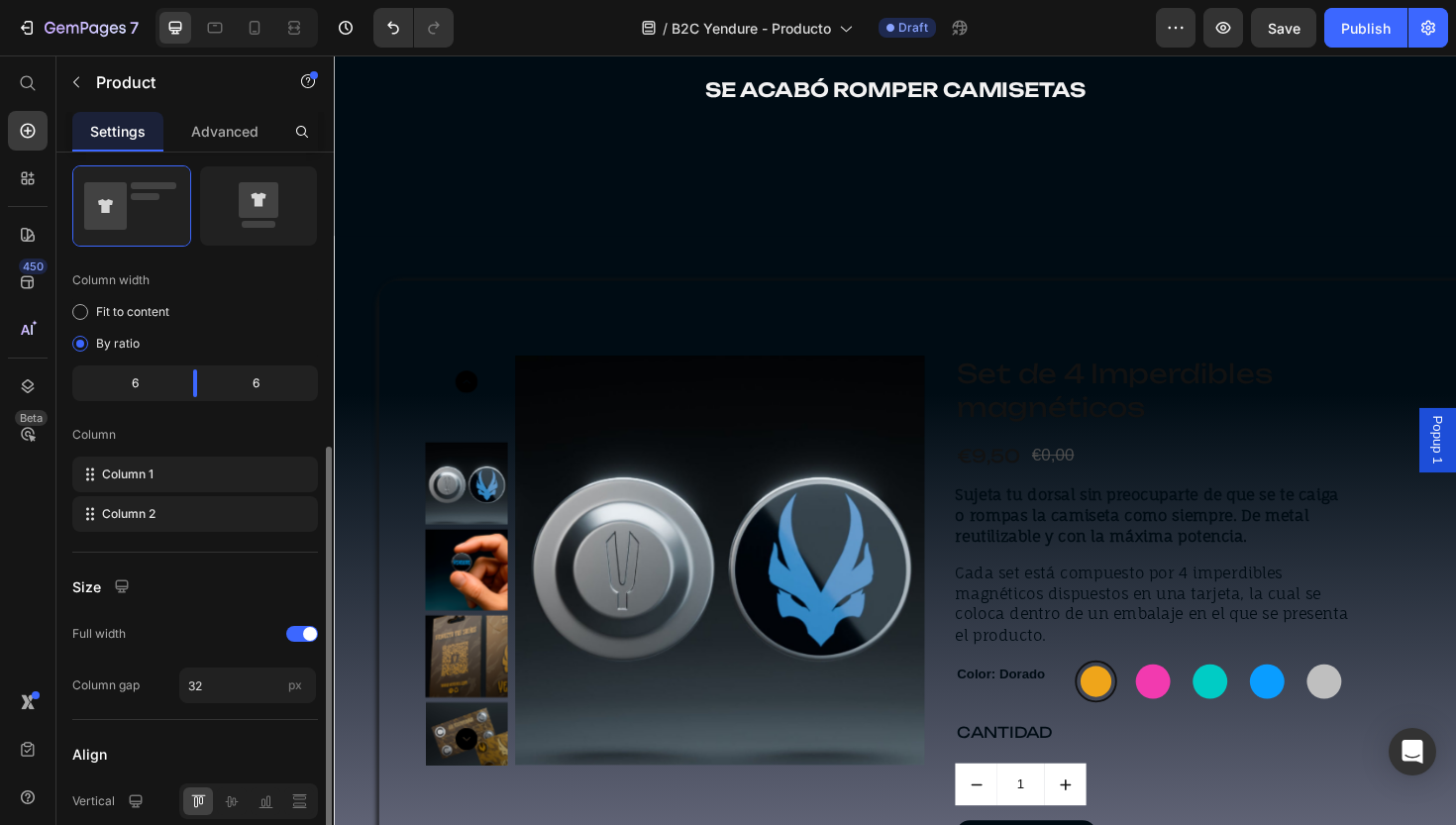 scroll, scrollTop: 566, scrollLeft: 0, axis: vertical 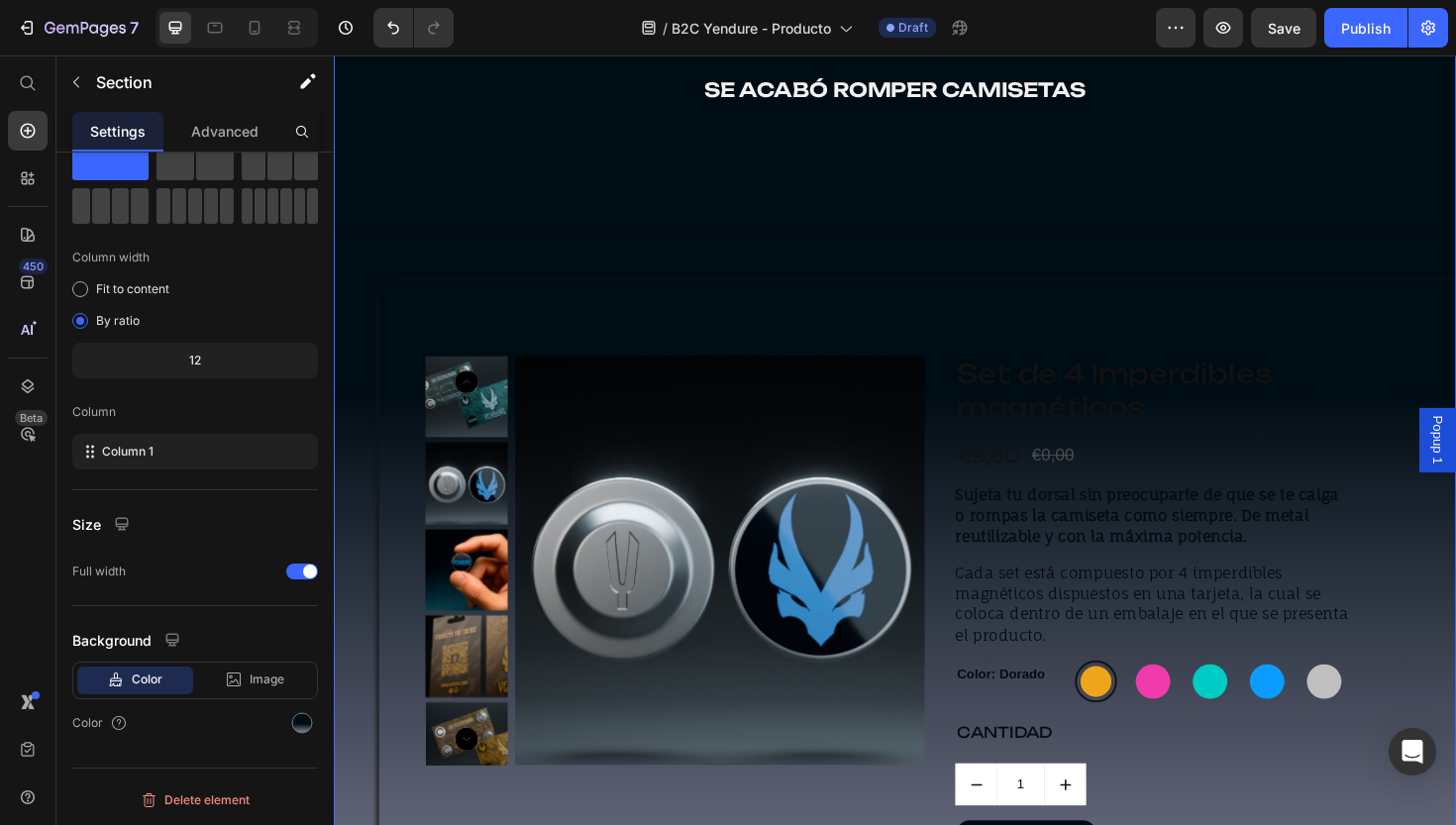 click on "Image NOSOTROS Text Block CONTACTO Text Block
Icon Row IMPERDIBLES MAGNÉTICOS se acabó romper camisetas Text Block Hero Banner
Product Images Set de 4 Imperdibles magnéticos Product Title €9,50 Product Price €0,00 Product Price Row Sujeta tu dorsal sin preocuparte de que se te caiga o rompas la camiseta como siempre. De metal reutilizable y con la máxima potencia.
Cada set está compuesto por 4 imperdibles magnéticos dispuestos en una tarjeta, la cual se coloca dentro de un embalaje en el que se presenta el producto. Product Description Color: Dorado Dorado Dorado Rosa Rosa Verde Verde Azul Azul Gris Gris Product Variants & Swatches CANTIDAD Text Block 1 Product Quantity COMPRAR Button Row Product" at bounding box center (928, 345) 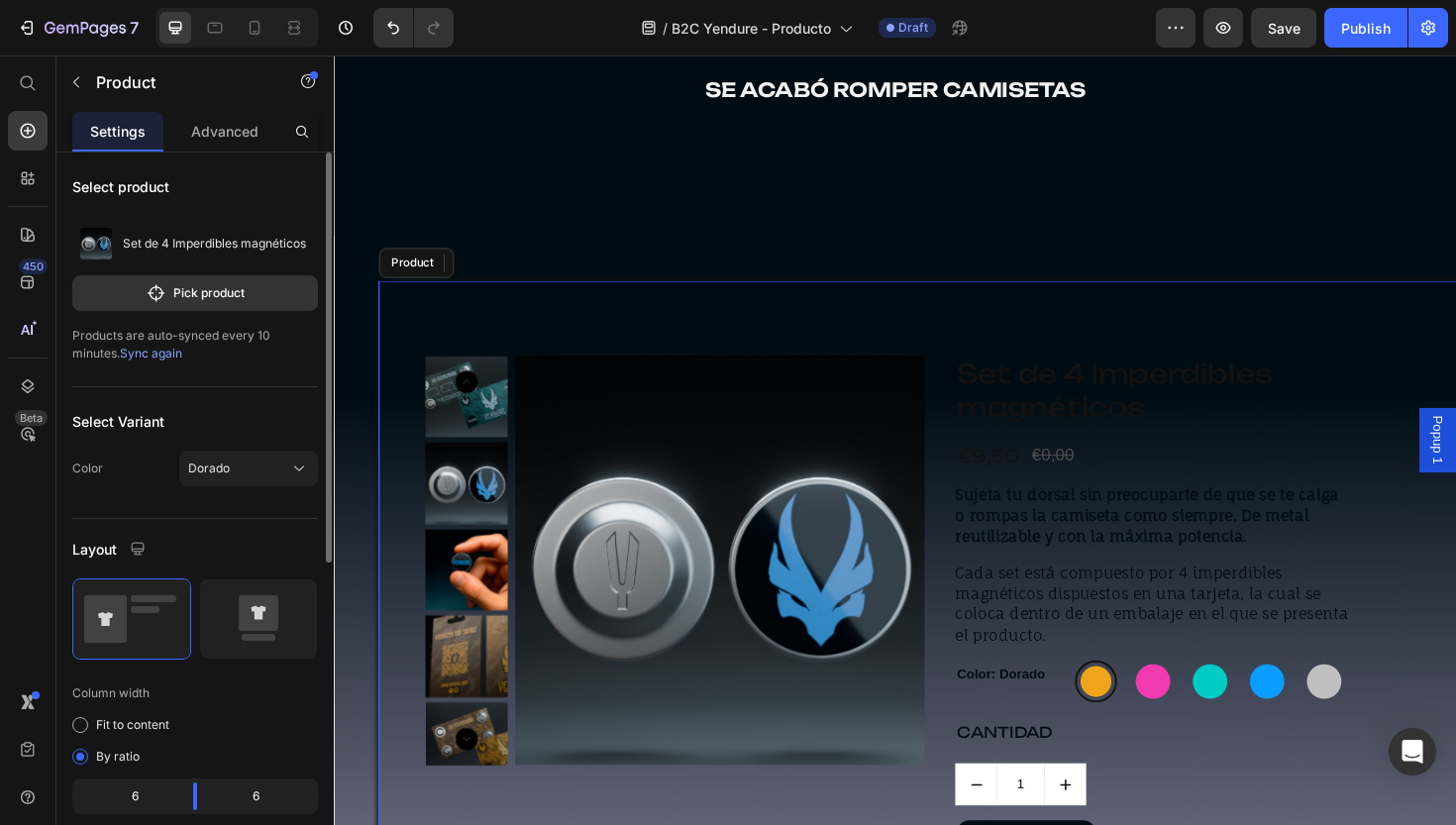 click on "Product Images Set de 4 Imperdibles magnéticos Product Title €9,50 Product Price €0,00 Product Price Row Sujeta tu dorsal sin preocuparte de que se te caiga o rompas la camiseta como siempre. De metal reutilizable y con la máxima potencia.
Cada set está compuesto por 4 imperdibles magnéticos dispuestos en una tarjeta, la cual se coloca dentro de un embalaje en el que se presenta el producto. Product Description Color: Dorado Dorado Dorado Rosa Rosa Verde Verde Azul Azul Gris Gris Product Variants & Swatches CANTIDAD Text Block 1 Product Quantity COMPRAR Button Row Product" at bounding box center (976, 642) 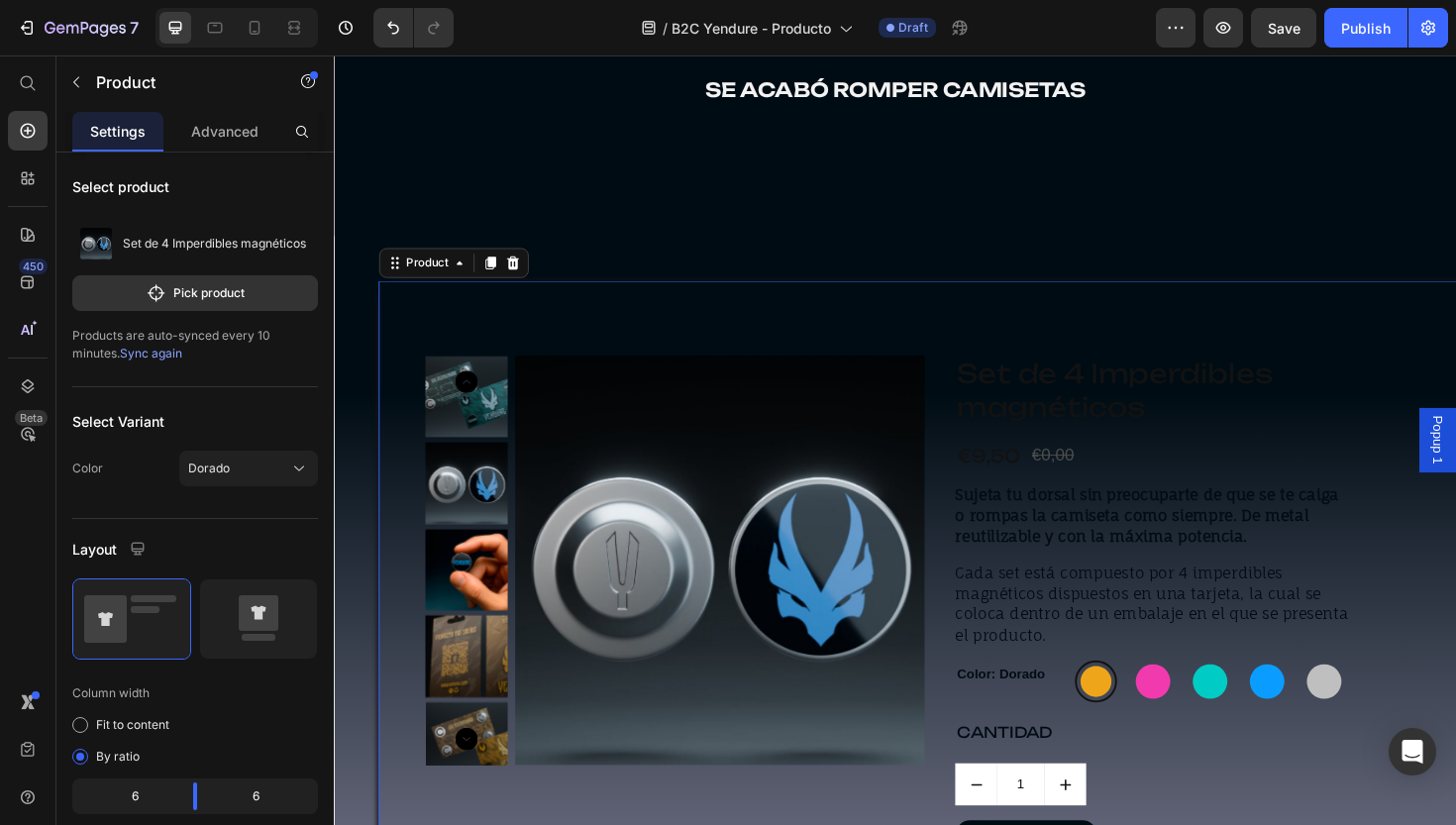click on "Product Images Set de 4 Imperdibles magnéticos Product Title €9,50 Product Price €0,00 Product Price Row Sujeta tu dorsal sin preocuparte de que se te caiga o rompas la camiseta como siempre. De metal reutilizable y con la máxima potencia.
Cada set está compuesto por 4 imperdibles magnéticos dispuestos en una tarjeta, la cual se coloca dentro de un embalaje en el que se presenta el producto. Product Description Color: Dorado Dorado Dorado Rosa Rosa Verde Verde Azul Azul Gris Gris Product Variants & Swatches CANTIDAD Text Block 1 Product Quantity COMPRAR Button Row Product   48" at bounding box center (976, 642) 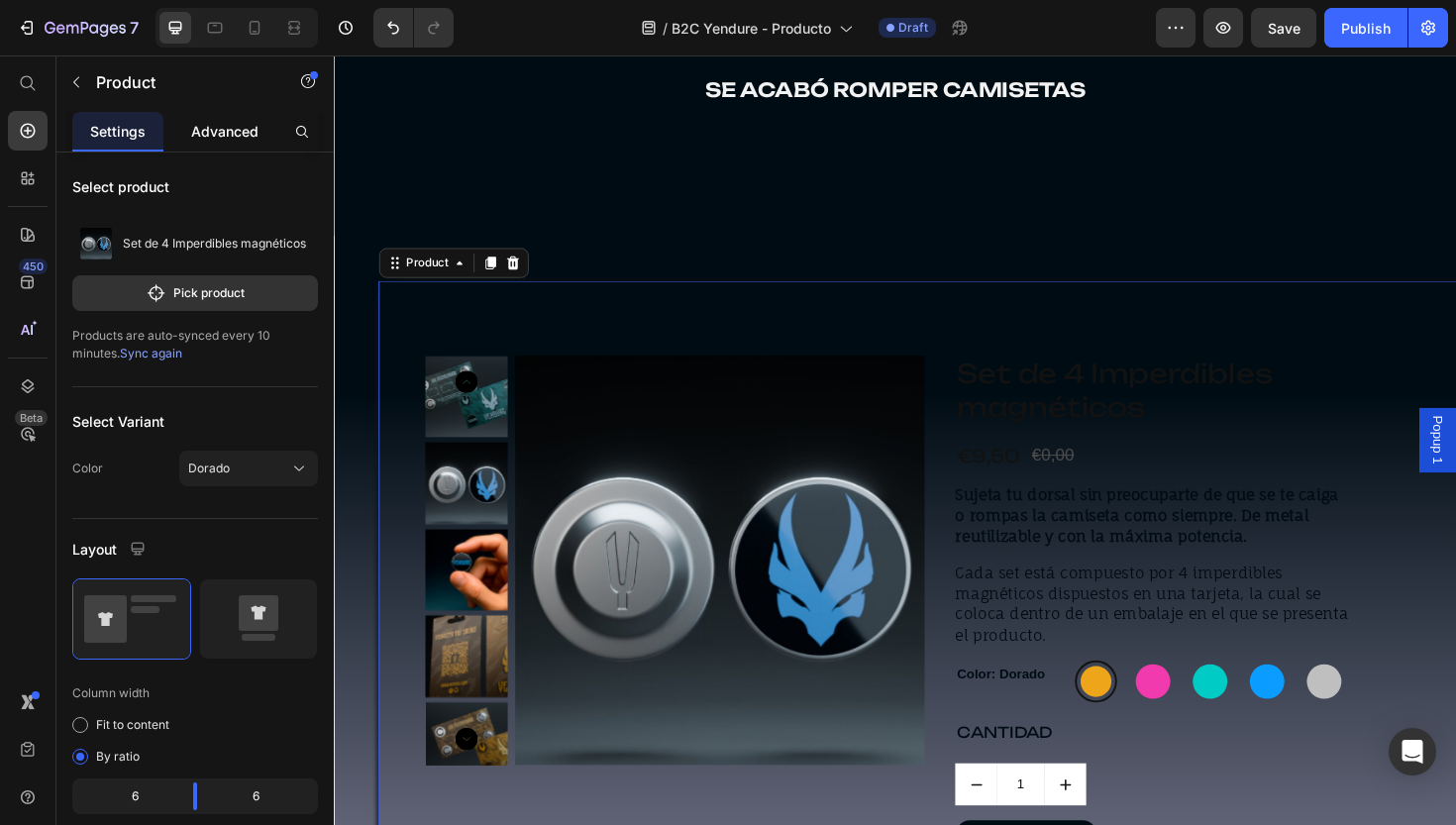 click on "Advanced" at bounding box center [225, 131] 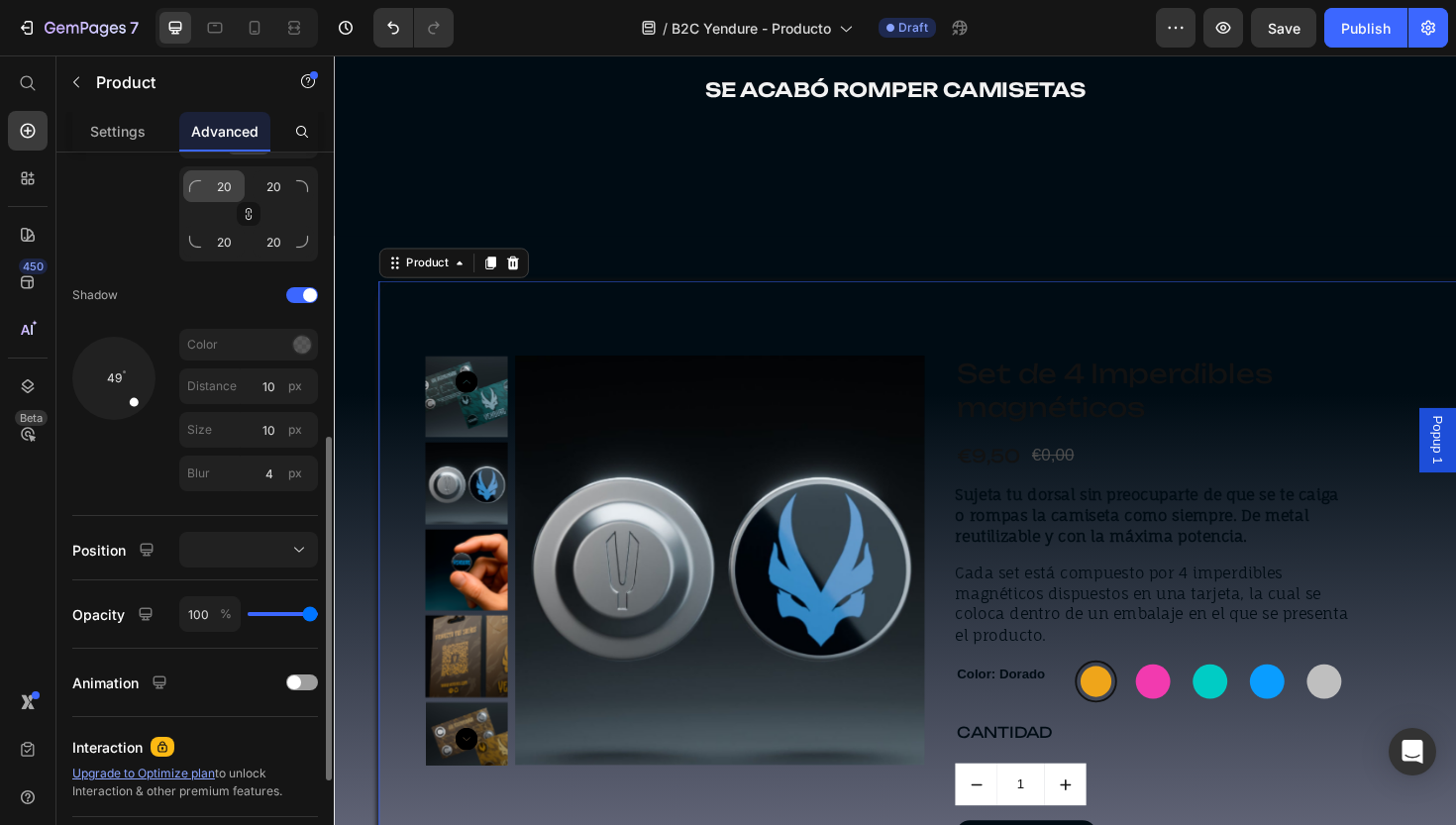 scroll, scrollTop: 663, scrollLeft: 0, axis: vertical 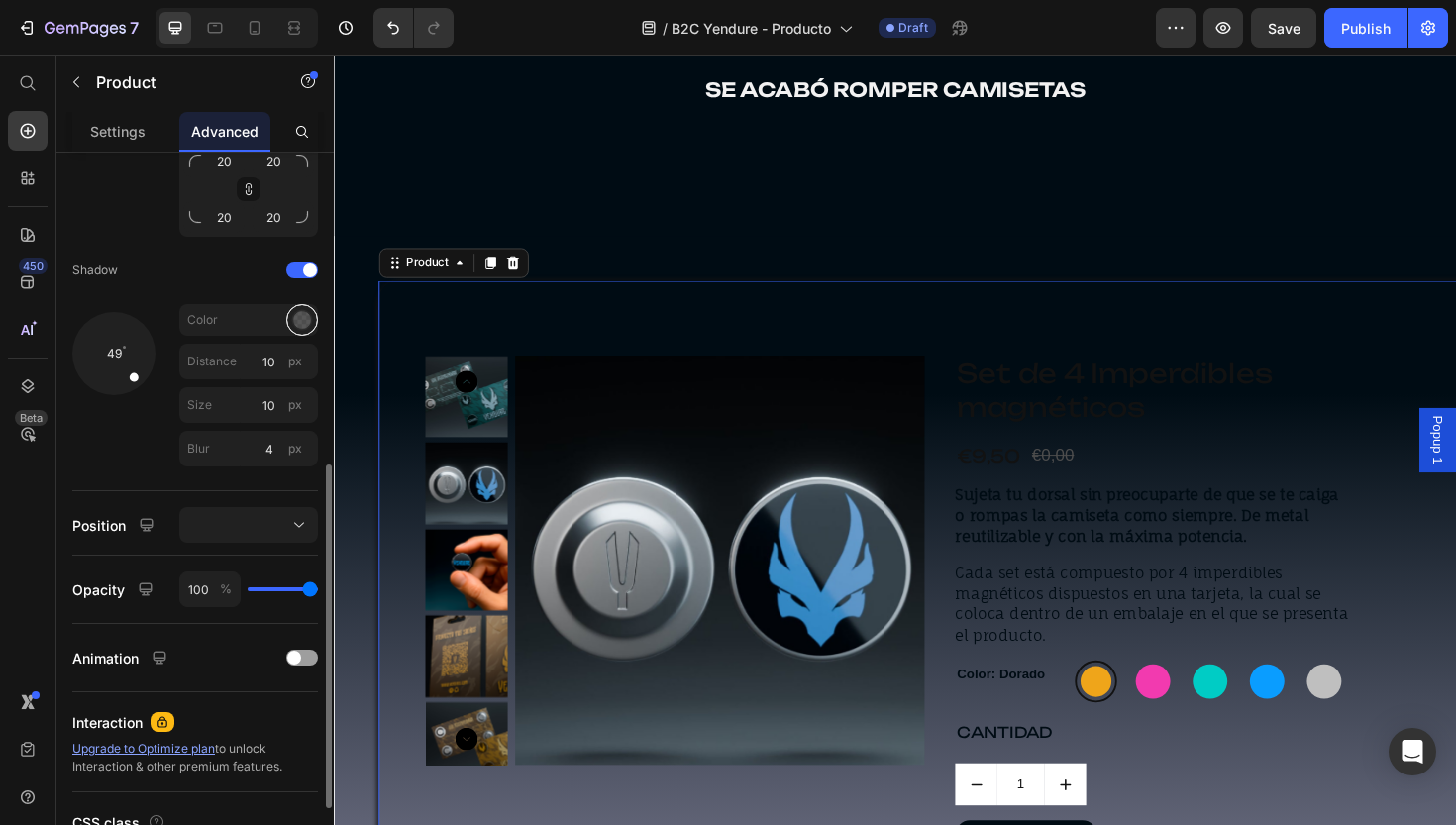 click at bounding box center [302, 320] 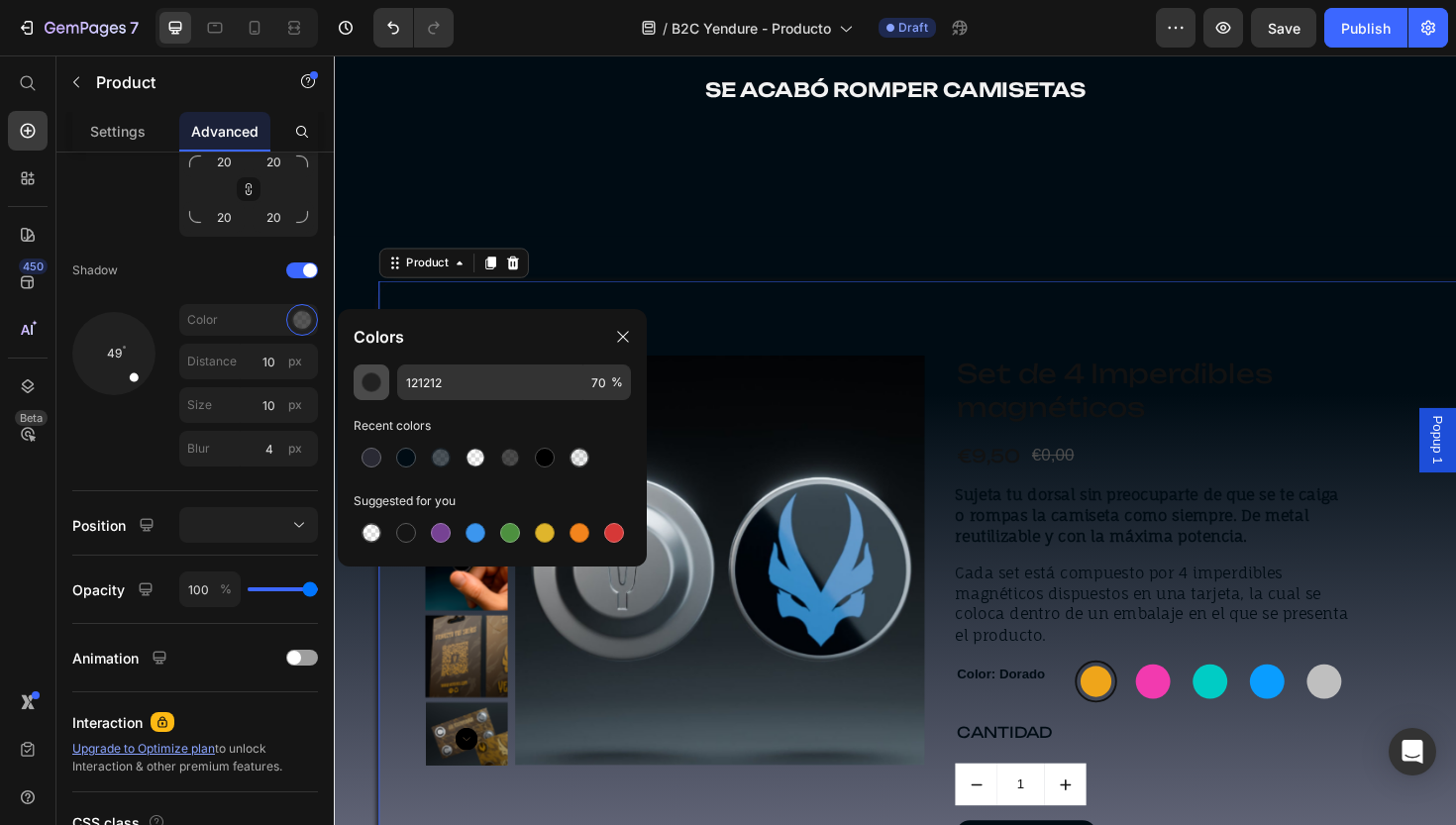click at bounding box center (371, 382) 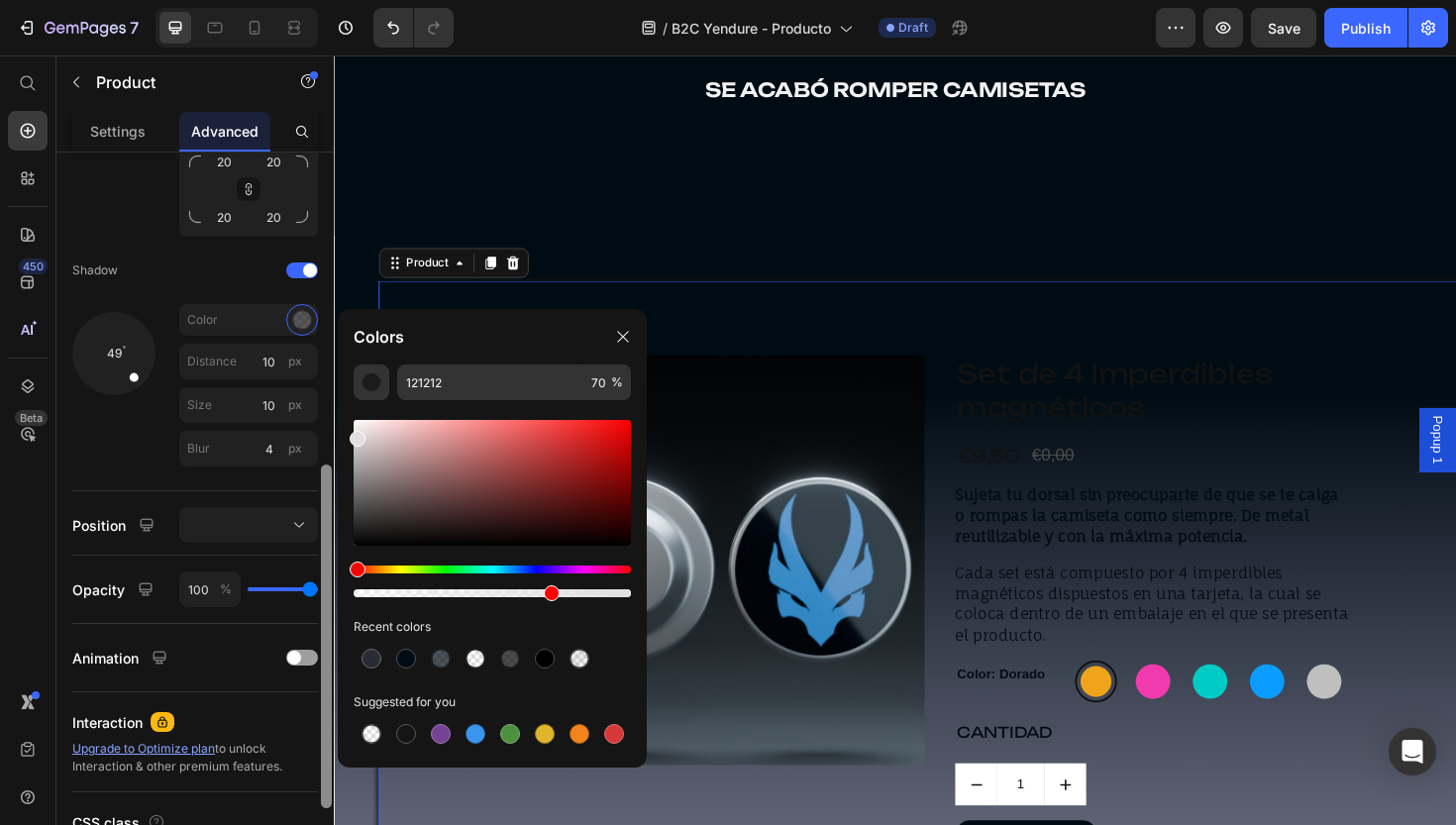 drag, startPoint x: 408, startPoint y: 479, endPoint x: 333, endPoint y: 414, distance: 99.24717 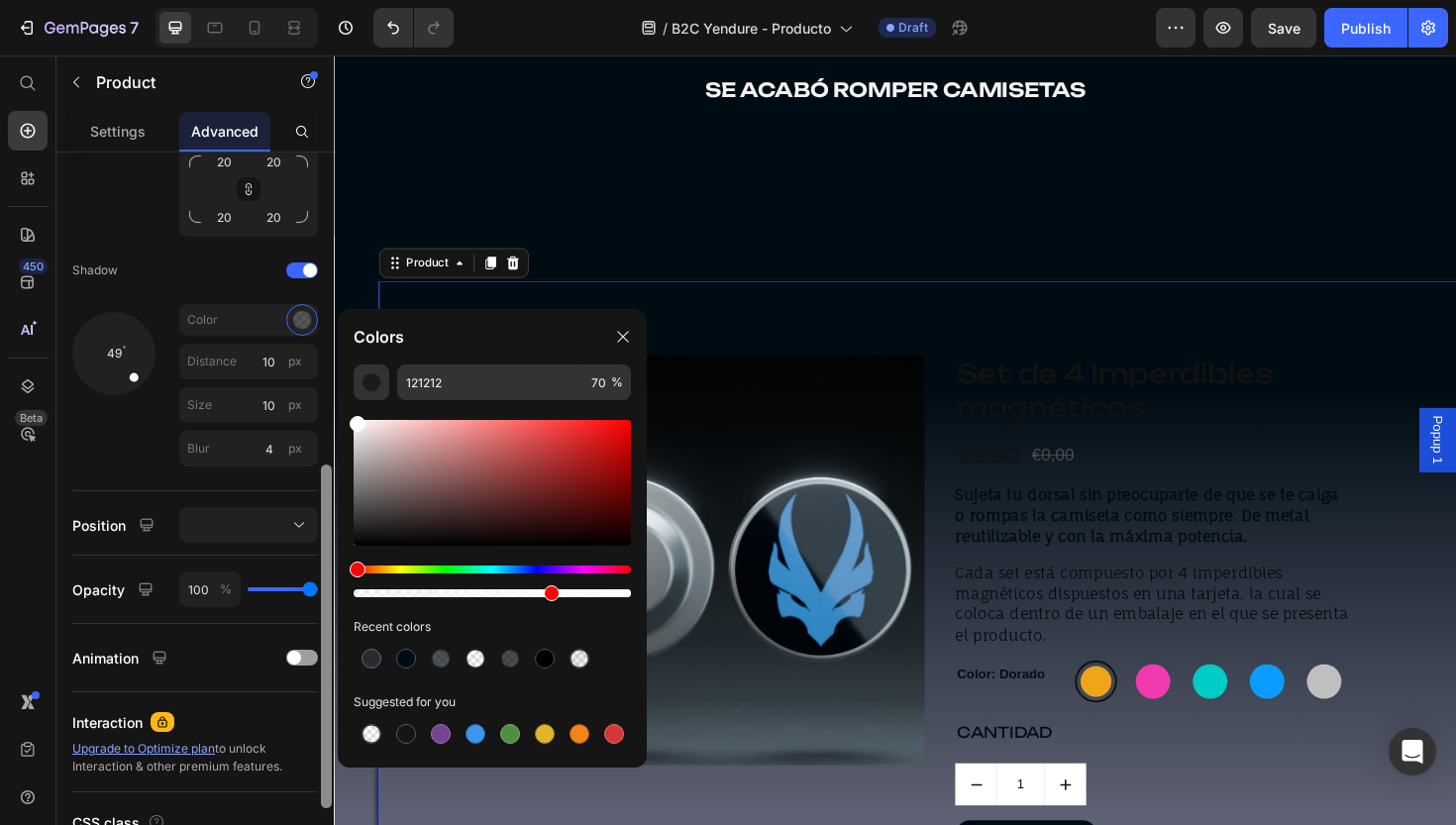 type on "FFFFFF" 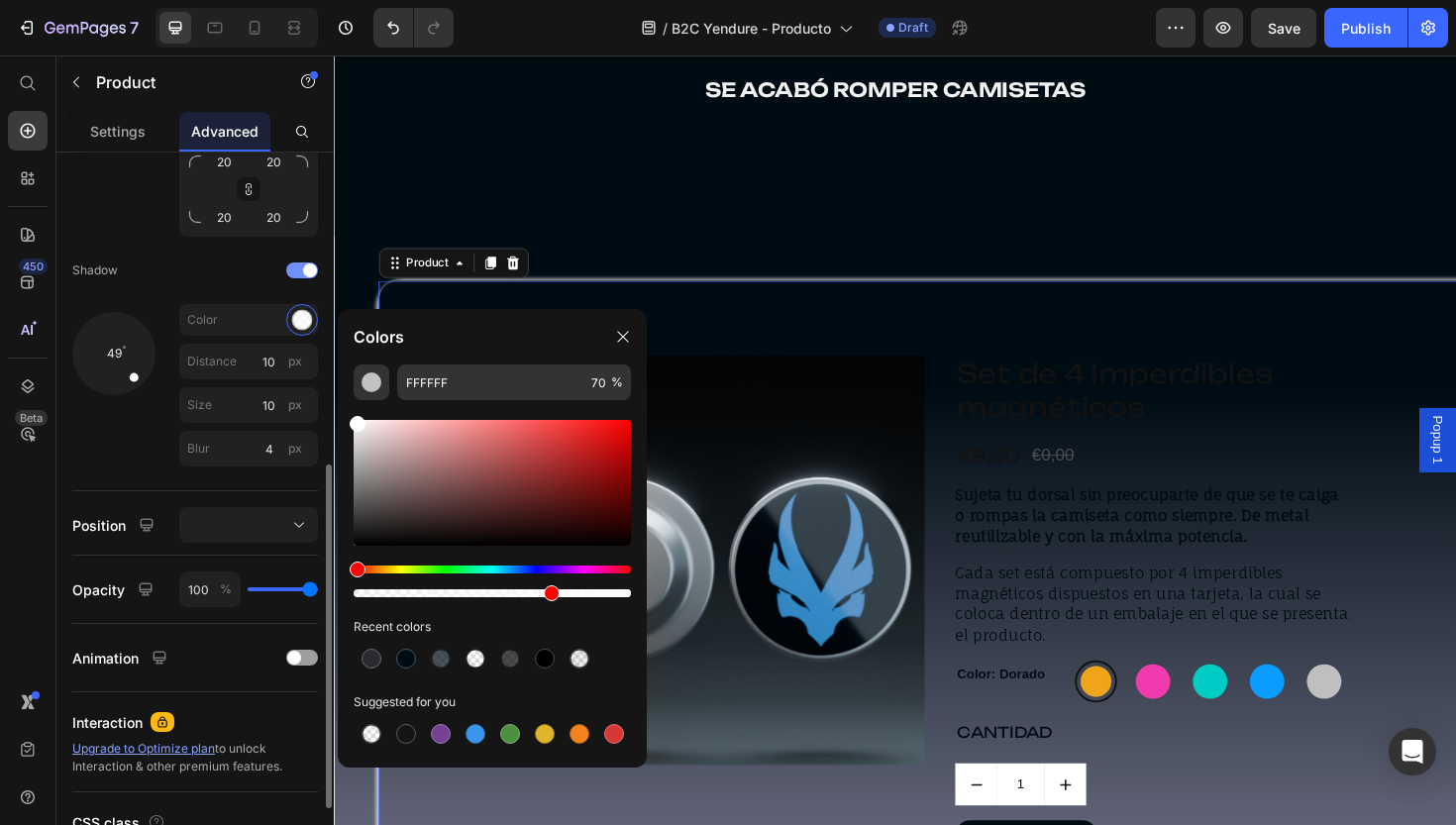 click at bounding box center (302, 270) 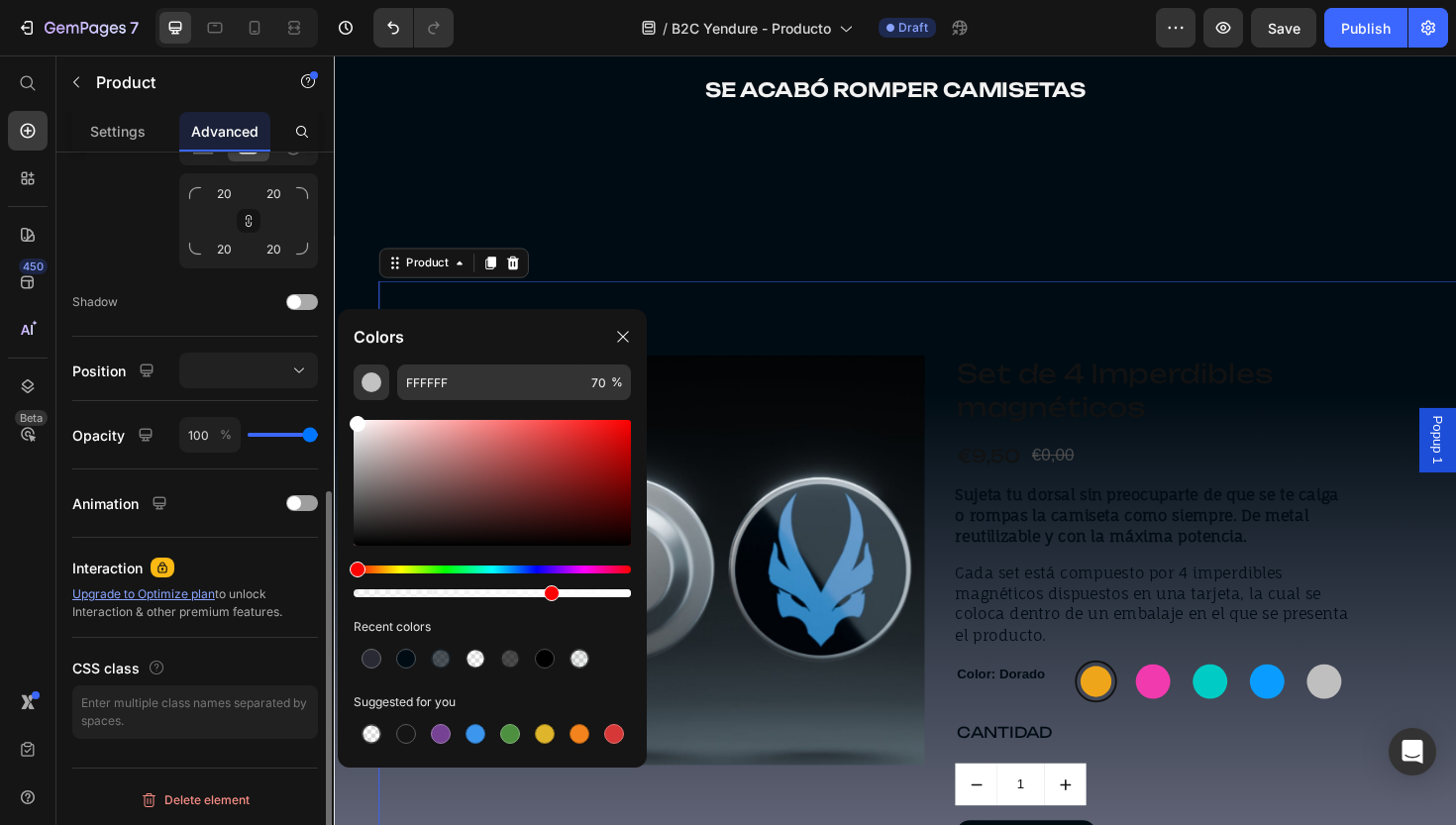 scroll, scrollTop: 631, scrollLeft: 0, axis: vertical 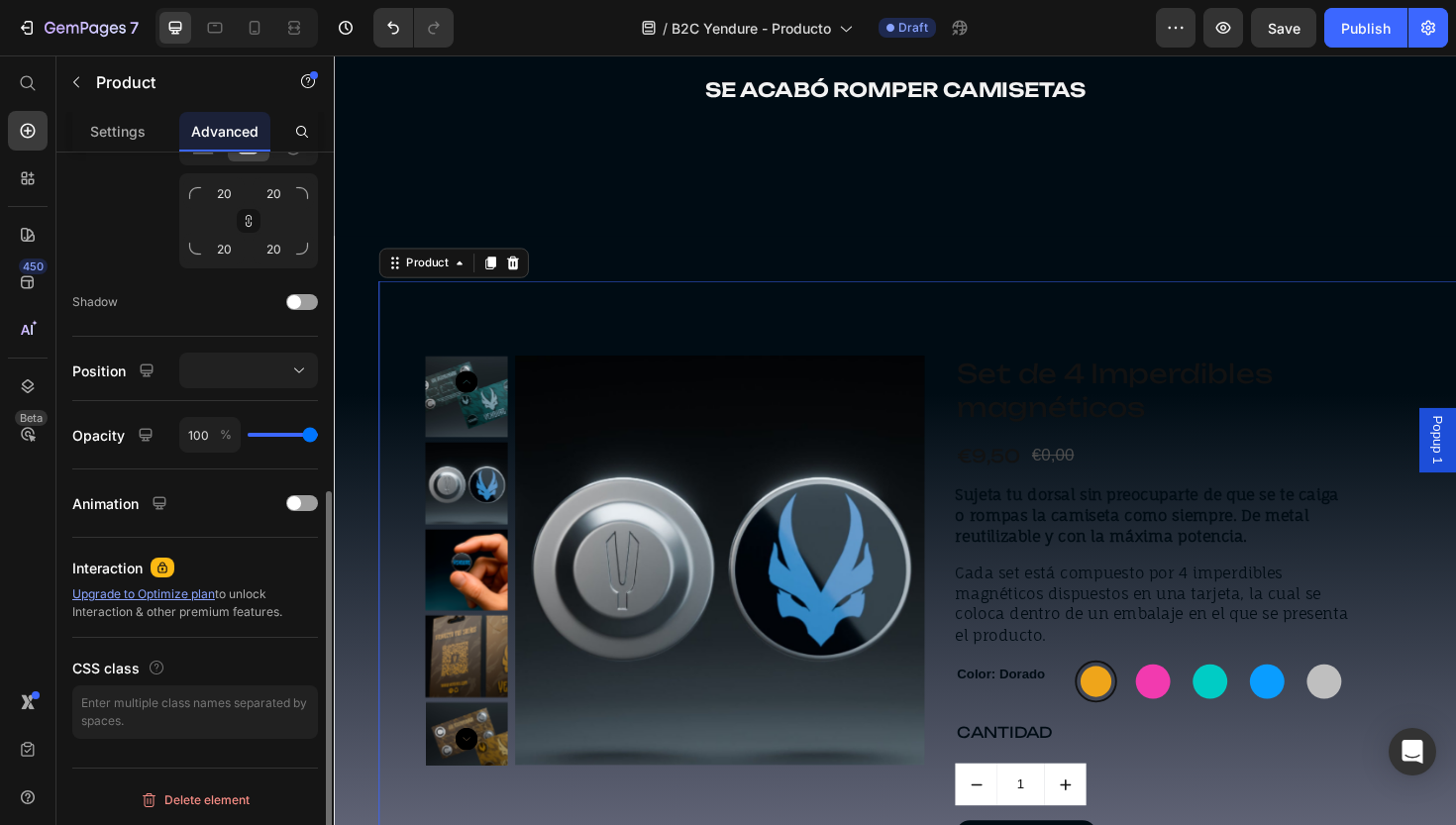click at bounding box center [282, 435] 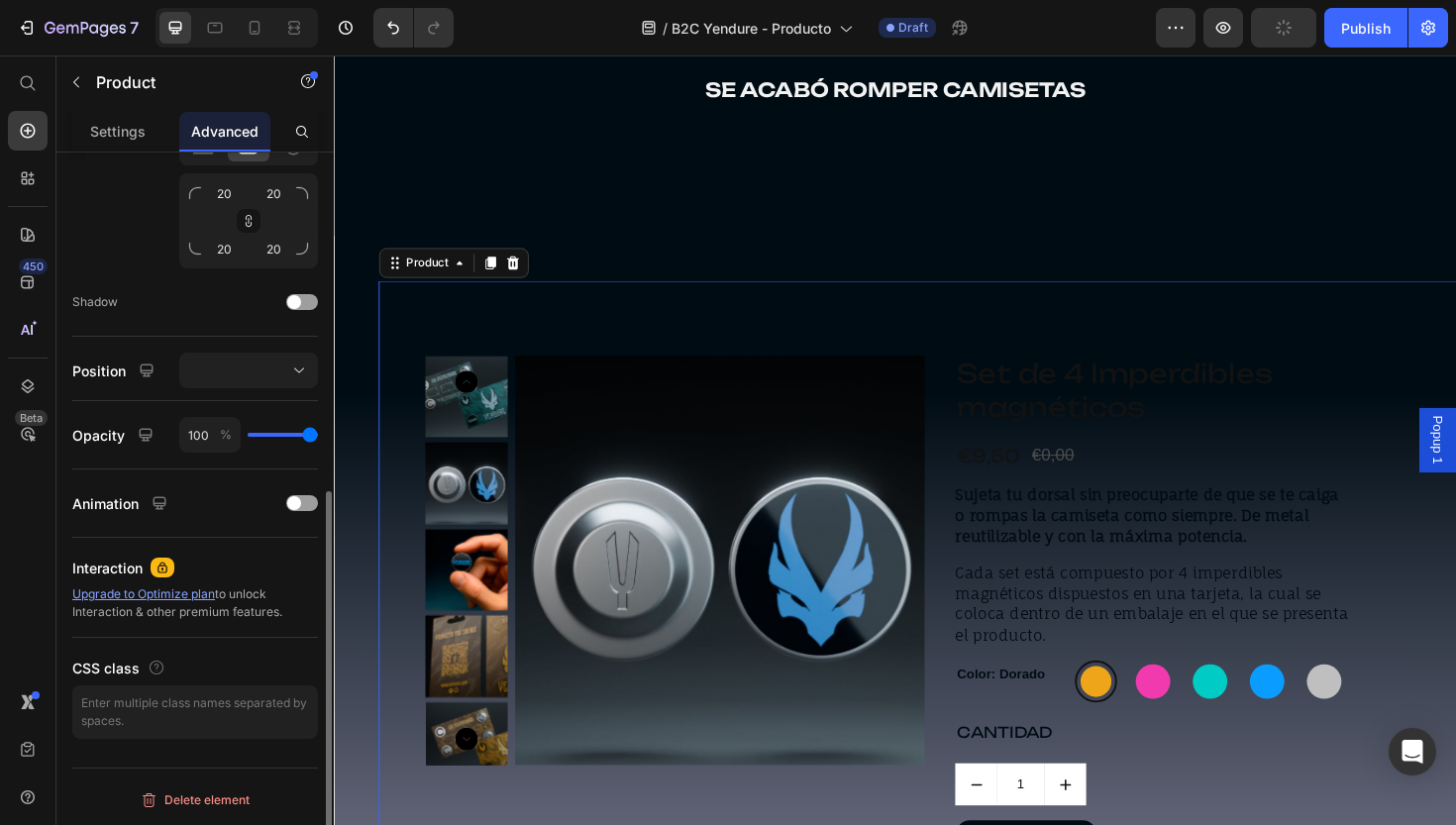 type on "73" 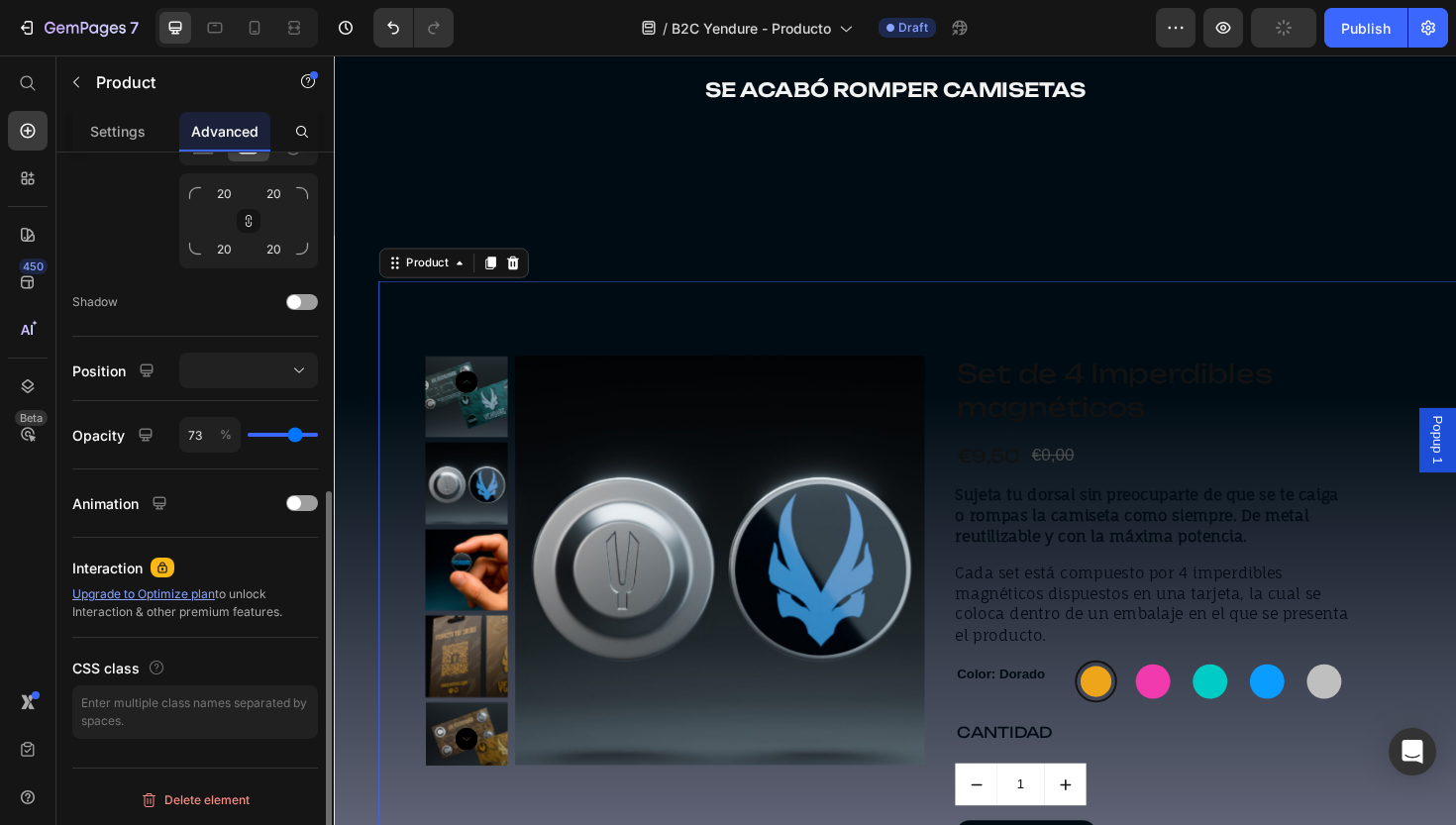 type on "29" 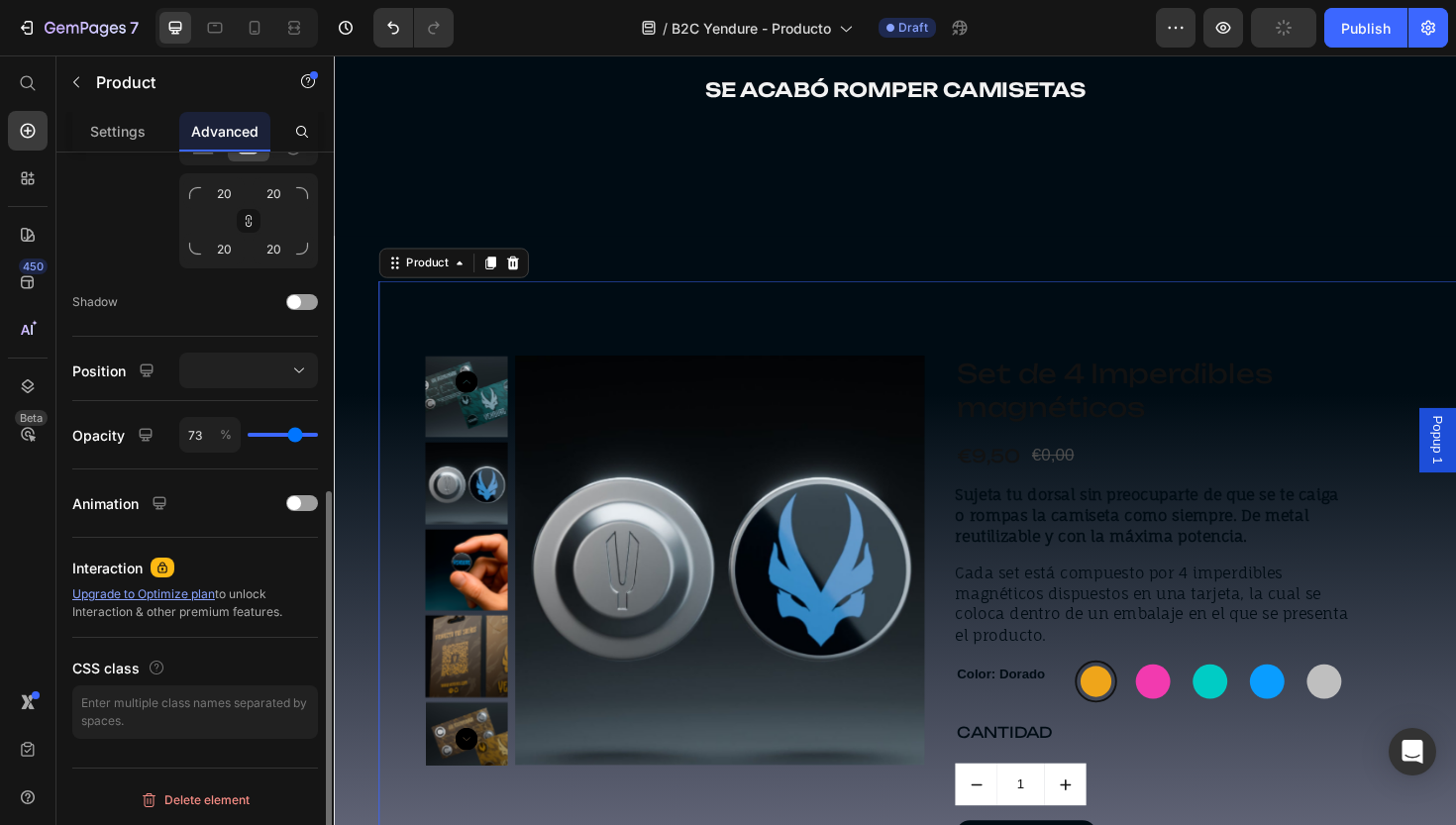 type on "29" 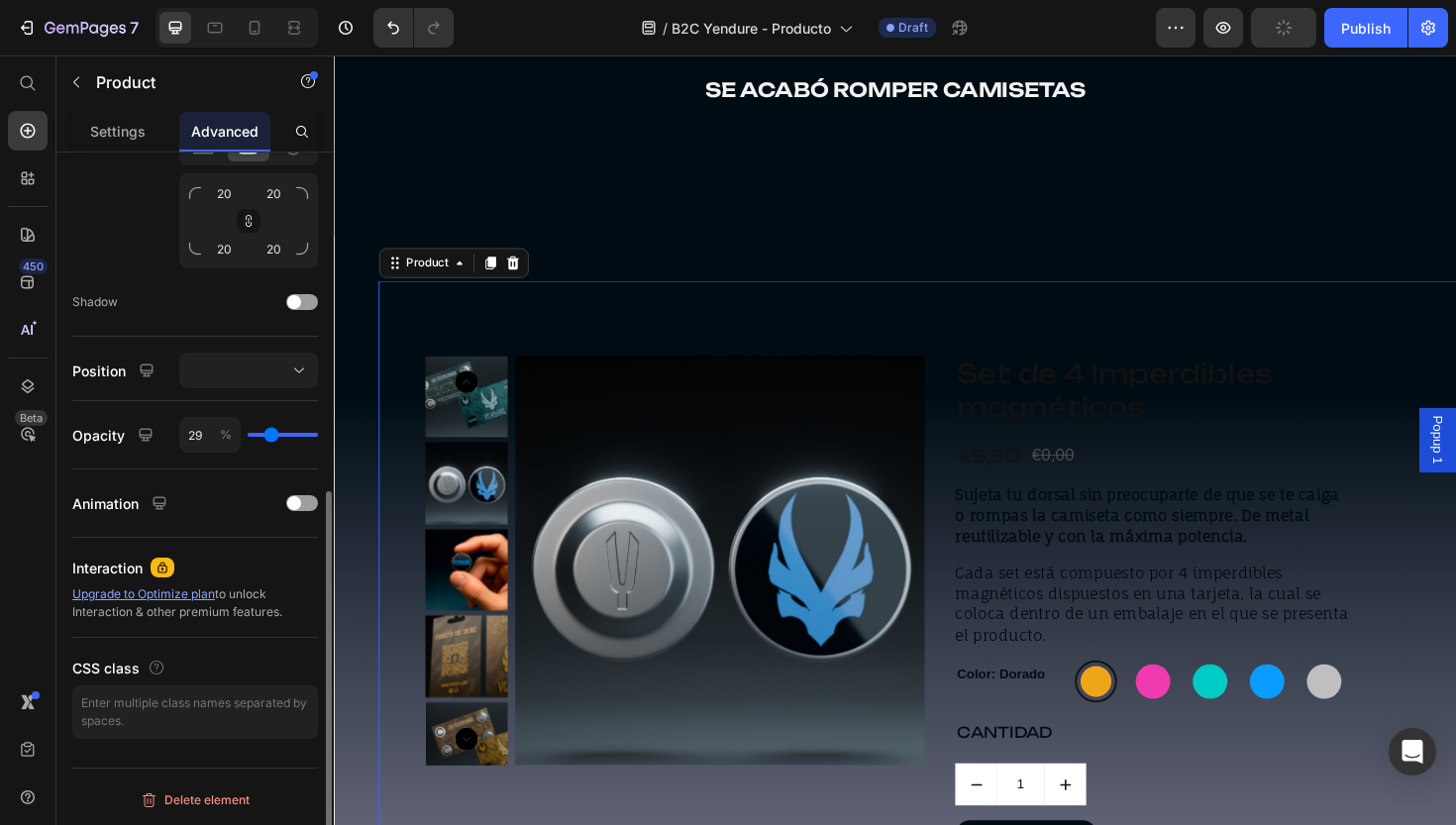 type on "0" 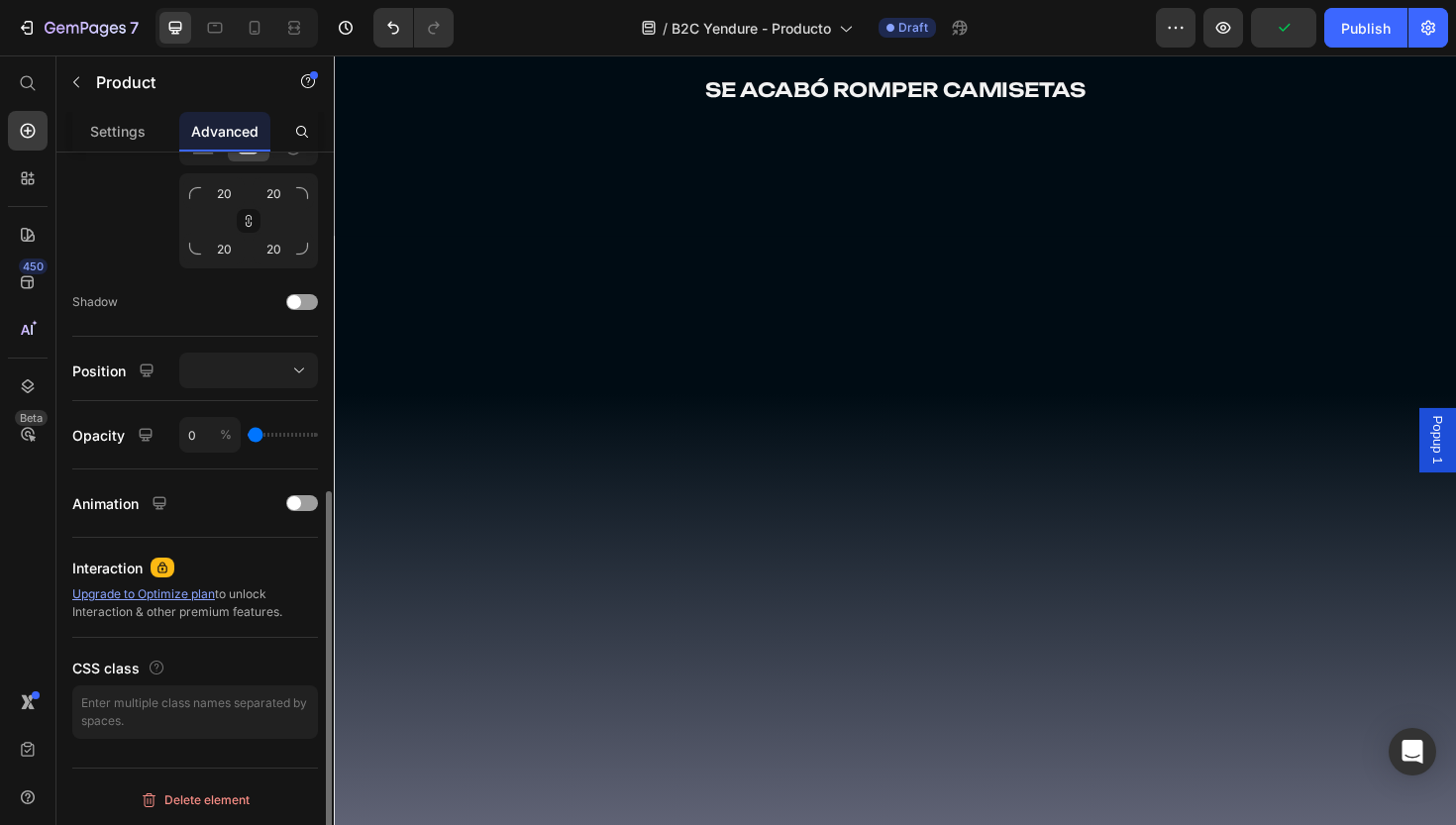 type on "4" 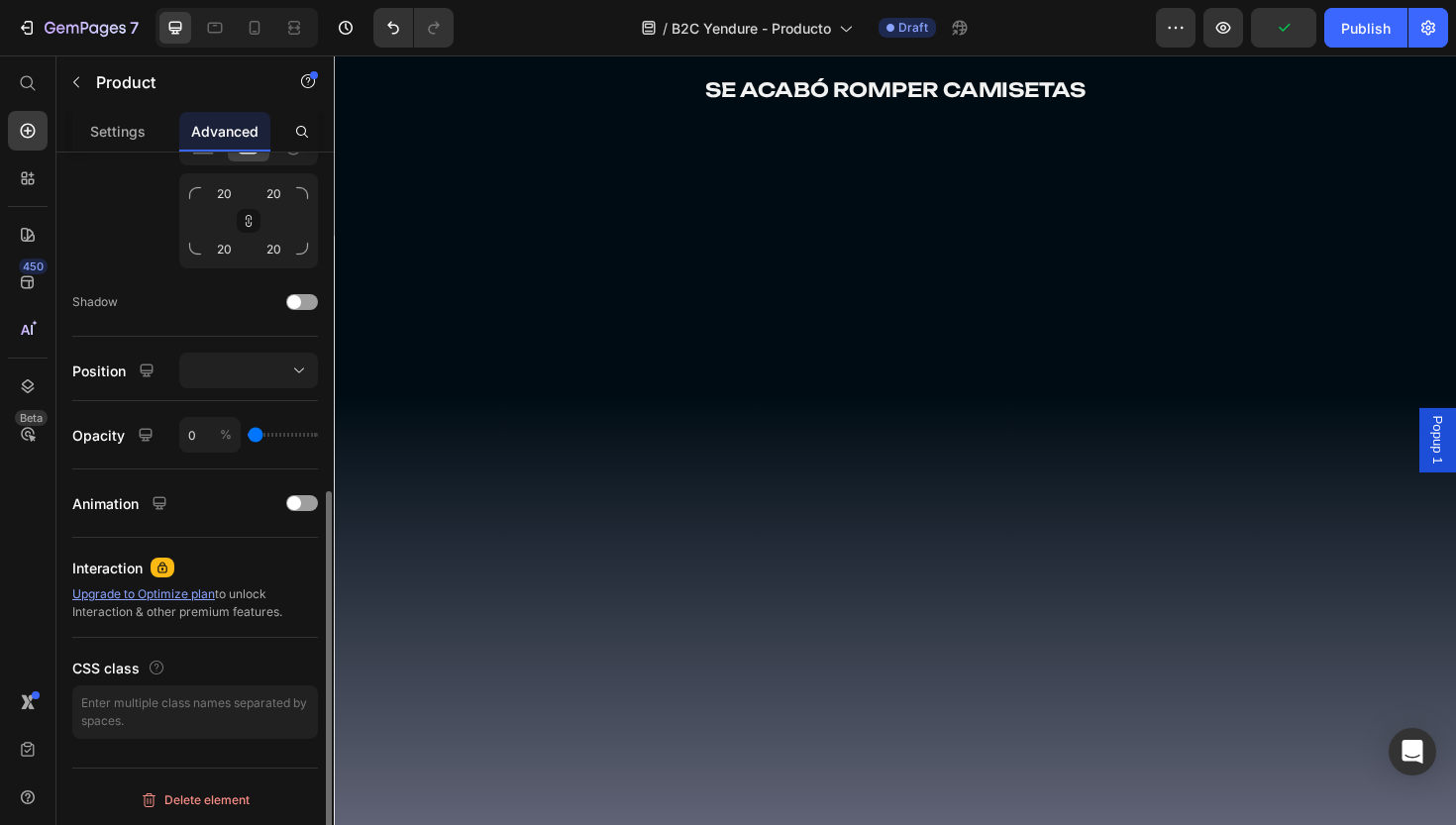 type on "4" 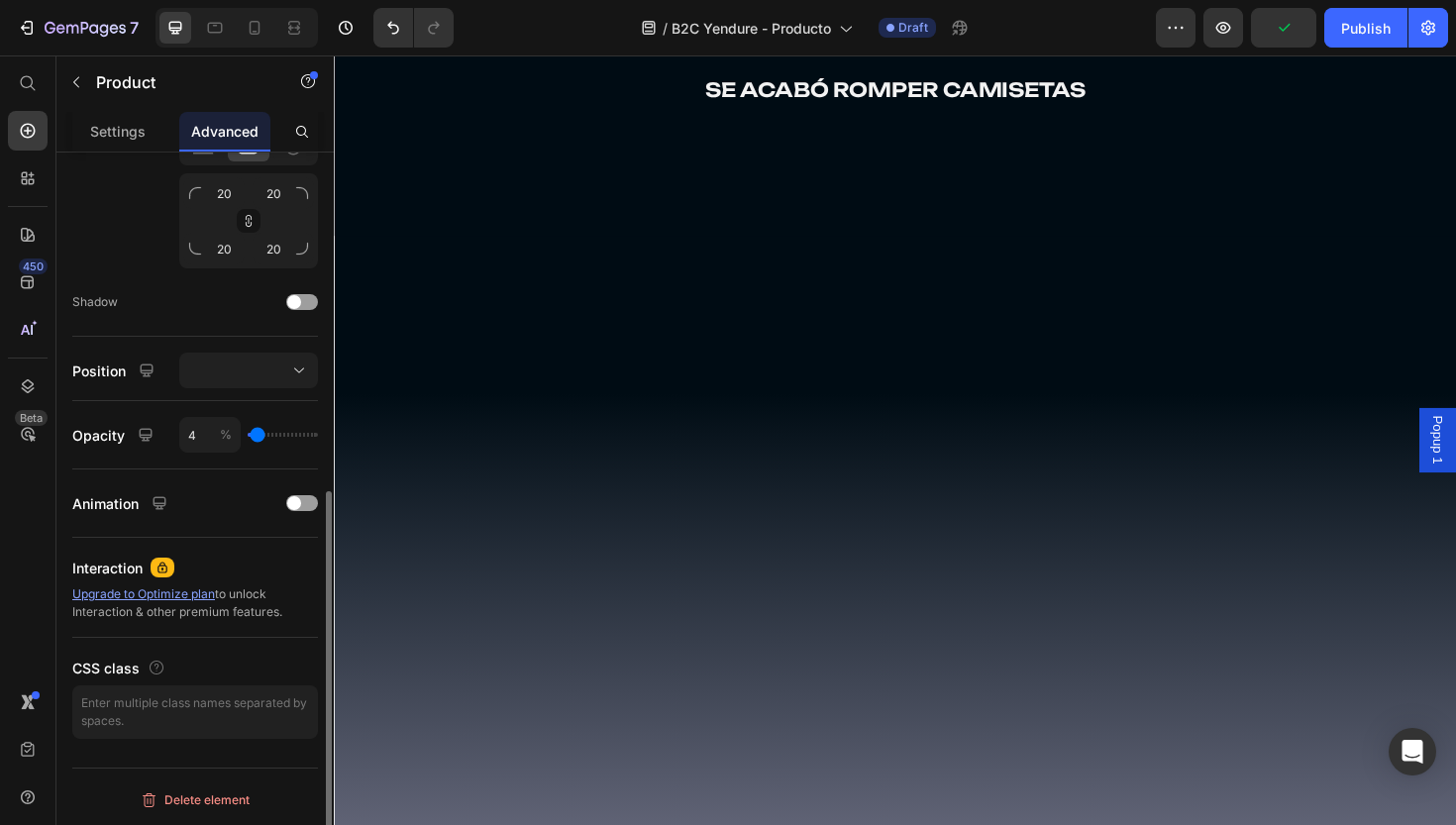type on "11" 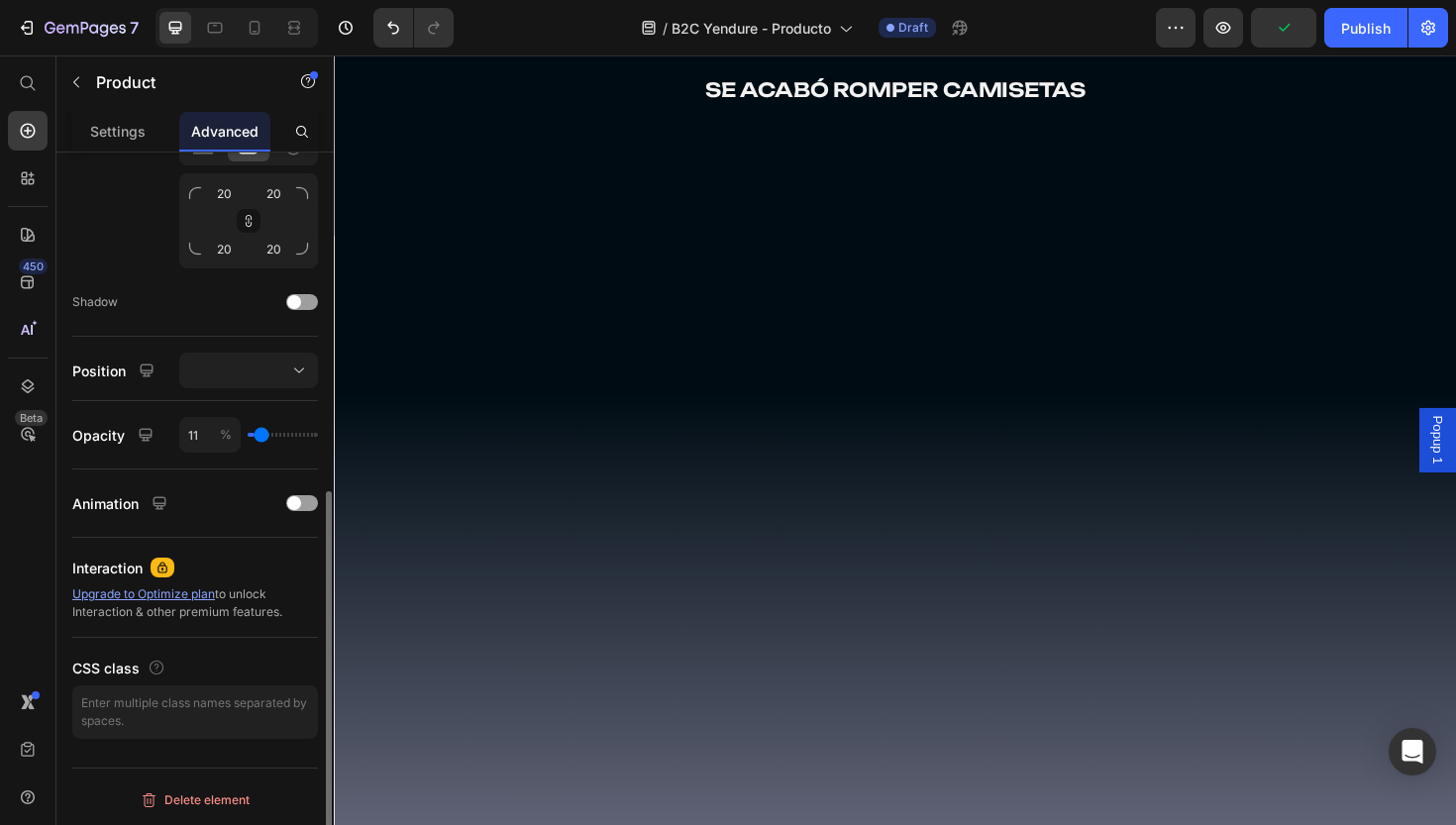 type on "15" 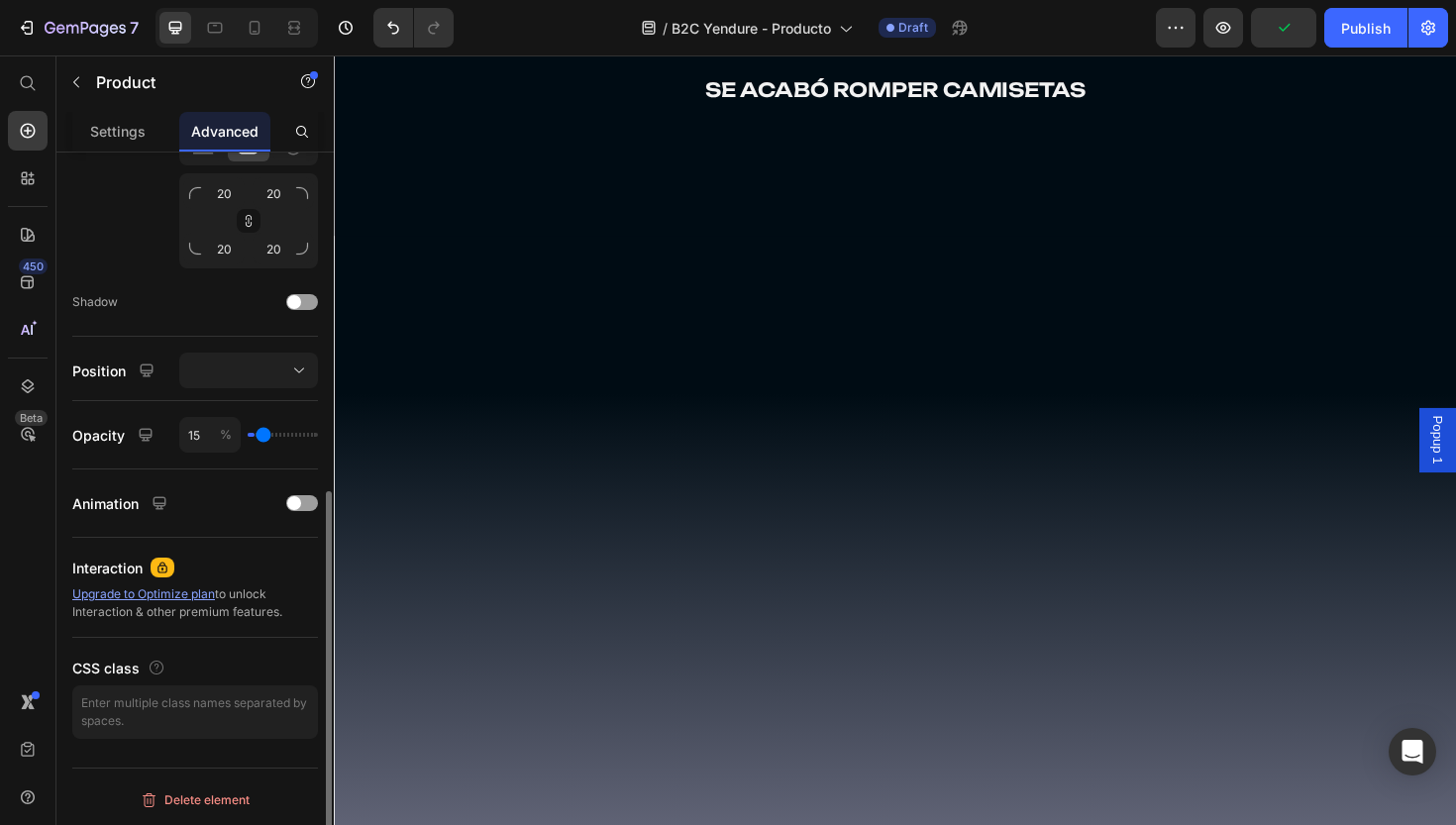 type on "18" 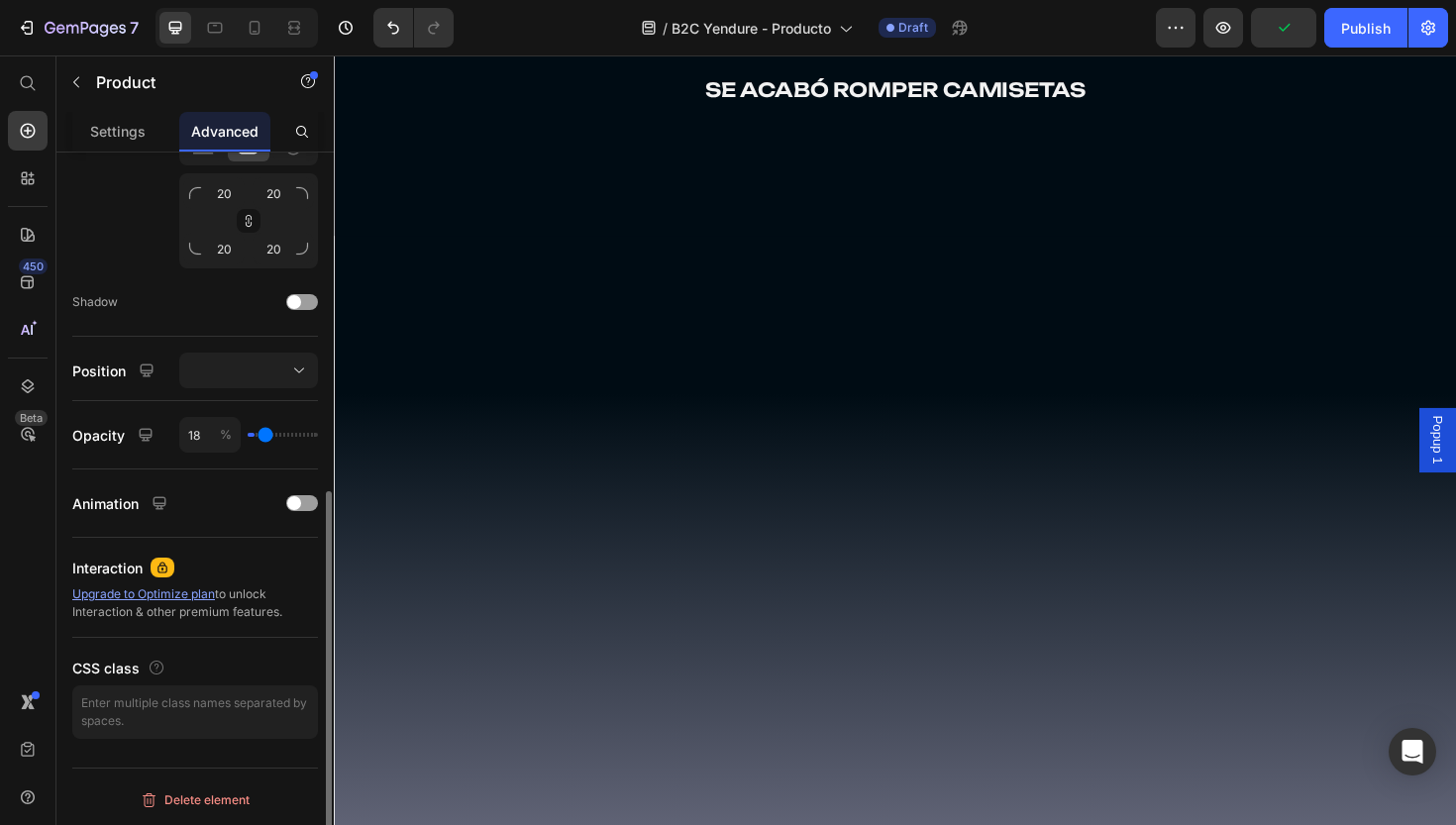 type on "27" 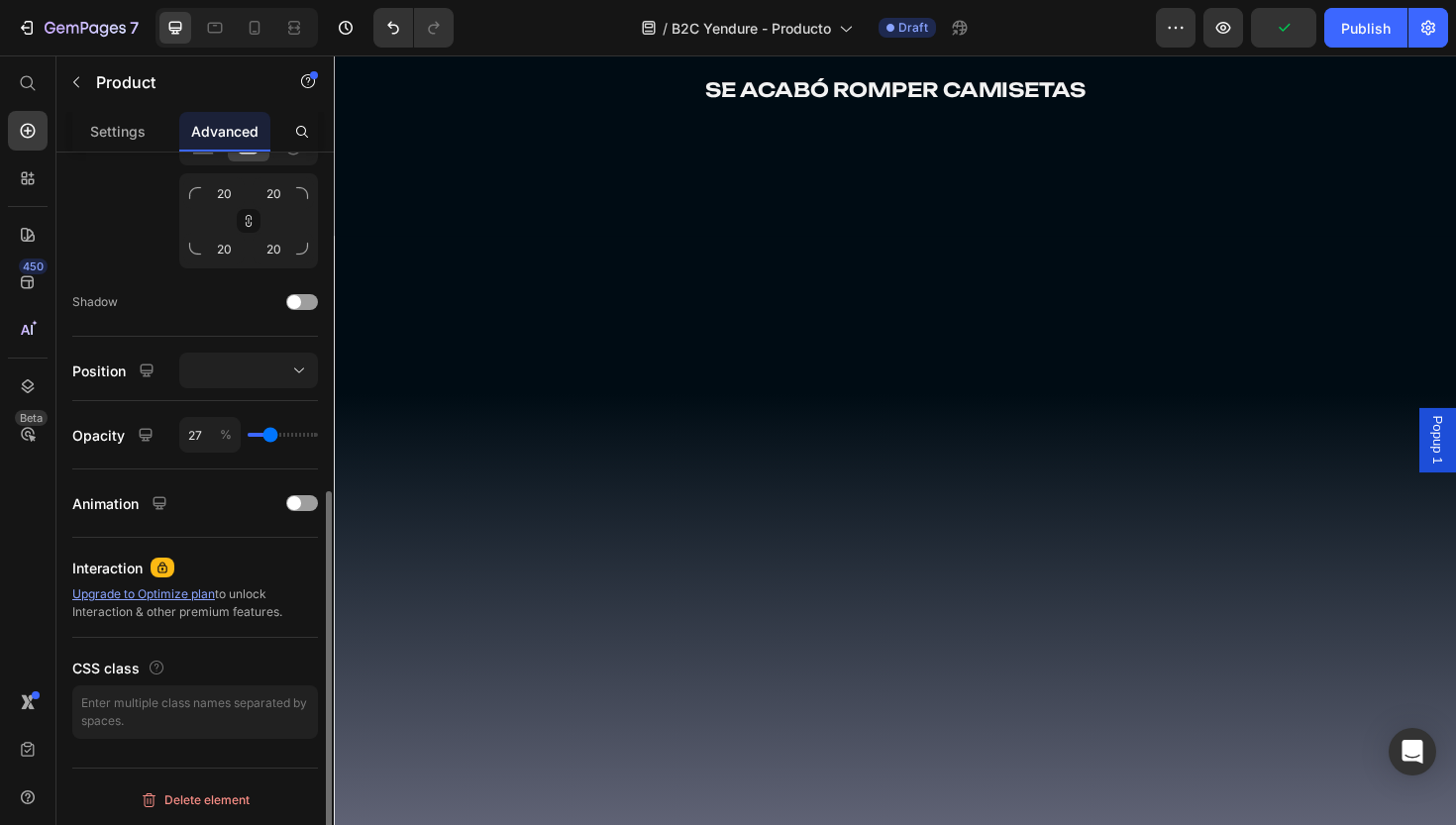 type on "33" 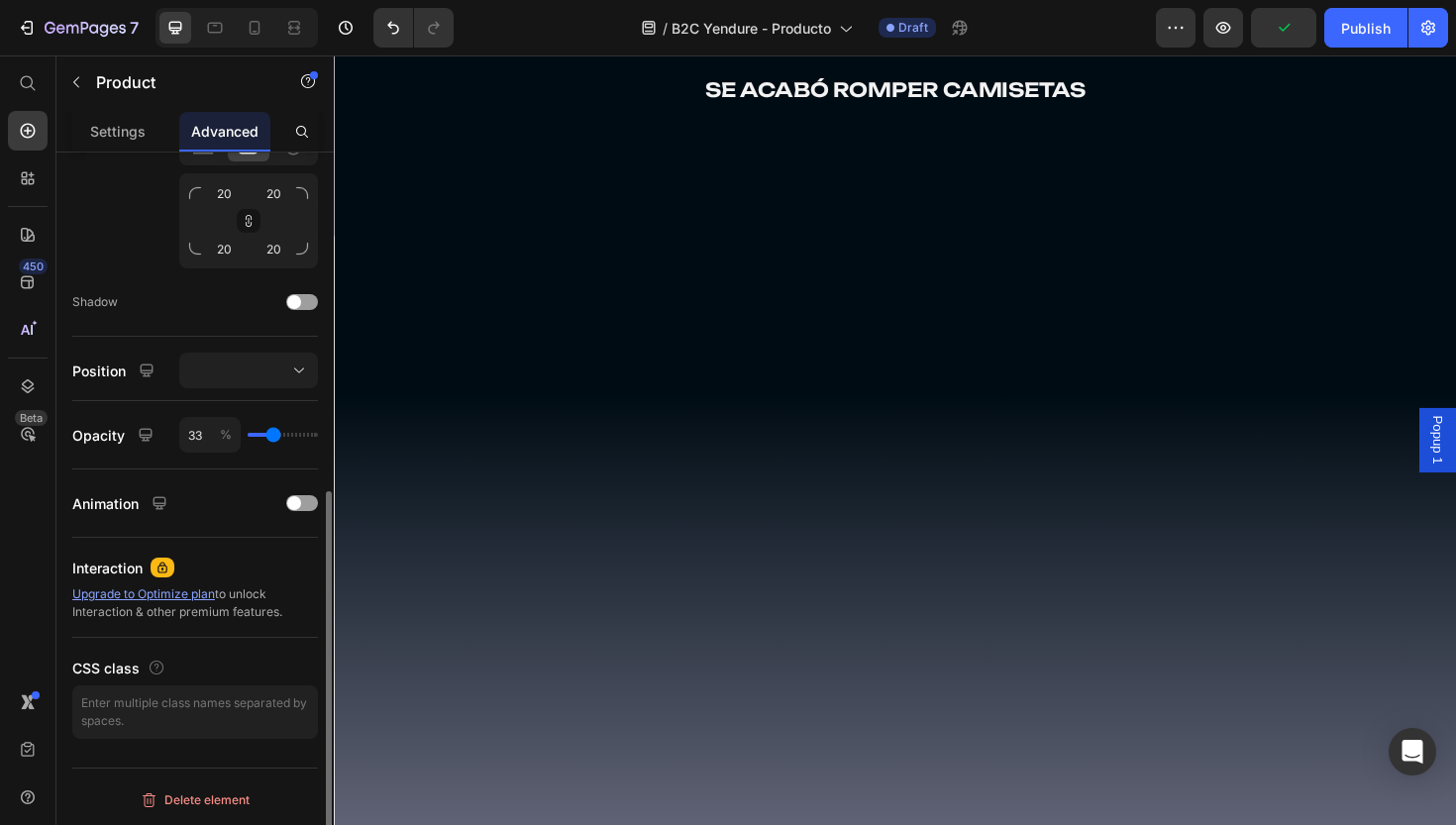 type on "35" 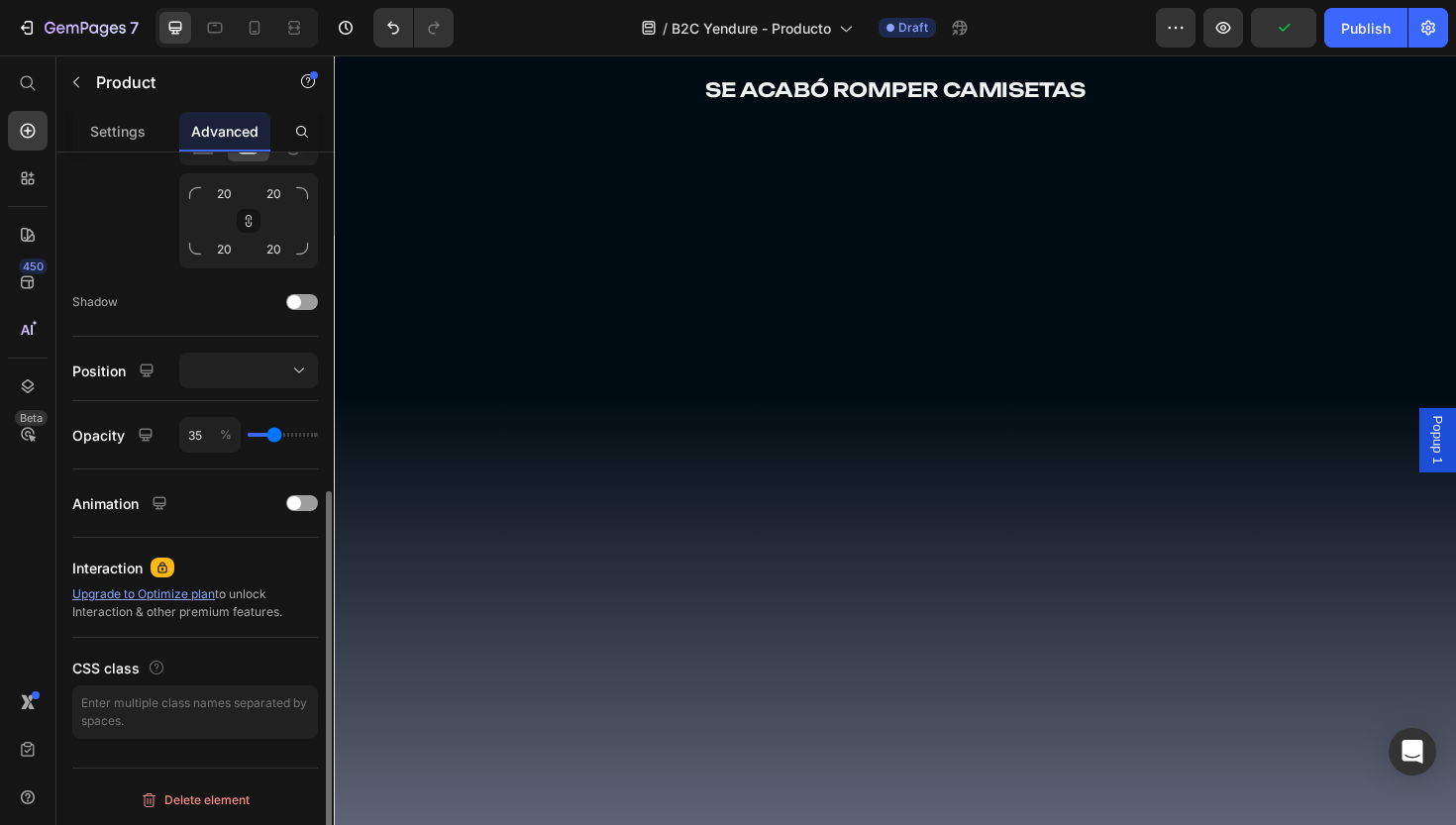 type on "40" 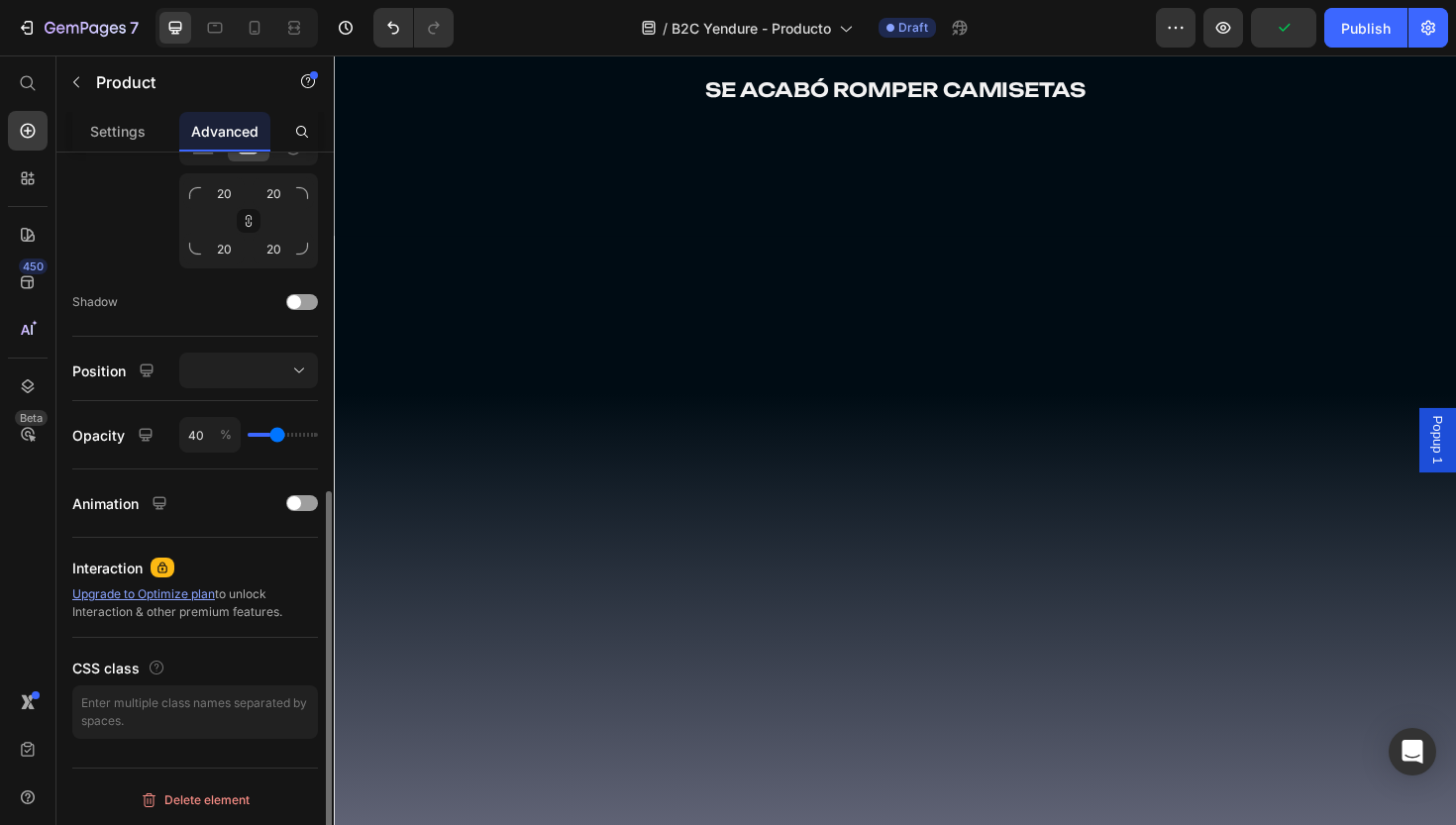 type on "44" 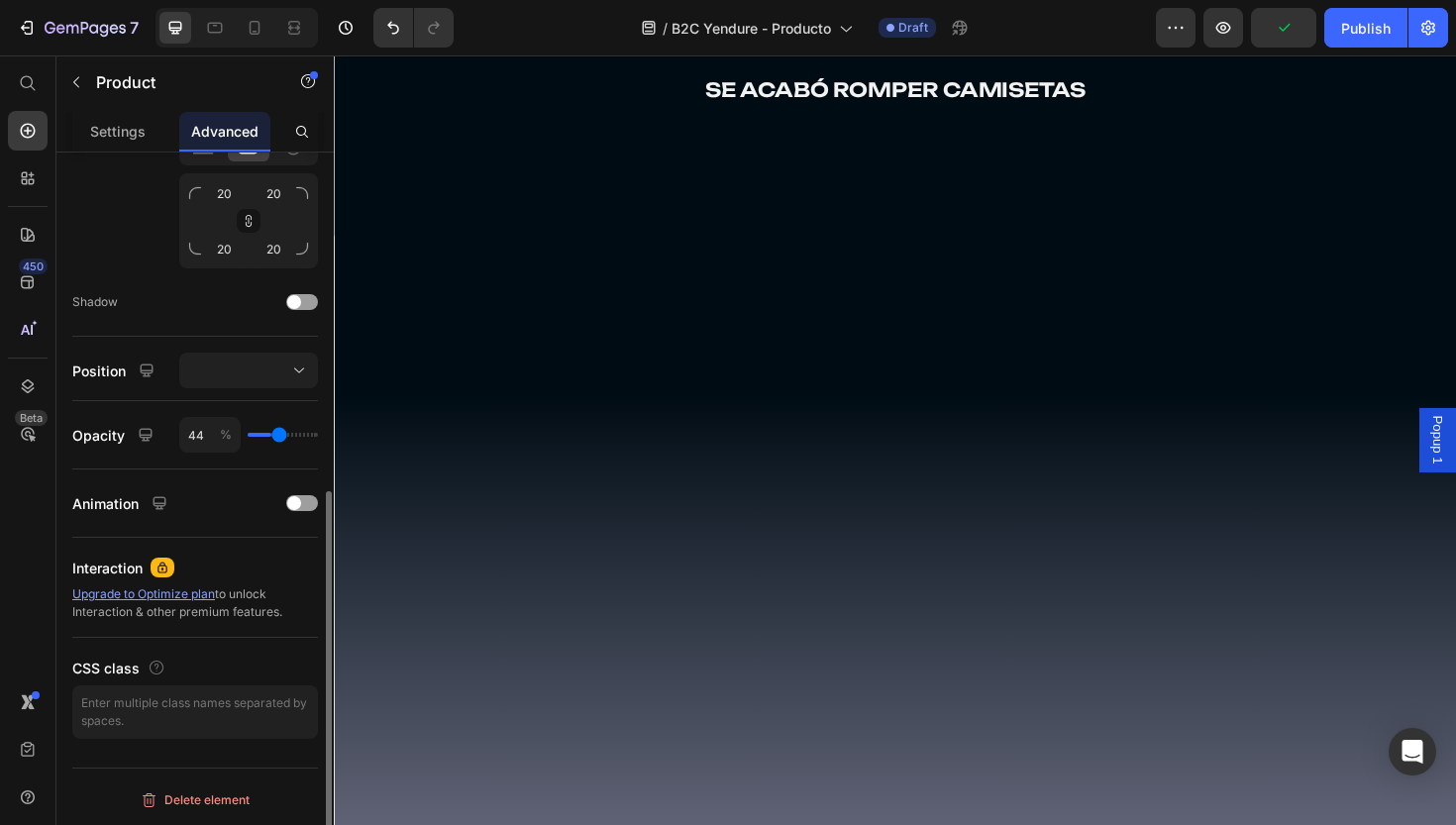 type on "53" 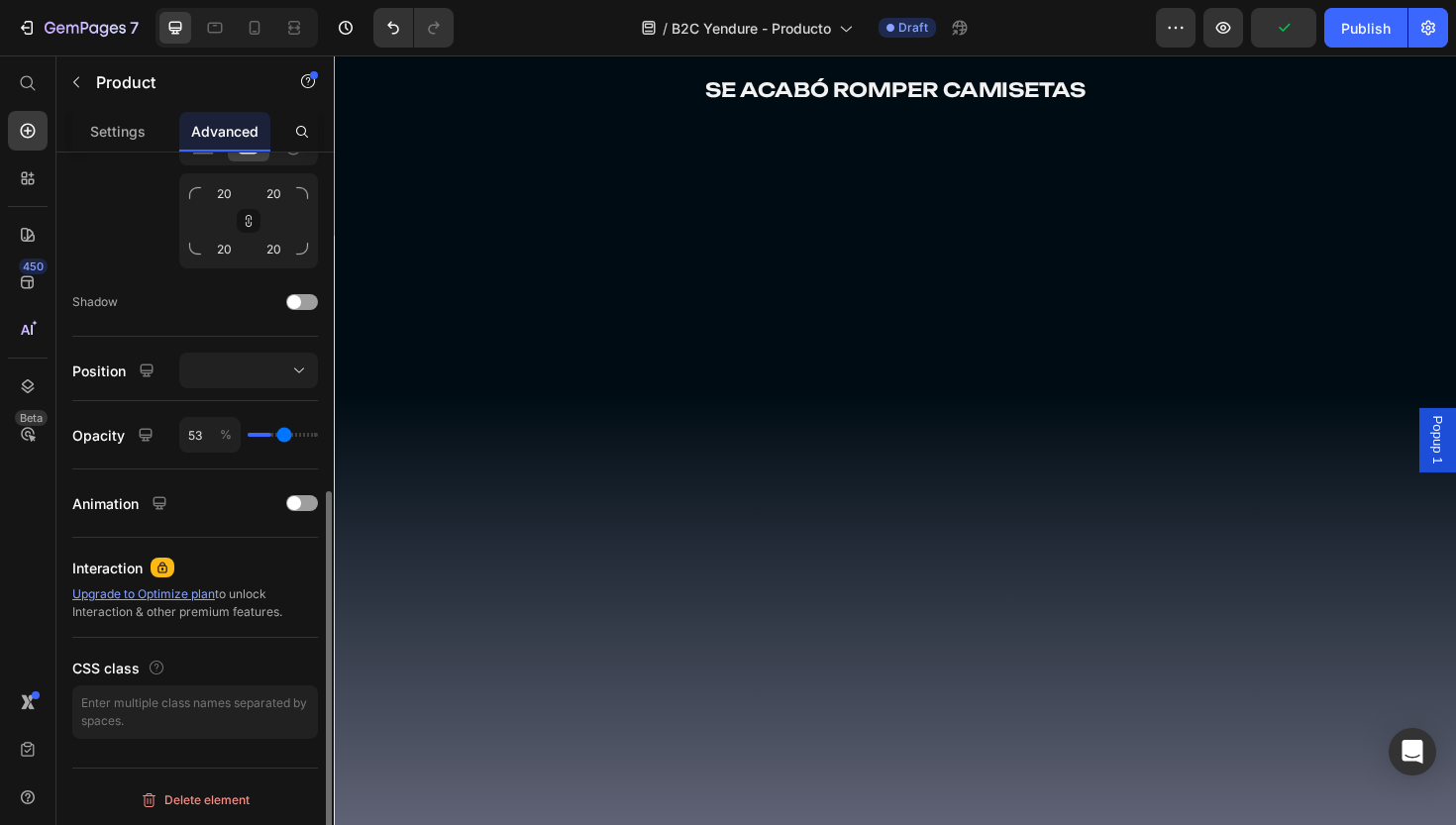 type on "55" 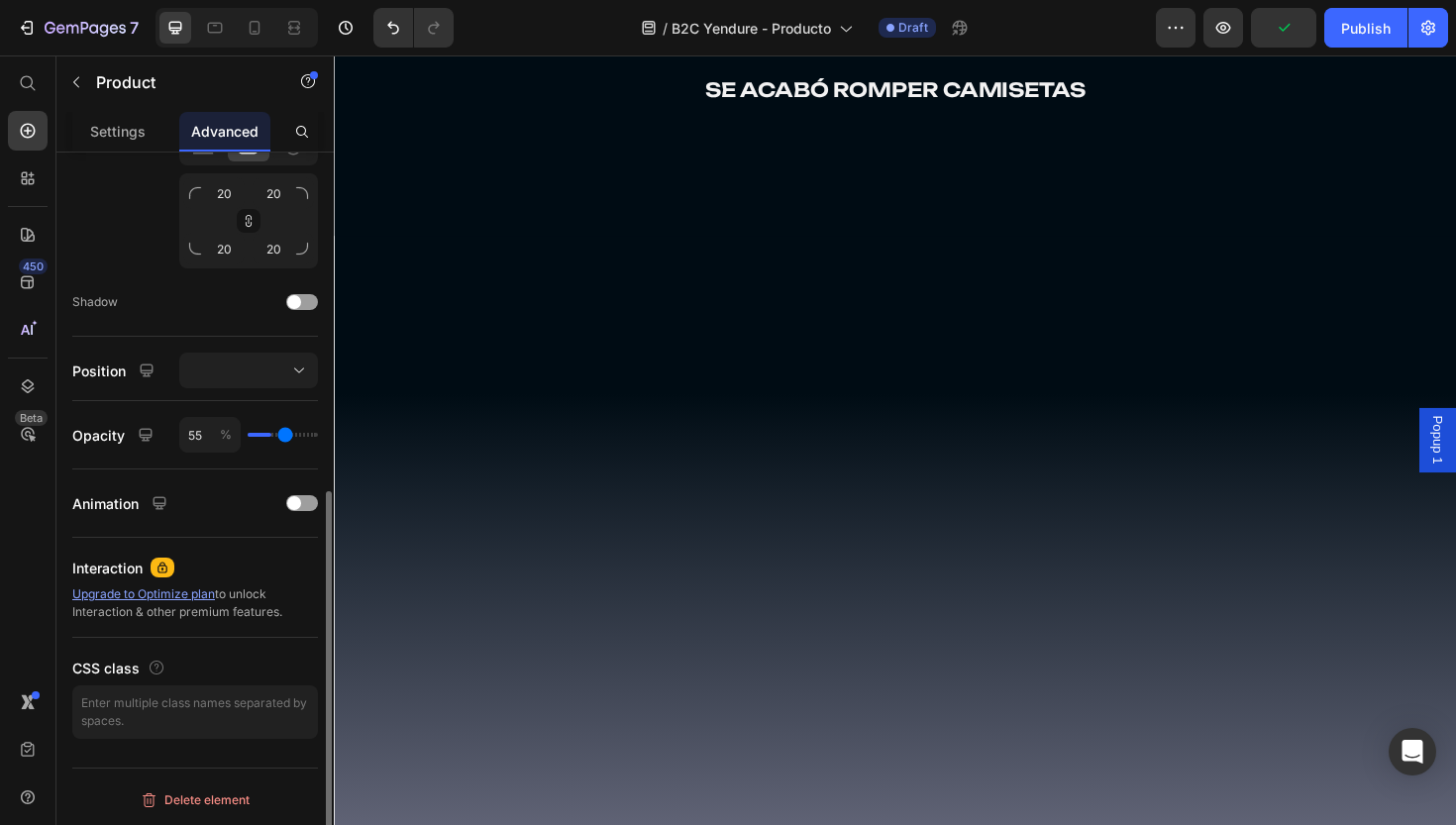 type on "56" 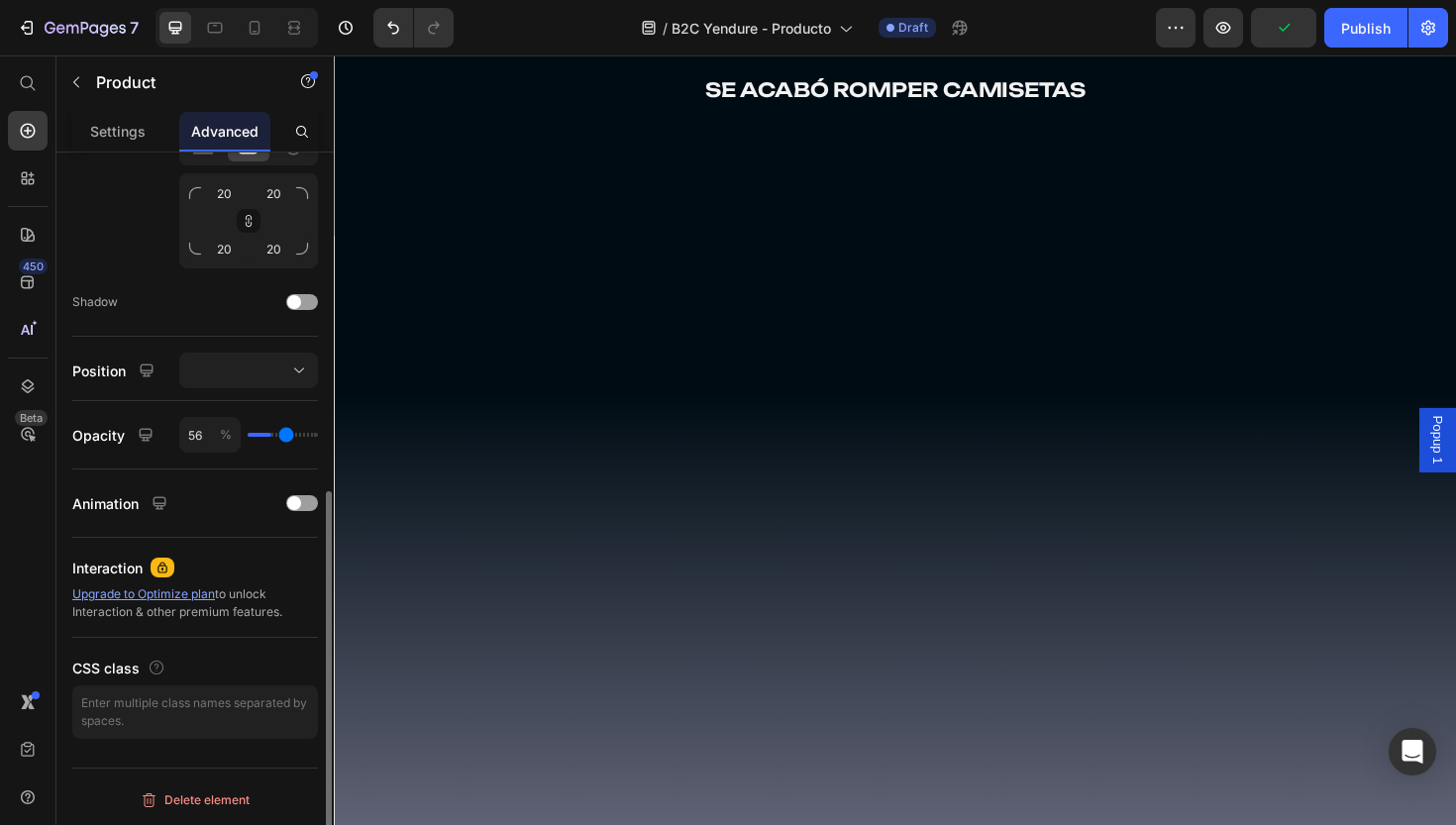 type on "60" 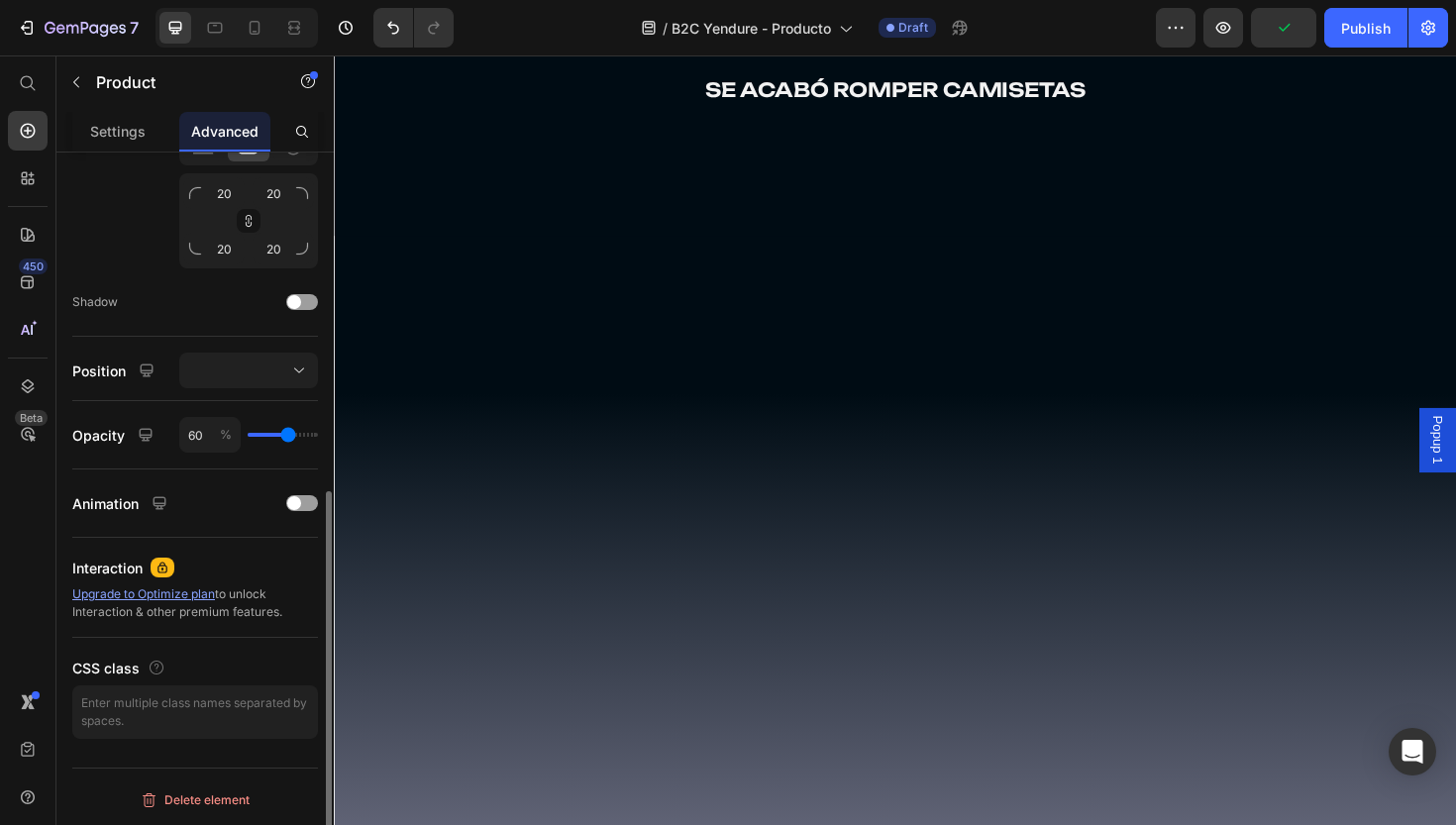 type on "62" 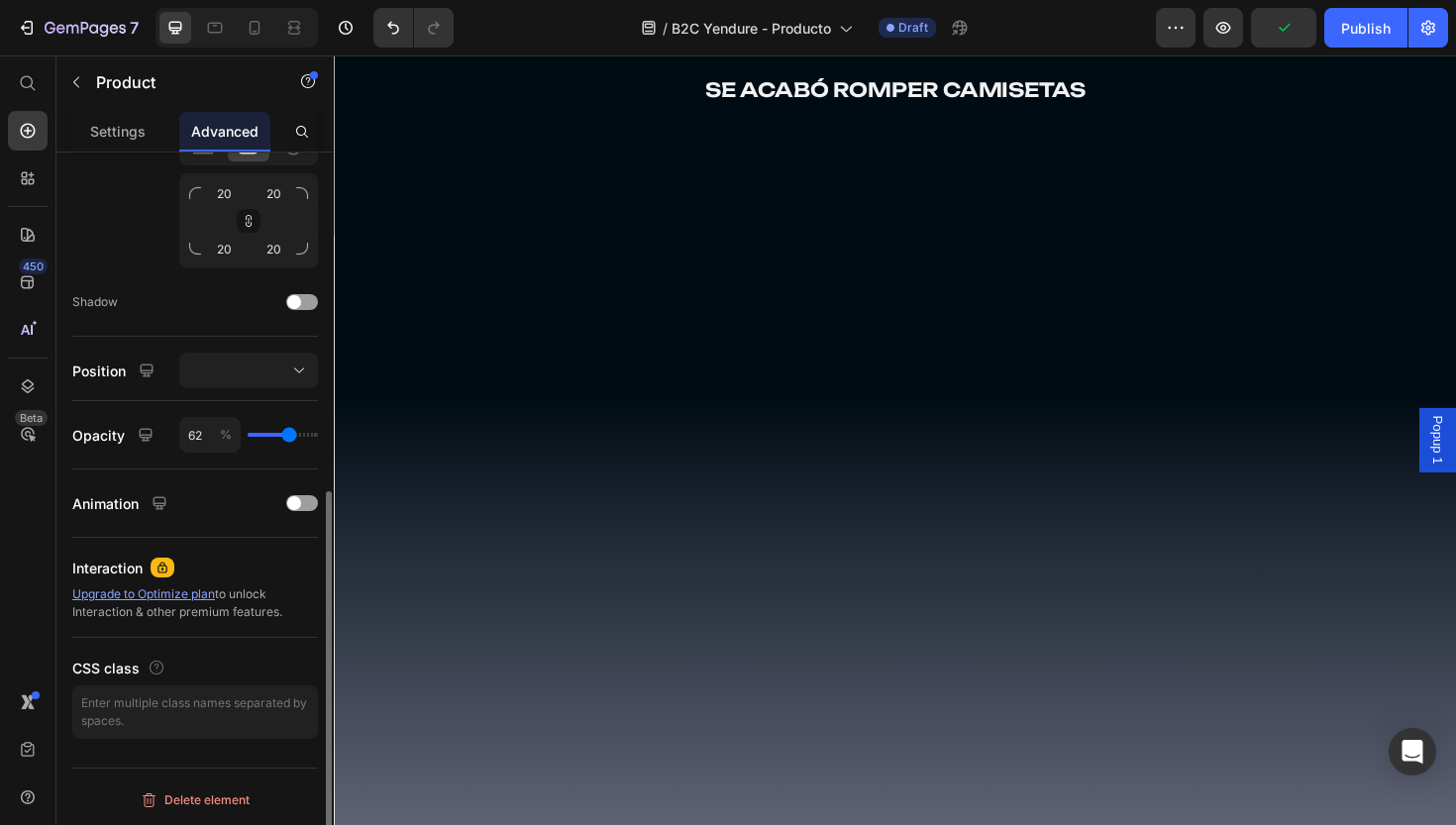 type on "67" 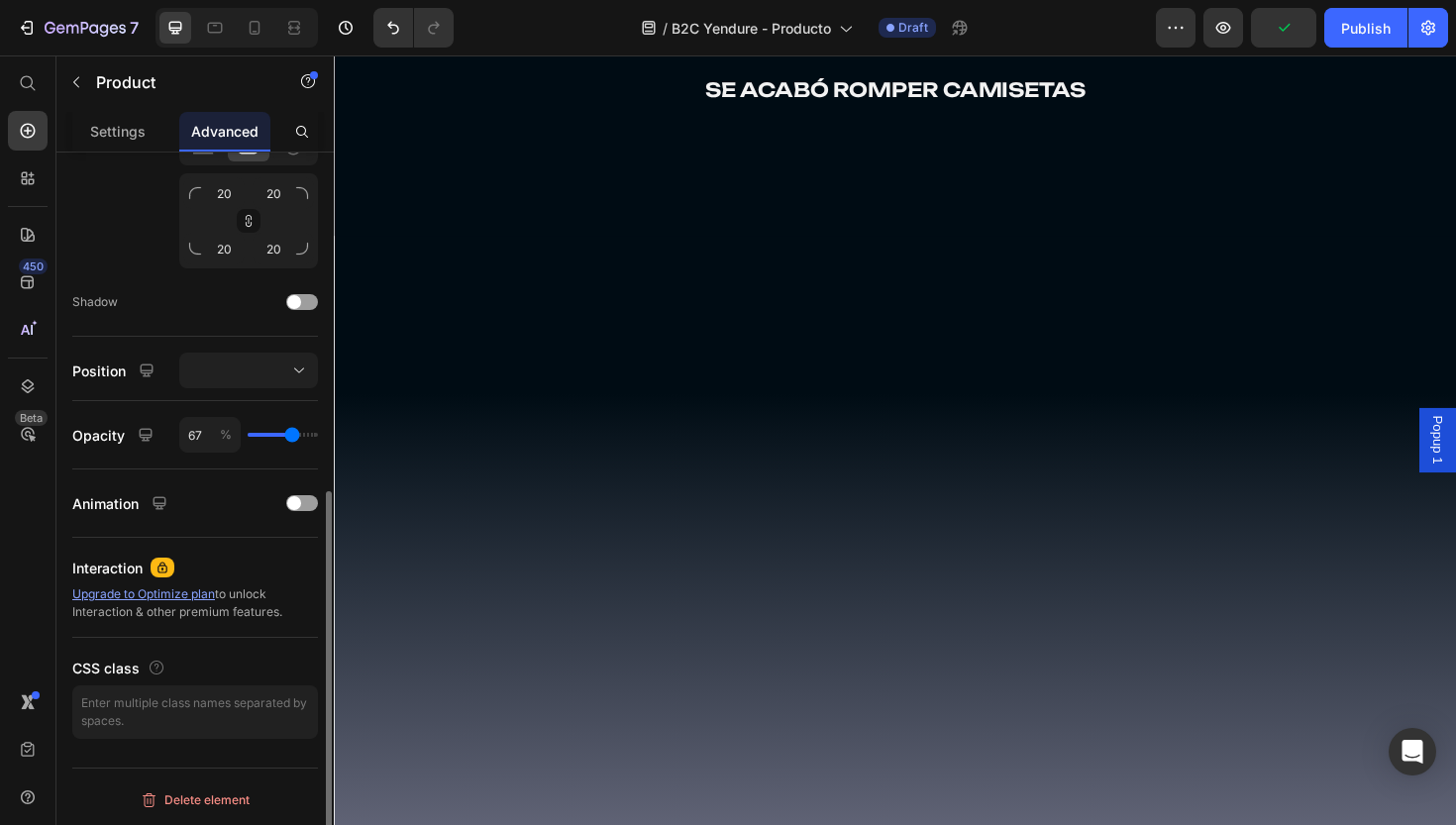 type on "75" 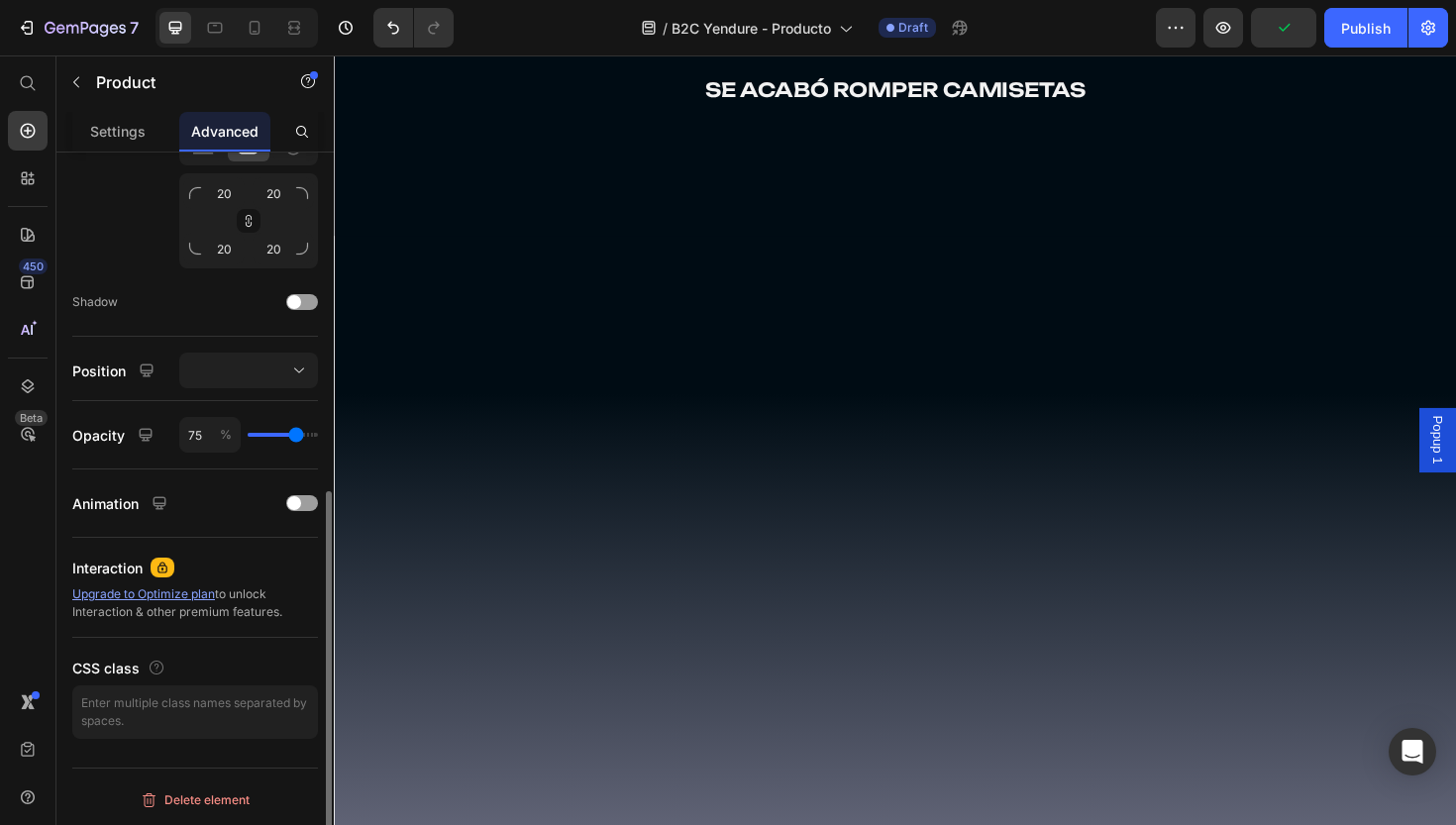 type on "85" 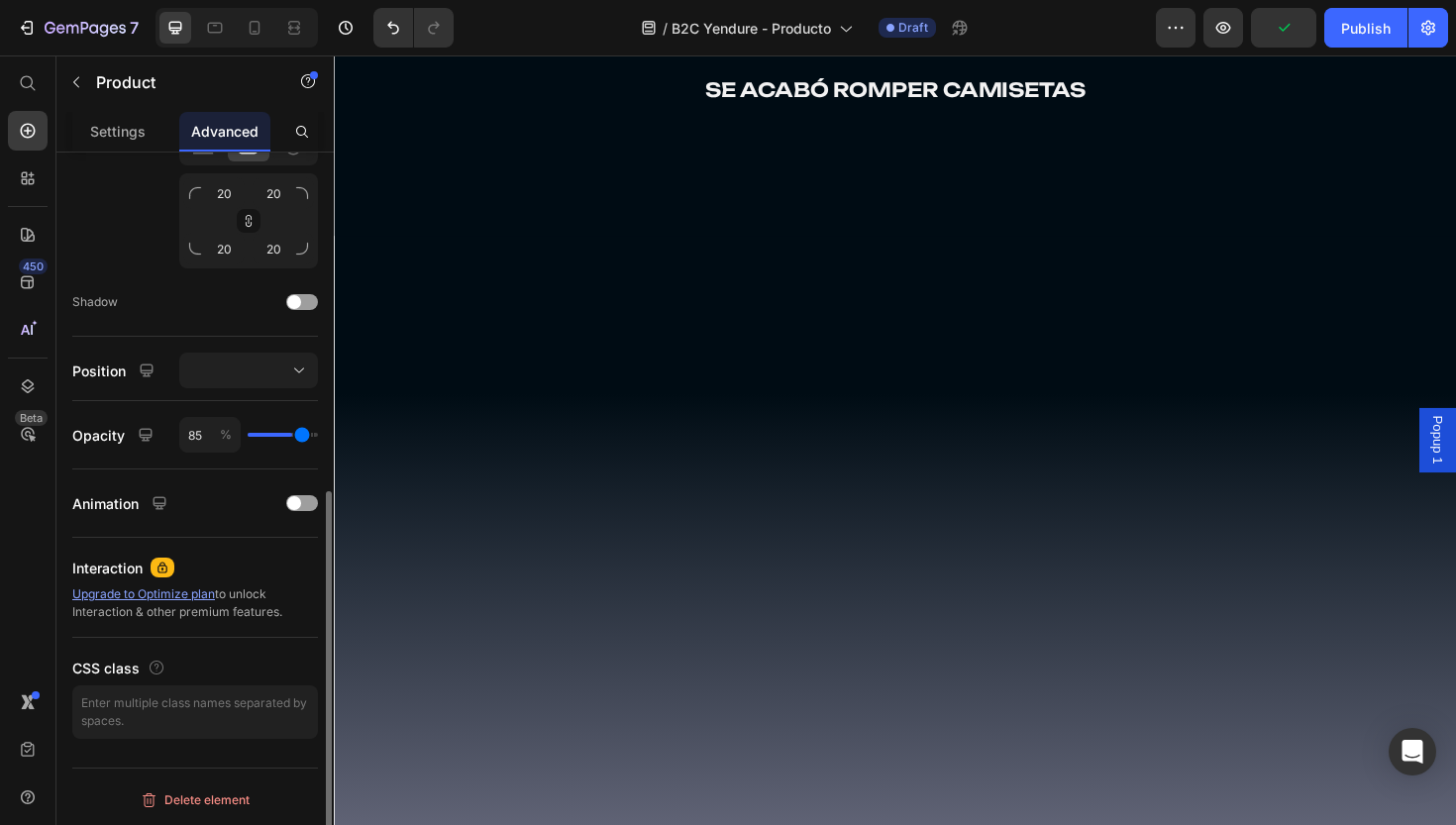 type on "100" 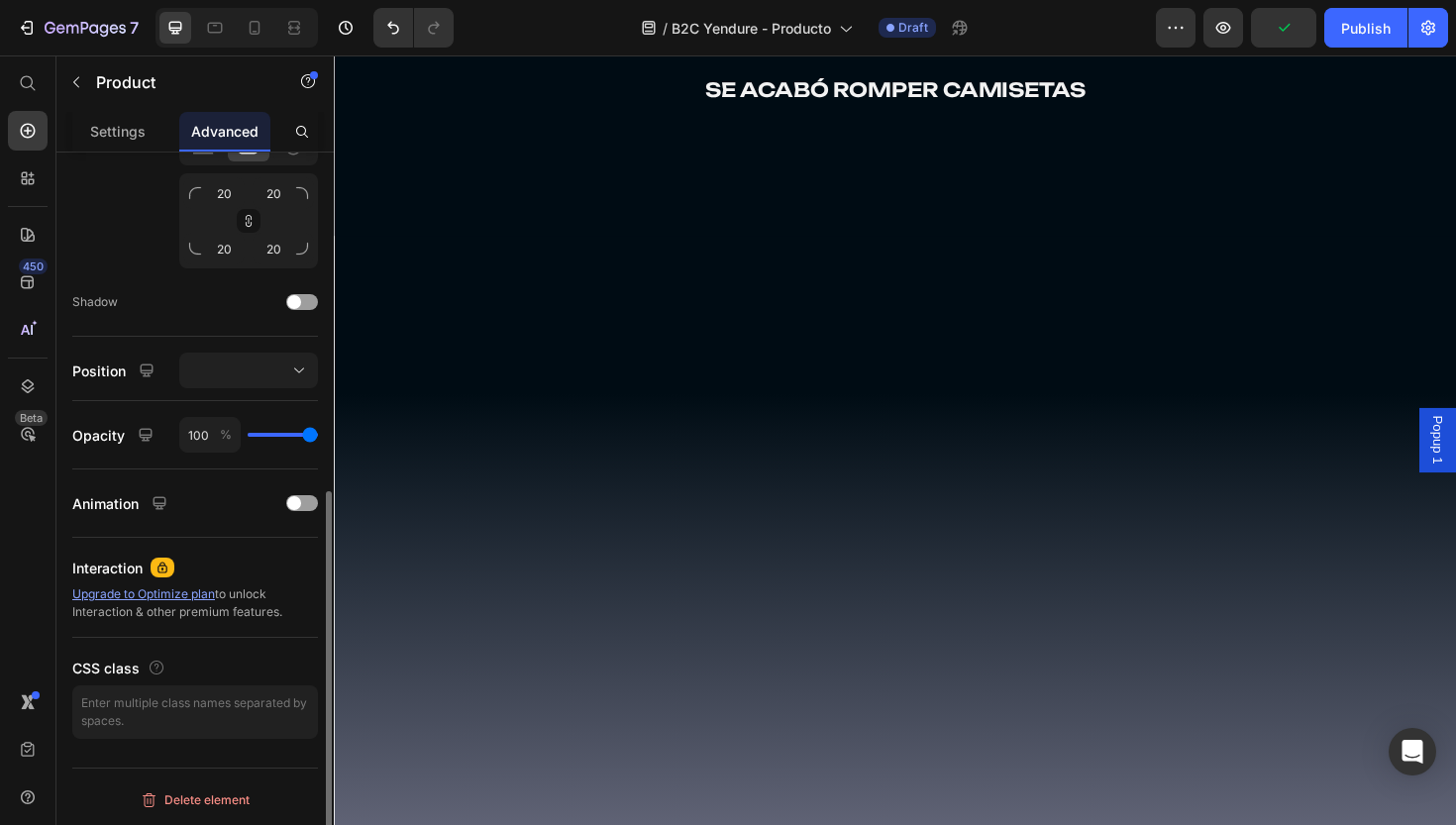 click at bounding box center [282, 435] 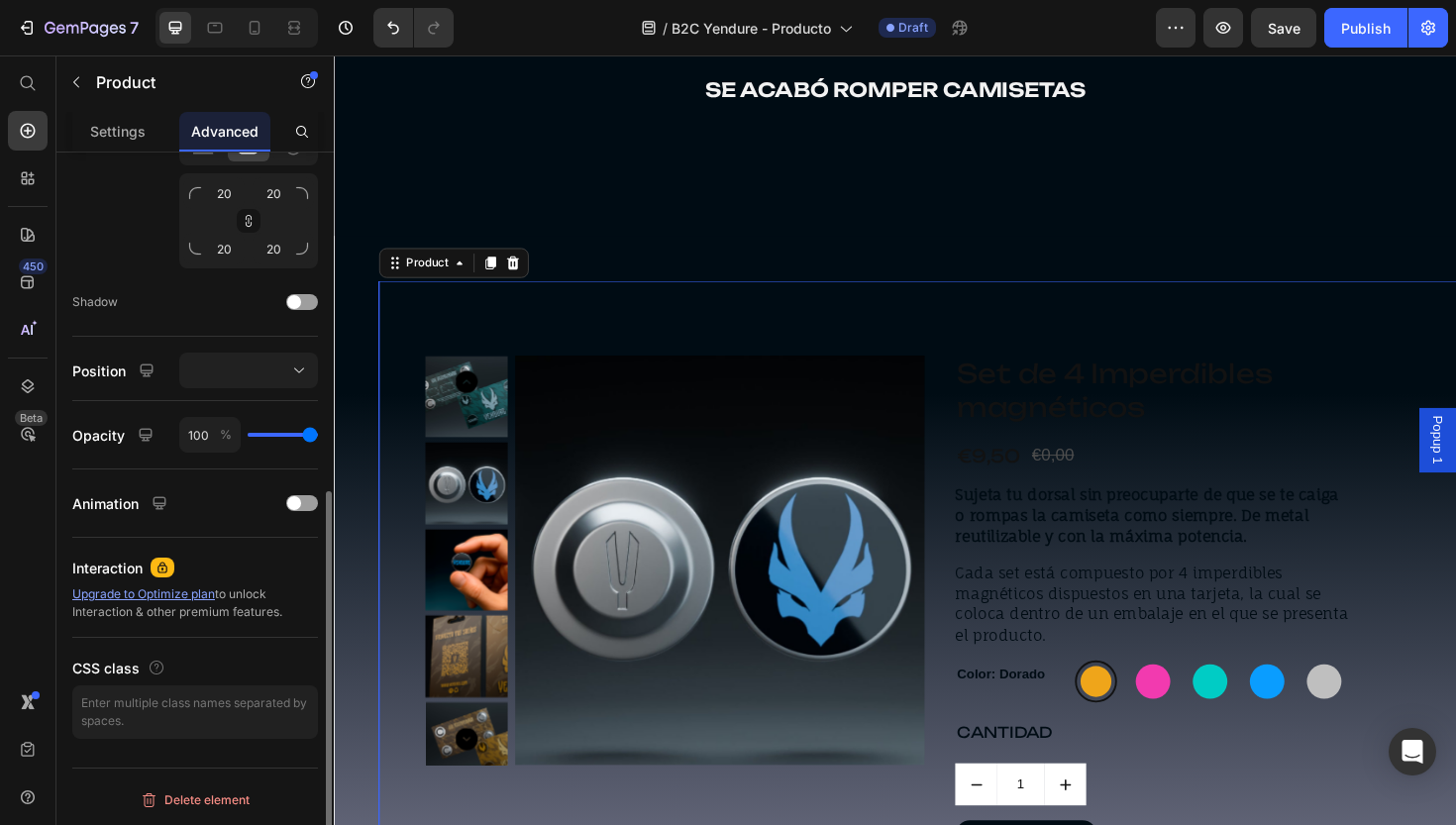 type on "0" 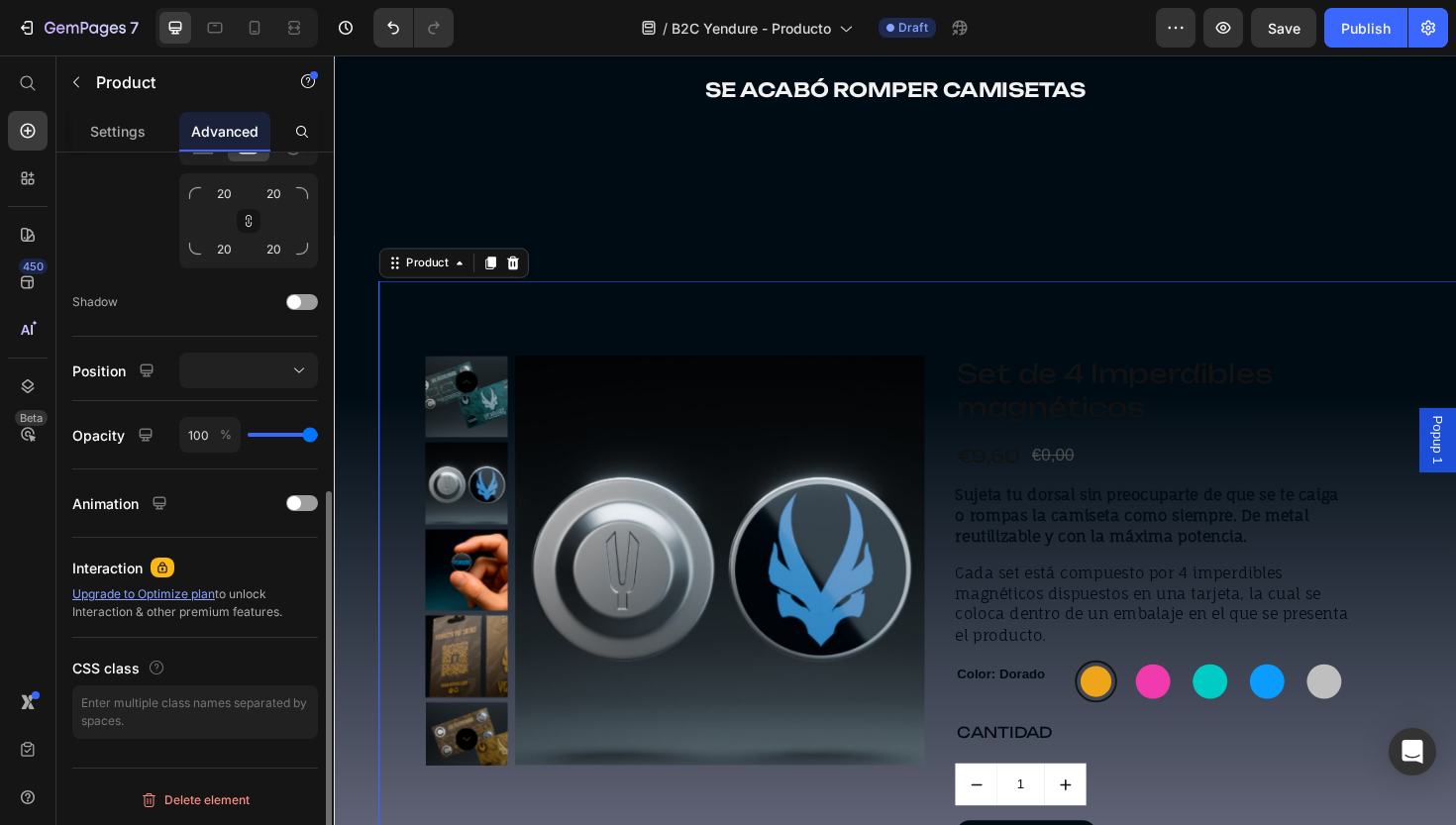 type on "0" 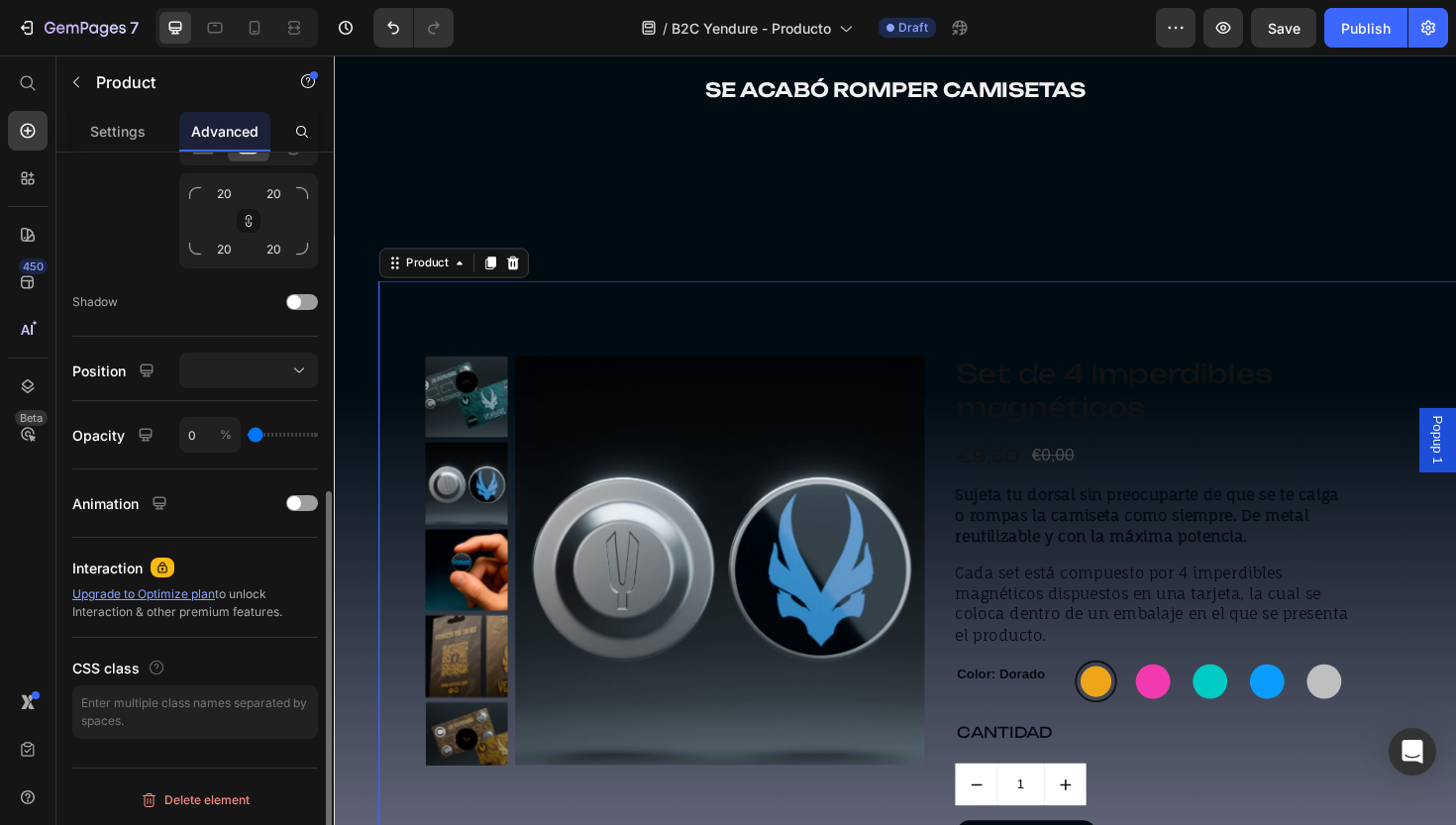 type on "16" 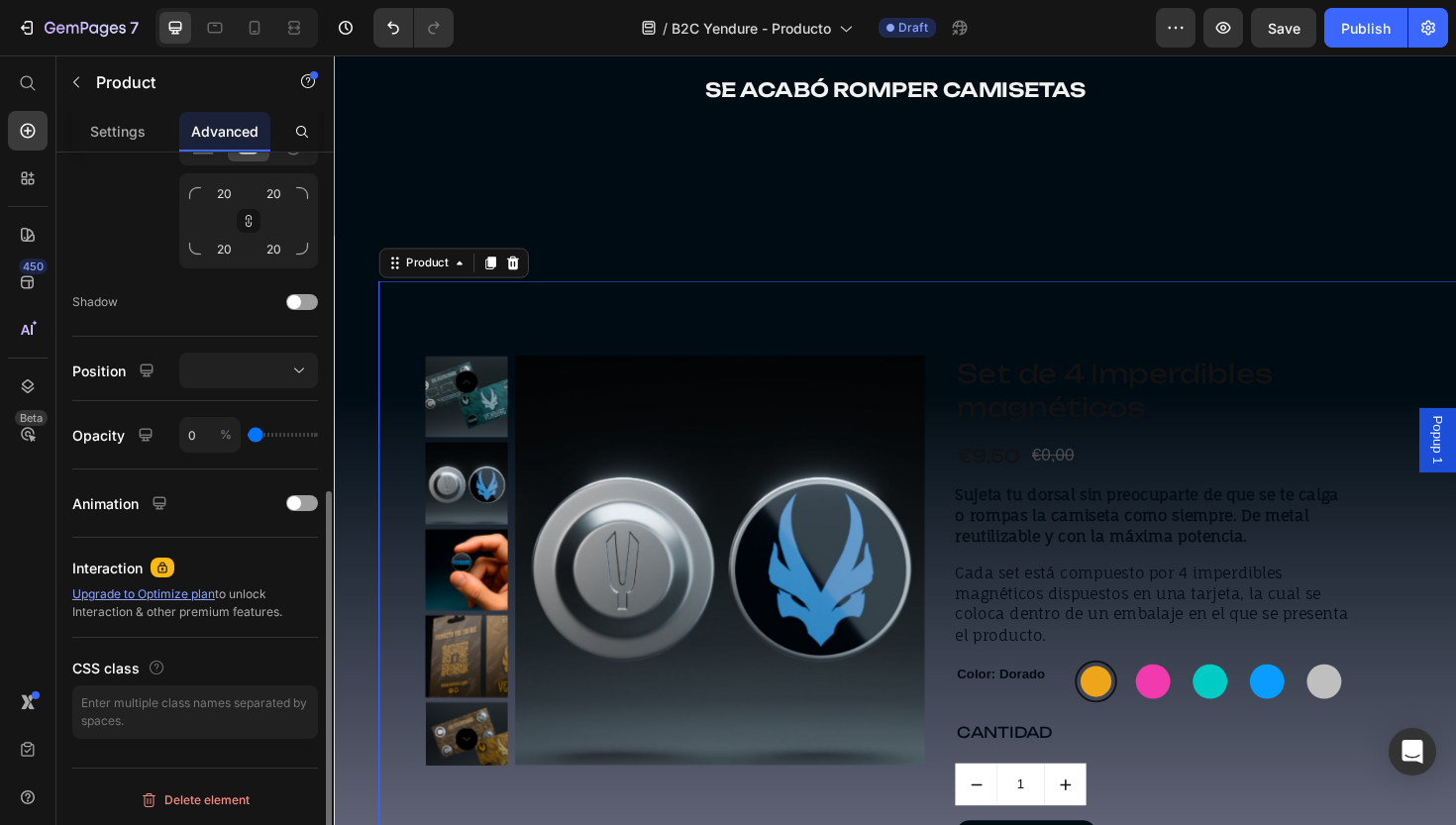 type on "16" 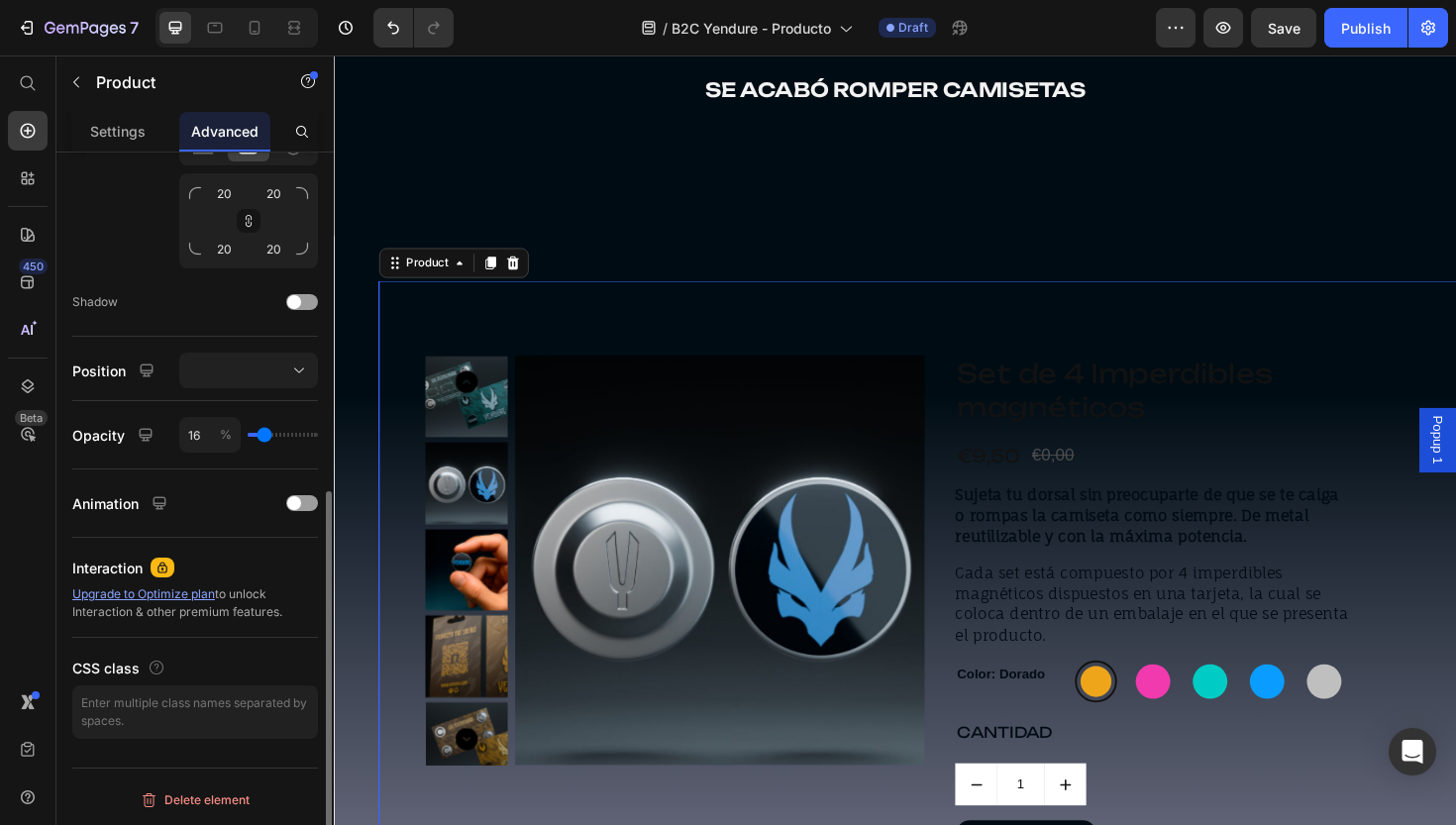 type on "100" 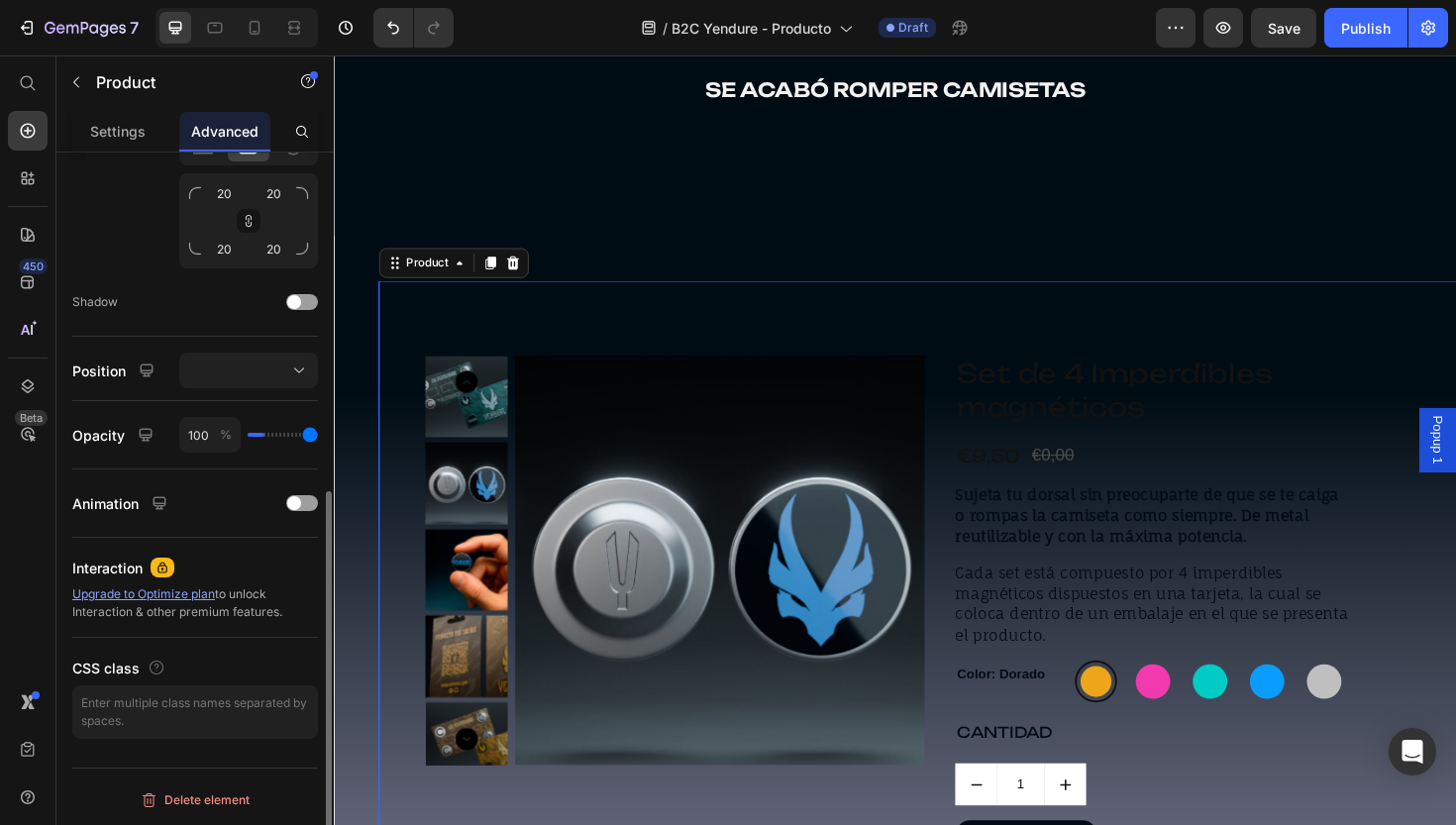 type on "45" 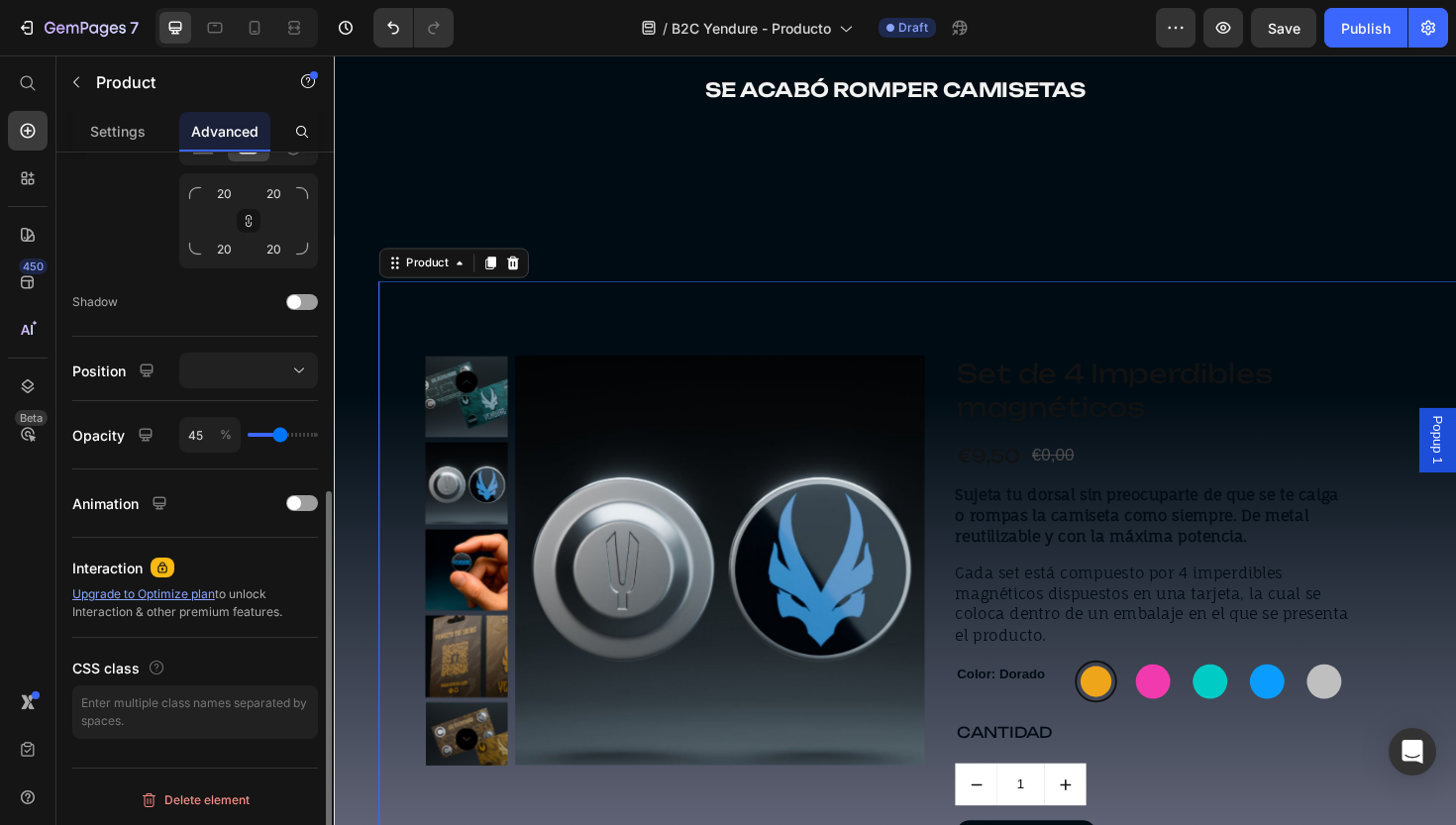type on "0" 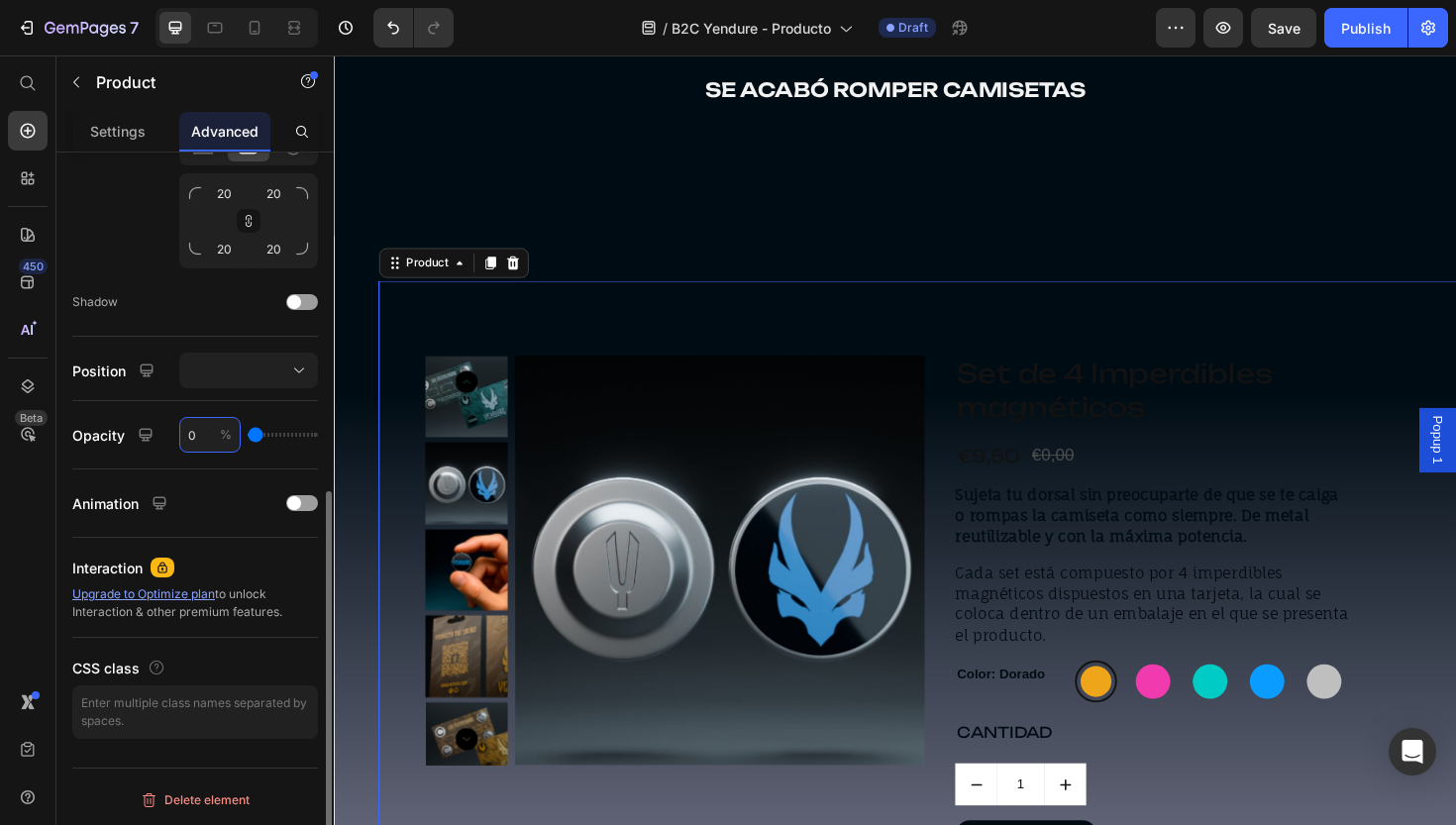click at bounding box center (282, 435) 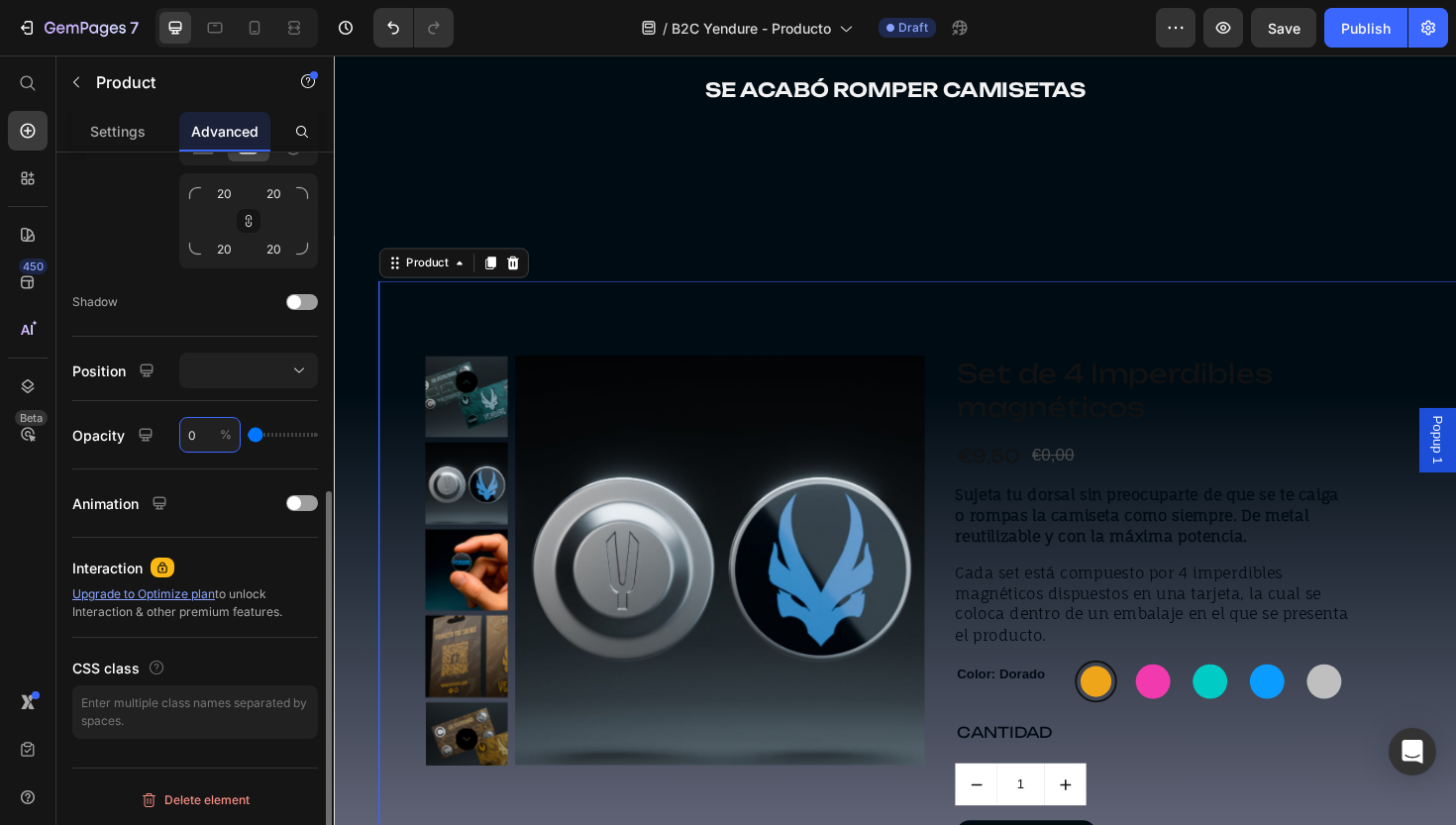 type on "1" 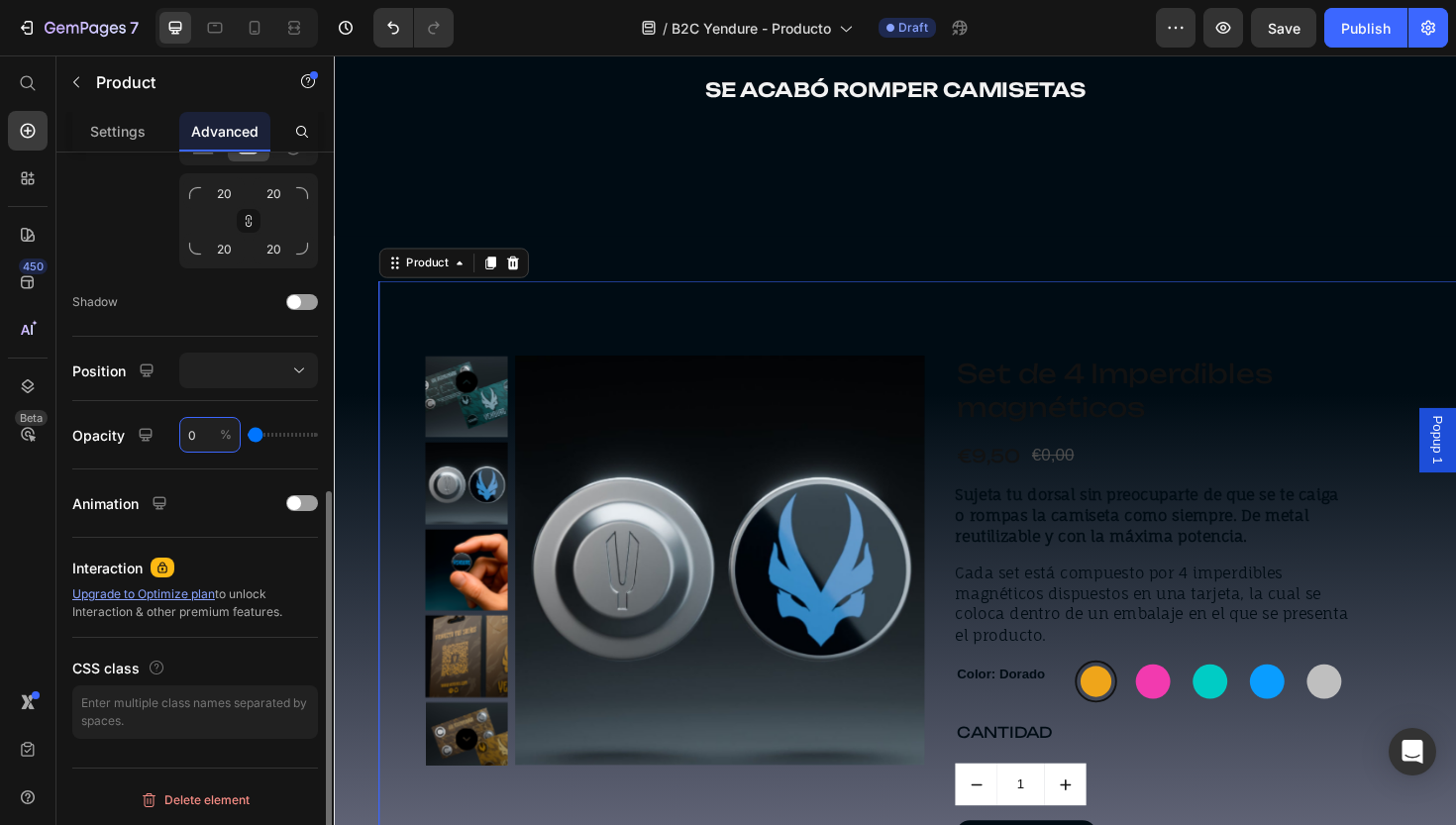 type on "1" 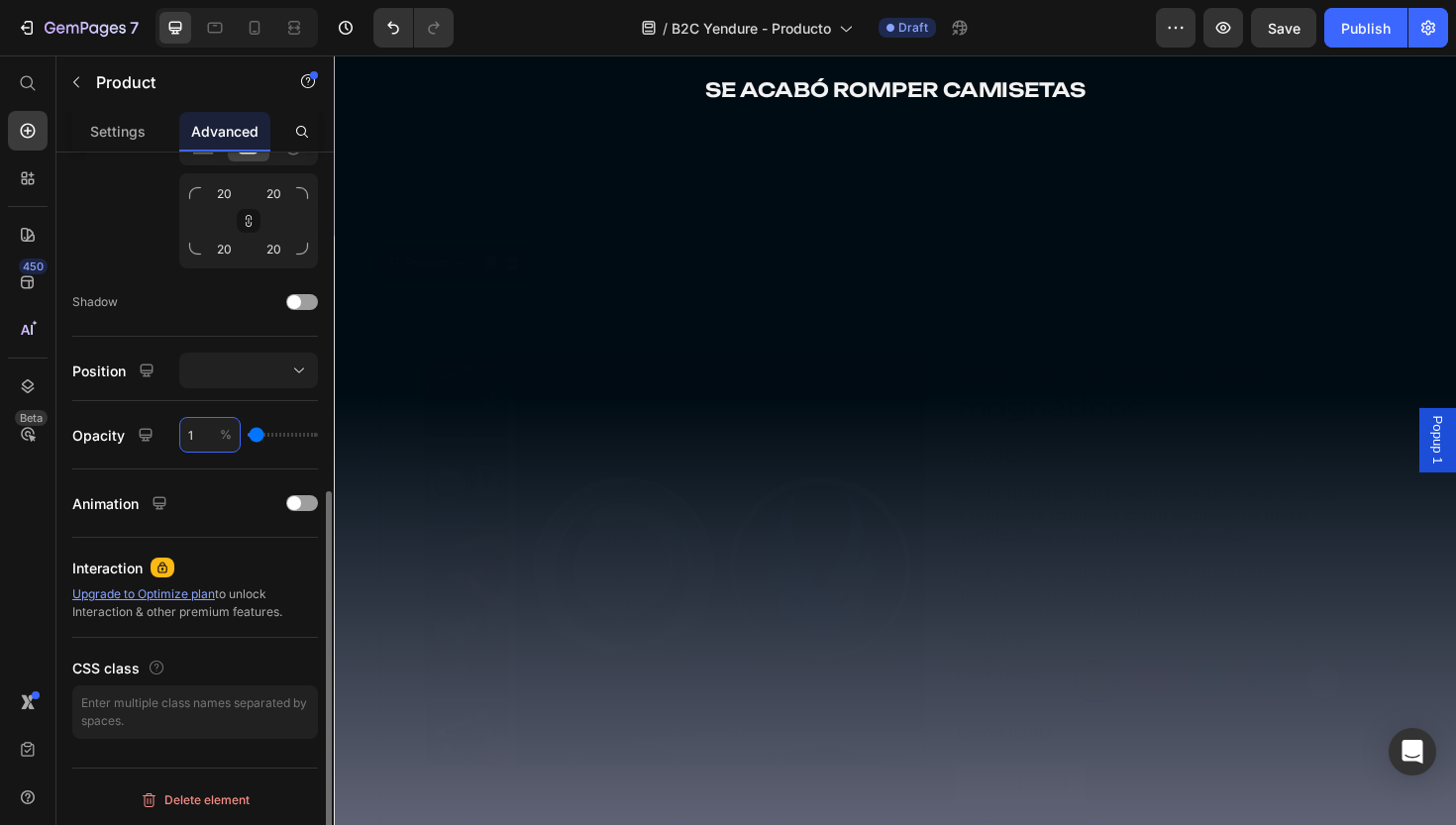 type on "10" 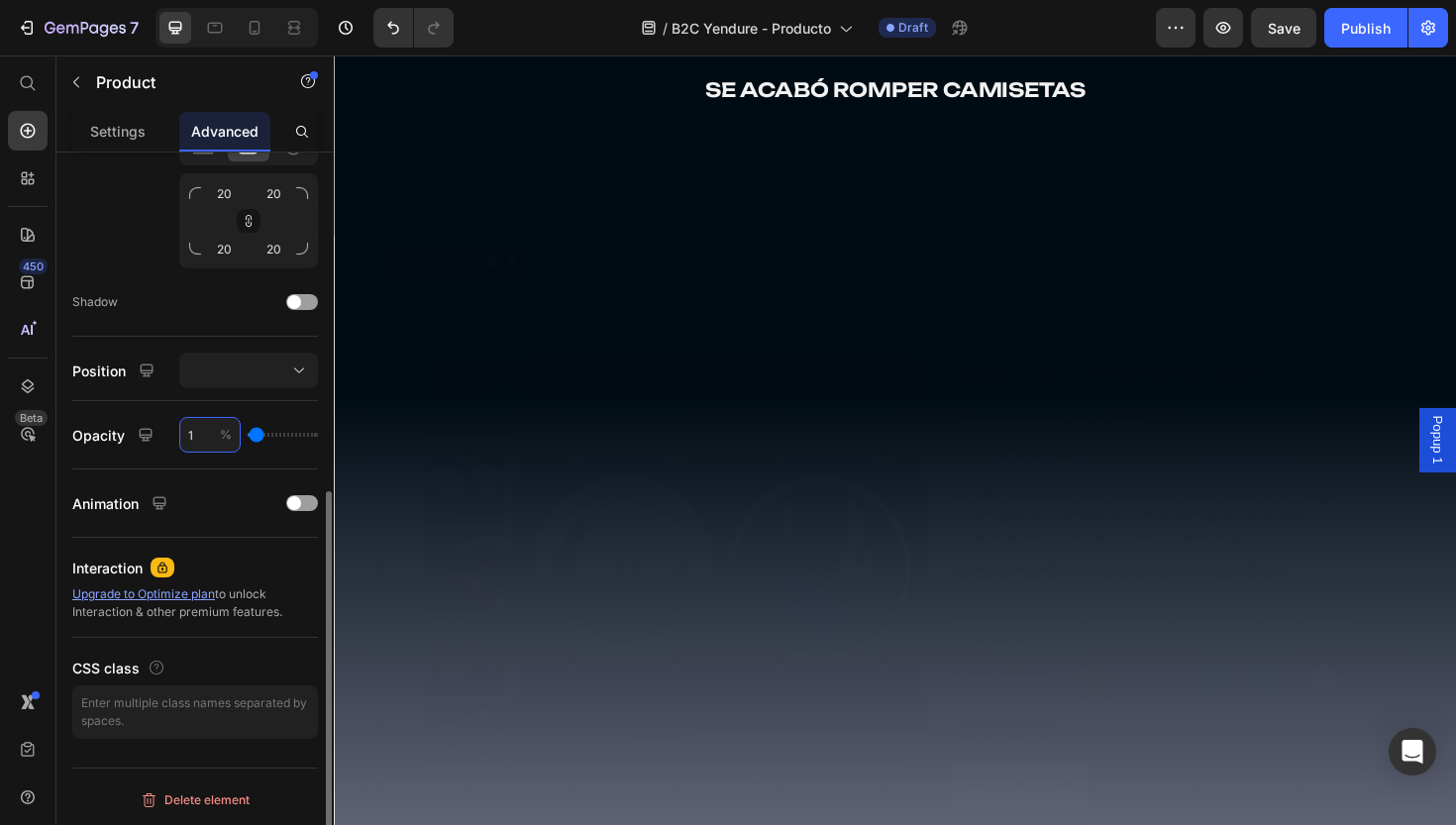 type on "10" 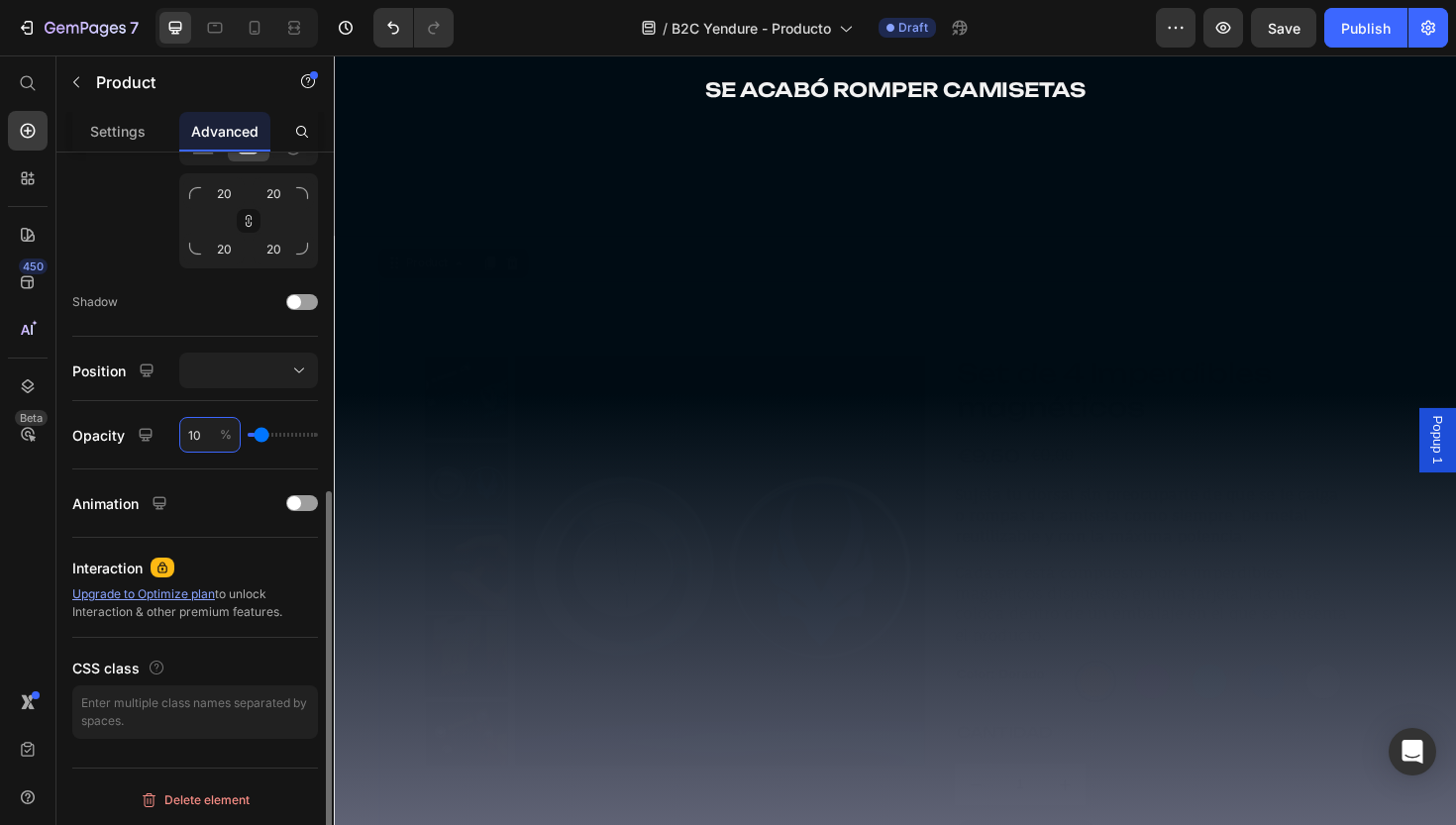 type on "100" 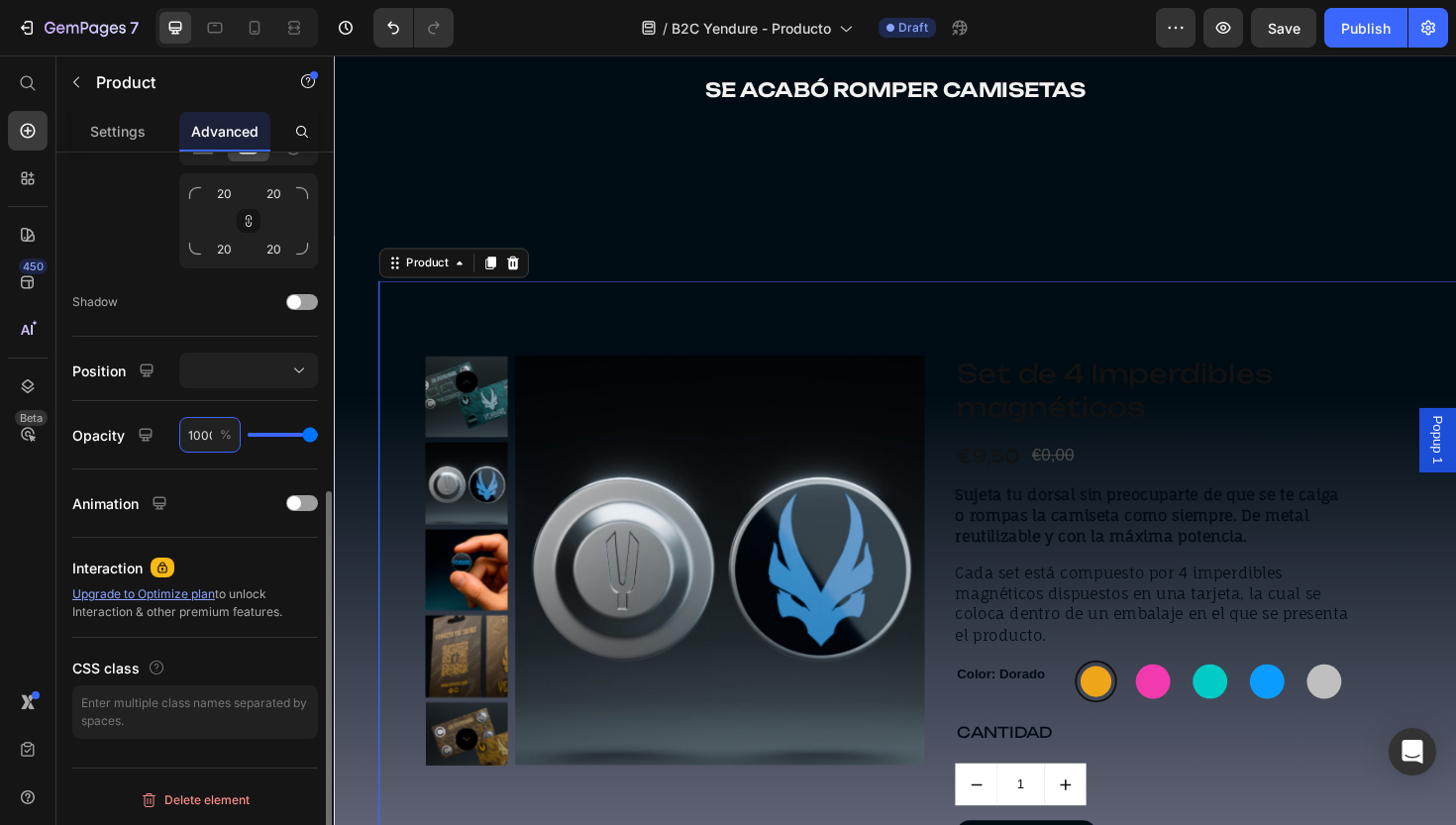 type on "0" 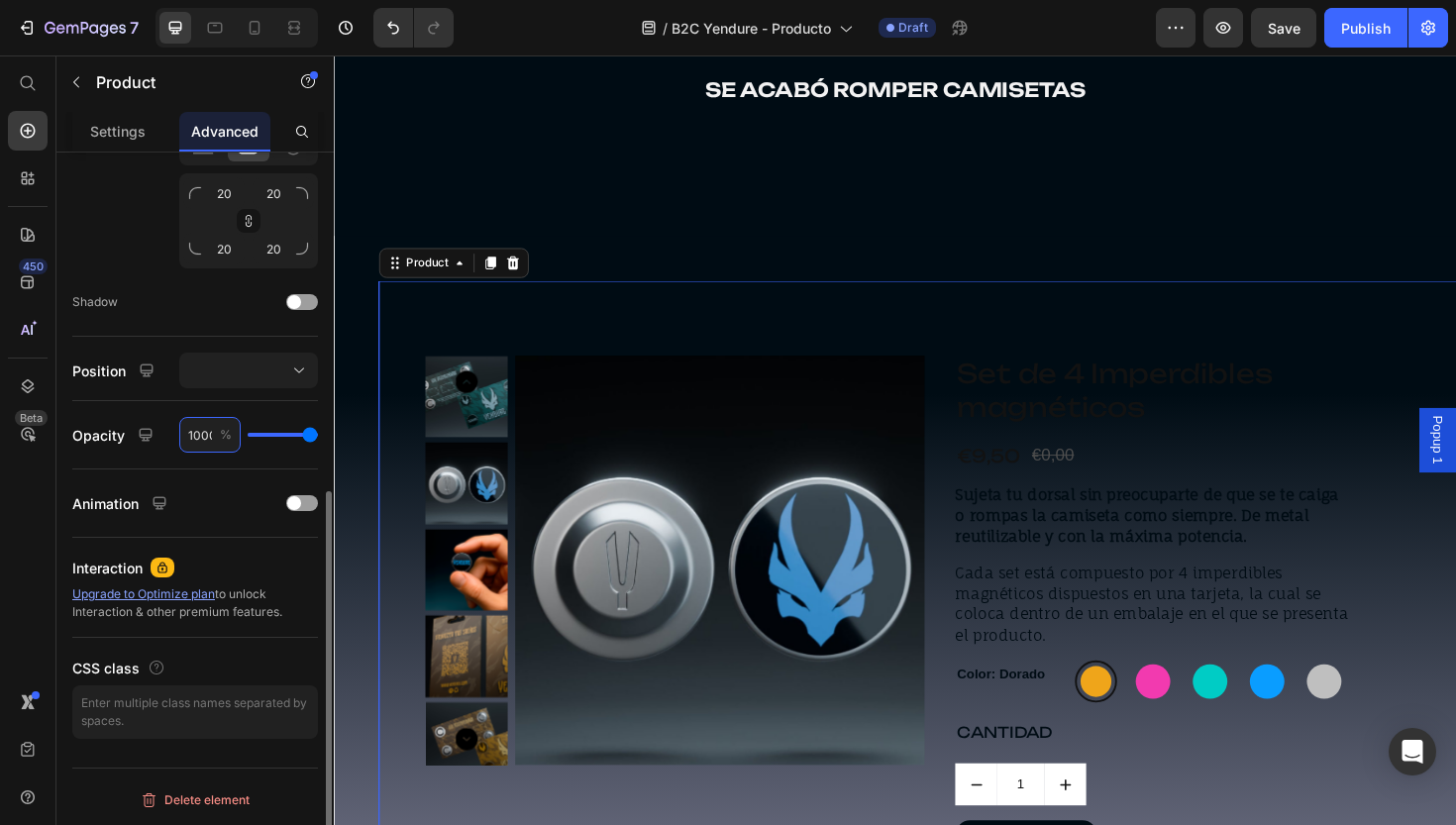 type on "0" 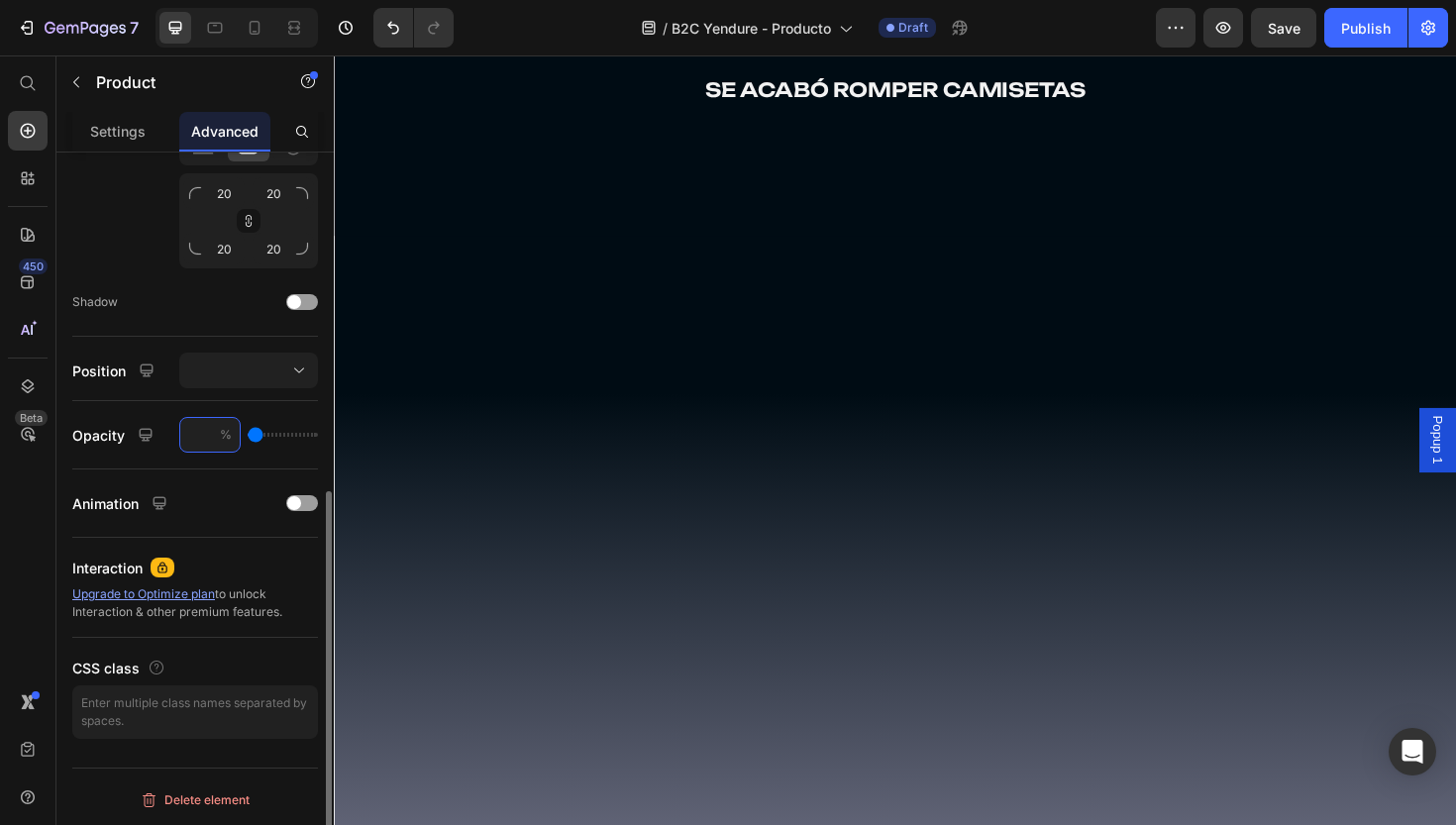 type on "1" 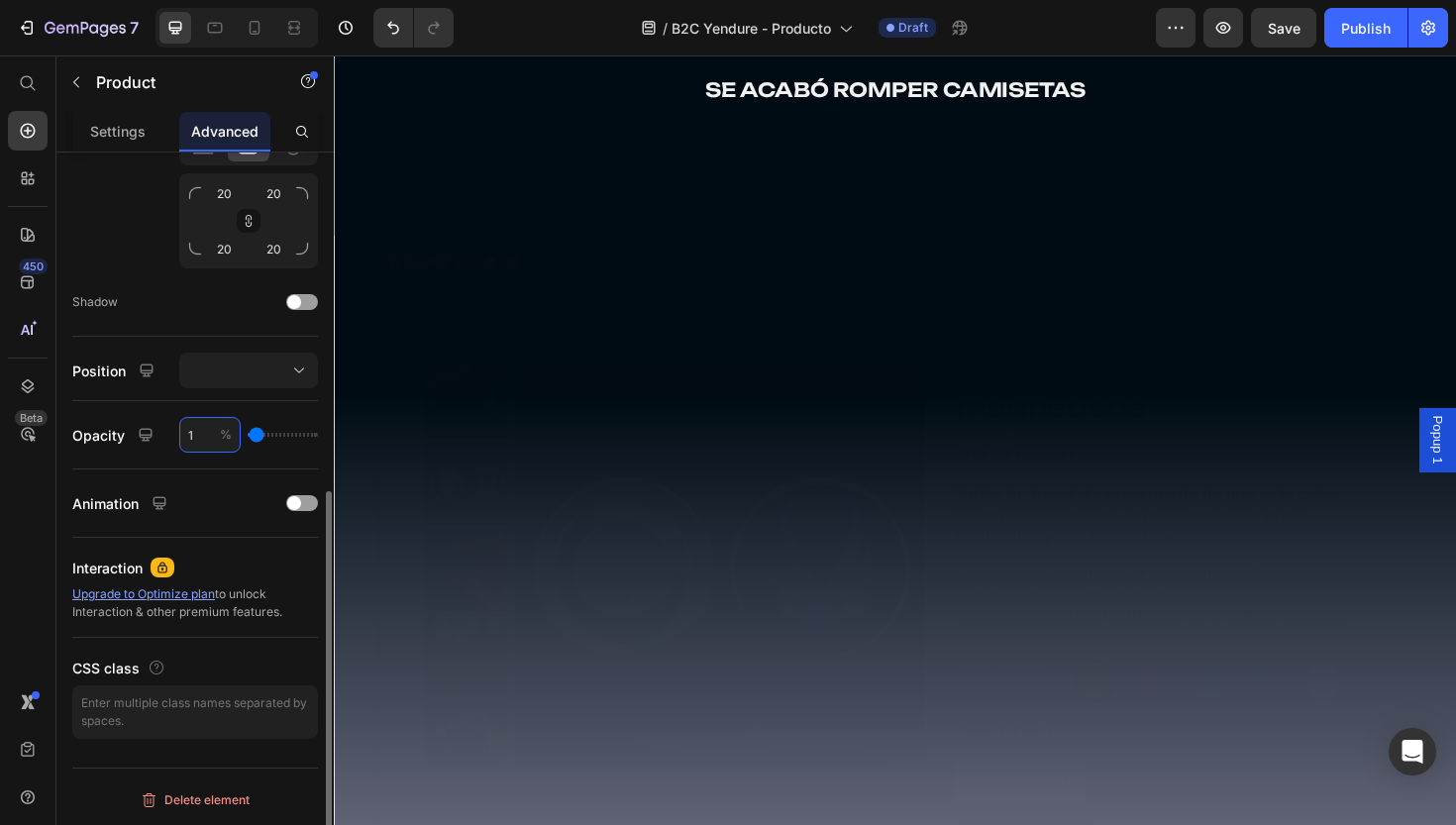 type on "10" 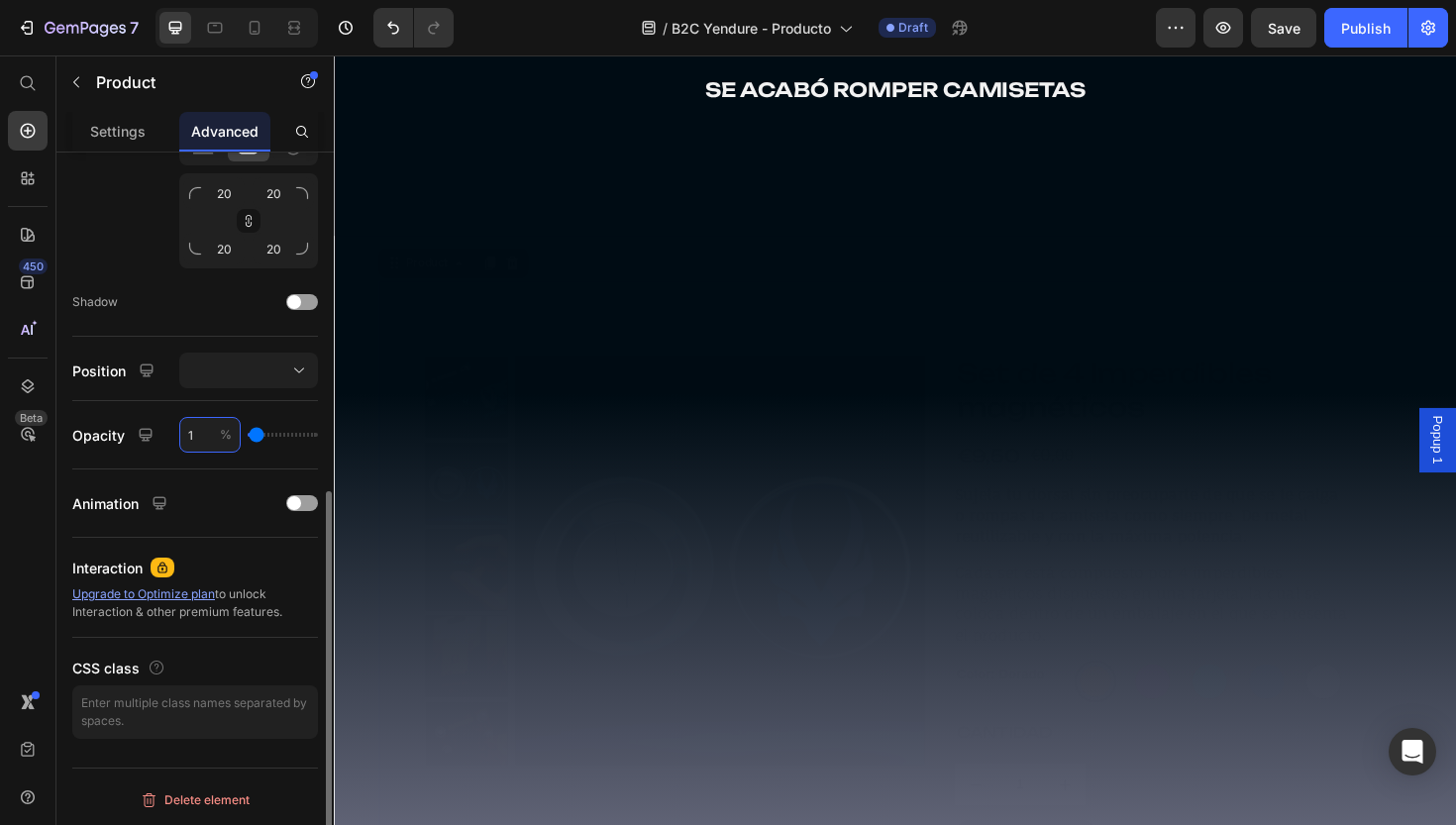 type on "10" 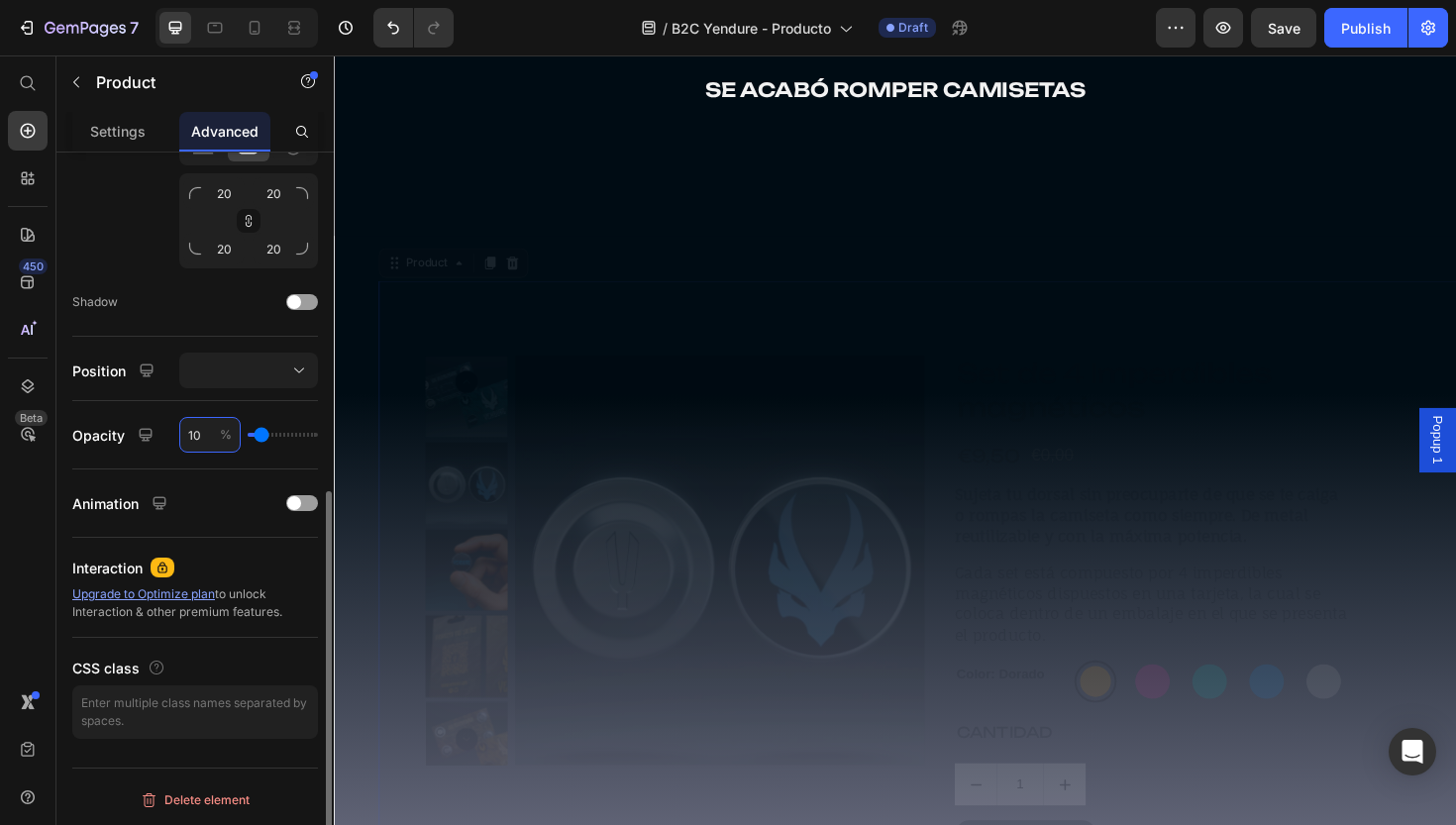 type on "100" 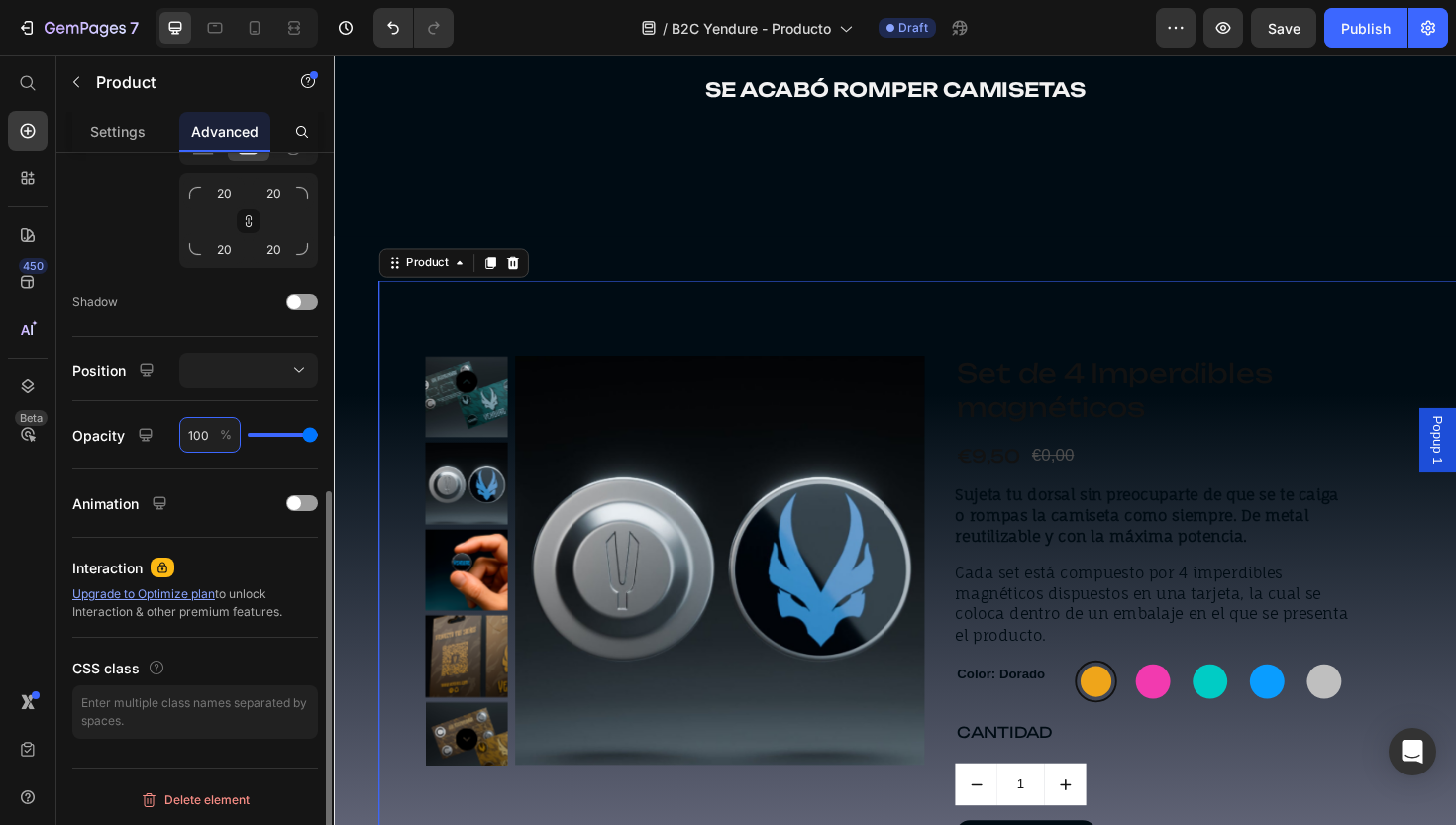type on "0" 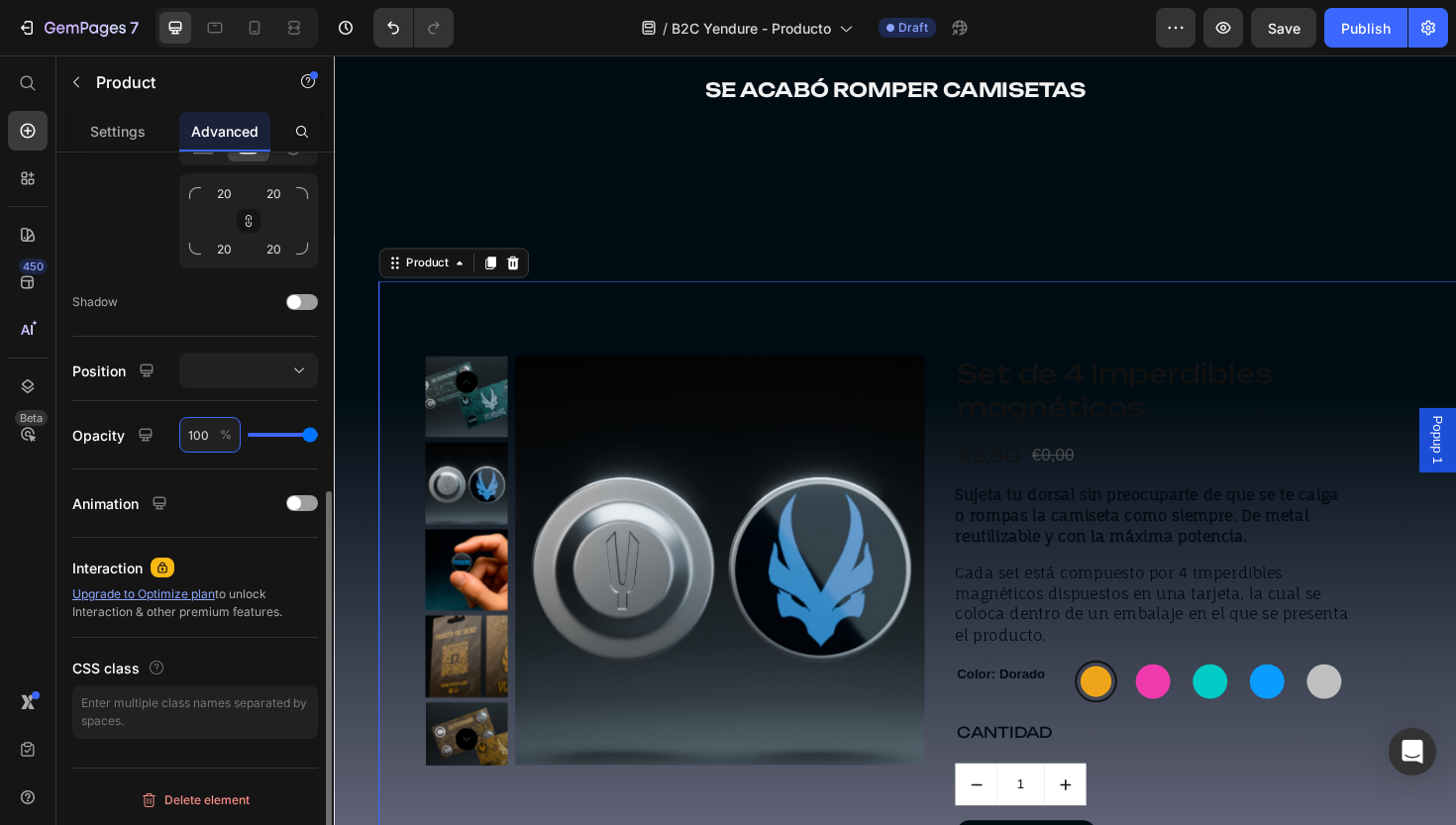 type on "0" 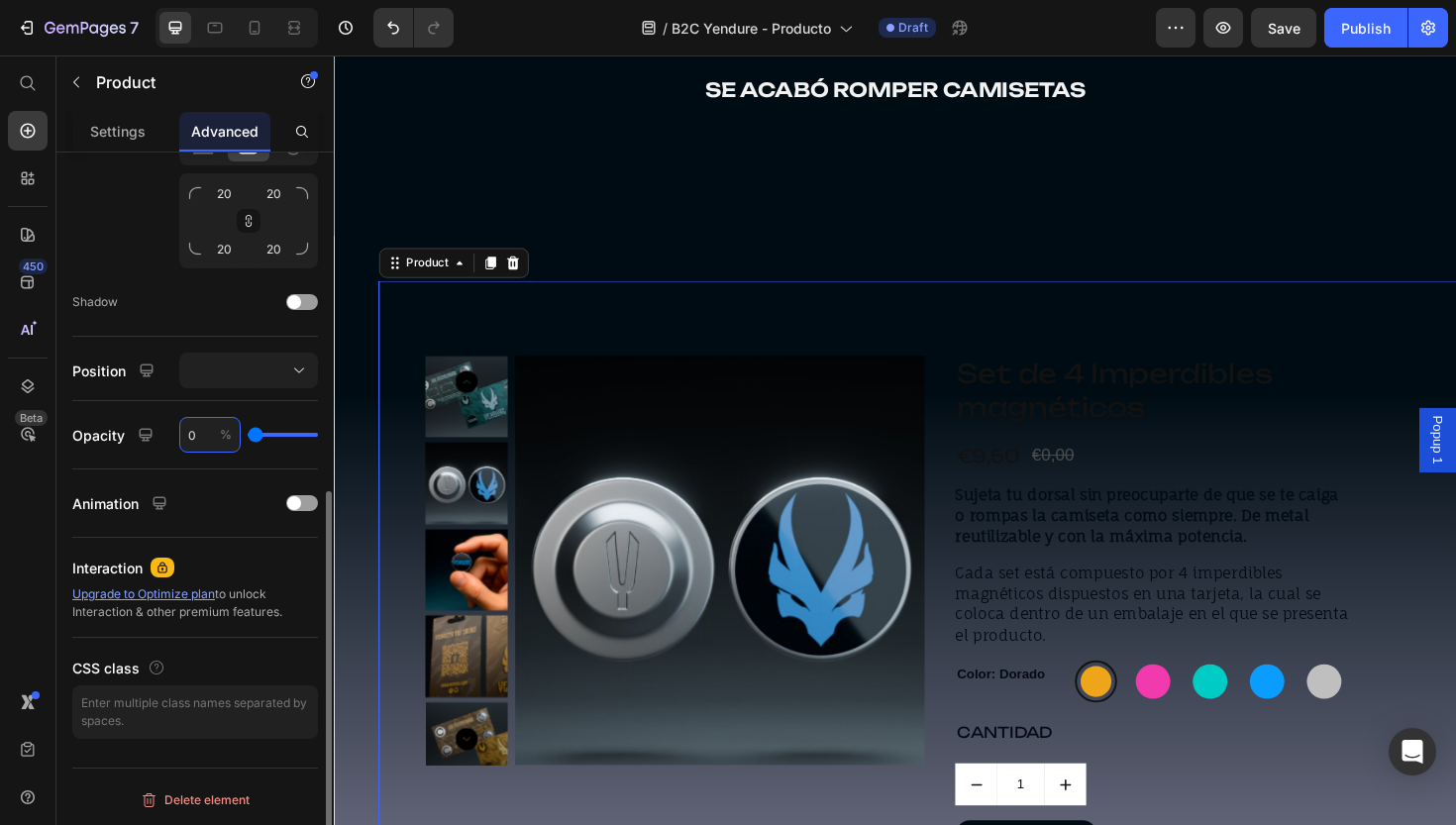 type on "36" 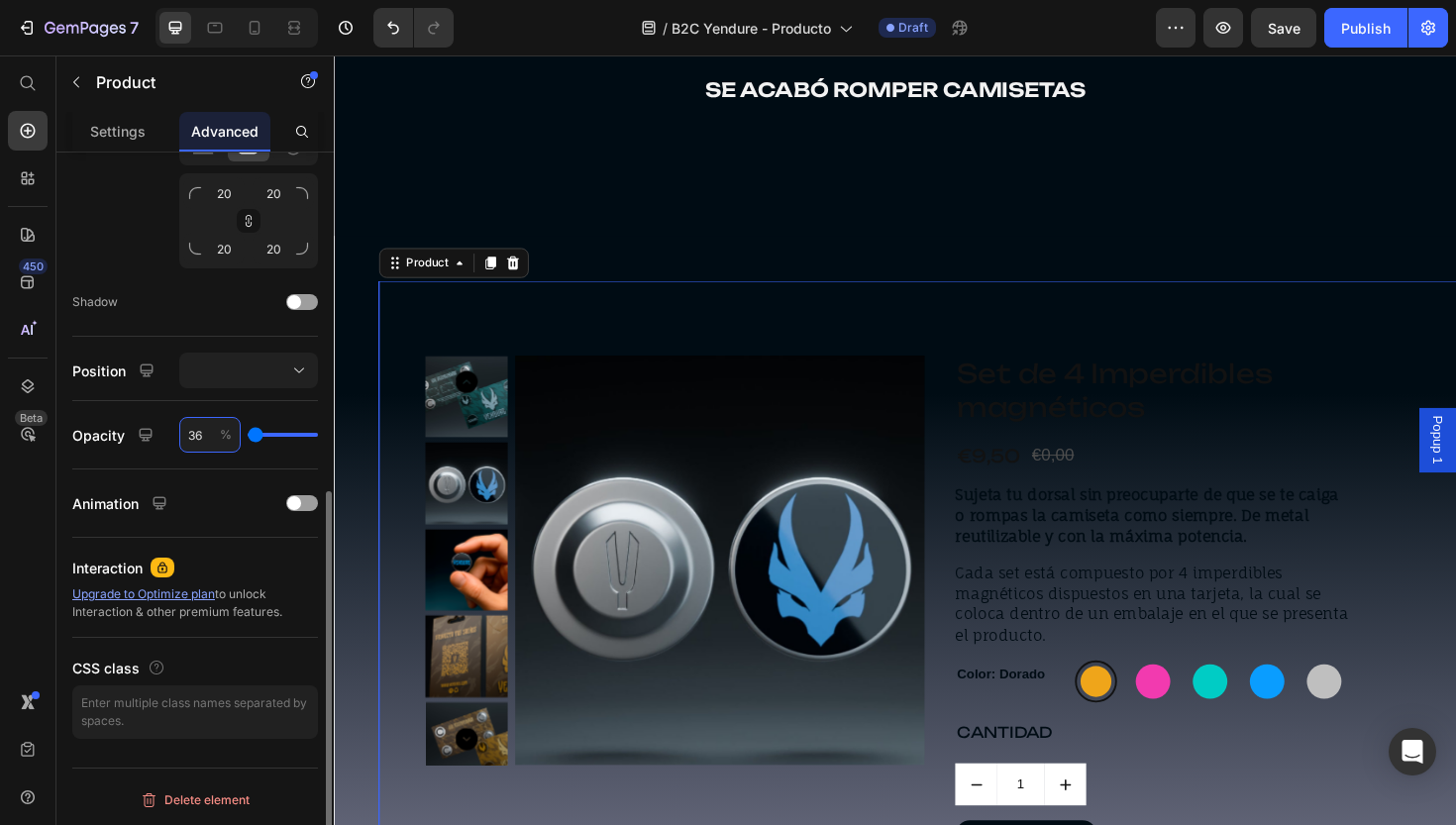 type on "36" 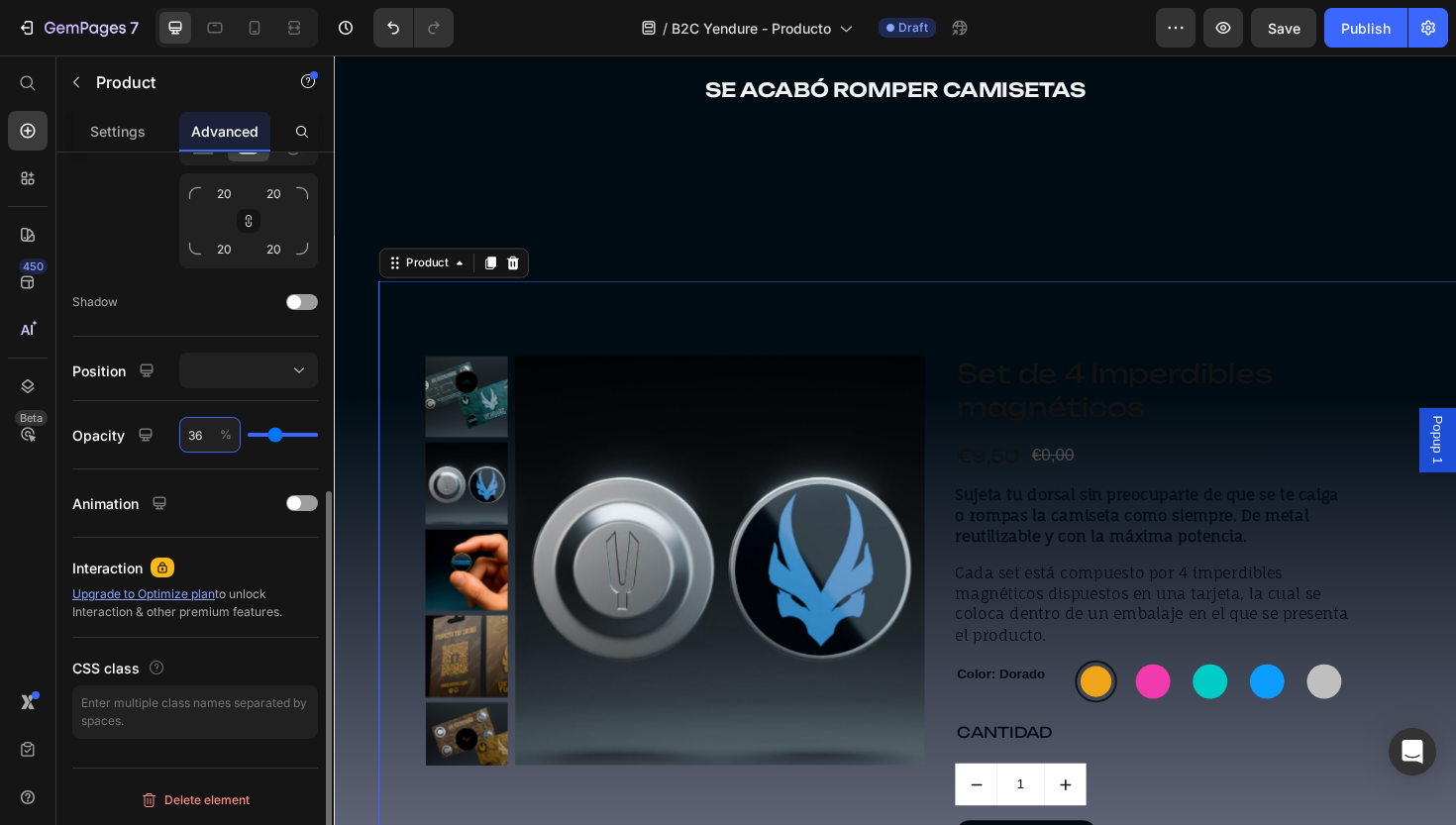 type on "100" 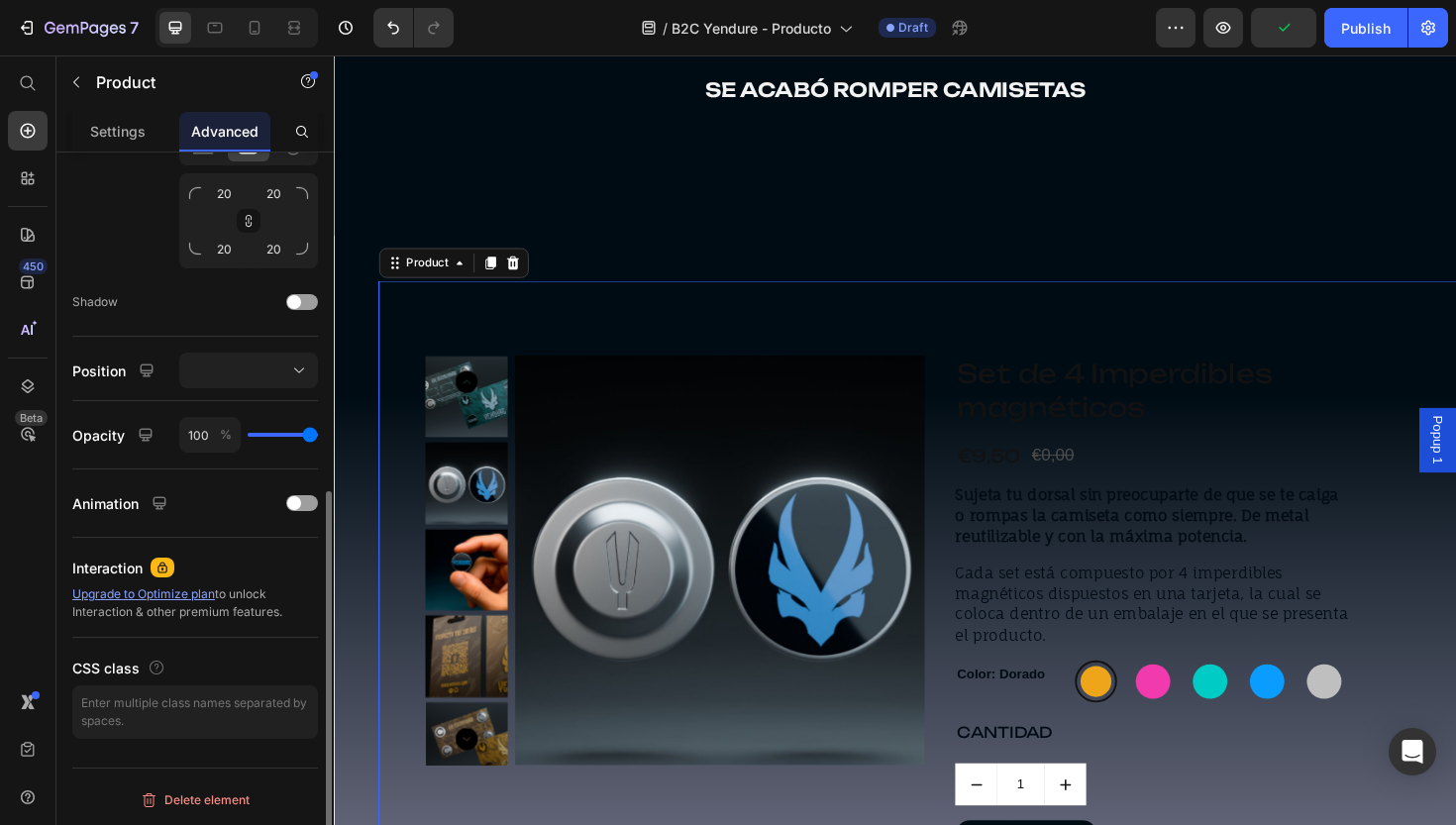 click on "Image NOSOTROS Text Block CONTACTO Text Block
Icon Row IMPERDIBLES MAGNÉTICOS se acabó romper camisetas Text Block" at bounding box center (928, -100) 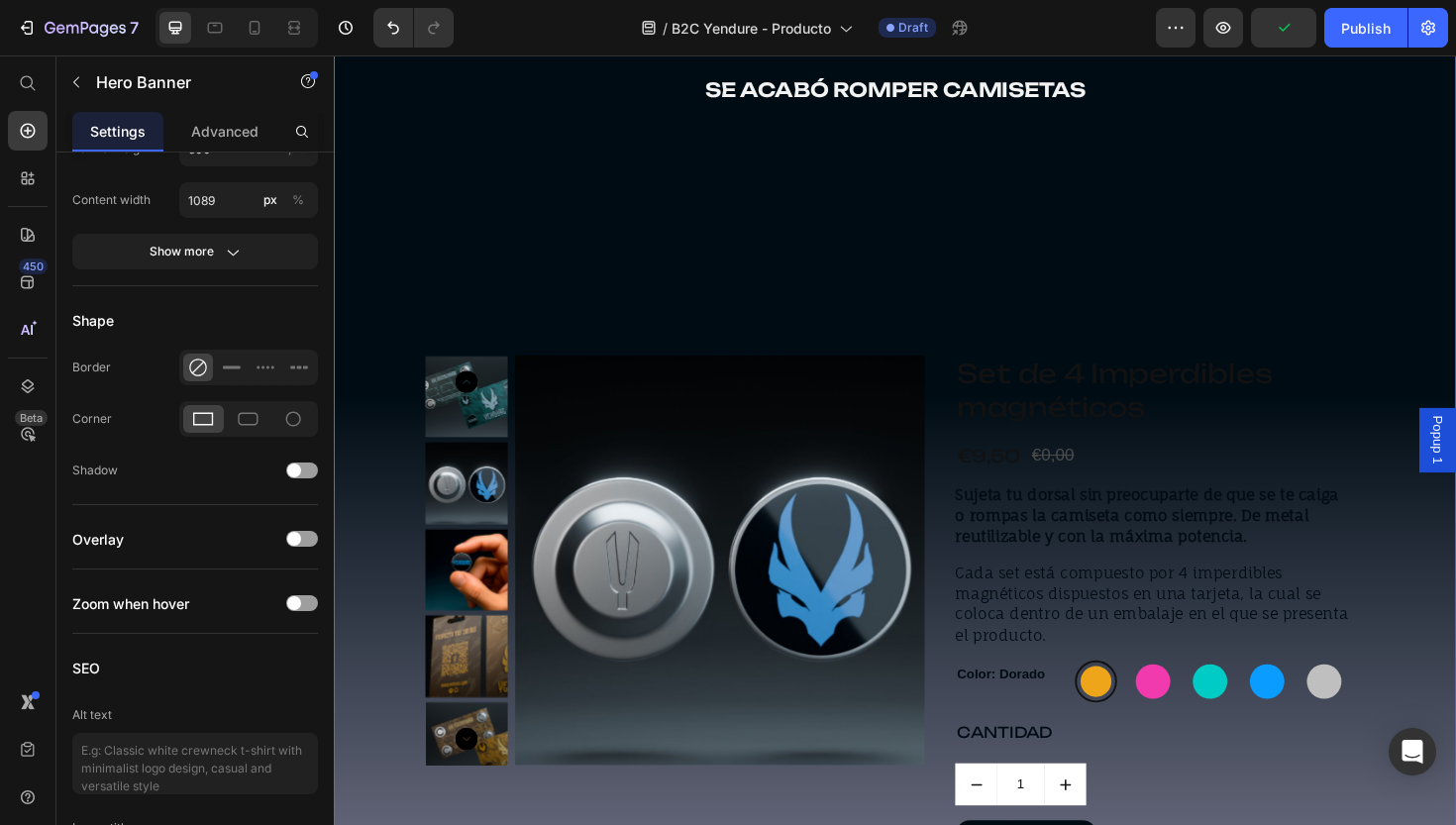 scroll, scrollTop: 0, scrollLeft: 0, axis: both 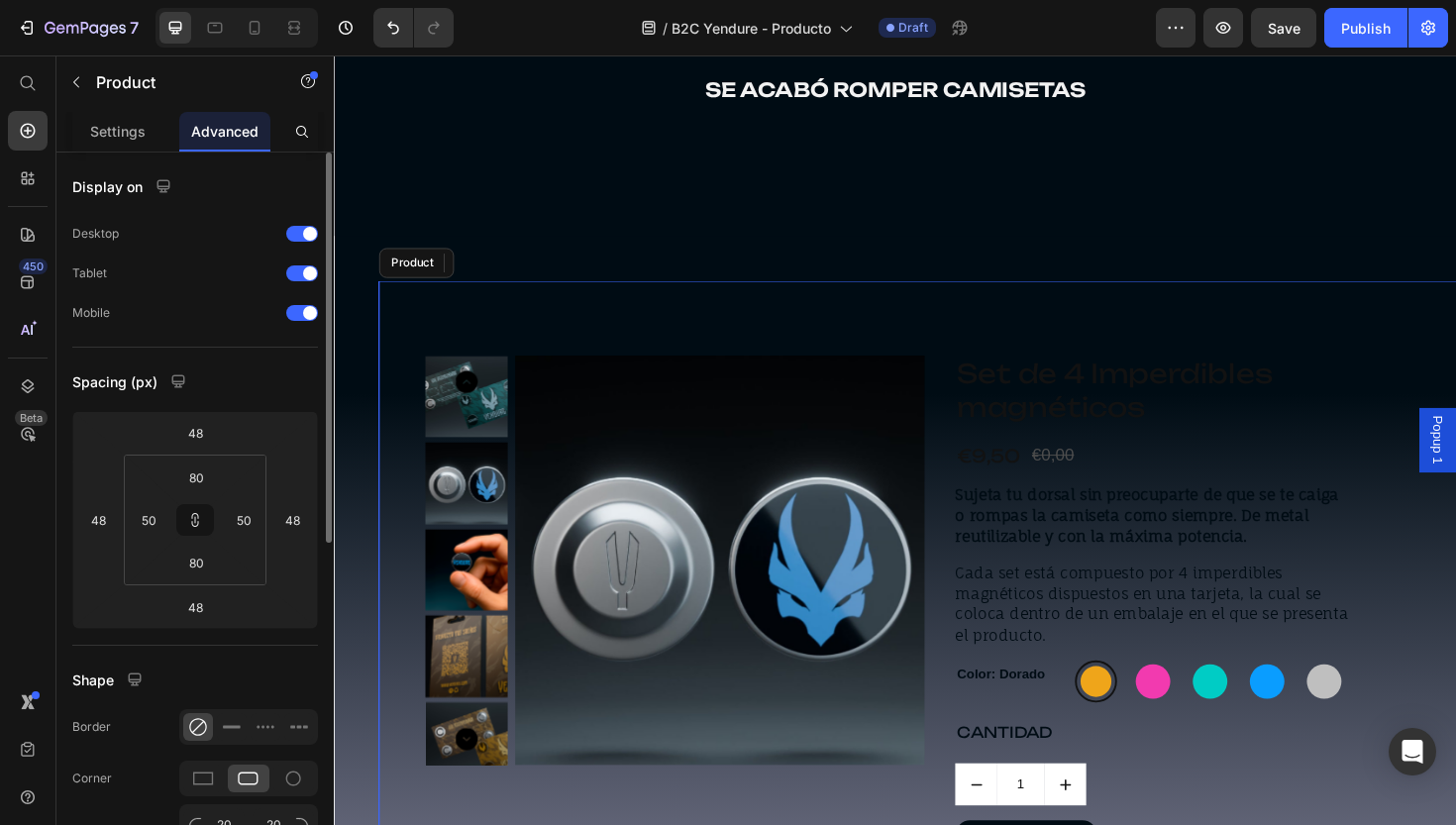 click on "Product Images Set de 4 Imperdibles magnéticos Product Title €9,50 Product Price €0,00 Product Price Row Sujeta tu dorsal sin preocuparte de que se te caiga o rompas la camiseta como siempre. De metal reutilizable y con la máxima potencia.
Cada set está compuesto por 4 imperdibles magnéticos dispuestos en una tarjeta, la cual se coloca dentro de un embalaje en el que se presenta el producto. Product Description Color: Dorado Dorado Dorado Rosa Rosa Verde Verde Azul Azul Gris Gris Product Variants & Swatches CANTIDAD Text Block 1 Product Quantity COMPRAR Button Row Product" at bounding box center (976, 642) 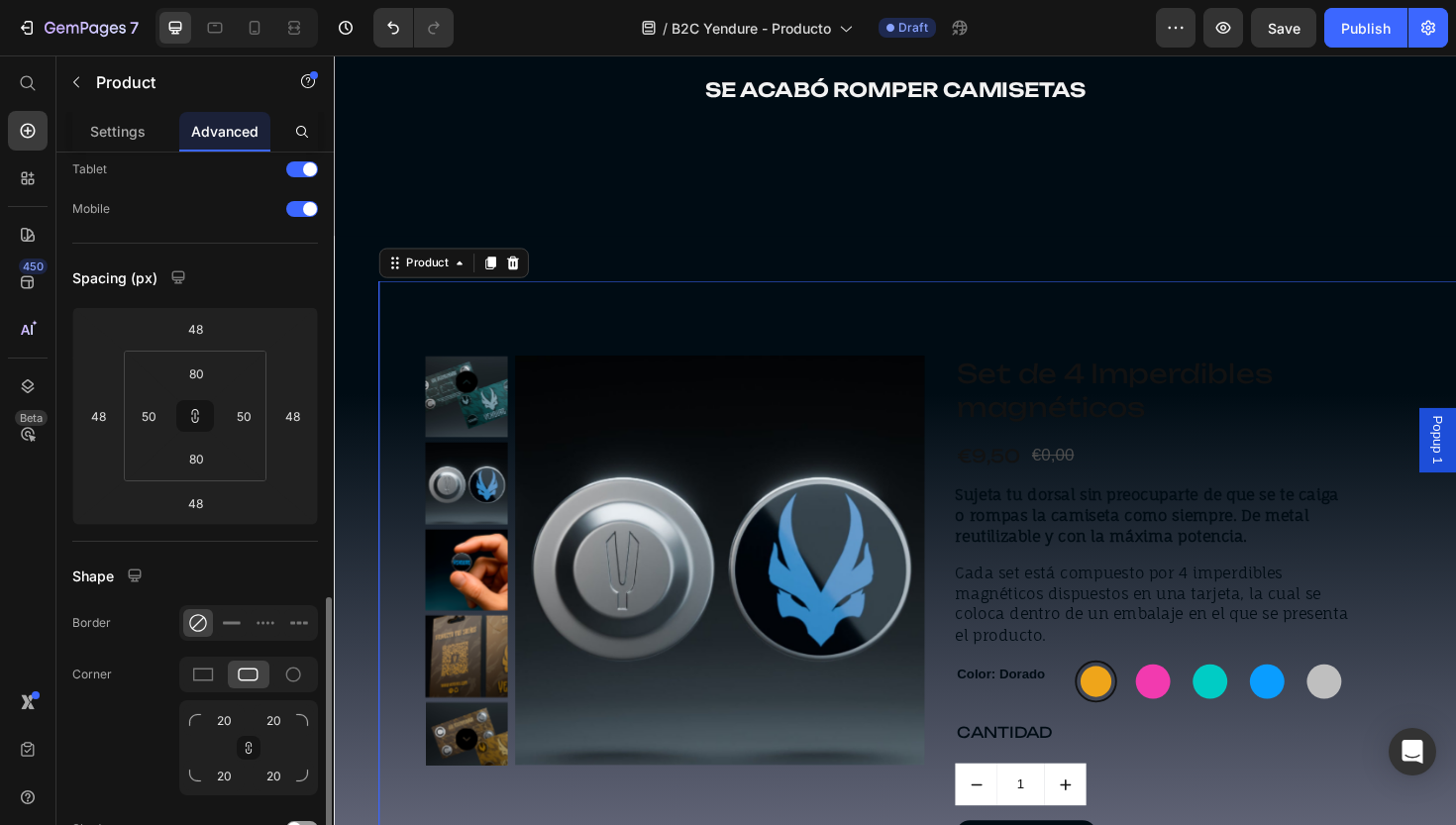 scroll, scrollTop: 0, scrollLeft: 0, axis: both 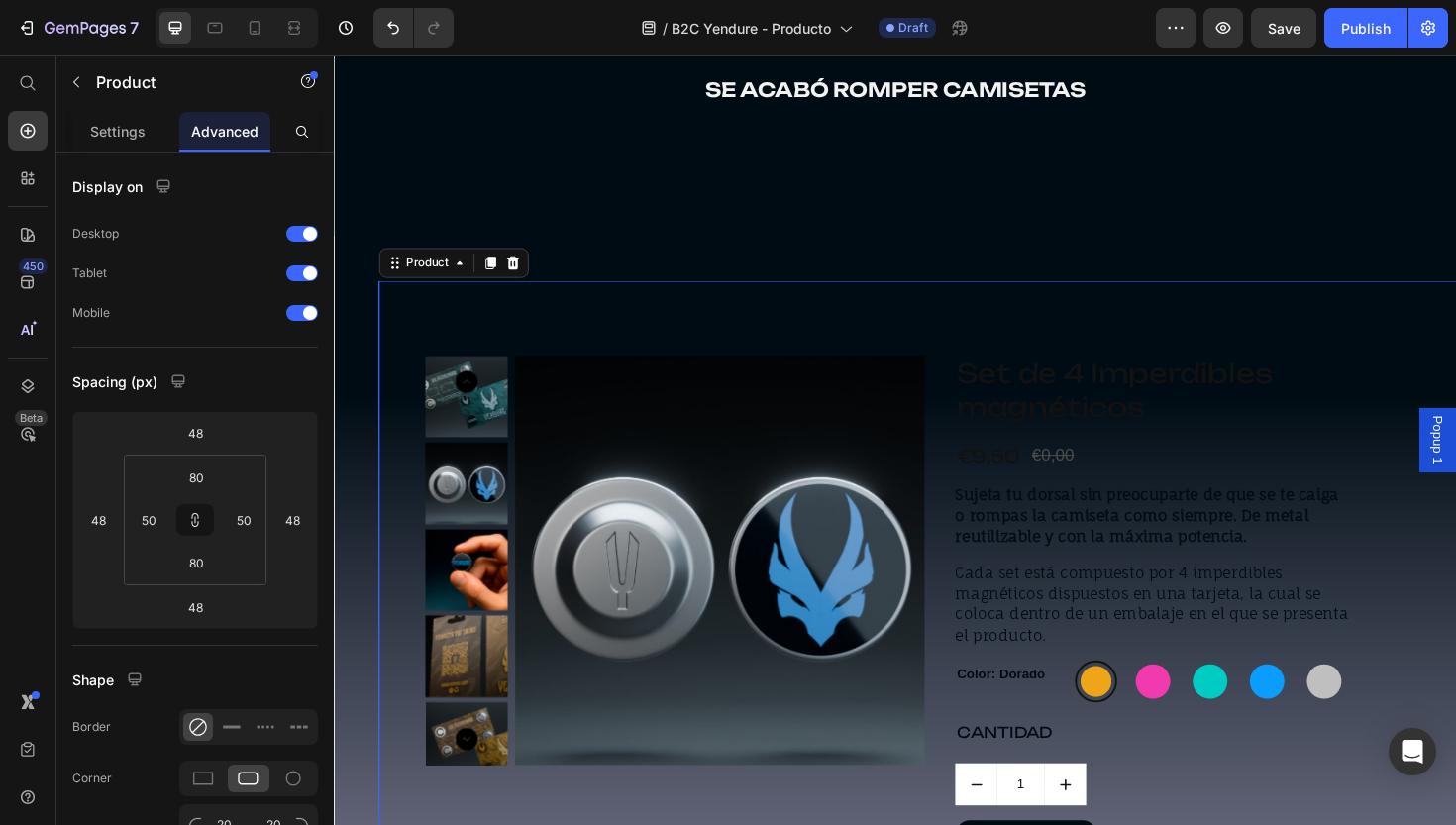 click on "Product Images Set de 4 Imperdibles magnéticos Product Title €9,50 Product Price €0,00 Product Price Row Sujeta tu dorsal sin preocuparte de que se te caiga o rompas la camiseta como siempre. De metal reutilizable y con la máxima potencia.
Cada set está compuesto por 4 imperdibles magnéticos dispuestos en una tarjeta, la cual se coloca dentro de un embalaje en el que se presenta el producto. Product Description Color: Dorado Dorado Dorado Rosa Rosa Verde Verde Azul Azul Gris Gris Product Variants & Swatches CANTIDAD Text Block 1 Product Quantity COMPRAR Button Row Product   48" at bounding box center [976, 642] 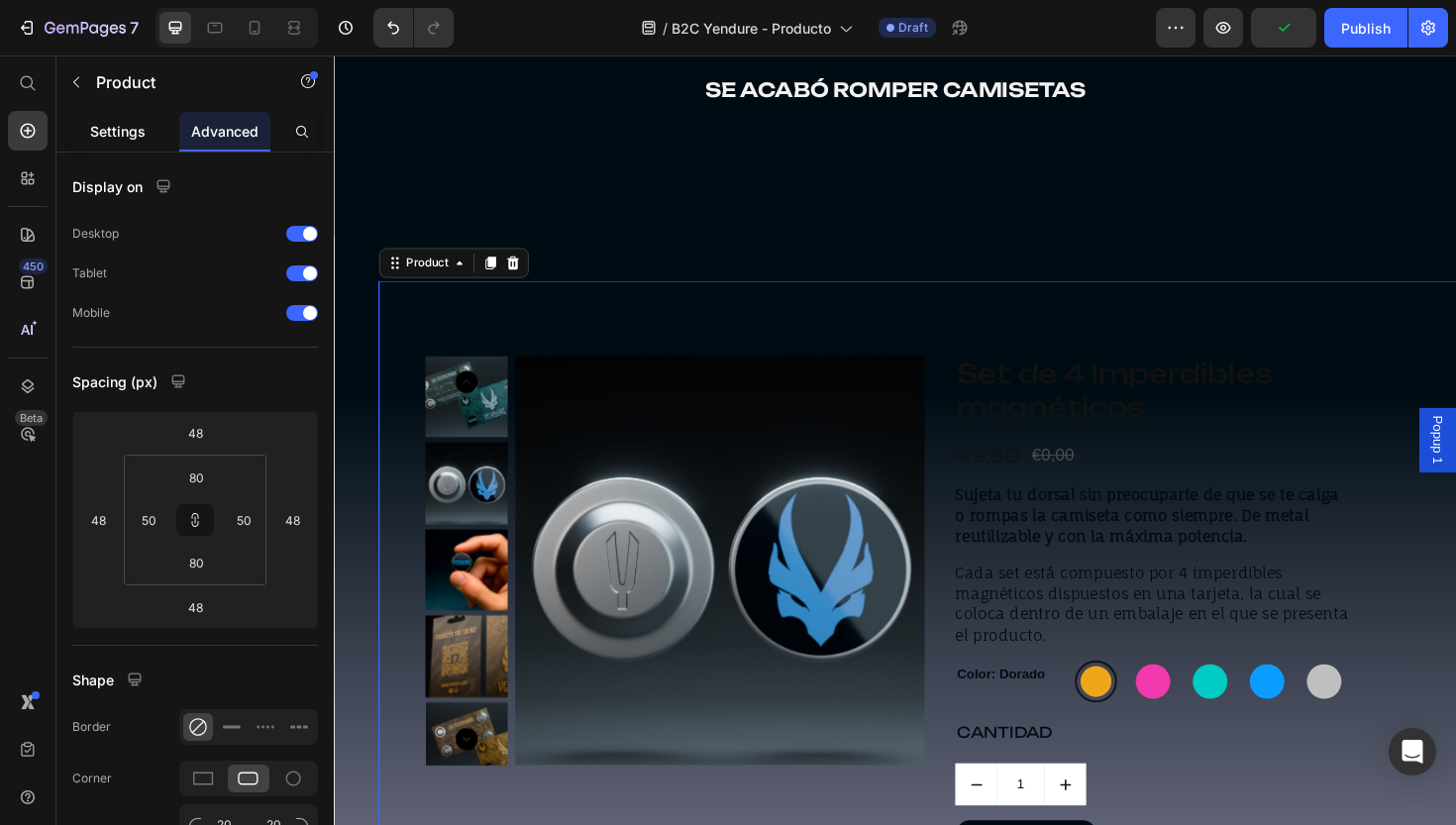 click on "Settings" 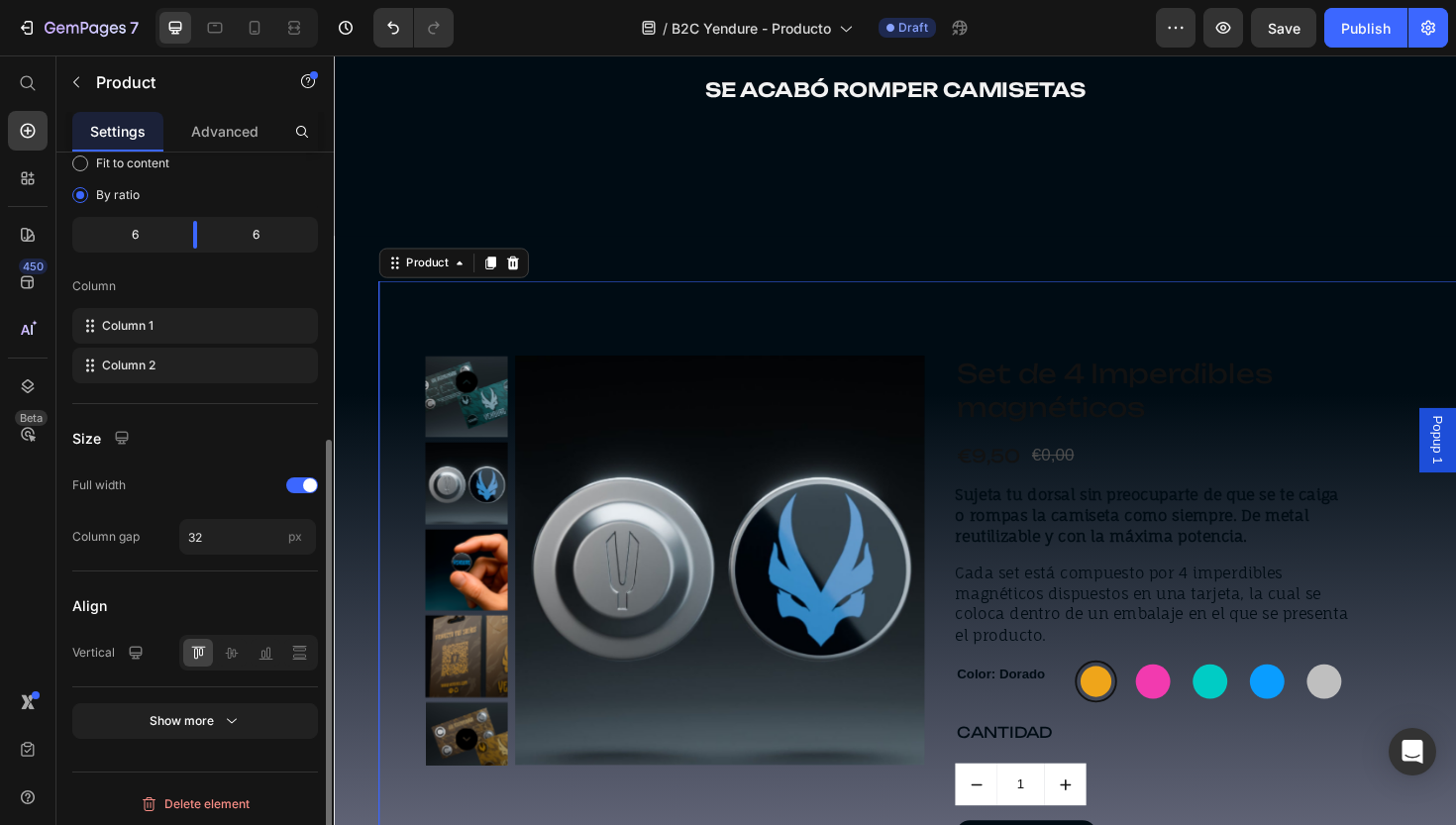 scroll, scrollTop: 566, scrollLeft: 0, axis: vertical 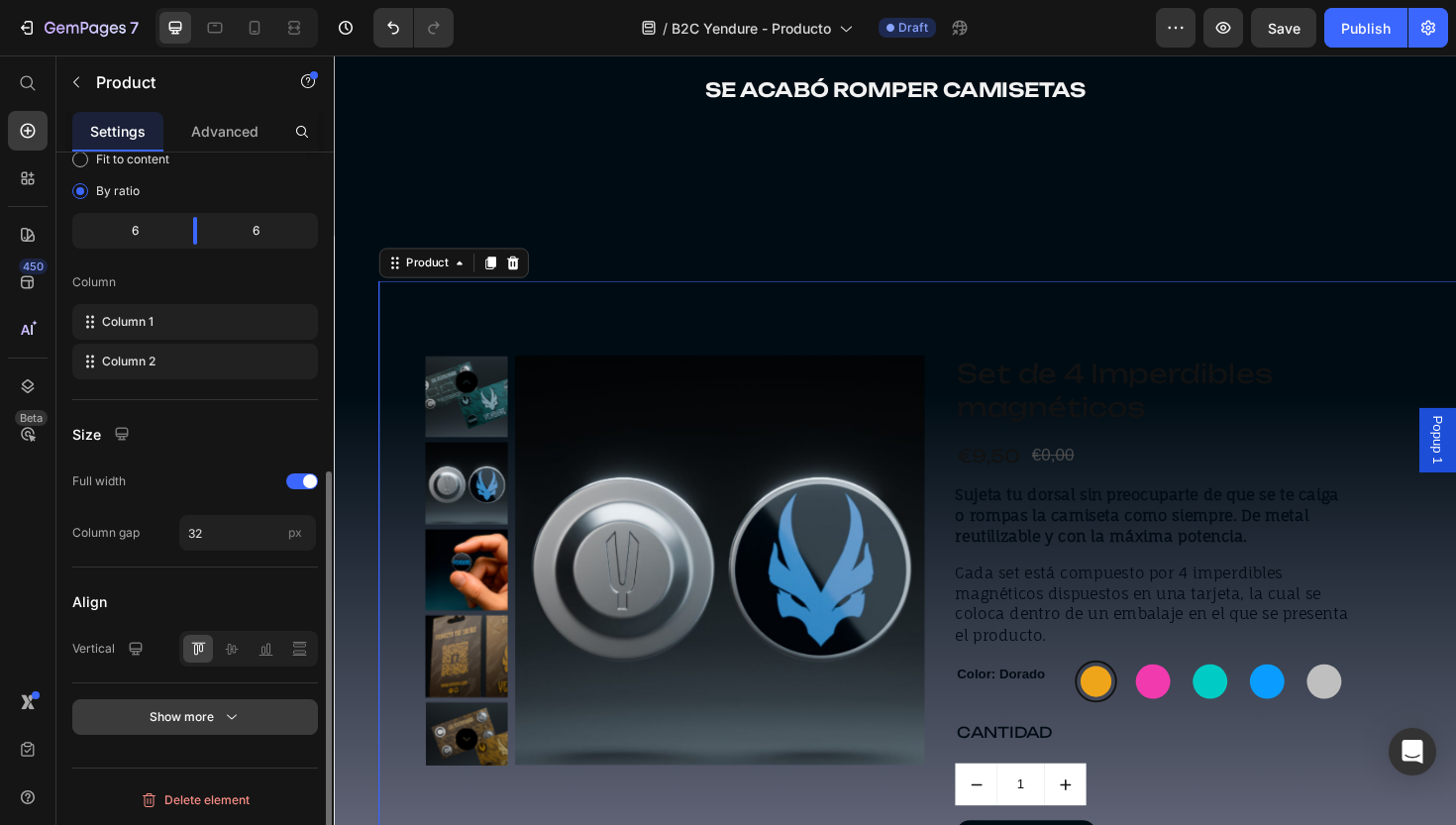click on "Show more" at bounding box center (195, 717) 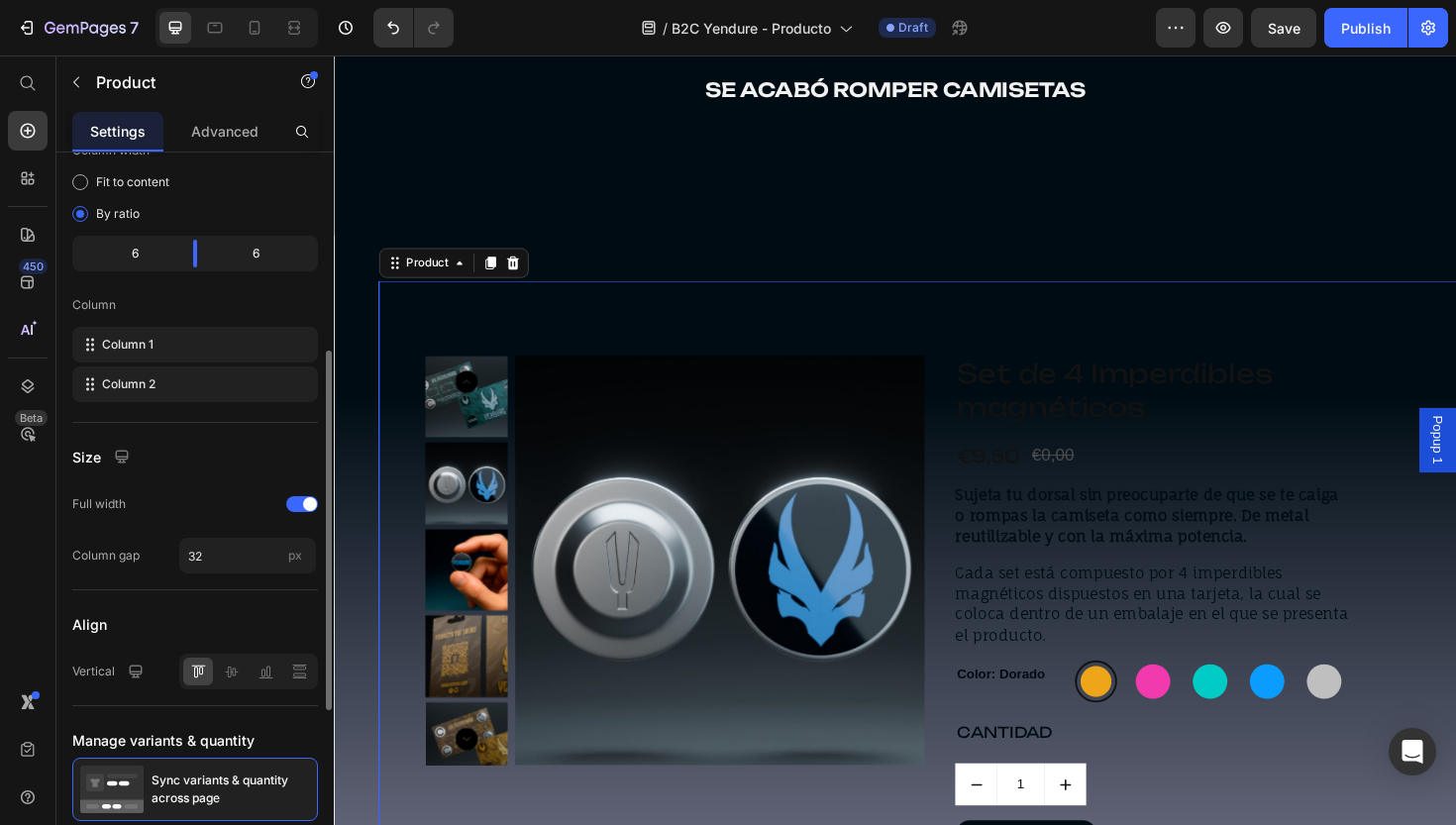 scroll, scrollTop: 587, scrollLeft: 0, axis: vertical 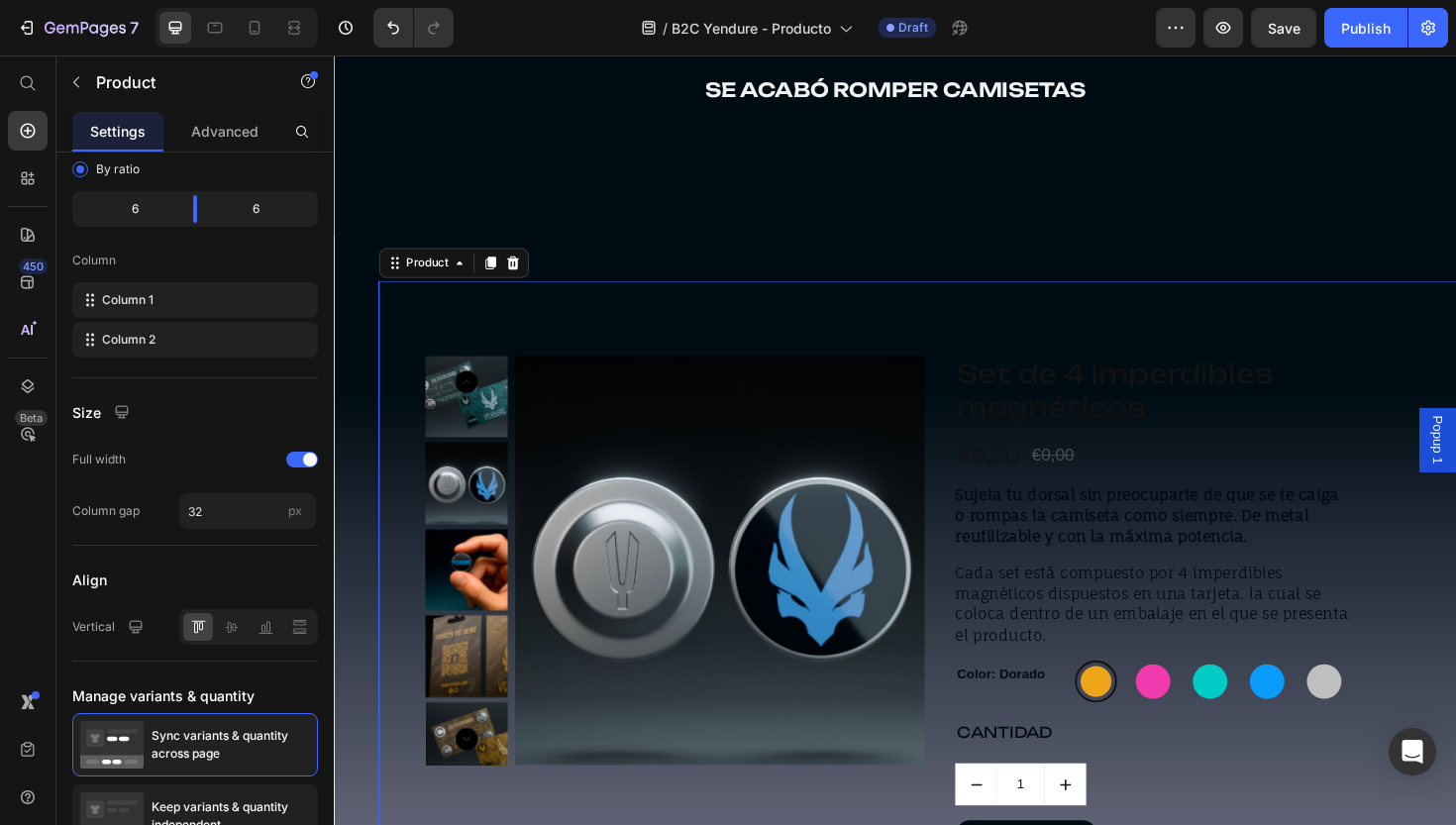 click on "Product Images Set de 4 Imperdibles magnéticos Product Title €9,50 Product Price €0,00 Product Price Row Sujeta tu dorsal sin preocuparte de que se te caiga o rompas la camiseta como siempre. De metal reutilizable y con la máxima potencia.
Cada set está compuesto por 4 imperdibles magnéticos dispuestos en una tarjeta, la cual se coloca dentro de un embalaje en el que se presenta el producto. Product Description Color: Dorado Dorado Dorado Rosa Rosa Verde Verde Azul Azul Gris Gris Product Variants & Swatches CANTIDAD Text Block 1 Product Quantity COMPRAR Button Row Product   48" at bounding box center (976, 642) 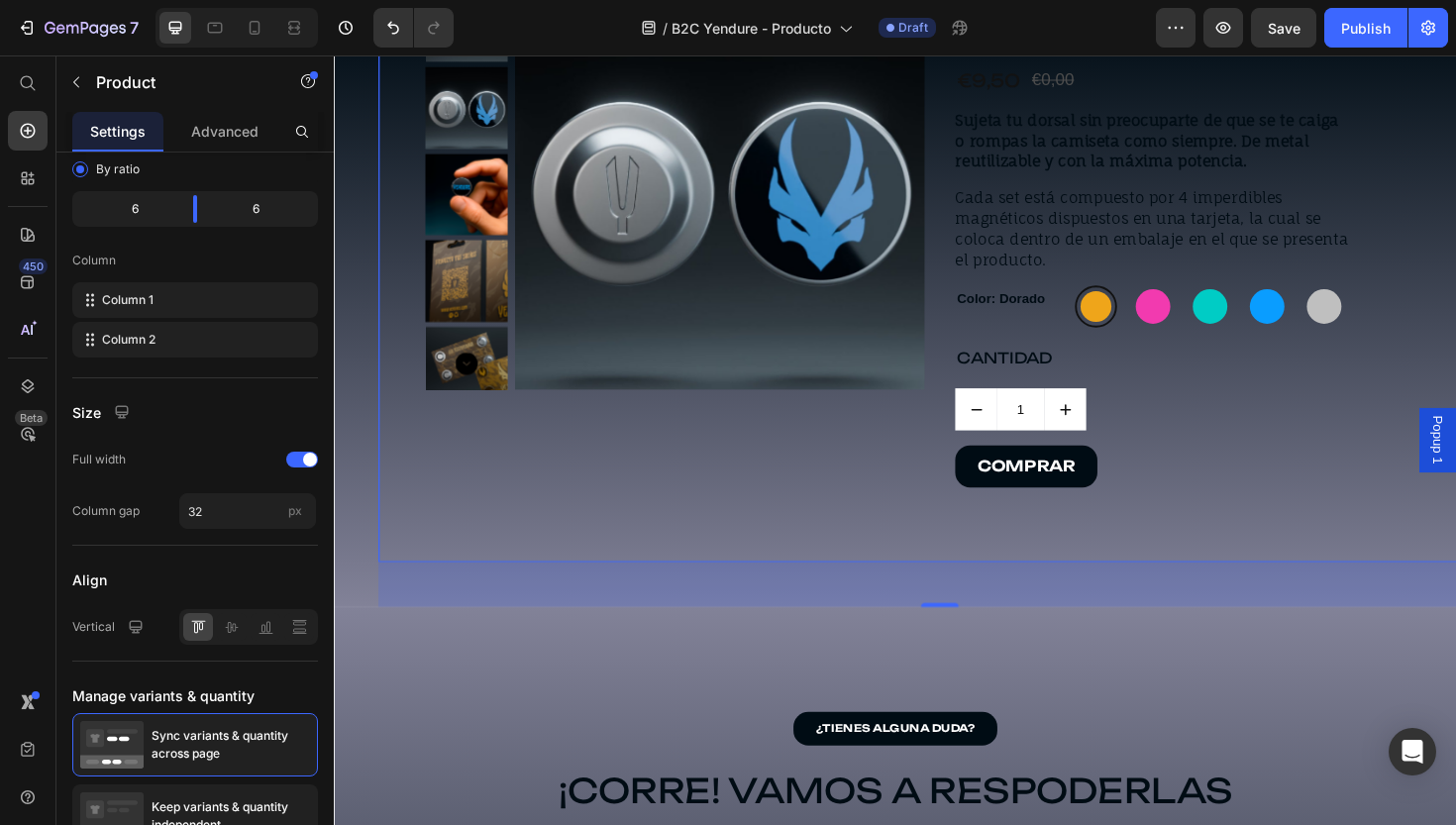 scroll, scrollTop: 849, scrollLeft: 0, axis: vertical 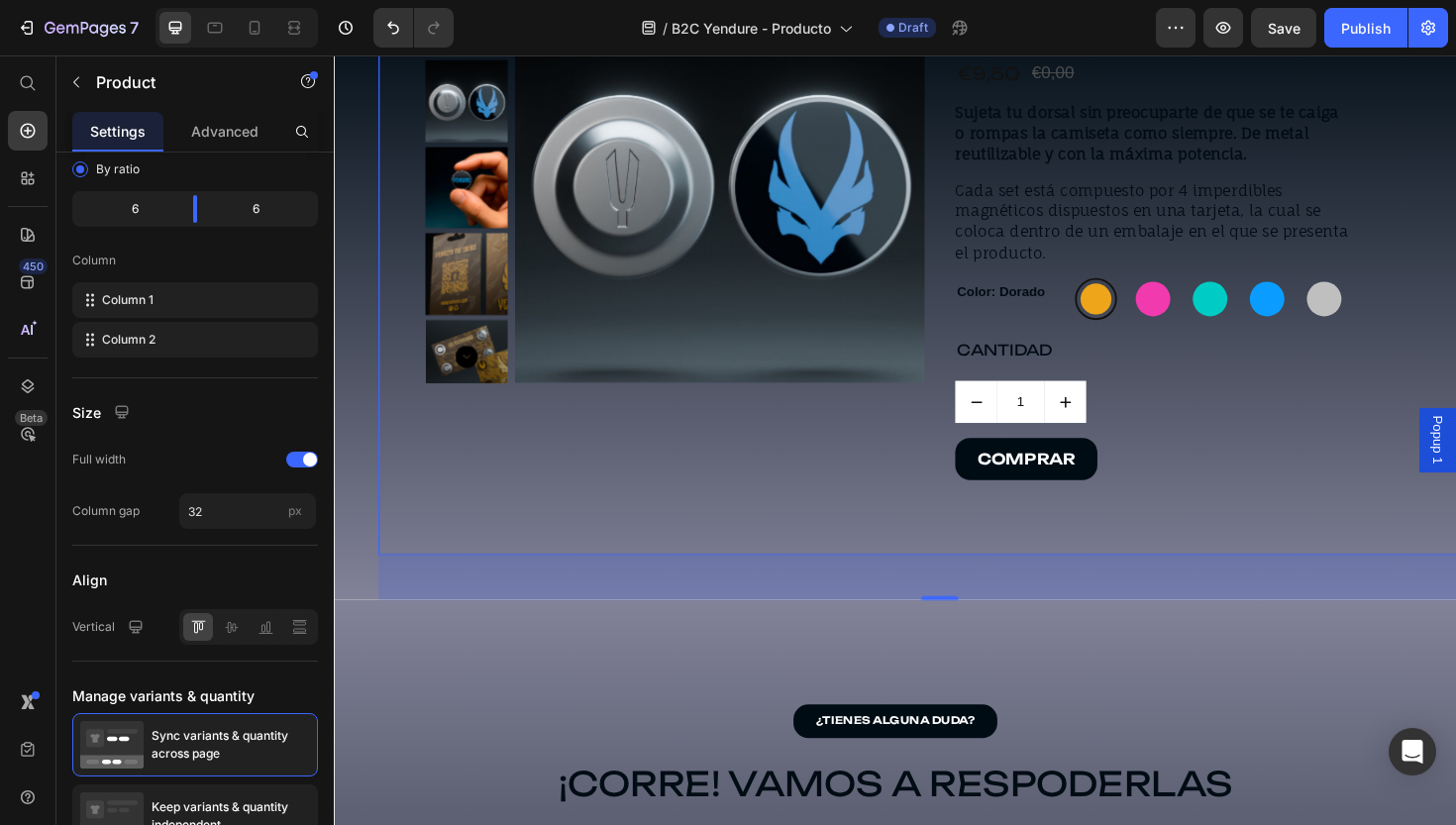 click on "Product Images Set de 4 Imperdibles magnéticos Product Title €9,50 Product Price €0,00 Product Price Row Sujeta tu dorsal sin preocuparte de que se te caiga o rompas la camiseta como siempre. De metal reutilizable y con la máxima potencia.
Cada set está compuesto por 4 imperdibles magnéticos dispuestos en una tarjeta, la cual se coloca dentro de un embalaje en el que se presenta el producto. Product Description Color: Dorado Dorado Dorado Rosa Rosa Verde Verde Azul Azul Gris Gris Product Variants & Swatches CANTIDAD Text Block 1 Product Quantity COMPRAR Button Row Product   48" at bounding box center [976, 237] 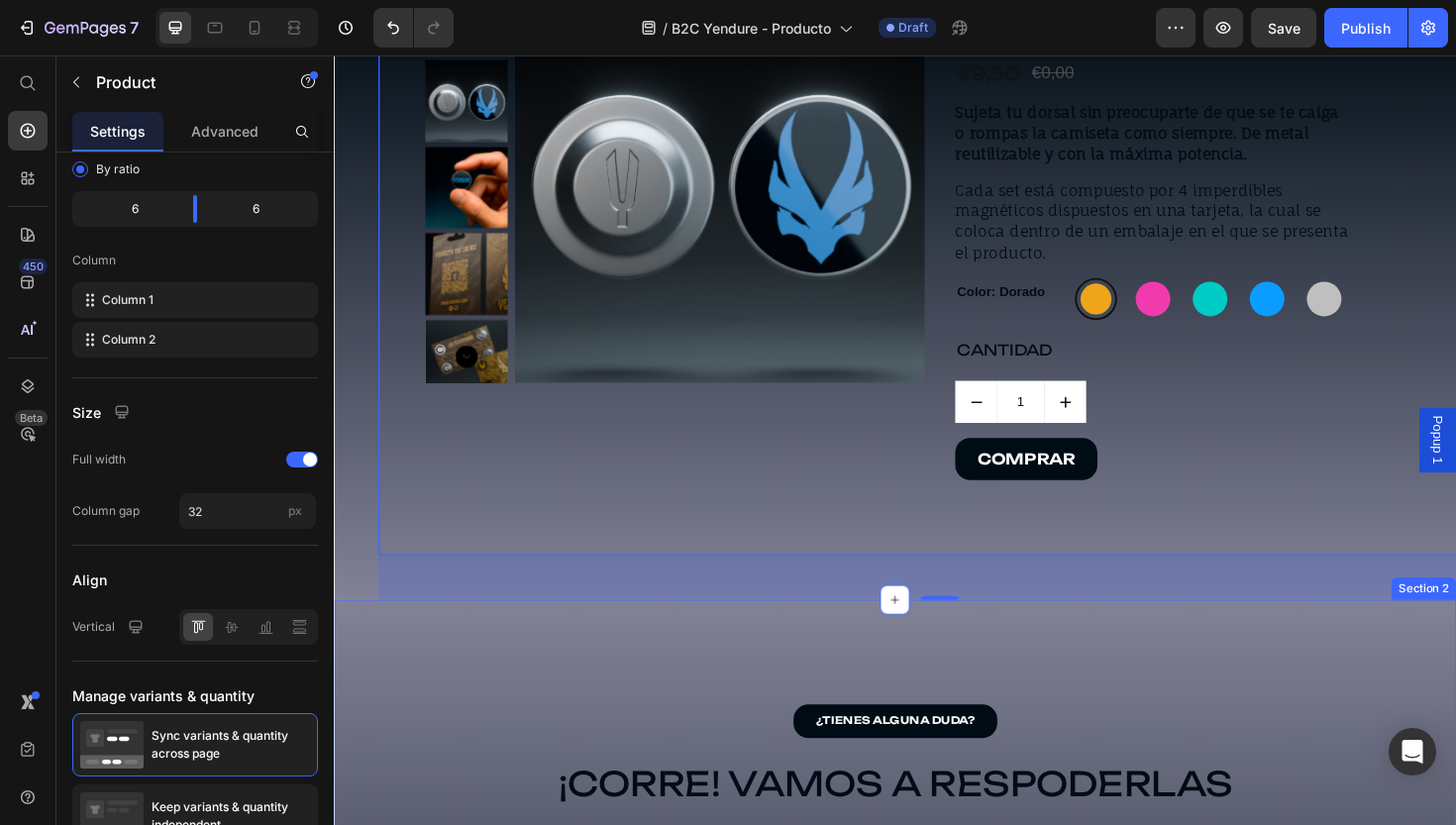 click on "¿TIENES ALGUNA DUDA? Button ¡CORRE! VAMOS A RESPODERLAS Heading
¿Qué resistencia tienen los IMPERDIBLES MAGNÉTICOS? Después de un extenso período de desarrollo y pruebas exhaustivas, hemos perfeccionado una fórmula óptima que maximiza la potencia de los imanes, manteniendo al mismo tiempo un peso mínimo. Este equilibrio garantiza que el dorsal permanezca firmemente sujeto, incluso en situaciones de impacto o caída. Text Block
¿Qué elementos incluye cada set?
¿Qué partes del producto se pueden personalizar?
¿A quién está dirigido este producto?
¿Cuál es la cantidad mínima de pedido para realizar un diseño personalizado de los imperdibles magnéticos?
¿Es resistente de verdad? Accordion Row Row Section 2" at bounding box center [928, 1038] 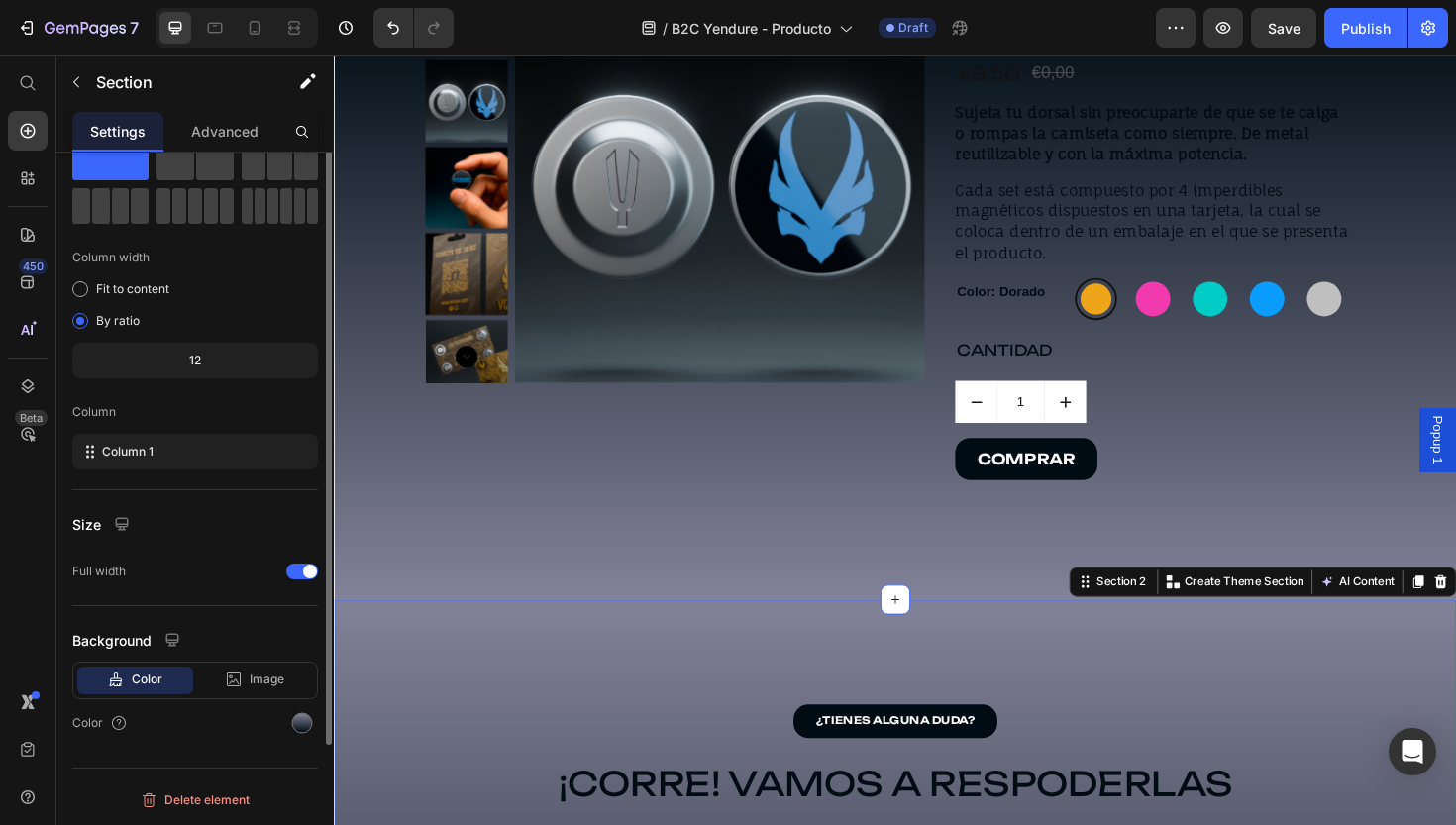 scroll, scrollTop: 0, scrollLeft: 0, axis: both 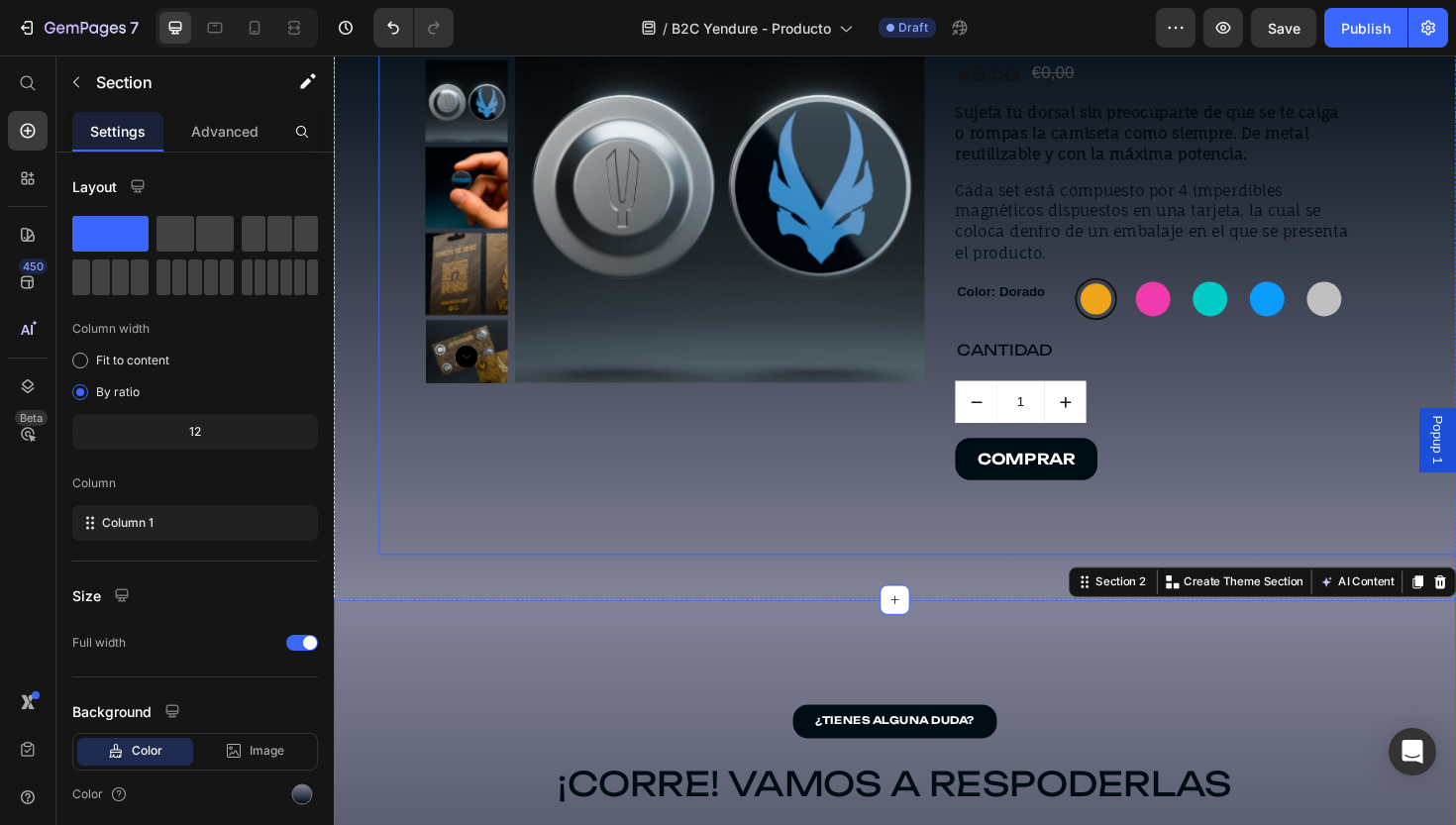 click on "Product Images" at bounding box center (695, 237) 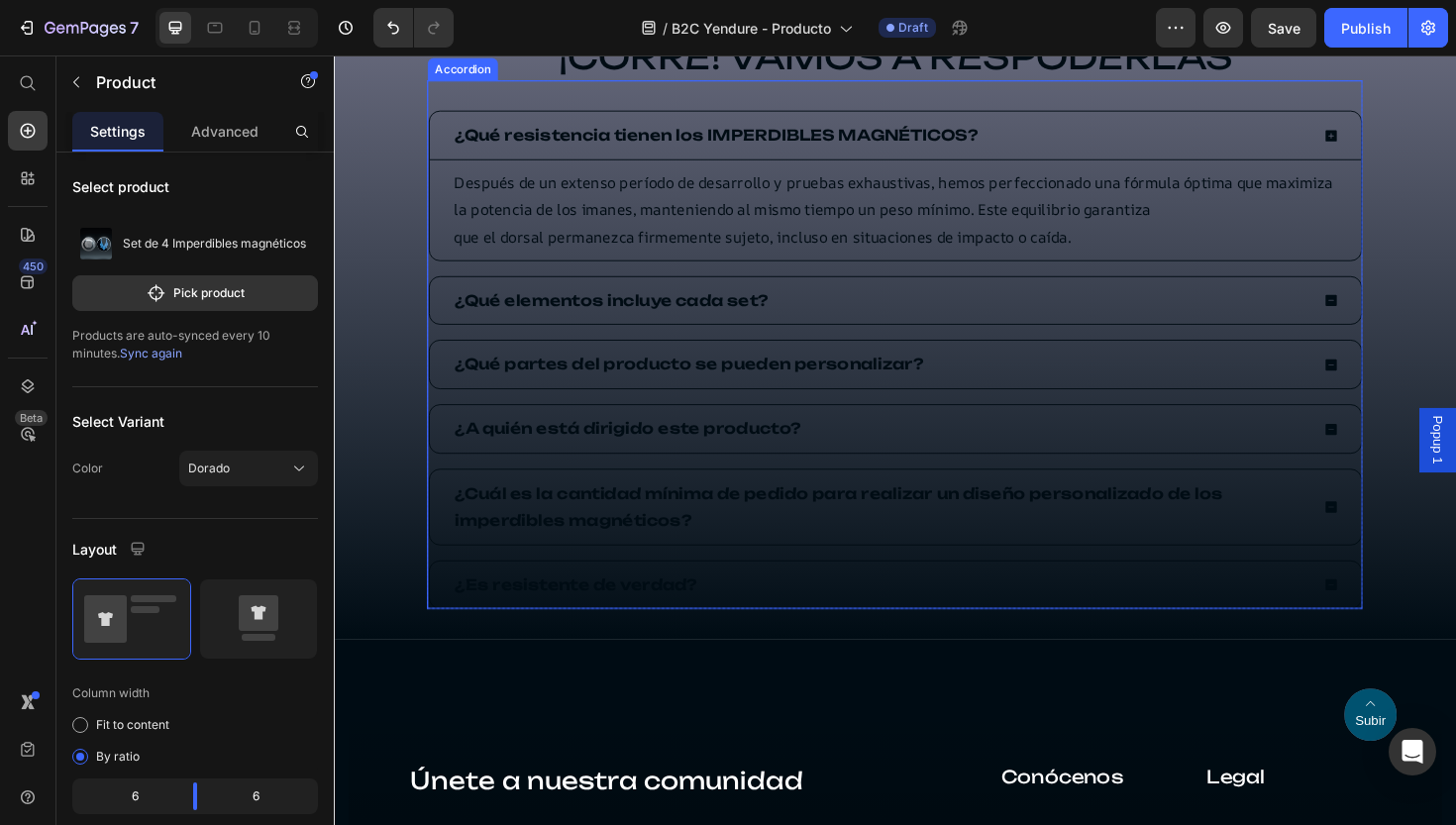 scroll, scrollTop: 1723, scrollLeft: 0, axis: vertical 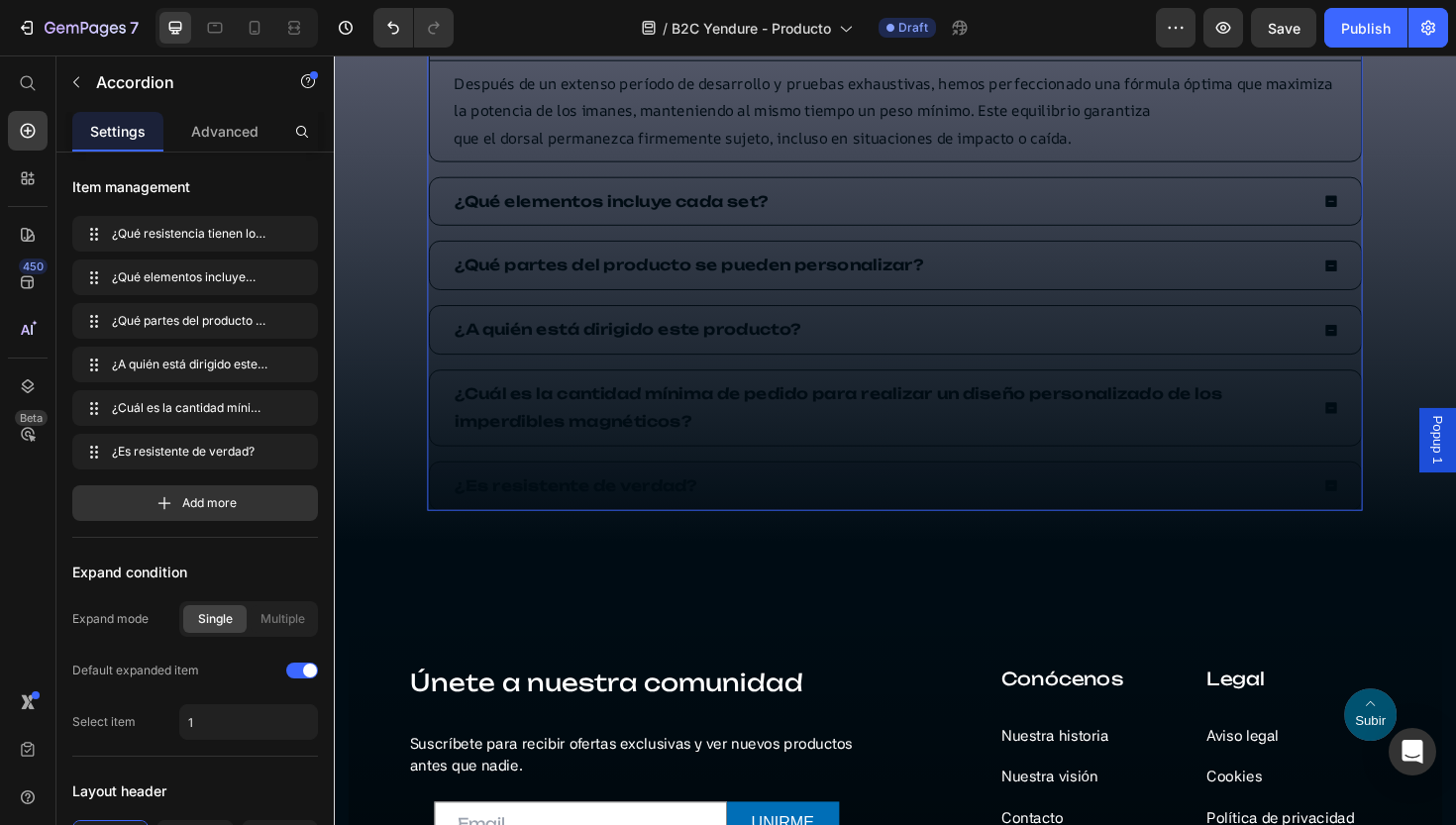 click on "¿Es resistente de verdad?" at bounding box center [589, 511] 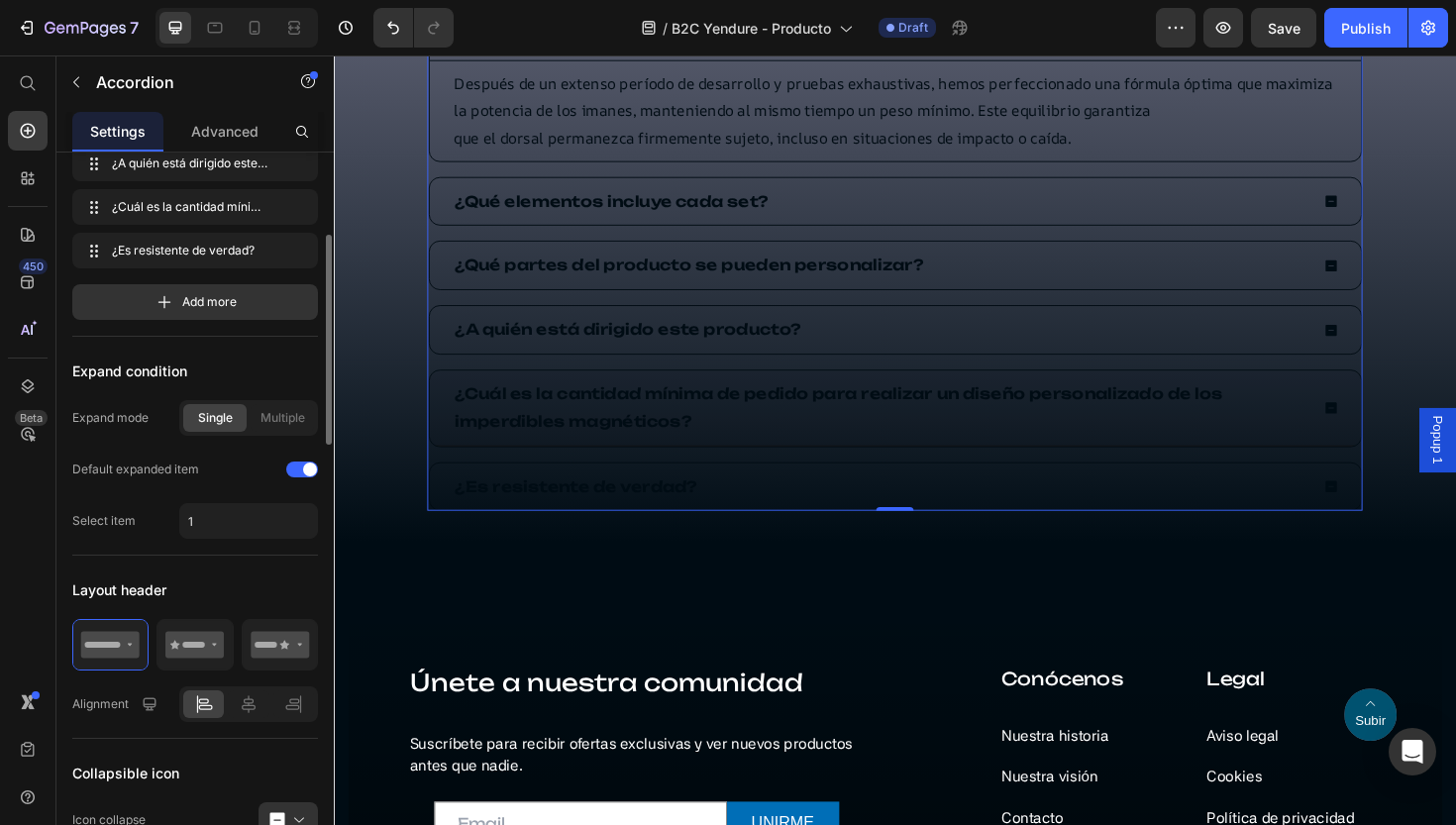 scroll, scrollTop: 198, scrollLeft: 0, axis: vertical 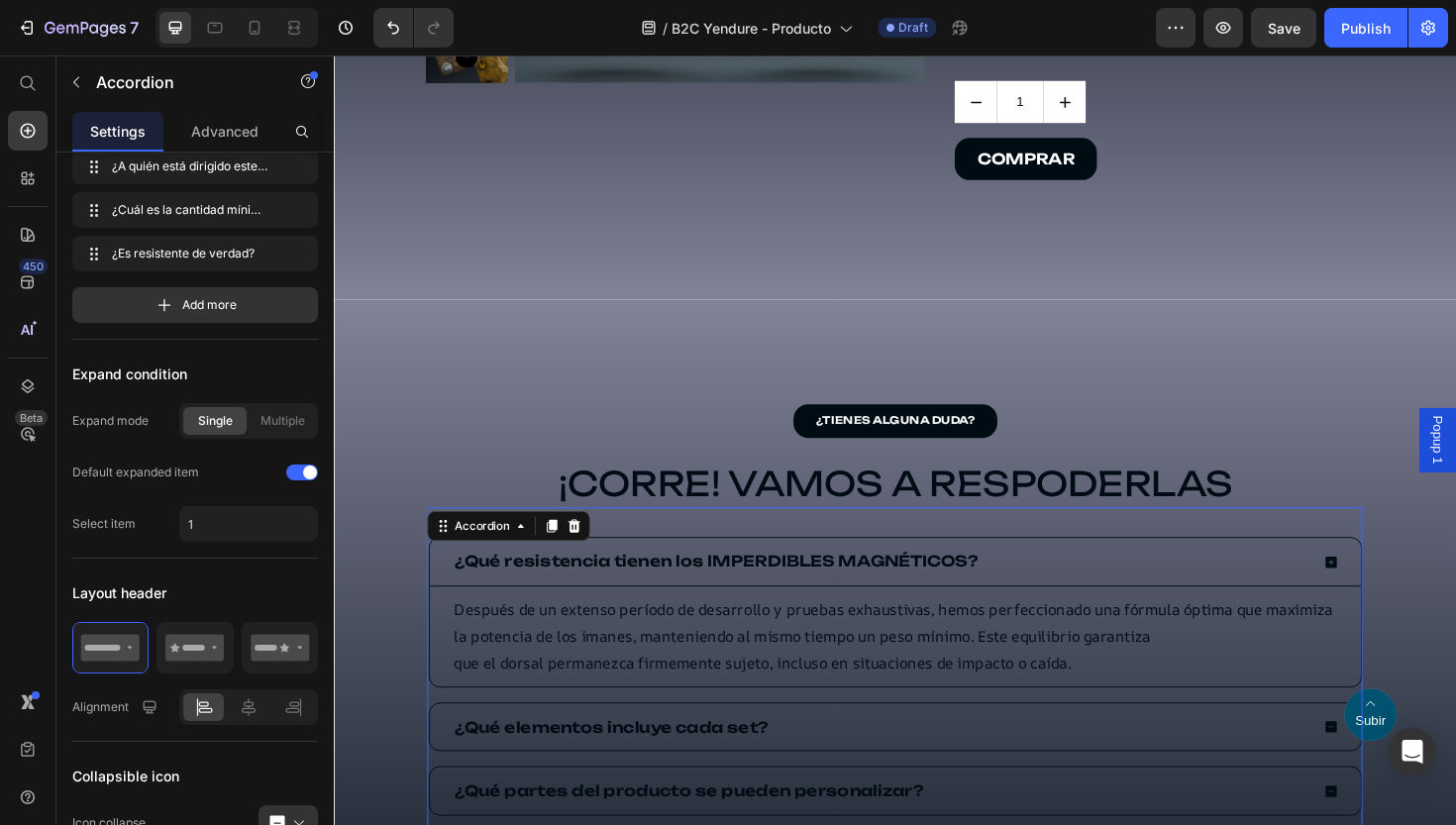 click on "¿Qué resistencia tienen los IMPERDIBLES MAGNÉTICOS? Después de un extenso período de desarrollo y pruebas exhaustivas, hemos perfeccionado una fórmula óptima que maximiza la potencia de los imanes, manteniendo al mismo tiempo un peso mínimo. Este equilibrio garantiza que el dorsal permanezca firmemente sujeto, incluso en situaciones de impacto o caída. Text Block
¿Qué elementos incluye cada set?
¿Qué partes del producto se pueden personalizar?
¿A quién está dirigido este producto?
¿Cuál es la cantidad mínima de pedido para realizar un diseño personalizado de los imperdibles magnéticos?
¿Es resistente de verdad? Accordion   0" at bounding box center (928, 813) 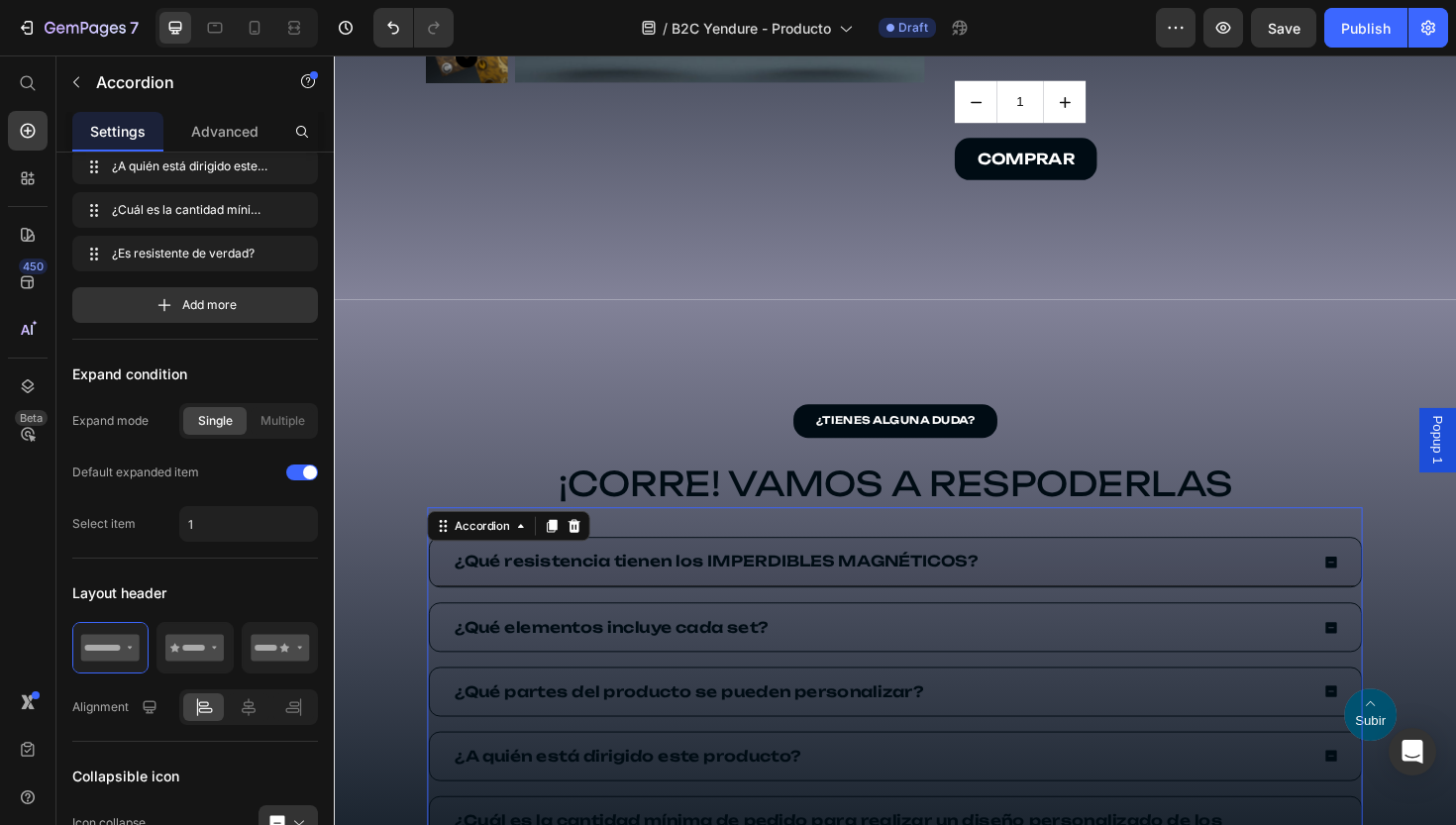 click on "¿Qué resistencia tienen los IMPERDIBLES MAGNÉTICOS?" at bounding box center (738, 591) 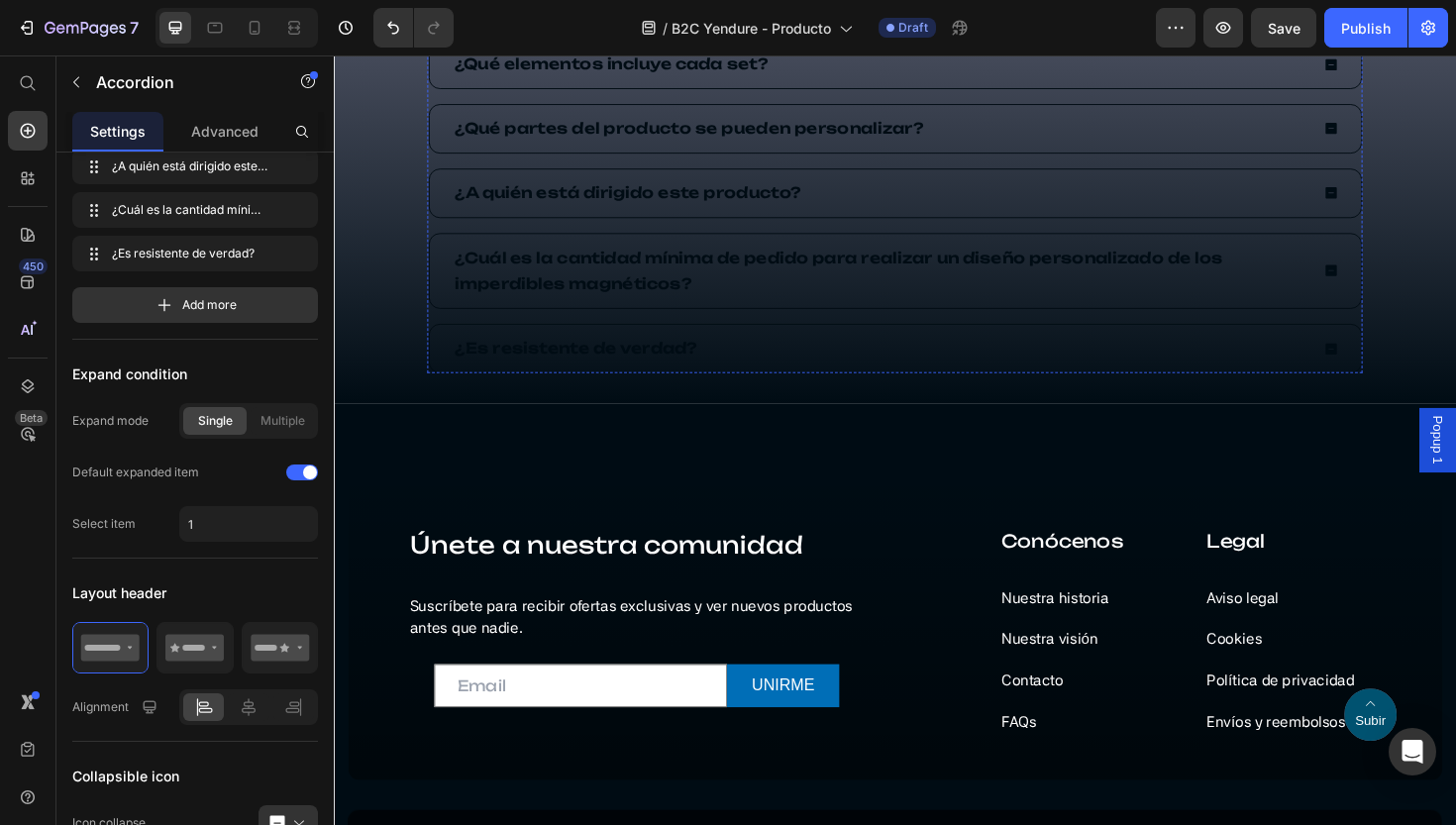 scroll, scrollTop: 1610, scrollLeft: 0, axis: vertical 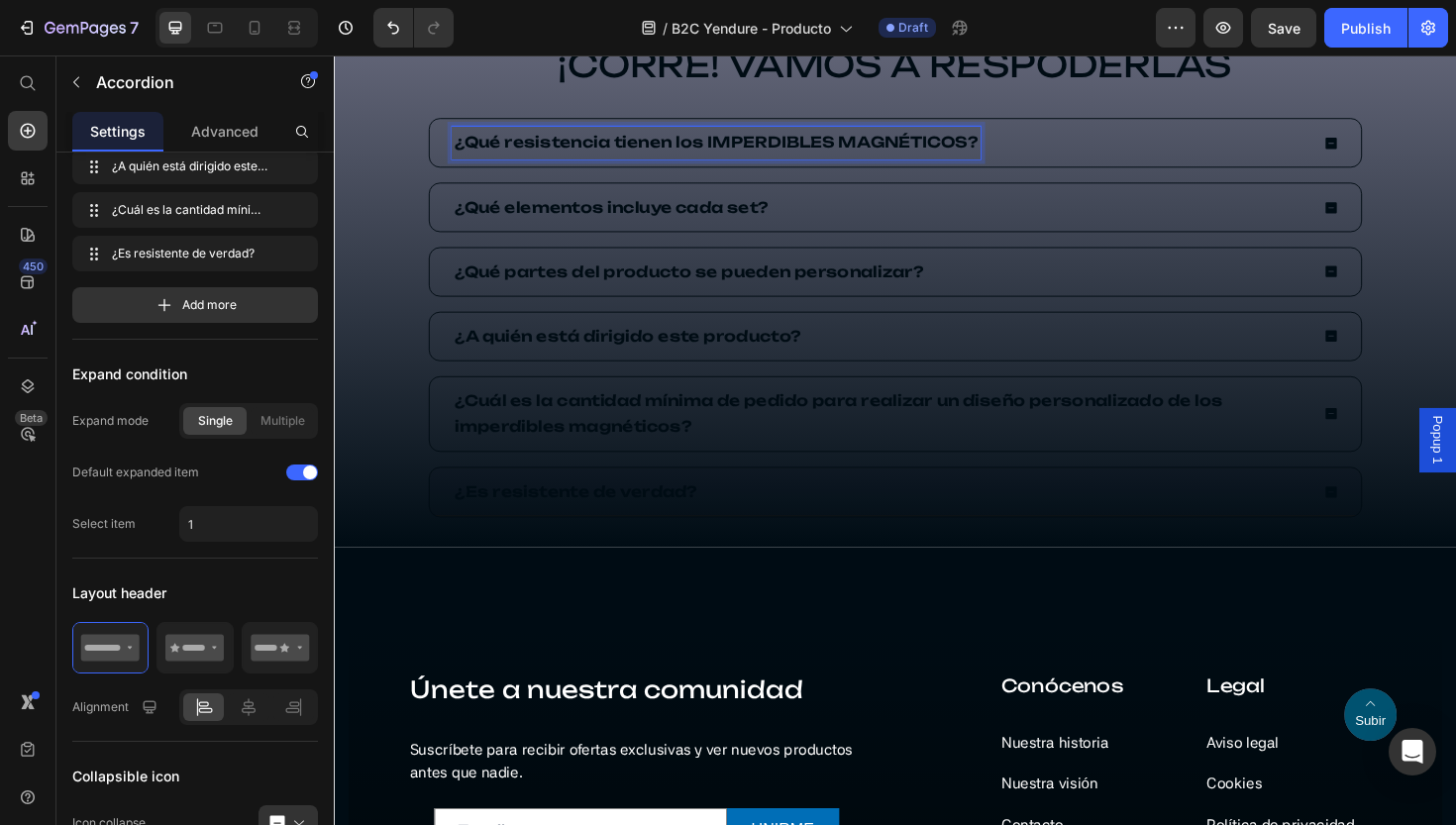 click on "¿Es resistente de verdad?" at bounding box center (912, 517) 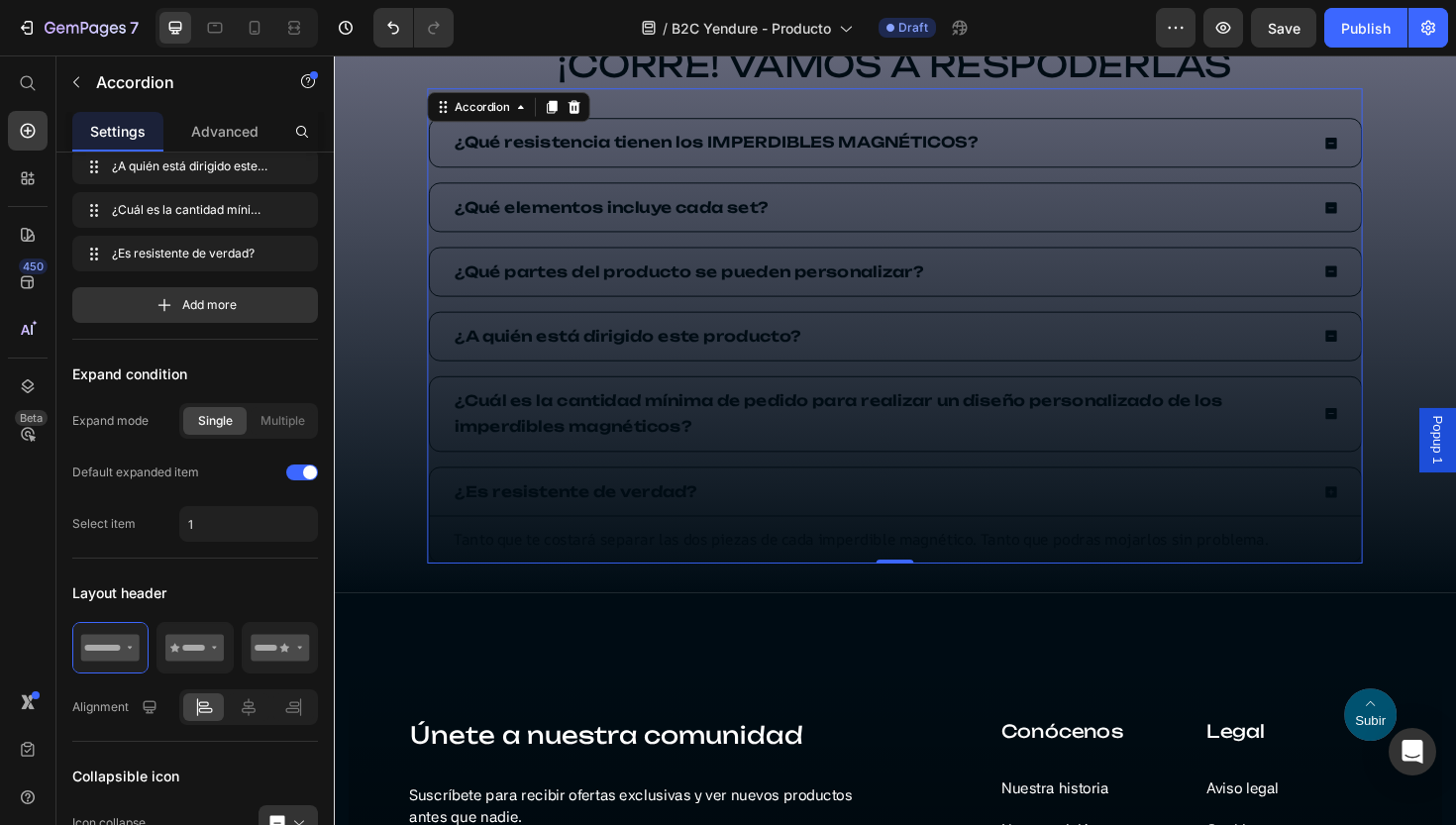 click on "¿Es resistente de verdad?" at bounding box center [912, 517] 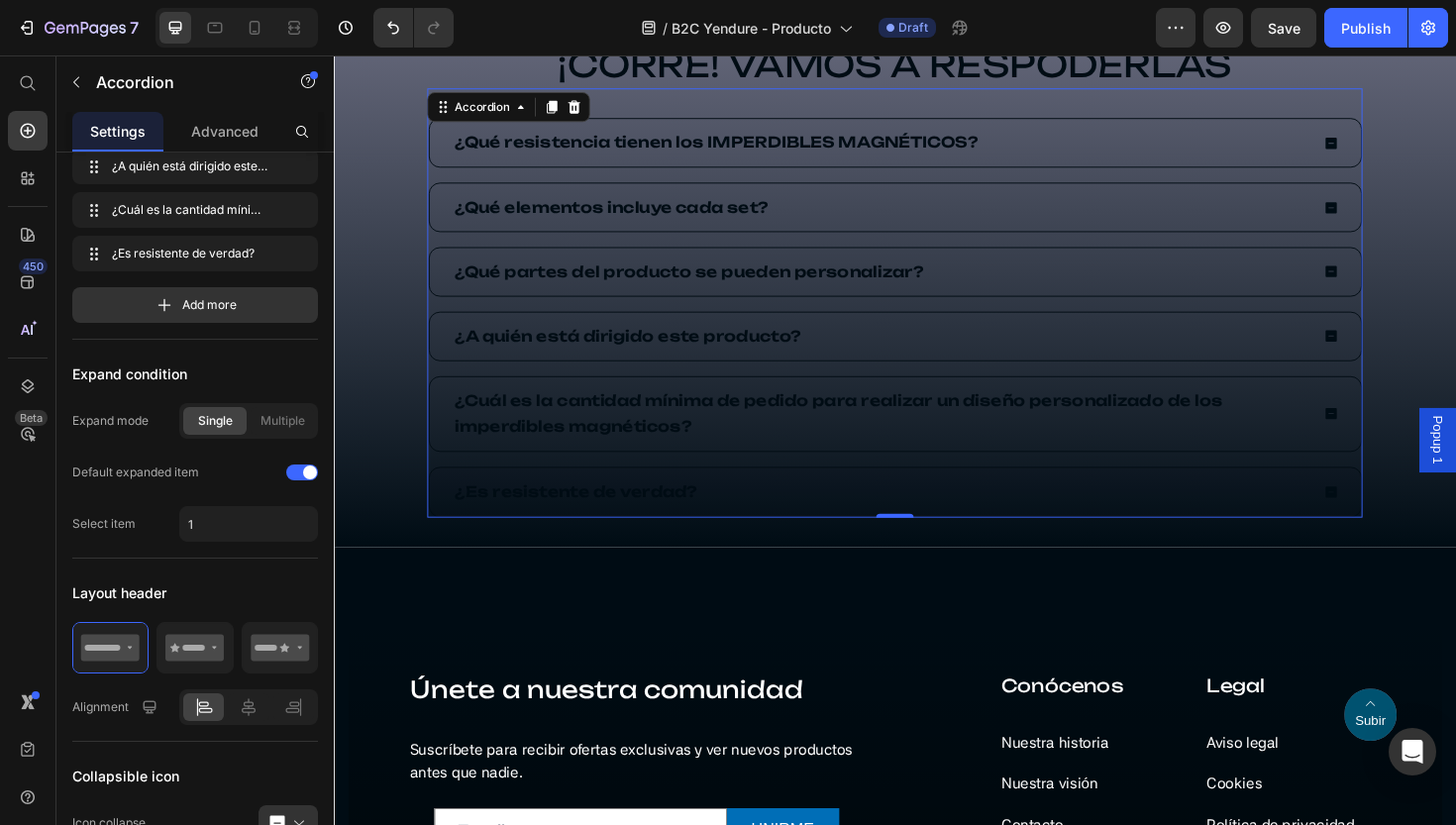 click on "¿Es resistente de verdad?" at bounding box center (912, 517) 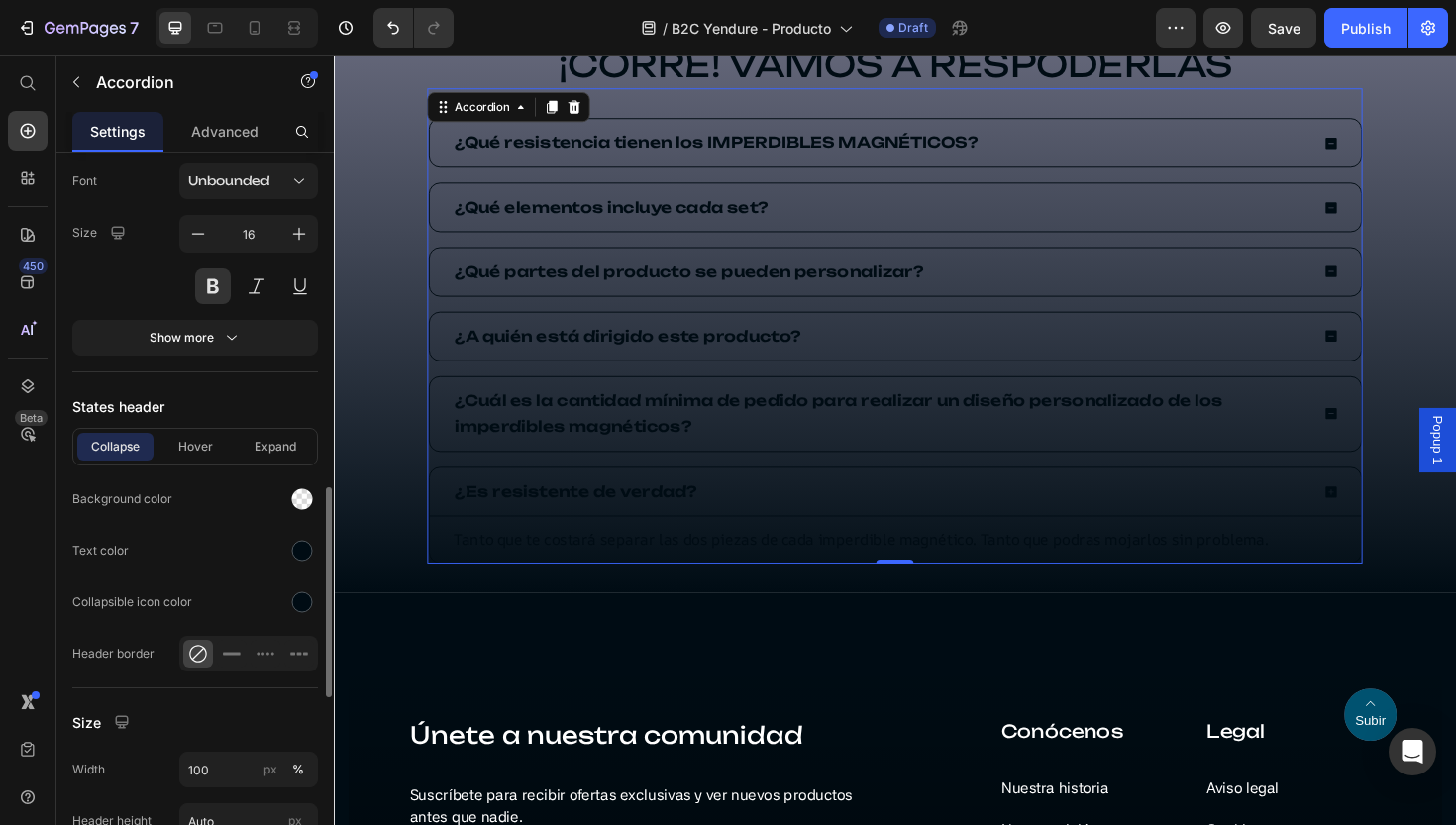 scroll, scrollTop: 1191, scrollLeft: 0, axis: vertical 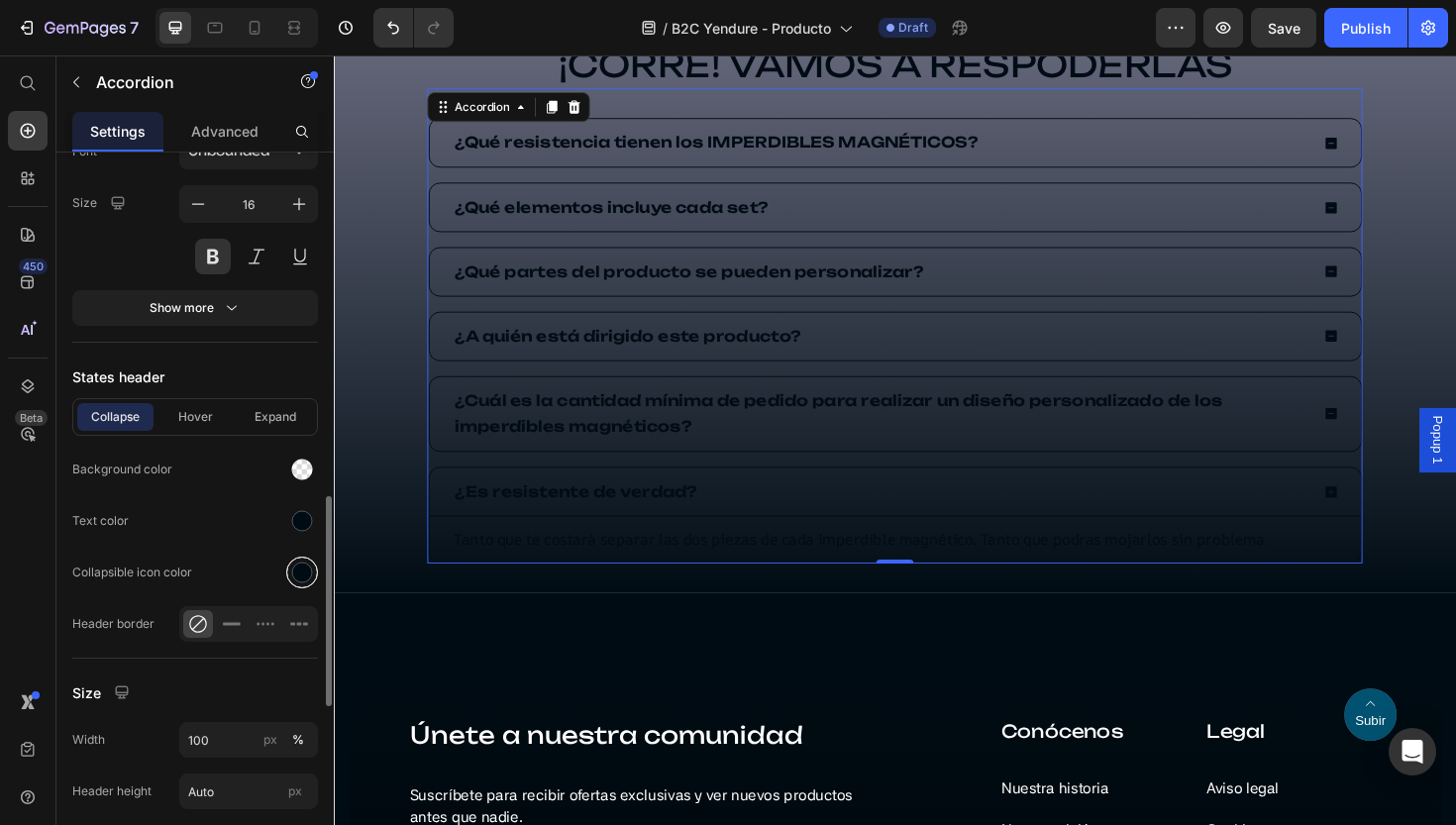click at bounding box center (302, 572) 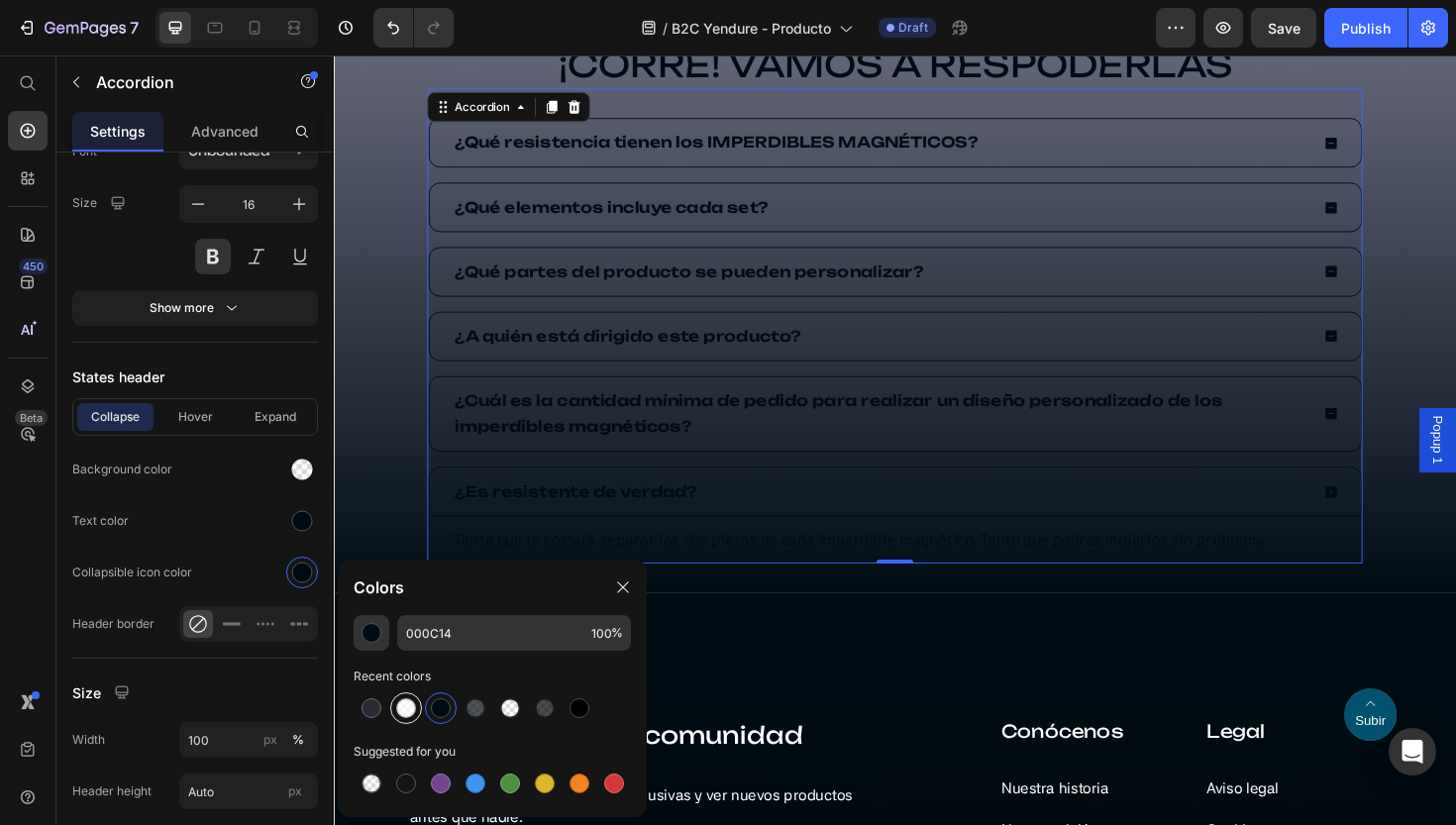 click at bounding box center [406, 708] 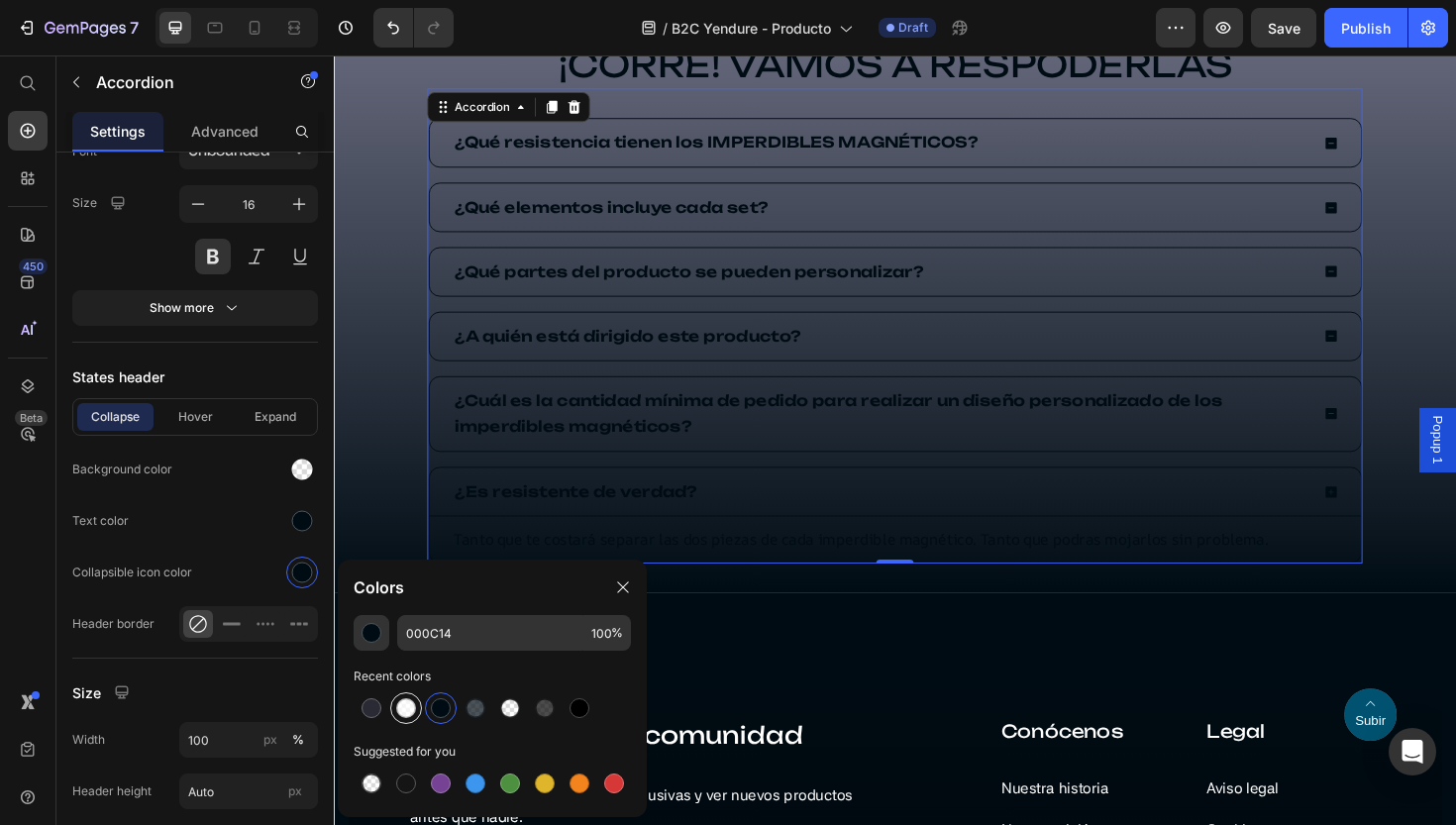 type on "FFFFFF" 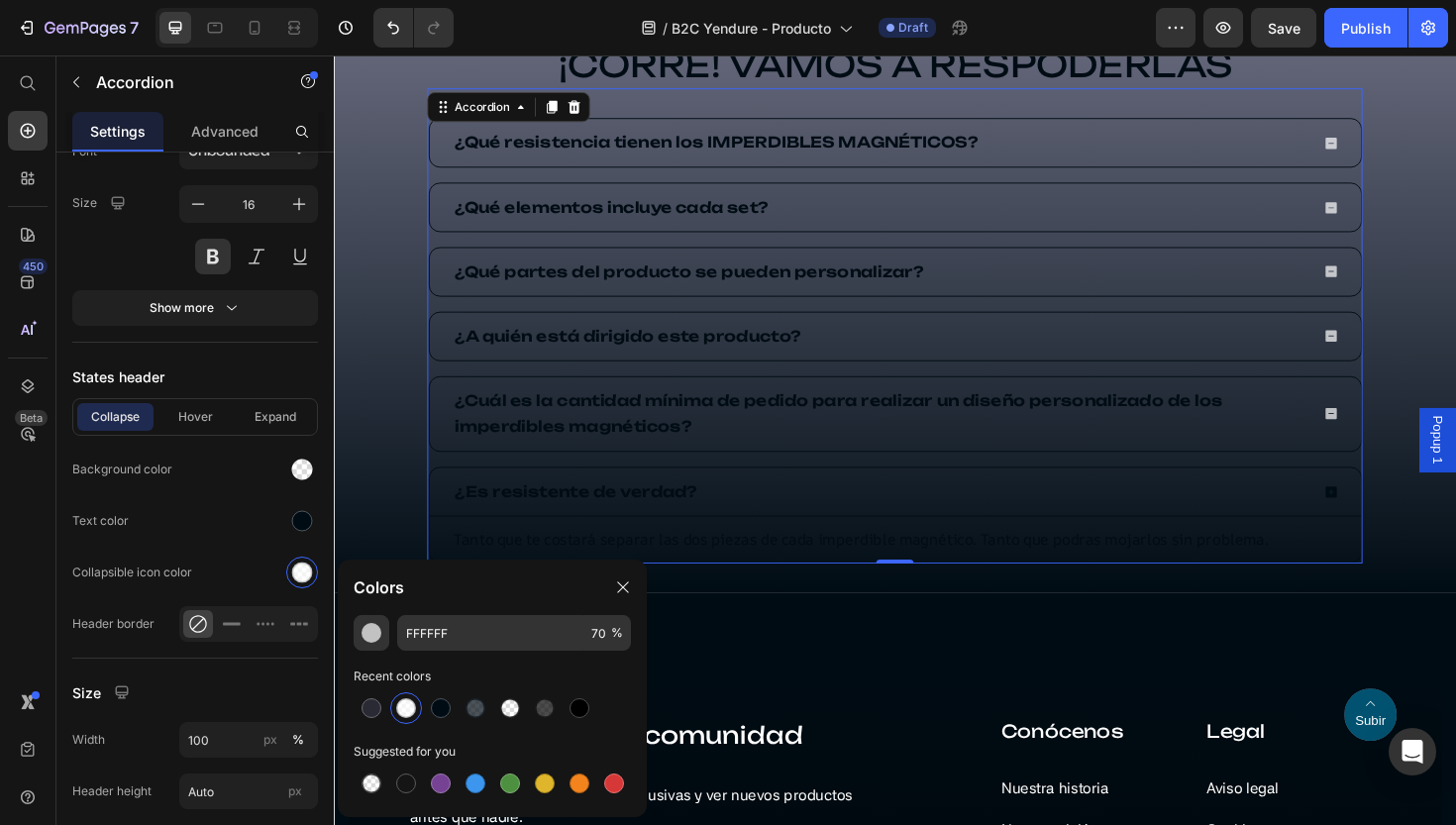 click at bounding box center [406, 708] 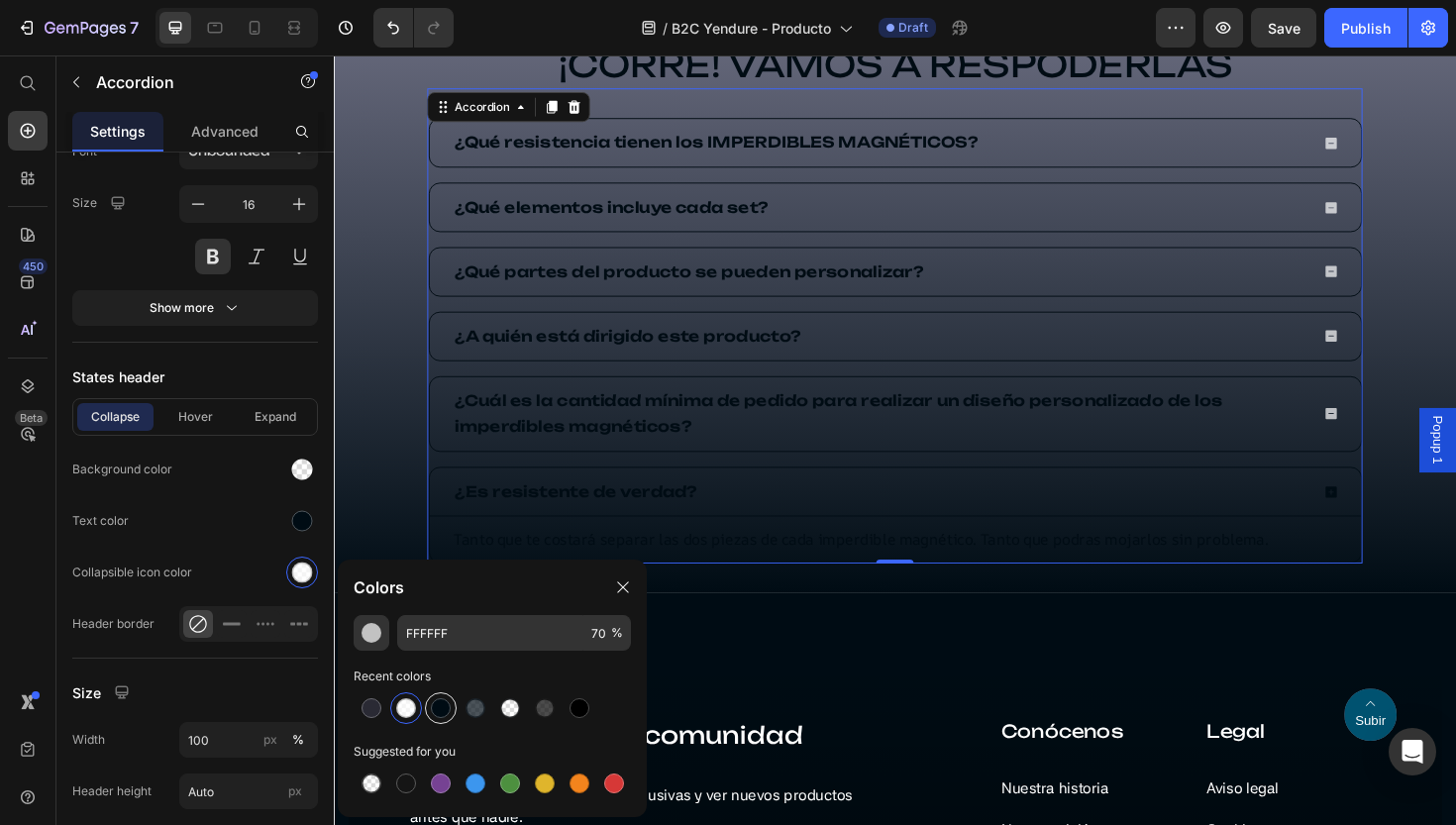 click at bounding box center (441, 708) 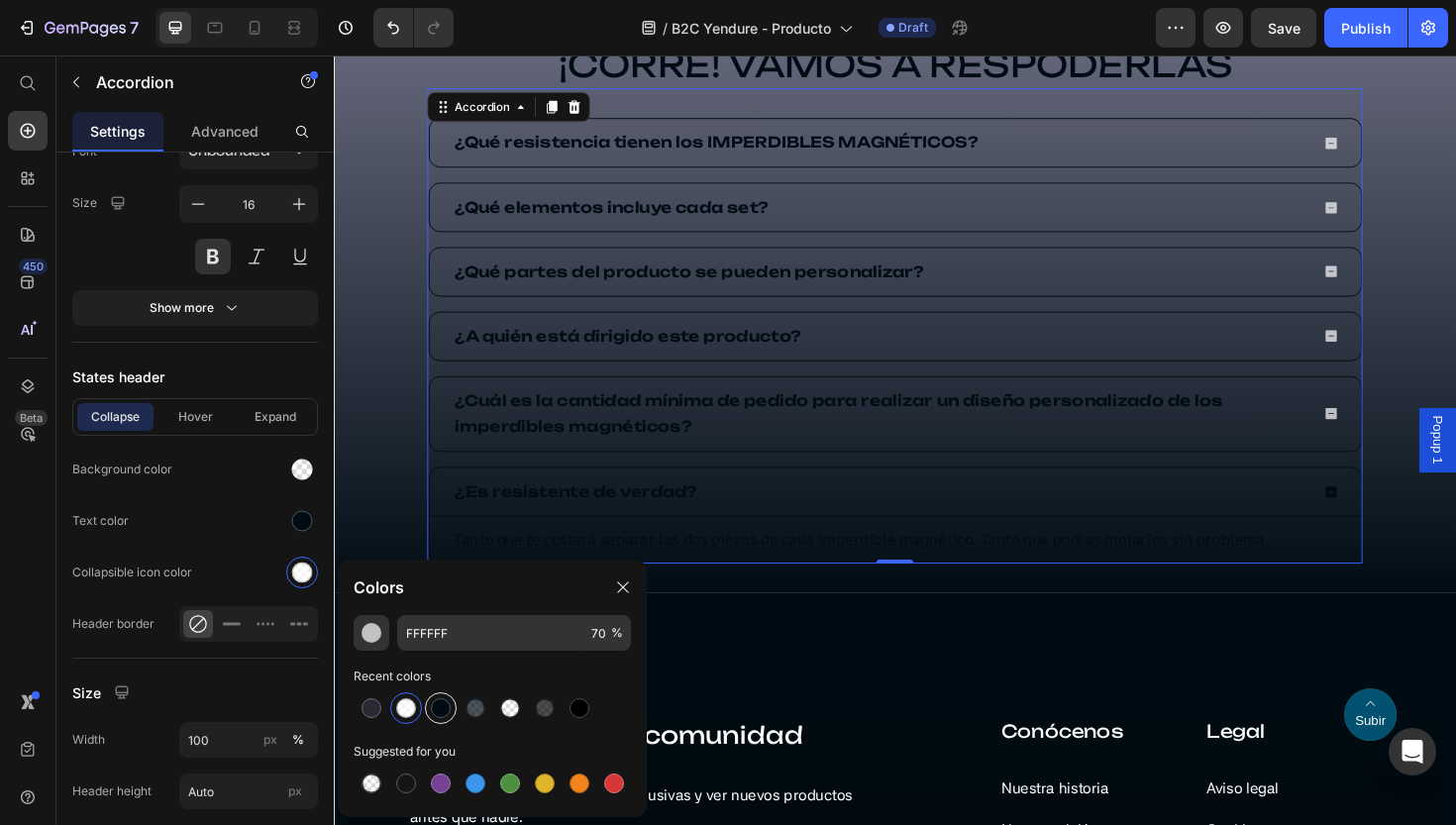 type on "000C14" 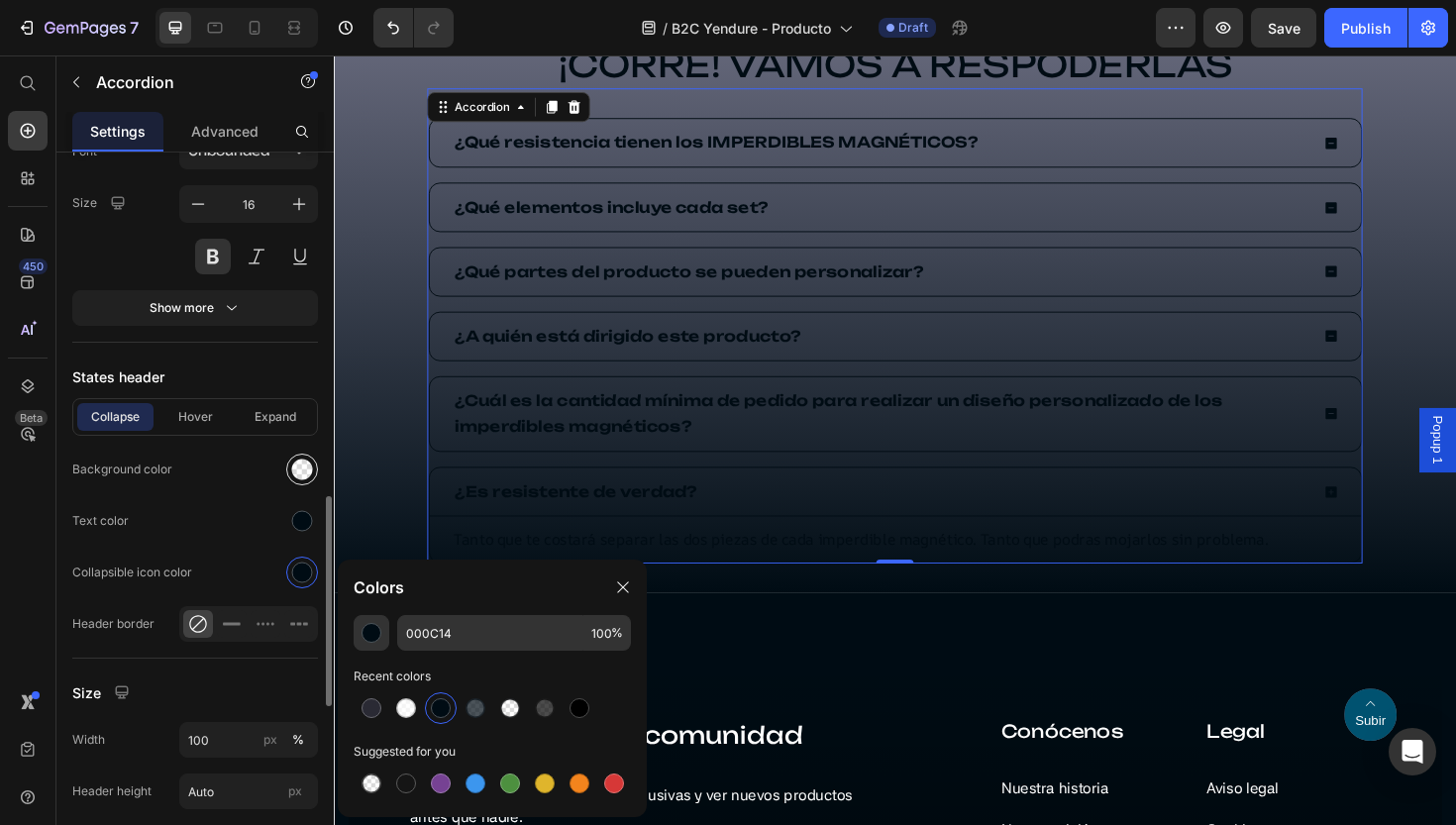 click at bounding box center [302, 469] 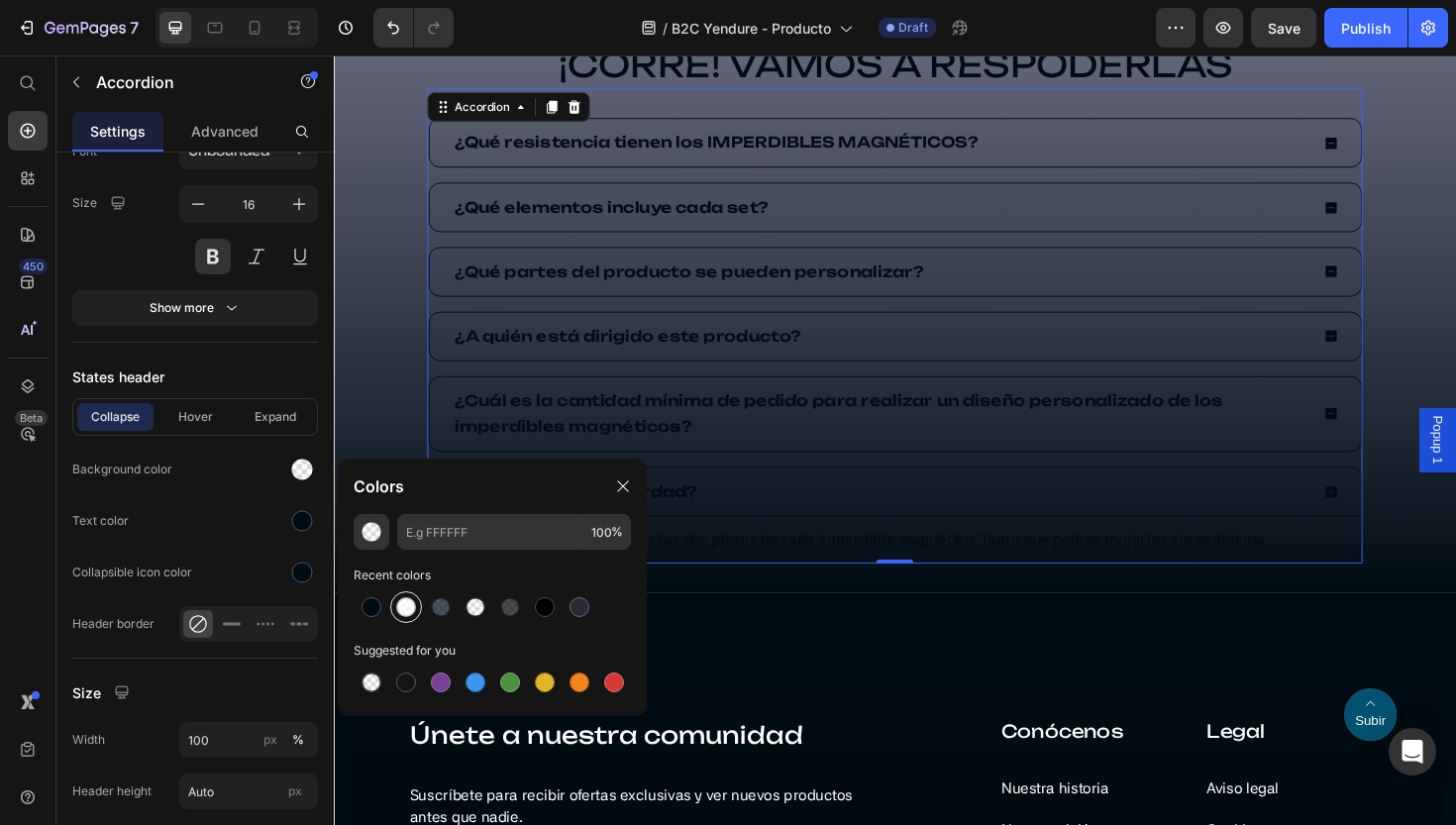 click at bounding box center (406, 607) 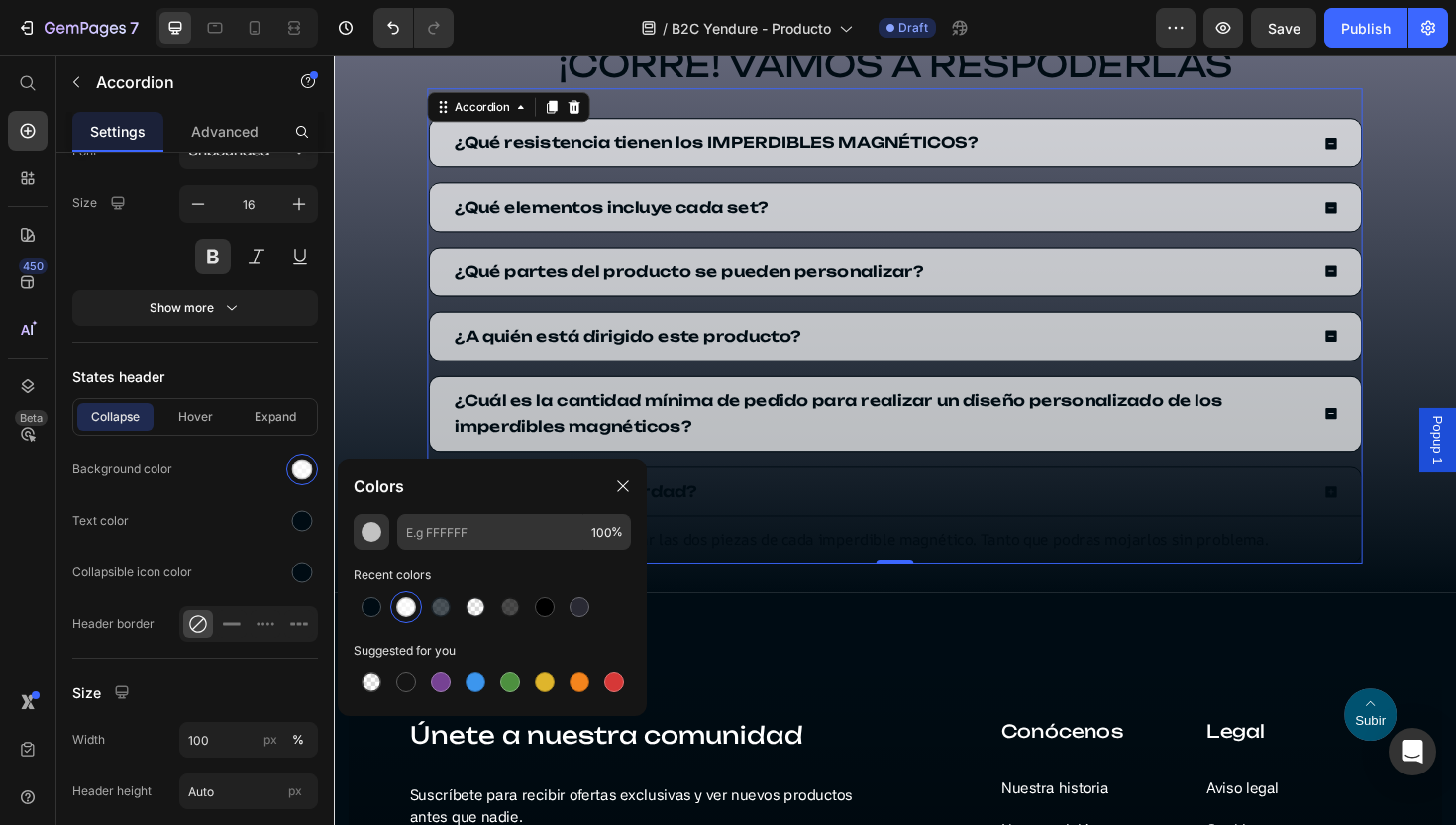type on "FFFFFF" 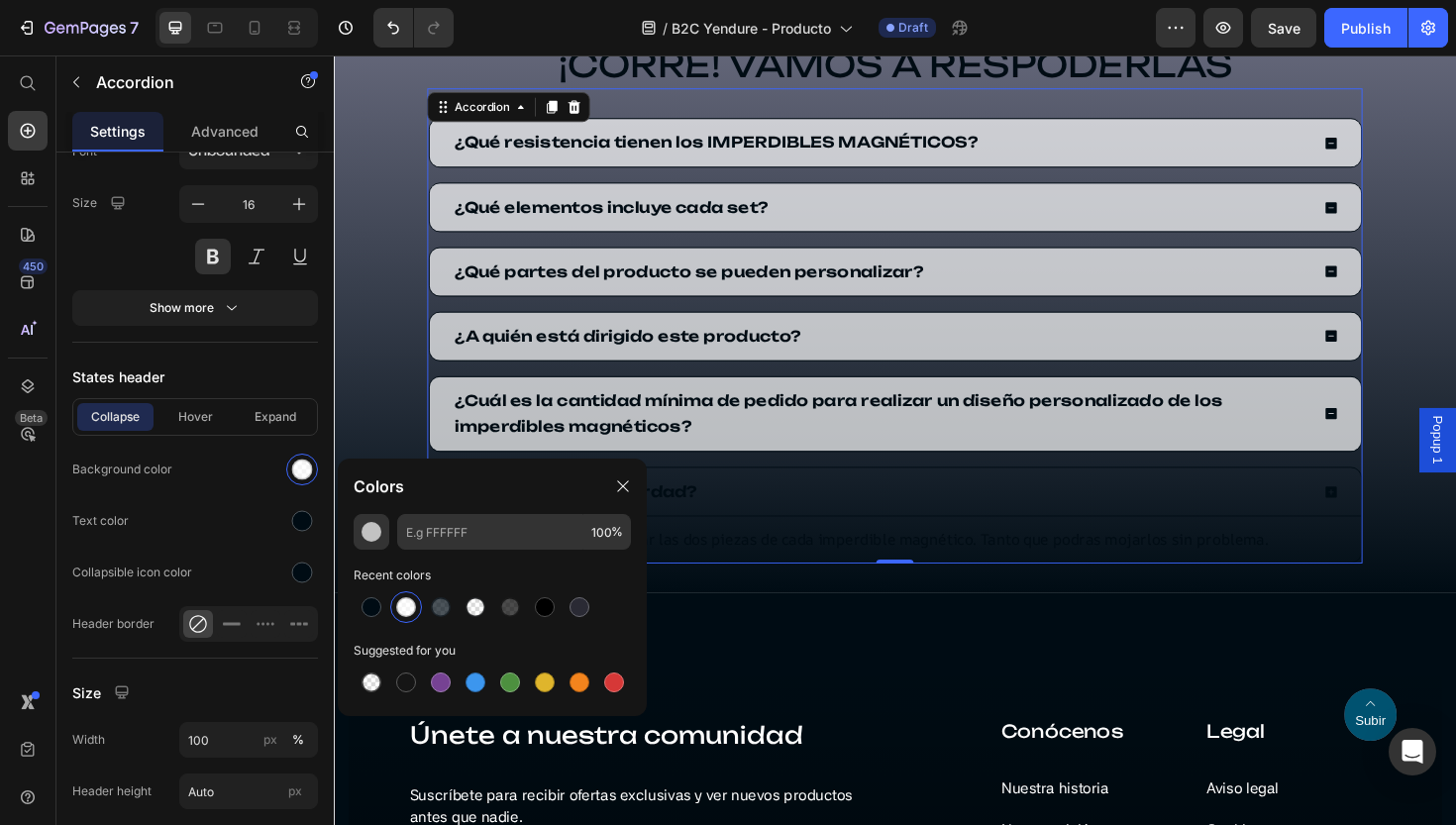 type on "70" 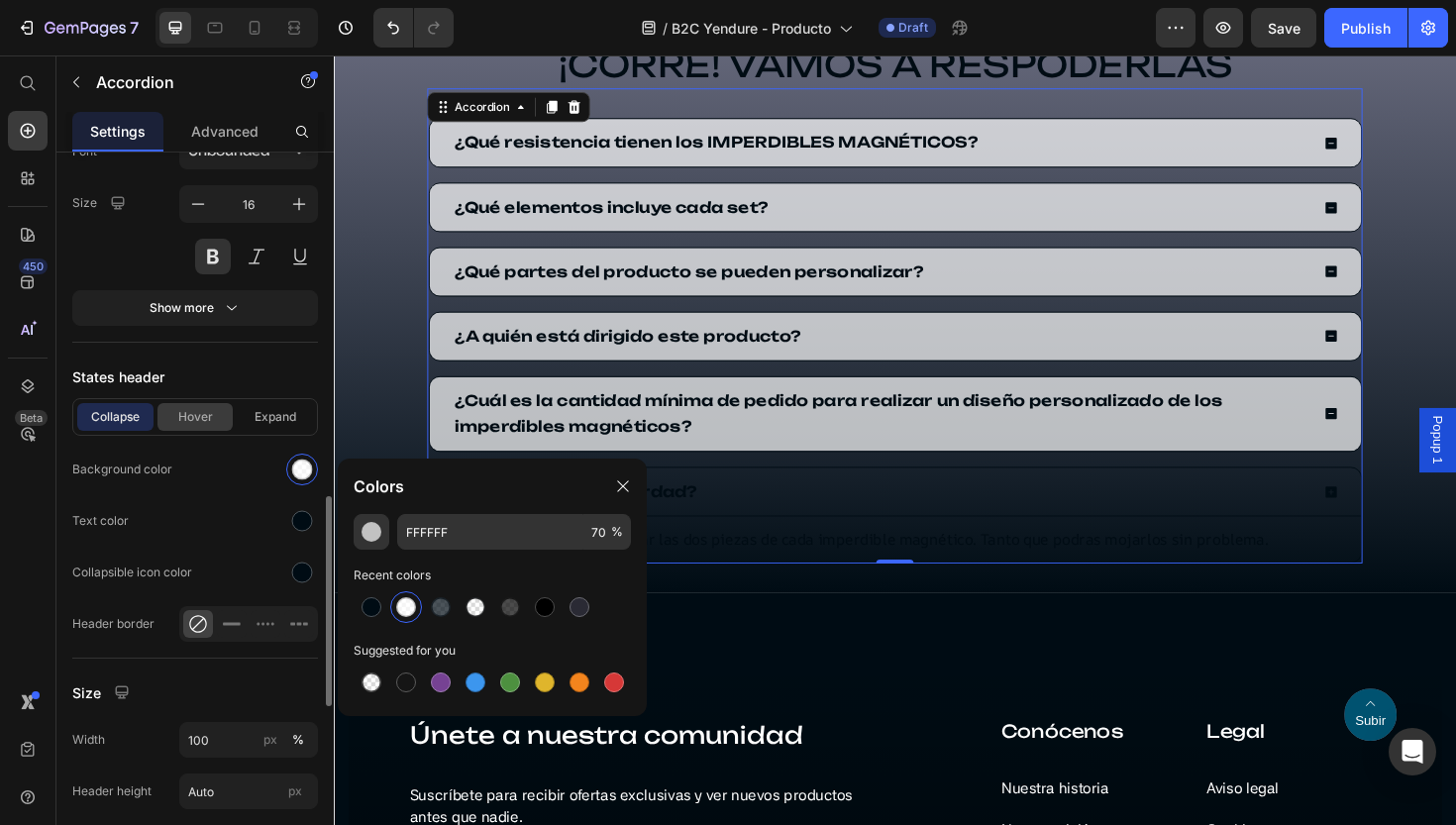 click on "Hover" at bounding box center [195, 417] 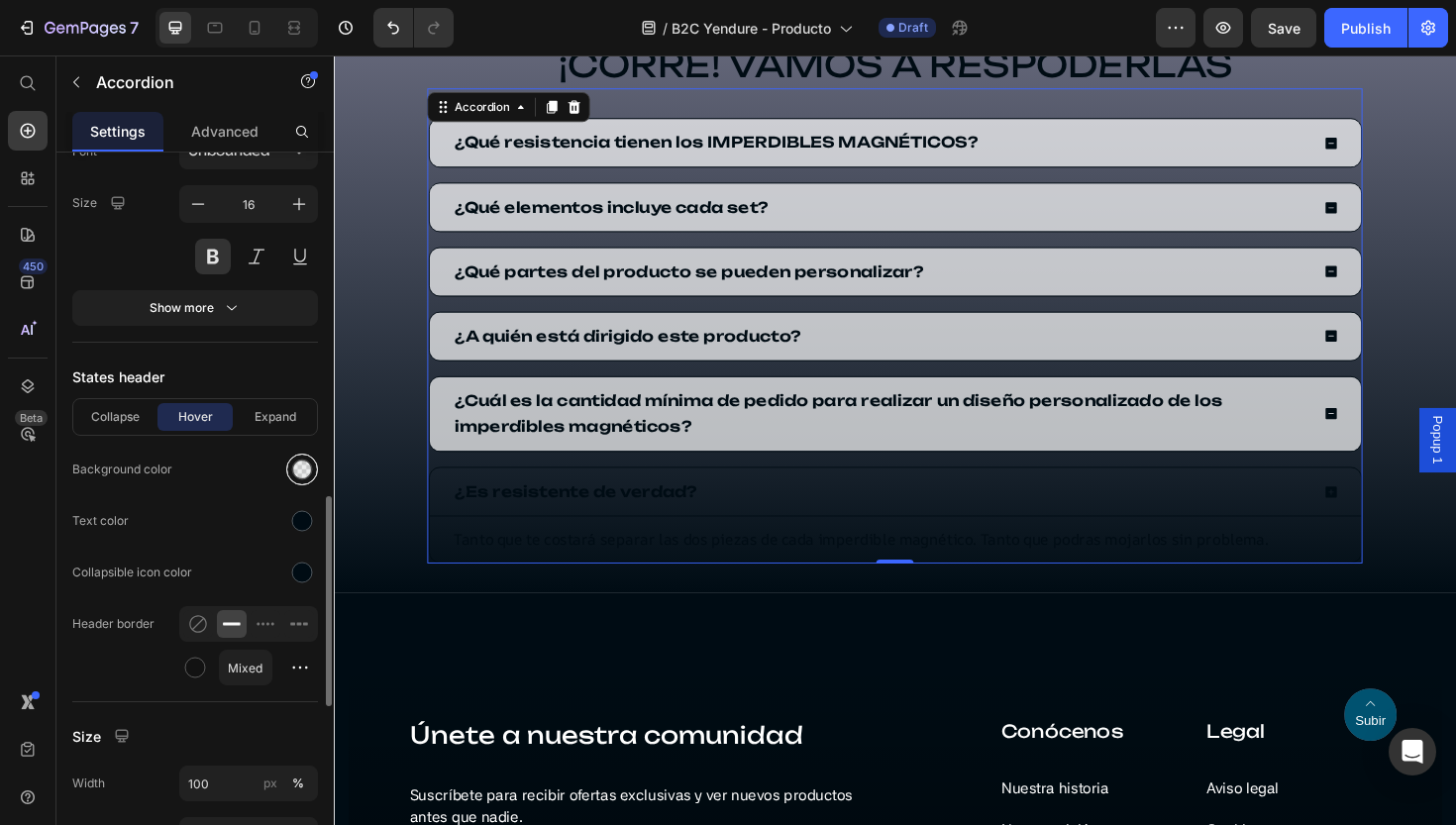 click at bounding box center [302, 469] 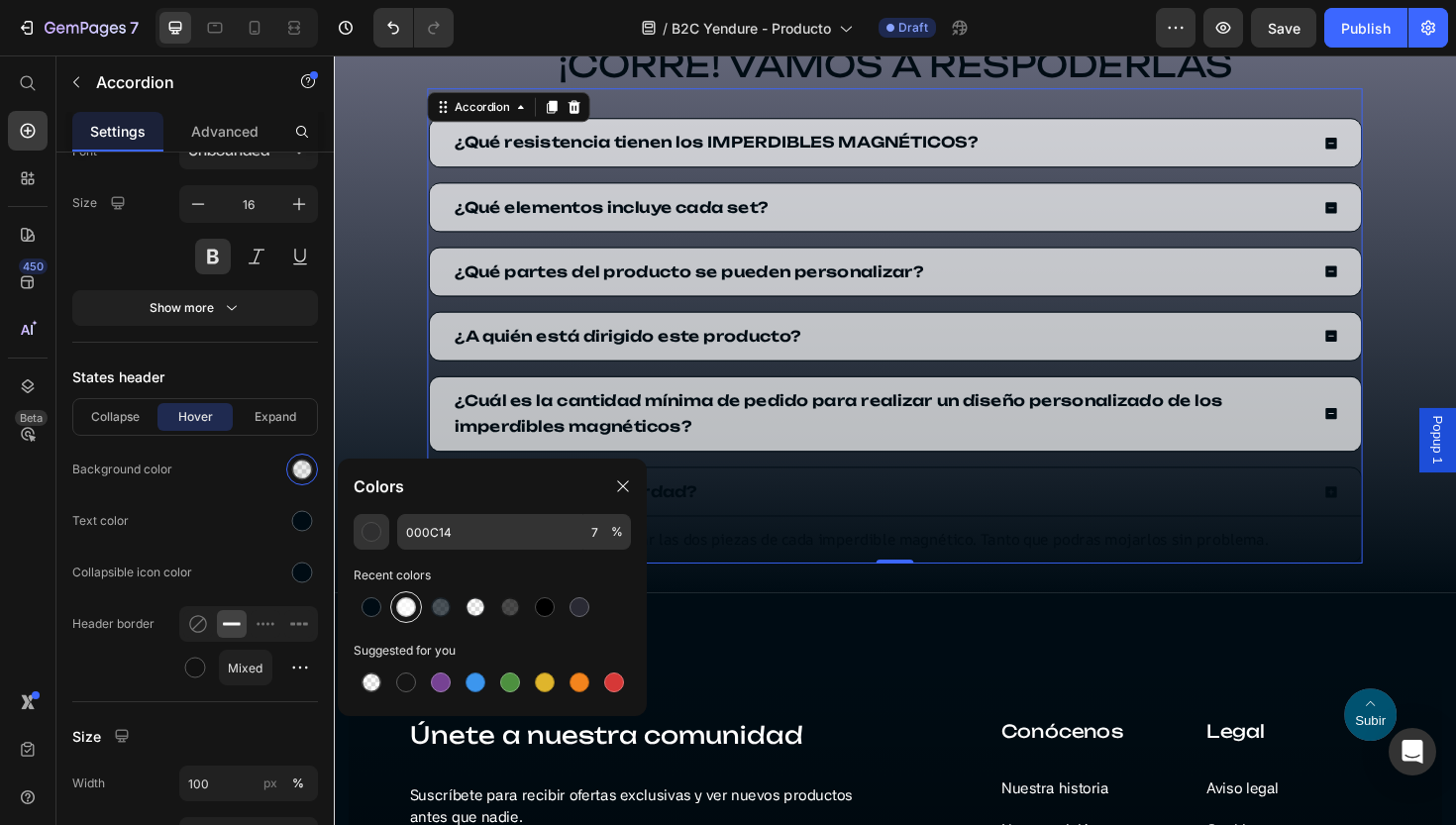 click at bounding box center (406, 607) 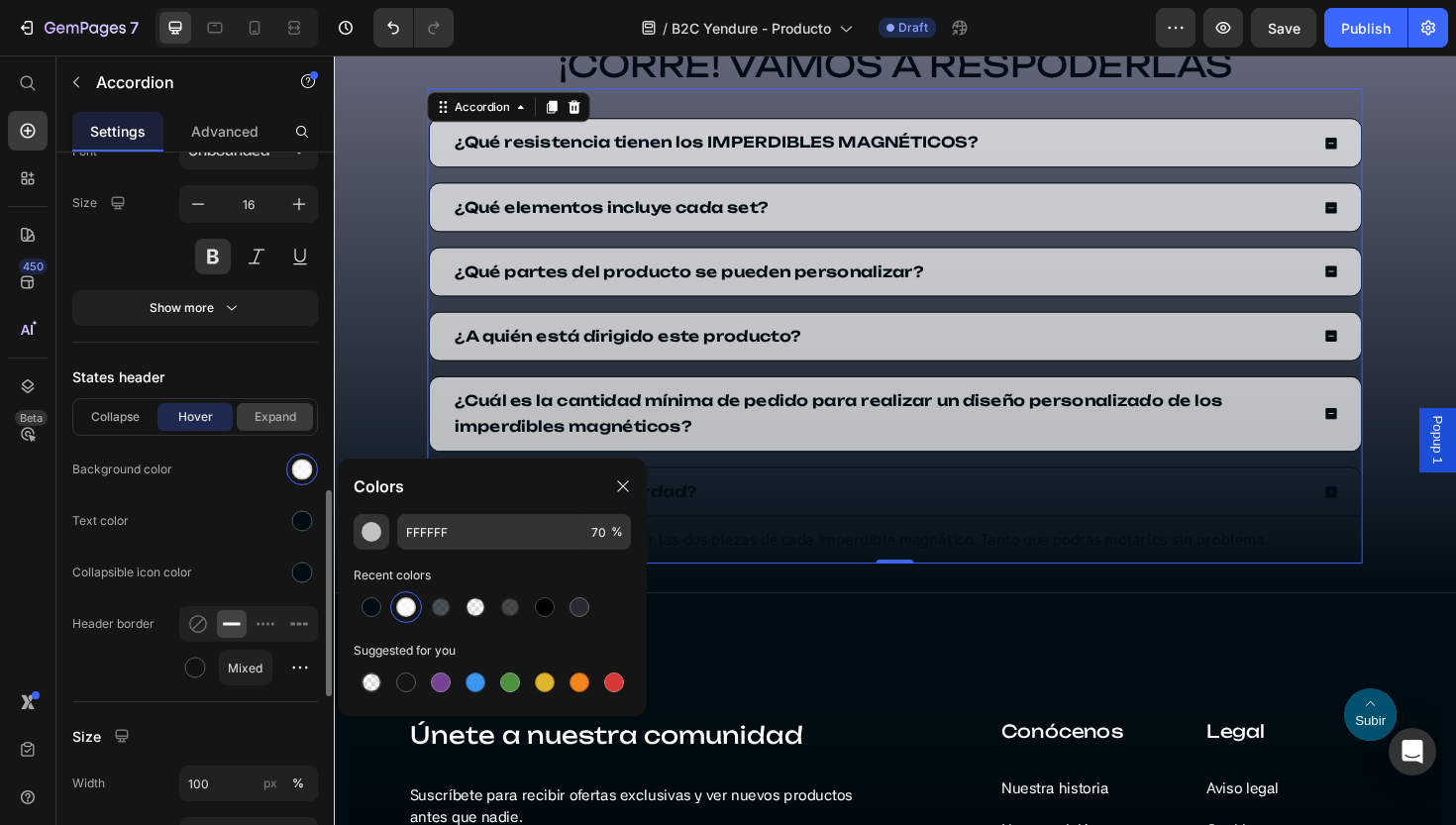 click on "Expand" at bounding box center [274, 417] 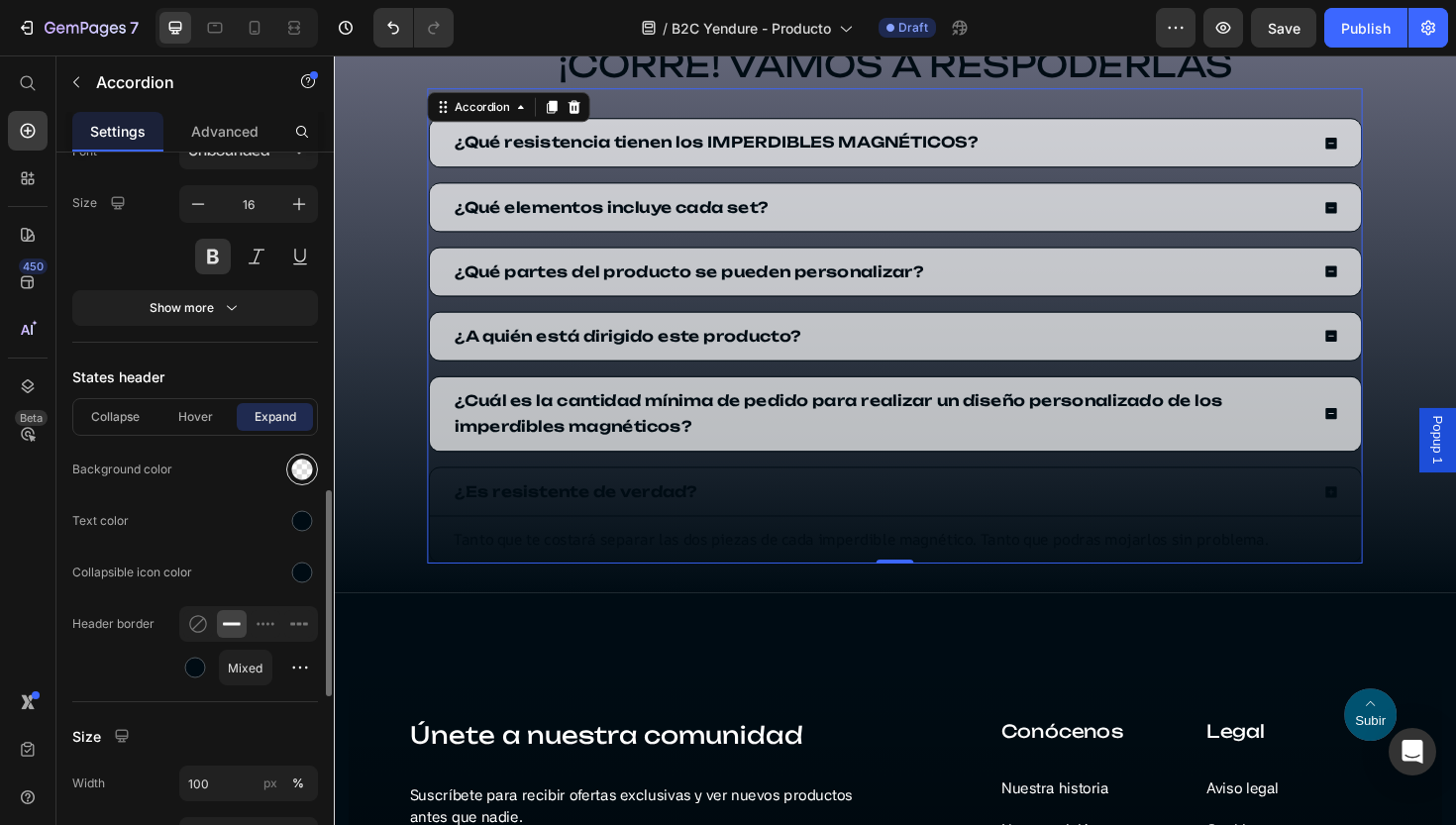 click at bounding box center [302, 469] 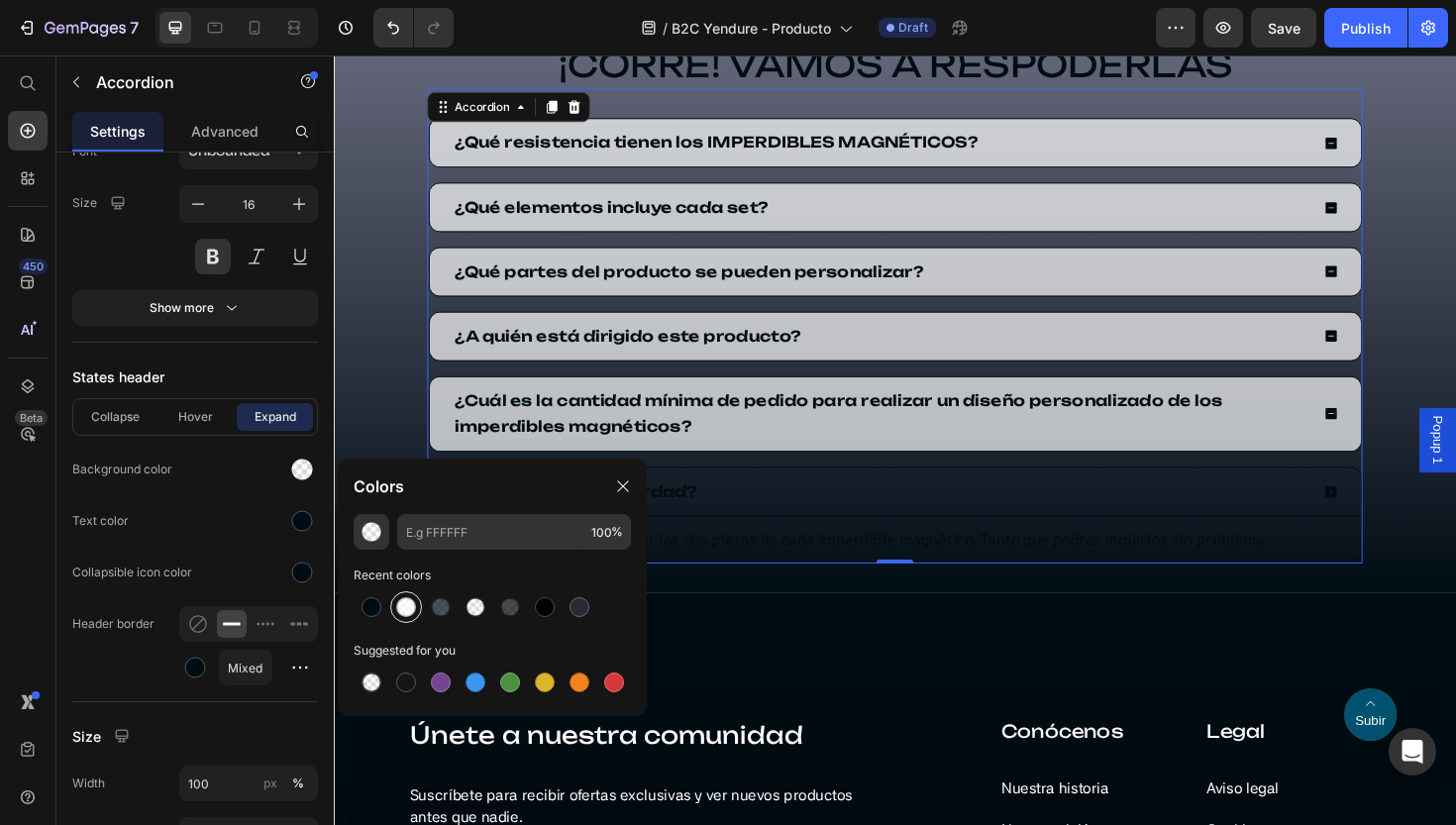 click at bounding box center [406, 607] 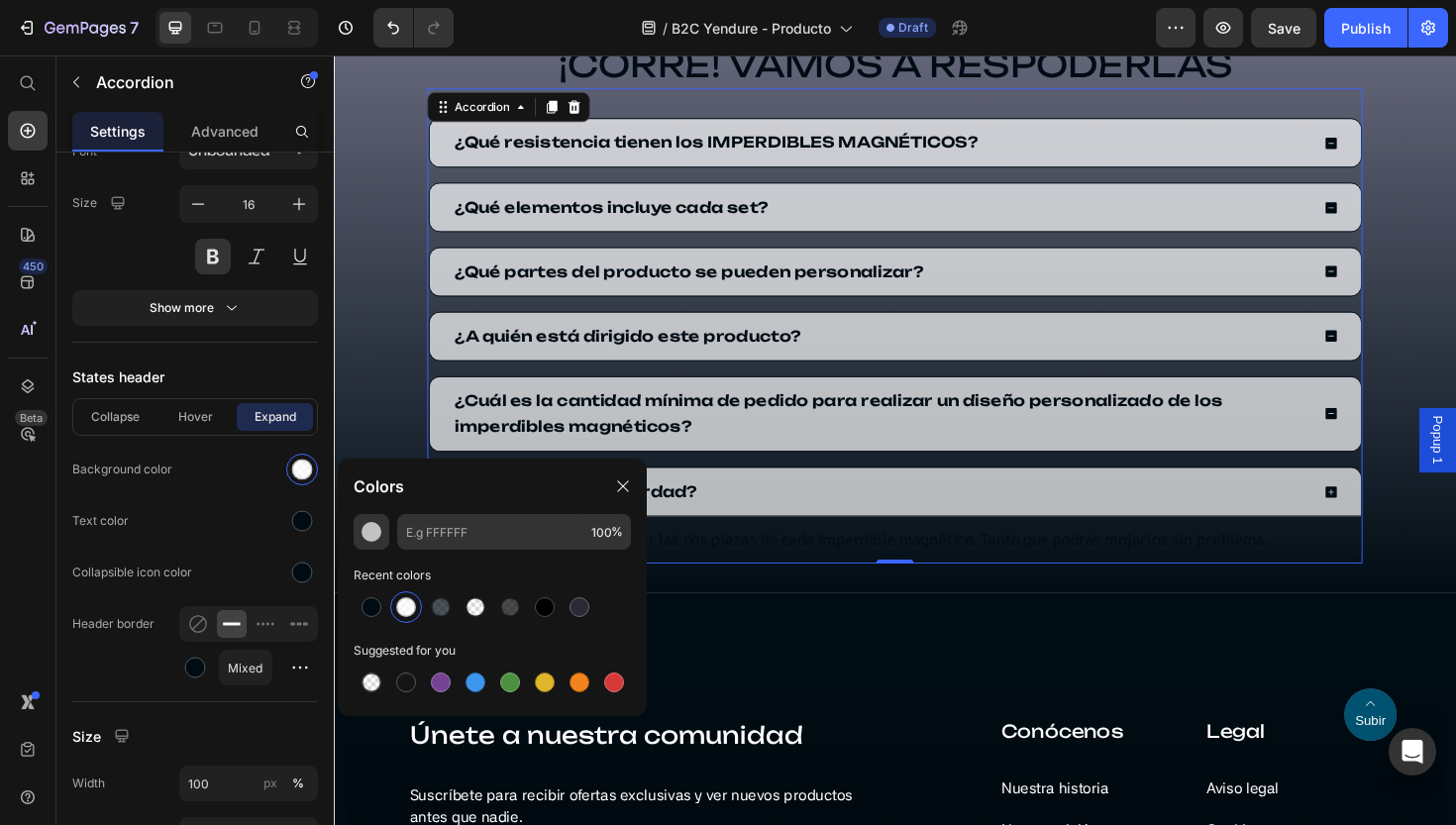 type on "FFFFFF" 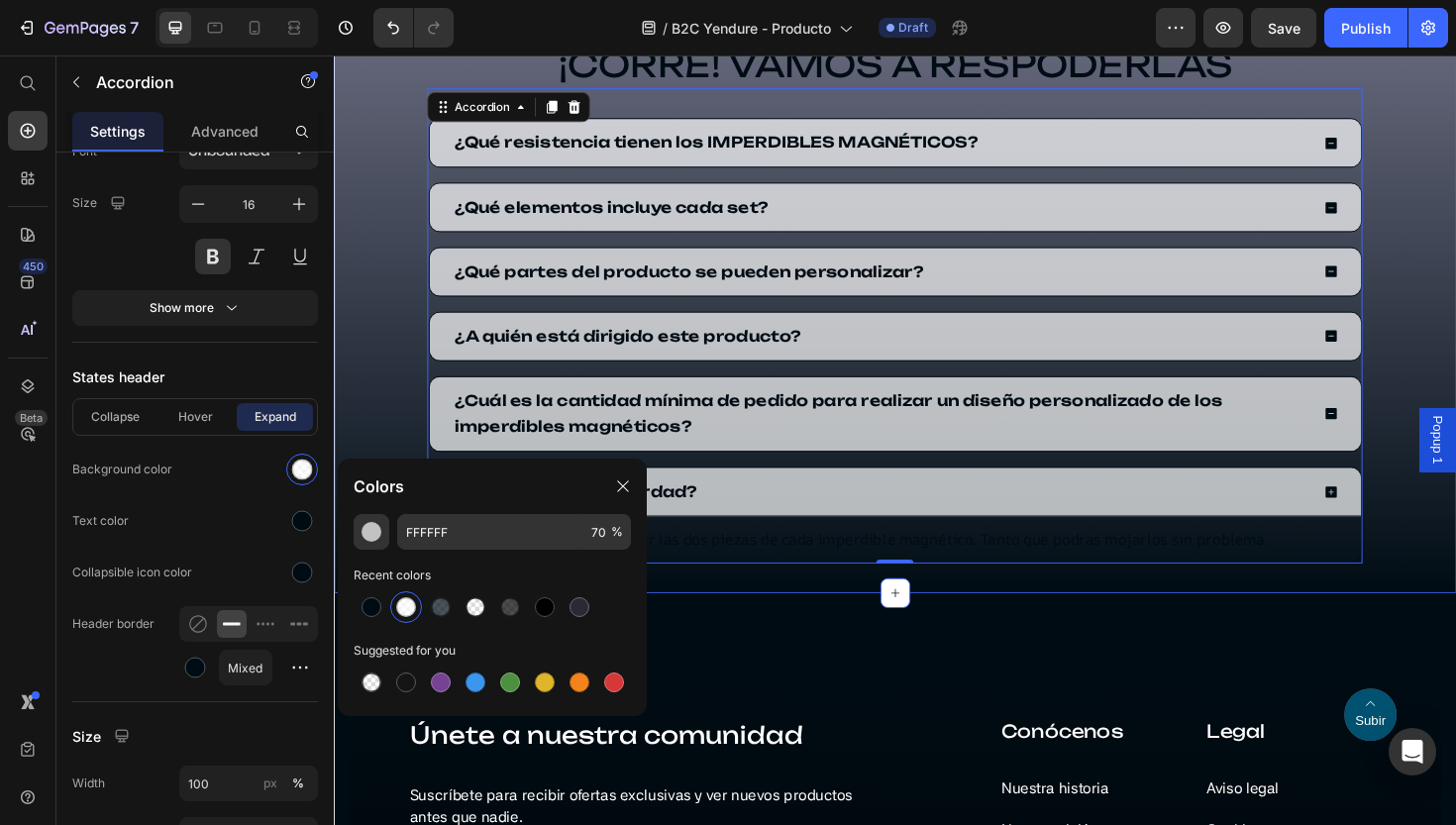 click on "¿TIENES ALGUNA DUDA? Button ¡CORRE! VAMOS A RESPODERLAS Heading
¿Qué resistencia tienen los IMPERDIBLES MAGNÉTICOS?
¿Qué elementos incluye cada set?
¿Qué partes del producto se pueden personalizar?
¿A quién está dirigido este producto?
¿Cuál es la cantidad mínima de pedido para realizar un diseño personalizado de los imperdibles magnéticos?
¿Es resistente de verdad? Tanto que te costará separar las dos piezas de cada imperdible magnético. Tanto que podras mojarlos sin problema. Text Block Accordion   0 Row Row Section 2" at bounding box center (928, 248) 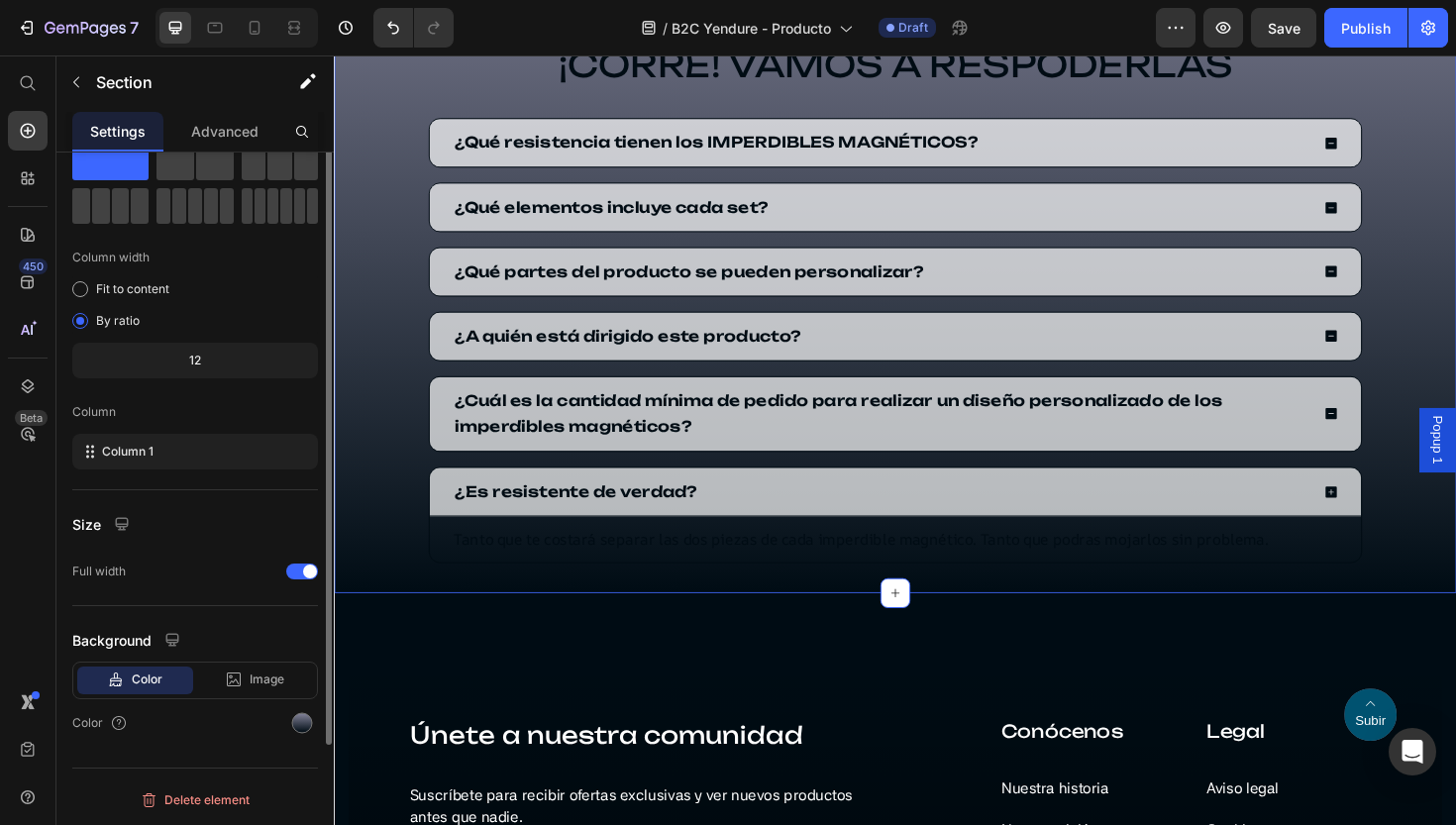 scroll, scrollTop: 0, scrollLeft: 0, axis: both 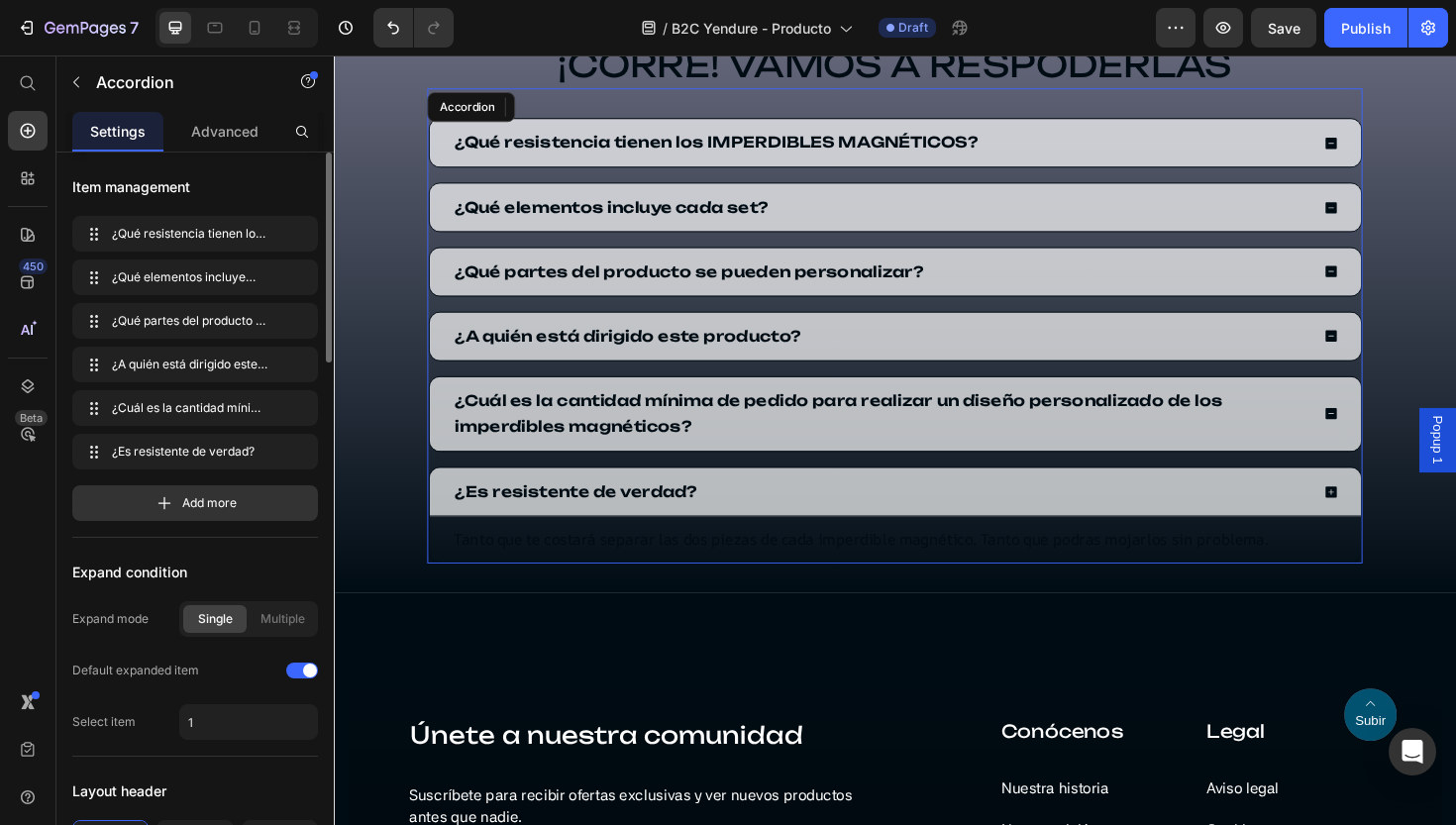 click on "¿Es resistente de verdad?" at bounding box center [912, 517] 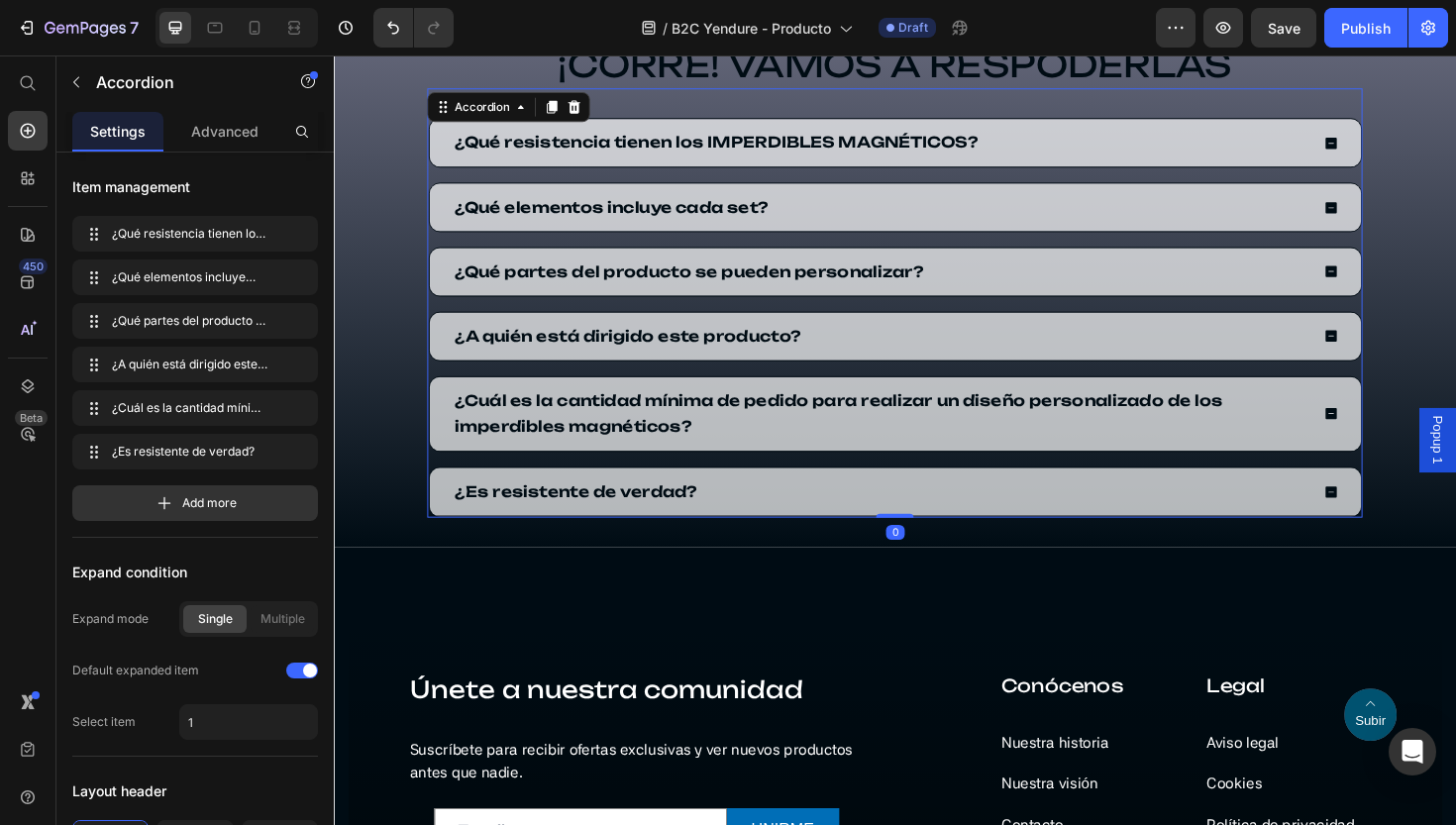 click on "¿Es resistente de verdad?" at bounding box center (912, 517) 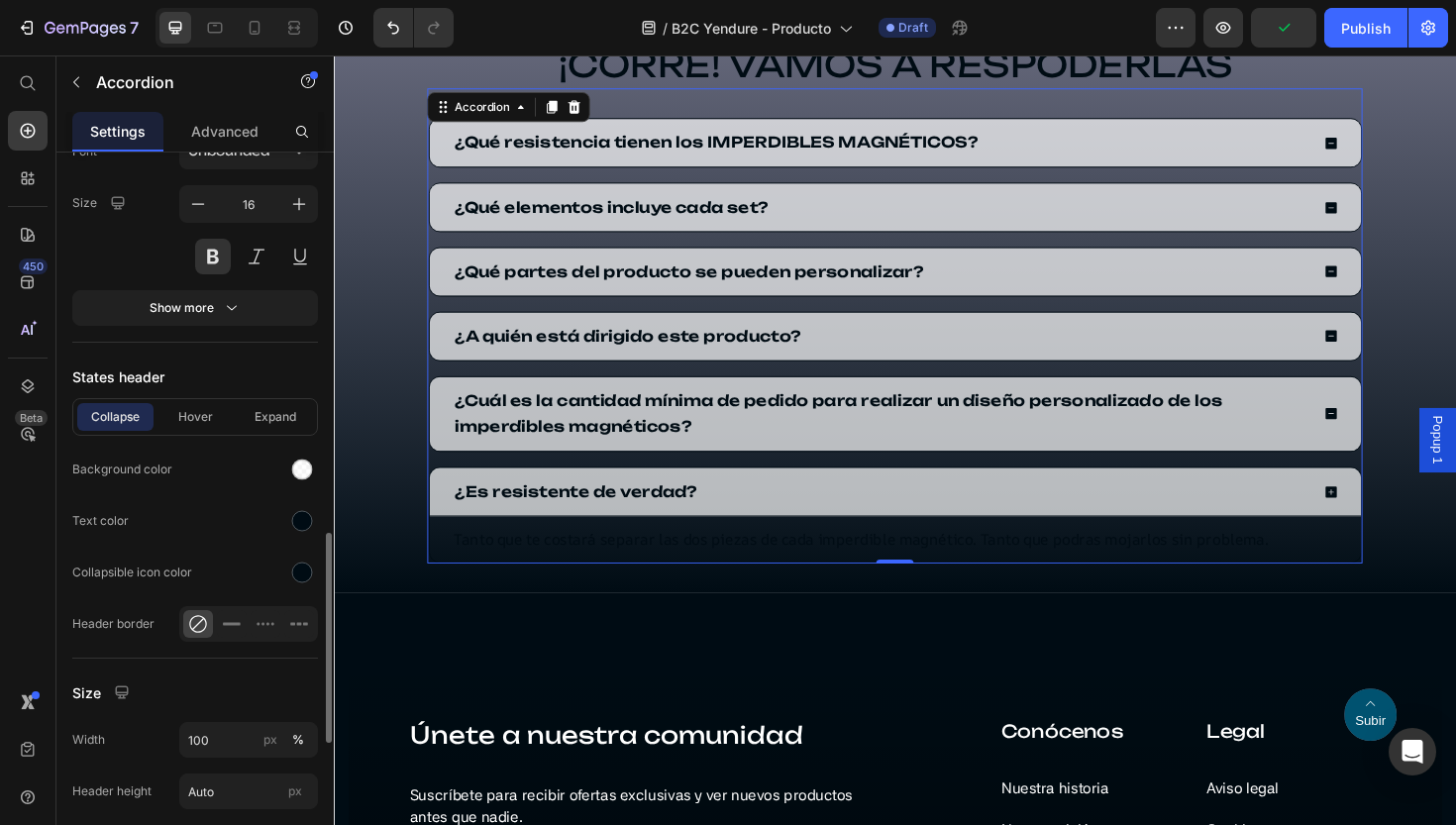 scroll, scrollTop: 1220, scrollLeft: 0, axis: vertical 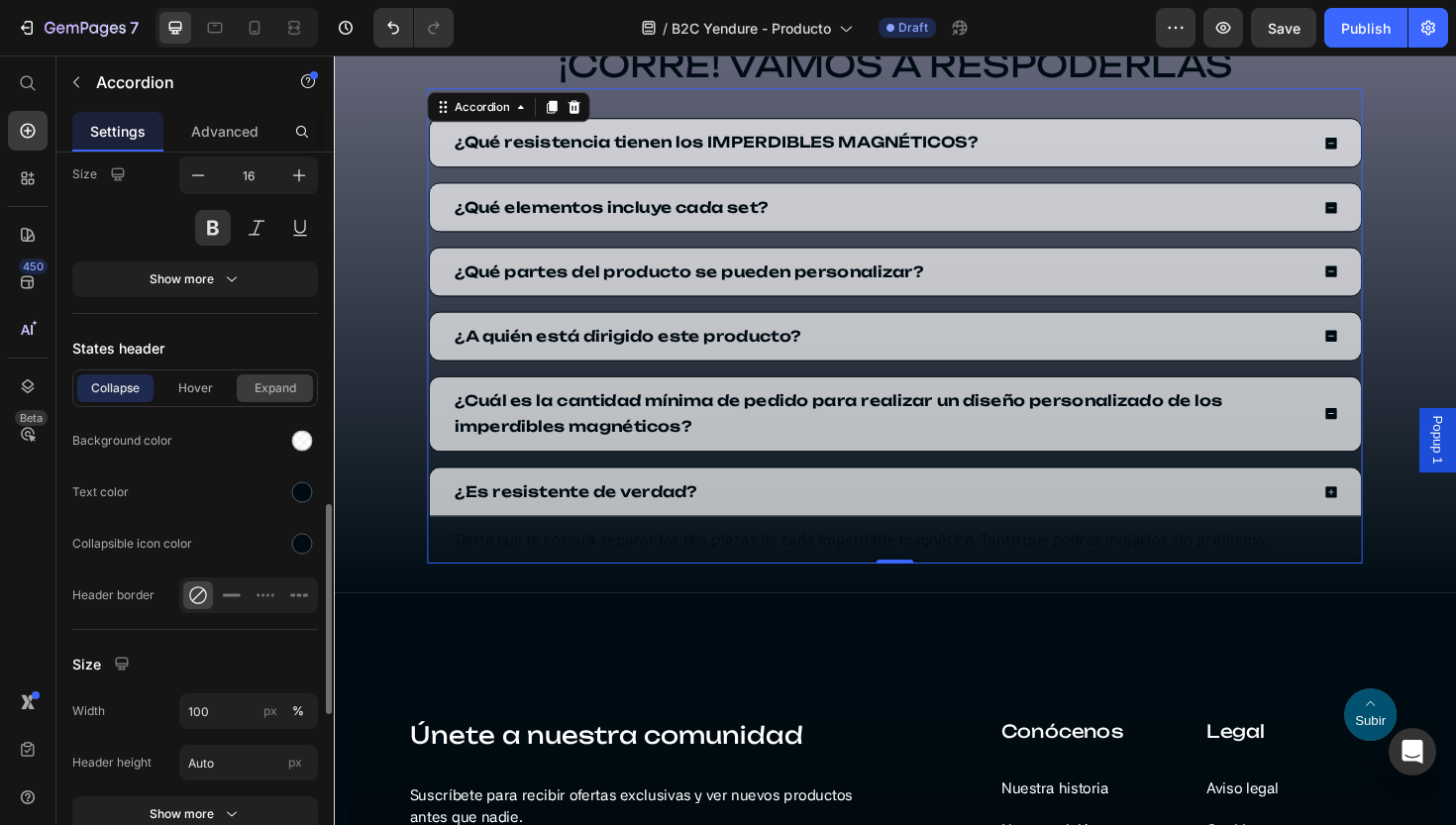click on "Expand" at bounding box center (274, 388) 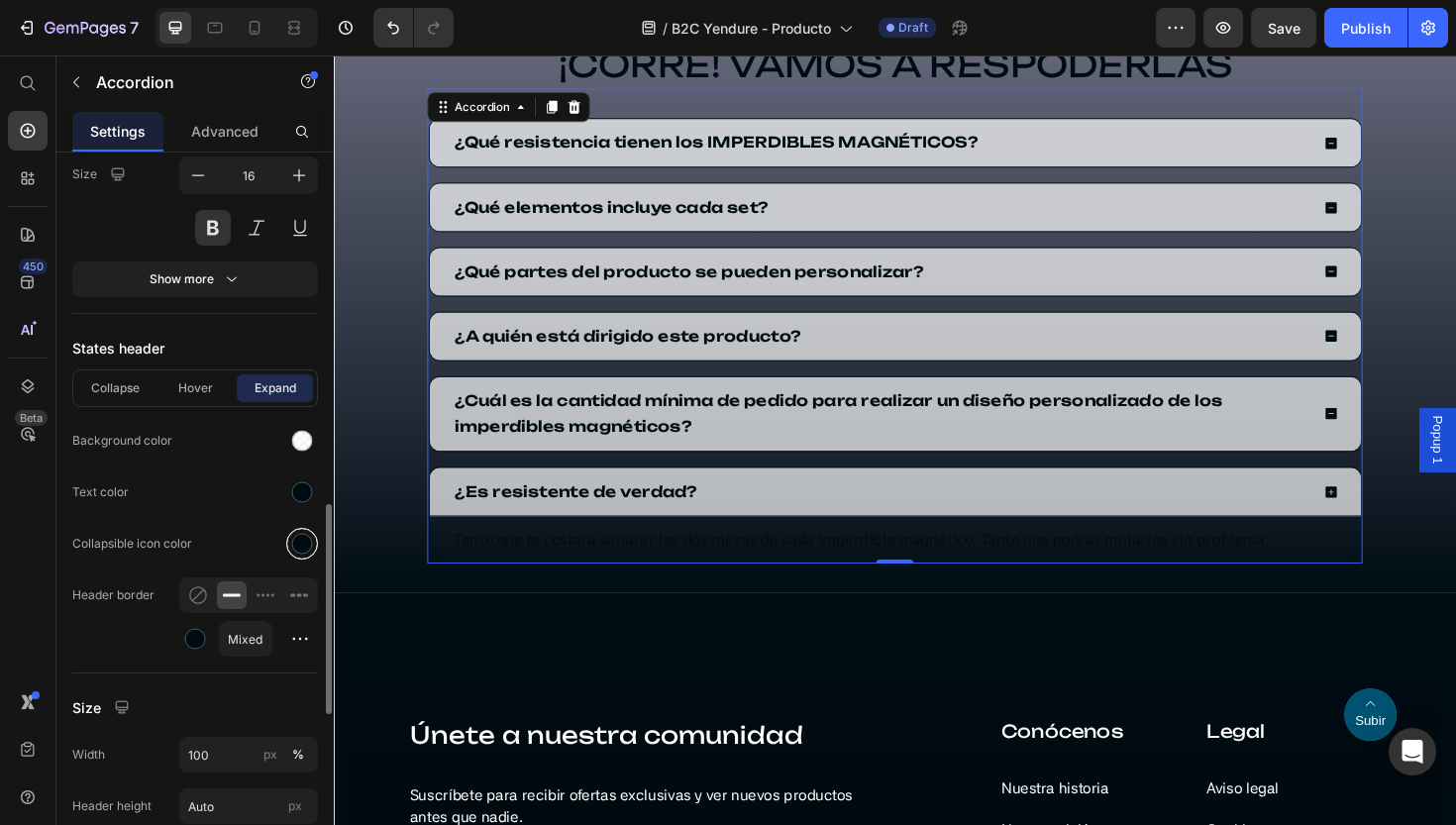 click at bounding box center (302, 544) 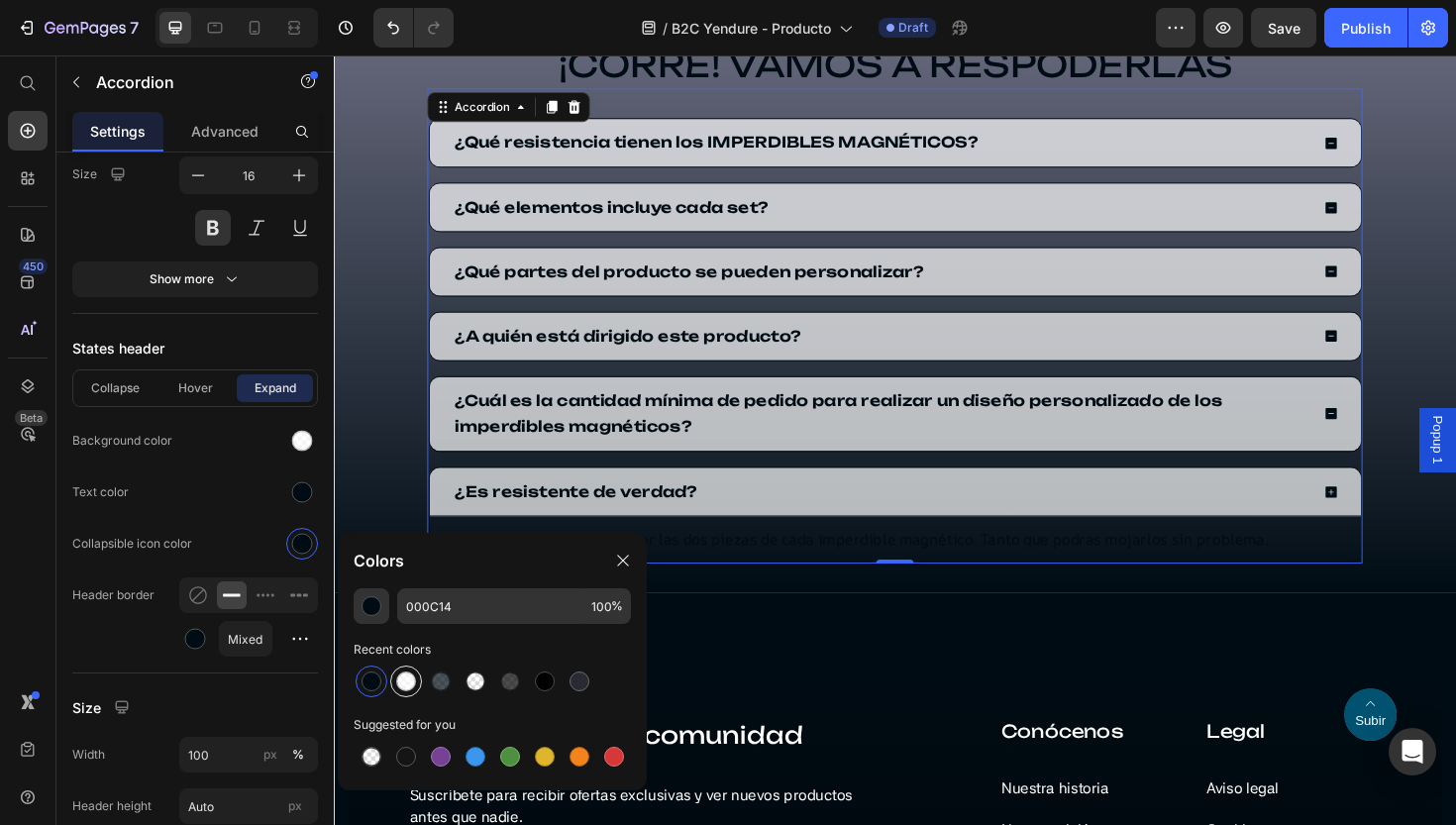 click at bounding box center [406, 681] 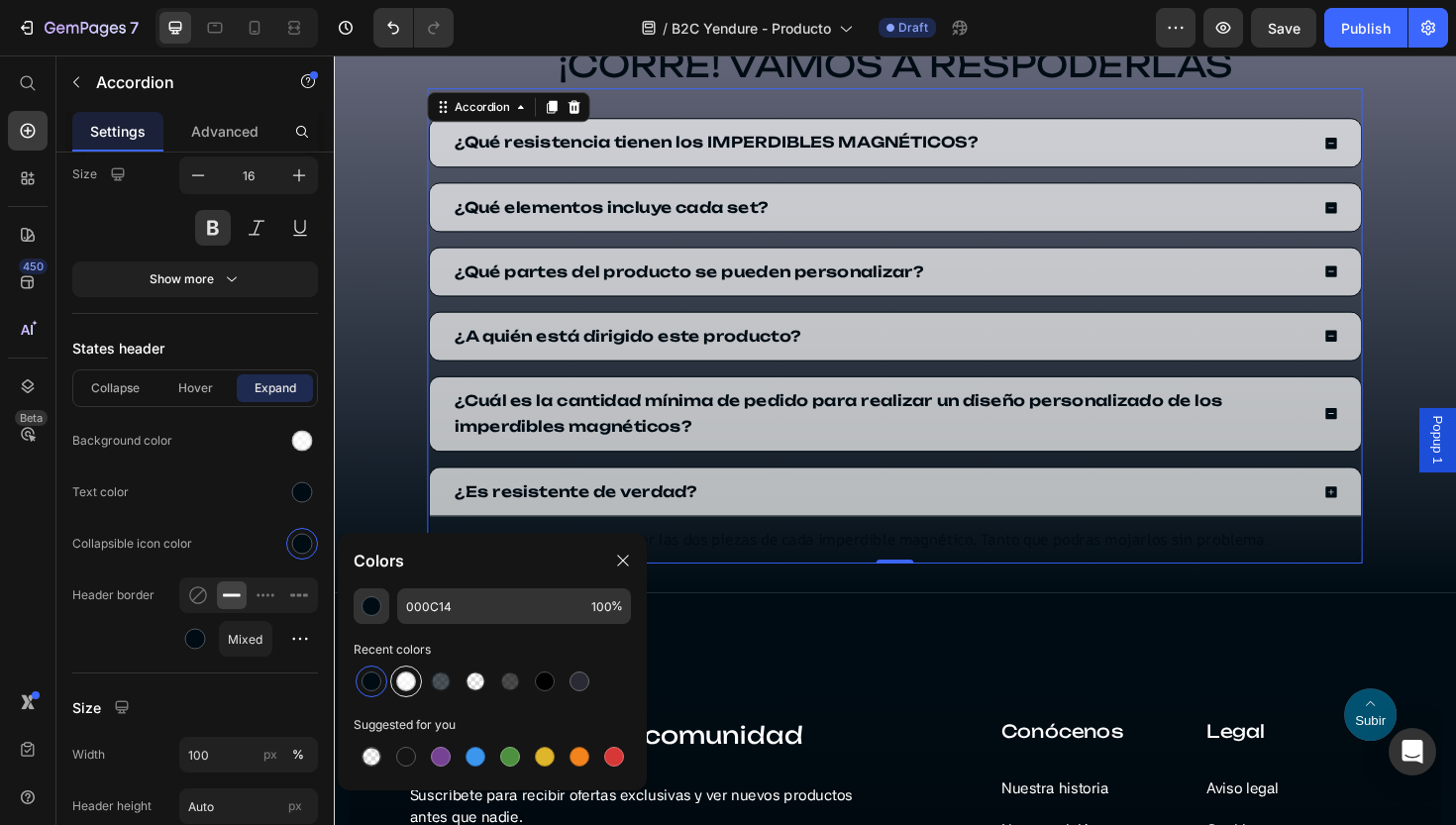 type on "FFFFFF" 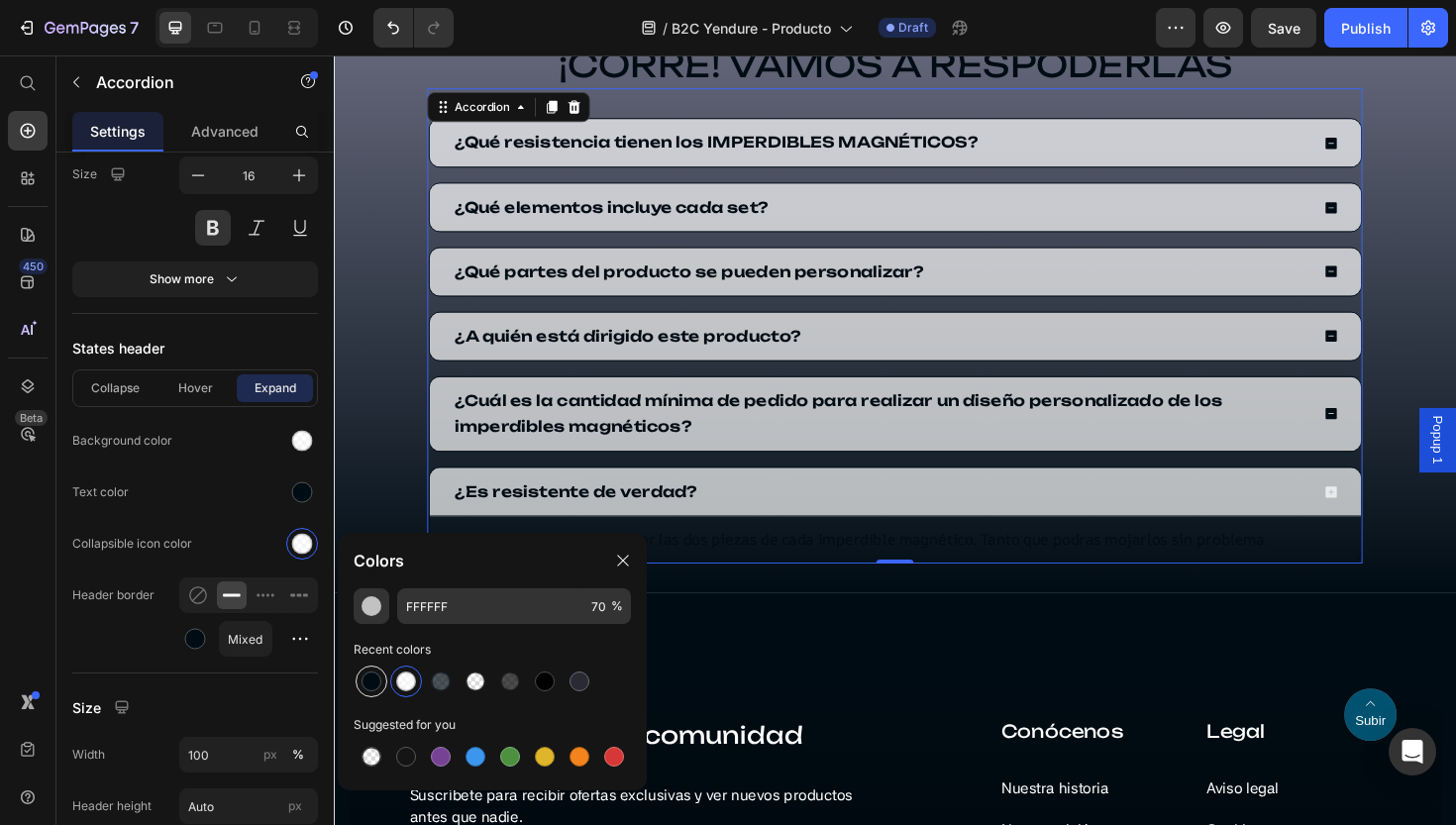 click at bounding box center [371, 681] 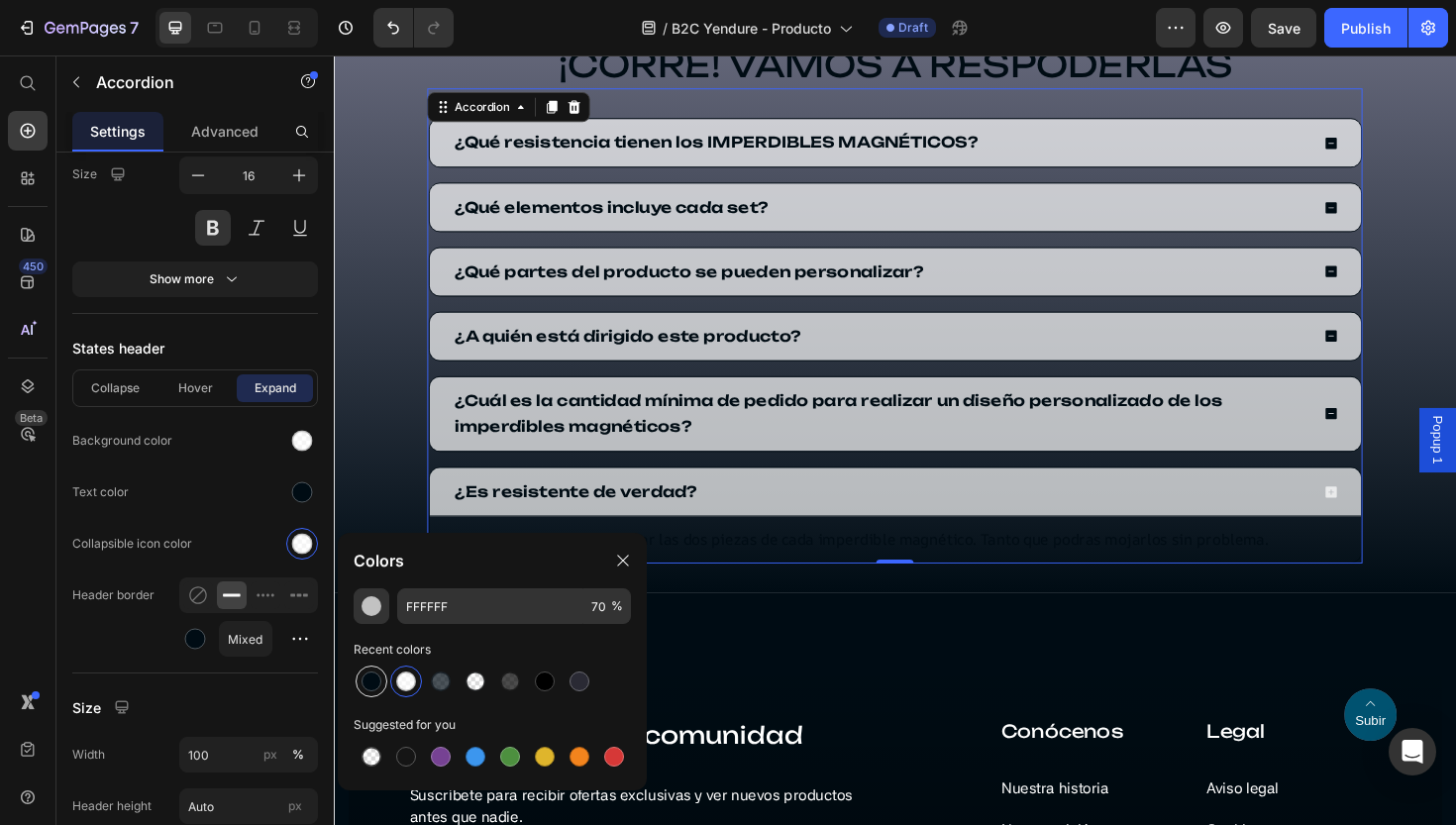 type on "000C14" 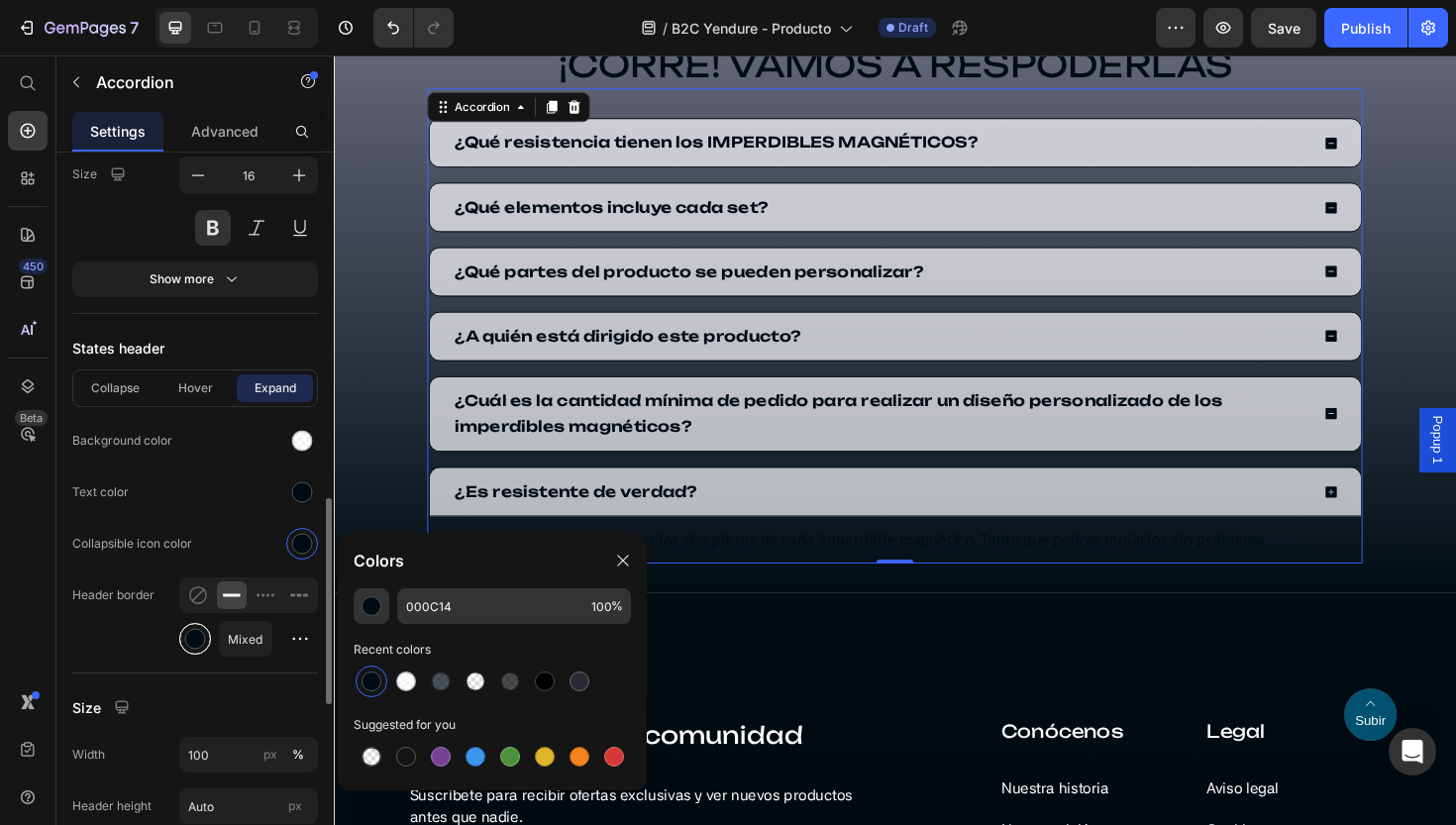 click at bounding box center [195, 639] 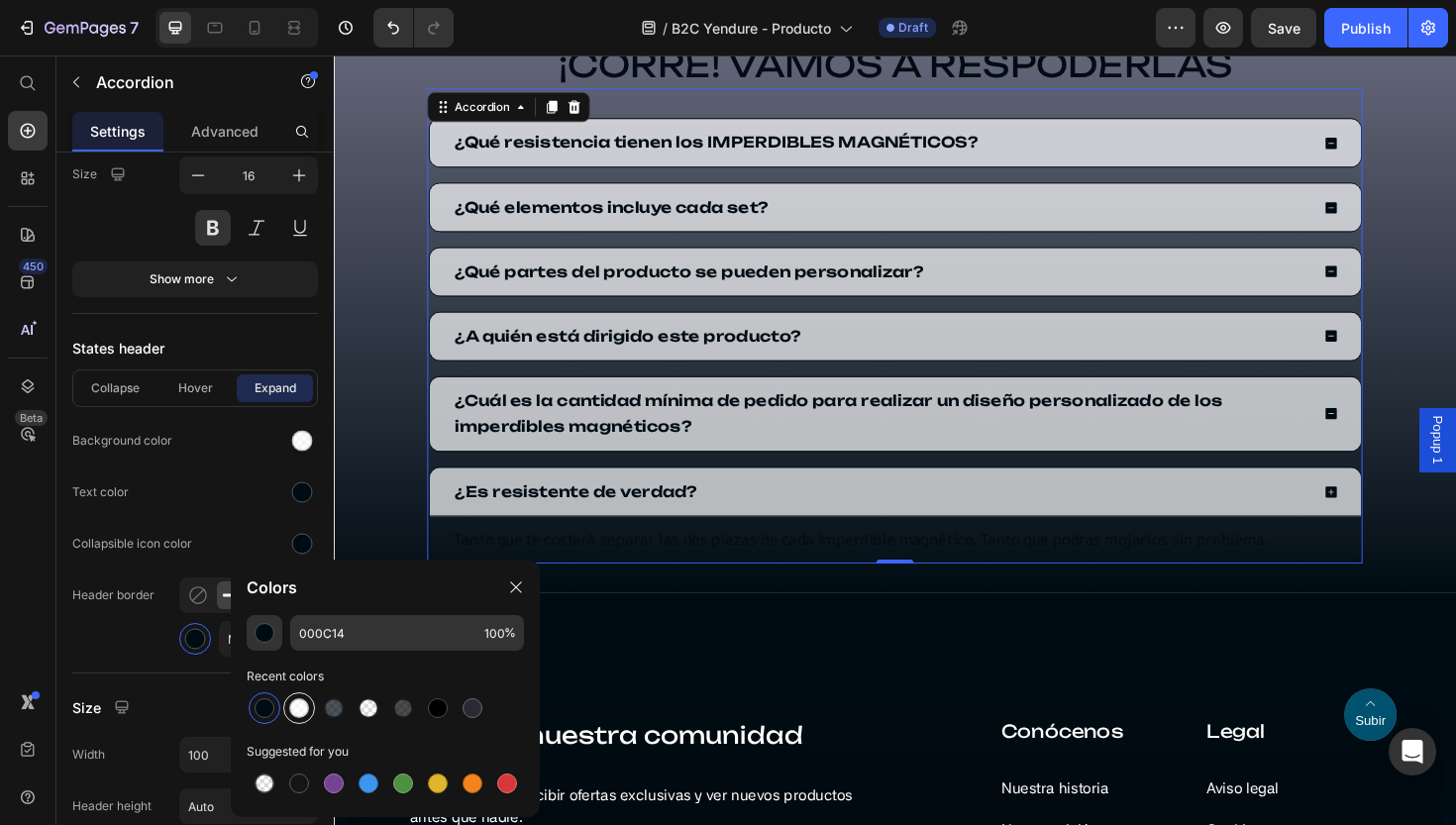 click at bounding box center [299, 708] 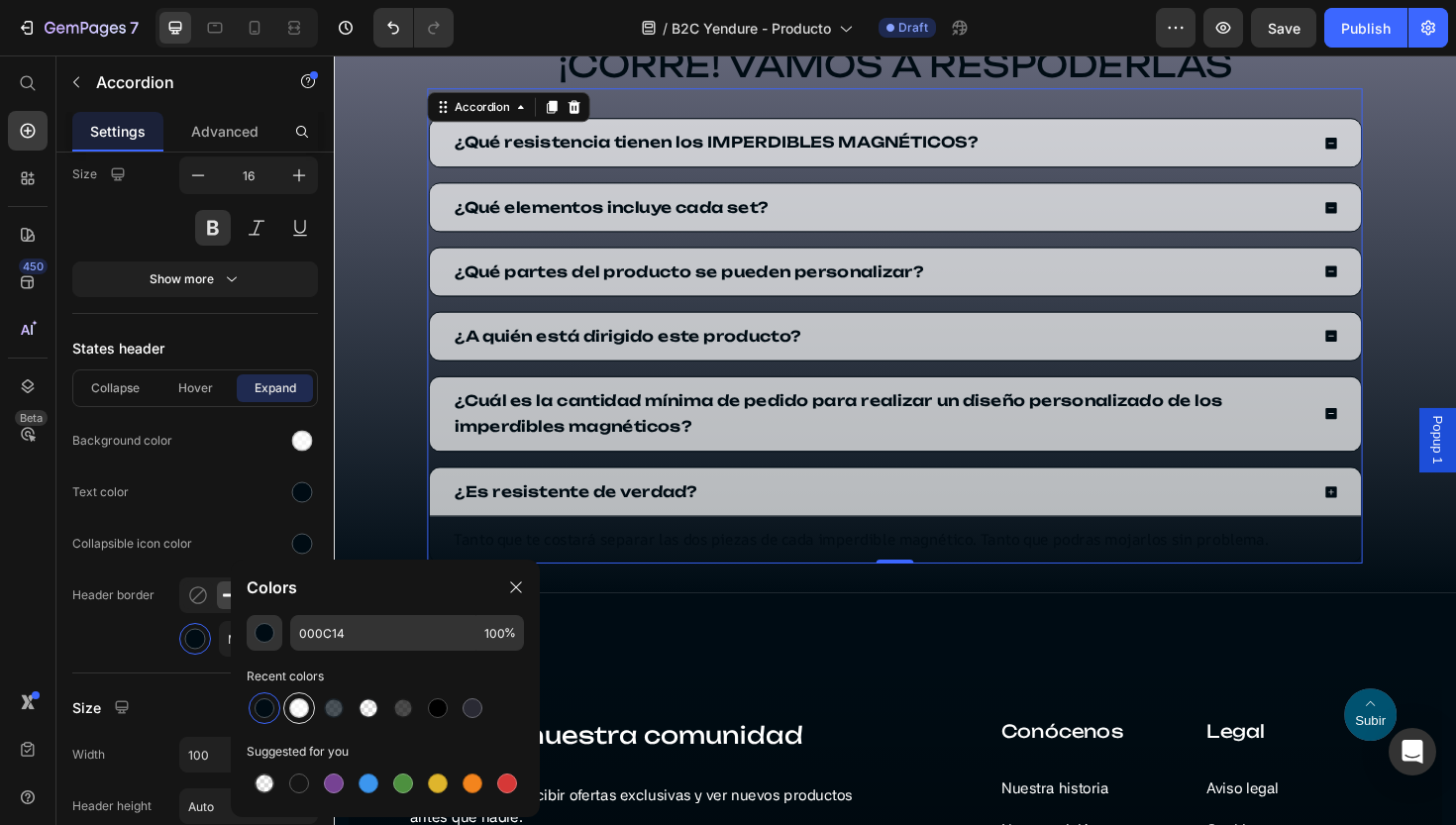 type on "FFFFFF" 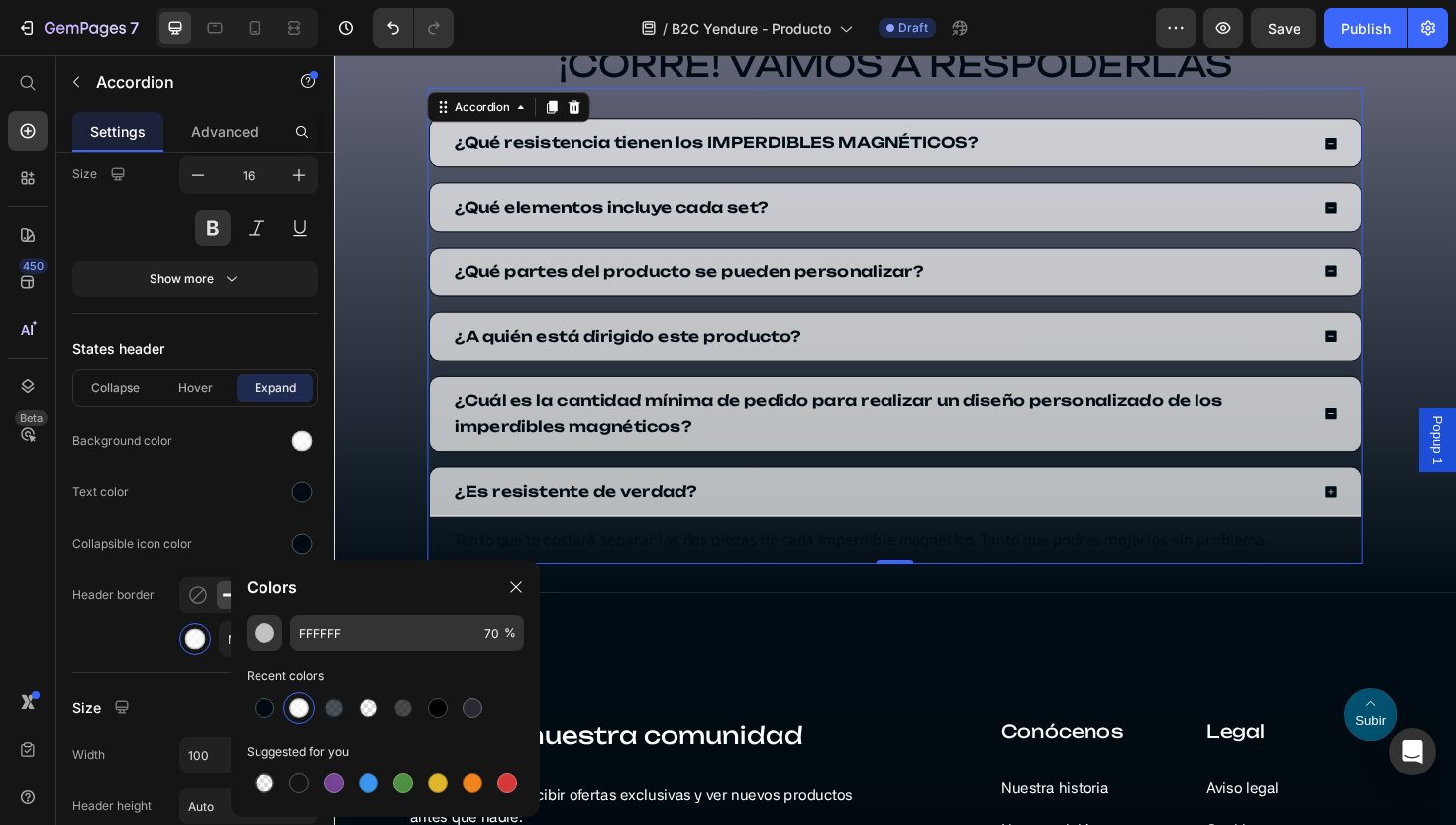click at bounding box center [299, 708] 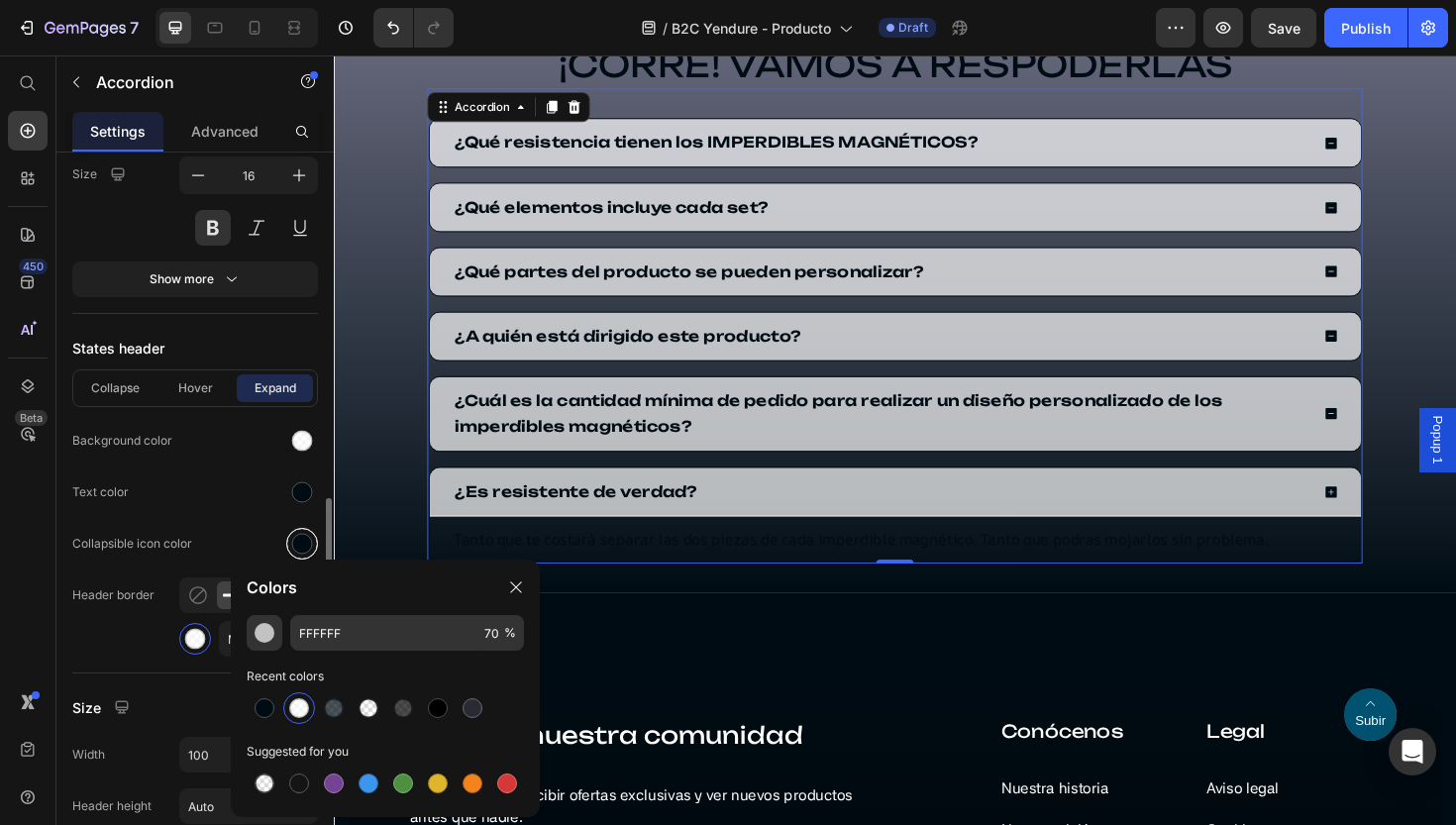 click at bounding box center (302, 544) 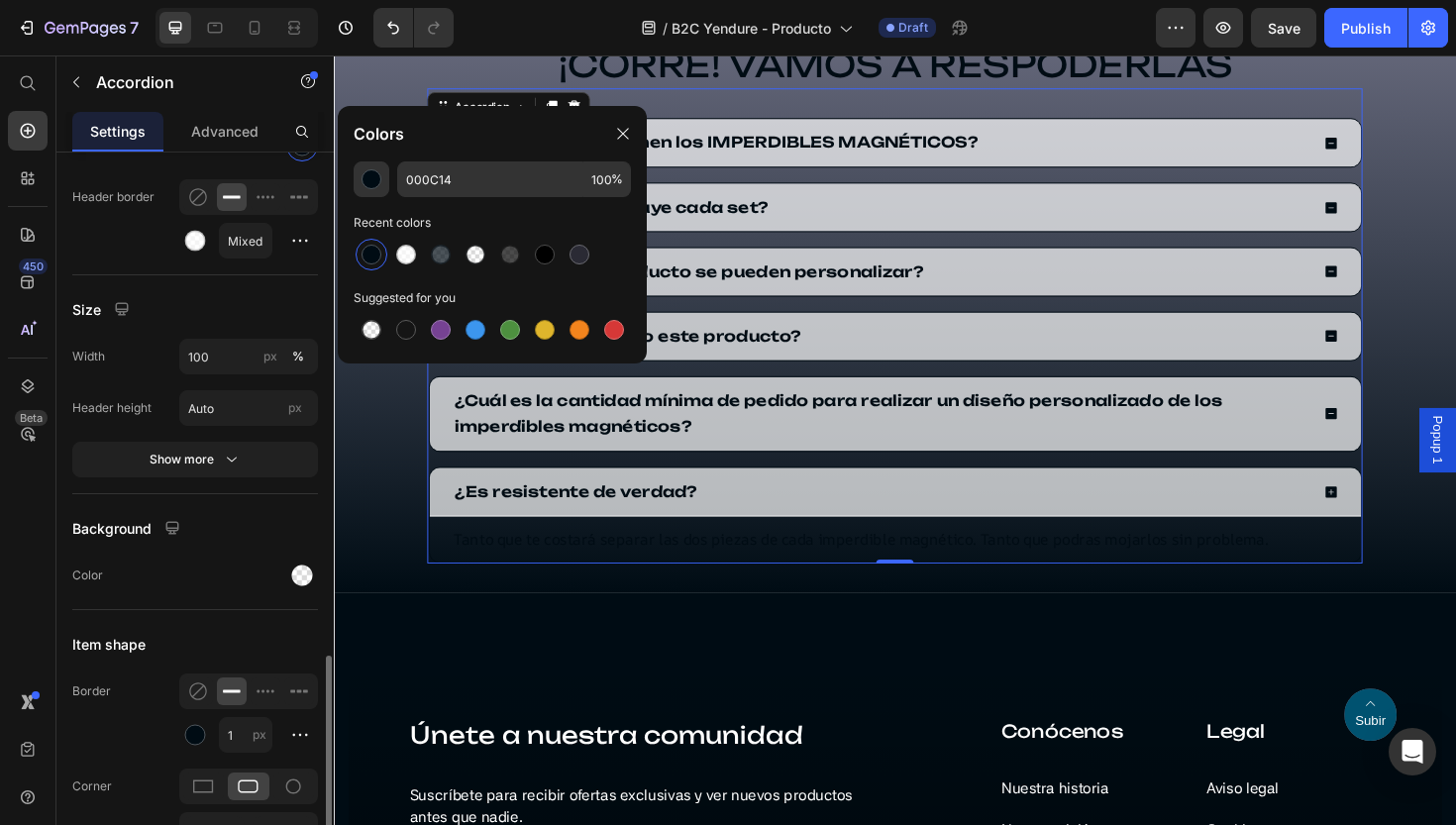 scroll, scrollTop: 1659, scrollLeft: 0, axis: vertical 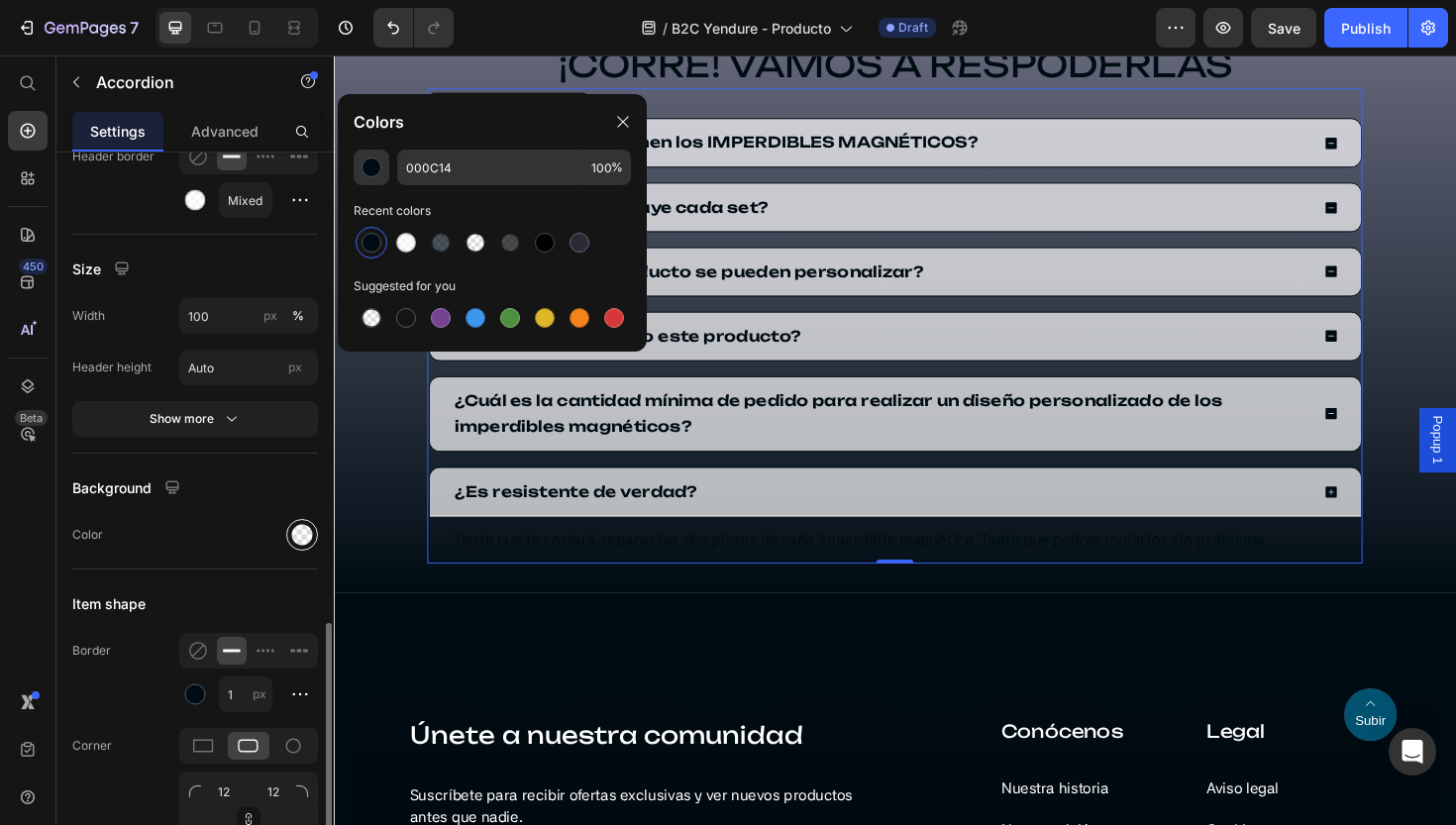 click at bounding box center [302, 535] 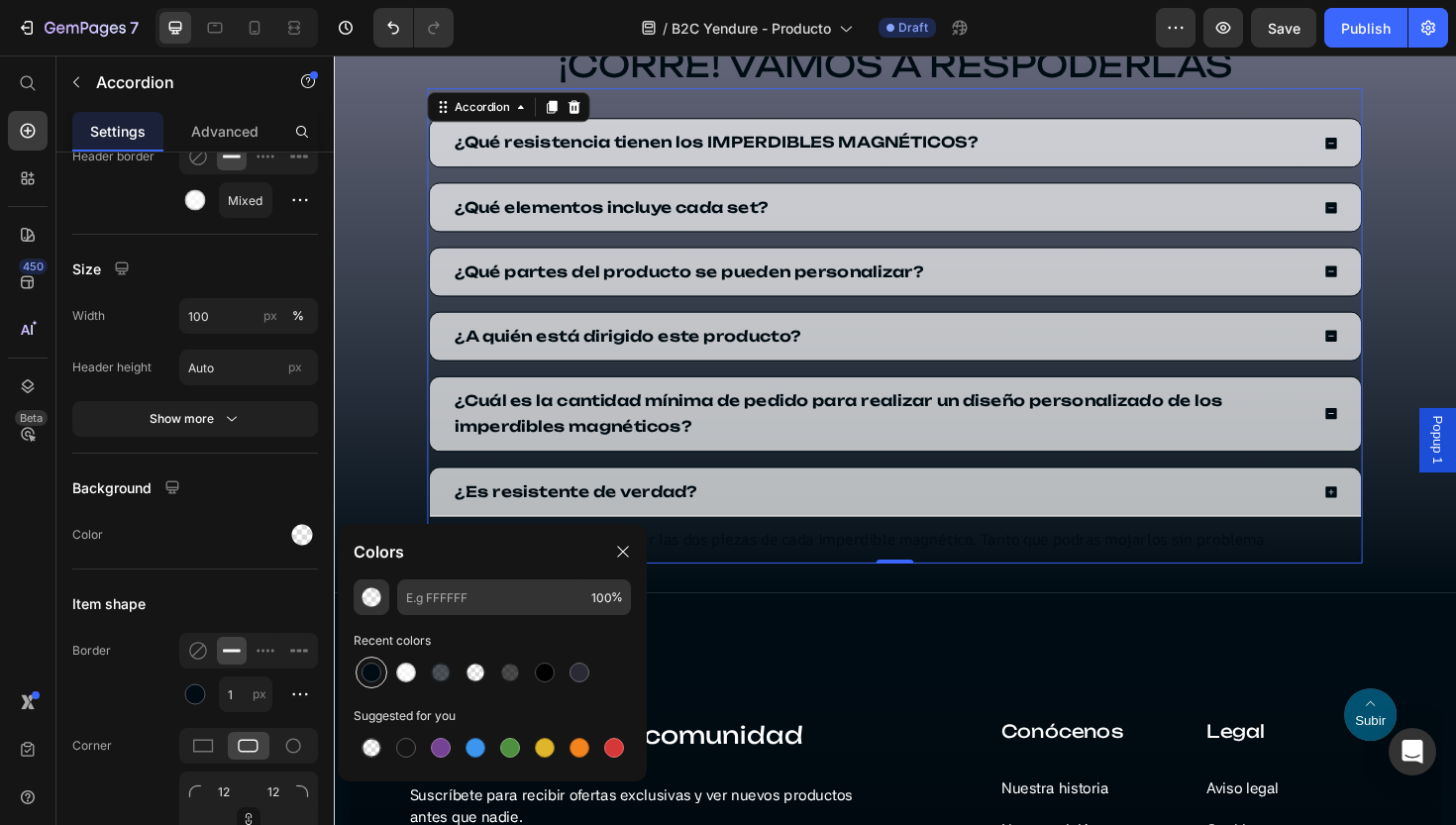 click at bounding box center (371, 672) 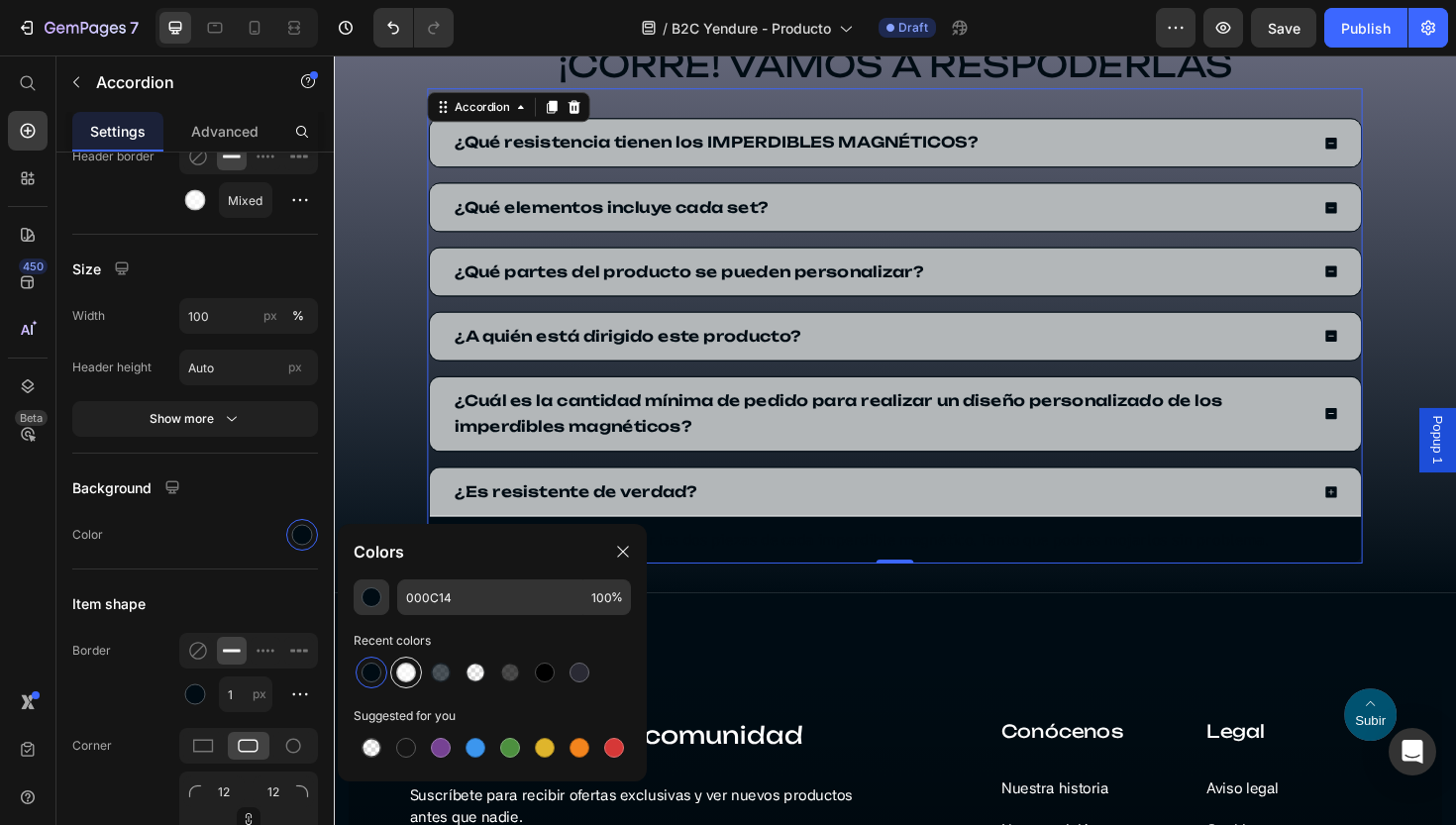 click at bounding box center (406, 672) 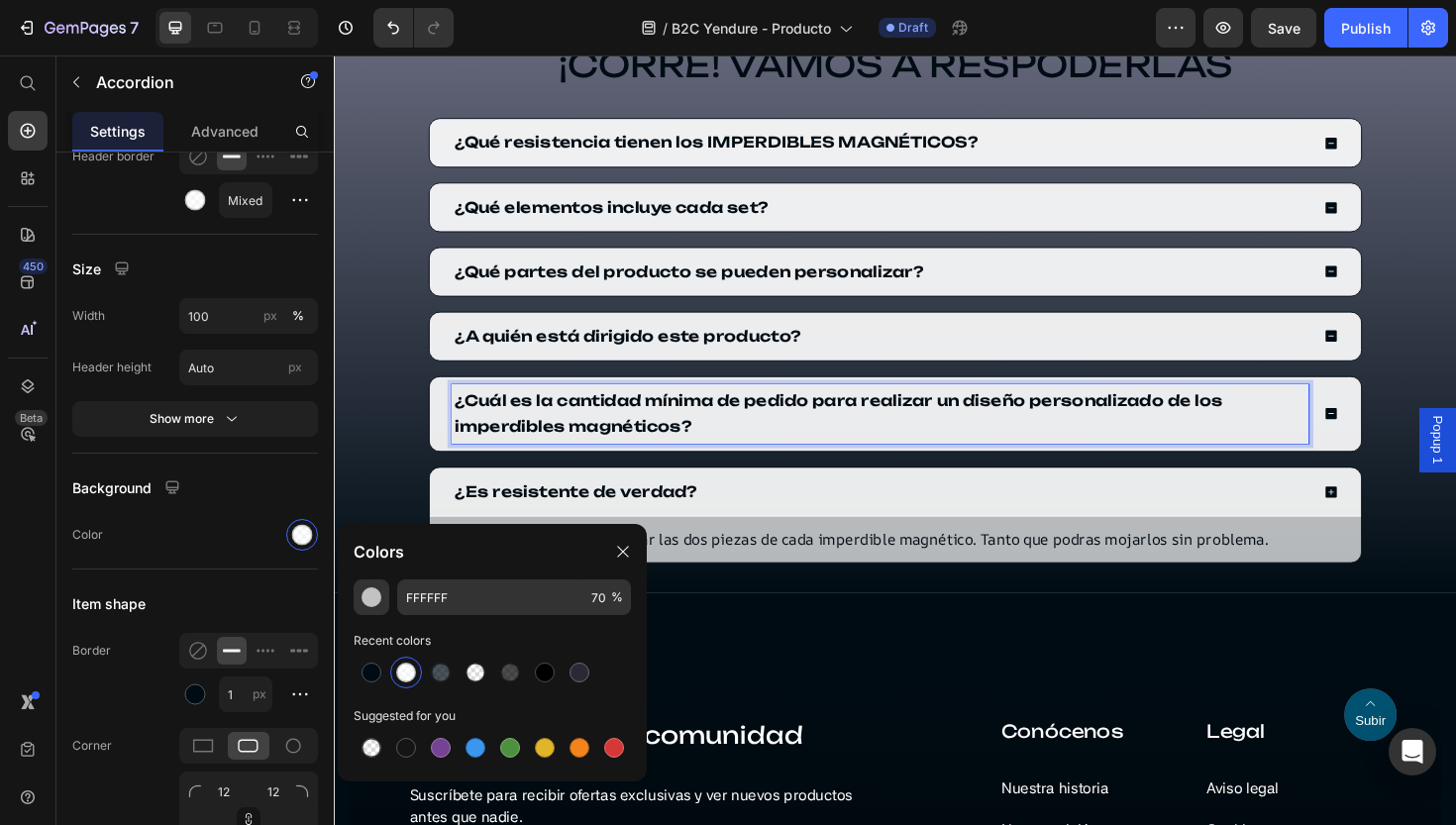 click on "¿Cuál es la cantidad mínima de pedido para realizar un diseño personalizado de los imperdibles magnéticos?" at bounding box center [912, 436] 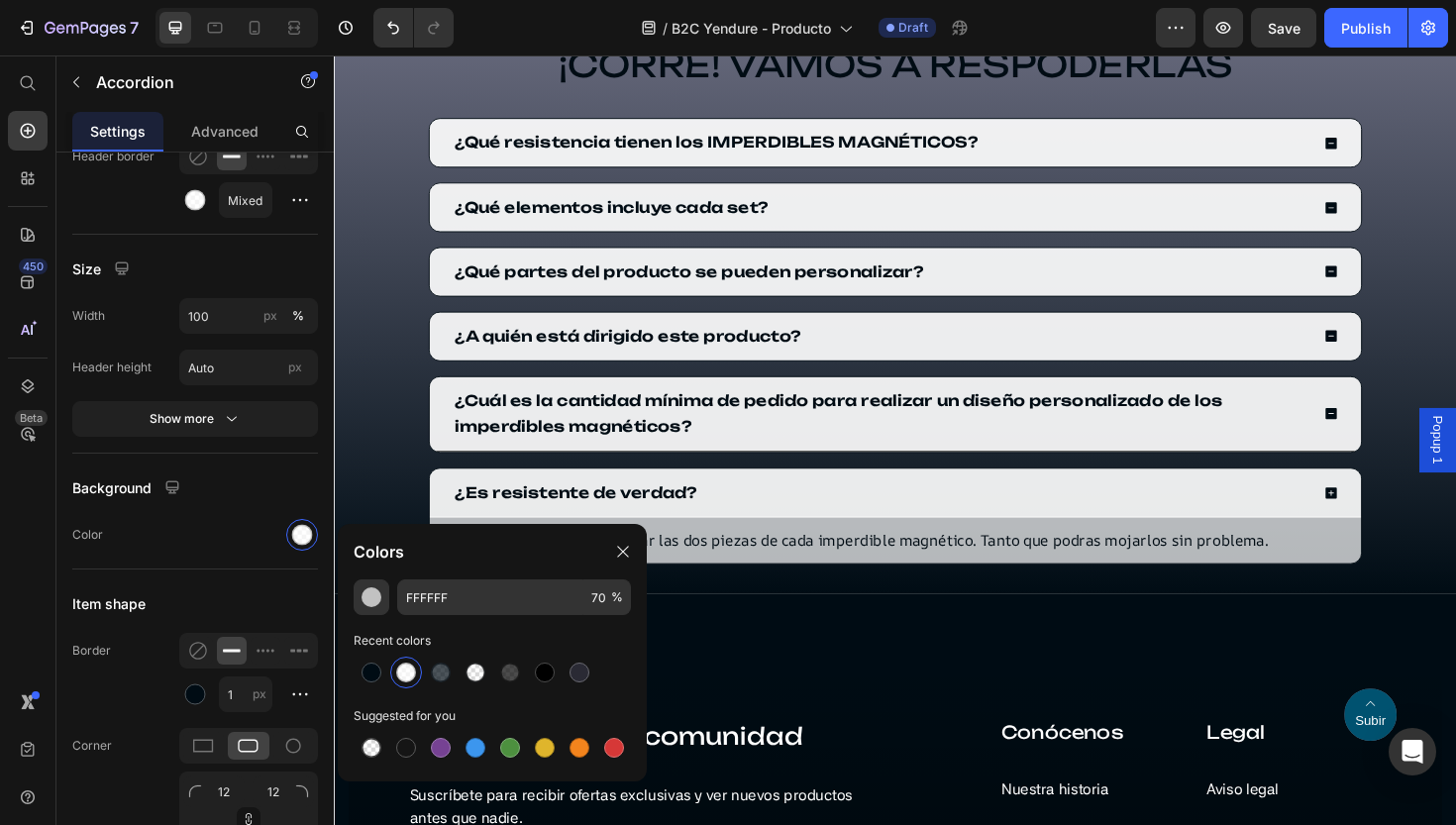 click 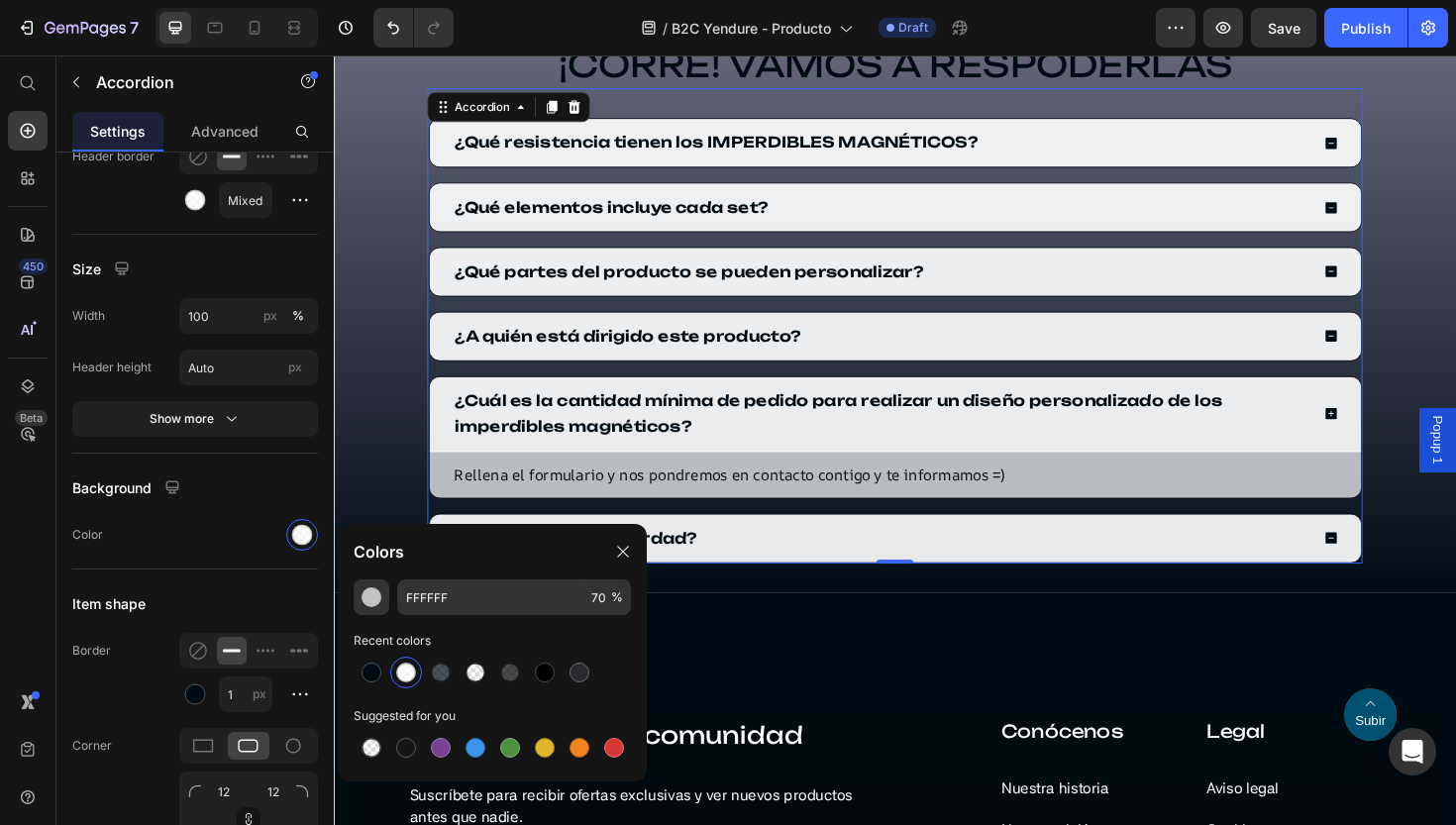 click 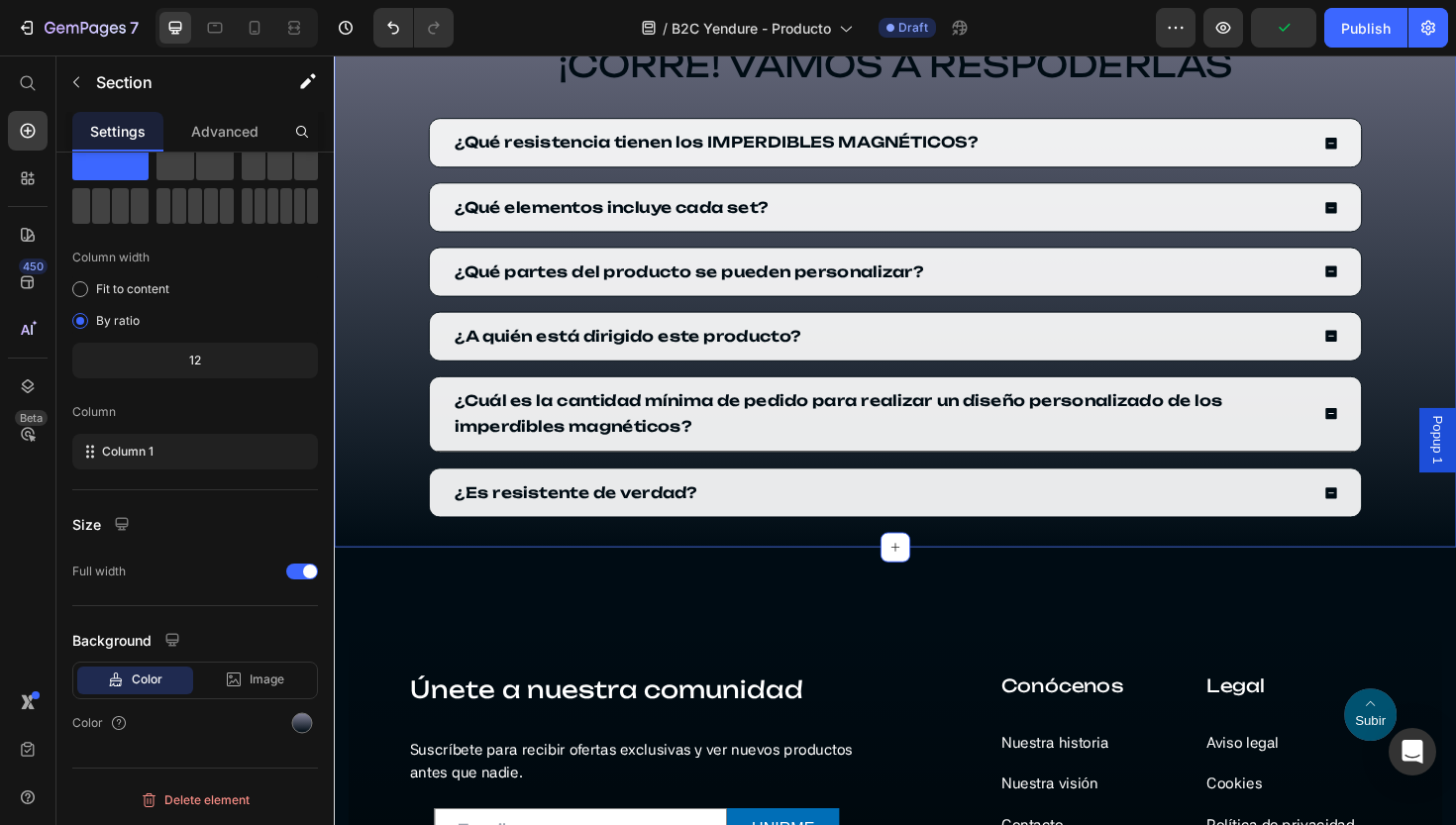 click on "¿TIENES ALGUNA DUDA? Button ¡CORRE! VAMOS A RESPODERLAS Heading
¿Qué resistencia tienen los IMPERDIBLES MAGNÉTICOS?
¿Qué elementos incluye cada set?
¿Qué partes del producto se pueden personalizar?
¿A quién está dirigido este producto?
¿Cuál es la cantidad mínima de pedido para realizar un diseño personalizado de los imperdibles magnéticos?
¿Es resistente de verdad? Accordion   0 Row Row Section 2" at bounding box center [928, 223] 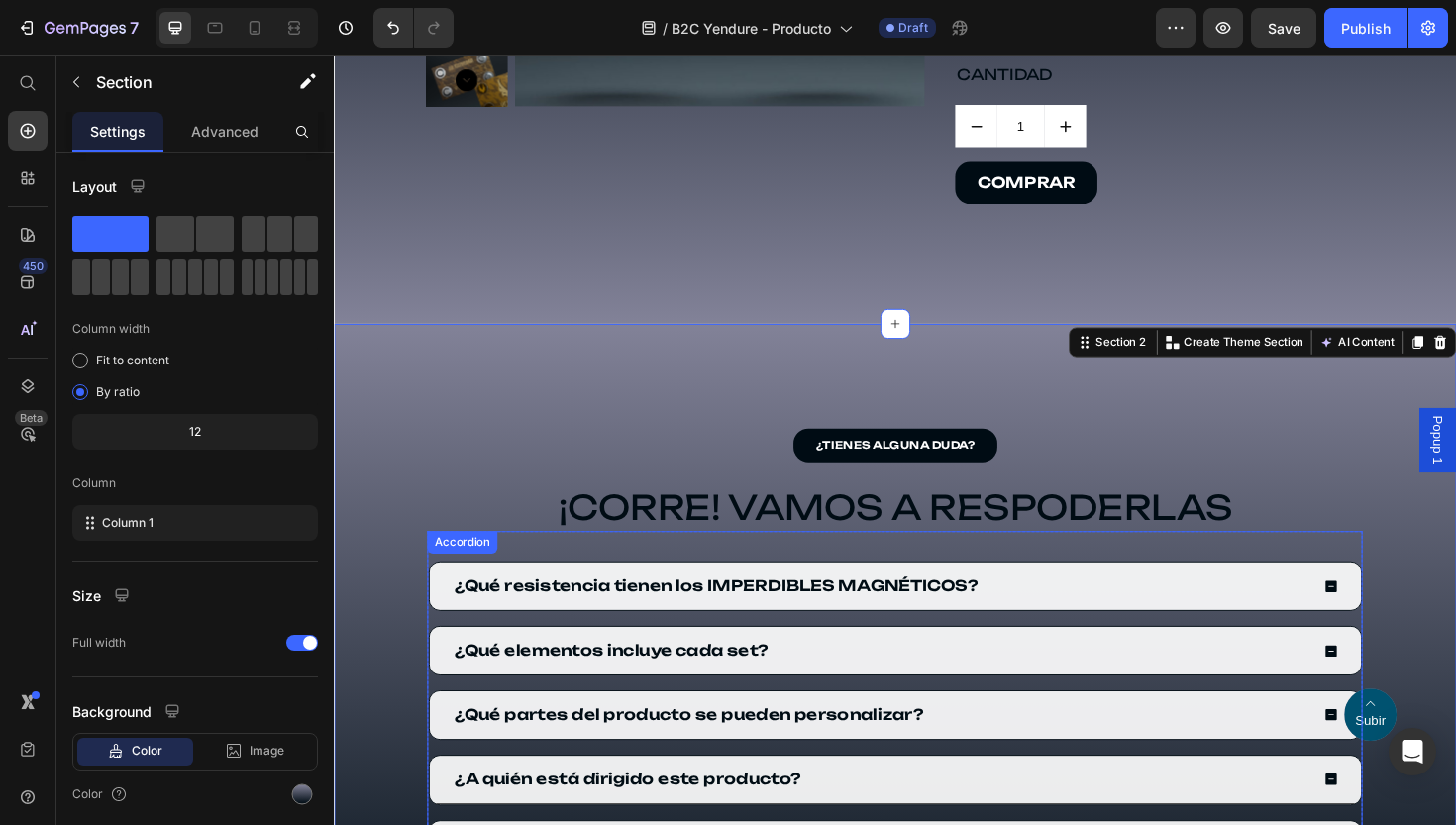 scroll, scrollTop: 1134, scrollLeft: 0, axis: vertical 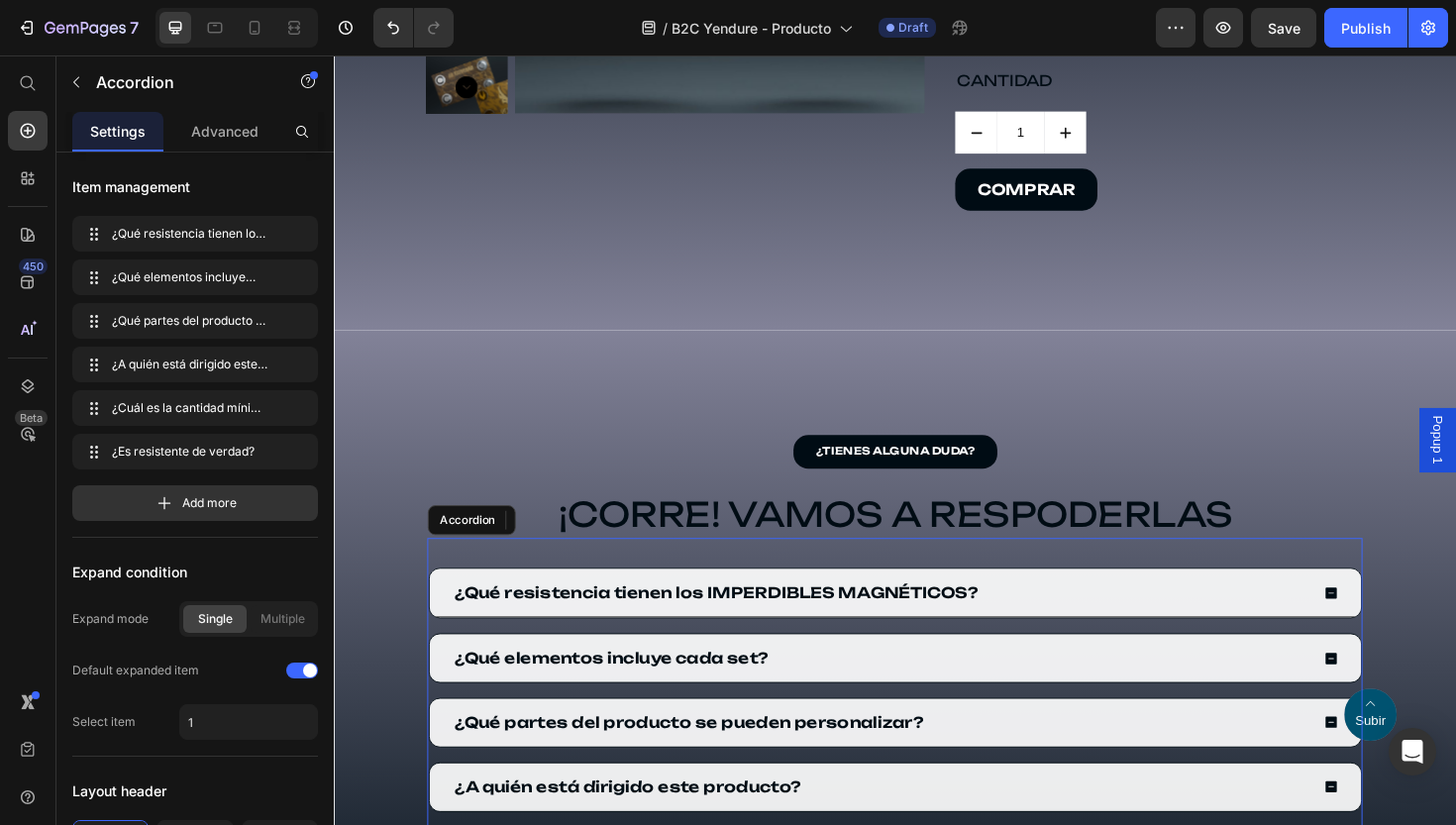 click on "¿Qué resistencia tienen los IMPERDIBLES MAGNÉTICOS?" at bounding box center (912, 624) 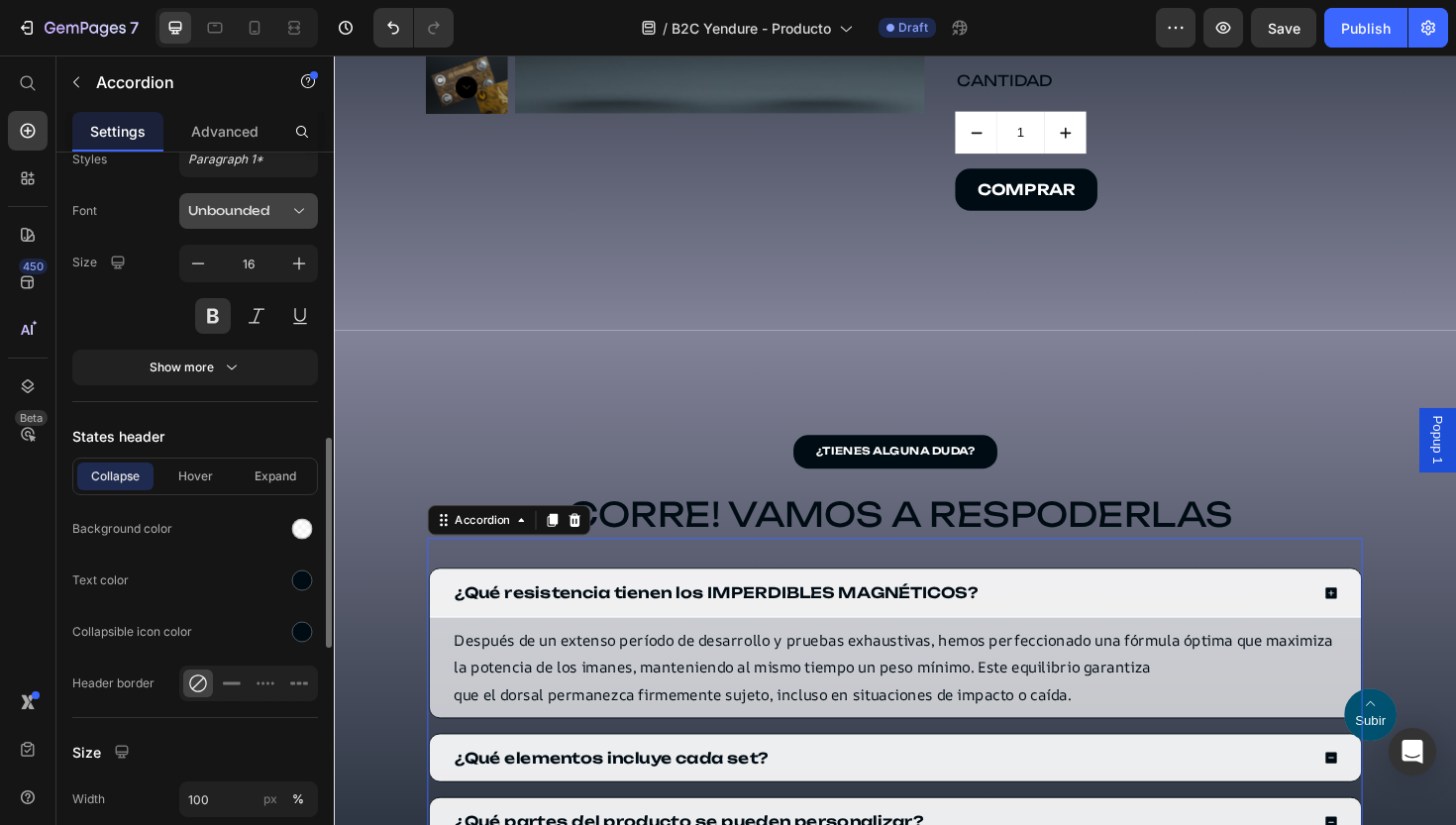 scroll, scrollTop: 1222, scrollLeft: 0, axis: vertical 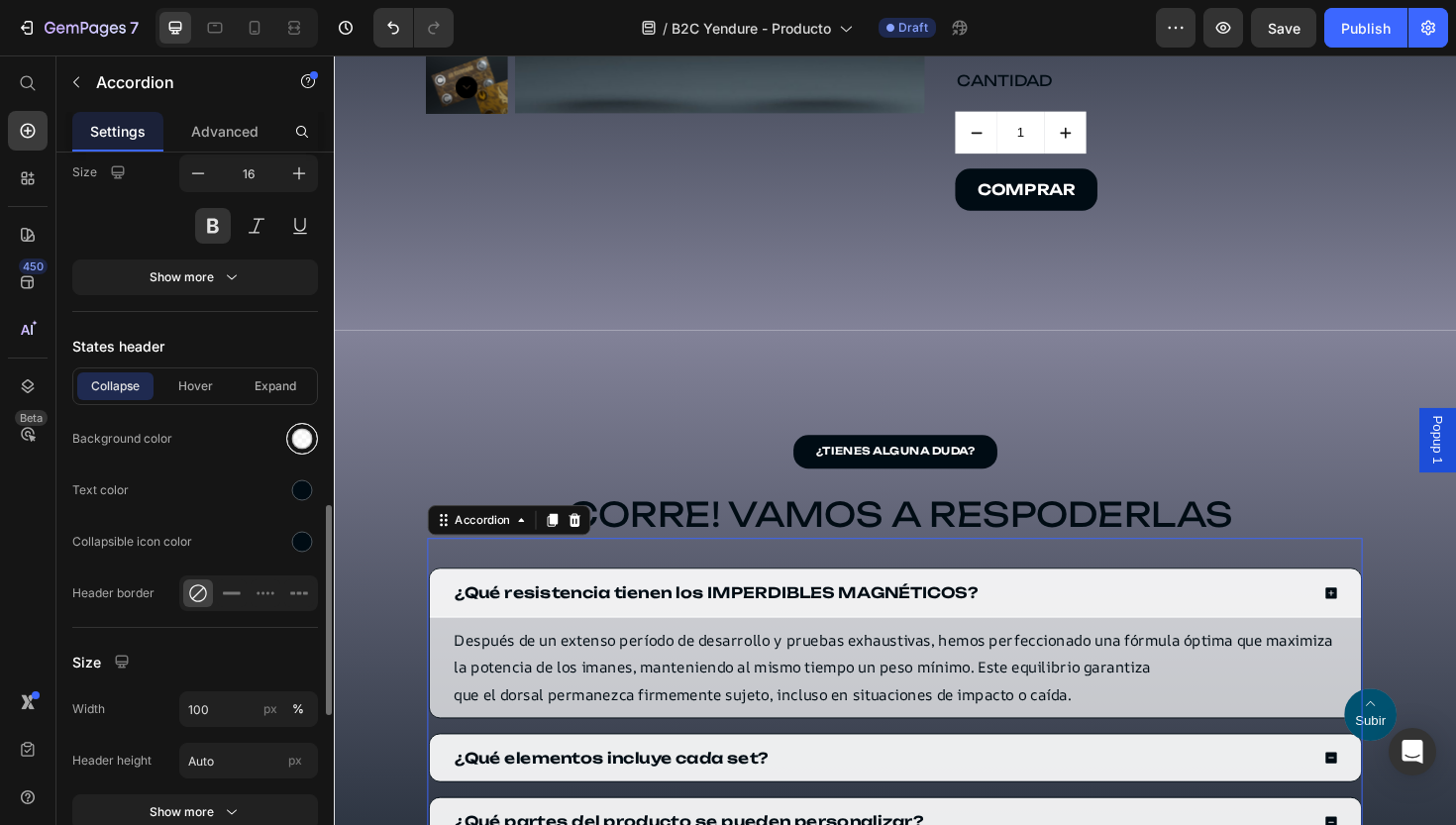 click at bounding box center [302, 439] 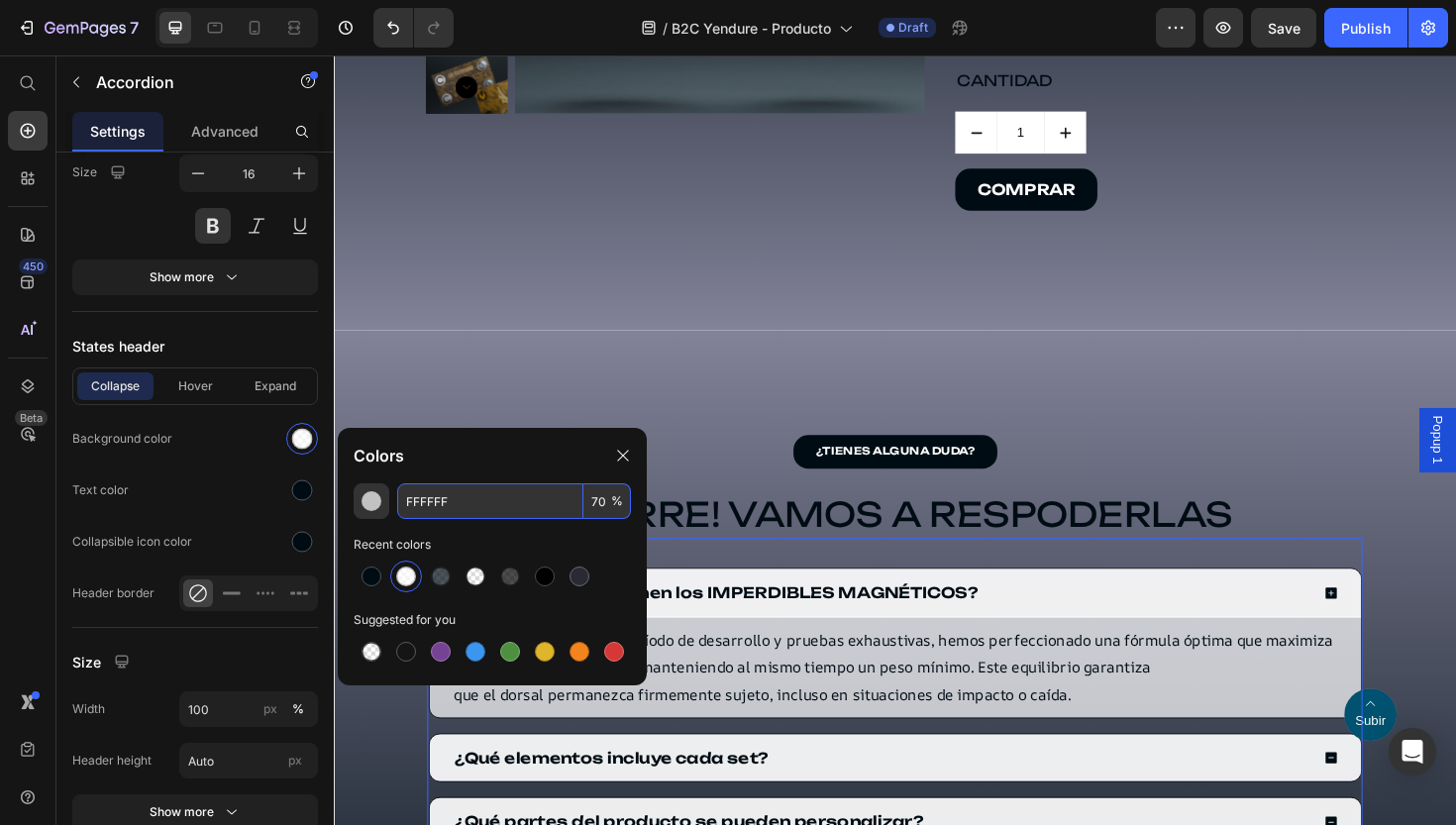 drag, startPoint x: 600, startPoint y: 504, endPoint x: 567, endPoint y: 504, distance: 33 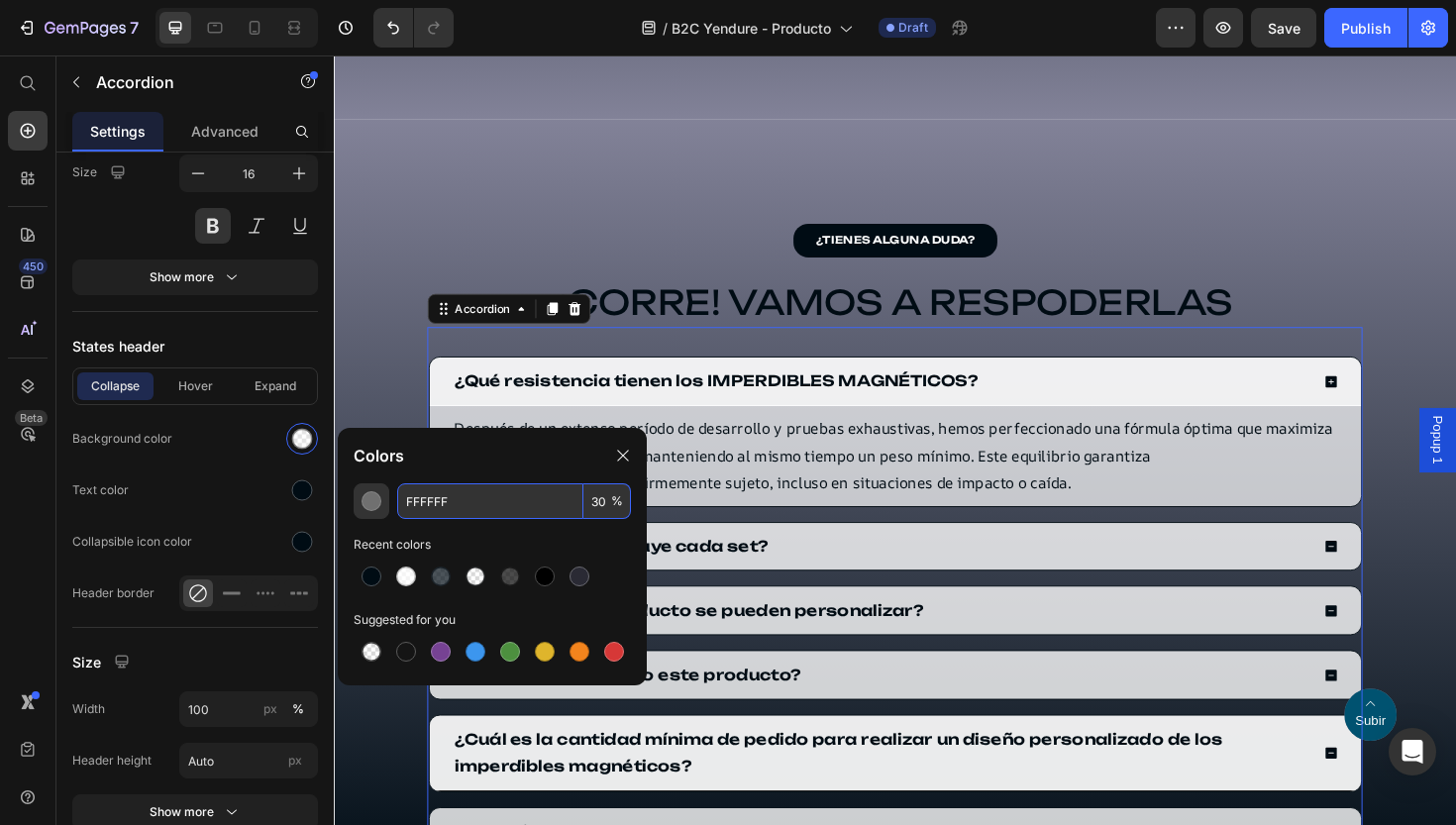 scroll, scrollTop: 1362, scrollLeft: 0, axis: vertical 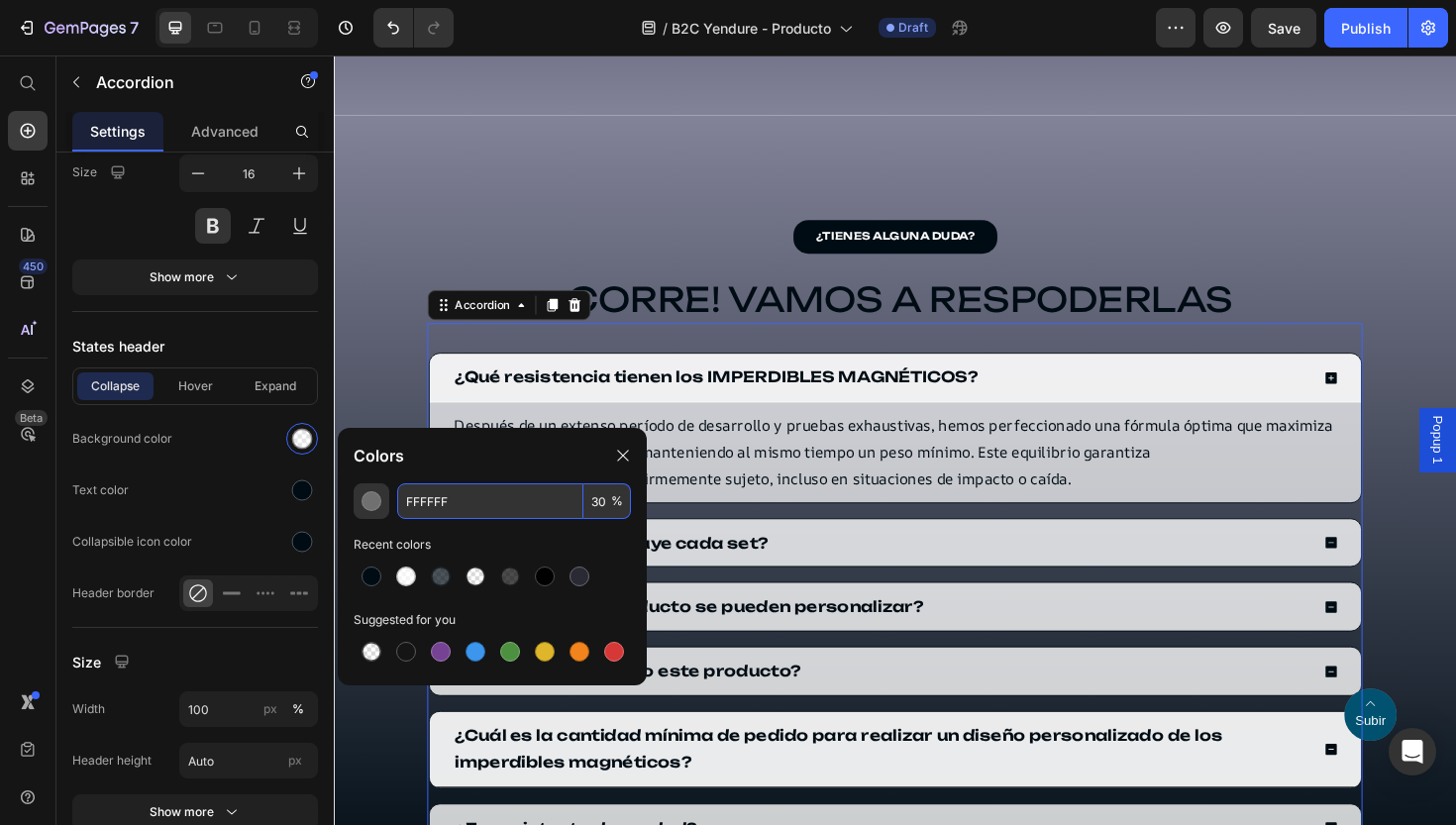 drag, startPoint x: 600, startPoint y: 499, endPoint x: 567, endPoint y: 499, distance: 33 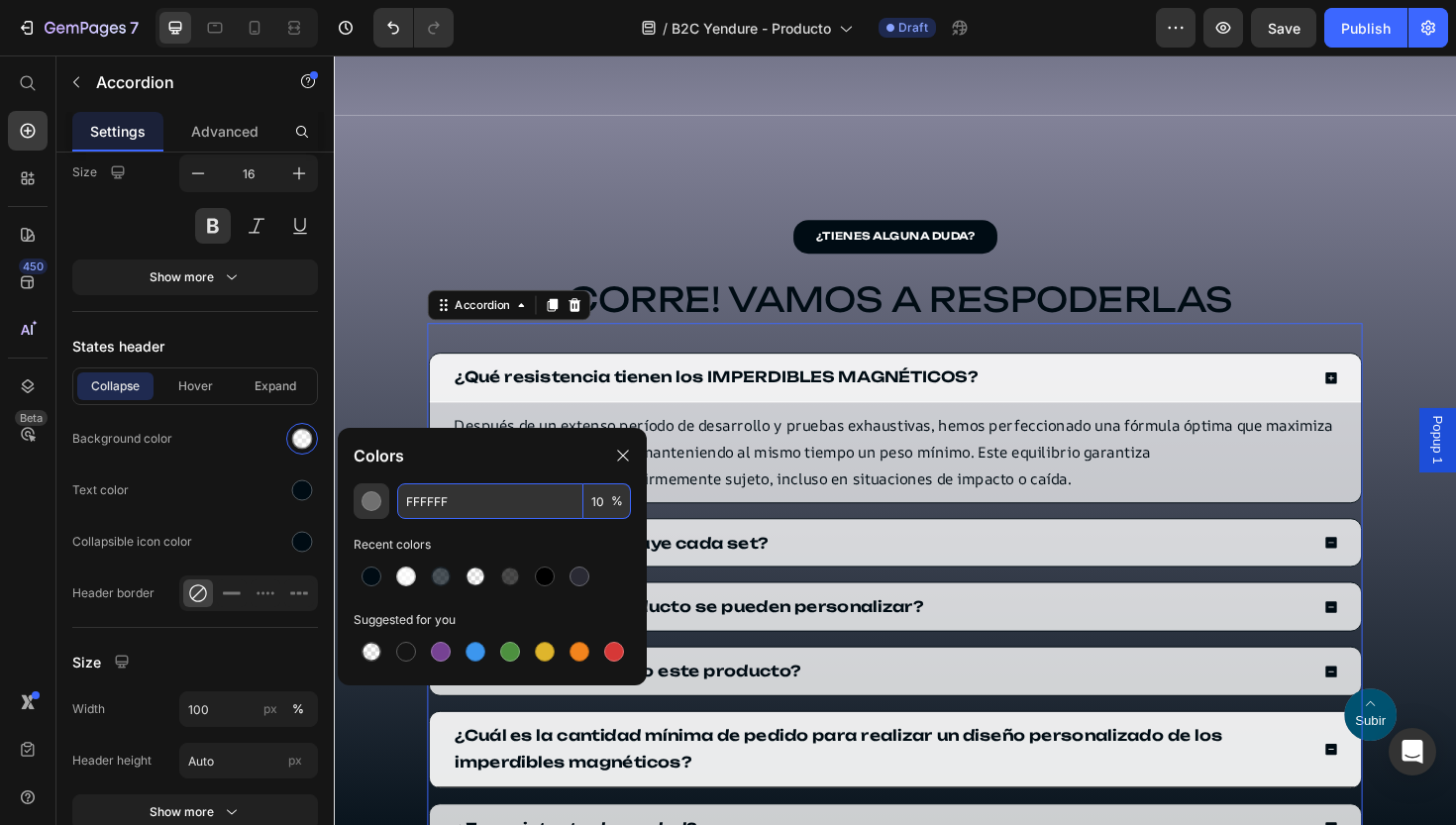 type on "10" 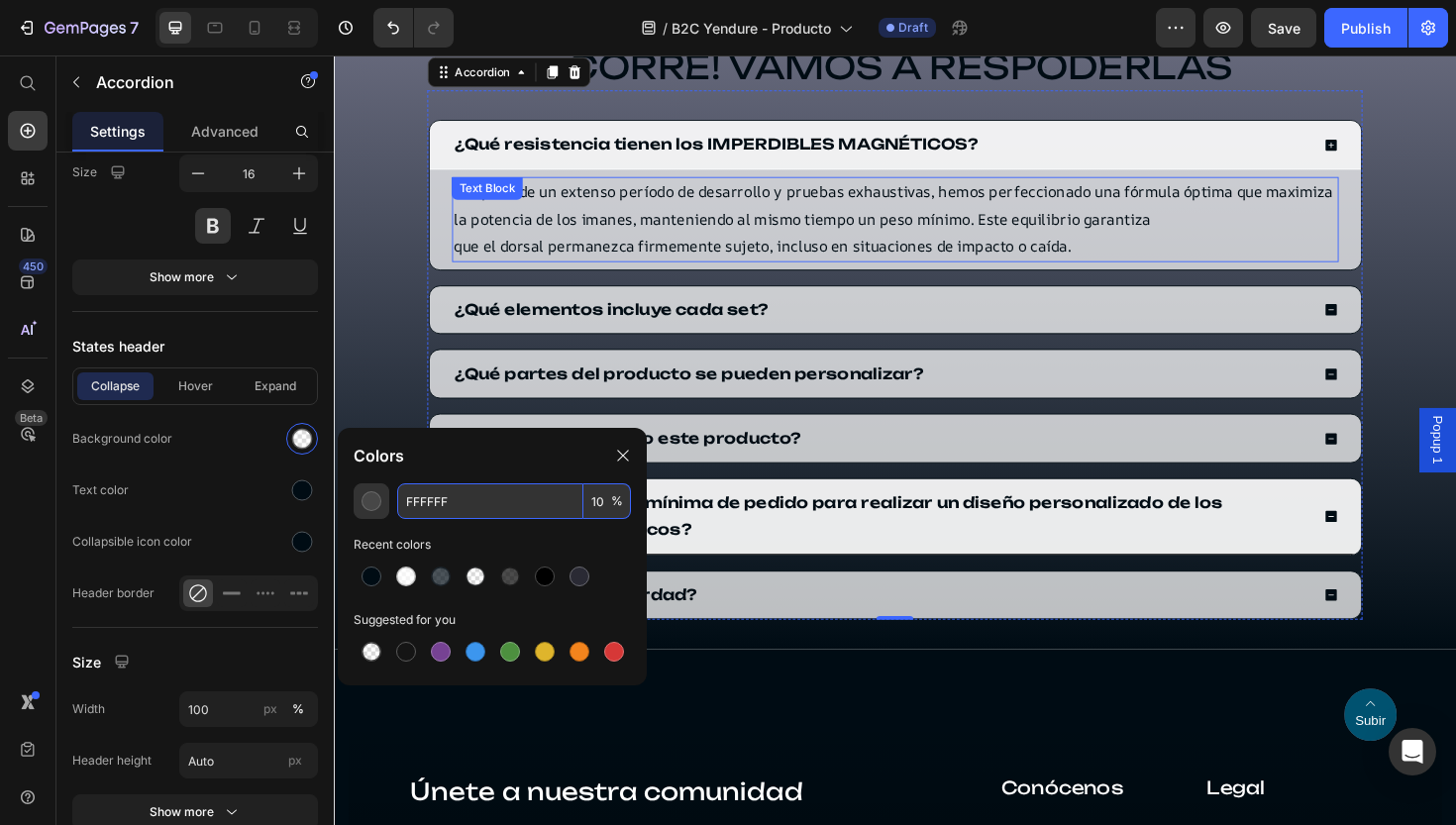 scroll, scrollTop: 1614, scrollLeft: 0, axis: vertical 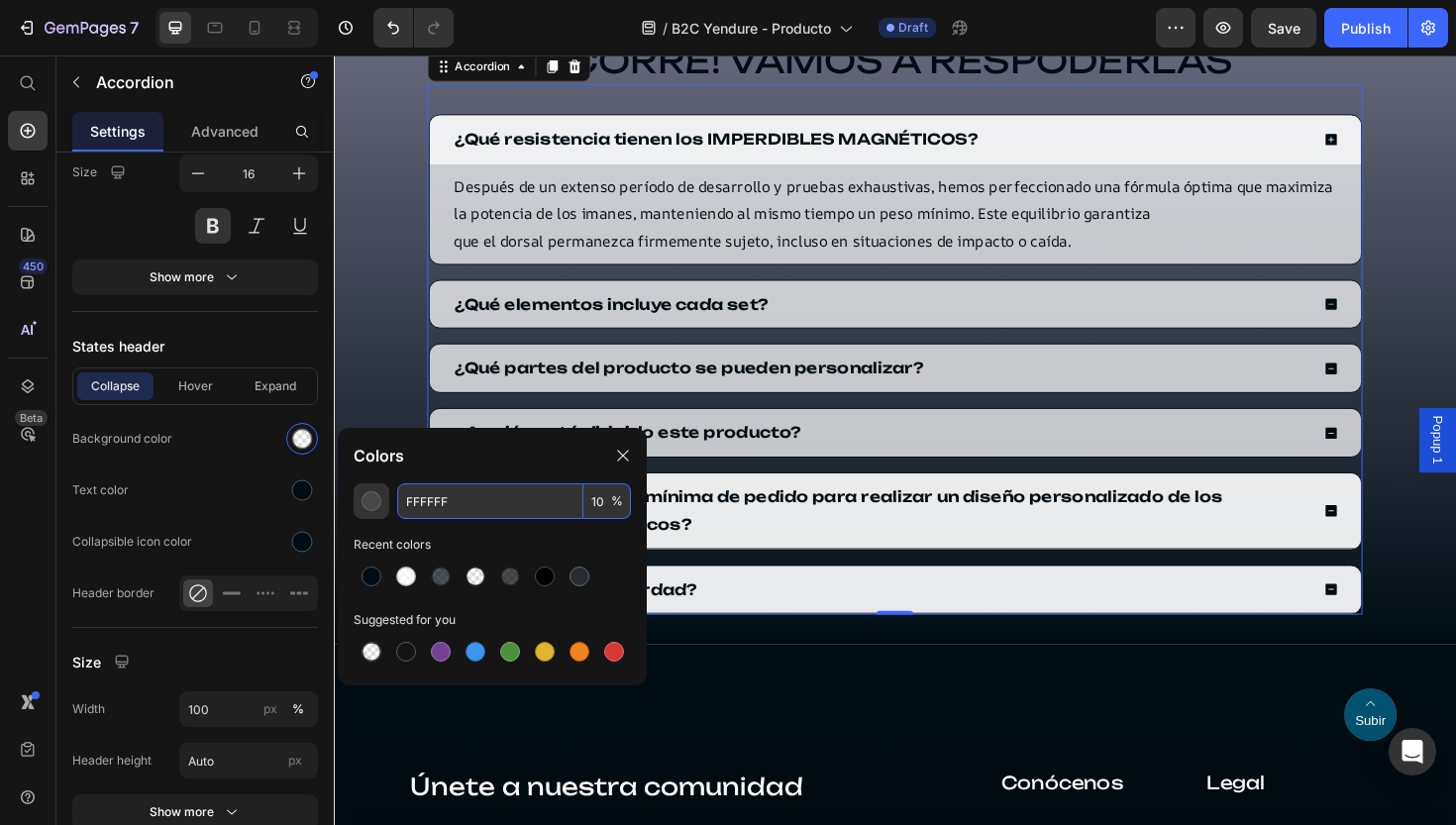 click on "¿Es resistente de verdad?" at bounding box center [912, 621] 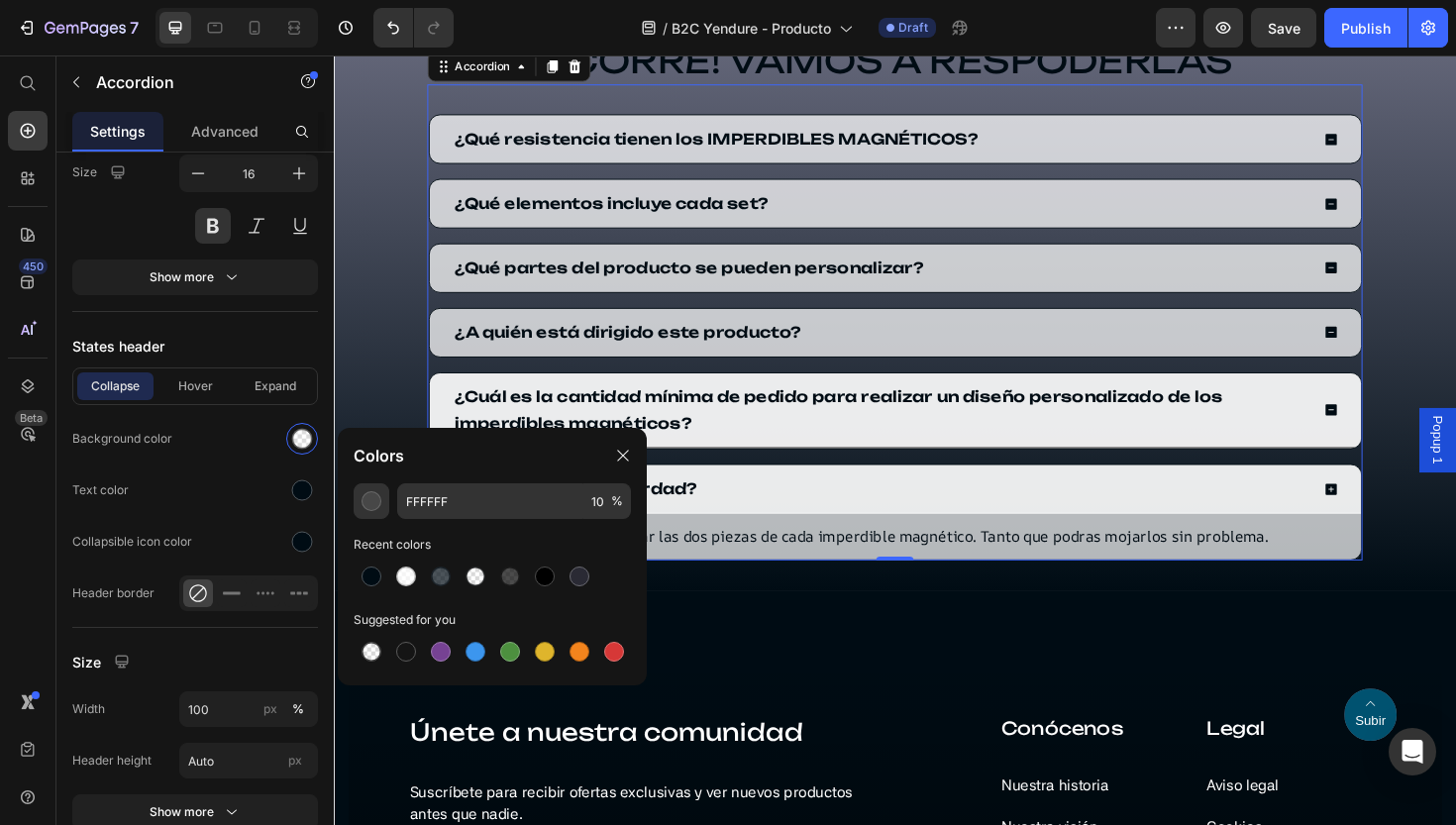 click on "¿Es resistente de verdad?" at bounding box center (912, 514) 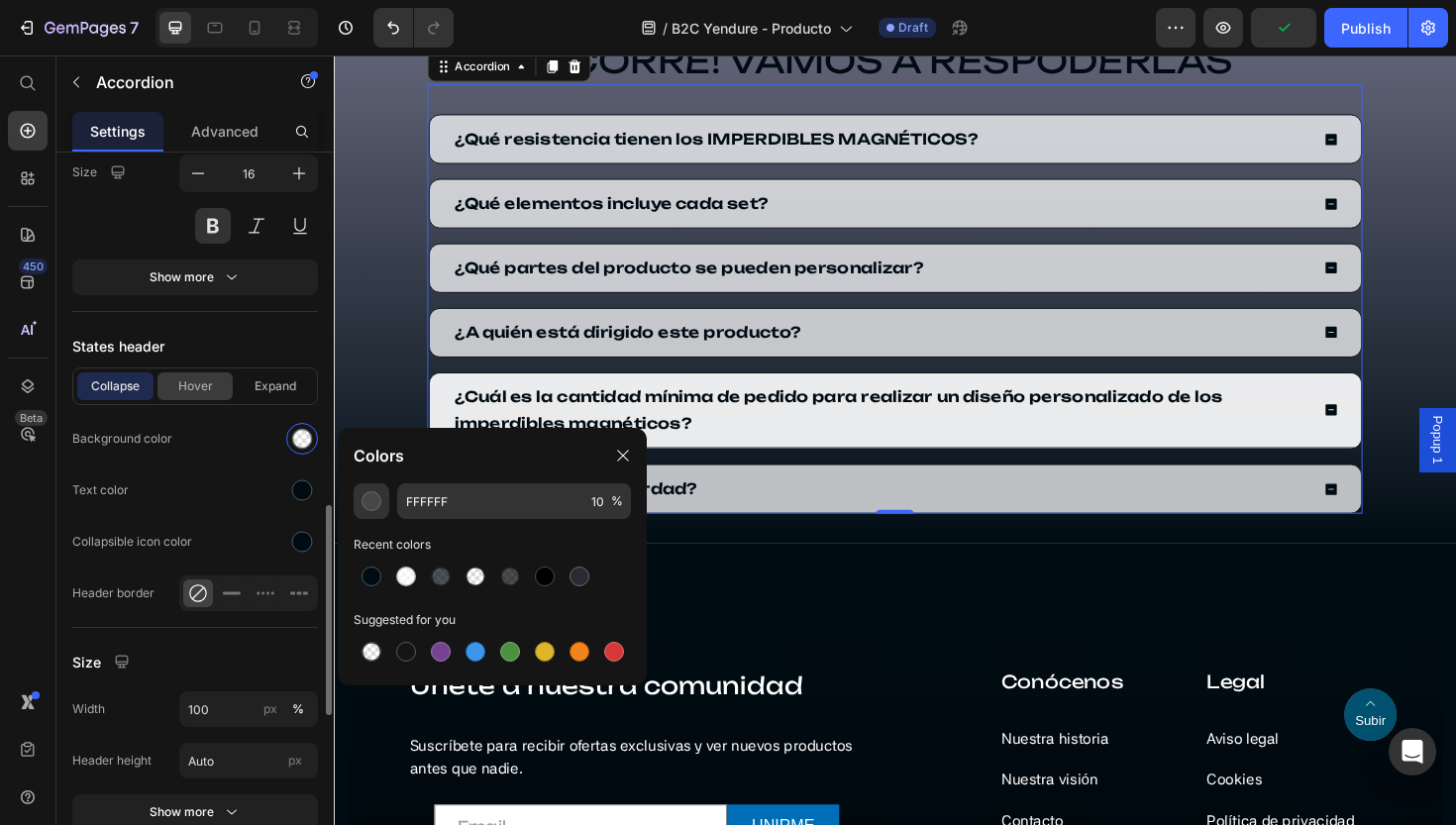click on "Hover" at bounding box center (195, 386) 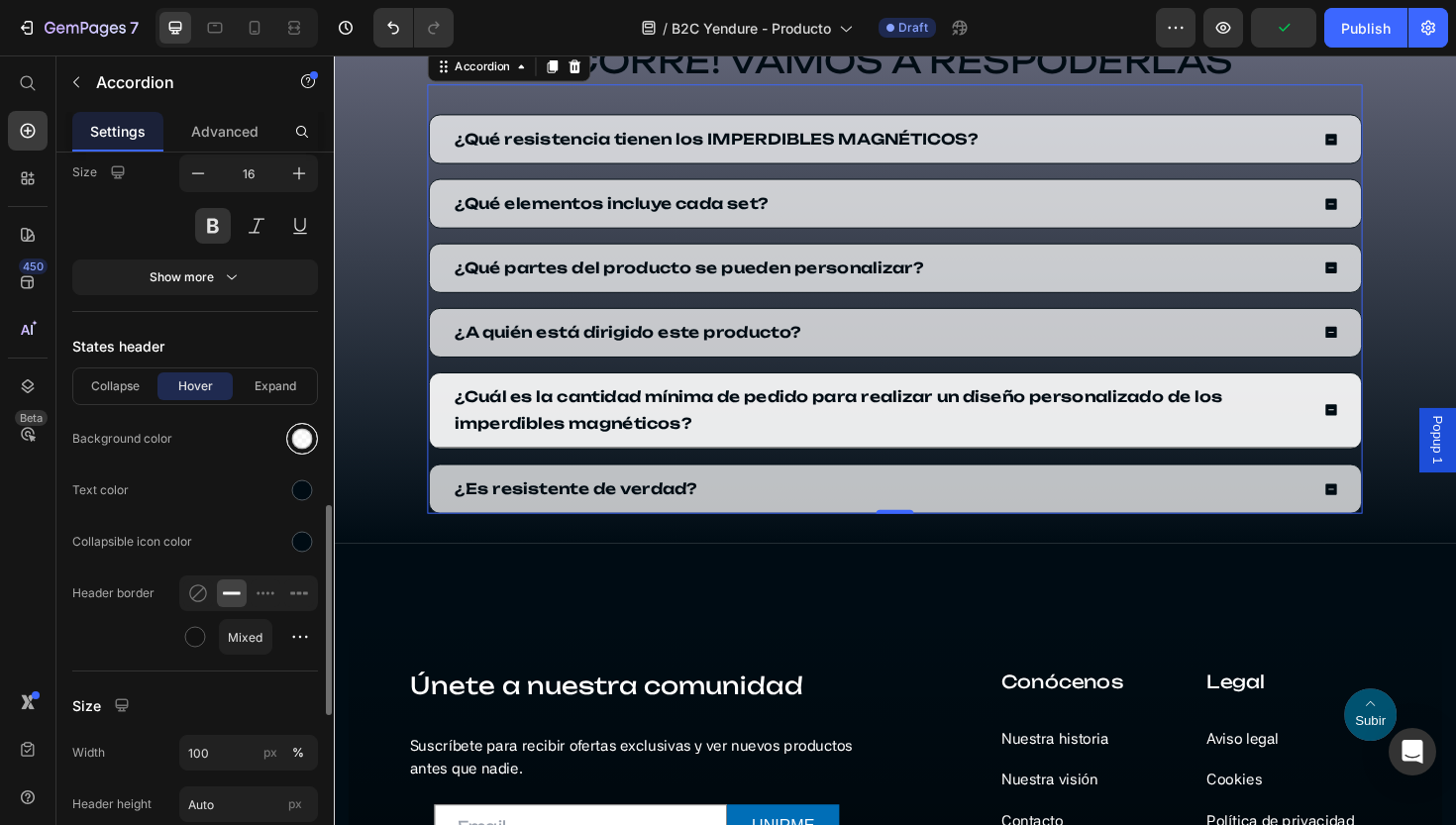 click at bounding box center (302, 439) 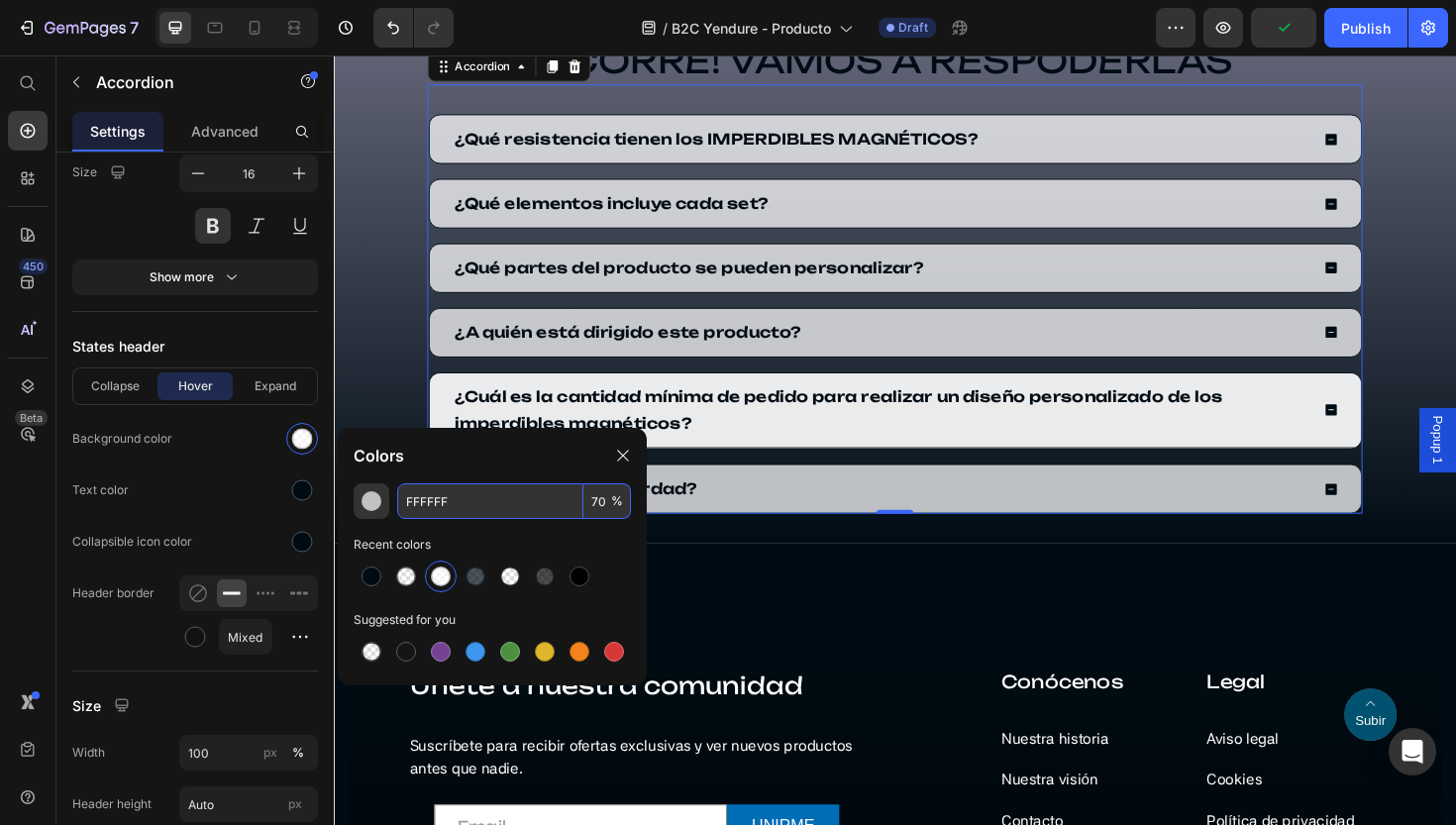 drag, startPoint x: 604, startPoint y: 499, endPoint x: 564, endPoint y: 499, distance: 40 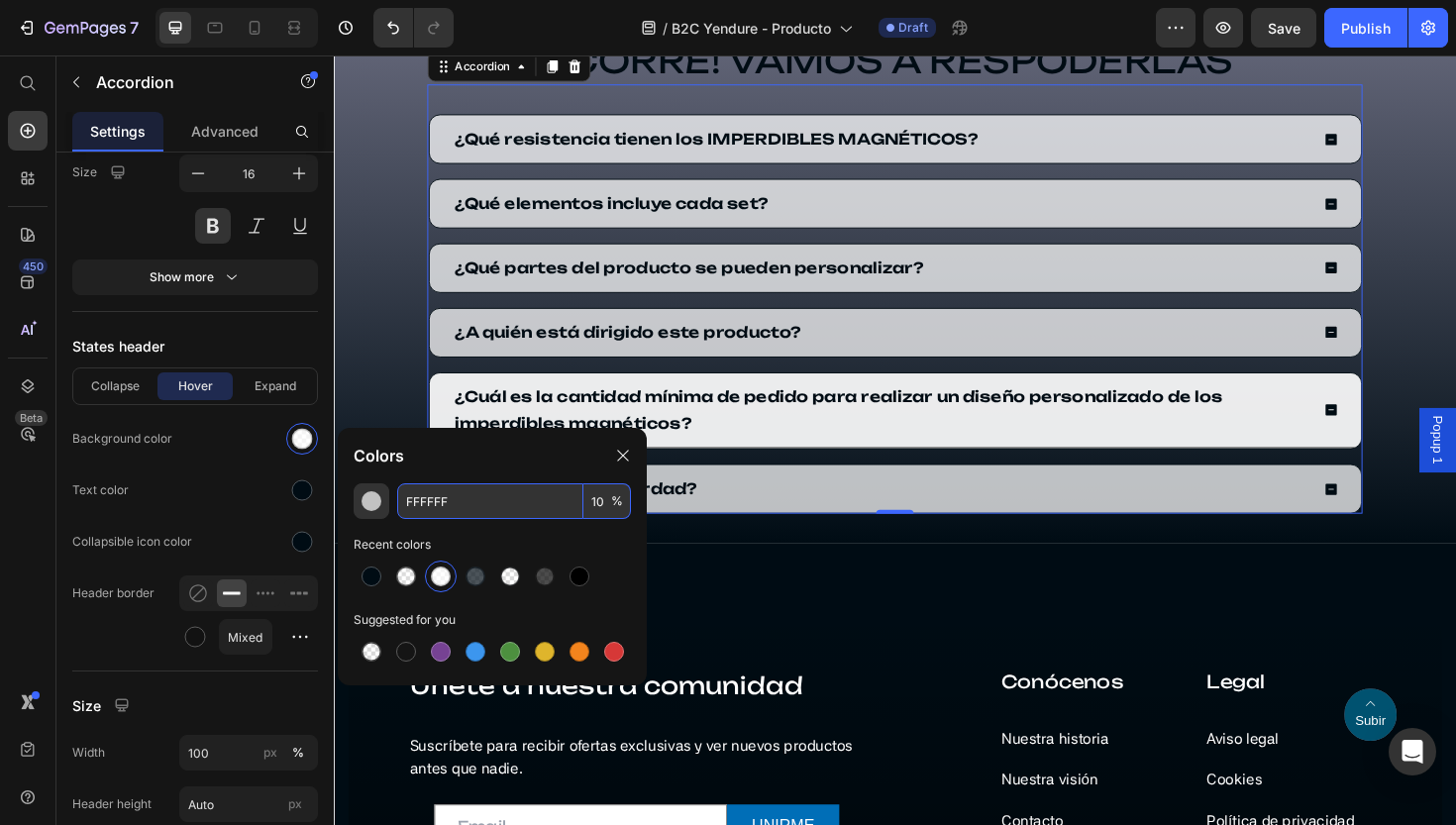 type on "10" 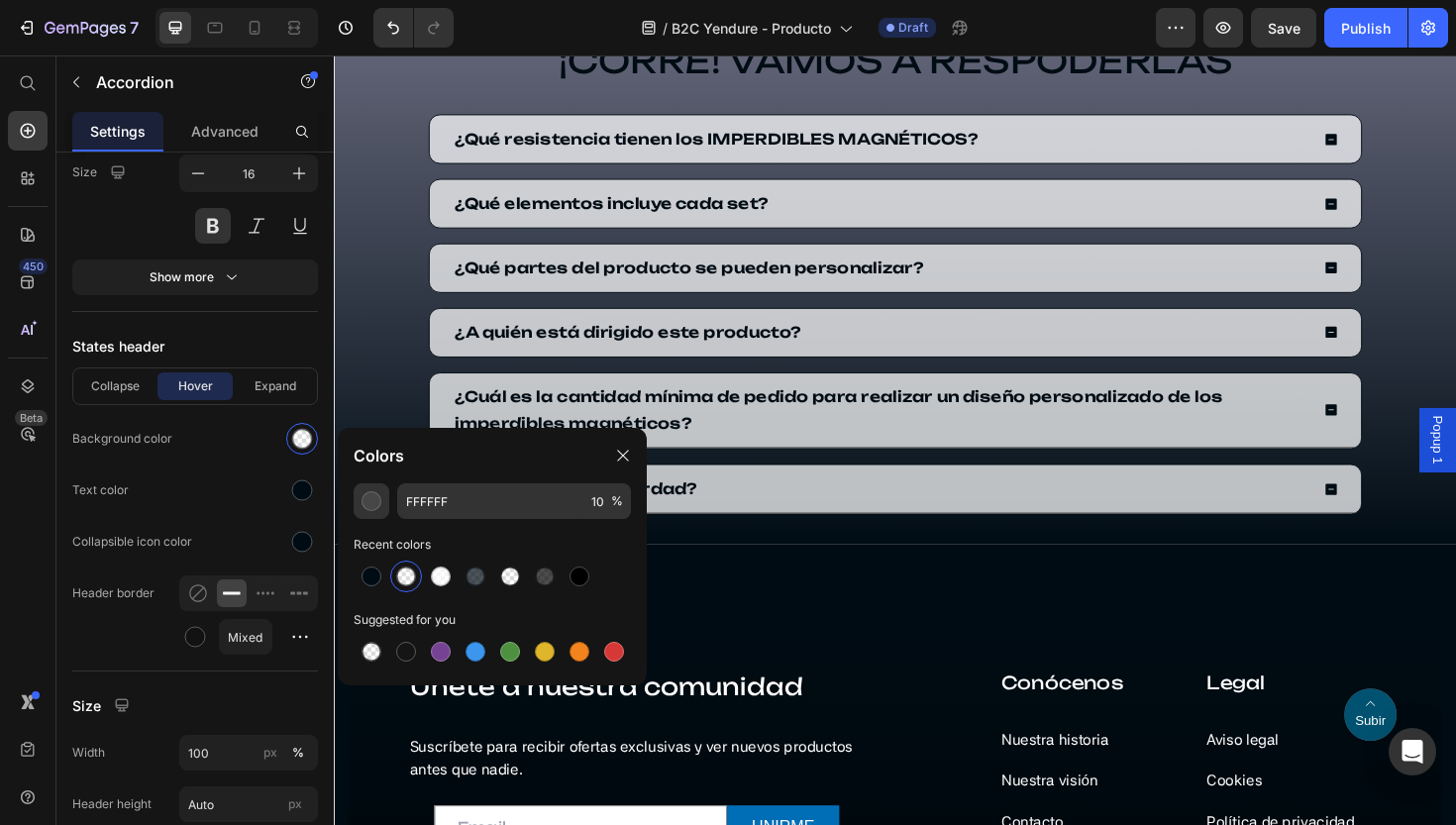 click on "¿Es resistente de verdad?" at bounding box center [912, 514] 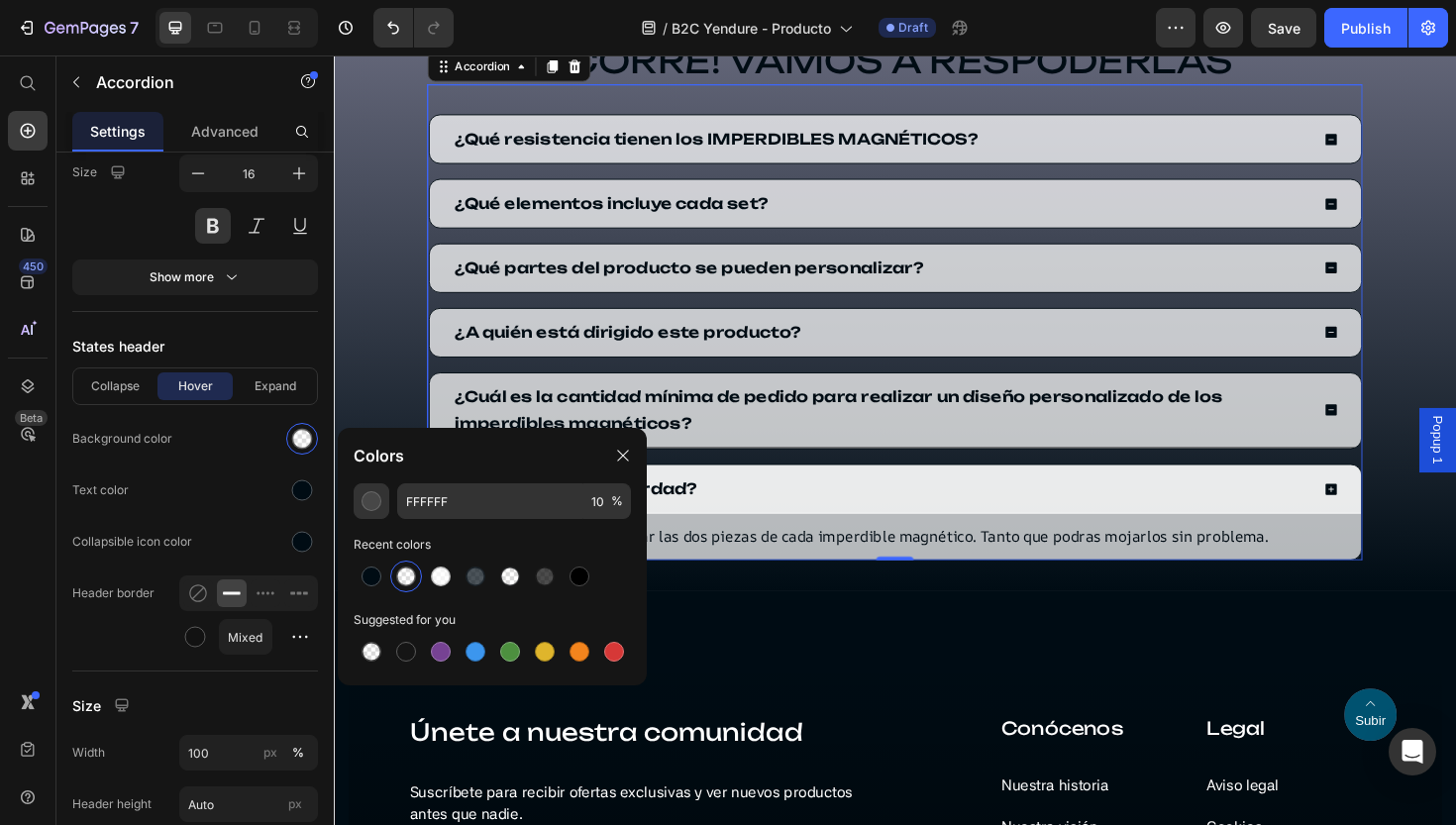 click on "¿Es resistente de verdad?" at bounding box center (912, 514) 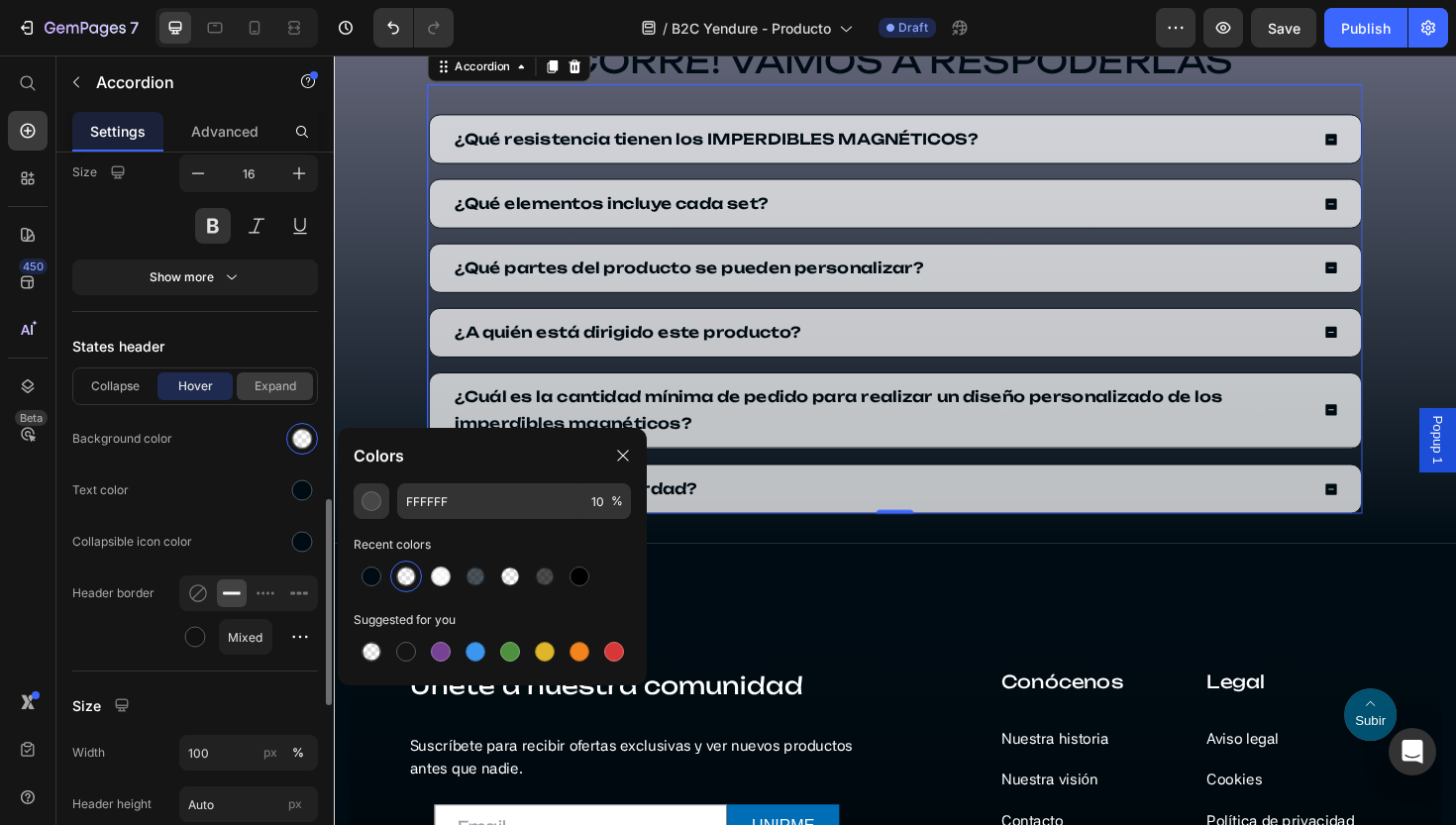 click on "Expand" at bounding box center (274, 386) 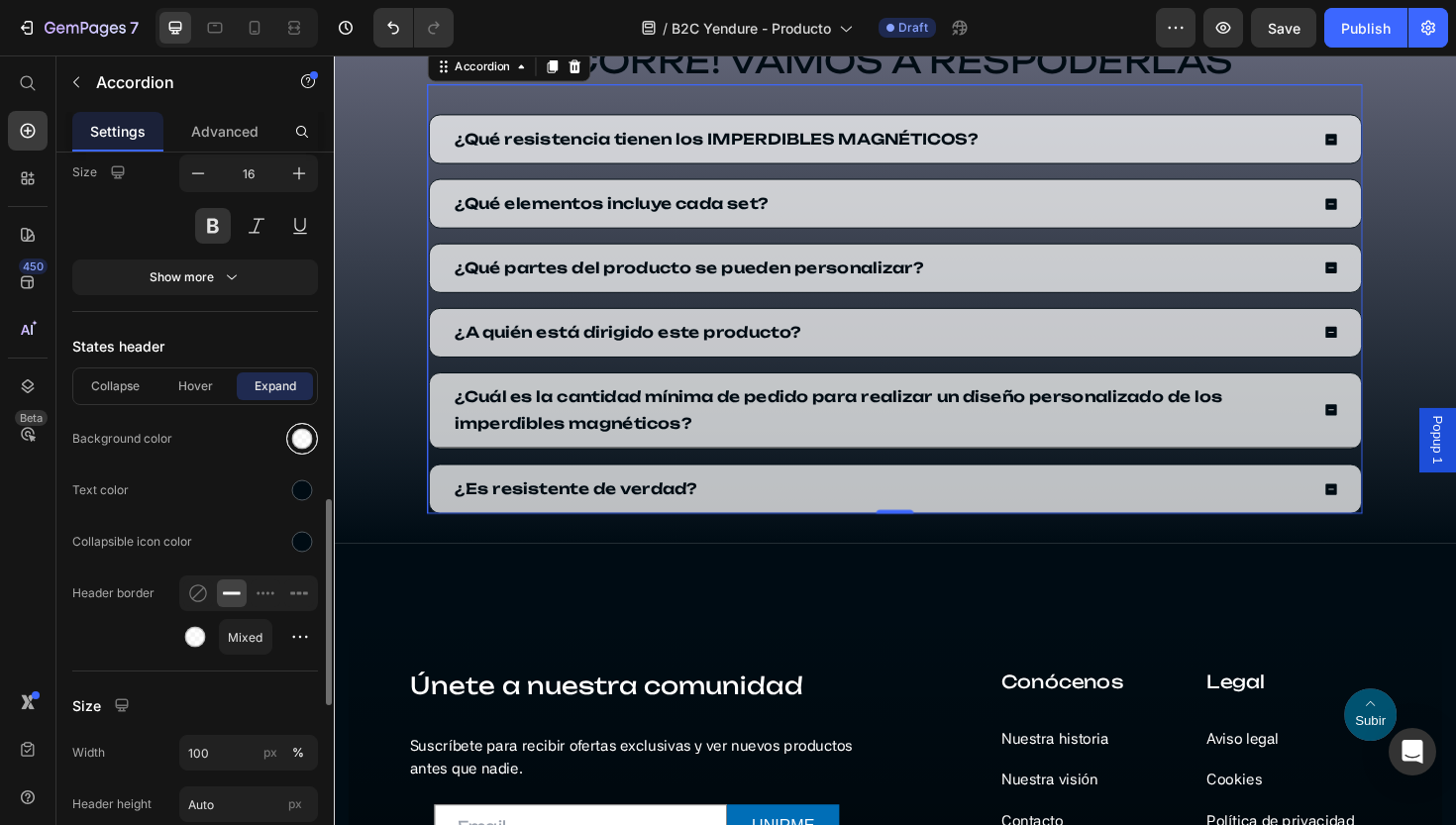 click at bounding box center (302, 439) 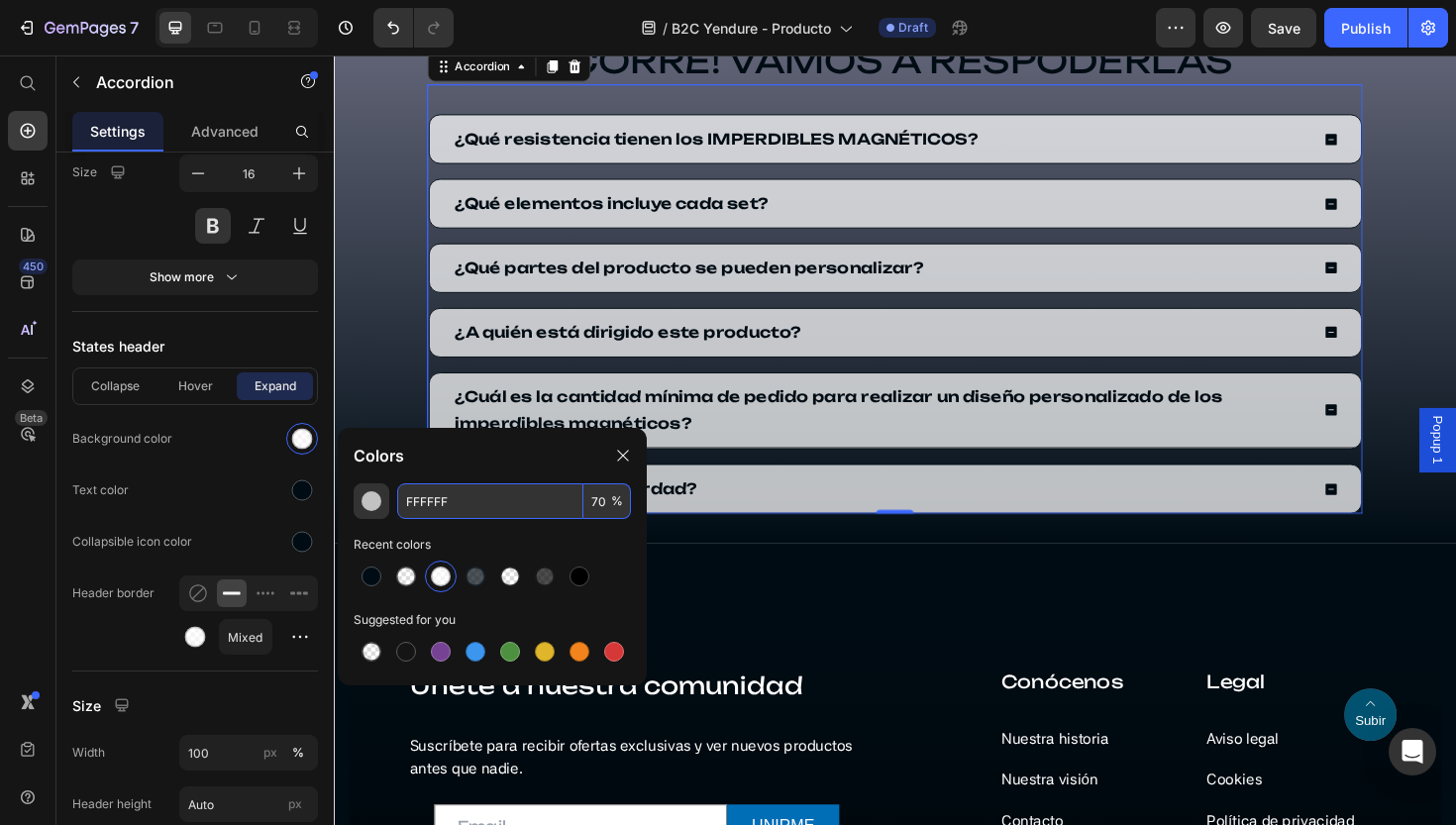 drag, startPoint x: 603, startPoint y: 496, endPoint x: 508, endPoint y: 492, distance: 95.0842 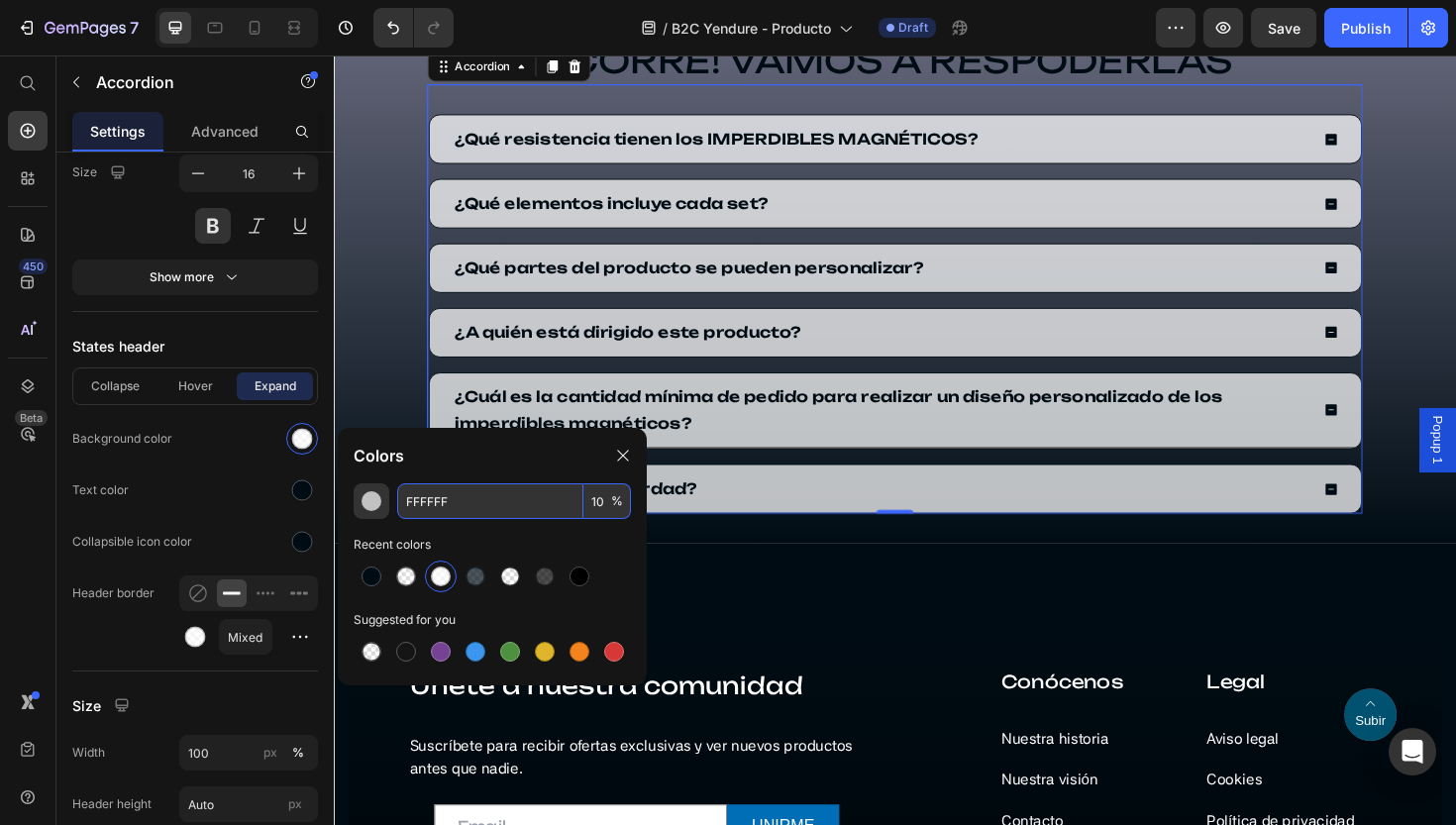 type on "10" 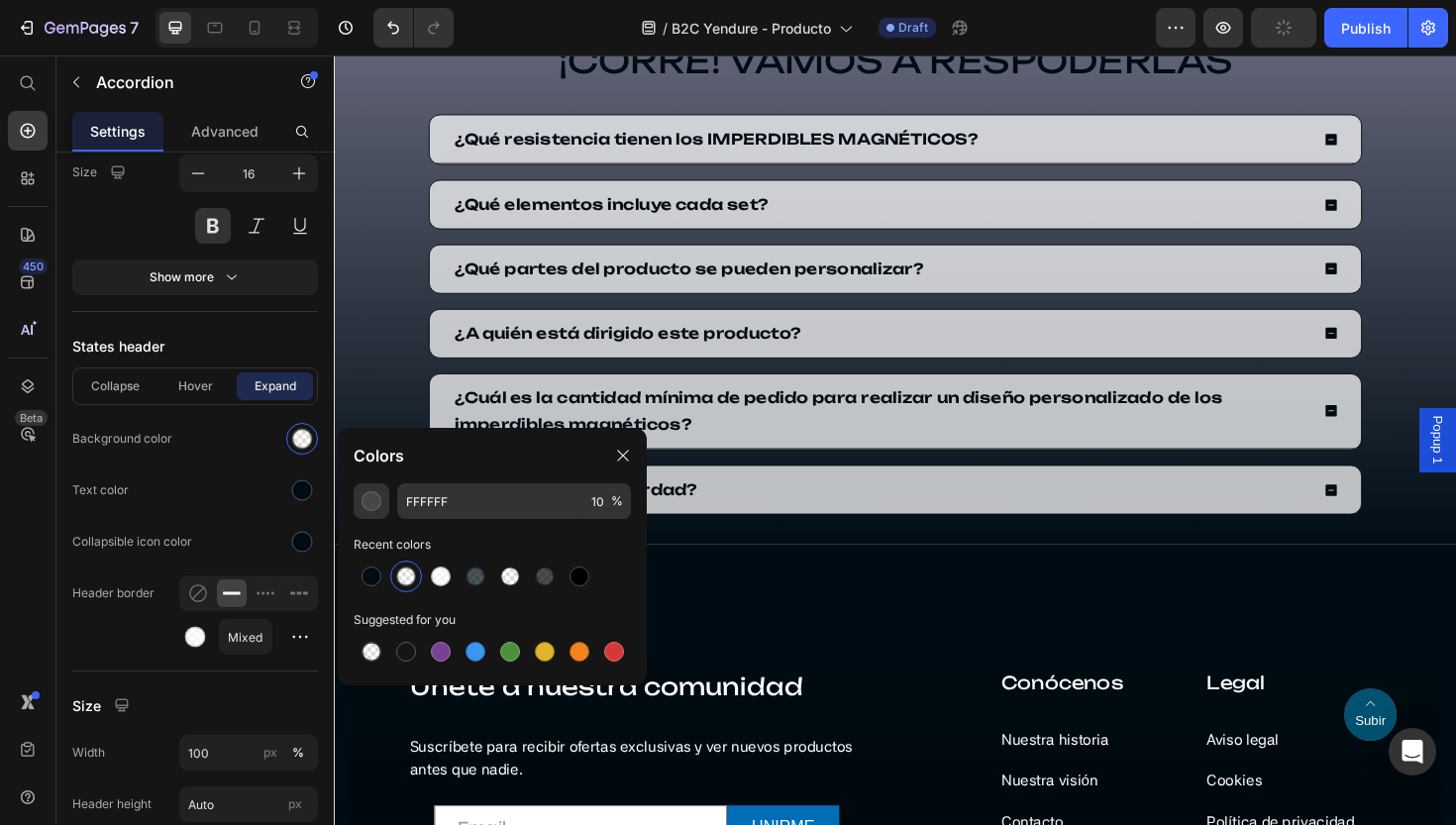 click on "¿Qué resistencia tienen los IMPERDIBLES MAGNÉTICOS?" at bounding box center [912, 144] 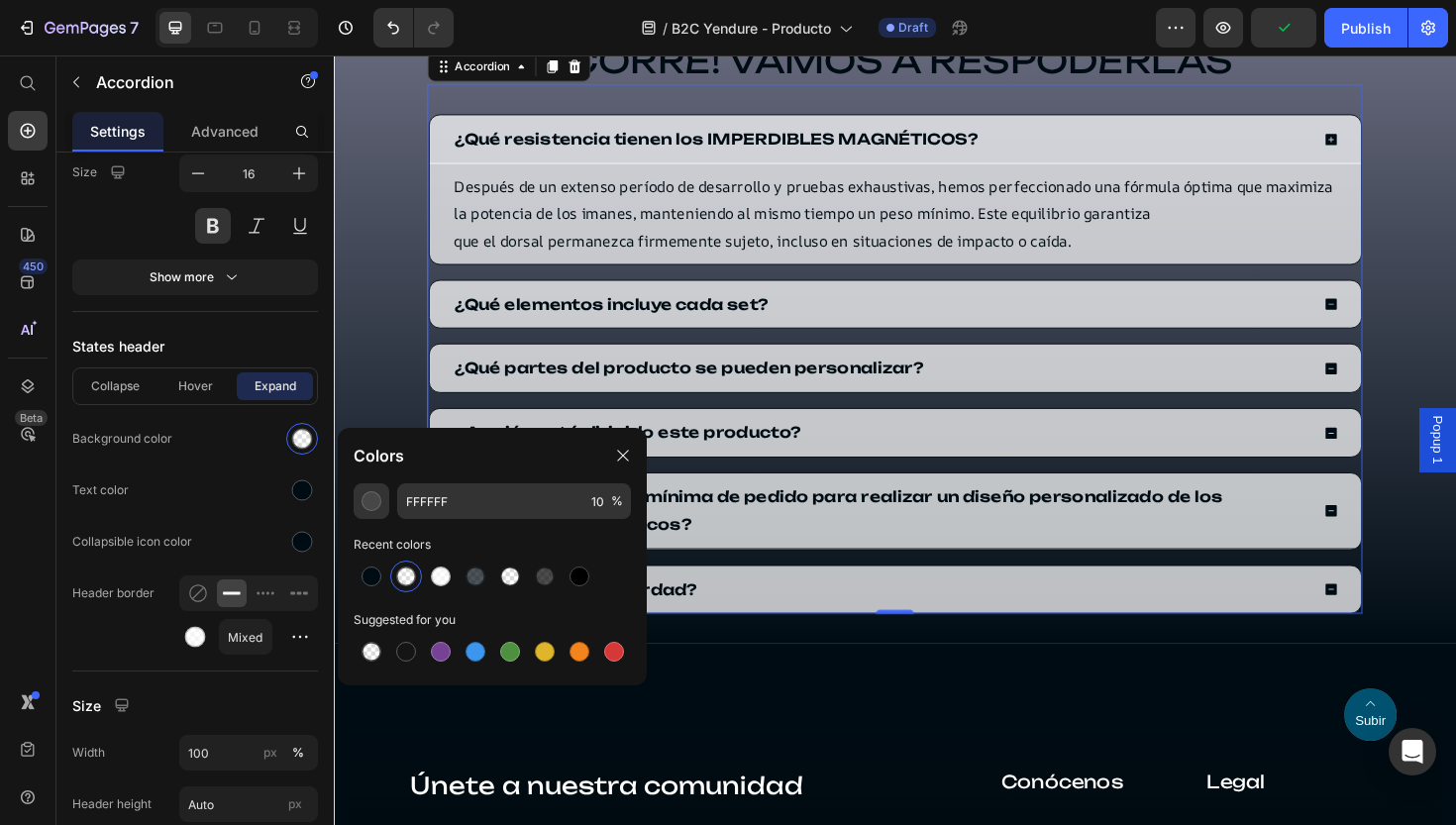 click on "¿Qué resistencia tienen los IMPERDIBLES MAGNÉTICOS?" at bounding box center [738, 144] 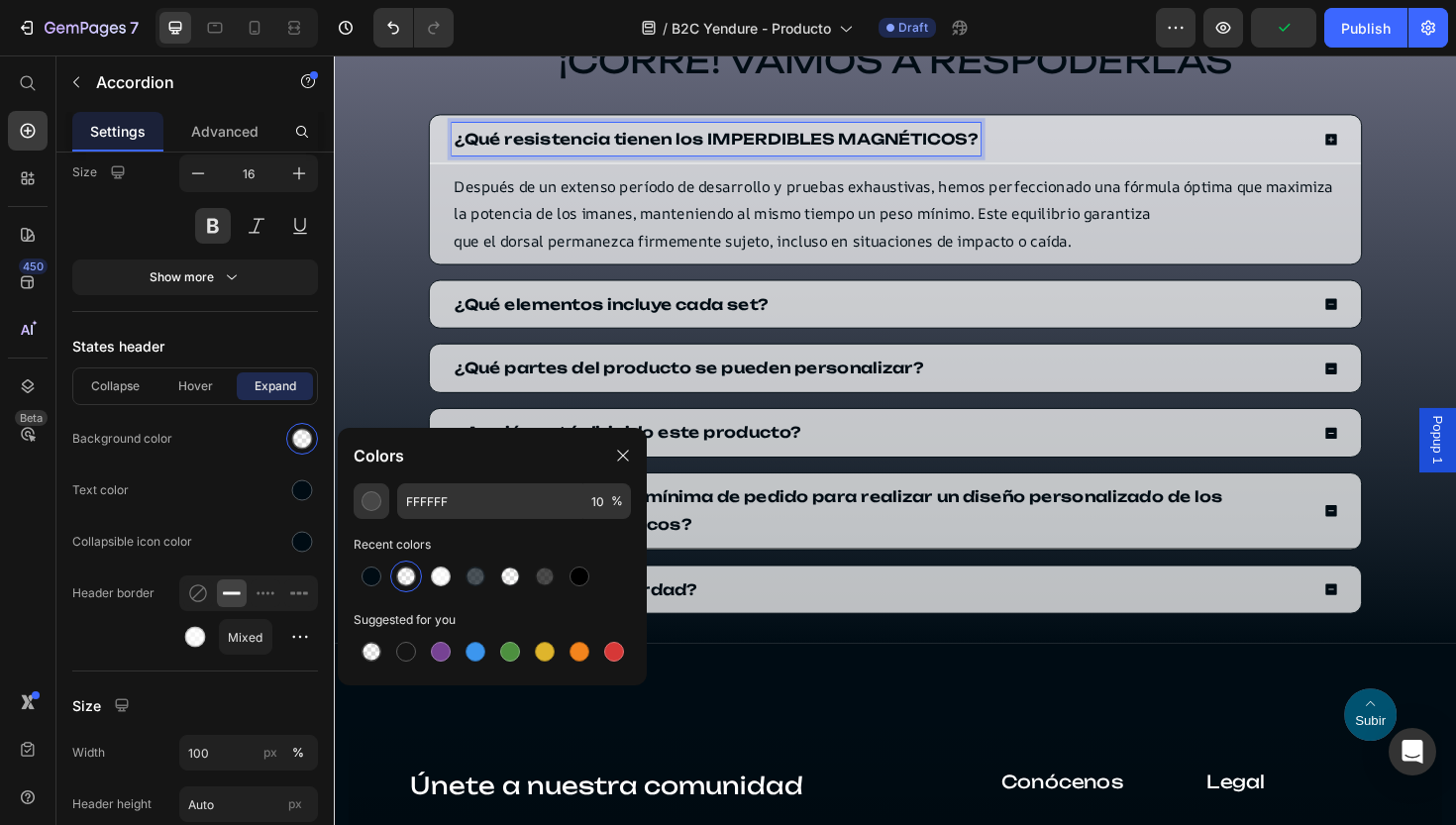 click on "¿Qué resistencia tienen los IMPERDIBLES MAGNÉTICOS?" at bounding box center (912, 144) 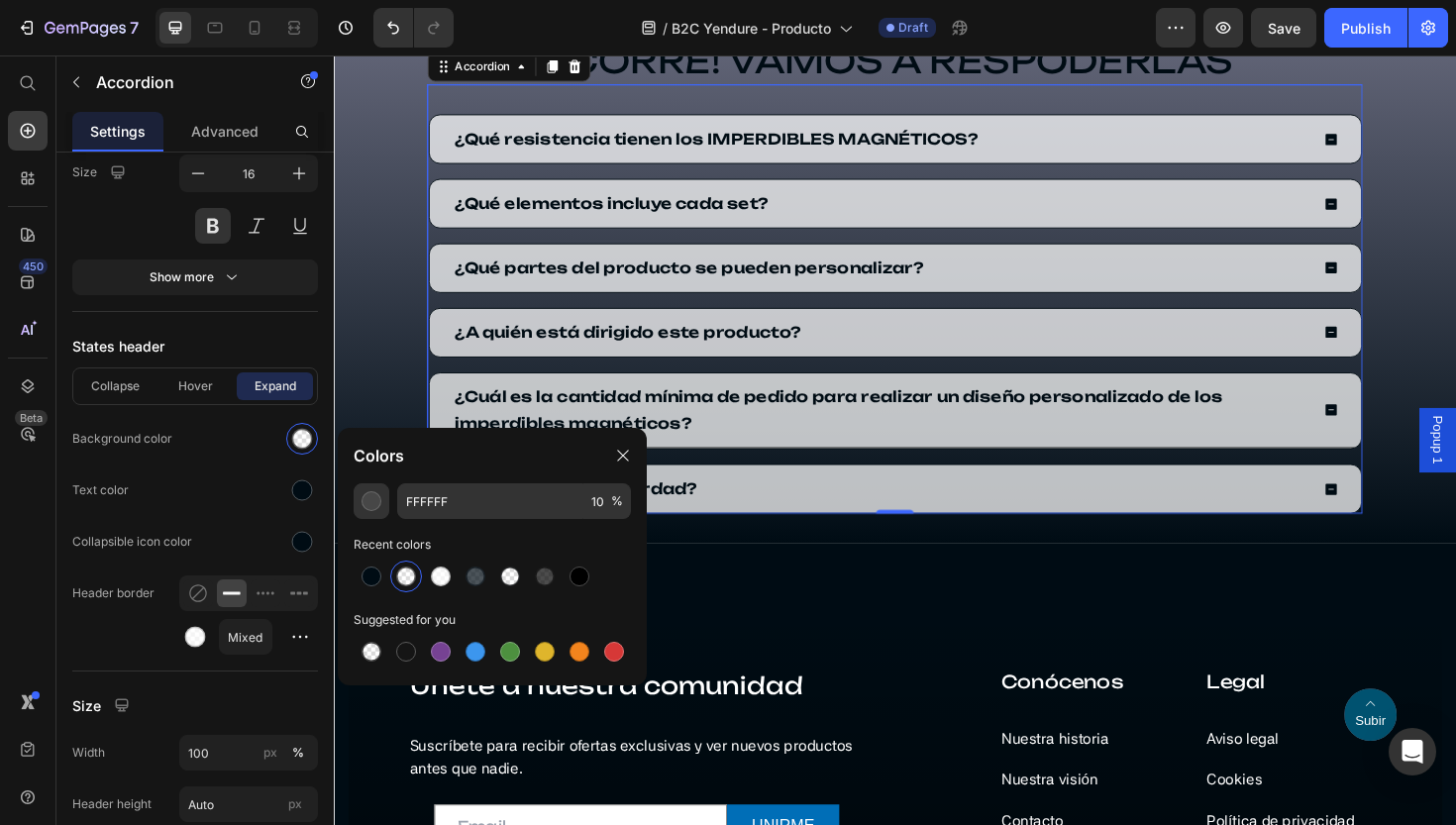 click on "¿Qué resistencia tienen los IMPERDIBLES MAGNÉTICOS?
¿Qué elementos incluye cada set?
¿Qué partes del producto se pueden personalizar?
¿A quién está dirigido este producto?
¿Cuál es la cantidad mínima de pedido para realizar un diseño personalizado de los imperdibles magnéticos?
¿Es resistente de verdad?" at bounding box center (928, 329) 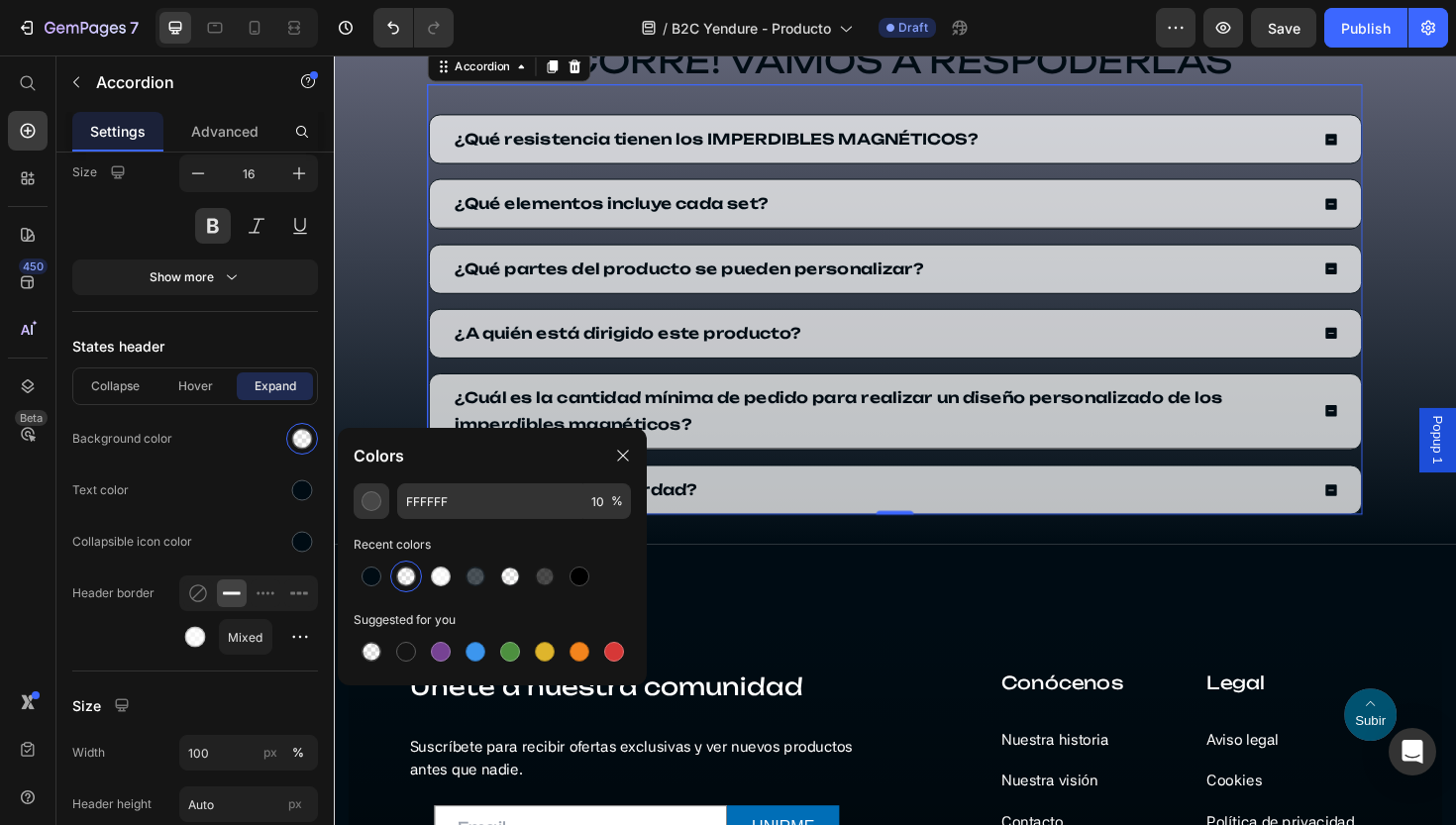 click on "¿Qué elementos incluye cada set?" at bounding box center [928, 213] 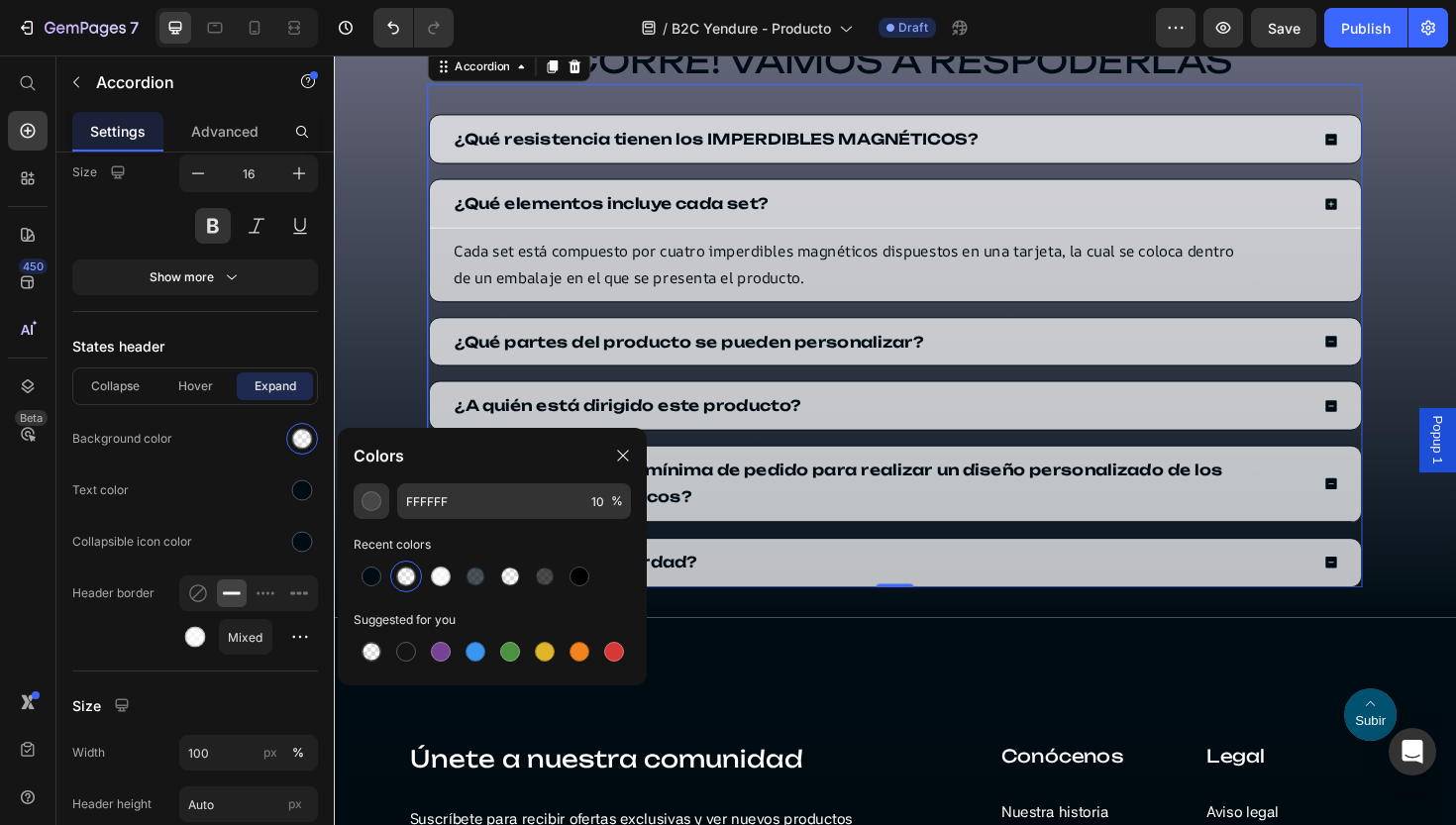 click on "¿Qué elementos incluye cada set?" at bounding box center [912, 212] 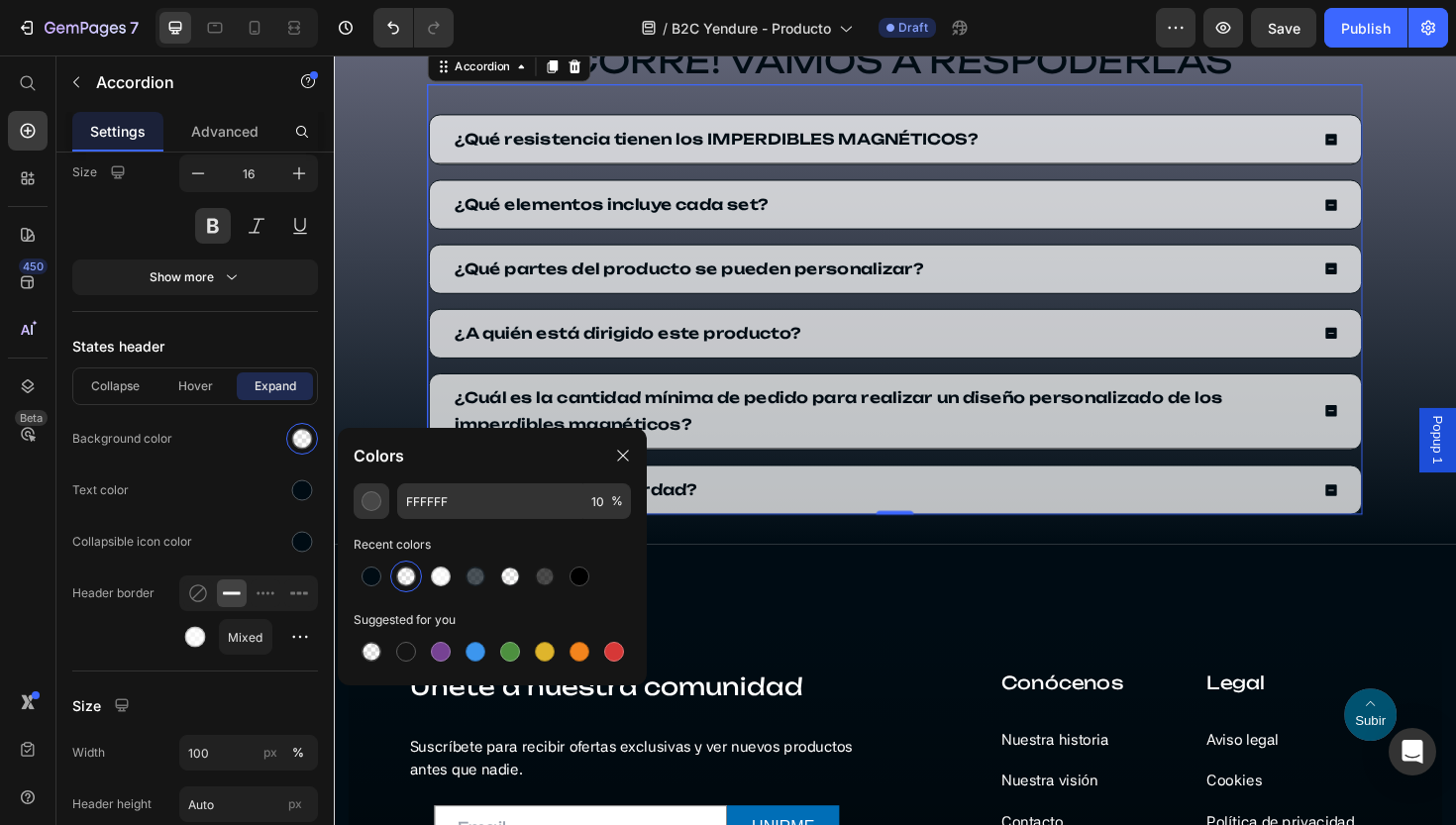 click on "¿Qué resistencia tienen los IMPERDIBLES MAGNÉTICOS?" at bounding box center [912, 144] 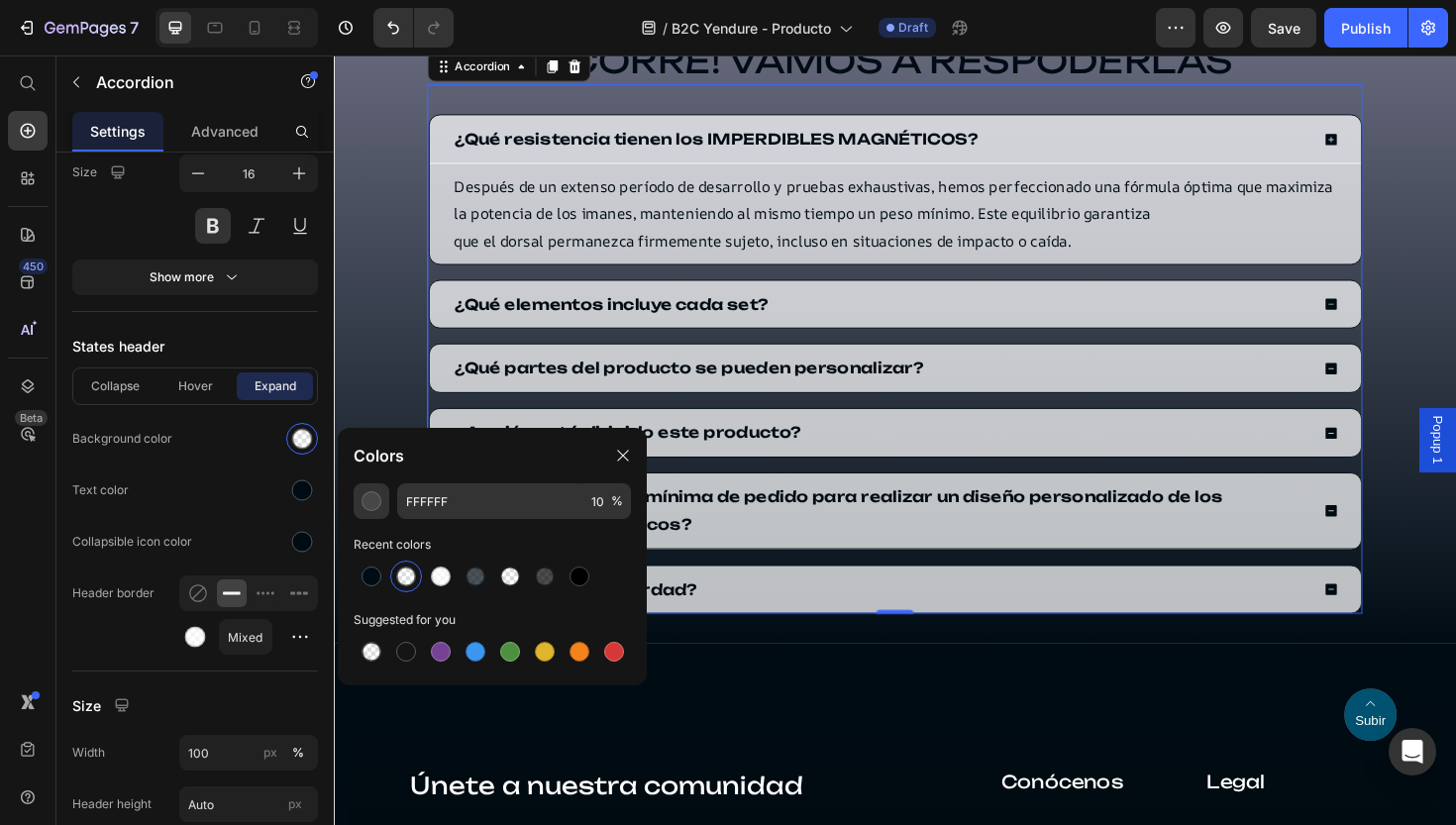click on "¿Qué resistencia tienen los IMPERDIBLES MAGNÉTICOS?" at bounding box center [912, 144] 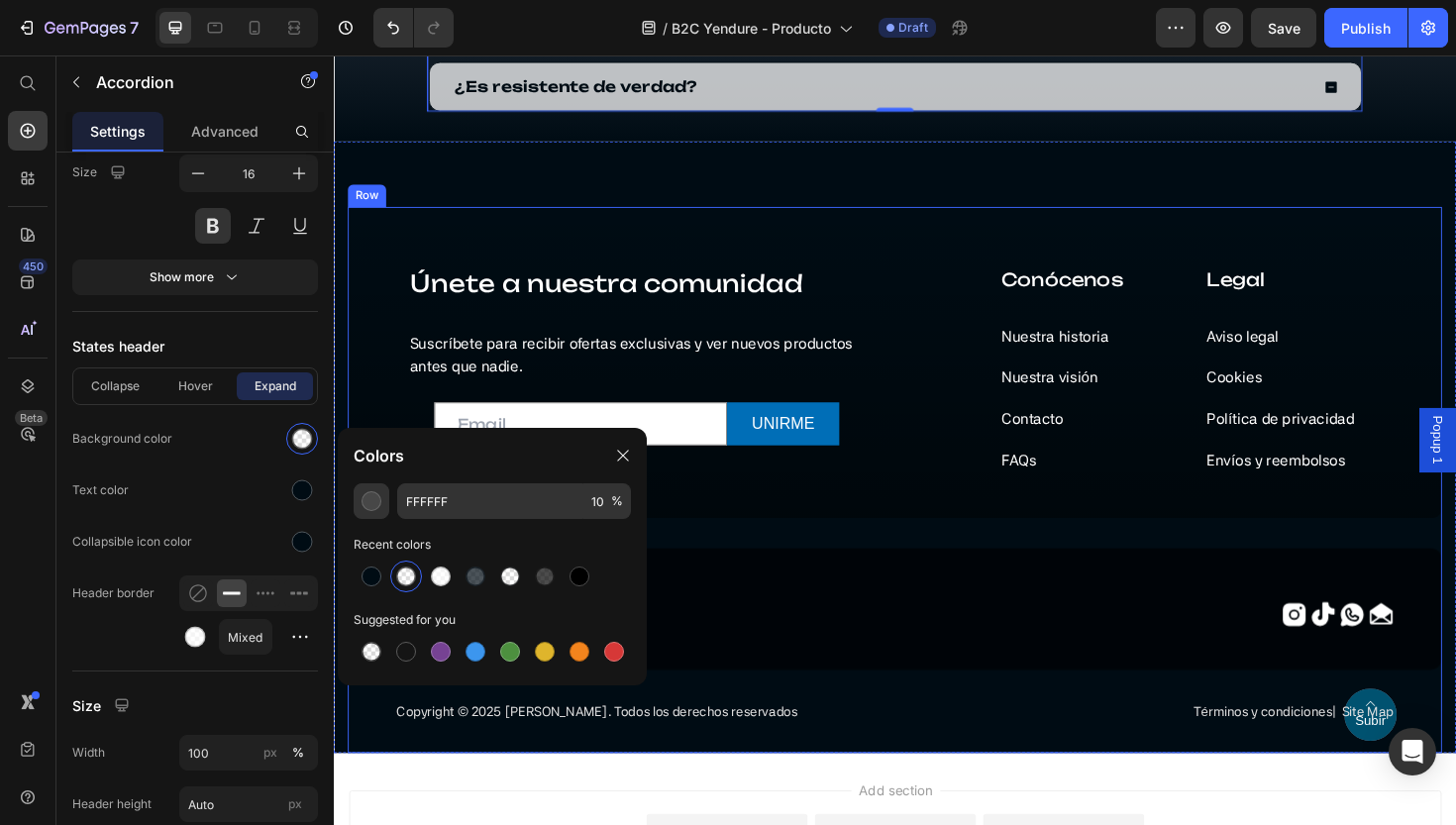 scroll, scrollTop: 1483, scrollLeft: 0, axis: vertical 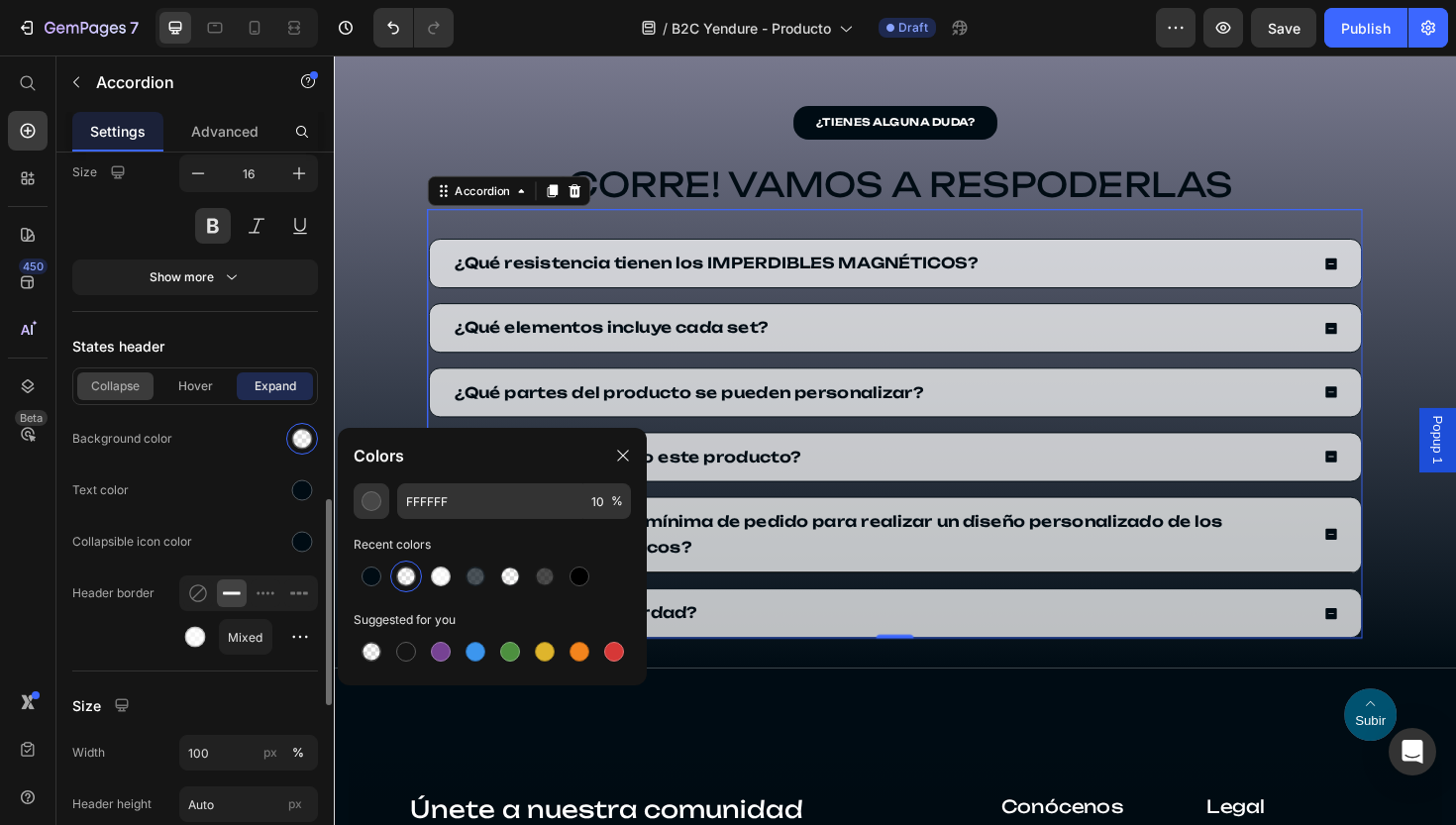 click on "Collapse" at bounding box center [115, 386] 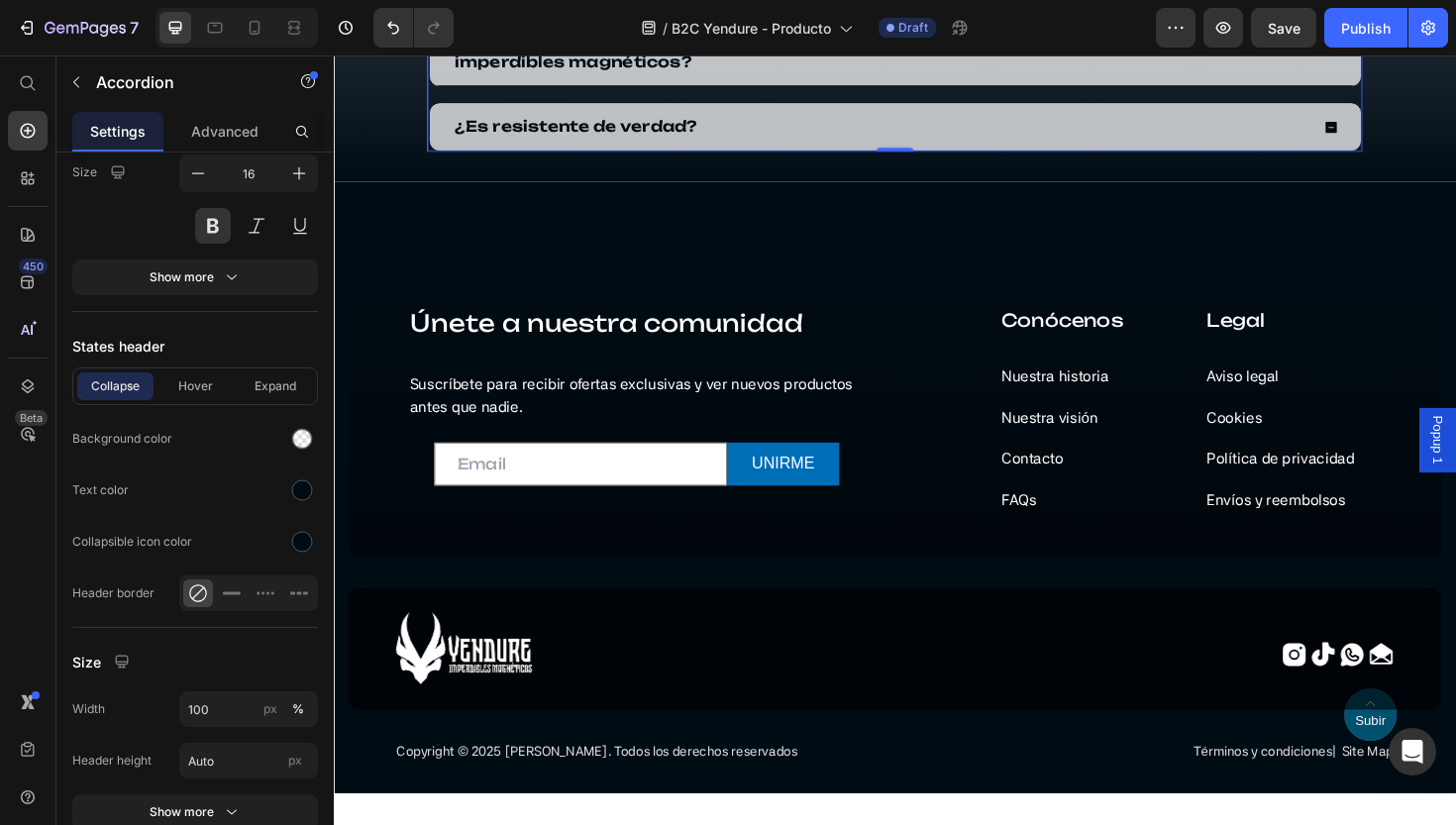 scroll, scrollTop: 1997, scrollLeft: 0, axis: vertical 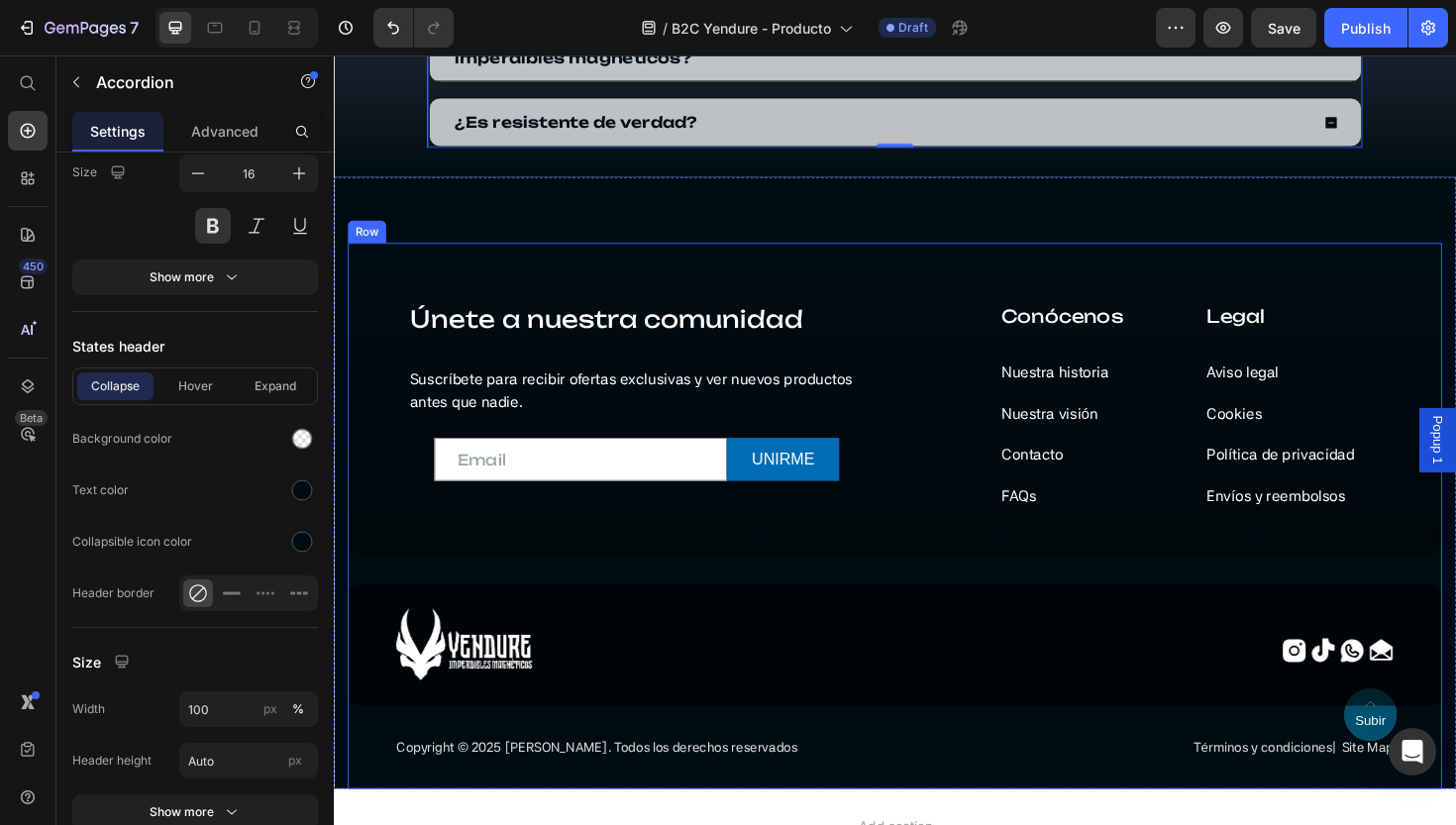 click on "Únete a nuestra comunidad Heading Suscríbete para recibir ofertas exclusivas y ver nuevos productos antes que nadie. Text block Email Field UNIRME Submit Button Row Newsletter
Icon Subir Text block Hero Banner Row Conócenos Heading Nuestra historia Text block Nuestra visión Text block Contacto Text block FAQs Text block Legal Heading Aviso legal Text block Cookies Text block Política de privacidad Text block Envíos y reembolsos Text block Row Row" at bounding box center [928, 418] 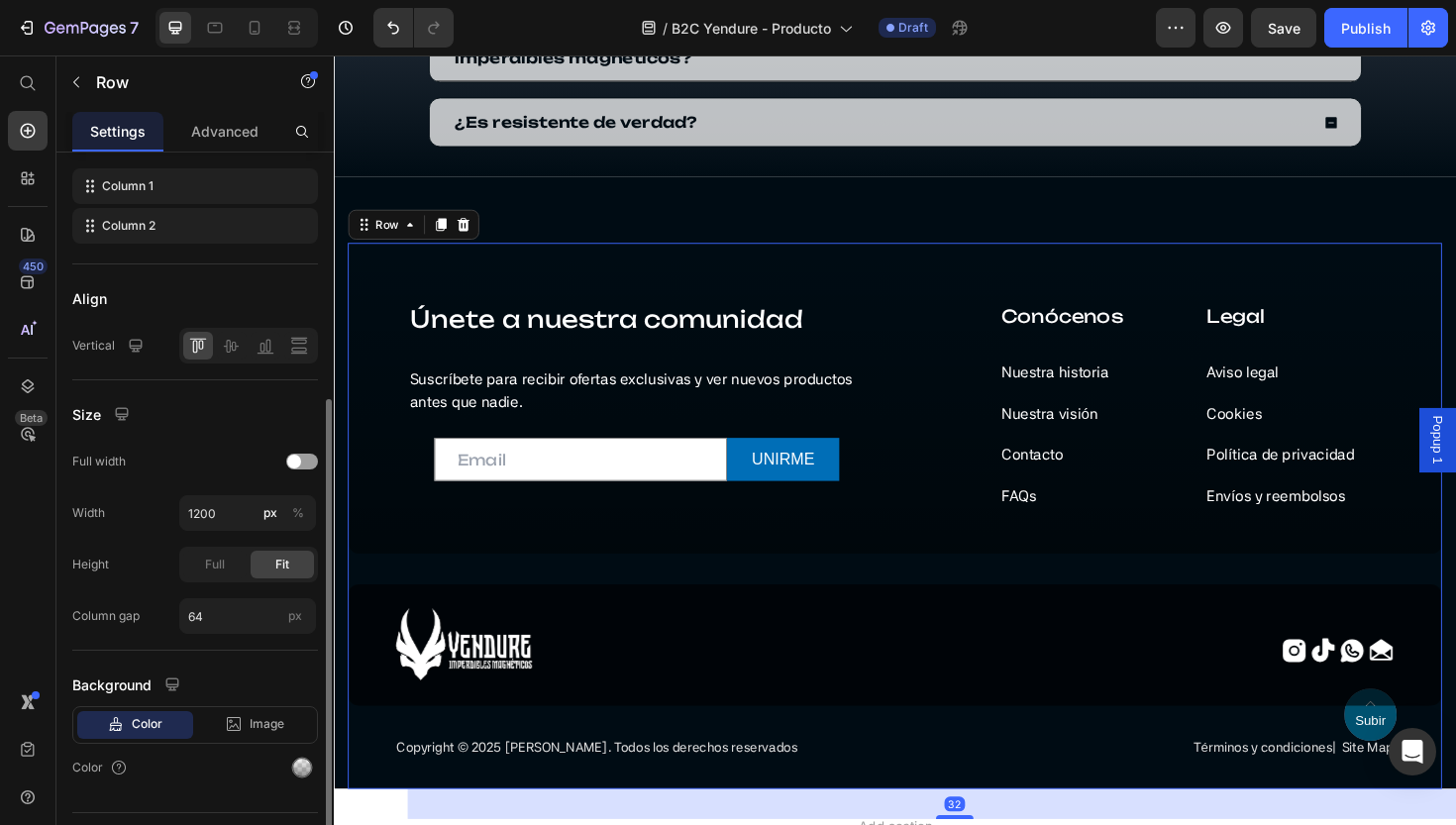 scroll, scrollTop: 381, scrollLeft: 0, axis: vertical 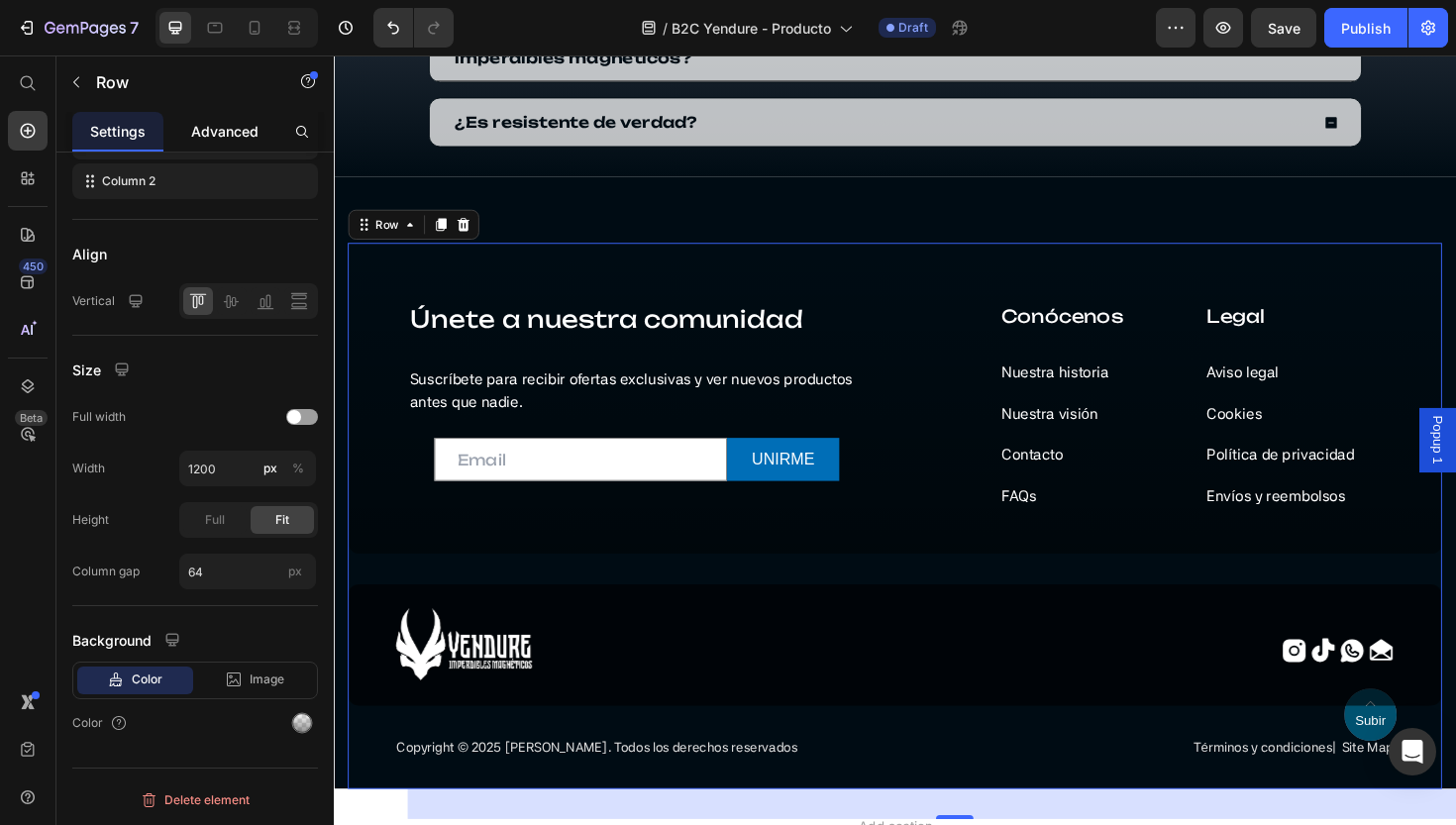click on "Advanced" at bounding box center (225, 131) 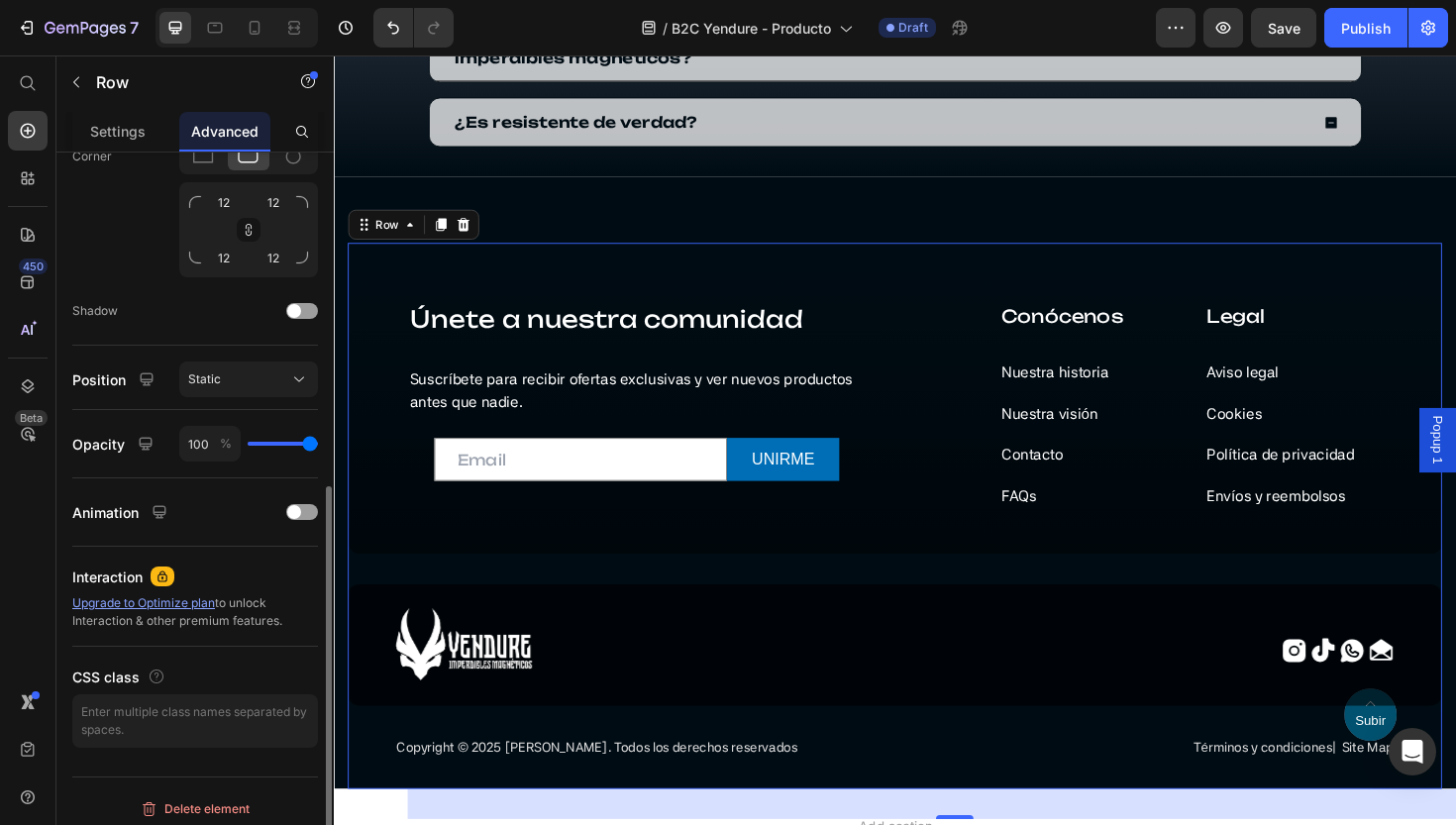 scroll, scrollTop: 622, scrollLeft: 0, axis: vertical 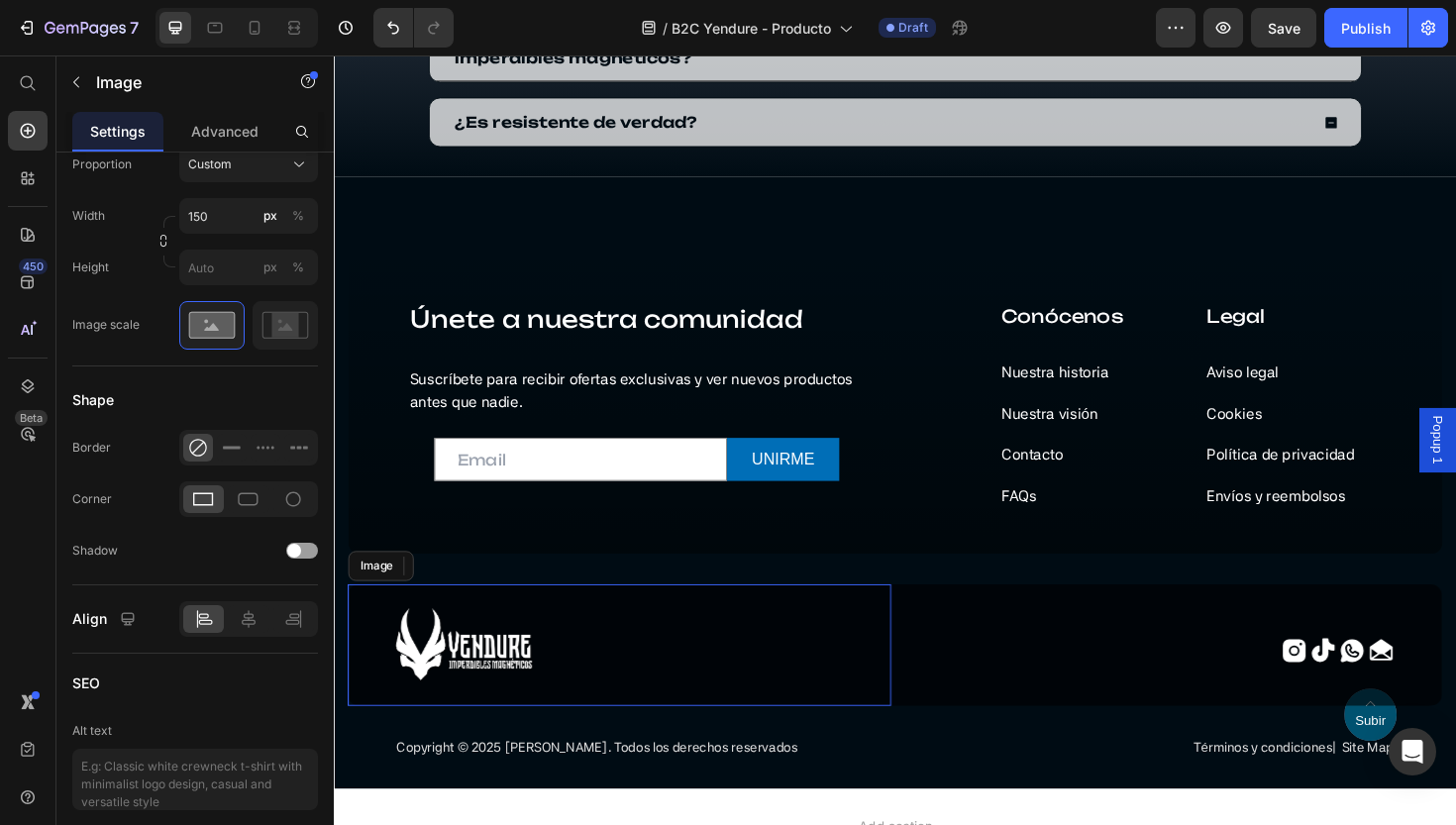 click at bounding box center (636, 679) 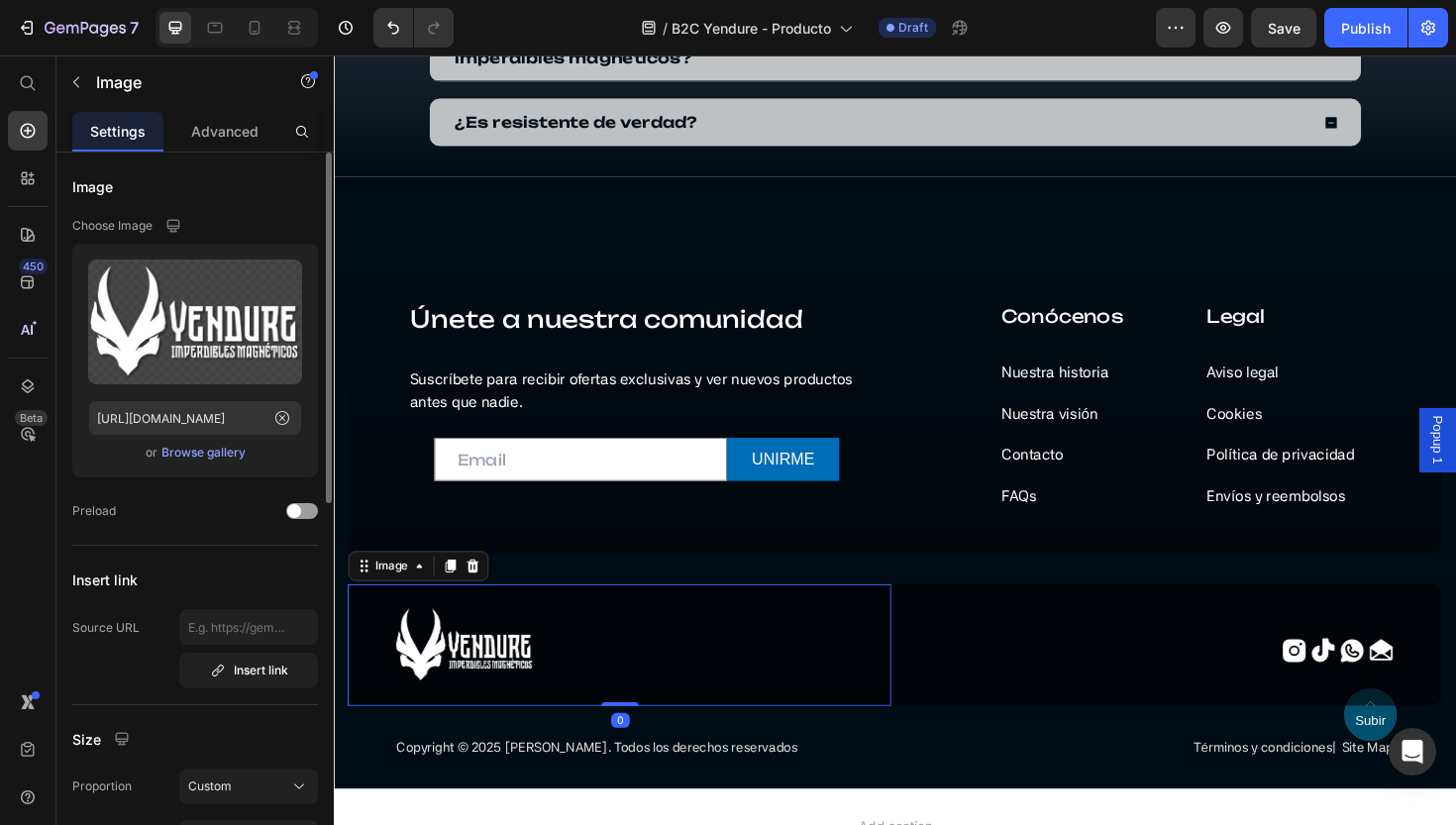 click at bounding box center [636, 679] 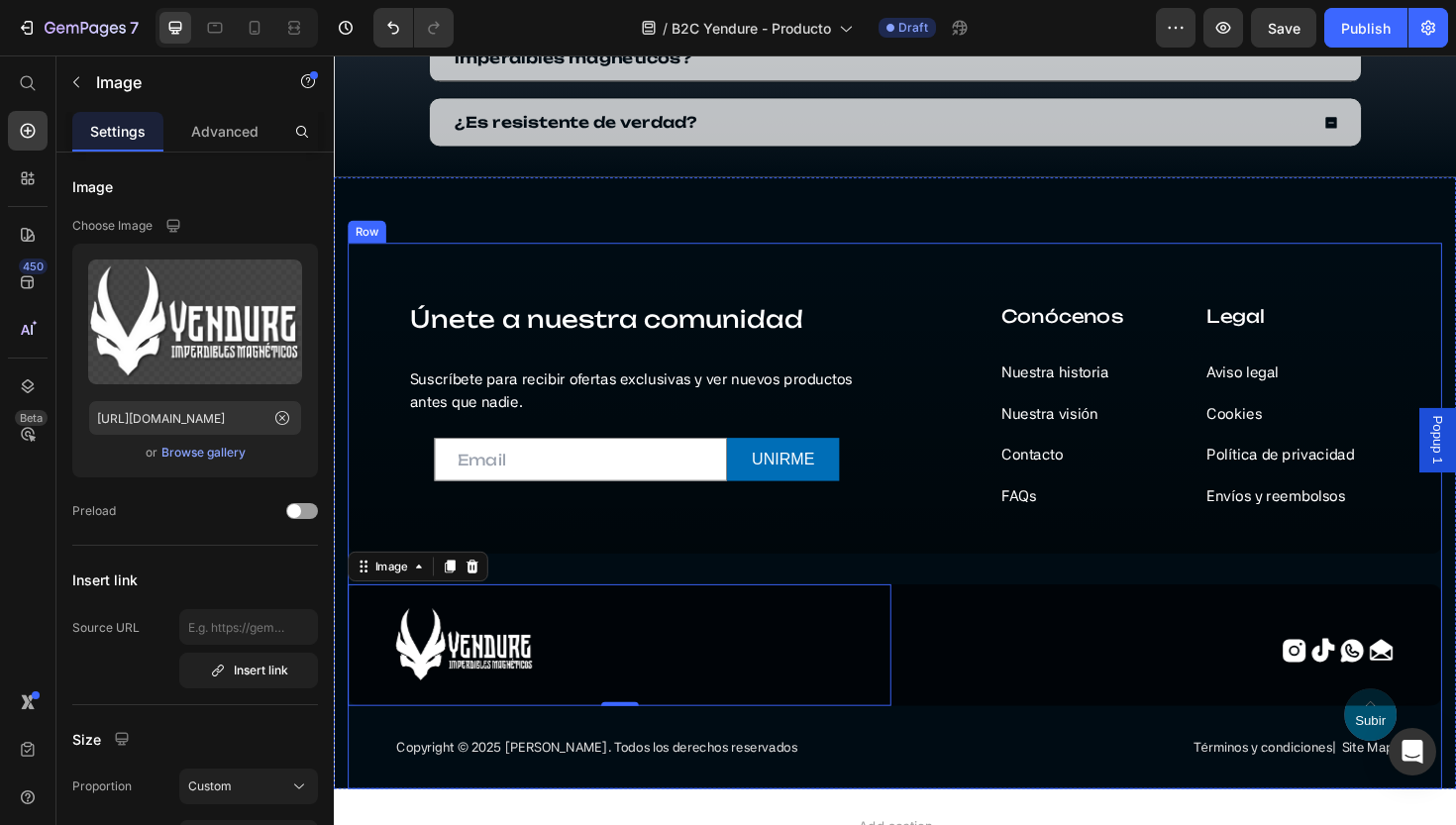 click on "Únete a nuestra comunidad Heading Suscríbete para recibir ofertas exclusivas y ver nuevos productos antes que nadie. Text block Email Field UNIRME Submit Button Row Newsletter
Icon Subir Text block Hero Banner Row Conócenos Heading Nuestra historia Text block Nuestra visión Text block Contacto Text block FAQs Text block Legal Heading Aviso legal Text block Cookies Text block Política de privacidad Text block Envíos y reembolsos Text block Row Row" at bounding box center [928, 418] 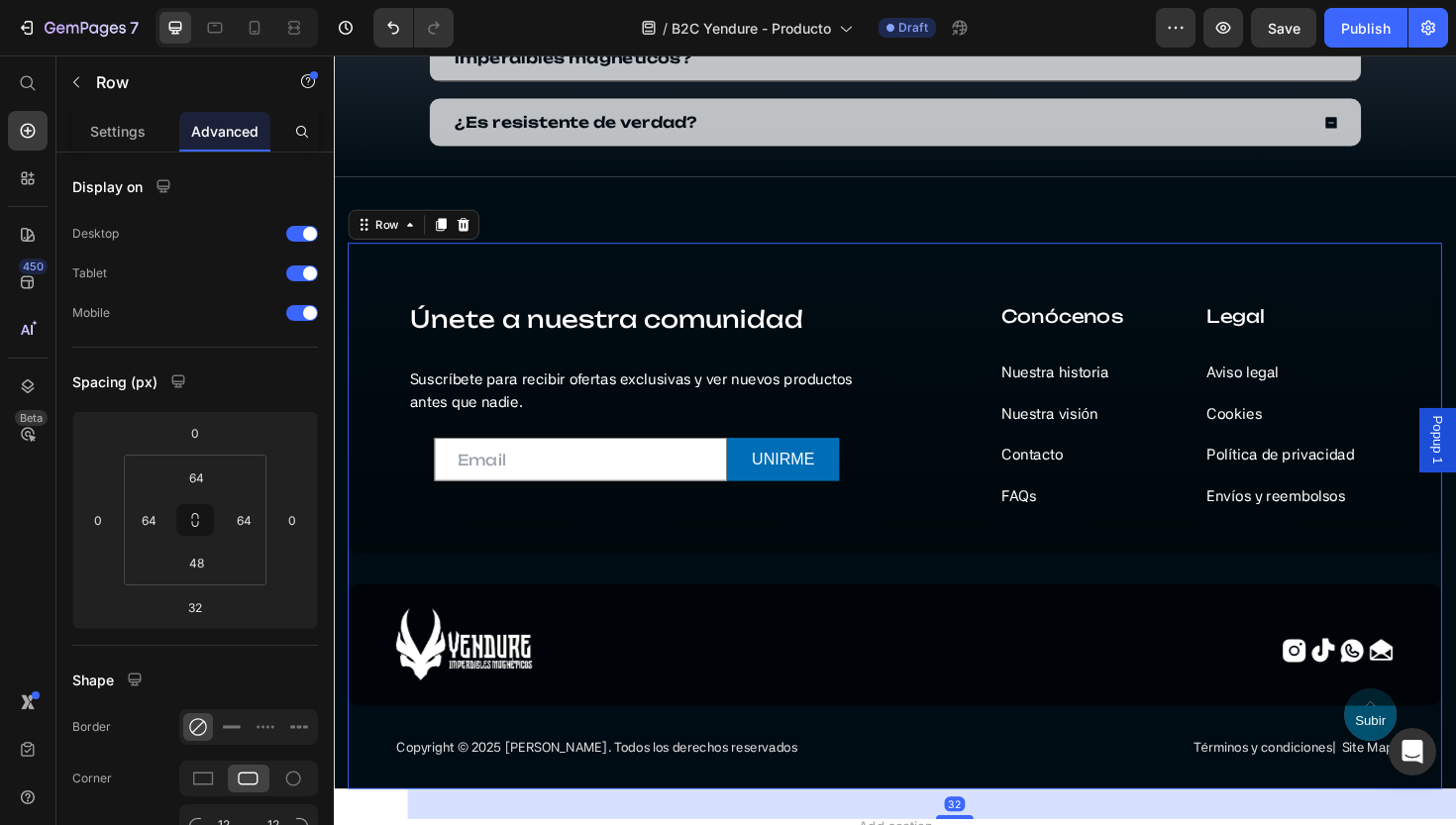 click on "Únete a nuestra comunidad Heading Suscríbete para recibir ofertas exclusivas y ver nuevos productos antes que nadie. Text block Email Field UNIRME Submit Button Row Newsletter
Icon Subir Text block Hero Banner Row Conócenos Heading Nuestra historia Text block Nuestra visión Text block Contacto Text block FAQs Text block Legal Heading Aviso legal Text block Cookies Text block Política de privacidad Text block Envíos y reembolsos Text block Row Row   32" at bounding box center (928, 418) 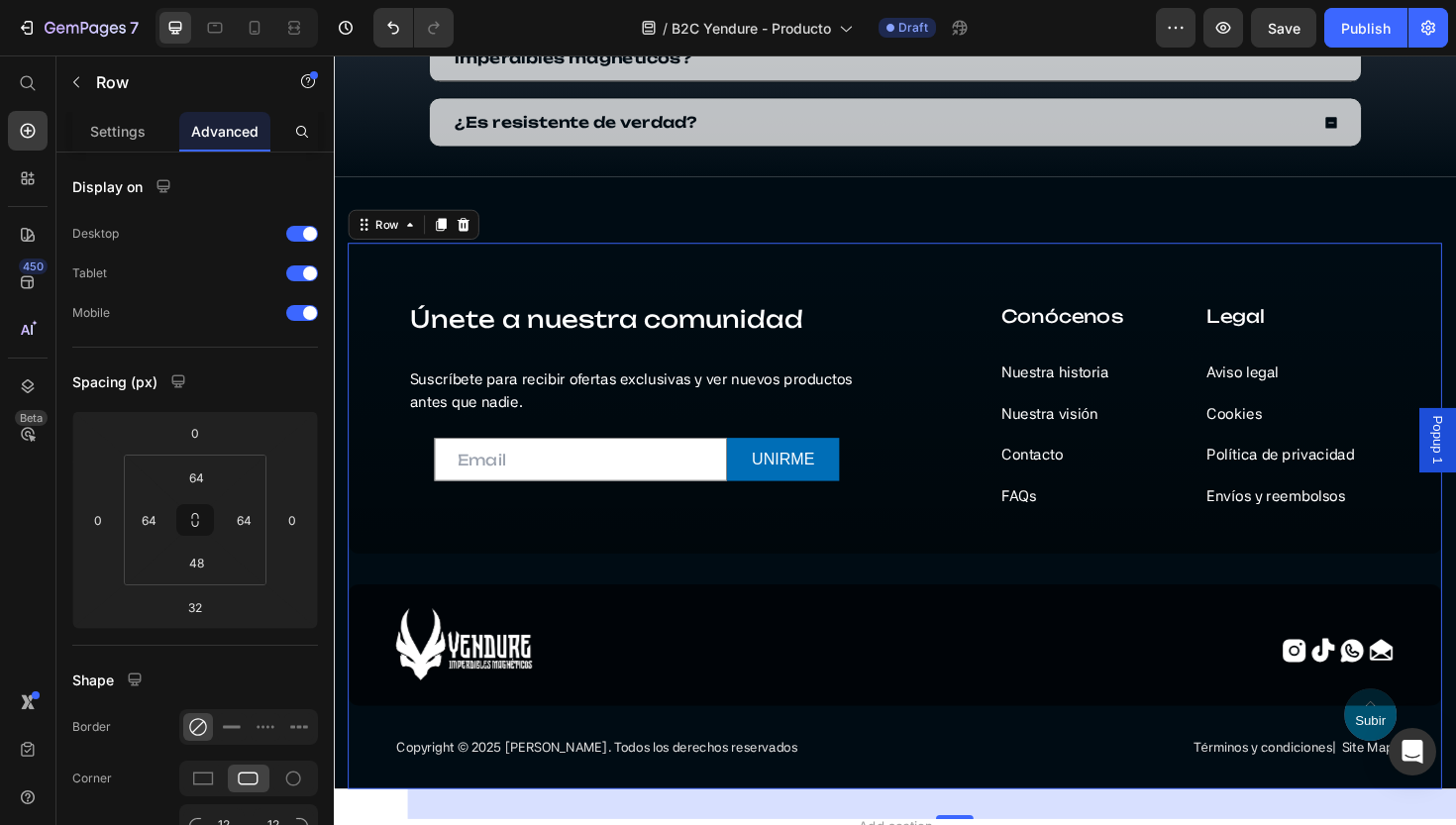 click on "Únete a nuestra comunidad Heading Suscríbete para recibir ofertas exclusivas y ver nuevos productos antes que nadie. Text block Email Field UNIRME Submit Button Row Newsletter
Icon Subir Text block Hero Banner Row Conócenos Heading Nuestra historia Text block Nuestra visión Text block Contacto Text block FAQs Text block Legal Heading Aviso legal Text block Cookies Text block Política de privacidad Text block Envíos y reembolsos Text block Row Row   32" at bounding box center (928, 418) 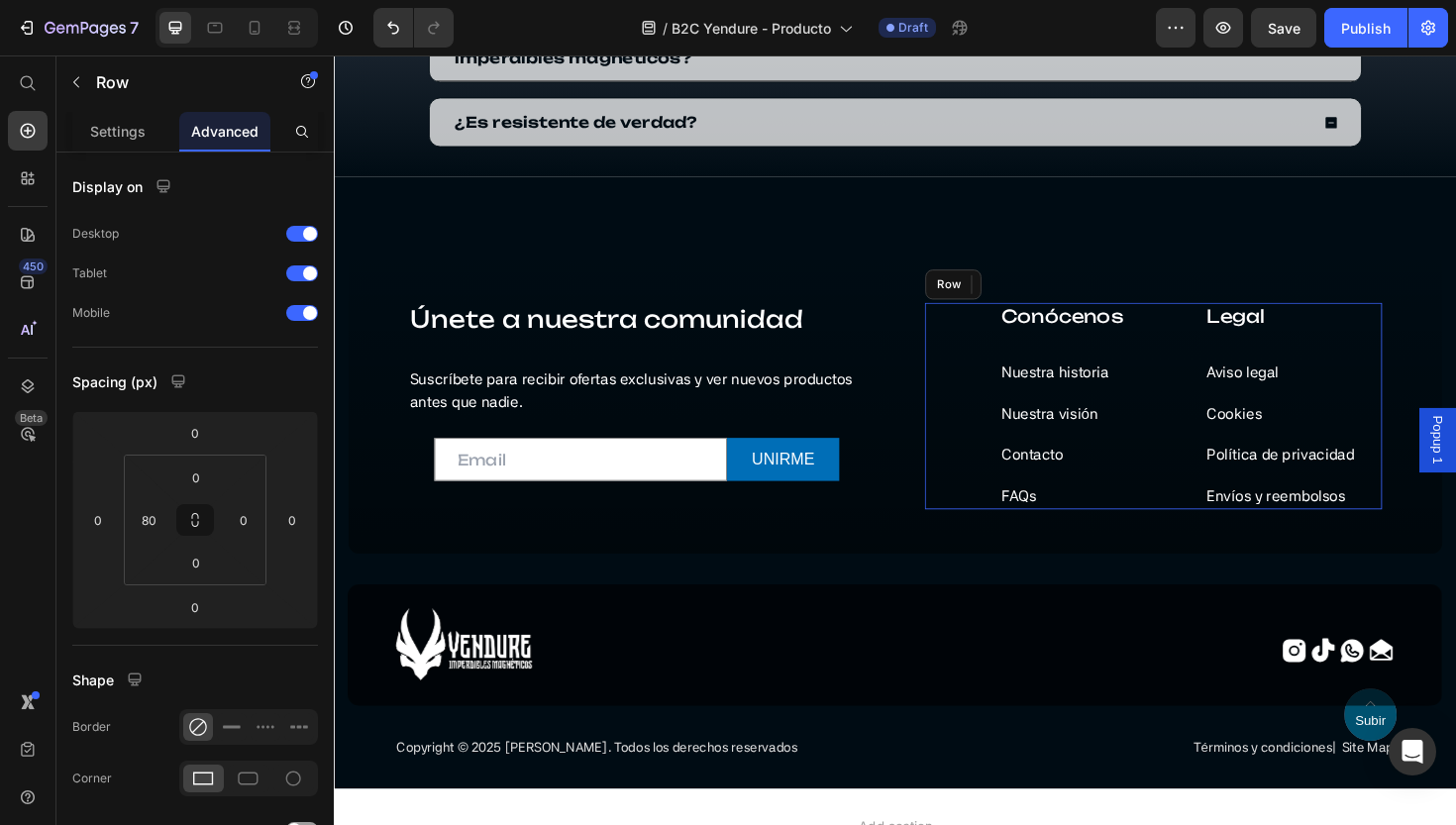 click on "Conócenos Heading Nuestra historia Text block Nuestra visión Text block Contacto Text block FAQs Text block Legal Heading Aviso legal Text block Cookies Text block Política de privacidad Text block Envíos y reembolsos Text block Row" at bounding box center [1201, 426] 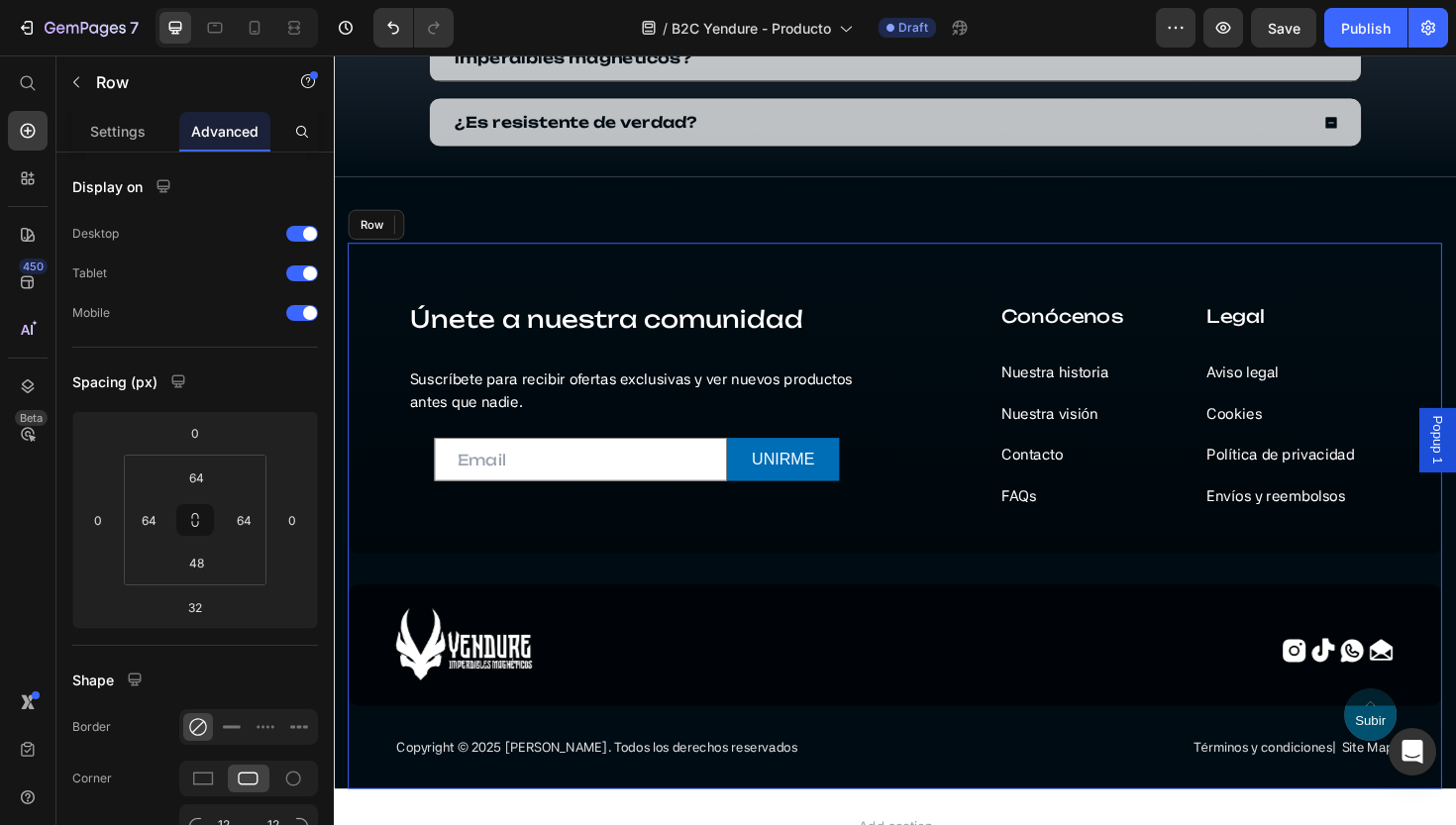 click on "Únete a nuestra comunidad Heading Suscríbete para recibir ofertas exclusivas y ver nuevos productos antes que nadie. Text block Email Field UNIRME Submit Button Row Newsletter
Icon Subir Text block Hero Banner Row Conócenos Heading Nuestra historia Text block Nuestra visión Text block Contacto Text block FAQs Text block Legal Heading Aviso legal Text block Cookies Text block Política de privacidad Text block Envíos y reembolsos Text block Row   0 Row" at bounding box center (928, 418) 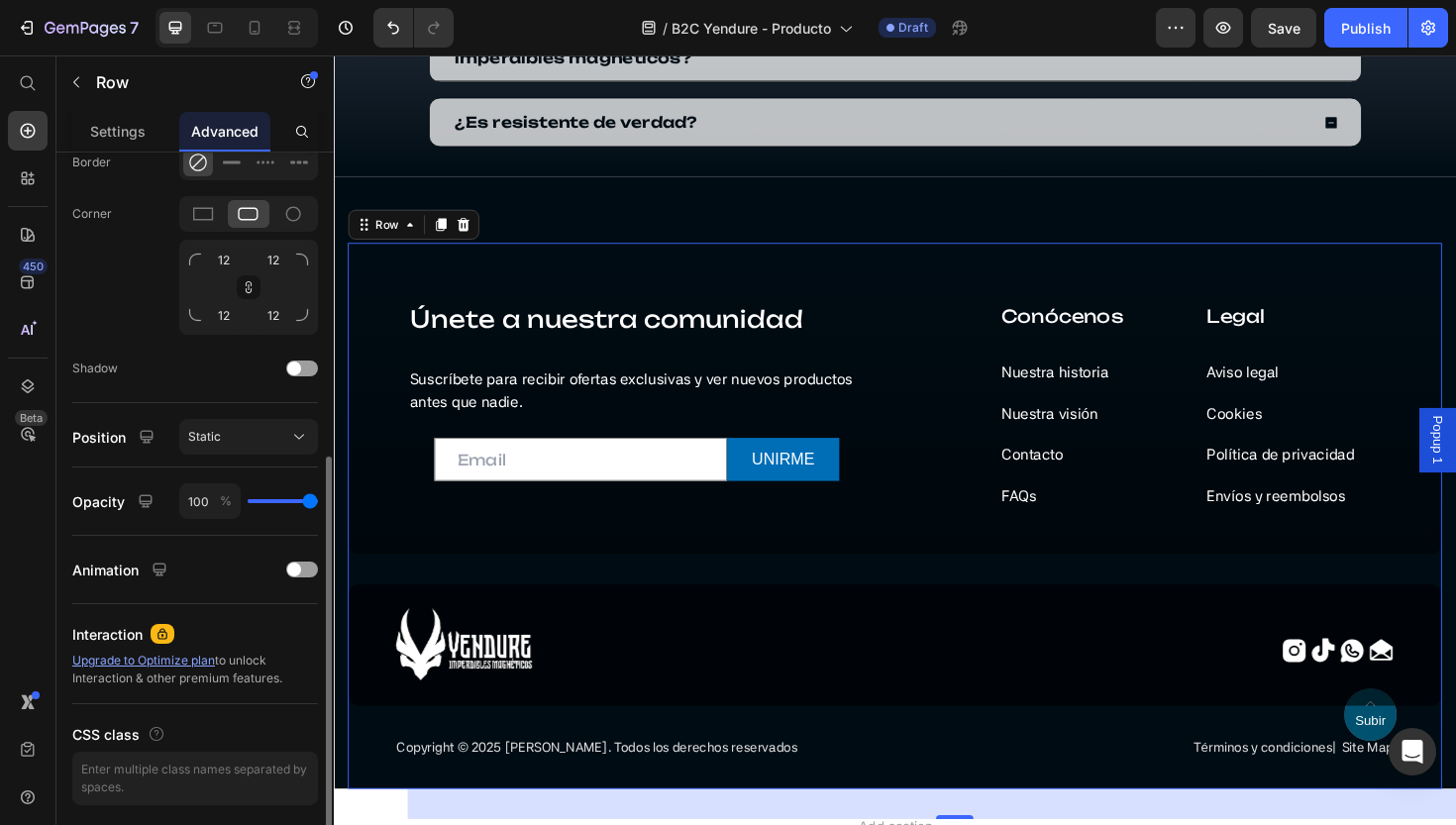 scroll, scrollTop: 570, scrollLeft: 0, axis: vertical 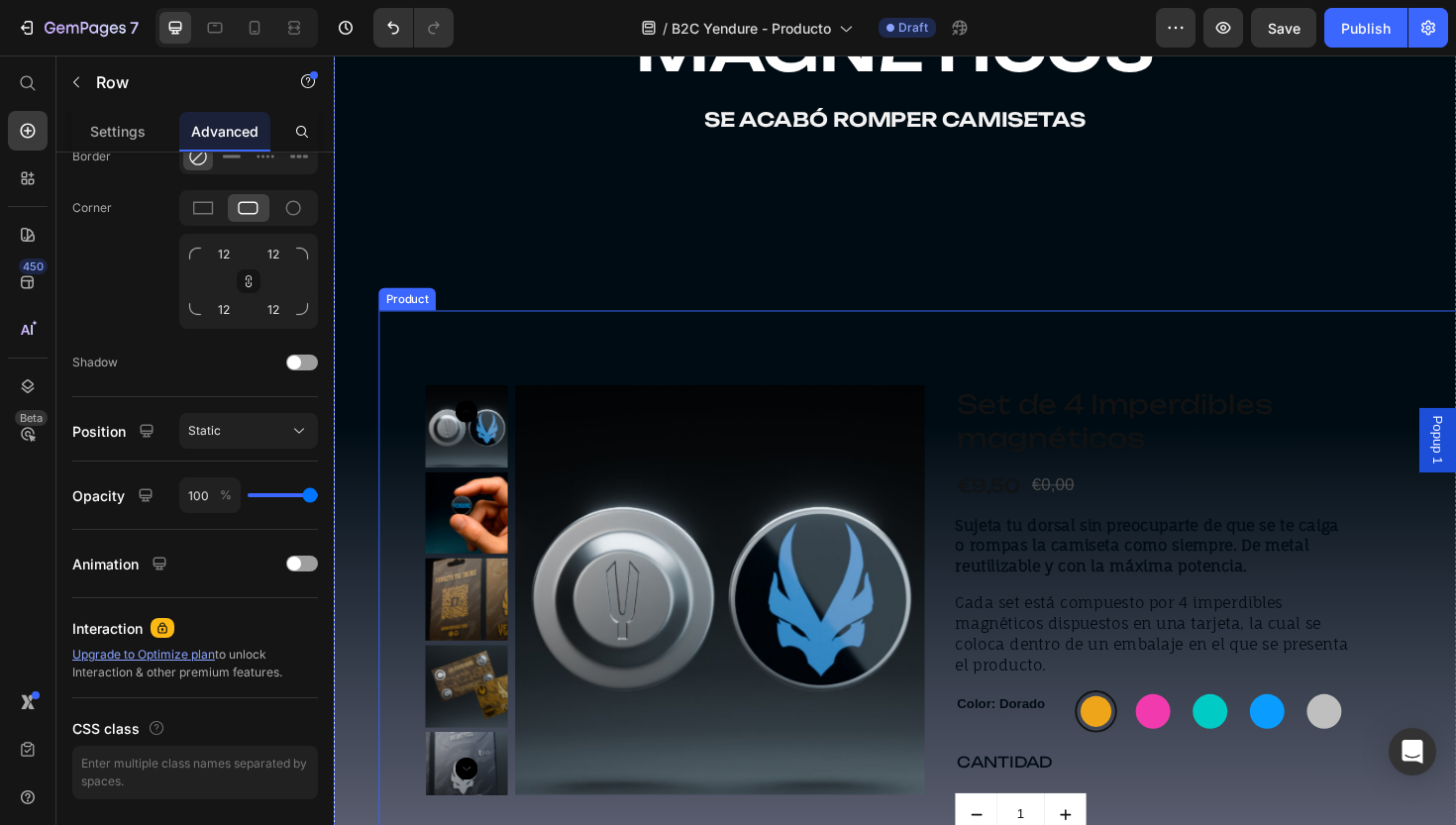 click on "Product Images Set de 4 Imperdibles magnéticos Product Title €9,50 Product Price €0,00 Product Price Row Sujeta tu dorsal sin preocuparte de que se te caiga o rompas la camiseta como siempre. De metal reutilizable y con la máxima potencia.
Cada set está compuesto por 4 imperdibles magnéticos dispuestos en una tarjeta, la cual se coloca dentro de un embalaje en el que se presenta el producto. Product Description Color: Dorado Dorado Dorado Rosa Rosa Verde Verde Azul Azul Gris Gris Product Variants & Swatches CANTIDAD Text Block 1 Product Quantity COMPRAR Button Row Product" at bounding box center (976, 673) 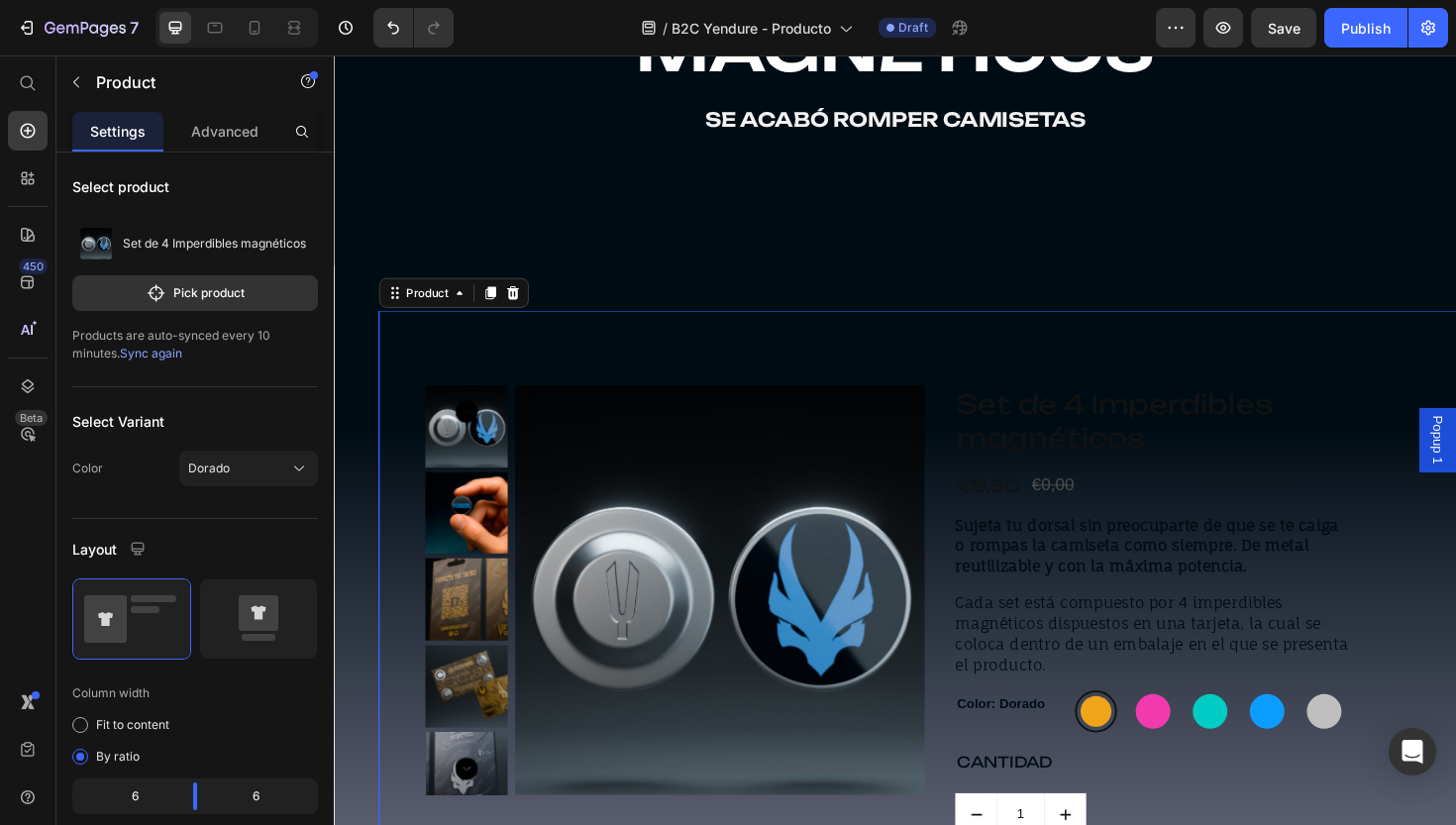 click on "Product Images Set de 4 Imperdibles magnéticos Product Title €9,50 Product Price €0,00 Product Price Row Sujeta tu dorsal sin preocuparte de que se te caiga o rompas la camiseta como siempre. De metal reutilizable y con la máxima potencia.
Cada set está compuesto por 4 imperdibles magnéticos dispuestos en una tarjeta, la cual se coloca dentro de un embalaje en el que se presenta el producto. Product Description Color: Dorado Dorado Dorado Rosa Rosa Verde Verde Azul Azul Gris Gris Product Variants & Swatches CANTIDAD Text Block 1 Product Quantity COMPRAR Button Row Product   48" at bounding box center (976, 673) 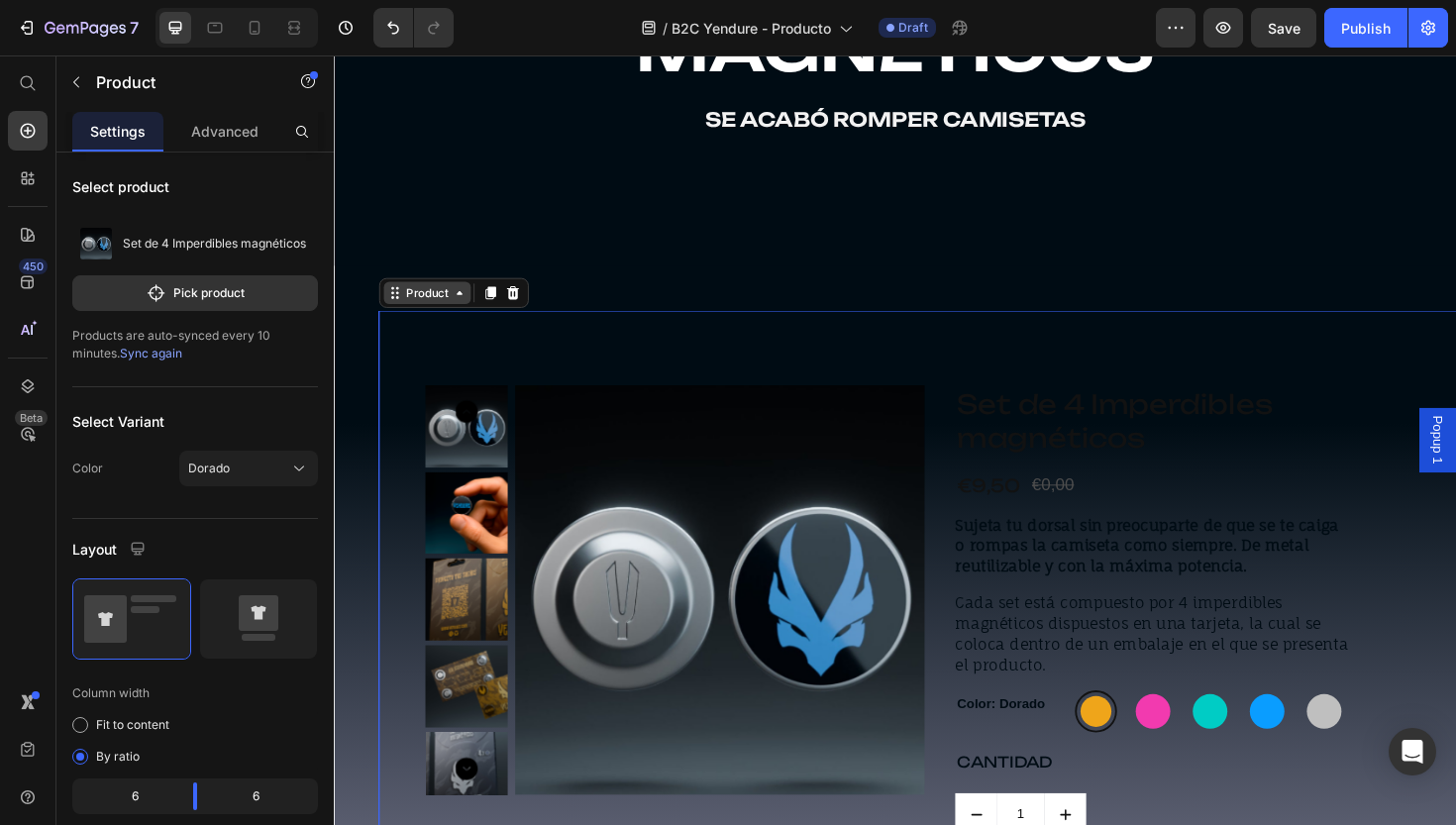 click on "Product" at bounding box center [432, 307] 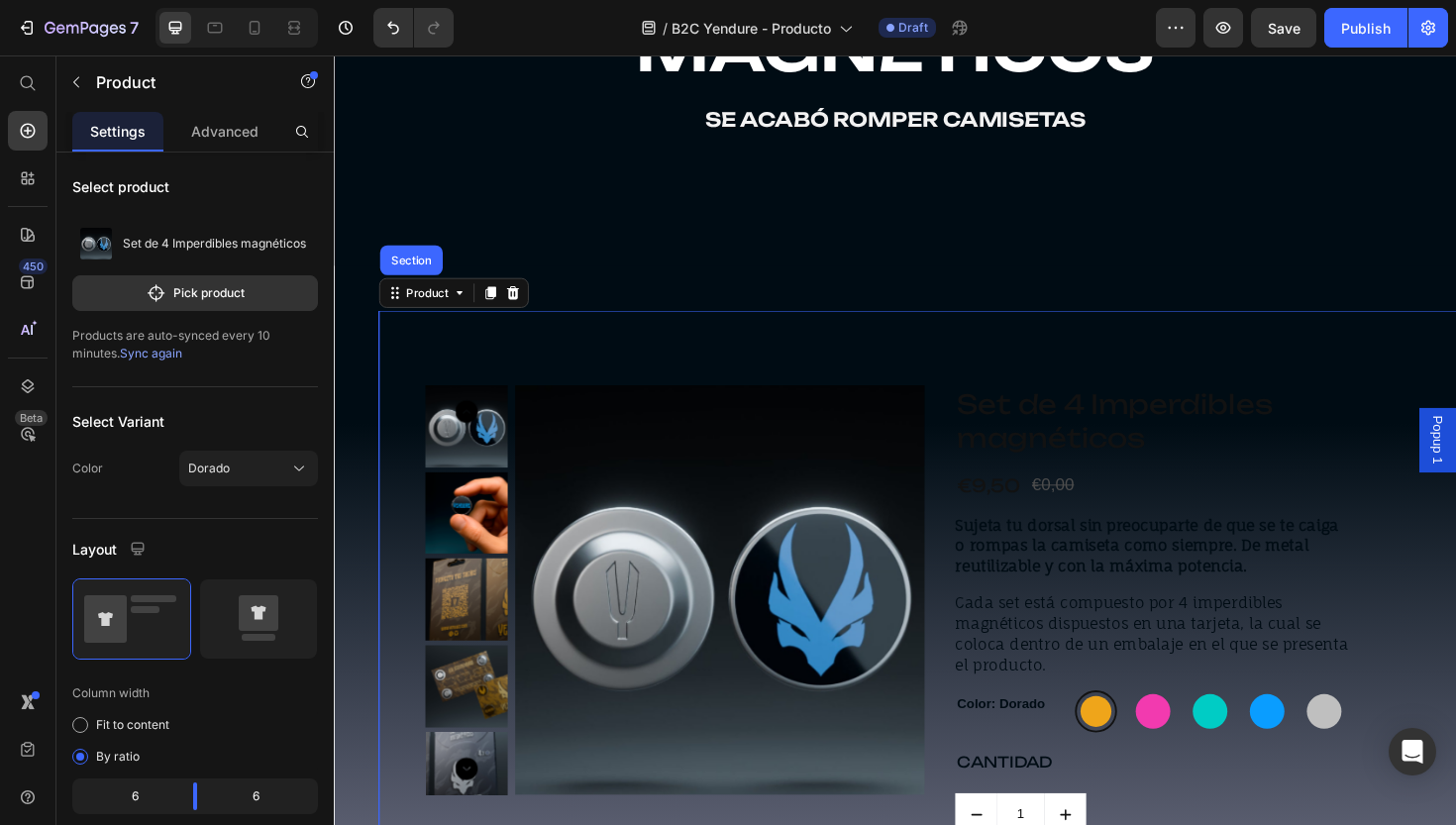 click on "Product Images Set de 4 Imperdibles magnéticos Product Title €9,50 Product Price €0,00 Product Price Row Sujeta tu dorsal sin preocuparte de que se te caiga o rompas la camiseta como siempre. De metal reutilizable y con la máxima potencia.
Cada set está compuesto por 4 imperdibles magnéticos dispuestos en una tarjeta, la cual se coloca dentro de un embalaje en el que se presenta el producto. Product Description Color: Dorado Dorado Dorado Rosa Rosa Verde Verde Azul Azul Gris Gris Product Variants & Swatches CANTIDAD Text Block 1 Product Quantity COMPRAR Button Row Product Section   48" at bounding box center [976, 673] 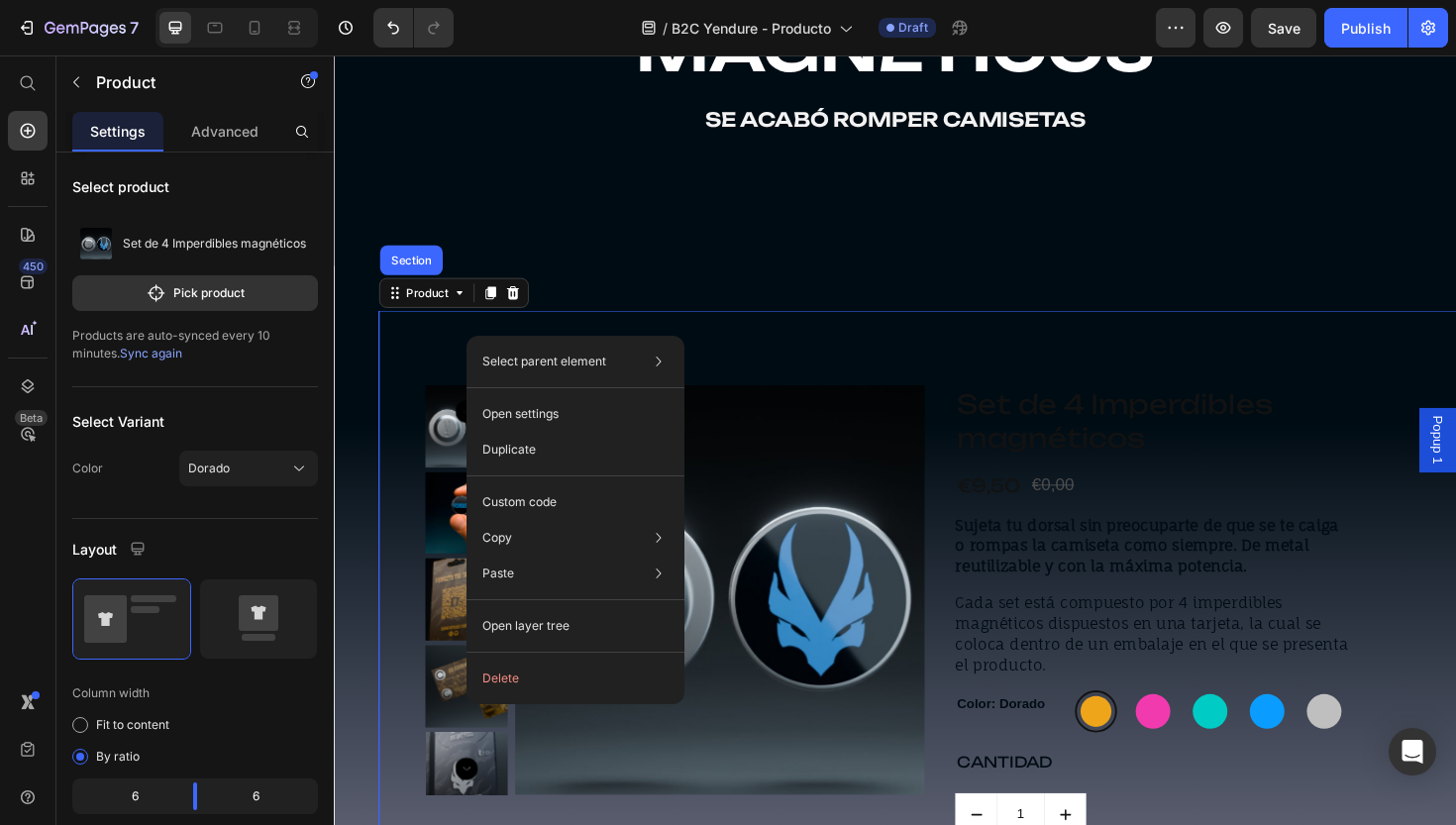 click on "Product Images Set de 4 Imperdibles magnéticos Product Title €9,50 Product Price €0,00 Product Price Row Sujeta tu dorsal sin preocuparte de que se te caiga o rompas la camiseta como siempre. De metal reutilizable y con la máxima potencia.
Cada set está compuesto por 4 imperdibles magnéticos dispuestos en una tarjeta, la cual se coloca dentro de un embalaje en el que se presenta el producto. Product Description Color: Dorado Dorado Dorado Rosa Rosa Verde Verde Azul Azul Gris Gris Product Variants & Swatches CANTIDAD Text Block 1 Product Quantity COMPRAR Button Row Product Section   48" at bounding box center [976, 673] 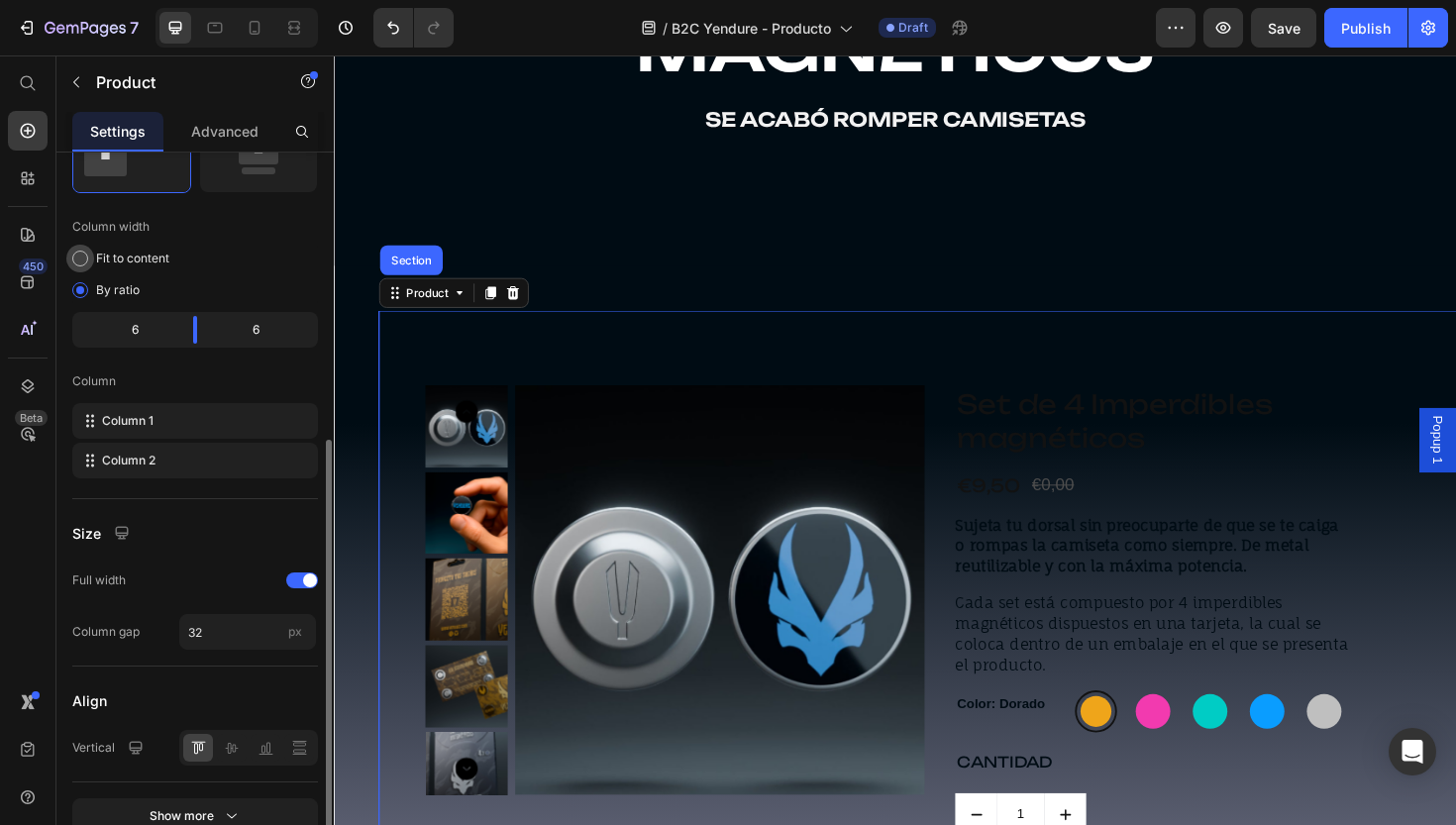 scroll, scrollTop: 494, scrollLeft: 0, axis: vertical 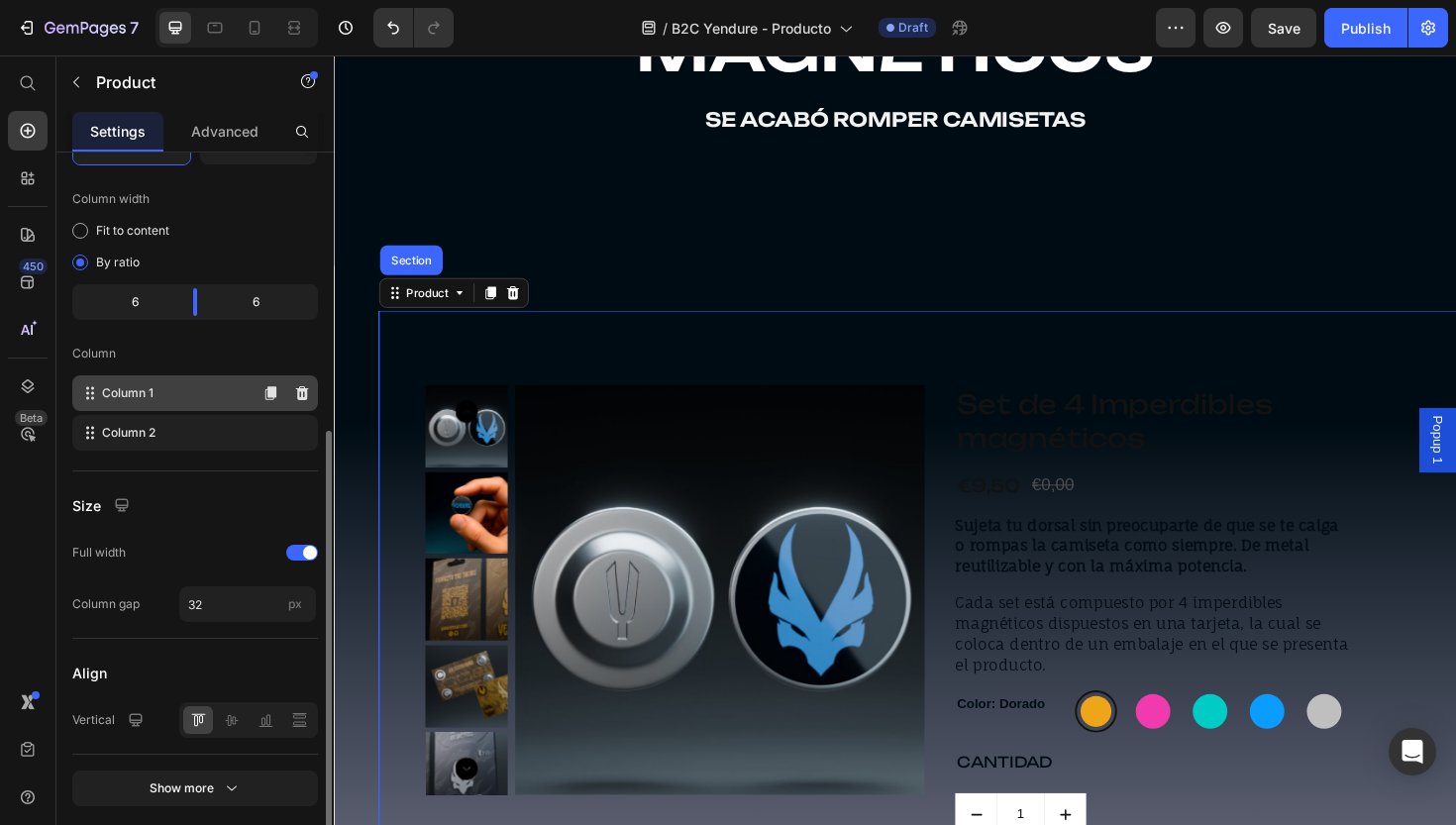 click on "Column 1" 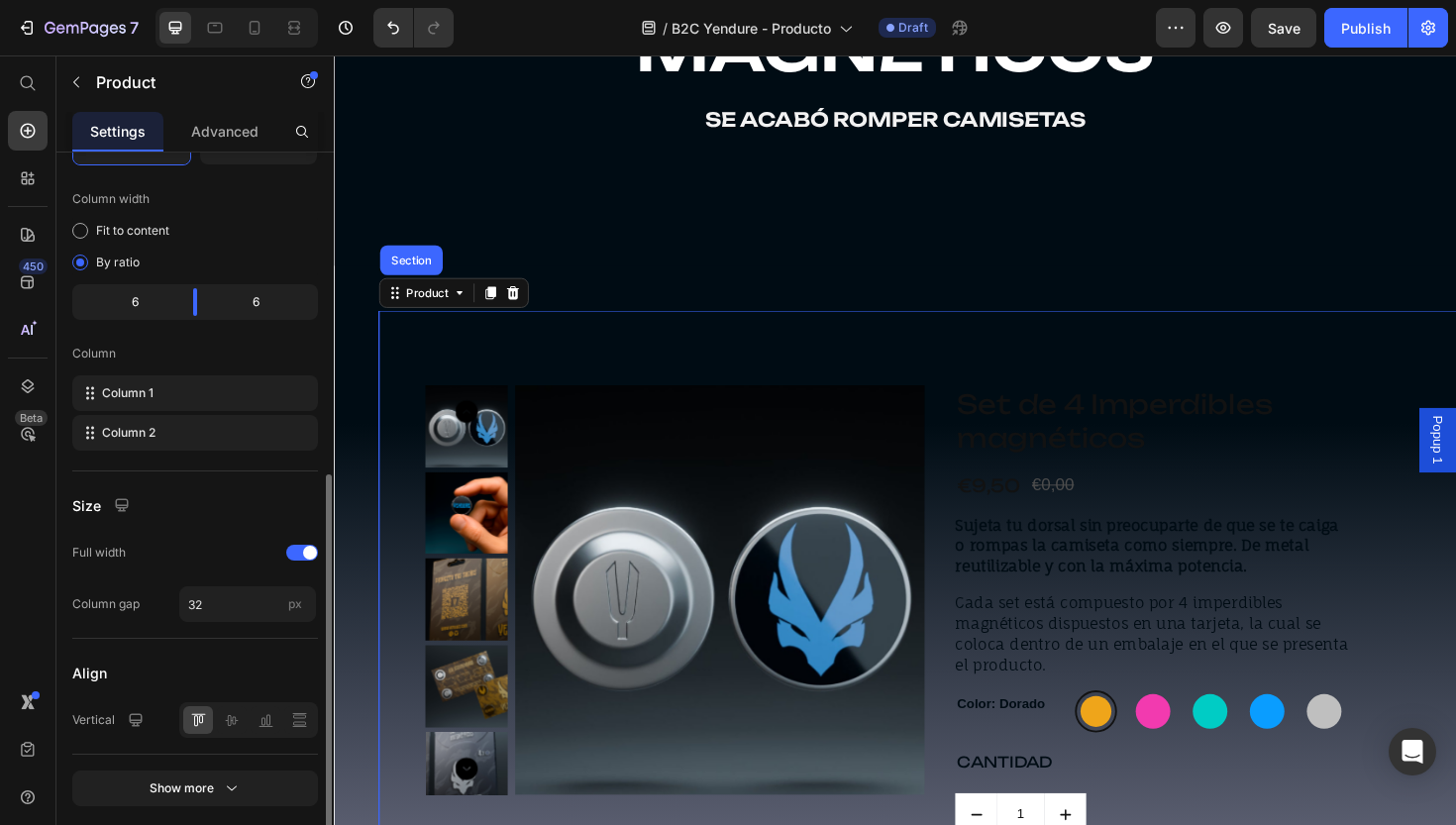 scroll, scrollTop: 566, scrollLeft: 0, axis: vertical 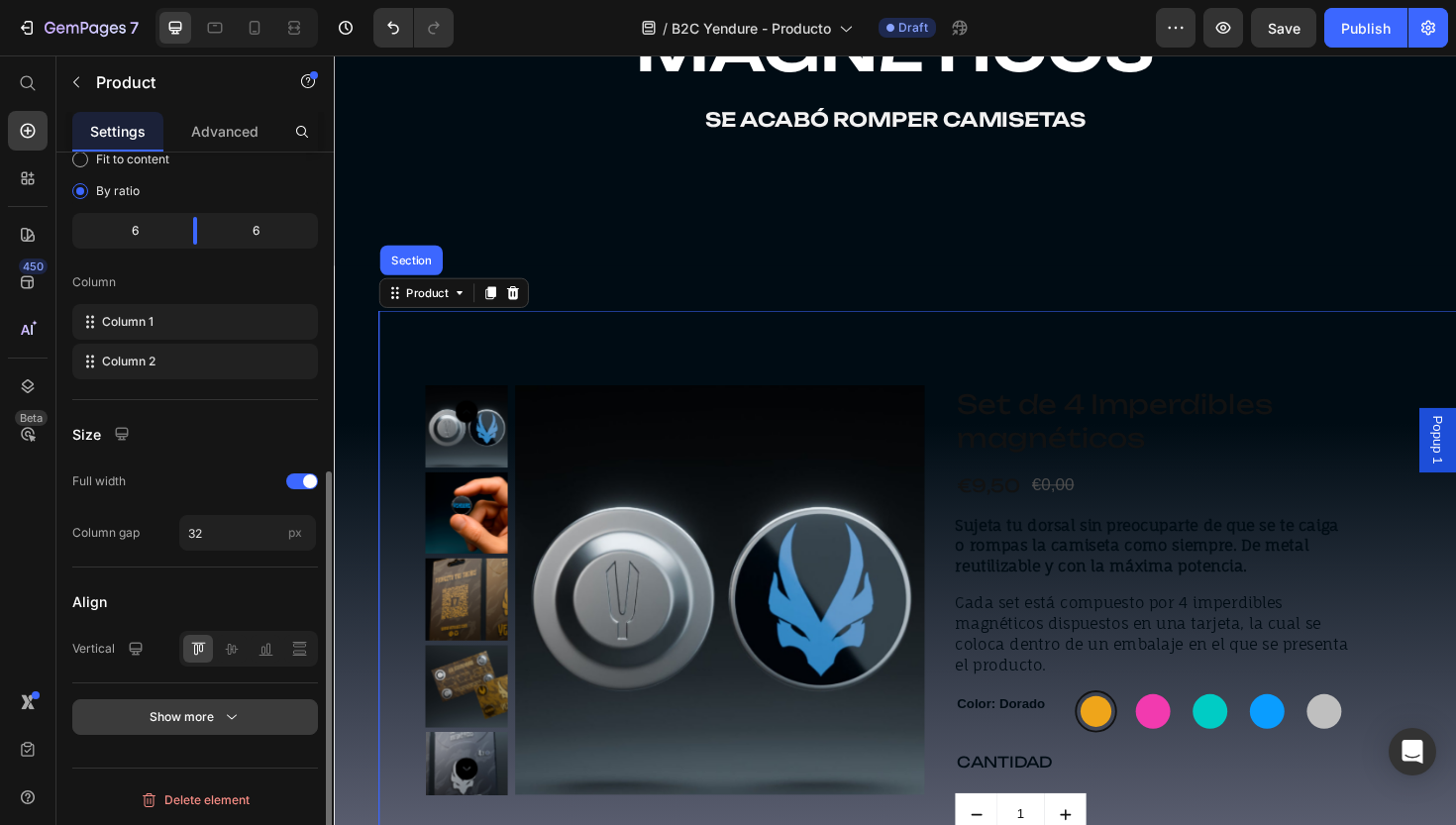 click on "Show more" at bounding box center [195, 717] 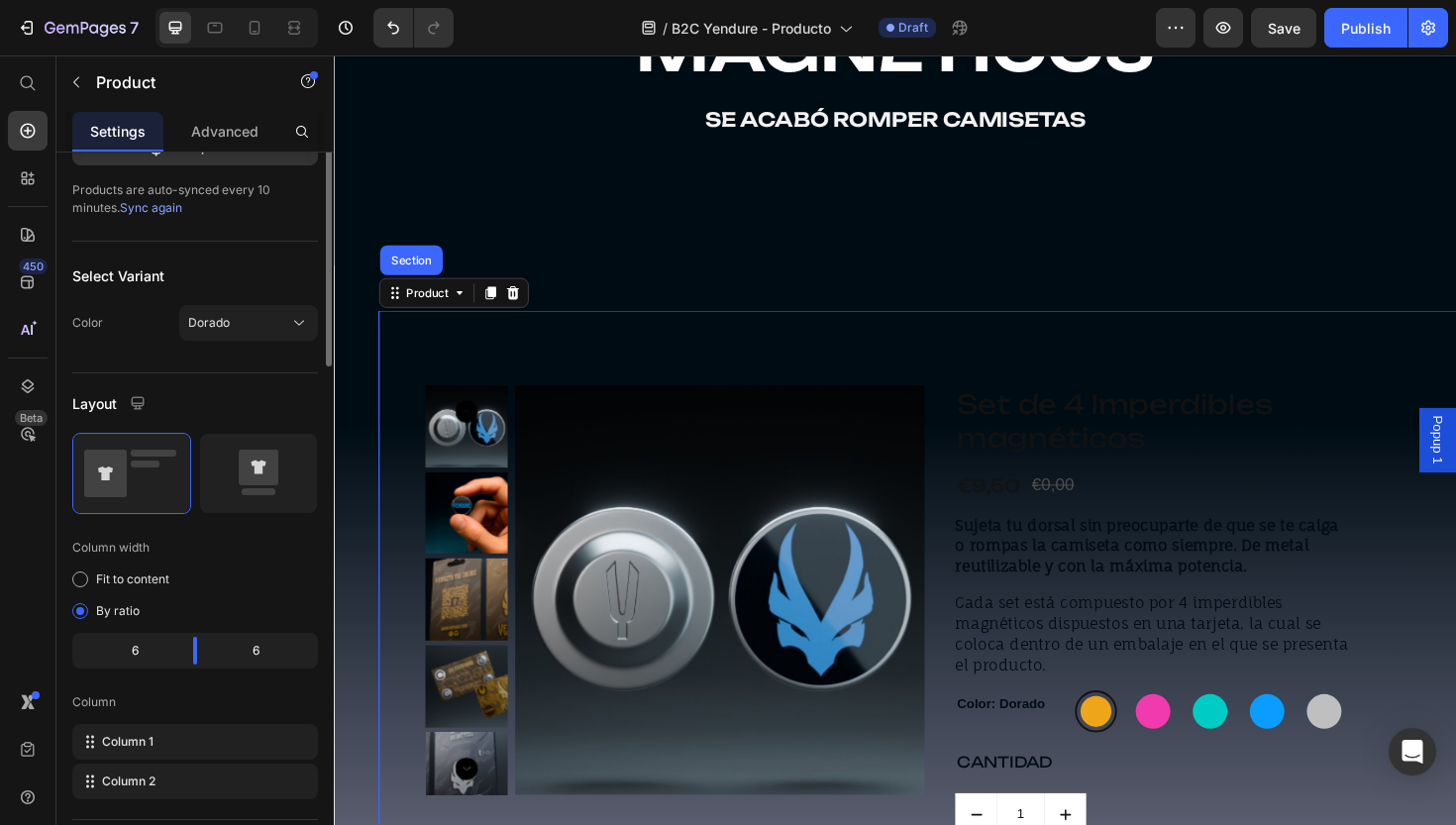 scroll, scrollTop: 0, scrollLeft: 0, axis: both 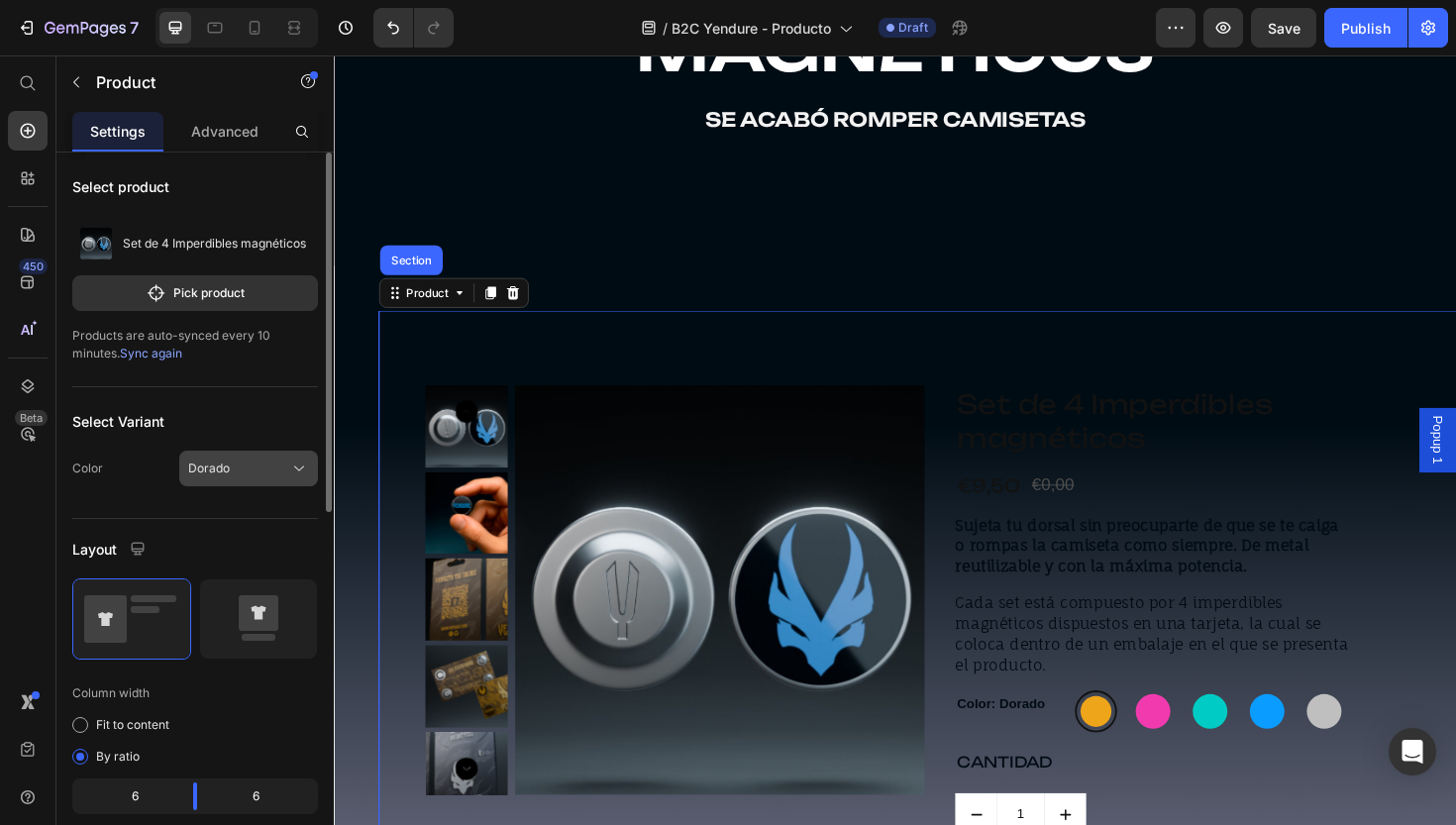 click on "Dorado" 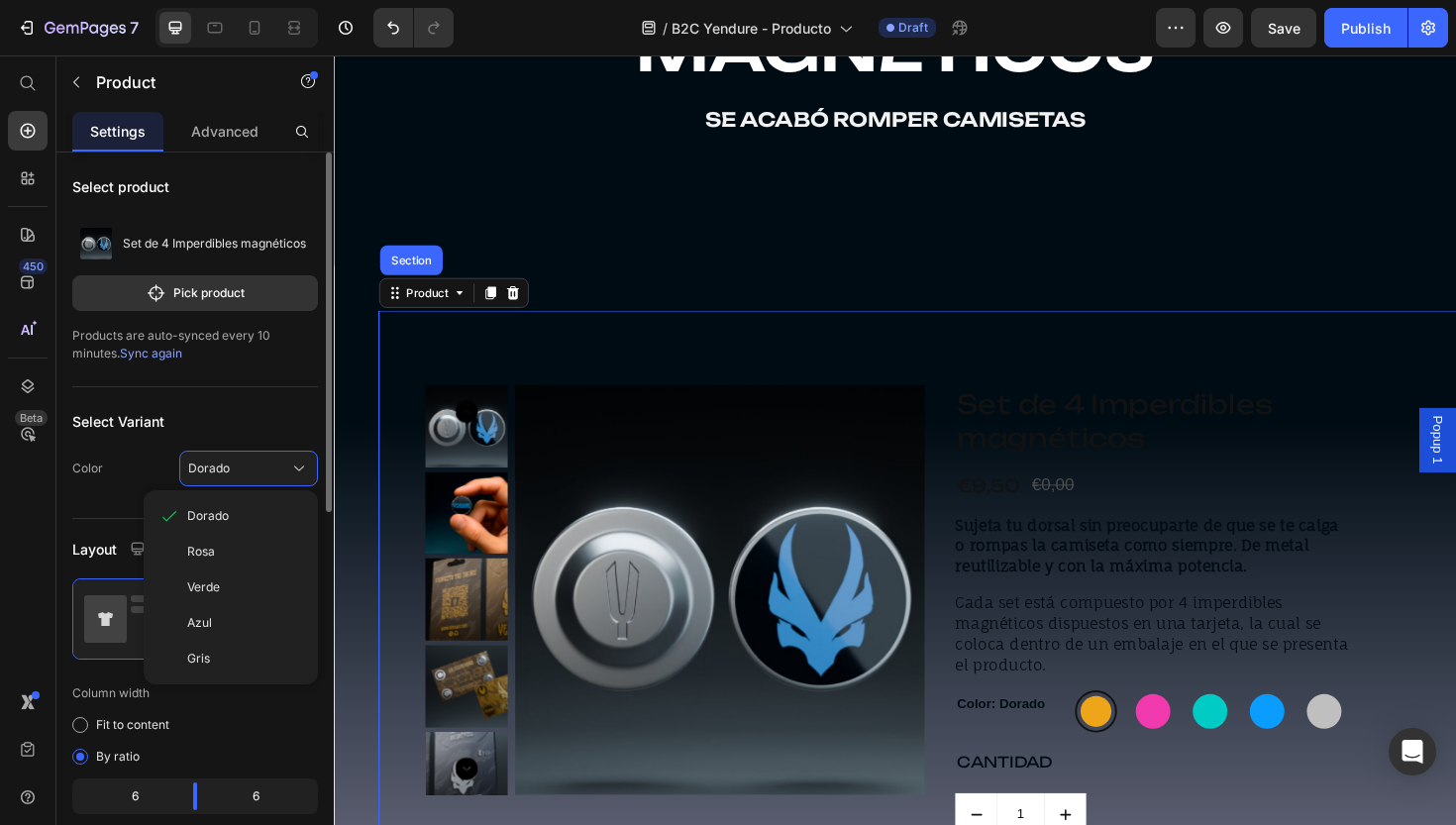 click on "Select product Set de 4 Imperdibles magnéticos Pick product  Products are auto-synced every 10 minutes.  Sync again Select Variant Color Dorado Dorado Rosa Verde Azul Gris Layout Column width Fit to content By ratio 6 6 Column Column 1 Column 2 Size Full width Column gap 32 px Align Vertical
Manage variants & quantity Sync variants & quantity across page Keep variants & quantity independent Show less" at bounding box center (195, 842) 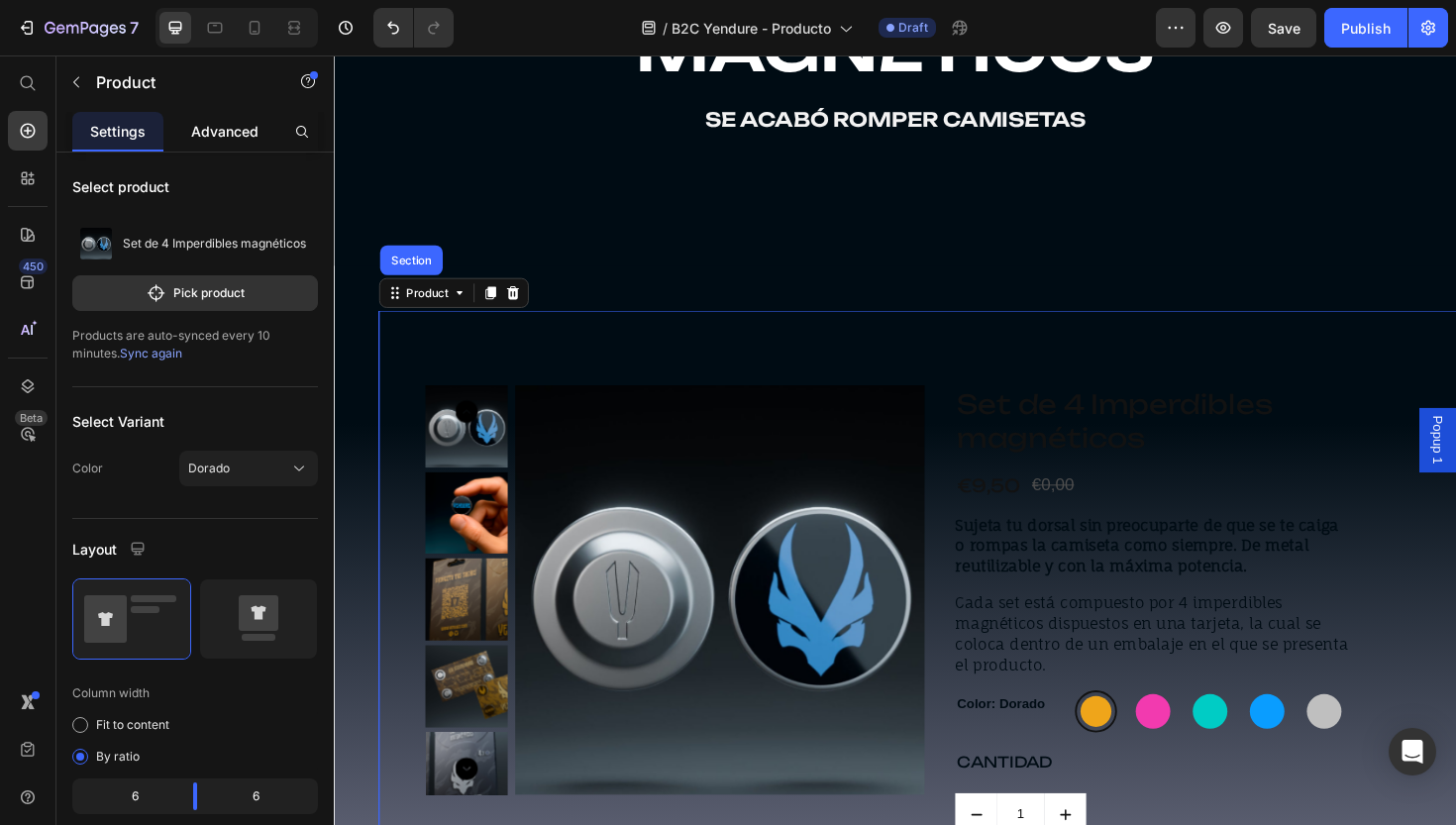 click on "Advanced" at bounding box center (225, 131) 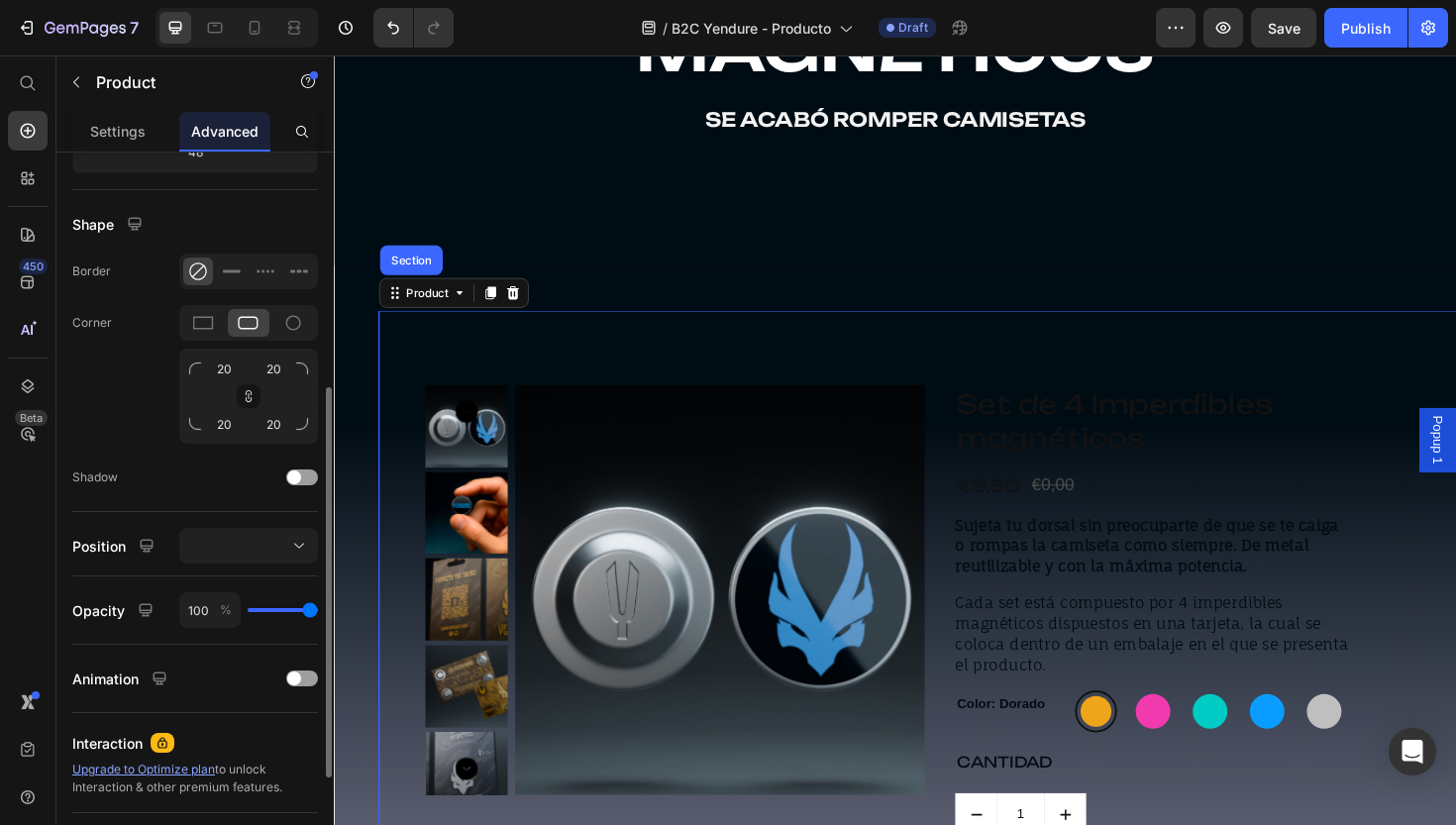 scroll, scrollTop: 461, scrollLeft: 0, axis: vertical 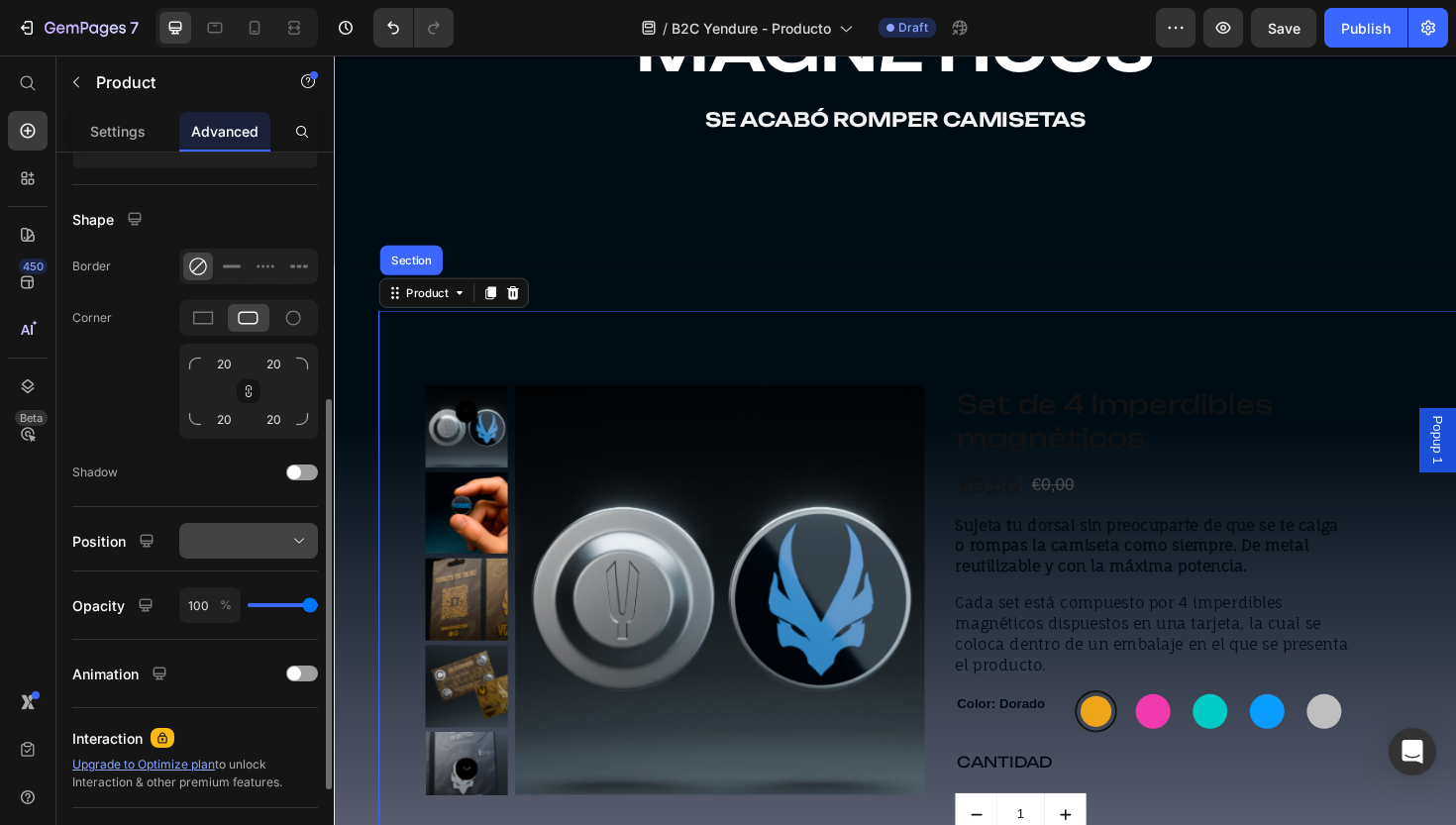click at bounding box center [249, 541] 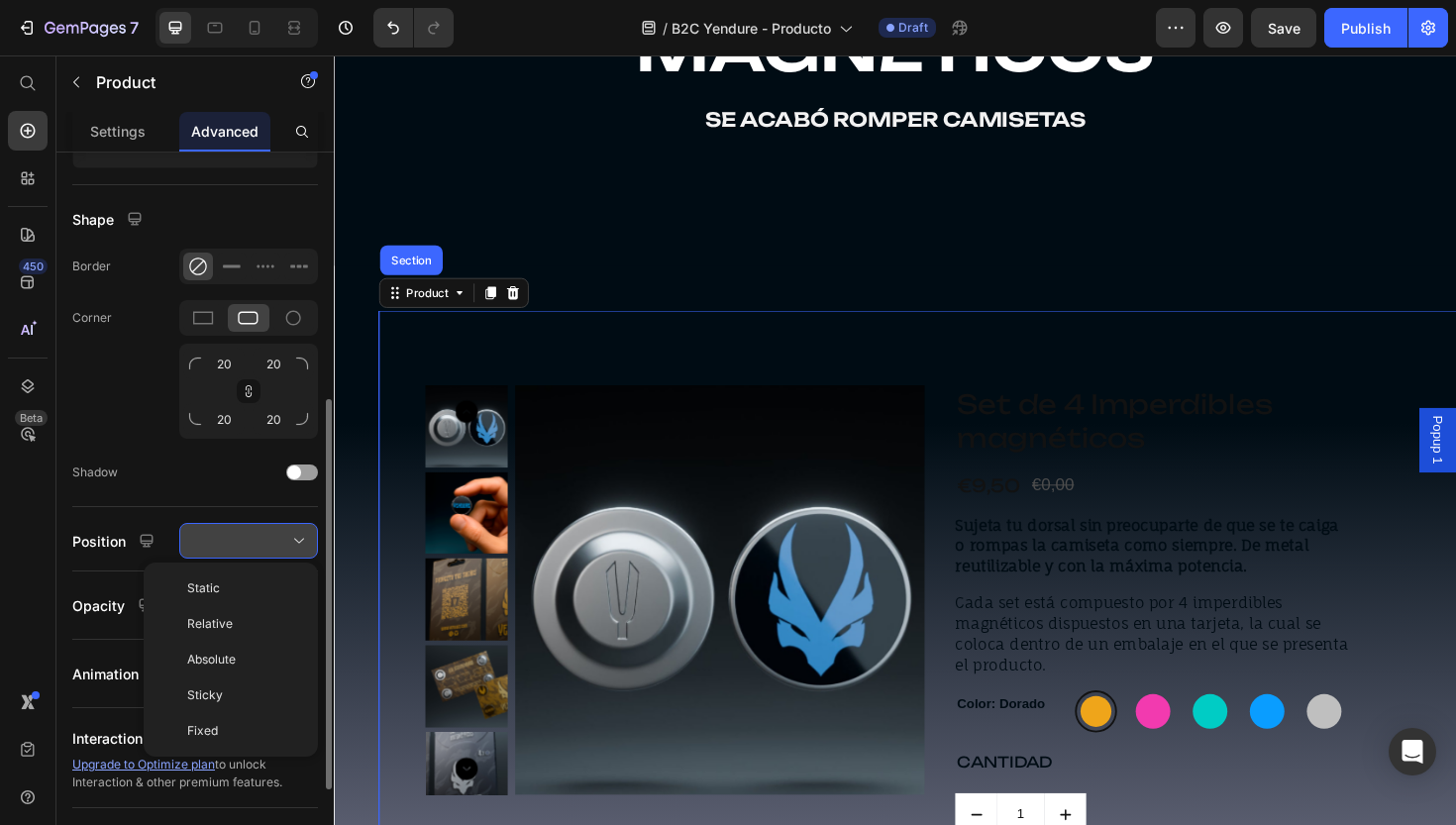 click at bounding box center [249, 541] 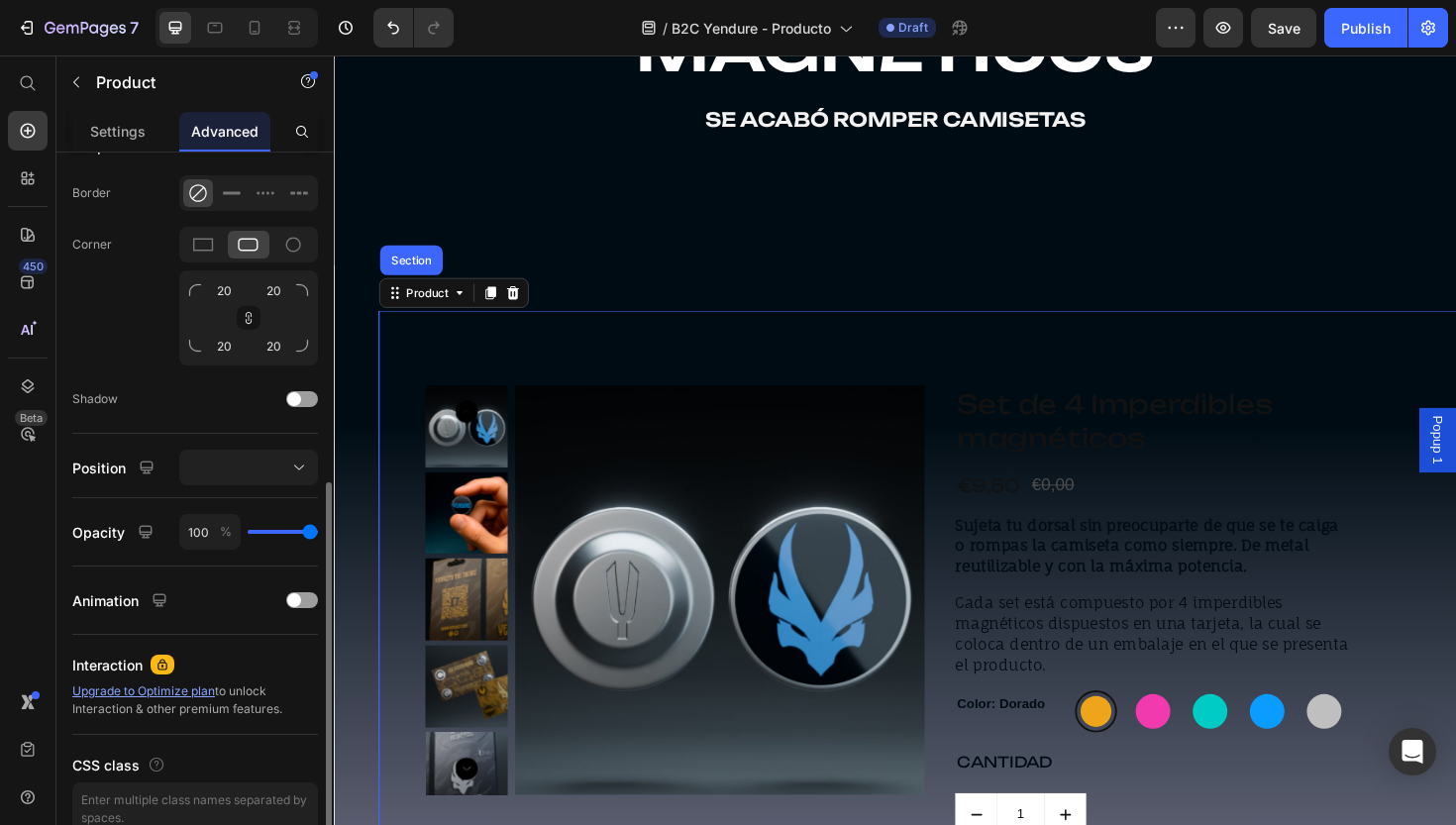 scroll, scrollTop: 563, scrollLeft: 0, axis: vertical 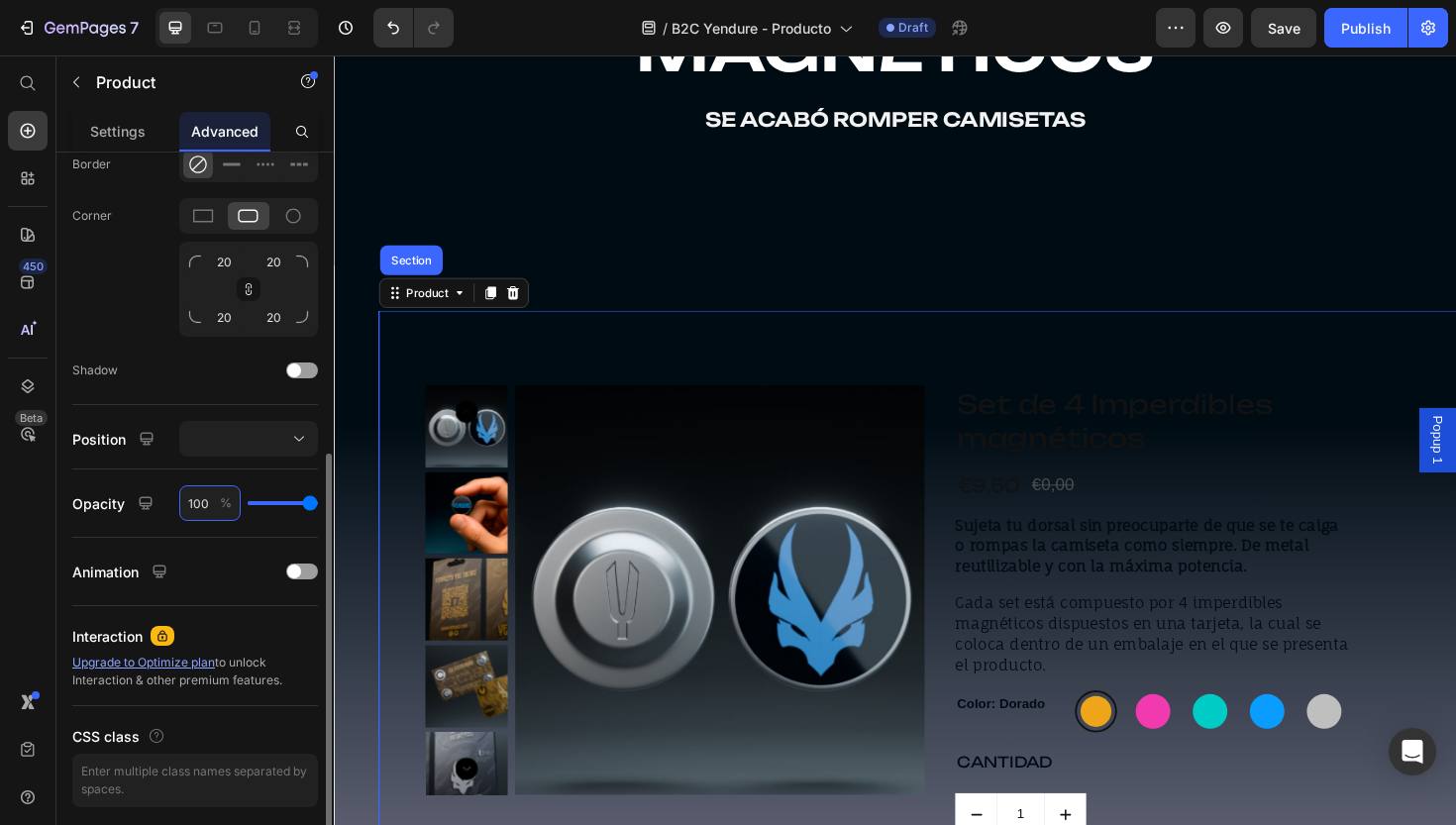 drag, startPoint x: 209, startPoint y: 503, endPoint x: 166, endPoint y: 503, distance: 43 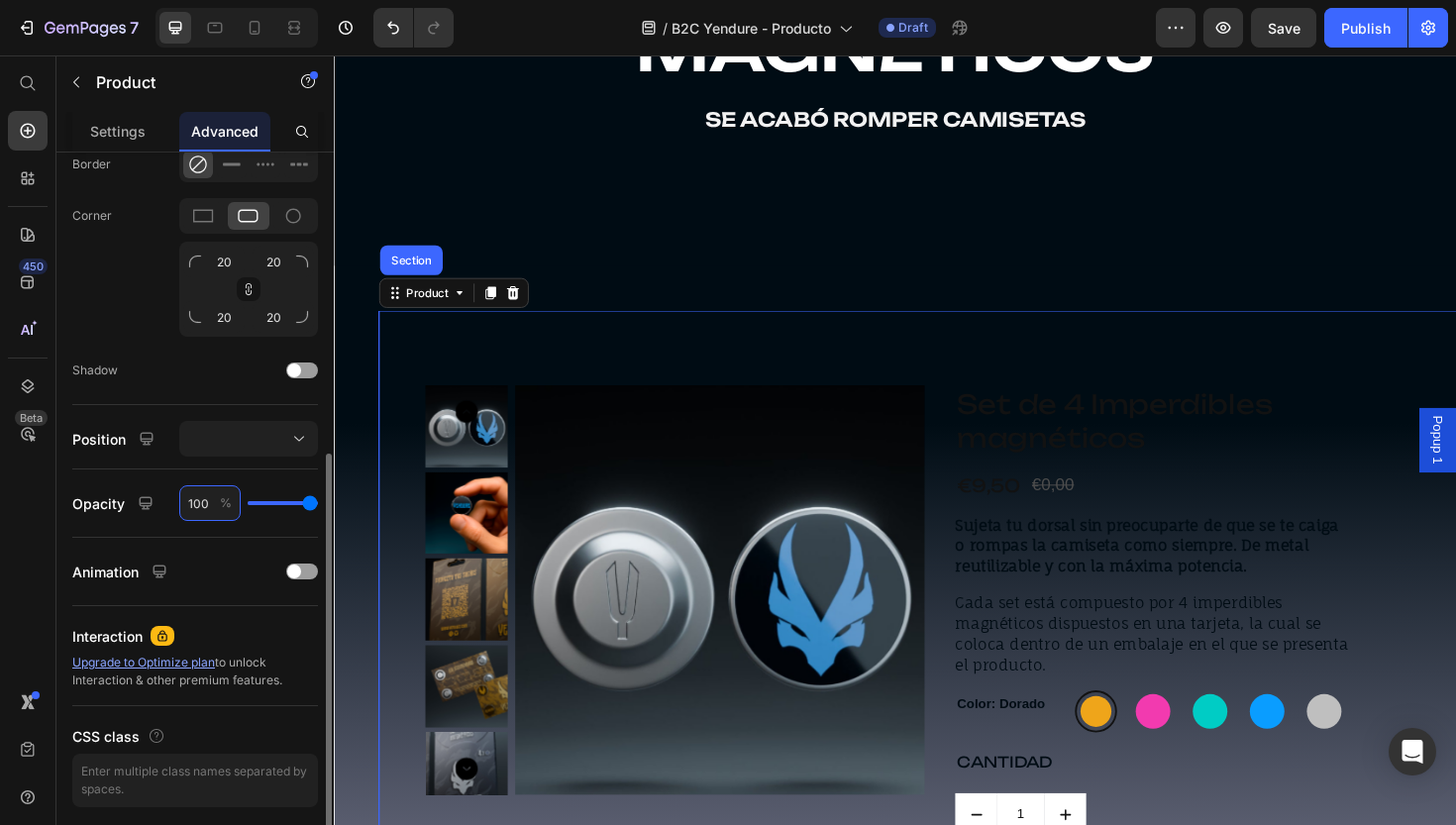 click on "Opacity 100 %" 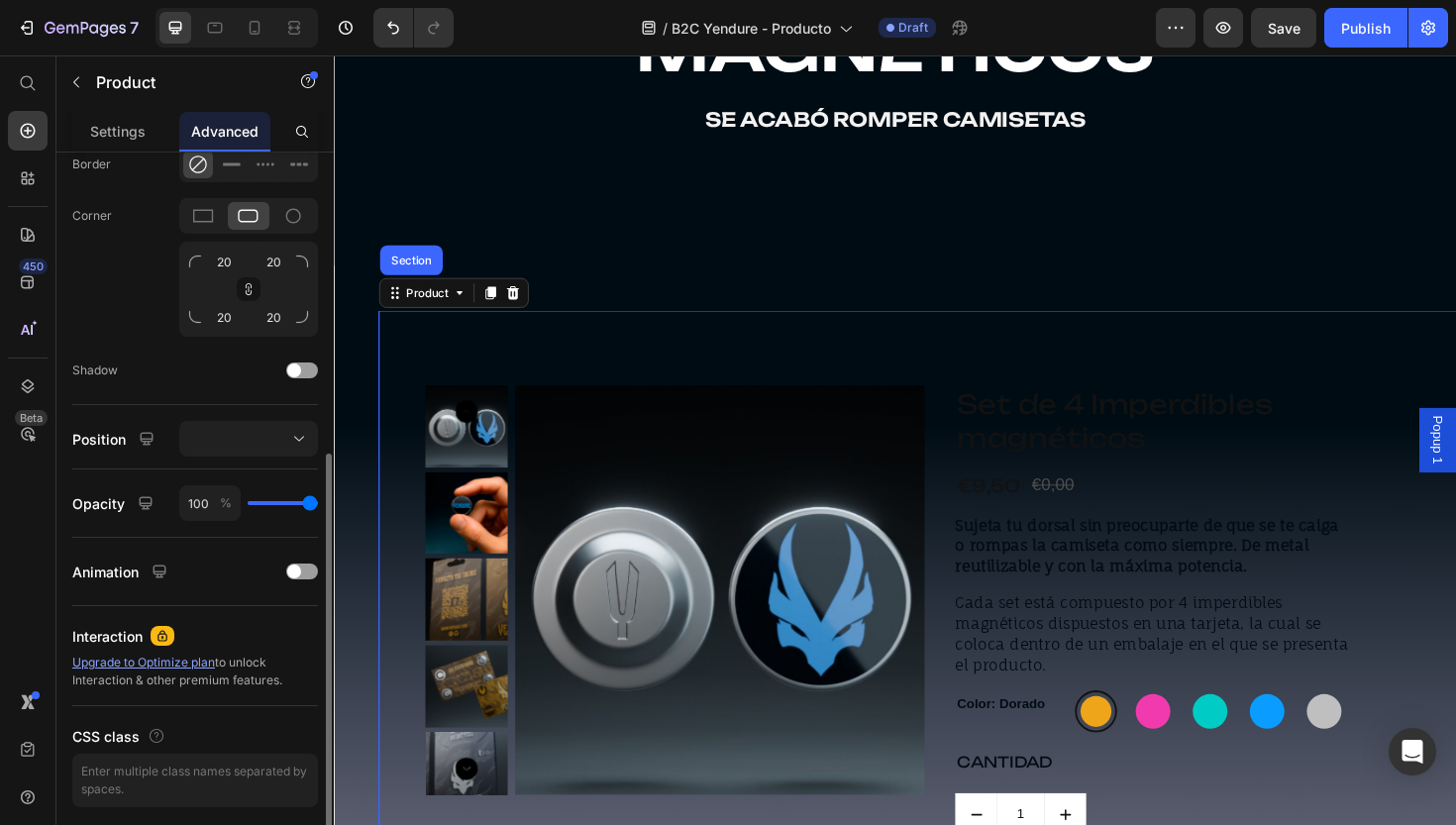 click on "100 %" 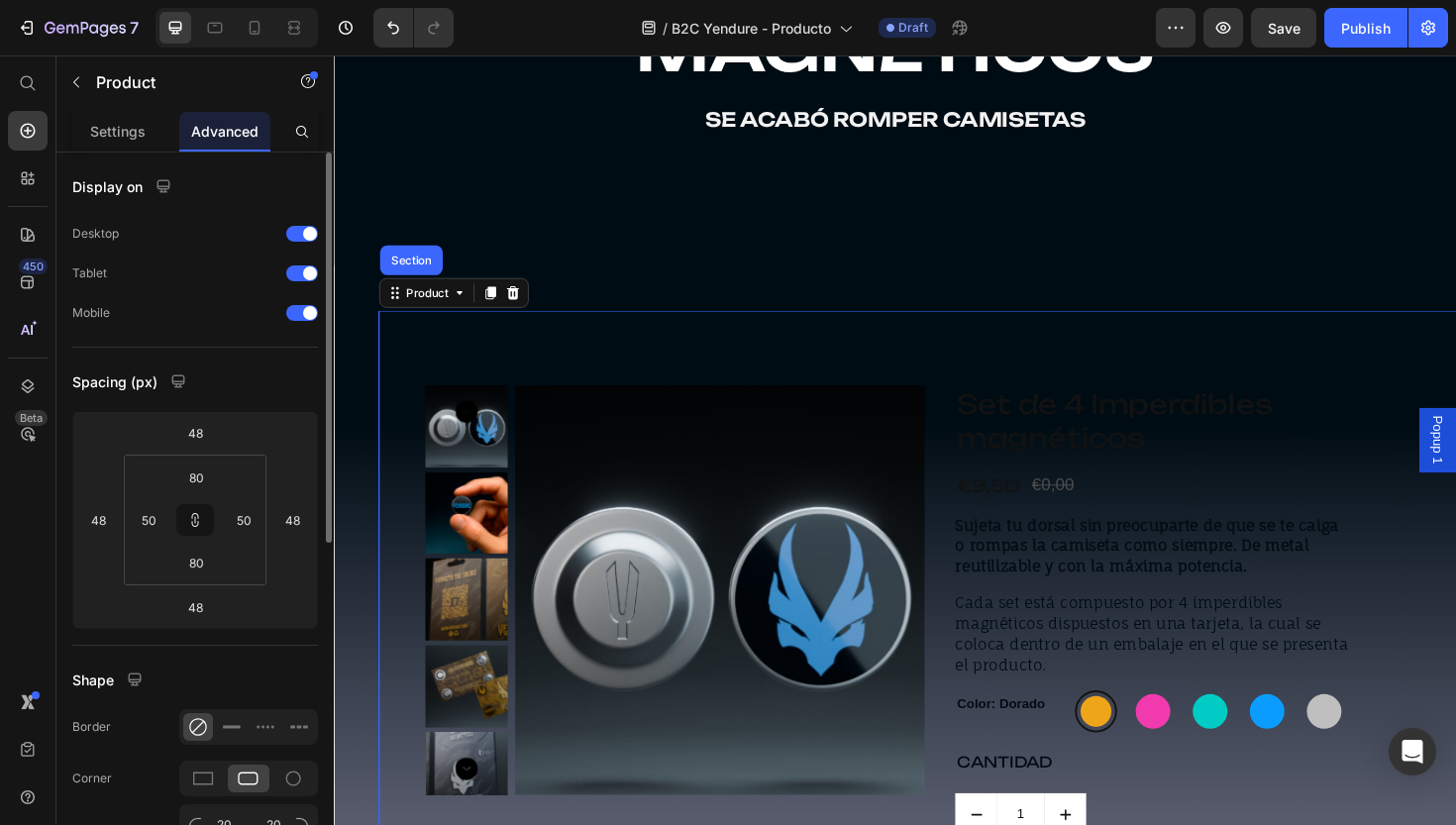 scroll, scrollTop: 0, scrollLeft: 0, axis: both 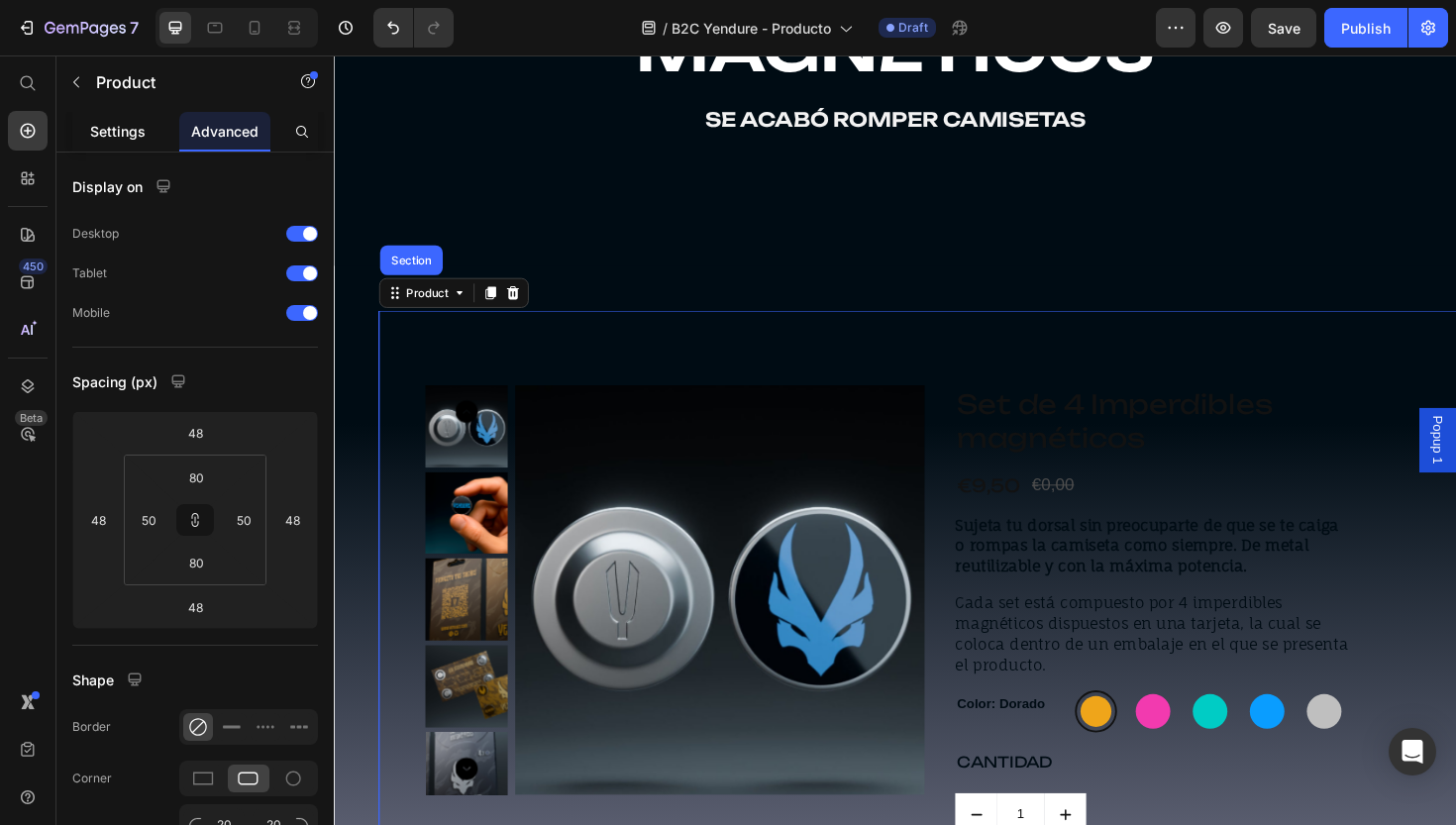 click on "Settings" 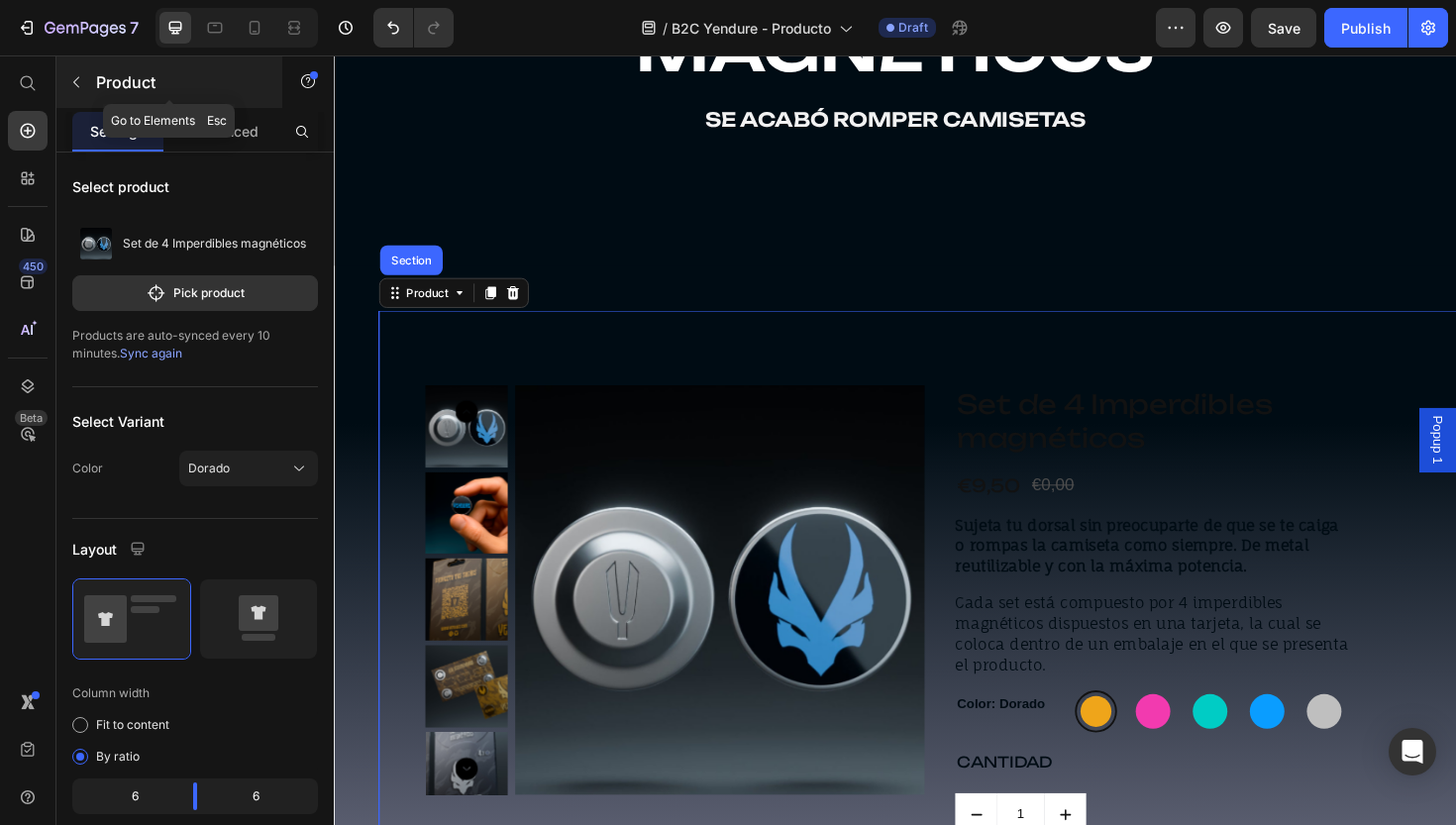 click 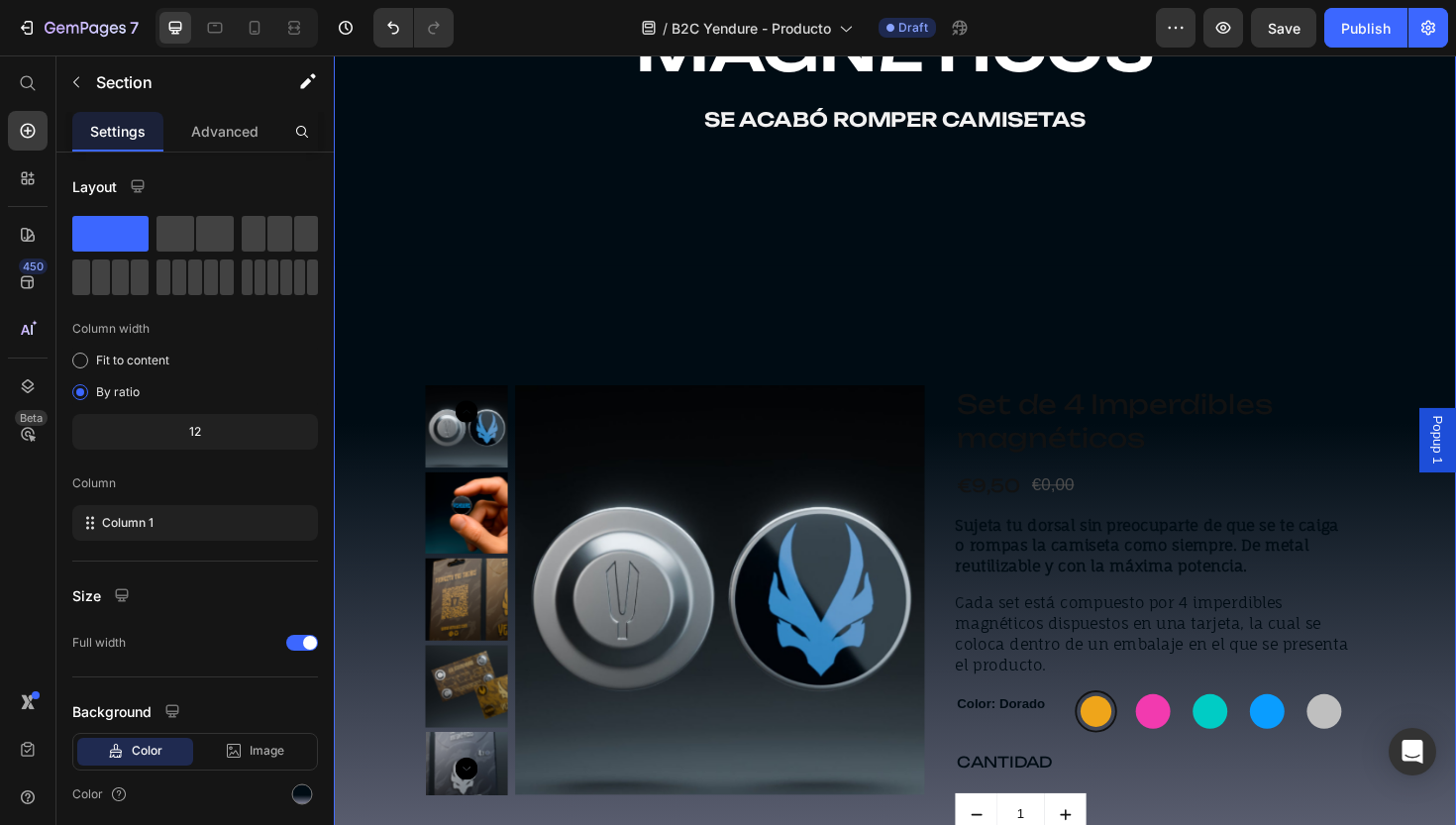 click on "Image NOSOTROS Text Block CONTACTO Text Block
Icon Row IMPERDIBLES MAGNÉTICOS se acabó romper camisetas Text Block Hero Banner
Product Images Set de 4 Imperdibles magnéticos Product Title €9,50 Product Price €0,00 Product Price Row Sujeta tu dorsal sin preocuparte de que se te caiga o rompas la camiseta como siempre. De metal reutilizable y con la máxima potencia.
Cada set está compuesto por 4 imperdibles magnéticos dispuestos en una tarjeta, la cual se coloca dentro de un embalaje en el que se presenta el producto. Product Description Color: Dorado Dorado Dorado Rosa Rosa Verde Verde Azul Azul Gris Gris Product Variants & Swatches CANTIDAD Text Block 1 Product Quantity COMPRAR Button Row Product" at bounding box center [928, 376] 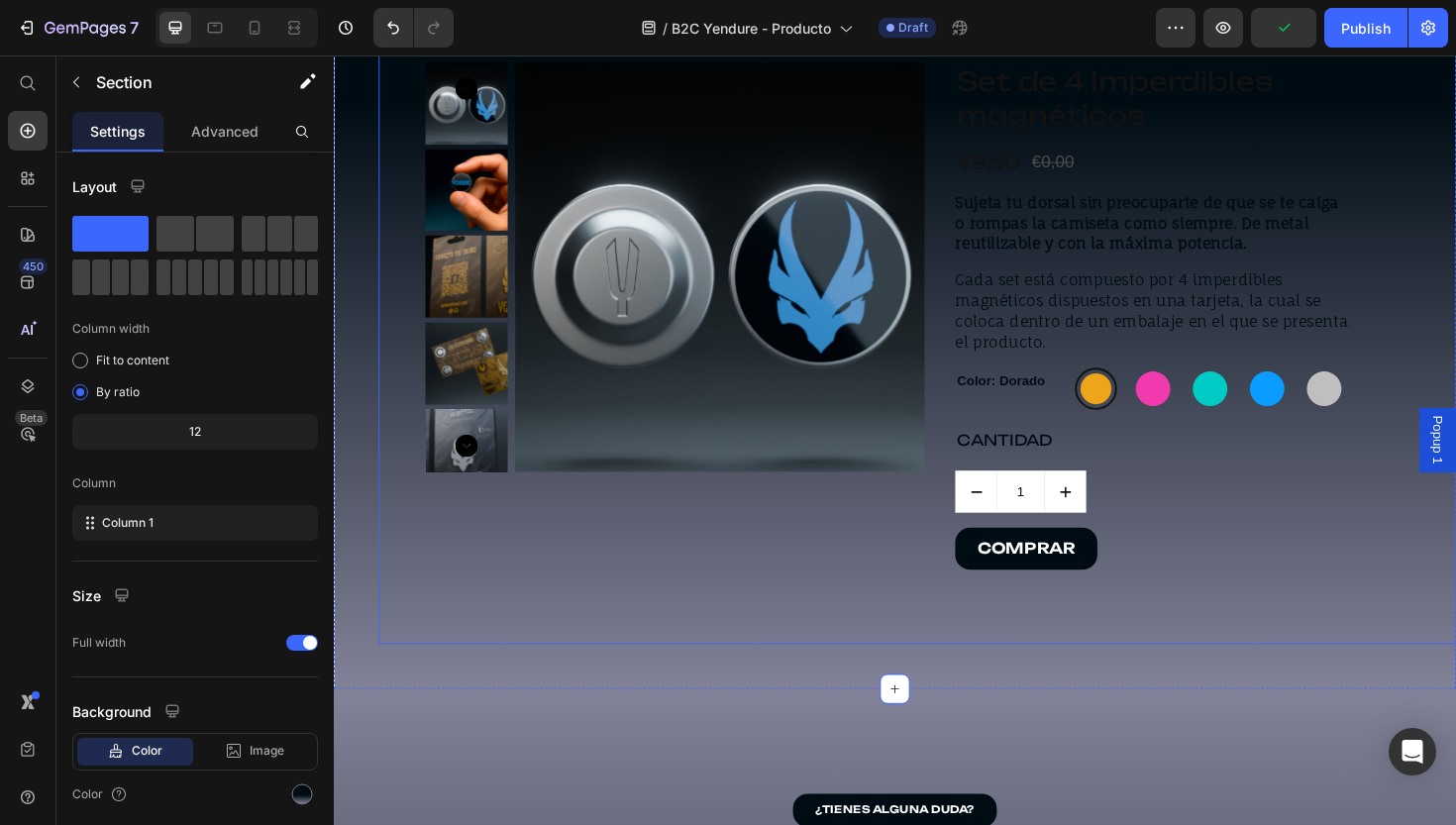 scroll, scrollTop: 808, scrollLeft: 0, axis: vertical 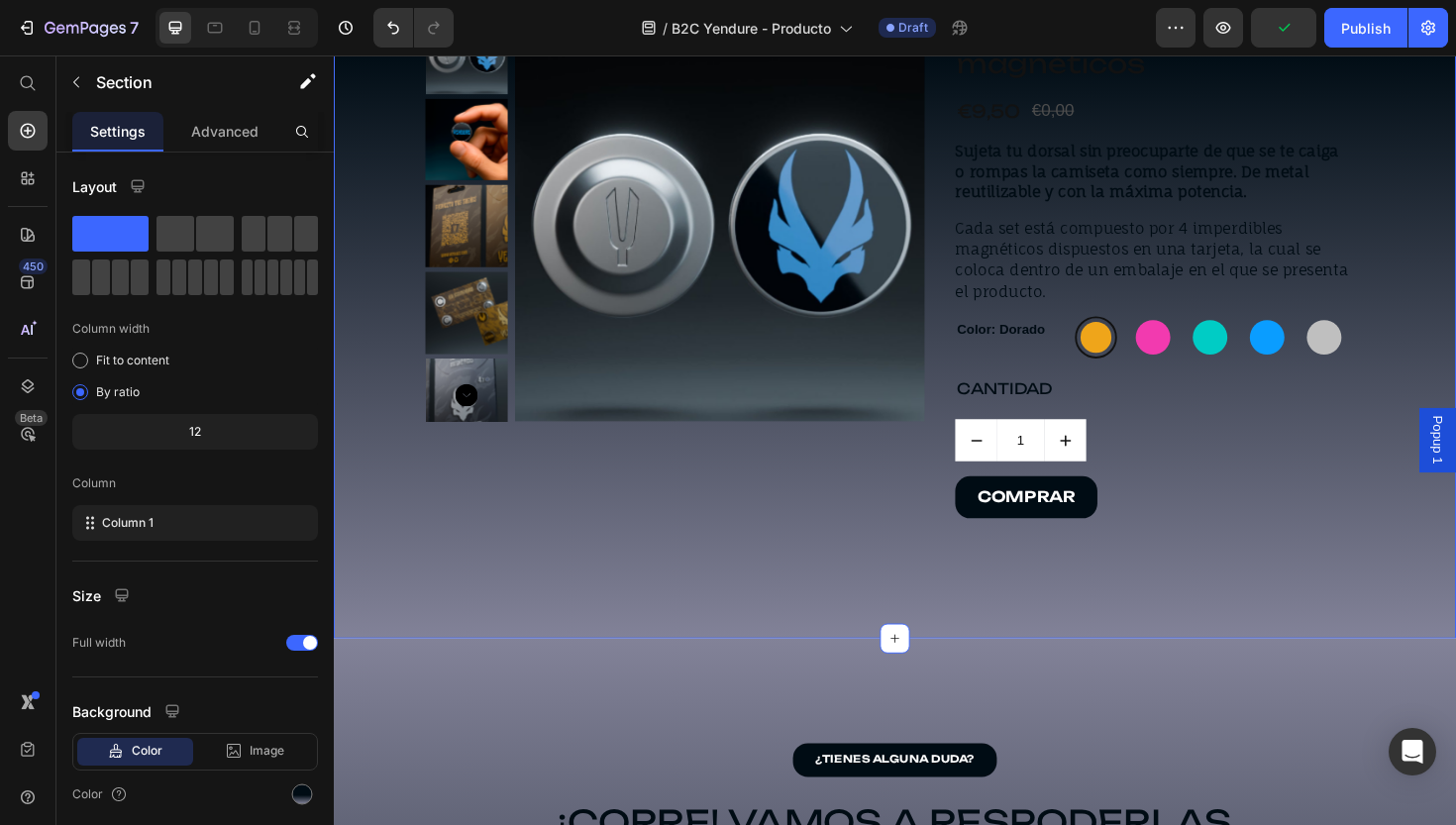click on "Image NOSOTROS Text Block CONTACTO Text Block
Icon Row IMPERDIBLES MAGNÉTICOS se acabó romper camisetas Text Block Hero Banner
Product Images Set de 4 Imperdibles magnéticos Product Title €9,50 Product Price €0,00 Product Price Row Sujeta tu dorsal sin preocuparte de que se te caiga o rompas la camiseta como siempre. De metal reutilizable y con la máxima potencia.
Cada set está compuesto por 4 imperdibles magnéticos dispuestos en una tarjeta, la cual se coloca dentro de un embalaje en el que se presenta el producto. Product Description Color: Dorado Dorado Dorado Rosa Rosa Verde Verde Azul Azul Gris Gris Product Variants & Swatches CANTIDAD Text Block 1 Product Quantity COMPRAR Button Row Product" at bounding box center (928, -20) 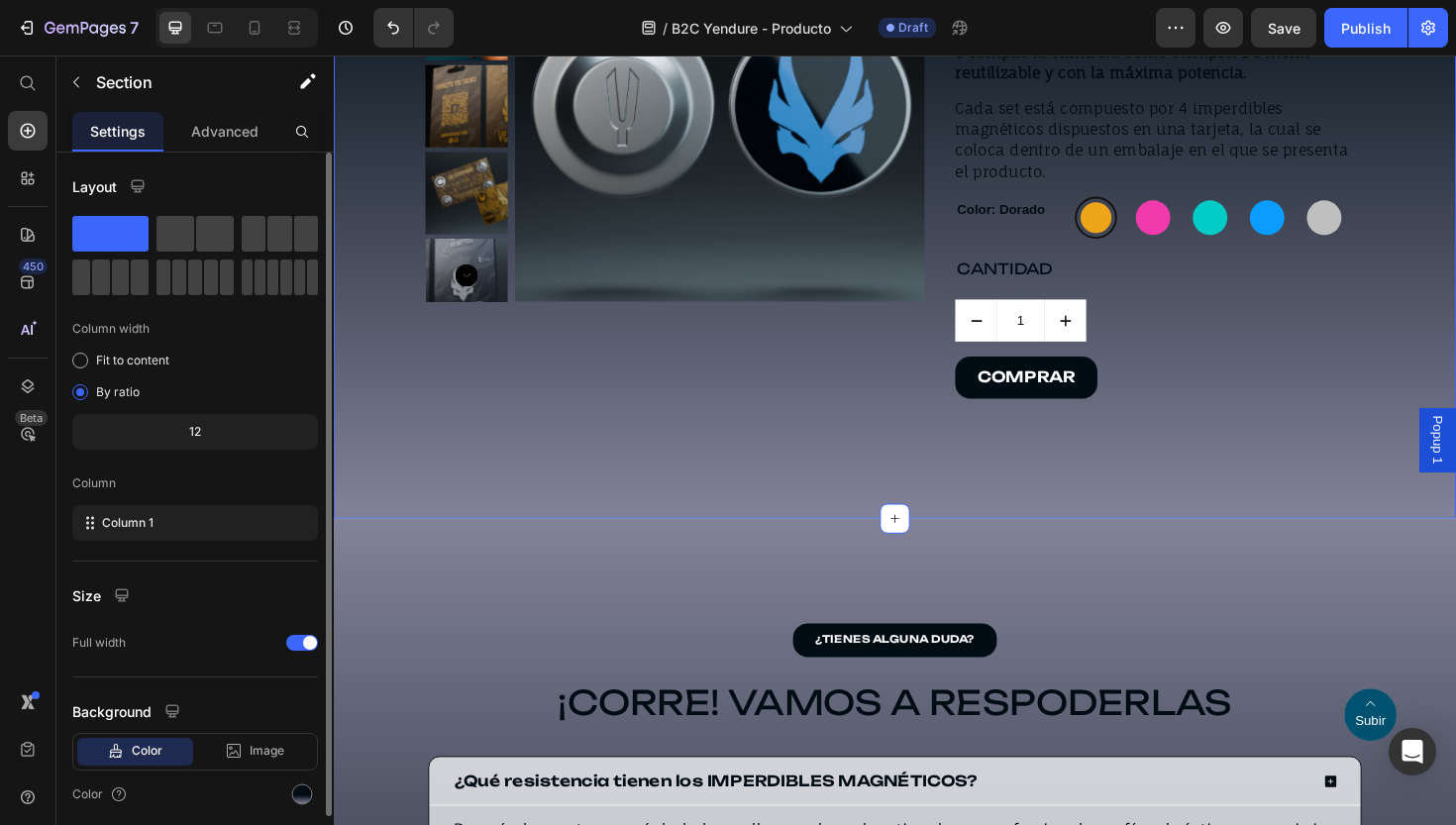 scroll, scrollTop: 1057, scrollLeft: 0, axis: vertical 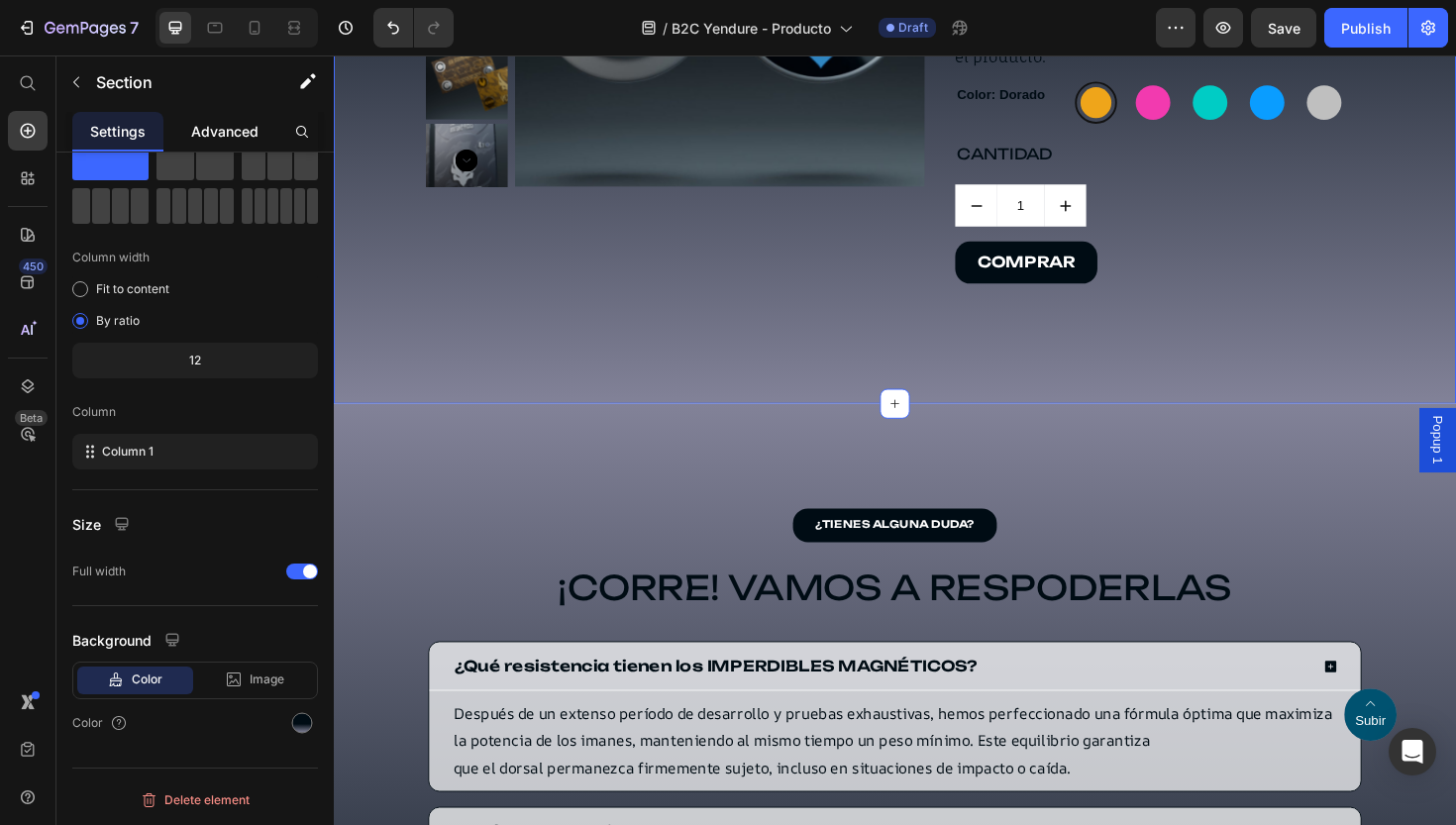 click on "Advanced" 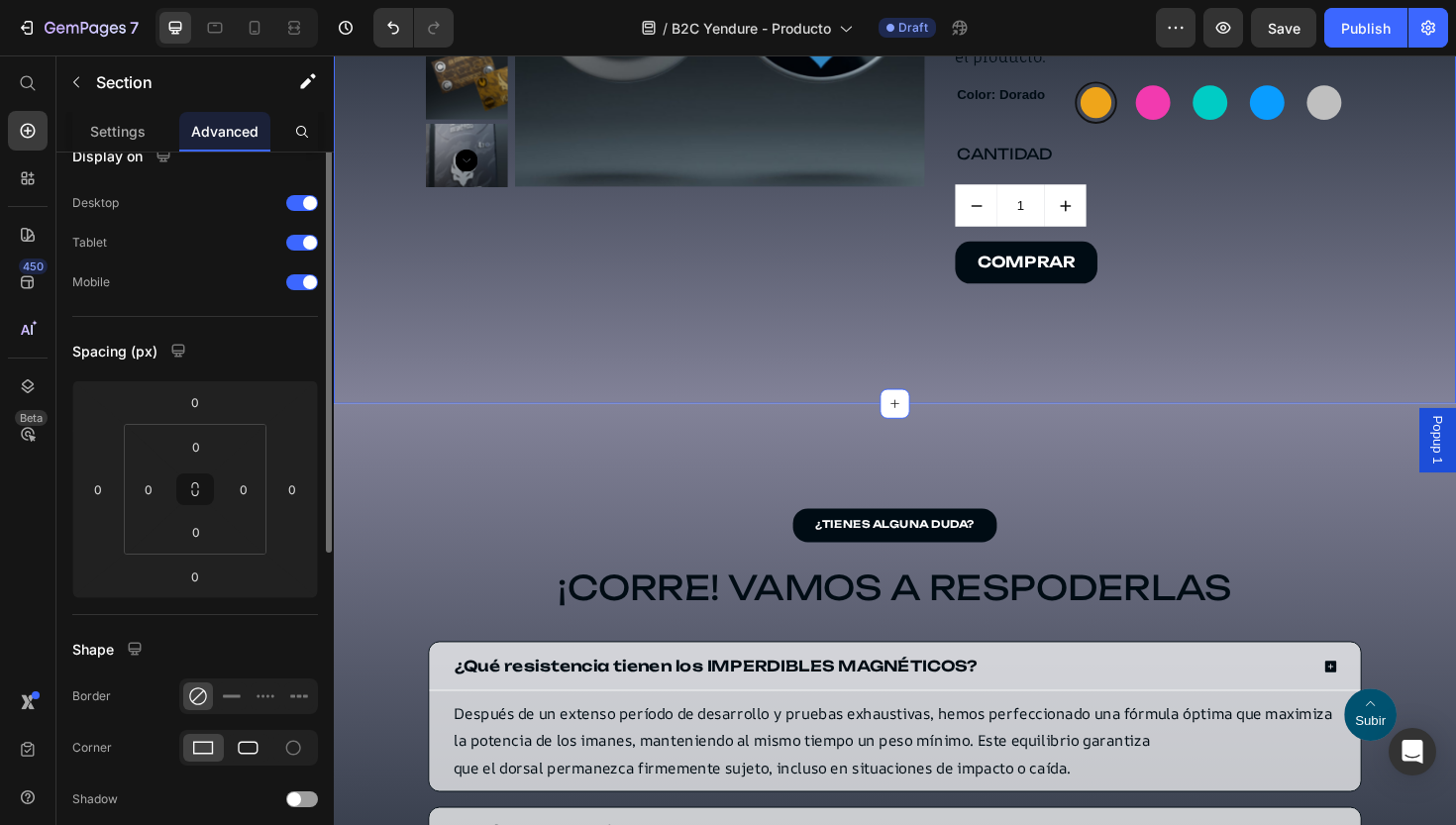scroll, scrollTop: 0, scrollLeft: 0, axis: both 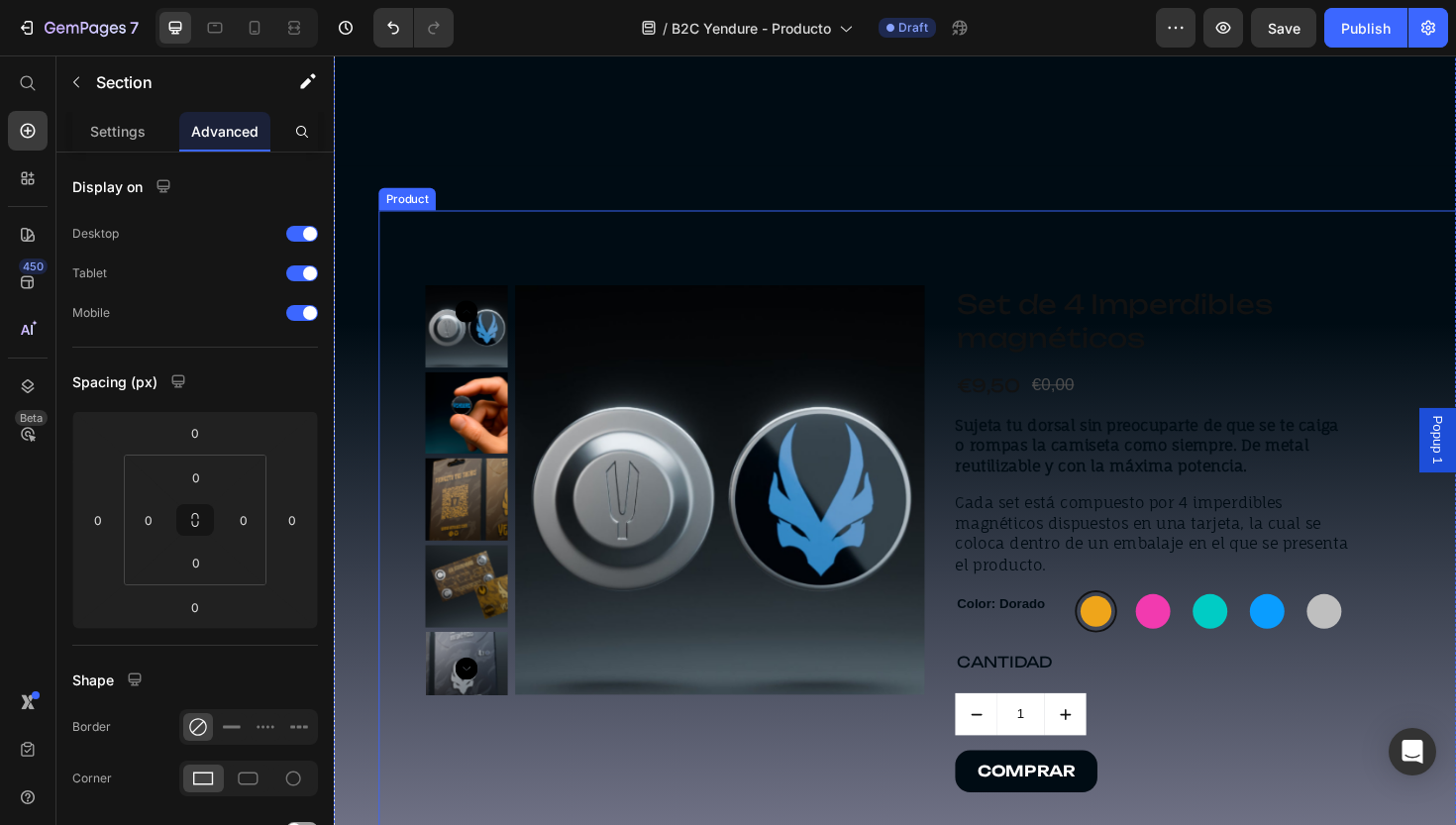 click on "Product Images Set de 4 Imperdibles magnéticos Product Title €9,50 Product Price €0,00 Product Price Row Sujeta tu dorsal sin preocuparte de que se te caiga o rompas la camiseta como siempre. De metal reutilizable y con la máxima potencia.
Cada set está compuesto por 4 imperdibles magnéticos dispuestos en una tarjeta, la cual se coloca dentro de un embalaje en el que se presenta el producto. Product Description Color: Dorado Dorado Dorado Rosa Rosa Verde Verde Azul Azul Gris Gris Product Variants & Swatches CANTIDAD Text Block 1 Product Quantity COMPRAR Button Row Product" at bounding box center [976, 567] 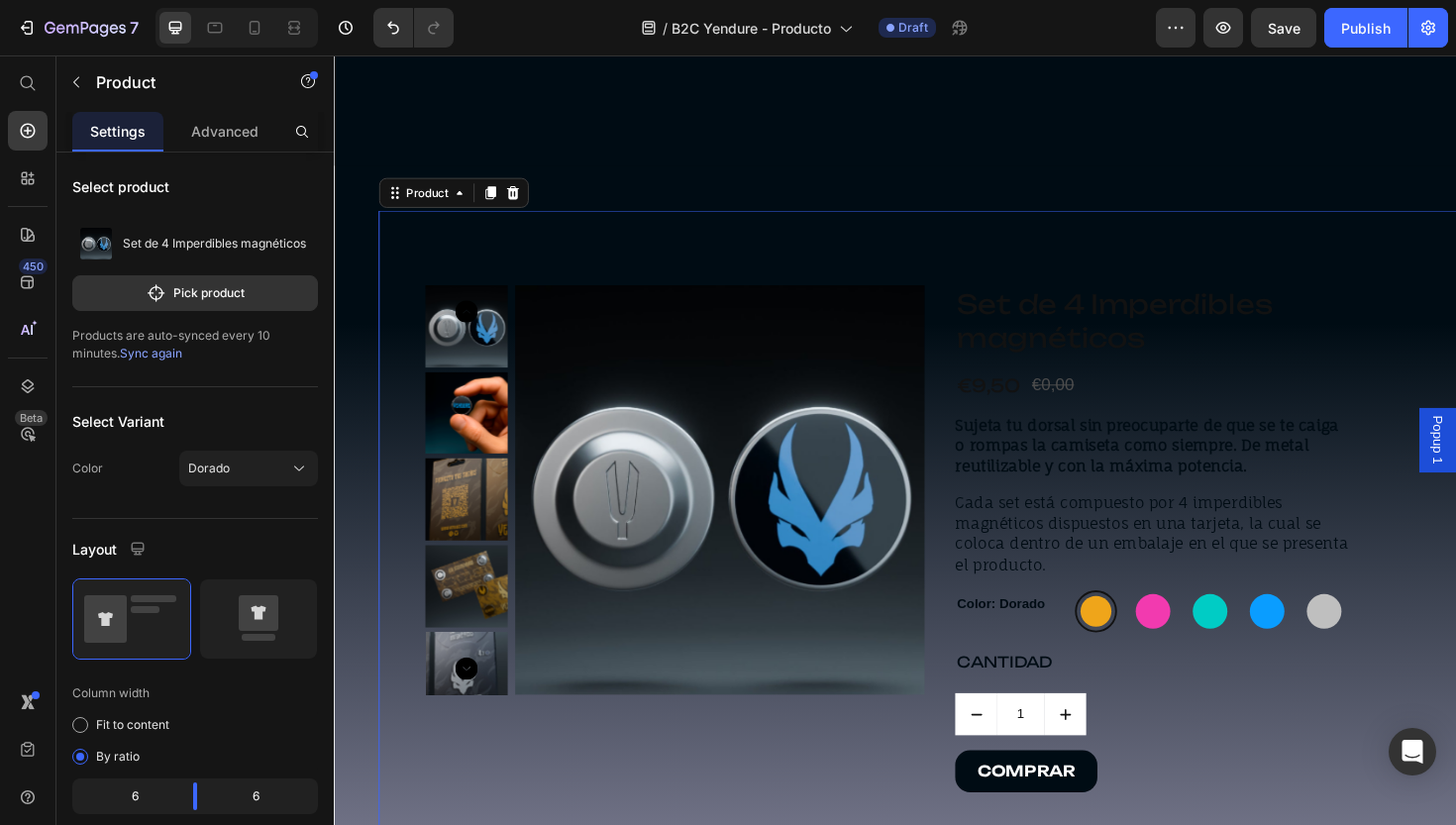 click on "Product Images Set de 4 Imperdibles magnéticos Product Title €9,50 Product Price €0,00 Product Price Row Sujeta tu dorsal sin preocuparte de que se te caiga o rompas la camiseta como siempre. De metal reutilizable y con la máxima potencia.
Cada set está compuesto por 4 imperdibles magnéticos dispuestos en una tarjeta, la cual se coloca dentro de un embalaje en el que se presenta el producto. Product Description Color: Dorado Dorado Dorado Rosa Rosa Verde Verde Azul Azul Gris Gris Product Variants & Swatches CANTIDAD Text Block 1 Product Quantity COMPRAR Button Row Product   48" at bounding box center [976, 567] 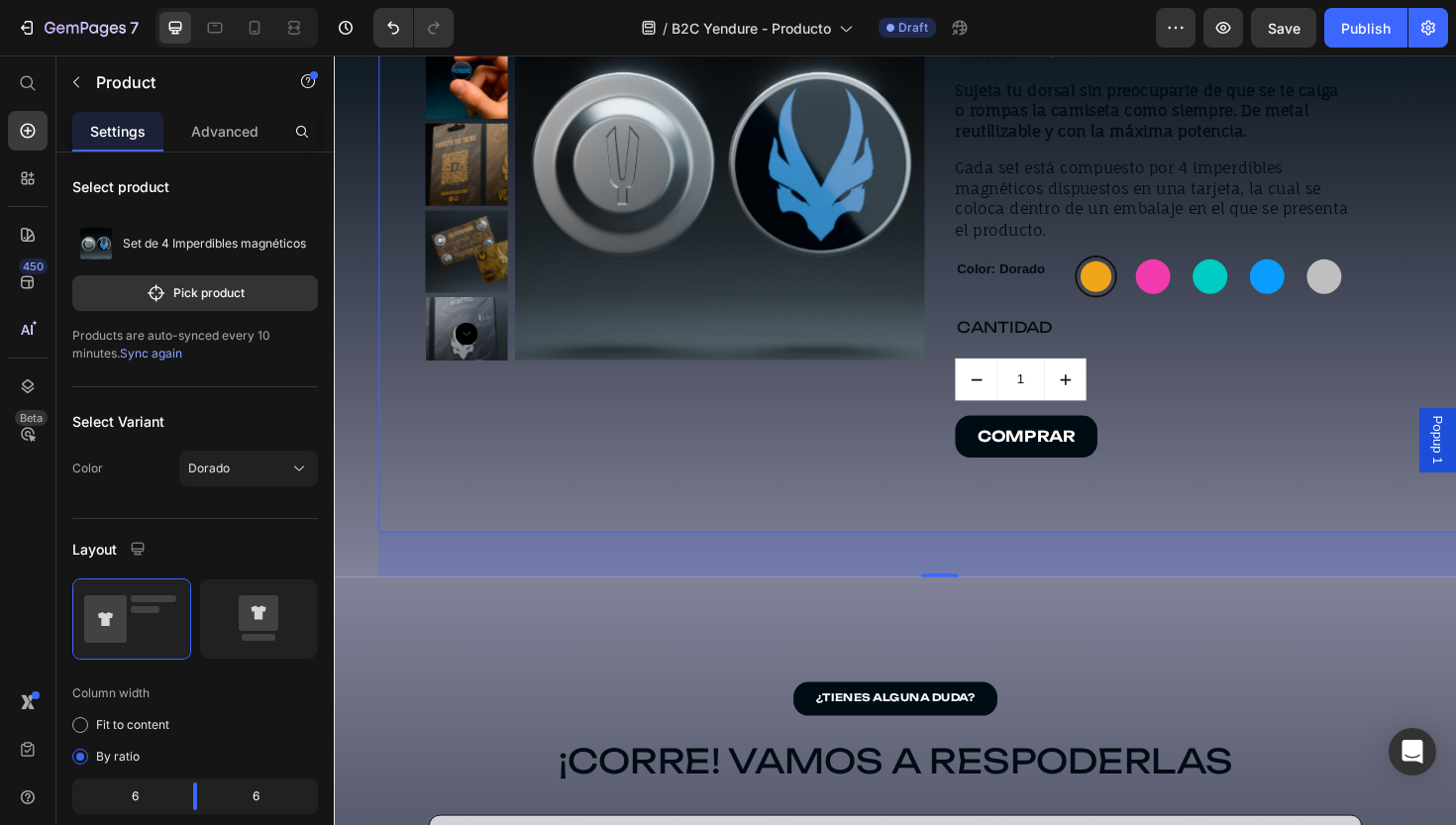 scroll, scrollTop: 869, scrollLeft: 0, axis: vertical 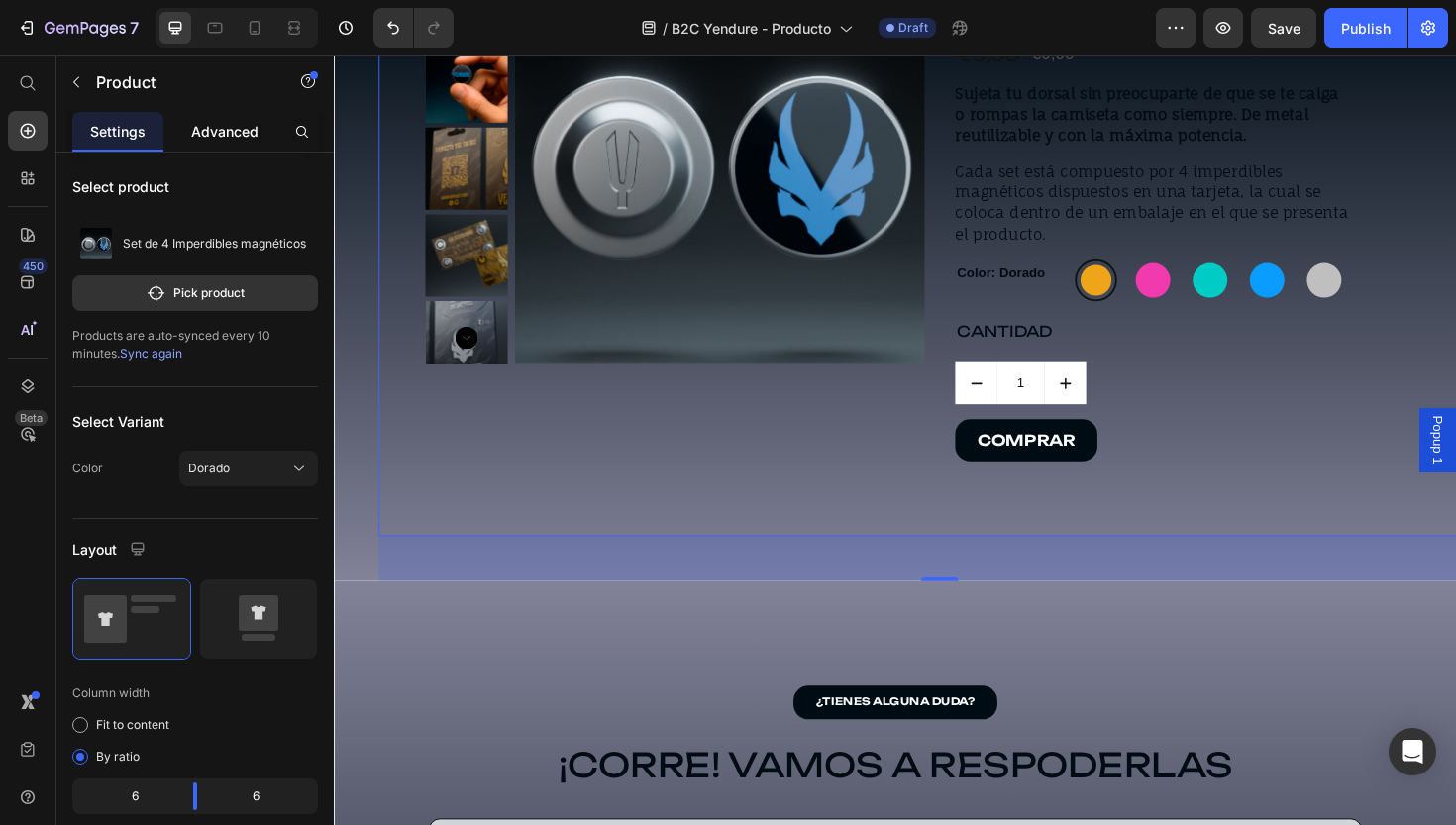 click on "Advanced" at bounding box center (225, 131) 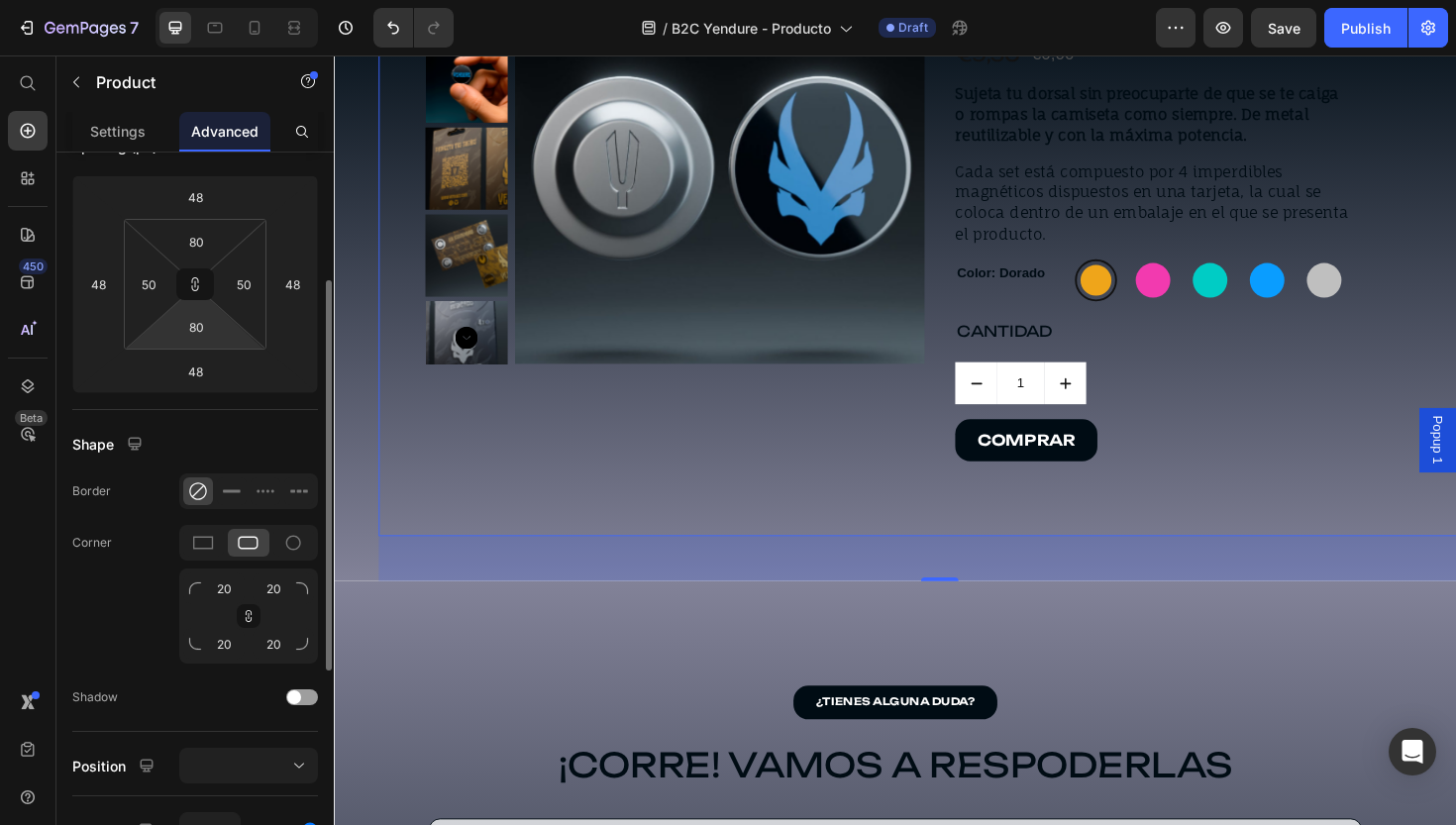 scroll, scrollTop: 237, scrollLeft: 0, axis: vertical 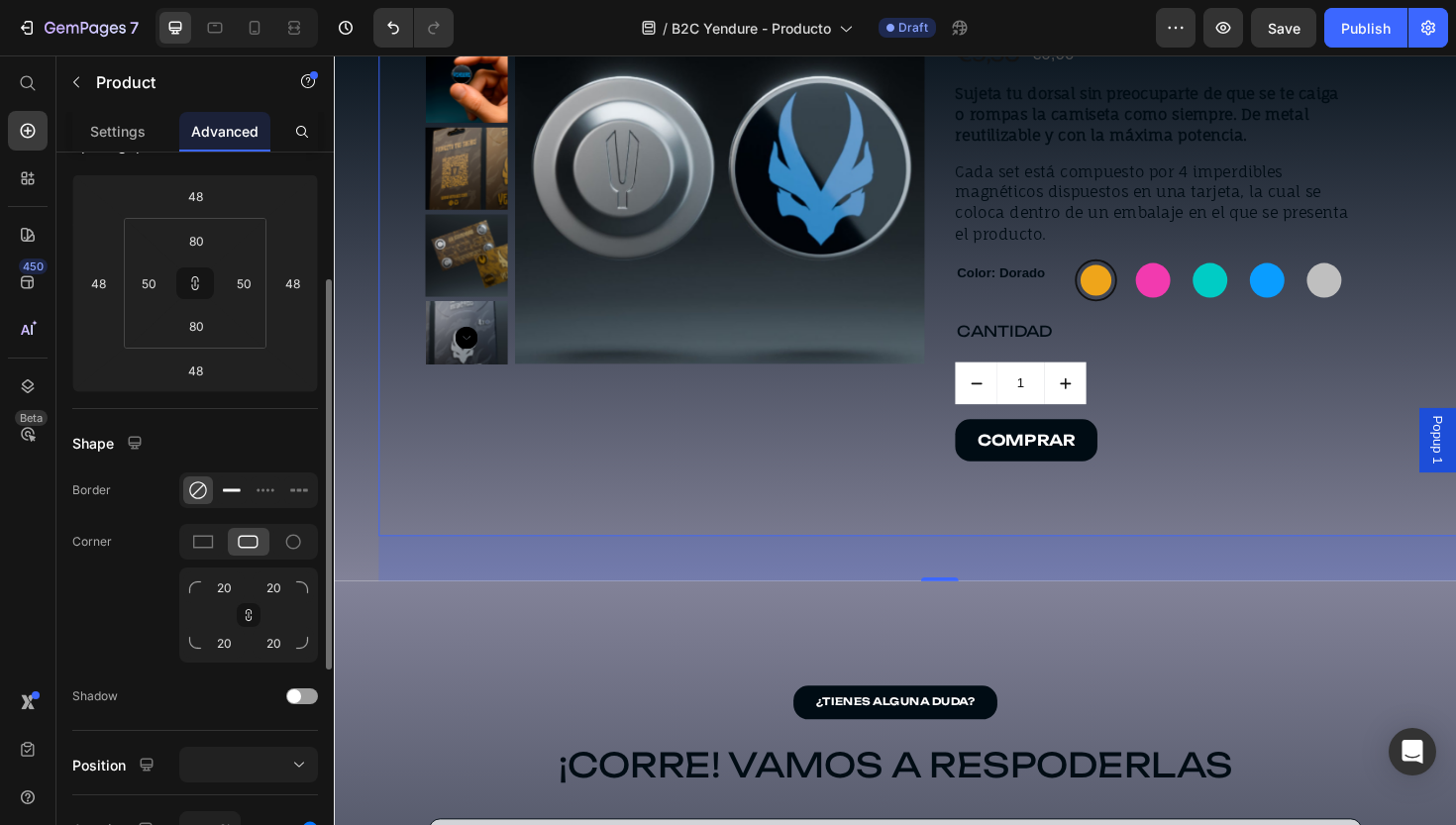 click 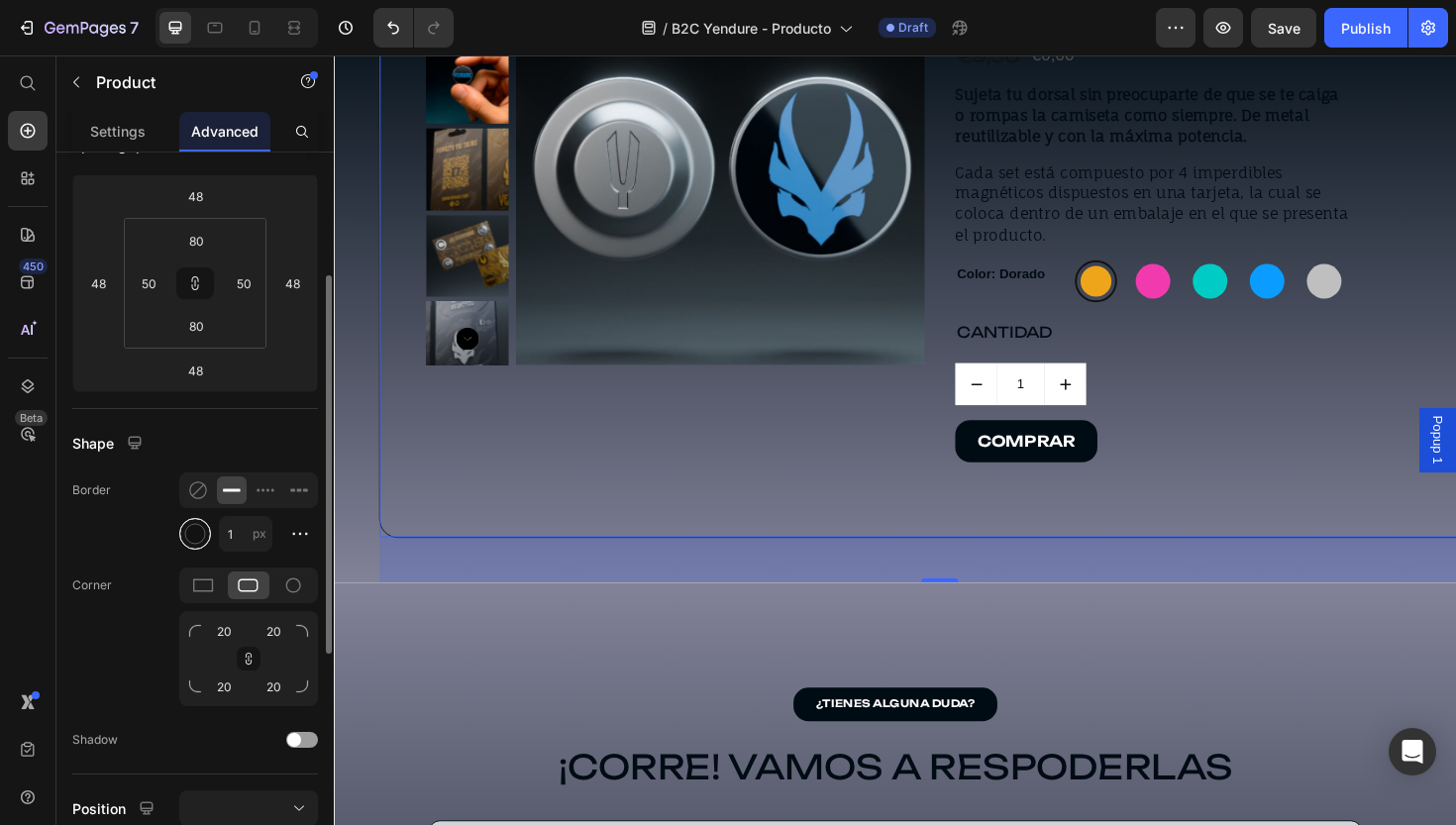 click at bounding box center [195, 534] 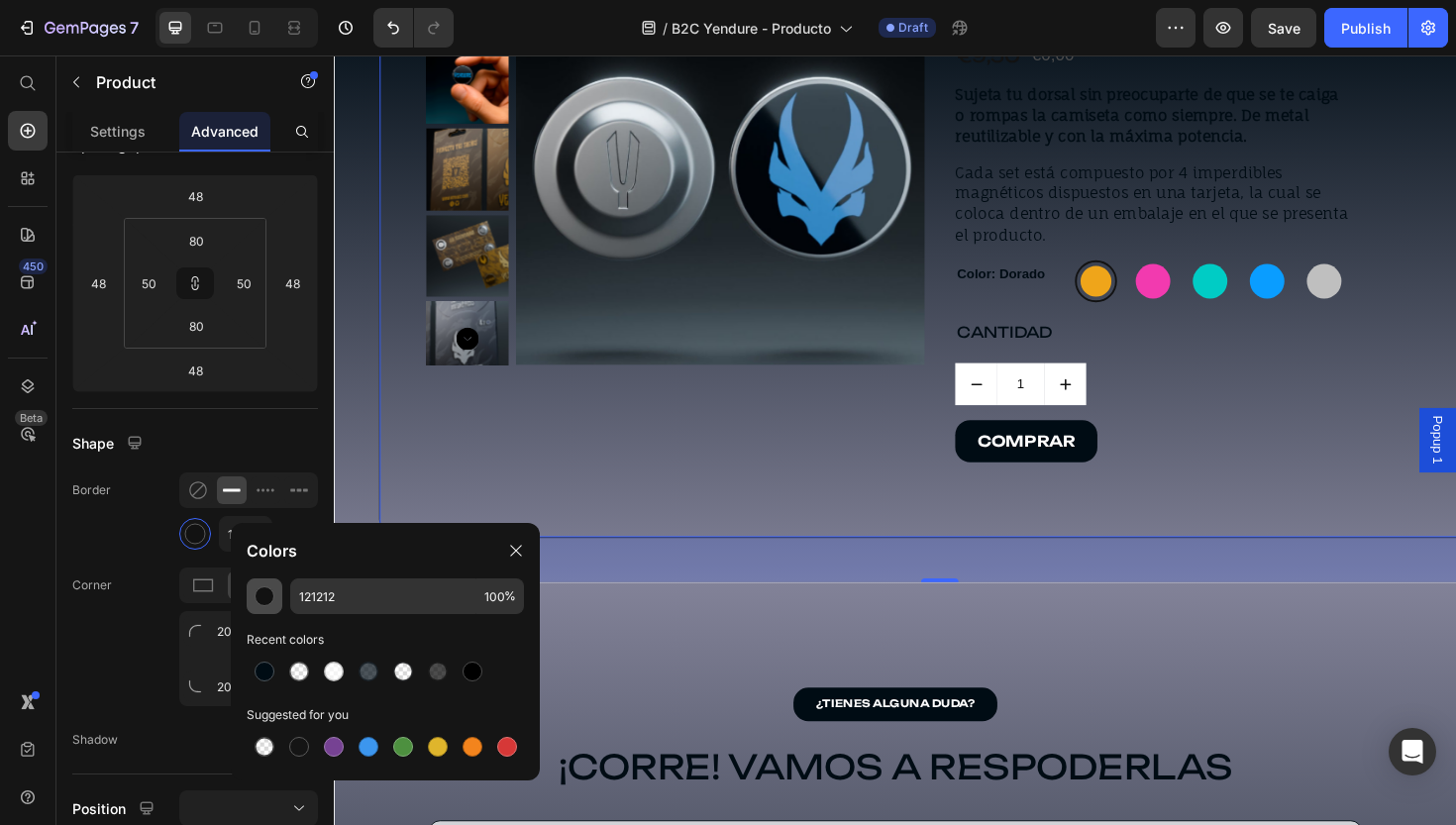 click at bounding box center [264, 596] 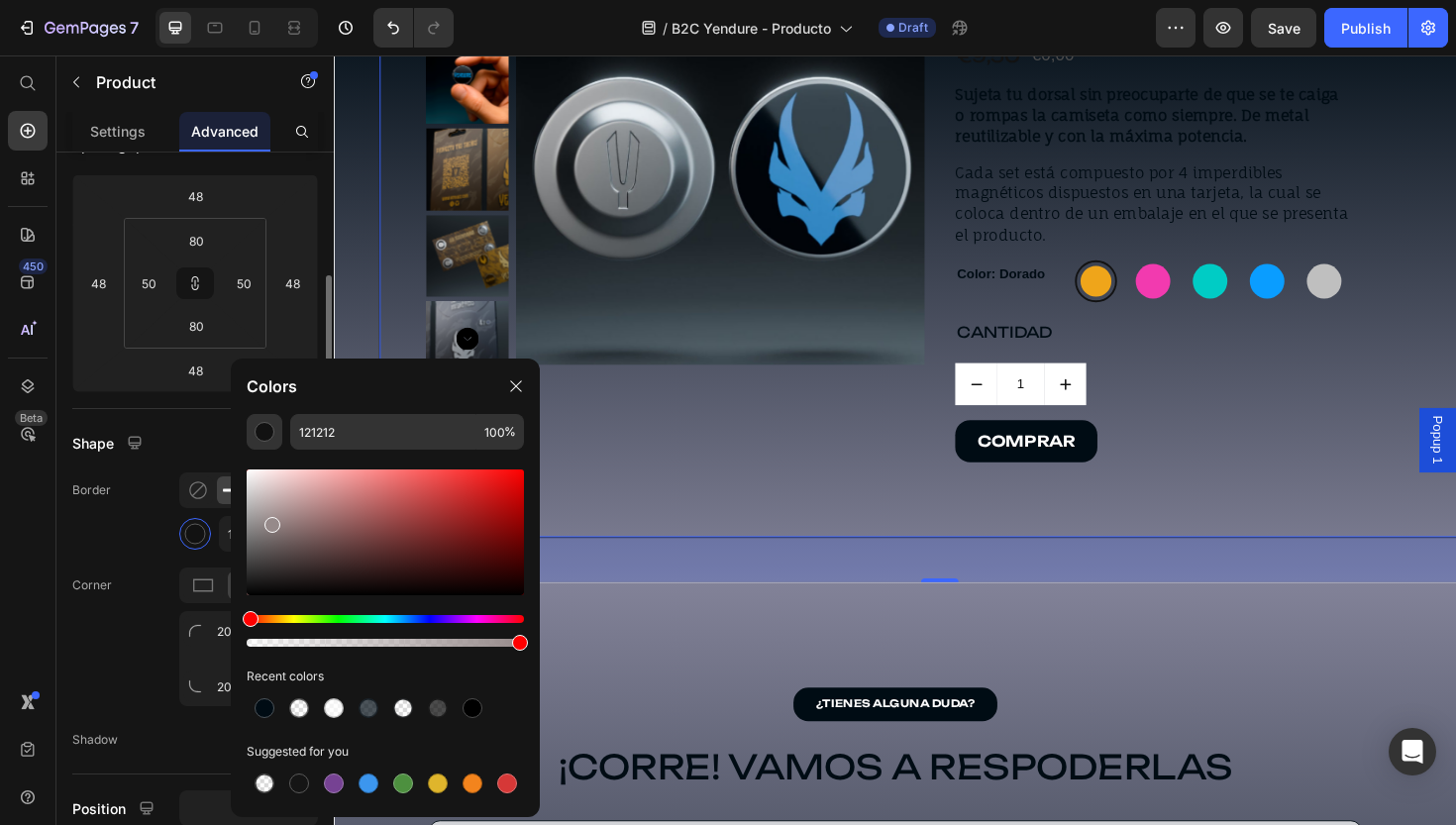 drag, startPoint x: 271, startPoint y: 520, endPoint x: 224, endPoint y: 431, distance: 101 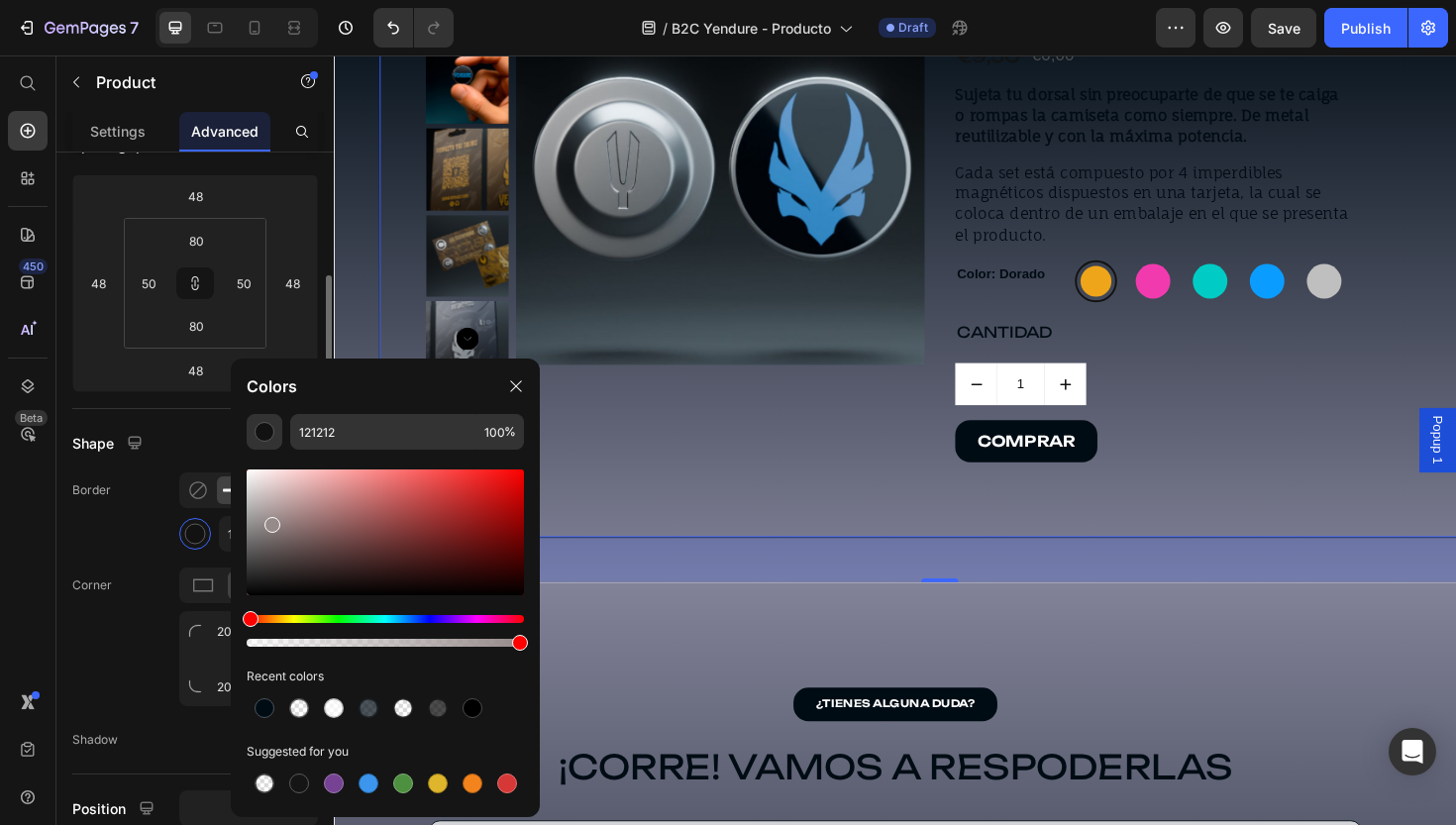 click on "7  Version history  /  B2C Yendure - Producto Draft Preview  Save   Publish  450 Beta Start with Sections Elements Hero Section Product Detail Brands Trusted Badges Guarantee Product Breakdown How to use Testimonials Compare Bundle FAQs Social Proof Brand Story Product List Collection Blog List Contact Sticky Add to Cart Custom Footer Browse Library 450 Layout
Row
Row
Row
Row Text
Heading
Text Block Button
Button
Button
Sticky Back to top Media
Image" at bounding box center [728, 0] 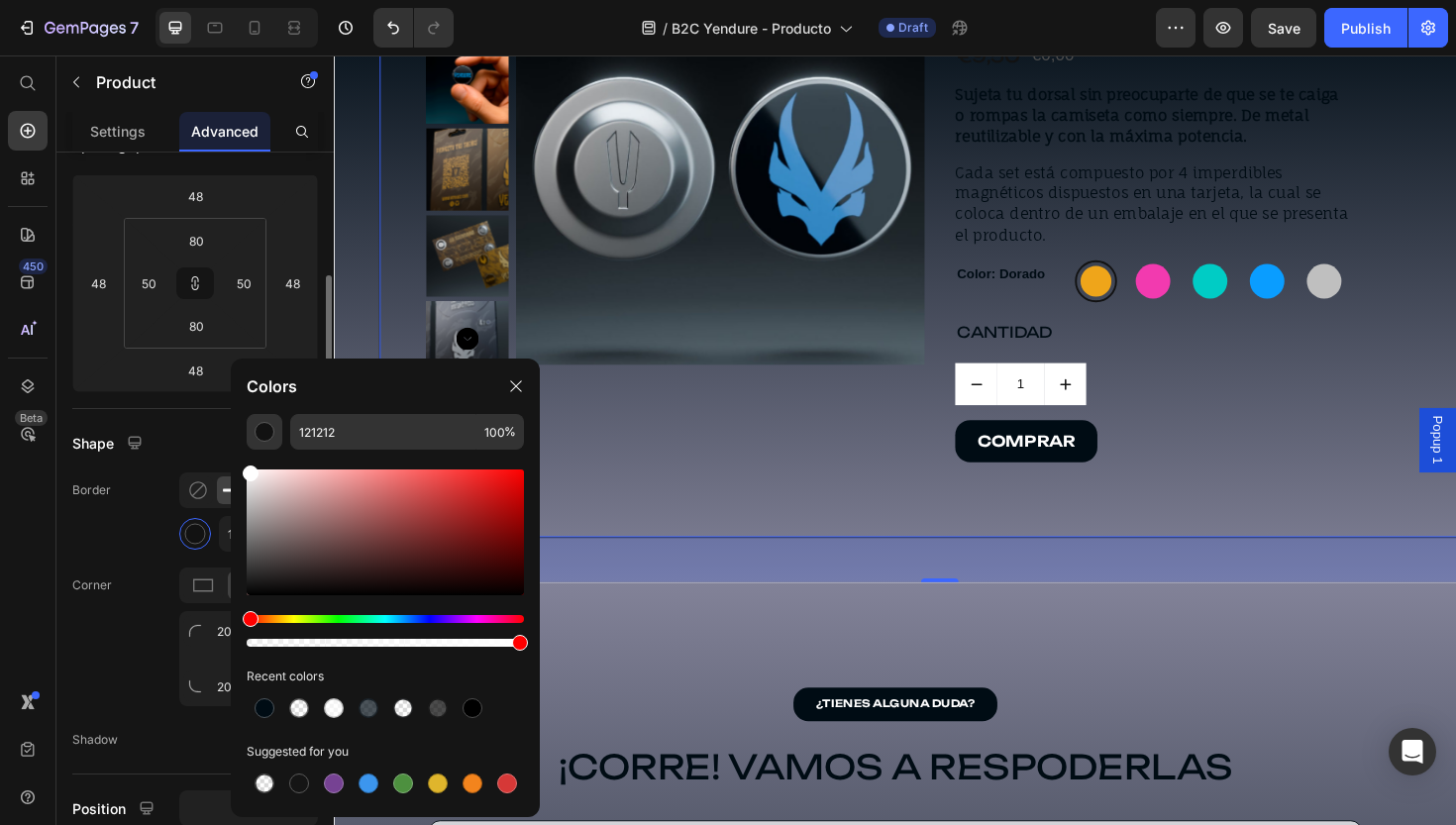 type on "FFFFFF" 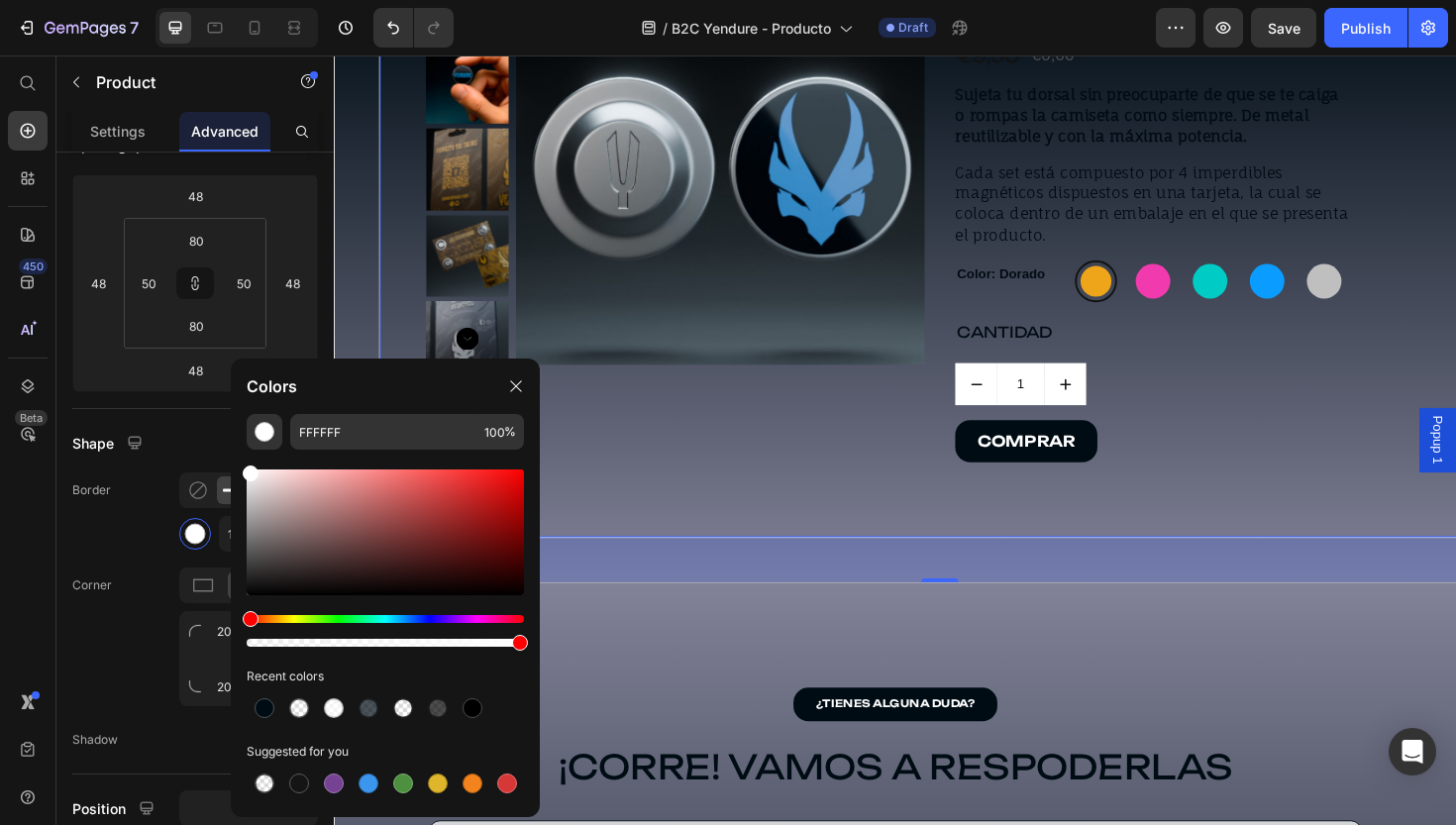 click on "Product Images Set de 4 Imperdibles magnéticos Product Title €9,50 Product Price €0,00 Product Price Row Sujeta tu dorsal sin preocuparte de que se te caiga o rompas la camiseta como siempre. De metal reutilizable y con la máxima potencia.
Cada set está compuesto por 4 imperdibles magnéticos dispuestos en una tarjeta, la cual se coloca dentro de un embalaje en el que se presenta el producto. Product Description Color: Dorado Dorado Dorado Rosa Rosa Verde Verde Azul Azul Gris Gris Product Variants & Swatches CANTIDAD Text Block 1 Product Quantity COMPRAR Button Row Product   48" at bounding box center [976, 218] 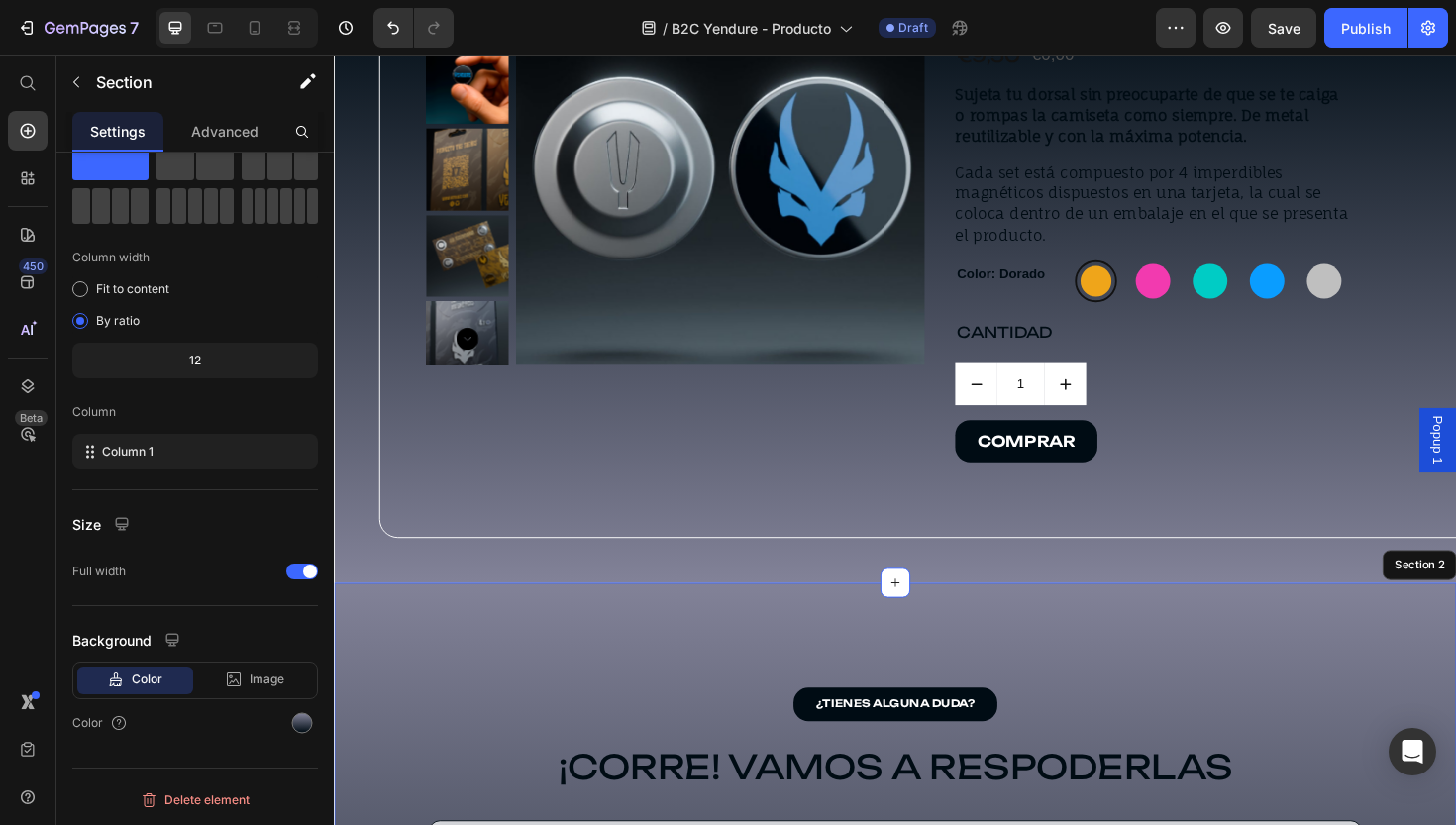 click on "¿TIENES ALGUNA DUDA? Button ¡CORRE! VAMOS A RESPODERLAS Heading
¿Qué resistencia tienen los IMPERDIBLES MAGNÉTICOS? Después de un extenso período de desarrollo y pruebas exhaustivas, hemos perfeccionado una fórmula óptima que maximiza la potencia de los imanes, manteniendo al mismo tiempo un peso mínimo. Este equilibrio garantiza que el dorsal permanezca firmemente sujeto, incluso en situaciones de impacto o caída. Text Block
¿Qué elementos incluye cada set?
¿Qué partes del producto se pueden personalizar?
¿A quién está dirigido este producto?
¿Cuál es la cantidad mínima de pedido para realizar un diseño personalizado de los imperdibles magnéticos?
¿Es resistente de verdad? Accordion Row Row Section 2" at bounding box center [928, 1020] 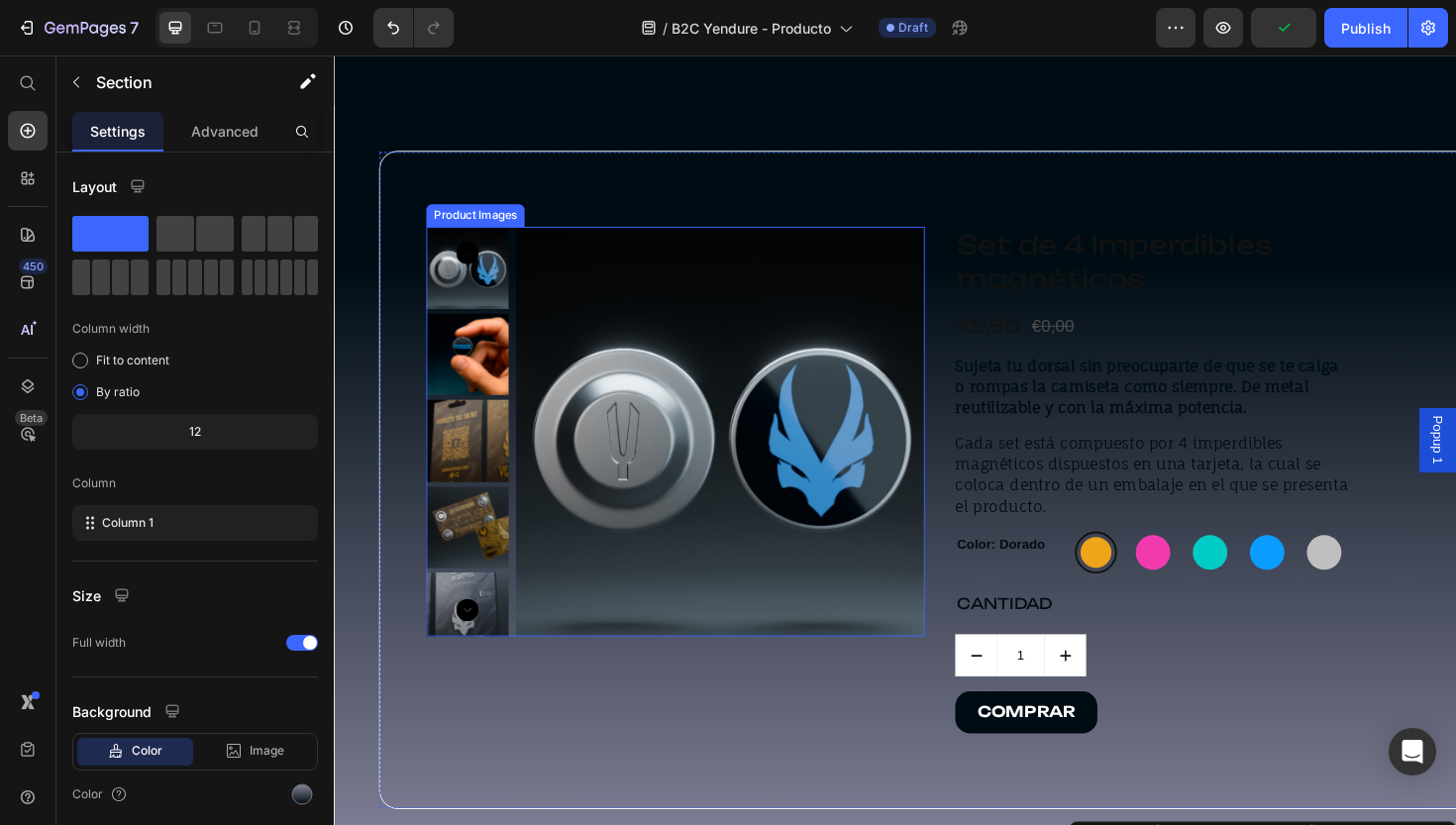 scroll, scrollTop: 700, scrollLeft: 0, axis: vertical 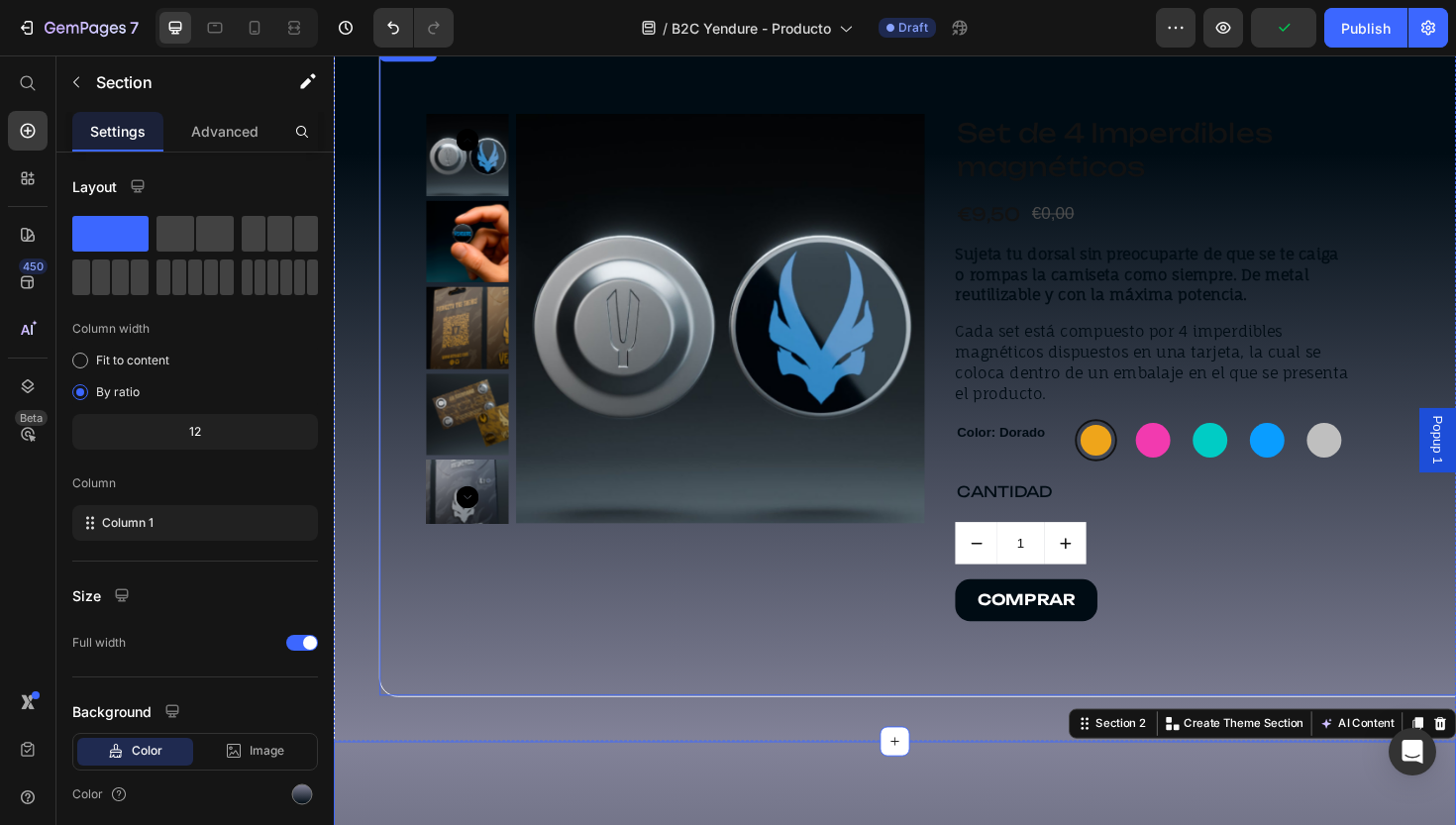 click on "Product Images Set de 4 Imperdibles magnéticos Product Title €9,50 Product Price €0,00 Product Price Row Sujeta tu dorsal sin preocuparte de que se te caiga o rompas la camiseta como siempre. De metal reutilizable y con la máxima potencia.
Cada set está compuesto por 4 imperdibles magnéticos dispuestos en una tarjeta, la cual se coloca dentro de un embalaje en el que se presenta el producto. Product Description Color: Dorado Dorado Dorado Rosa Rosa Verde Verde Azul Azul Gris Gris Product Variants & Swatches CANTIDAD Text Block 1 Product Quantity COMPRAR Button Row Product" at bounding box center (976, 386) 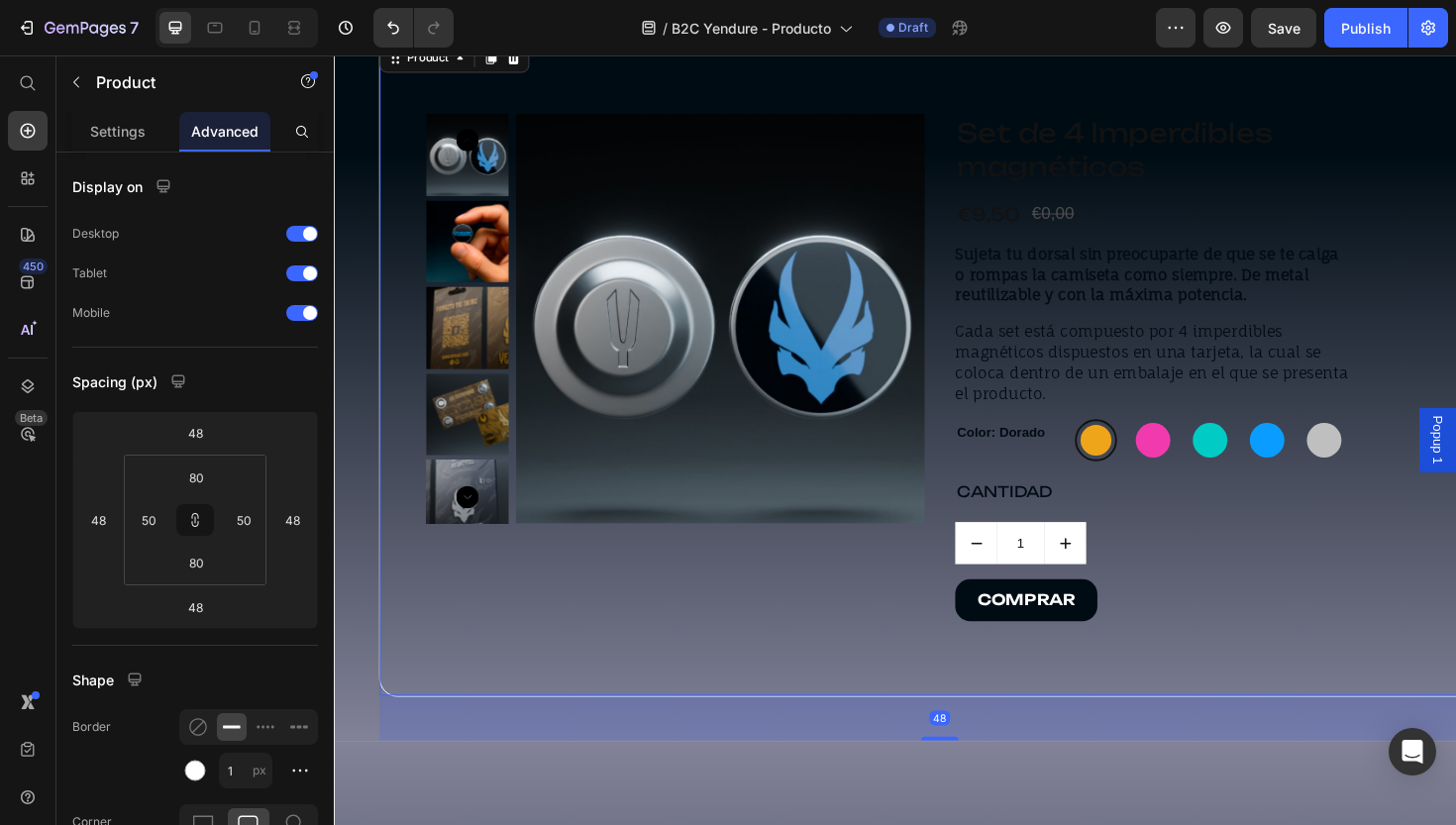 click on "Product Images Set de 4 Imperdibles magnéticos Product Title €9,50 Product Price €0,00 Product Price Row Sujeta tu dorsal sin preocuparte de que se te caiga o rompas la camiseta como siempre. De metal reutilizable y con la máxima potencia.
Cada set está compuesto por 4 imperdibles magnéticos dispuestos en una tarjeta, la cual se coloca dentro de un embalaje en el que se presenta el producto. Product Description Color: Dorado Dorado Dorado Rosa Rosa Verde Verde Azul Azul Gris Gris Product Variants & Swatches CANTIDAD Text Block 1 Product Quantity COMPRAR Button Row Product   48" at bounding box center (976, 386) 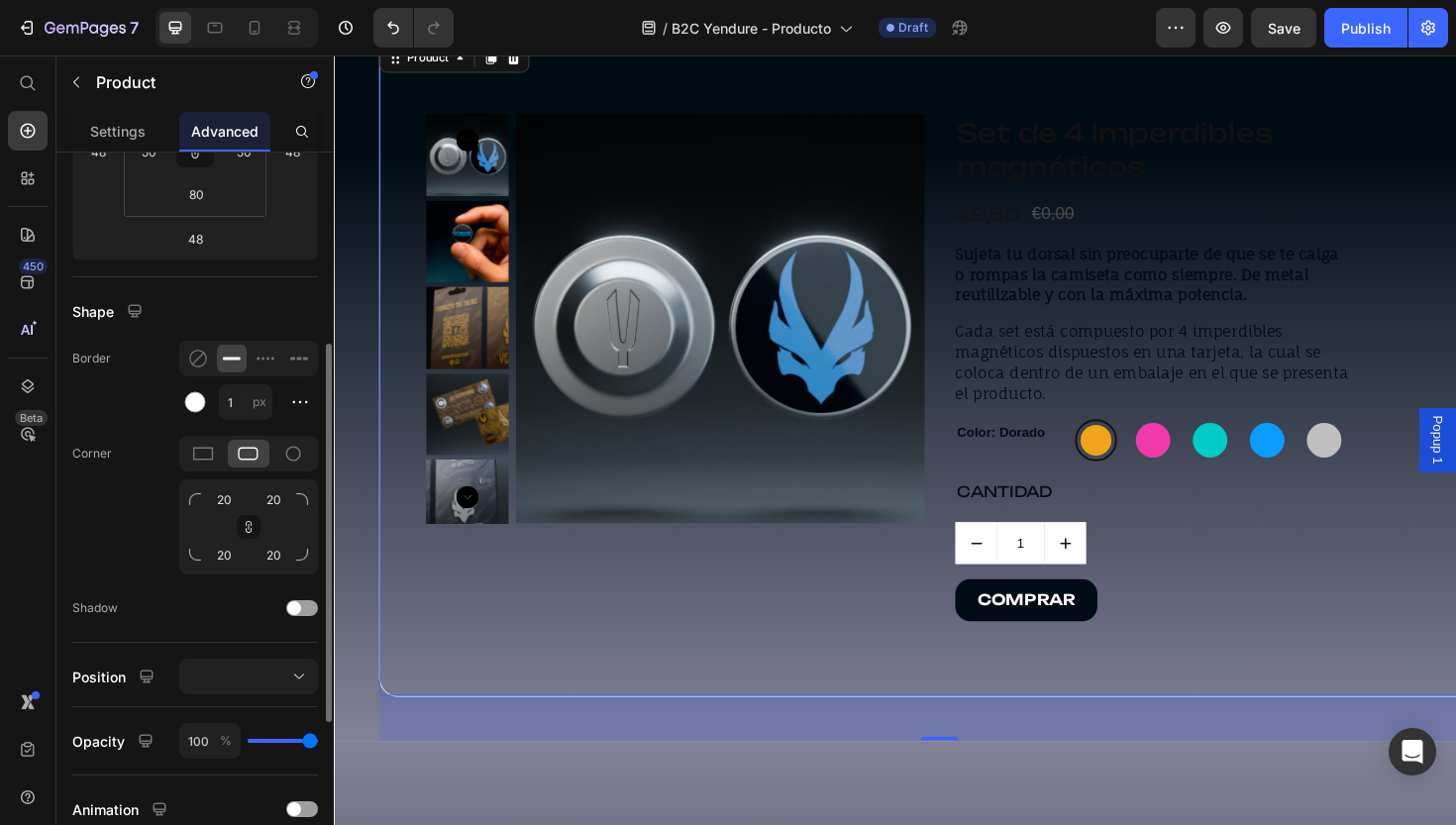 scroll, scrollTop: 76, scrollLeft: 0, axis: vertical 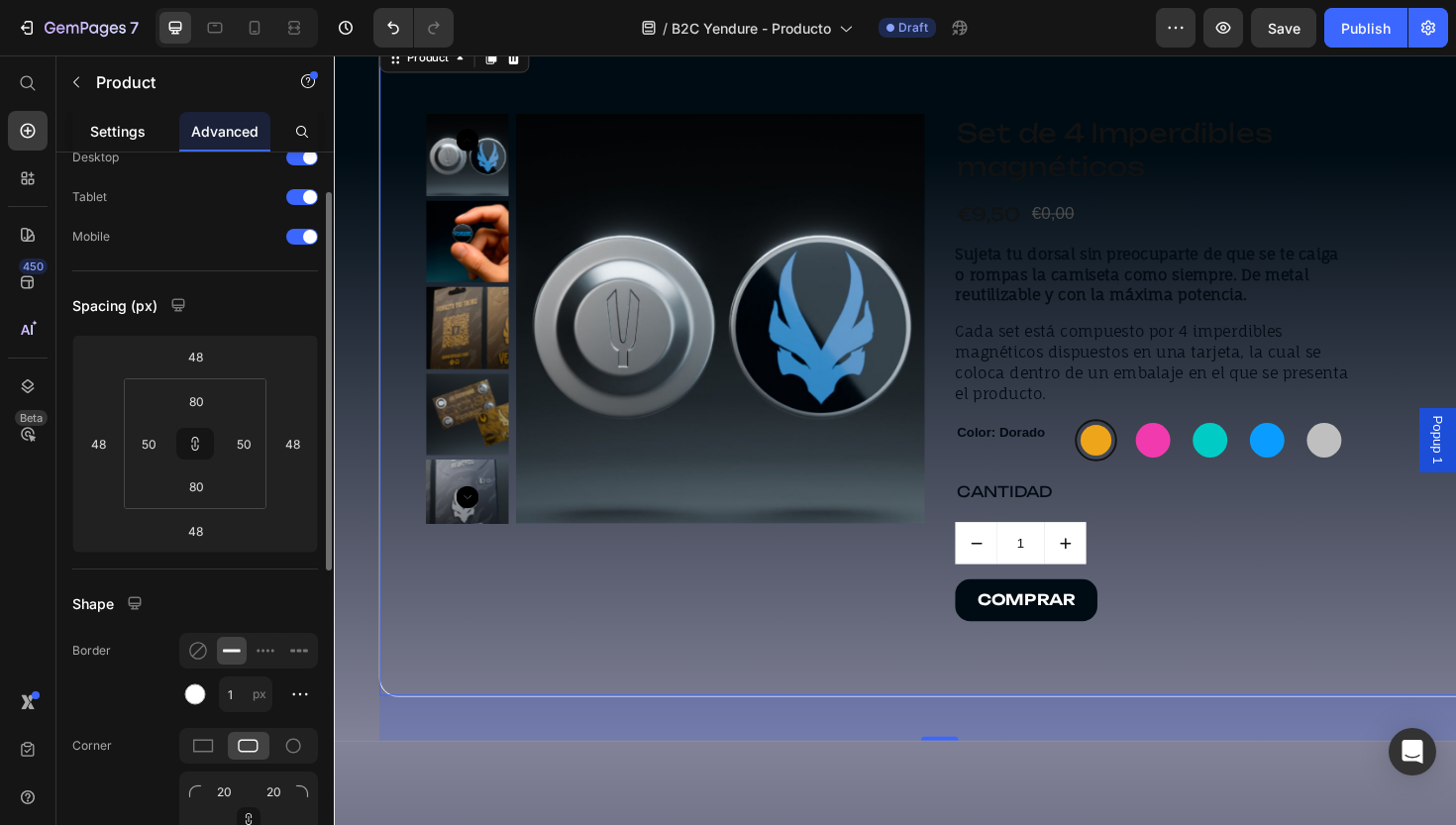 click on "Settings" 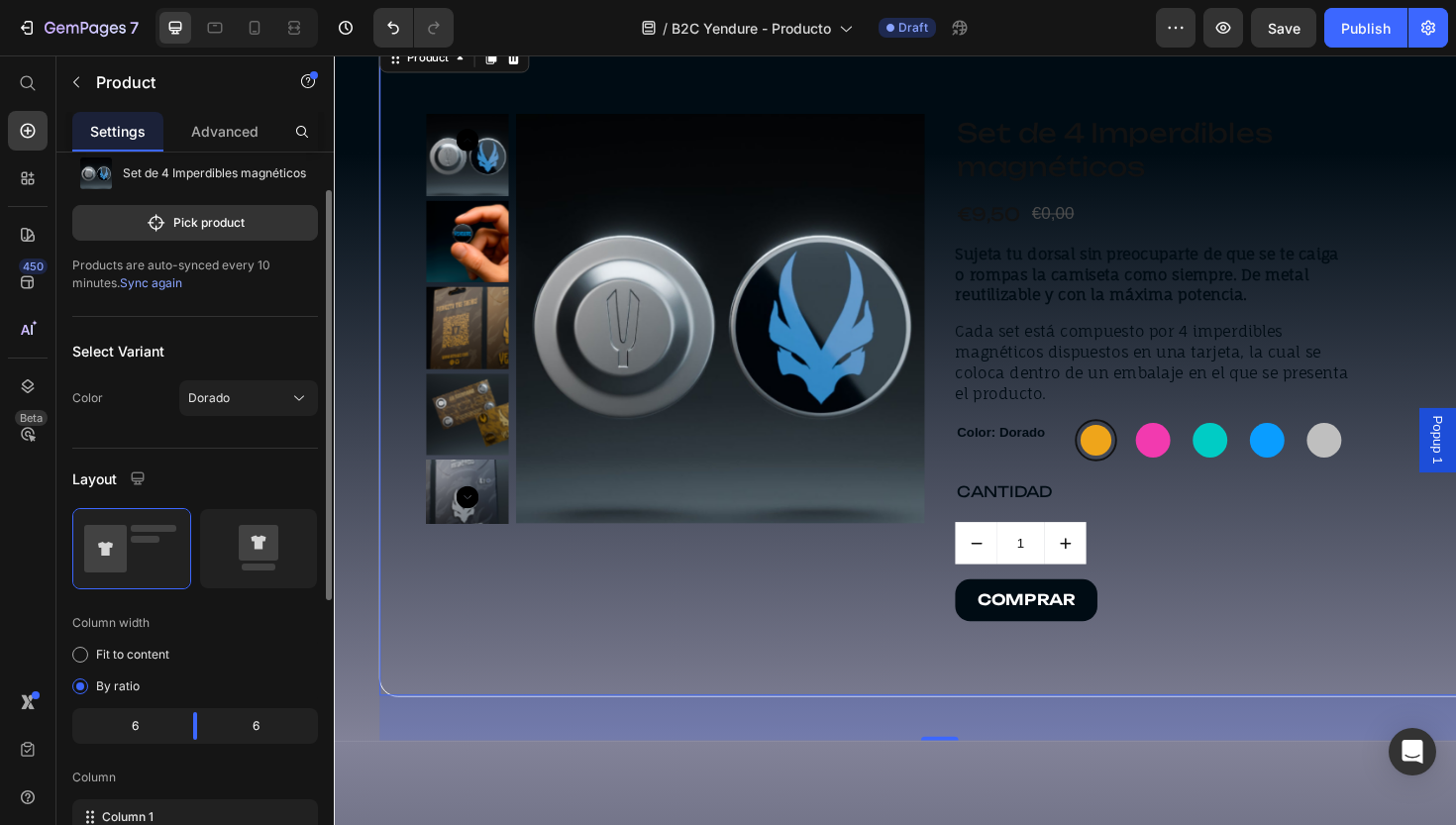 scroll, scrollTop: 0, scrollLeft: 0, axis: both 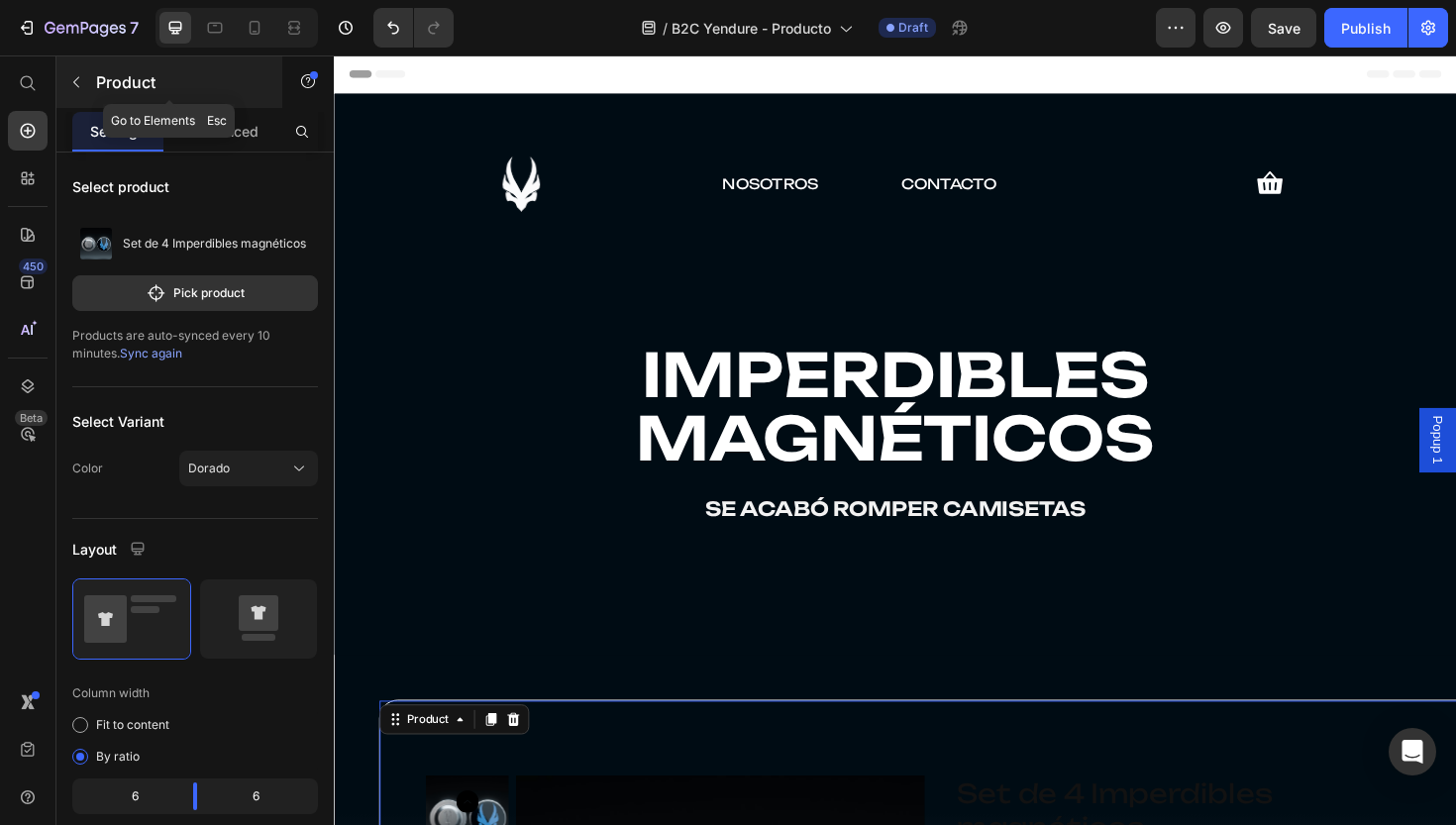 click on "Product" at bounding box center [180, 82] 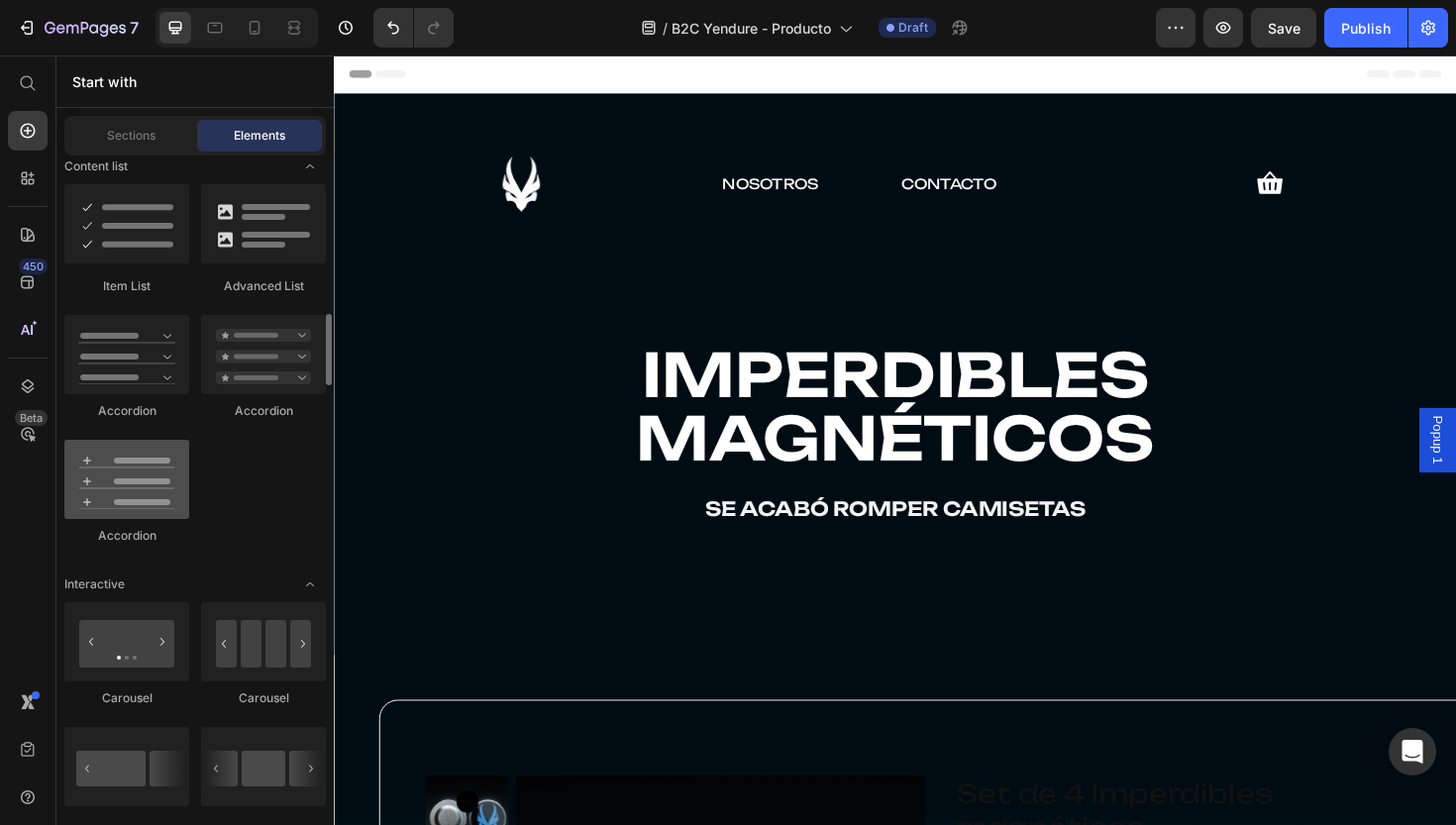 scroll, scrollTop: 1721, scrollLeft: 0, axis: vertical 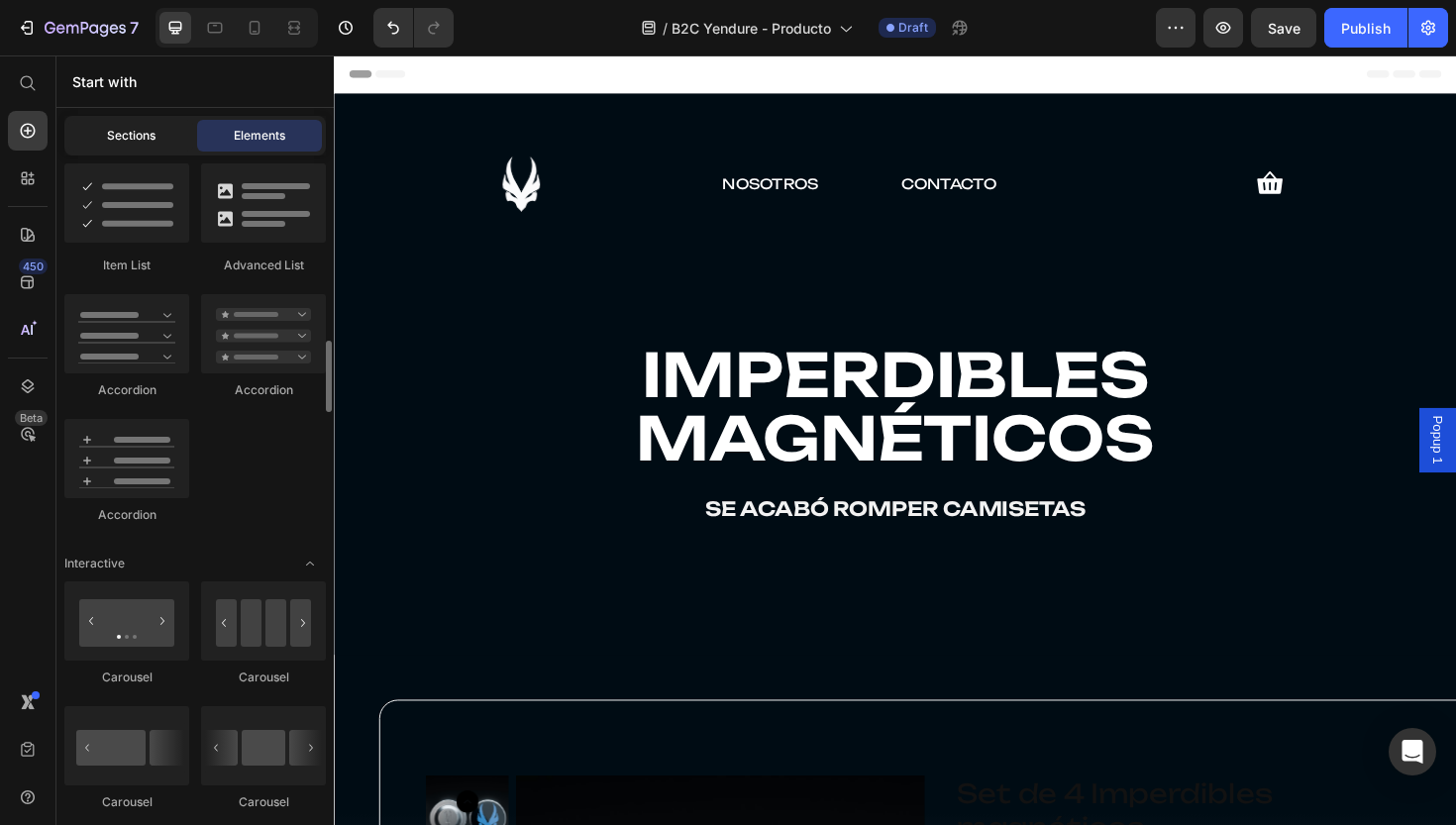 click on "Sections" at bounding box center (131, 136) 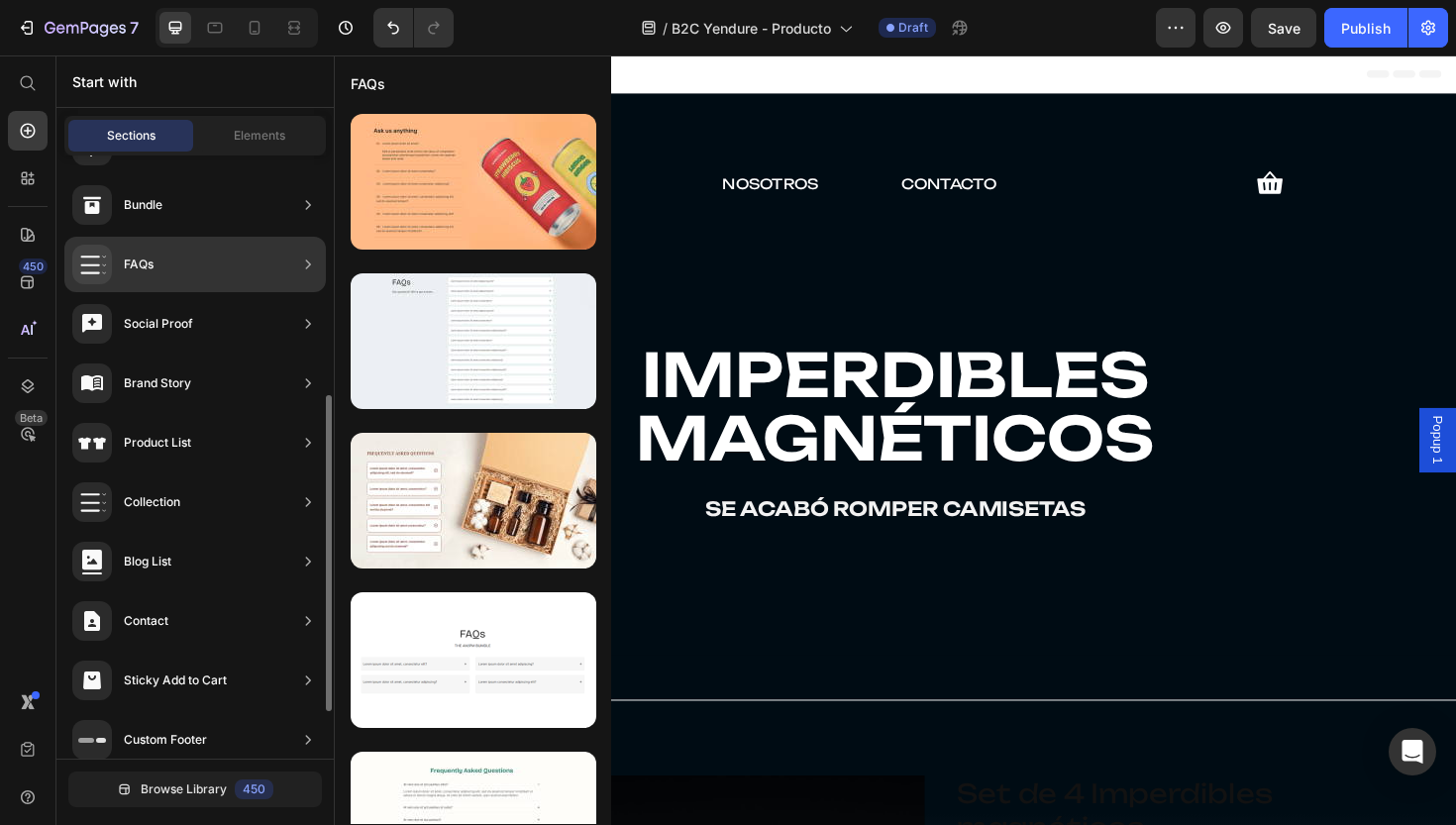 scroll, scrollTop: 546, scrollLeft: 0, axis: vertical 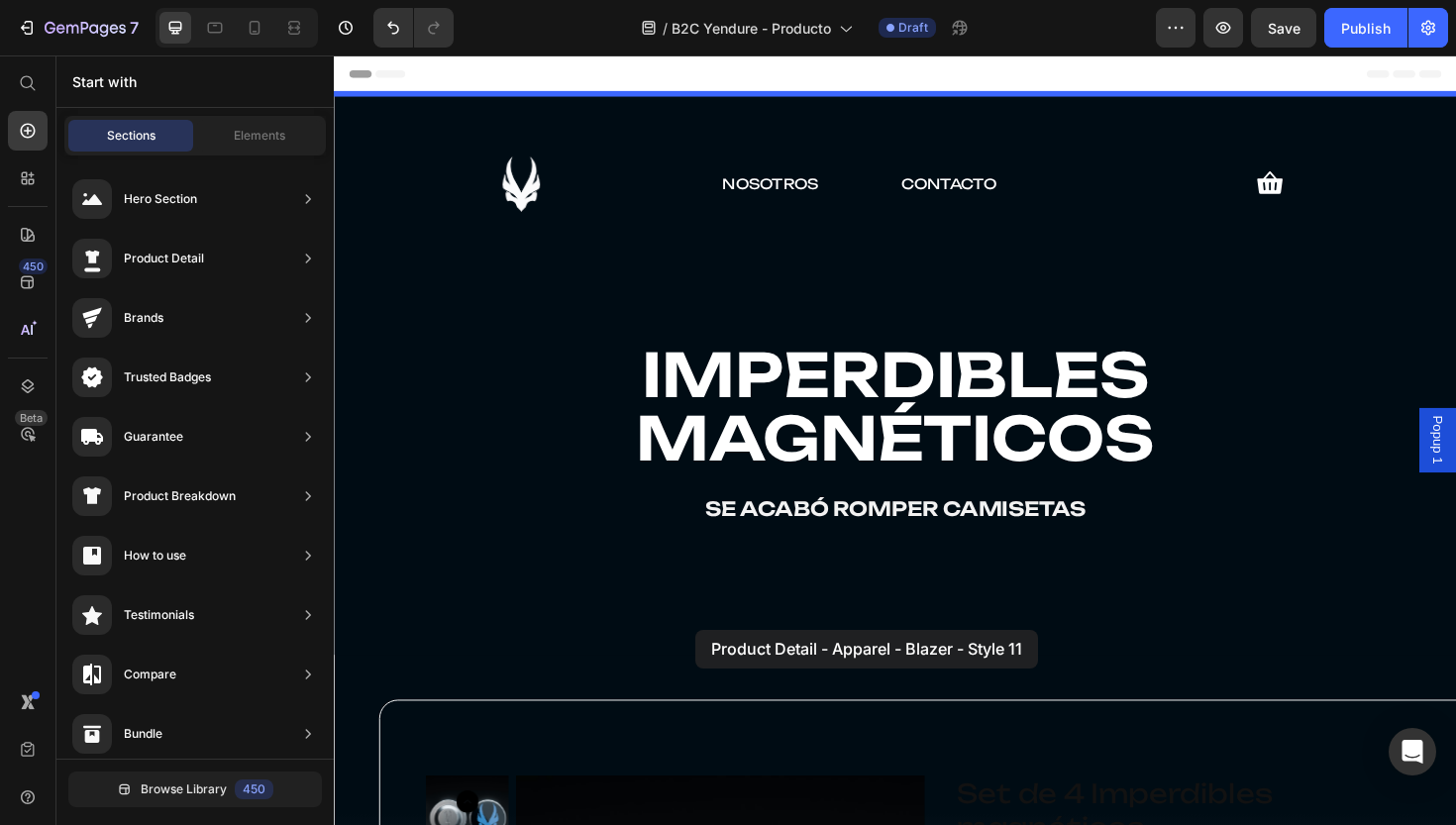 drag, startPoint x: 808, startPoint y: 369, endPoint x: 688, endPoint y: 670, distance: 324.03858 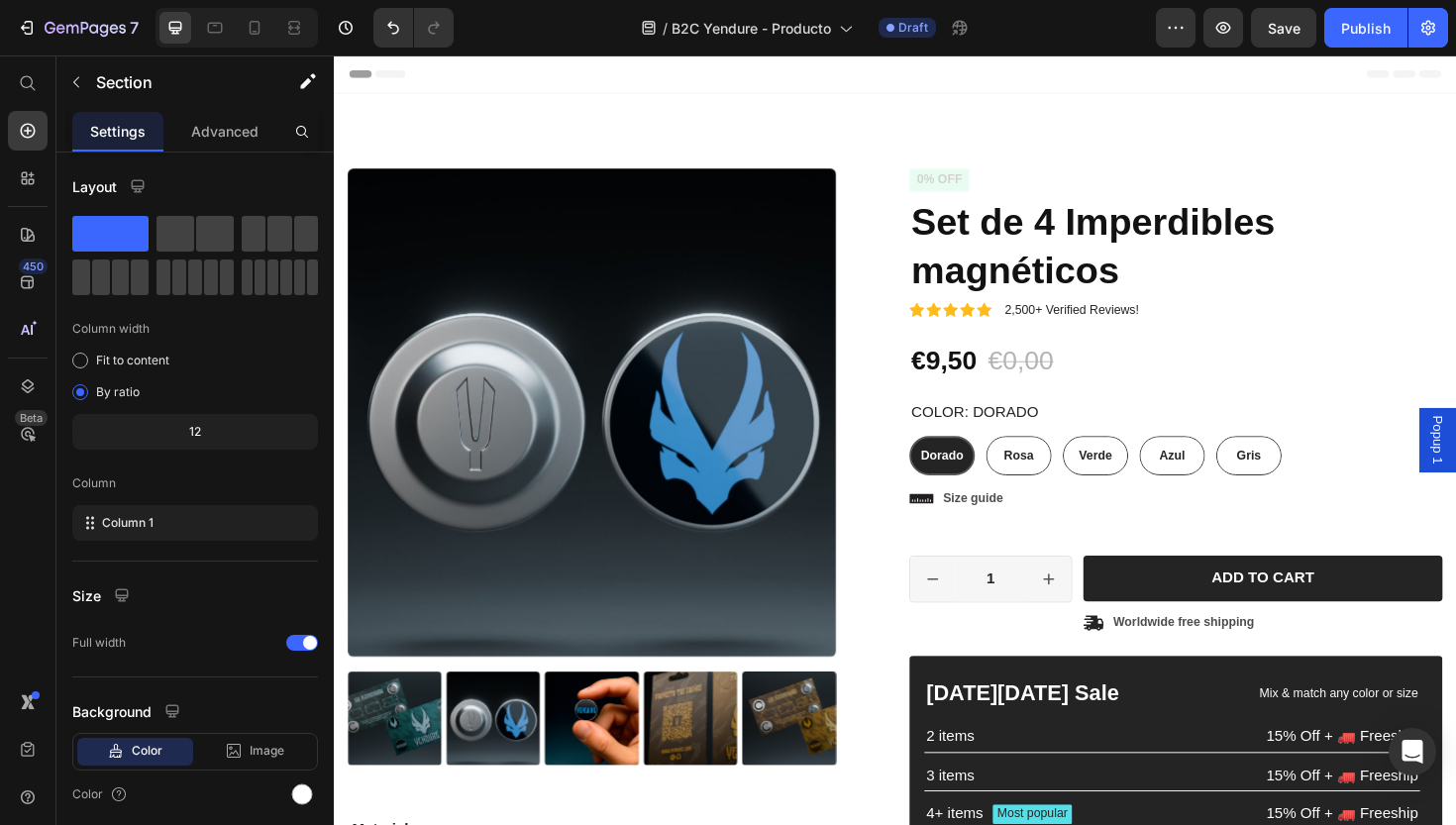 scroll, scrollTop: 0, scrollLeft: 0, axis: both 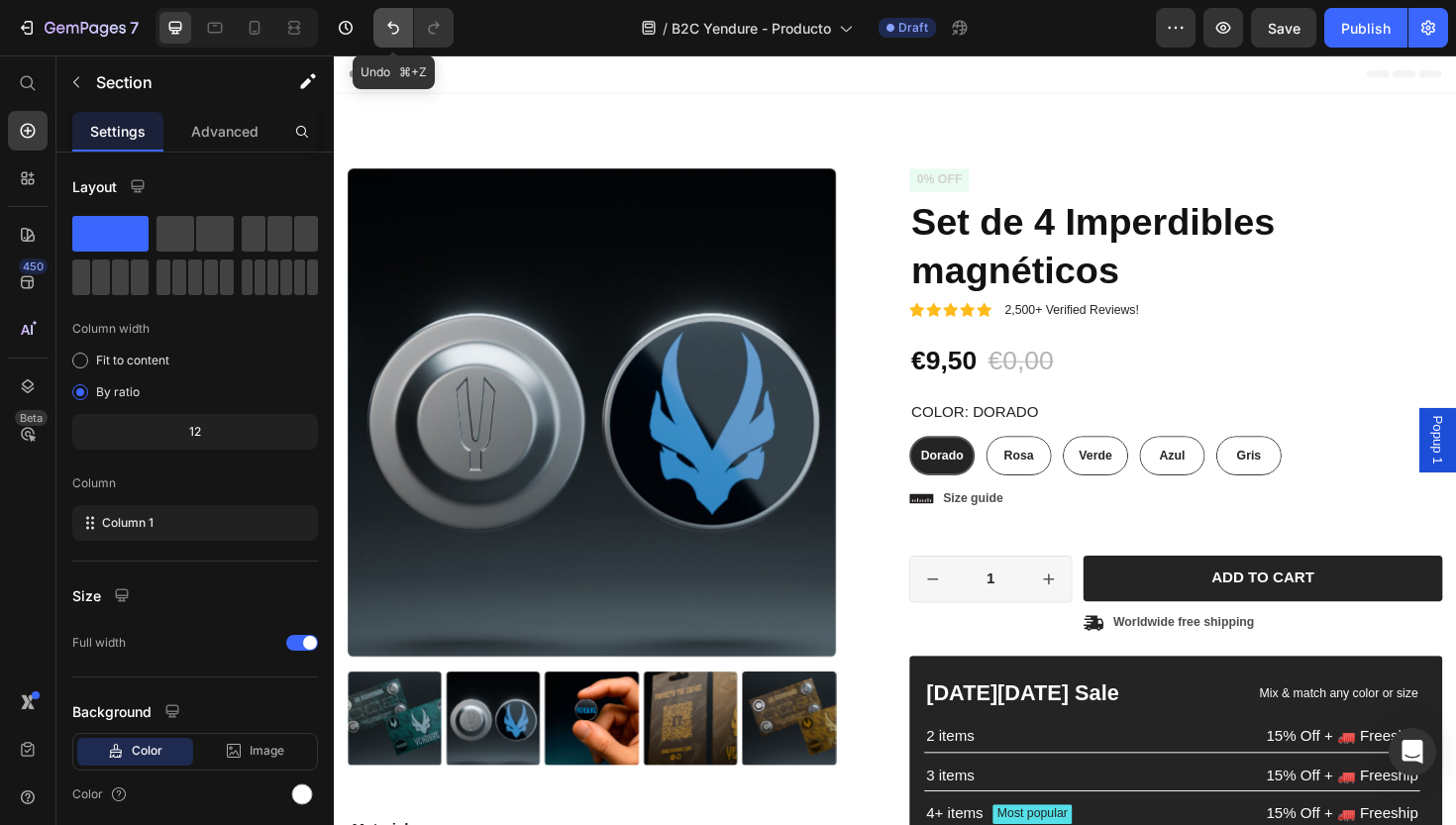 click 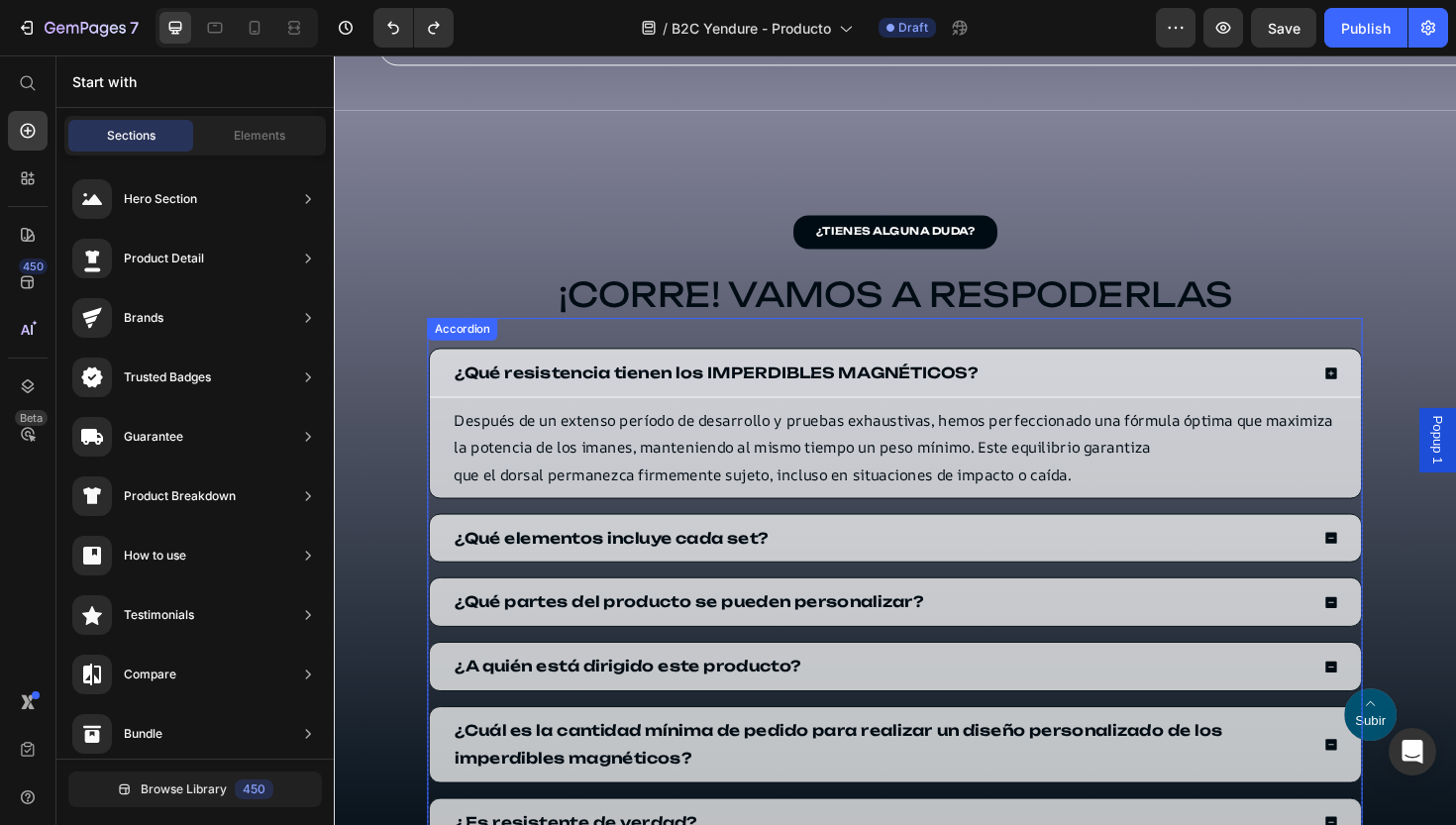 scroll, scrollTop: 1301, scrollLeft: 0, axis: vertical 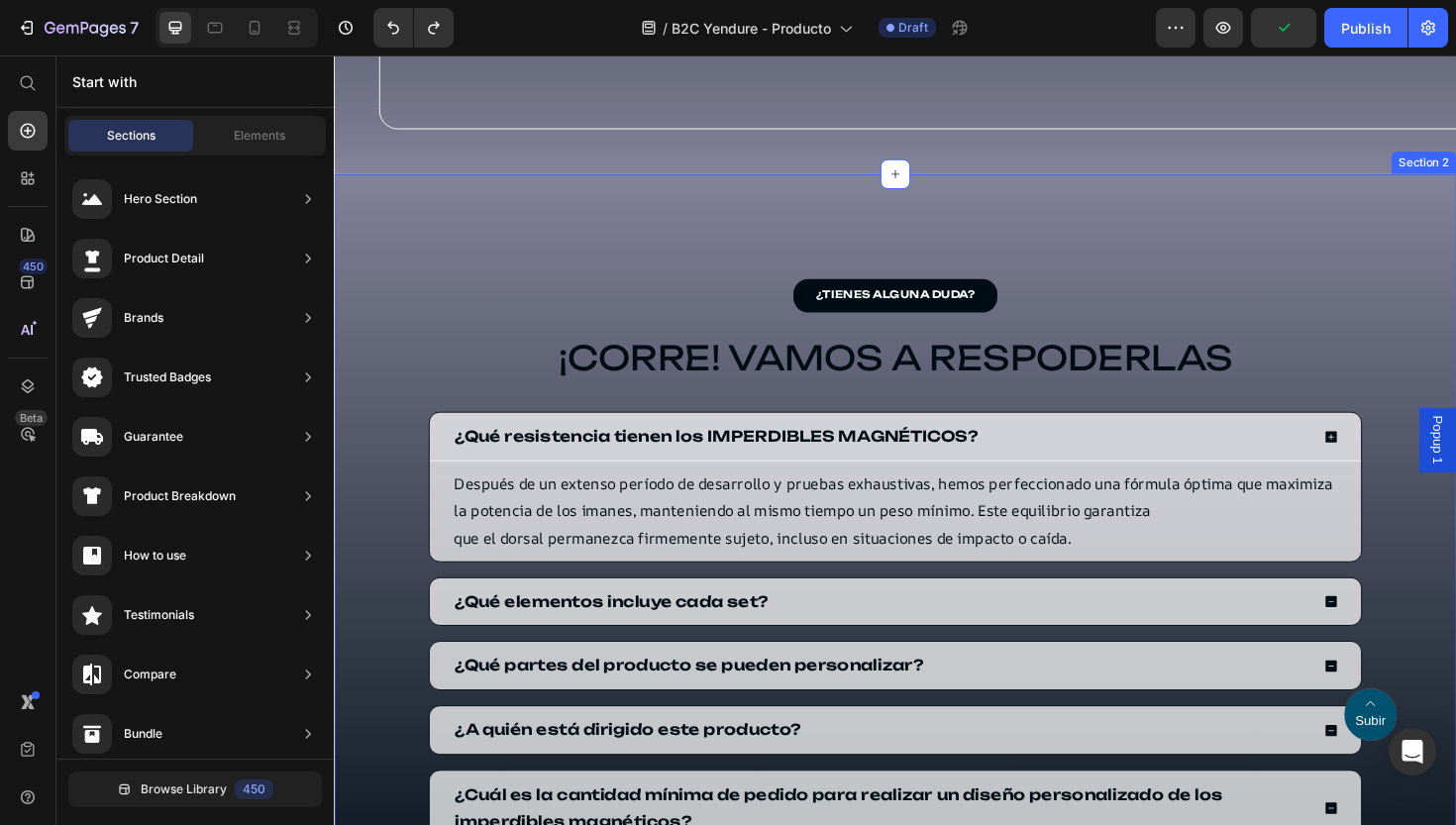 click 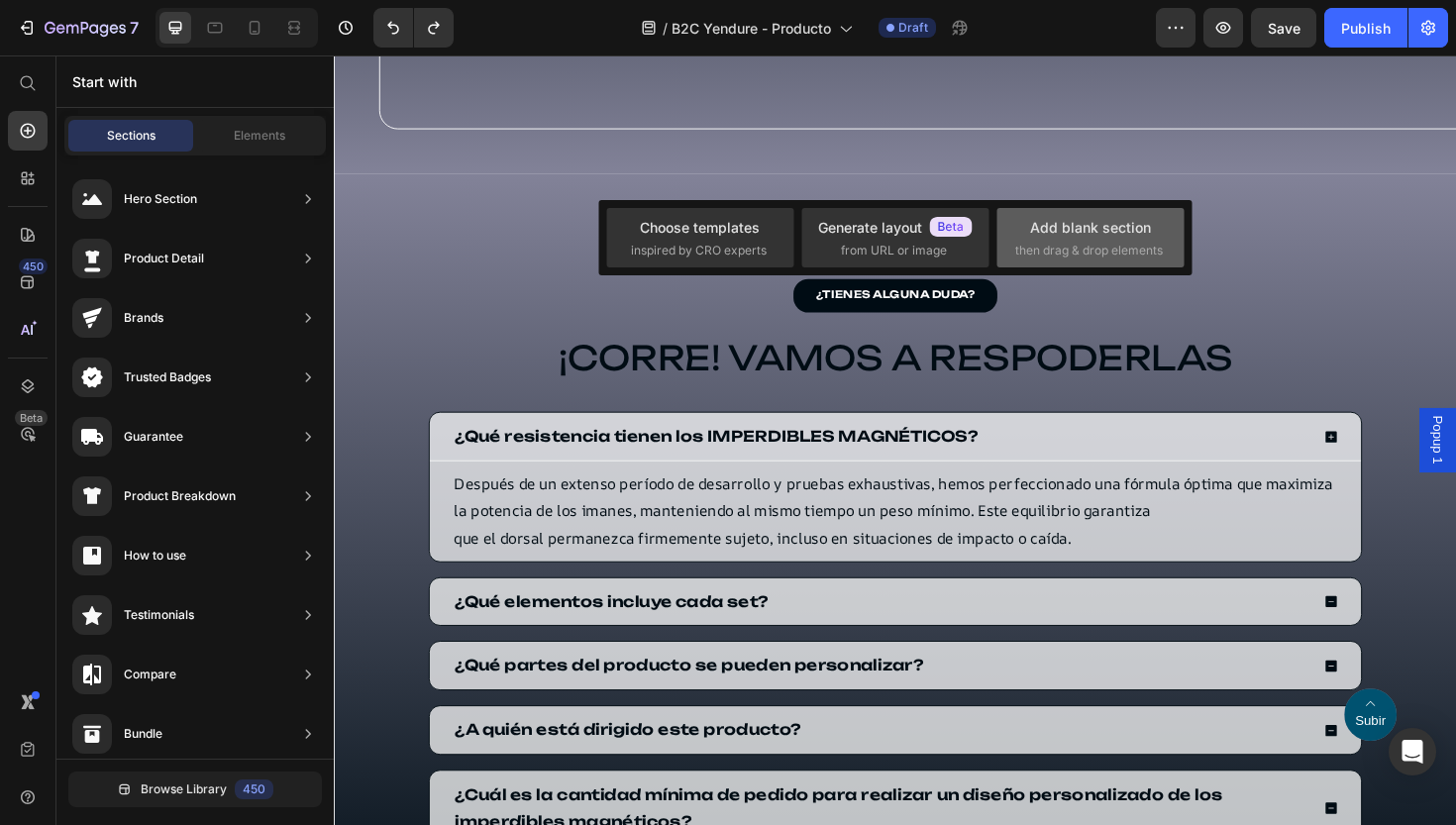 click on "Add blank section" at bounding box center (1091, 227) 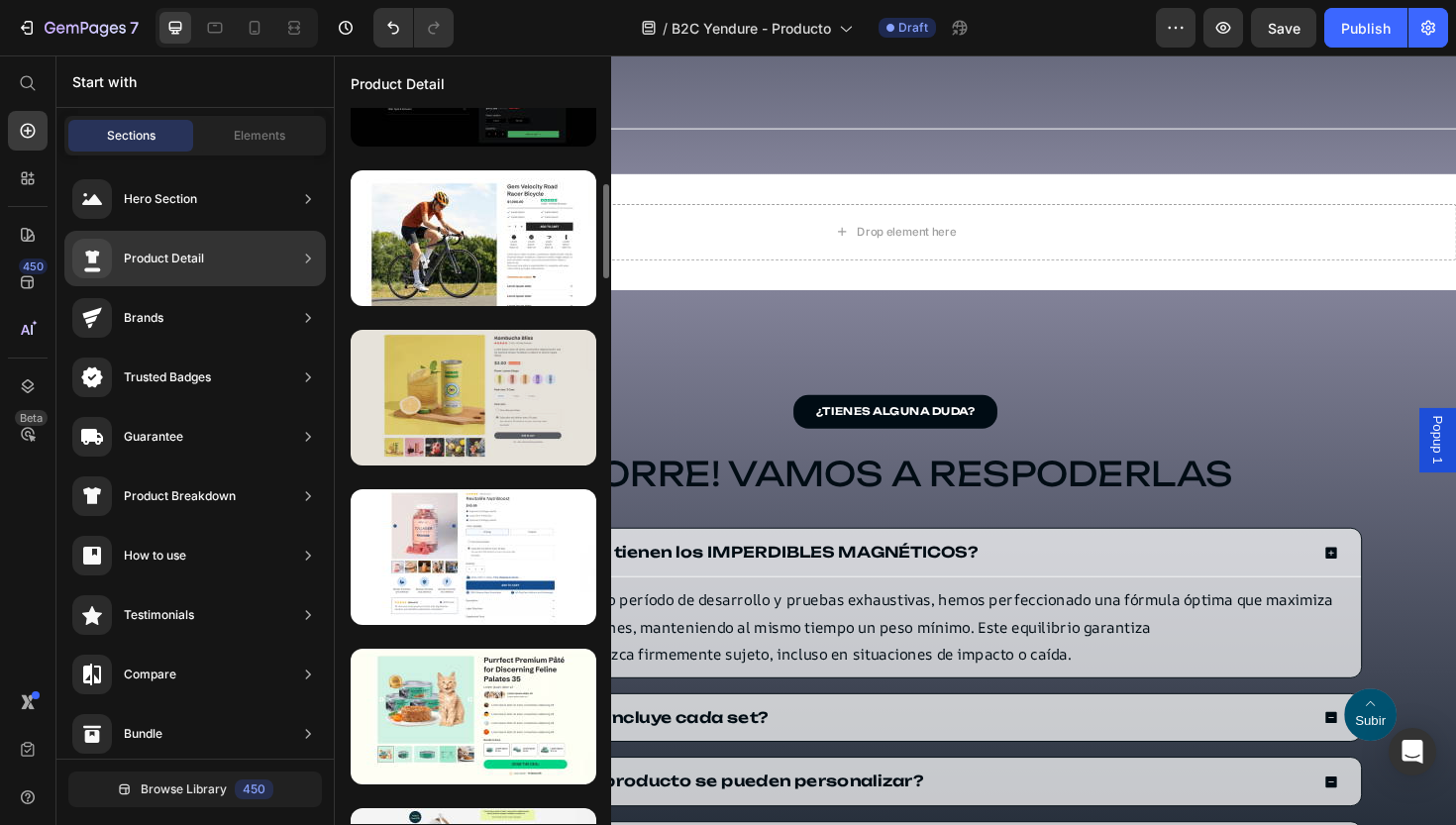 scroll, scrollTop: 743, scrollLeft: 0, axis: vertical 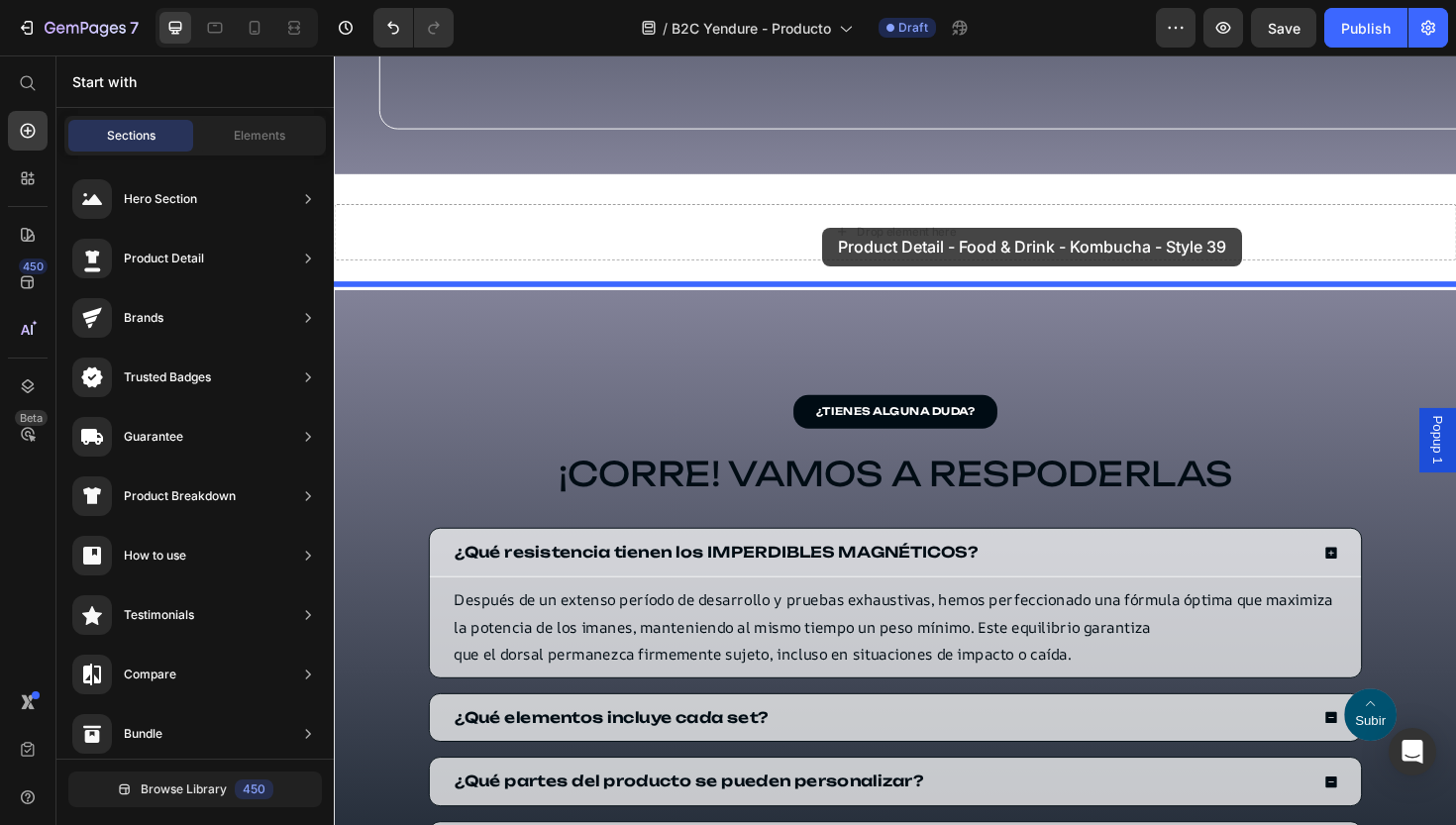 drag, startPoint x: 820, startPoint y: 462, endPoint x: 851, endPoint y: 238, distance: 226.1349 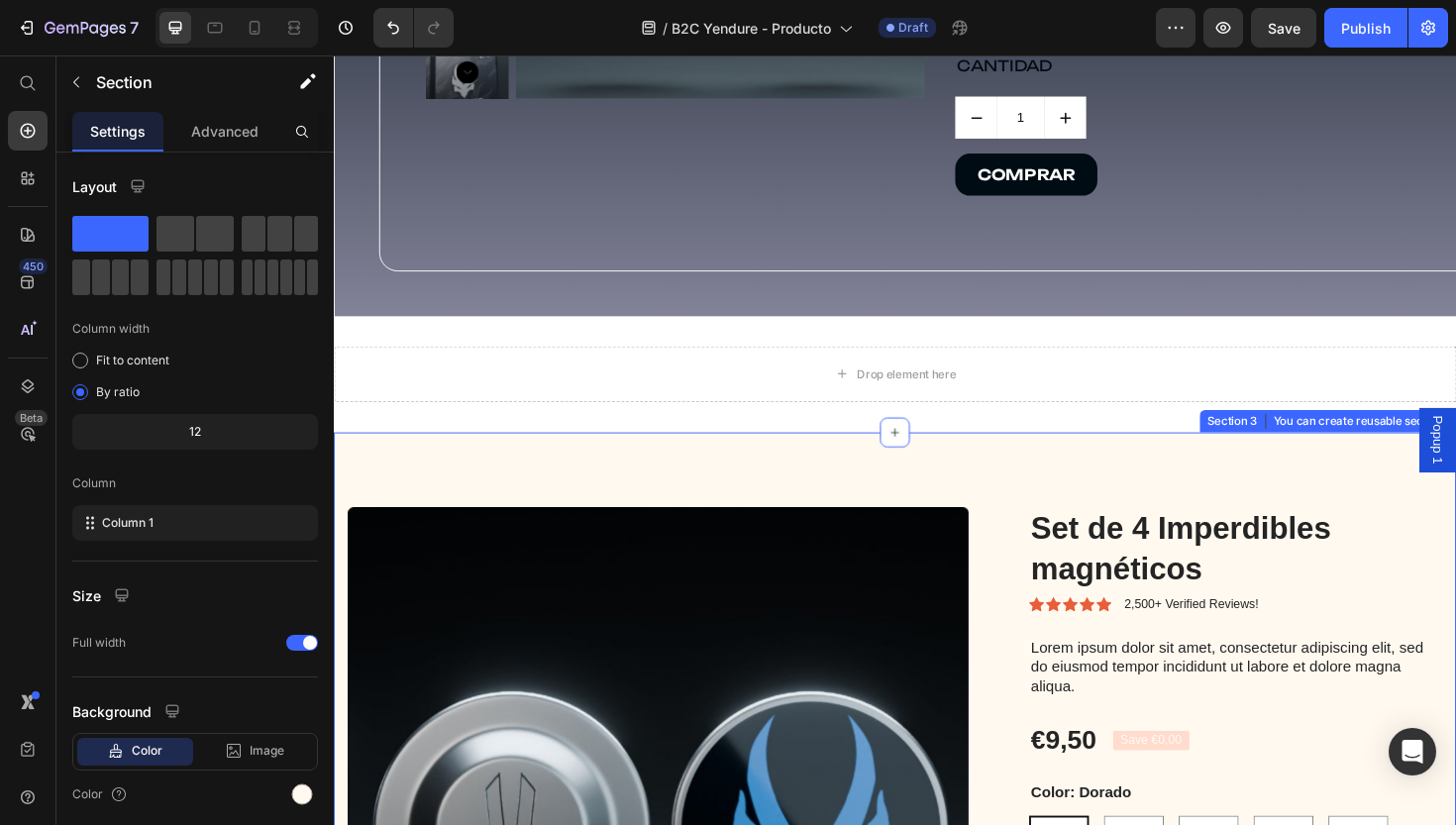 scroll, scrollTop: 1277, scrollLeft: 0, axis: vertical 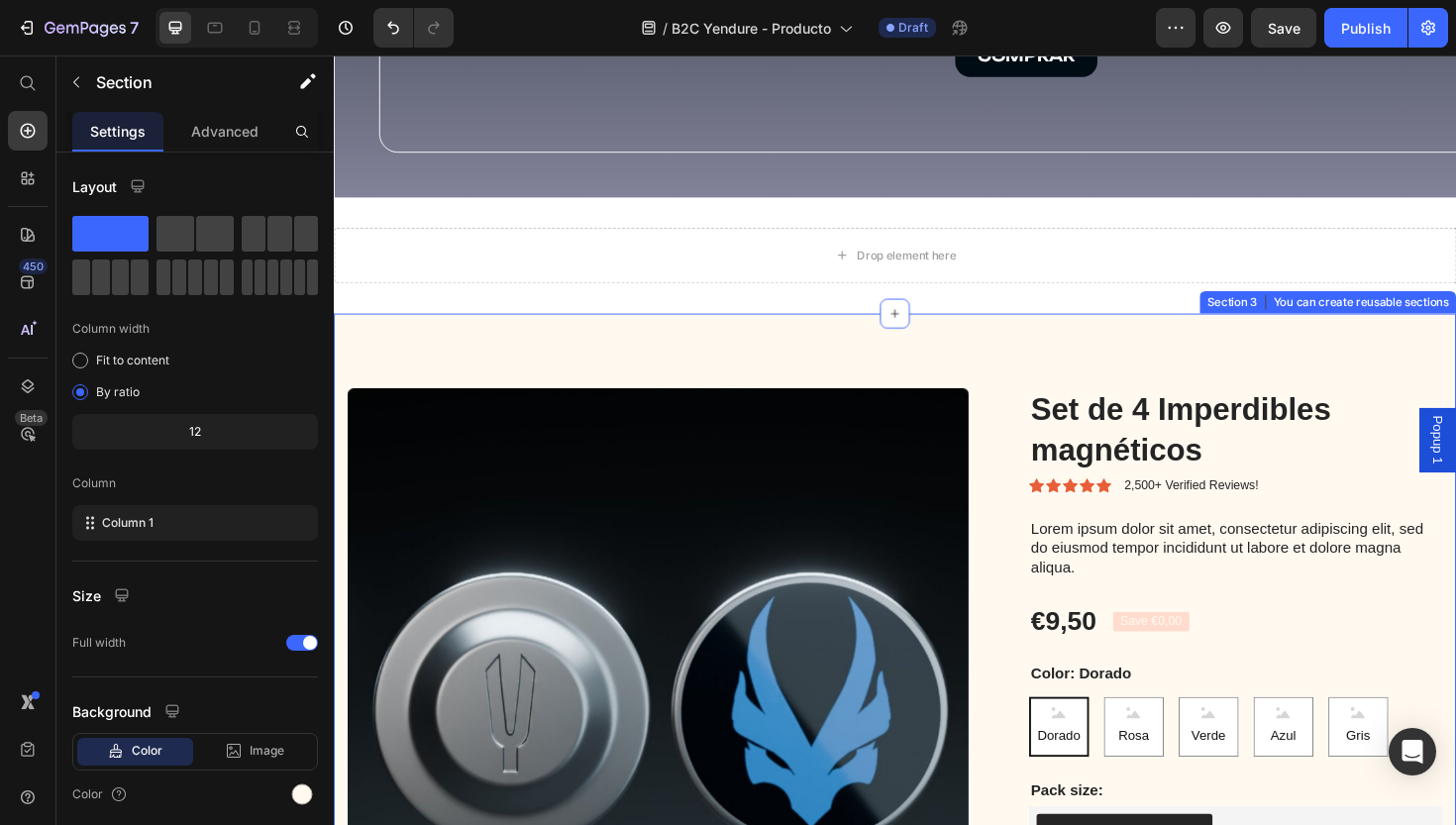 click on "Product Images Set de 4 Imperdibles magnéticos Product Title Icon Icon Icon Icon Icon Icon List 2,500+ Verified Reviews! Text Block Row Lorem ipsum dolor sit amet, consectetur adipiscing elit, sed do eiusmod tempor incididunt ut labore et dolore magna aliqua. Text Block €9,50 Product Price Save €0,00 Product Badge Row Color: Dorado Dorado Dorado Dorado Rosa Rosa Rosa Verde Verde Verde Azul Azul Azul Gris Gris Gris Product Variants & Swatches Pack size: Text Block Seal Subscriptions Seal Subscriptions Add to cart Add to Cart 30 - Day money back guarantee Text Block Row Product Section 3   You can create reusable sections Create Theme Section AI Content Write with GemAI What would you like to describe here? Tone and Voice Persuasive Product Set de 4 Imperdibles magnéticos Show more Generate" at bounding box center (928, 809) 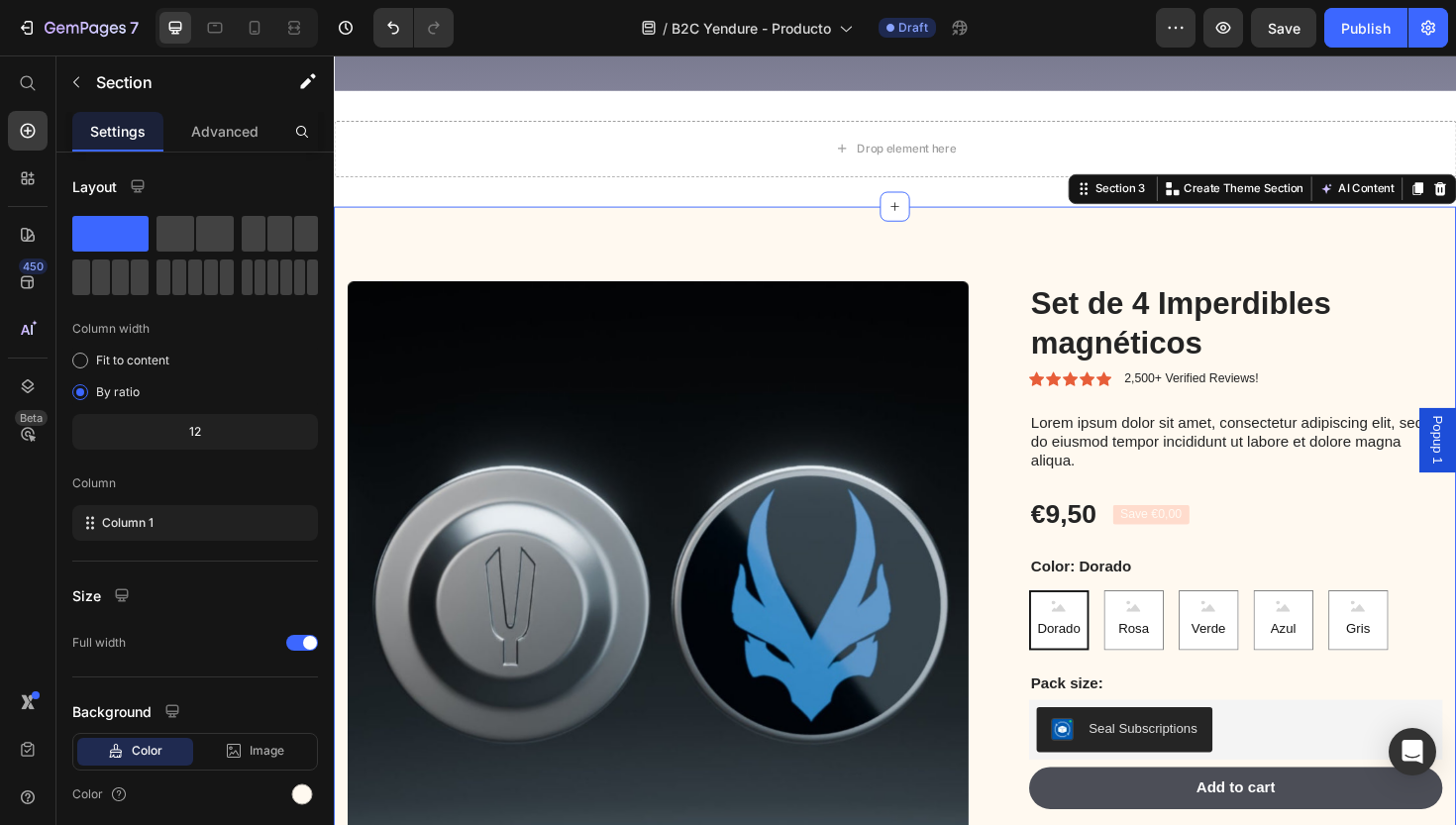 scroll, scrollTop: 1394, scrollLeft: 0, axis: vertical 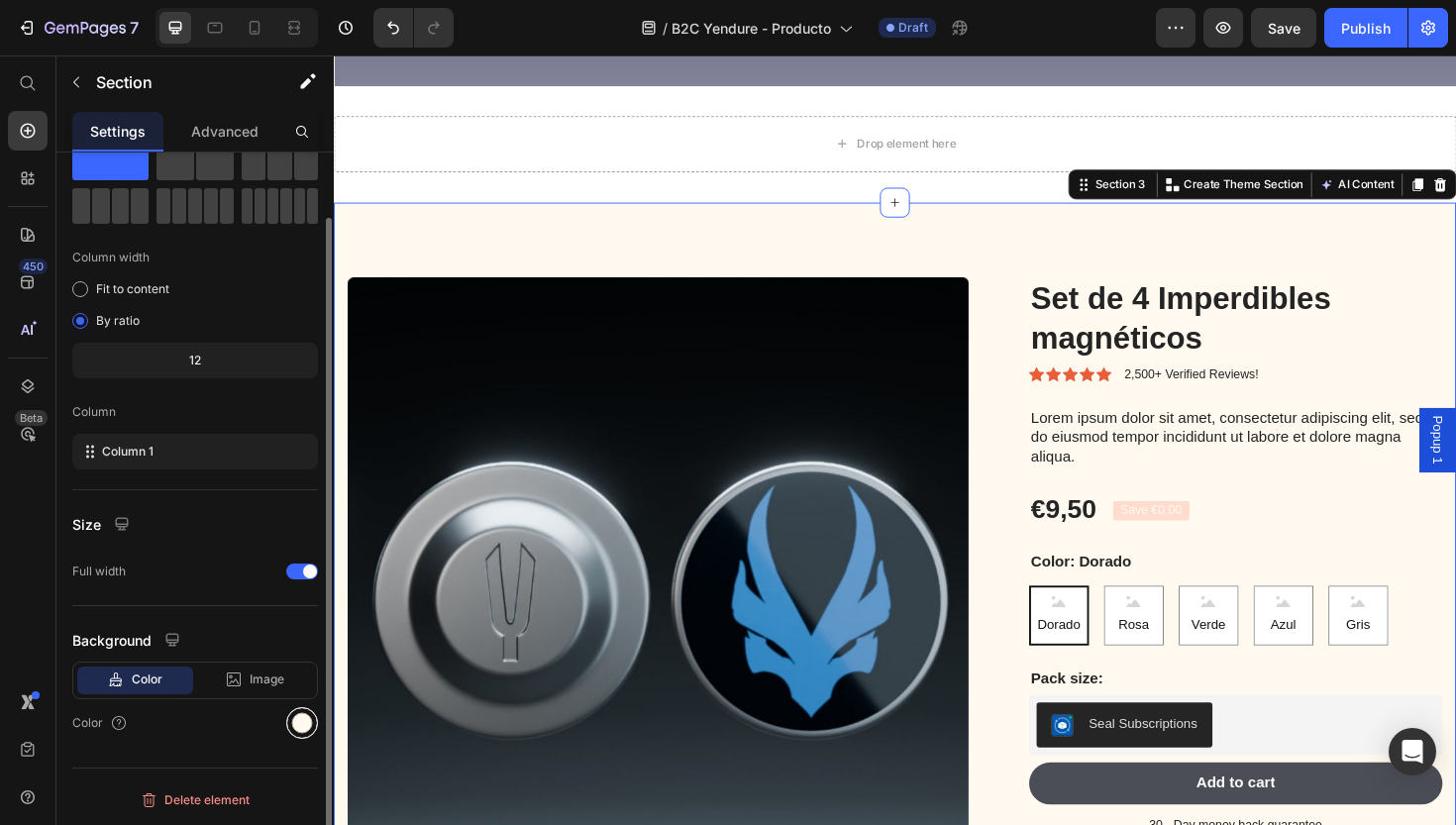 click at bounding box center (302, 723) 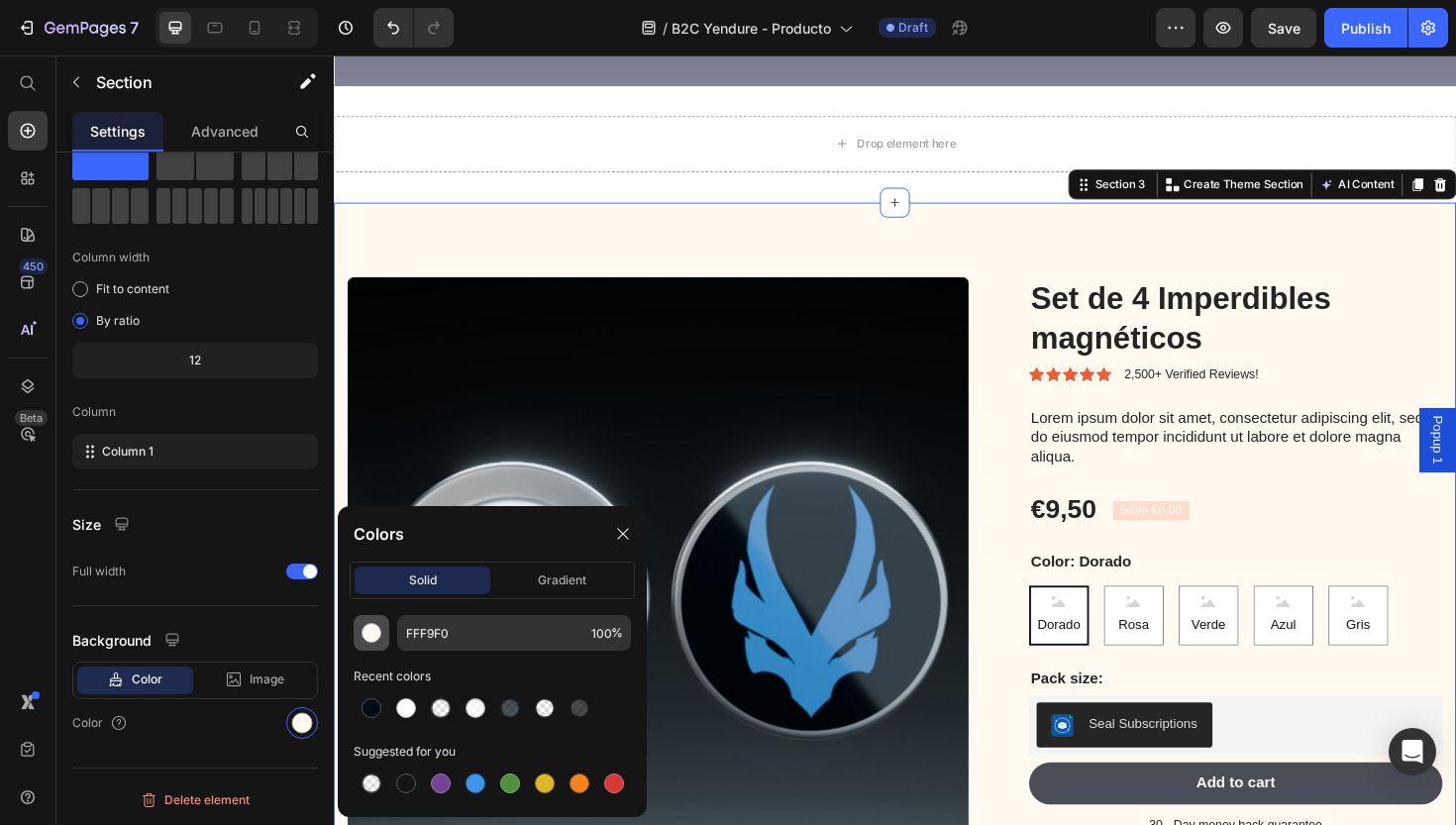 click at bounding box center (371, 633) 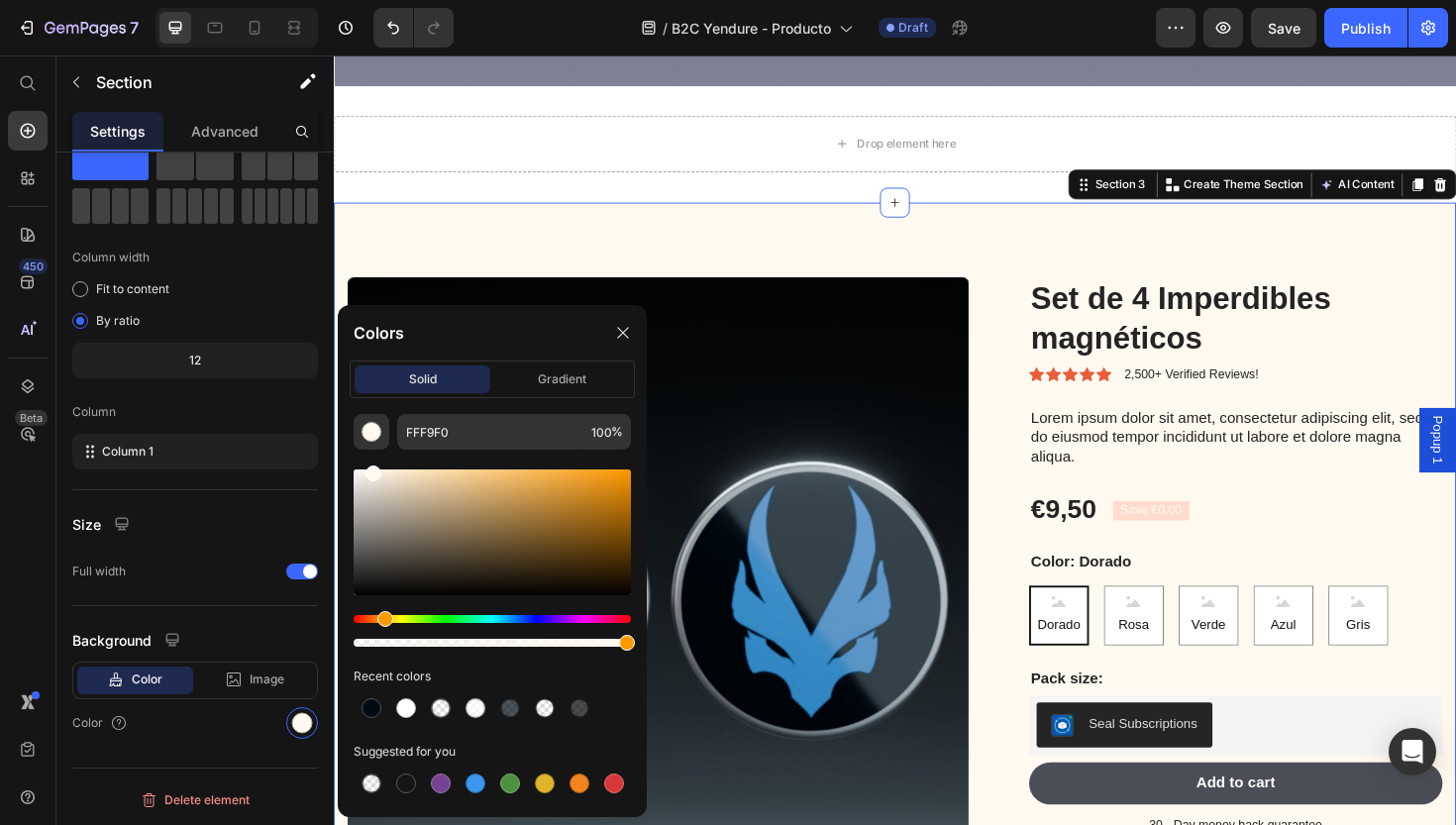 click on "Product Images Set de 4 Imperdibles magnéticos Product Title Icon Icon Icon Icon Icon Icon List 2,500+ Verified Reviews! Text Block Row Lorem ipsum dolor sit amet, consectetur adipiscing elit, sed do eiusmod tempor incididunt ut labore et dolore magna aliqua. Text Block €9,50 Product Price Save €0,00 Product Badge Row Color: Dorado Dorado Dorado Dorado Rosa Rosa Rosa Verde Verde Verde Azul Azul Azul Gris Gris Gris Product Variants & Swatches Pack size: Text Block Seal Subscriptions Seal Subscriptions Add to cart Add to Cart 30 - Day money back guarantee Text Block Row Product Section 3   You can create reusable sections Create Theme Section AI Content Write with GemAI What would you like to describe here? Tone and Voice Persuasive Product Set de 4 Imperdibles magnéticos You can manage it in   Product element Show more Generate" at bounding box center (928, 691) 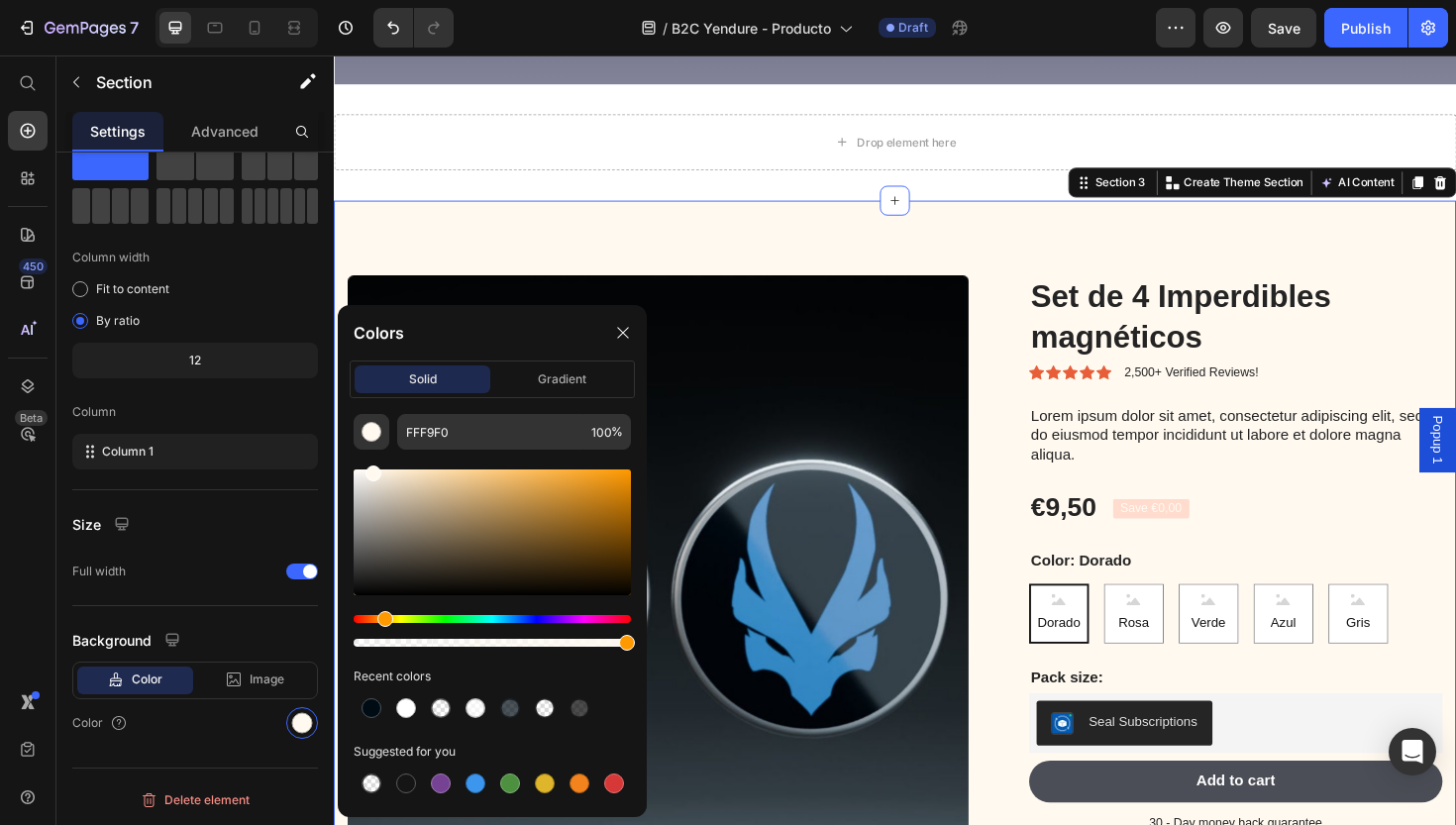 scroll, scrollTop: 1340, scrollLeft: 0, axis: vertical 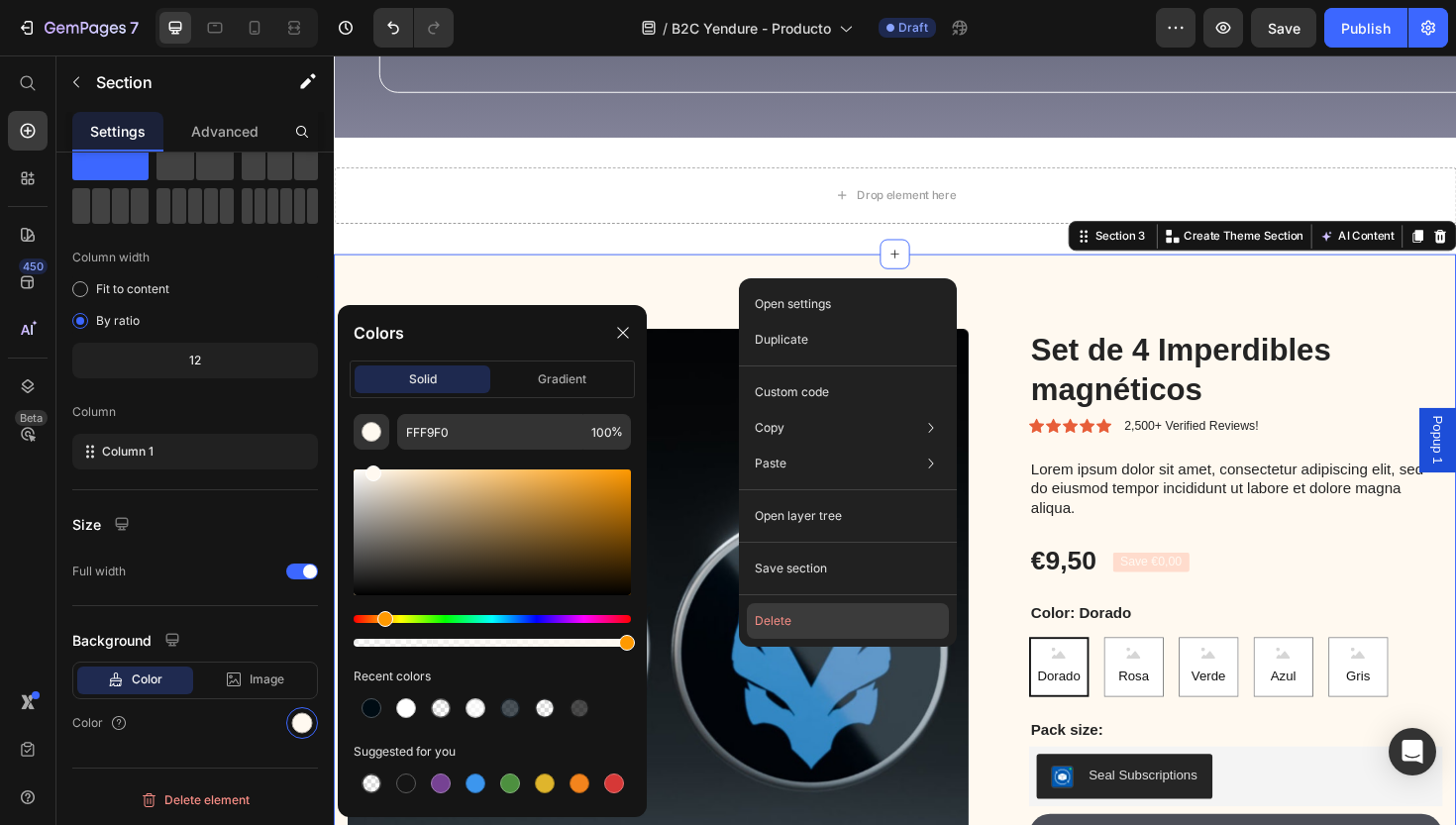 click on "Delete" 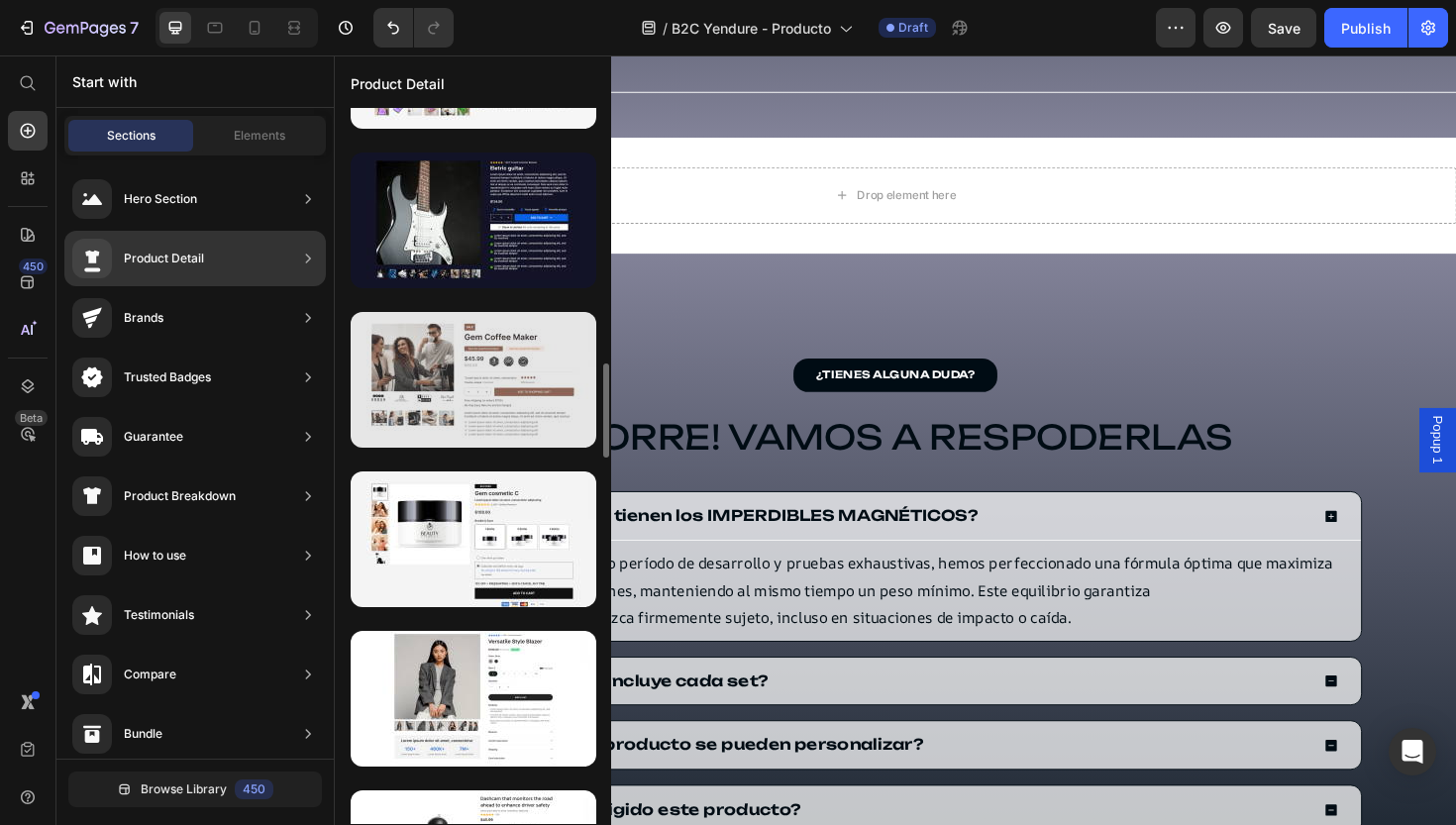 scroll, scrollTop: 1885, scrollLeft: 0, axis: vertical 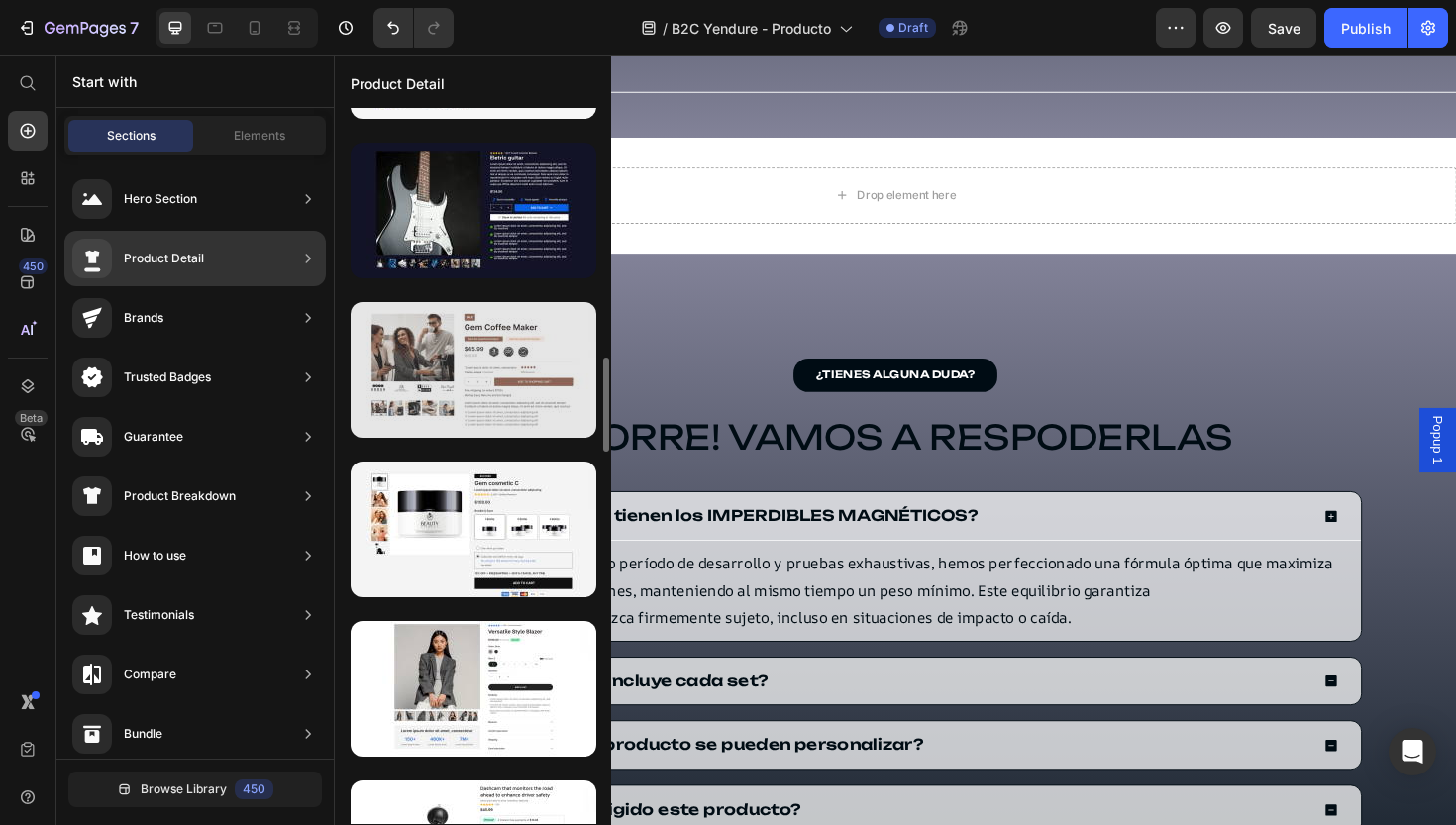 click at bounding box center (473, 369) 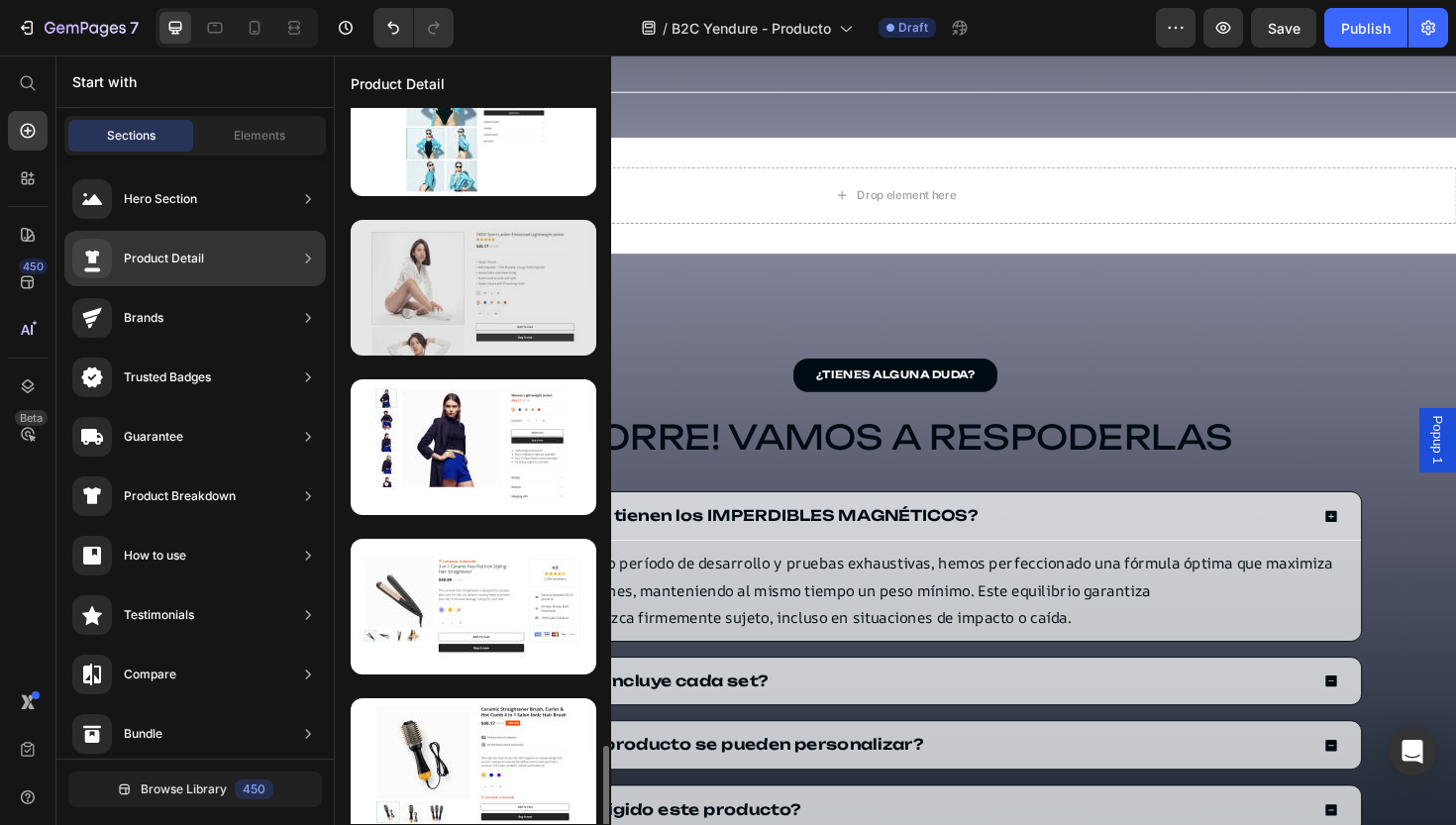 scroll, scrollTop: 4693, scrollLeft: 0, axis: vertical 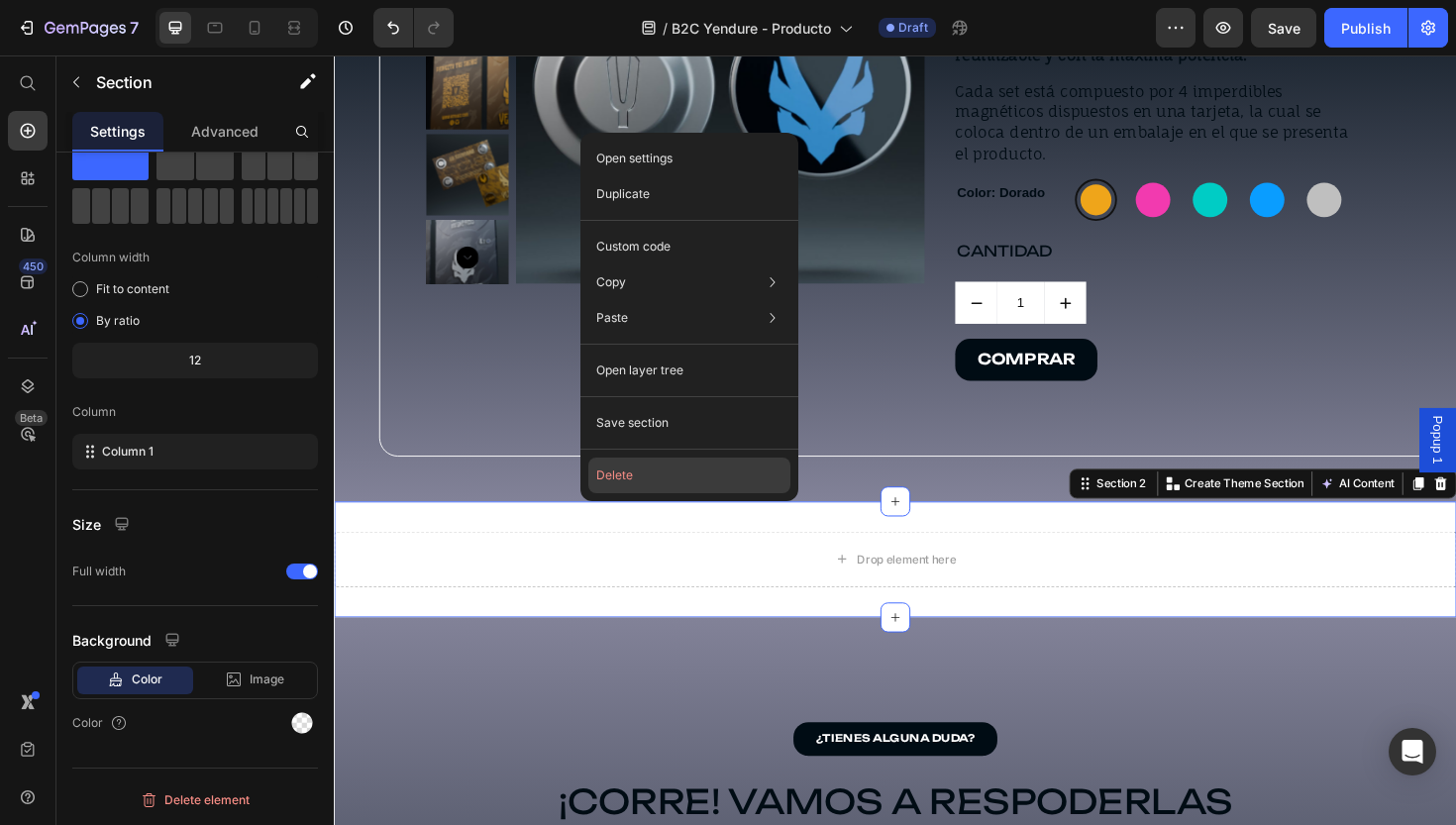 click on "Delete" 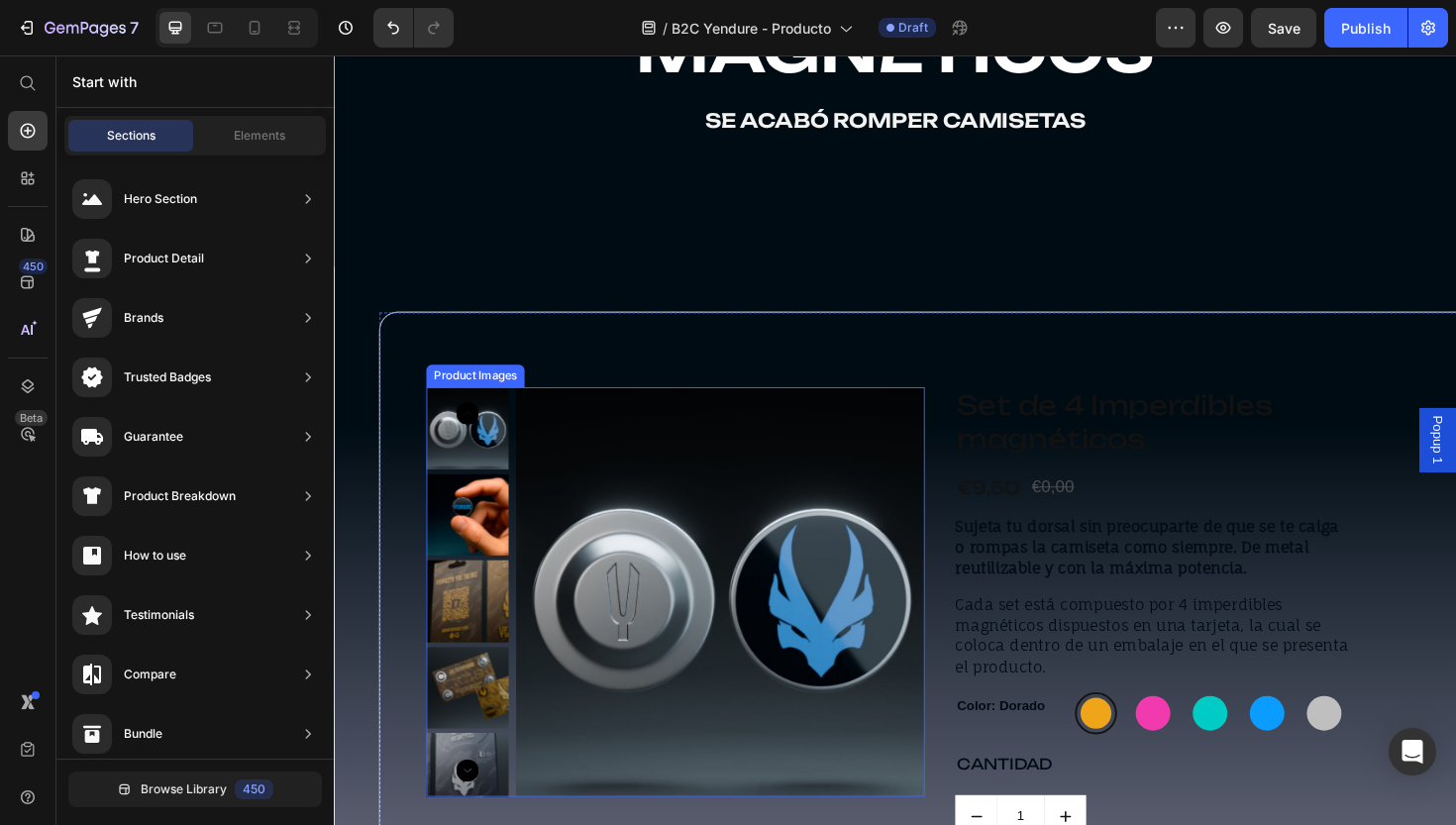 scroll, scrollTop: 496, scrollLeft: 0, axis: vertical 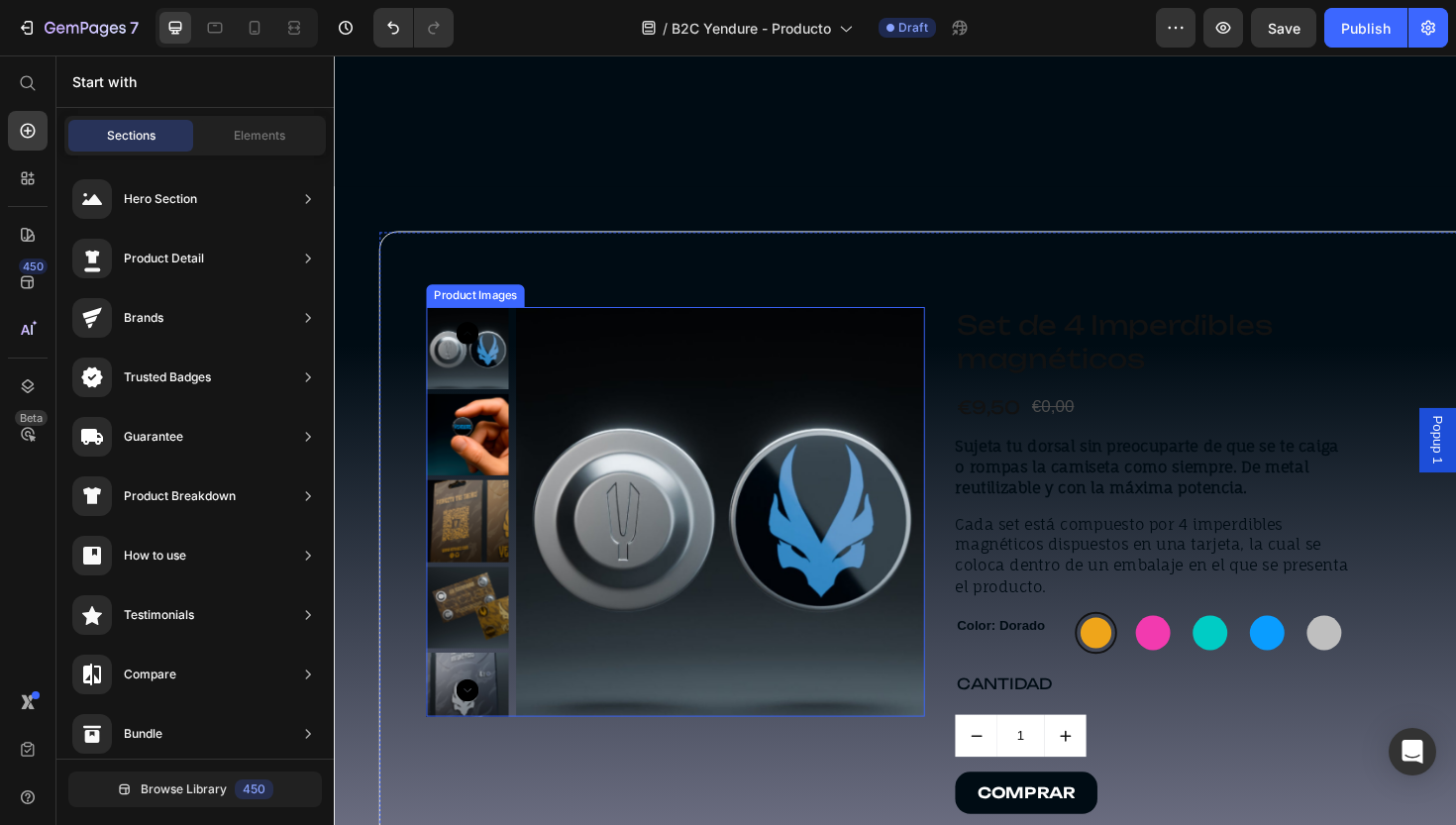 click on "Product Images Set de 4 Imperdibles magnéticos Product Title €9,50 Product Price €0,00 Product Price Row Sujeta tu dorsal sin preocuparte de que se te caiga o rompas la camiseta como siempre. De metal reutilizable y con la máxima potencia.
Cada set está compuesto por 4 imperdibles magnéticos dispuestos en una tarjeta, la cual se coloca dentro de un embalaje en el que se presenta el producto. Product Description Color: Dorado Dorado Dorado Rosa Rosa Verde Verde Azul Azul Gris Gris Product Variants & Swatches CANTIDAD Text Block 1 Product Quantity COMPRAR Button Row Product" at bounding box center [976, 590] 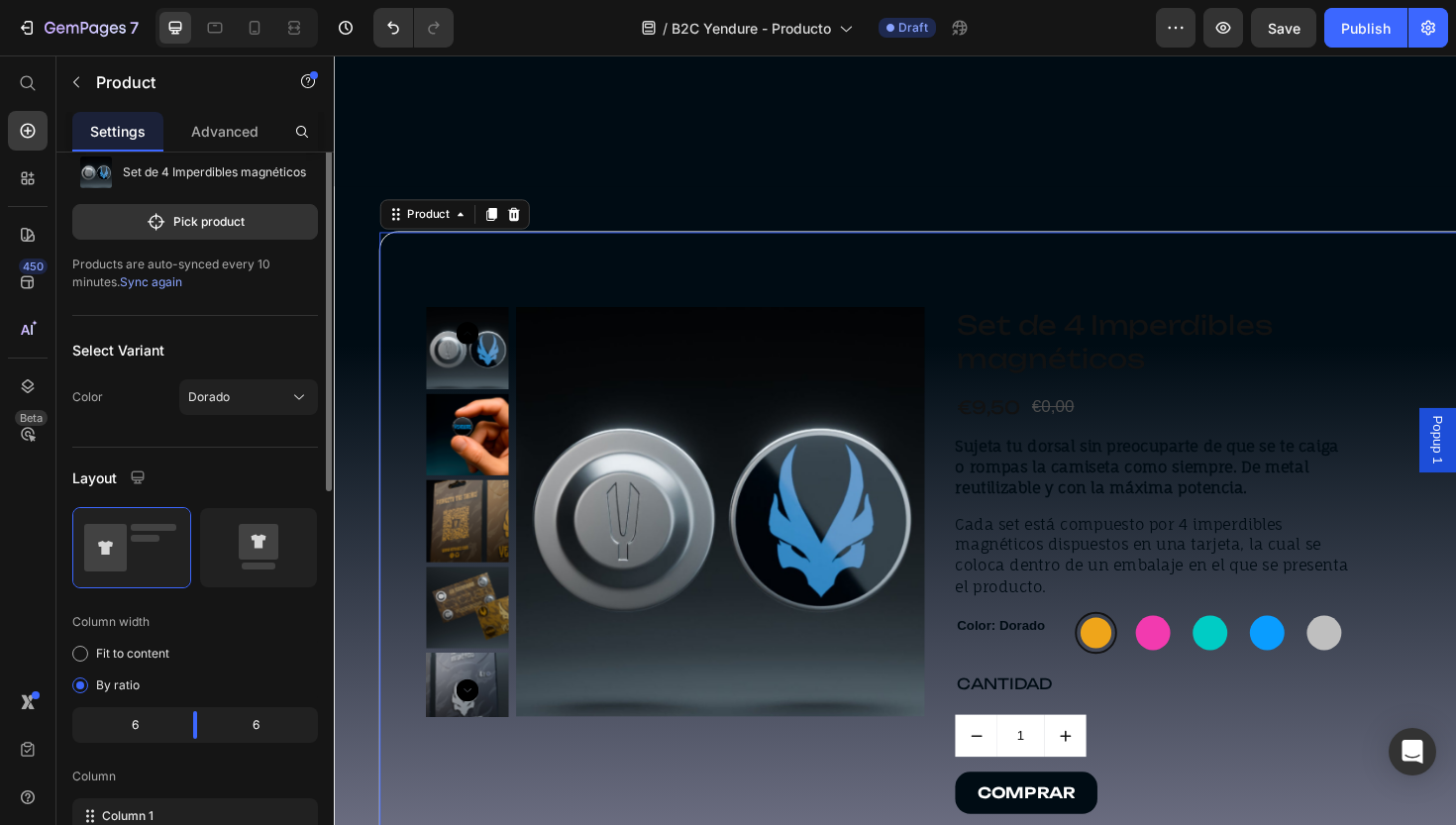 scroll, scrollTop: 0, scrollLeft: 0, axis: both 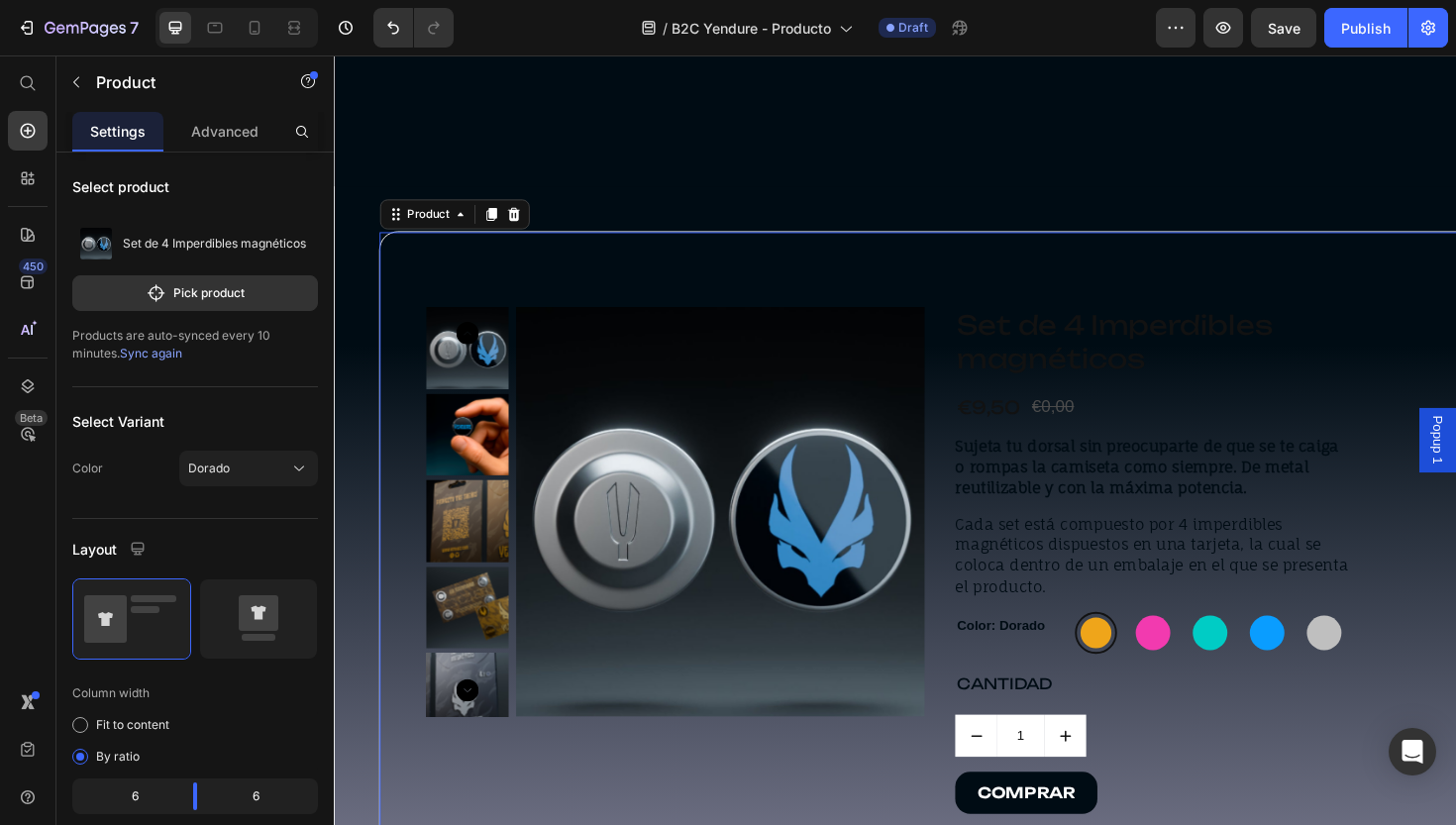 click on "Product Images Set de 4 Imperdibles magnéticos Product Title €9,50 Product Price €0,00 Product Price Row Sujeta tu dorsal sin preocuparte de que se te caiga o rompas la camiseta como siempre. De metal reutilizable y con la máxima potencia.
Cada set está compuesto por 4 imperdibles magnéticos dispuestos en una tarjeta, la cual se coloca dentro de un embalaje en el que se presenta el producto. Product Description Color: Dorado Dorado Dorado Rosa Rosa Verde Verde Azul Azul Gris Gris Product Variants & Swatches CANTIDAD Text Block 1 Product Quantity COMPRAR Button Row Product   48" at bounding box center [976, 590] 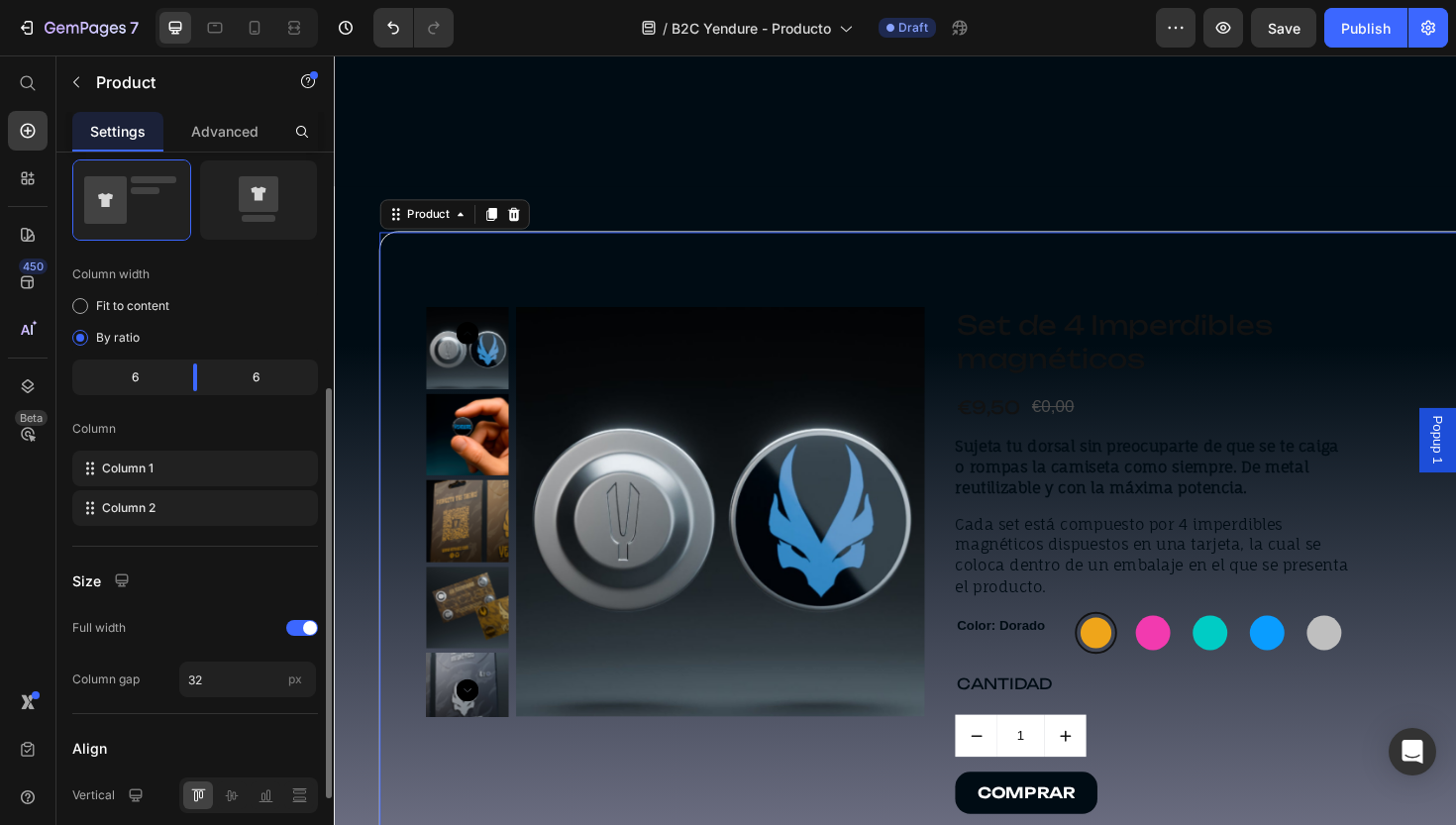 scroll, scrollTop: 436, scrollLeft: 0, axis: vertical 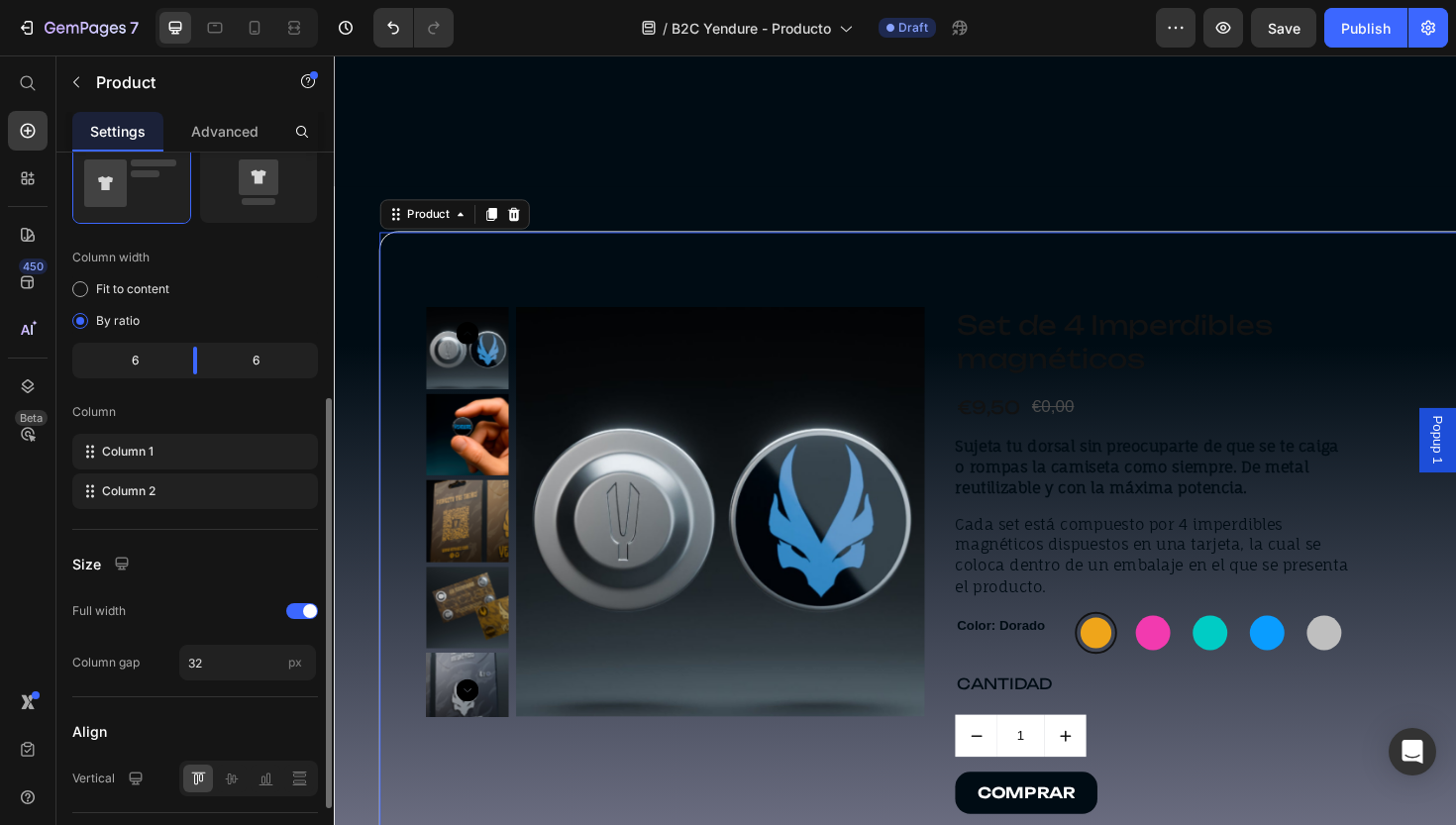 click on "6" 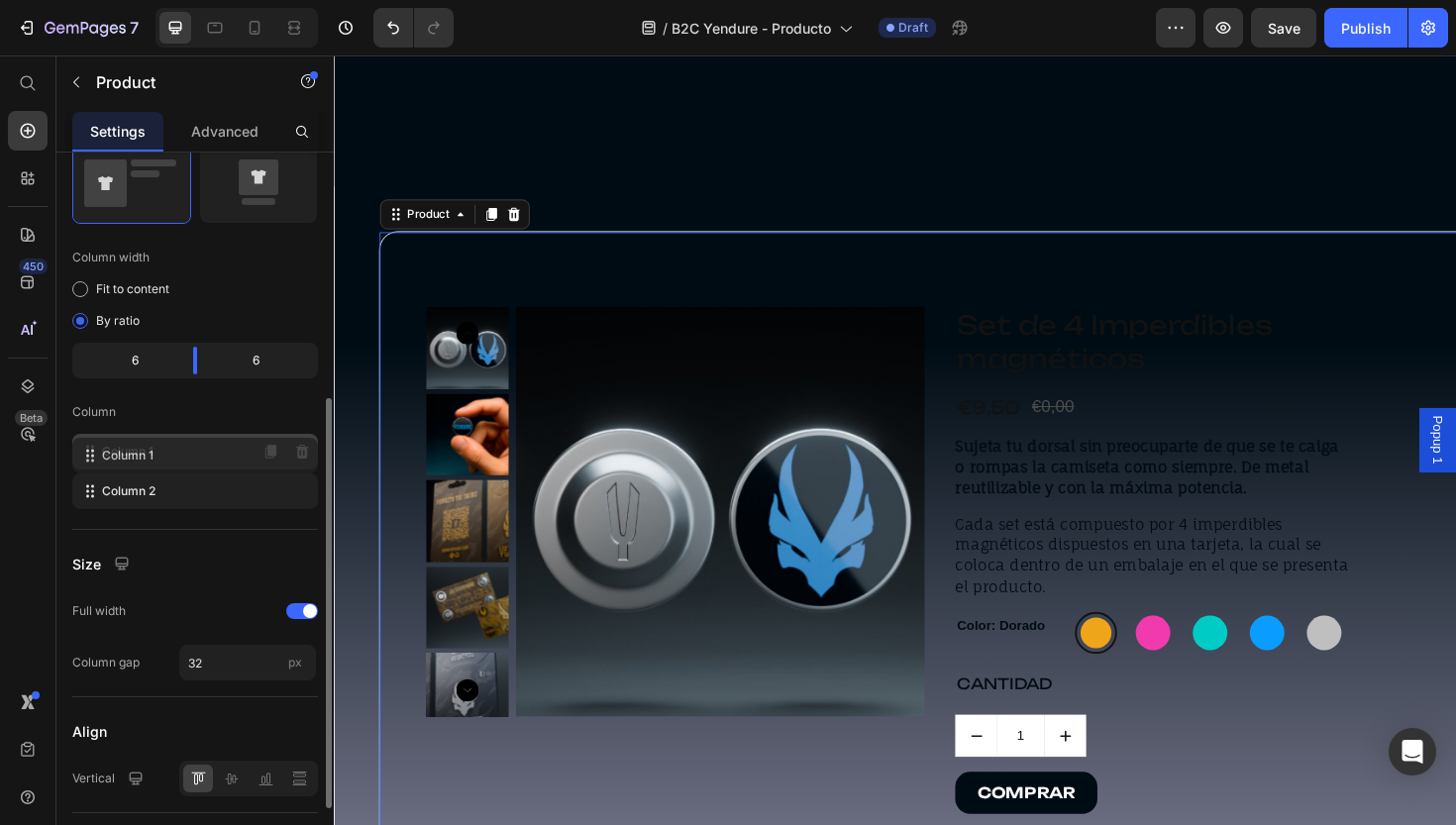 click on "Column 1" 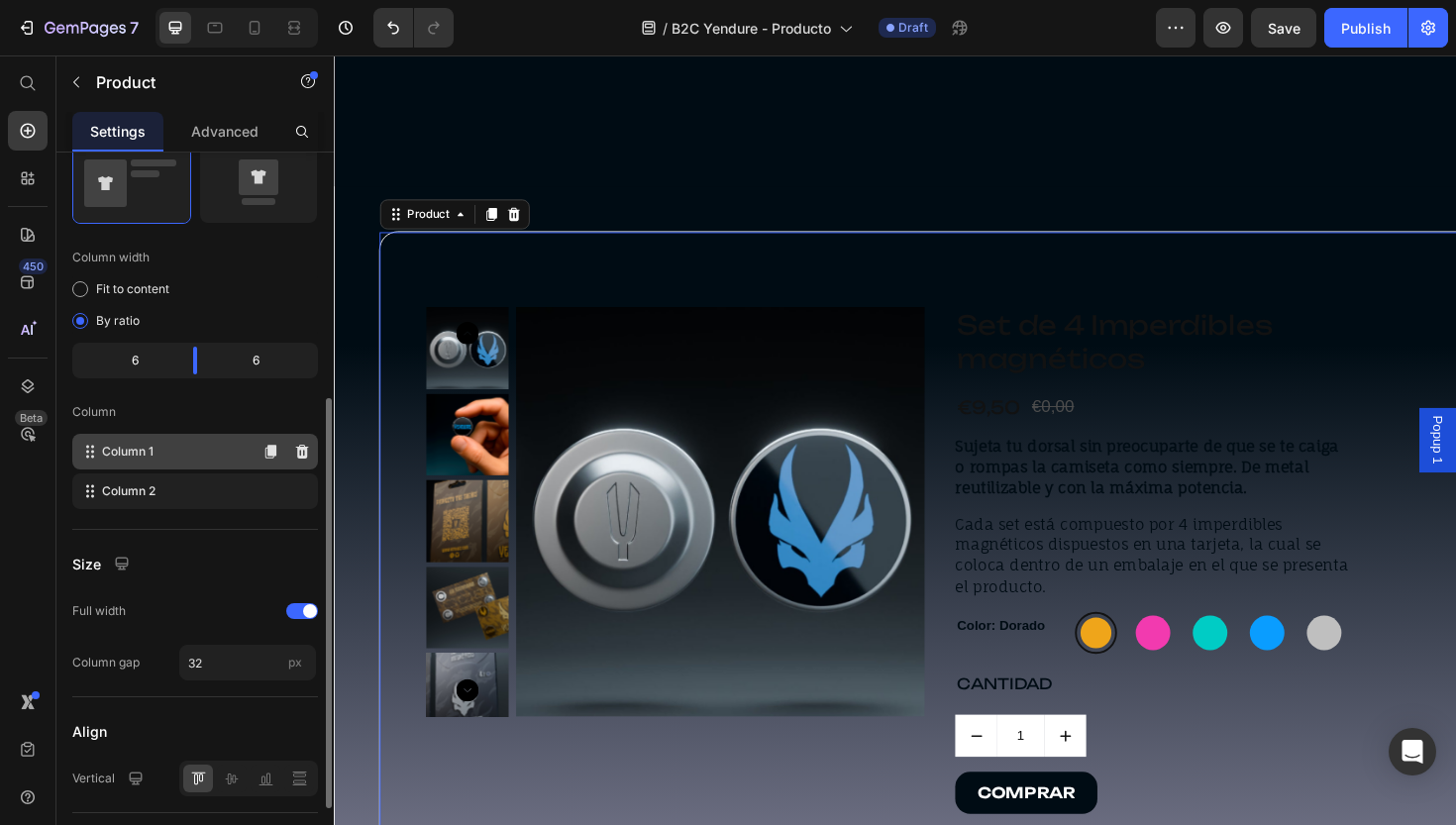 click 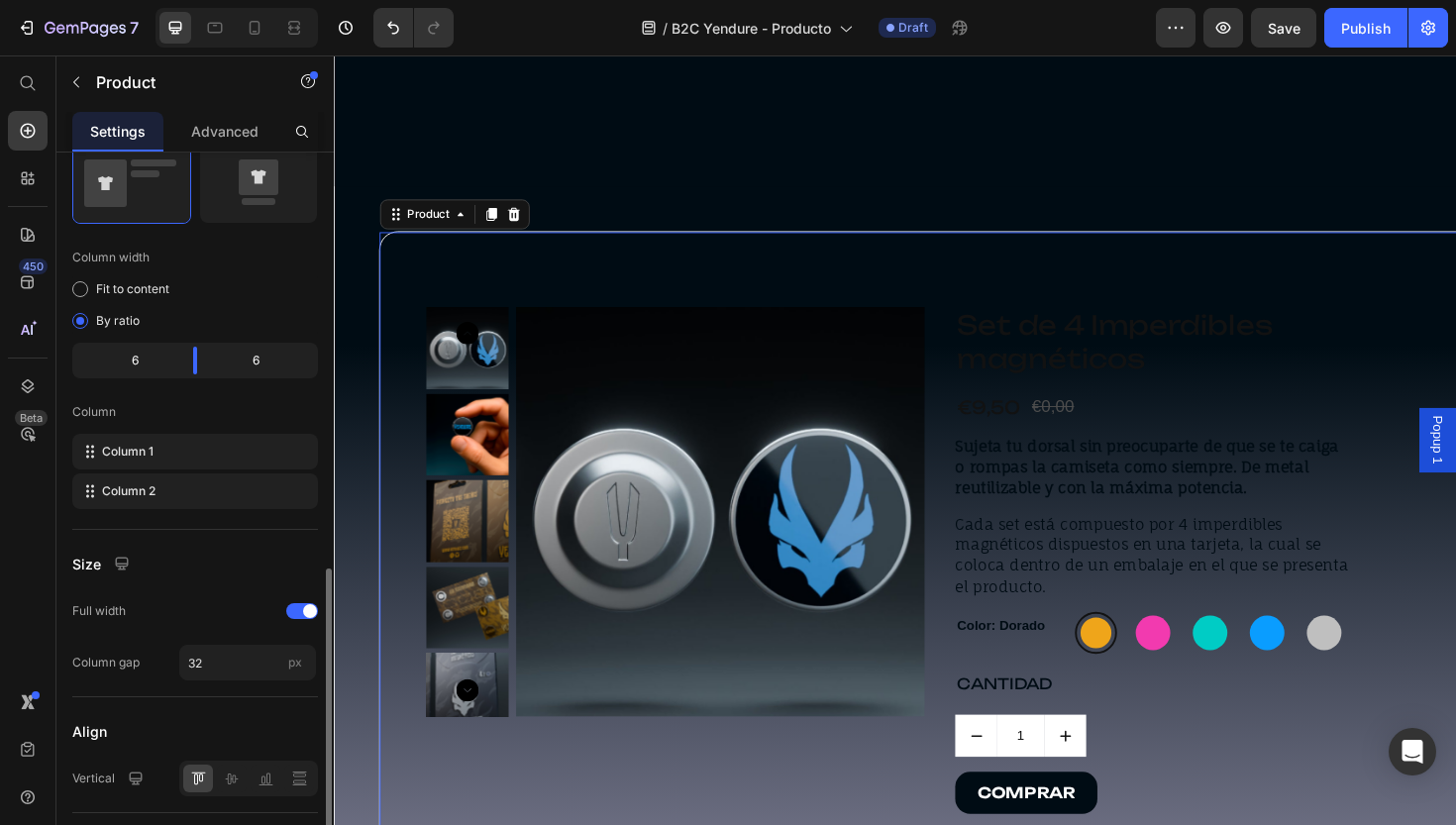 scroll, scrollTop: 566, scrollLeft: 0, axis: vertical 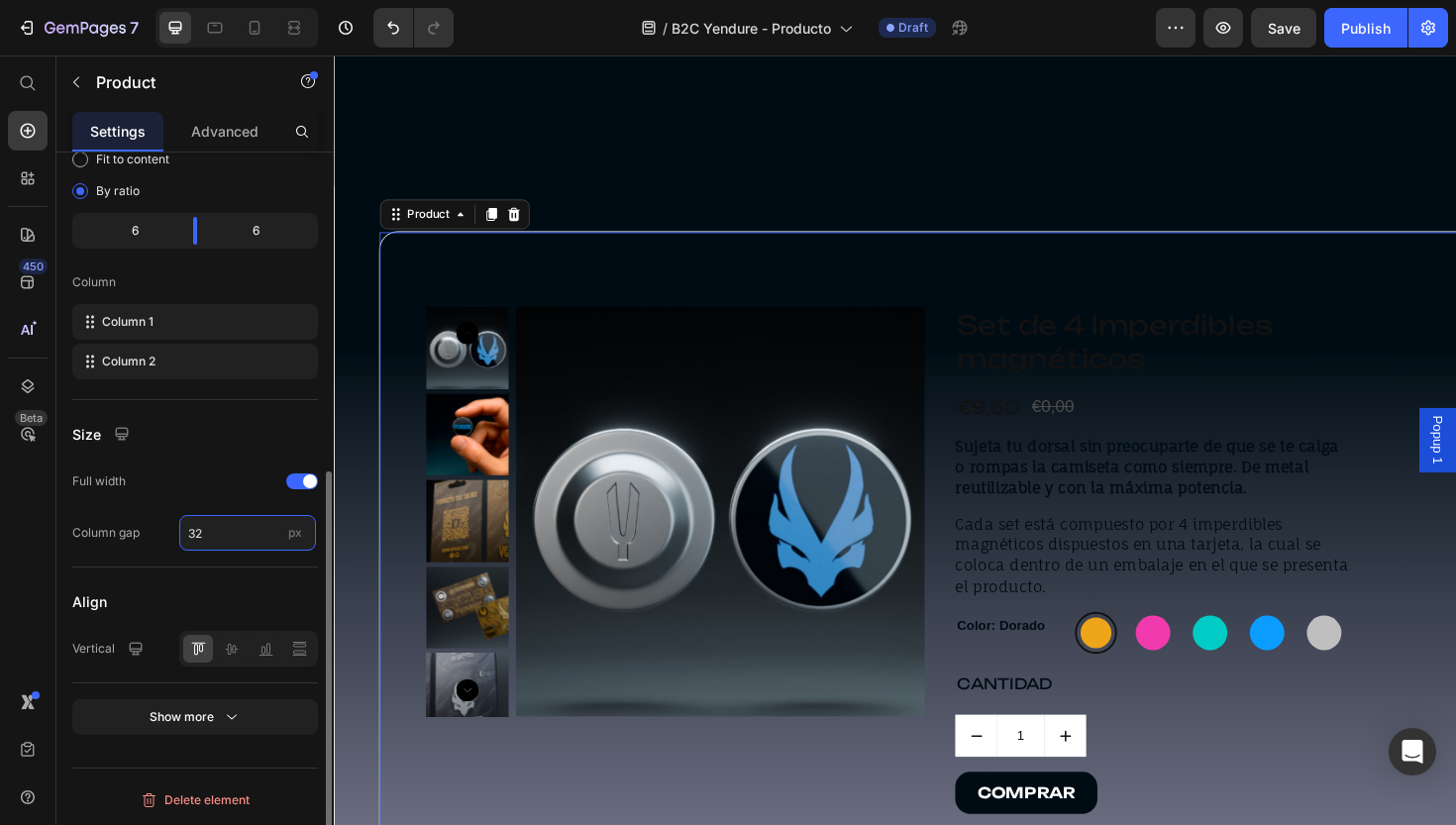 drag, startPoint x: 216, startPoint y: 532, endPoint x: 175, endPoint y: 532, distance: 41 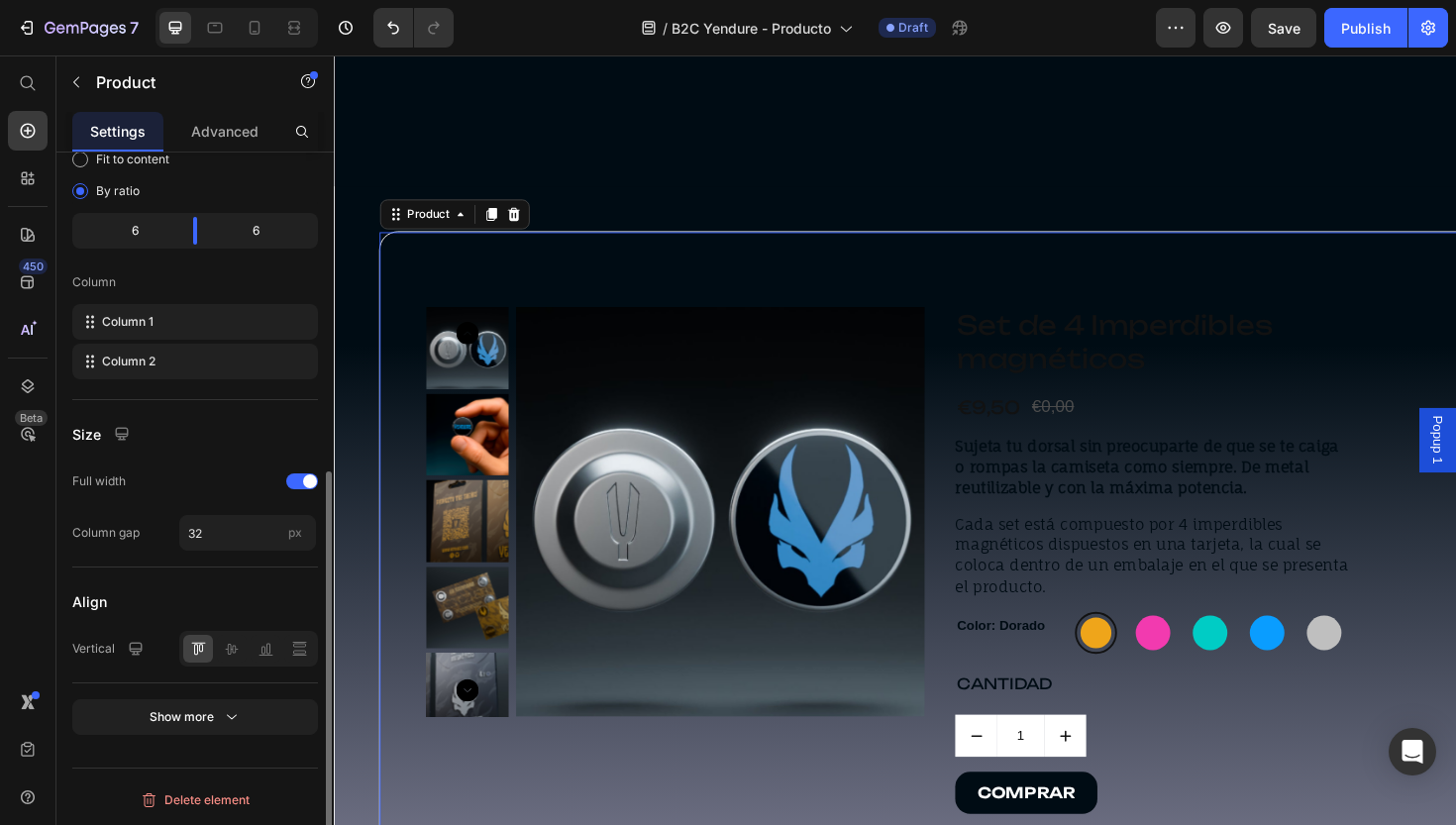 click on "Align" at bounding box center (195, 601) 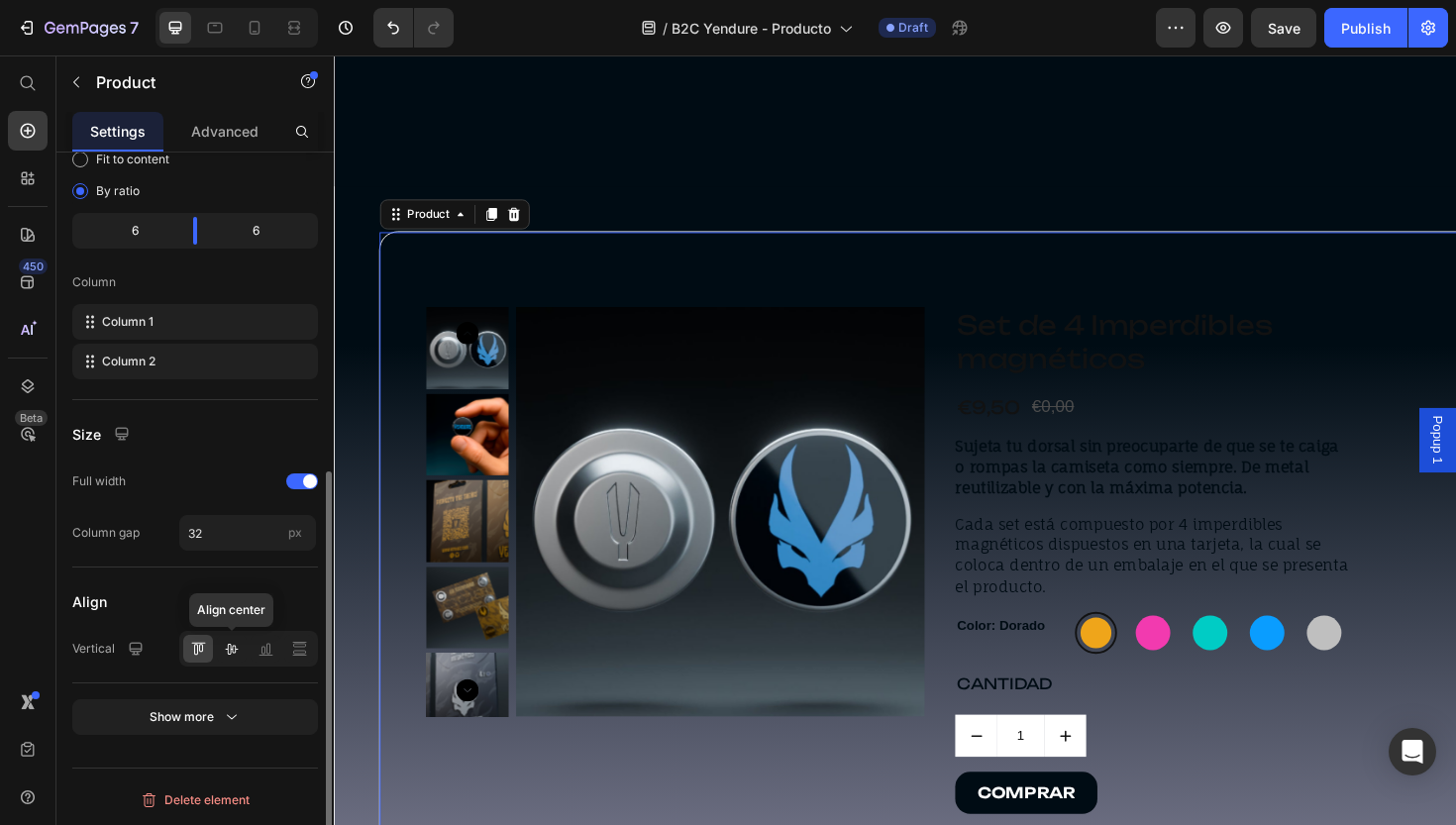 click 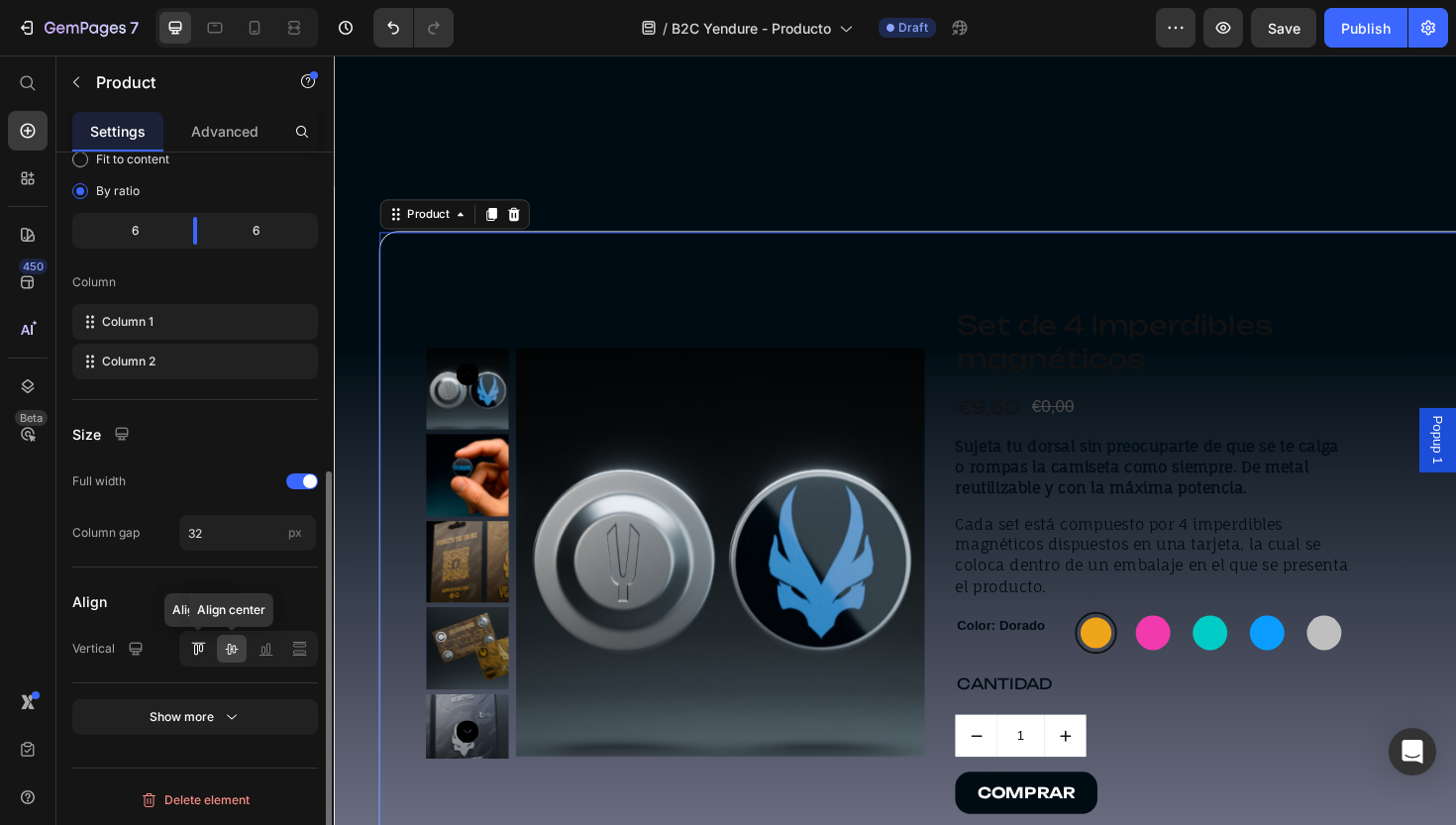click 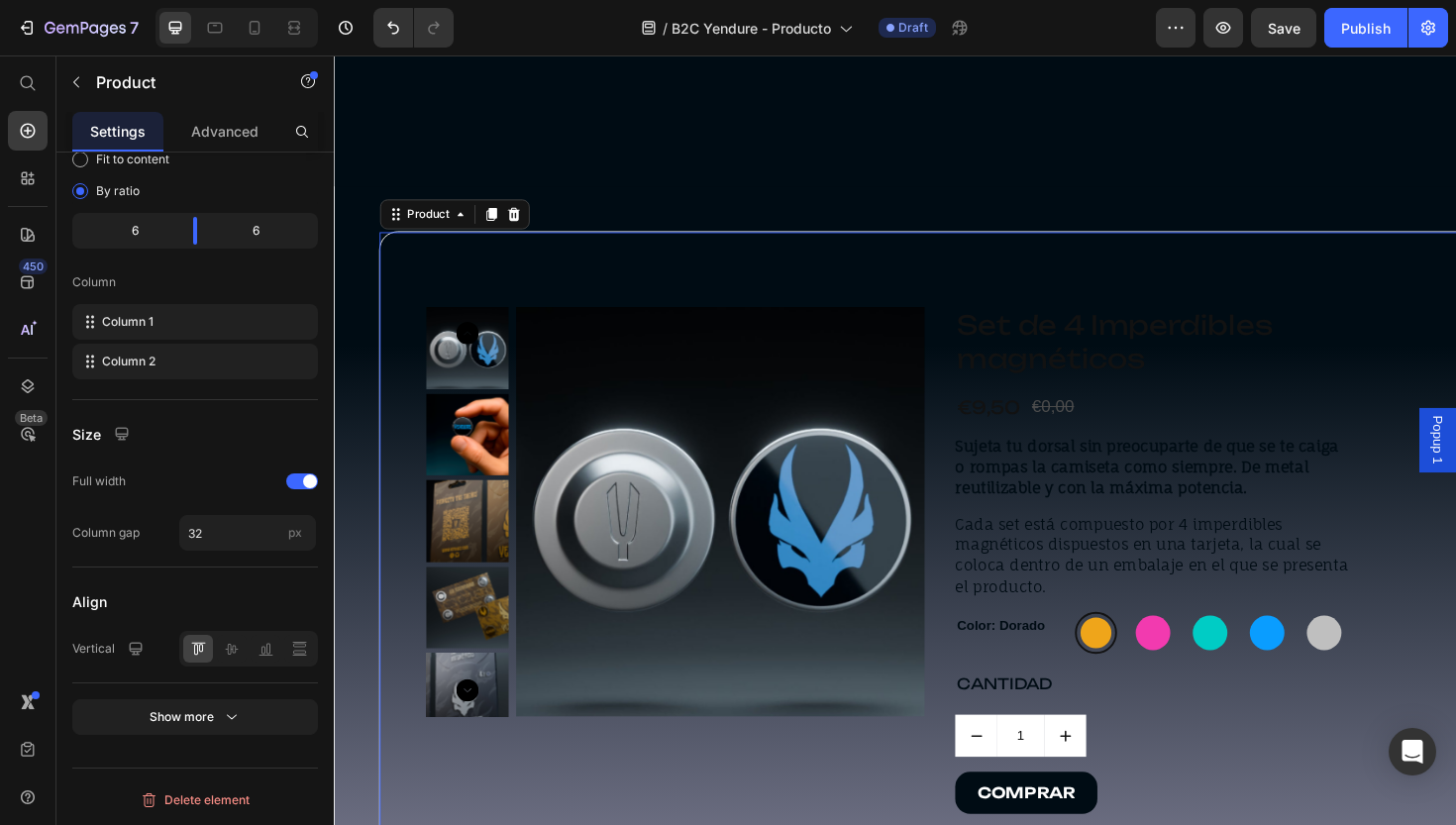 click on "Product Images Set de 4 Imperdibles magnéticos Product Title €9,50 Product Price €0,00 Product Price Row Sujeta tu dorsal sin preocuparte de que se te caiga o rompas la camiseta como siempre. De metal reutilizable y con la máxima potencia.
Cada set está compuesto por 4 imperdibles magnéticos dispuestos en una tarjeta, la cual se coloca dentro de un embalaje en el que se presenta el producto. Product Description Color: Dorado Dorado Dorado Rosa Rosa Verde Verde Azul Azul Gris Gris Product Variants & Swatches CANTIDAD Text Block 1 Product Quantity COMPRAR Button Row Product   48" at bounding box center [976, 590] 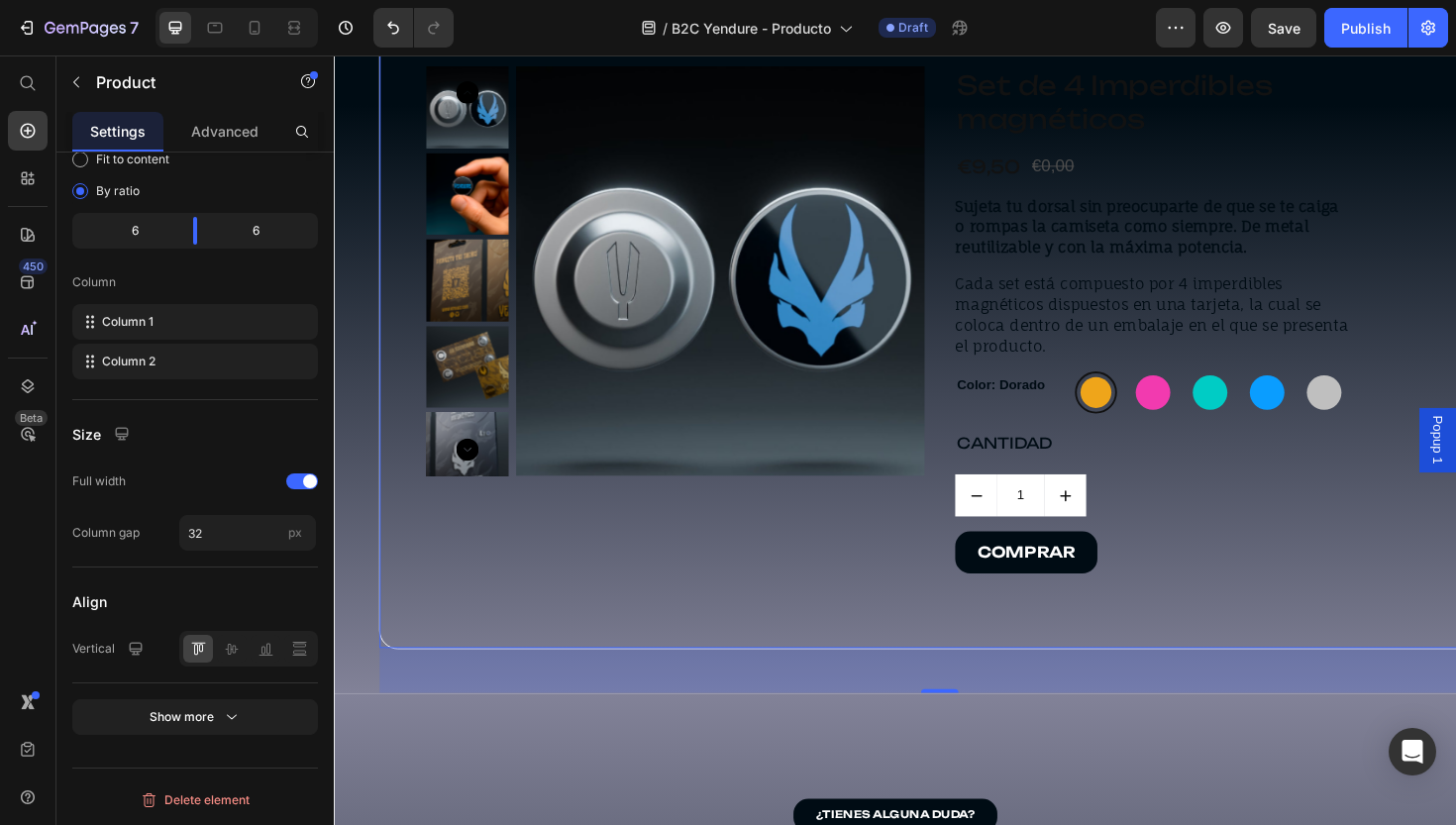 scroll, scrollTop: 762, scrollLeft: 0, axis: vertical 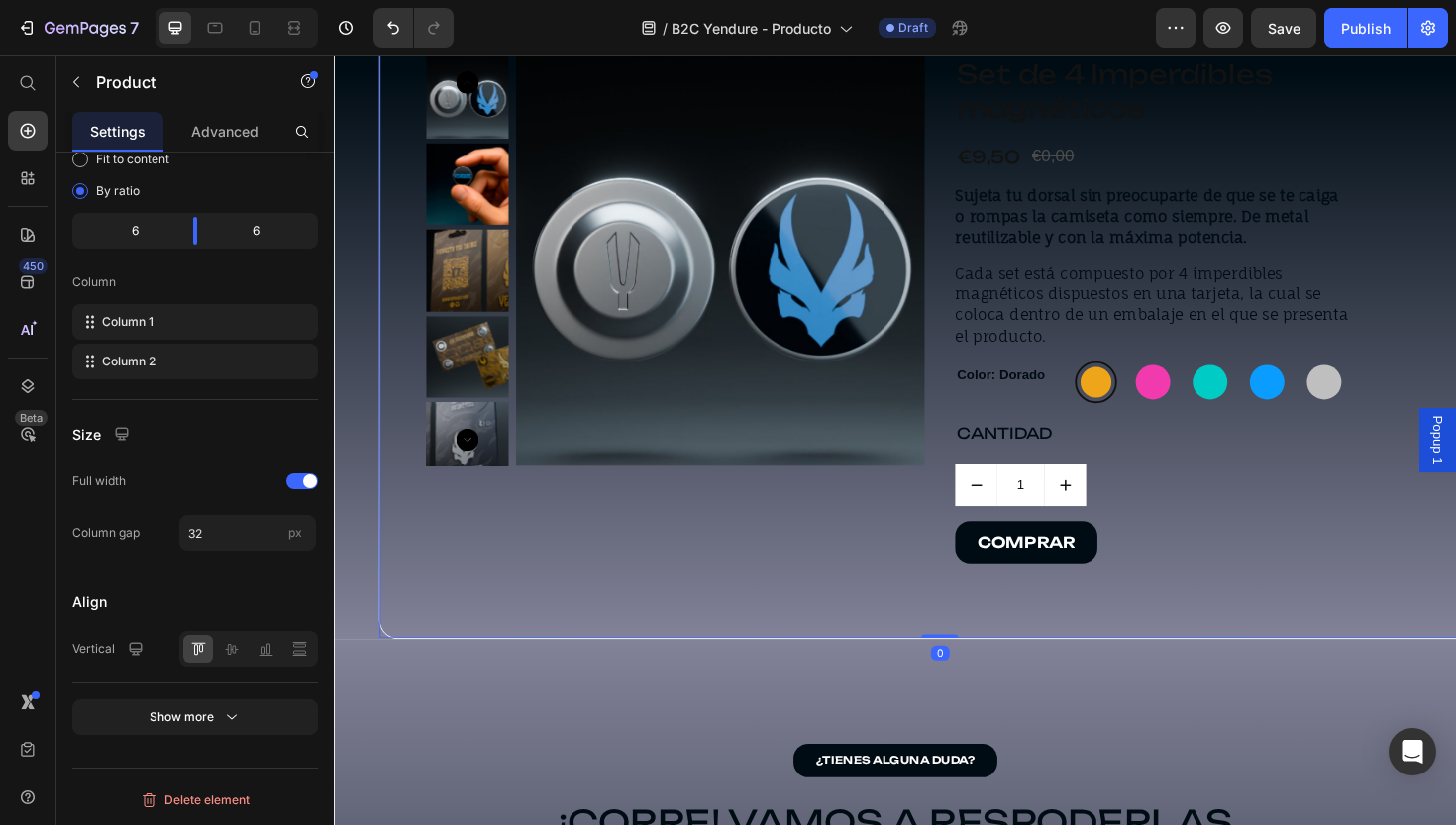 drag, startPoint x: 975, startPoint y: 712, endPoint x: 977, endPoint y: 635, distance: 77.02597 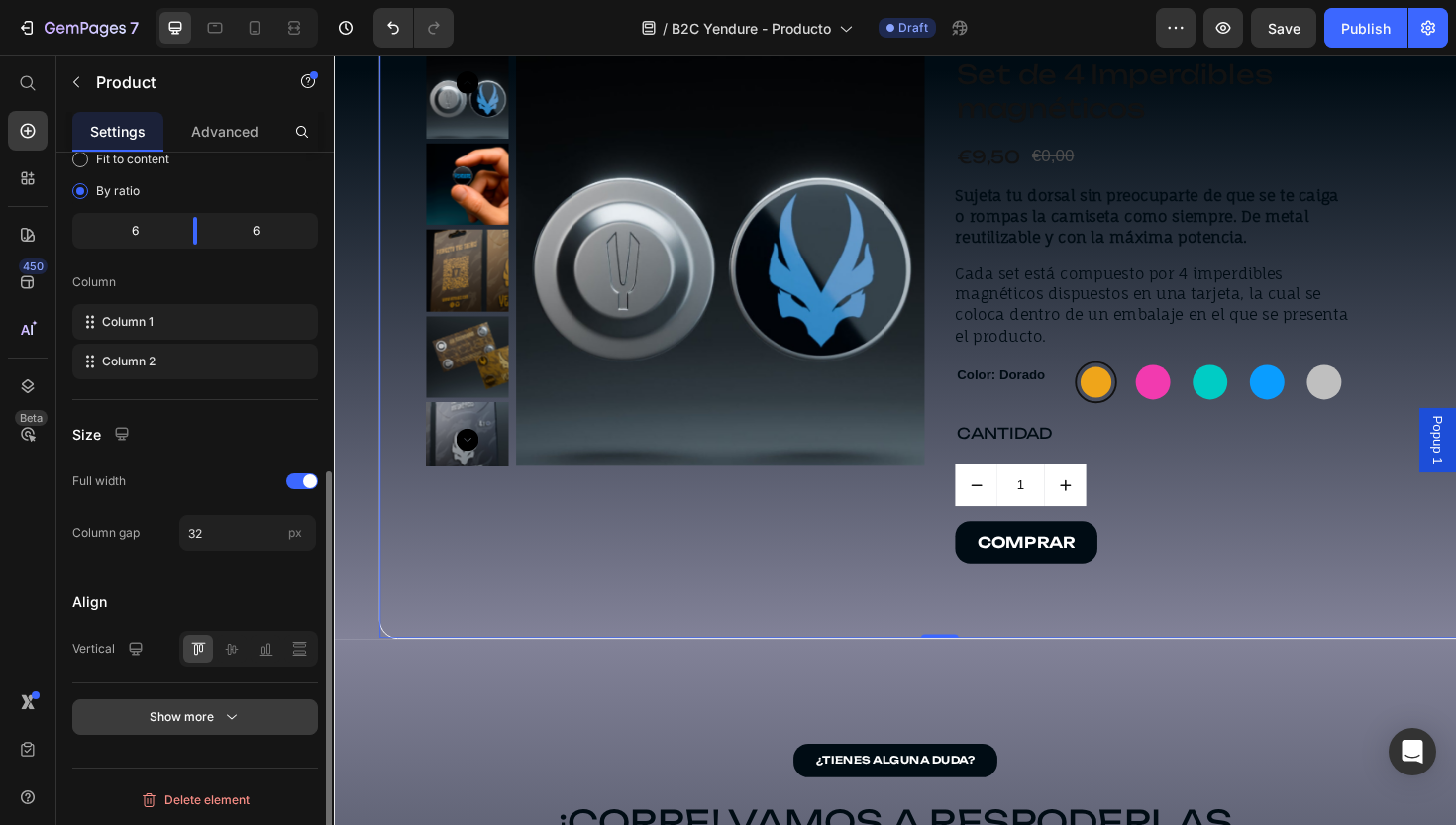 click on "Show more" at bounding box center [195, 717] 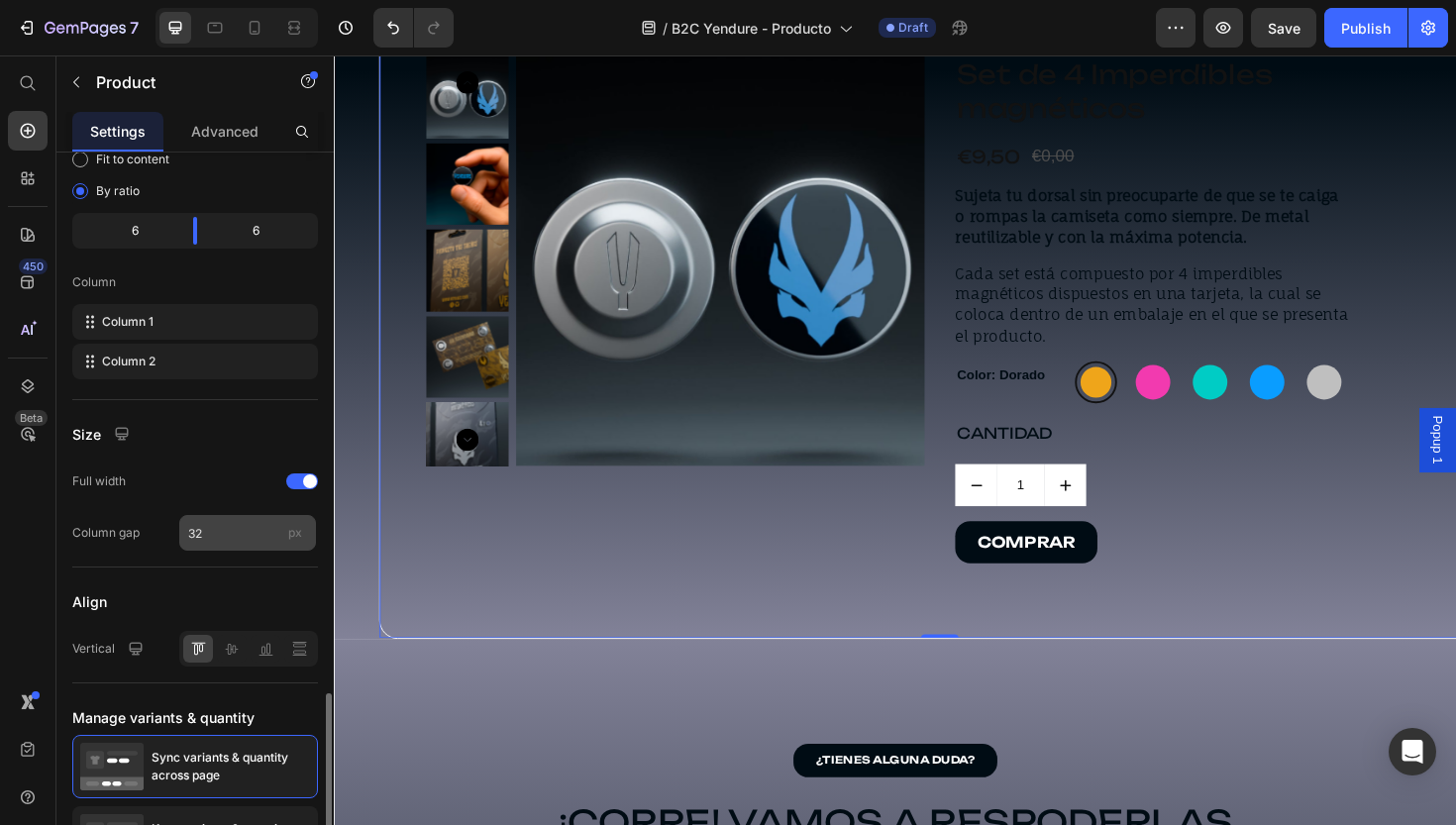 scroll, scrollTop: 748, scrollLeft: 0, axis: vertical 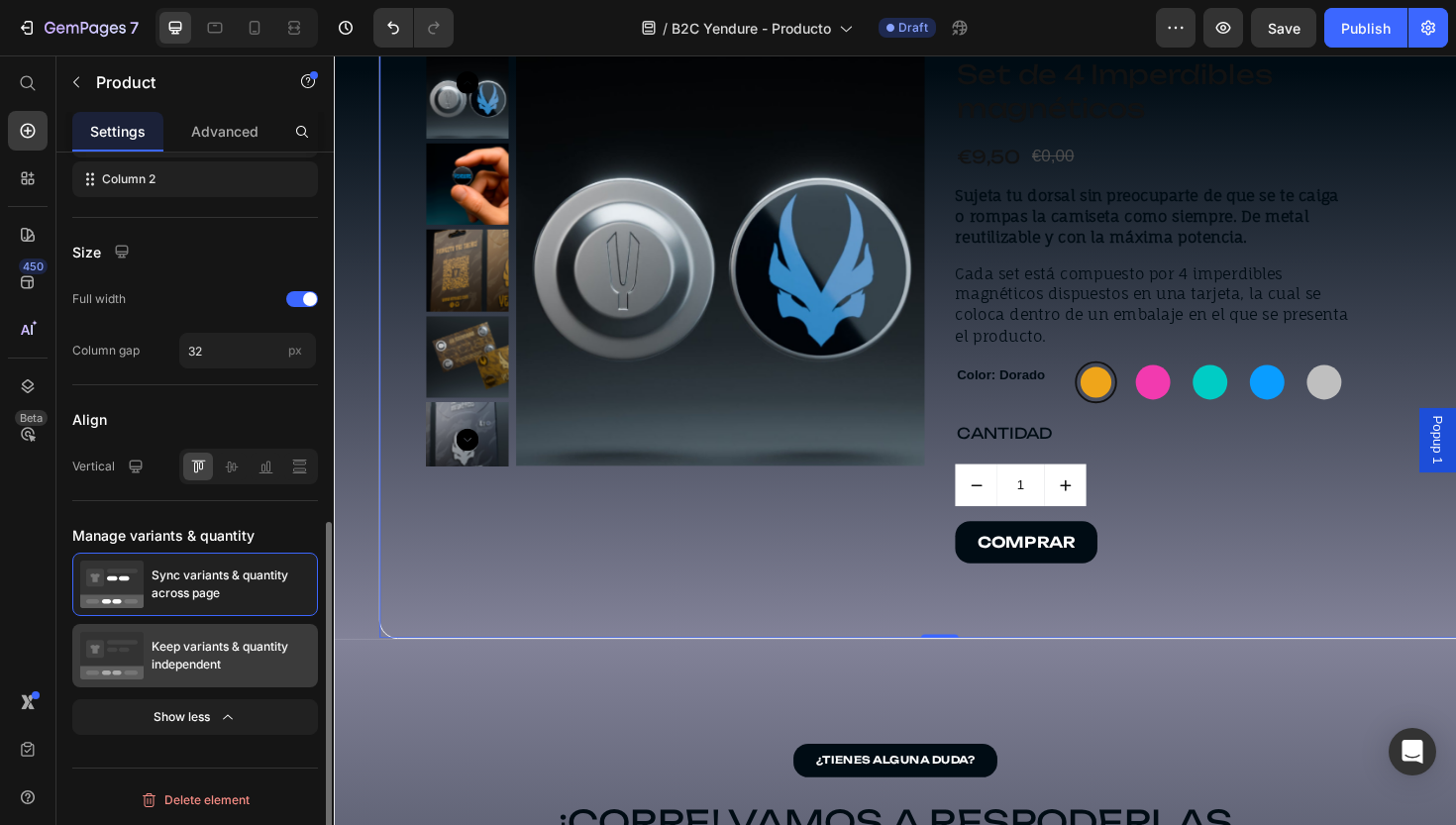 click on "Keep variants & quantity independent" at bounding box center [231, 656] 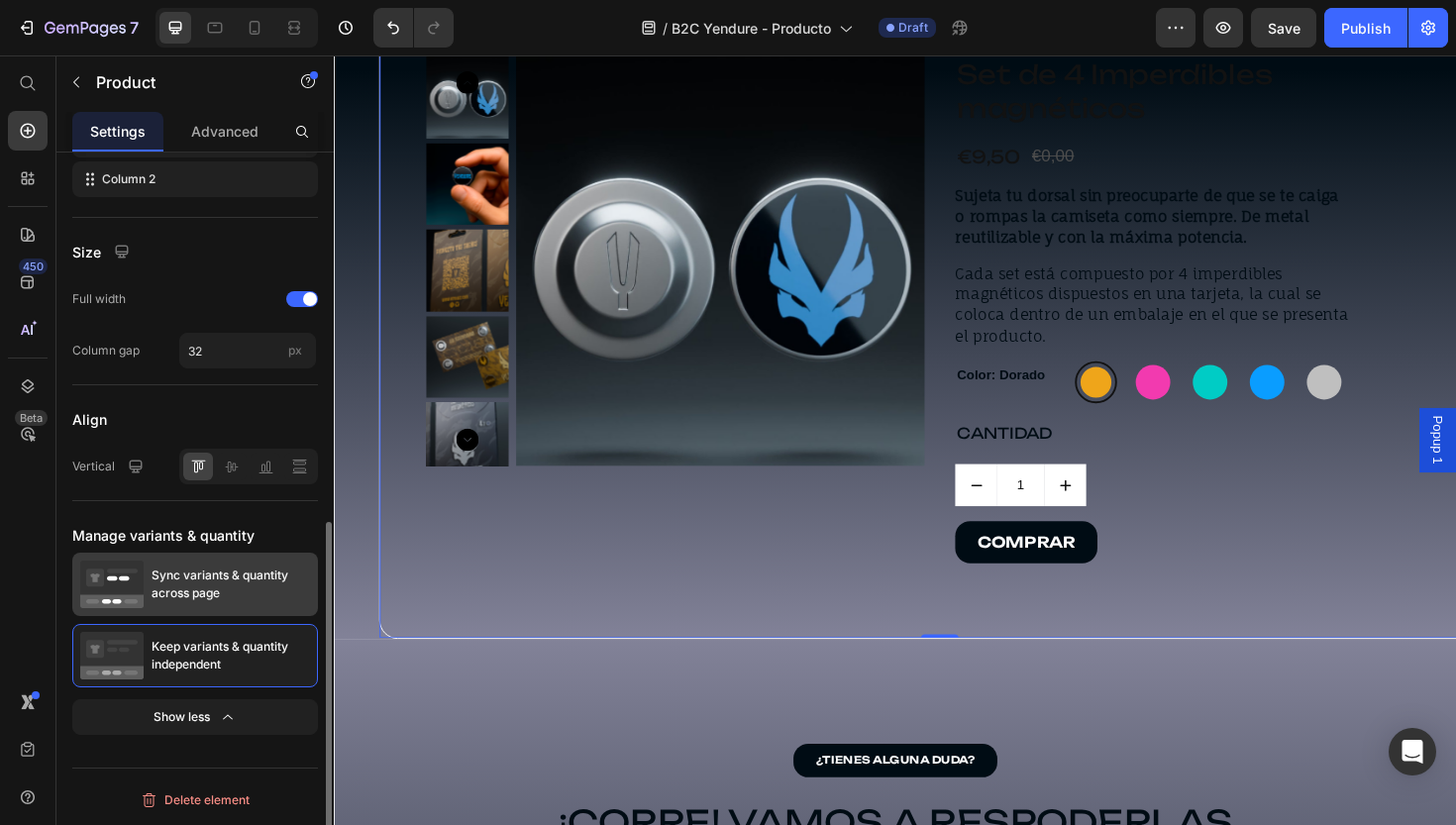 click on "Sync variants & quantity across page" at bounding box center [231, 584] 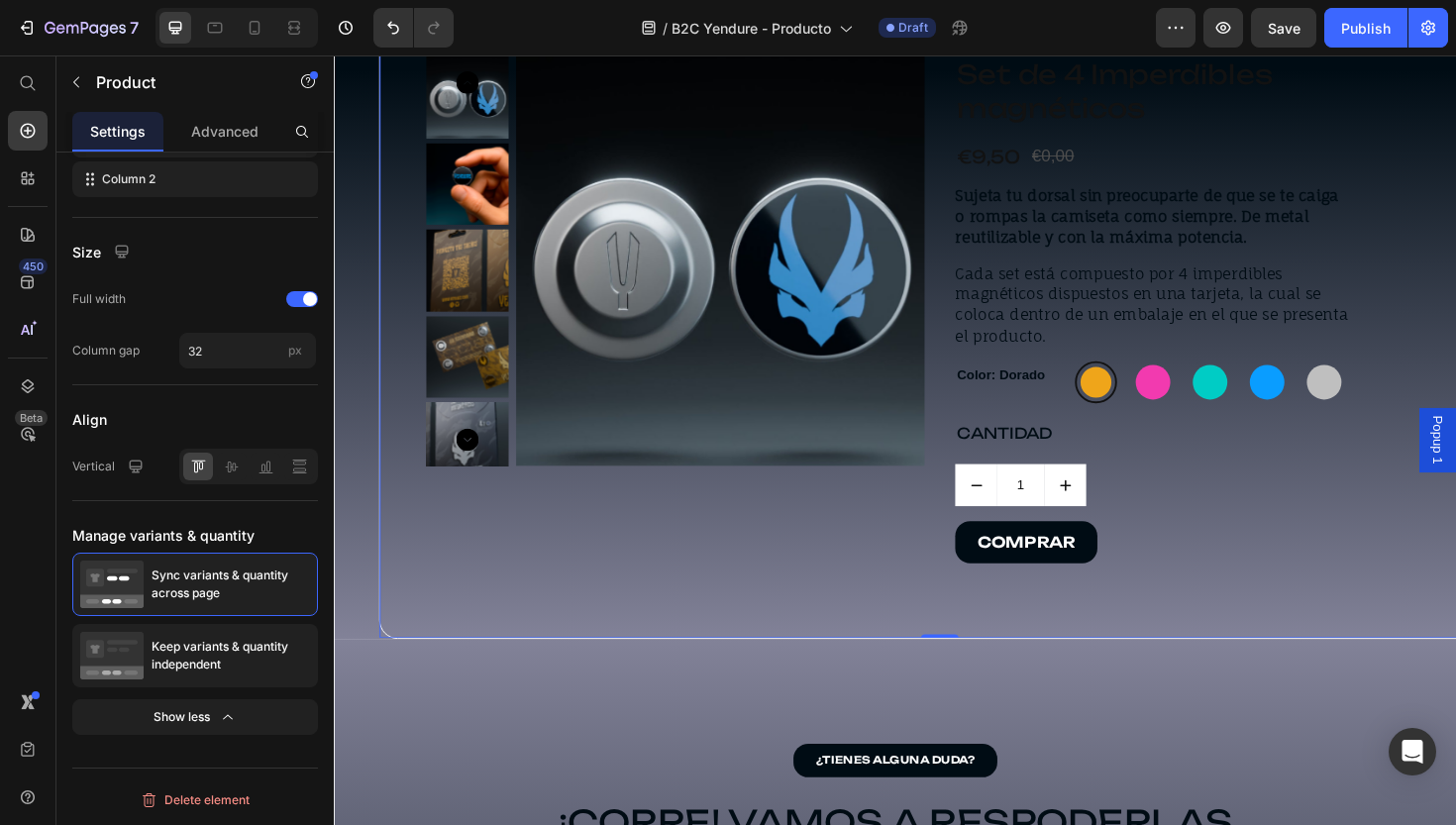 click on "Product Images" at bounding box center [695, 325] 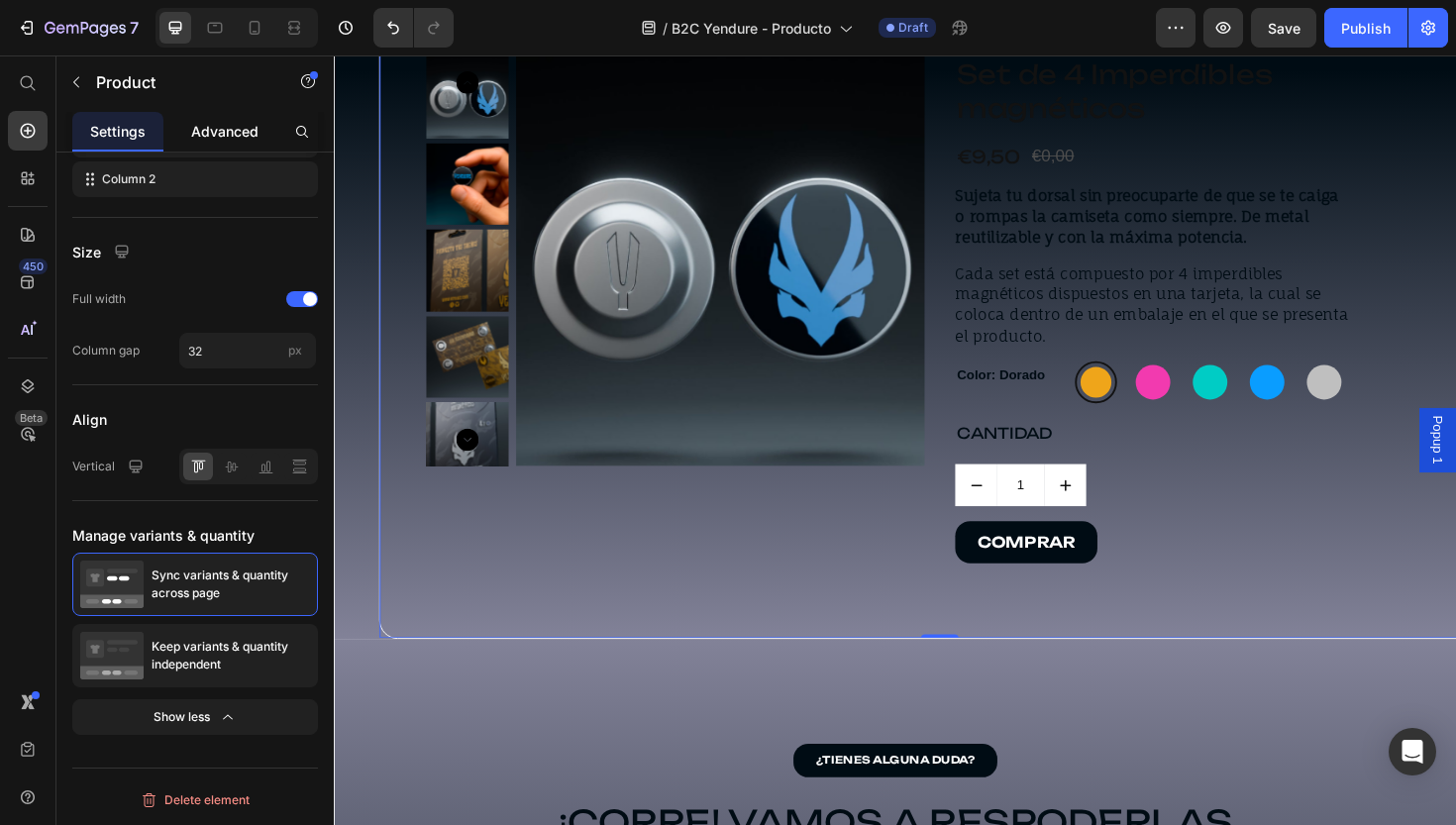 click on "Advanced" 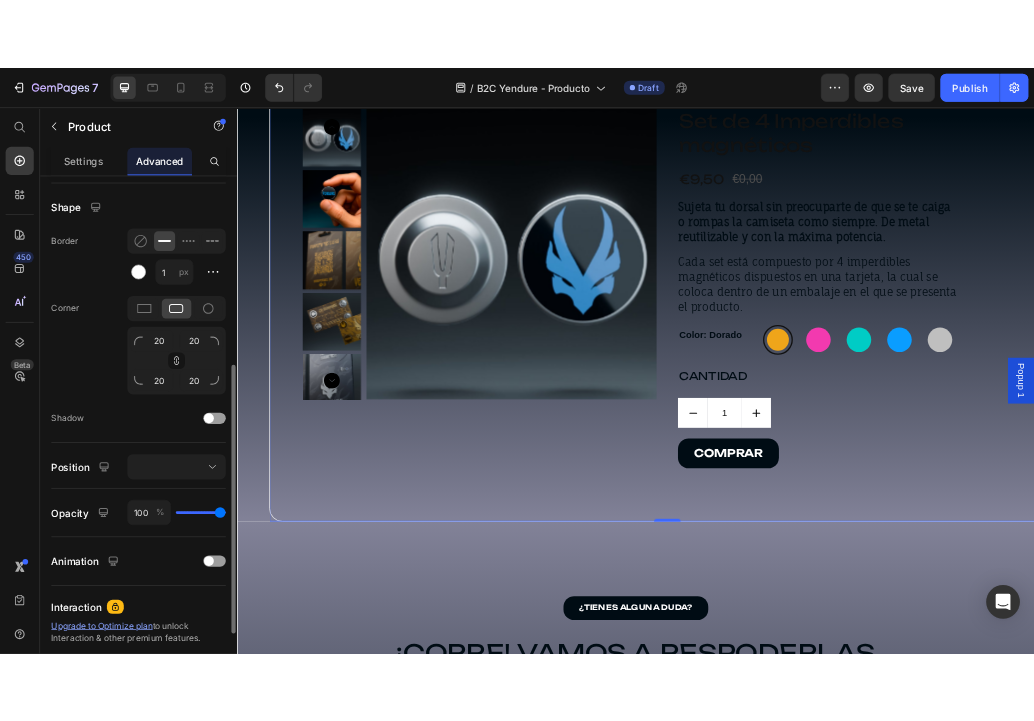 scroll, scrollTop: 498, scrollLeft: 0, axis: vertical 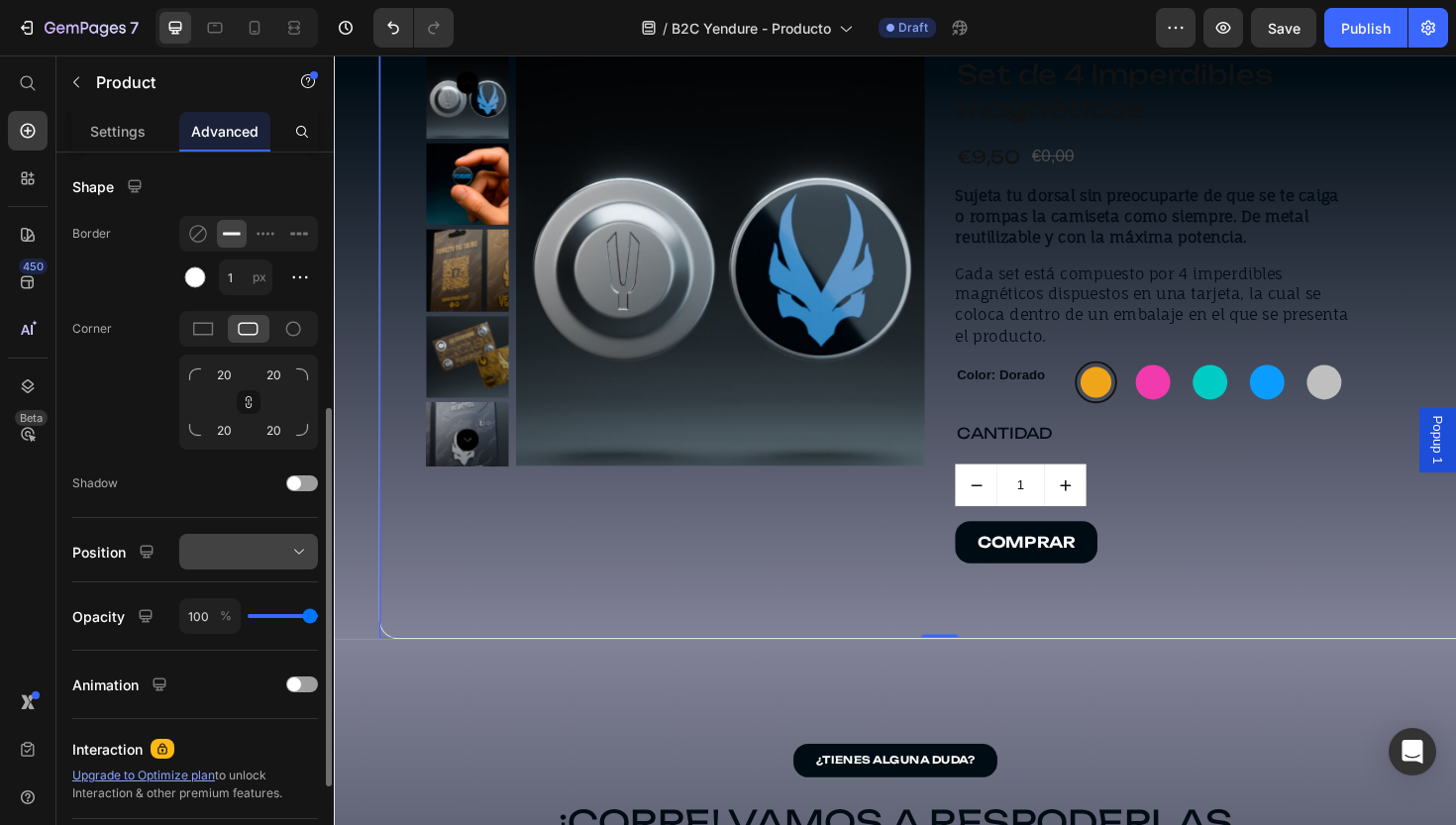 click at bounding box center (249, 552) 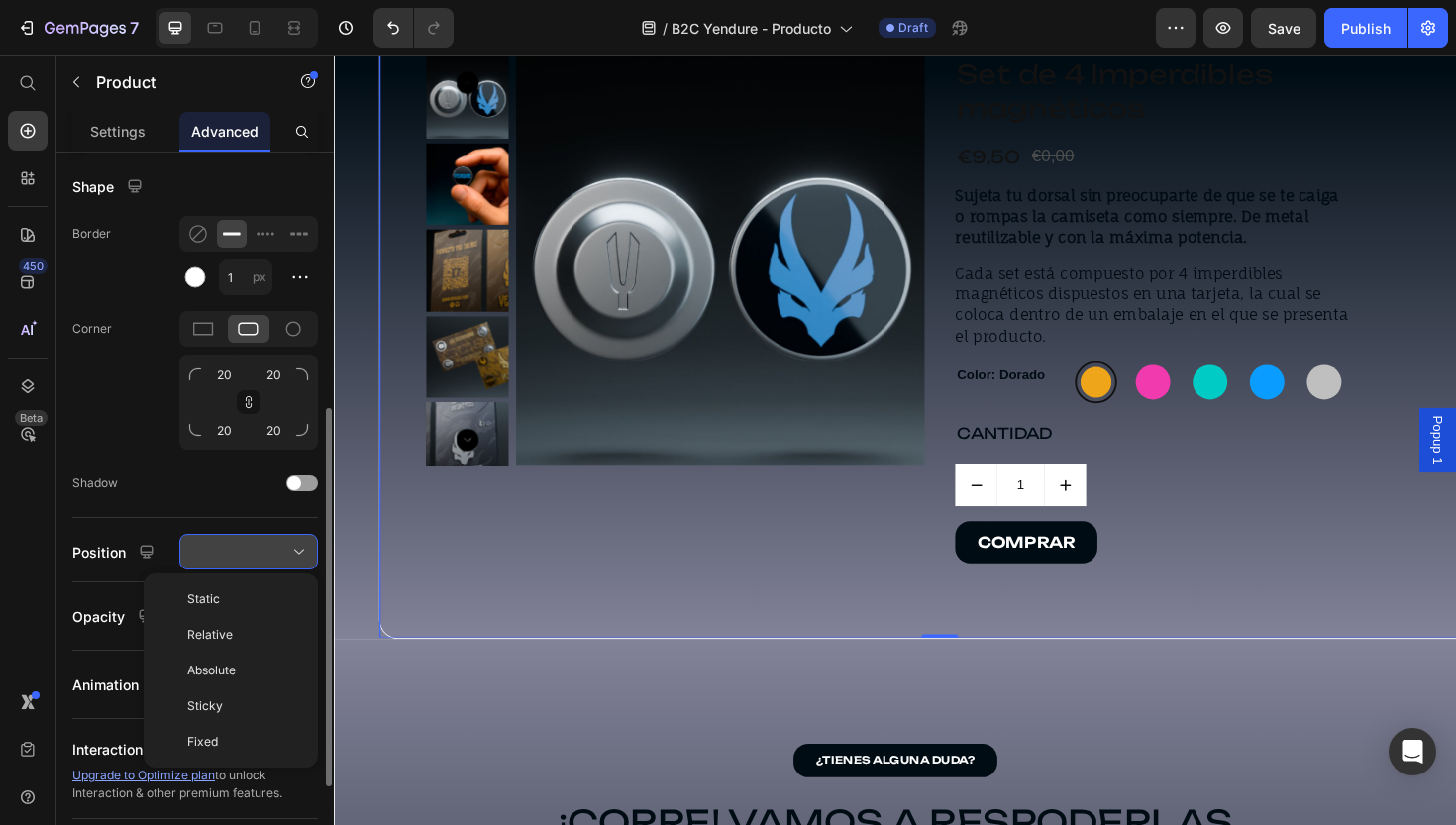 click at bounding box center [249, 552] 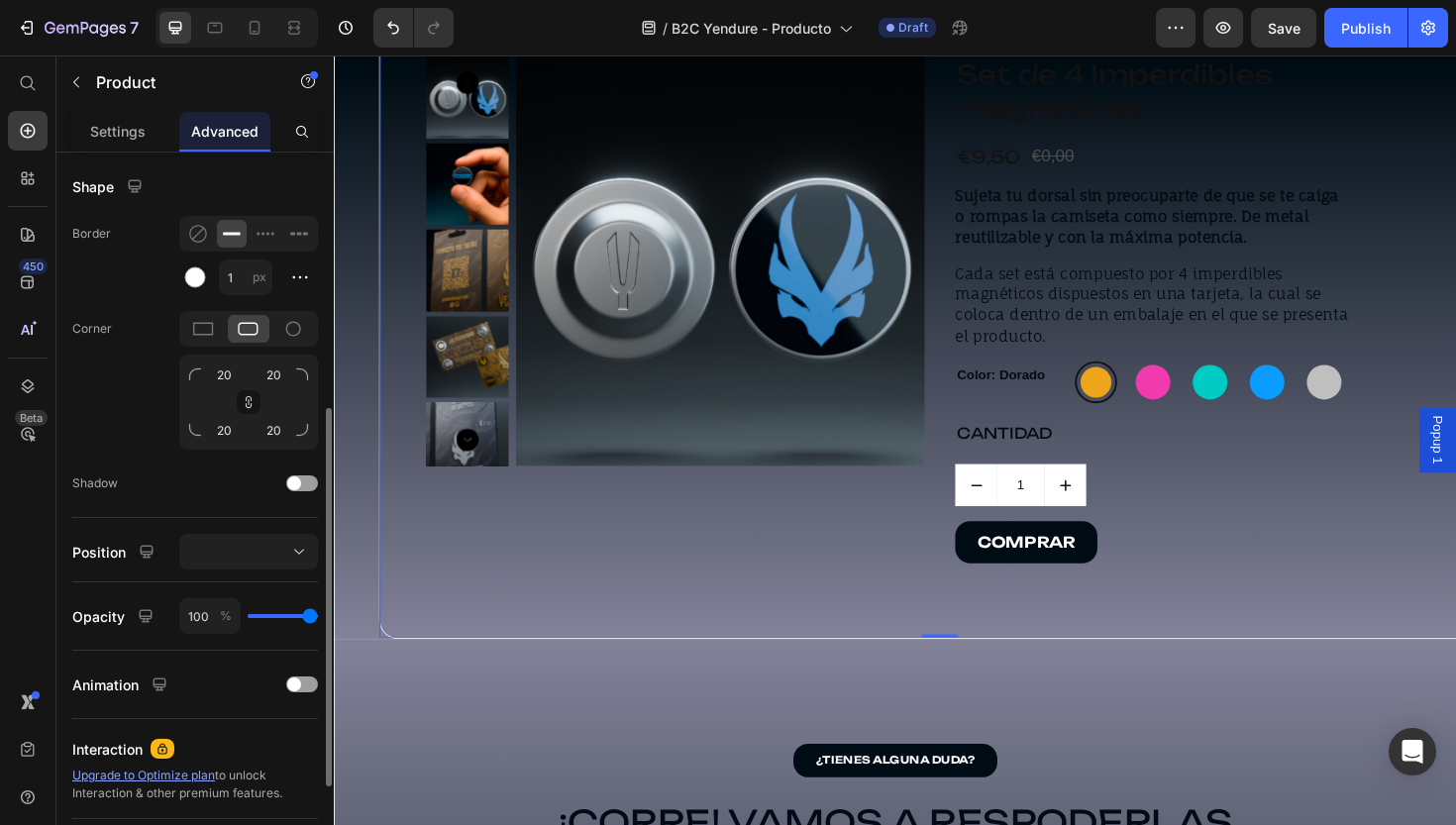 click at bounding box center (282, 616) 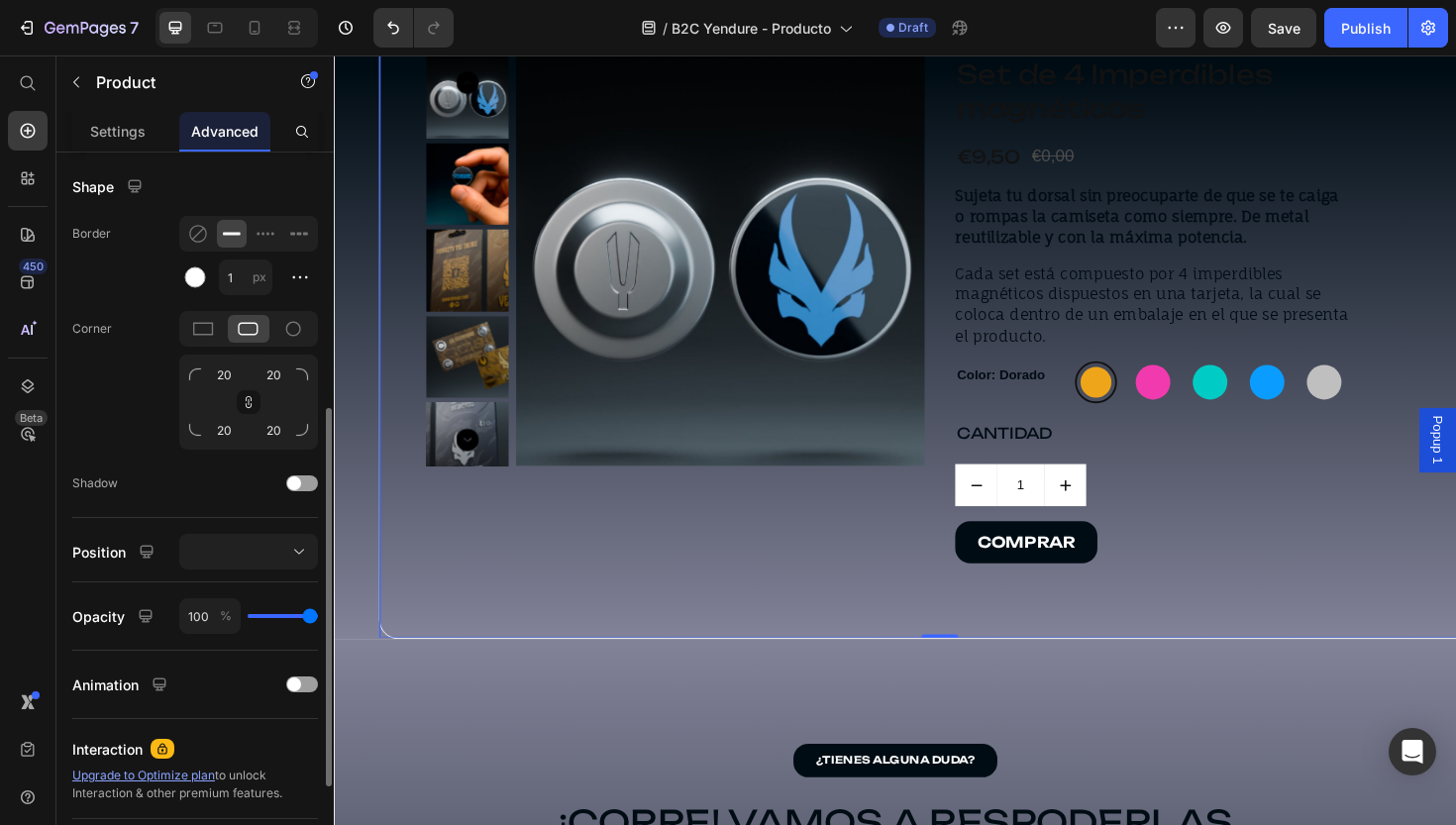 type on "78" 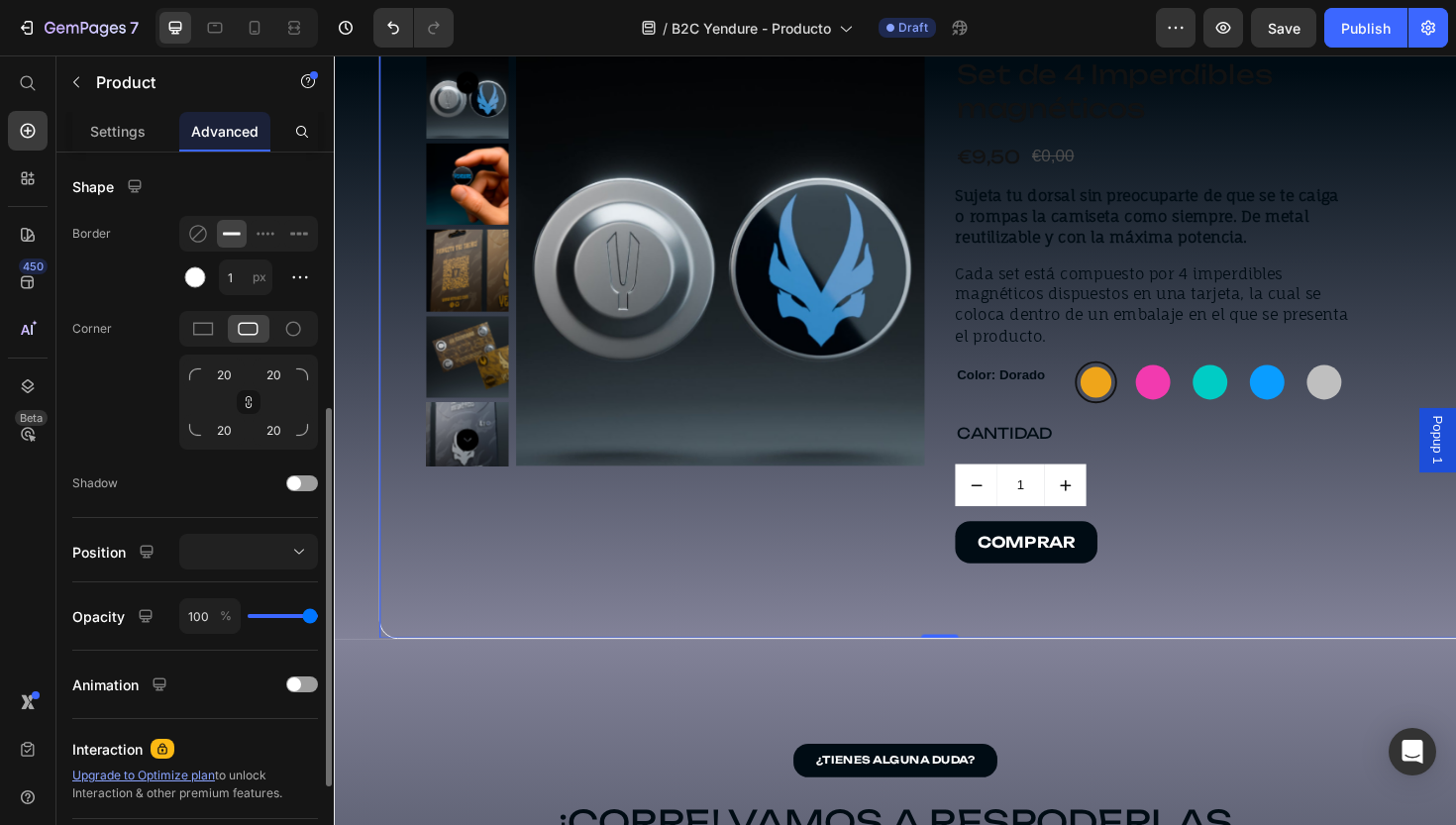 type on "78" 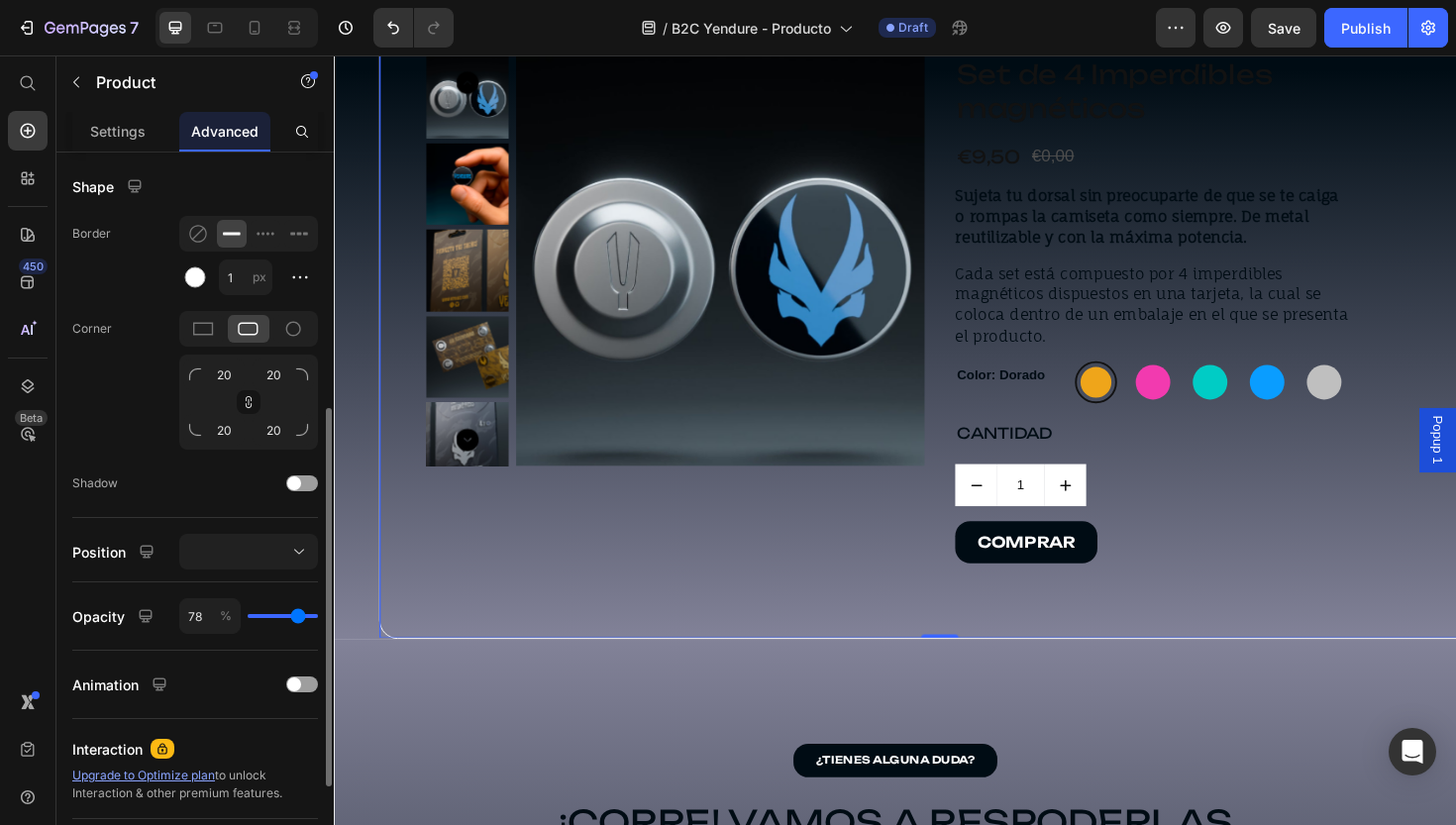 type on "11" 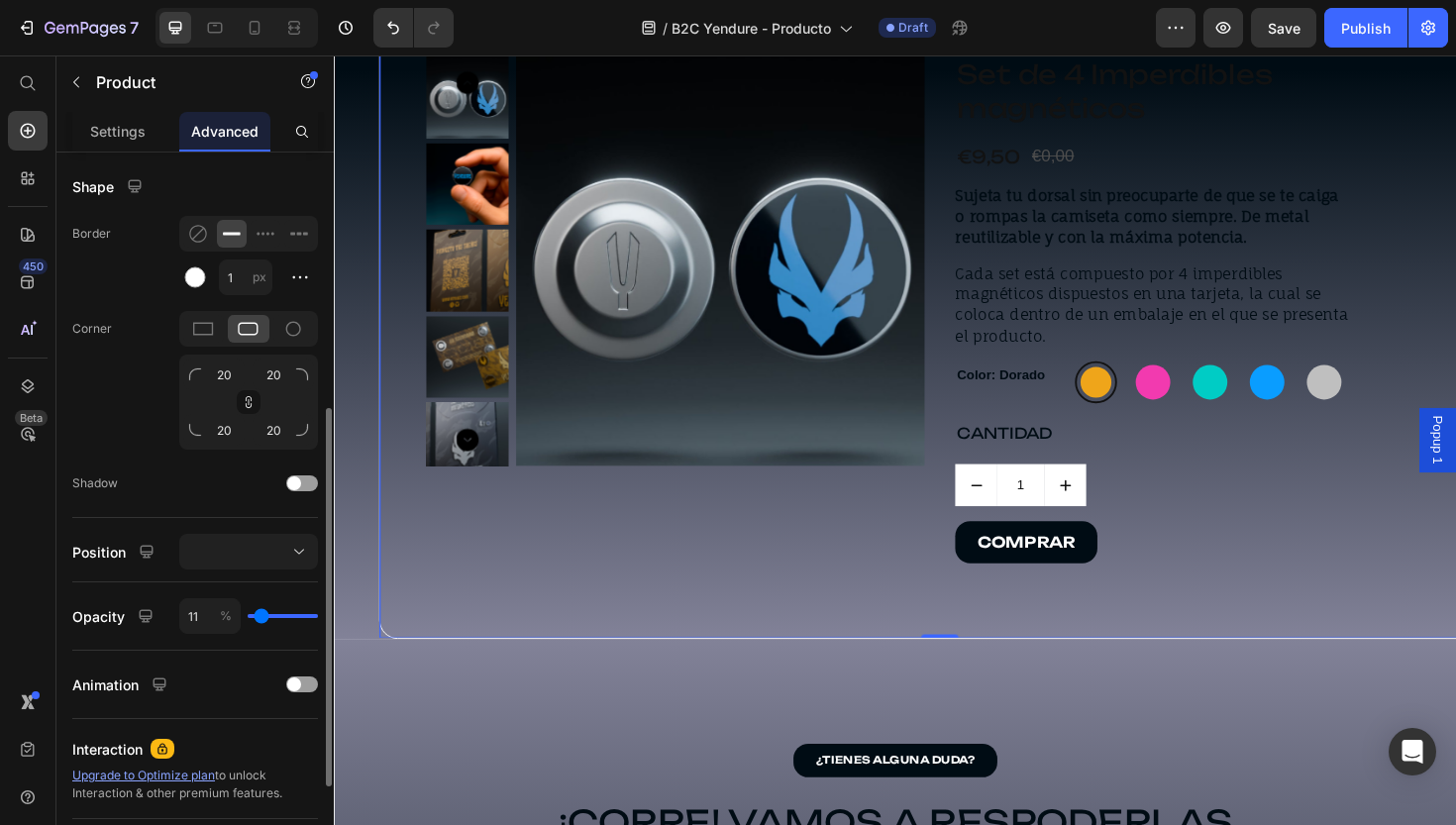 type on "0" 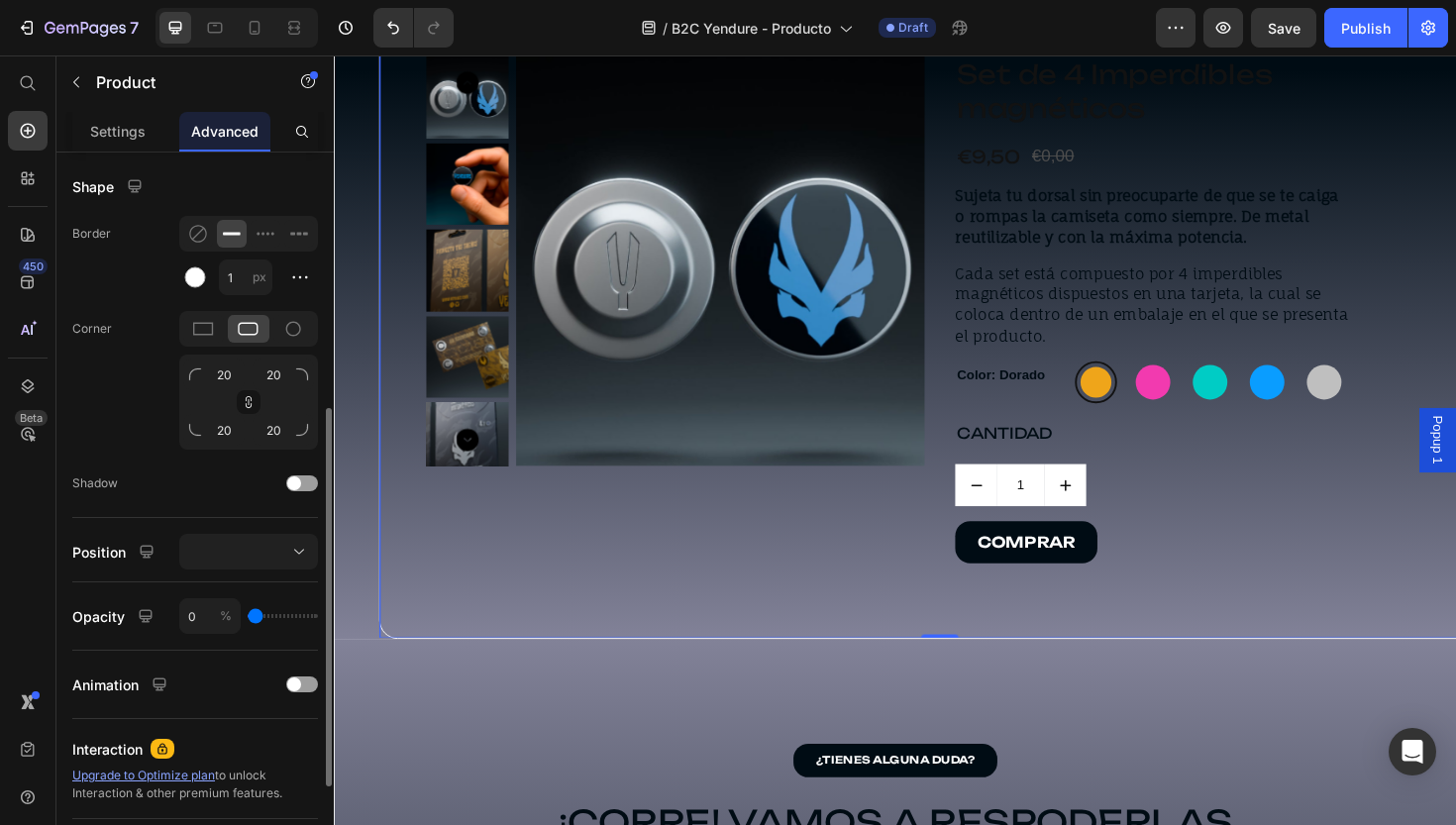 type on "60" 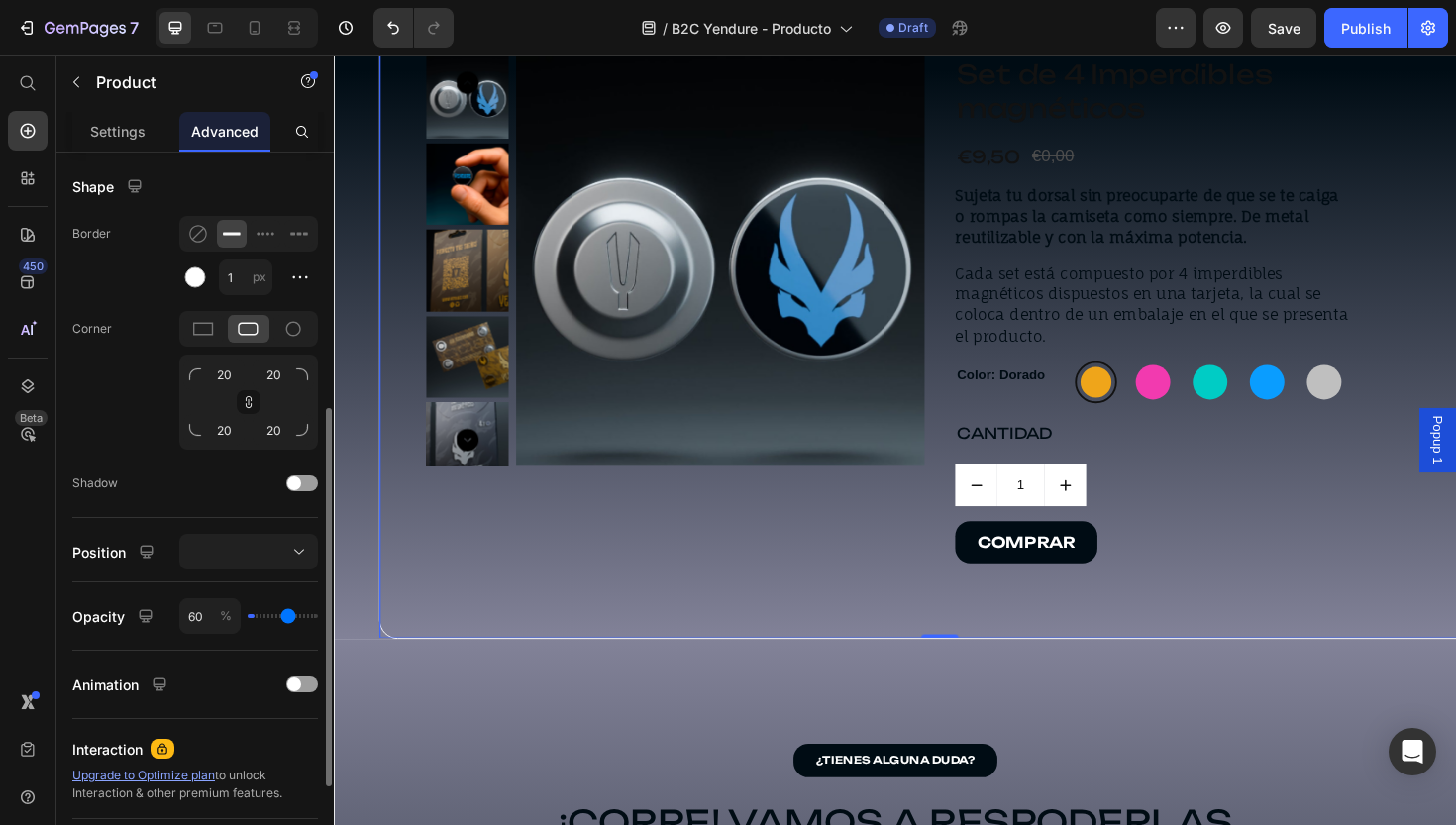 type on "100" 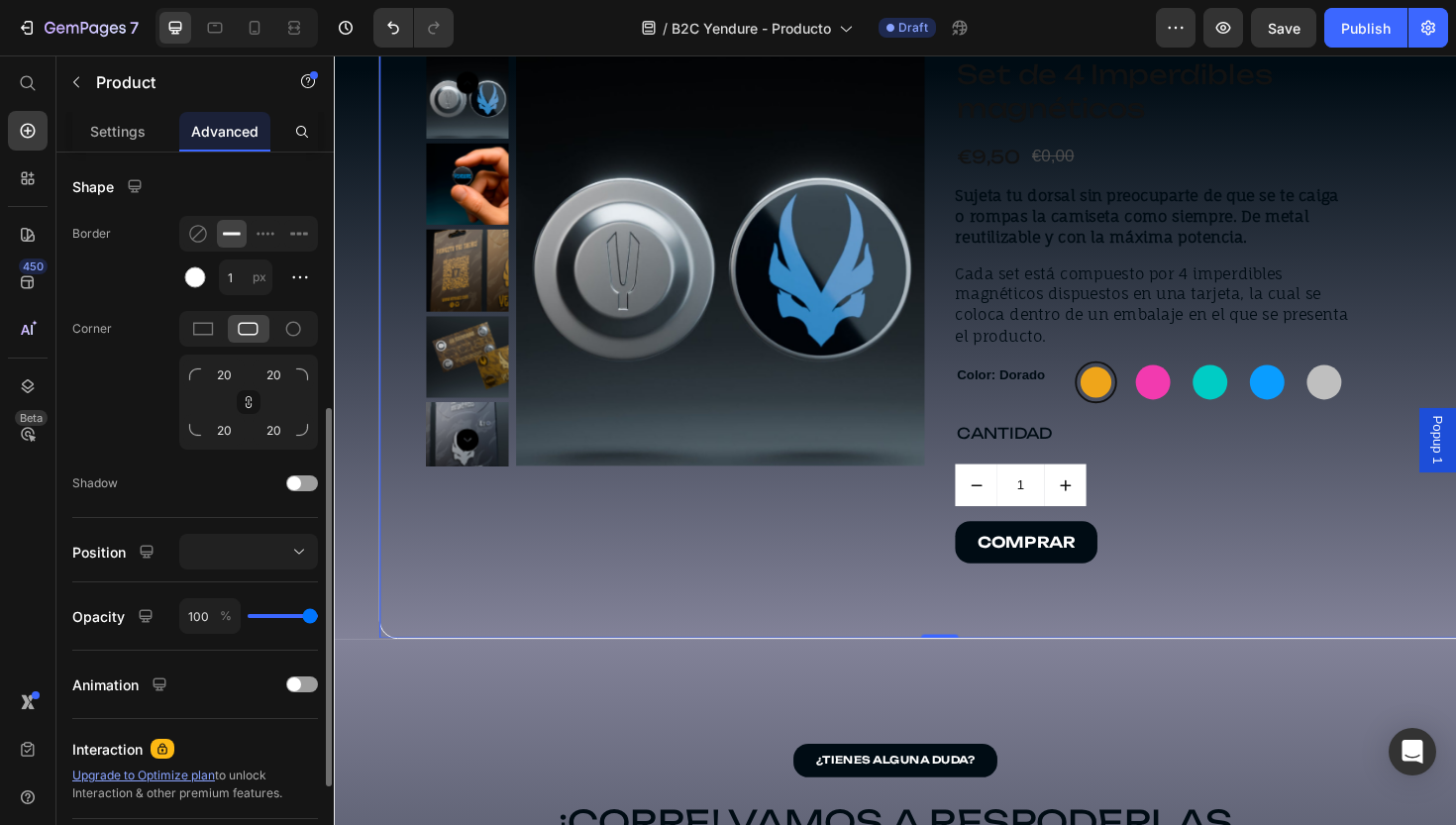type on "95" 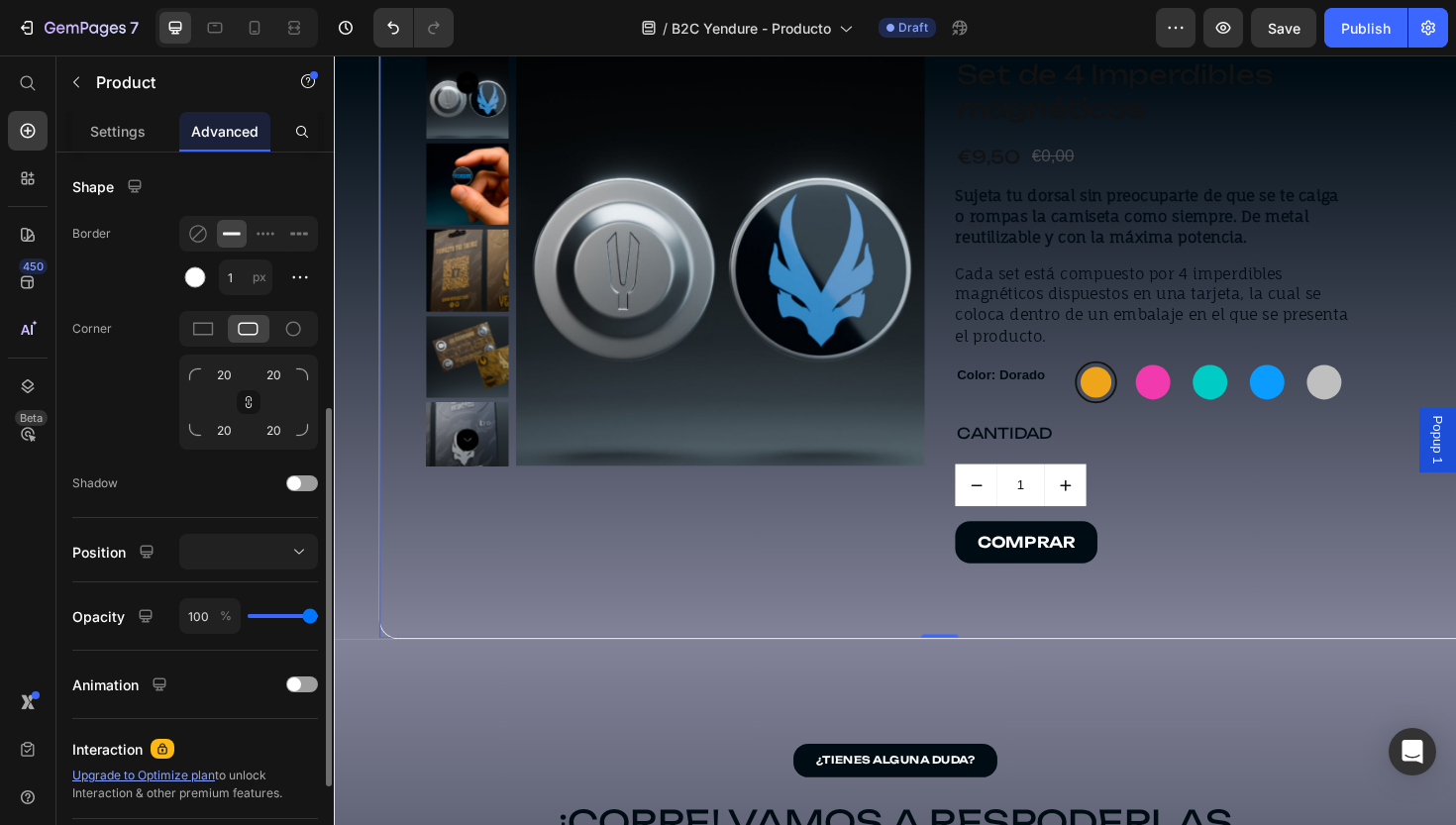 type on "95" 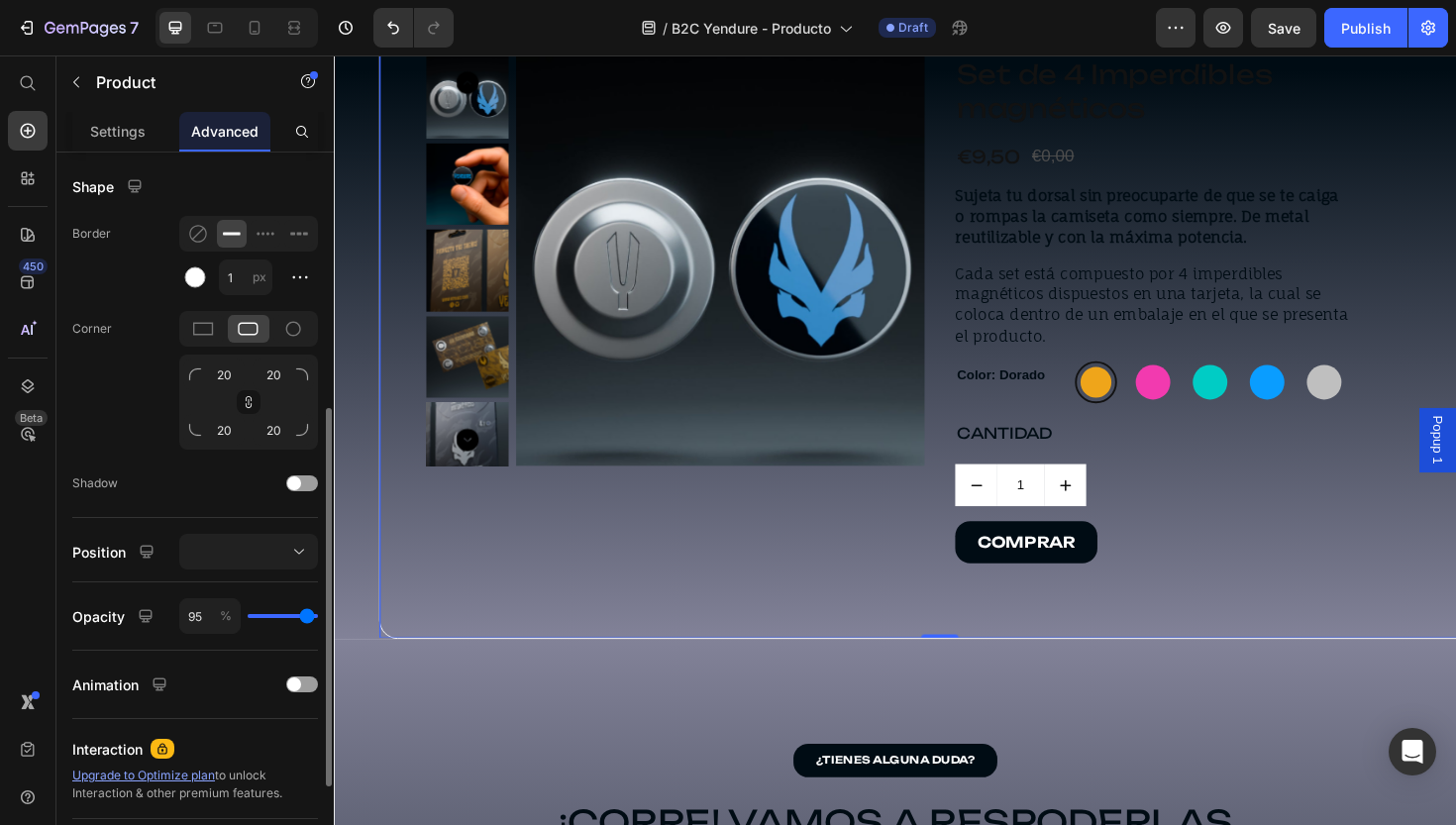 type on "64" 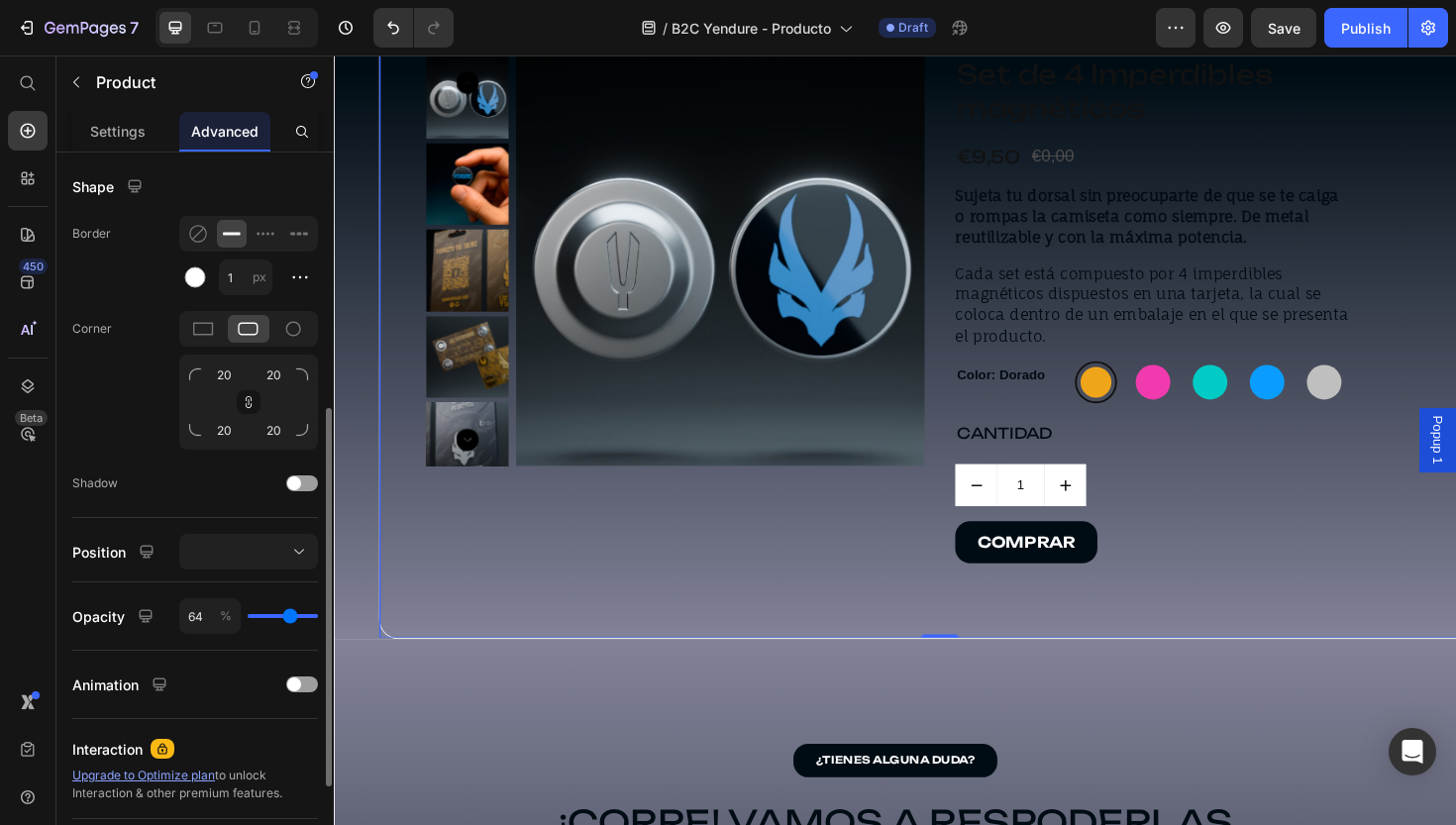 type on "25" 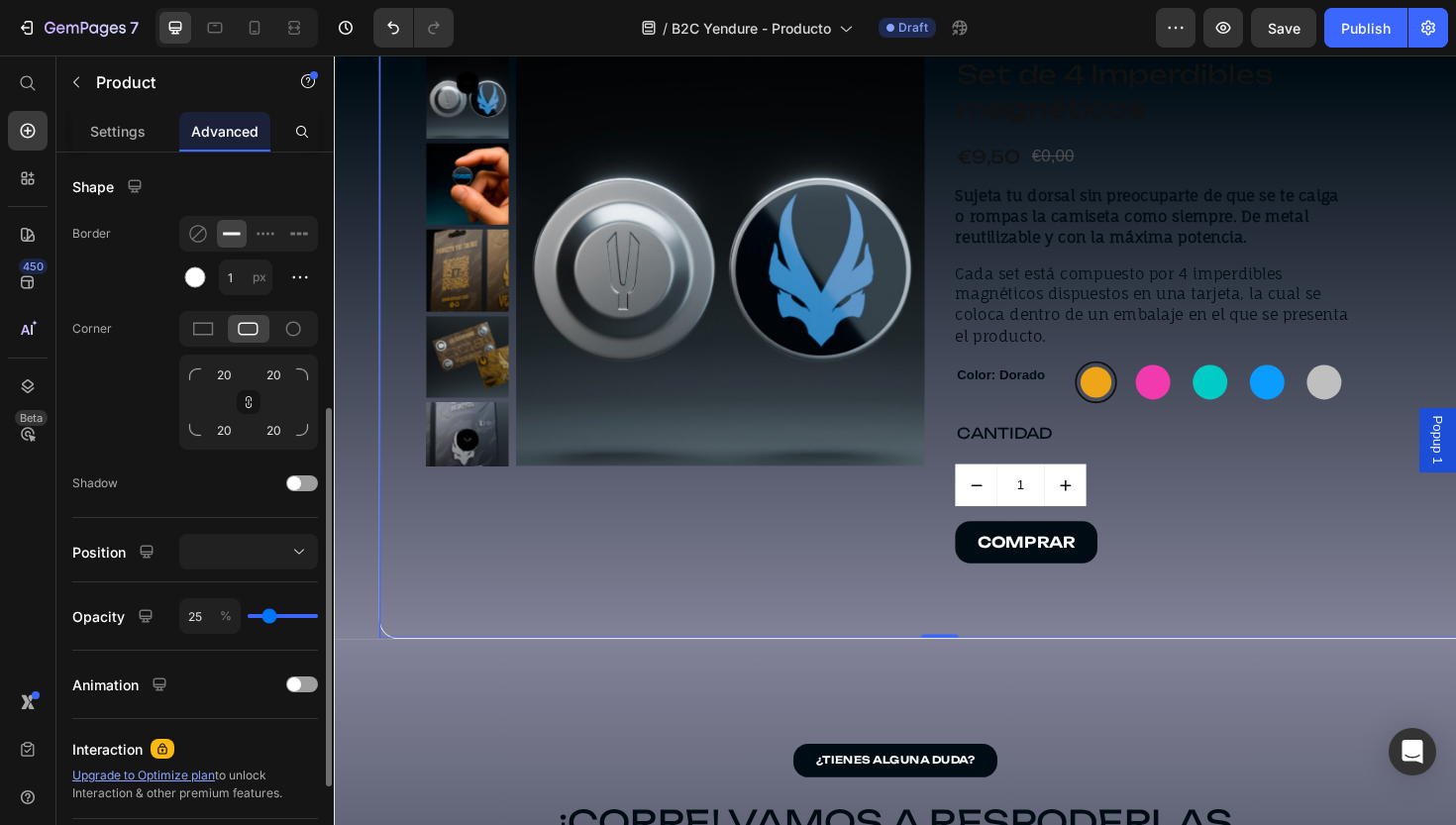 type on "4" 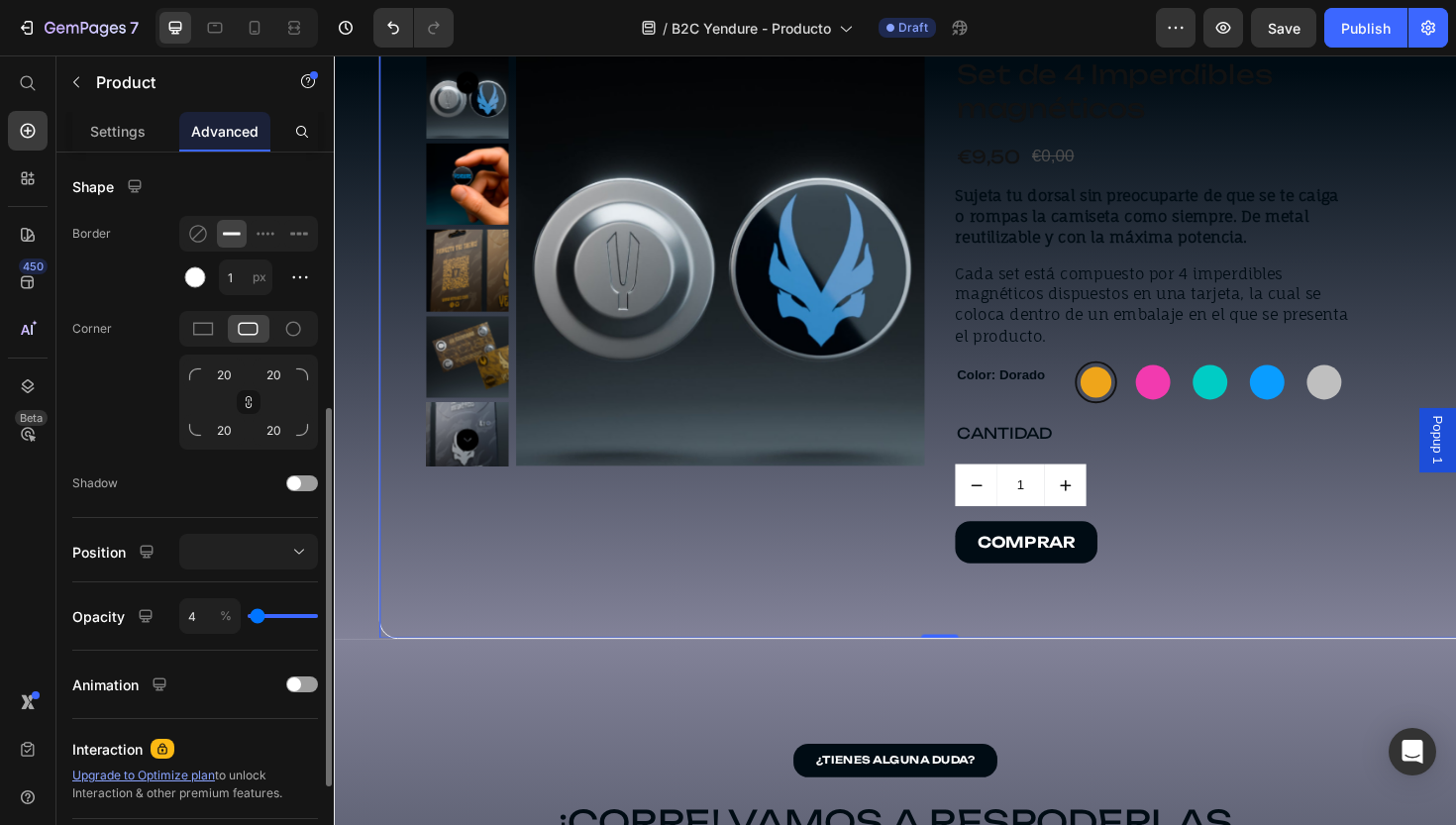 type on "0" 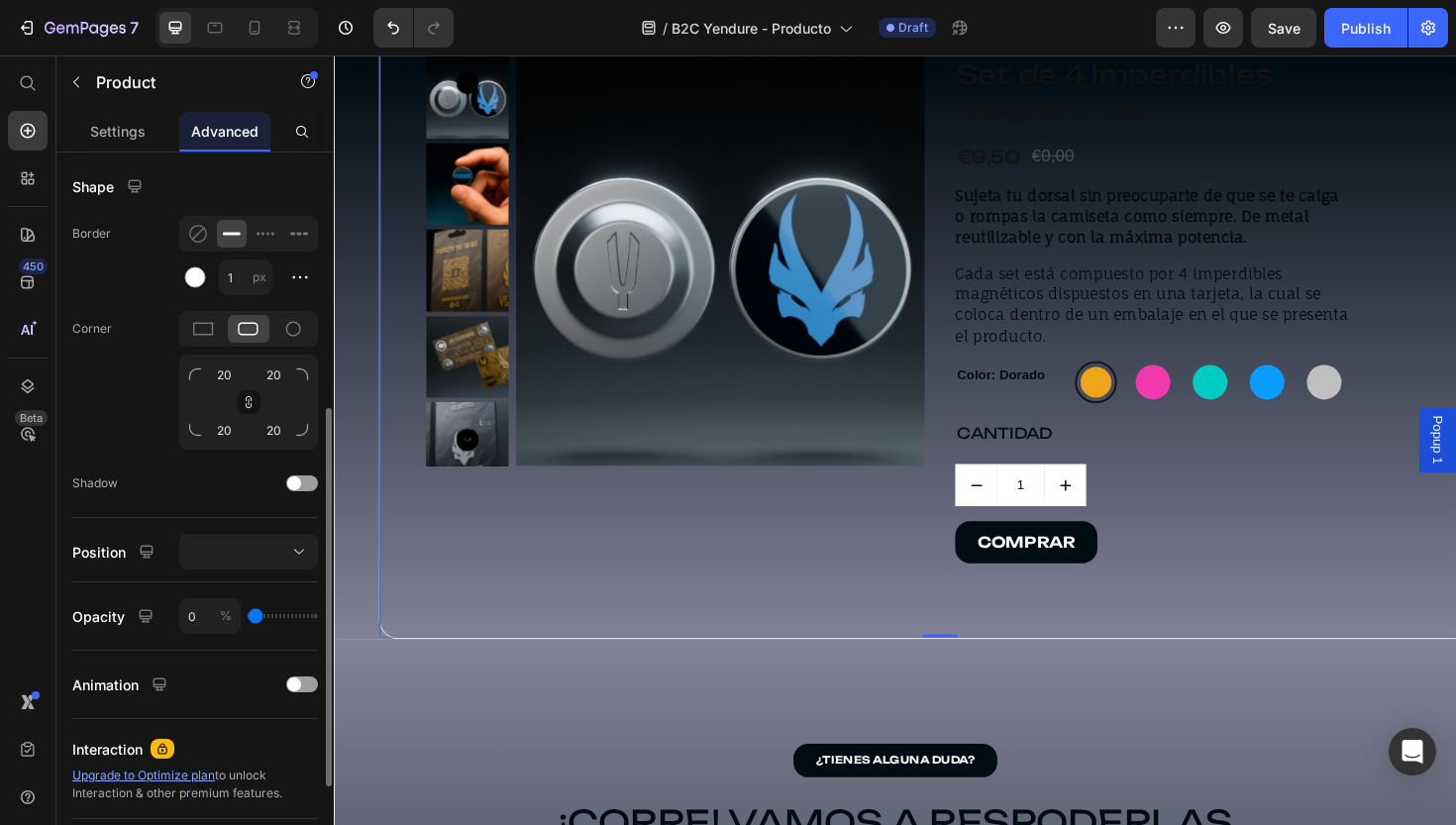 click at bounding box center [282, 616] 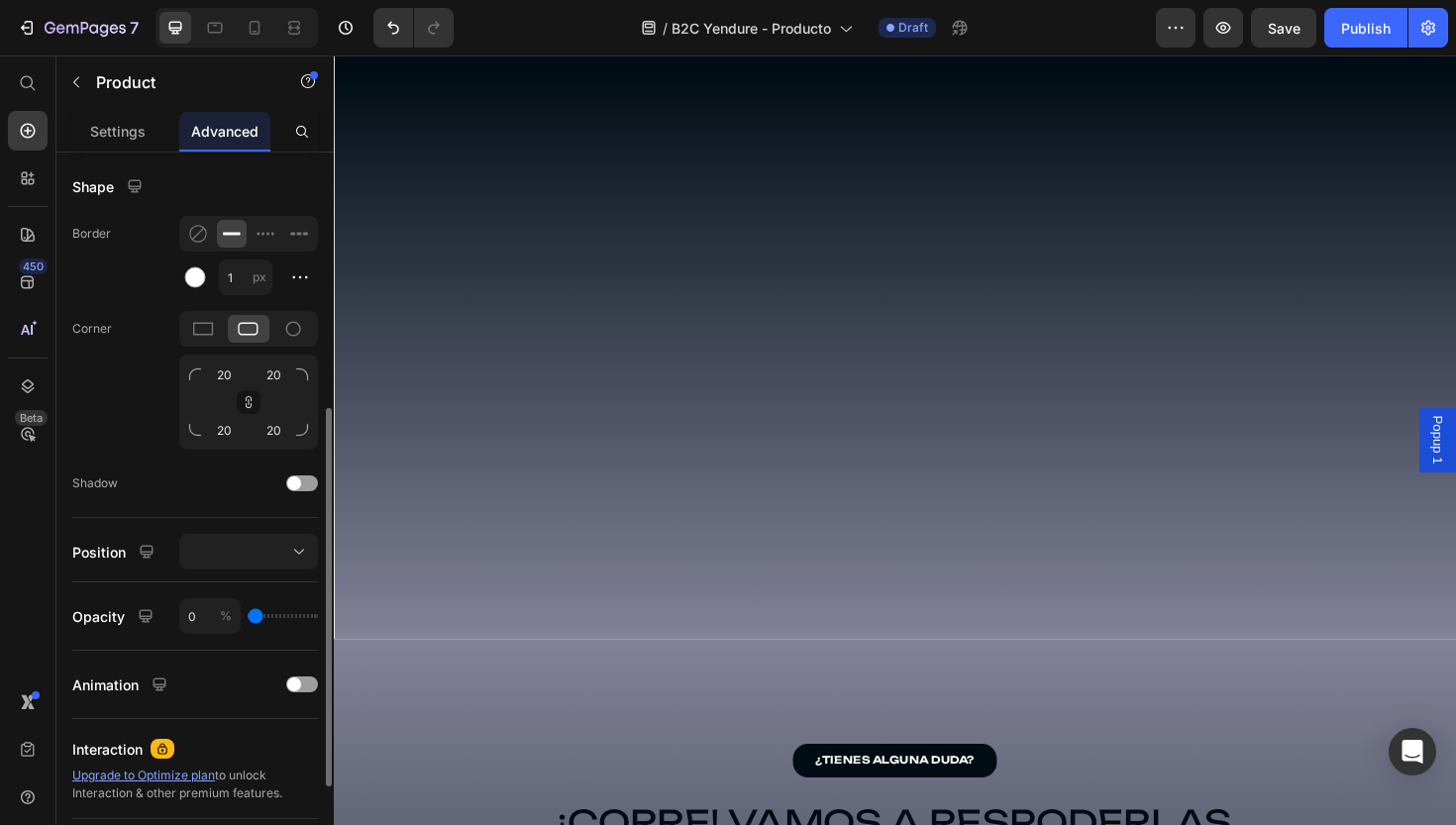 type on "11" 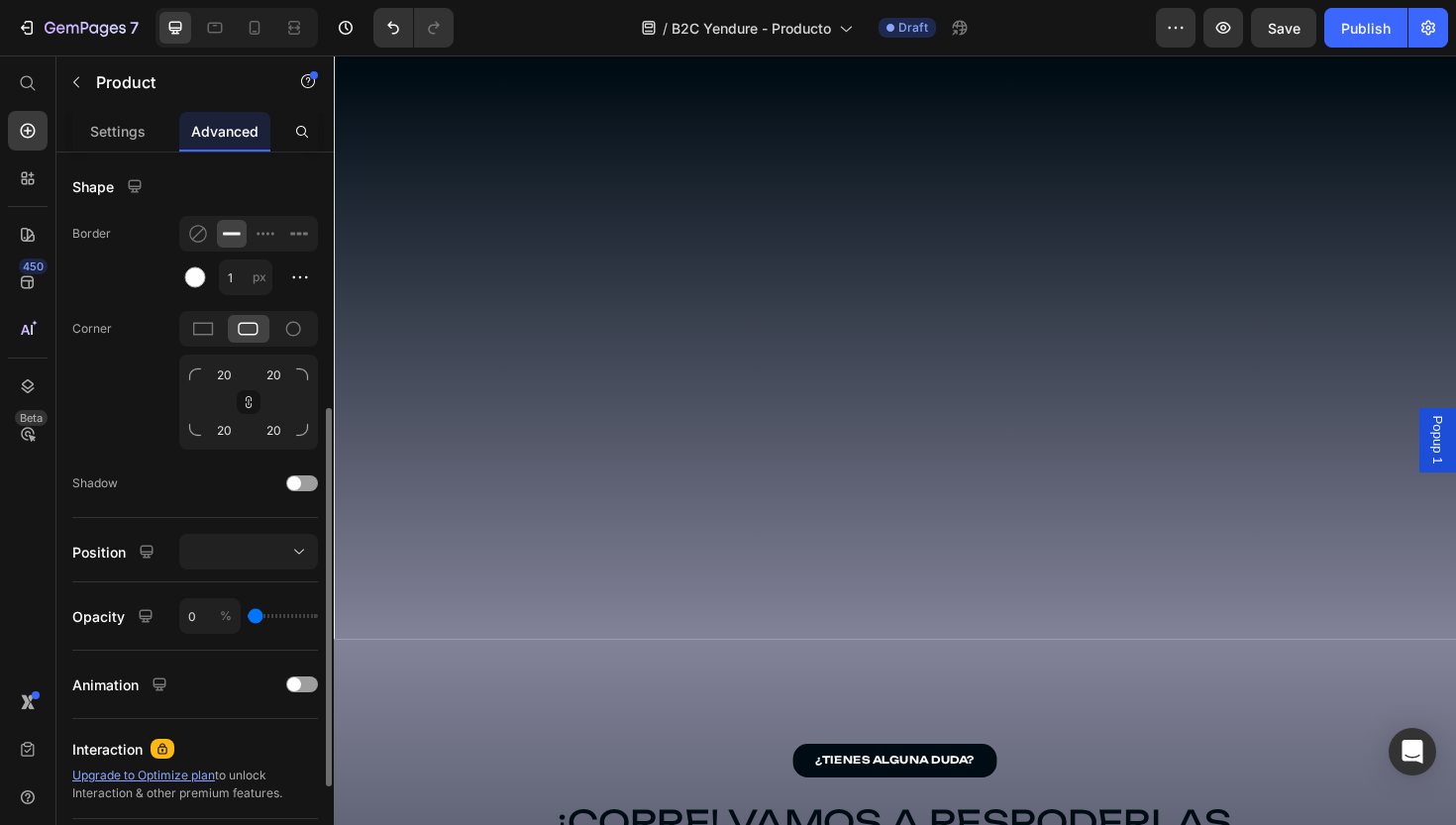 type on "11" 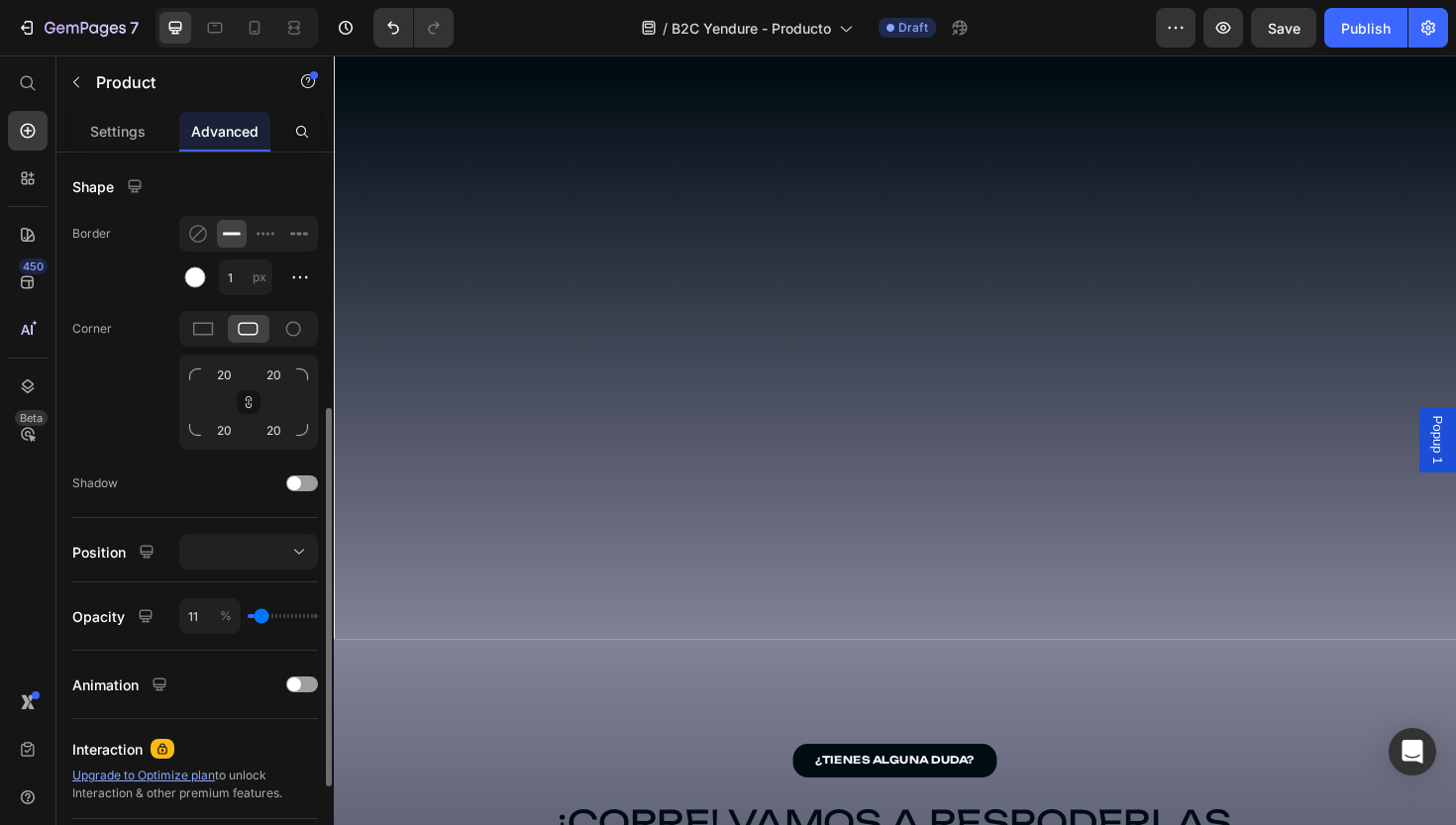 type on "42" 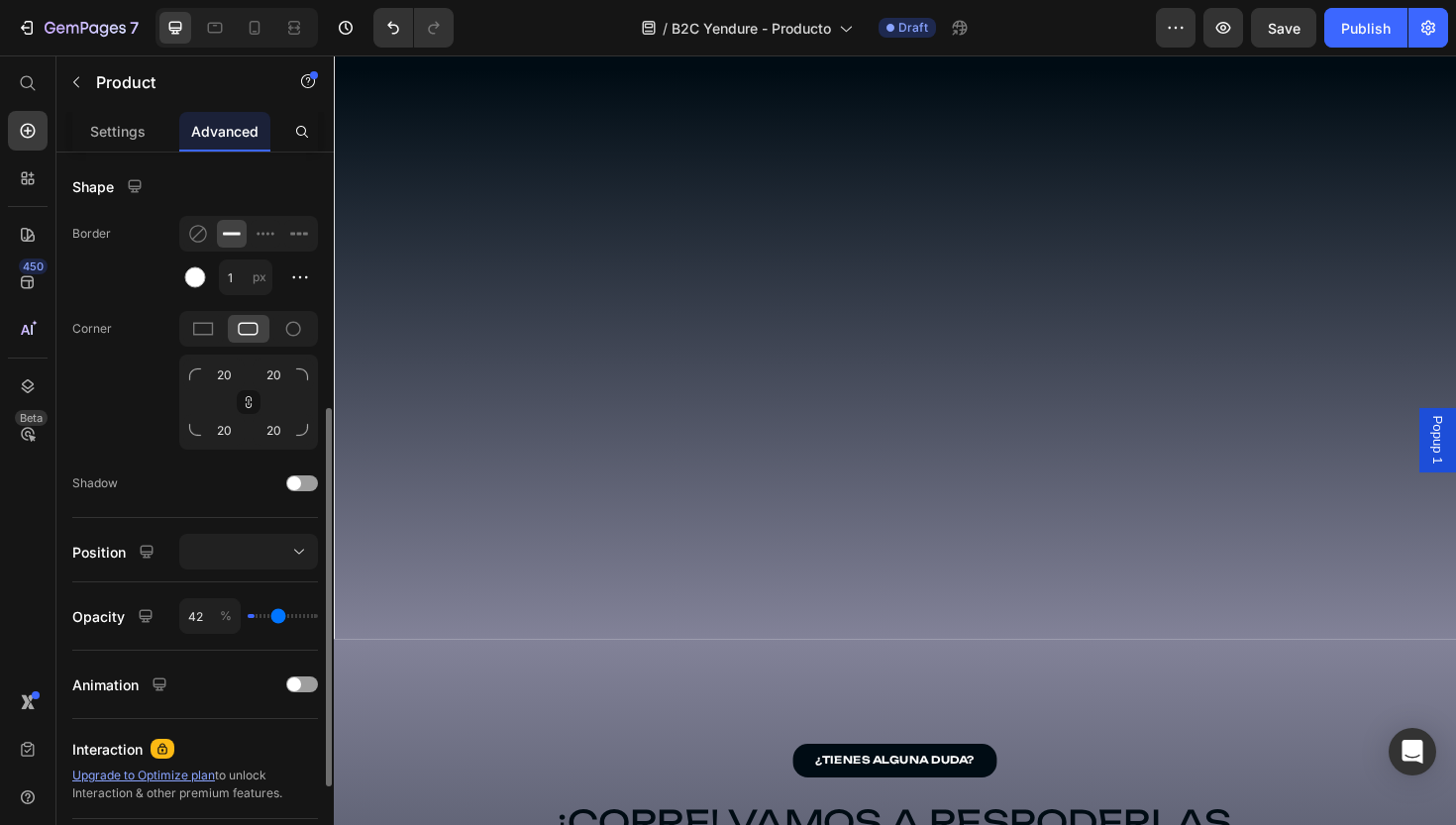 type on "58" 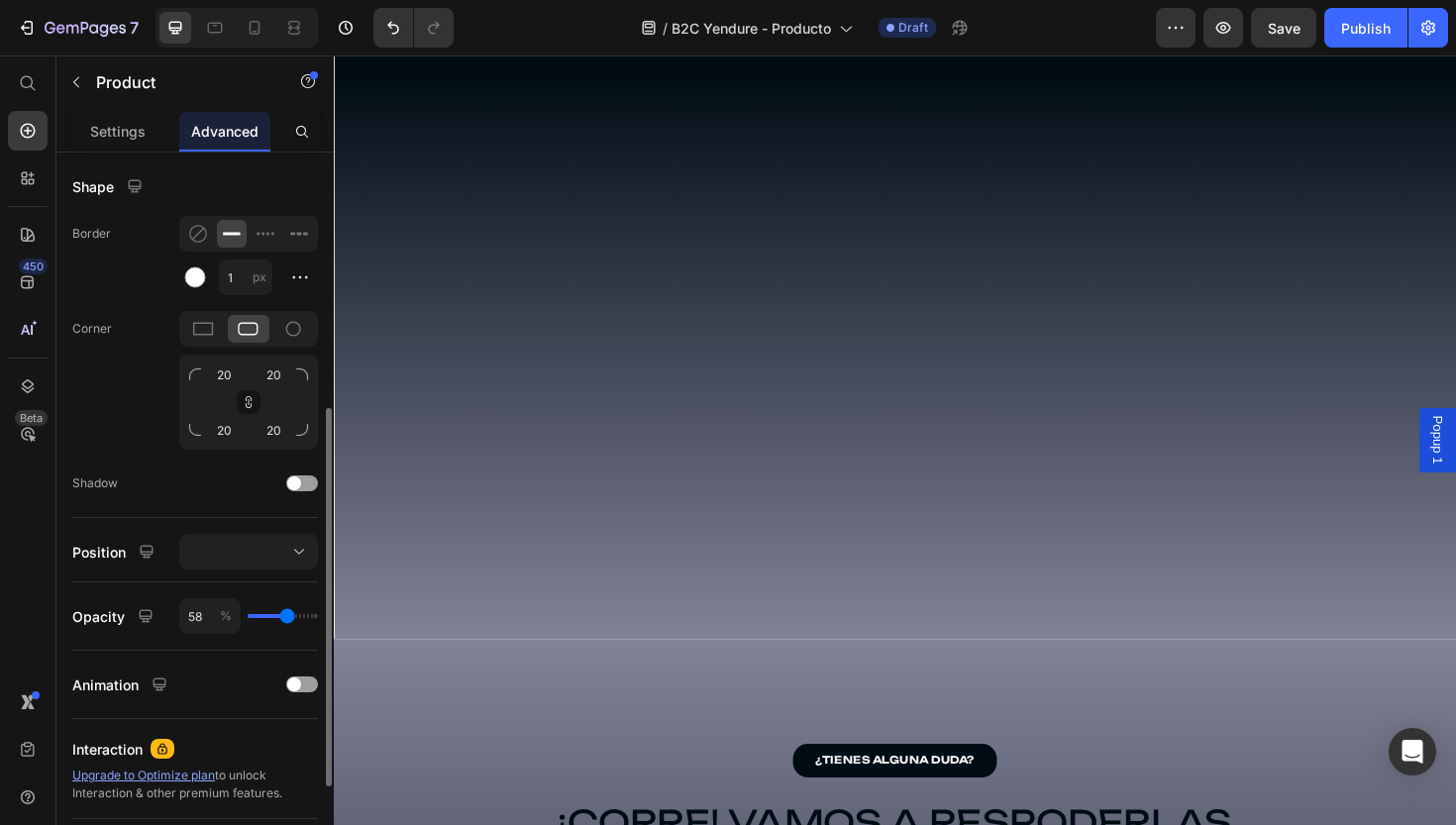type on "69" 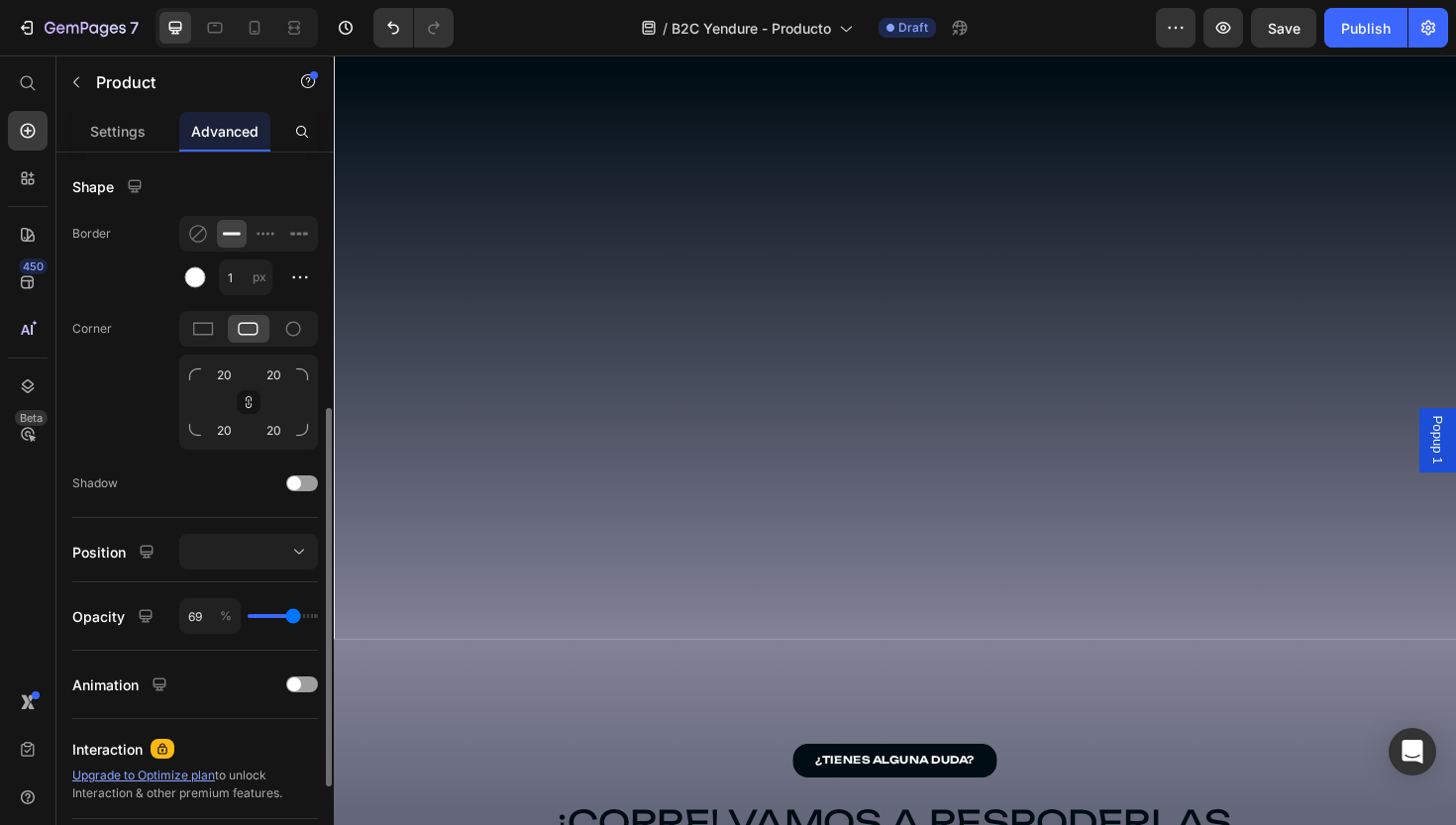 type on "78" 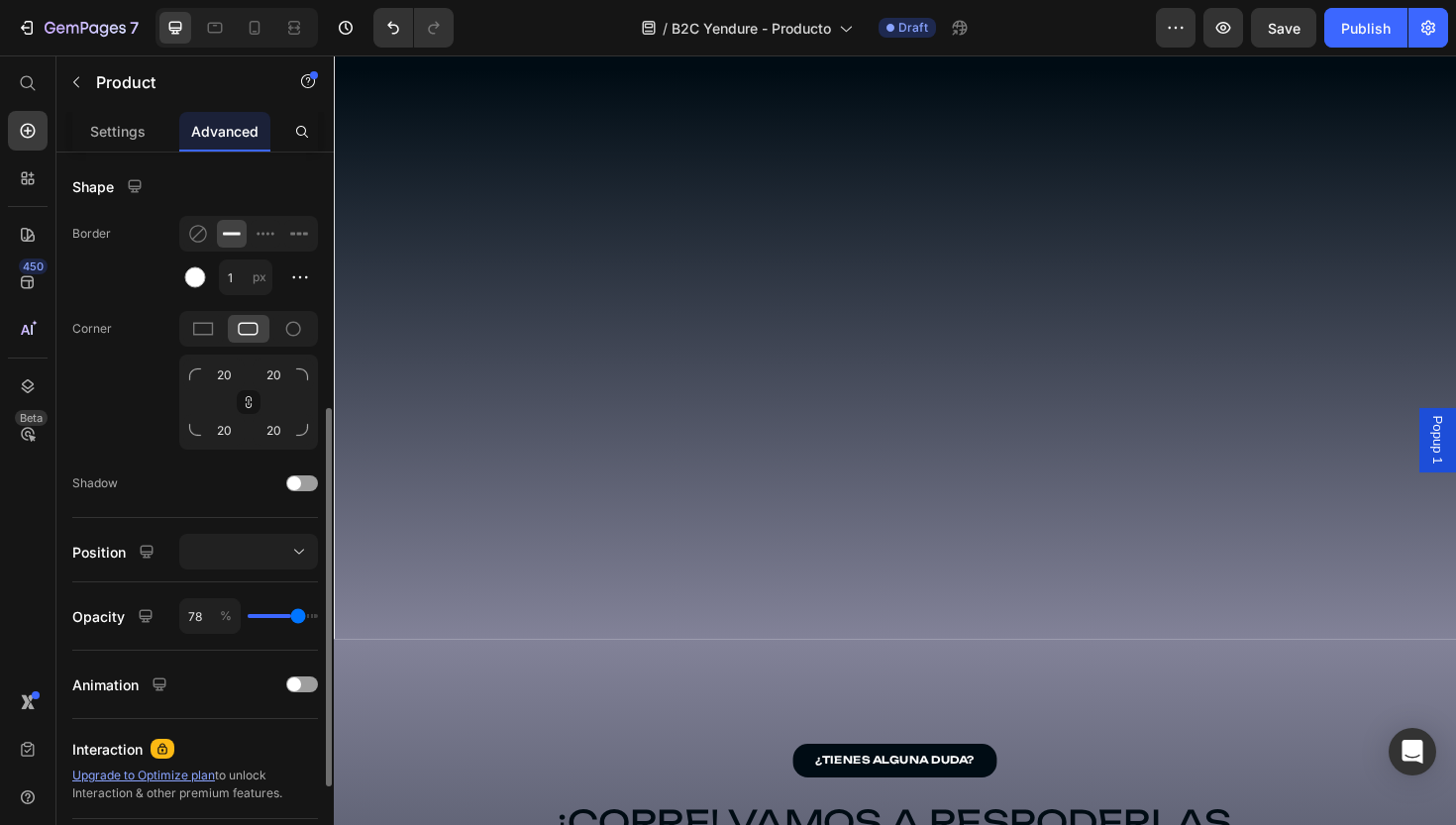 type on "100" 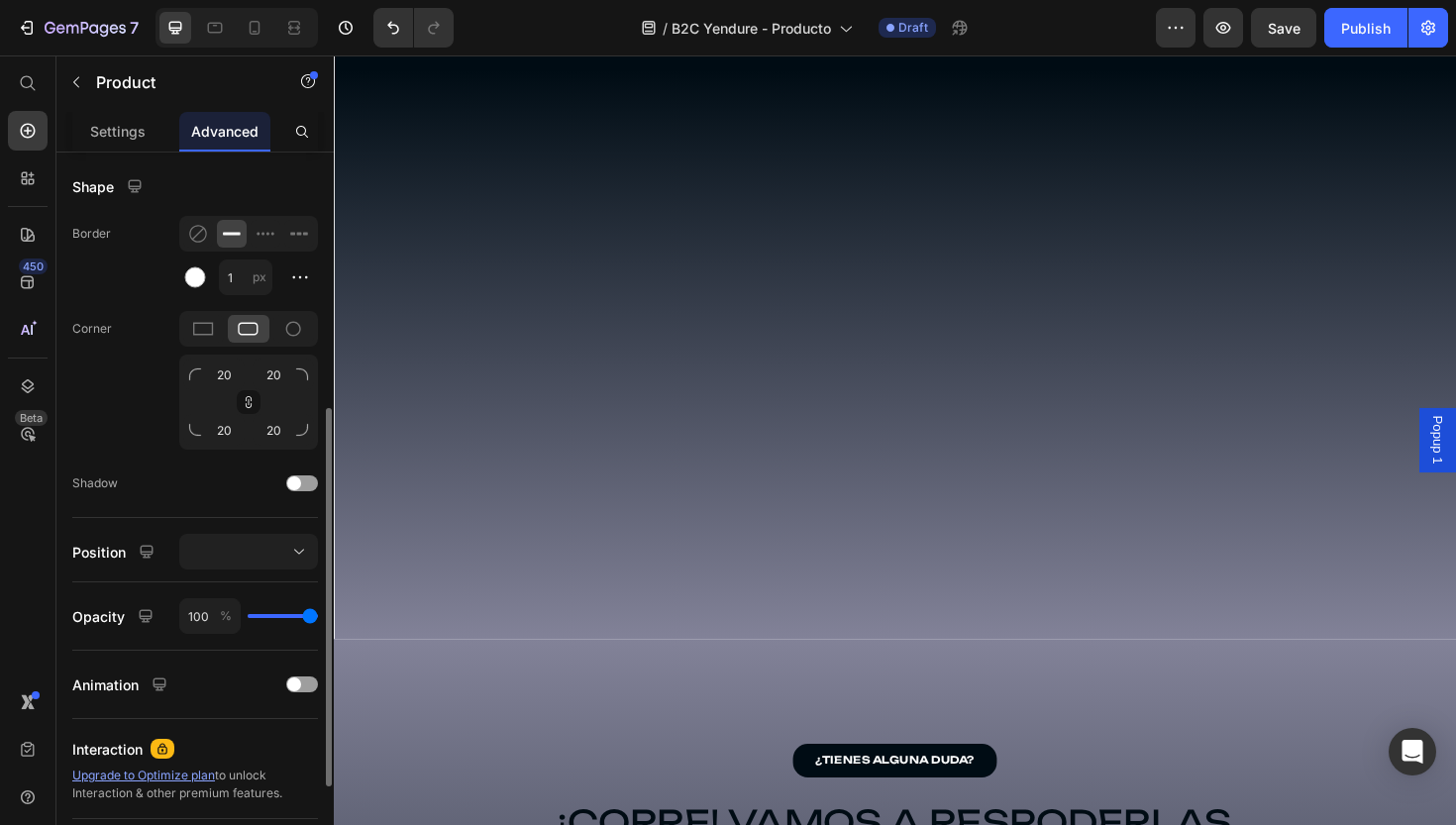 click at bounding box center (282, 616) 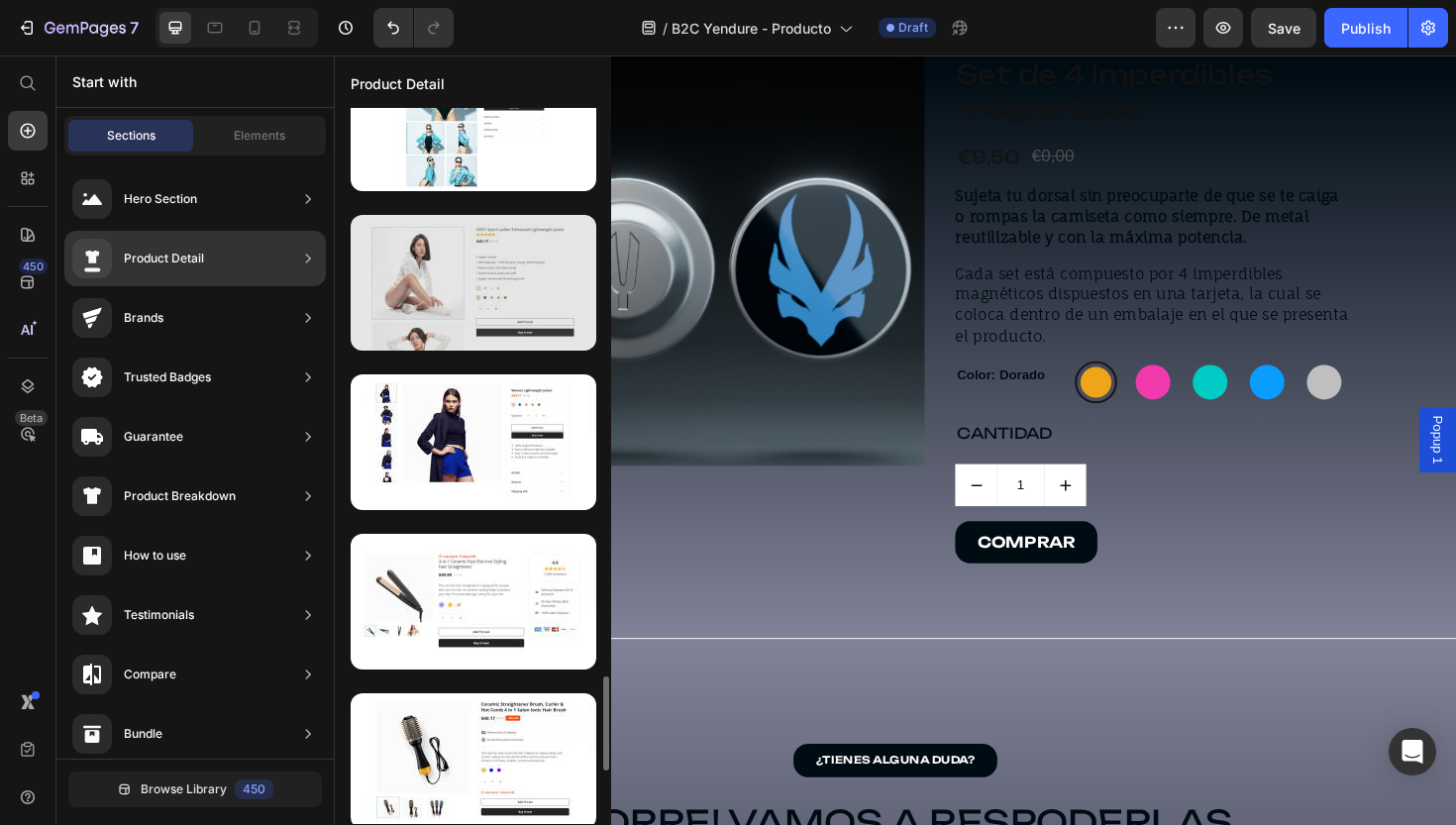 scroll, scrollTop: 4693, scrollLeft: 0, axis: vertical 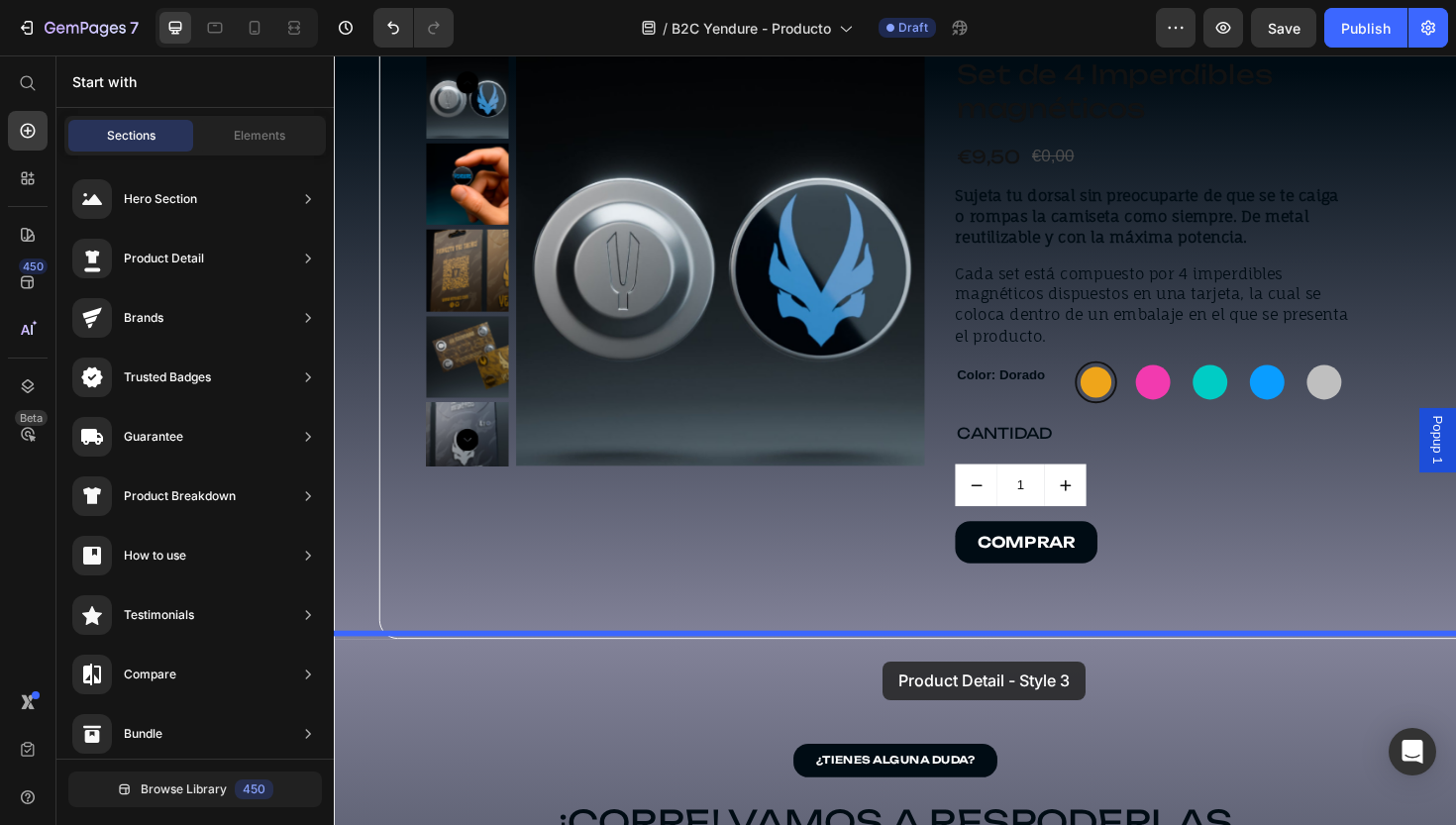drag, startPoint x: 794, startPoint y: 492, endPoint x: 915, endPoint y: 697, distance: 238.04621 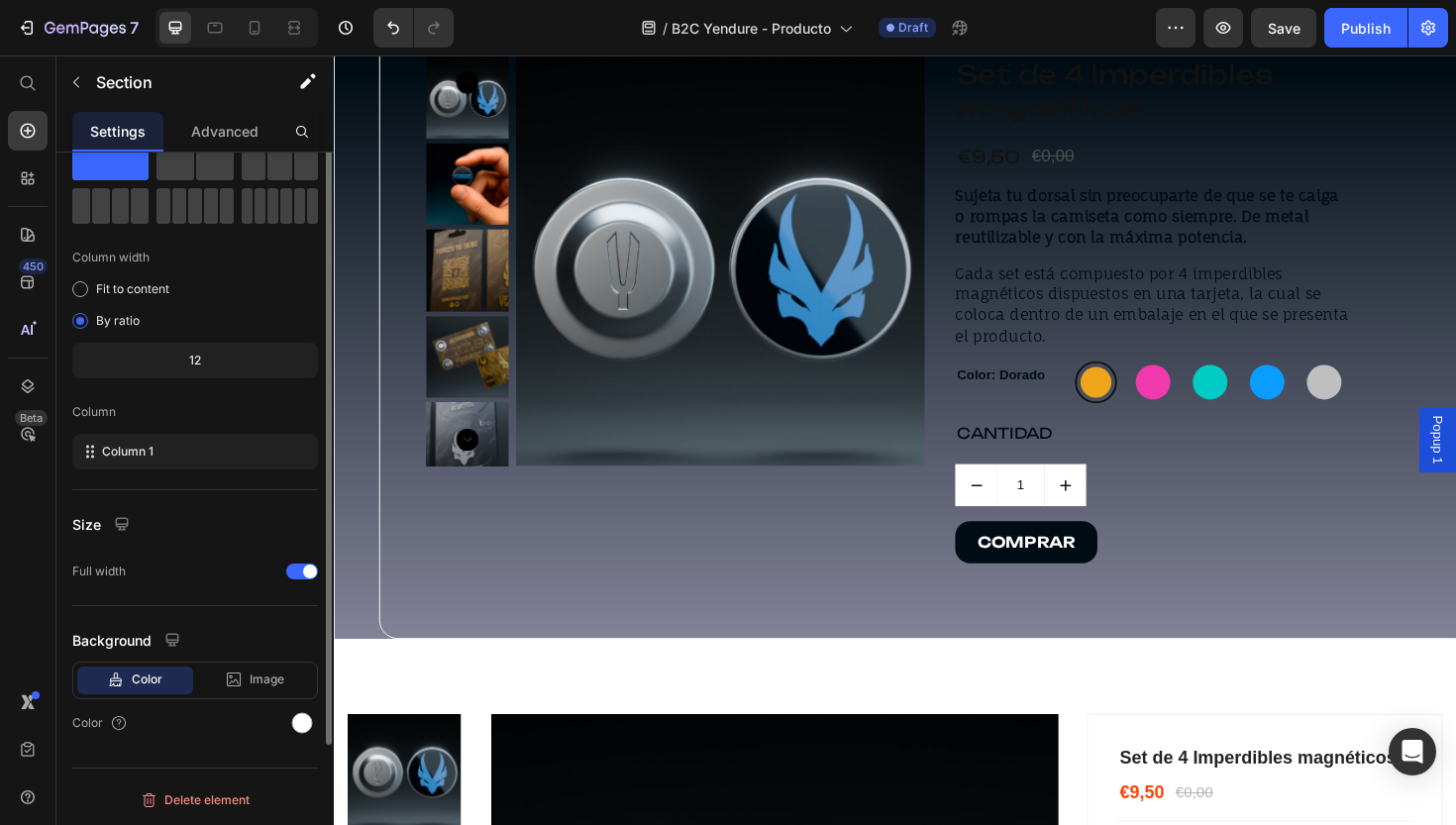 scroll, scrollTop: 1304, scrollLeft: 0, axis: vertical 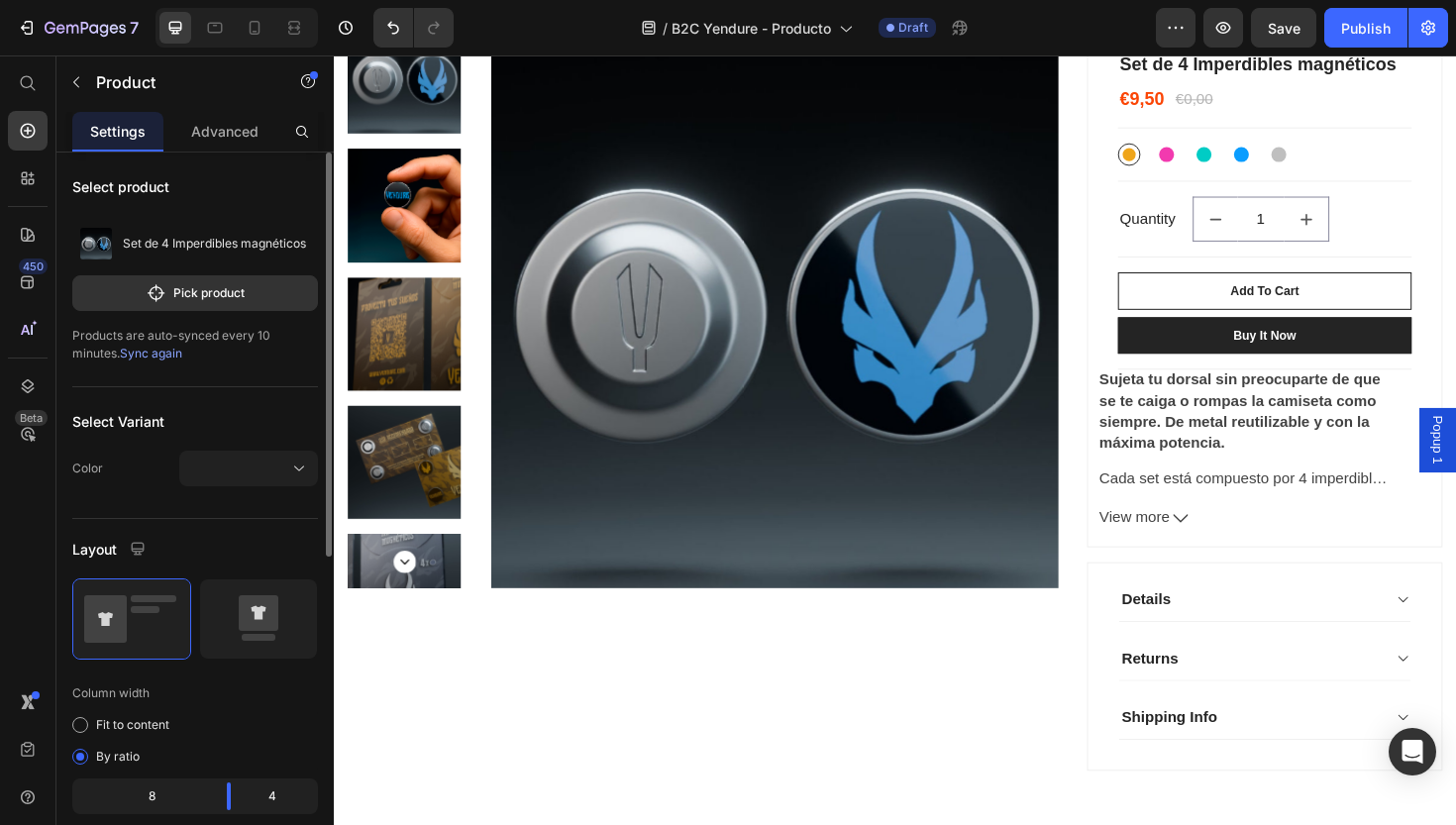 click on "Product Images & Gallery" at bounding box center (725, 424) 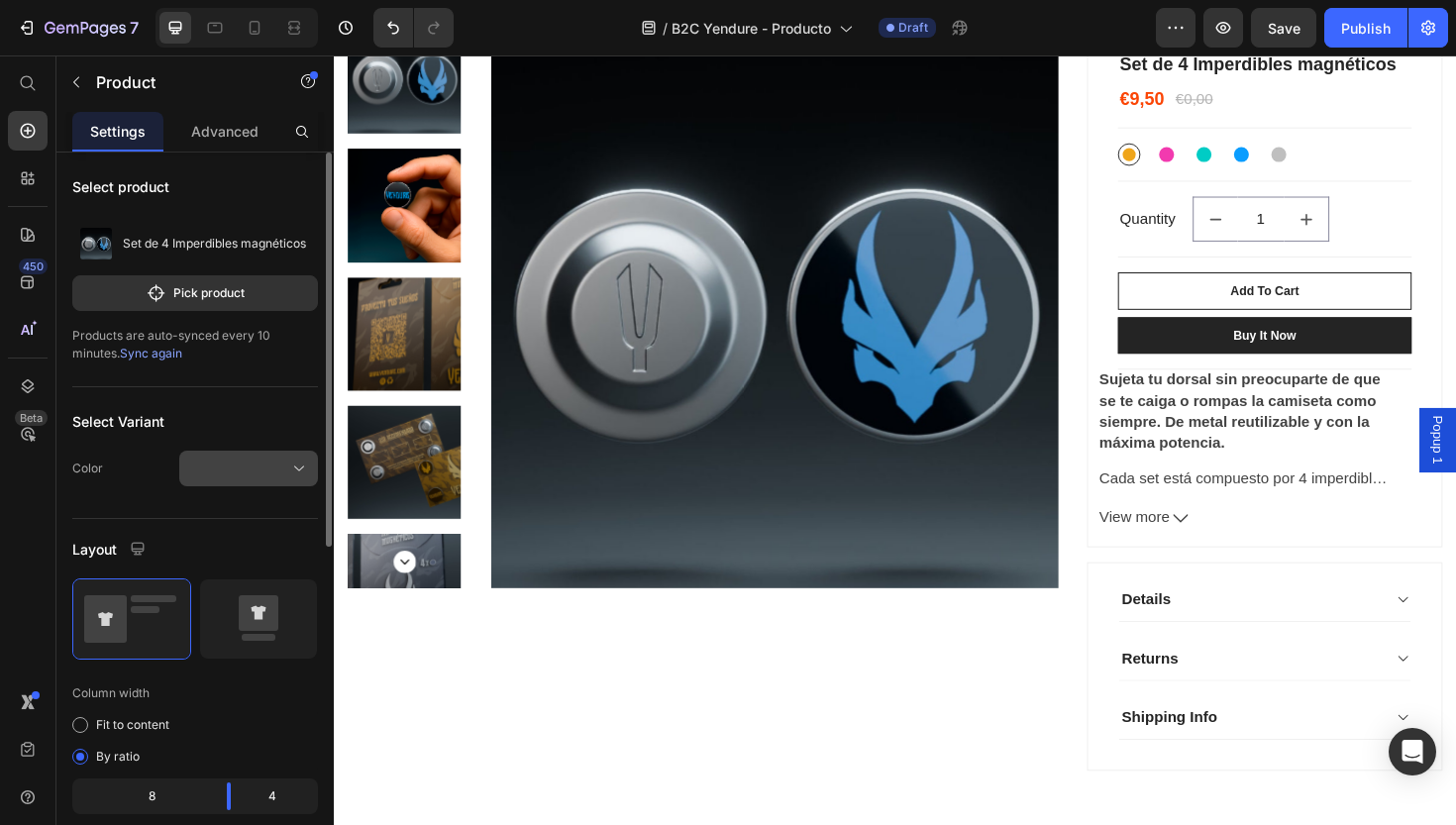 click at bounding box center [249, 468] 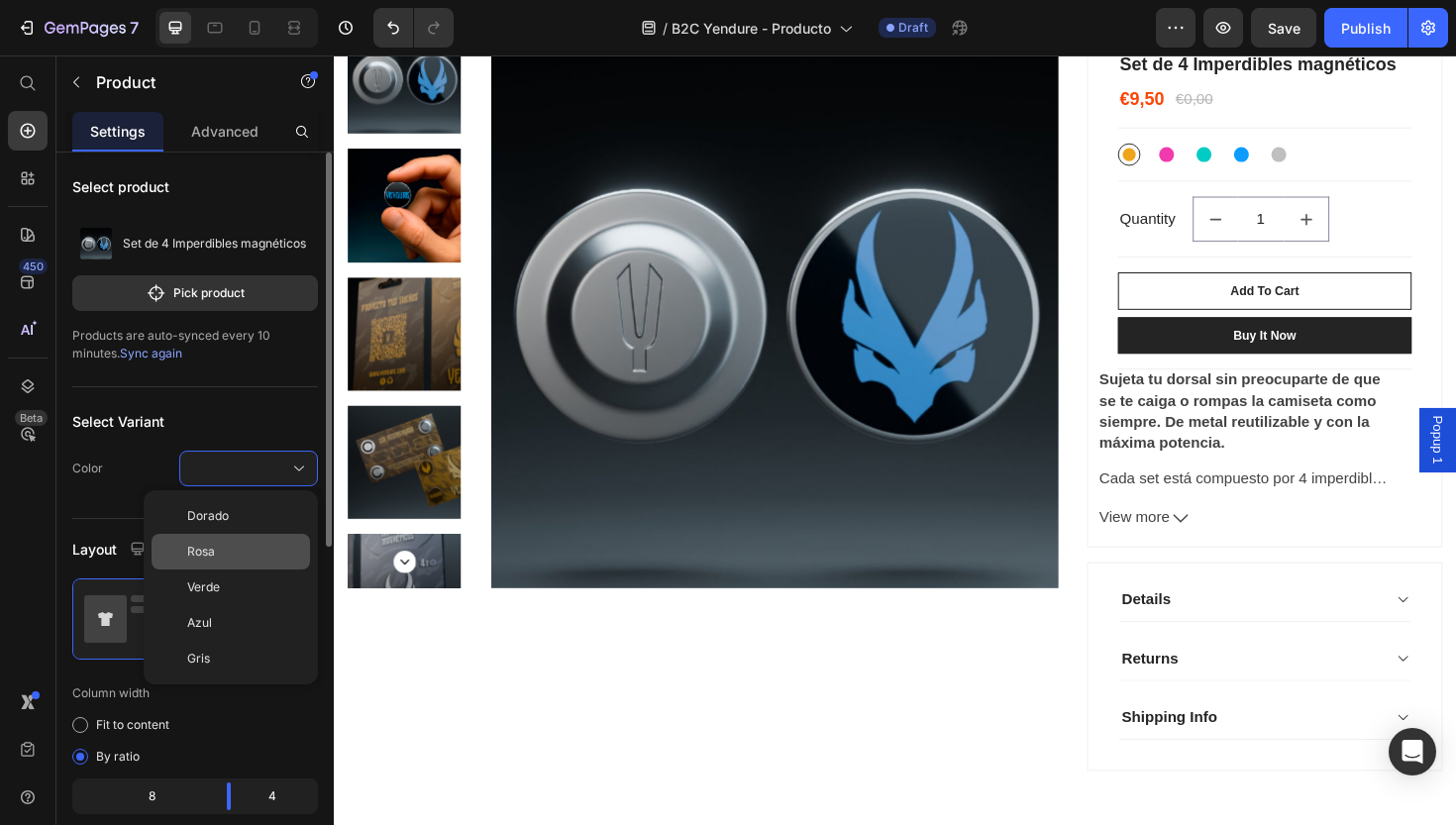 click on "Rosa" at bounding box center (245, 552) 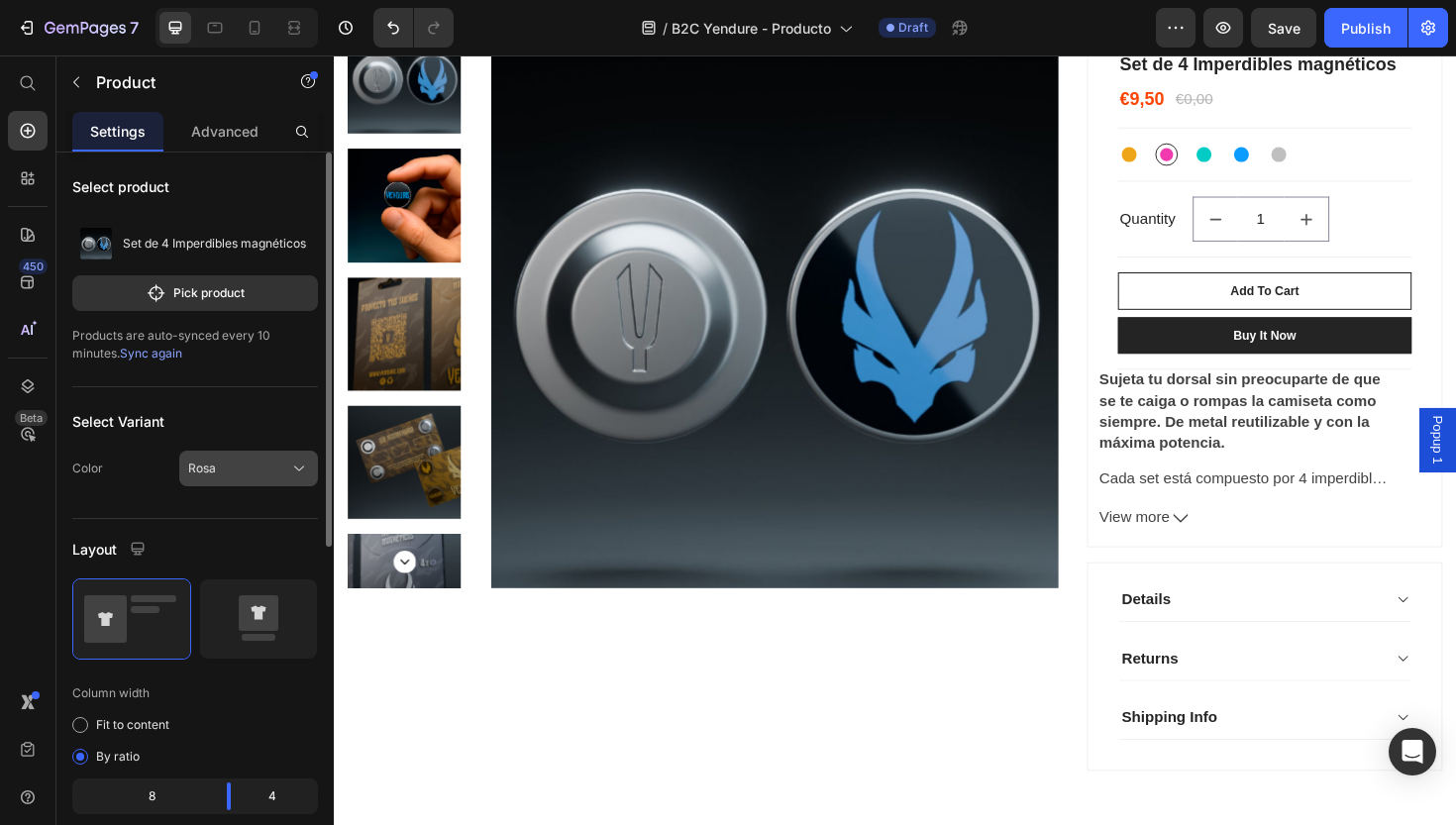 click on "Rosa" at bounding box center [249, 468] 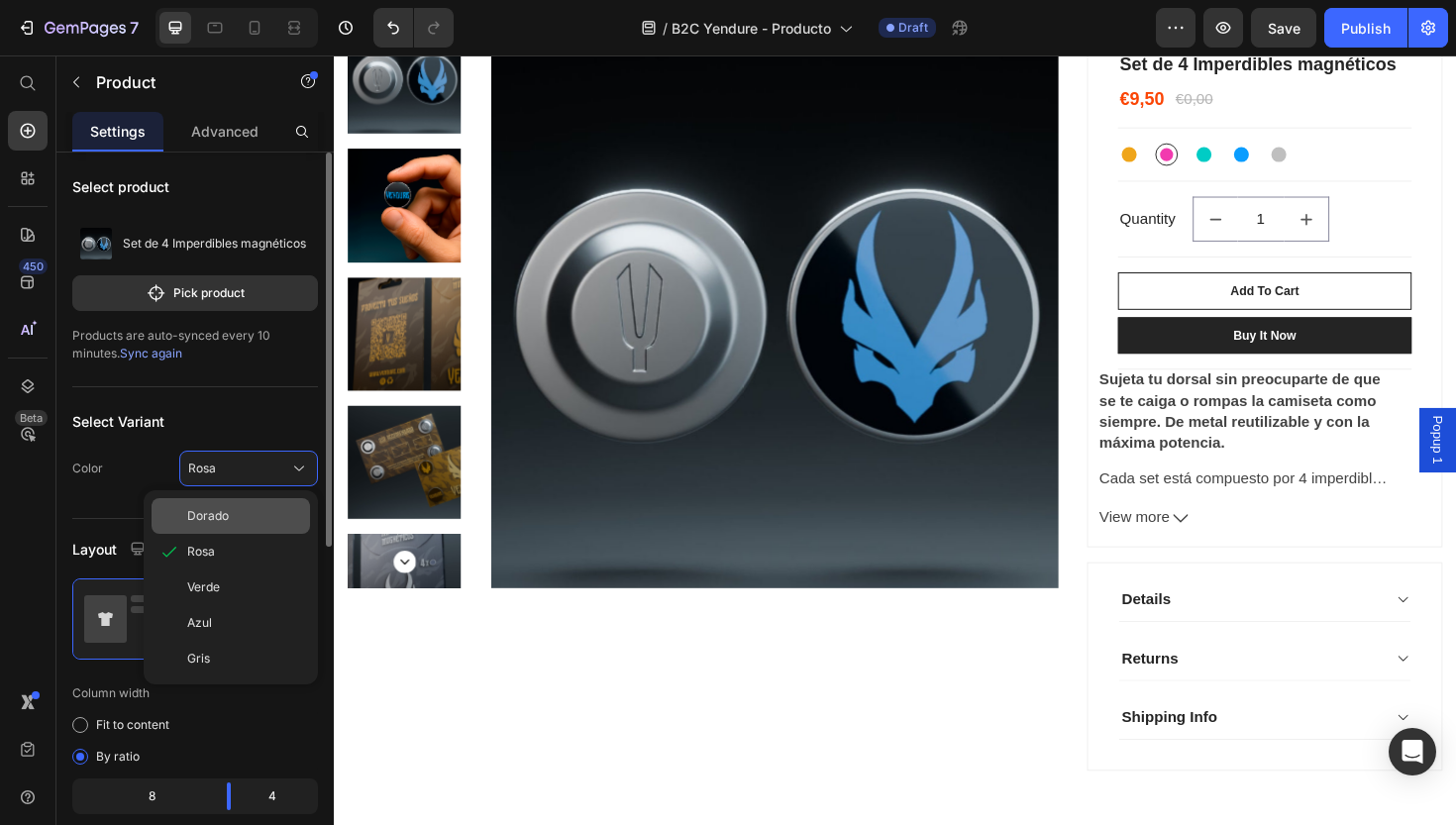 click on "Dorado" at bounding box center [245, 516] 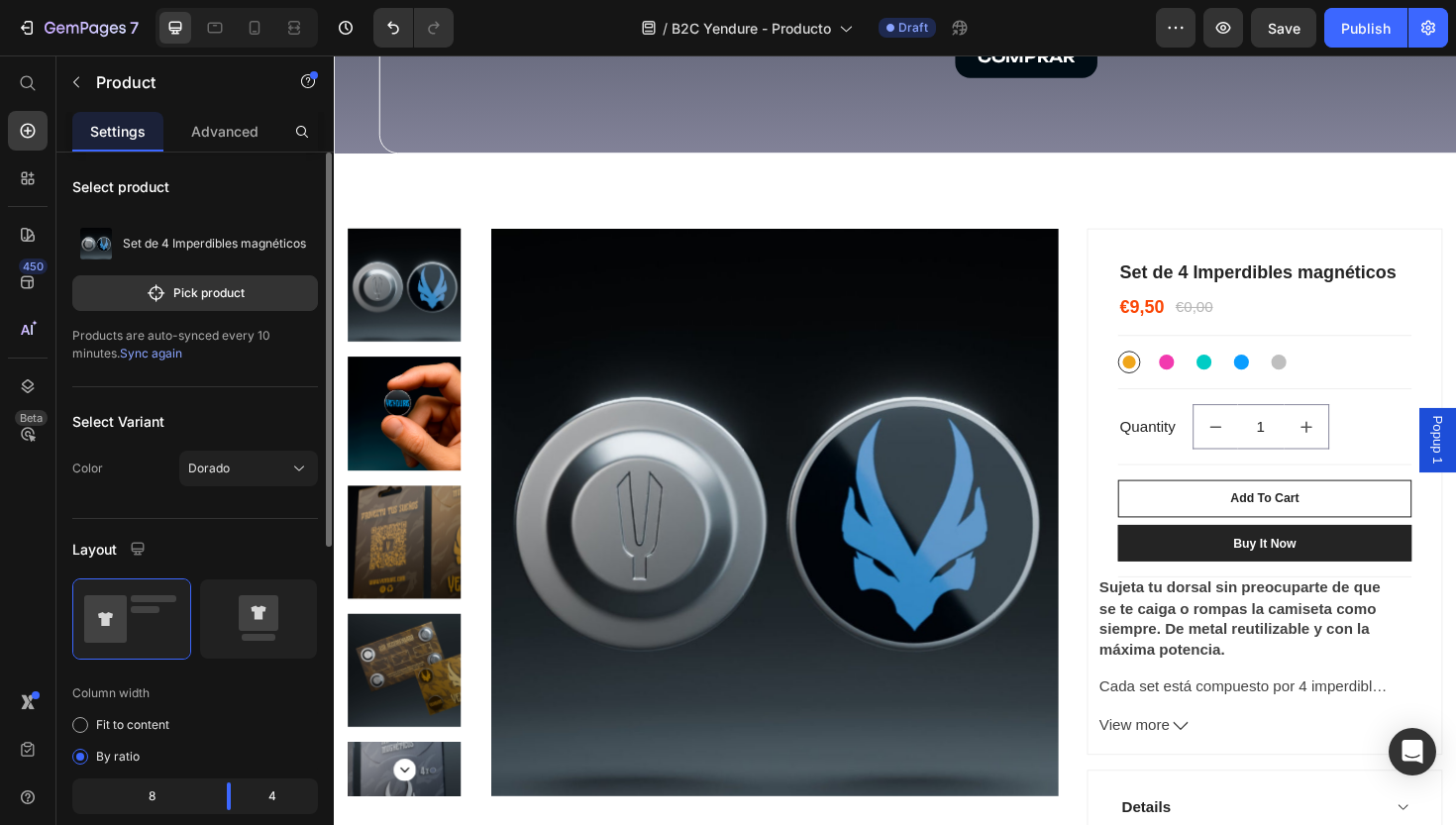 scroll, scrollTop: 1257, scrollLeft: 0, axis: vertical 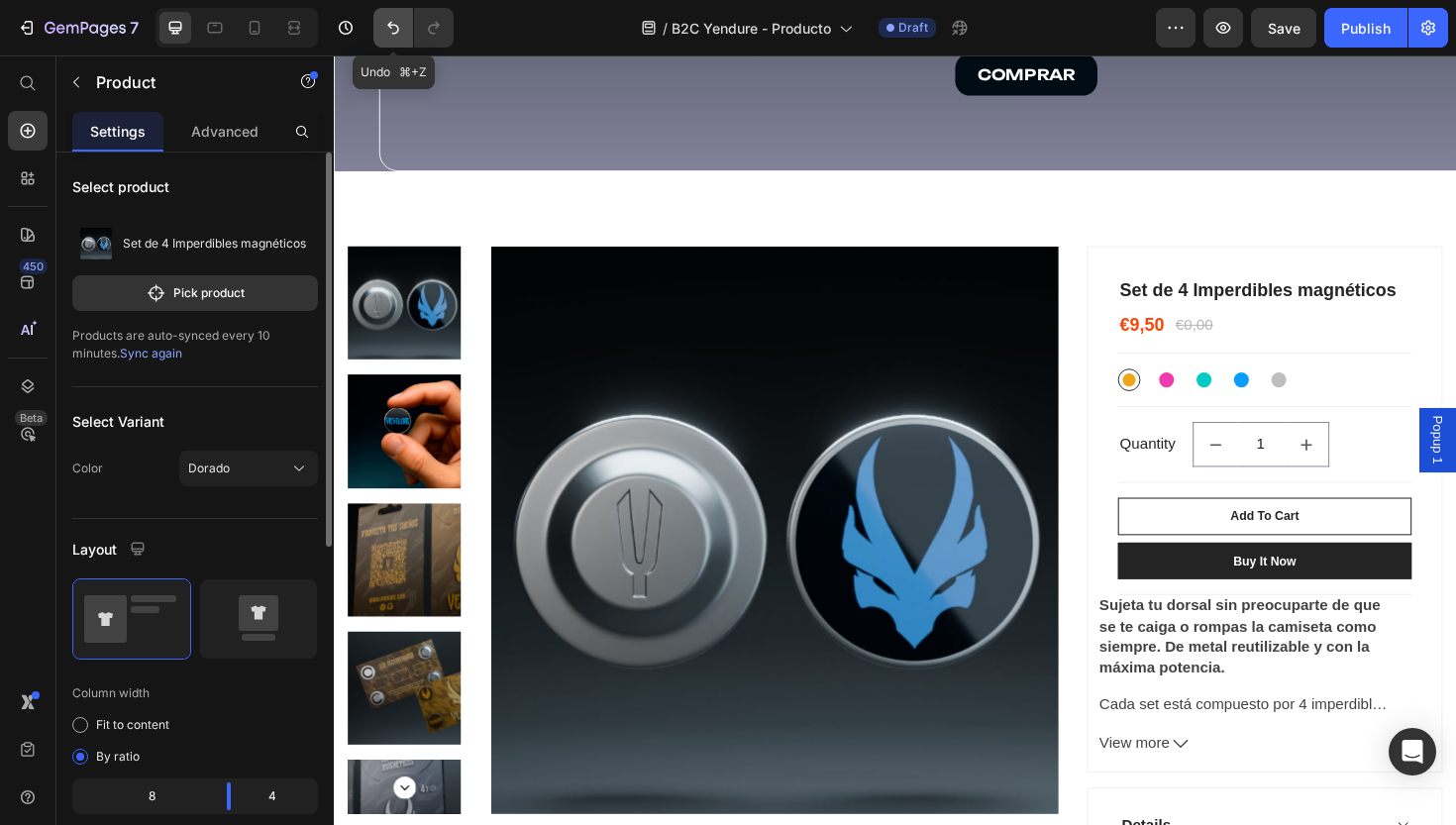click 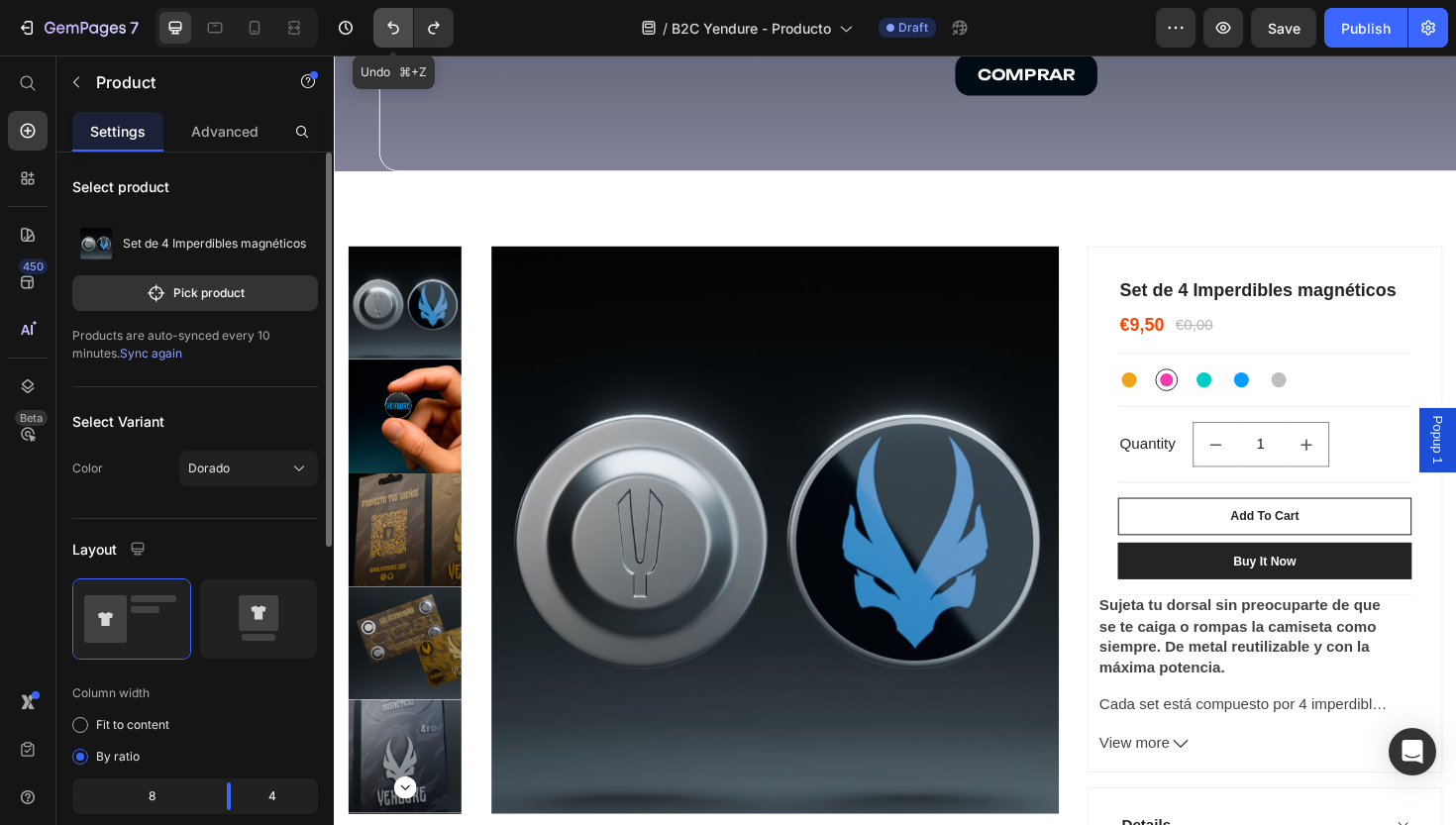 click 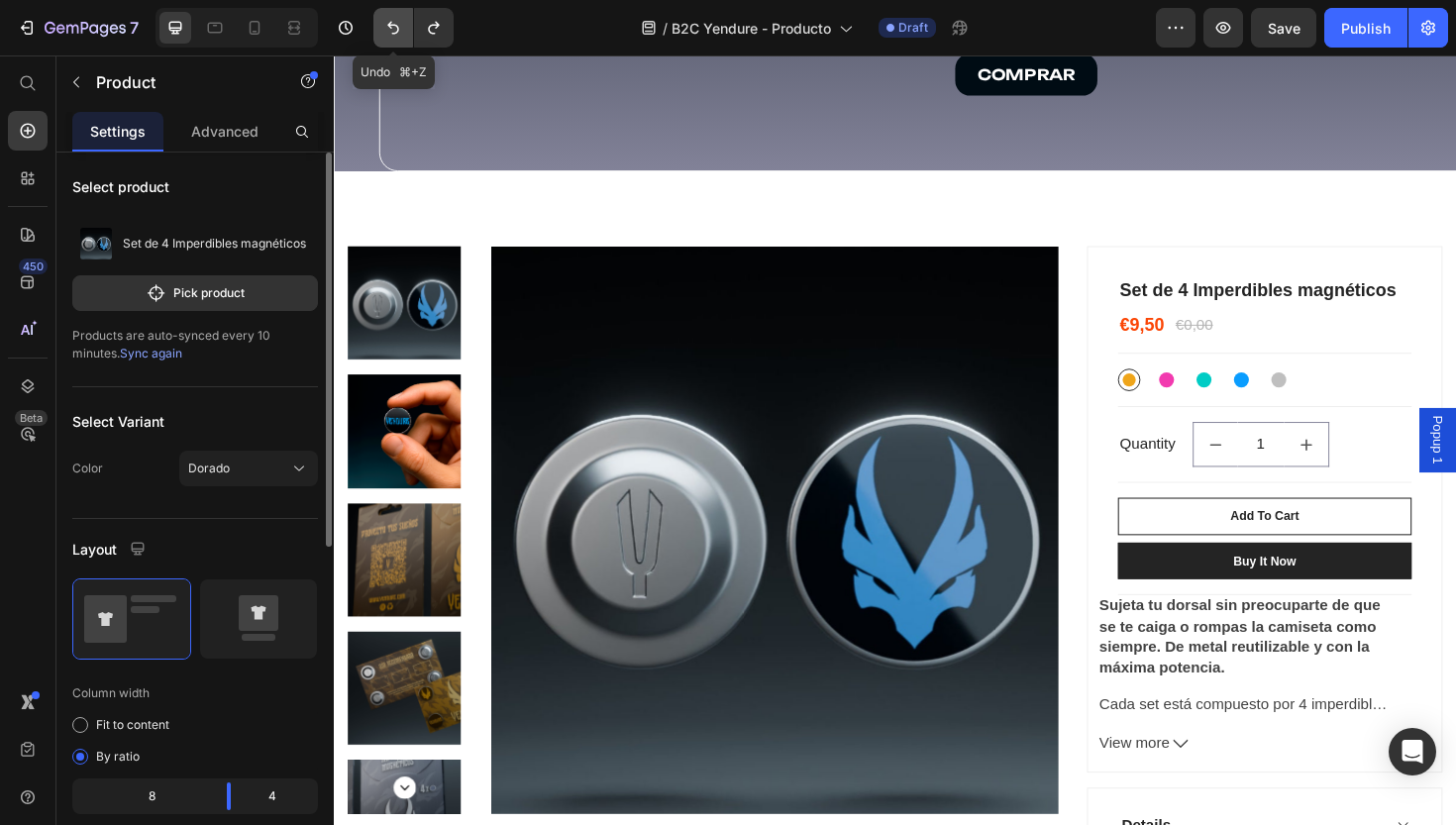 click 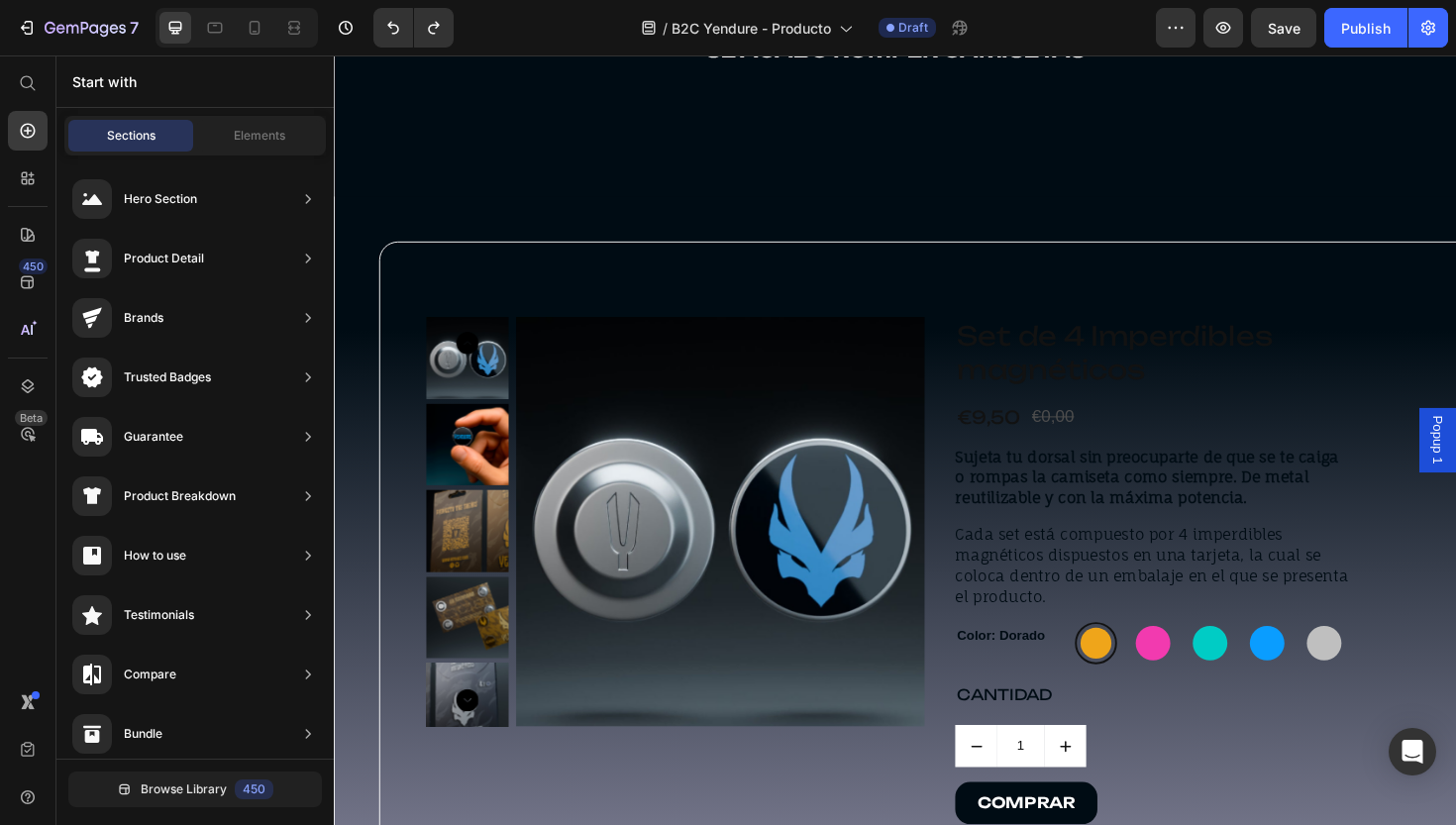 scroll, scrollTop: 467, scrollLeft: 0, axis: vertical 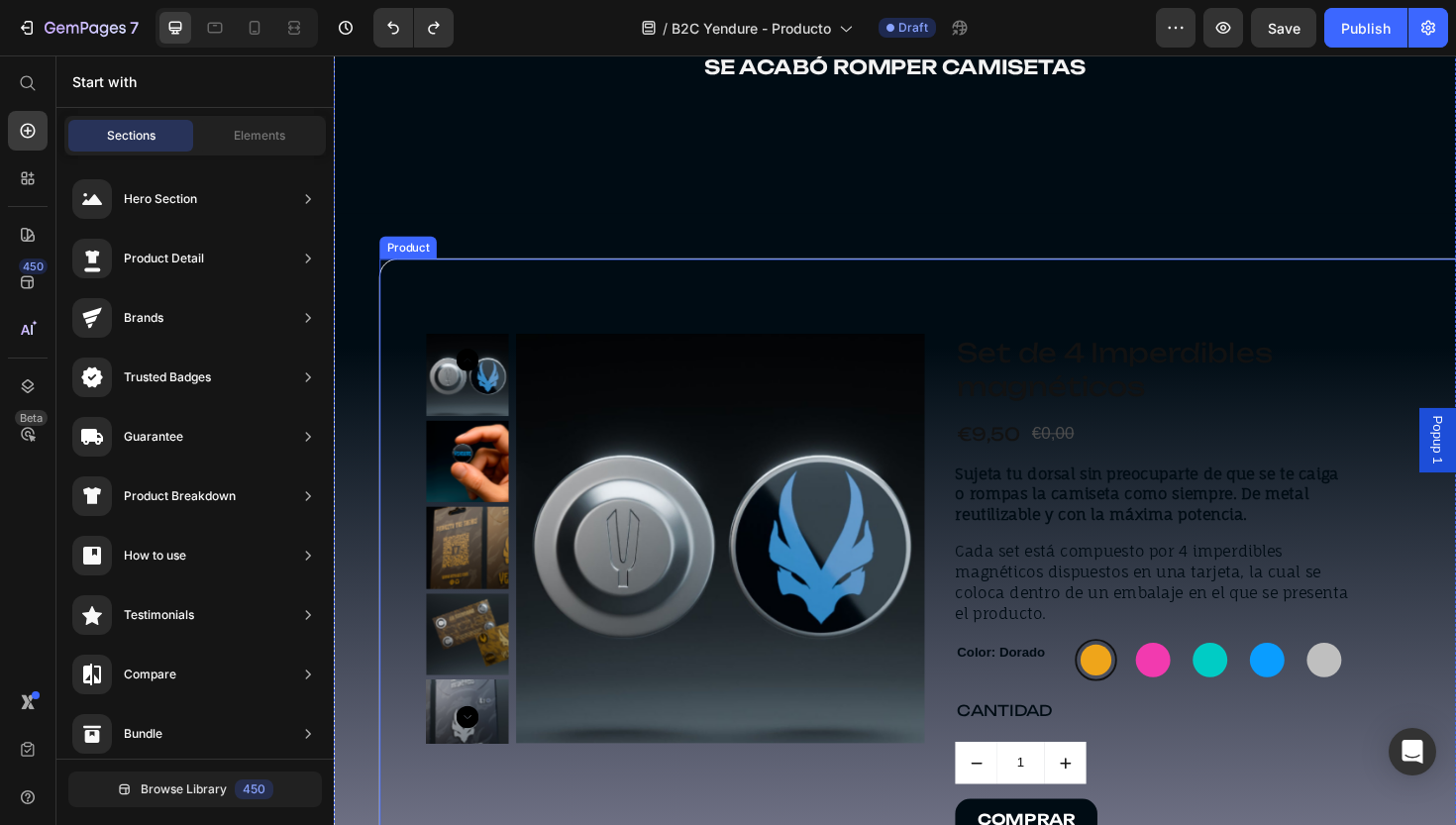 click on "Image NOSOTROS Text Block CONTACTO Text Block
Icon Row IMPERDIBLES MAGNÉTICOS se acabó romper camisetas Text Block Hero Banner
Product Images Set de 4 Imperdibles magnéticos Product Title €9,50 Product Price €0,00 Product Price Row Sujeta tu dorsal sin preocuparte de que se te caiga o rompas la camiseta como siempre. De metal reutilizable y con la máxima potencia.
Cada set está compuesto por 4 imperdibles magnéticos dispuestos en una tarjeta, la cual se coloca dentro de un embalaje en el que se presenta el producto. Product Description Color: Dorado Dorado Dorado Rosa Rosa Verde Verde Azul Azul Gris Gris Product Variants & Swatches CANTIDAD Text Block 1 Product Quantity COMPRAR Button Row Product" at bounding box center [928, 298] 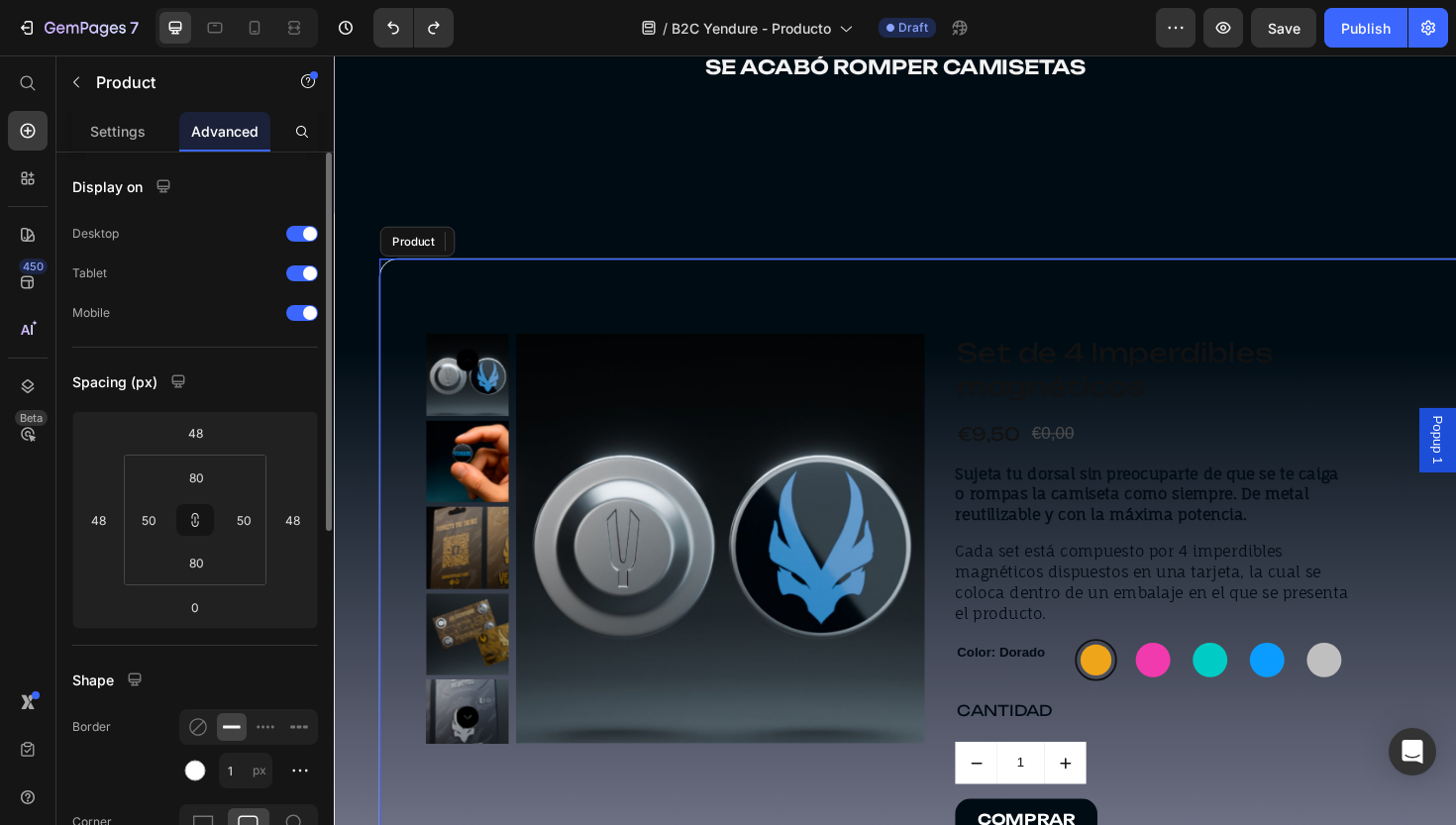 click on "Product Images Set de 4 Imperdibles magnéticos Product Title €9,50 Product Price €0,00 Product Price Row Sujeta tu dorsal sin preocuparte de que se te caiga o rompas la camiseta como siempre. De metal reutilizable y con la máxima potencia.
Cada set está compuesto por 4 imperdibles magnéticos dispuestos en una tarjeta, la cual se coloca dentro de un embalaje en el que se presenta el producto. Product Description Color: Dorado Dorado Dorado Rosa Rosa Verde Verde Azul Azul Gris Gris Product Variants & Swatches CANTIDAD Text Block 1 Product Quantity COMPRAR Button Row Product" at bounding box center (976, 619) 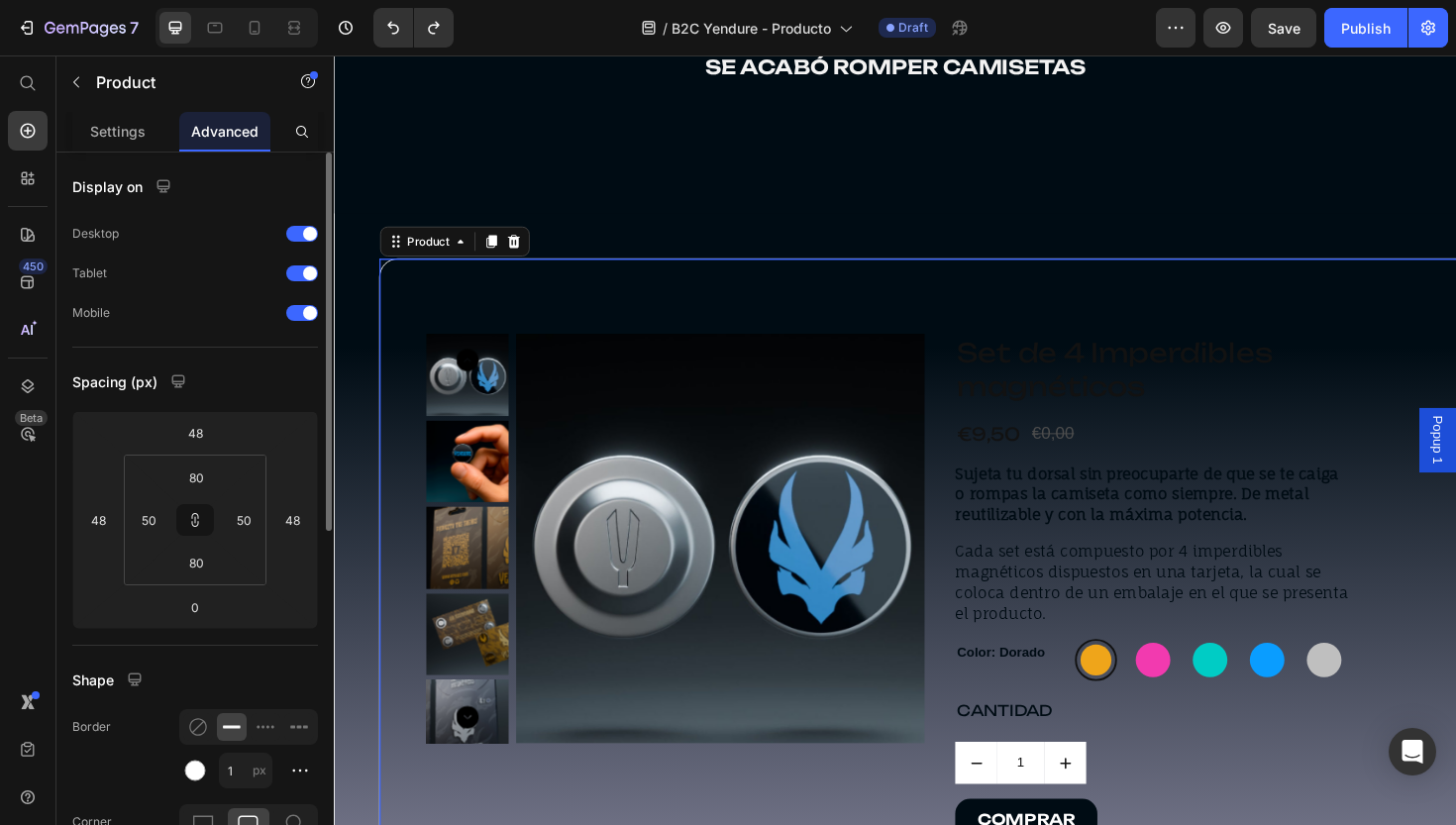 click on "Product Images Set de 4 Imperdibles magnéticos Product Title €9,50 Product Price €0,00 Product Price Row Sujeta tu dorsal sin preocuparte de que se te caiga o rompas la camiseta como siempre. De metal reutilizable y con la máxima potencia.
Cada set está compuesto por 4 imperdibles magnéticos dispuestos en una tarjeta, la cual se coloca dentro de un embalaje en el que se presenta el producto. Product Description Color: Dorado Dorado Dorado Rosa Rosa Verde Verde Azul Azul Gris Gris Product Variants & Swatches CANTIDAD Text Block 1 Product Quantity COMPRAR Button Row Product   0" at bounding box center [976, 619] 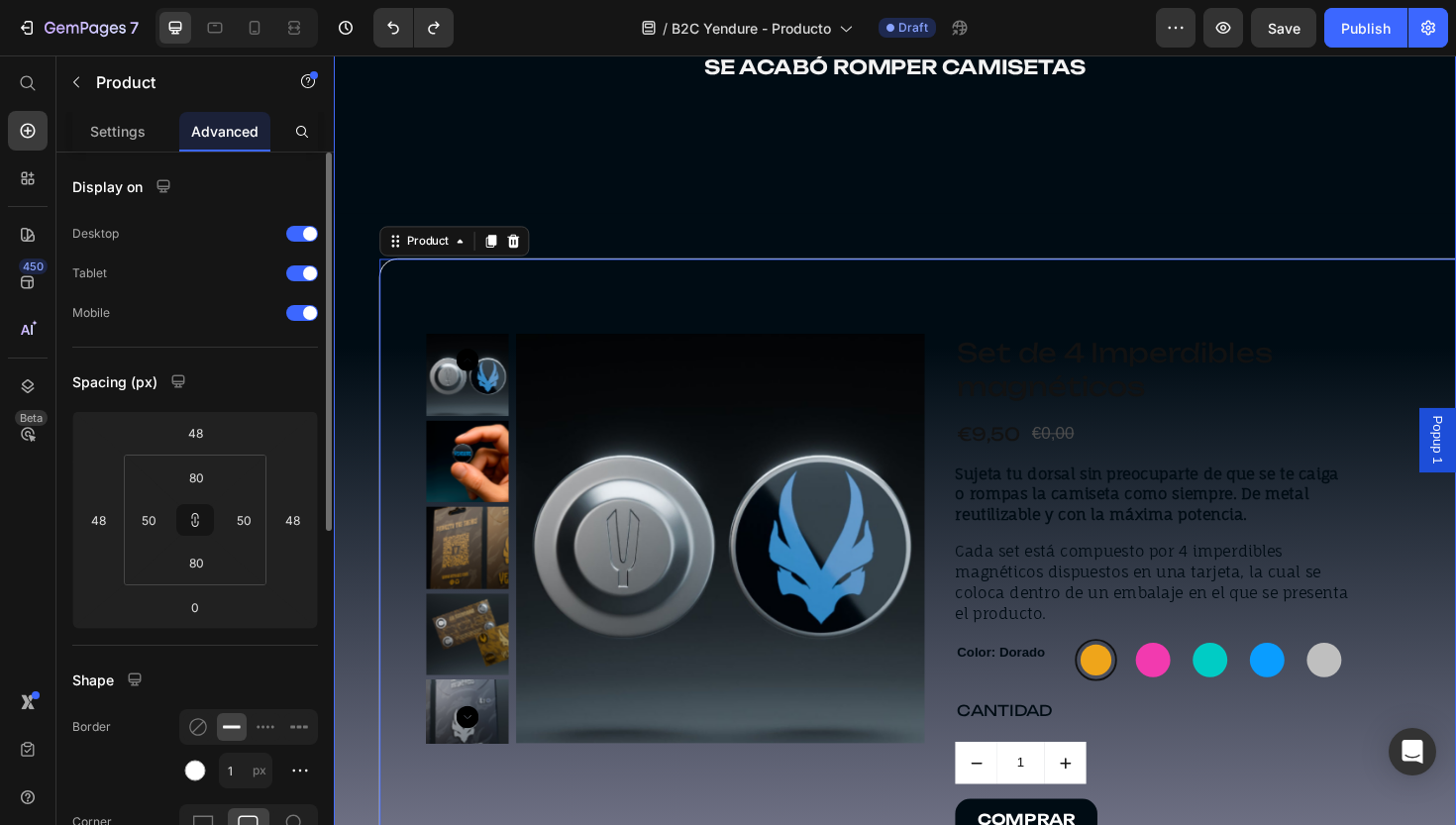 click on "Image NOSOTROS Text Block CONTACTO Text Block
Icon Row IMPERDIBLES MAGNÉTICOS se acabó romper camisetas Text Block Hero Banner
Product Images Set de 4 Imperdibles magnéticos Product Title €9,50 Product Price €0,00 Product Price Row Sujeta tu dorsal sin preocuparte de que se te caiga o rompas la camiseta como siempre. De metal reutilizable y con la máxima potencia.
Cada set está compuesto por 4 imperdibles magnéticos dispuestos en una tarjeta, la cual se coloca dentro de un embalaje en el que se presenta el producto. Product Description Color: Dorado Dorado Dorado Rosa Rosa Verde Verde Azul Azul Gris Gris Product Variants & Swatches CANTIDAD Text Block 1 Product Quantity COMPRAR Button Row Product   0" at bounding box center [928, 298] 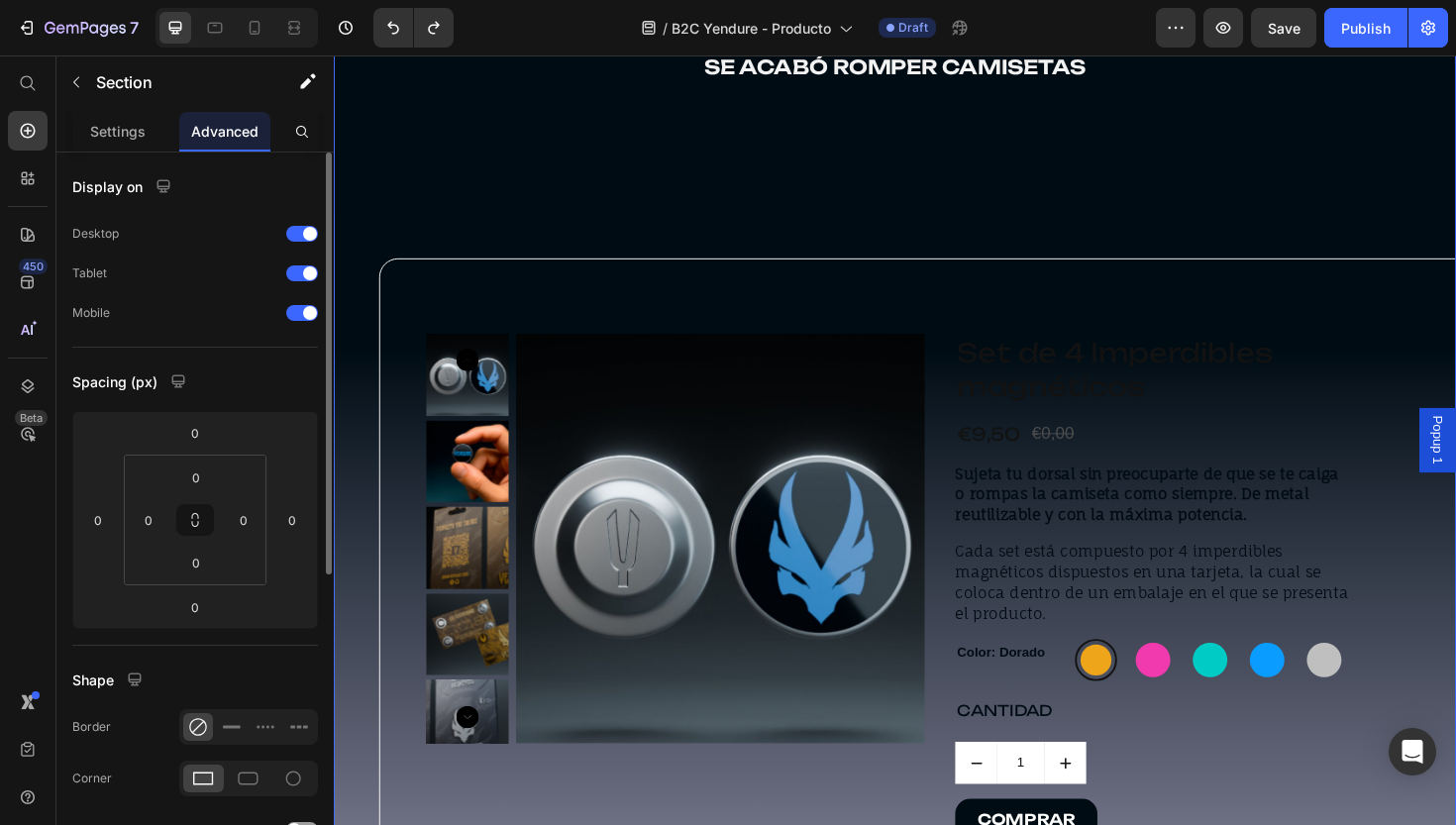 click on "Image NOSOTROS Text Block CONTACTO Text Block
Icon Row IMPERDIBLES MAGNÉTICOS se acabó romper camisetas Text Block Hero Banner
Product Images Set de 4 Imperdibles magnéticos Product Title €9,50 Product Price €0,00 Product Price Row Sujeta tu dorsal sin preocuparte de que se te caiga o rompas la camiseta como siempre. De metal reutilizable y con la máxima potencia.
Cada set está compuesto por 4 imperdibles magnéticos dispuestos en una tarjeta, la cual se coloca dentro de un embalaje en el que se presenta el producto. Product Description Color: Dorado Dorado Dorado Rosa Rosa Verde Verde Azul Azul Gris Gris Product Variants & Swatches CANTIDAD Text Block 1 Product Quantity COMPRAR Button Row Product" at bounding box center [928, 298] 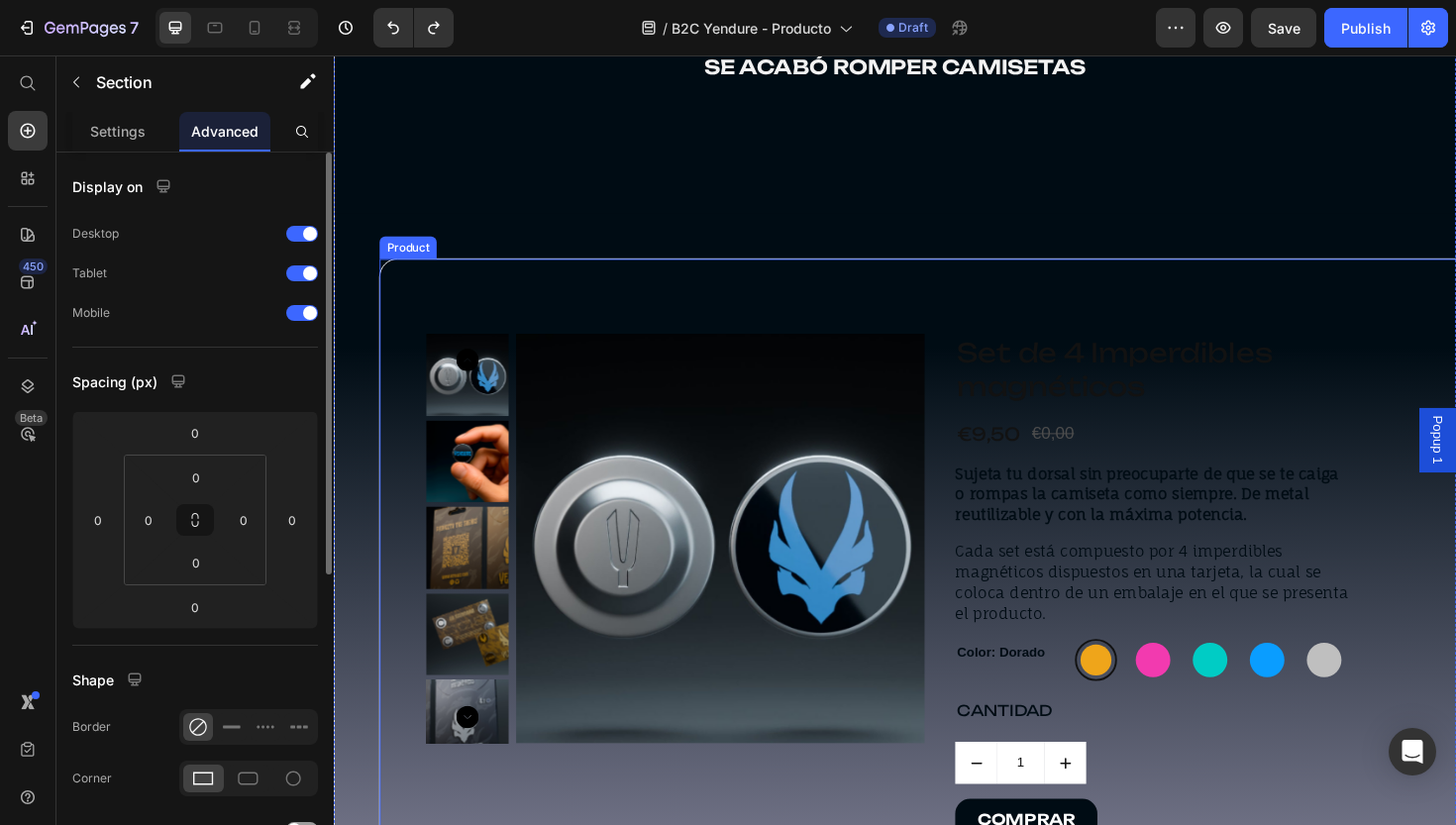 click on "Product Images Set de 4 Imperdibles magnéticos Product Title €9,50 Product Price €0,00 Product Price Row Sujeta tu dorsal sin preocuparte de que se te caiga o rompas la camiseta como siempre. De metal reutilizable y con la máxima potencia.
Cada set está compuesto por 4 imperdibles magnéticos dispuestos en una tarjeta, la cual se coloca dentro de un embalaje en el que se presenta el producto. Product Description Color: Dorado Dorado Dorado Rosa Rosa Verde Verde Azul Azul Gris Gris Product Variants & Swatches CANTIDAD Text Block 1 Product Quantity COMPRAR Button Row Product" at bounding box center [976, 619] 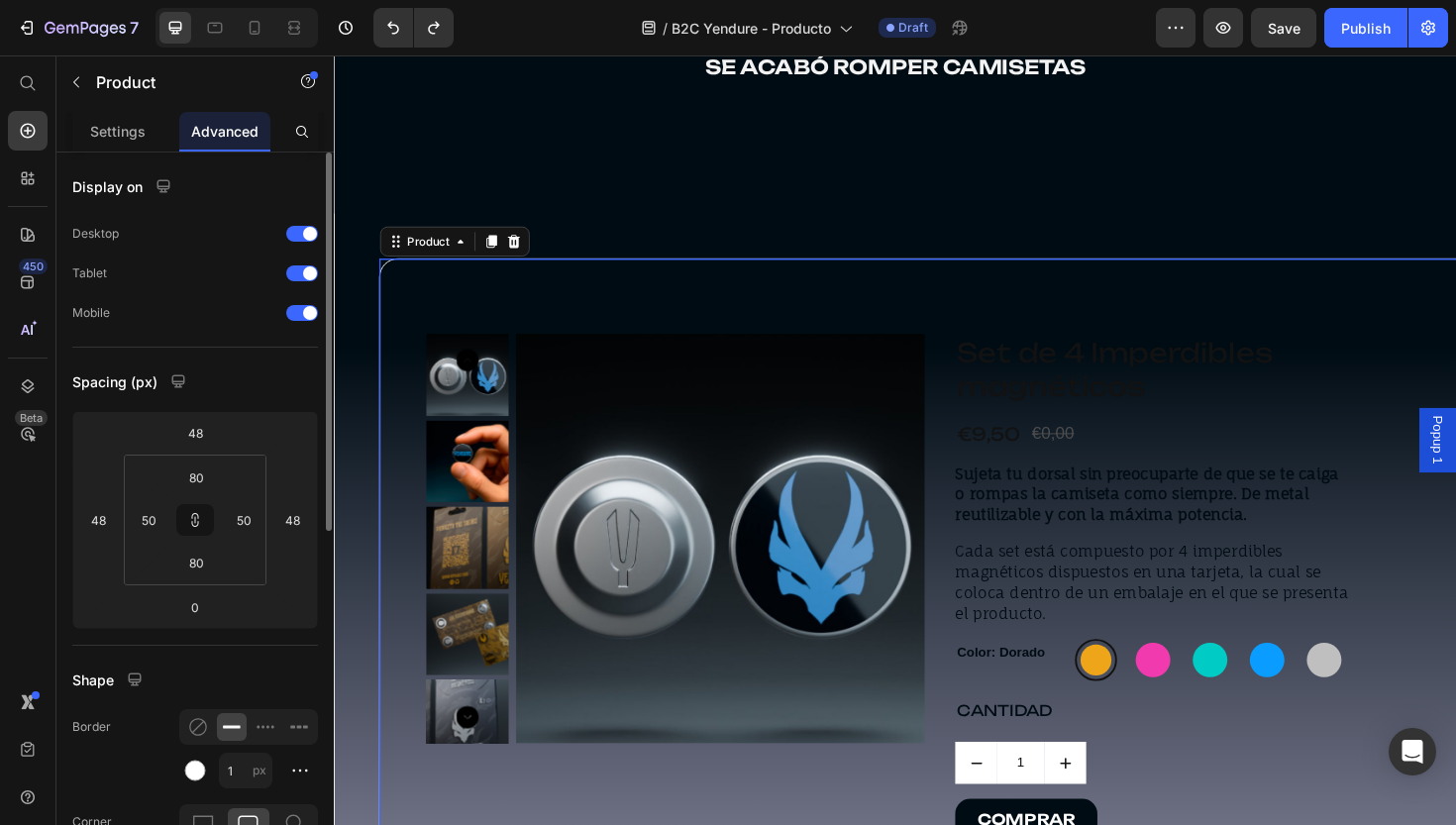 click on "Product Images Set de 4 Imperdibles magnéticos Product Title €9,50 Product Price €0,00 Product Price Row Sujeta tu dorsal sin preocuparte de que se te caiga o rompas la camiseta como siempre. De metal reutilizable y con la máxima potencia.
Cada set está compuesto por 4 imperdibles magnéticos dispuestos en una tarjeta, la cual se coloca dentro de un embalaje en el que se presenta el producto. Product Description Color: Dorado Dorado Dorado Rosa Rosa Verde Verde Azul Azul Gris Gris Product Variants & Swatches CANTIDAD Text Block 1 Product Quantity COMPRAR Button Row Product   0" at bounding box center (976, 619) 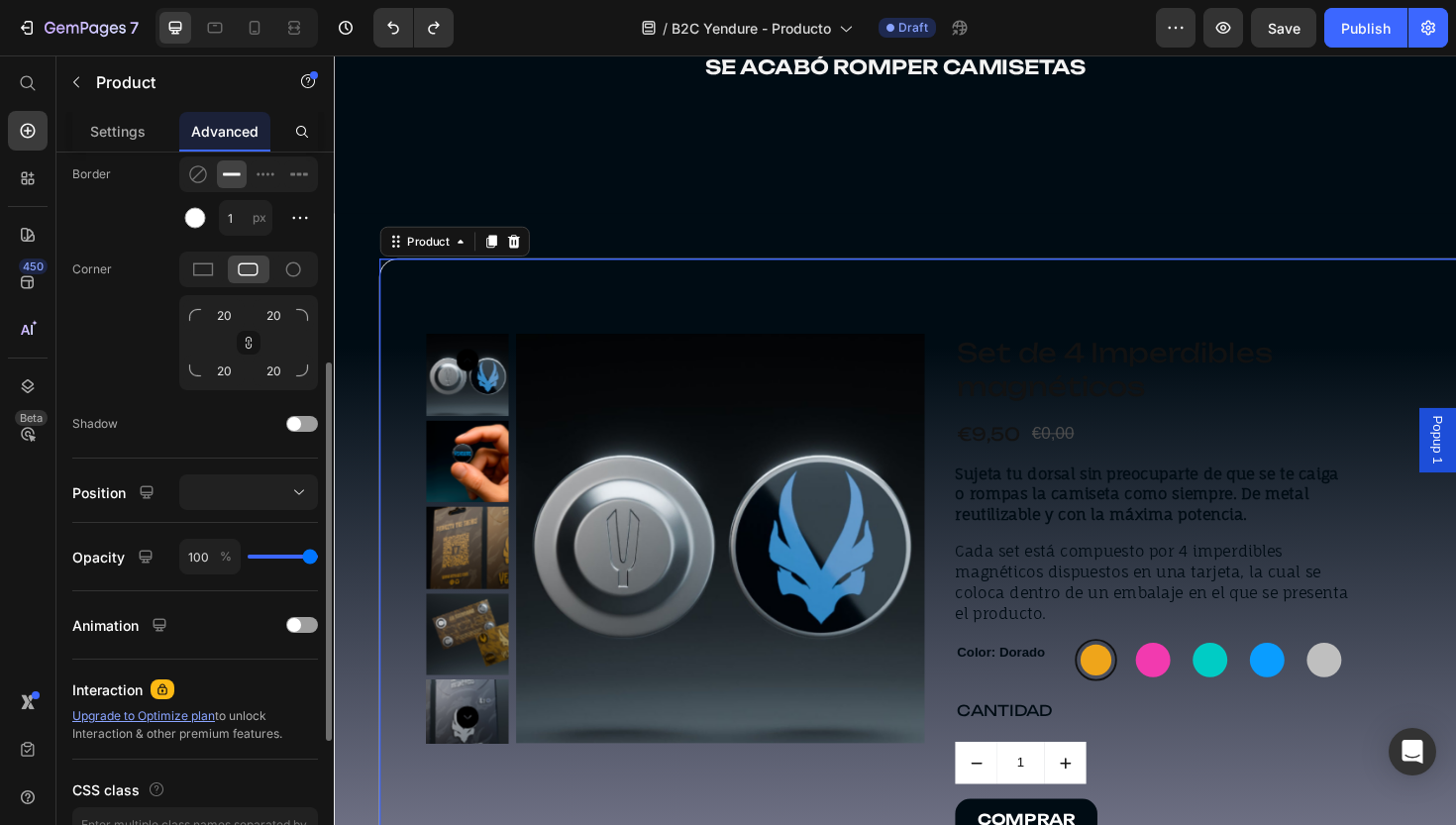 scroll, scrollTop: 674, scrollLeft: 0, axis: vertical 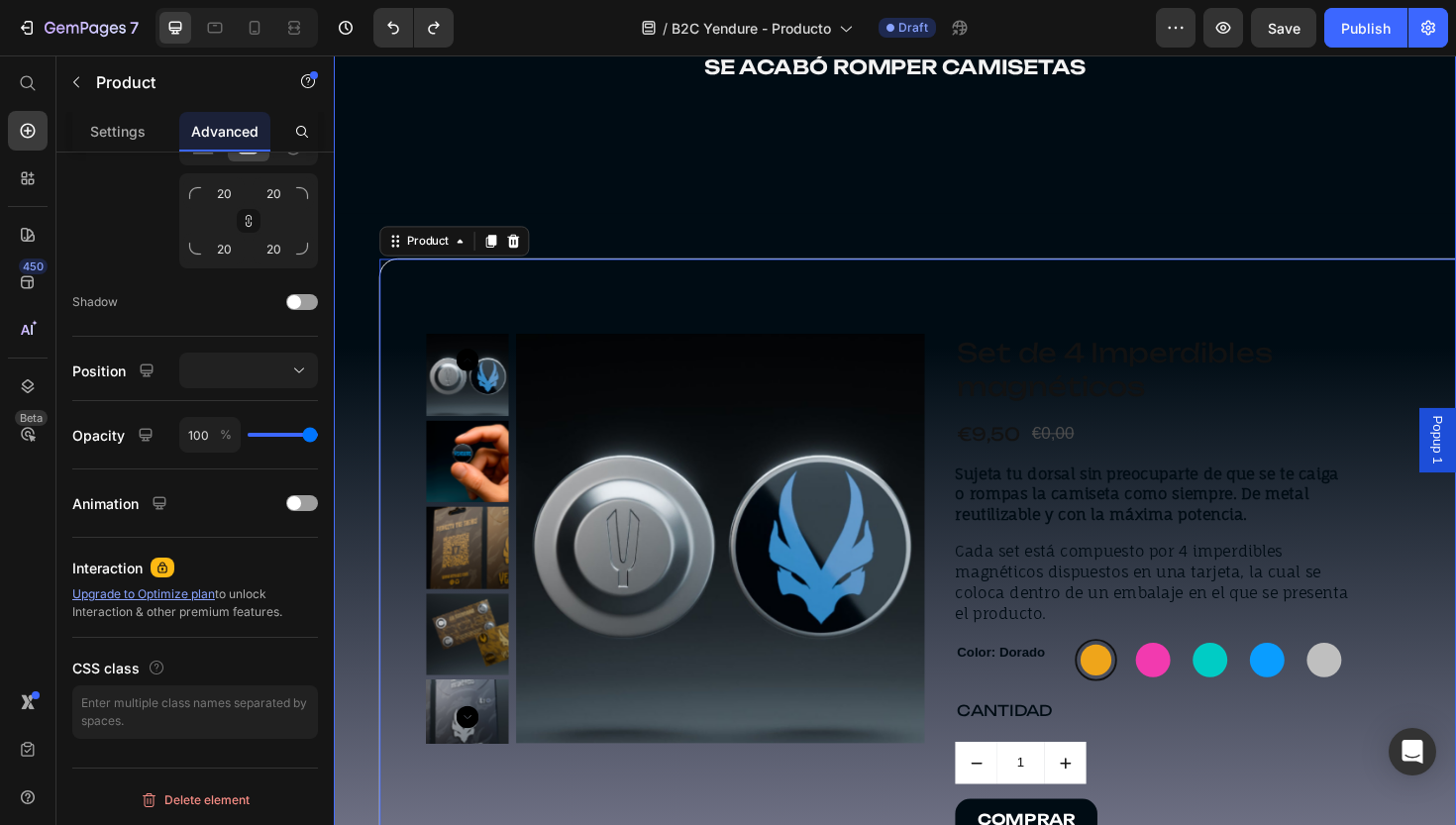click on "Image NOSOTROS Text Block CONTACTO Text Block
Icon Row IMPERDIBLES MAGNÉTICOS se acabó romper camisetas Text Block Hero Banner
Product Images Set de 4 Imperdibles magnéticos Product Title €9,50 Product Price €0,00 Product Price Row Sujeta tu dorsal sin preocuparte de que se te caiga o rompas la camiseta como siempre. De metal reutilizable y con la máxima potencia.
Cada set está compuesto por 4 imperdibles magnéticos dispuestos en una tarjeta, la cual se coloca dentro de un embalaje en el que se presenta el producto. Product Description Color: Dorado Dorado Dorado Rosa Rosa Verde Verde Azul Azul Gris Gris Product Variants & Swatches CANTIDAD Text Block 1 Product Quantity COMPRAR Button Row Product   0" at bounding box center (928, 298) 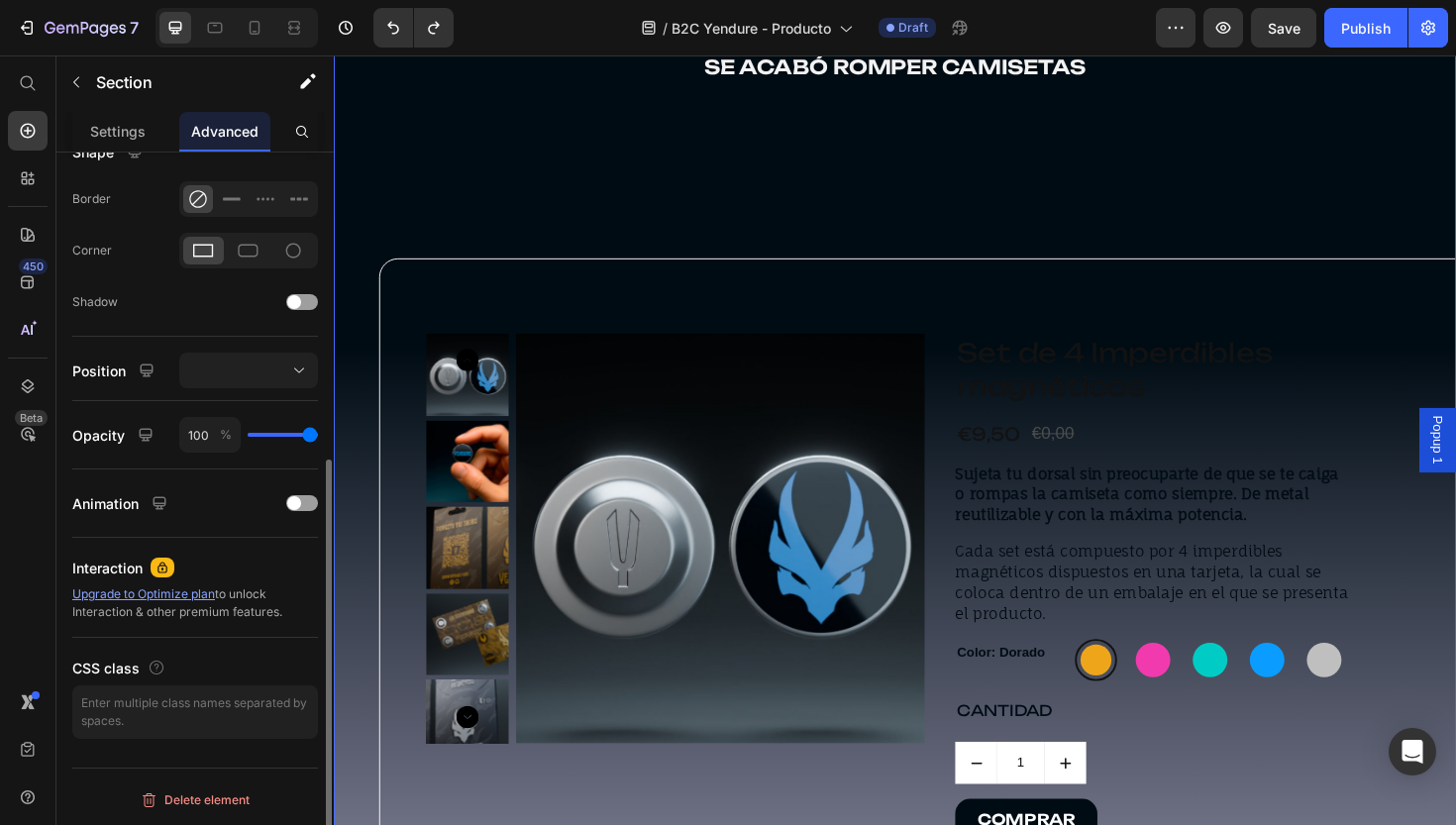 scroll, scrollTop: 0, scrollLeft: 0, axis: both 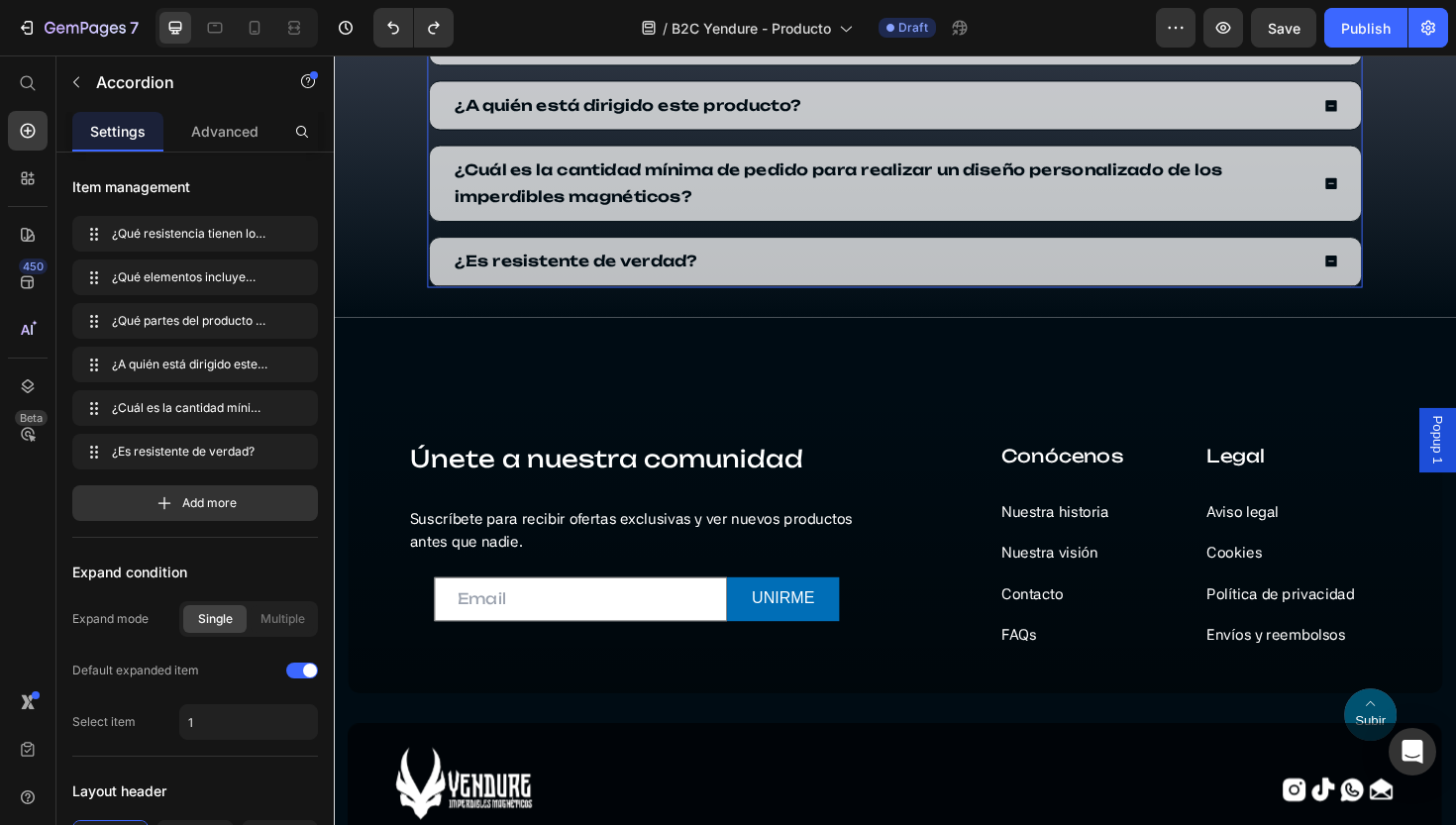 click on "¿Es resistente de verdad?" at bounding box center (589, 273) 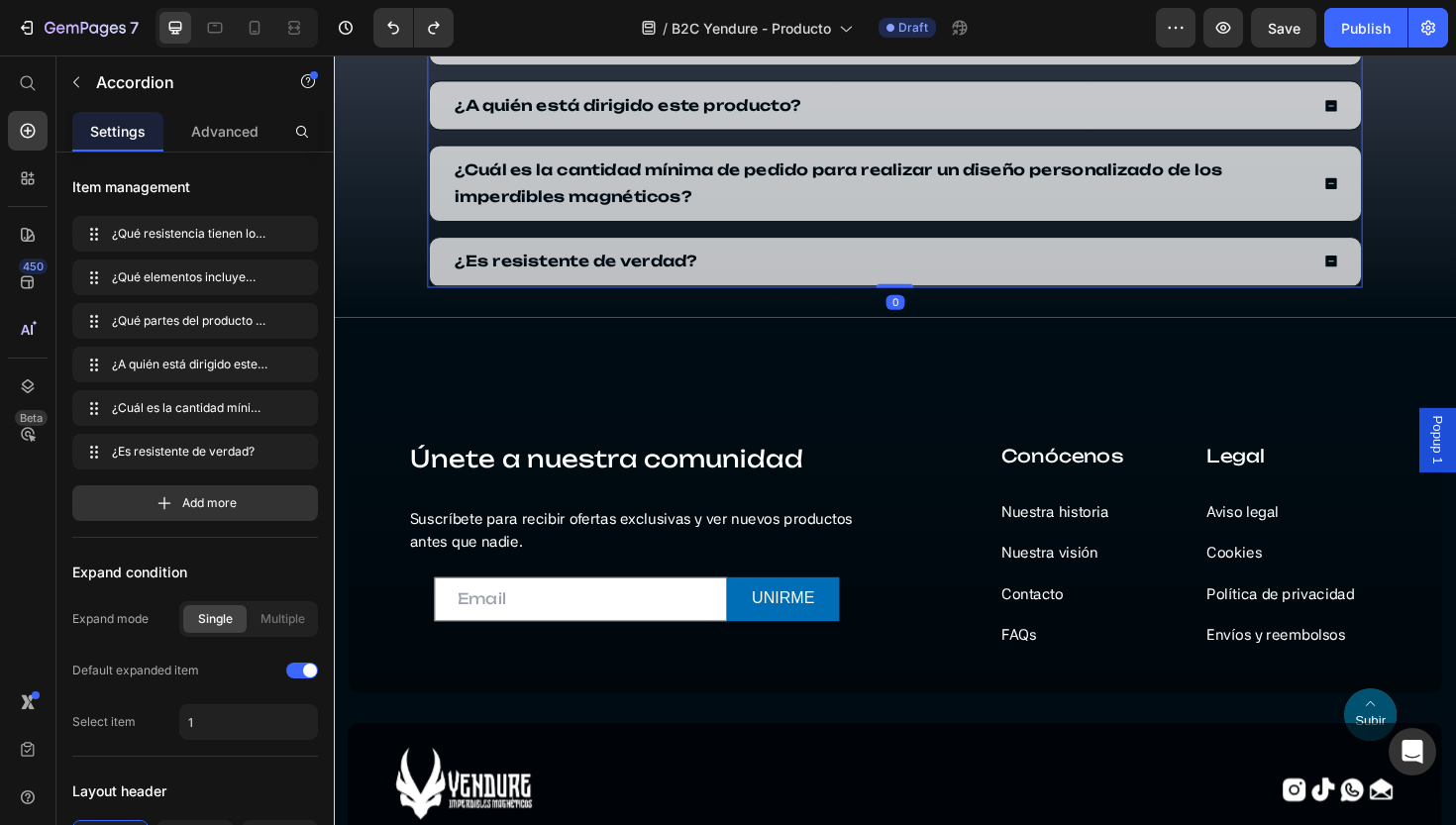 click 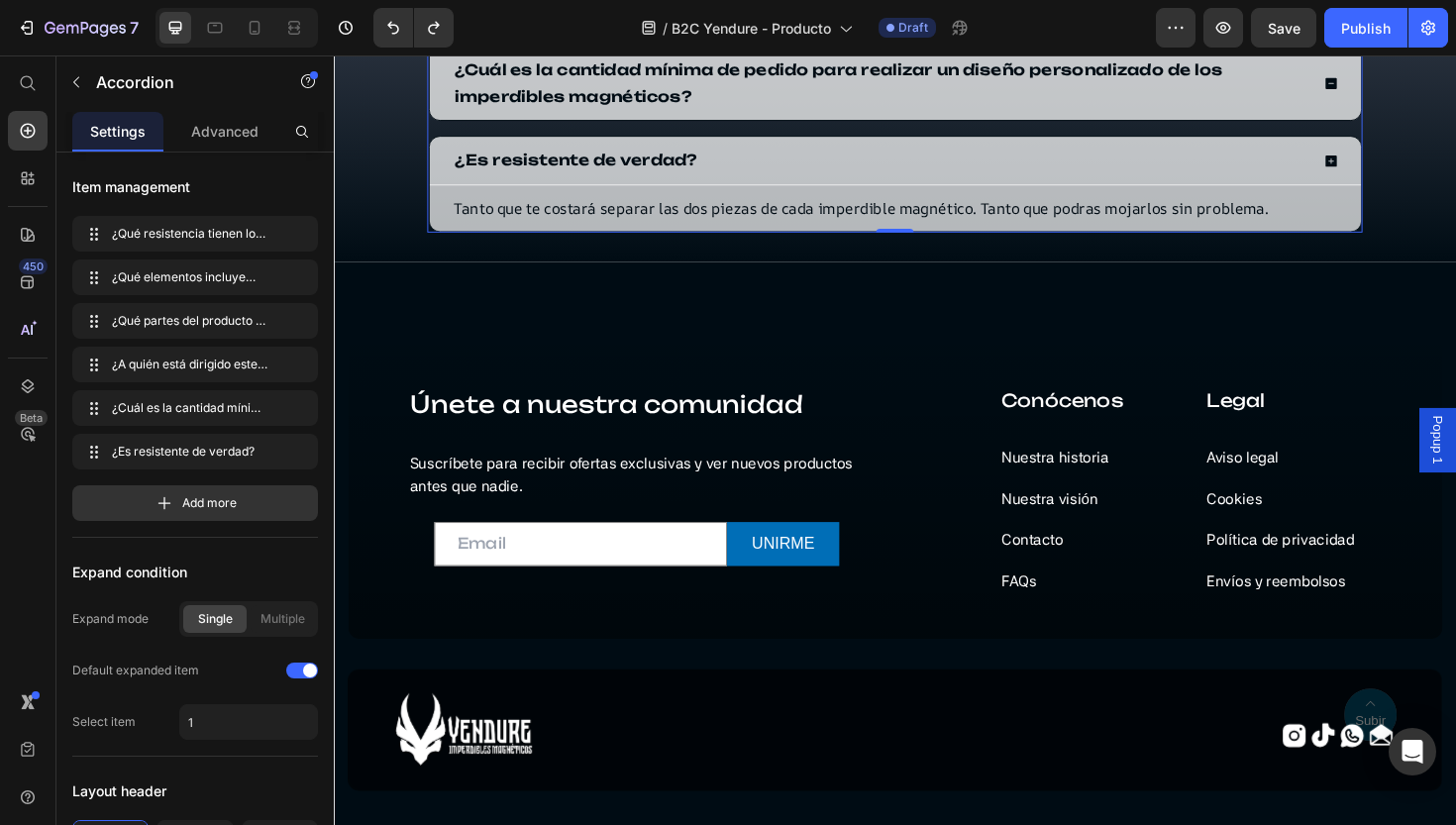 click 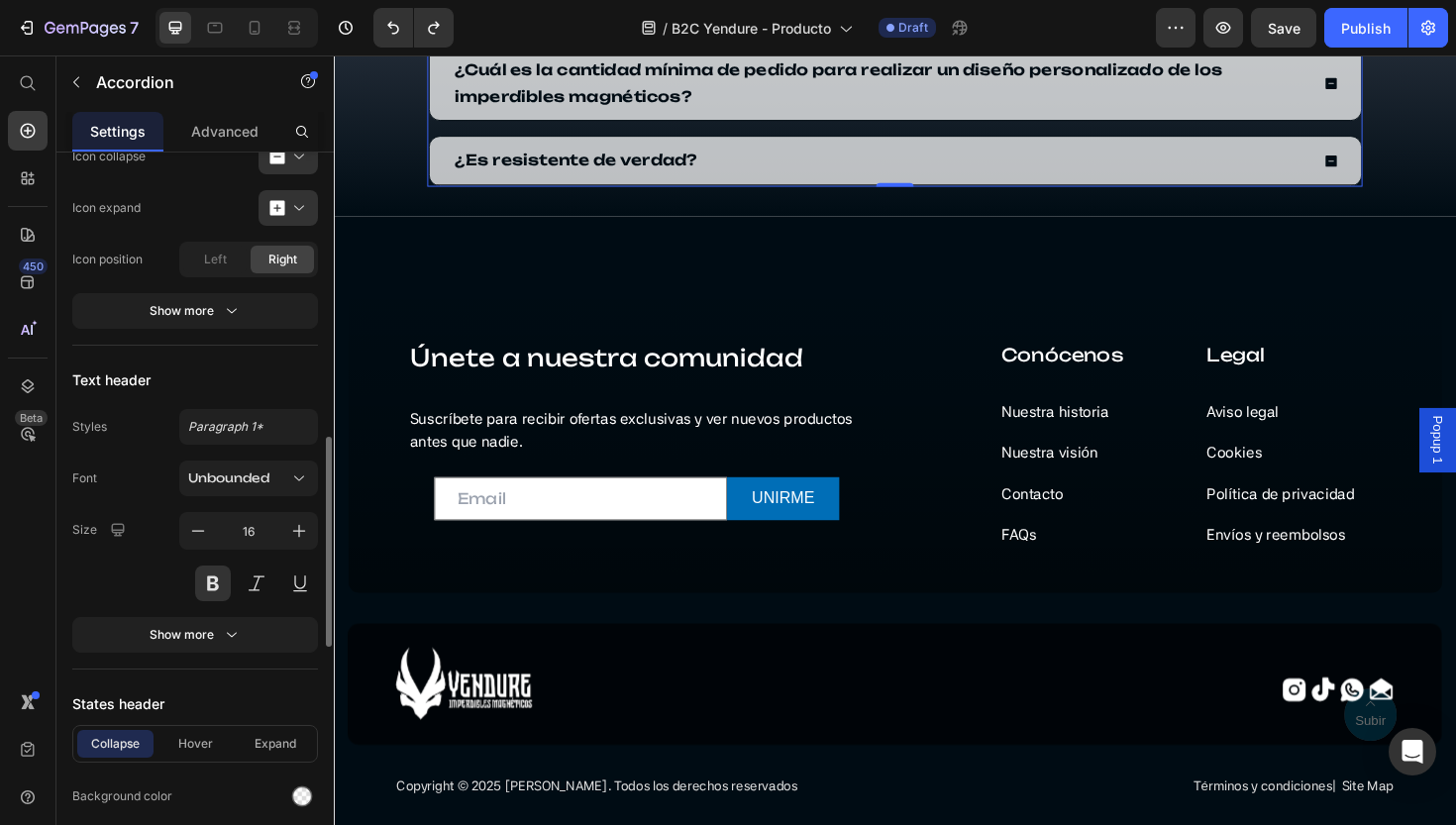 scroll, scrollTop: 892, scrollLeft: 0, axis: vertical 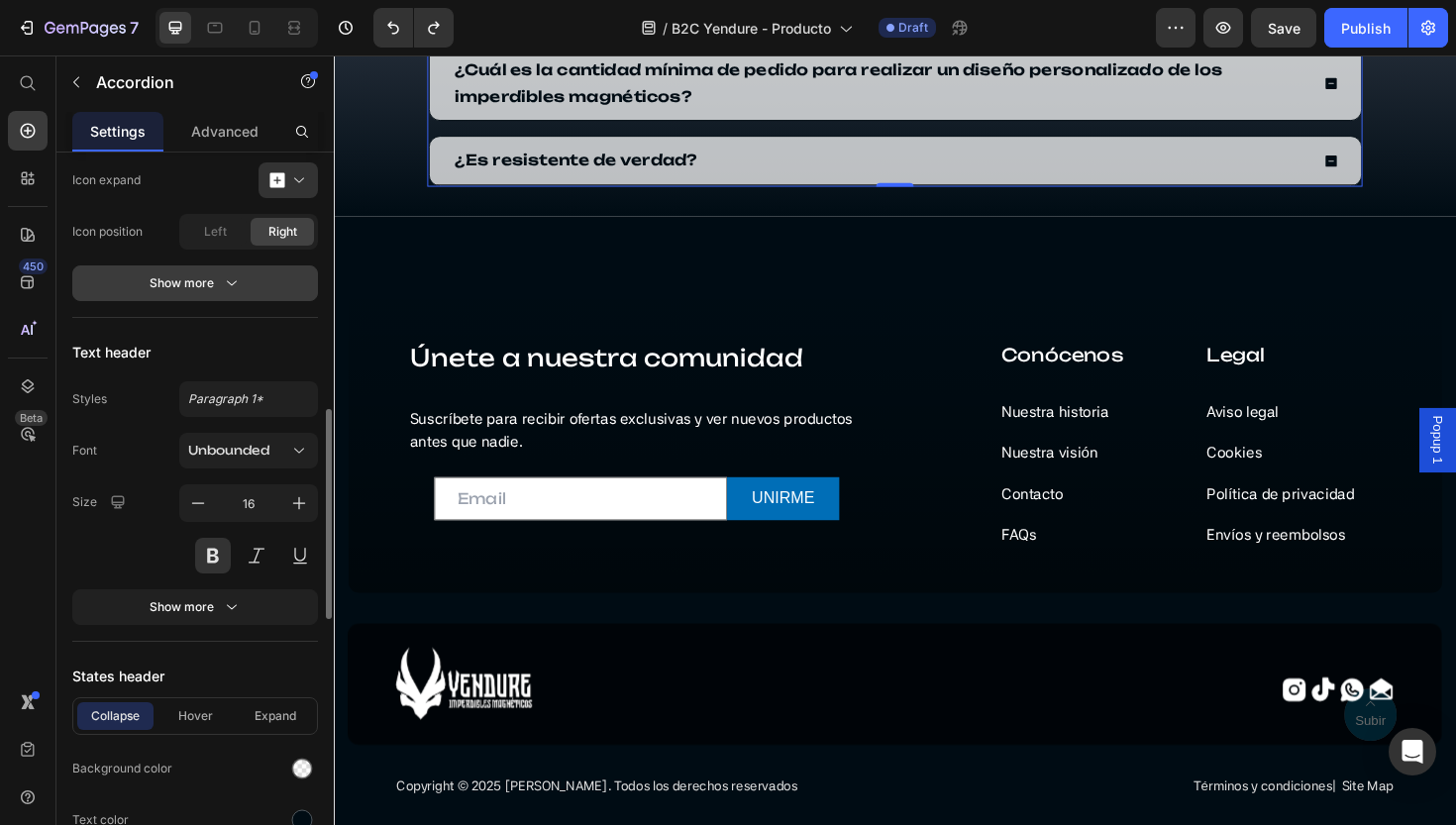 click on "Show more" at bounding box center [195, 283] 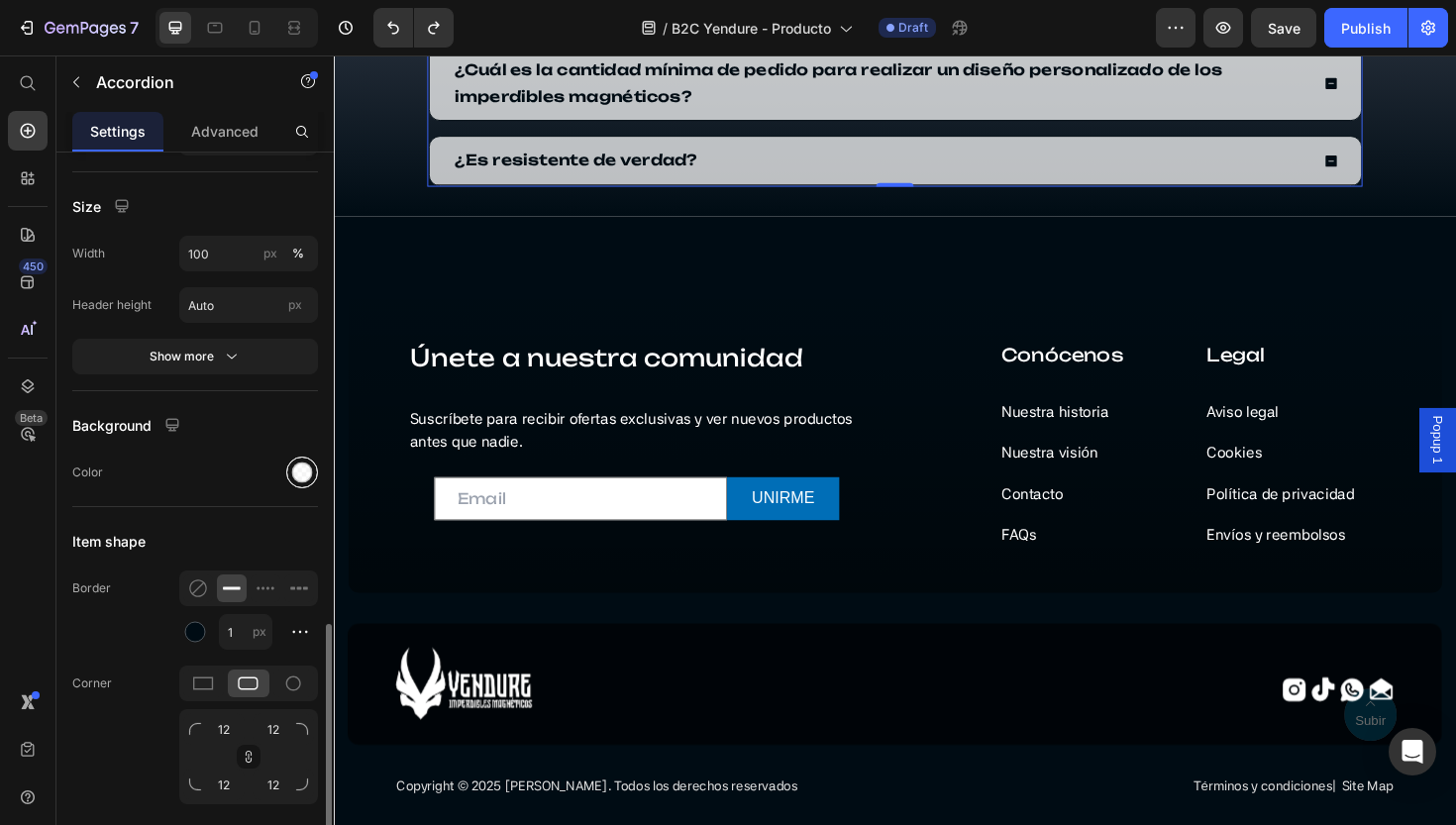 scroll, scrollTop: 1760, scrollLeft: 0, axis: vertical 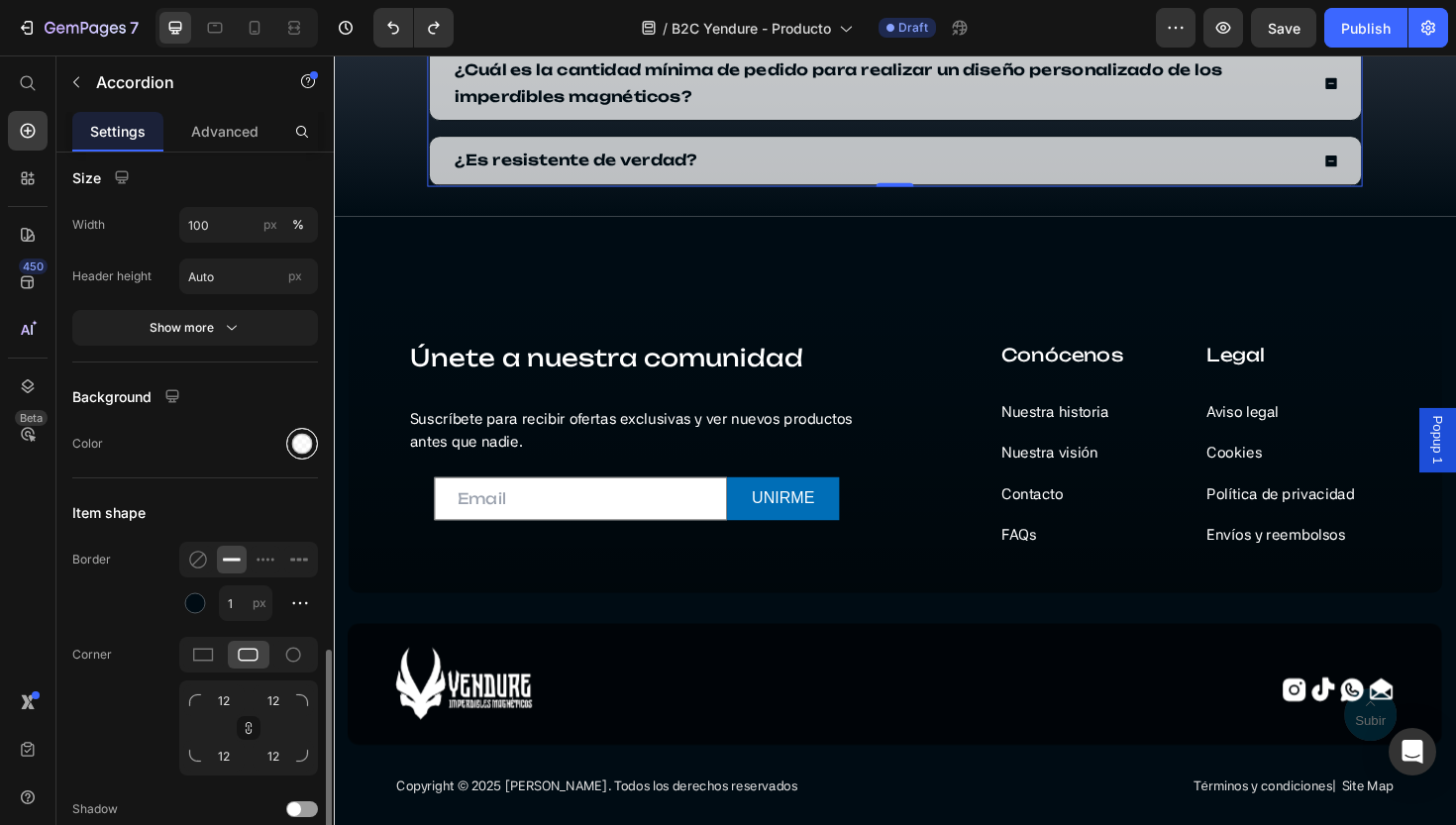 click at bounding box center [302, 444] 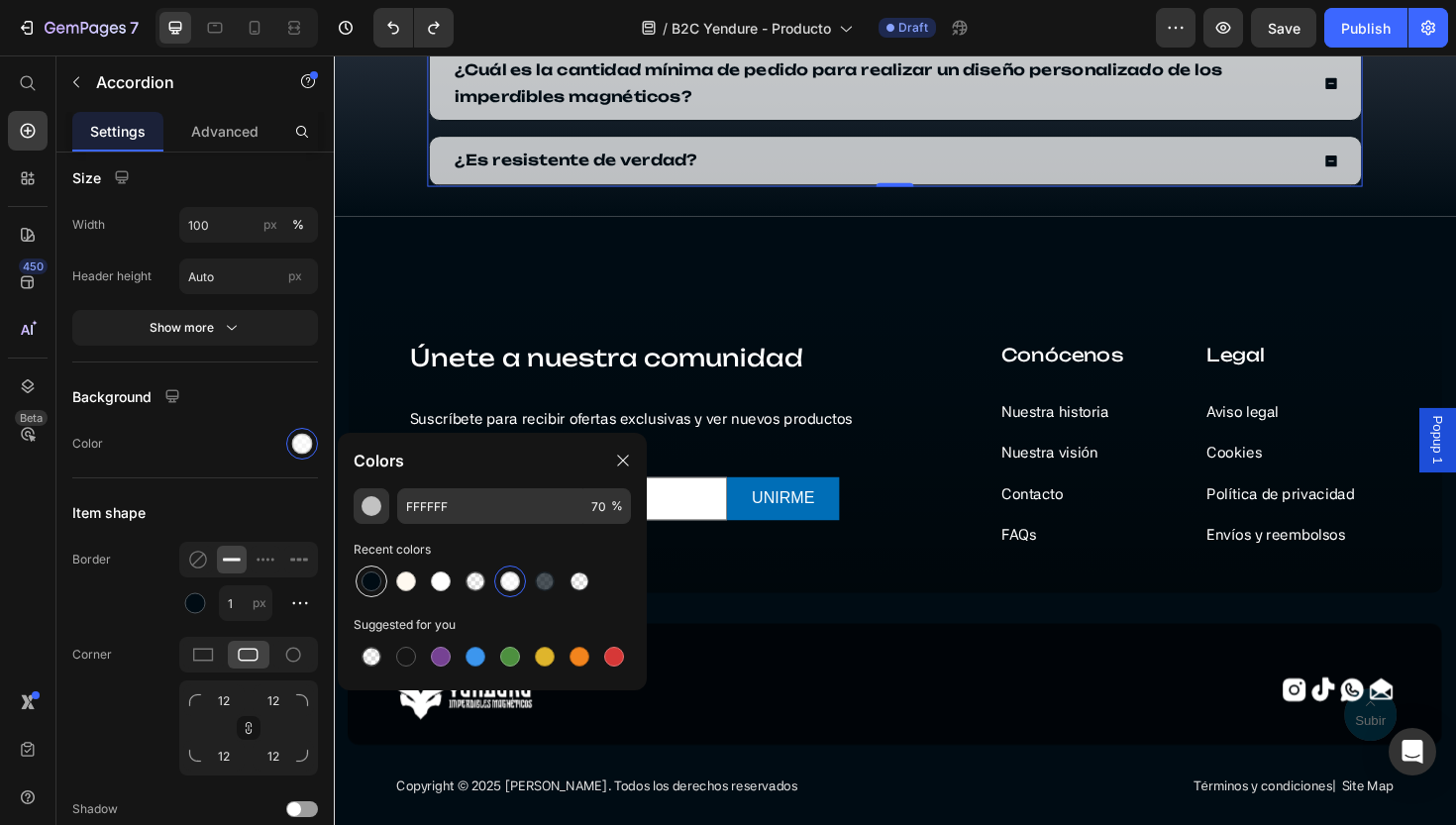 click at bounding box center [371, 581] 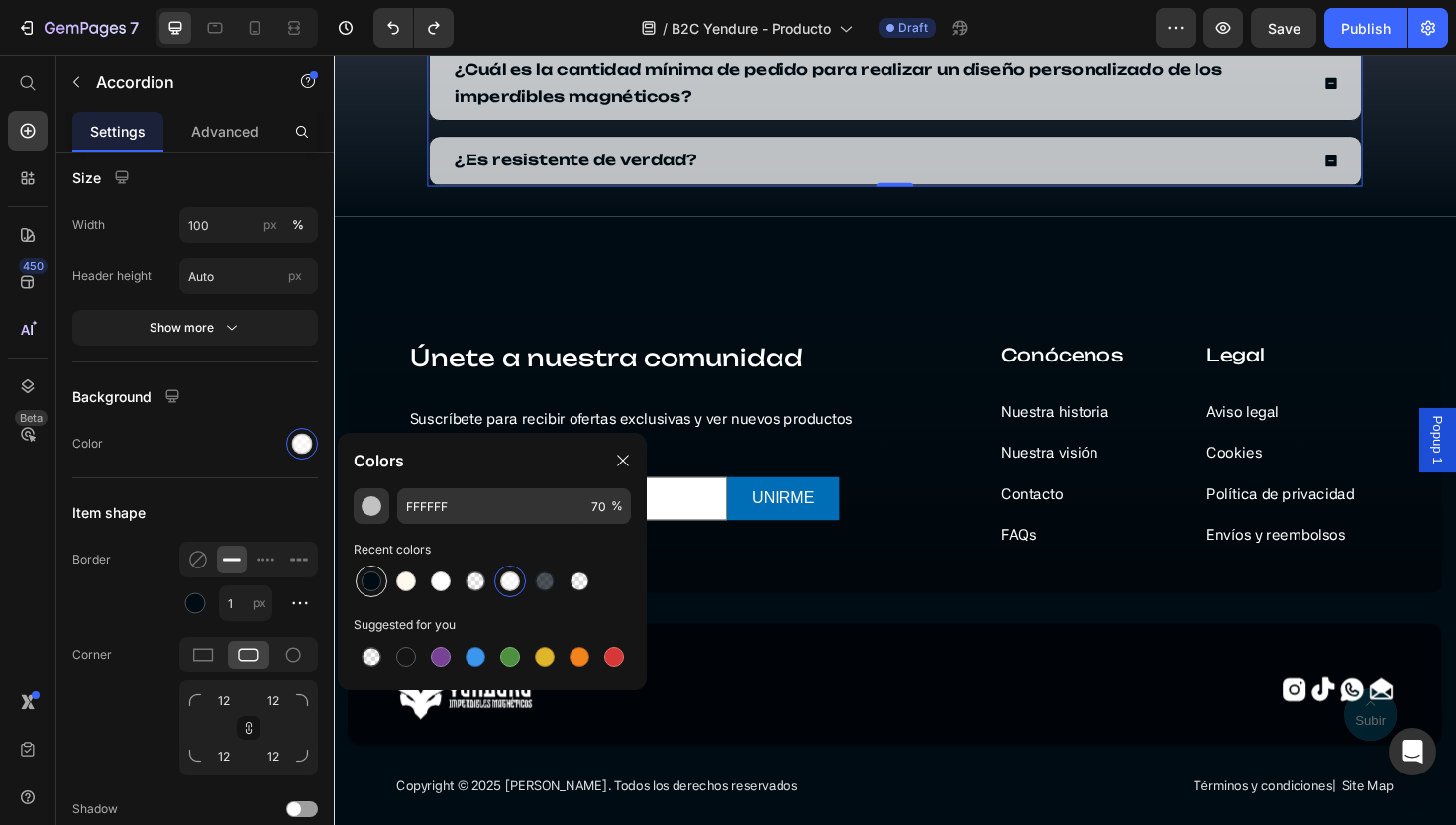 type on "000C14" 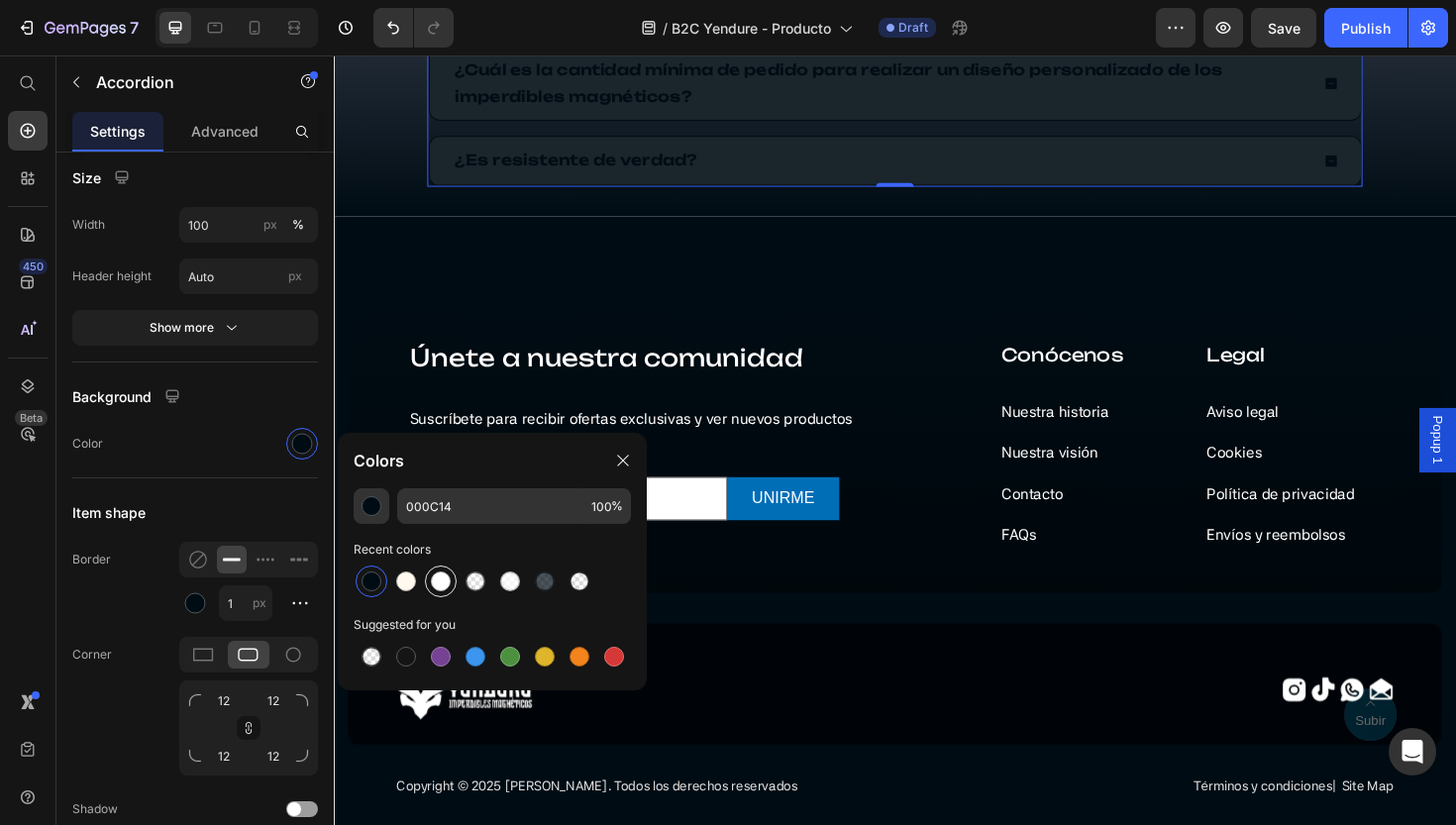 click at bounding box center (441, 581) 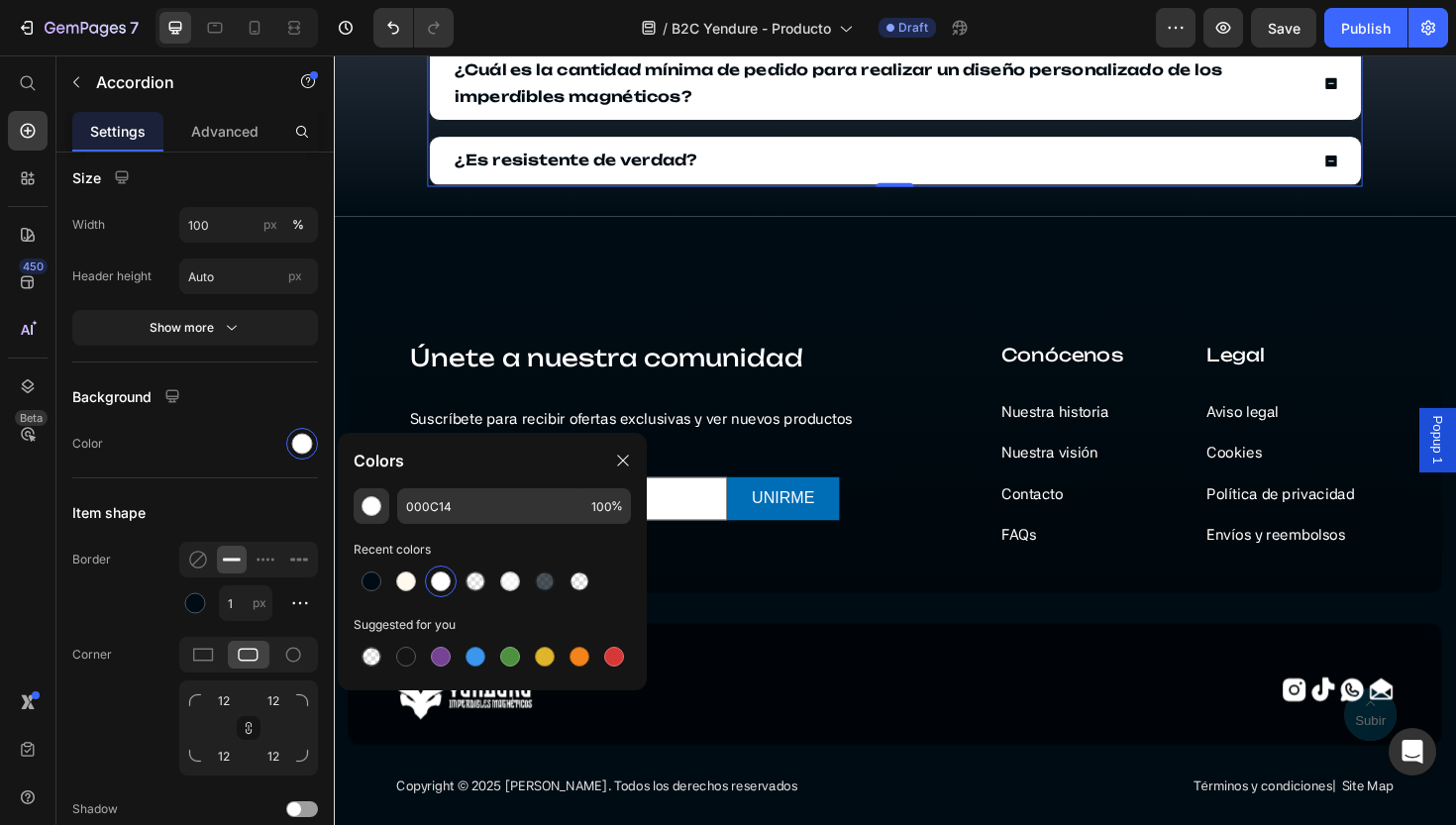 type on "FFFFFF" 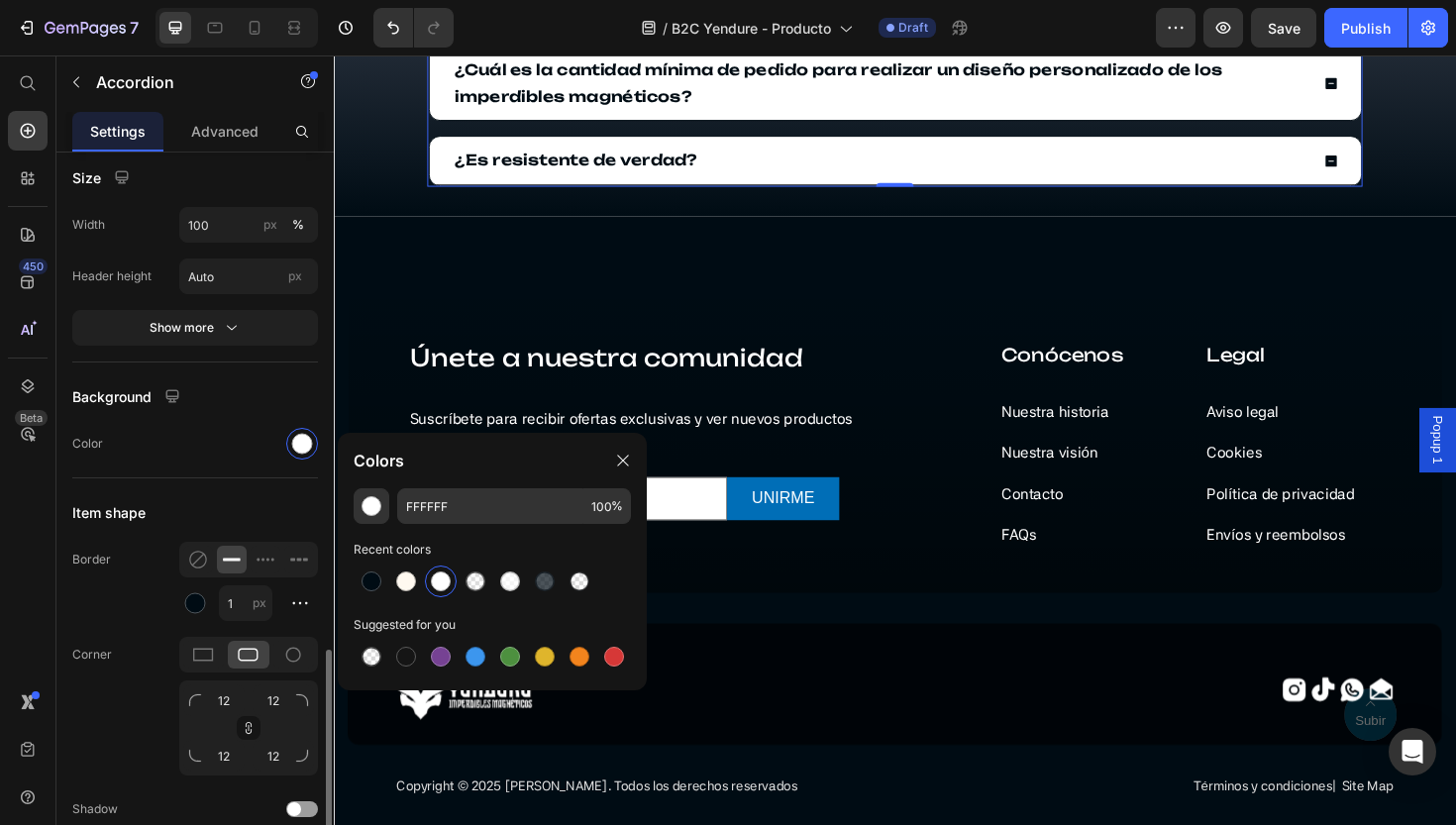 click on "Color" 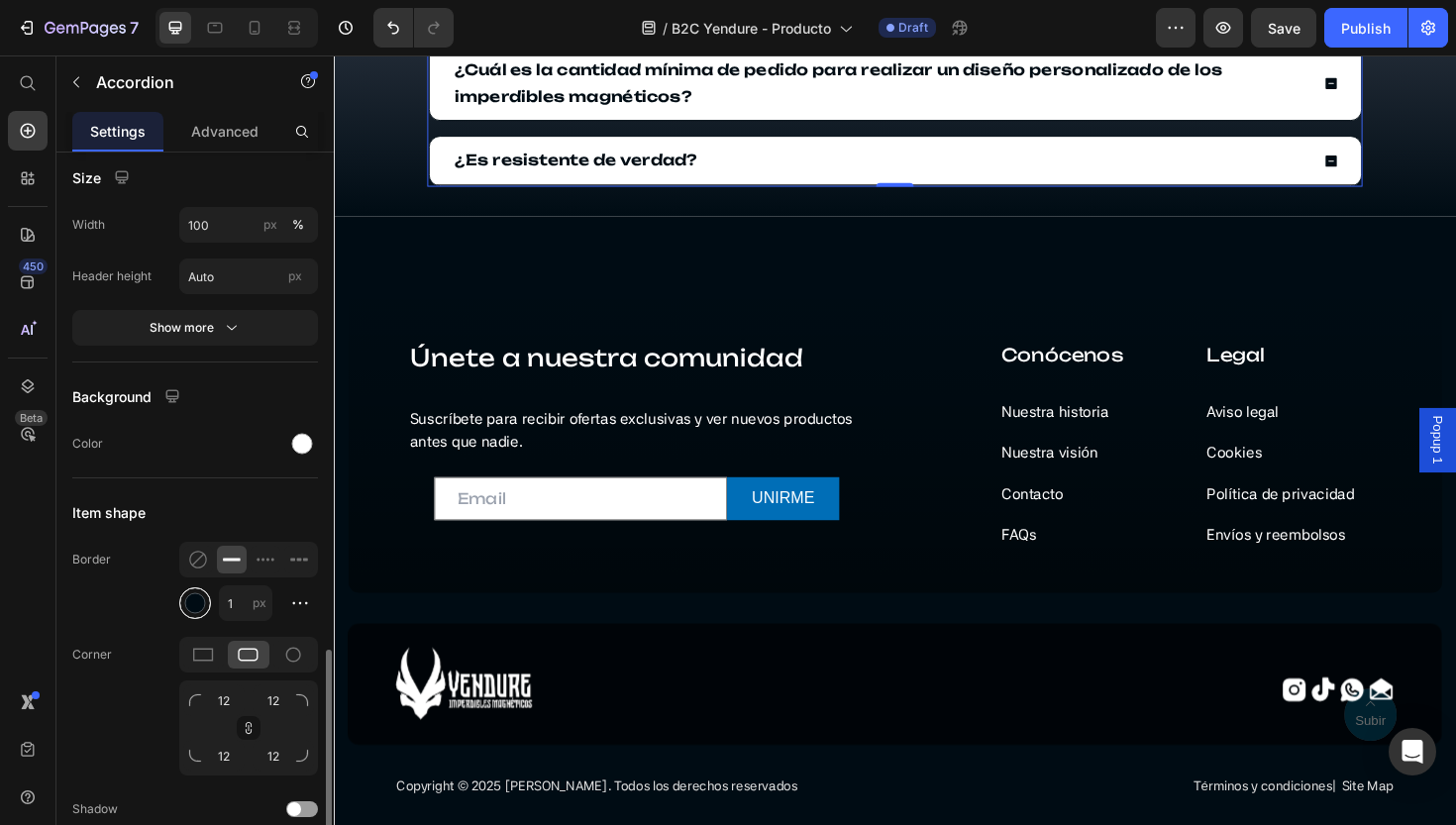 click at bounding box center (195, 603) 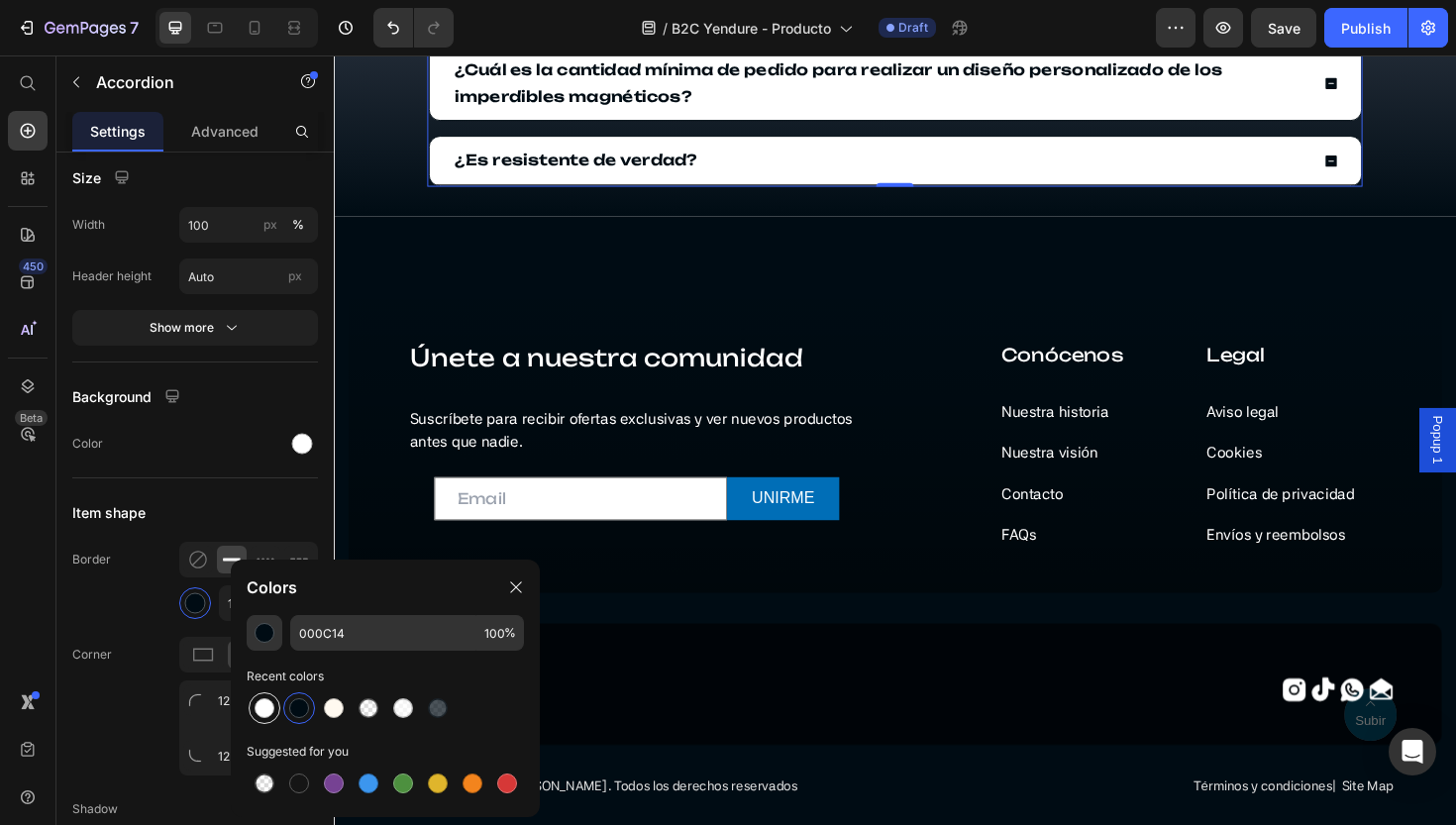 click at bounding box center (264, 708) 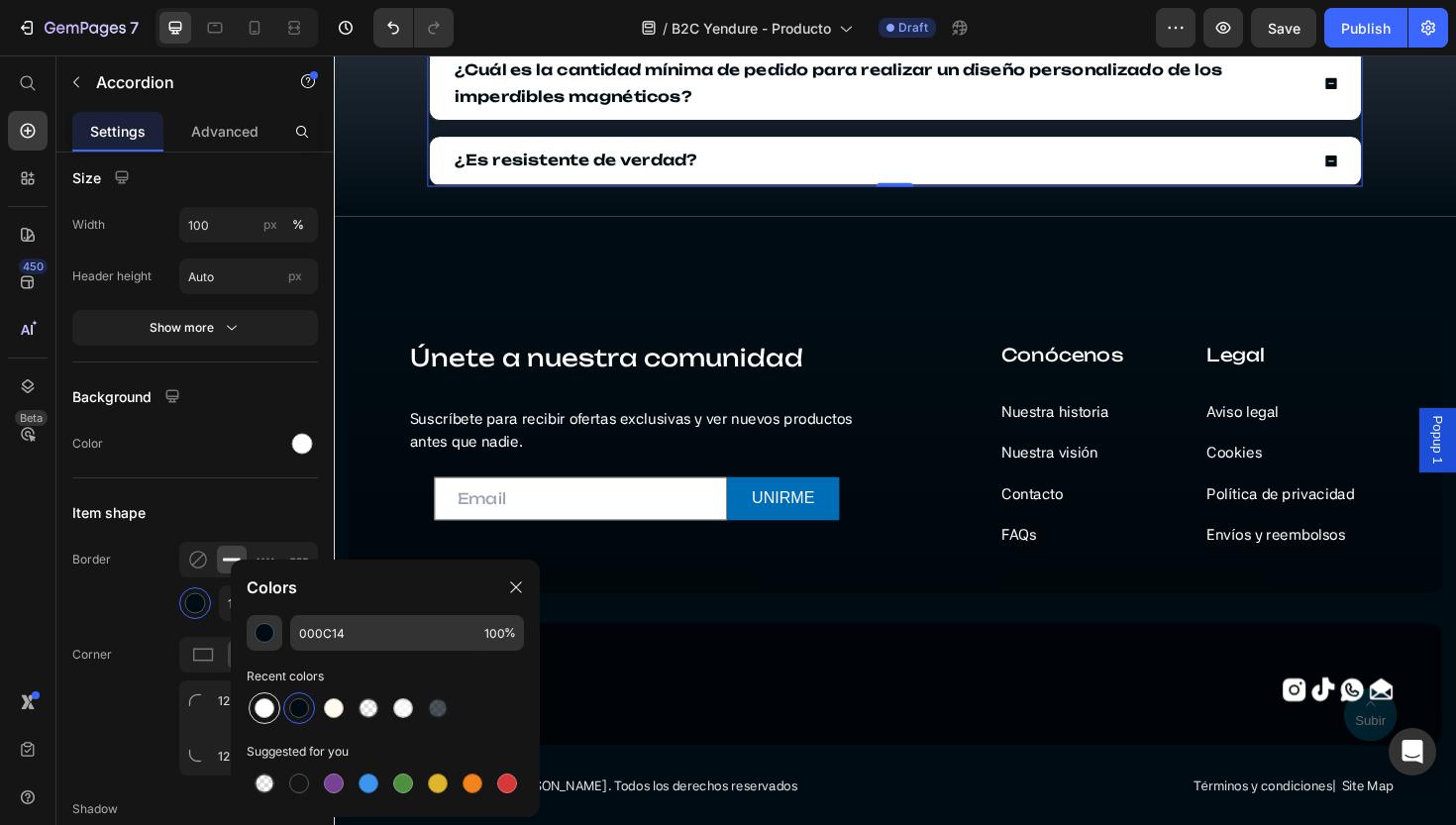 type on "FFFFFF" 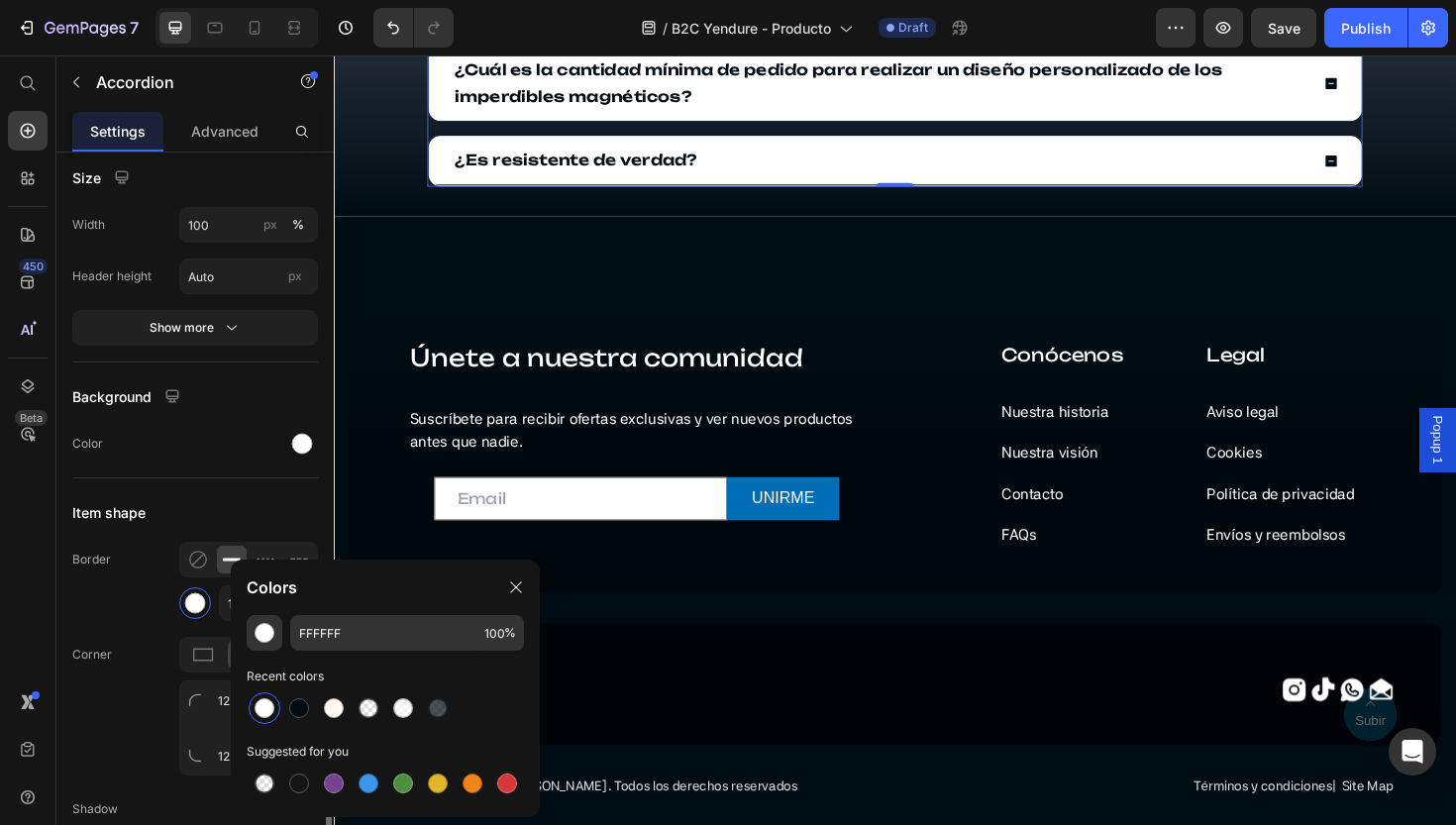 click on "Background Color" 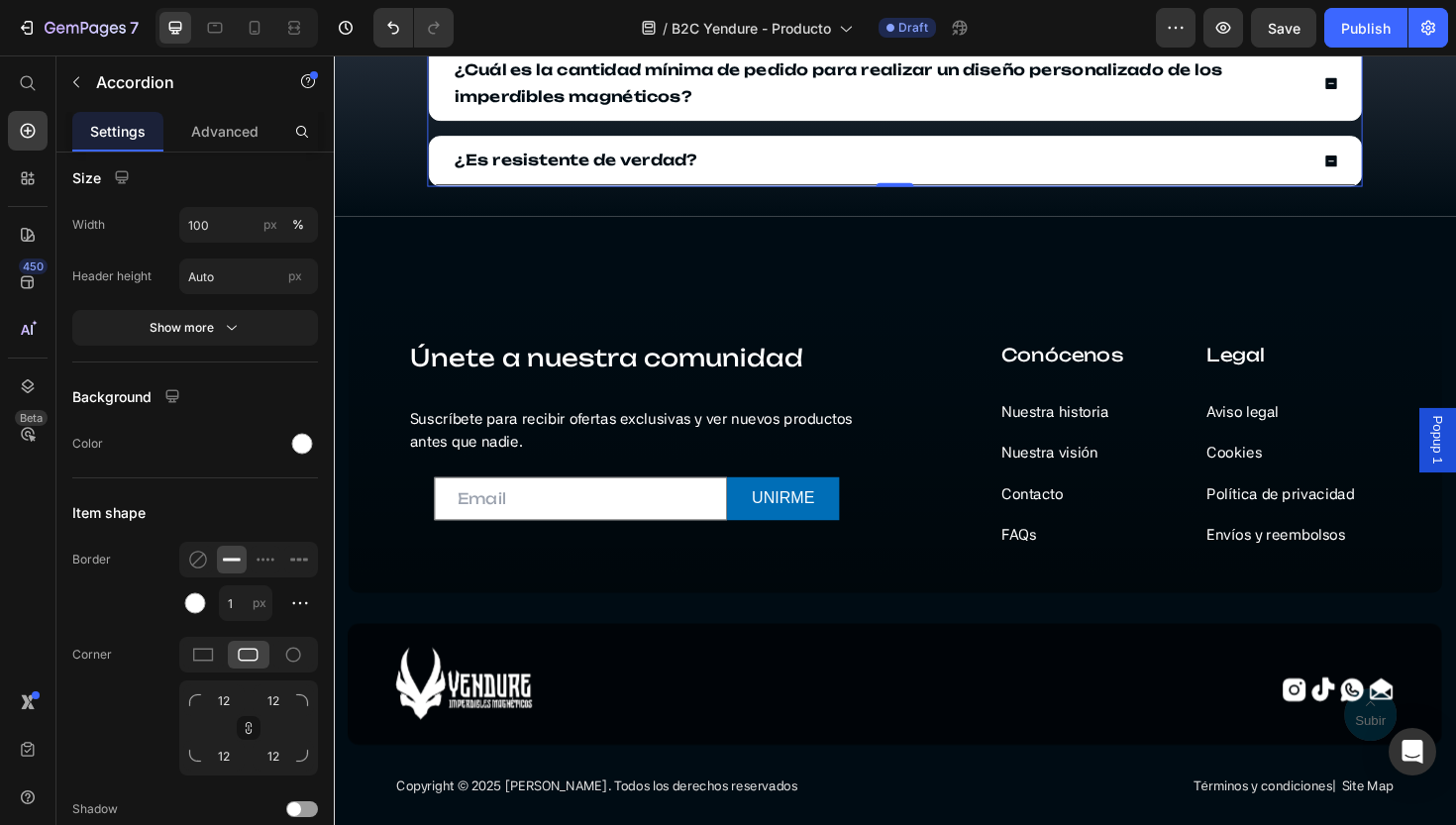 click on "¿Es resistente de verdad?" at bounding box center (912, 166) 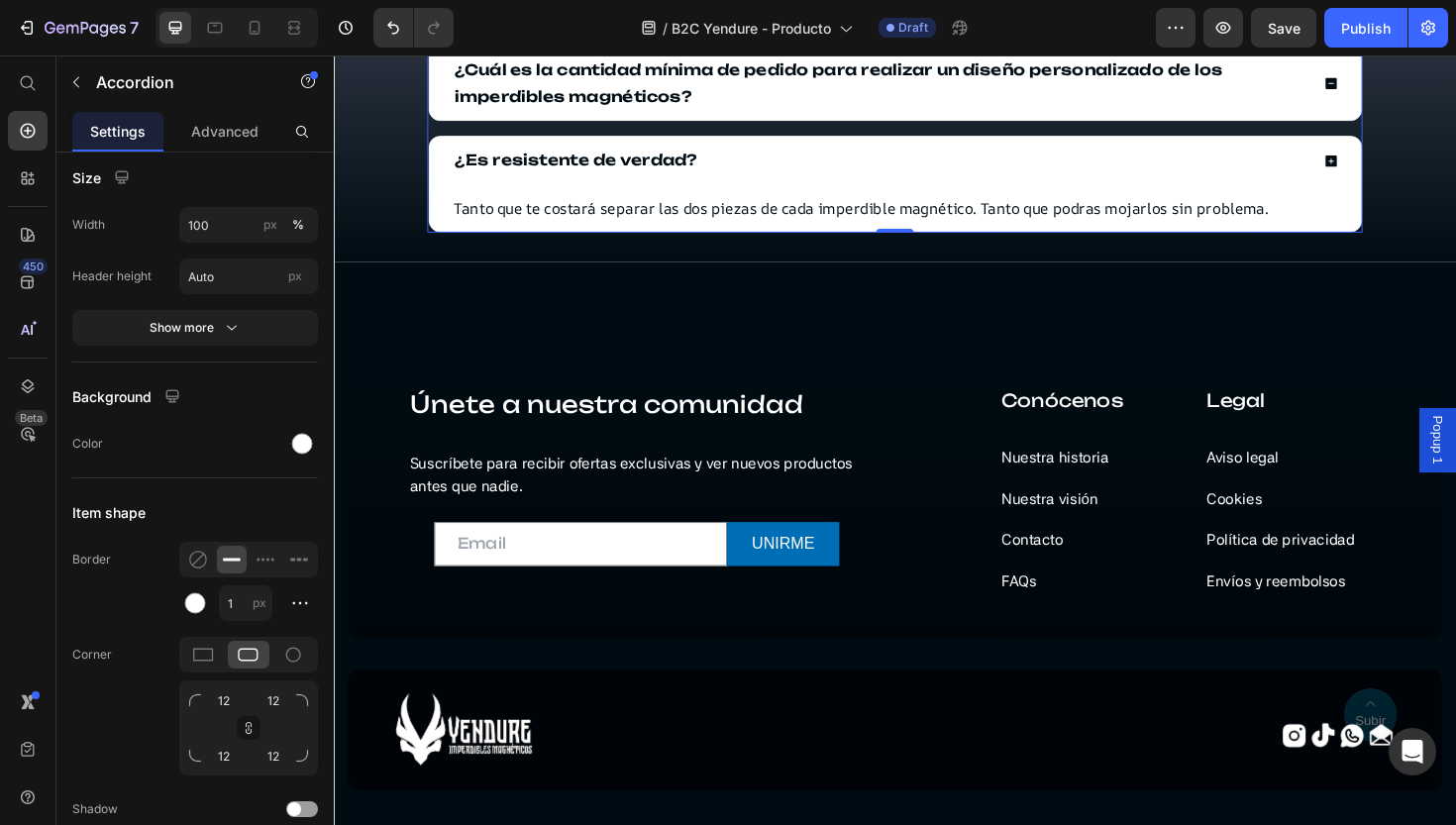 click on "¿Es resistente de verdad?" at bounding box center (912, 166) 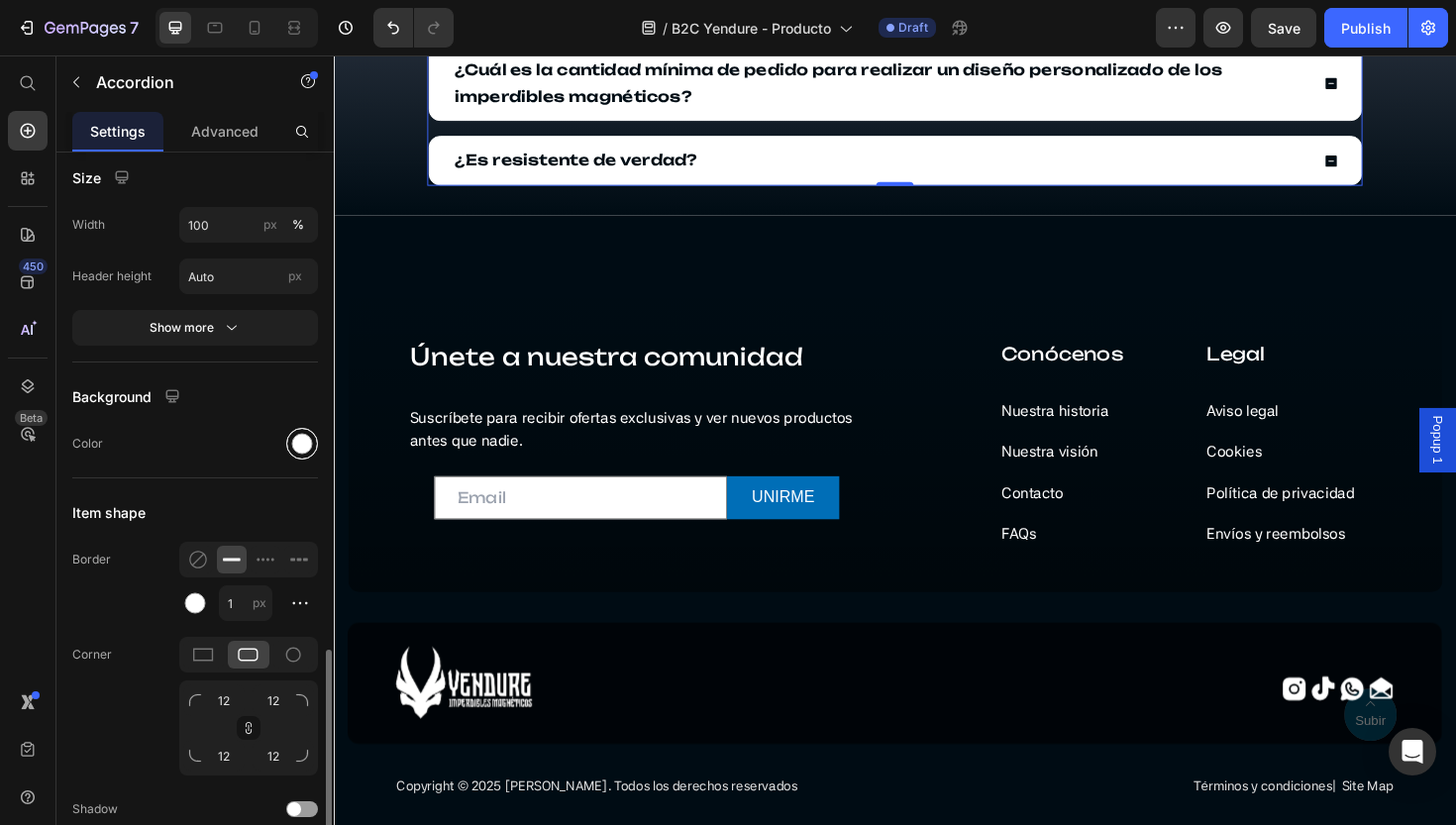 click at bounding box center [302, 444] 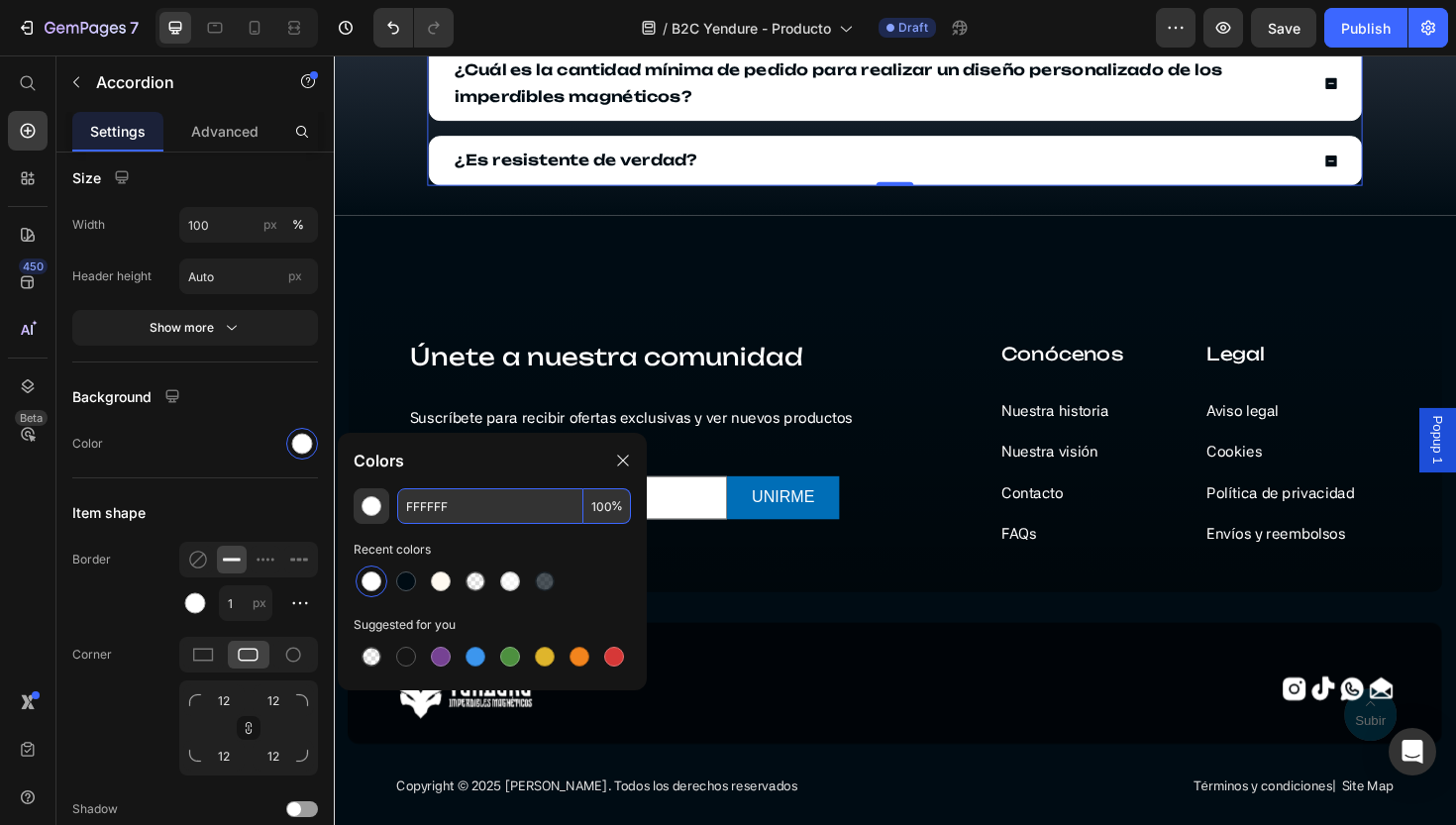 click on "100" at bounding box center (607, 506) 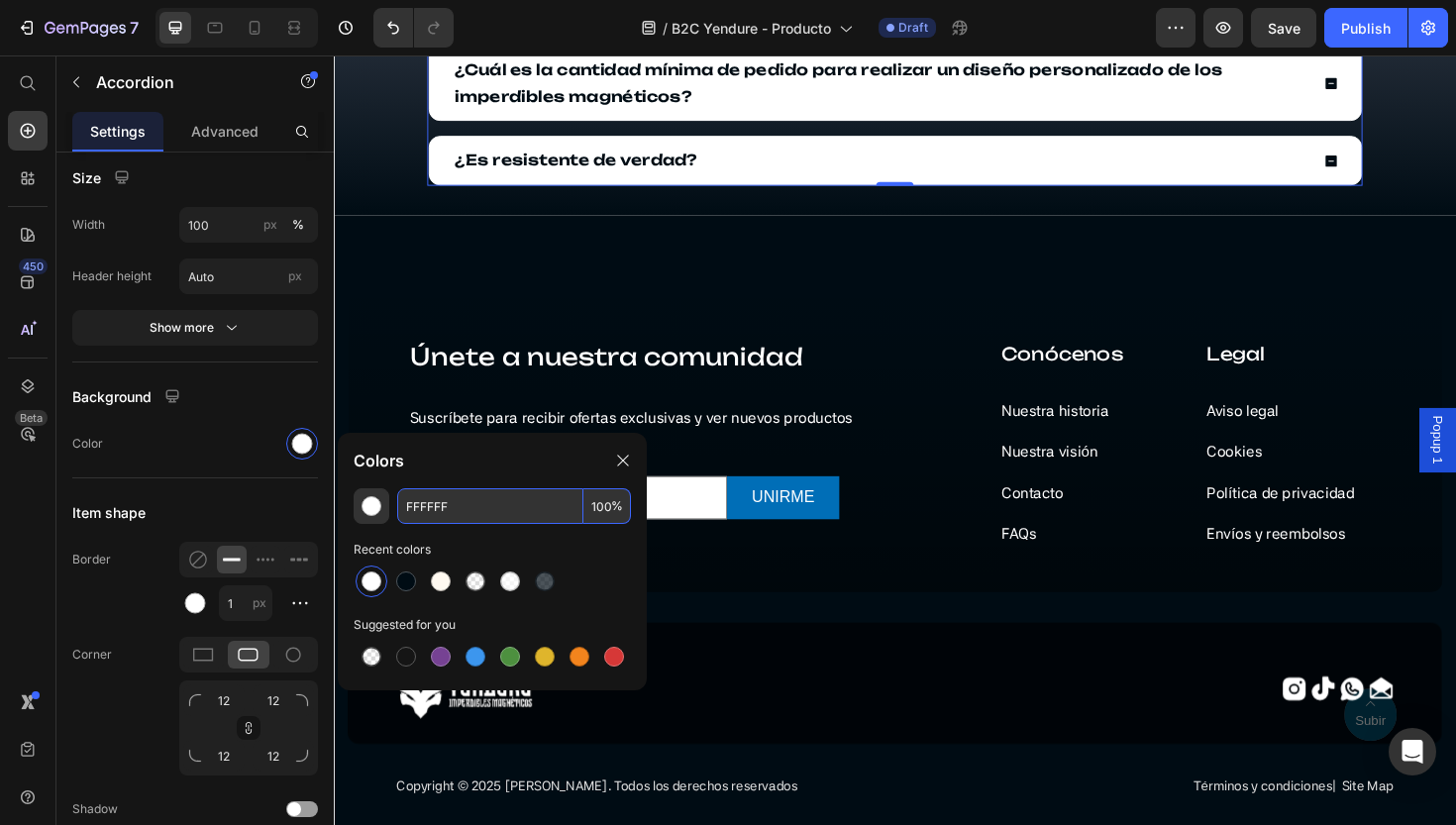 drag, startPoint x: 602, startPoint y: 507, endPoint x: 564, endPoint y: 507, distance: 38 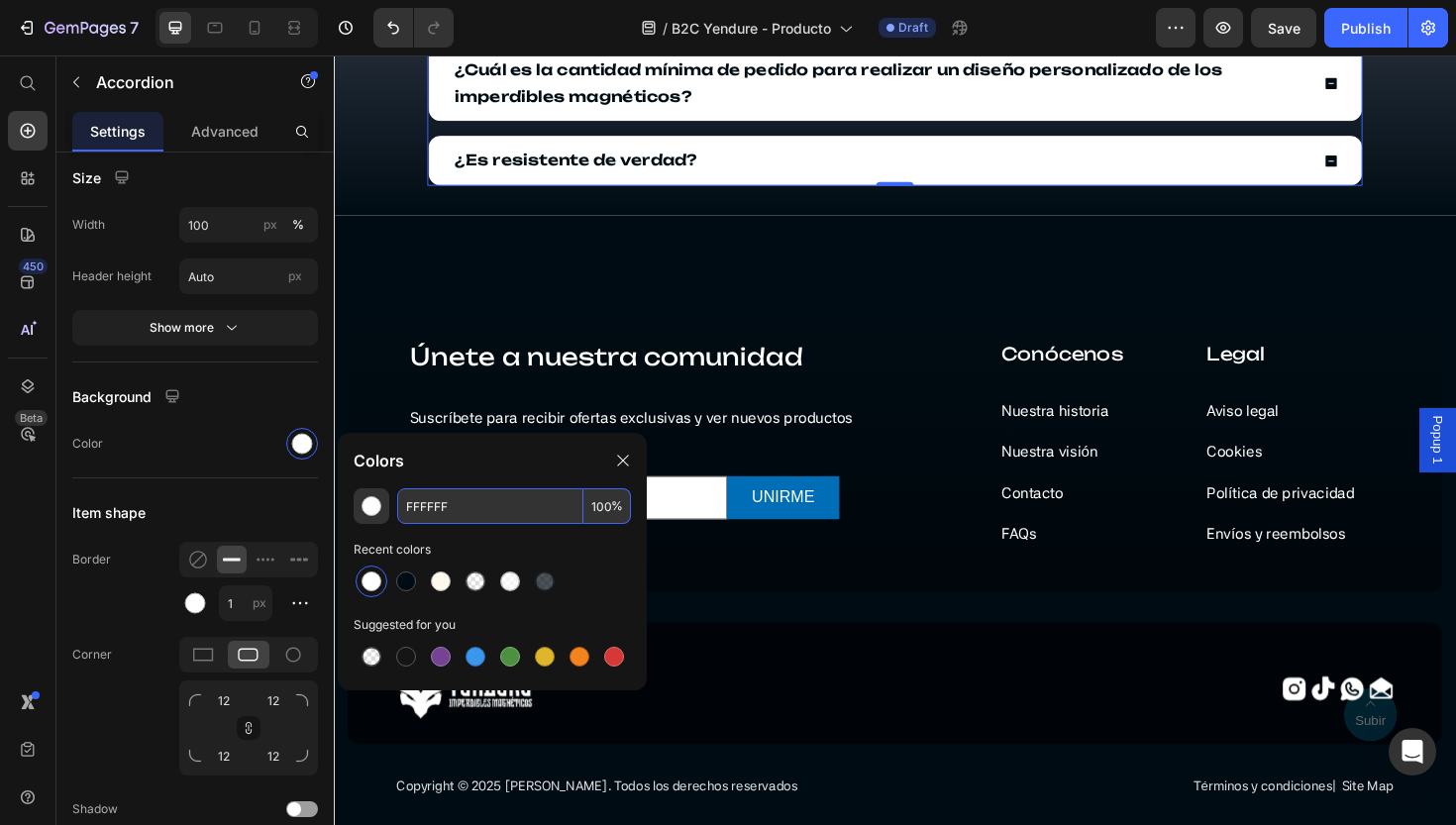 click on "FFFFFF 100 %" at bounding box center (514, 506) 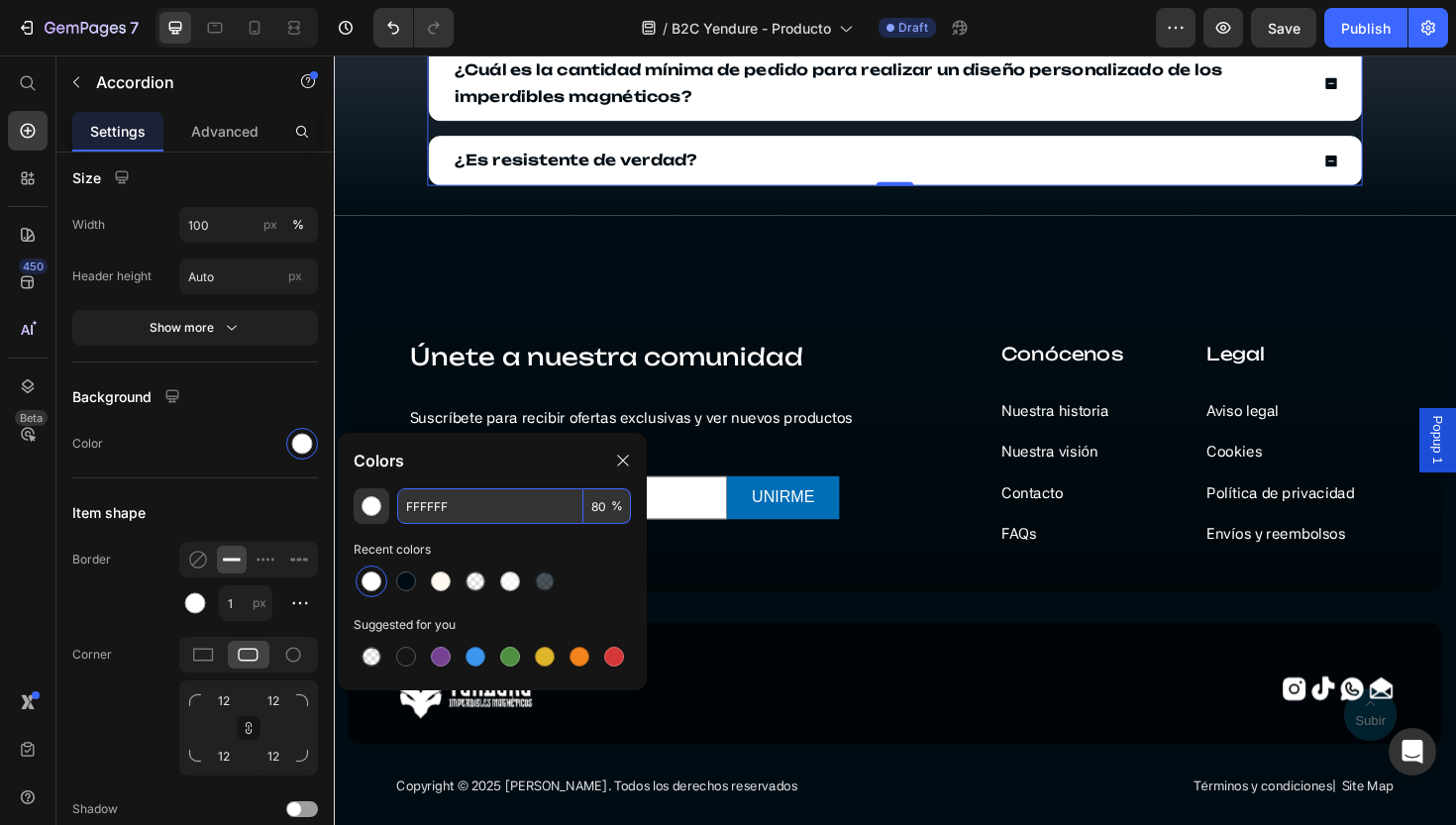type on "80" 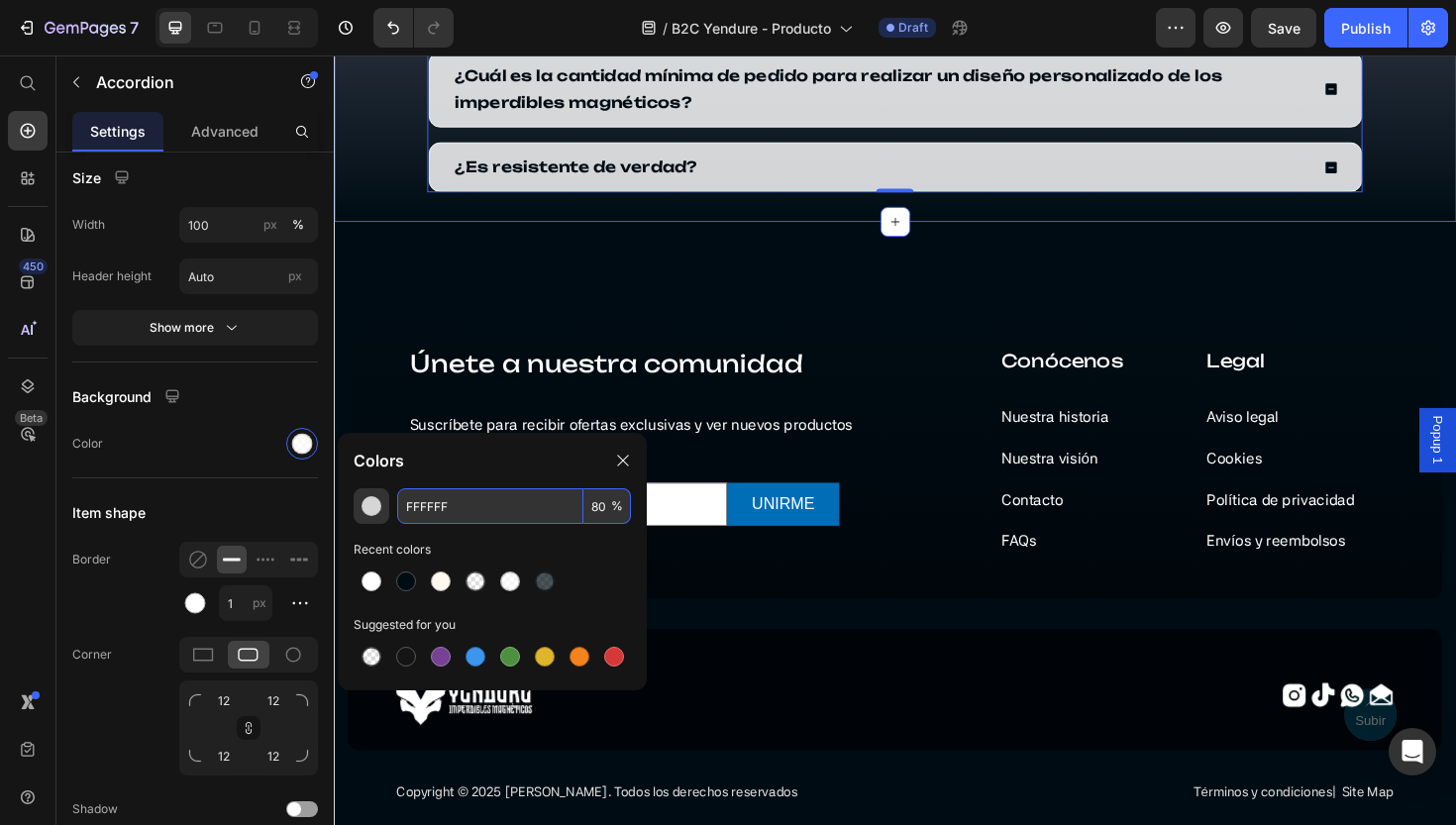 scroll, scrollTop: 1167, scrollLeft: 0, axis: vertical 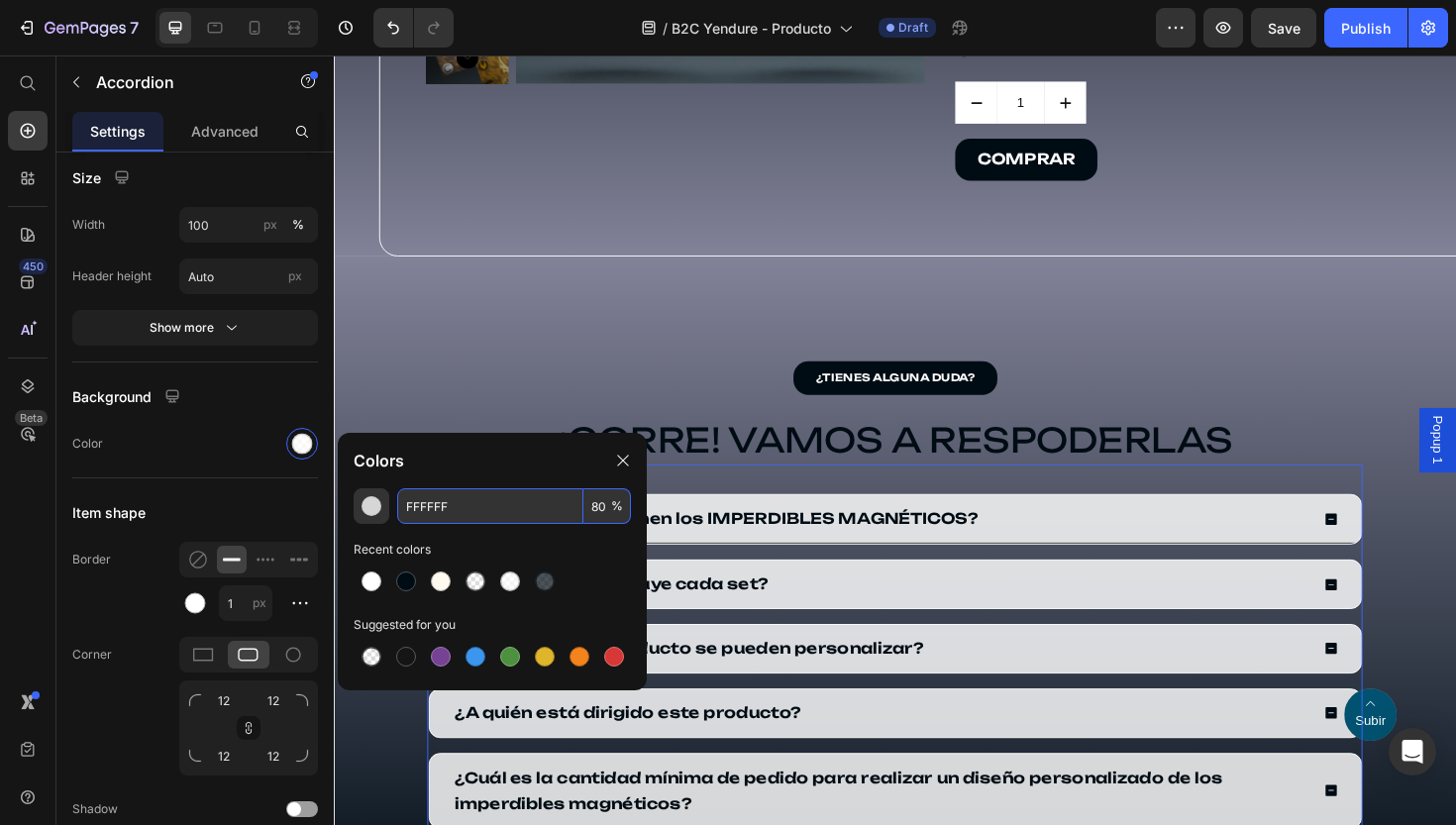 click on "¿Qué resistencia tienen los IMPERDIBLES MAGNÉTICOS?" at bounding box center (912, 546) 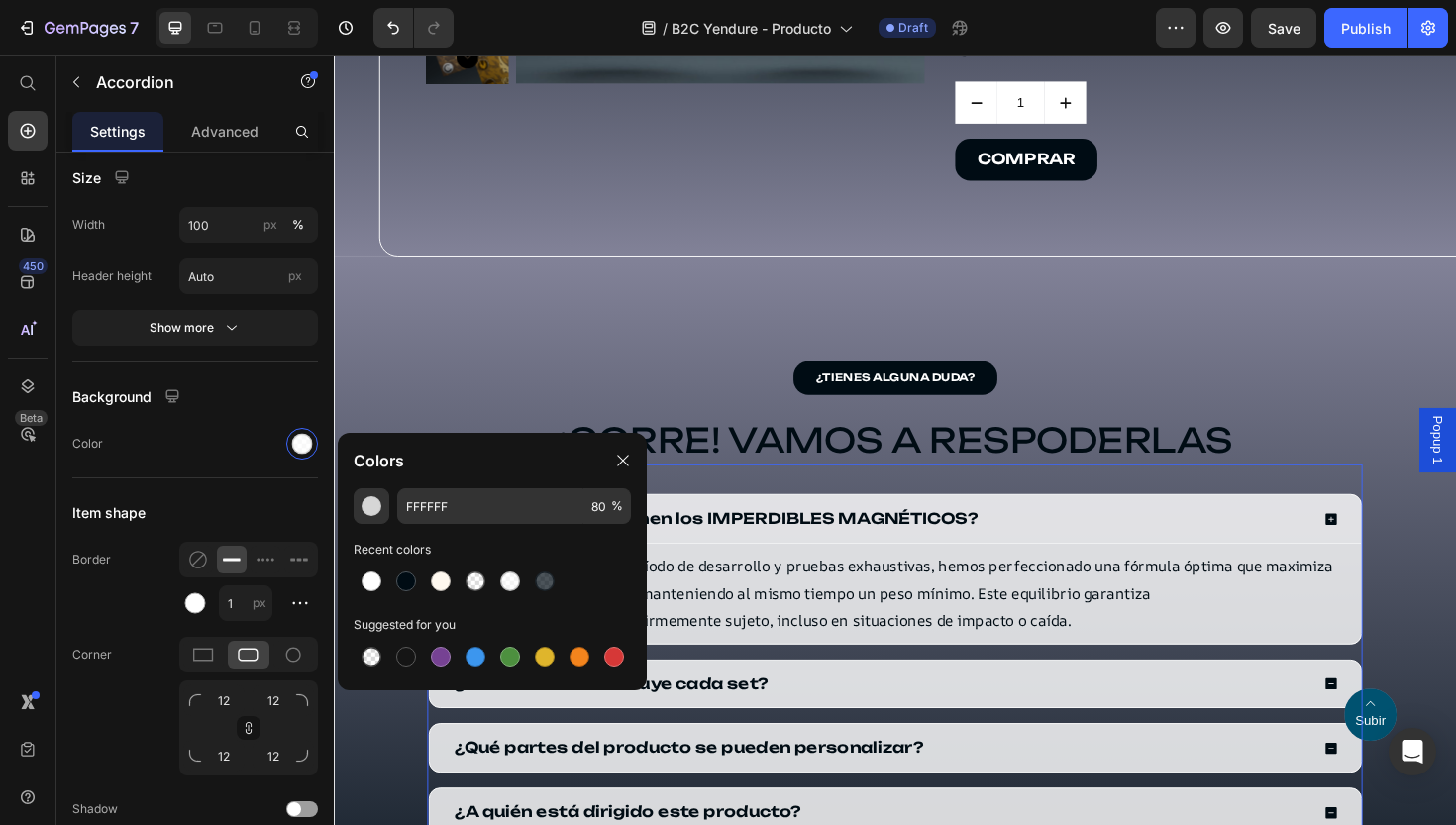 click on "¿Qué resistencia tienen los IMPERDIBLES MAGNÉTICOS?" at bounding box center (912, 546) 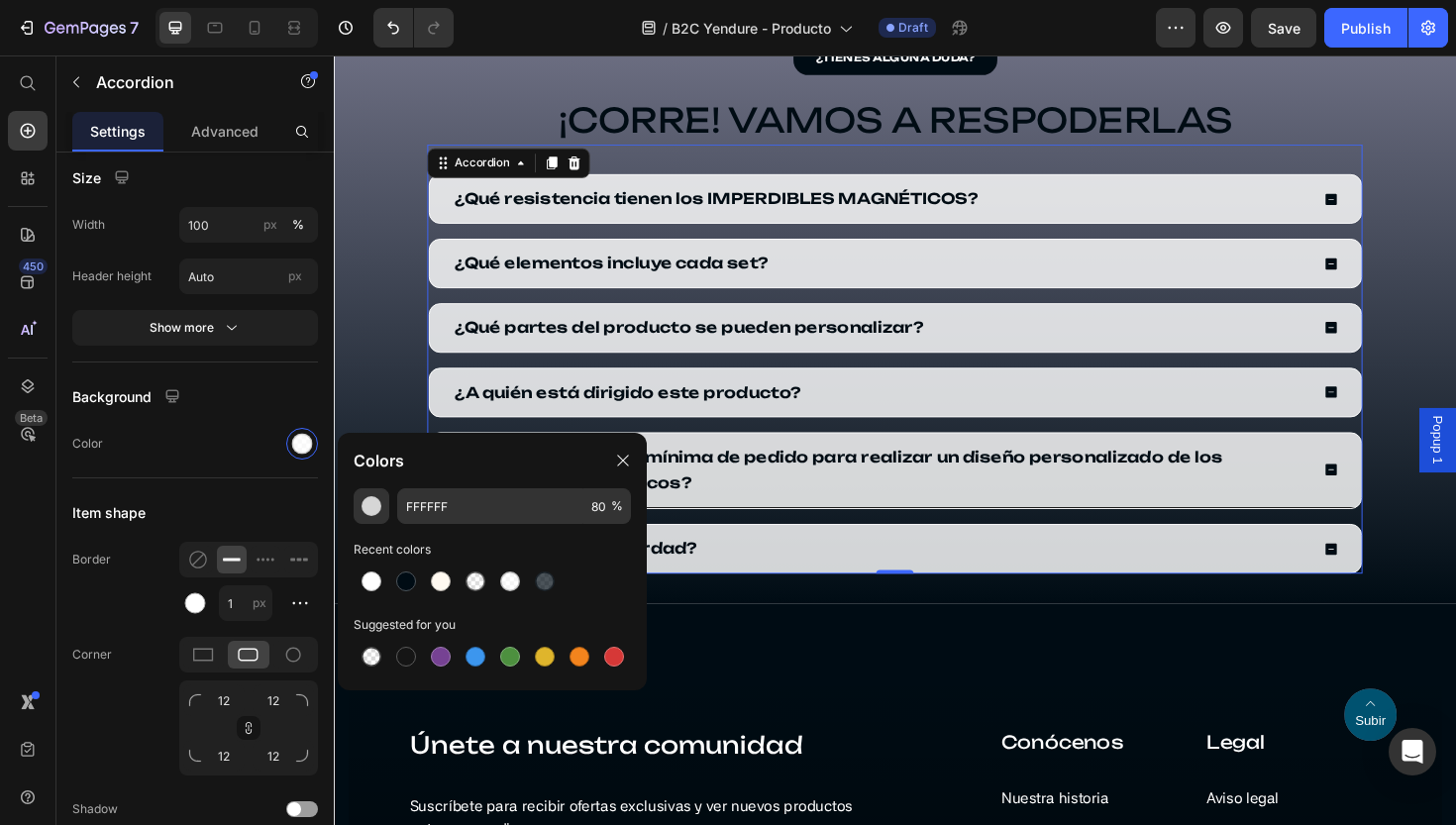 scroll, scrollTop: 1520, scrollLeft: 0, axis: vertical 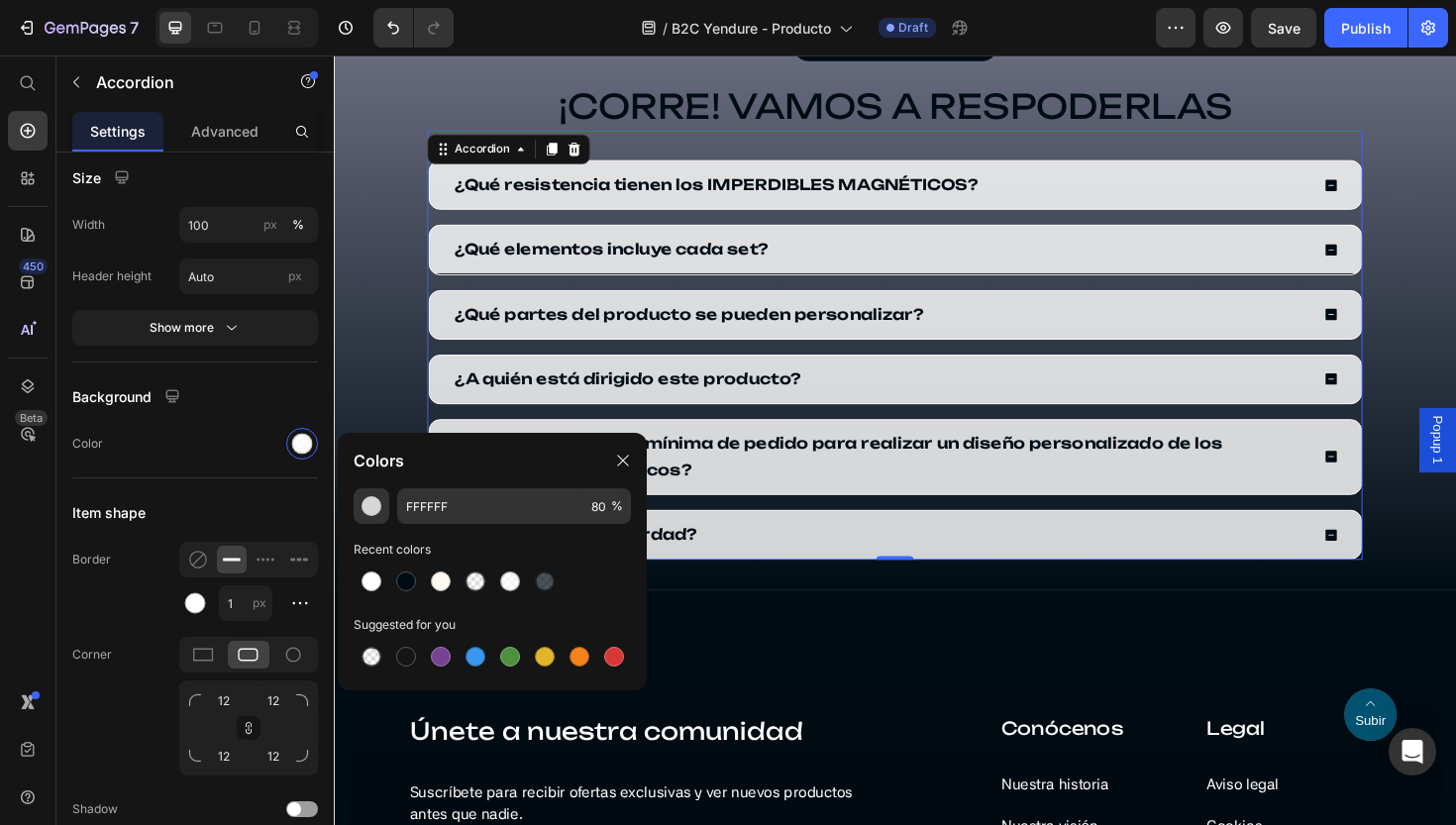 click on "¿Qué elementos incluye cada set?" at bounding box center [912, 260] 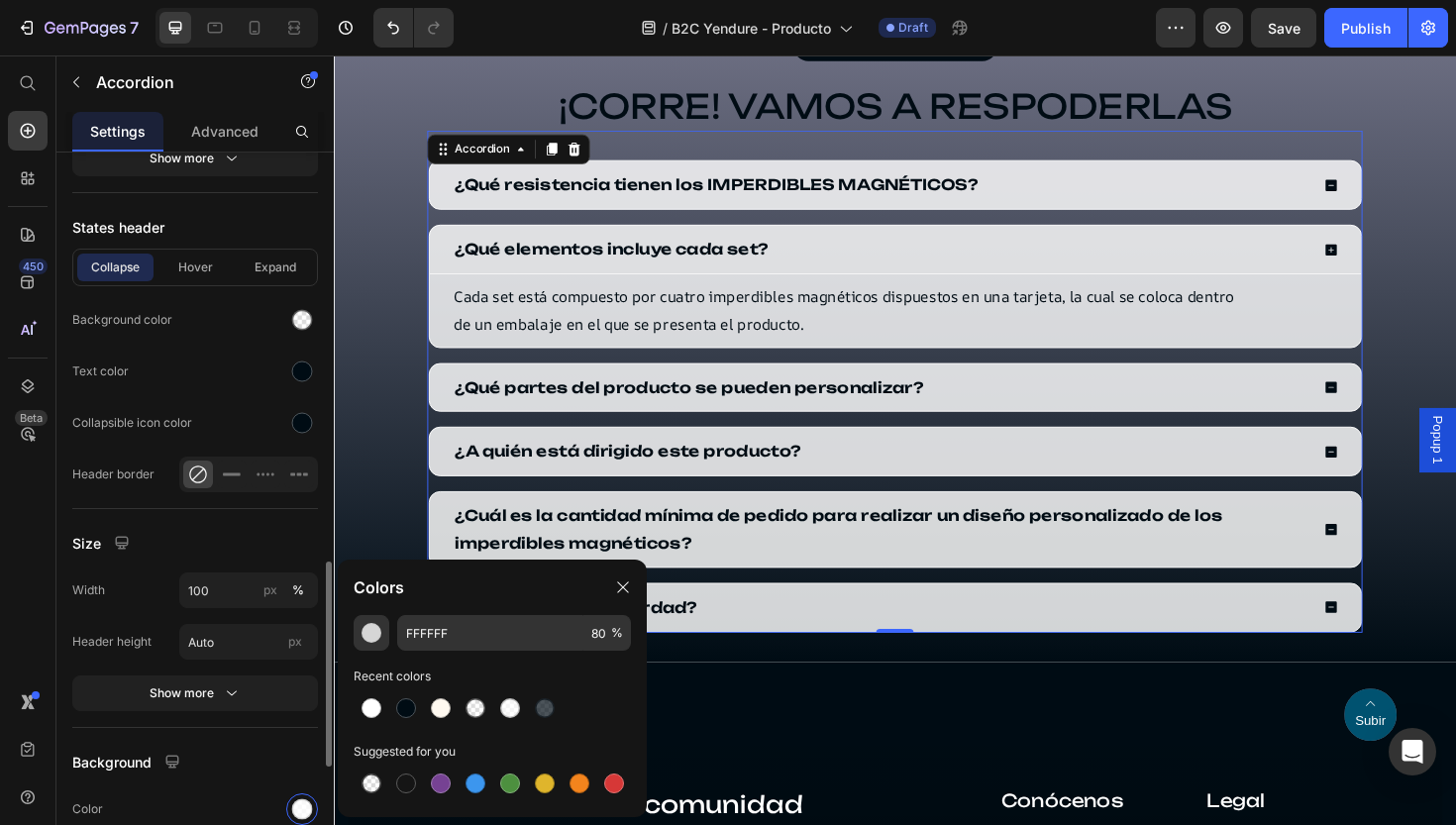 scroll, scrollTop: 1371, scrollLeft: 0, axis: vertical 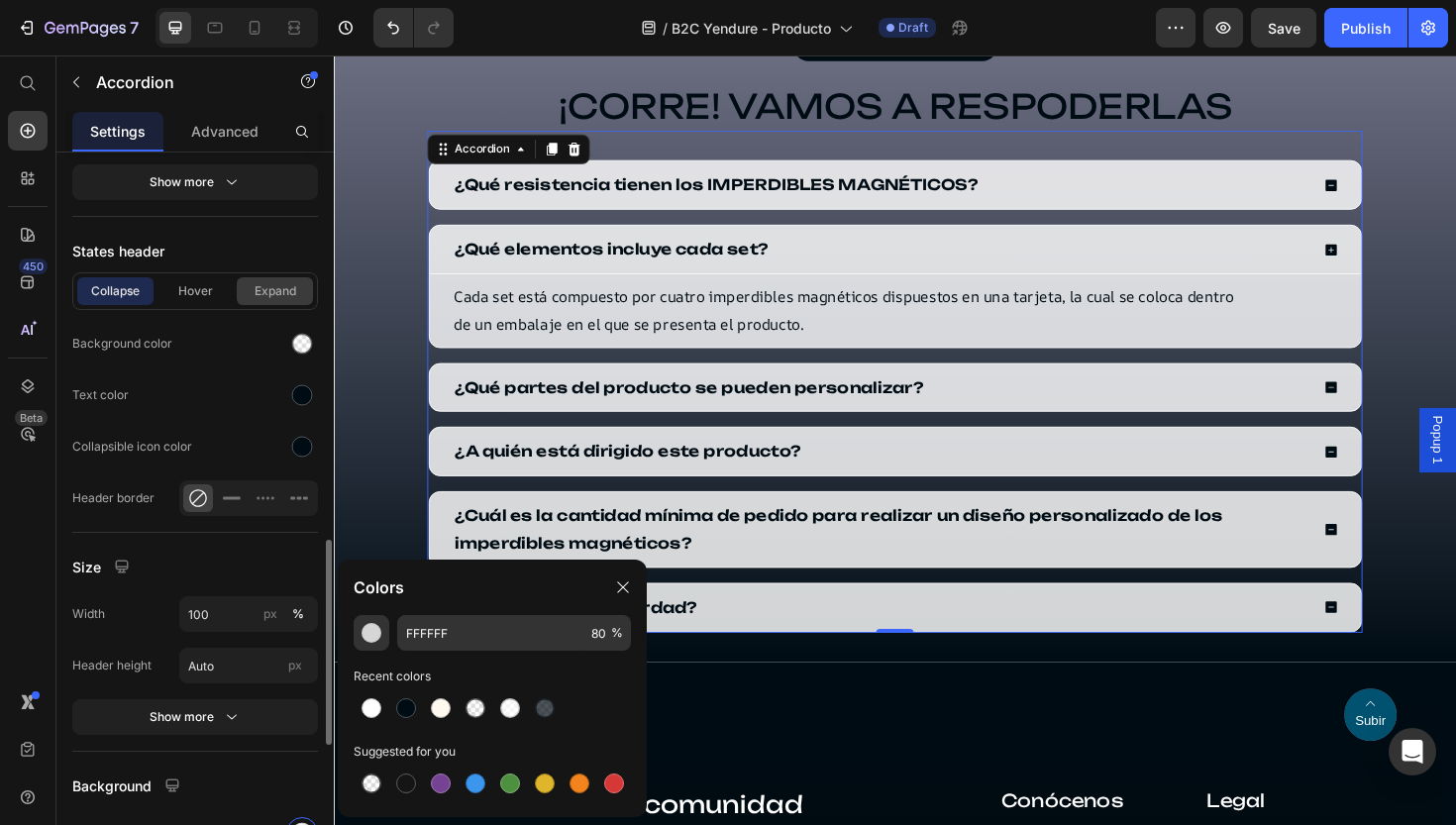 click on "Expand" at bounding box center [274, 291] 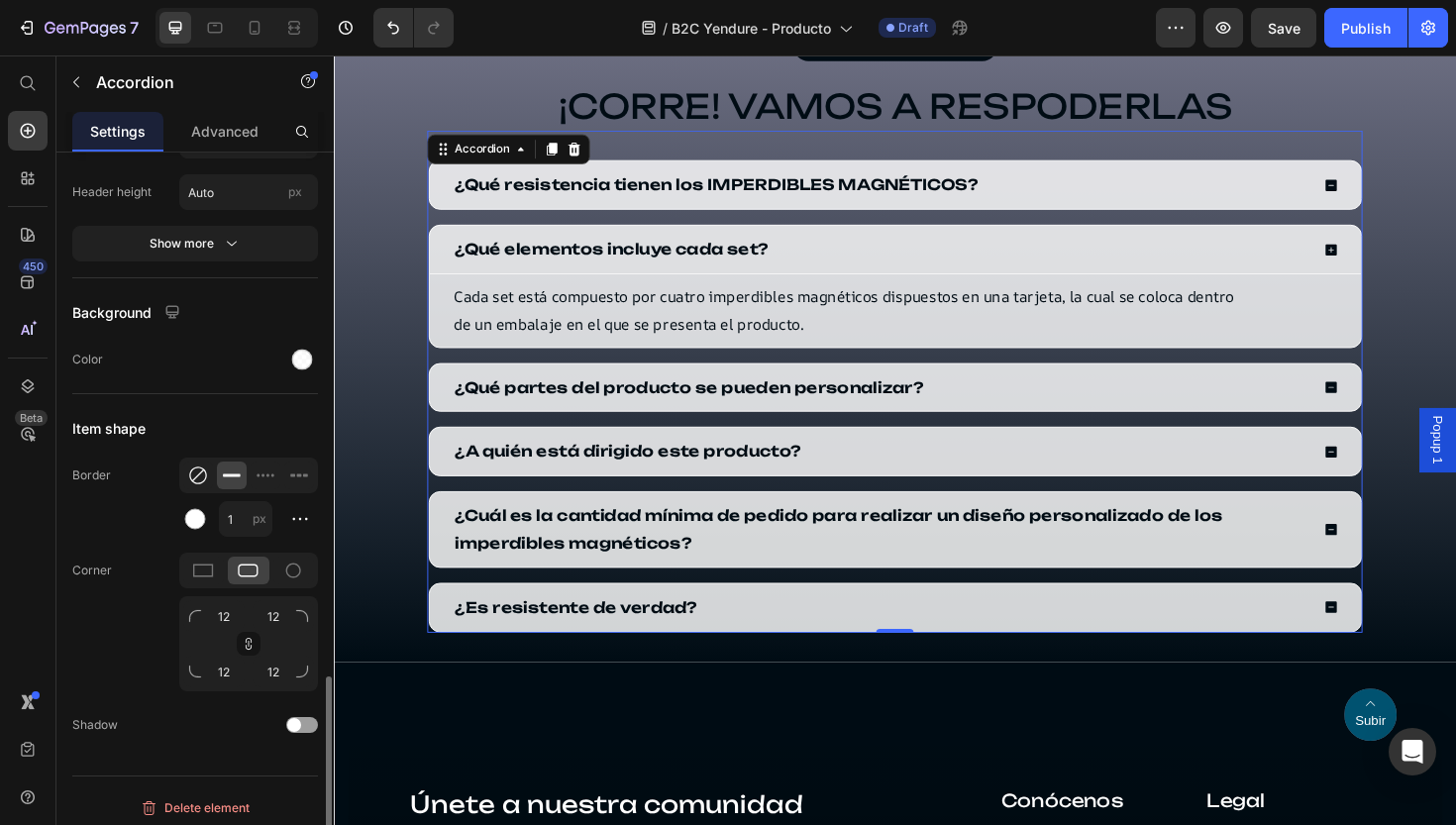 scroll, scrollTop: 1896, scrollLeft: 0, axis: vertical 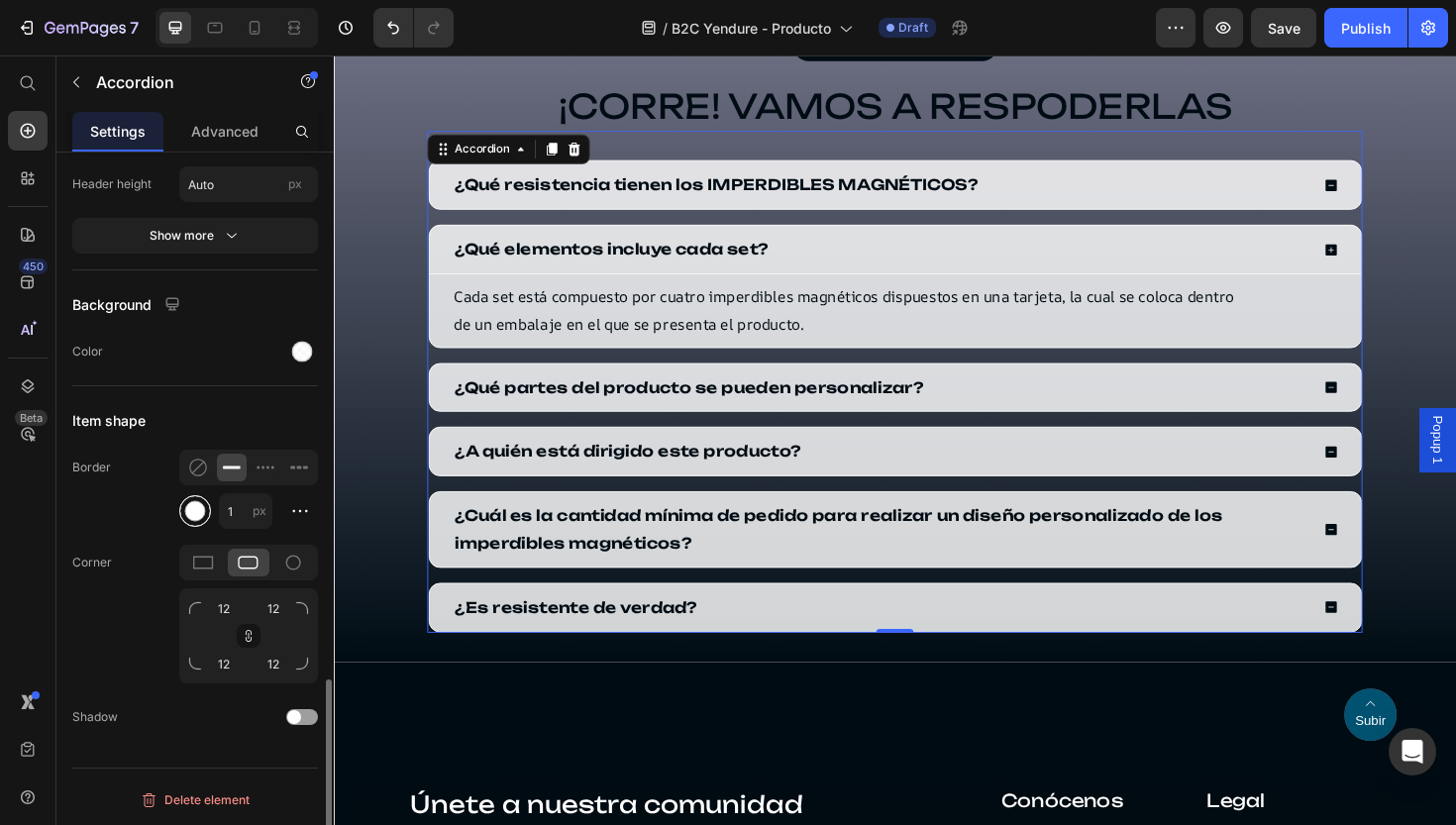 click at bounding box center (195, 511) 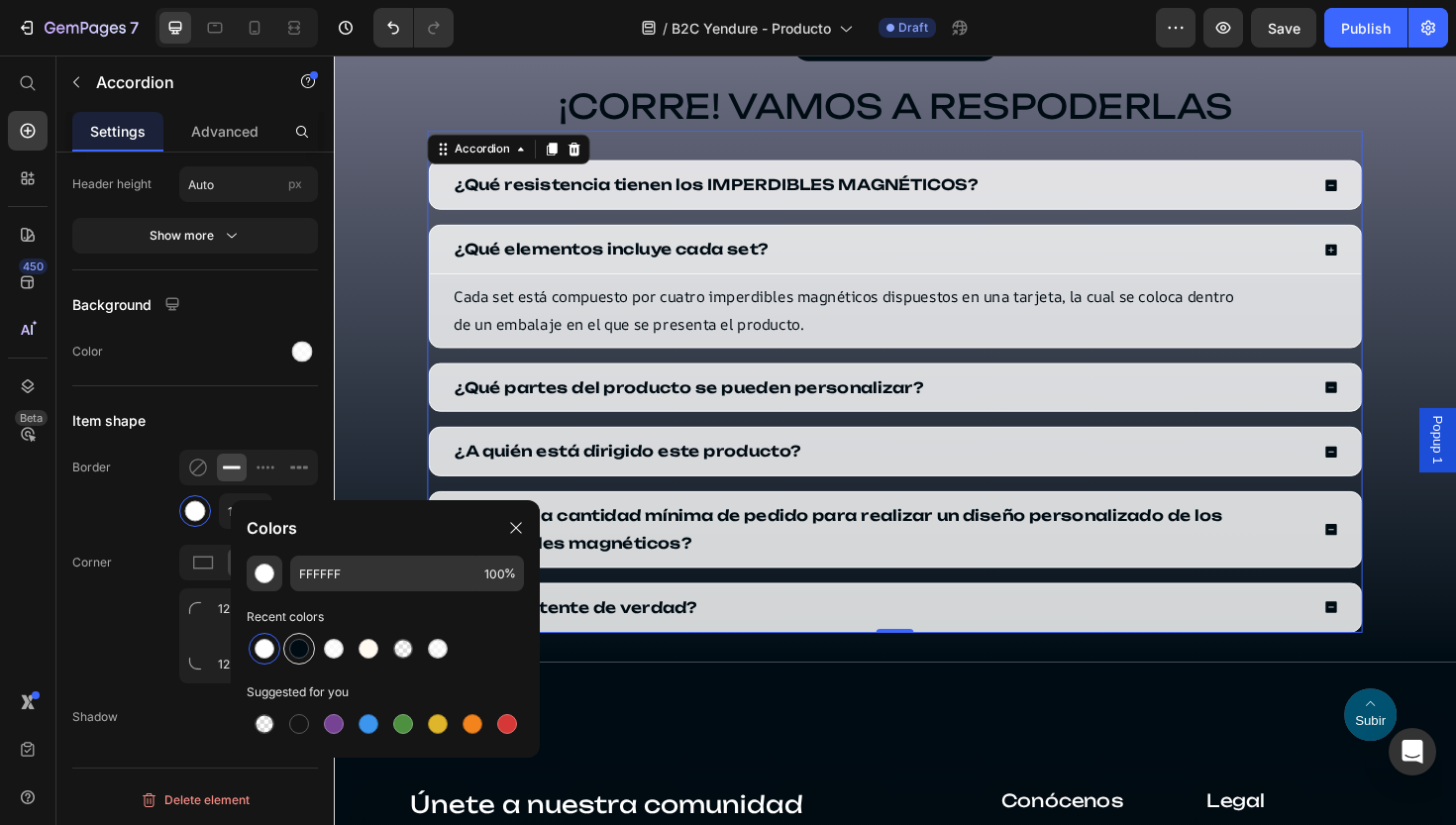 click at bounding box center (299, 649) 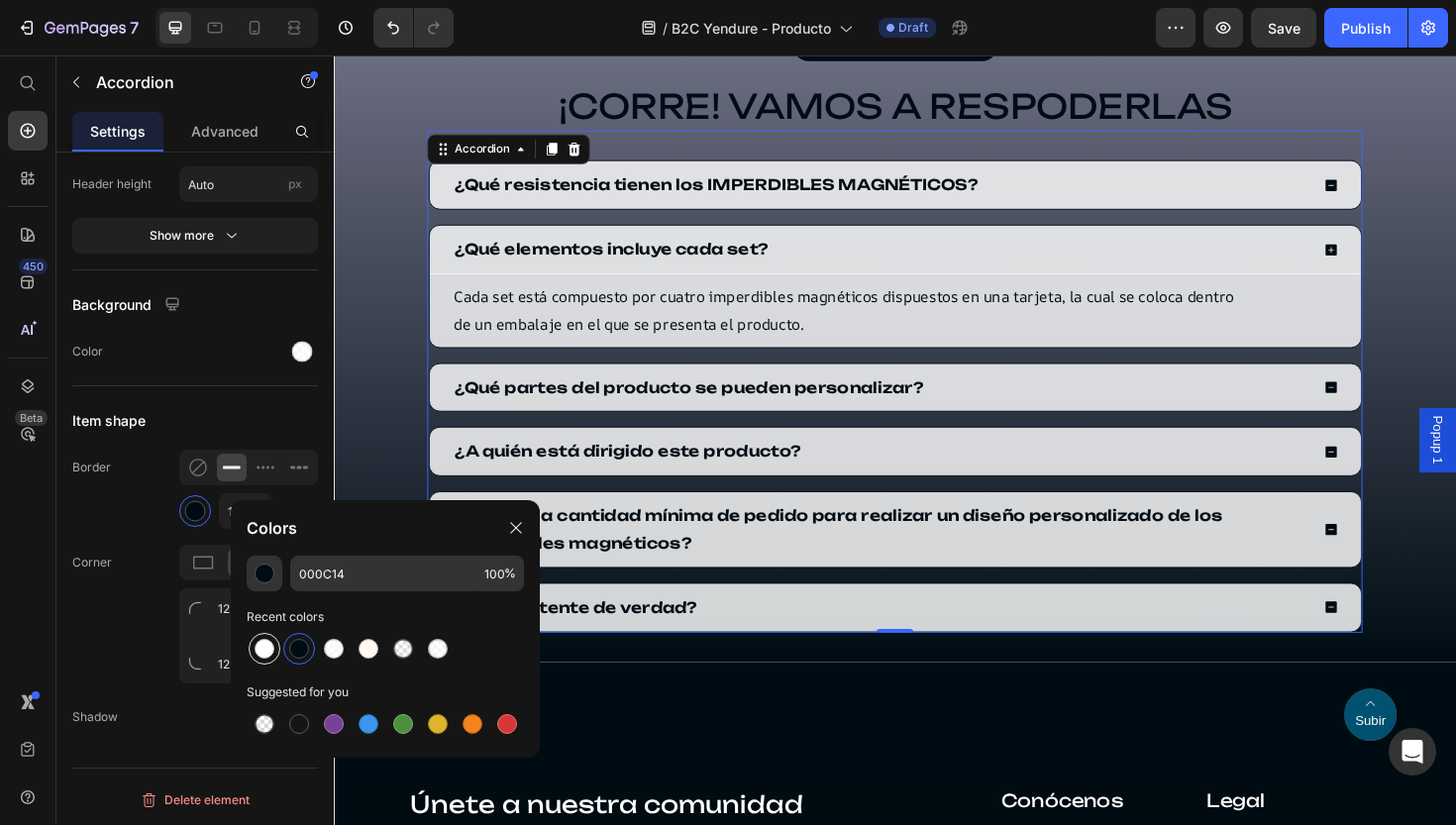 click at bounding box center [264, 649] 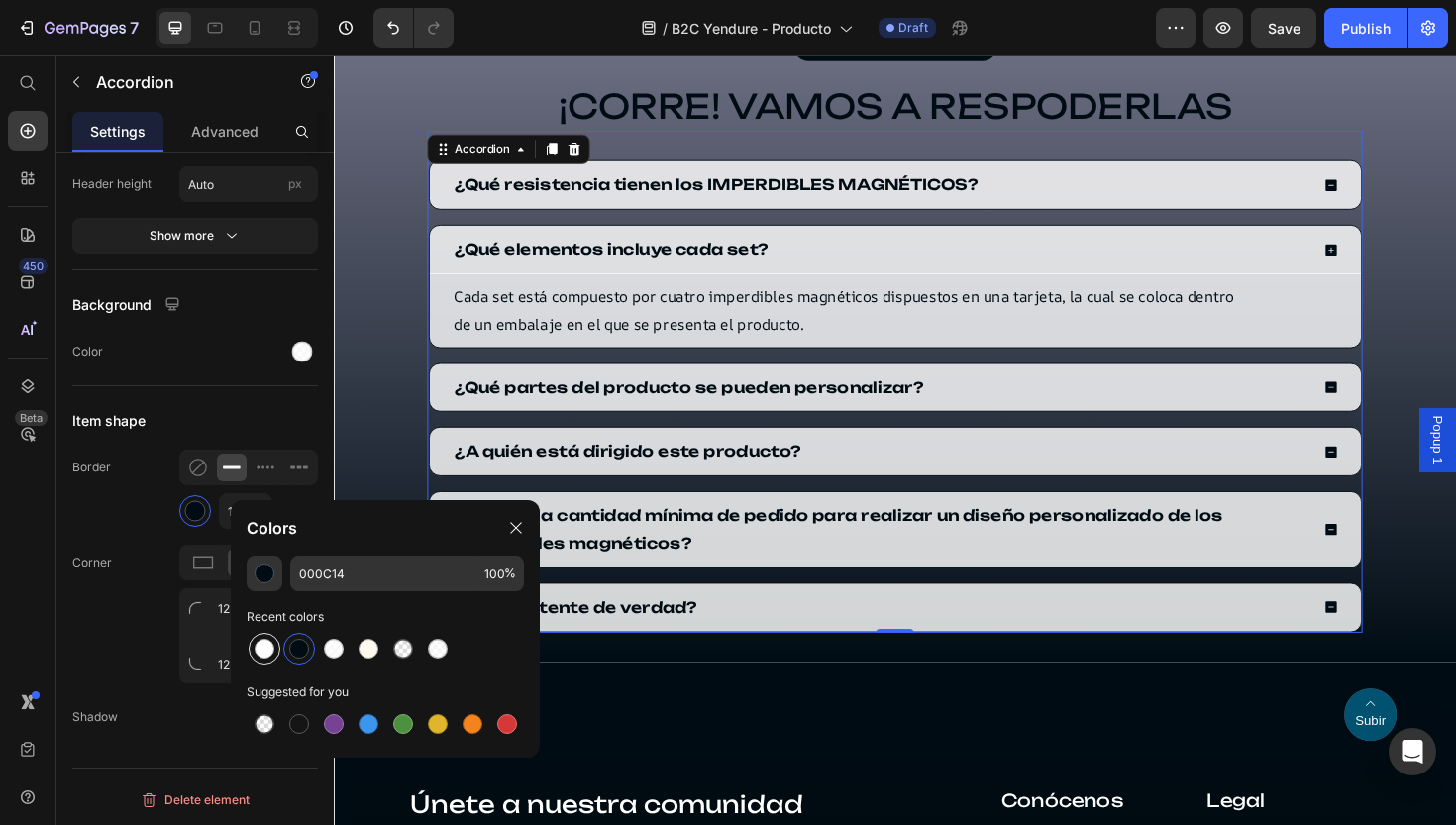 type on "FFFFFF" 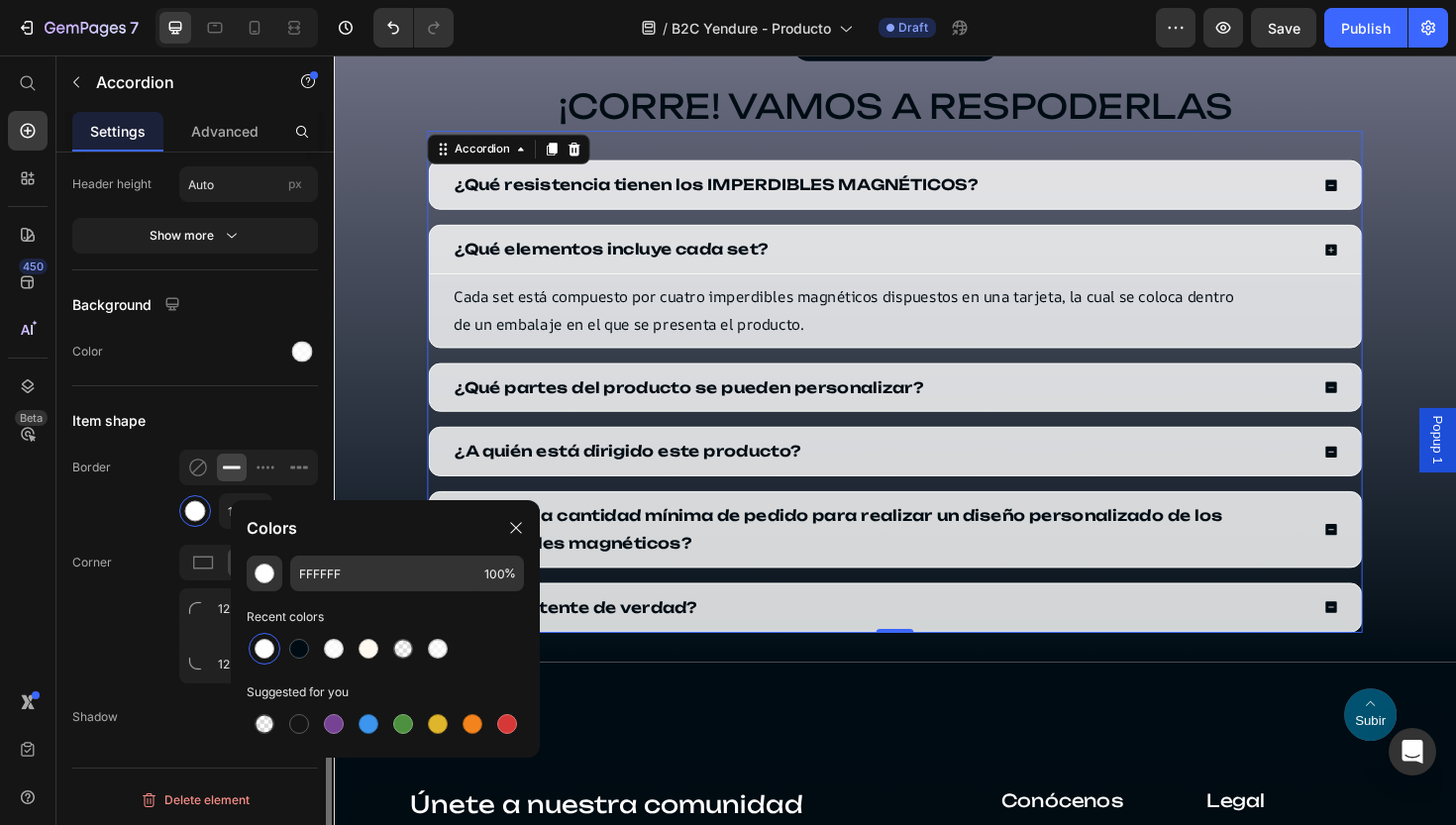 click on "Item shape" at bounding box center [195, 420] 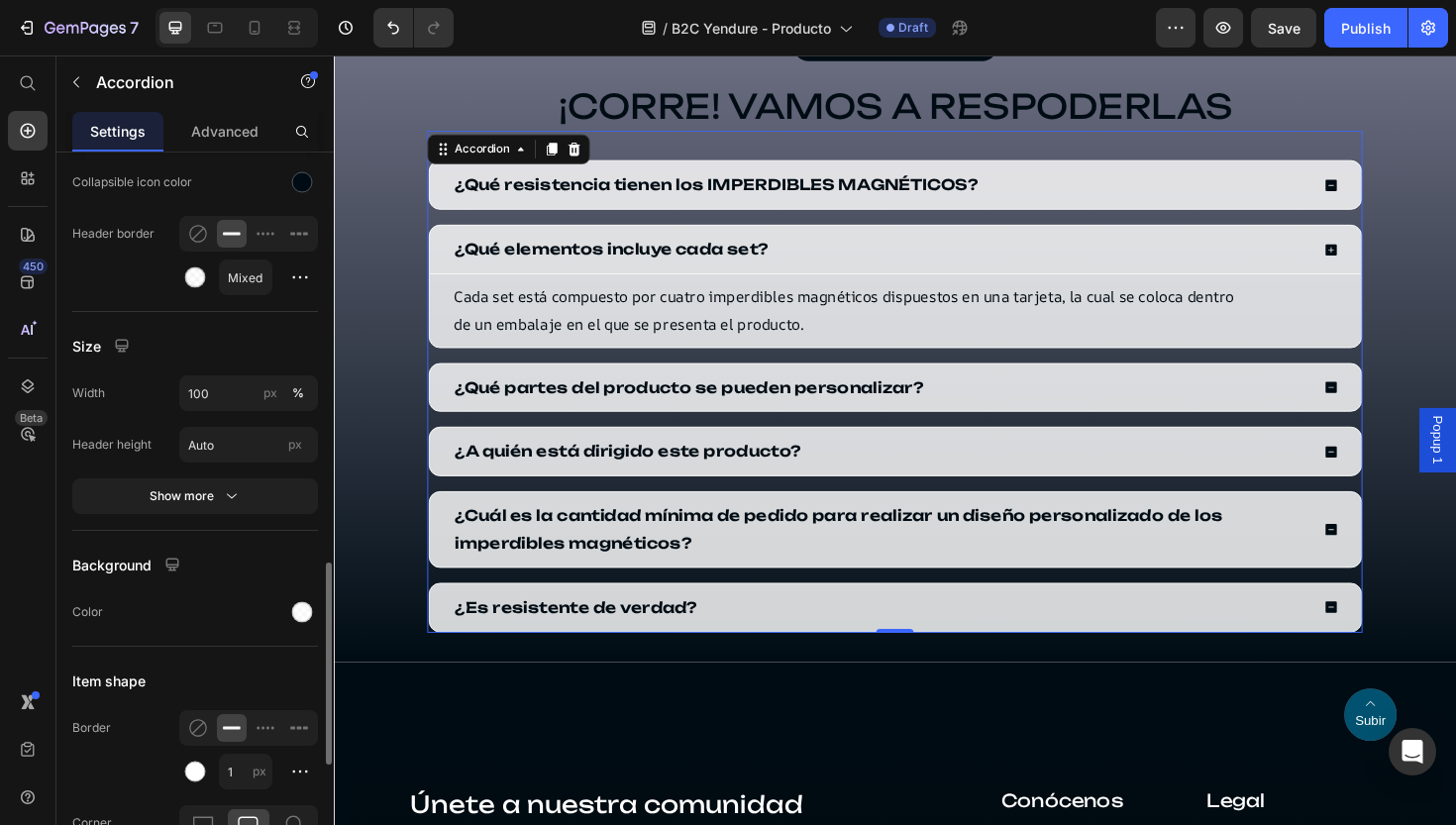 scroll, scrollTop: 1568, scrollLeft: 0, axis: vertical 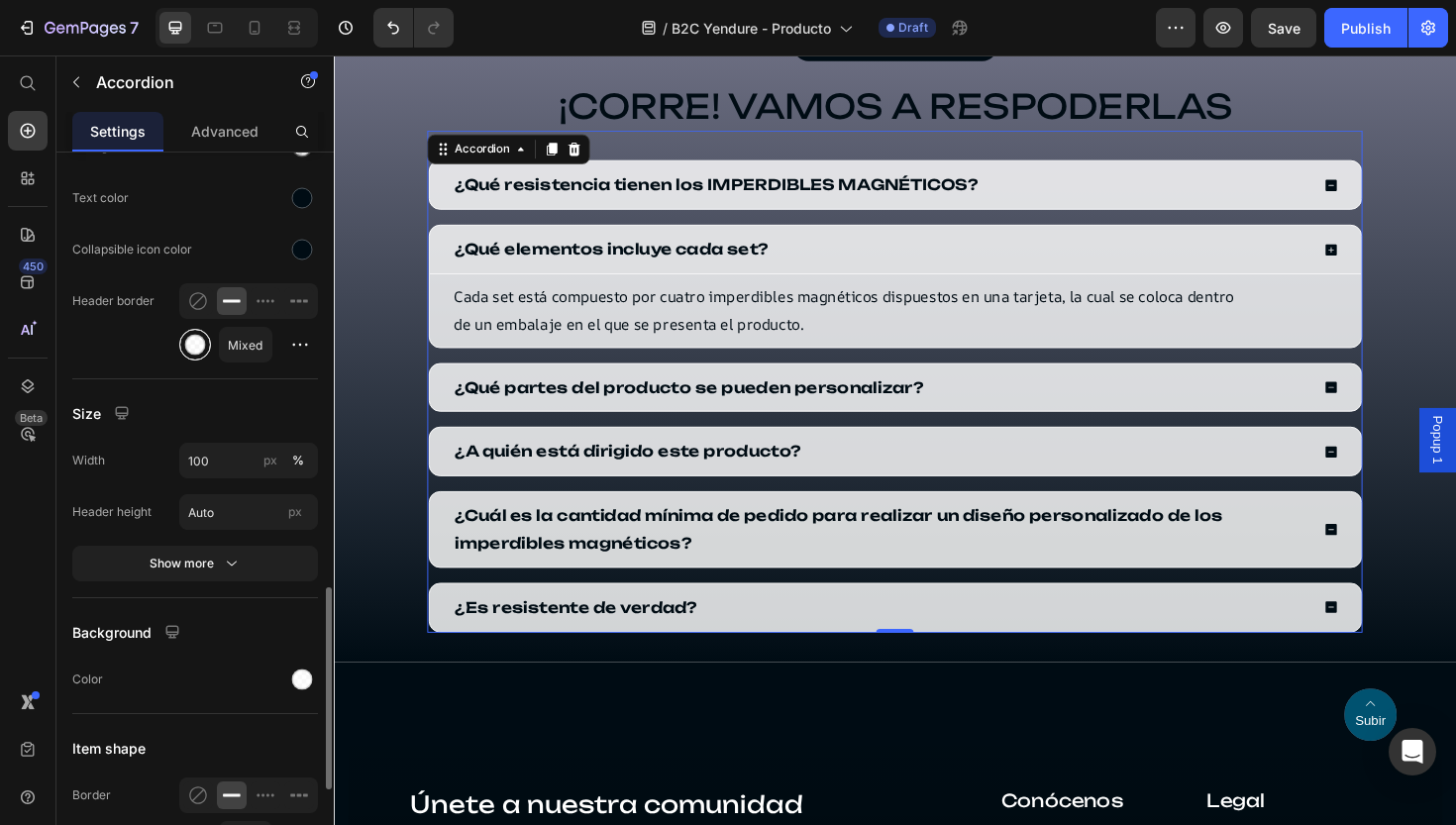 click at bounding box center [195, 345] 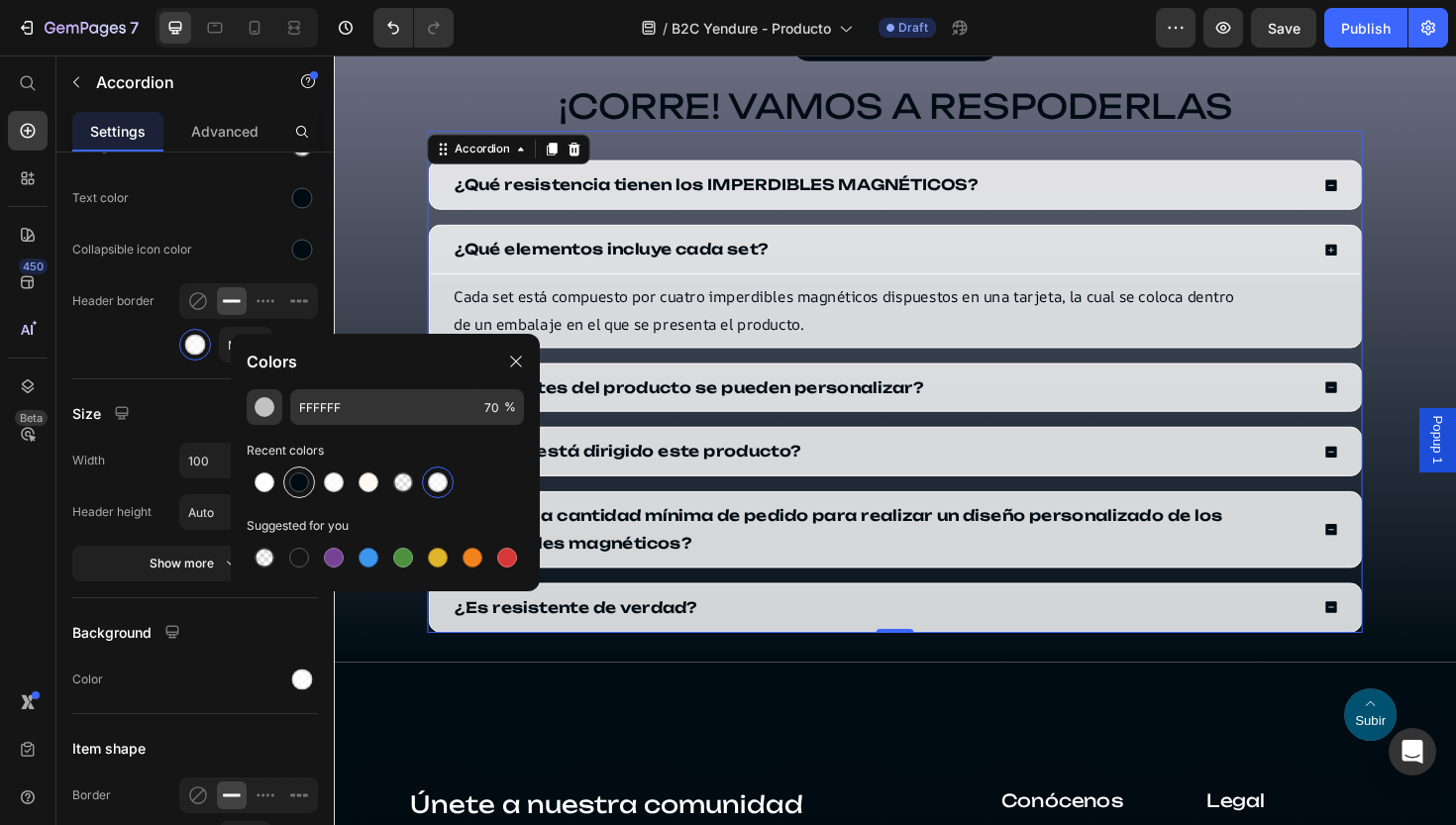 click at bounding box center [299, 482] 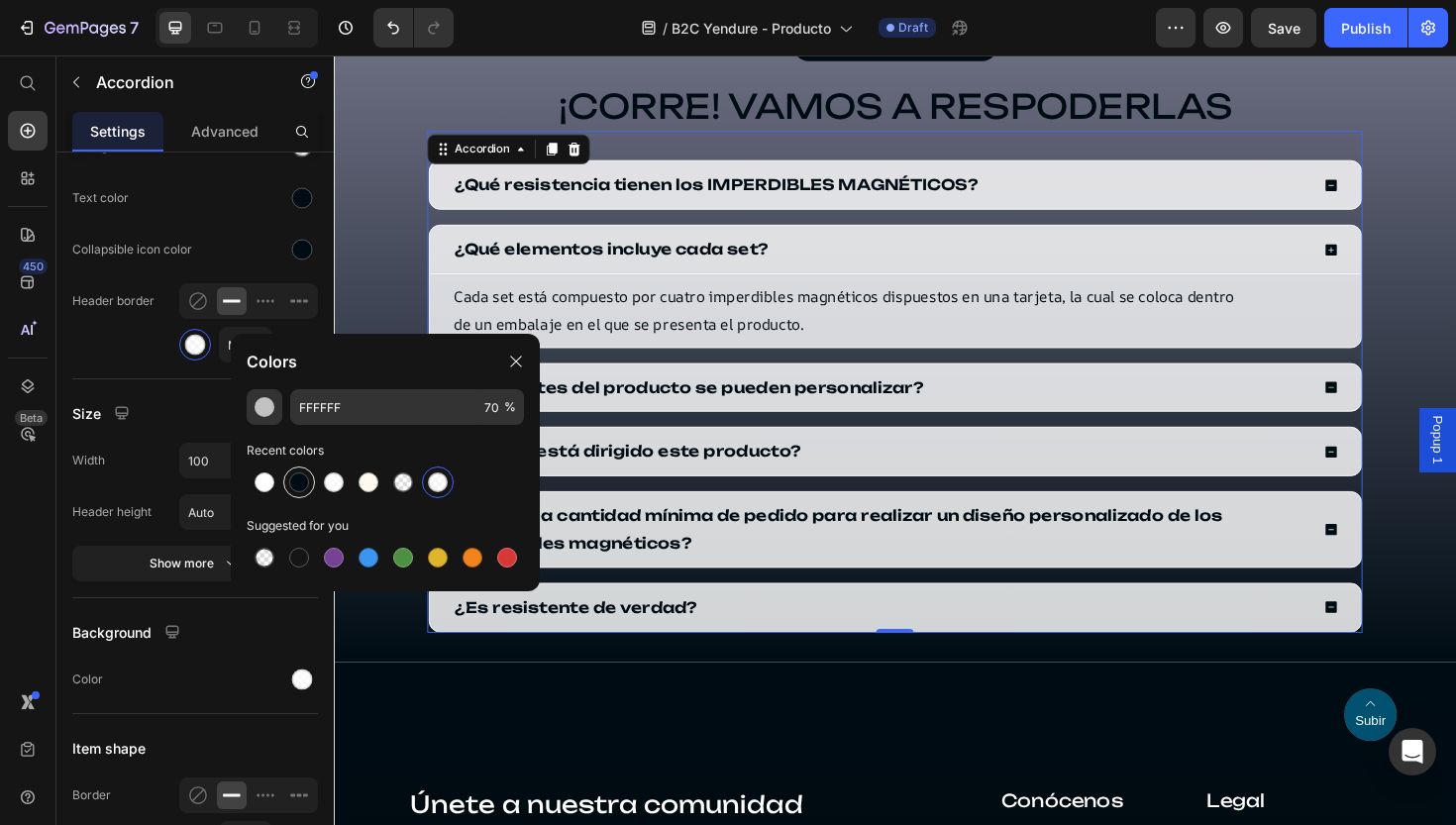 type on "000C14" 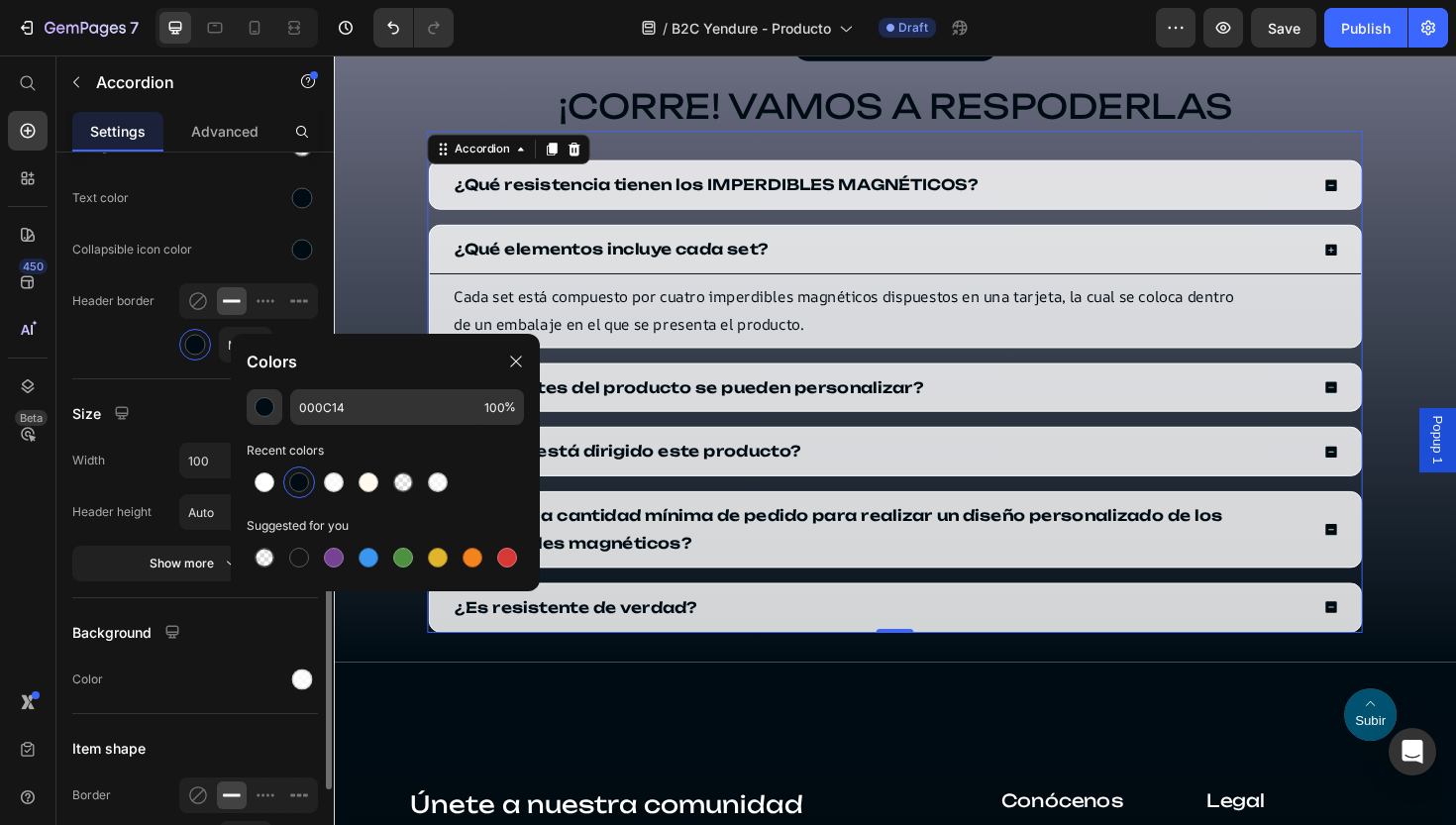 click on "States header Collapse Hover Expand Background color Text color Collapsible icon color Header border Mixed" 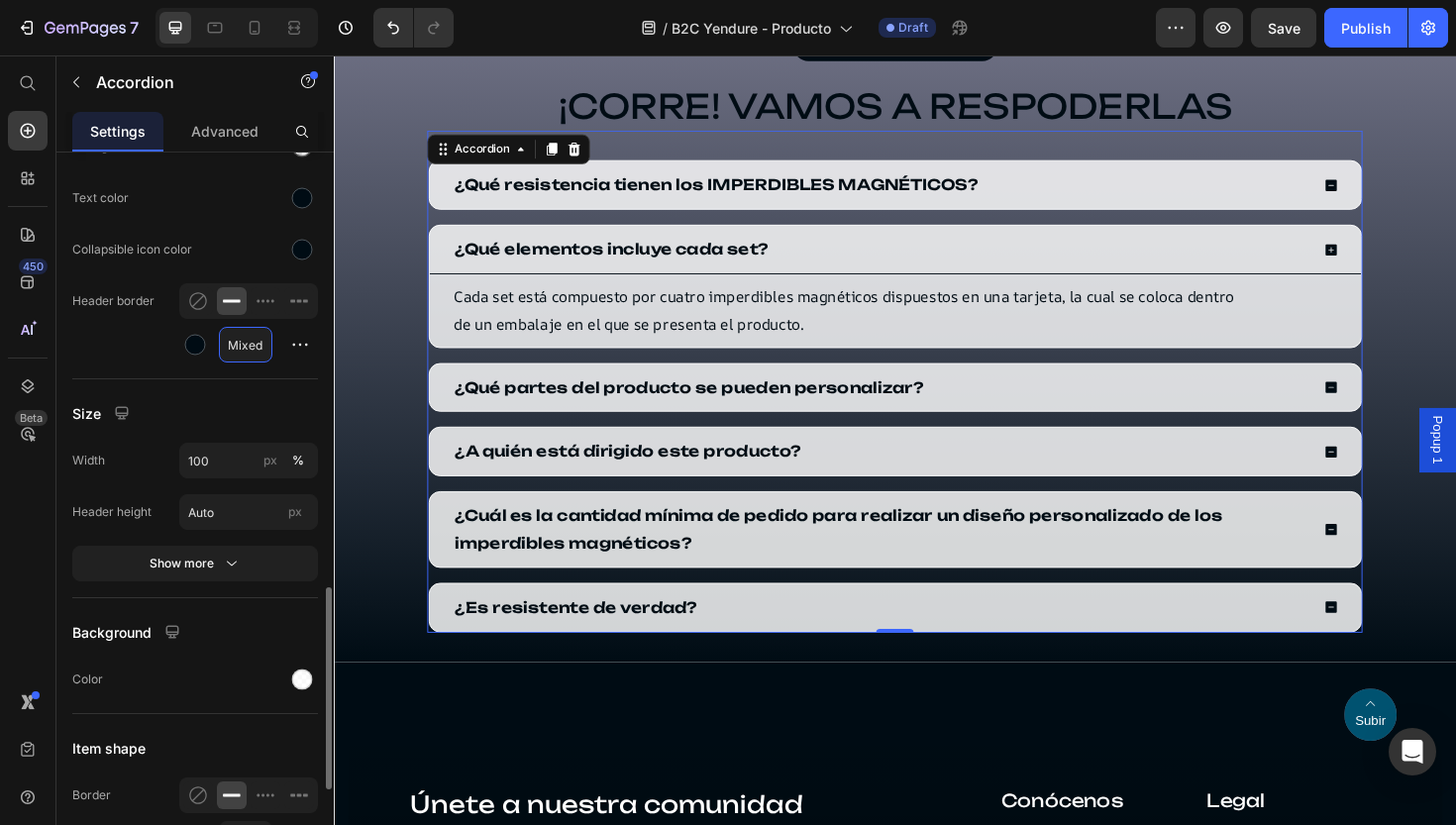 click on "Mixed" at bounding box center [246, 345] 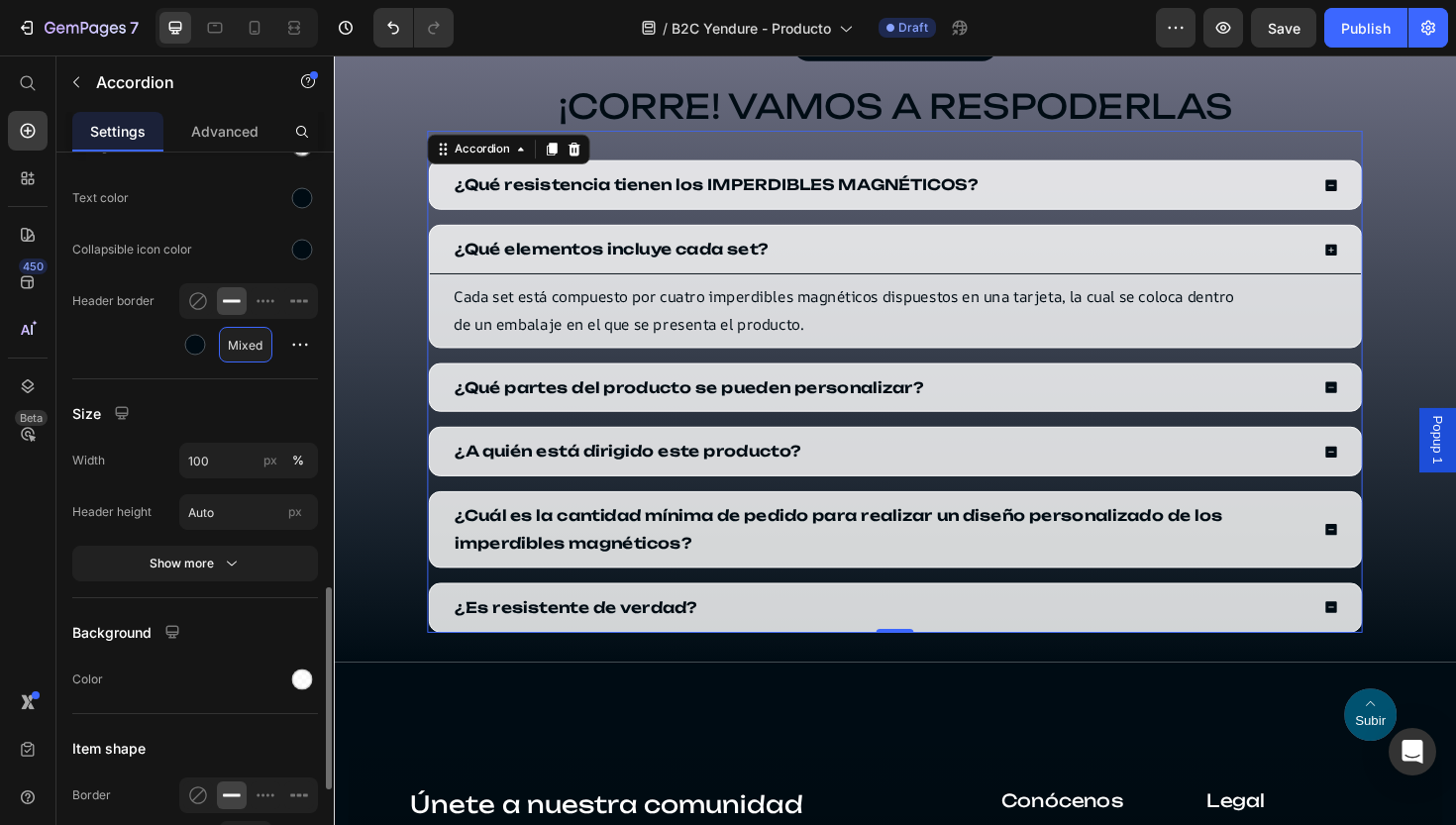 click on "Mixed" at bounding box center [246, 345] 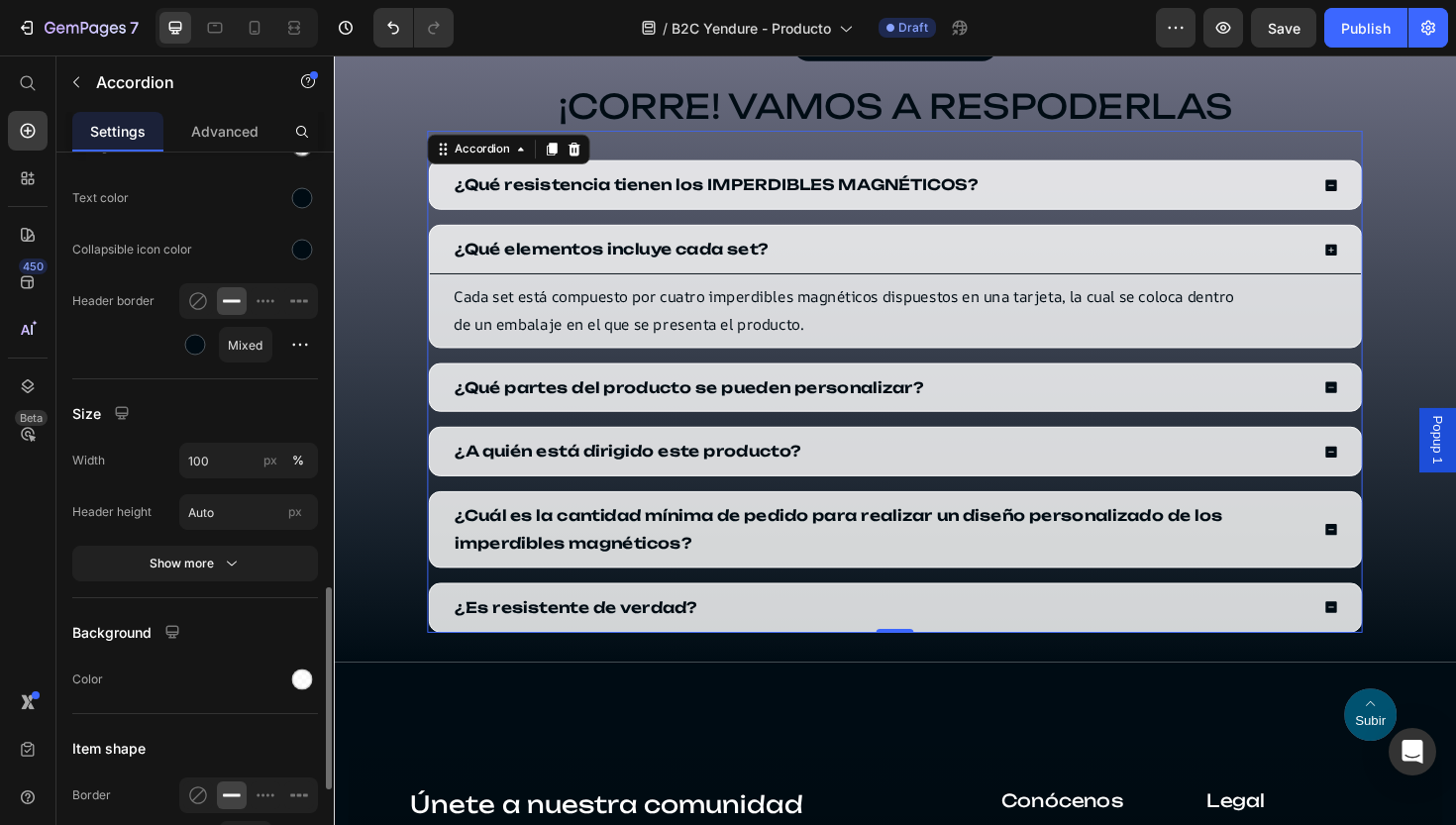 click on "Collapsible icon color" 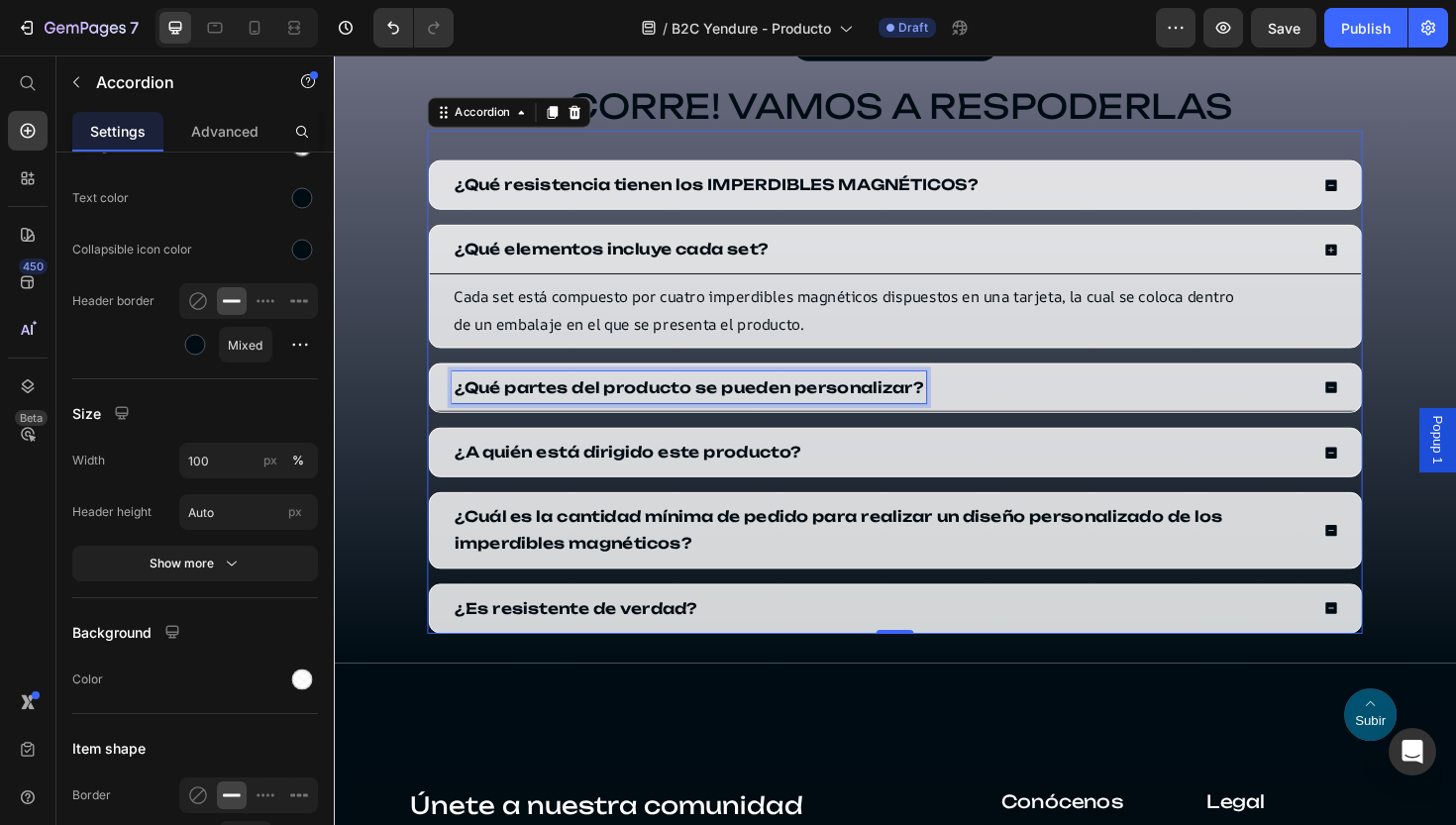 click on "¿Qué partes del producto se pueden personalizar?" at bounding box center [709, 407] 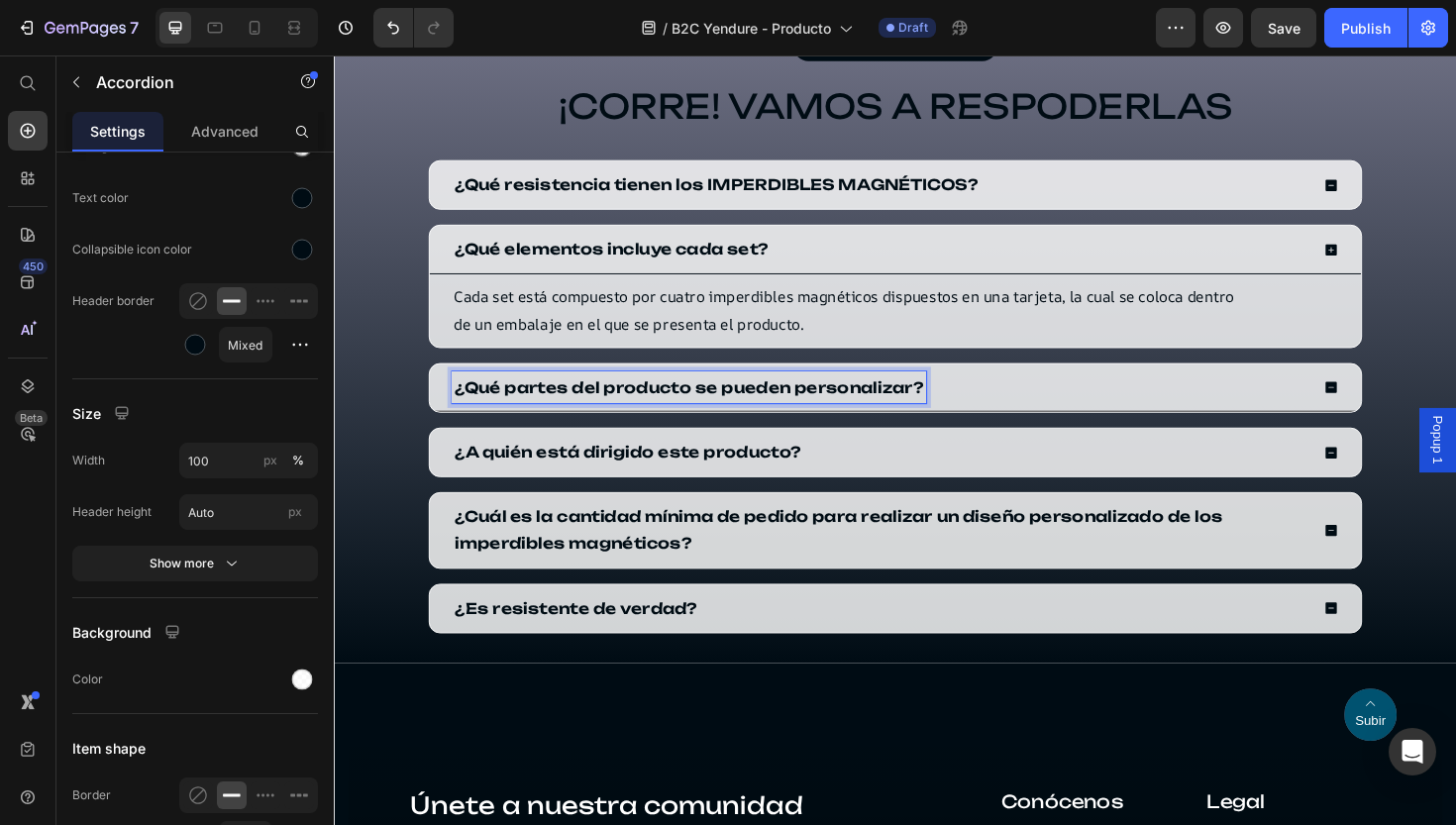 click on "¿Qué partes del producto se pueden personalizar?" at bounding box center [912, 407] 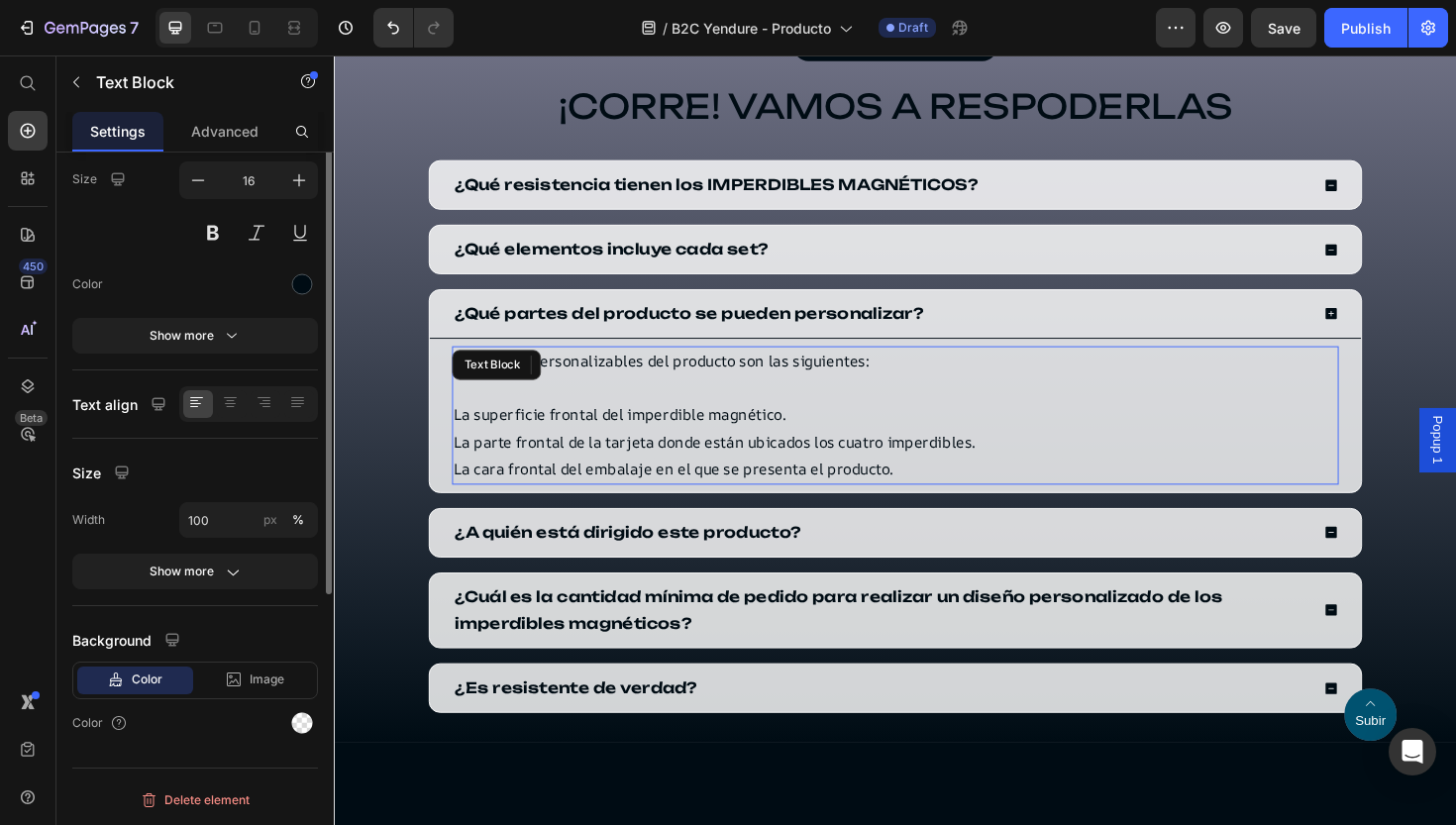 scroll, scrollTop: 0, scrollLeft: 0, axis: both 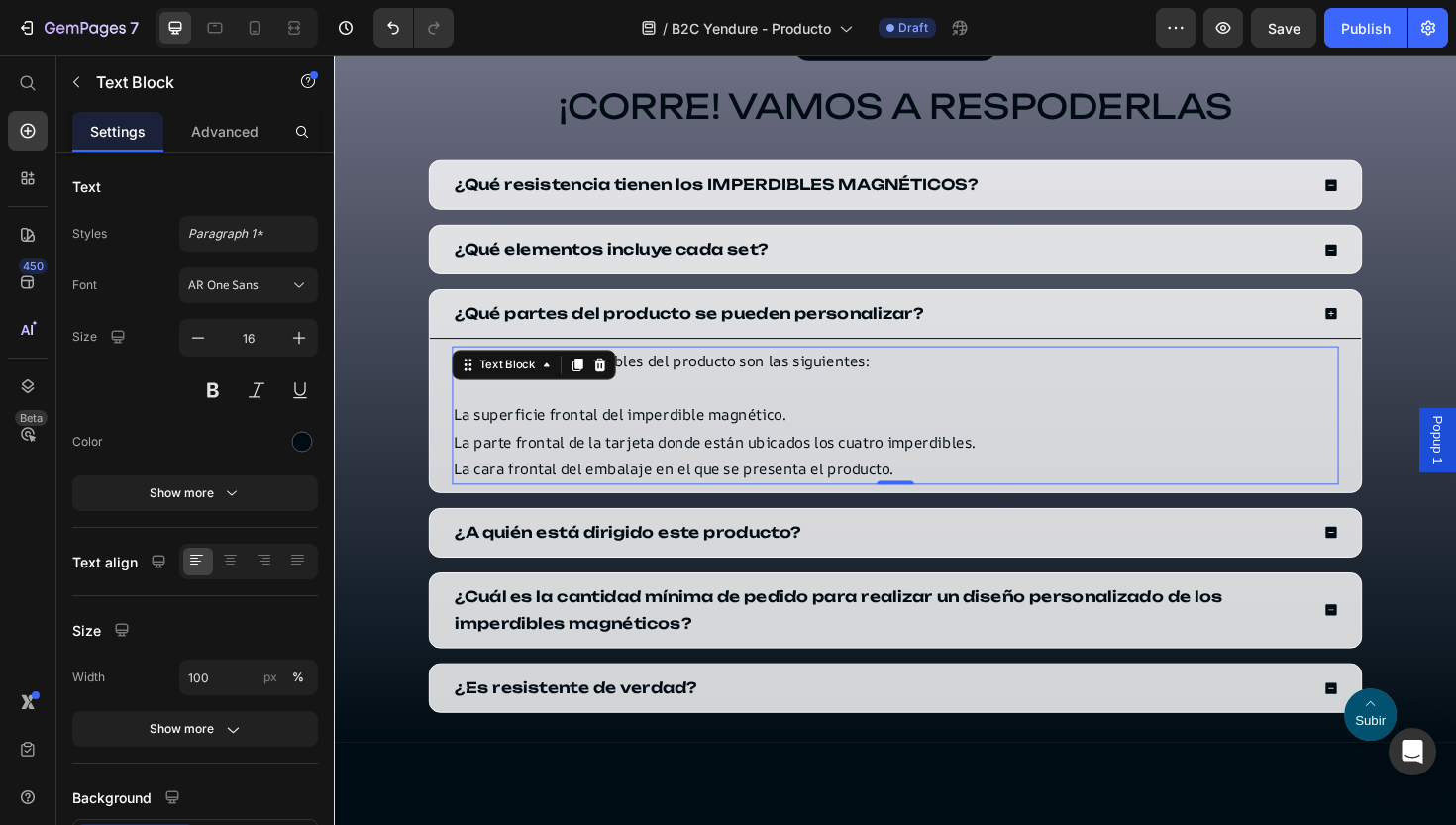 click at bounding box center [928, 408] 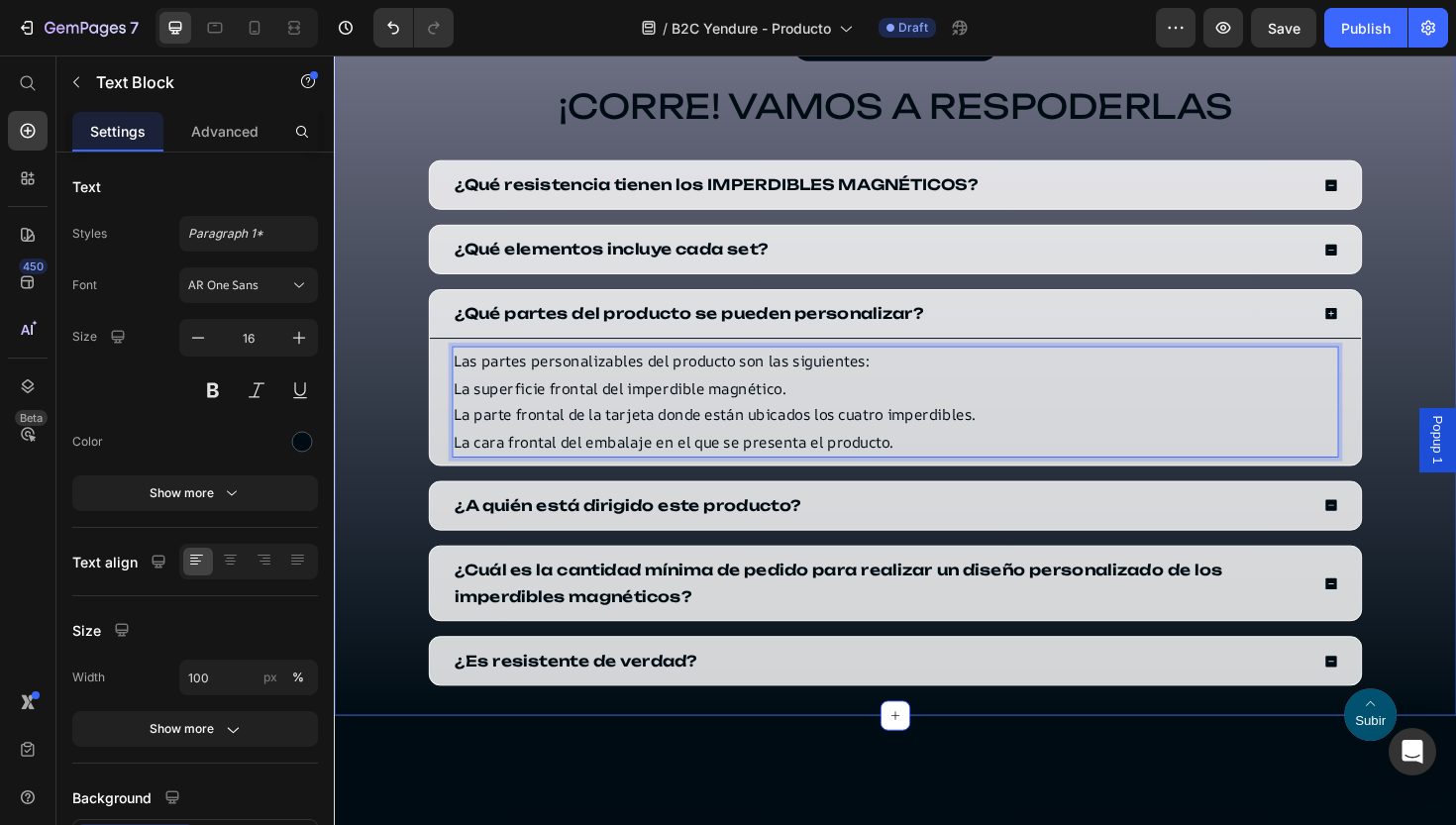 click on "¿TIENES ALGUNA DUDA? Button ¡CORRE! VAMOS A RESPODERLAS Heading
¿Qué resistencia tienen los IMPERDIBLES MAGNÉTICOS?
¿Qué elementos incluye cada set?
¿Qué partes del producto se pueden personalizar? Las partes personalizables del producto son las siguientes: La superficie frontal del imperdible magnético. La parte frontal de la tarjeta donde están ubicados los cuatro imperdibles. La cara frontal del embalaje en el que se presenta el producto. Text Block   0
¿A quién está dirigido este producto?
¿Cuál es la cantidad mínima de pedido para realizar un diseño personalizado de los imperdibles magnéticos?
¿Es resistente de verdad? Accordion Row Row Section 2" at bounding box center (928, 335) 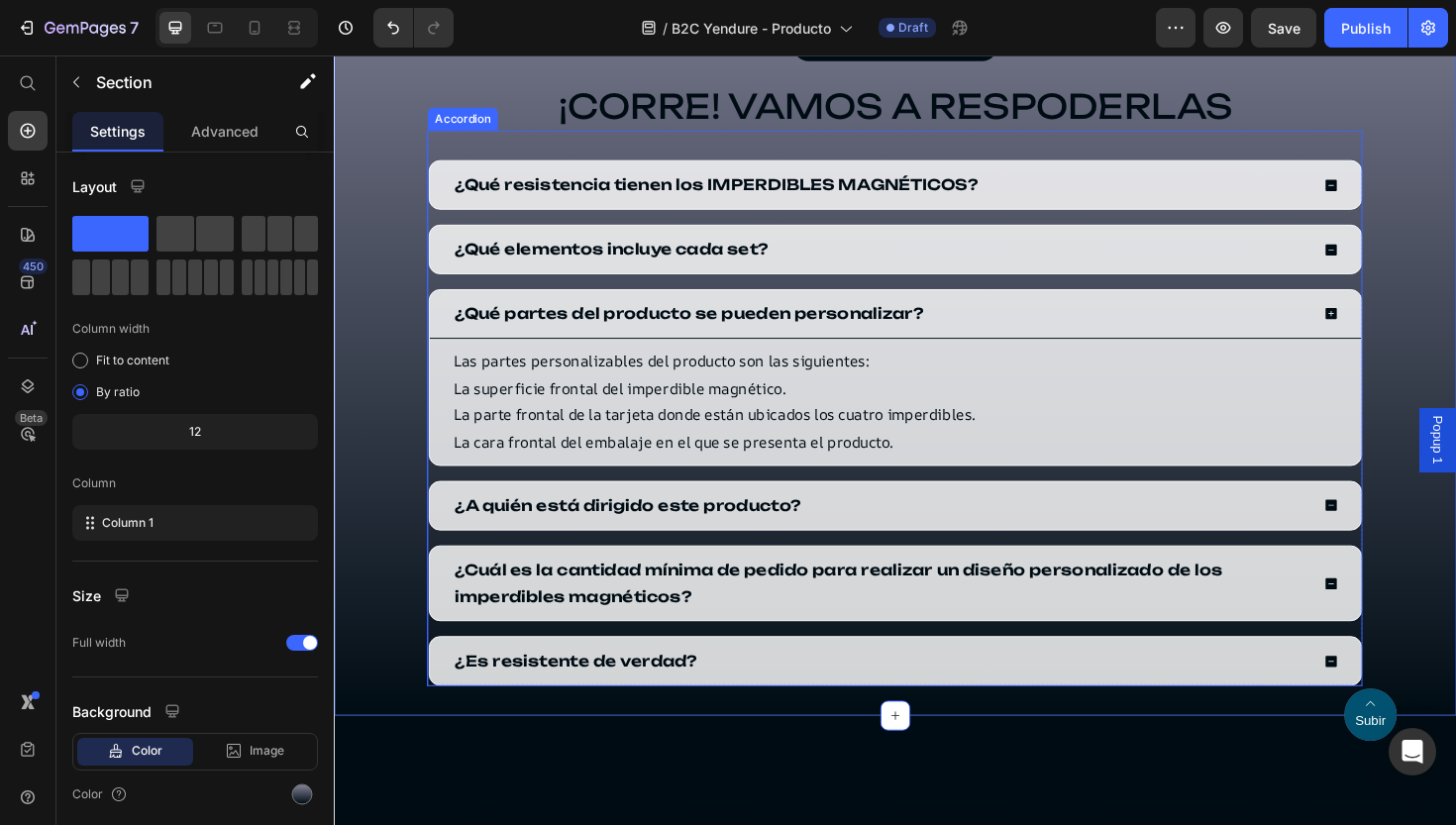 click on "¿Qué partes del producto se pueden personalizar?" at bounding box center [912, 329] 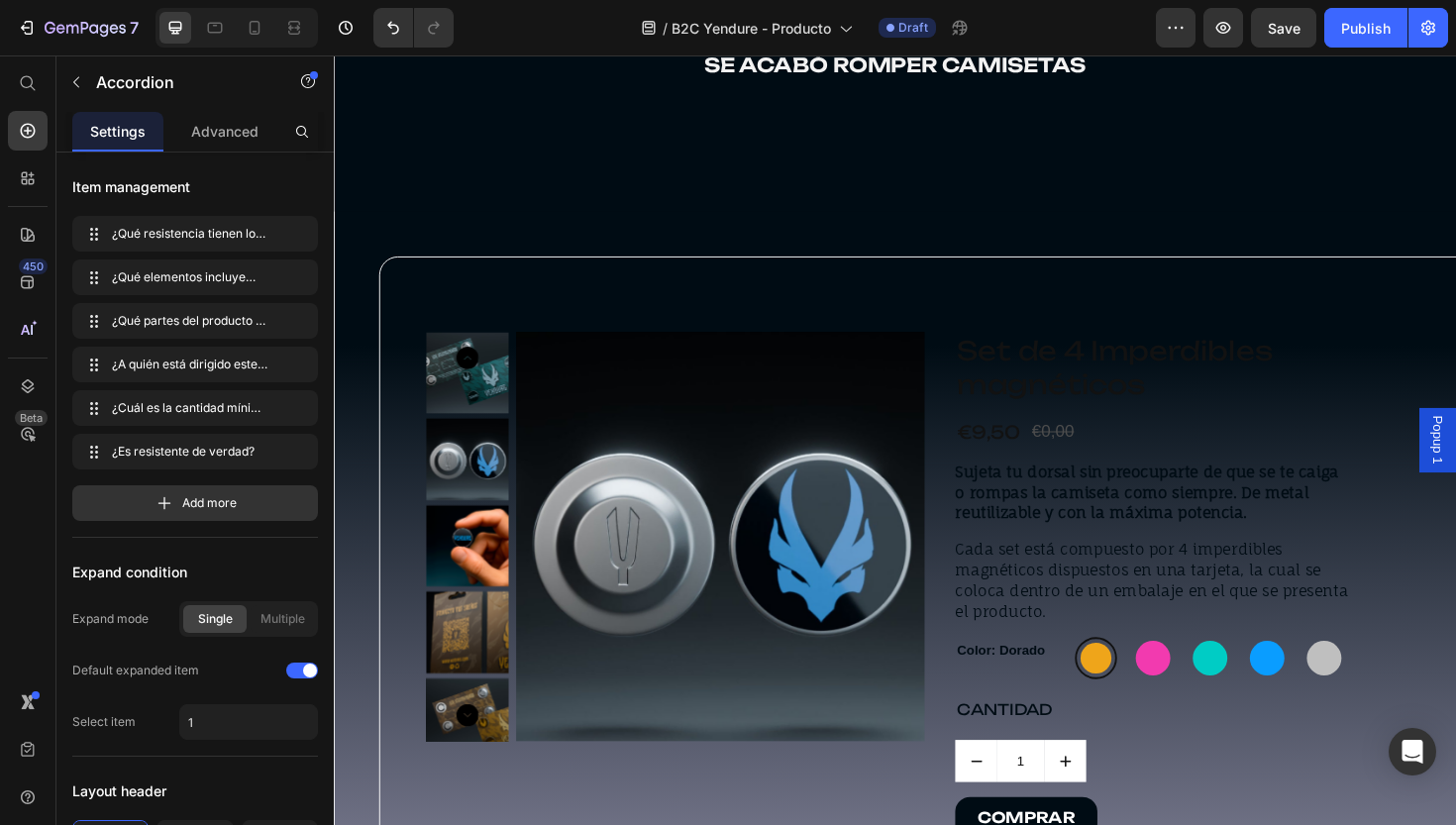 scroll, scrollTop: 443, scrollLeft: 0, axis: vertical 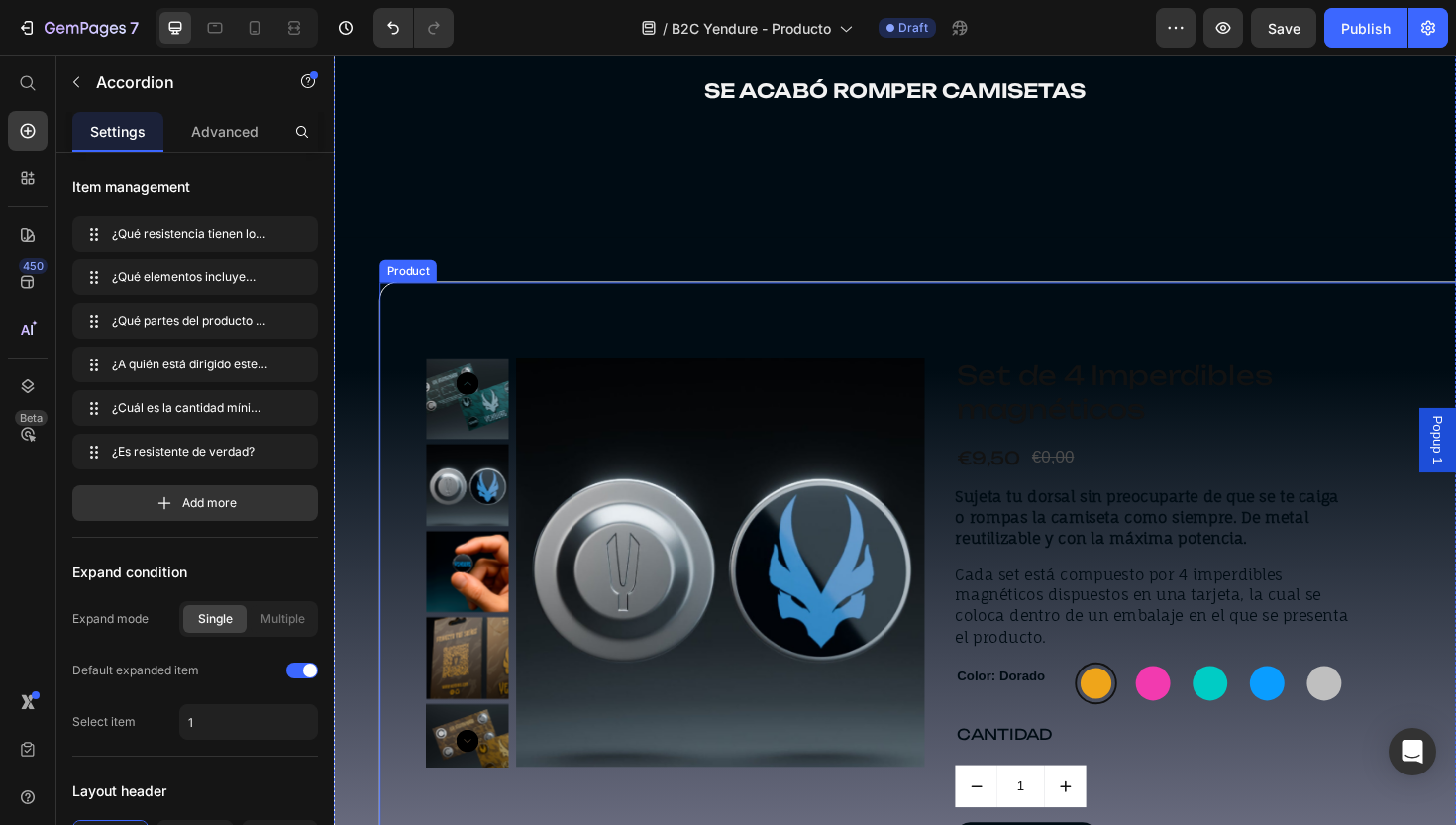 click on "Product Images Set de 4 Imperdibles magnéticos Product Title €9,50 Product Price €0,00 Product Price Row Sujeta tu dorsal sin preocuparte de que se te caiga o rompas la camiseta como siempre. De metal reutilizable y con la máxima potencia.
Cada set está compuesto por 4 imperdibles magnéticos dispuestos en una tarjeta, la cual se coloca dentro de un embalaje en el que se presenta el producto. Product Description Color: Dorado Dorado Dorado Rosa Rosa Verde Verde Azul Azul Gris Gris Product Variants & Swatches CANTIDAD Text Block 1 Product Quantity COMPRAR Button Row Product" at bounding box center (976, 644) 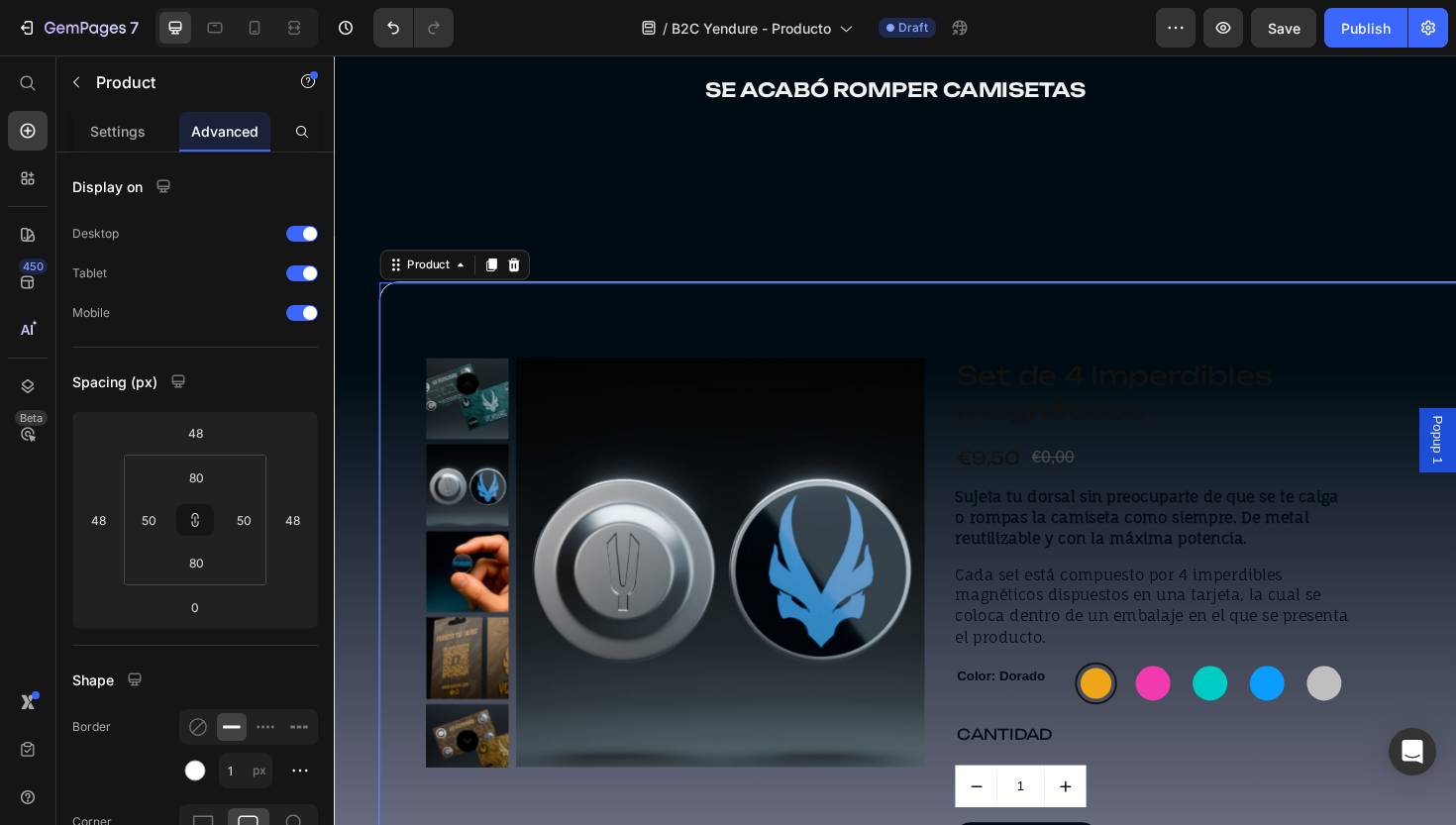 click on "Product Images Set de 4 Imperdibles magnéticos Product Title €9,50 Product Price €0,00 Product Price Row Sujeta tu dorsal sin preocuparte de que se te caiga o rompas la camiseta como siempre. De metal reutilizable y con la máxima potencia.
Cada set está compuesto por 4 imperdibles magnéticos dispuestos en una tarjeta, la cual se coloca dentro de un embalaje en el que se presenta el producto. Product Description Color: Dorado Dorado Dorado Rosa Rosa Verde Verde Azul Azul Gris Gris Product Variants & Swatches CANTIDAD Text Block 1 Product Quantity COMPRAR Button Row Product   0" at bounding box center [976, 644] 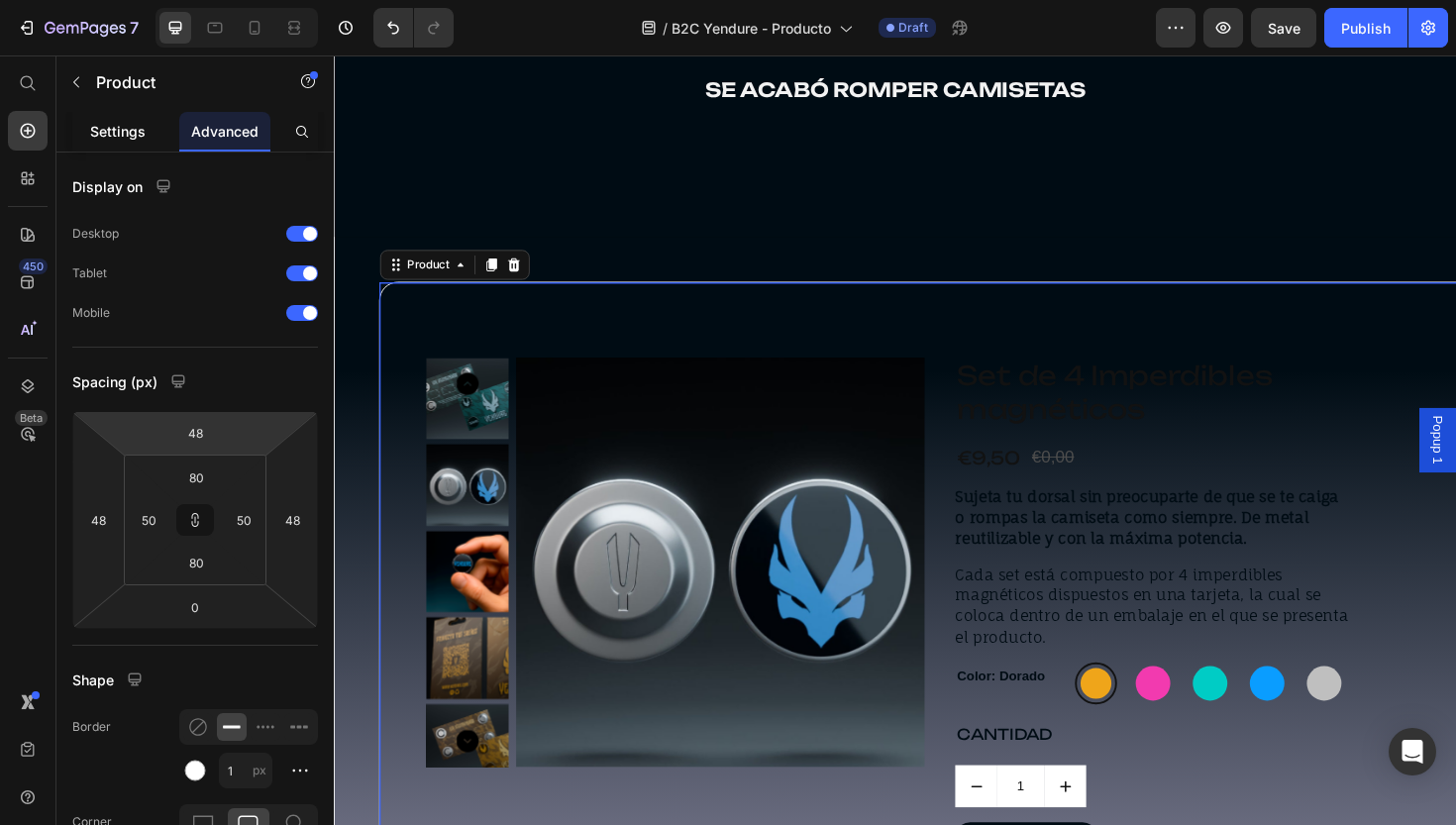 click on "Settings" at bounding box center [118, 131] 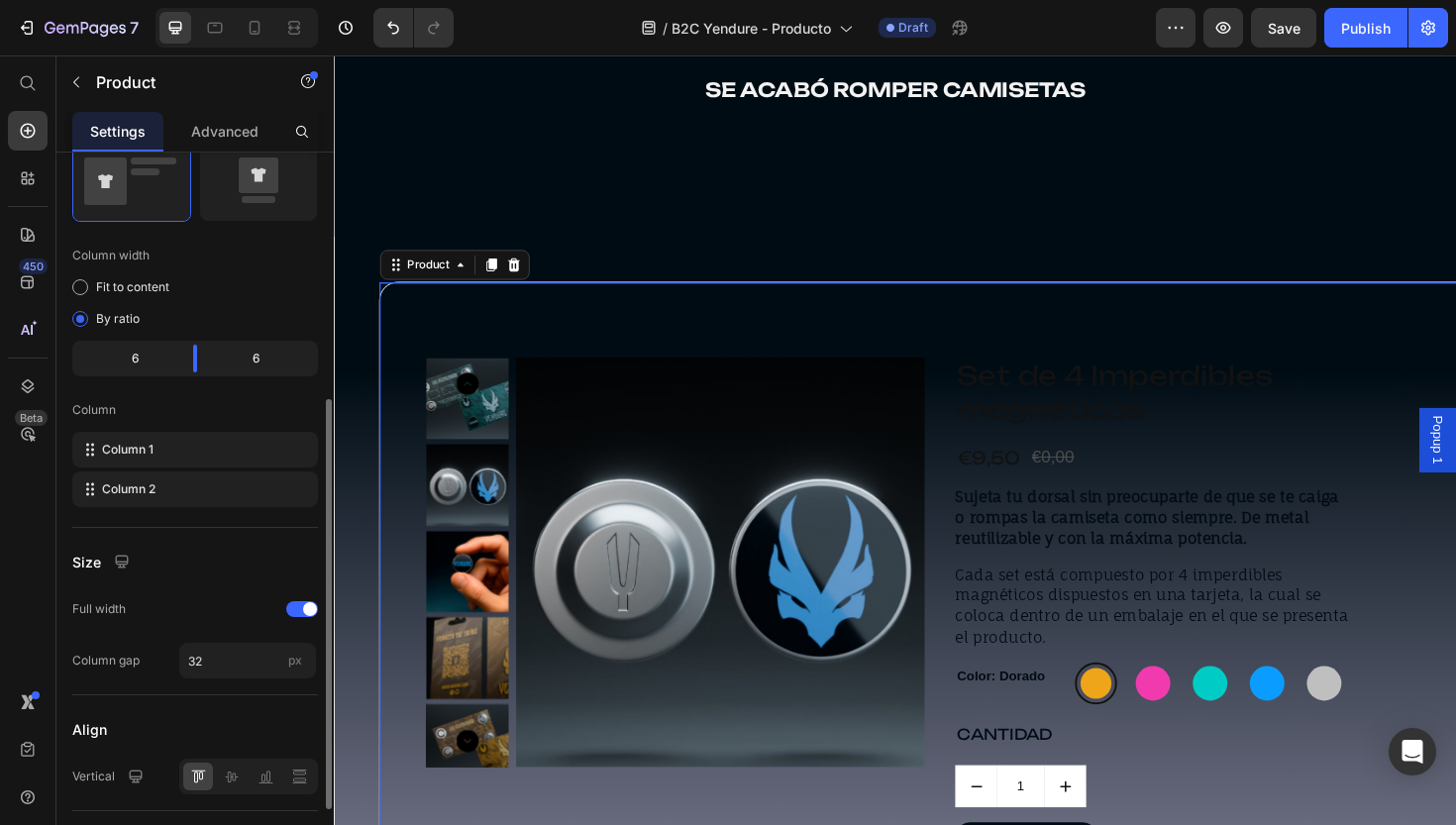 scroll, scrollTop: 566, scrollLeft: 0, axis: vertical 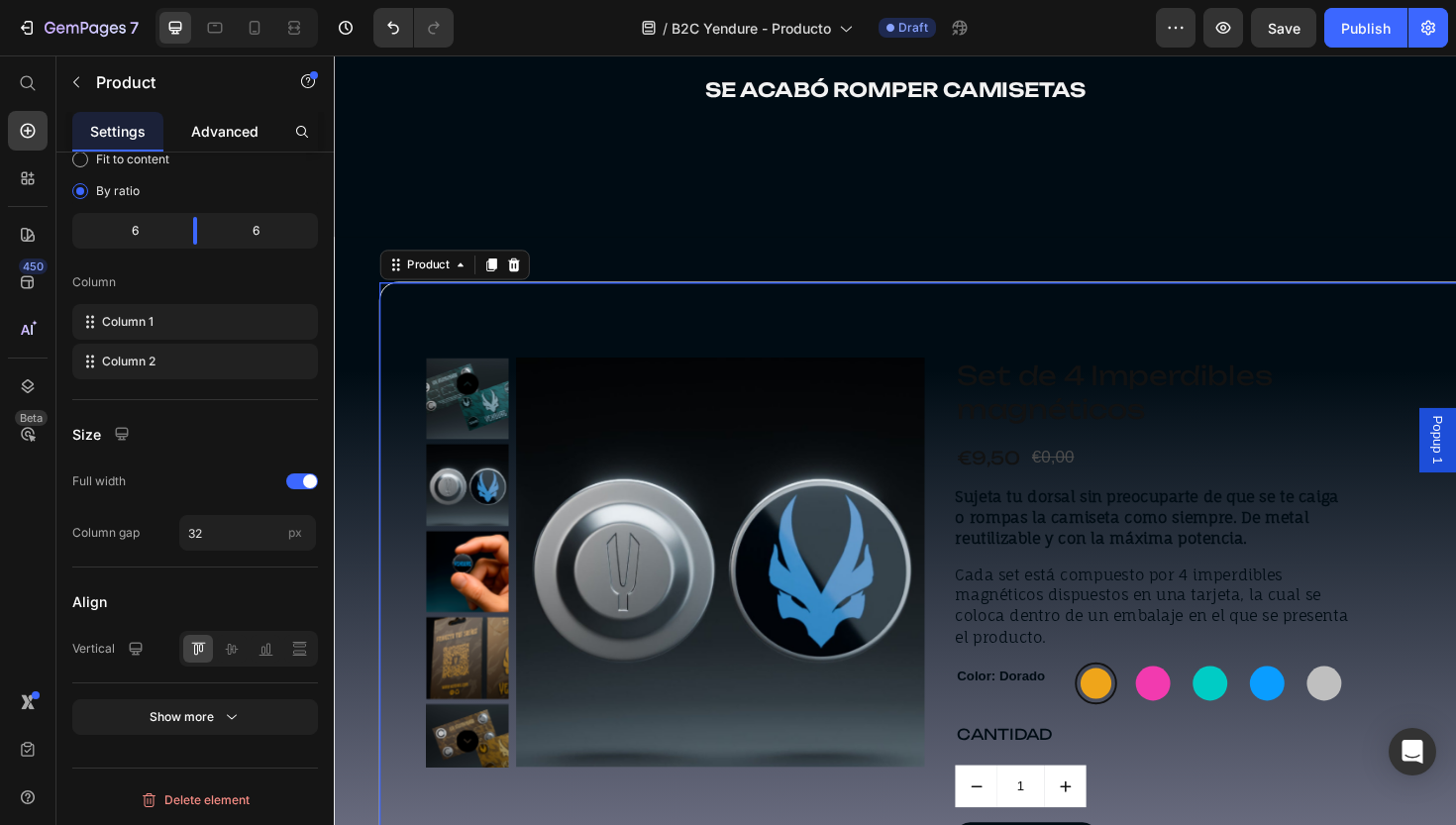 click on "Advanced" at bounding box center [225, 131] 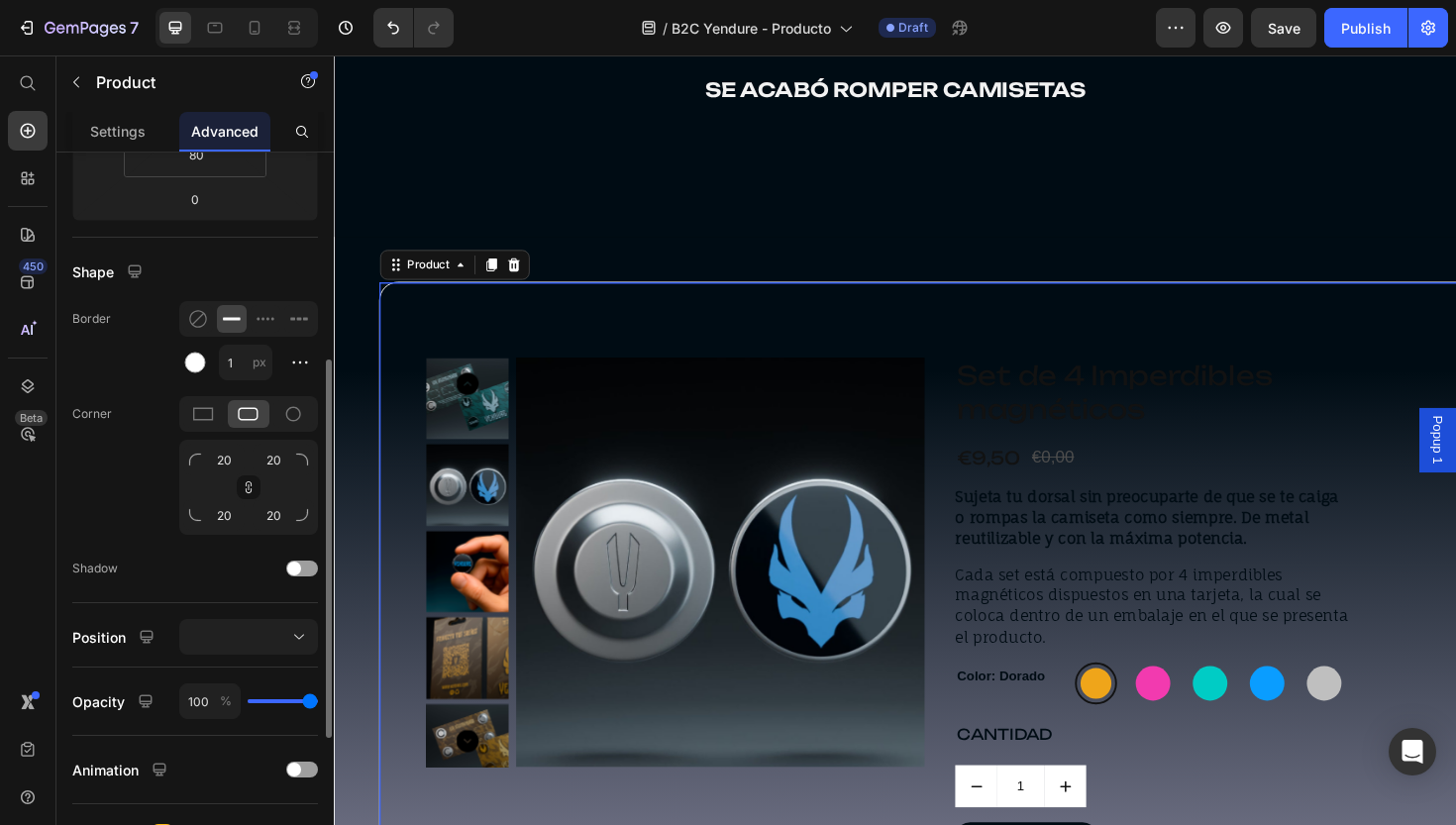 scroll, scrollTop: 449, scrollLeft: 0, axis: vertical 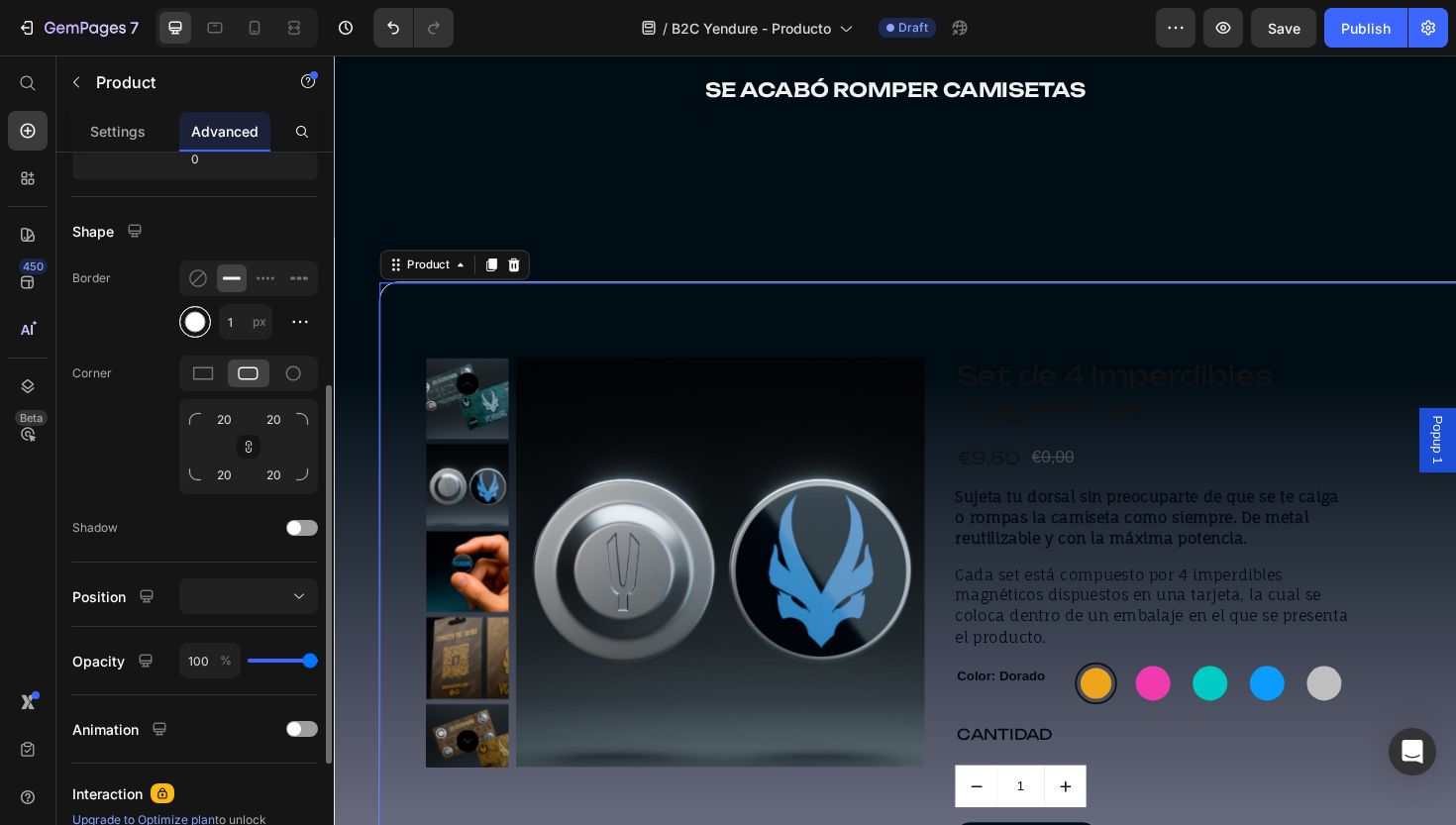 click at bounding box center (195, 322) 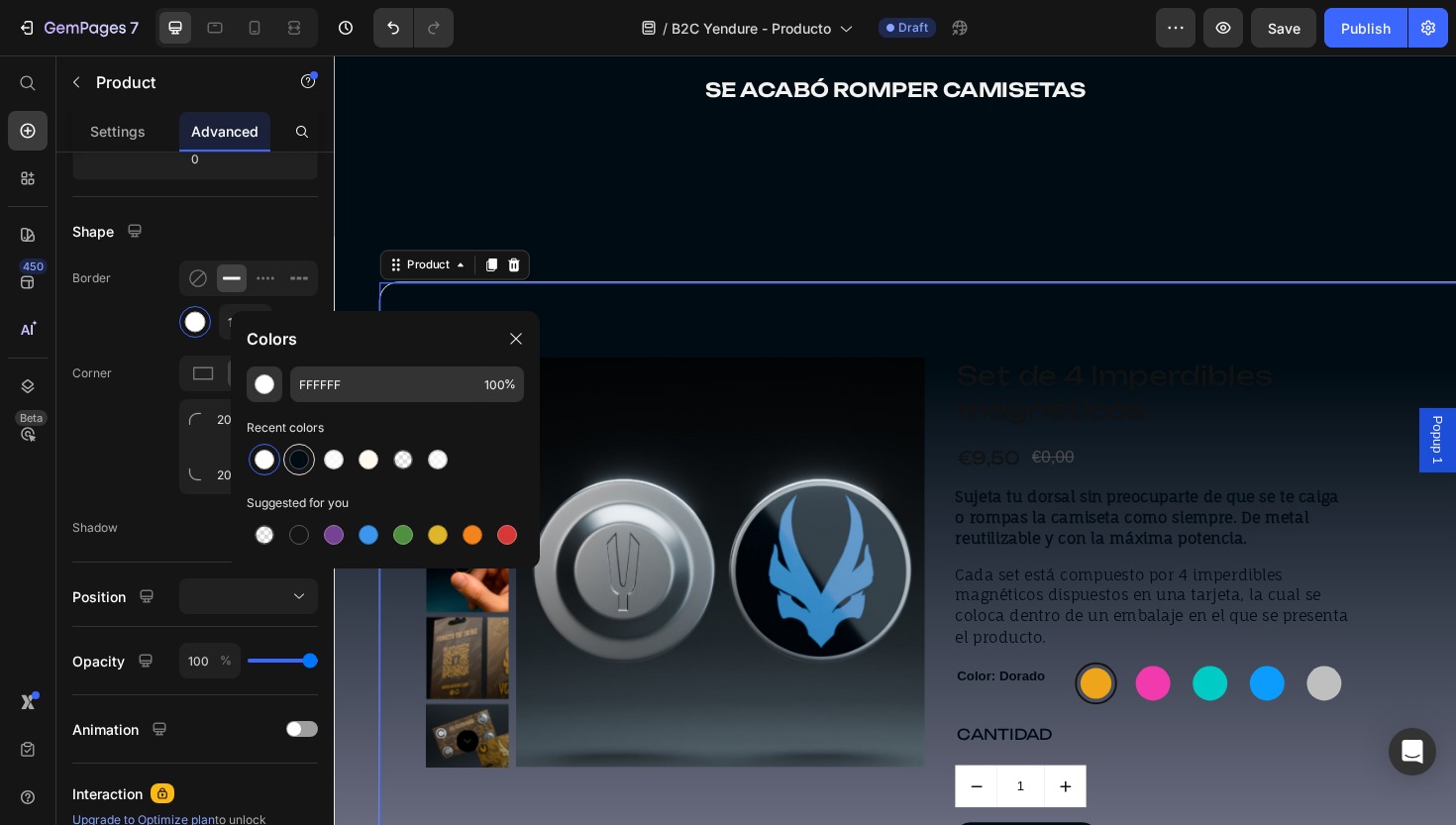 click at bounding box center [299, 460] 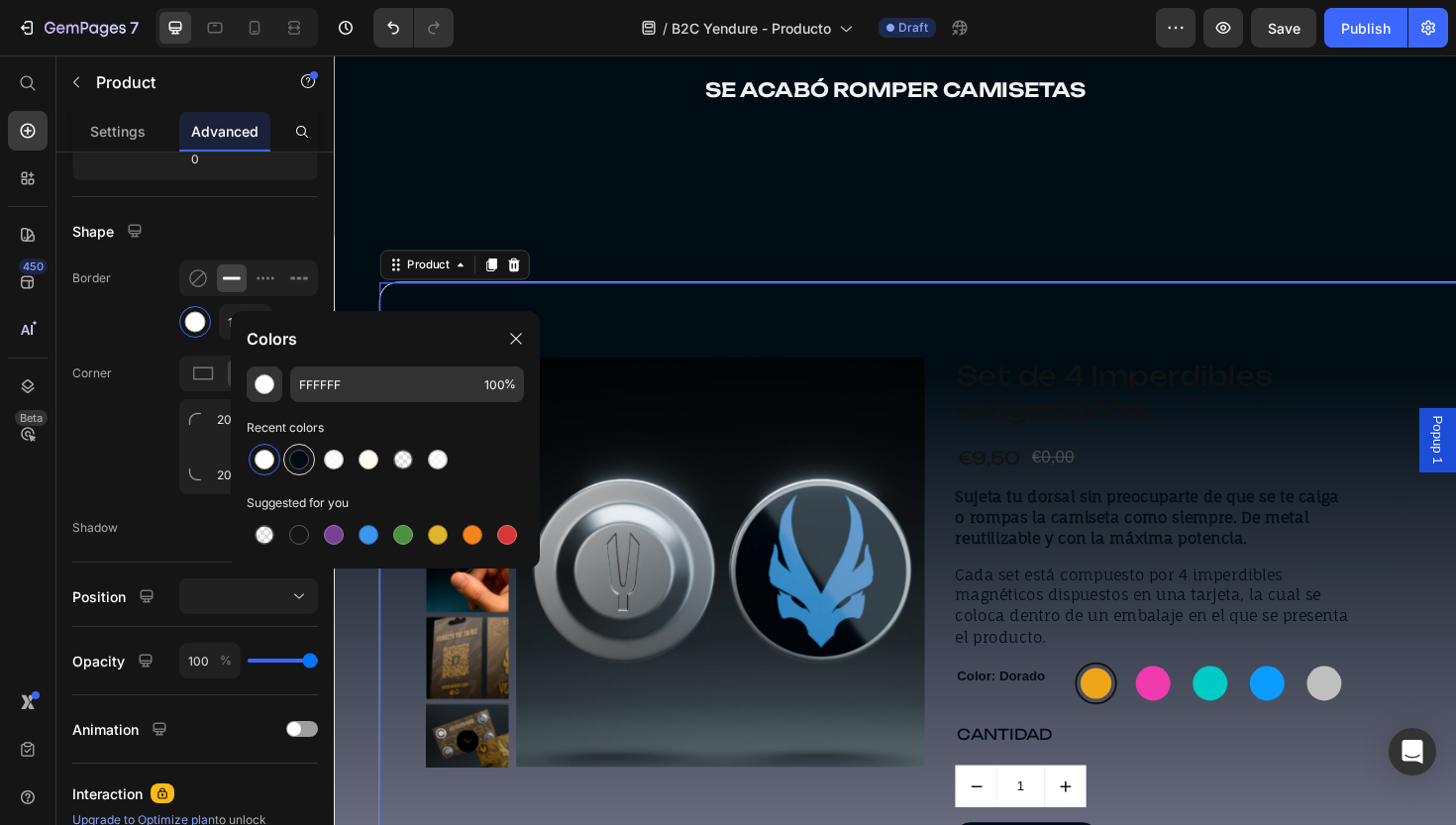 type on "000C14" 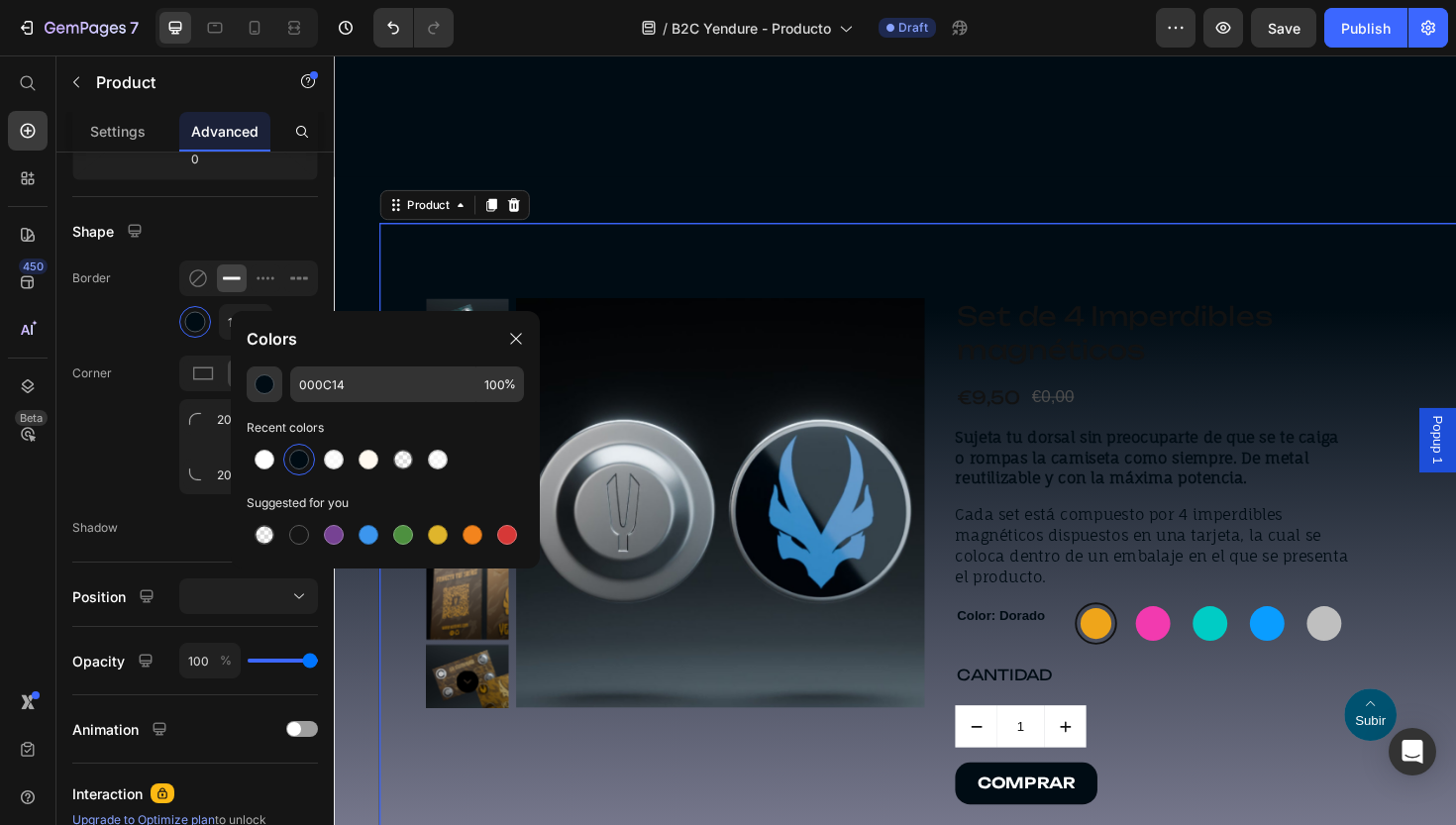 scroll, scrollTop: 1002, scrollLeft: 0, axis: vertical 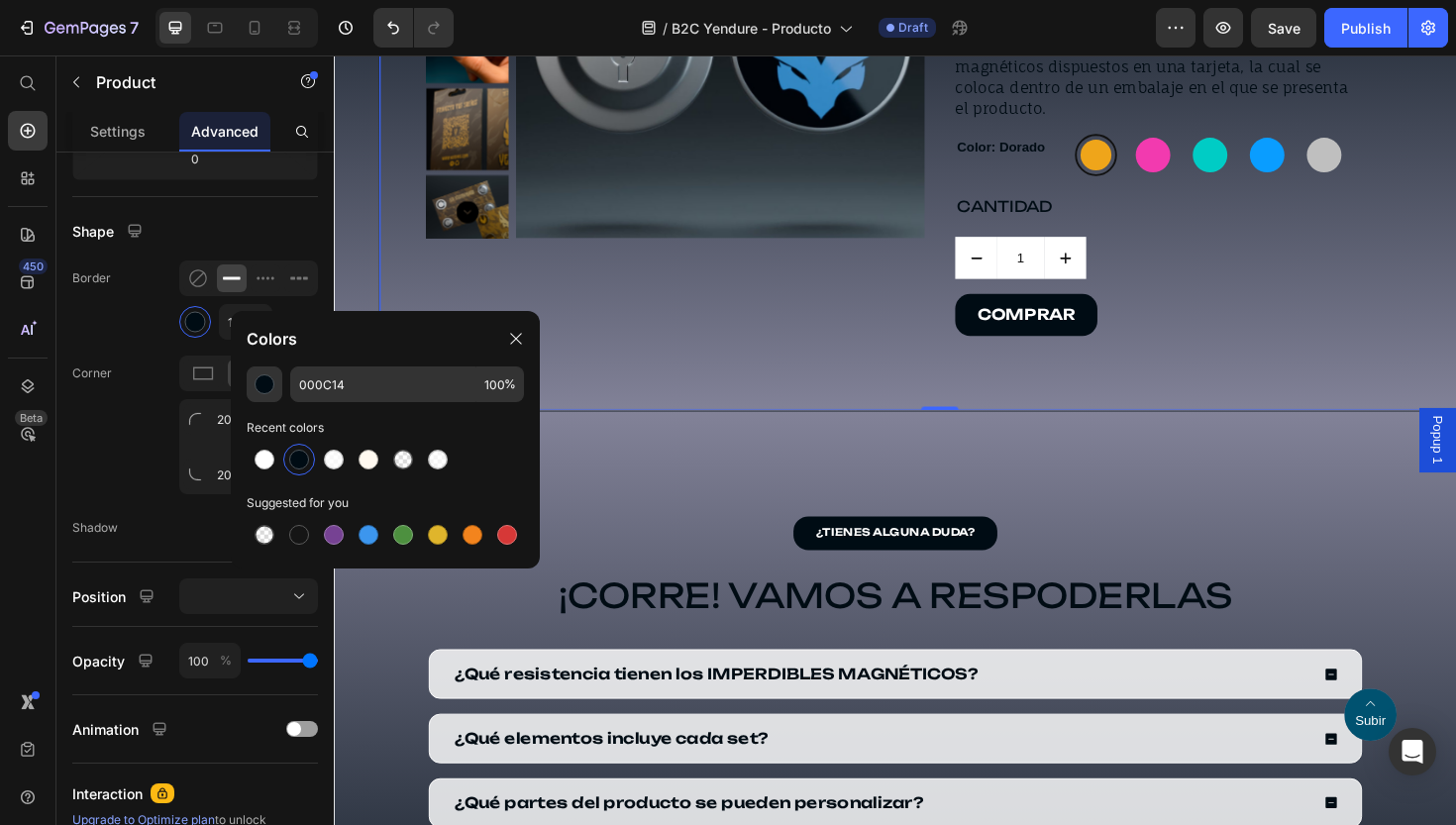drag, startPoint x: 1032, startPoint y: 519, endPoint x: 720, endPoint y: 487, distance: 313.63673 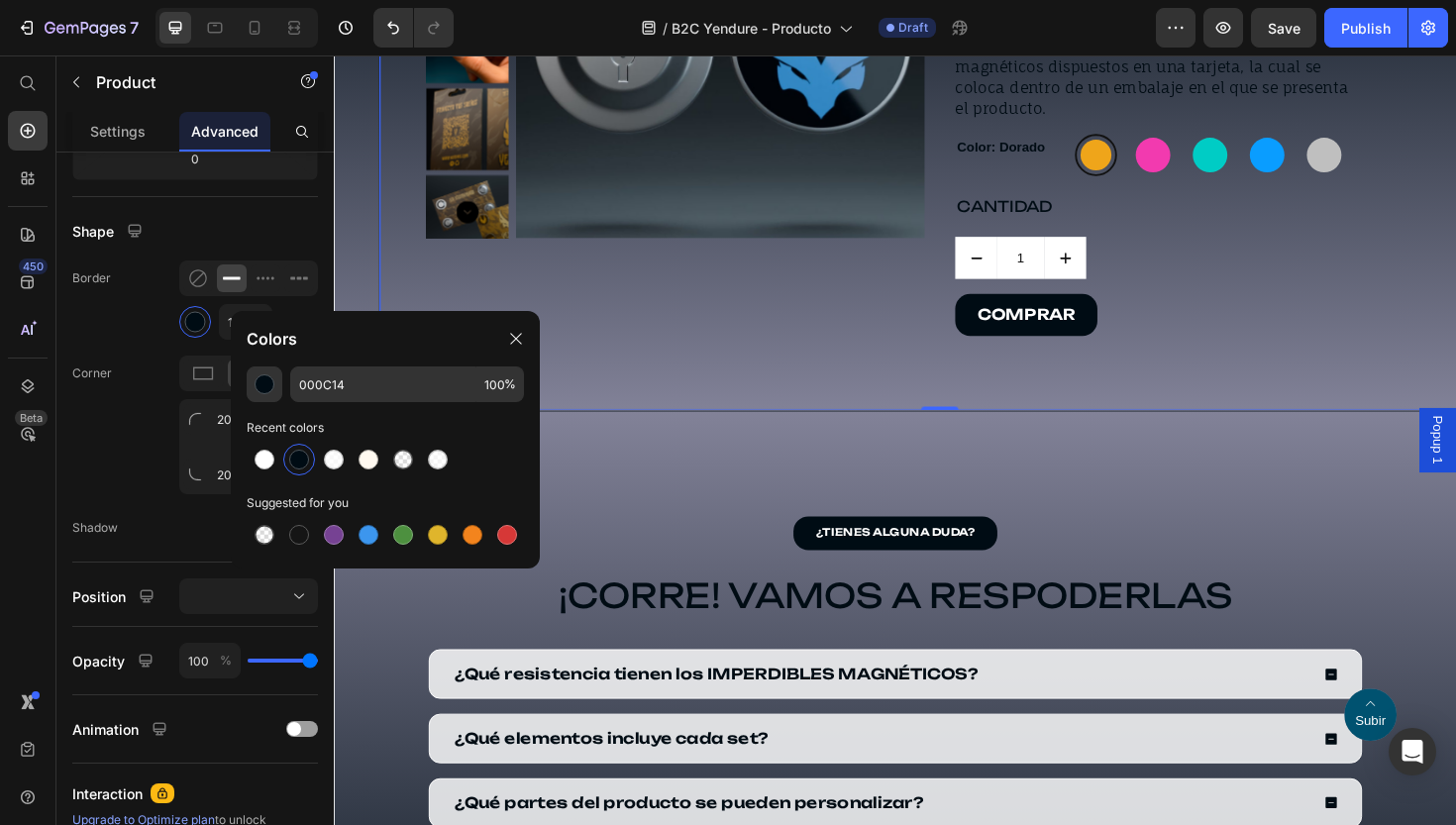 click on "¿TIENES ALGUNA DUDA? Button ¡CORRE! VAMOS A RESPODERLAS Heading
¿Qué resistencia tienen los IMPERDIBLES MAGNÉTICOS?
¿Qué elementos incluye cada set?
¿Qué partes del producto se pueden personalizar?
¿A quién está dirigido este producto?
¿Cuál es la cantidad mínima de pedido para realizar un diseño personalizado de los imperdibles magnéticos?
¿Es resistente de verdad? Accordion Row Row Section 2" at bounding box center (928, 785) 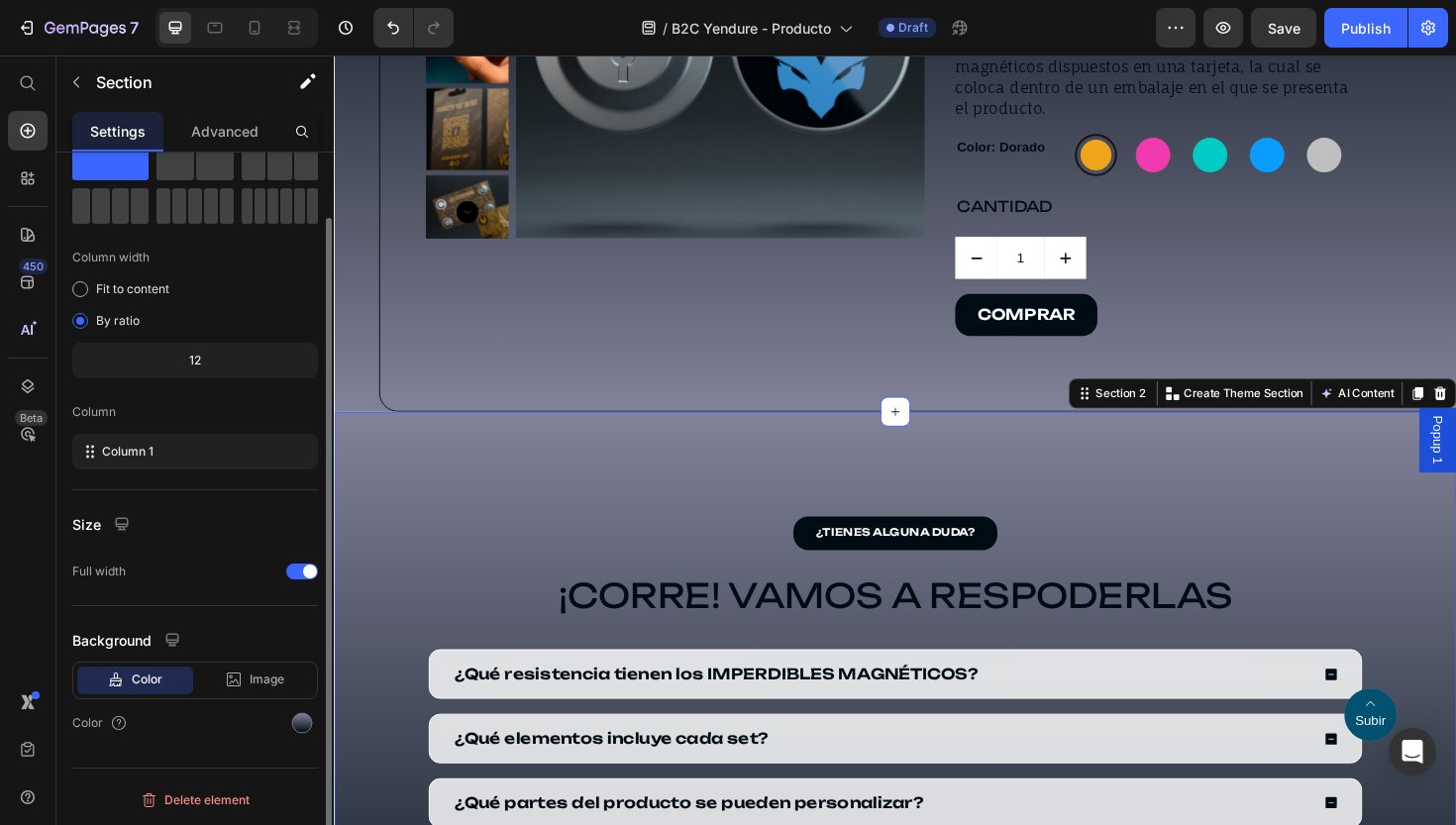 scroll, scrollTop: 0, scrollLeft: 0, axis: both 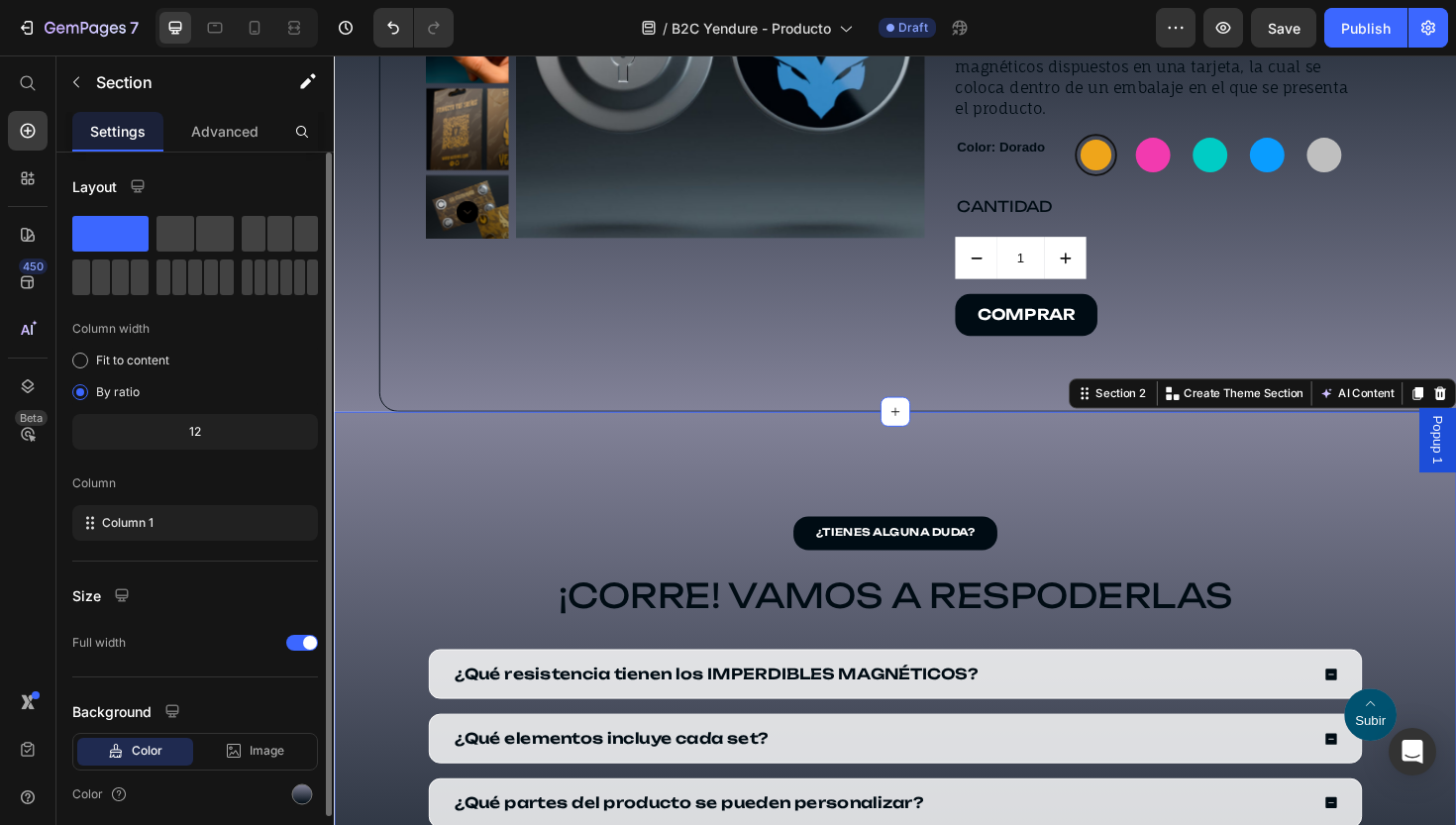 click on "¿TIENES ALGUNA DUDA? Button ¡CORRE! VAMOS A RESPODERLAS Heading
¿Qué resistencia tienen los IMPERDIBLES MAGNÉTICOS?
¿Qué elementos incluye cada set?
¿Qué partes del producto se pueden personalizar?
¿A quién está dirigido este producto?
¿Cuál es la cantidad mínima de pedido para realizar un diseño personalizado de los imperdibles magnéticos?
¿Es resistente de verdad? Accordion Row Row Section 2   You can create reusable sections Create Theme Section AI Content Write with GemAI What would you like to describe here? Tone and Voice Persuasive Product Set de 4 Imperdibles magnéticos Show more Generate" at bounding box center (928, 785) 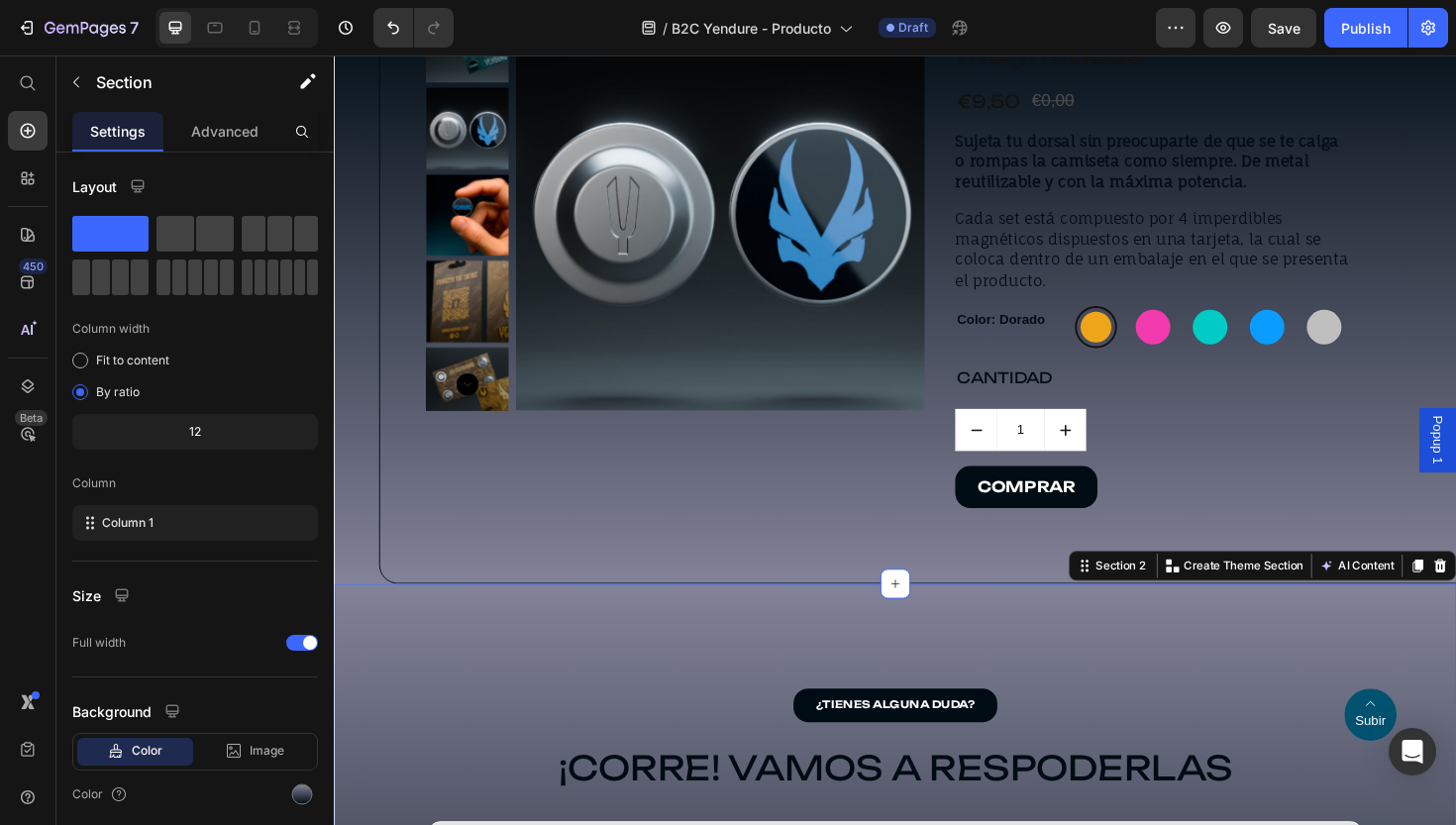 scroll, scrollTop: 448, scrollLeft: 0, axis: vertical 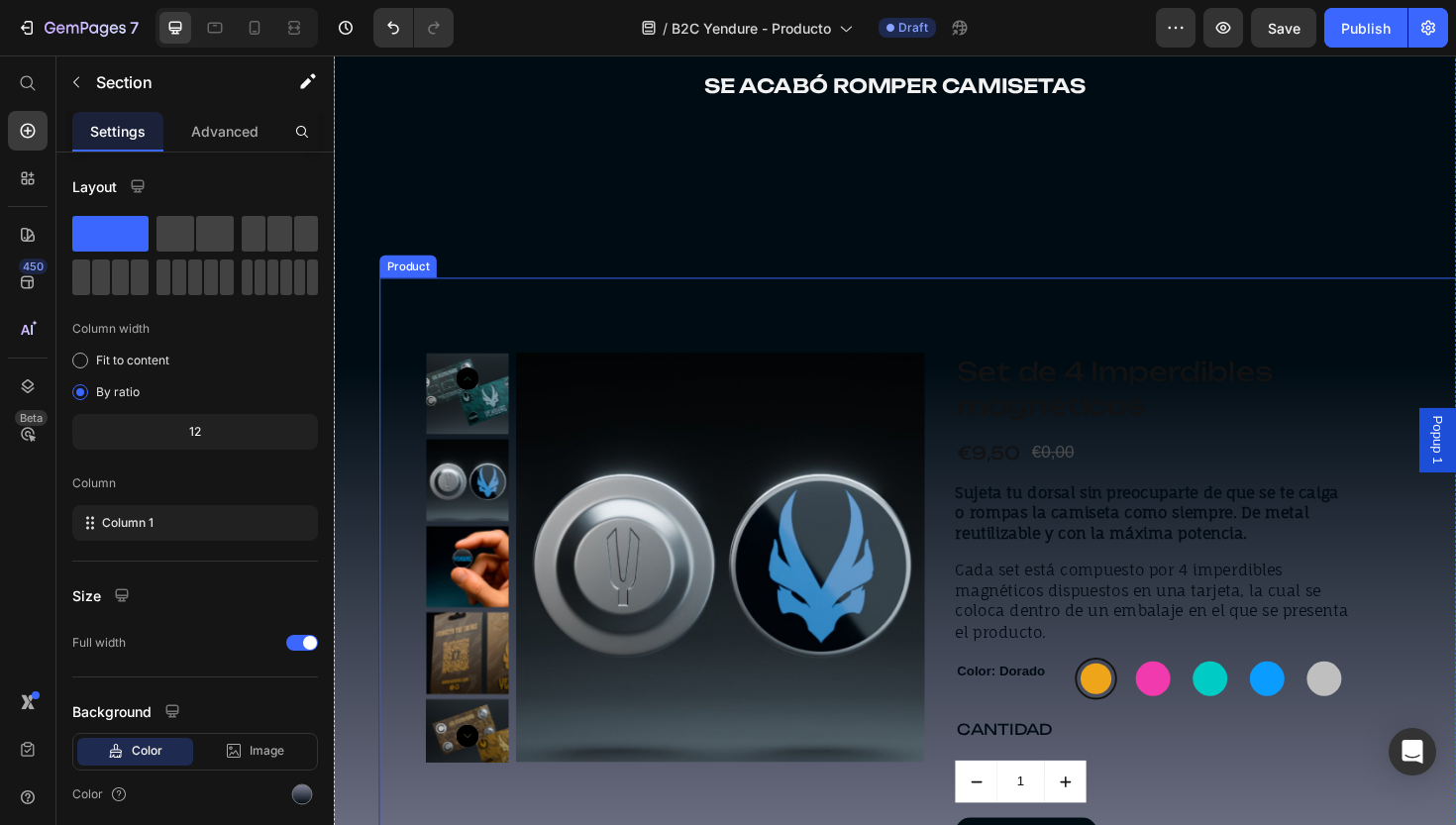 click on "Product Images Set de 4 Imperdibles magnéticos Product Title €9,50 Product Price €0,00 Product Price Row Sujeta tu dorsal sin preocuparte de que se te caiga o rompas la camiseta como siempre. De metal reutilizable y con la máxima potencia.
Cada set está compuesto por 4 imperdibles magnéticos dispuestos en una tarjeta, la cual se coloca dentro de un embalaje en el que se presenta el producto. Product Description Color: Dorado Dorado Dorado Rosa Rosa Verde Verde Azul Azul Gris Gris Product Variants & Swatches CANTIDAD Text Block 1 Product Quantity COMPRAR Button Row Product" at bounding box center (976, 639) 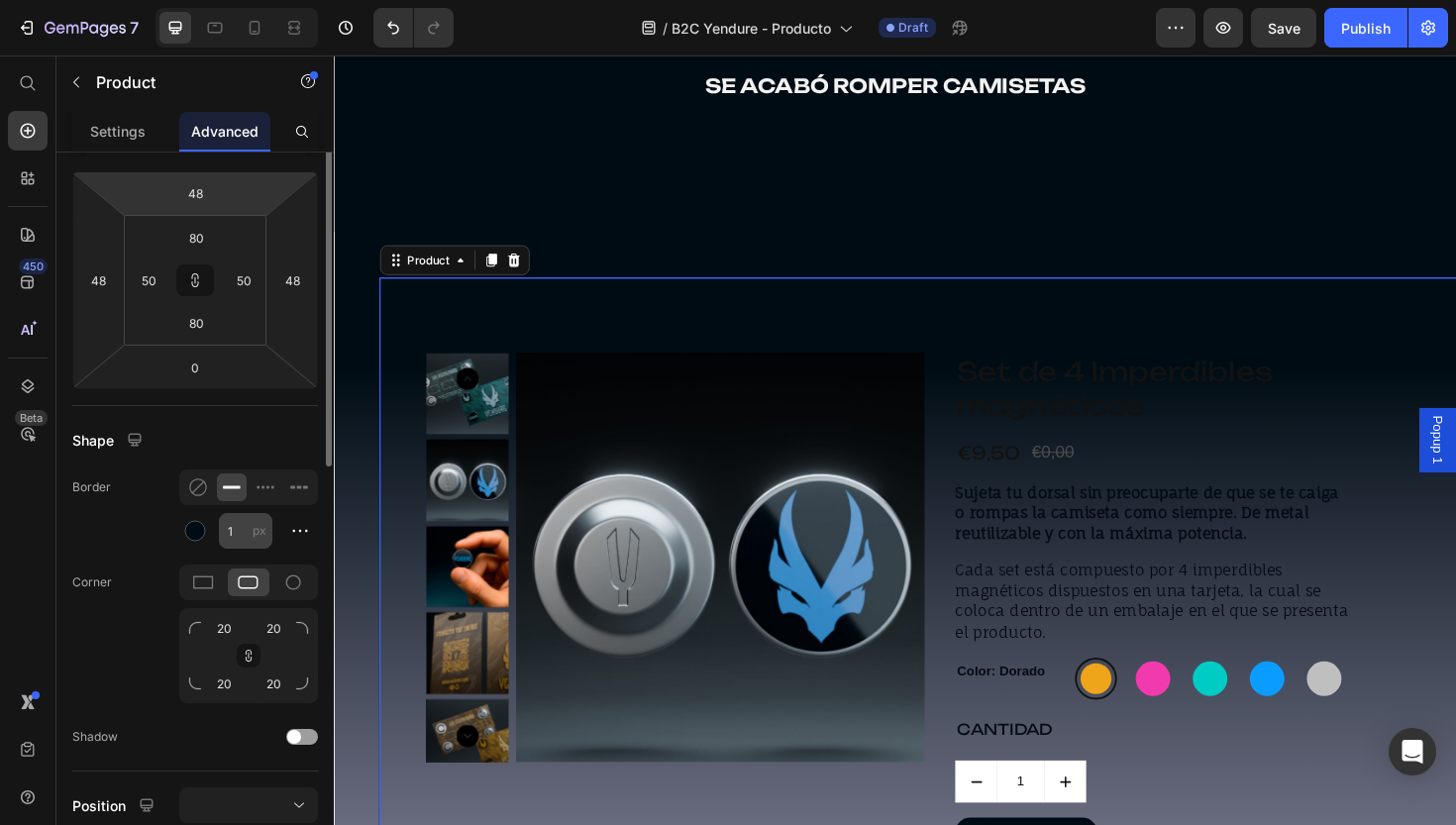 scroll, scrollTop: 334, scrollLeft: 0, axis: vertical 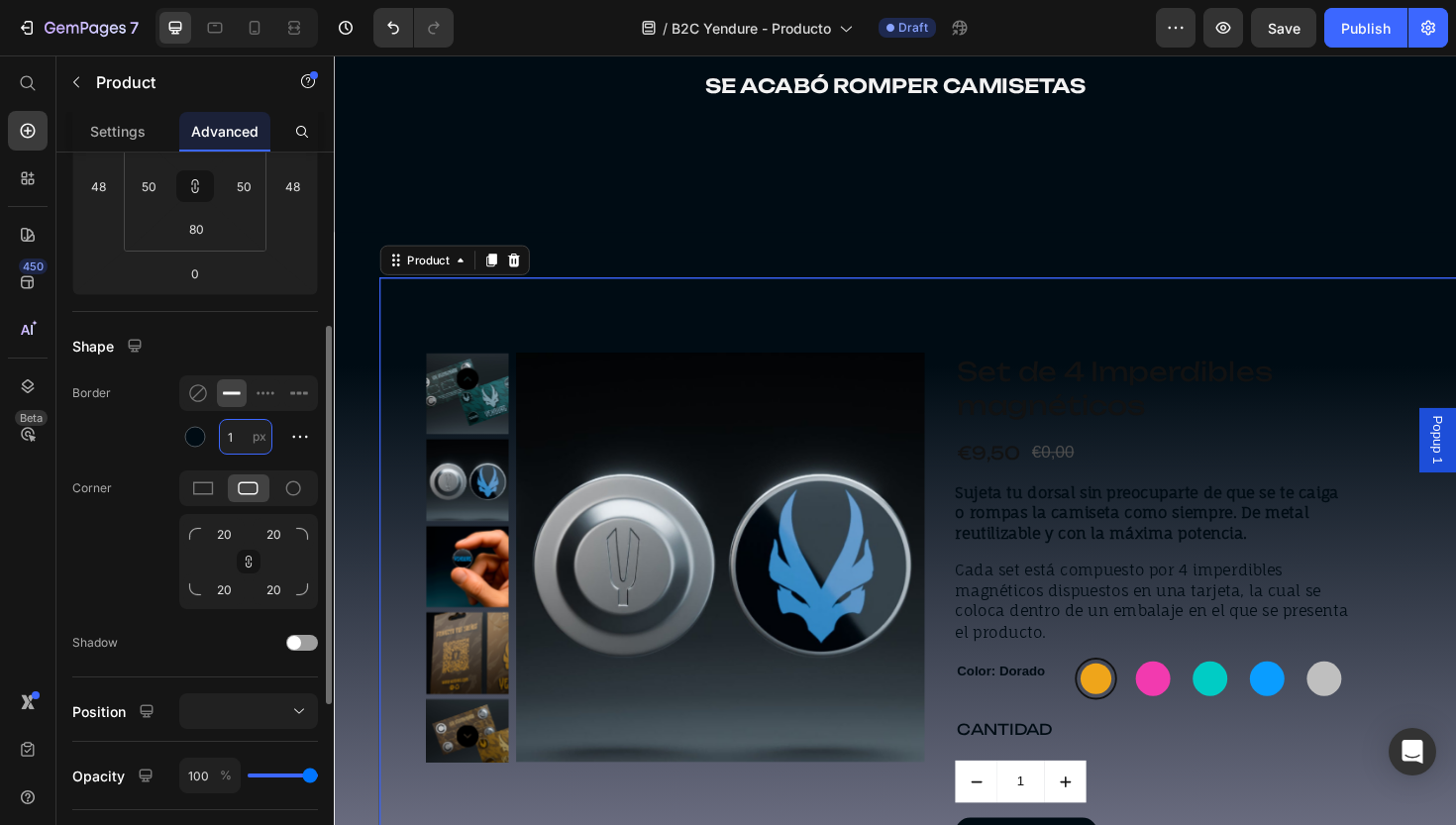 click on "1" at bounding box center (246, 437) 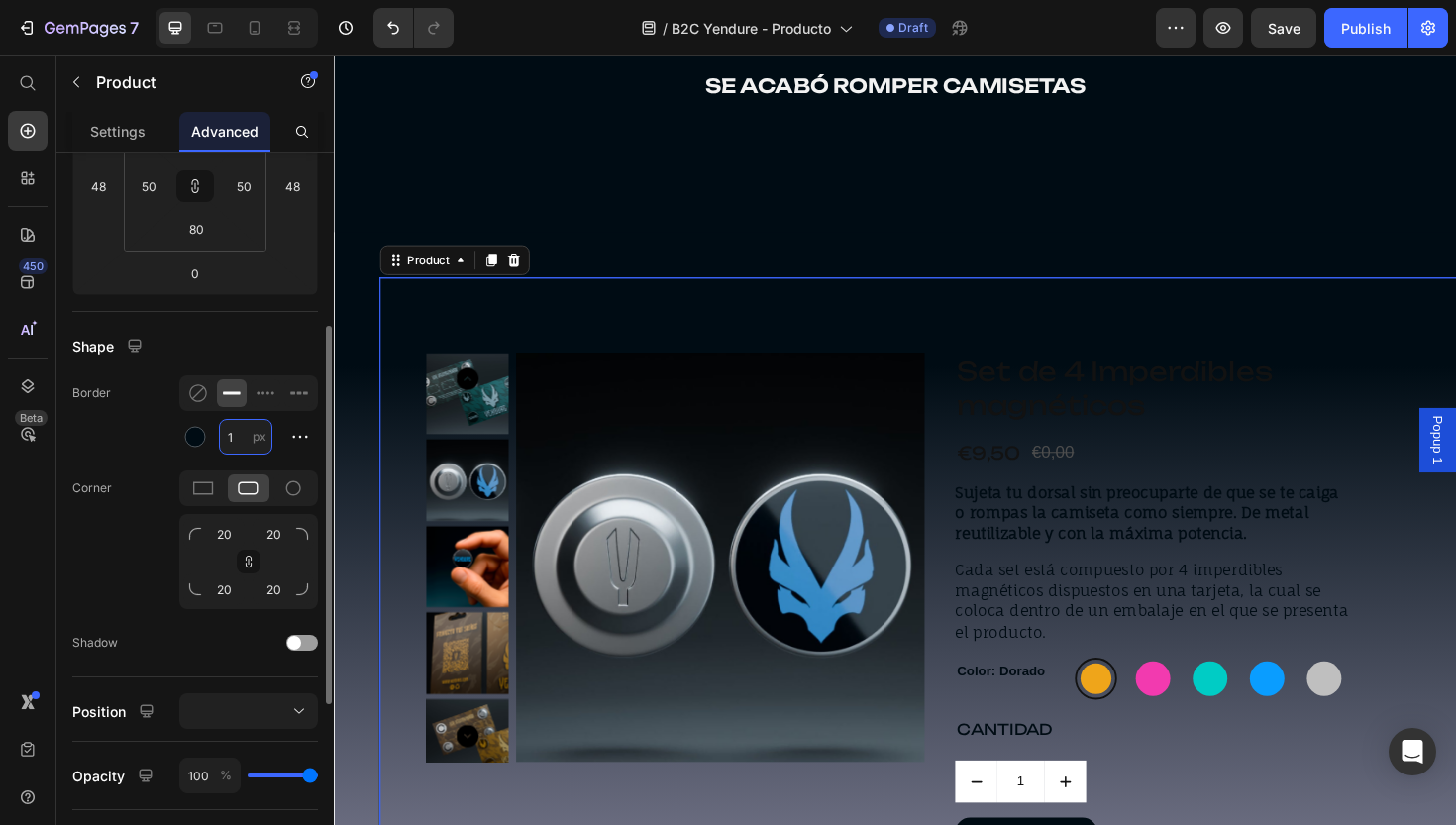 type on "5" 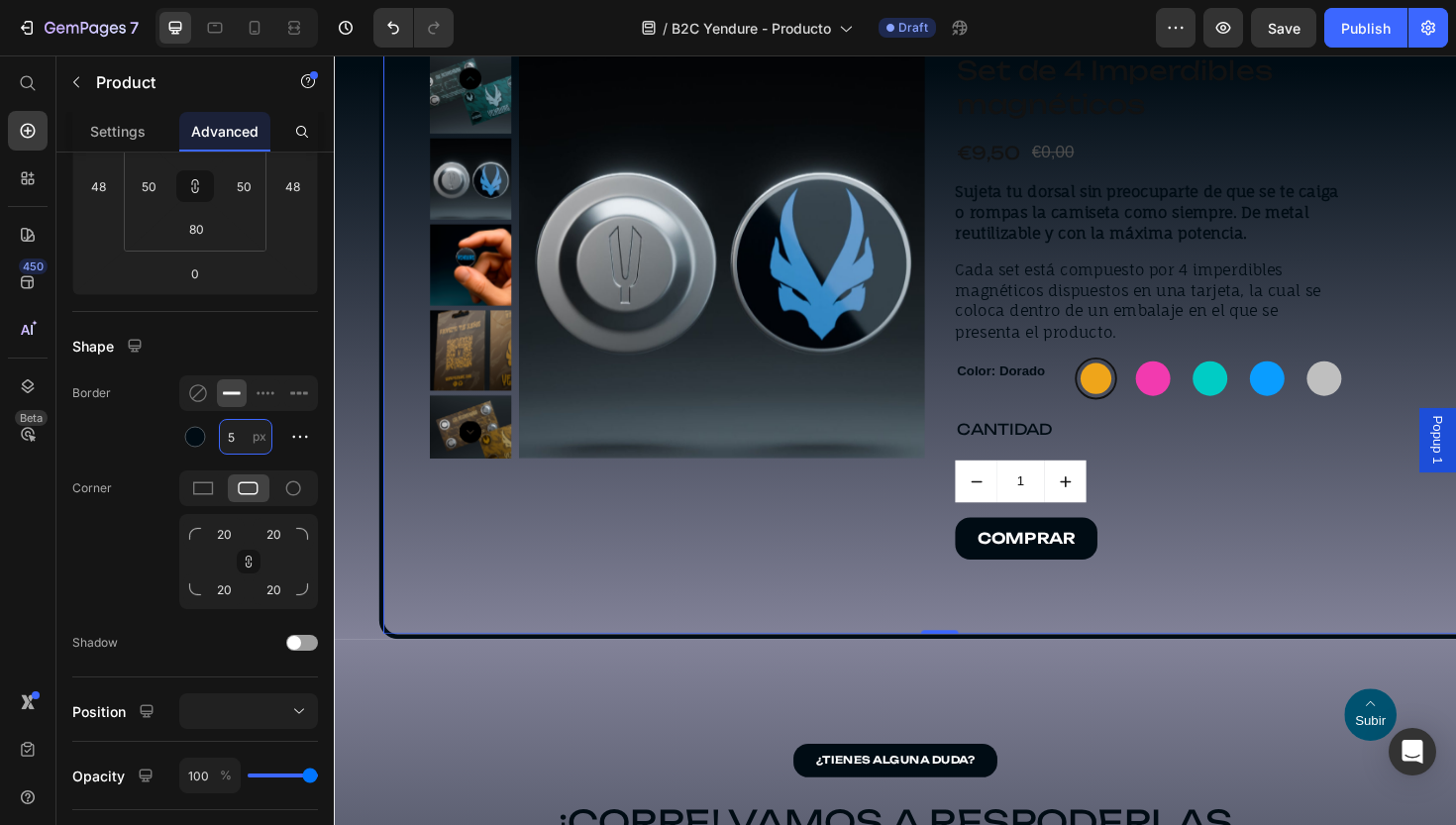 scroll, scrollTop: 1360, scrollLeft: 0, axis: vertical 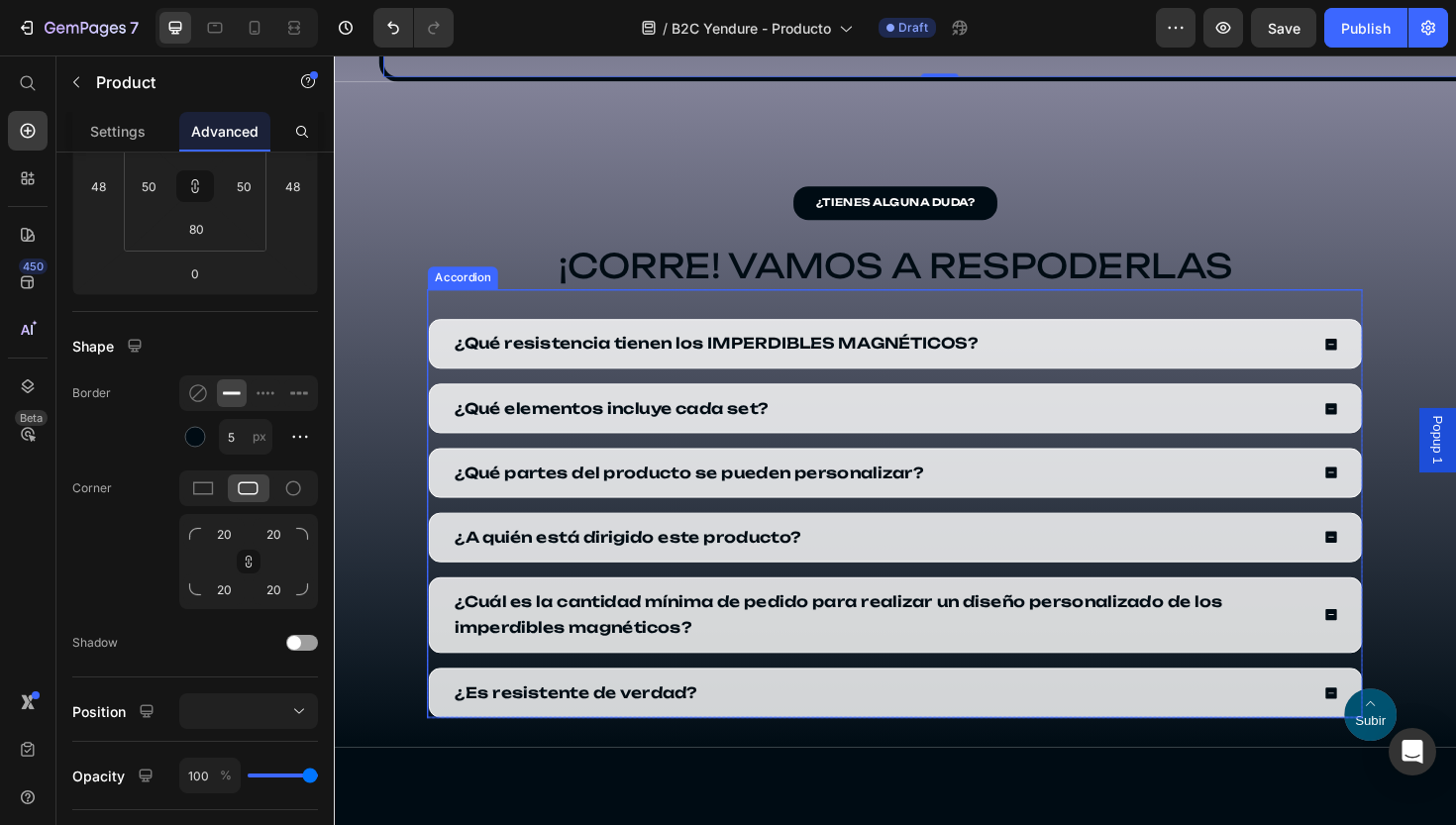 click on "¿TIENES ALGUNA DUDA? Button ¡CORRE! VAMOS A RESPODERLAS Heading
¿Qué resistencia tienen los IMPERDIBLES MAGNÉTICOS?
¿Qué elementos incluye cada set?
¿Qué partes del producto se pueden personalizar?
¿A quién está dirigido este producto?
¿Cuál es la cantidad mínima de pedido para realizar un diseño personalizado de los imperdibles magnéticos?
¿Es resistente de verdad? Accordion Row Row Section 2" at bounding box center (928, 436) 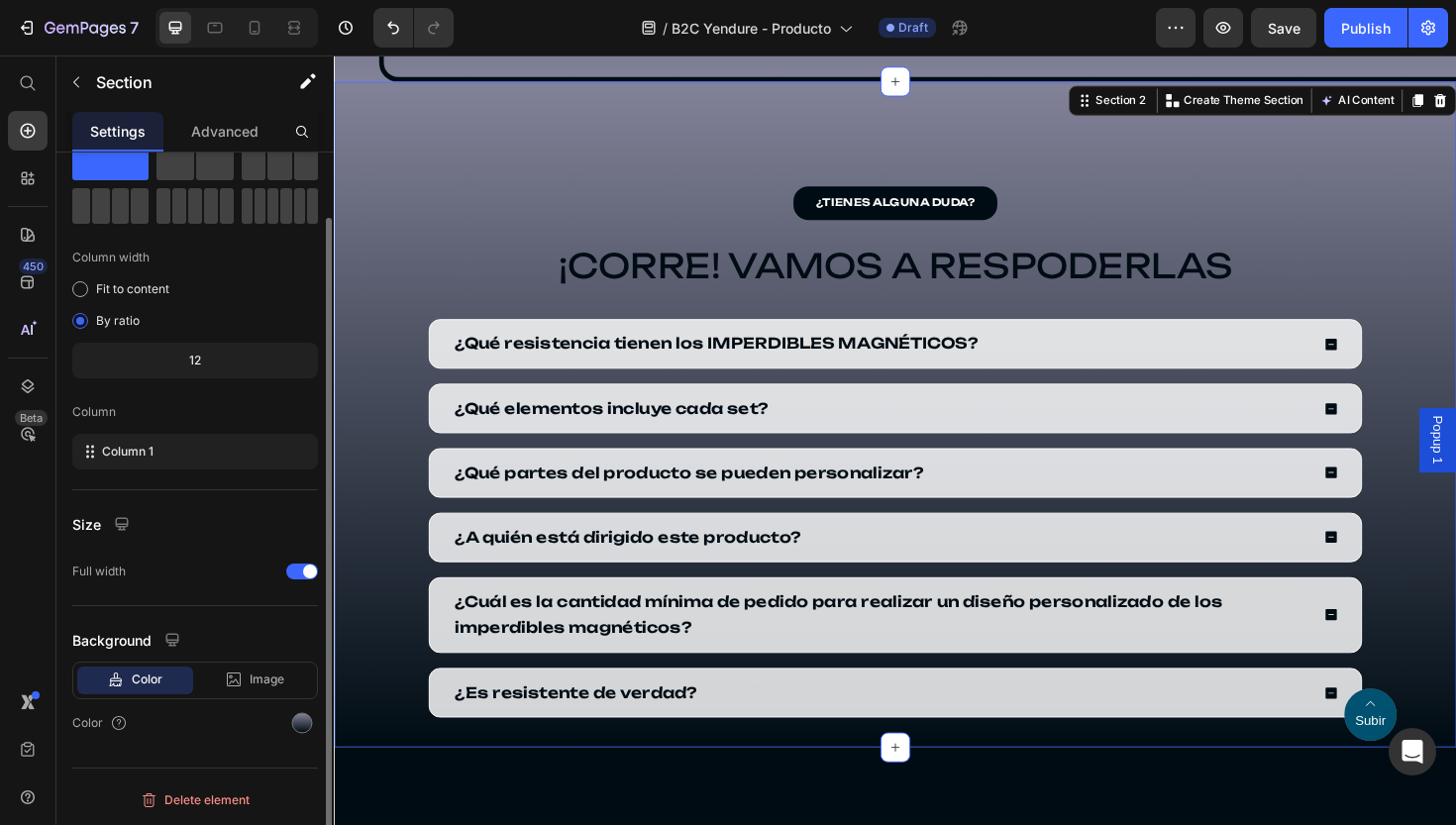 scroll, scrollTop: 0, scrollLeft: 0, axis: both 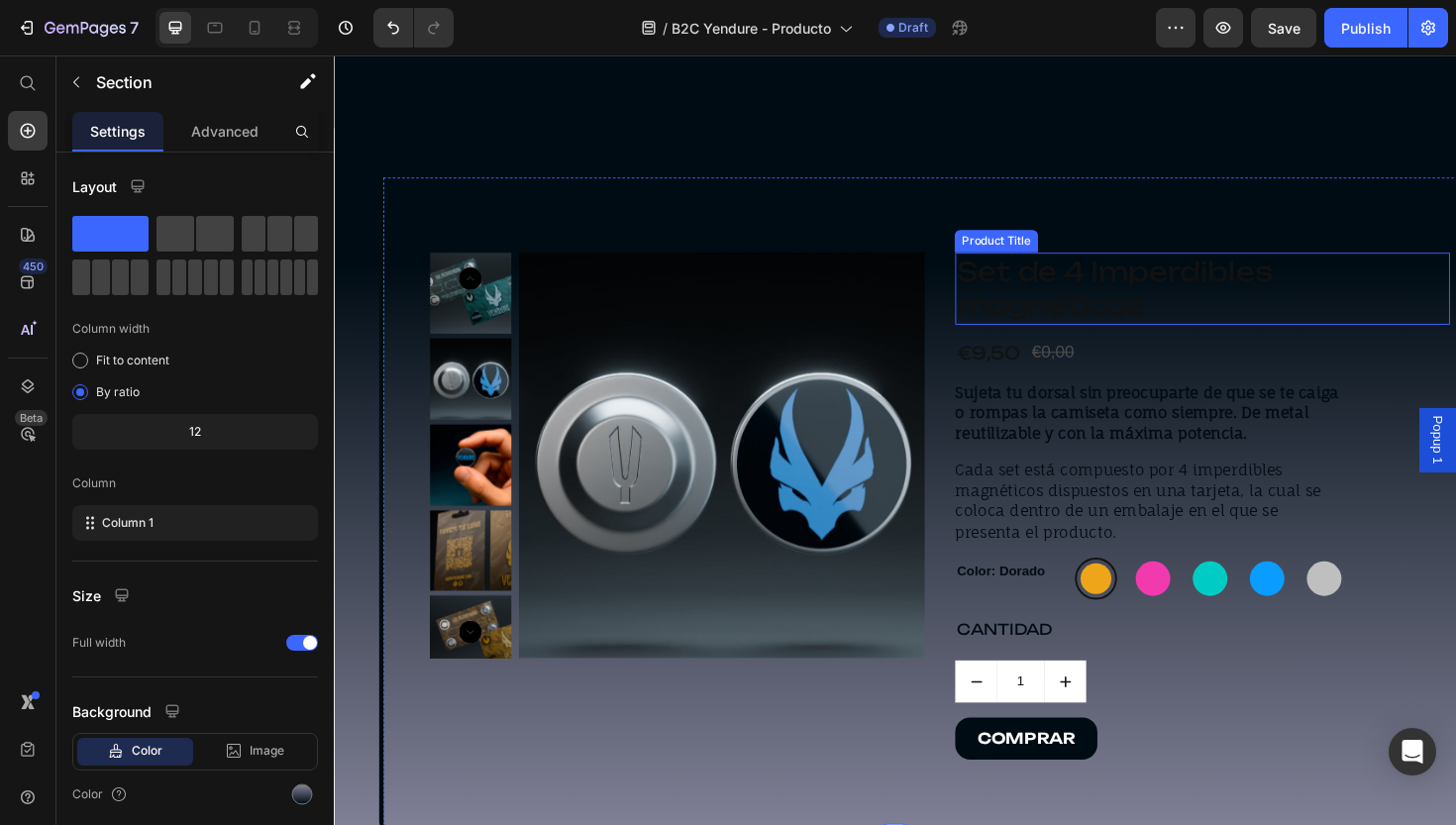 click on "Set de 4 Imperdibles magnéticos" at bounding box center (1253, 302) 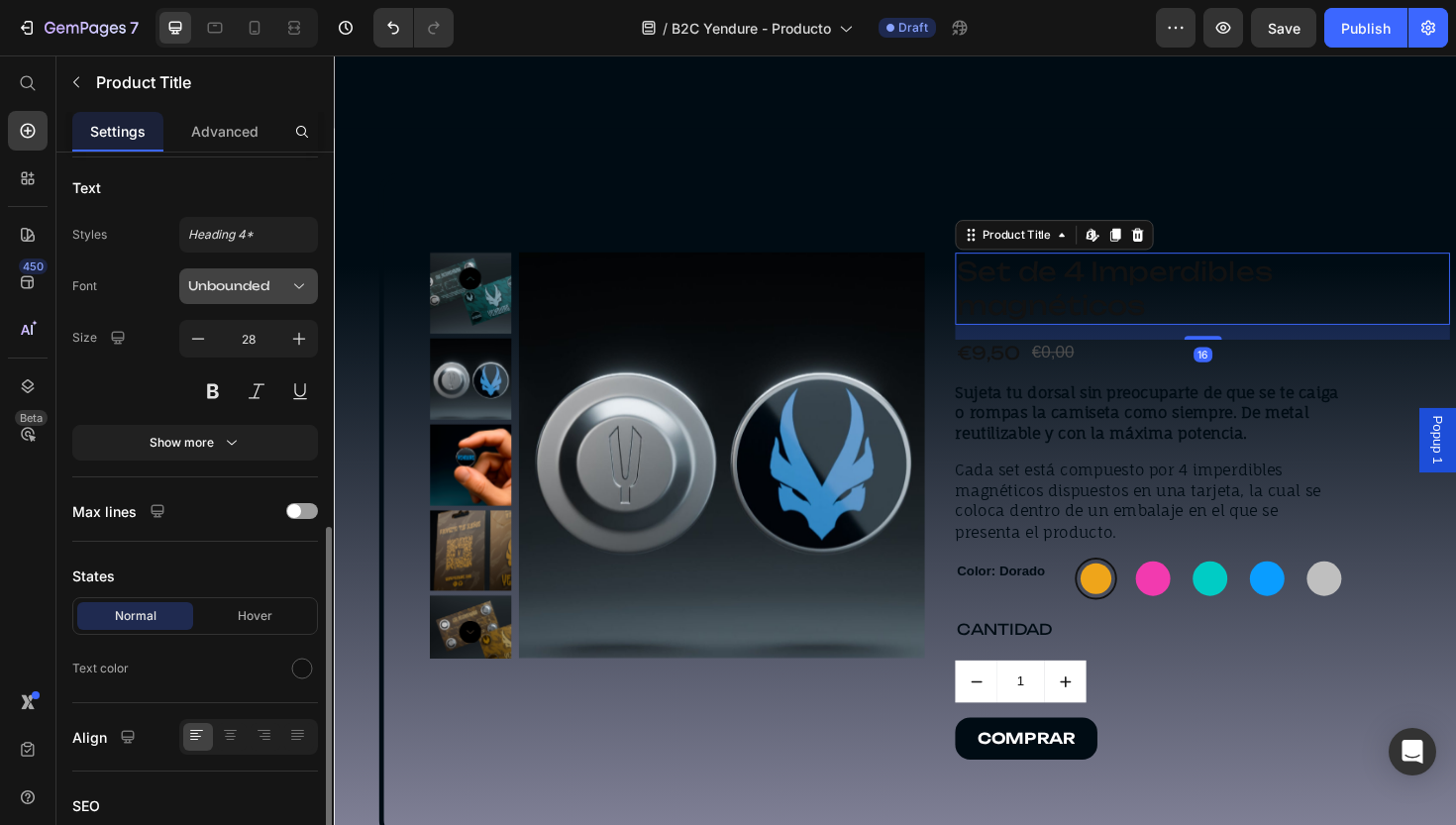 scroll, scrollTop: 359, scrollLeft: 0, axis: vertical 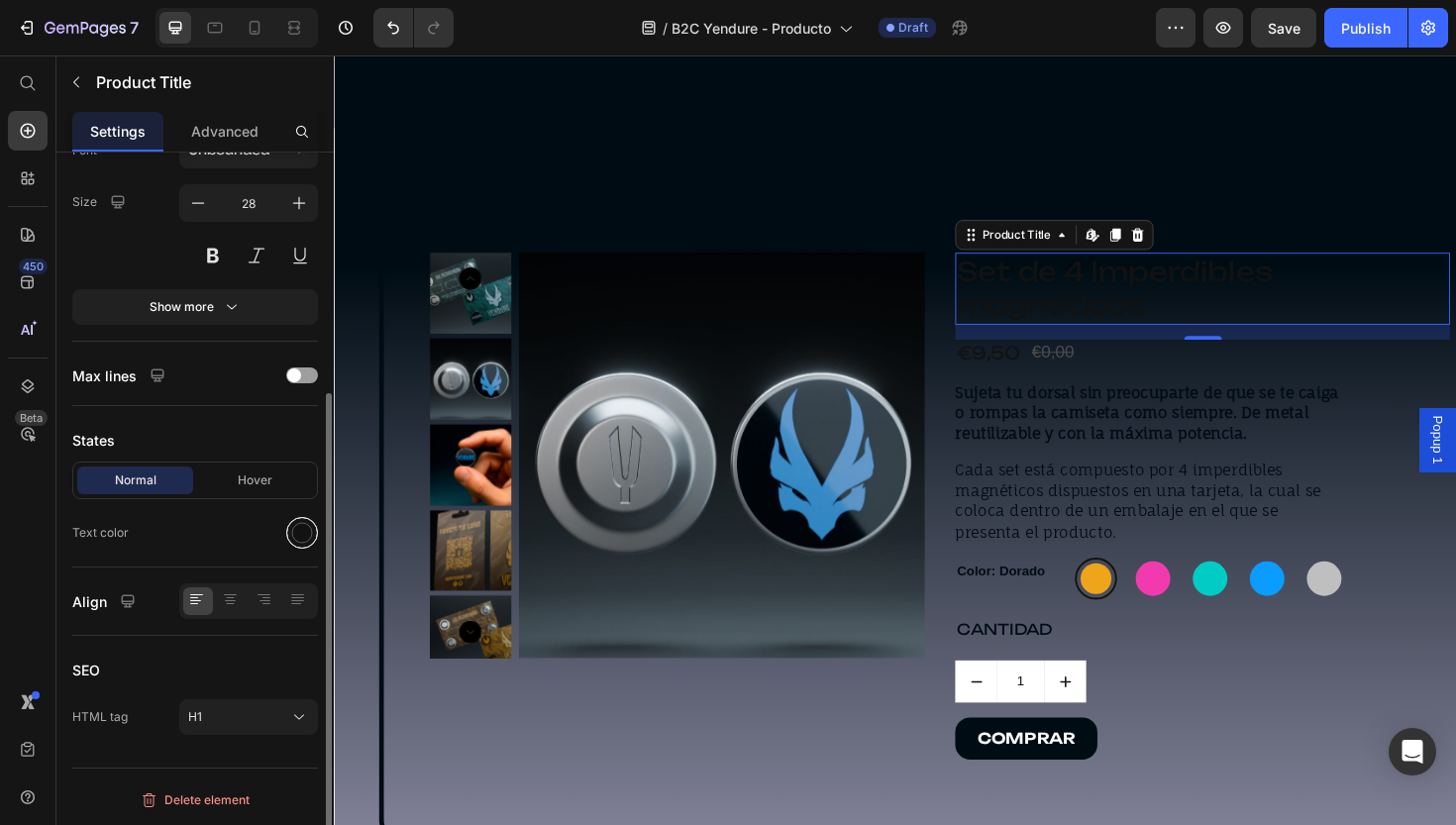 click at bounding box center (302, 533) 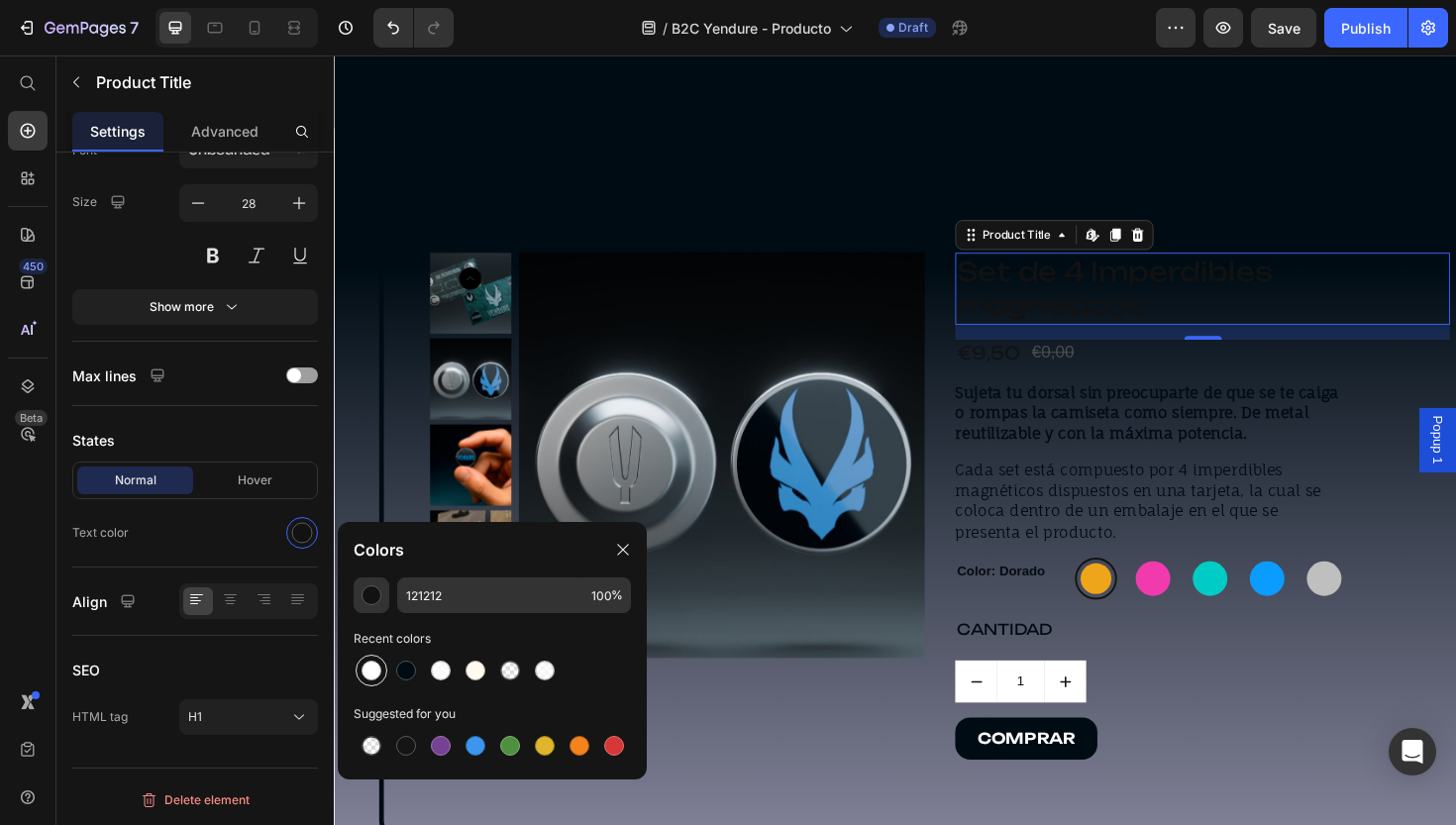 click at bounding box center (371, 670) 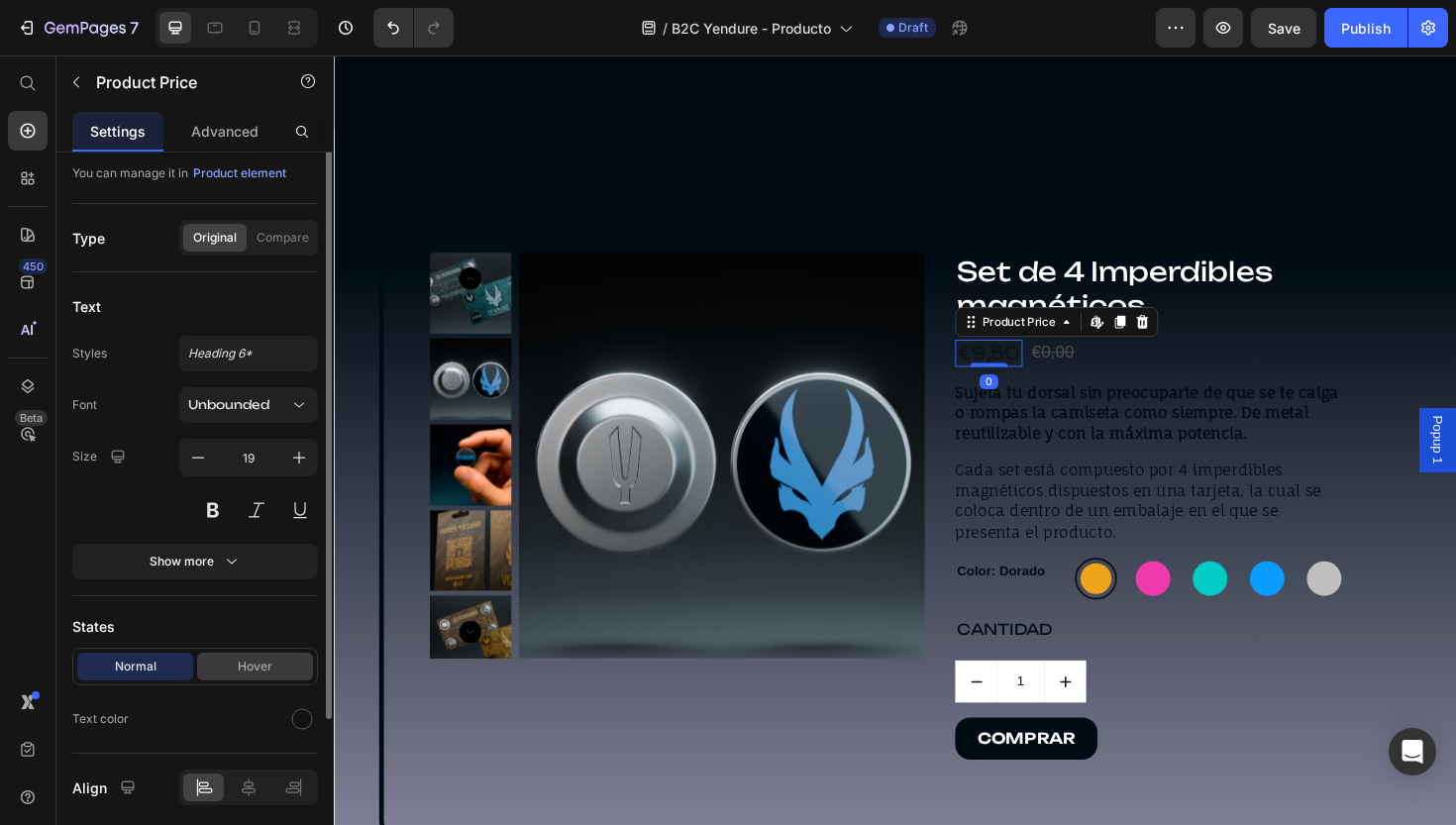 scroll, scrollTop: 154, scrollLeft: 0, axis: vertical 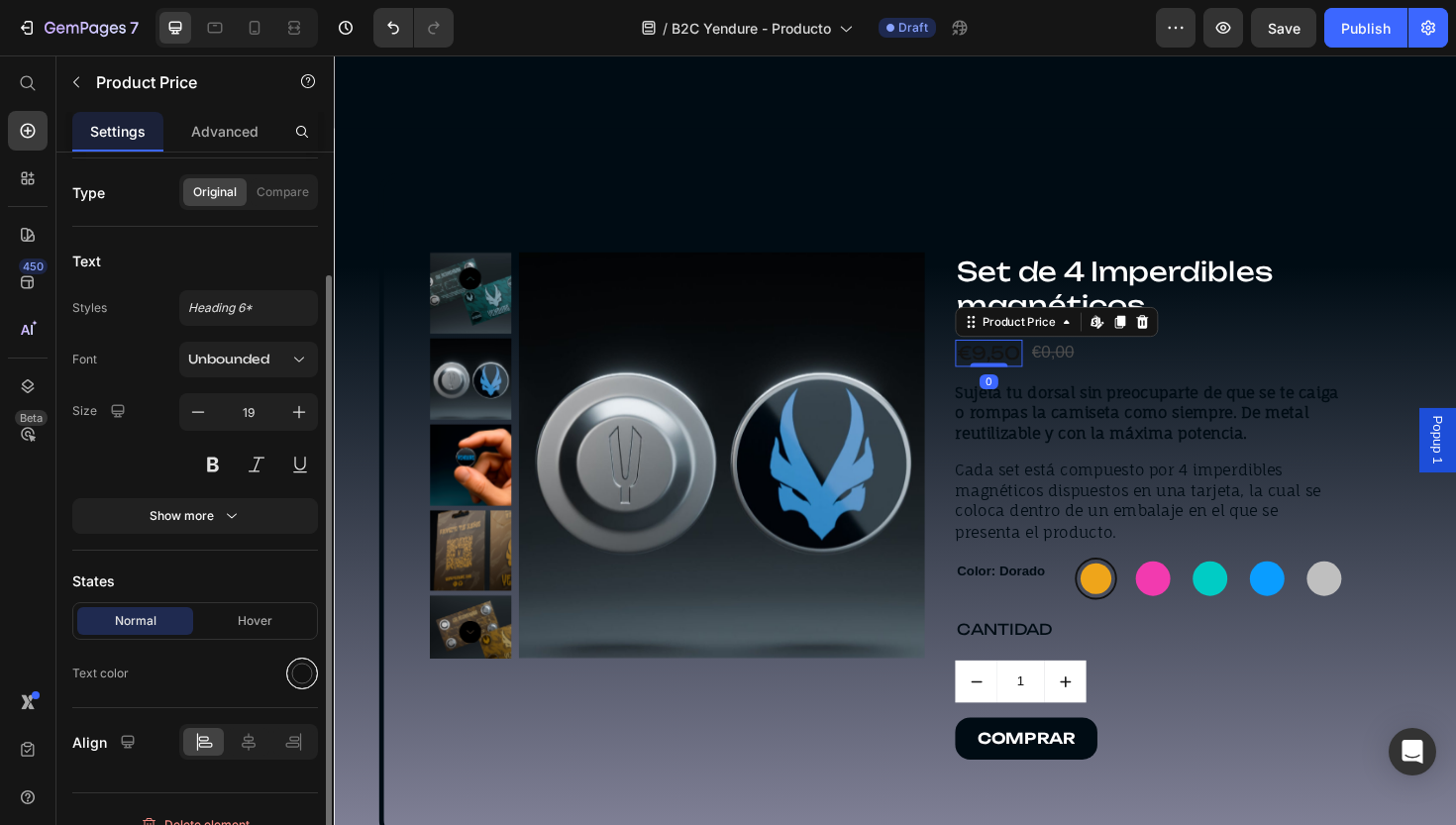 click at bounding box center (302, 673) 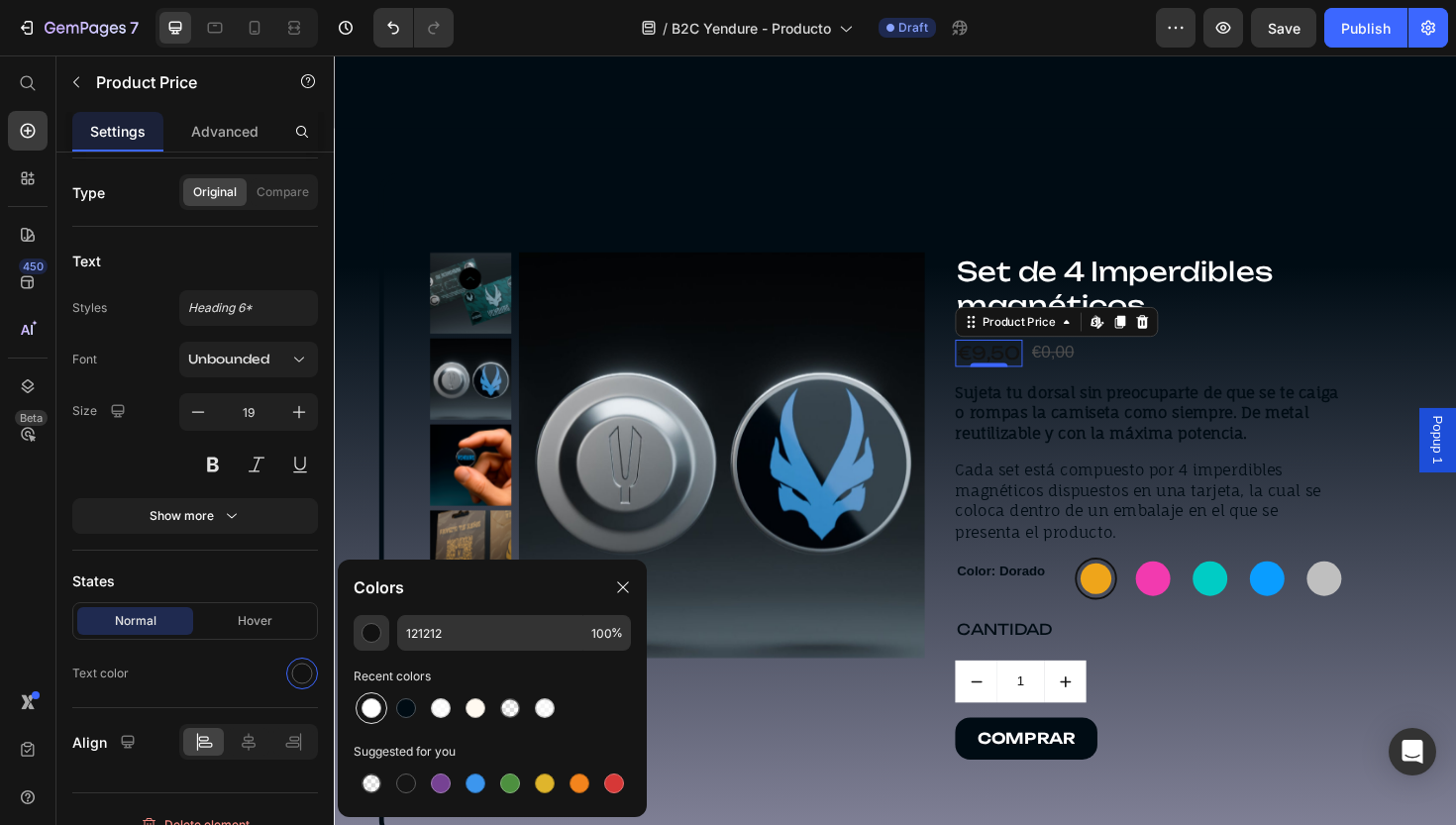 click at bounding box center [371, 708] 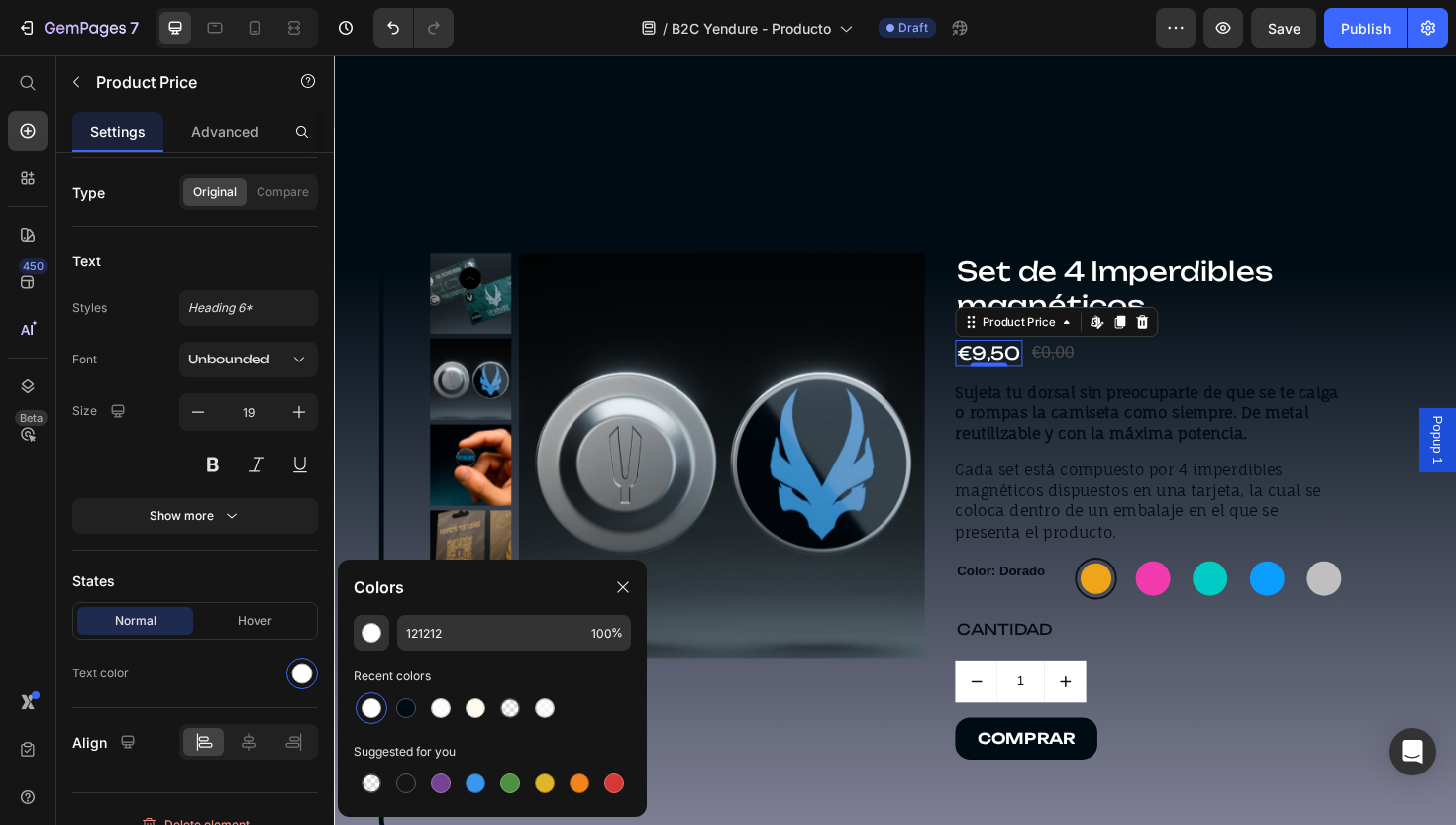 type on "FFFFFF" 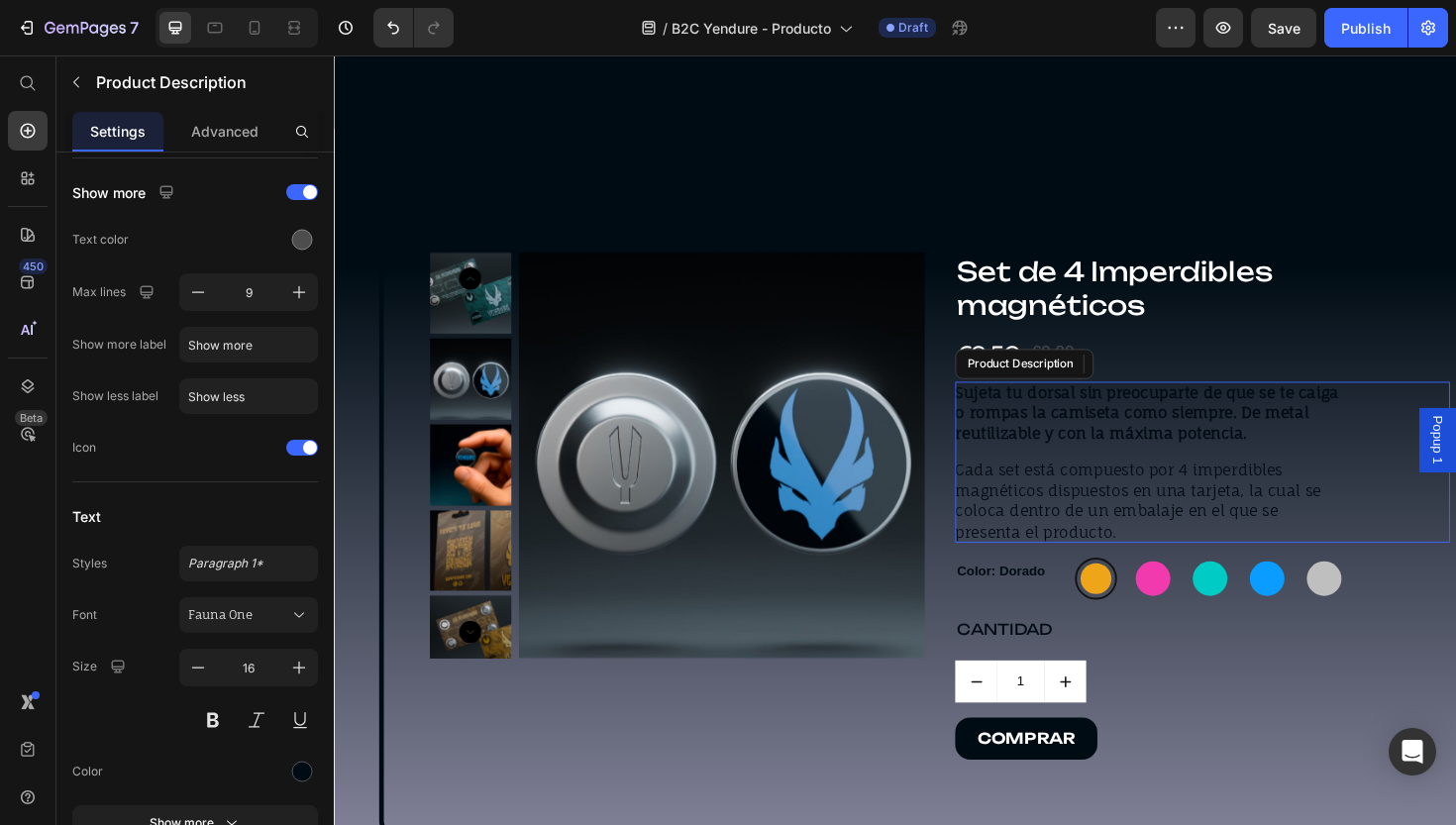 click on "Sujeta tu dorsal sin preocuparte de que se te caiga o rompas la camiseta como siempre. De metal reutilizable y con la máxima potencia." at bounding box center (1195, 434) 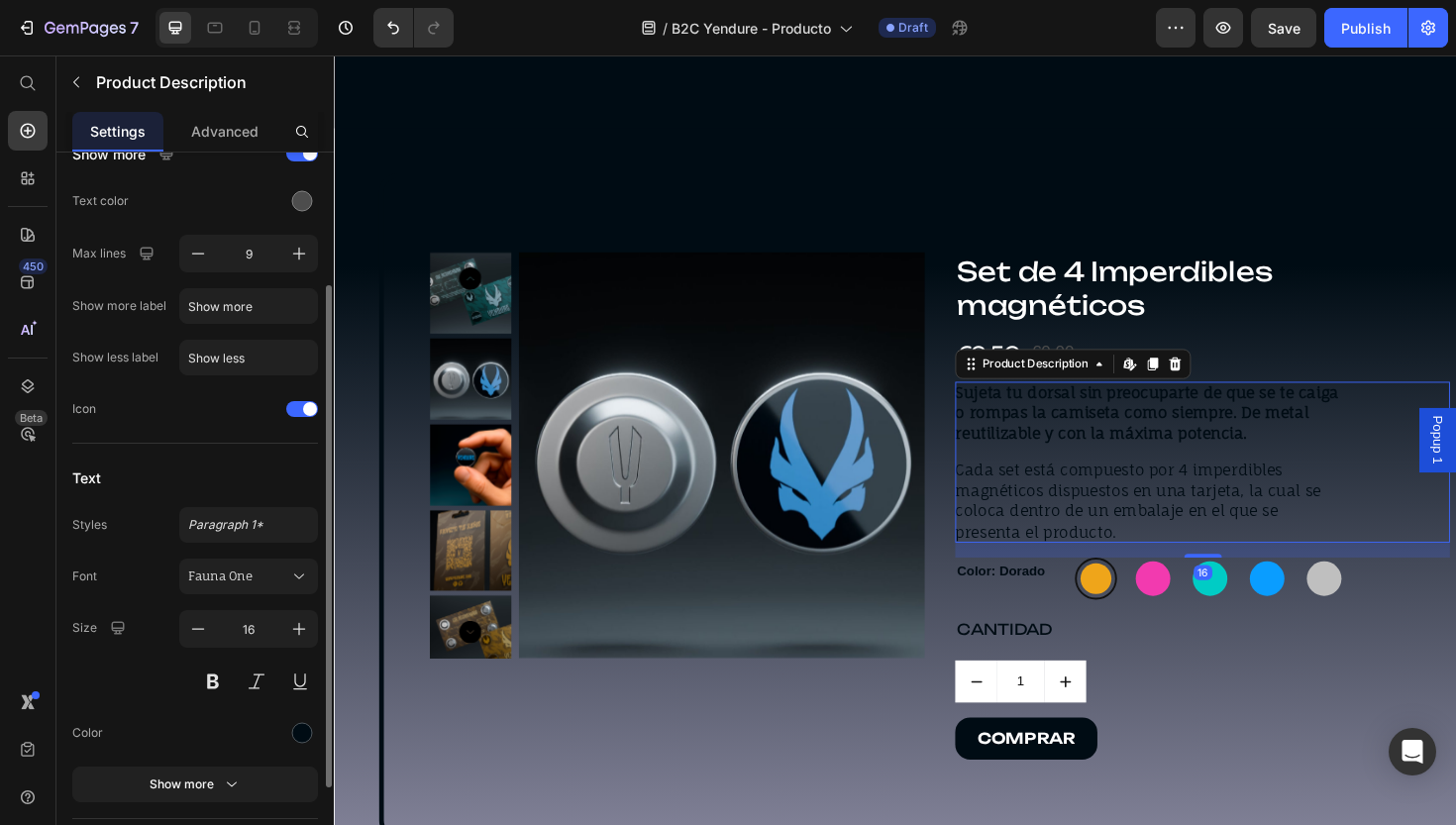 scroll, scrollTop: 226, scrollLeft: 0, axis: vertical 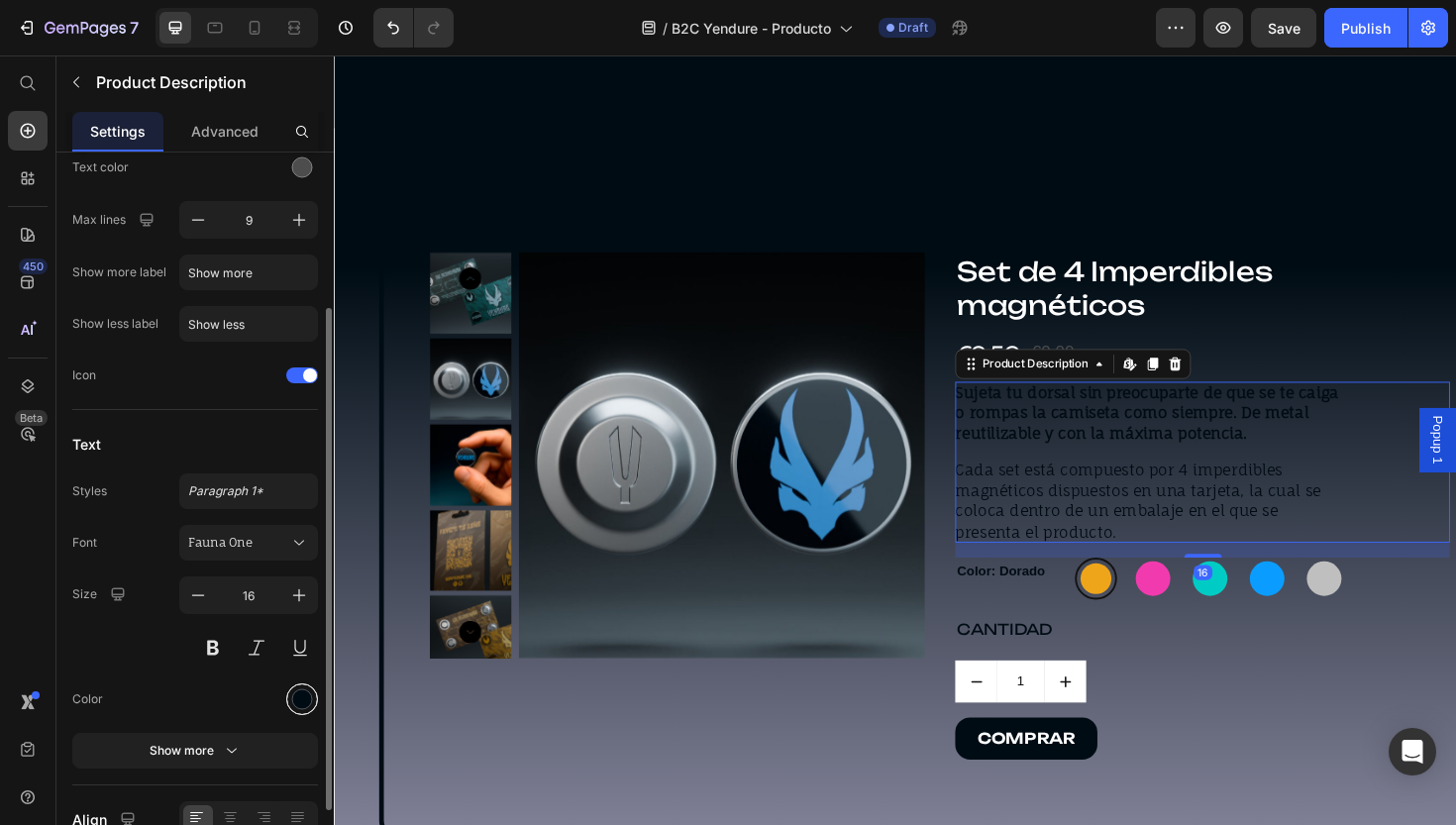 click at bounding box center [302, 699] 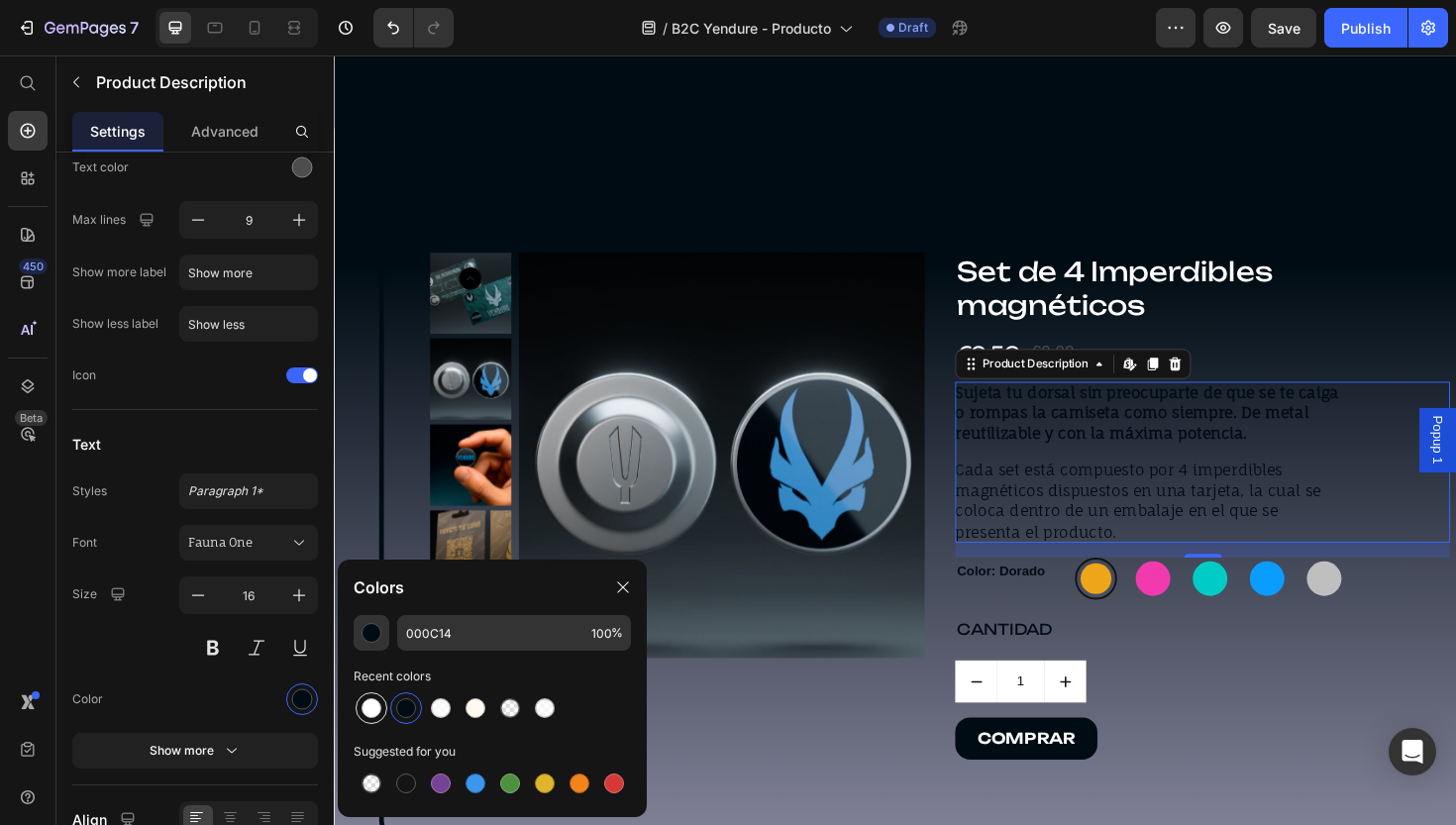 click at bounding box center [371, 708] 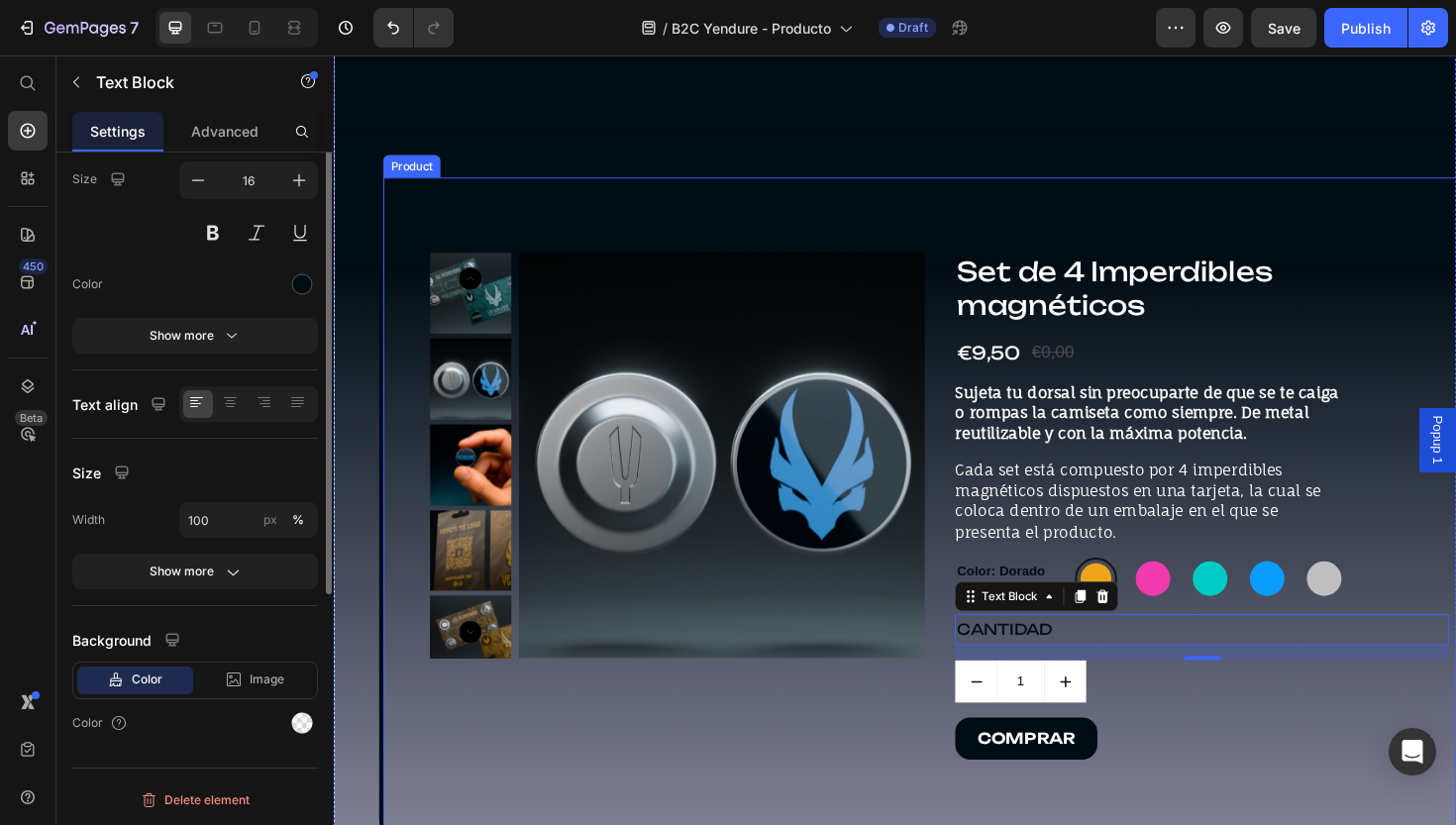 scroll, scrollTop: 0, scrollLeft: 0, axis: both 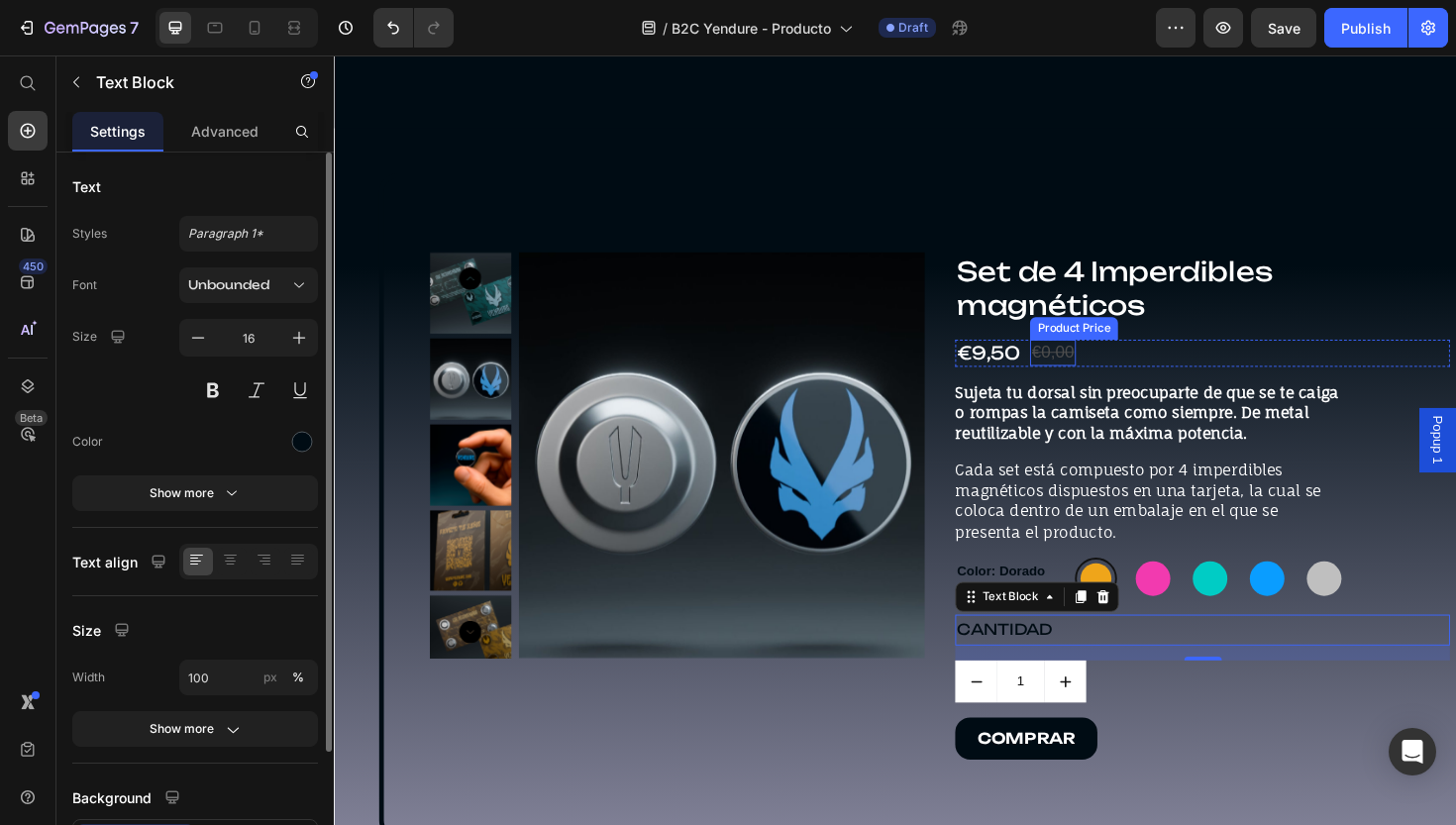 click on "€0,00" at bounding box center (1094, 369) 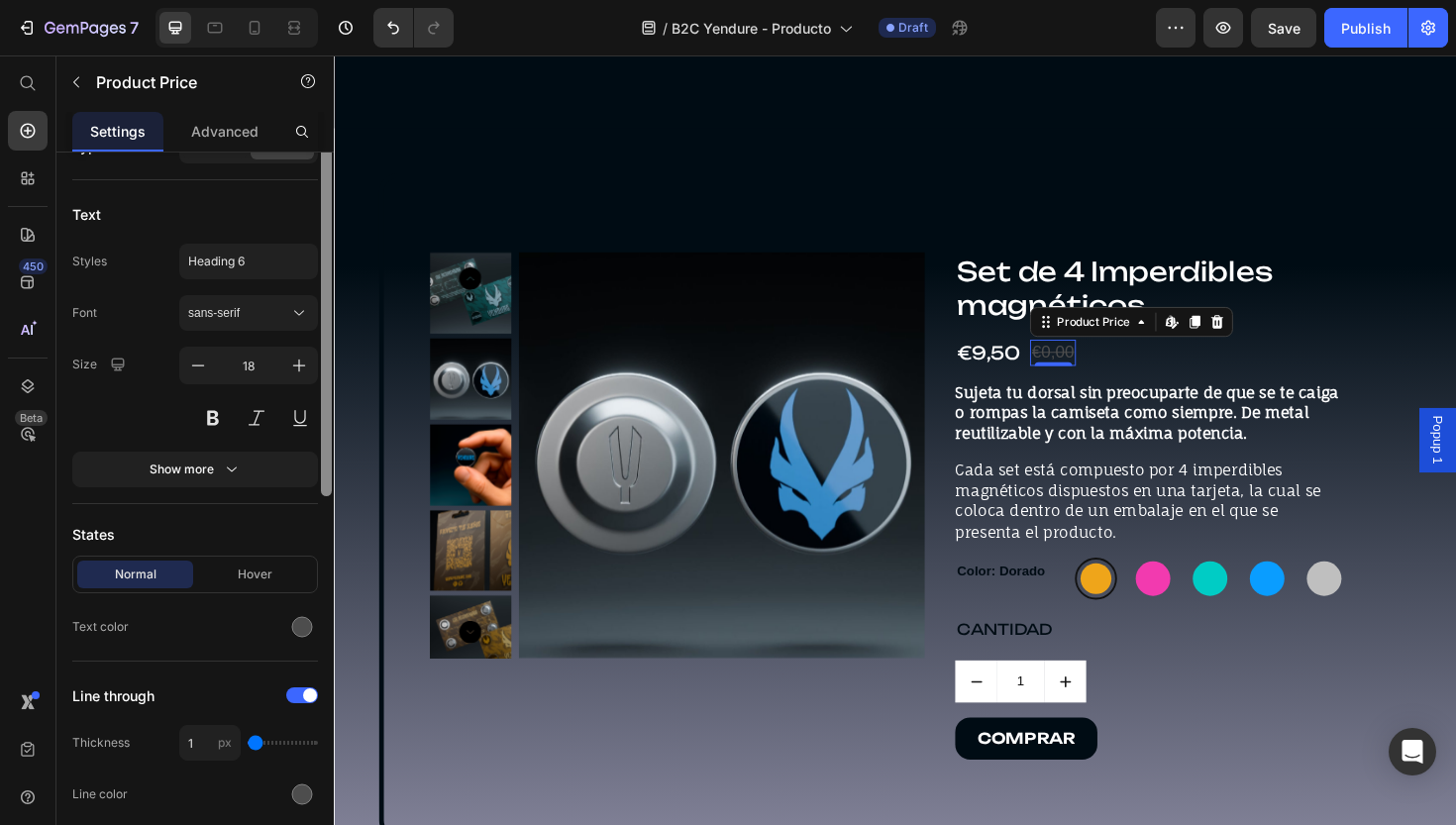 scroll, scrollTop: 346, scrollLeft: 0, axis: vertical 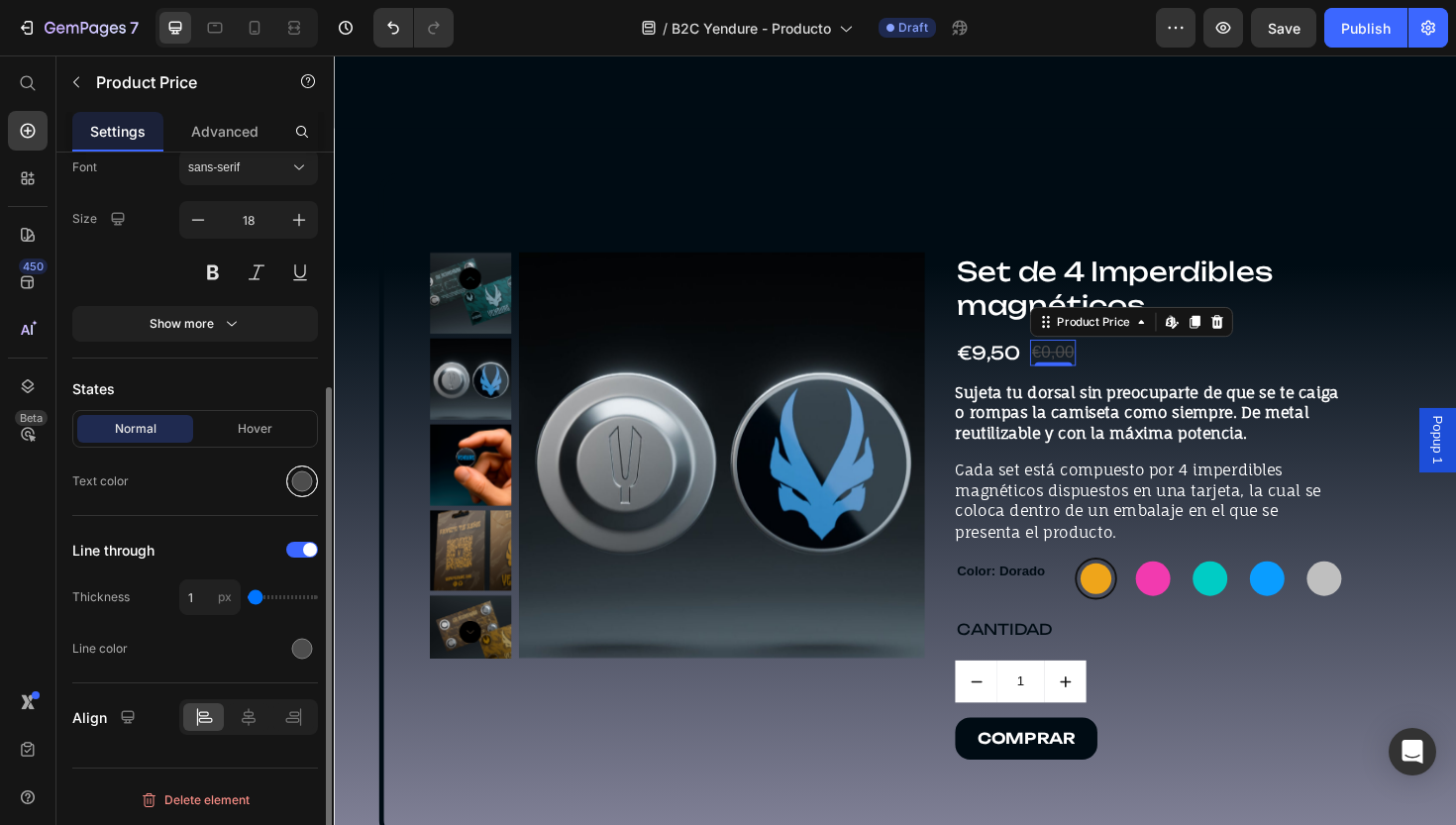 click at bounding box center [302, 481] 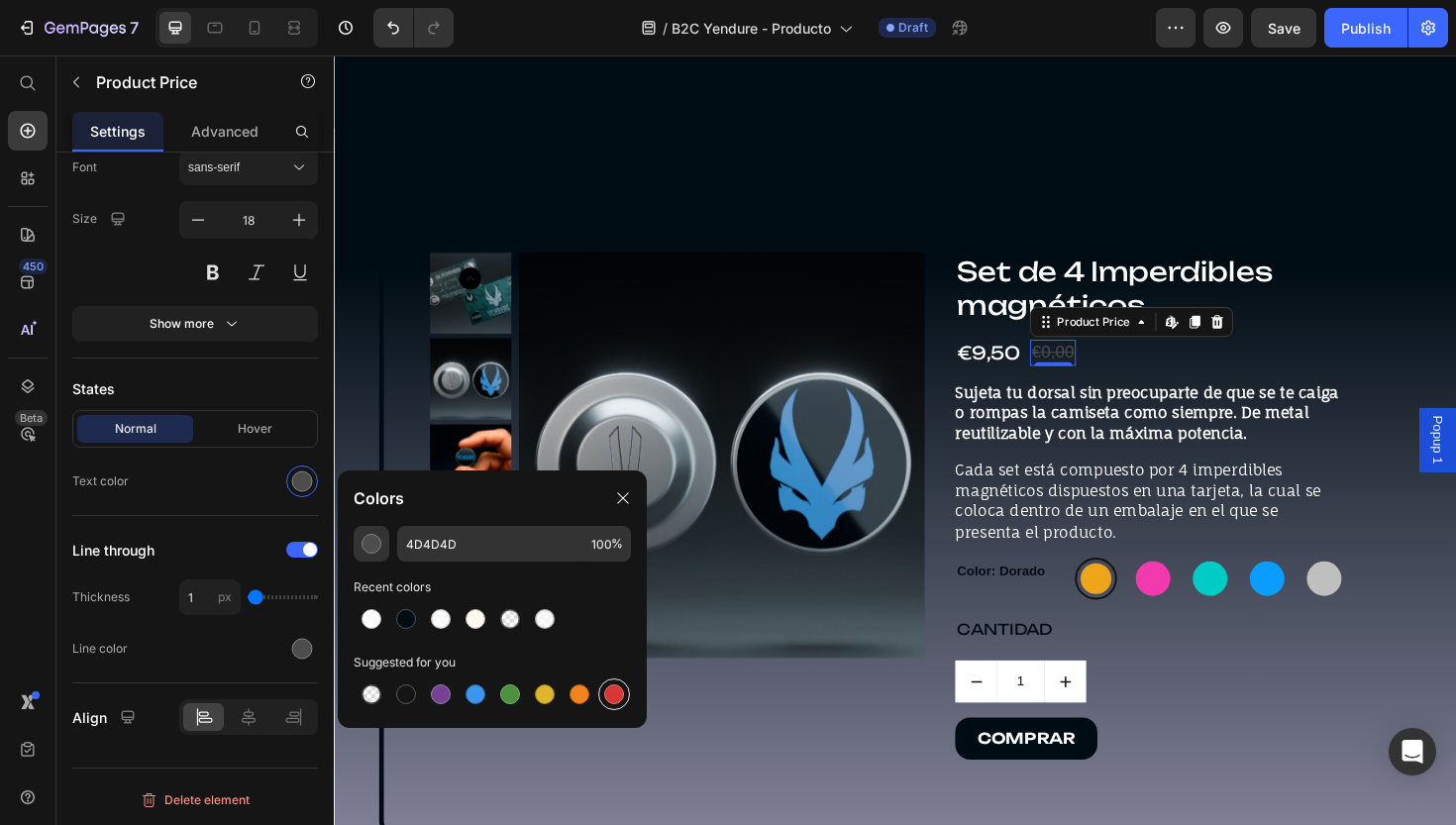 click at bounding box center (614, 694) 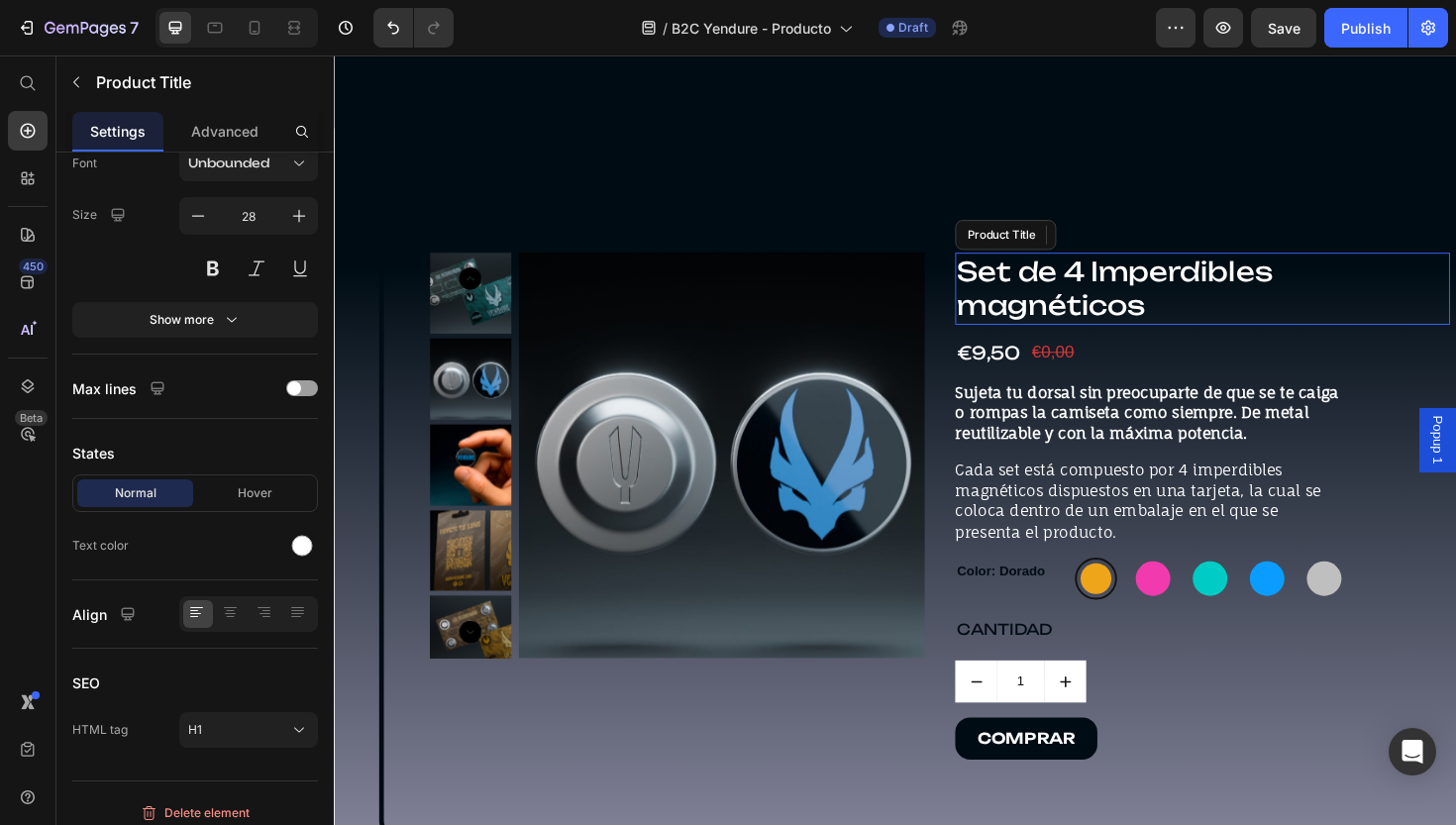 scroll, scrollTop: 0, scrollLeft: 0, axis: both 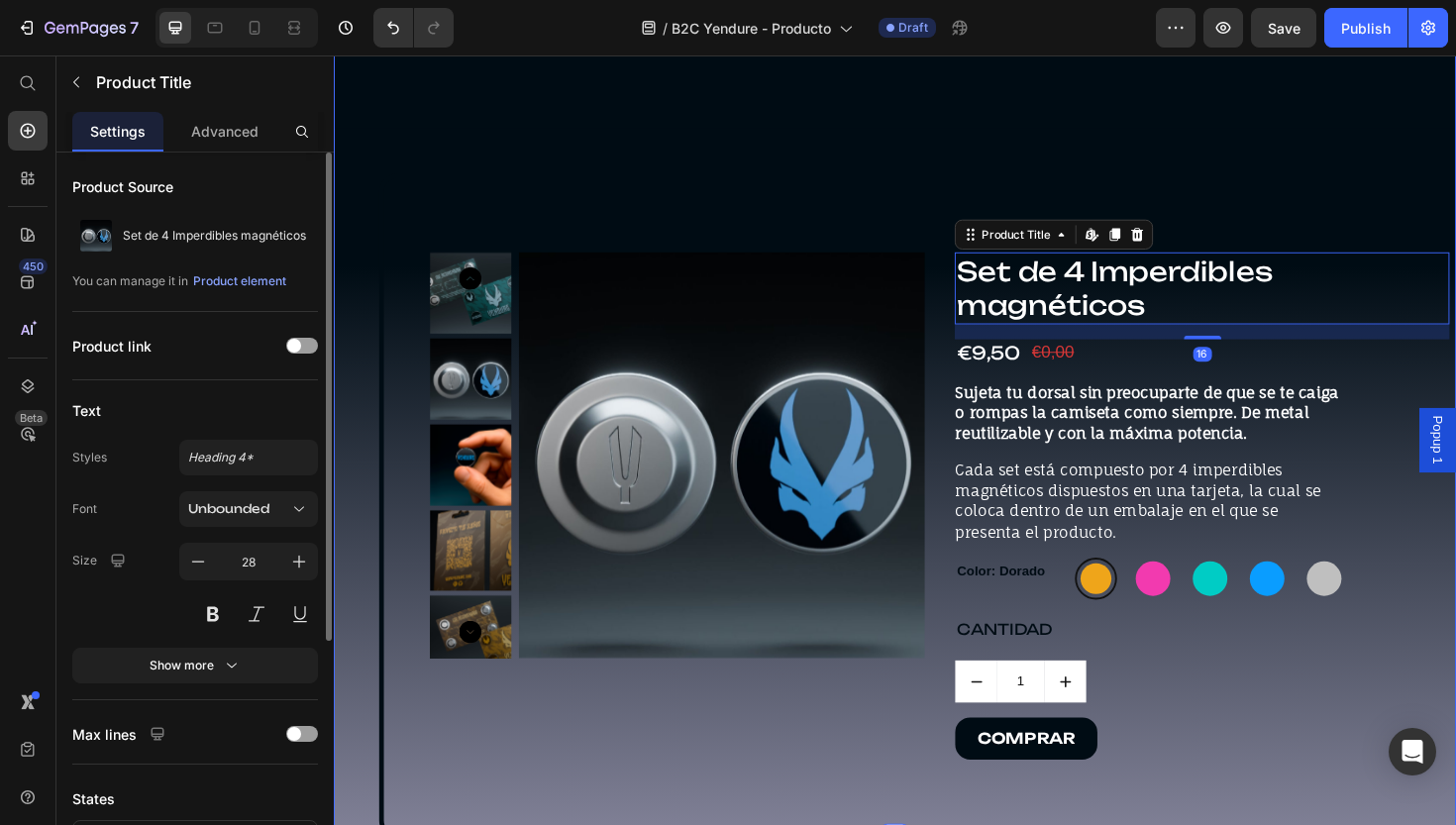 click on "Image NOSOTROS Text Block CONTACTO Text Block
Icon Row IMPERDIBLES MAGNÉTICOS se acabó romper camisetas Text Block Hero Banner
Product Images Set de 4 Imperdibles magnéticos Product Title   Edit content in Shopify 16 €9,50 Product Price €0,00 Product Price Row Sujeta tu dorsal sin preocuparte de que se te caiga o rompas la camiseta como siempre. De metal reutilizable y con la máxima potencia.
Cada set está compuesto por 4 imperdibles magnéticos dispuestos en una tarjeta, la cual se coloca dentro de un embalaje en el que se presenta el producto. Product Description Color: Dorado Dorado Dorado Rosa Rosa Verde Verde Azul Azul Gris Gris Product Variants & Swatches CANTIDAD Text Block 1 Product Quantity COMPRAR Button Row Product" at bounding box center (928, 212) 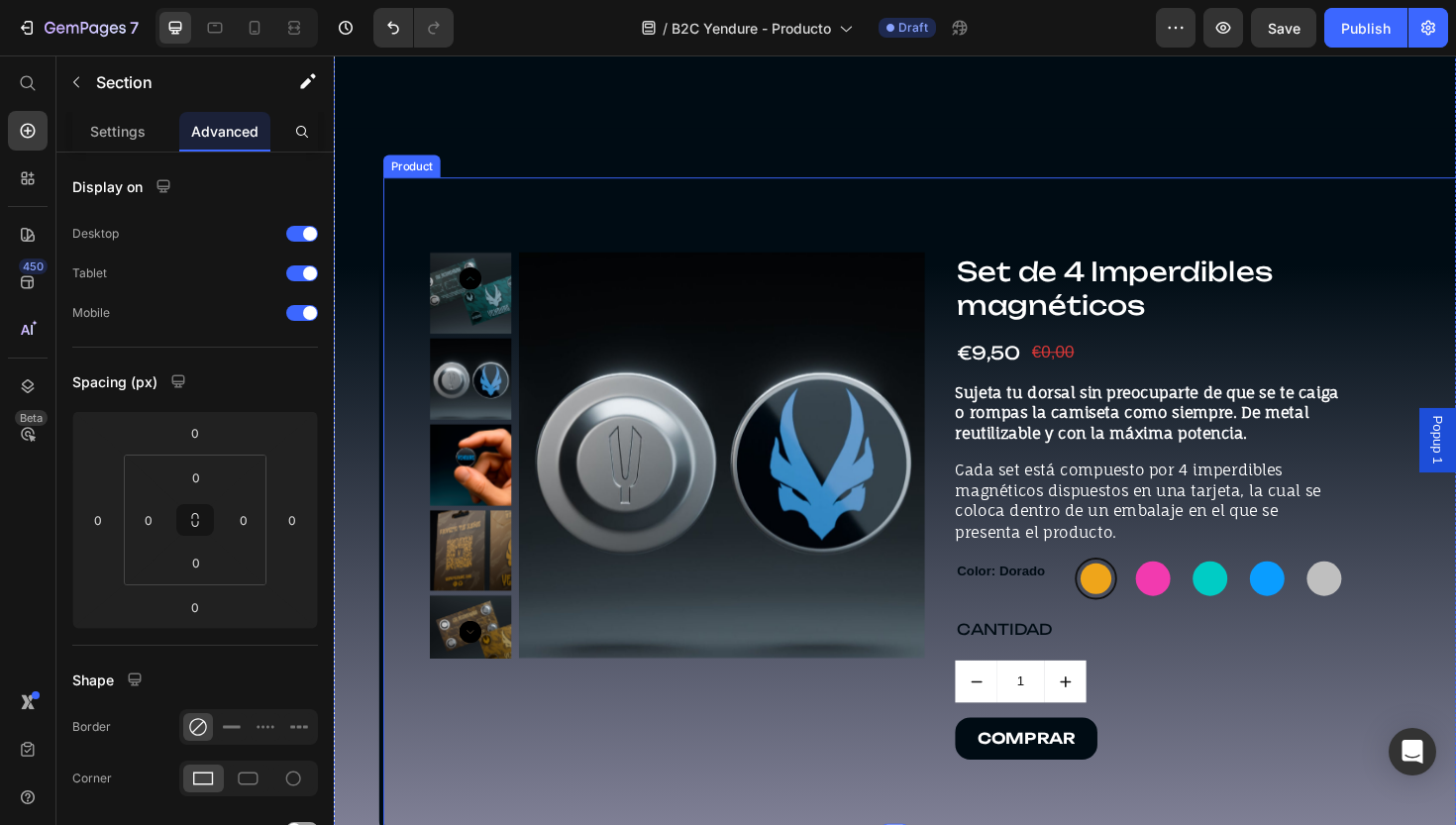 click on "Product Images Set de 4 Imperdibles magnéticos Product Title €9,50 Product Price €0,00 Product Price Row Sujeta tu dorsal sin preocuparte de que se te caiga o rompas la camiseta como siempre. De metal reutilizable y con la máxima potencia.
Cada set está compuesto por 4 imperdibles magnéticos dispuestos en una tarjeta, la cual se coloca dentro de un embalaje en el que se presenta el producto. Product Description Color: Dorado Dorado Dorado Rosa Rosa Verde Verde Azul Azul Gris Gris Product Variants & Swatches CANTIDAD Text Block 1 Product Quantity COMPRAR Button Row Product" at bounding box center (976, 533) 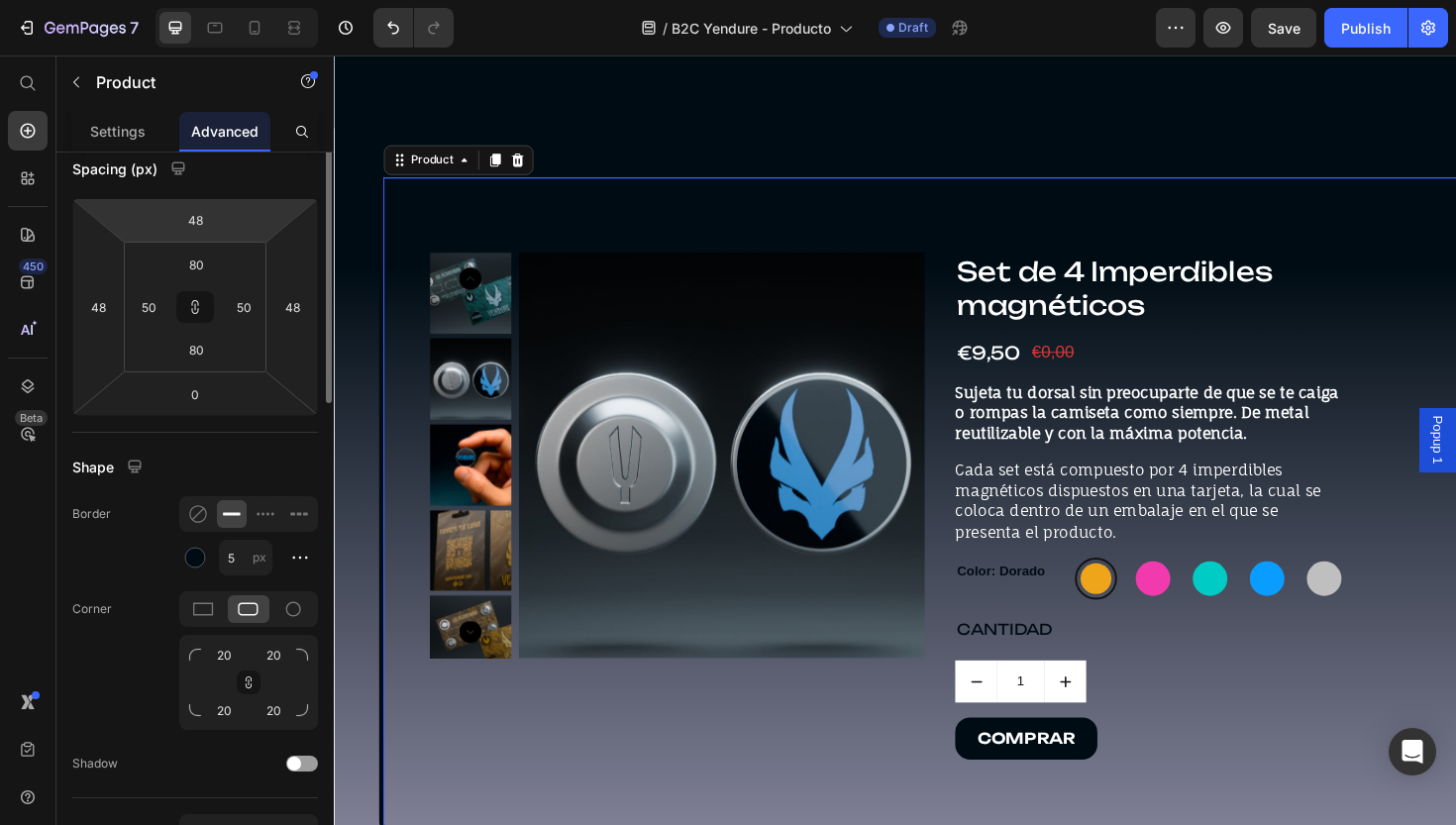 scroll, scrollTop: 375, scrollLeft: 0, axis: vertical 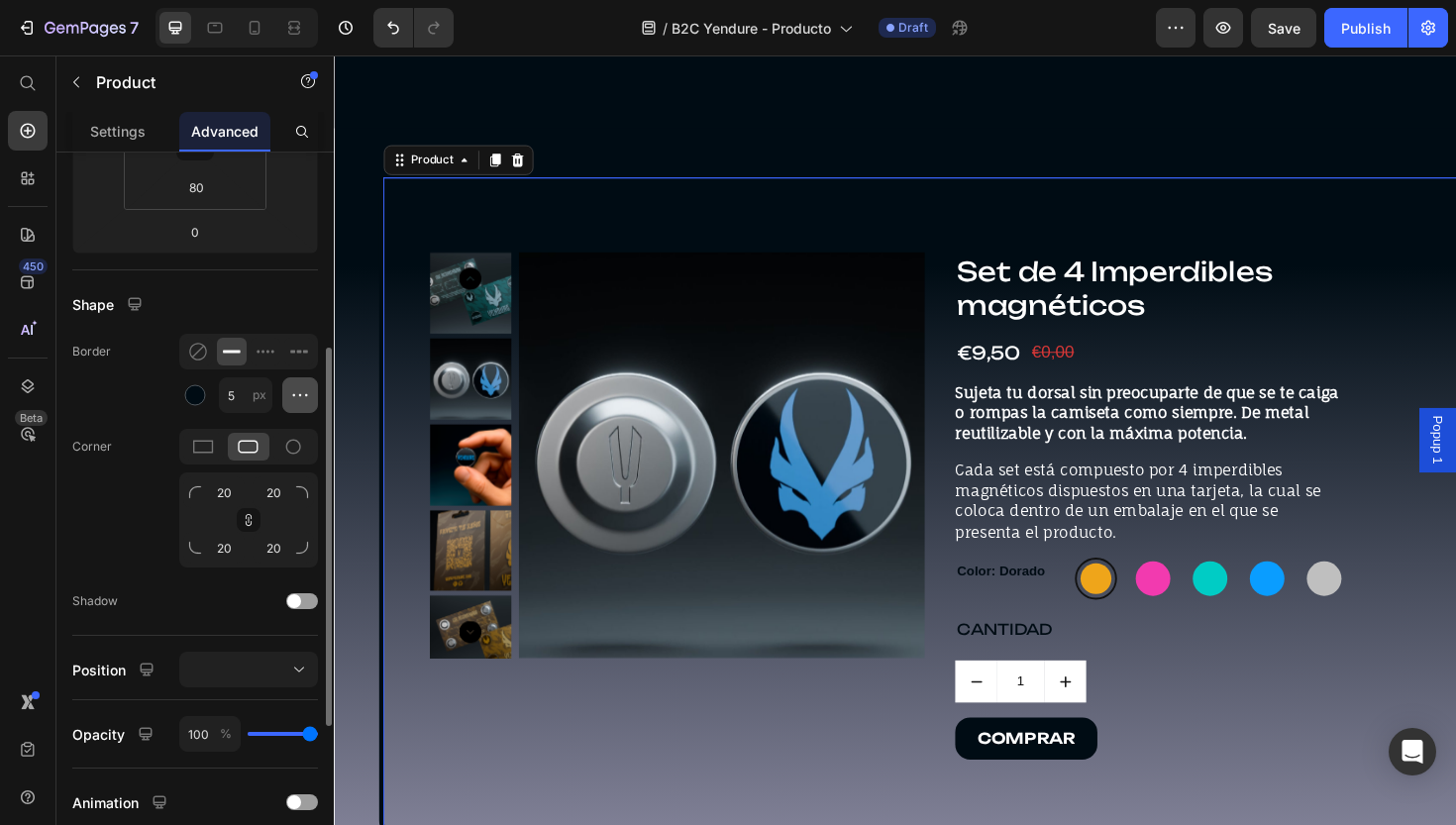 click 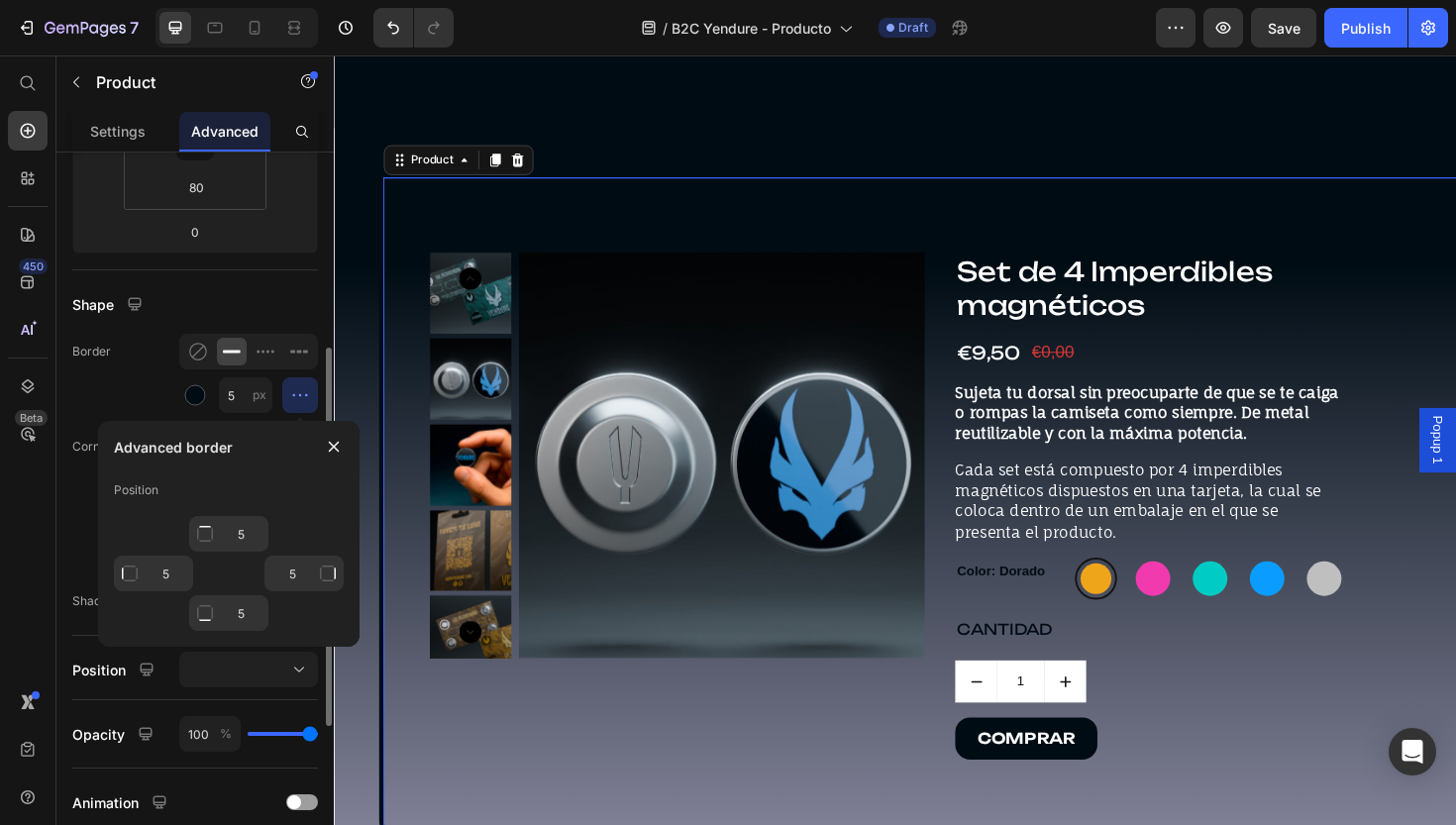 click 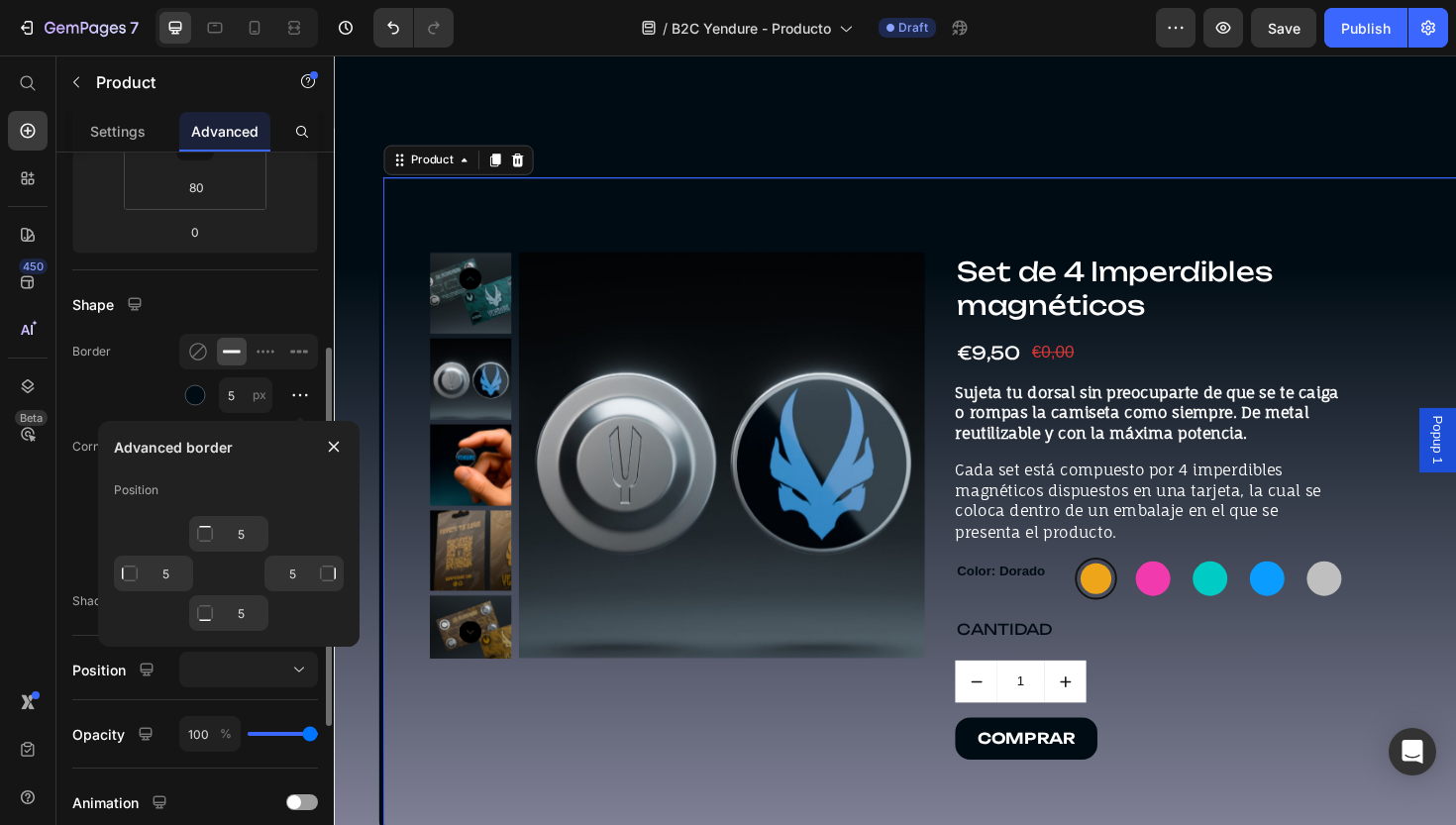 click on "Border 5 px" 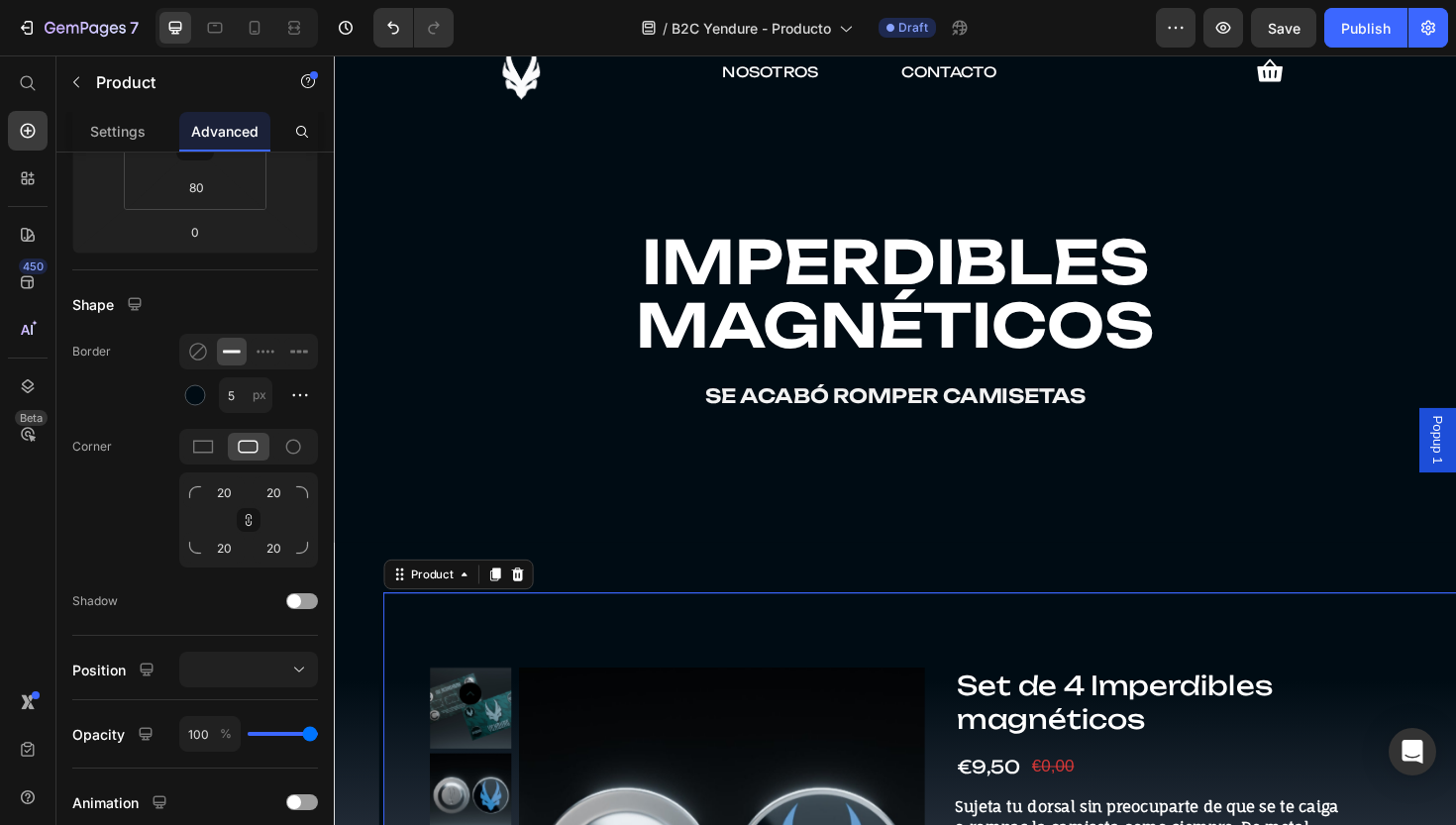 scroll, scrollTop: 117, scrollLeft: 0, axis: vertical 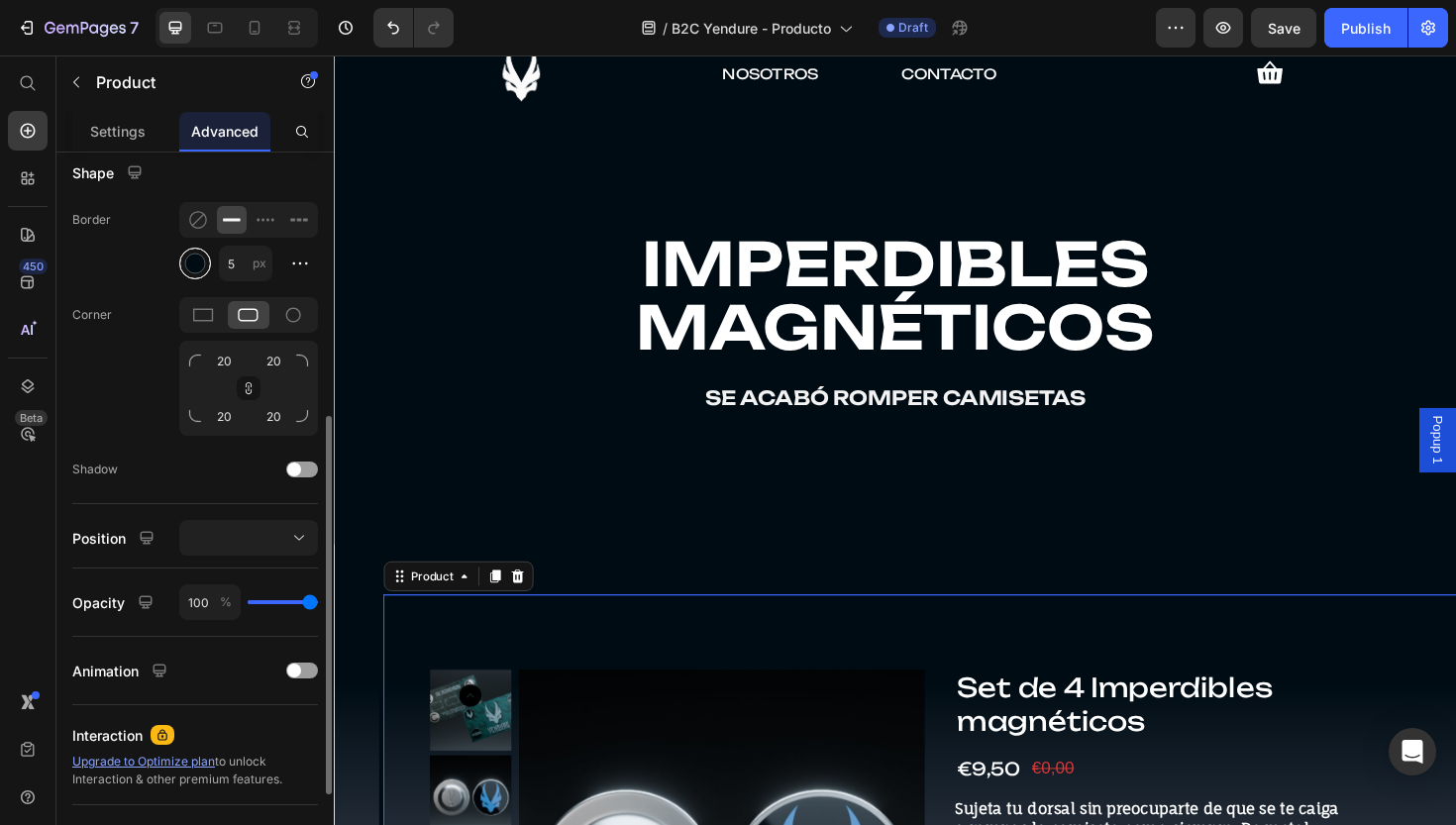 click at bounding box center [195, 263] 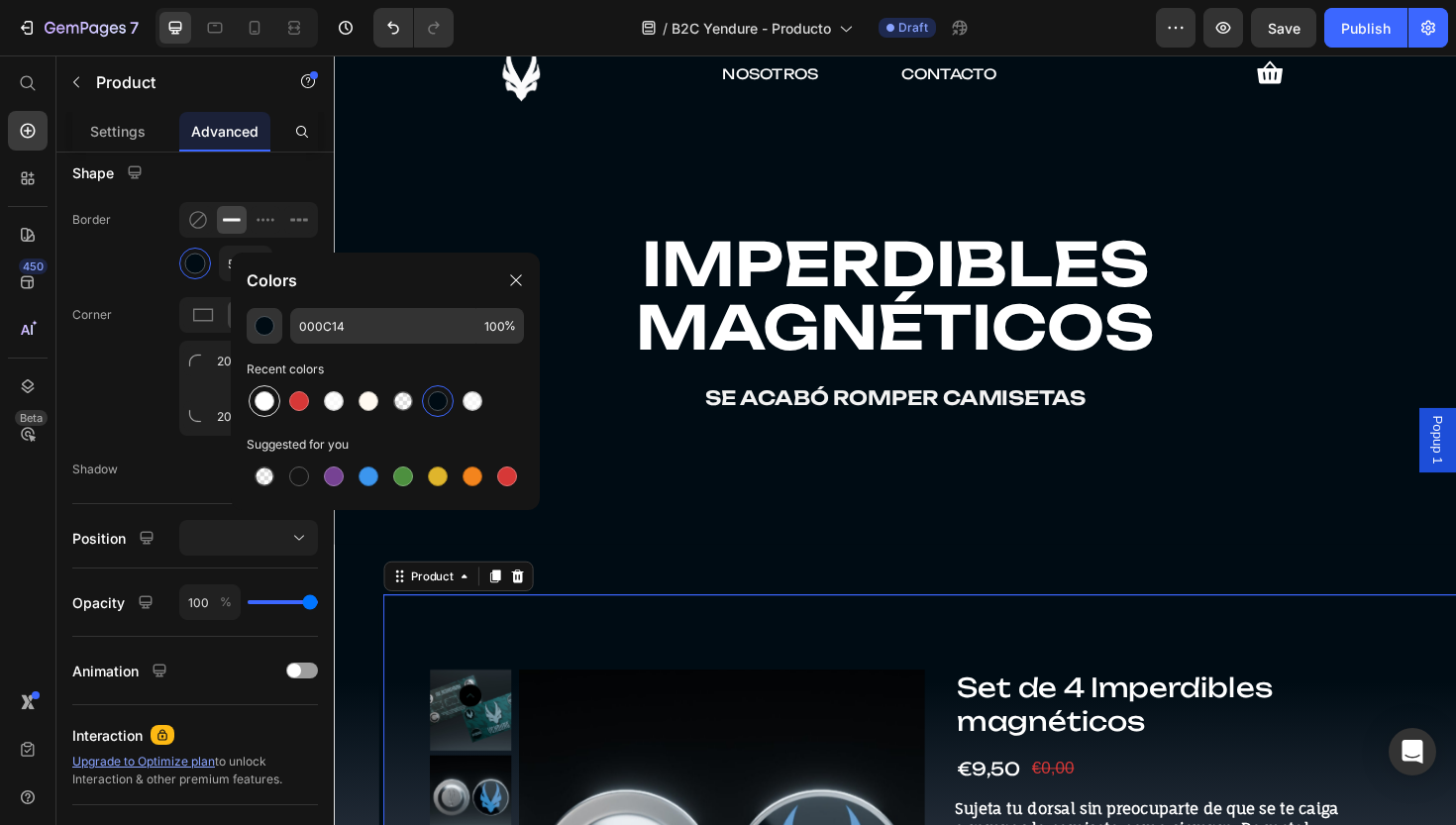 click at bounding box center (264, 401) 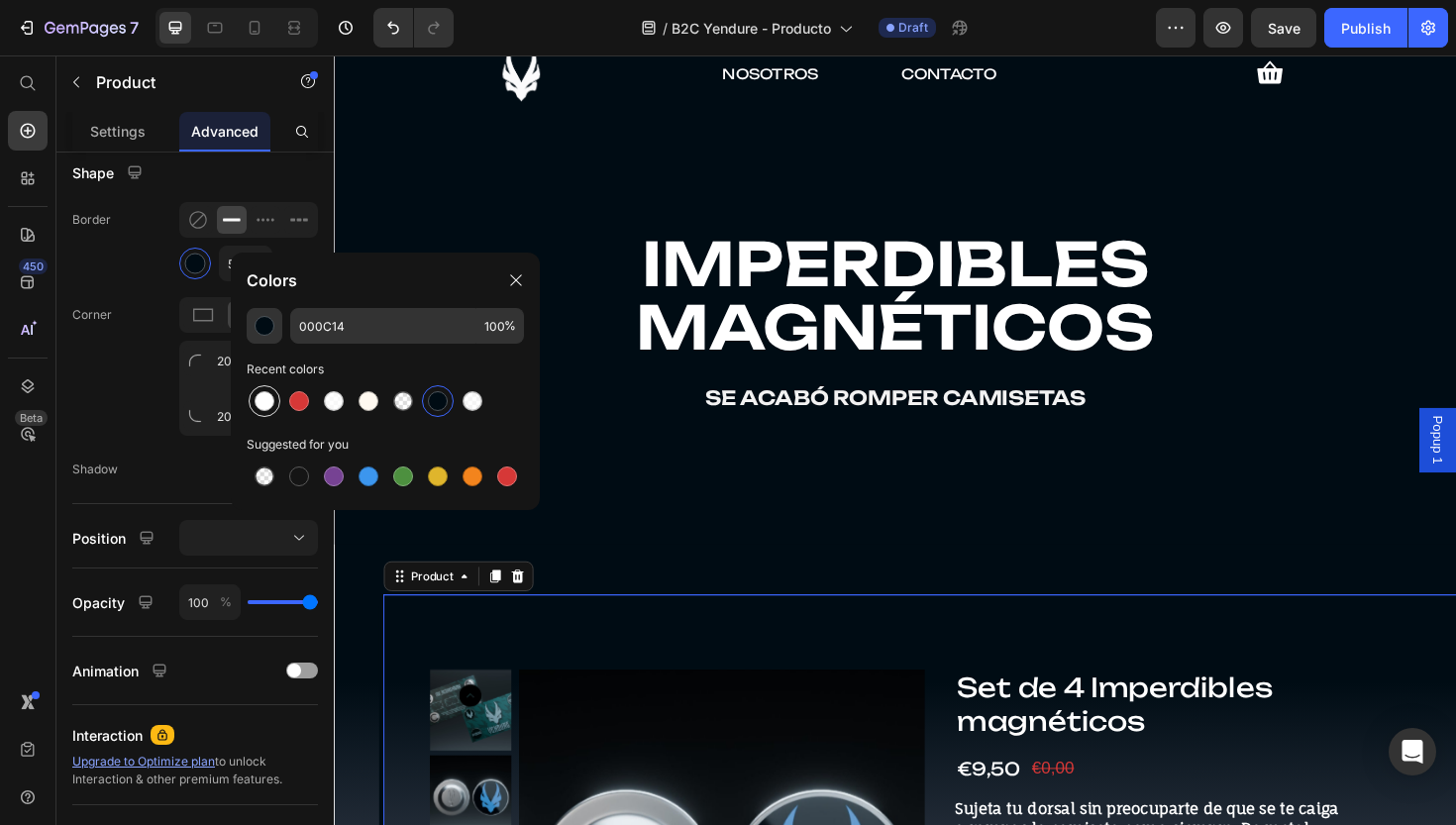 type on "FFFFFF" 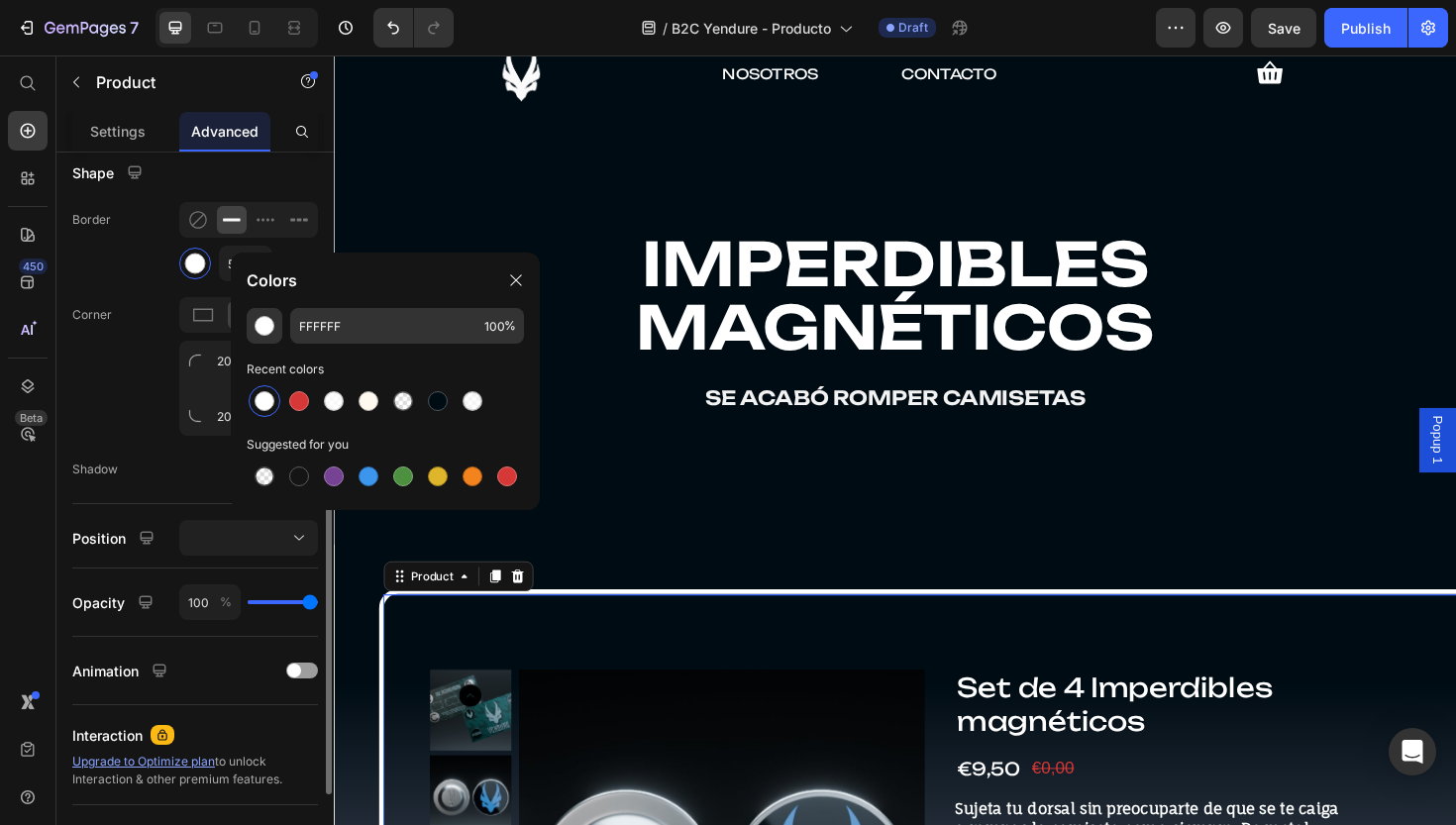click on "Corner 20 20 20 20" 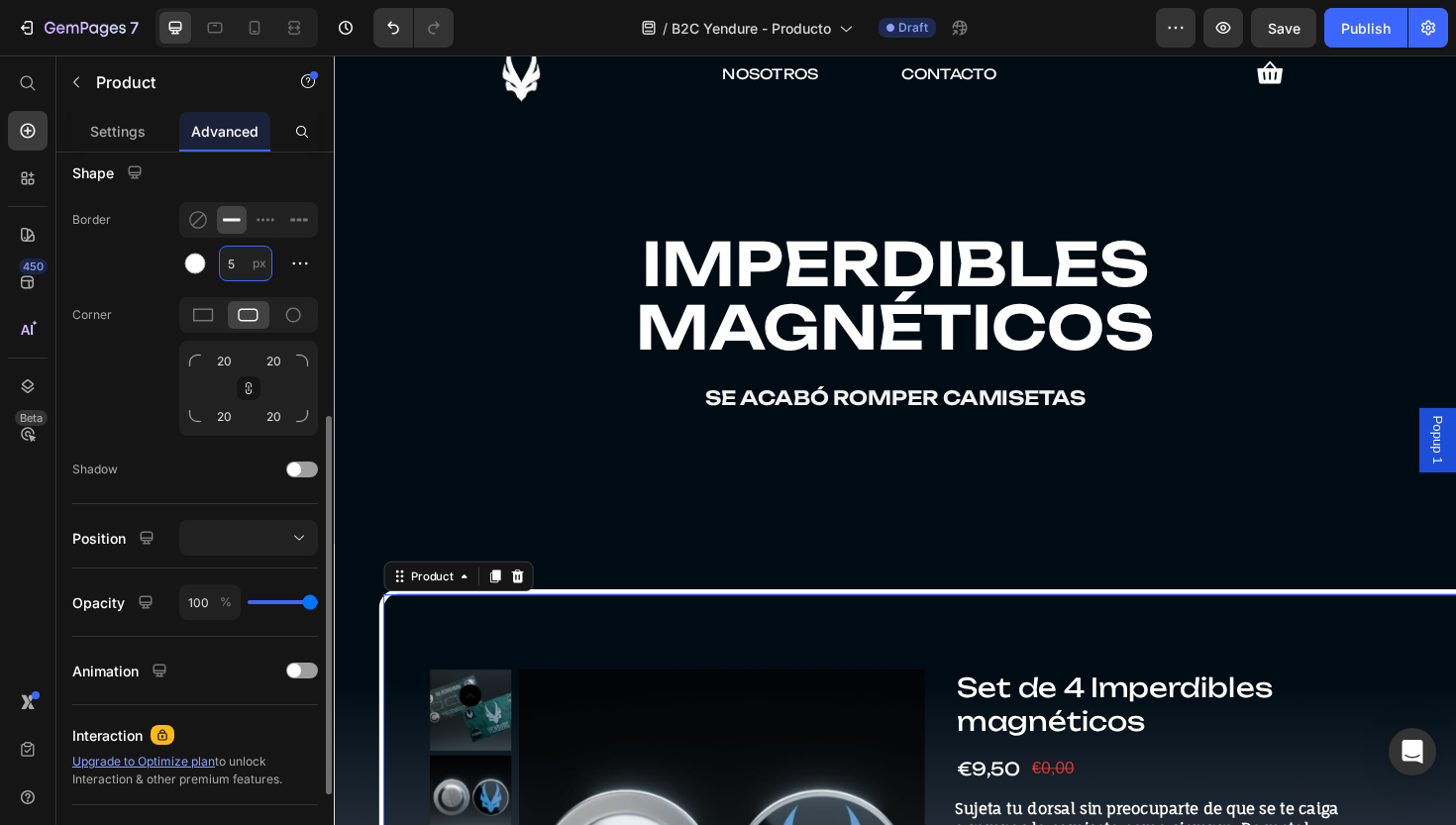 click on "5" at bounding box center [246, 263] 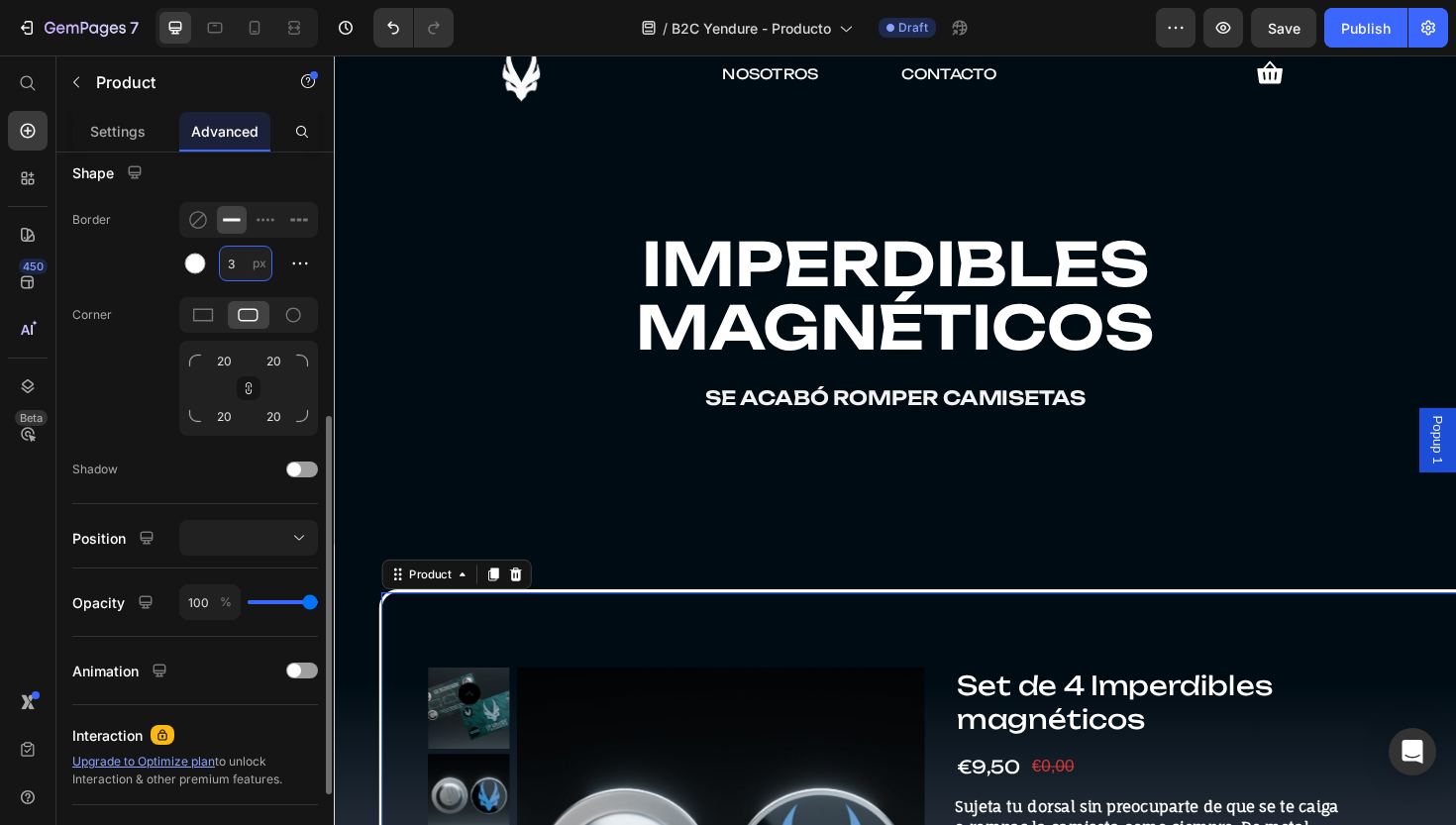 drag, startPoint x: 234, startPoint y: 261, endPoint x: 216, endPoint y: 261, distance: 18 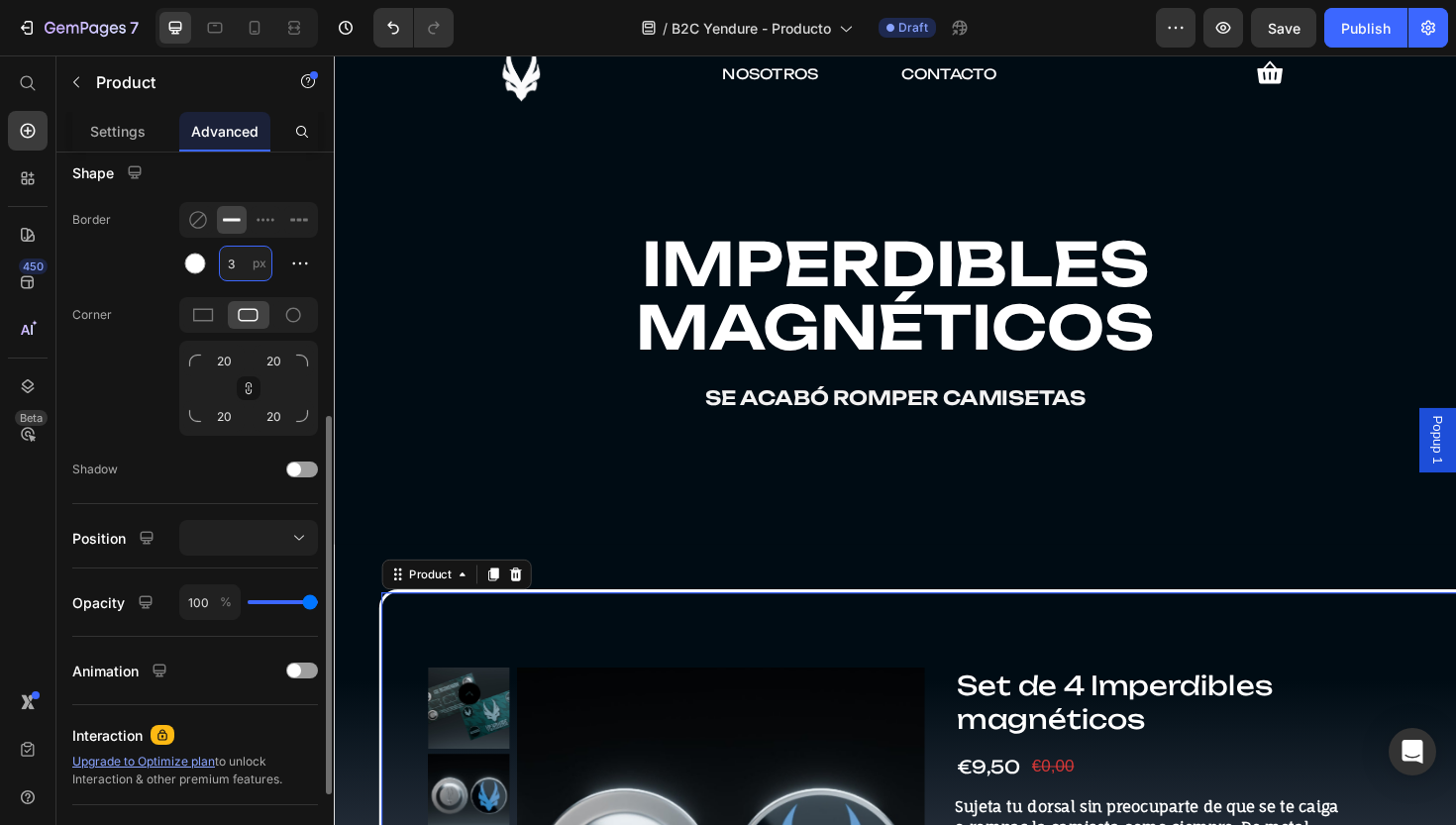 click on "3 px" at bounding box center (264, 263) 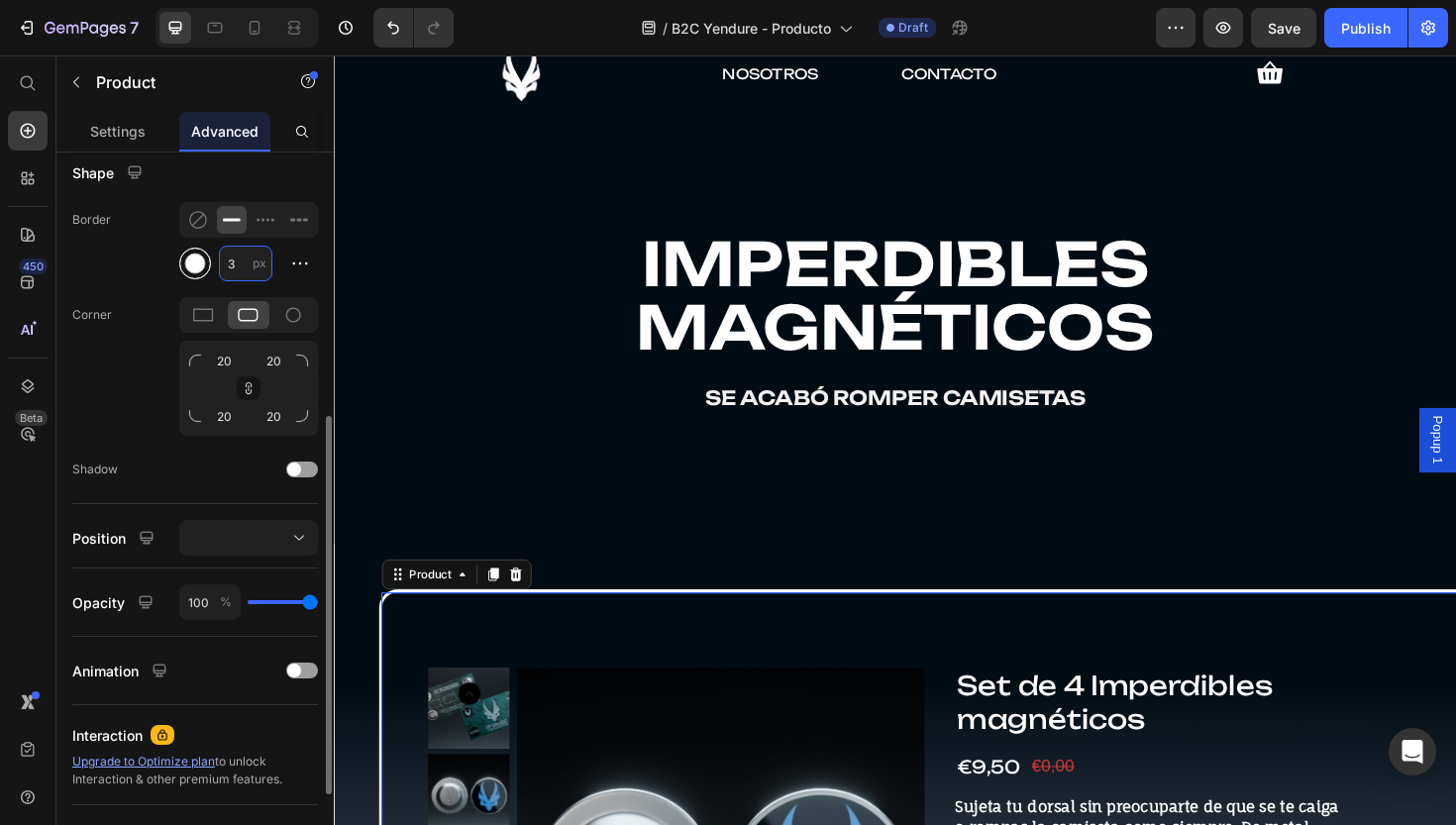 type on "2" 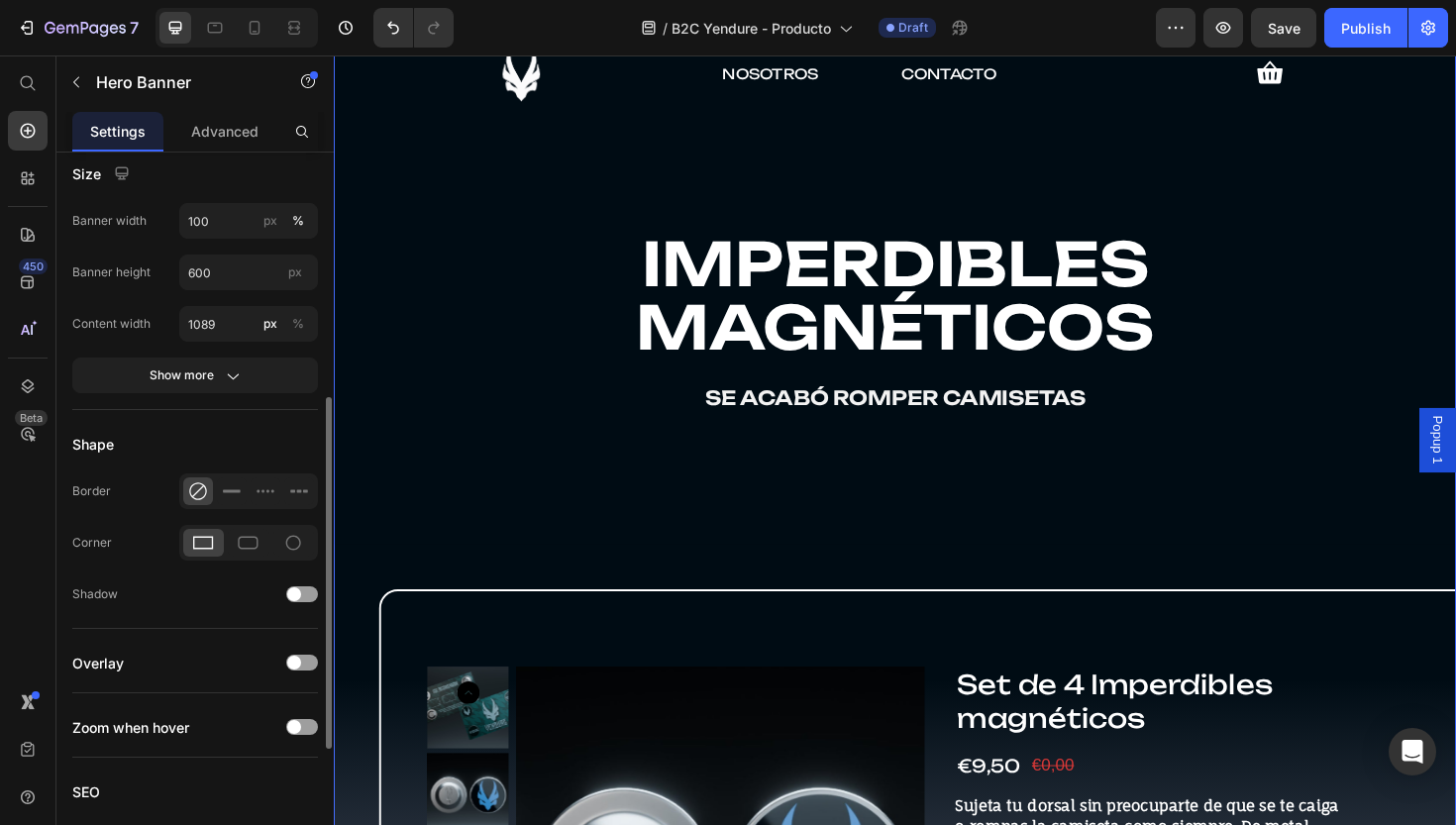 click on "Image NOSOTROS Text Block CONTACTO Text Block
Icon Row IMPERDIBLES MAGNÉTICOS se acabó romper camisetas Text Block" at bounding box center [928, 244] 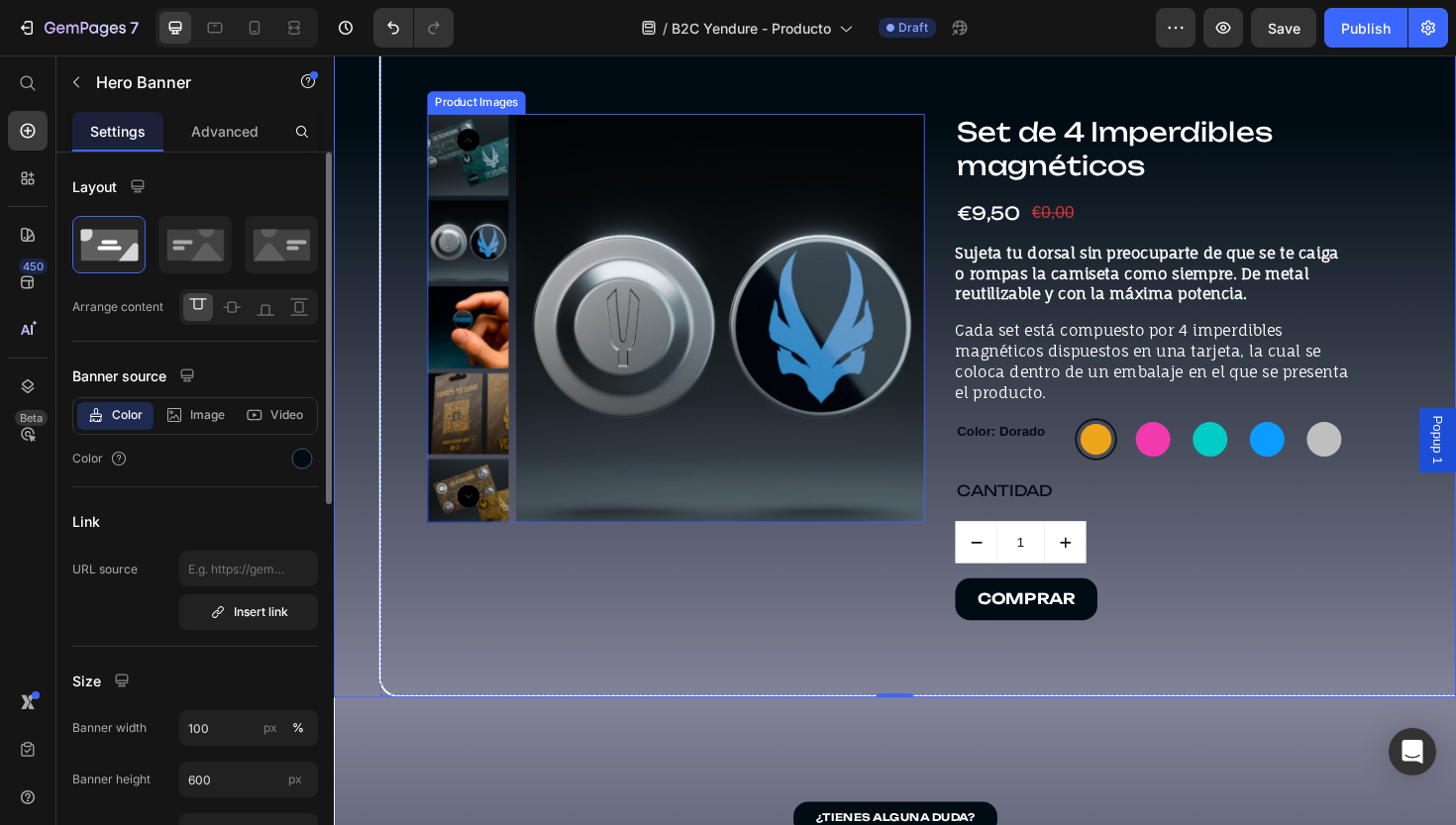 scroll, scrollTop: 708, scrollLeft: 0, axis: vertical 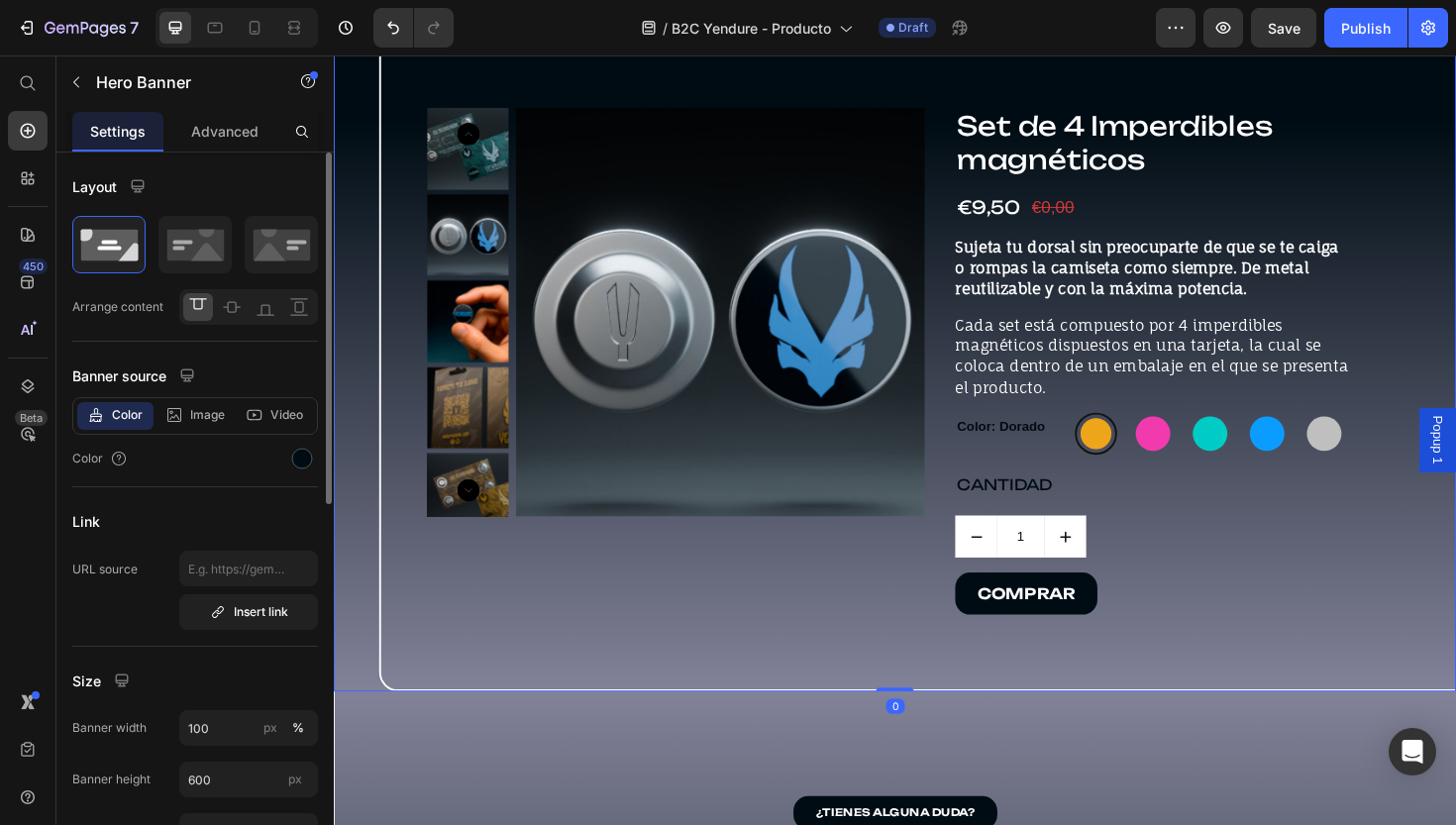 drag, startPoint x: 929, startPoint y: 723, endPoint x: 934, endPoint y: 638, distance: 85.146932 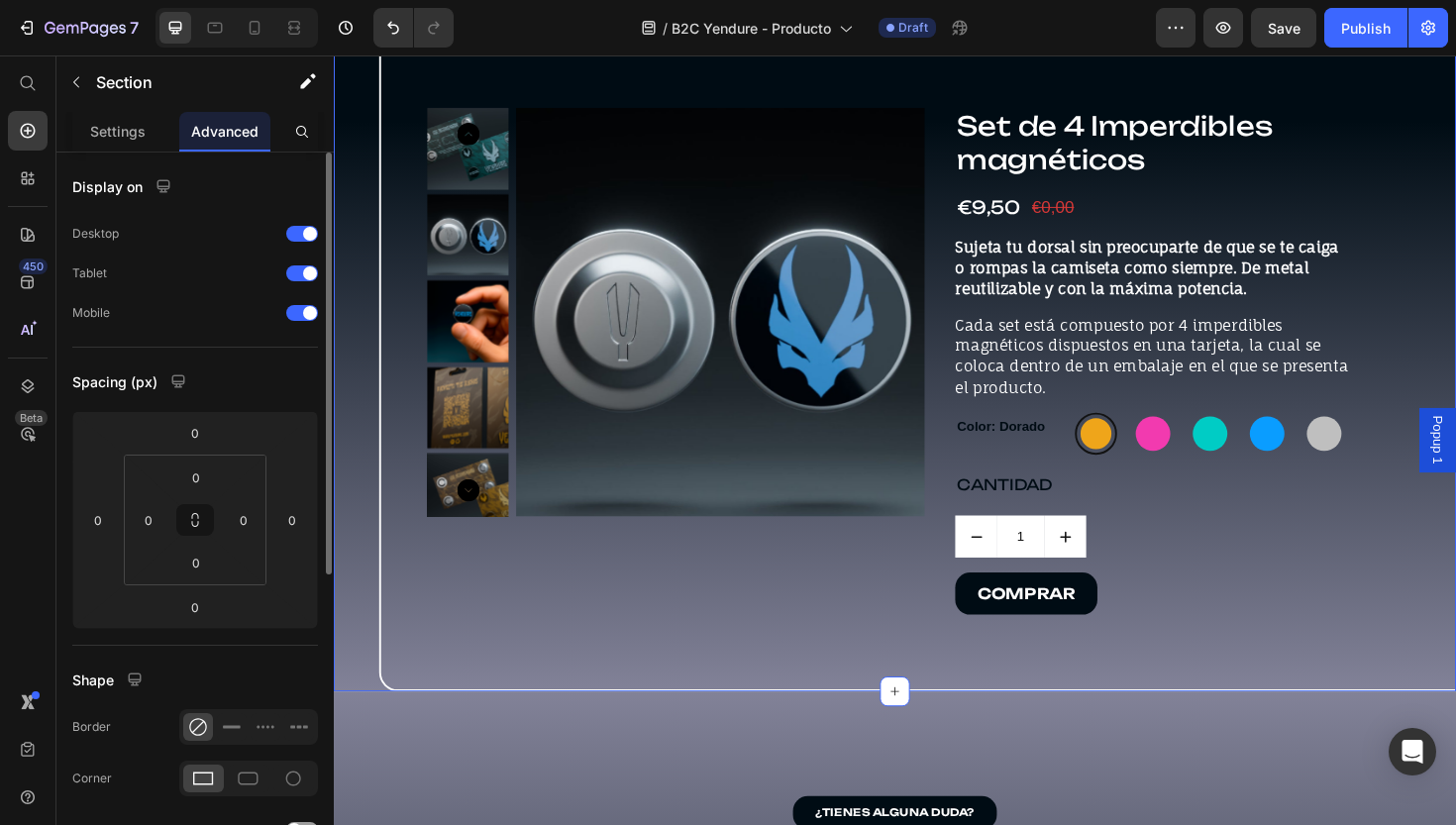 click on "Image NOSOTROS Text Block CONTACTO Text Block
Icon Row IMPERDIBLES MAGNÉTICOS se acabó romper camisetas Text Block Hero Banner   0
Product Images Set de 4 Imperdibles magnéticos Product Title €9,50 Product Price €0,00 Product Price Row Sujeta tu dorsal sin preocuparte de que se te caiga o rompas la camiseta como siempre. De metal reutilizable y con la máxima potencia.
Cada set está compuesto por 4 imperdibles magnéticos dispuestos en una tarjeta, la cual se coloca dentro de un embalaje en el que se presenta el producto. Product Description Color: Dorado Dorado Dorado Rosa Rosa Verde Verde Azul Azul Gris Gris Product Variants & Swatches CANTIDAD Text Block 1 Product Quantity COMPRAR Button Row Product" at bounding box center [928, 58] 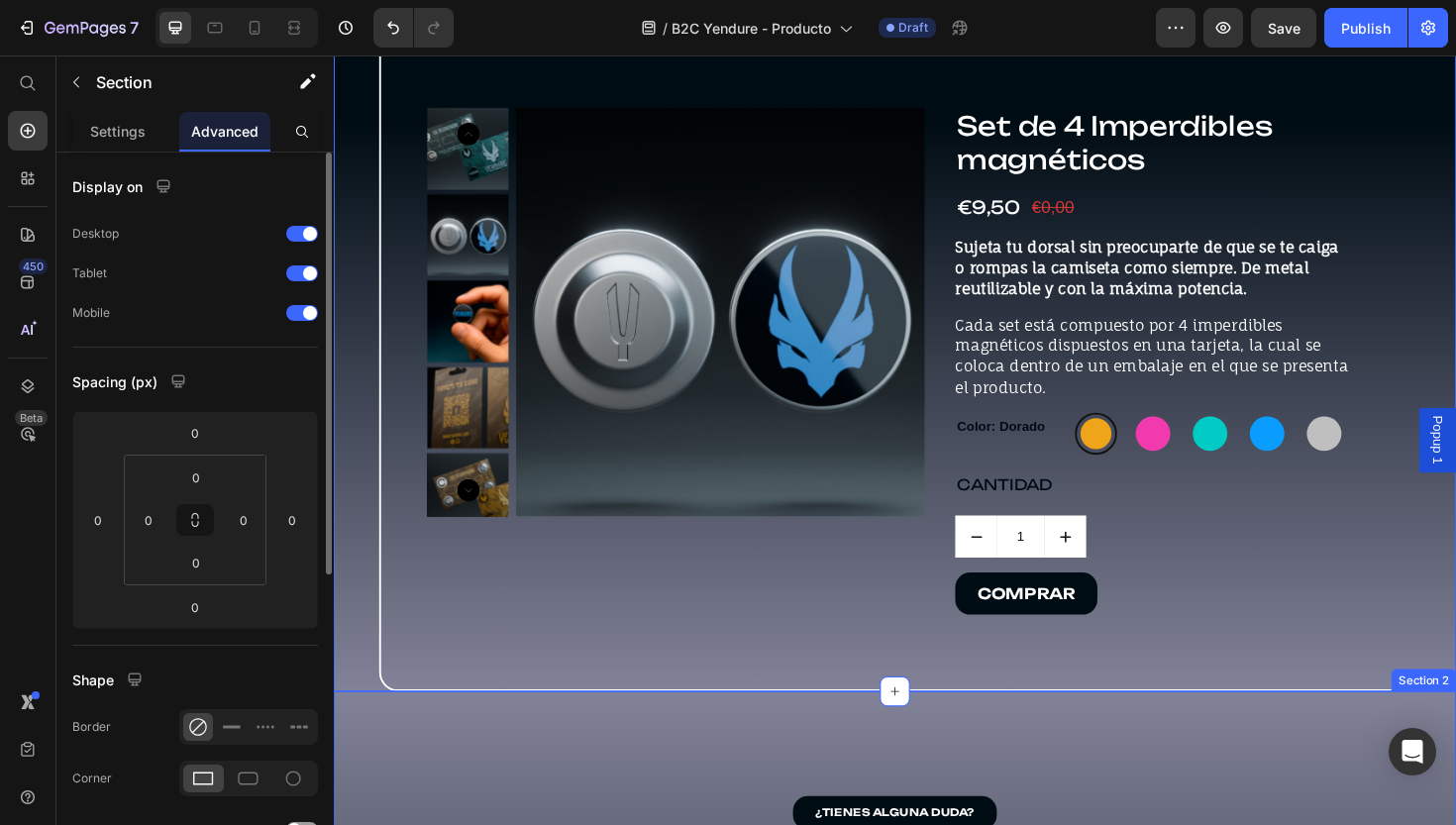 click on "¿TIENES ALGUNA DUDA? Button ¡CORRE! VAMOS A RESPODERLAS Heading
¿Qué resistencia tienen los IMPERDIBLES MAGNÉTICOS?
¿Qué elementos incluye cada set?
¿Qué partes del producto se pueden personalizar?
¿A quién está dirigido este producto?
¿Cuál es la cantidad mínima de pedido para realizar un diseño personalizado de los imperdibles magnéticos?
¿Es resistente de verdad? Accordion Row Row Section 2" at bounding box center [928, 1082] 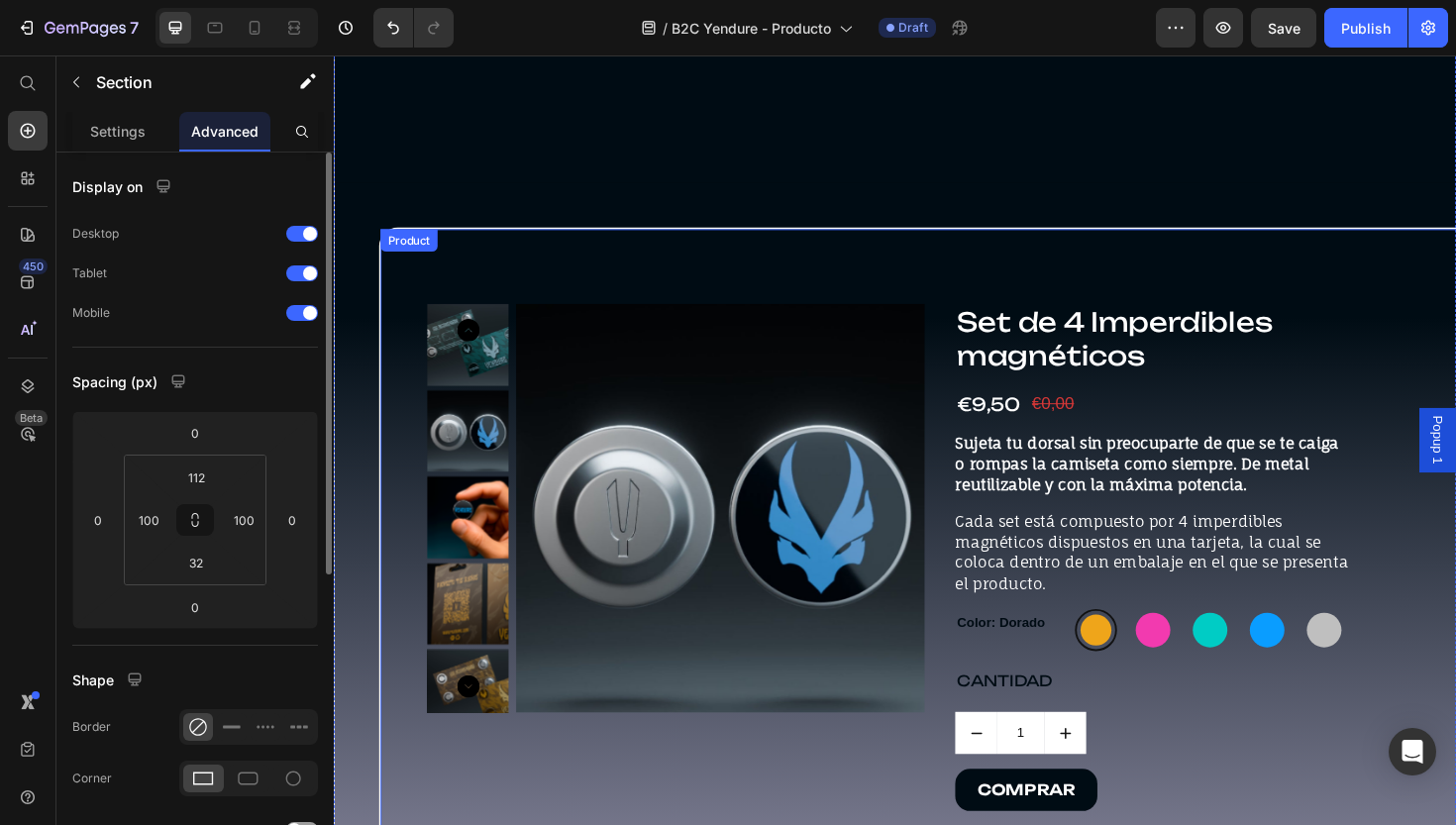scroll, scrollTop: 423, scrollLeft: 0, axis: vertical 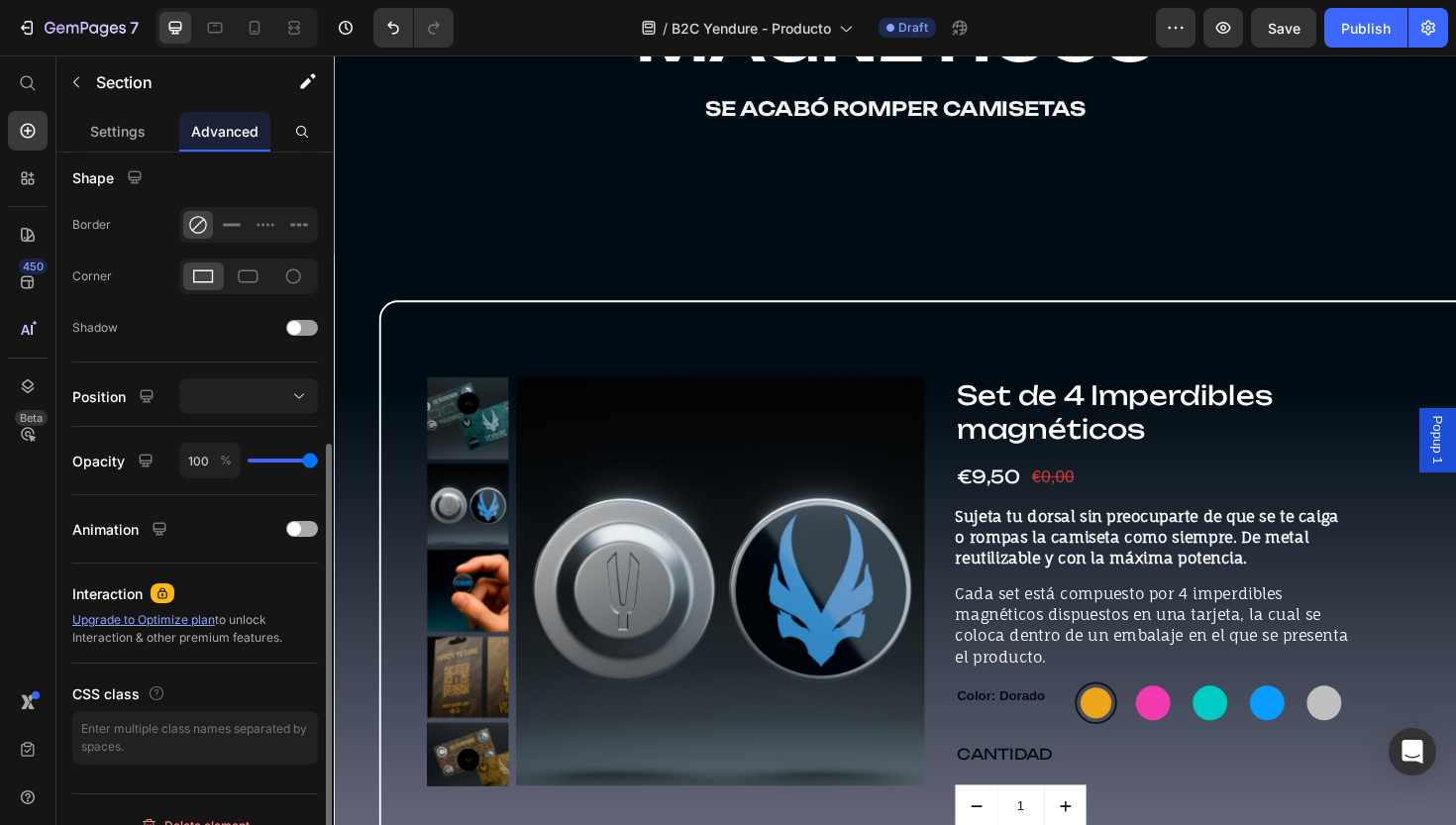 click at bounding box center [302, 529] 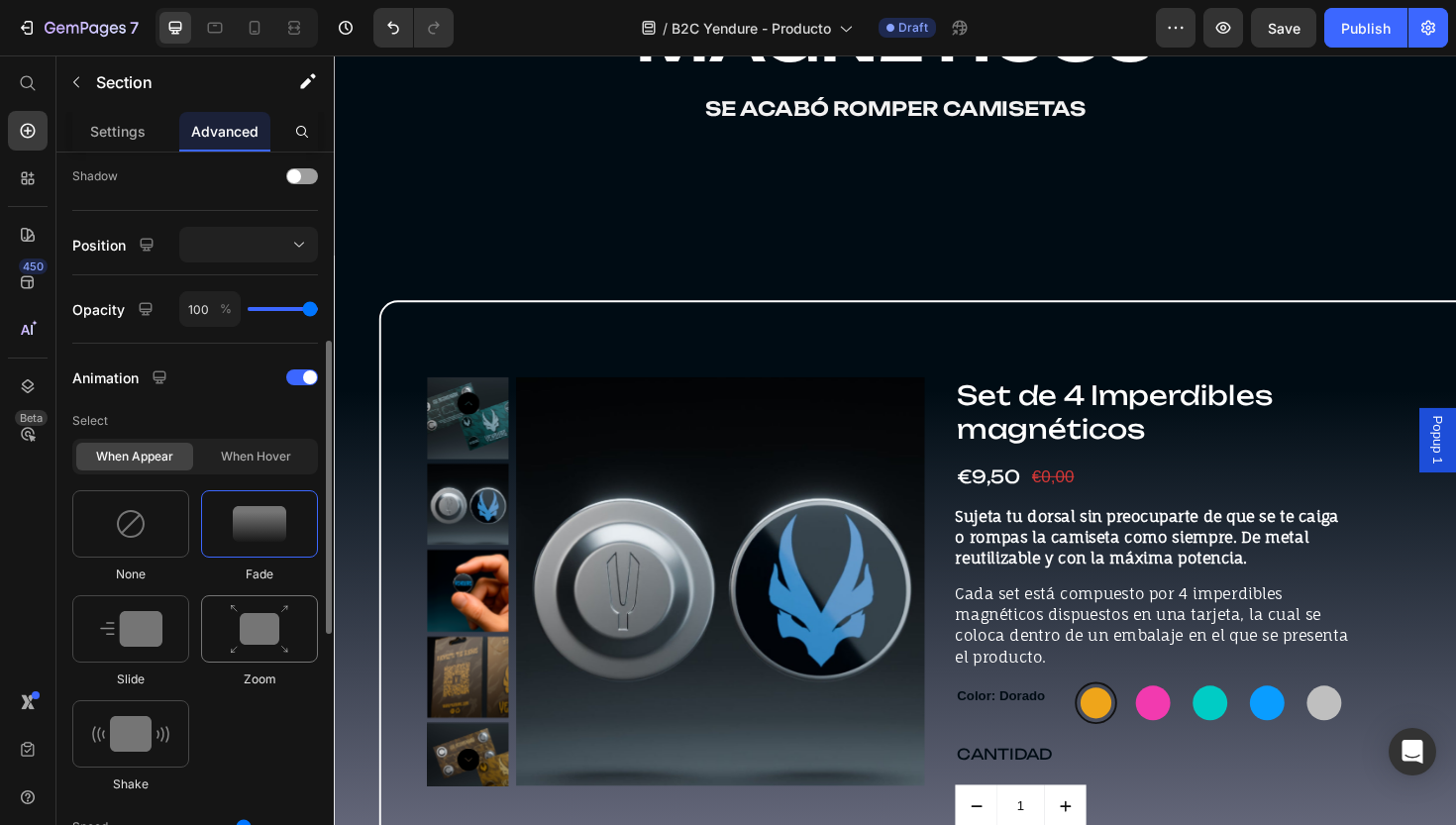 scroll, scrollTop: 668, scrollLeft: 0, axis: vertical 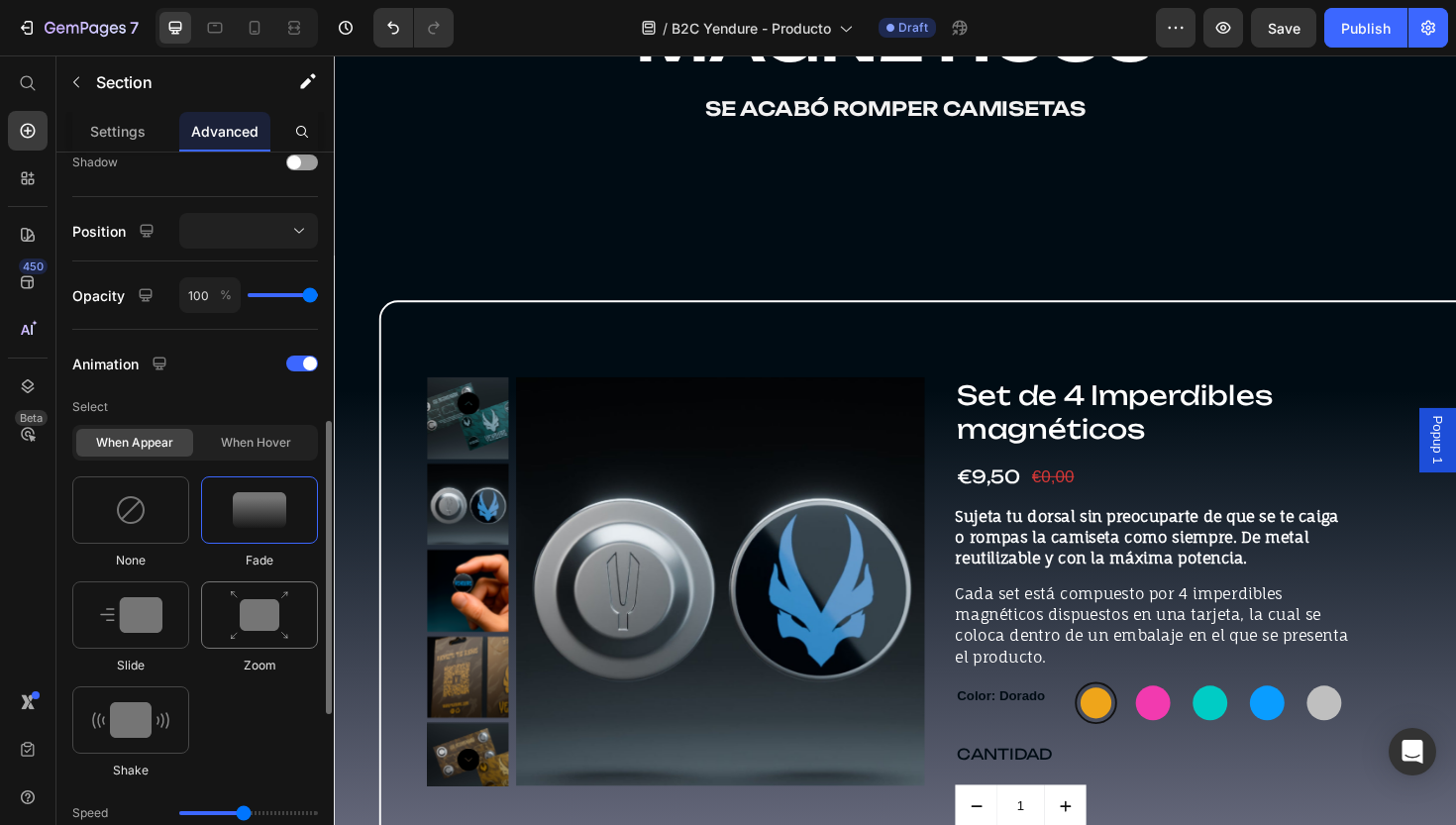 click at bounding box center (260, 615) 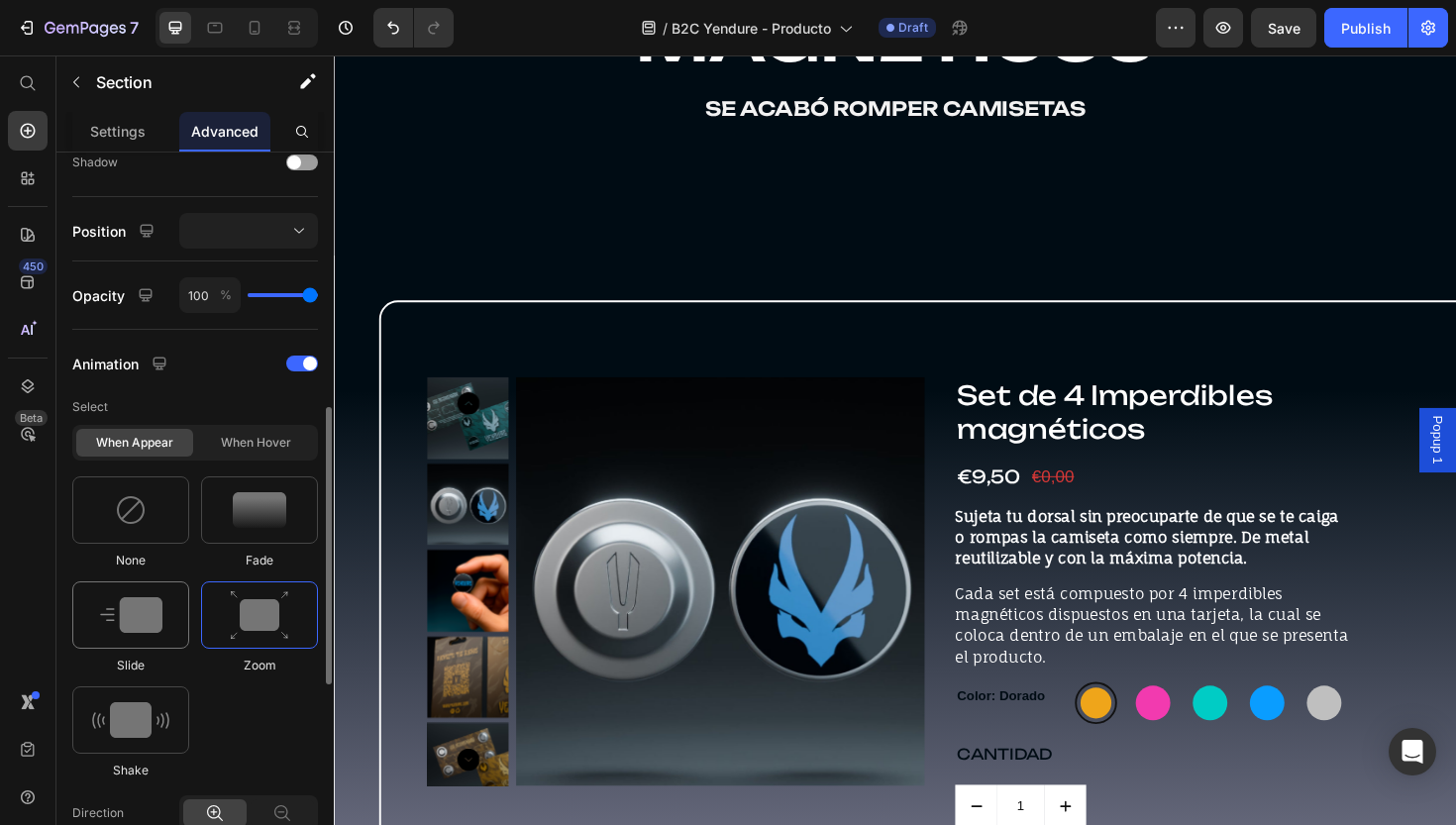 click at bounding box center [131, 615] 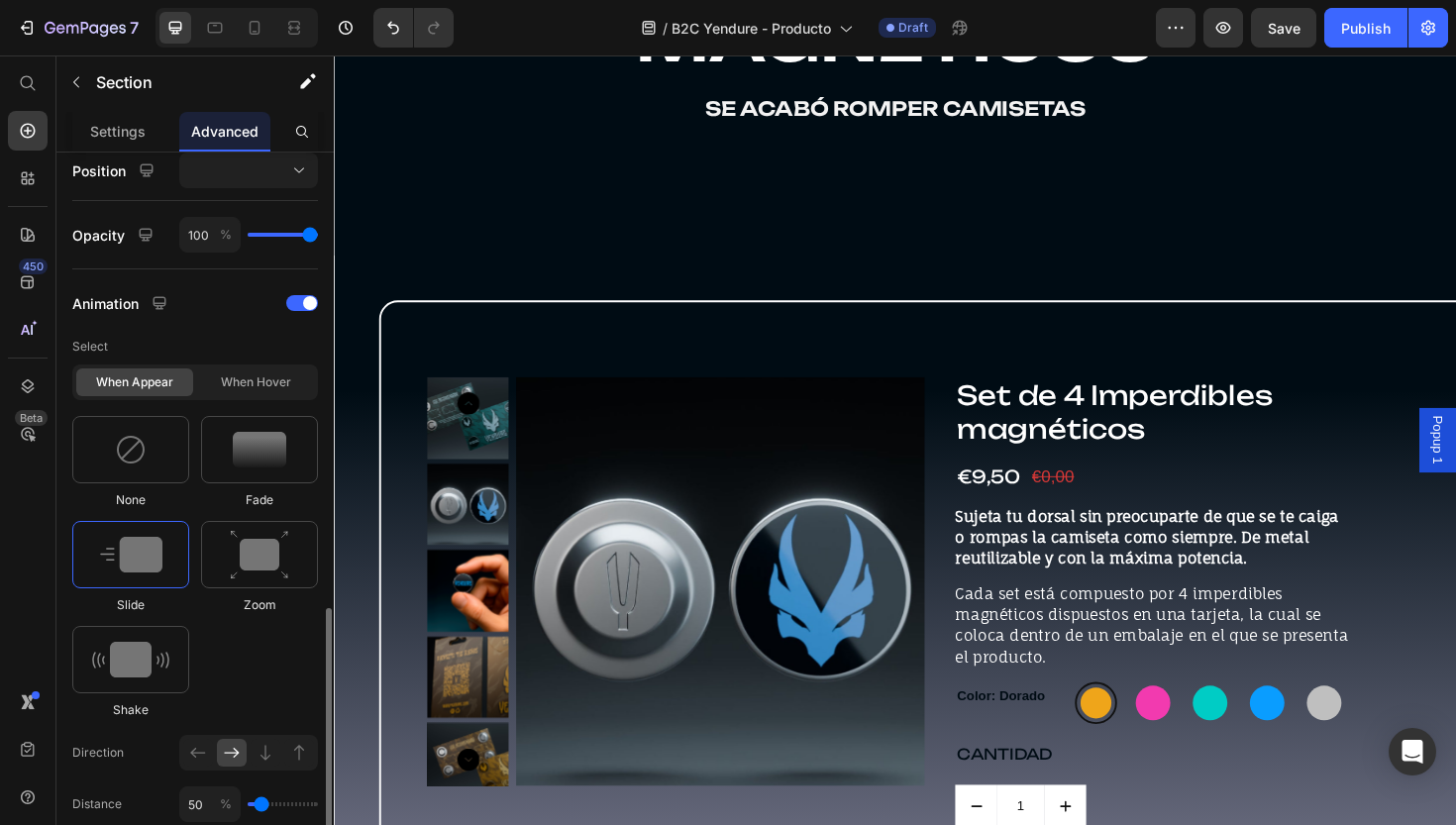 scroll, scrollTop: 857, scrollLeft: 0, axis: vertical 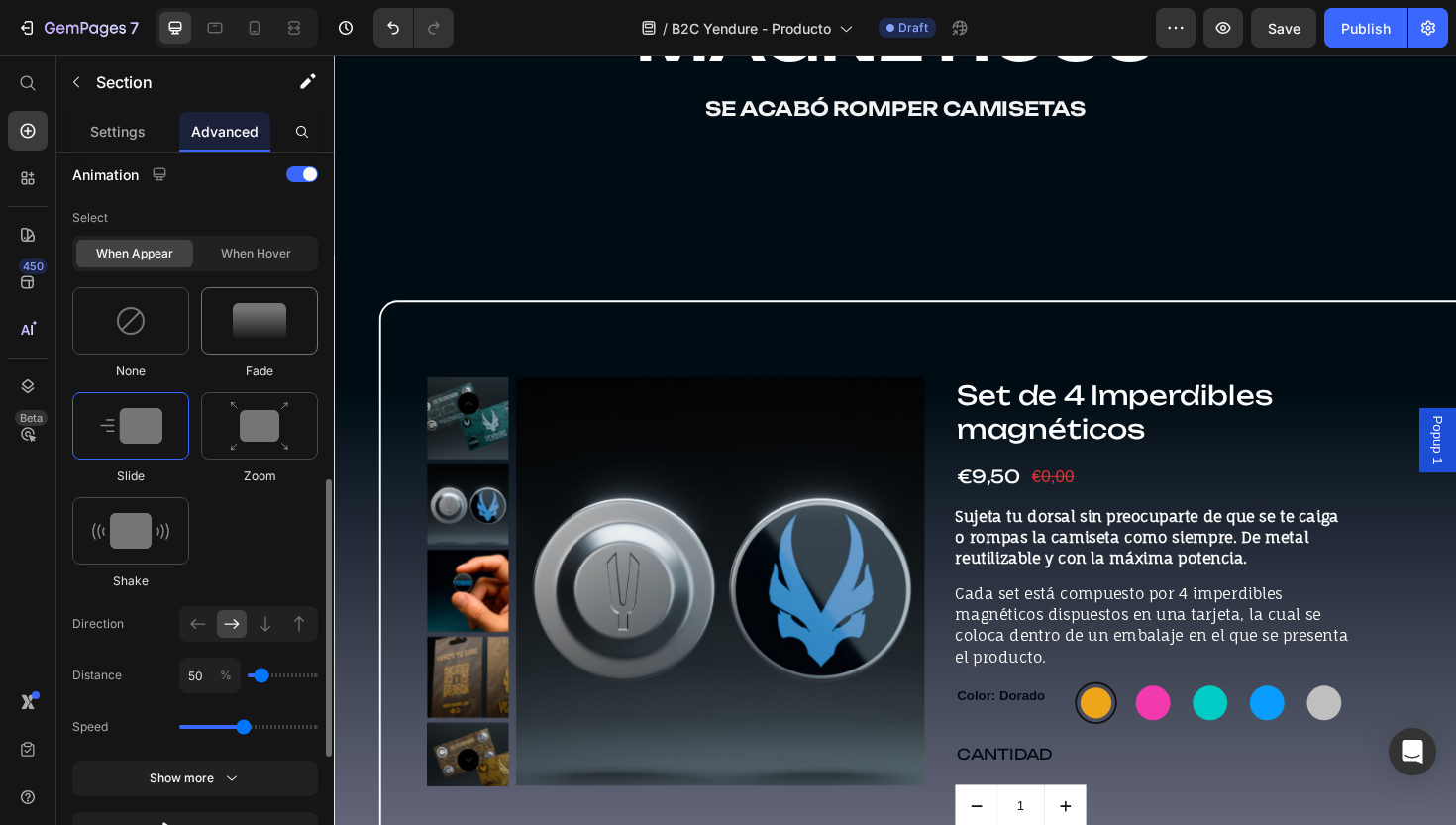 click at bounding box center (260, 321) 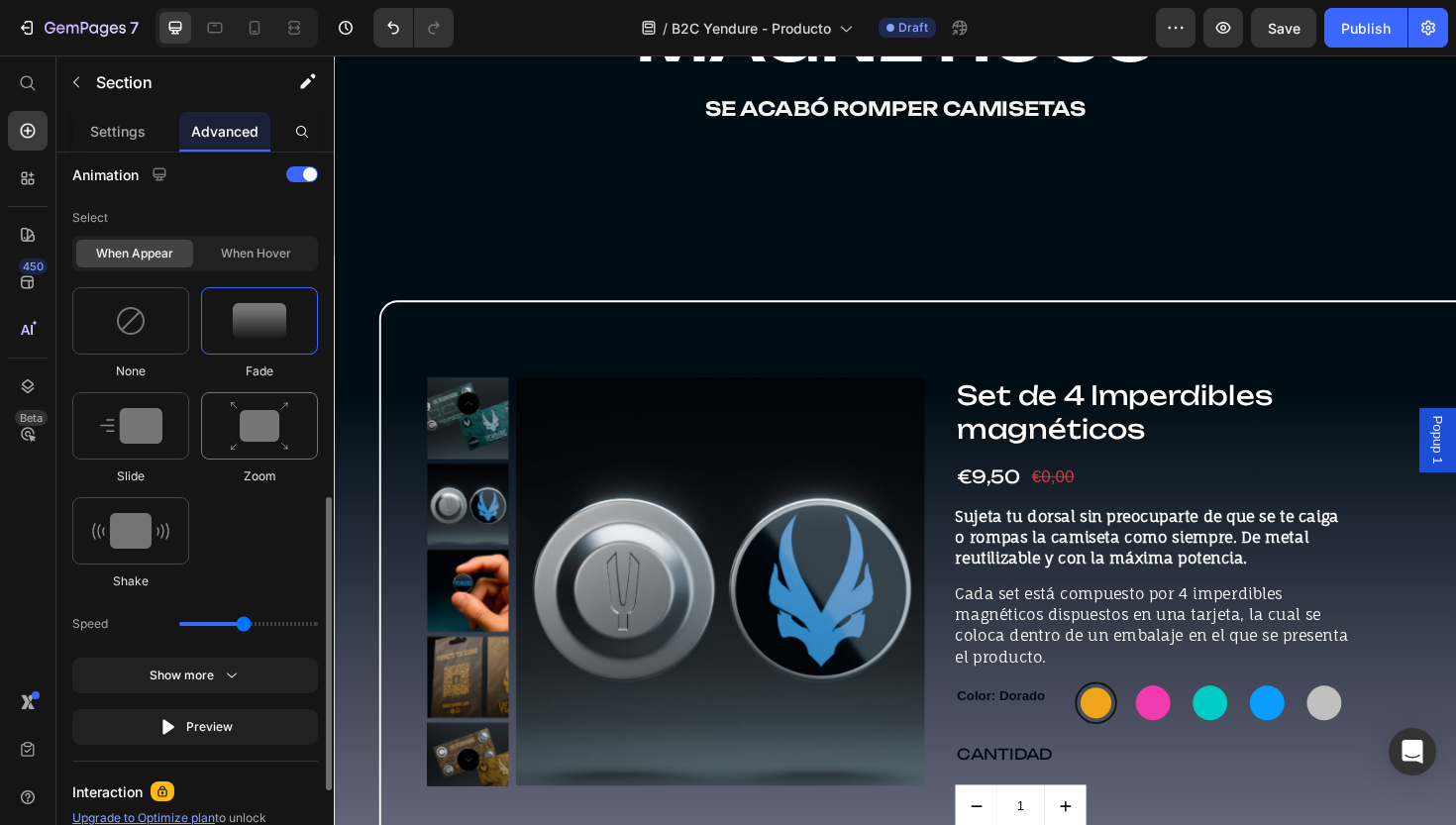 click at bounding box center [260, 426] 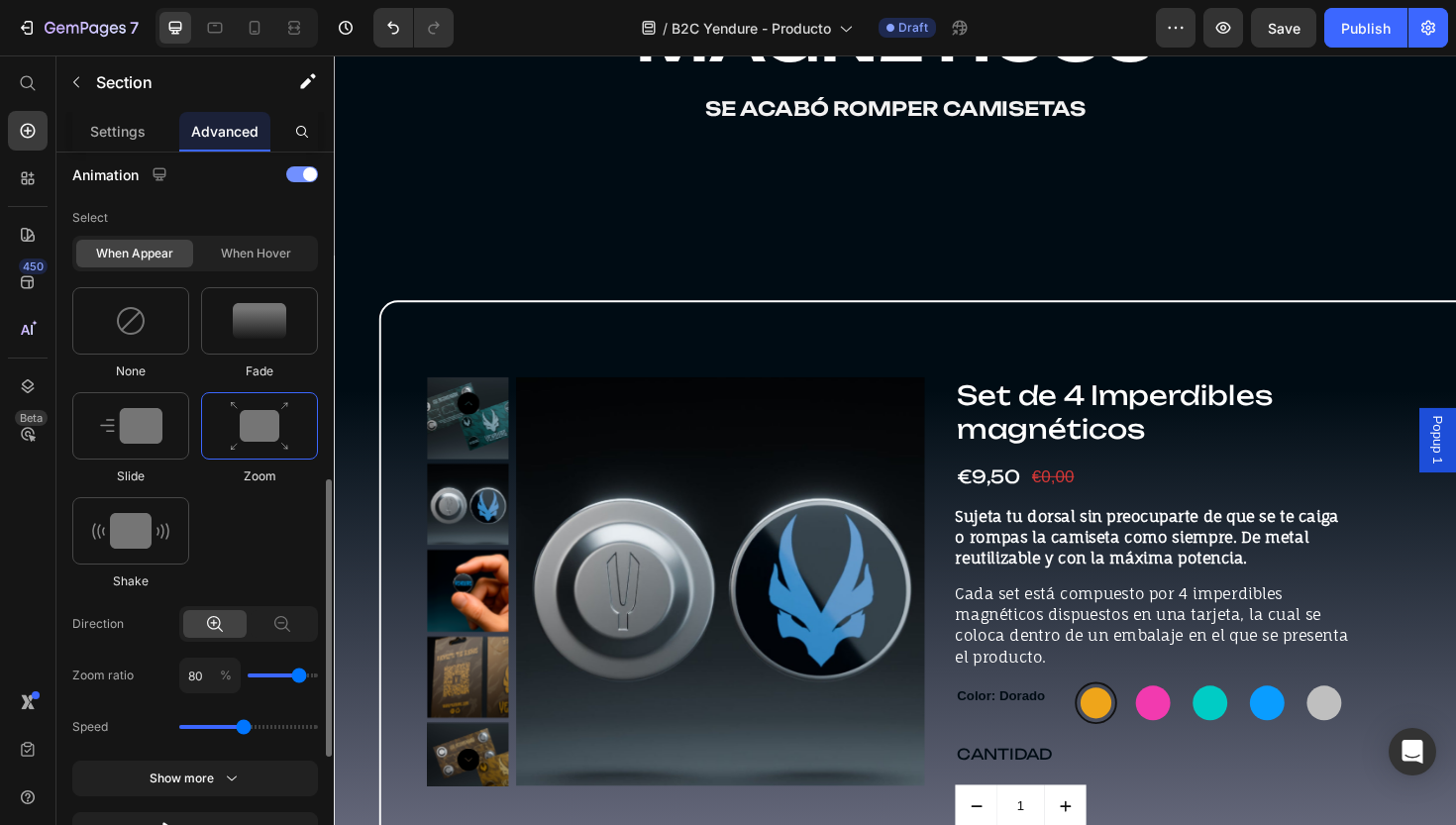 click at bounding box center (310, 174) 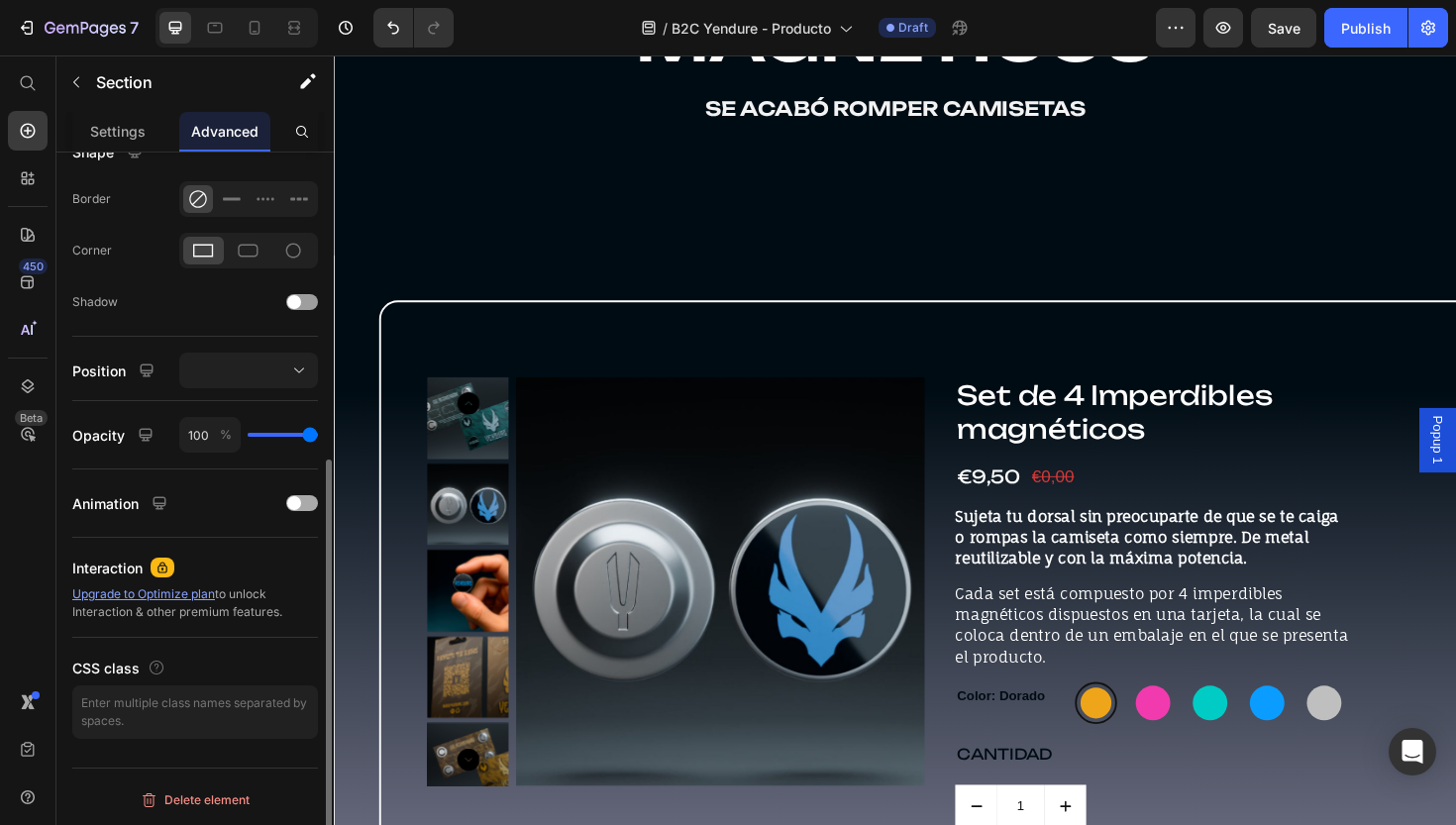 scroll, scrollTop: 528, scrollLeft: 0, axis: vertical 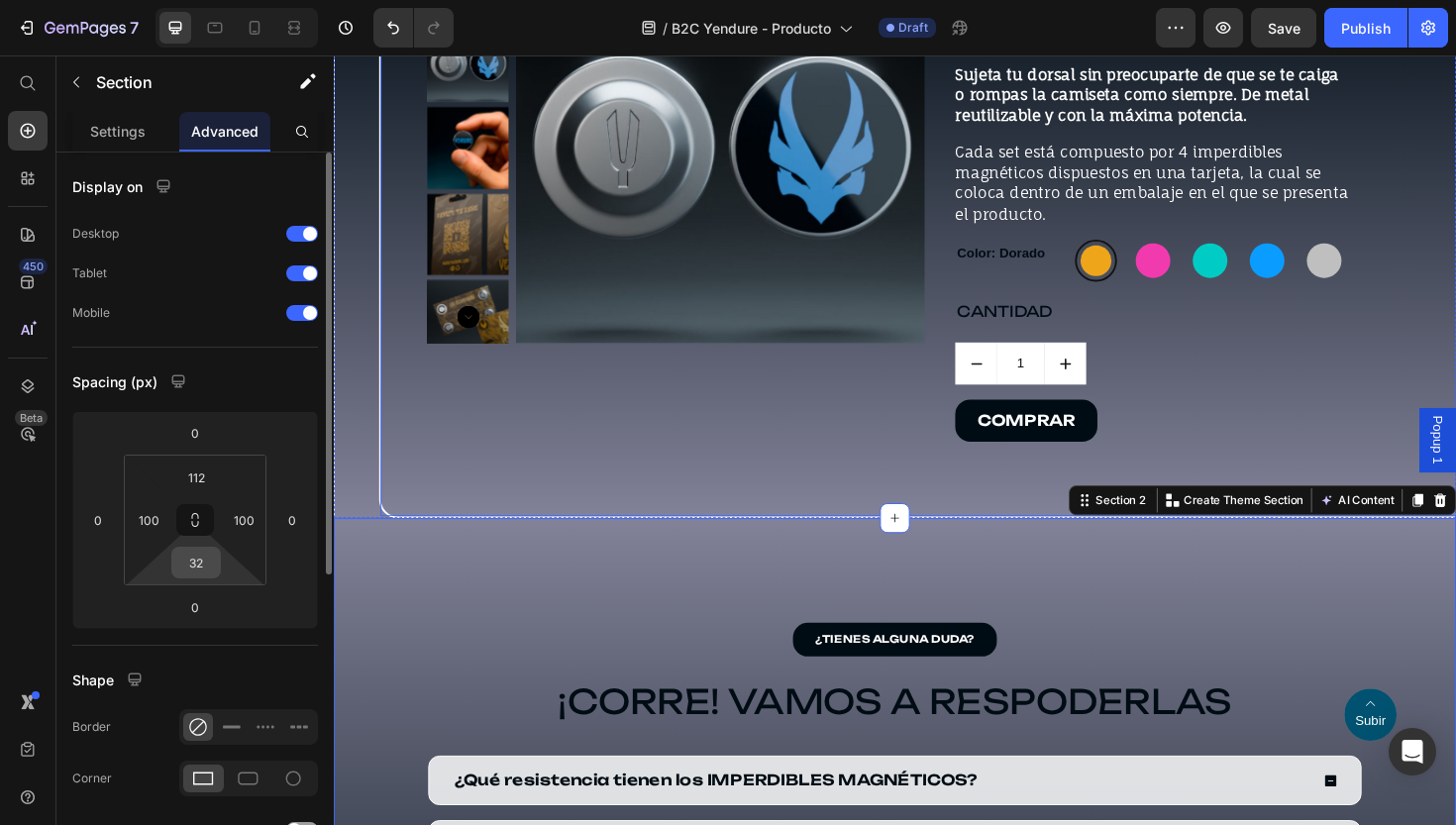 click on "32" at bounding box center (196, 563) 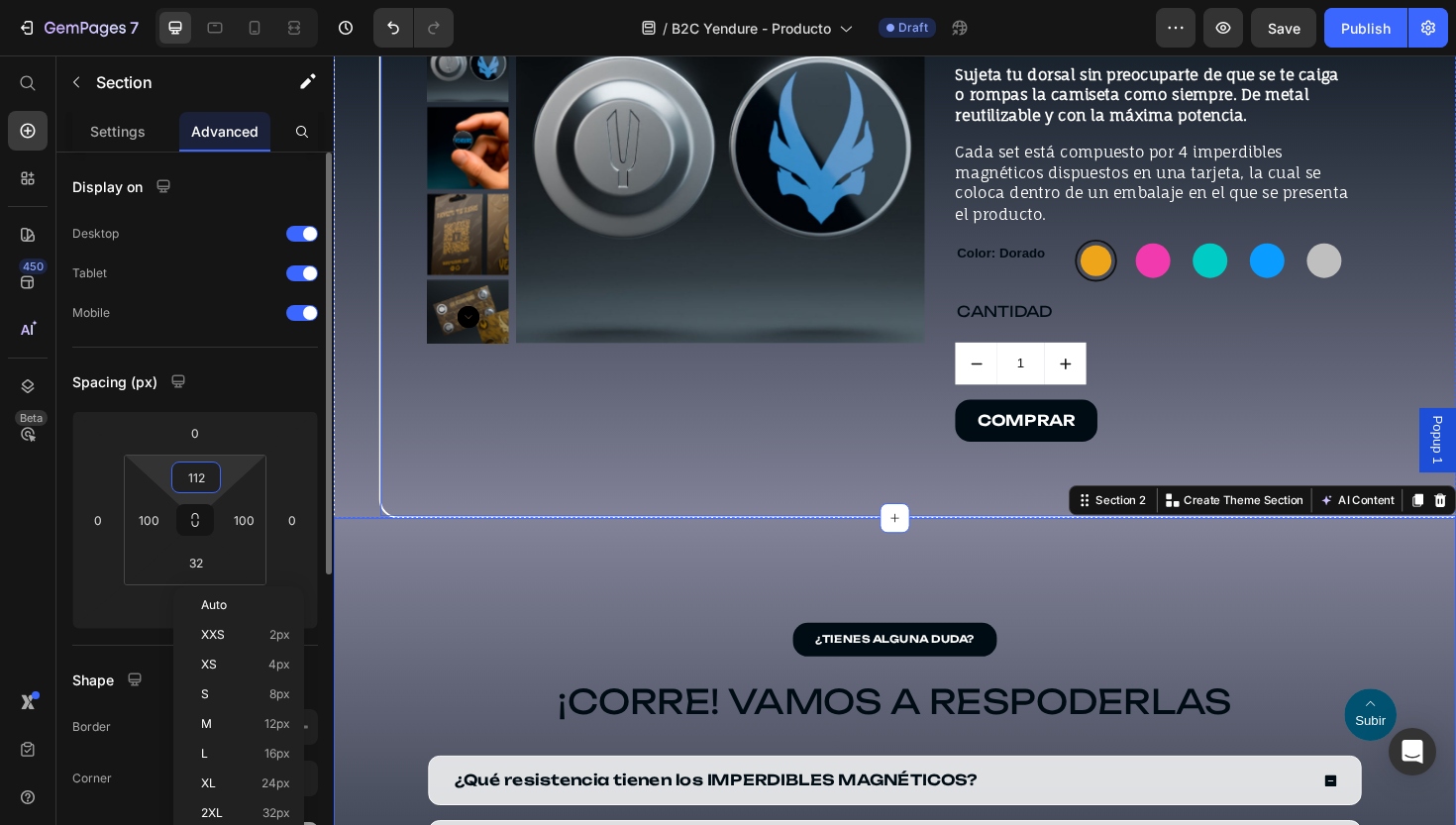 click on "112" at bounding box center [196, 477] 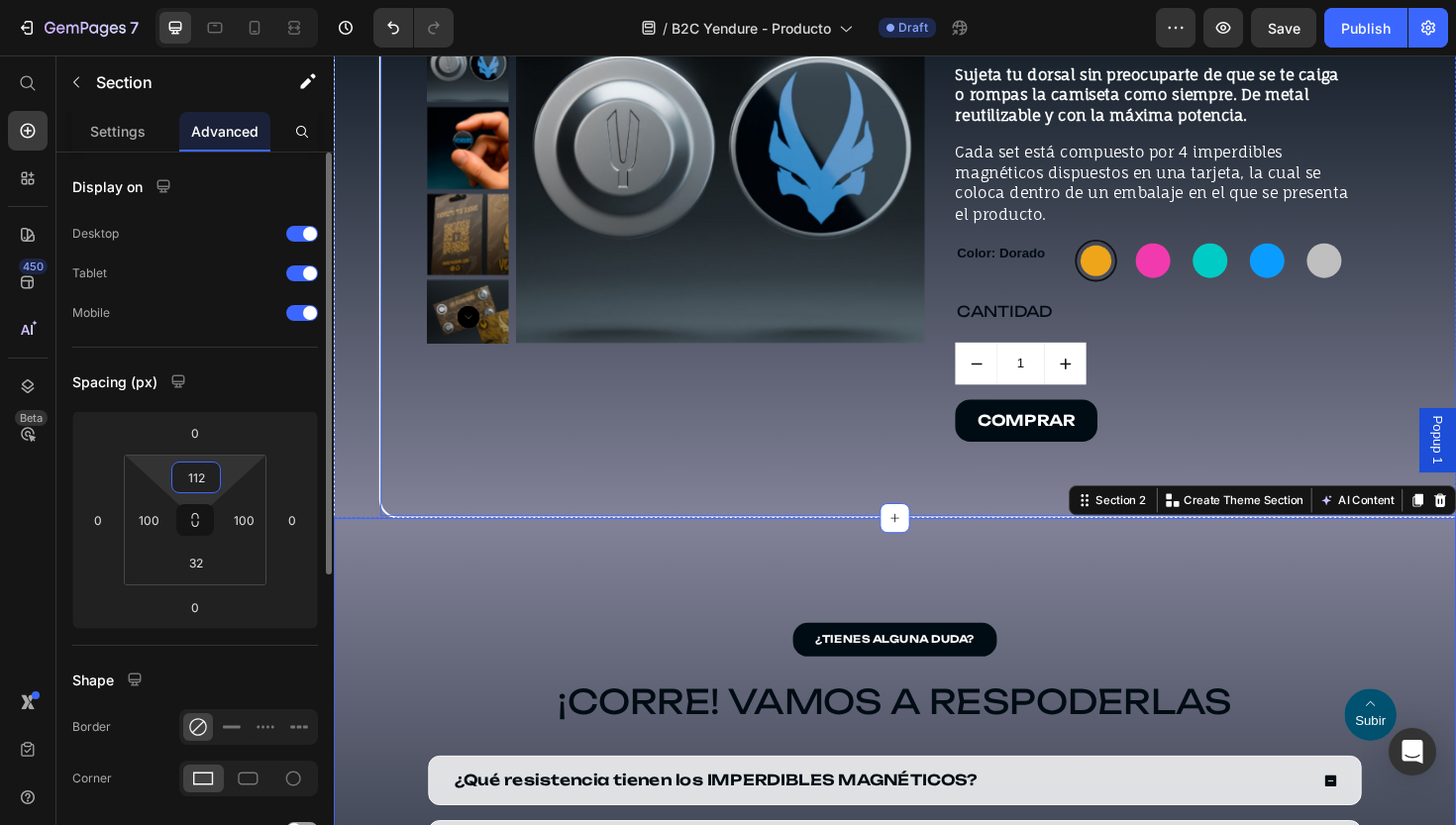 click on "112" at bounding box center [196, 477] 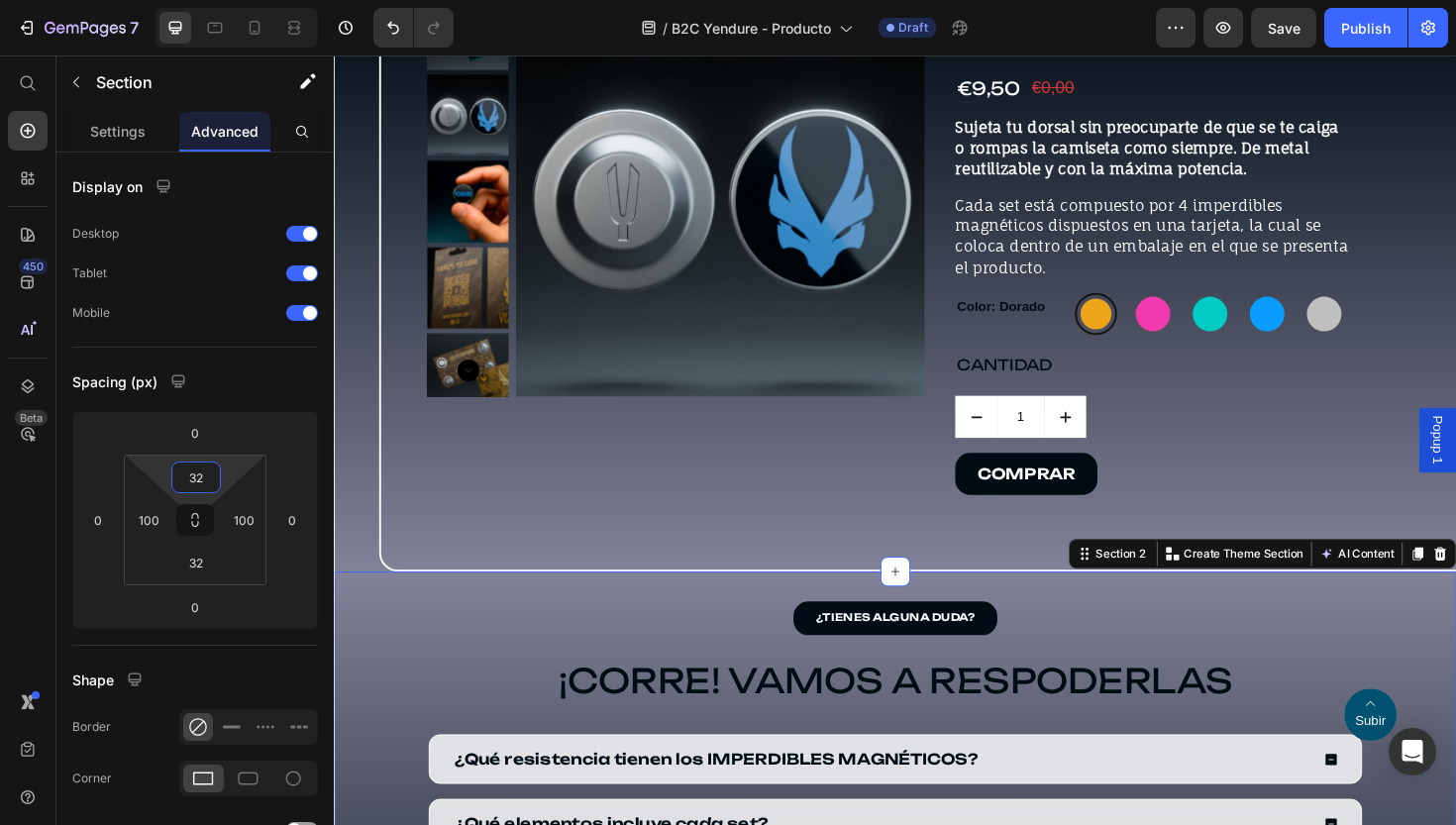 scroll, scrollTop: 840, scrollLeft: 0, axis: vertical 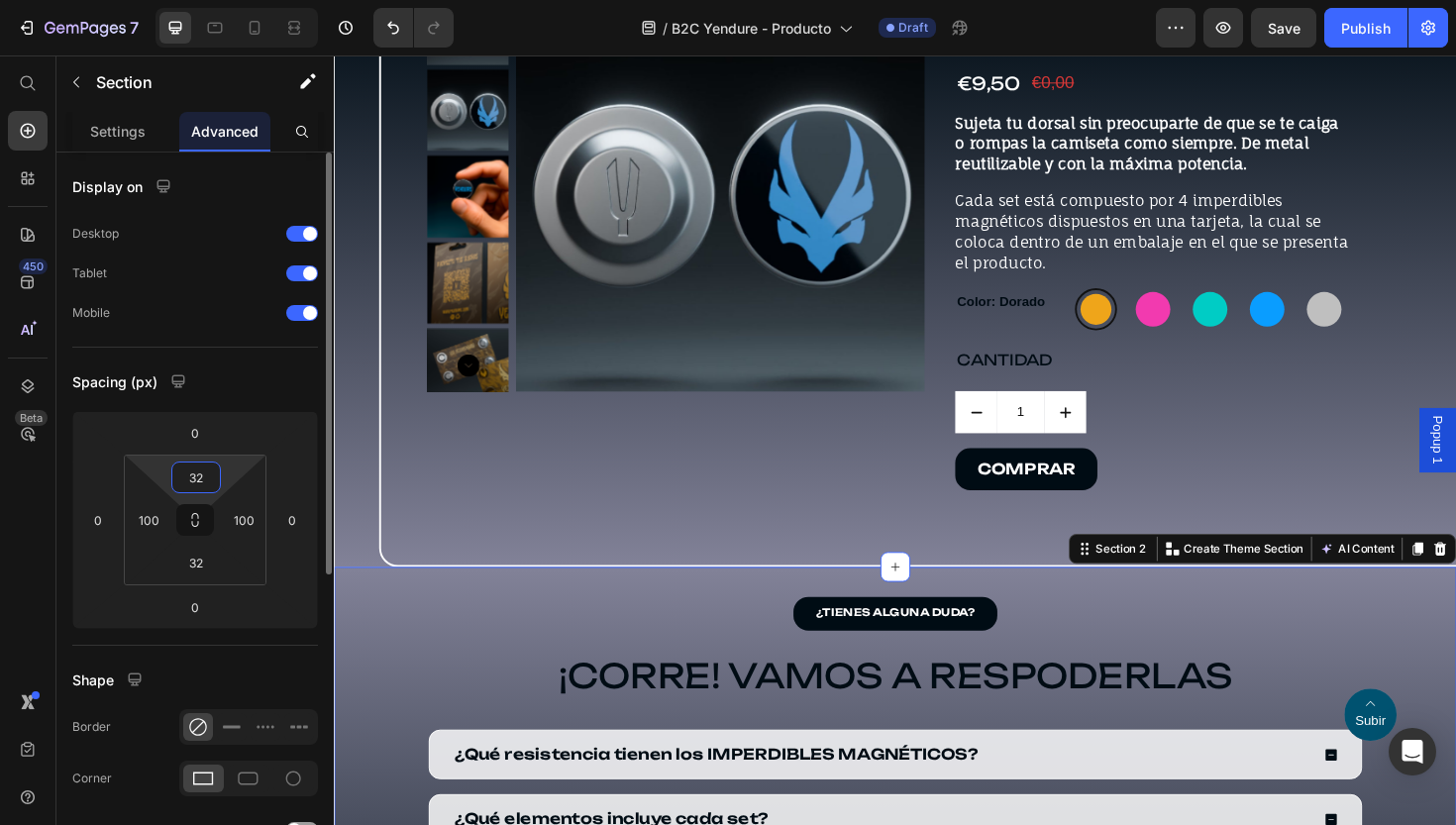 click on "32" at bounding box center [196, 477] 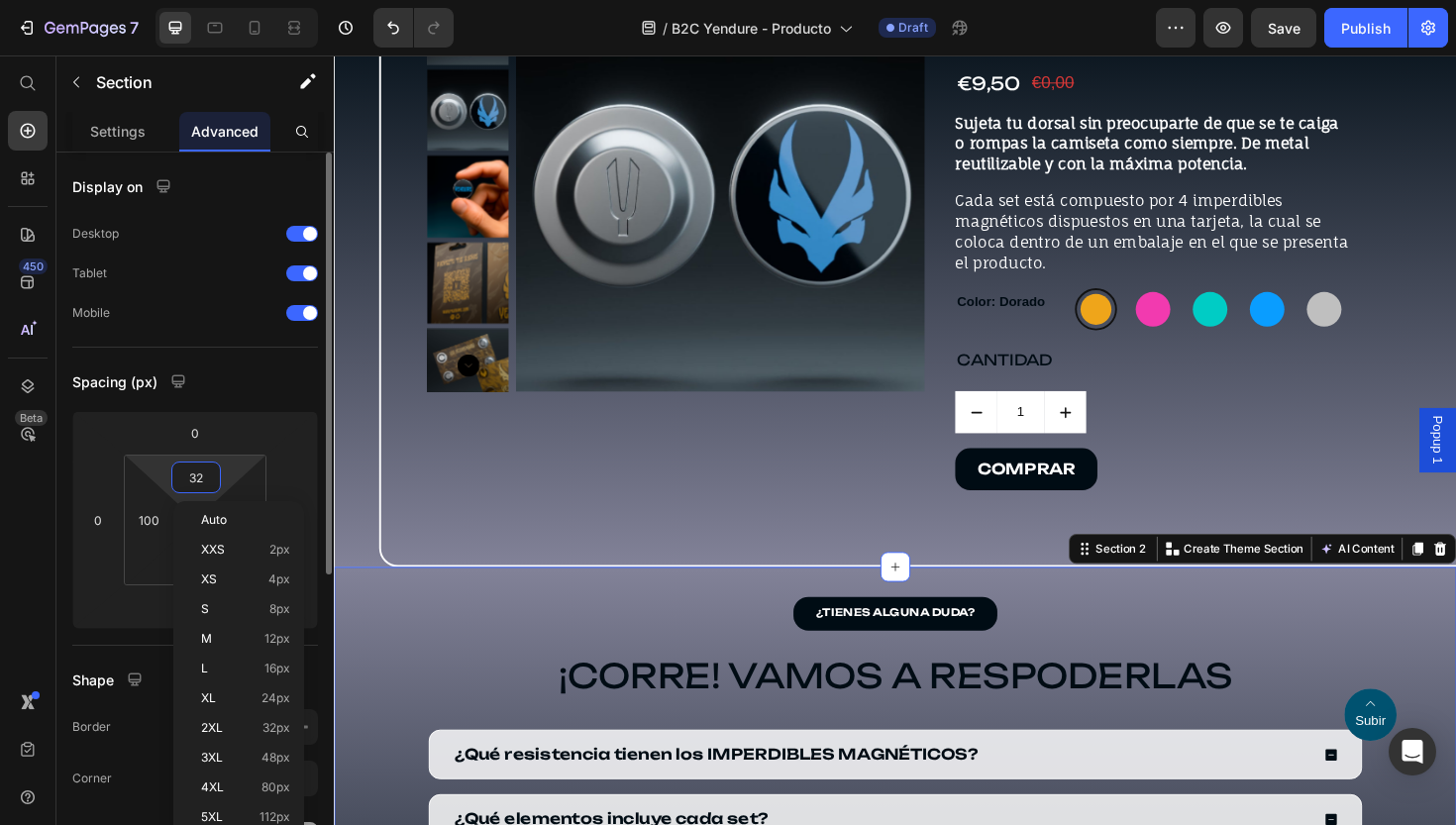 click on "32" at bounding box center (196, 477) 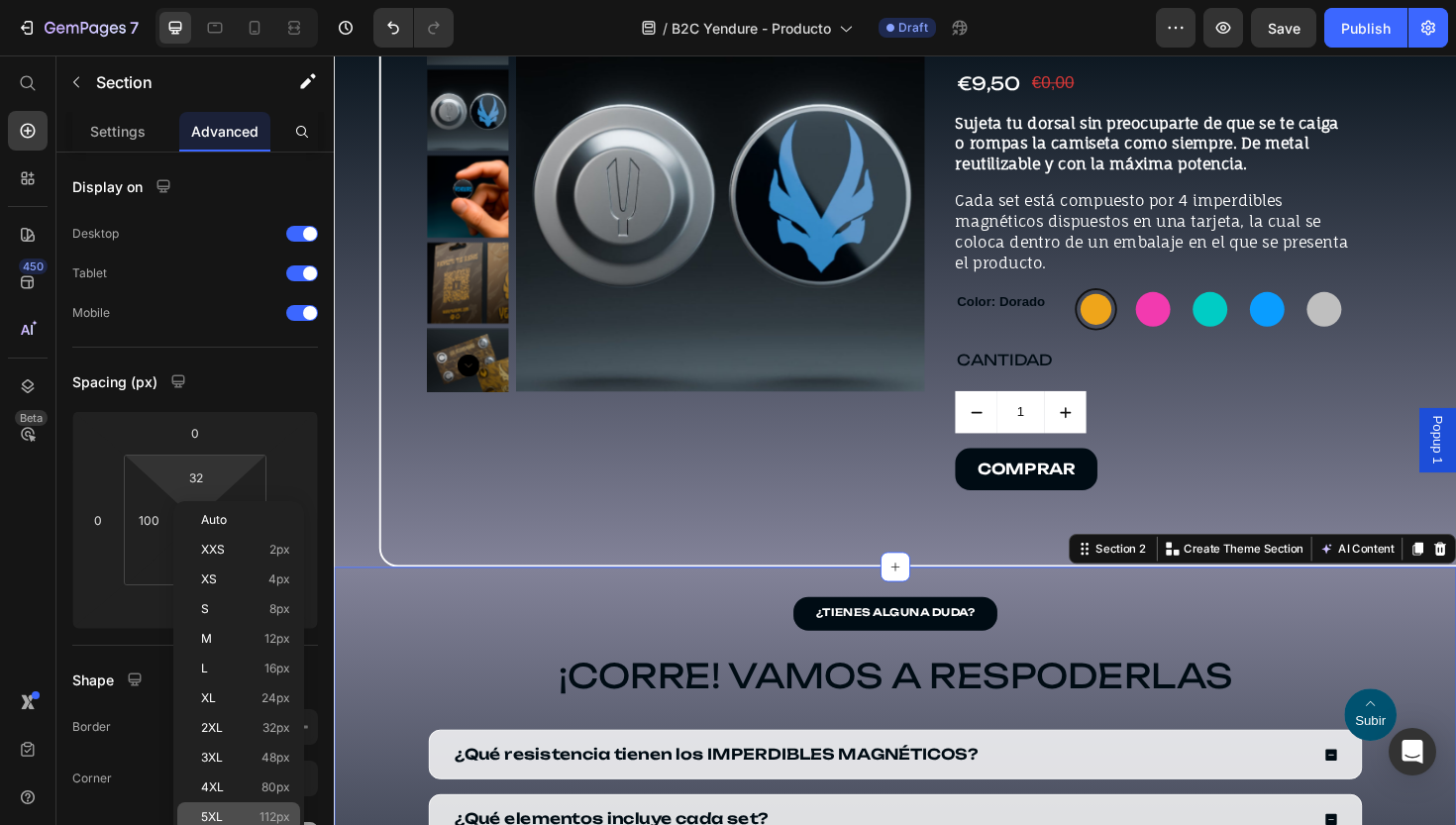 click on "5XL 112px" 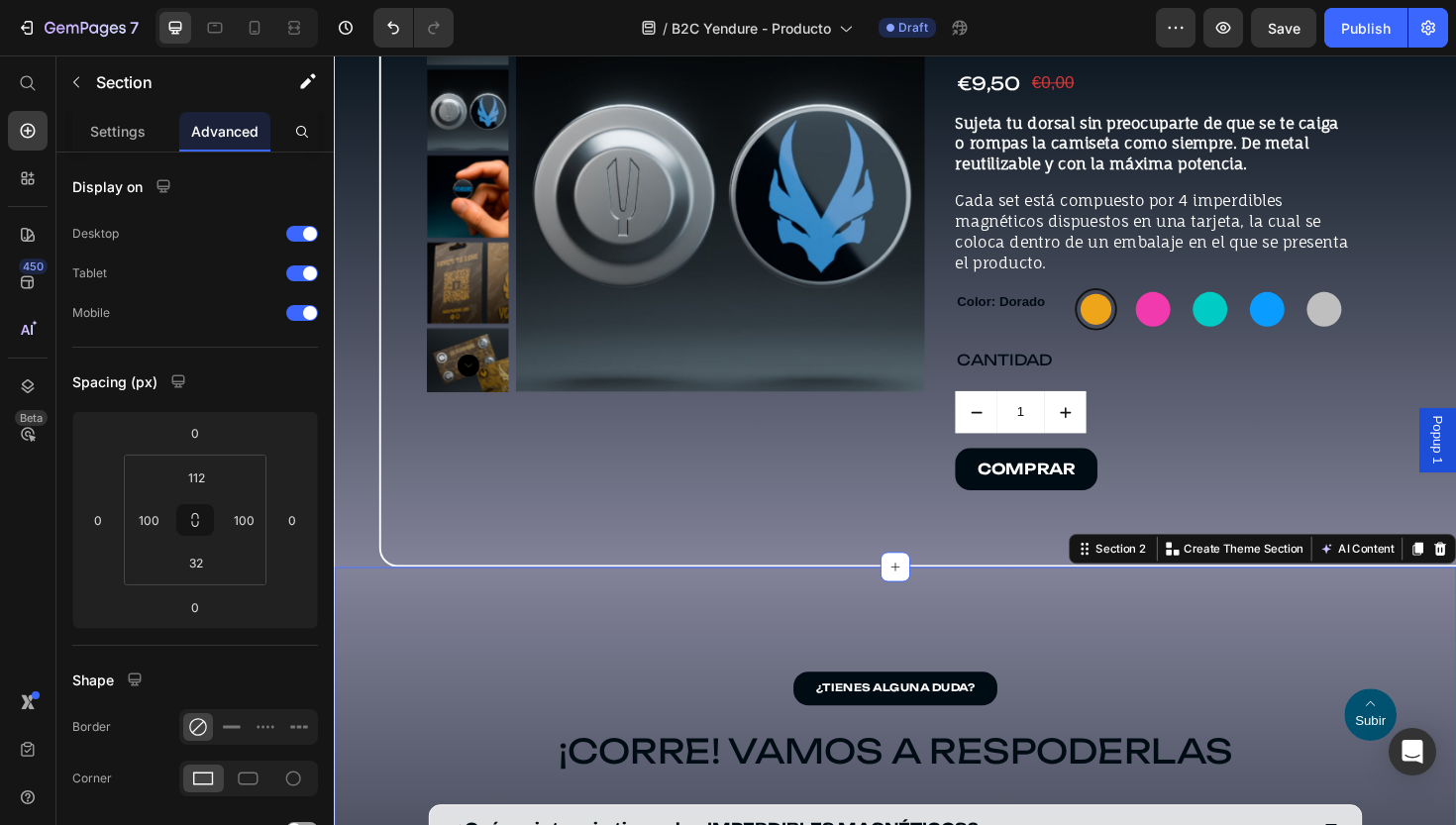drag, startPoint x: 928, startPoint y: 631, endPoint x: 610, endPoint y: 606, distance: 318.98119 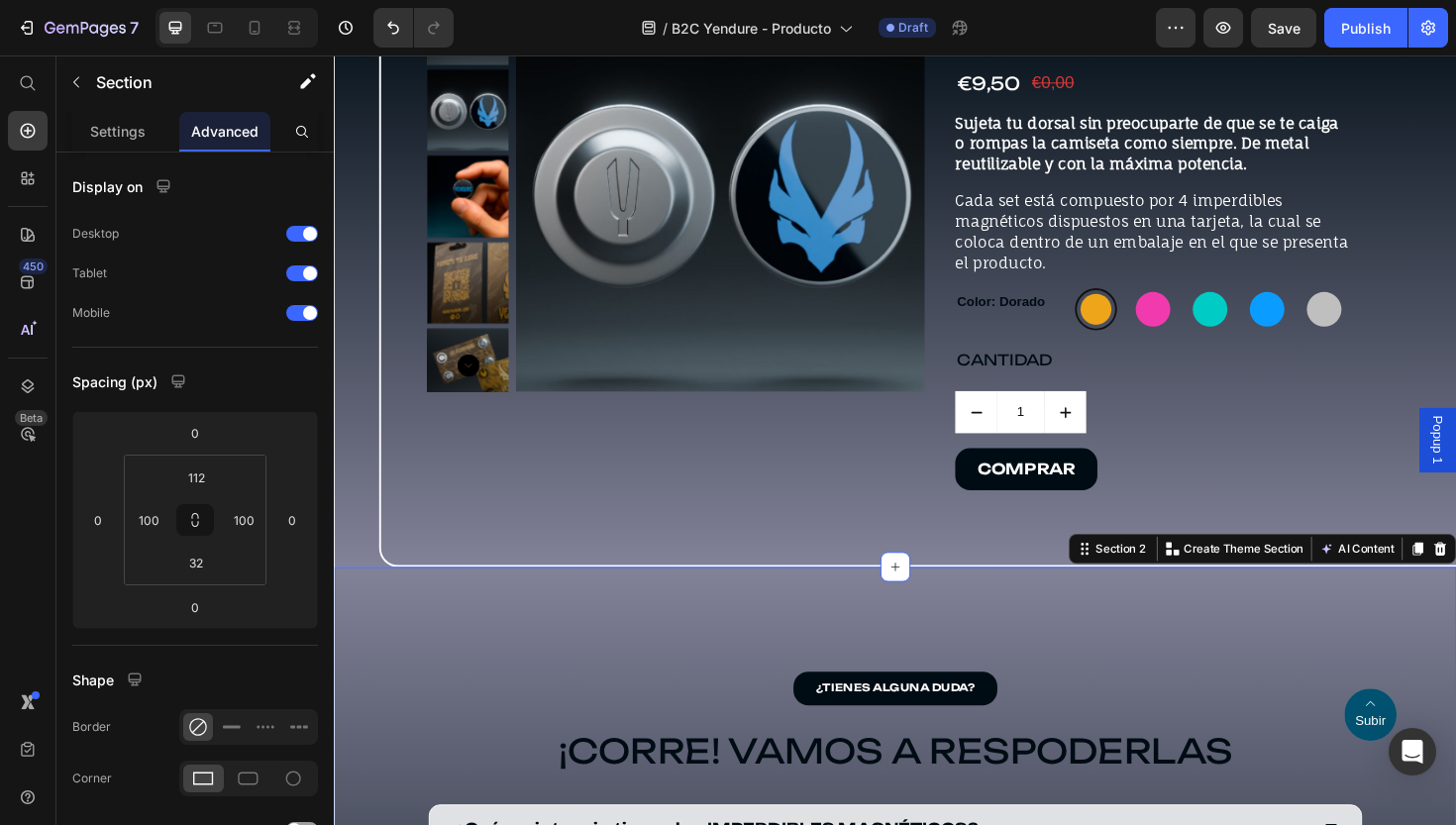 click on "¿TIENES ALGUNA DUDA? Button ¡CORRE! VAMOS A RESPODERLAS Heading
¿Qué resistencia tienen los IMPERDIBLES MAGNÉTICOS?
¿Qué elementos incluye cada set?
¿Qué partes del producto se pueden personalizar?
¿A quién está dirigido este producto?
¿Cuál es la cantidad mínima de pedido para realizar un diseño personalizado de los imperdibles magnéticos?
¿Es resistente de verdad? Accordion Row Row Section 2   You can create reusable sections Create Theme Section AI Content Write with GemAI What would you like to describe here? Tone and Voice Persuasive Product Set de 4 Imperdibles magnéticos Show more Generate" at bounding box center (928, 950) 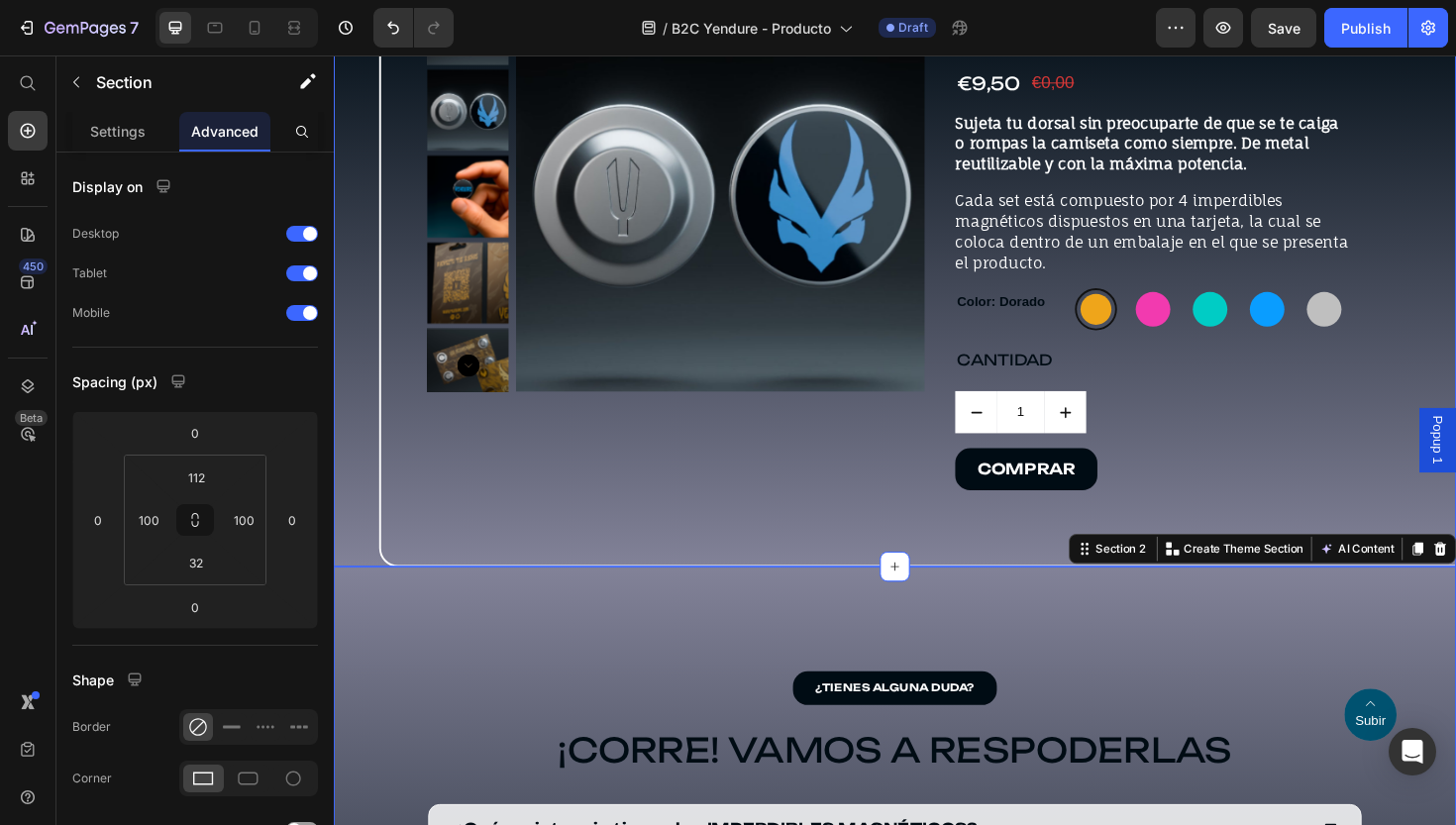 click on "Image NOSOTROS Text Block CONTACTO Text Block
Icon Row IMPERDIBLES MAGNÉTICOS se acabó romper camisetas Text Block Hero Banner
Product Images Set de 4 Imperdibles magnéticos Product Title €9,50 Product Price €0,00 Product Price Row Sujeta tu dorsal sin preocuparte de que se te caiga o rompas la camiseta como siempre. De metal reutilizable y con la máxima potencia.
Cada set está compuesto por 4 imperdibles magnéticos dispuestos en una tarjeta, la cual se coloca dentro de un embalaje en el que se presenta el producto. Product Description Color: Dorado Dorado Dorado Rosa Rosa Verde Verde Azul Azul Gris Gris Product Variants & Swatches CANTIDAD Text Block 1 Product Quantity COMPRAR Button Row Product" at bounding box center [928, -73] 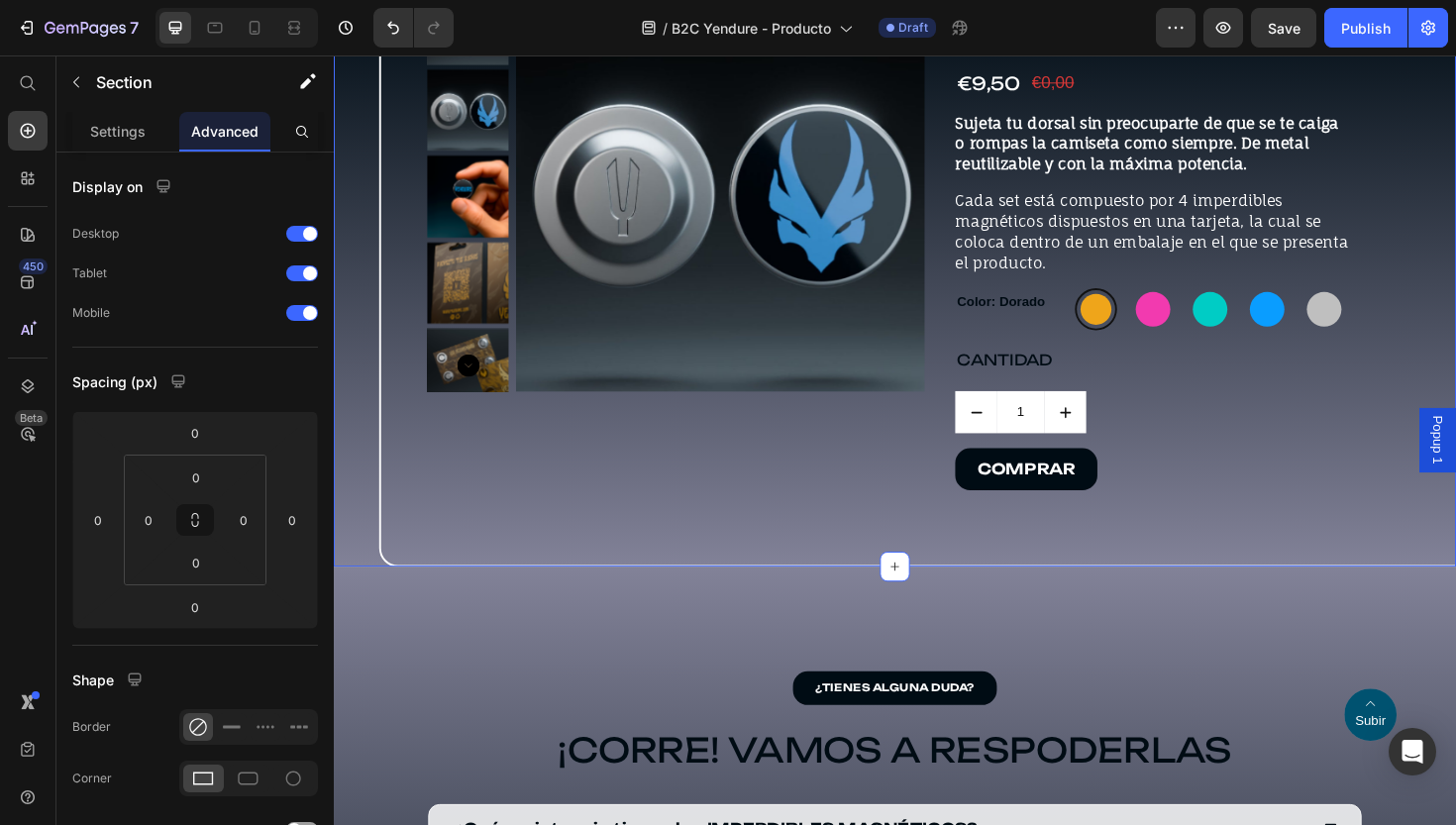 click on "Image NOSOTROS Text Block CONTACTO Text Block
Icon Row IMPERDIBLES MAGNÉTICOS se acabó romper camisetas Text Block Hero Banner
Product Images Set de 4 Imperdibles magnéticos Product Title €9,50 Product Price €0,00 Product Price Row Sujeta tu dorsal sin preocuparte de que se te caiga o rompas la camiseta como siempre. De metal reutilizable y con la máxima potencia.
Cada set está compuesto por 4 imperdibles magnéticos dispuestos en una tarjeta, la cual se coloca dentro de un embalaje en el que se presenta el producto. Product Description Color: Dorado Dorado Dorado Rosa Rosa Verde Verde Azul Azul Gris Gris Product Variants & Swatches CANTIDAD Text Block 1 Product Quantity COMPRAR Button Row Product" at bounding box center (928, -73) 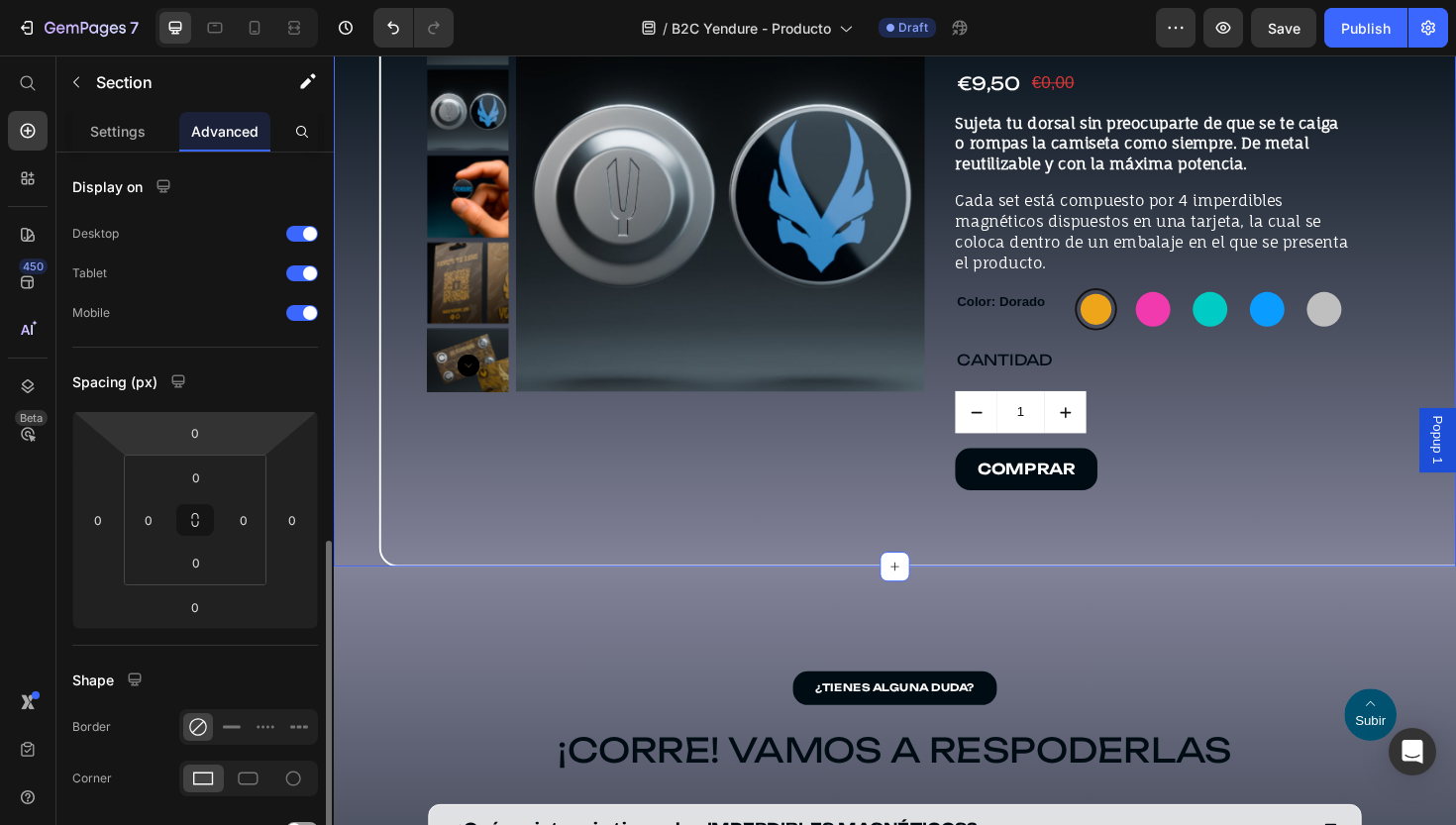 scroll, scrollTop: 0, scrollLeft: 0, axis: both 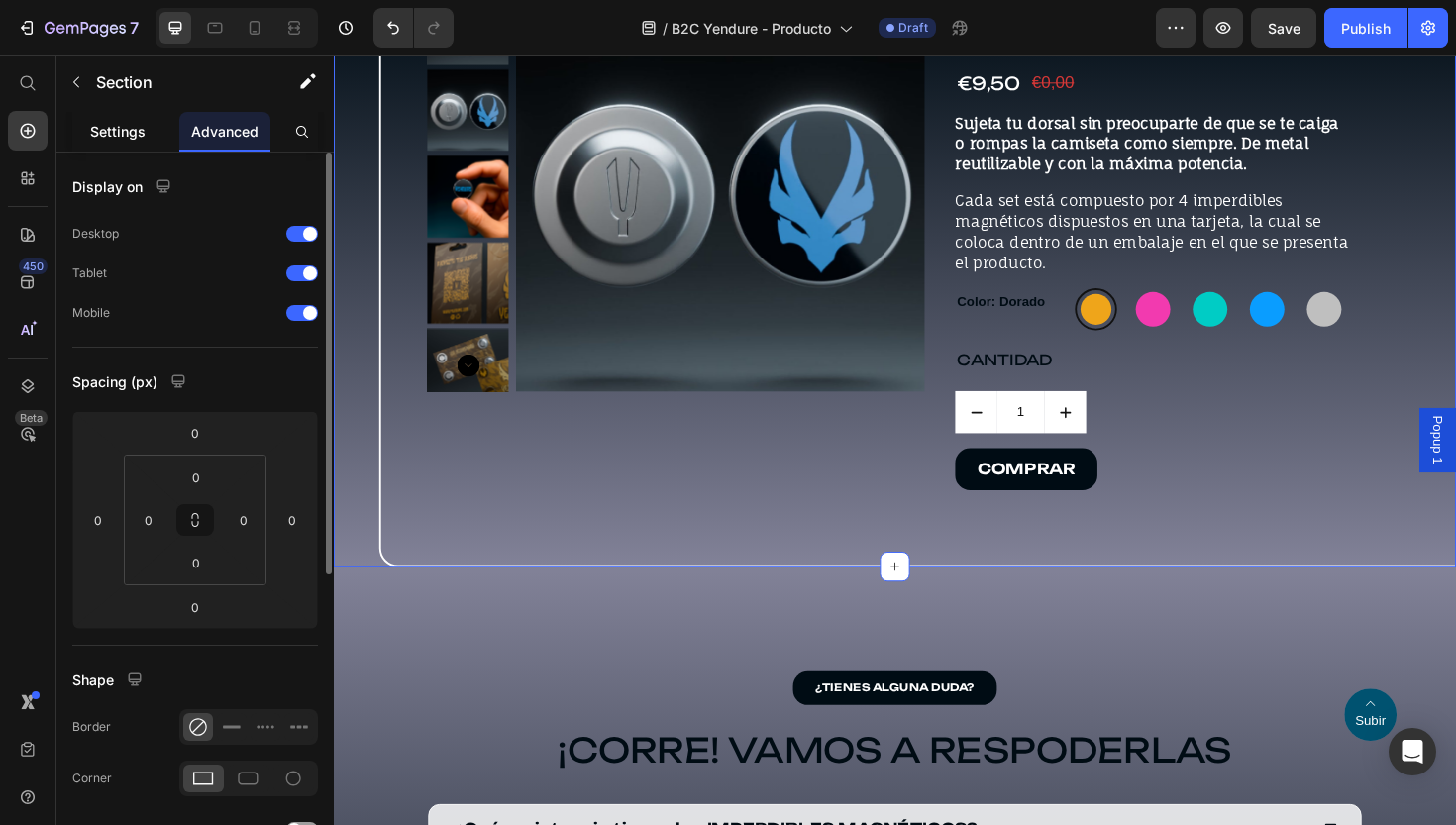 click on "Settings" at bounding box center [118, 131] 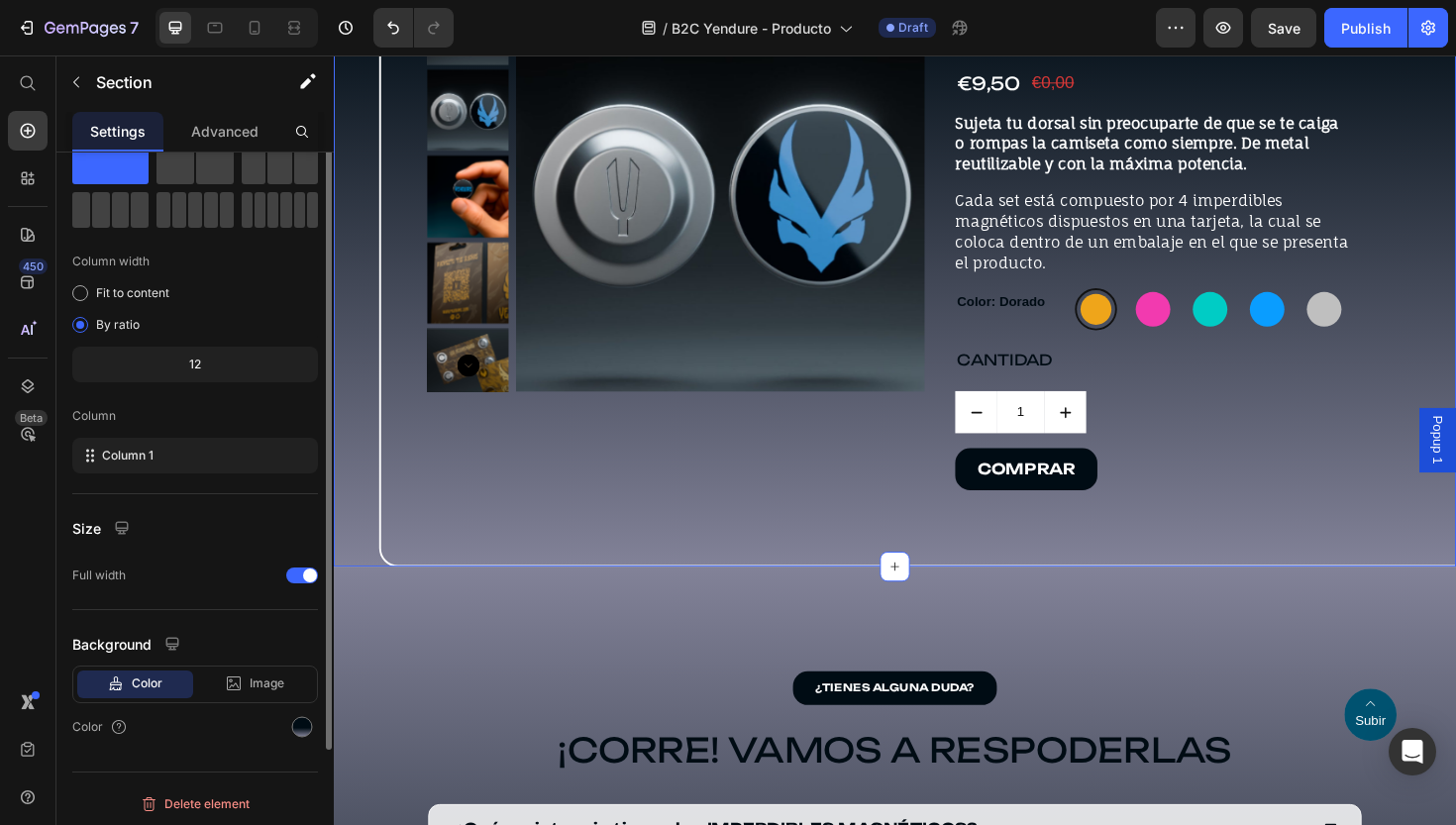 scroll, scrollTop: 71, scrollLeft: 0, axis: vertical 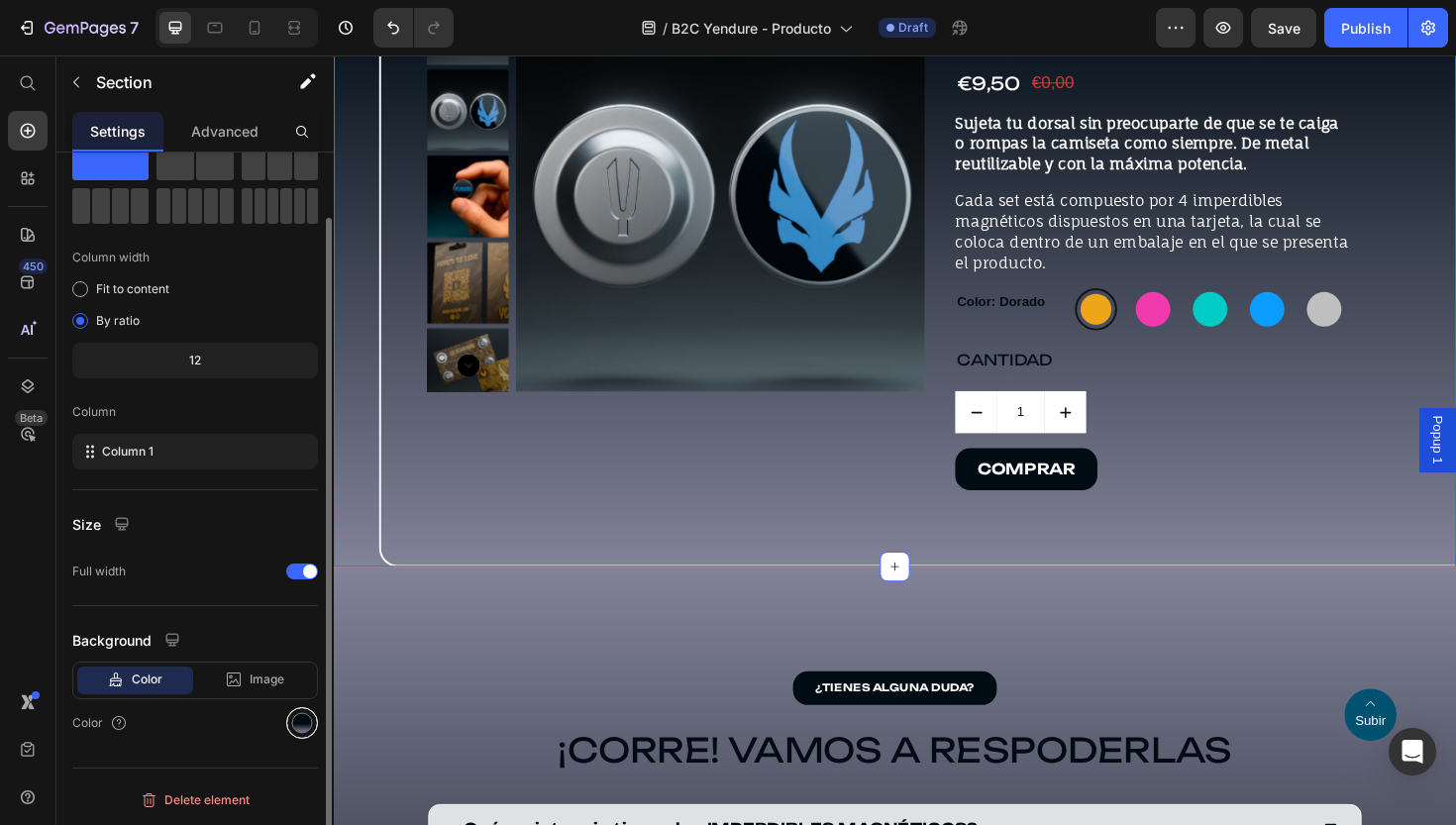 click at bounding box center [302, 723] 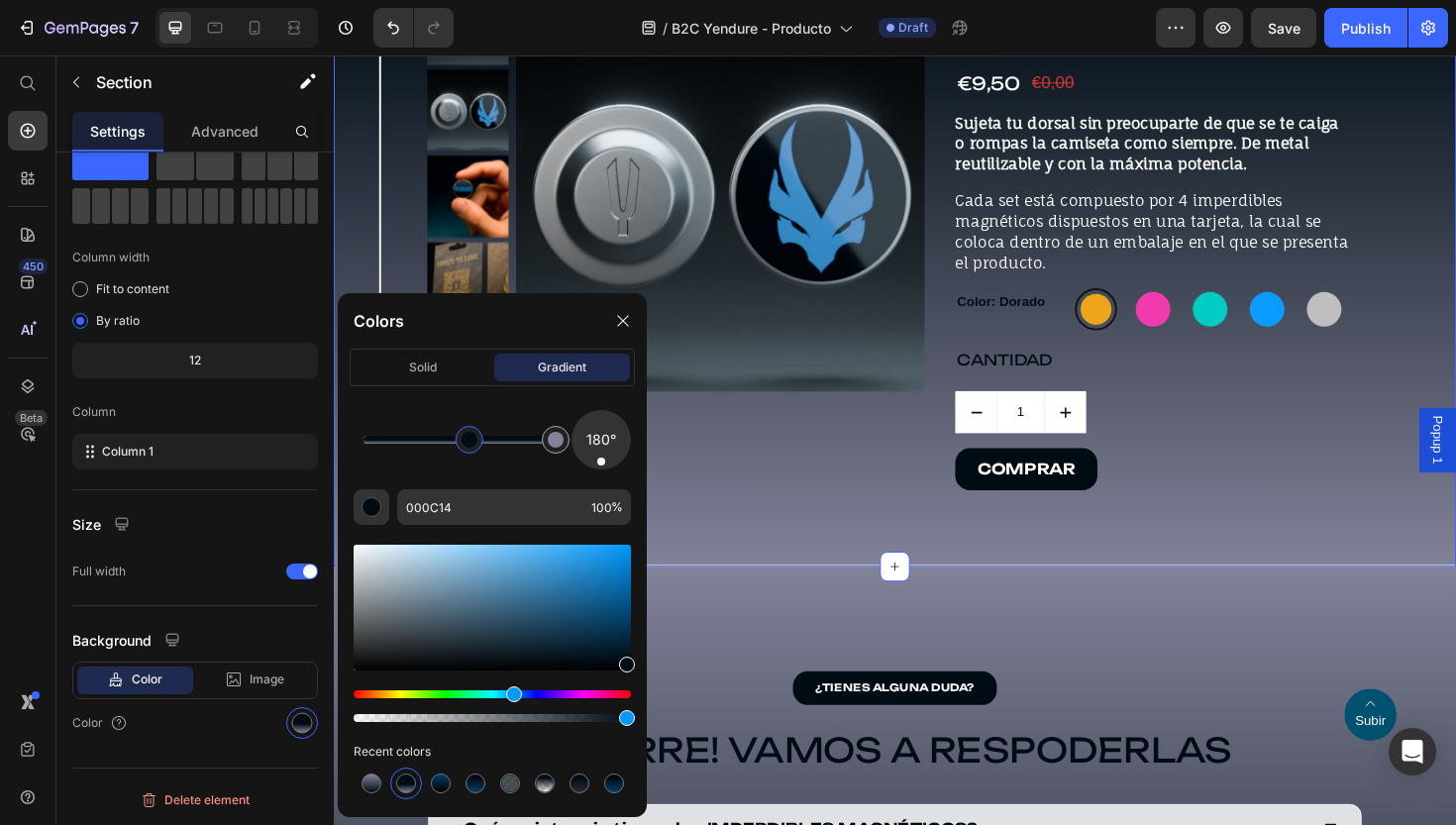 click on "Colors solid gradient 180° 000C14 100 % Recent colors" 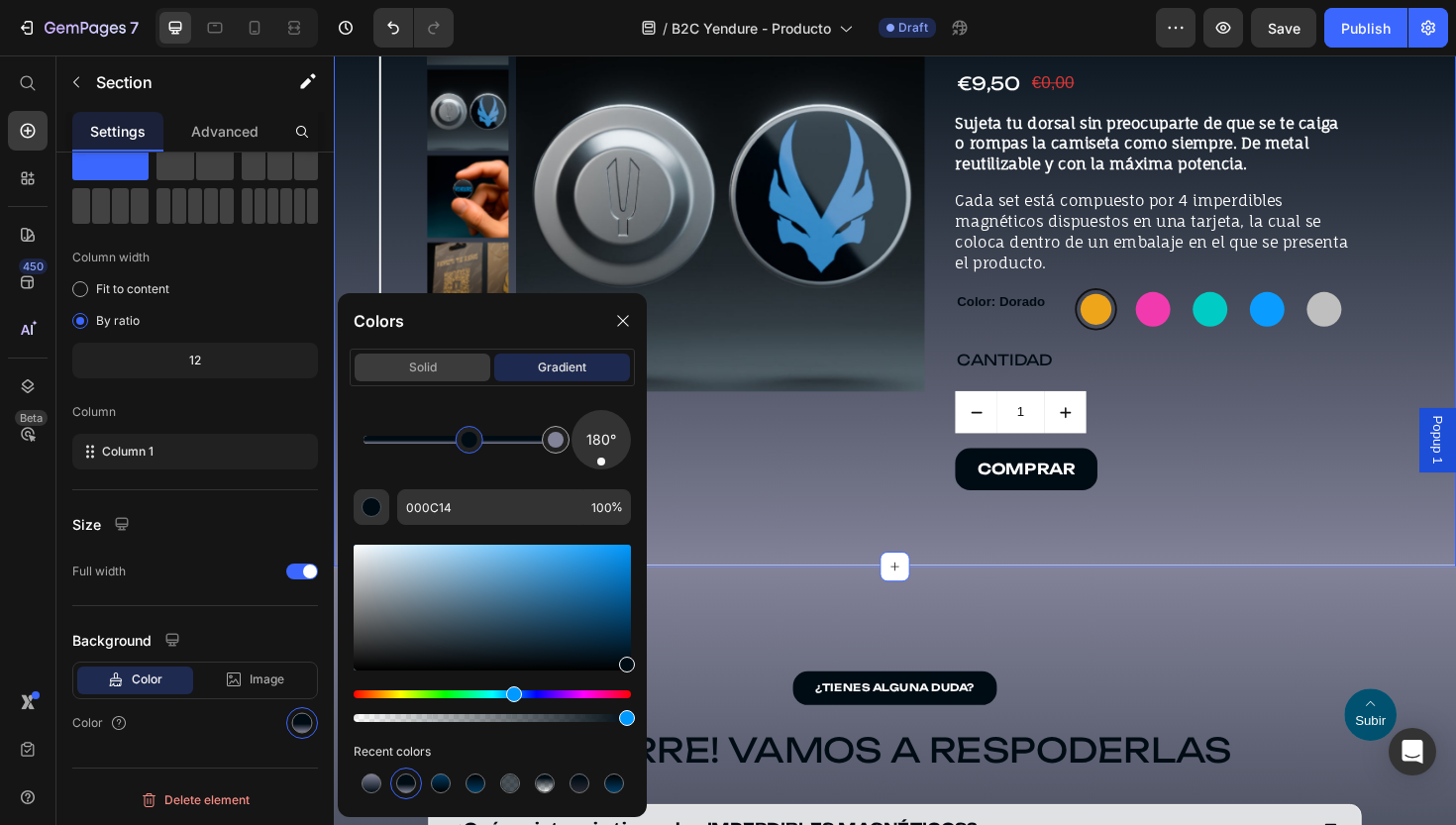 click on "solid" 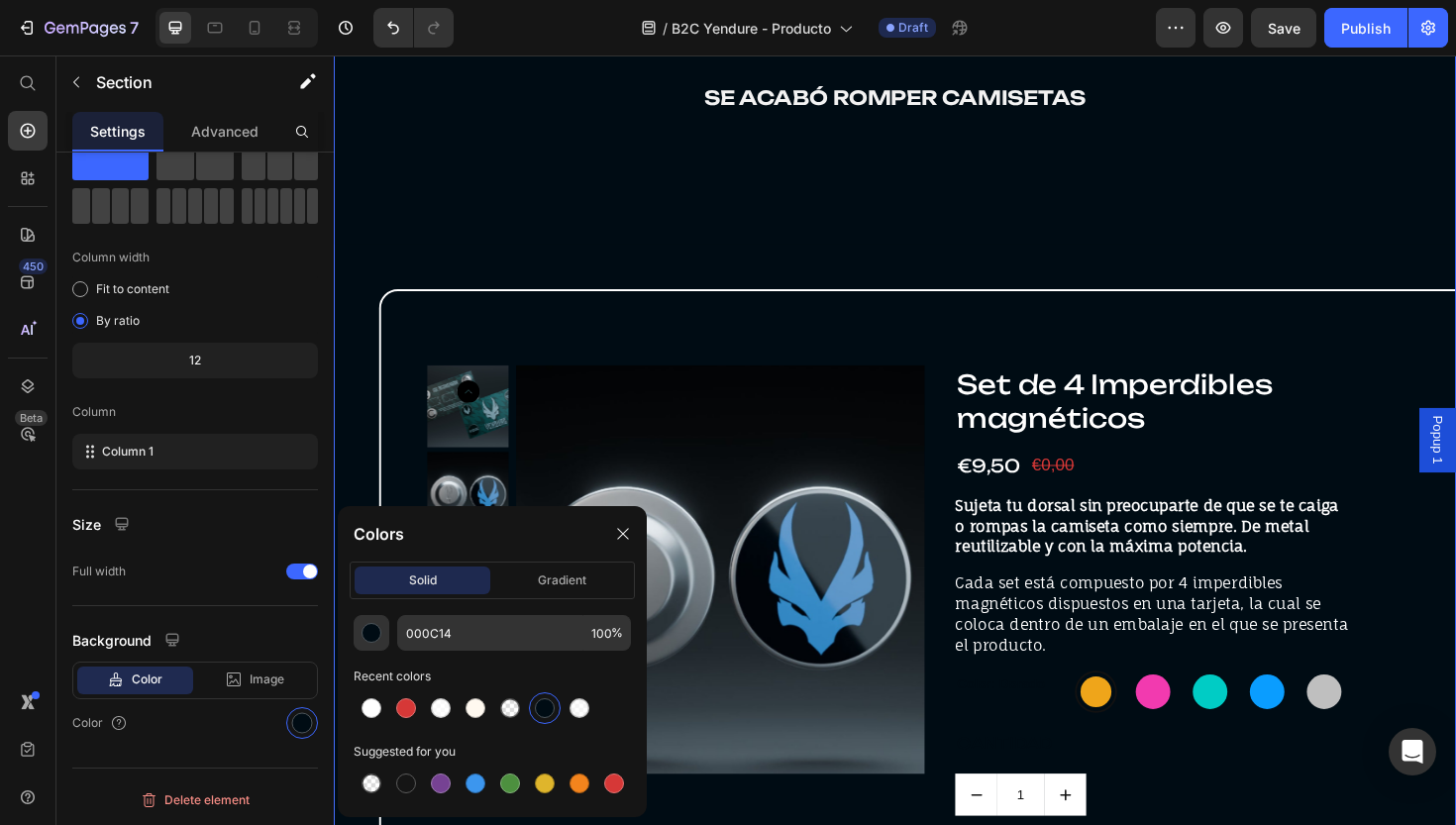 scroll, scrollTop: 564, scrollLeft: 0, axis: vertical 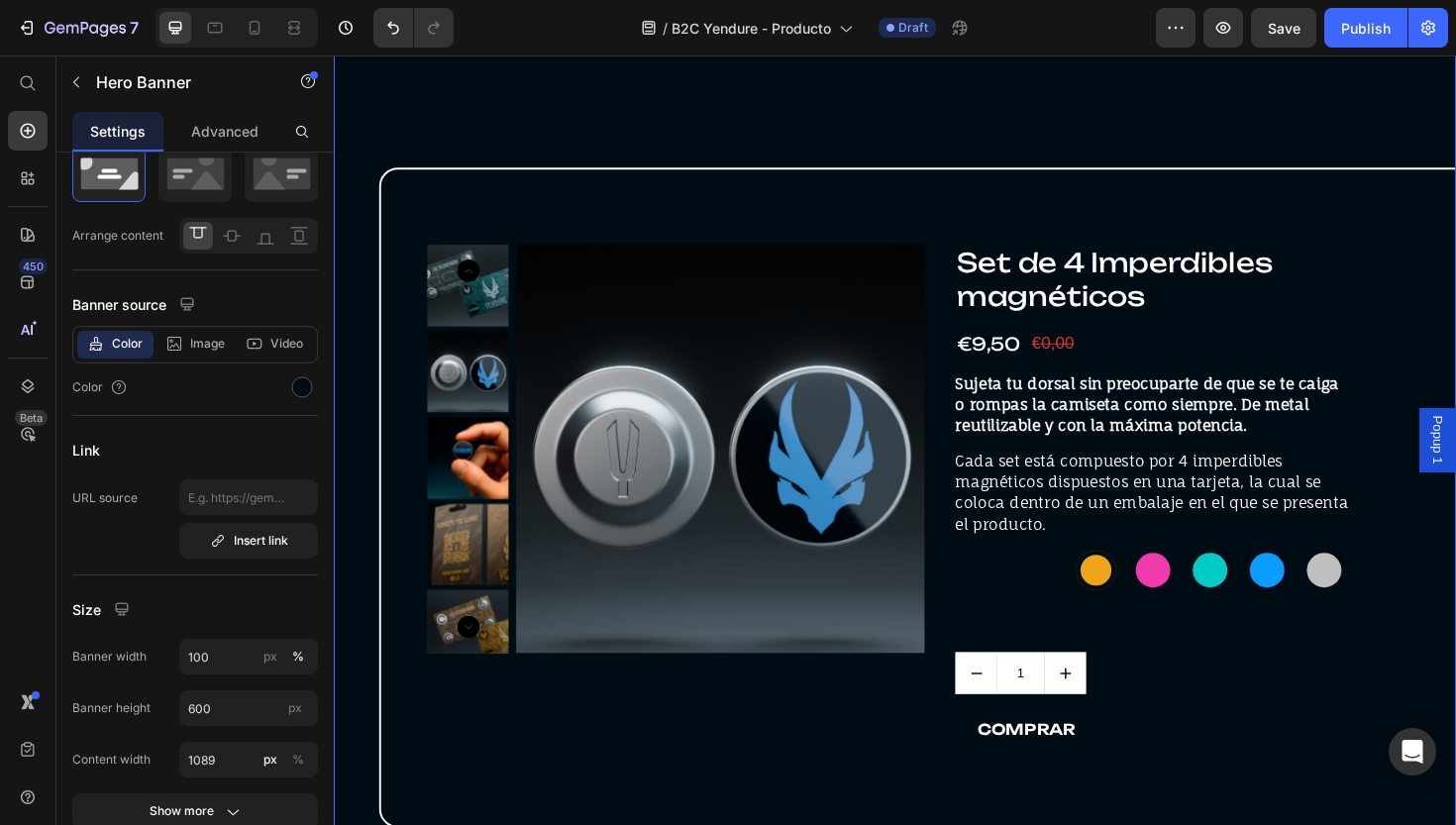 click at bounding box center [928, -170] 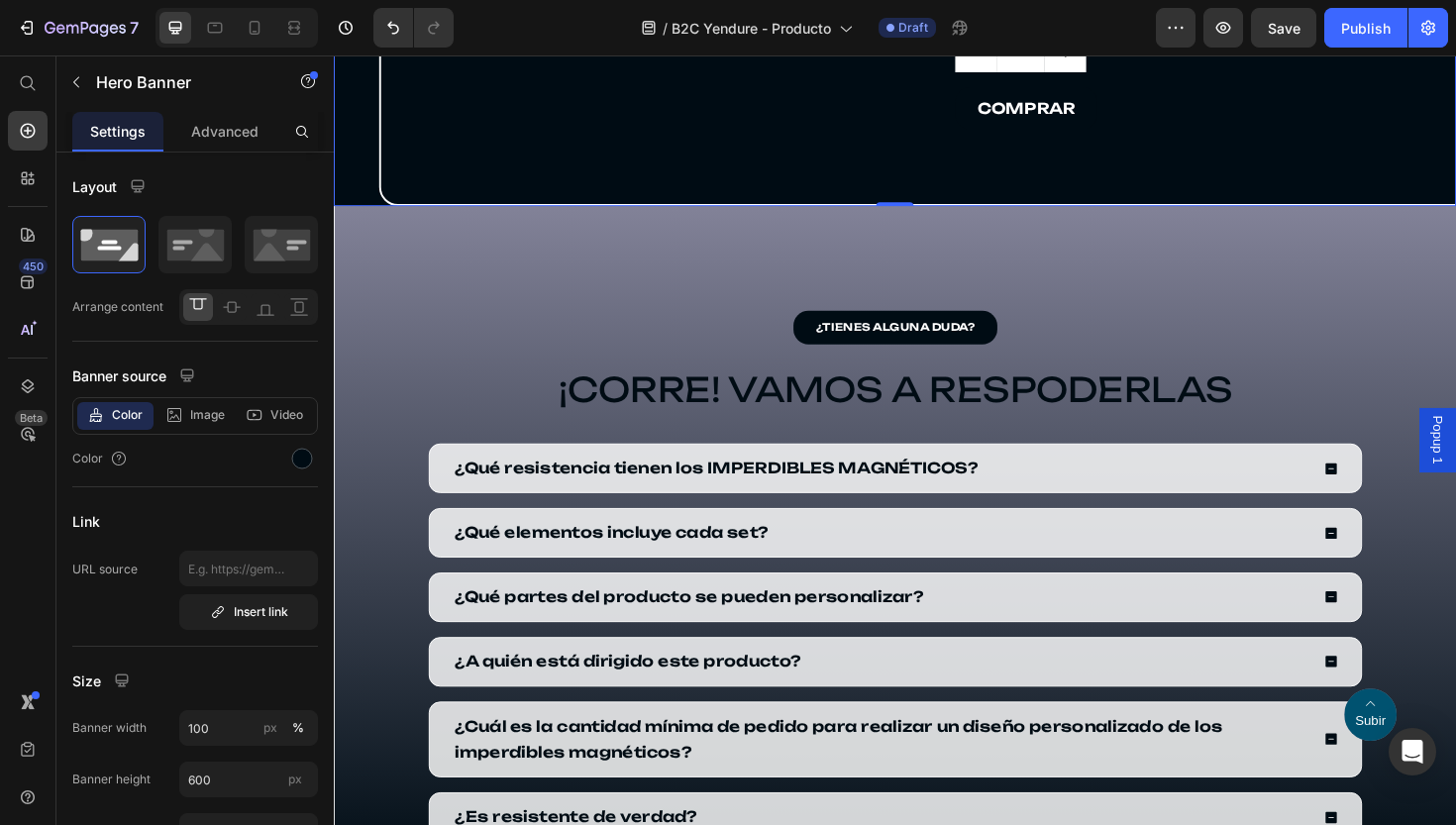 scroll, scrollTop: 1065, scrollLeft: 0, axis: vertical 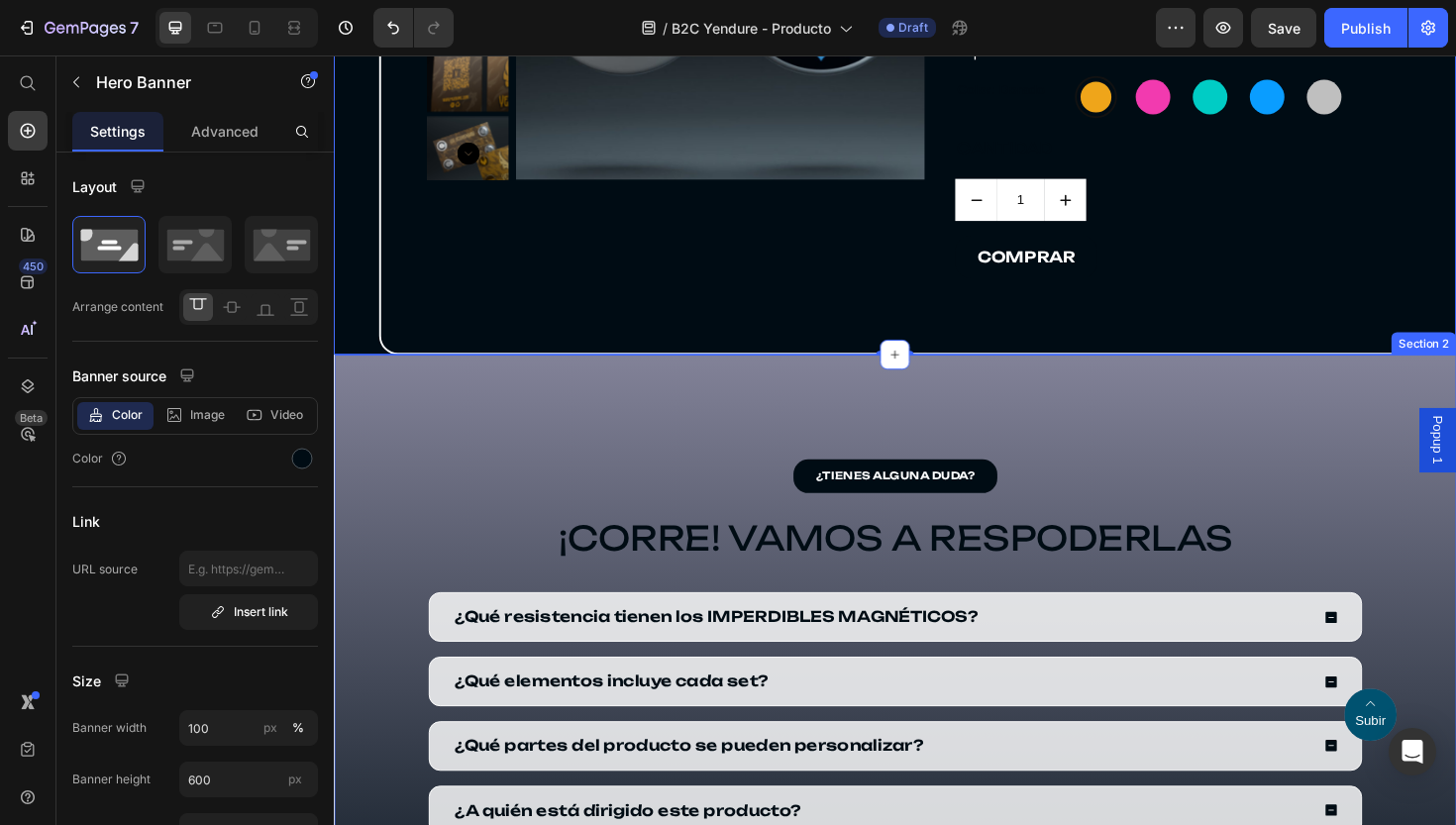click on "¿TIENES ALGUNA DUDA? Button ¡CORRE! VAMOS A RESPODERLAS Heading
¿Qué resistencia tienen los IMPERDIBLES MAGNÉTICOS?
¿Qué elementos incluye cada set?
¿Qué partes del producto se pueden personalizar?
¿A quién está dirigido este producto?
¿Cuál es la cantidad mínima de pedido para realizar un diseño personalizado de los imperdibles magnéticos?
¿Es resistente de verdad? Accordion Row Row Section 2" at bounding box center [928, 725] 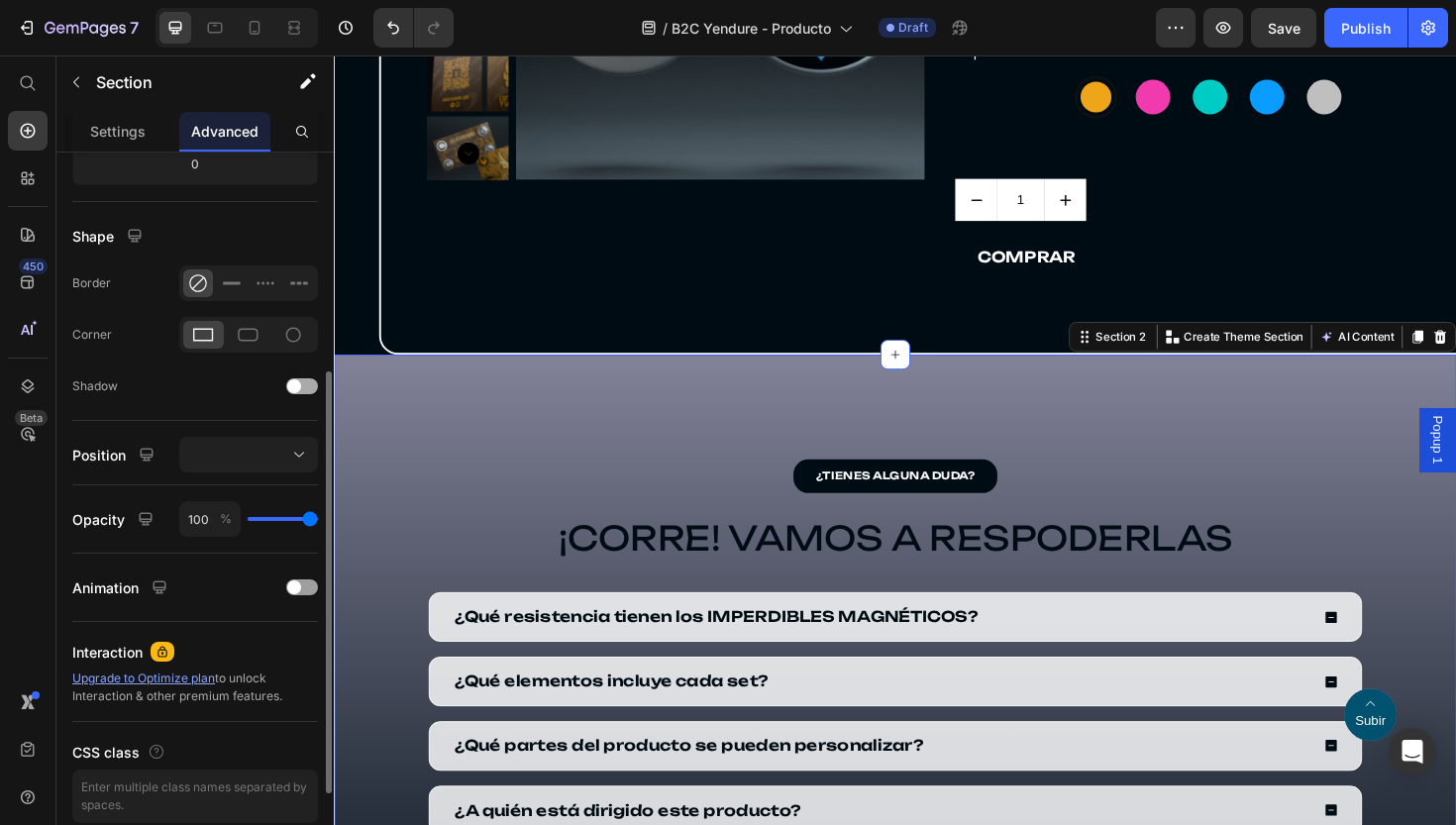 scroll, scrollTop: 472, scrollLeft: 0, axis: vertical 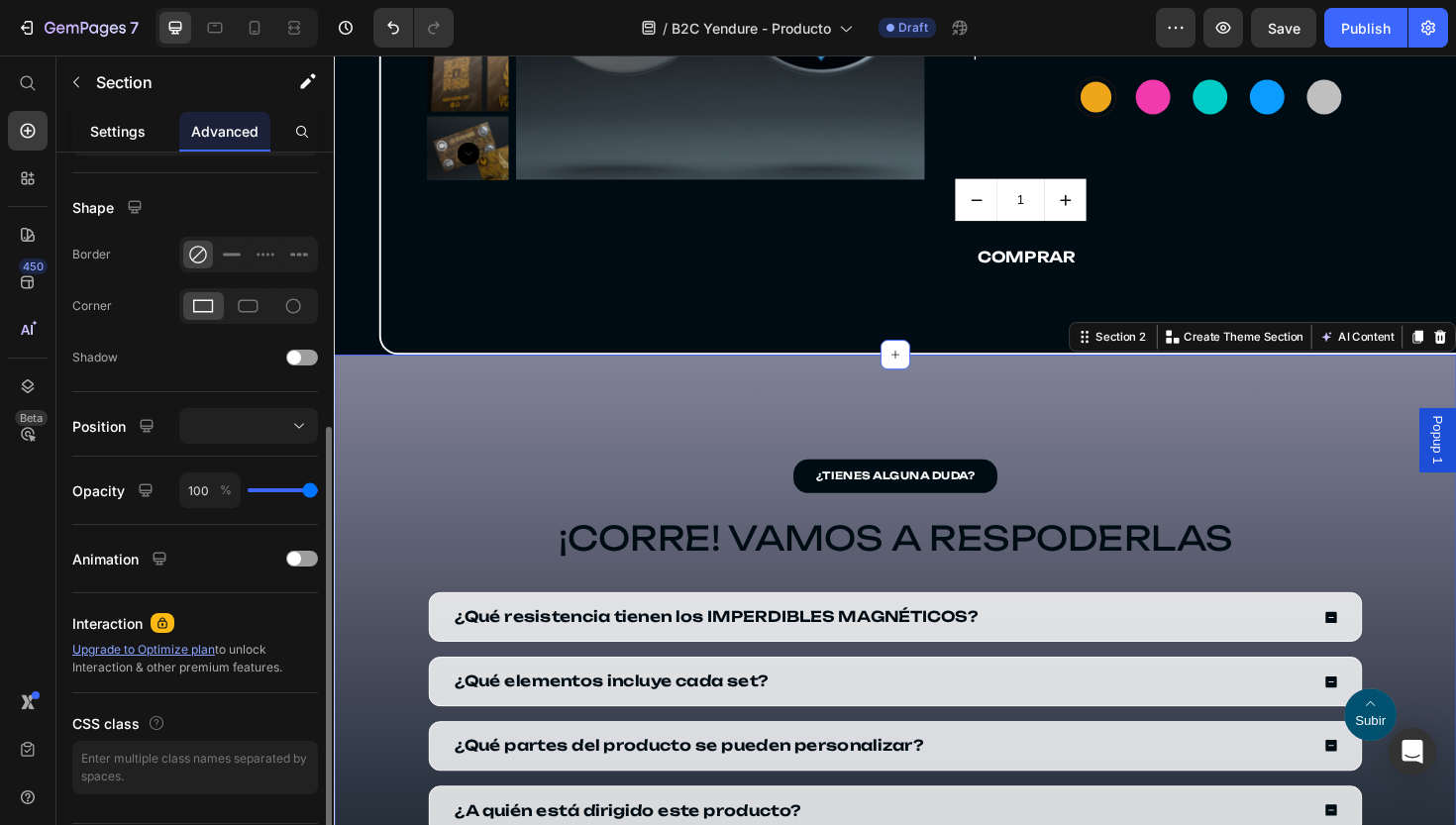 click on "Settings" at bounding box center [118, 131] 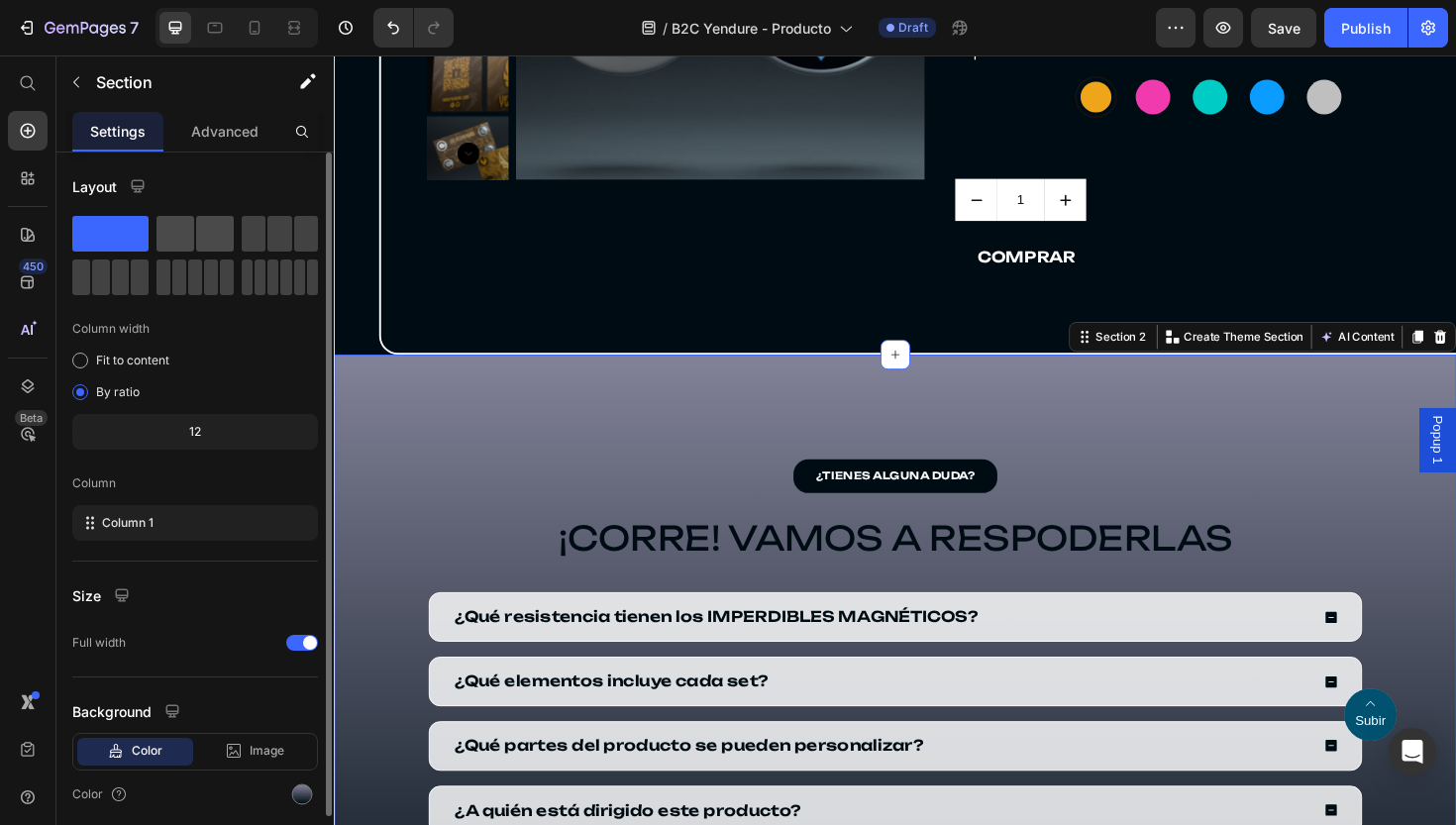 scroll, scrollTop: 71, scrollLeft: 0, axis: vertical 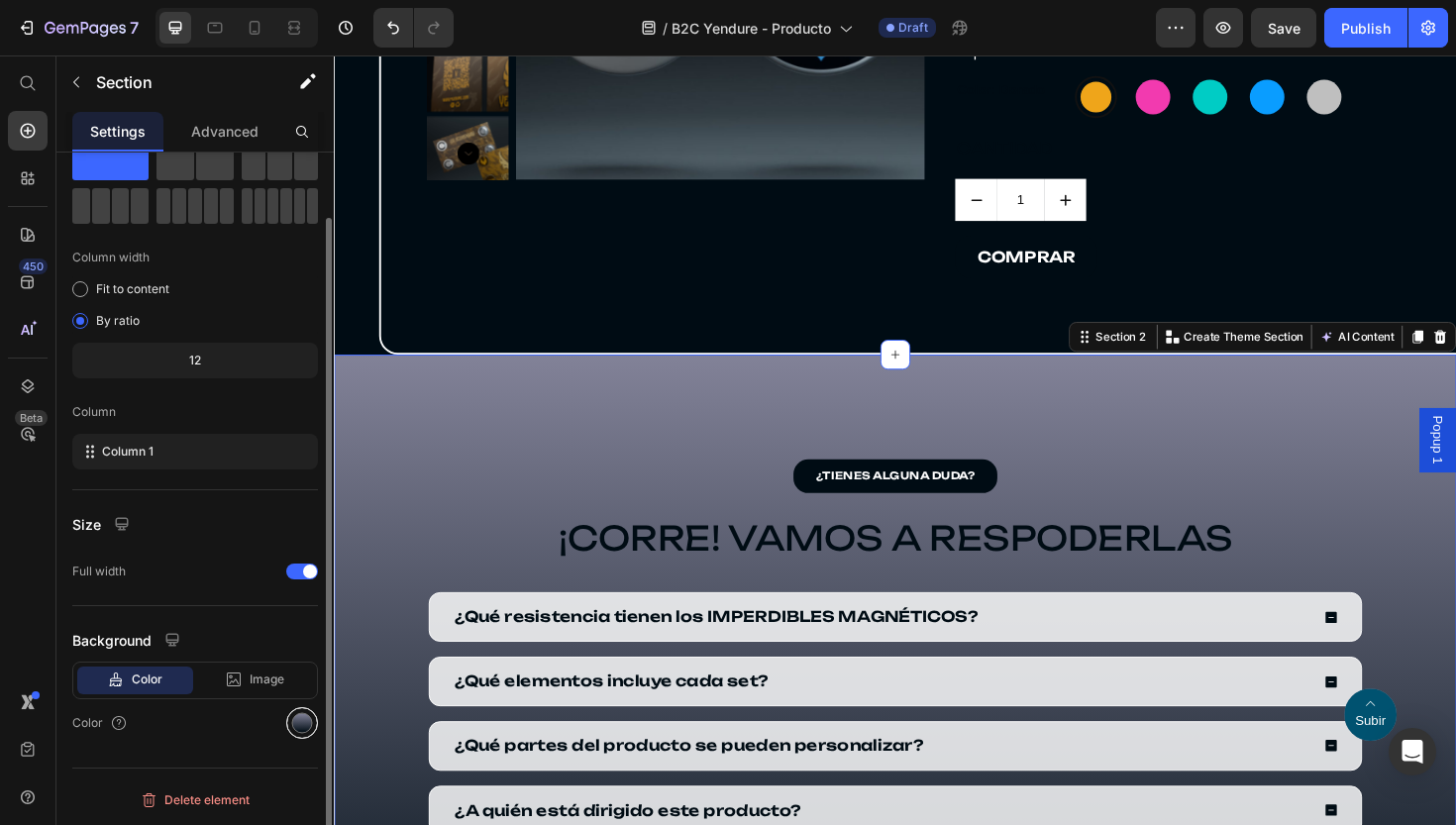 click at bounding box center [302, 723] 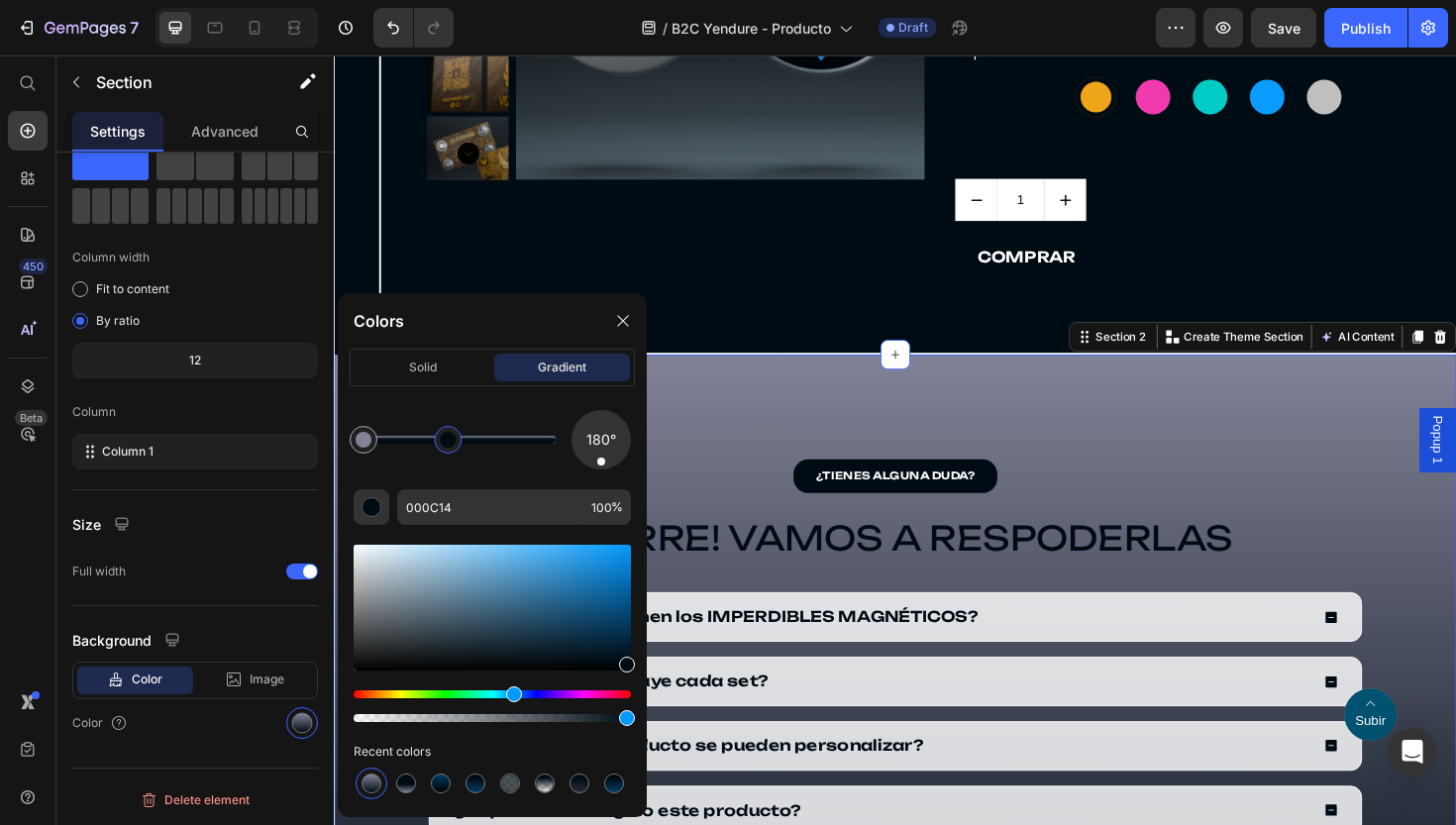 drag, startPoint x: 565, startPoint y: 438, endPoint x: 444, endPoint y: 439, distance: 121.0041 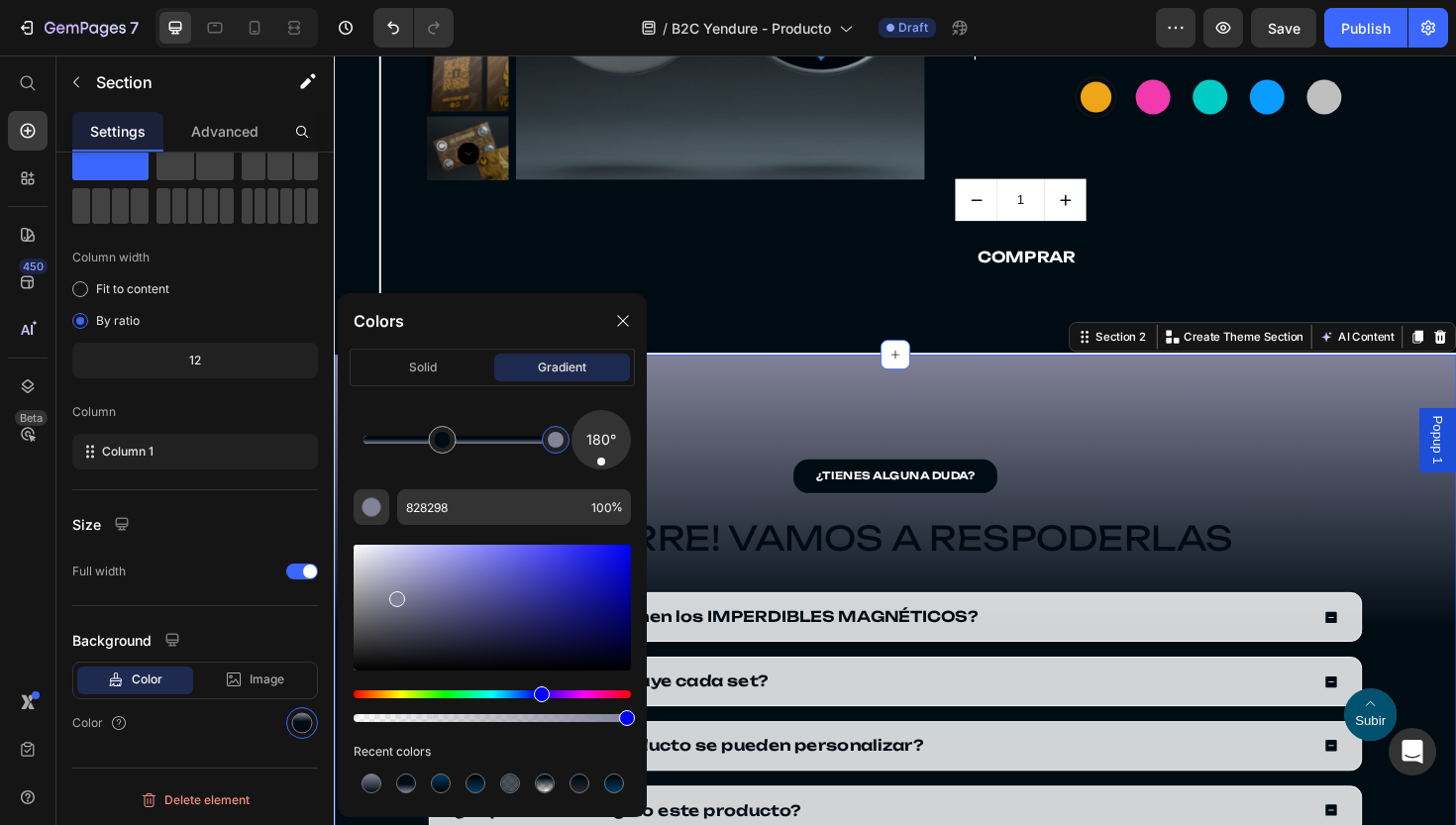 drag, startPoint x: 365, startPoint y: 441, endPoint x: 610, endPoint y: 440, distance: 245.00204 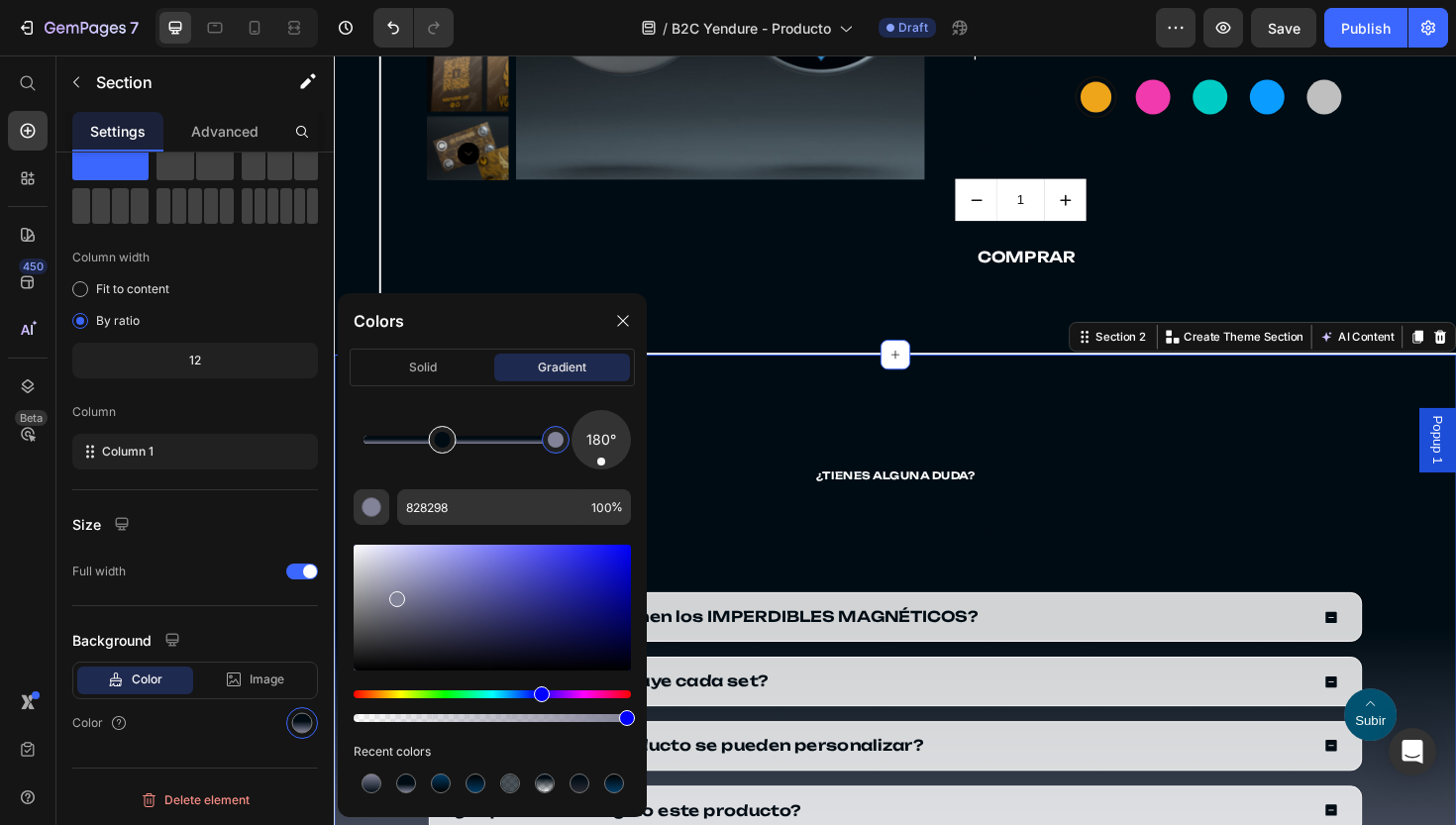 type on "000C14" 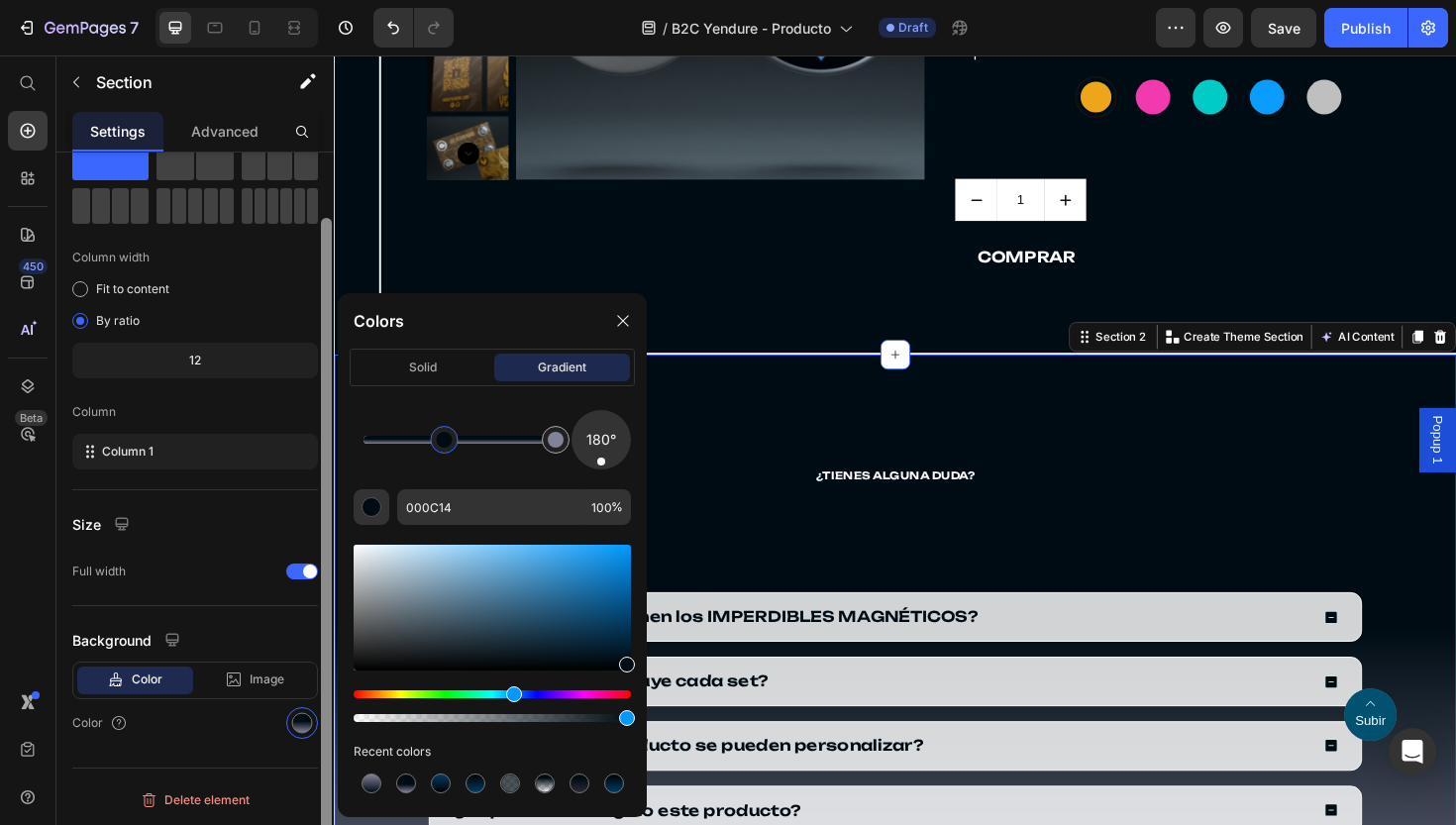 drag, startPoint x: 445, startPoint y: 444, endPoint x: 326, endPoint y: 444, distance: 119 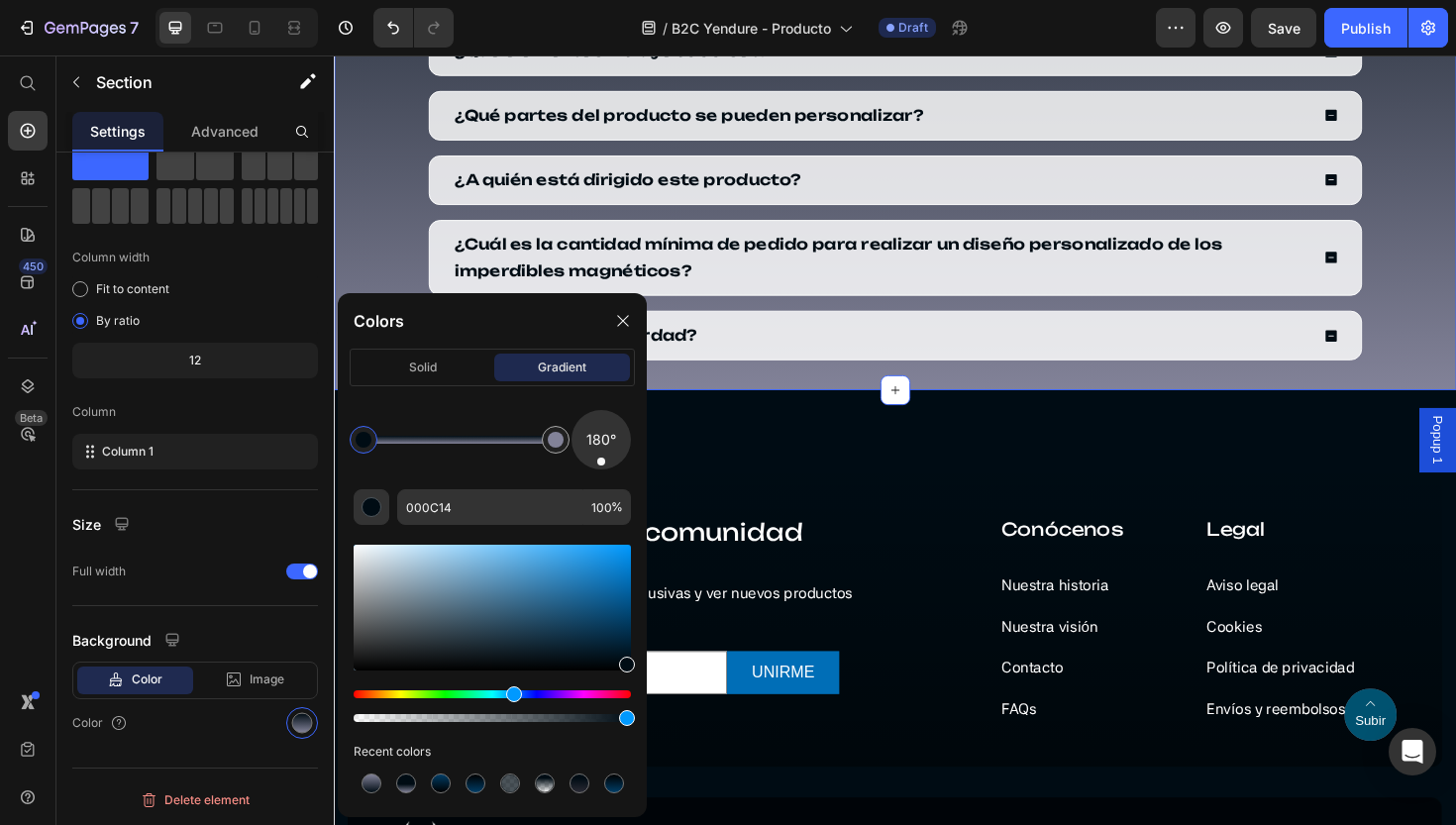 scroll, scrollTop: 1843, scrollLeft: 0, axis: vertical 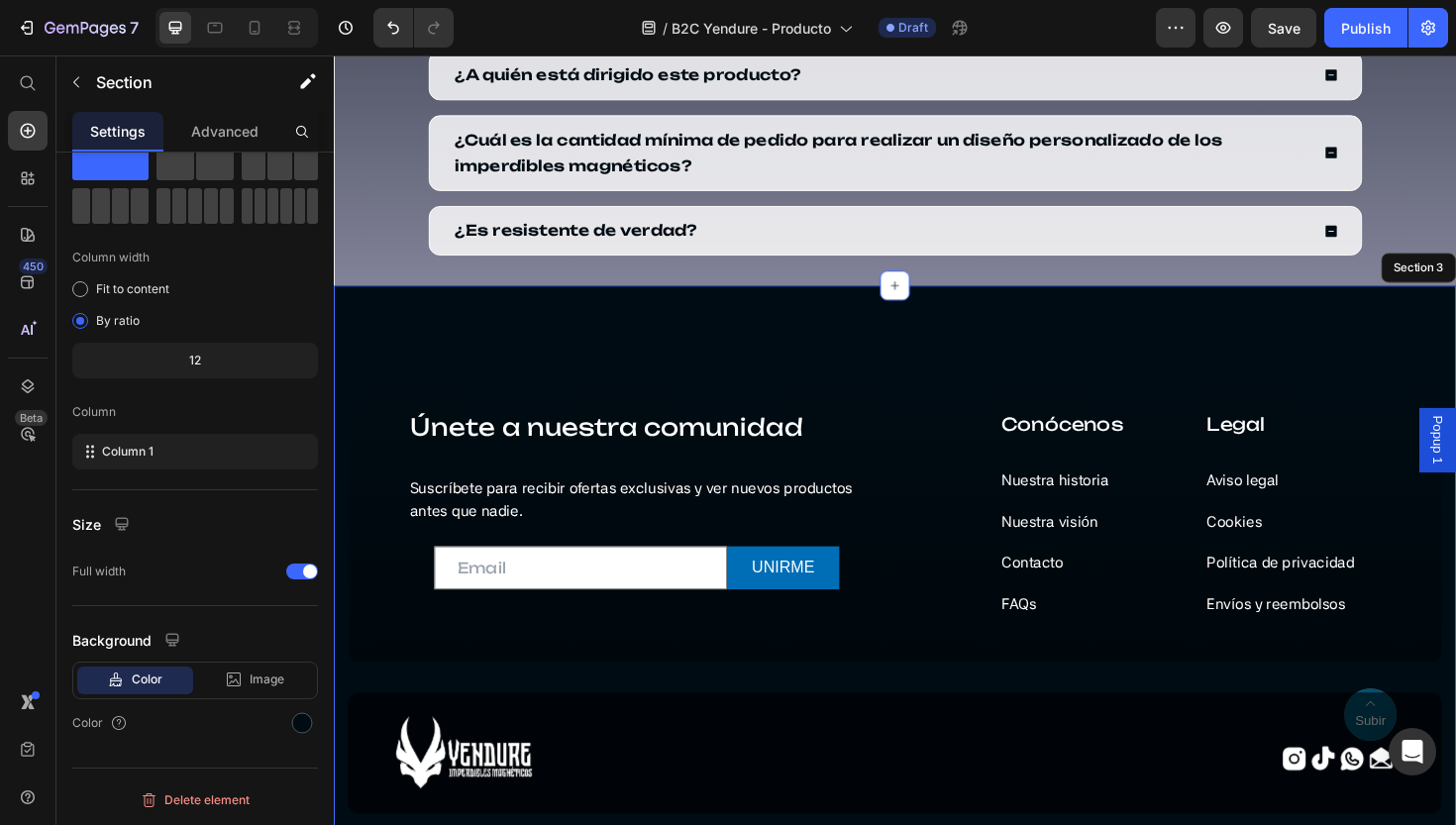 click on "Únete a nuestra comunidad Heading Suscríbete para recibir ofertas exclusivas y ver nuevos productos antes que nadie. Text block Email Field UNIRME Submit Button Row Newsletter
Icon Subir Text block Hero Banner Row Conócenos Heading Nuestra historia Text block Nuestra visión Text block Contacto Text block FAQs Text block Legal Heading Aviso legal Text block Cookies Text block Política de privacidad Text block Envíos y reembolsos Text block Row Row Image
Icon
Icon
Icon
Icon Row Row Copyright © 2025 Yendure. Todos los derechos reservados Text block Términos y condiciones  |  Site Map Text block Row Section 3" at bounding box center (928, 623) 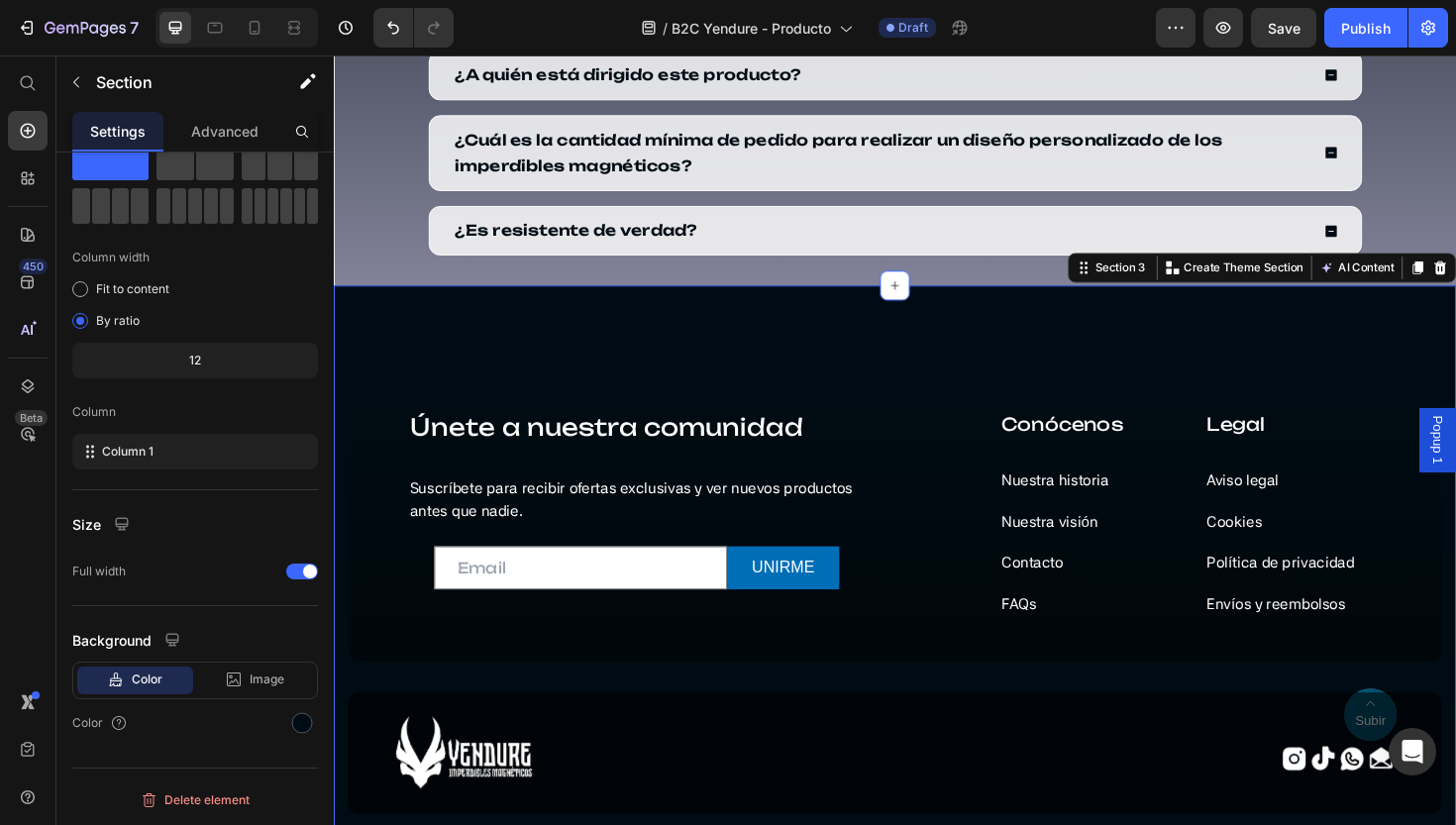 click on "Únete a nuestra comunidad Heading Suscríbete para recibir ofertas exclusivas y ver nuevos productos antes que nadie. Text block Email Field UNIRME Submit Button Row Newsletter
Icon Subir Text block Hero Banner Row Conócenos Heading Nuestra historia Text block Nuestra visión Text block Contacto Text block FAQs Text block Legal Heading Aviso legal Text block Cookies Text block Política de privacidad Text block Envíos y reembolsos Text block Row Row Image
Icon
Icon
Icon
Icon Row Row Copyright © 2025 Yendure. Todos los derechos reservados Text block Términos y condiciones  |  Site Map Text block Row Section 3   You can create reusable sections Create Theme Section AI Content Write with GemAI What would you like to describe here? Tone and Voice Persuasive Product Set de 4 Imperdibles magnéticos Show more Generate" at bounding box center [928, 623] 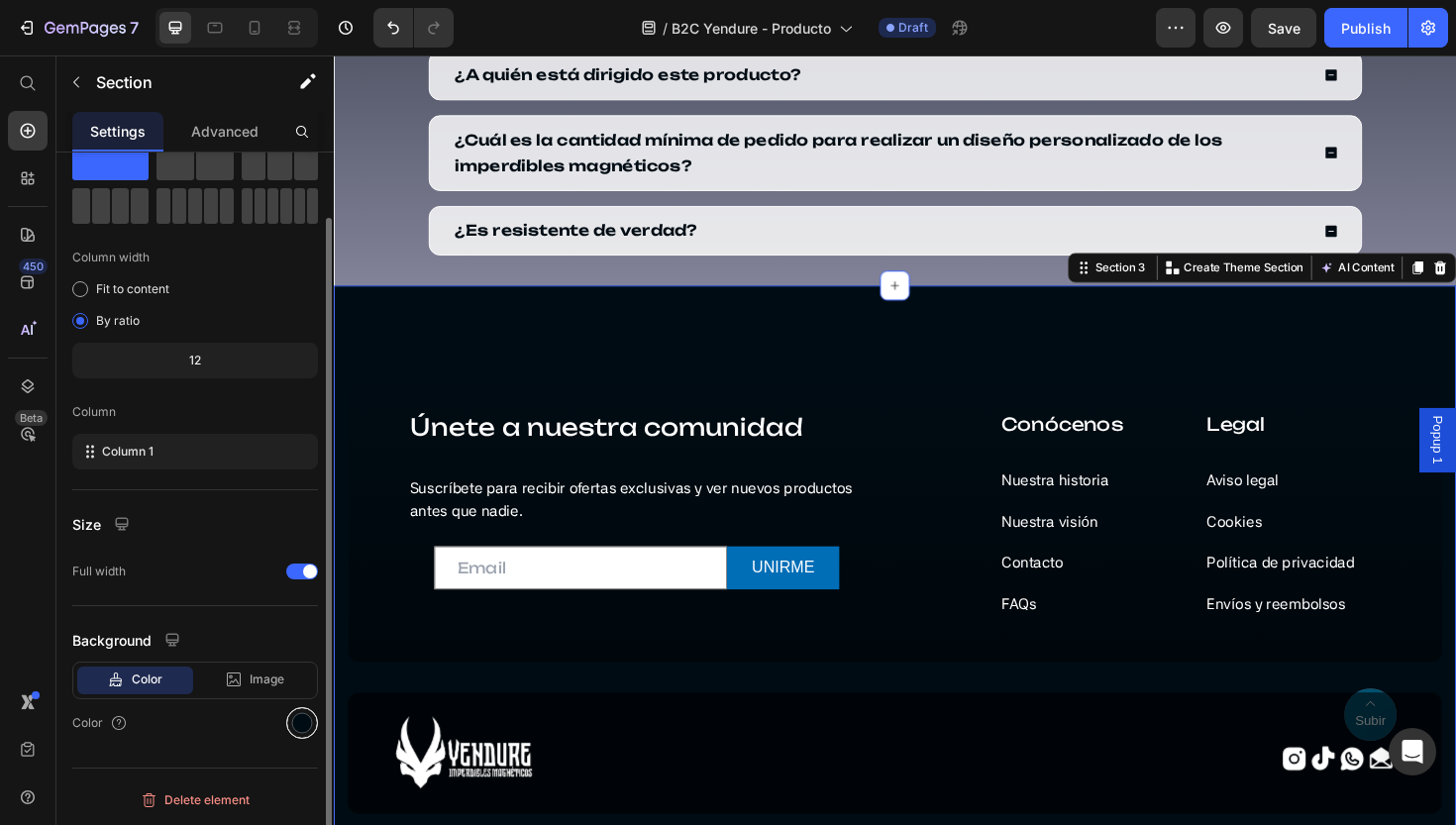 click at bounding box center [302, 723] 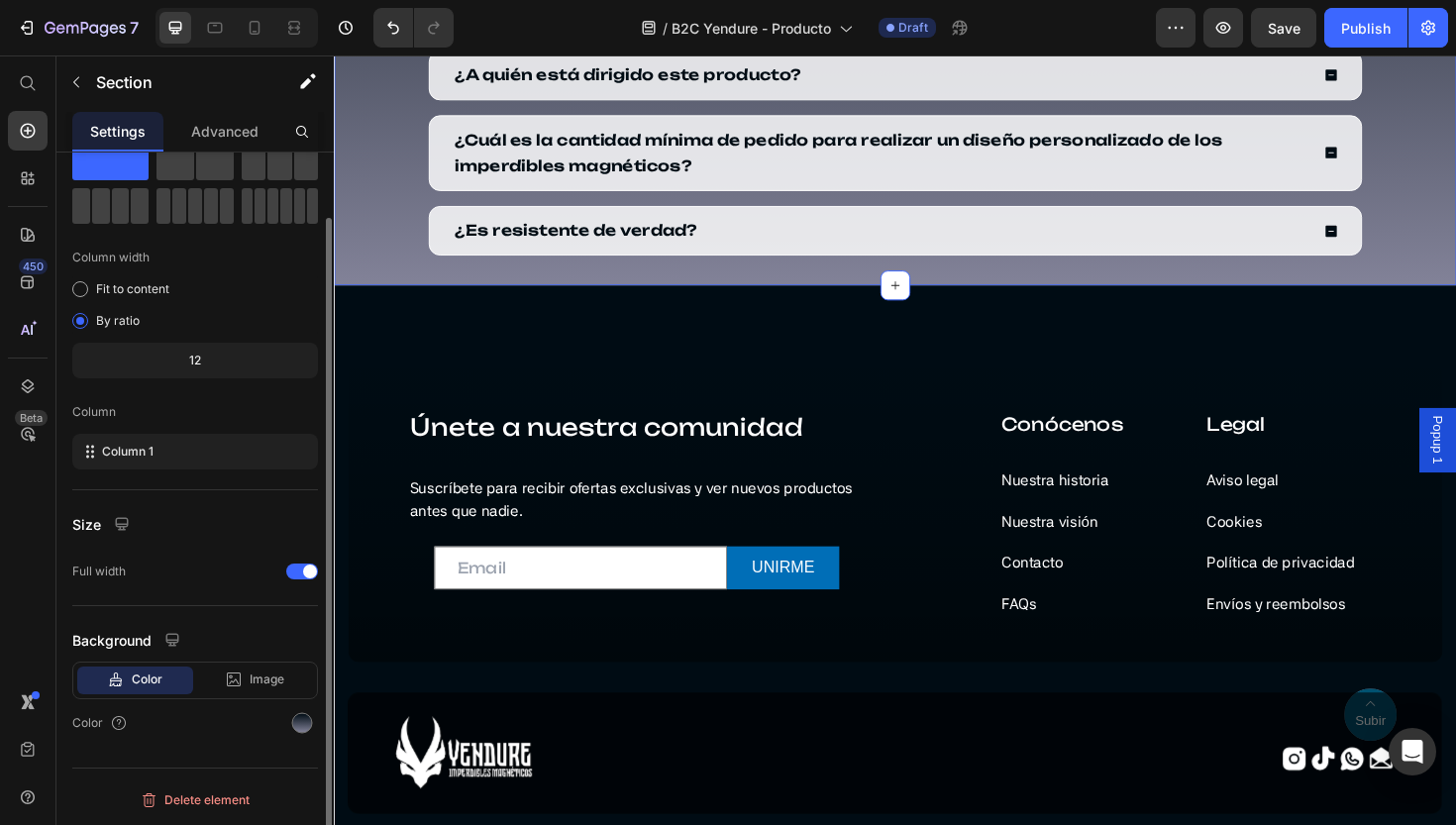 click on "¿TIENES ALGUNA DUDA? Button ¡CORRE! VAMOS A RESPODERLAS Heading
¿Qué resistencia tienen los IMPERDIBLES MAGNÉTICOS?
¿Qué elementos incluye cada set?
¿Qué partes del producto se pueden personalizar?
¿A quién está dirigido este producto?
¿Cuál es la cantidad mínima de pedido para realizar un diseño personalizado de los imperdibles magnéticos?
¿Es resistente de verdad? Accordion Row Row Section 2   You can create reusable sections Create Theme Section AI Content Write with GemAI What would you like to describe here? Tone and Voice Persuasive Product Show more Generate" at bounding box center (928, -53) 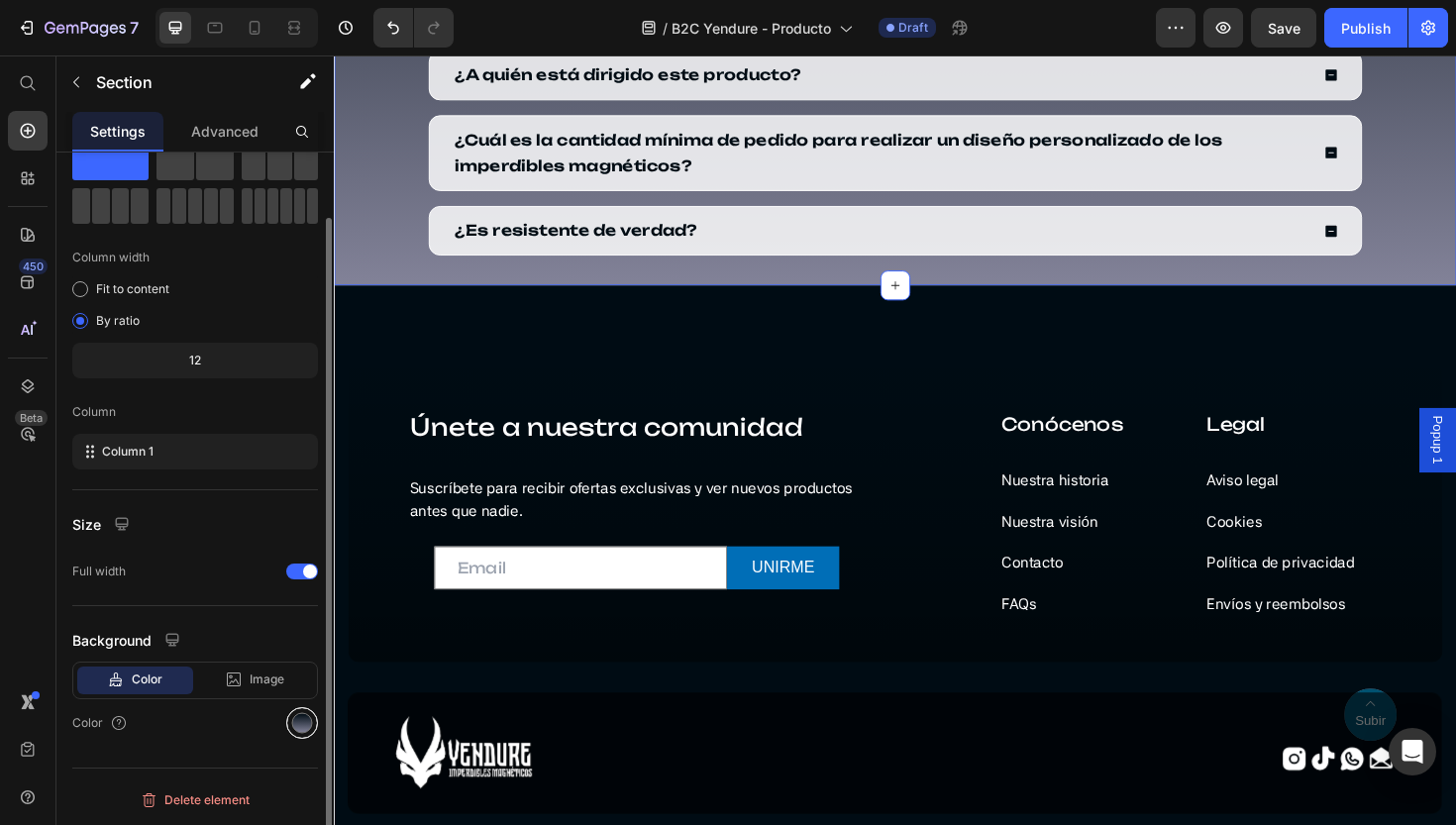 click at bounding box center (302, 723) 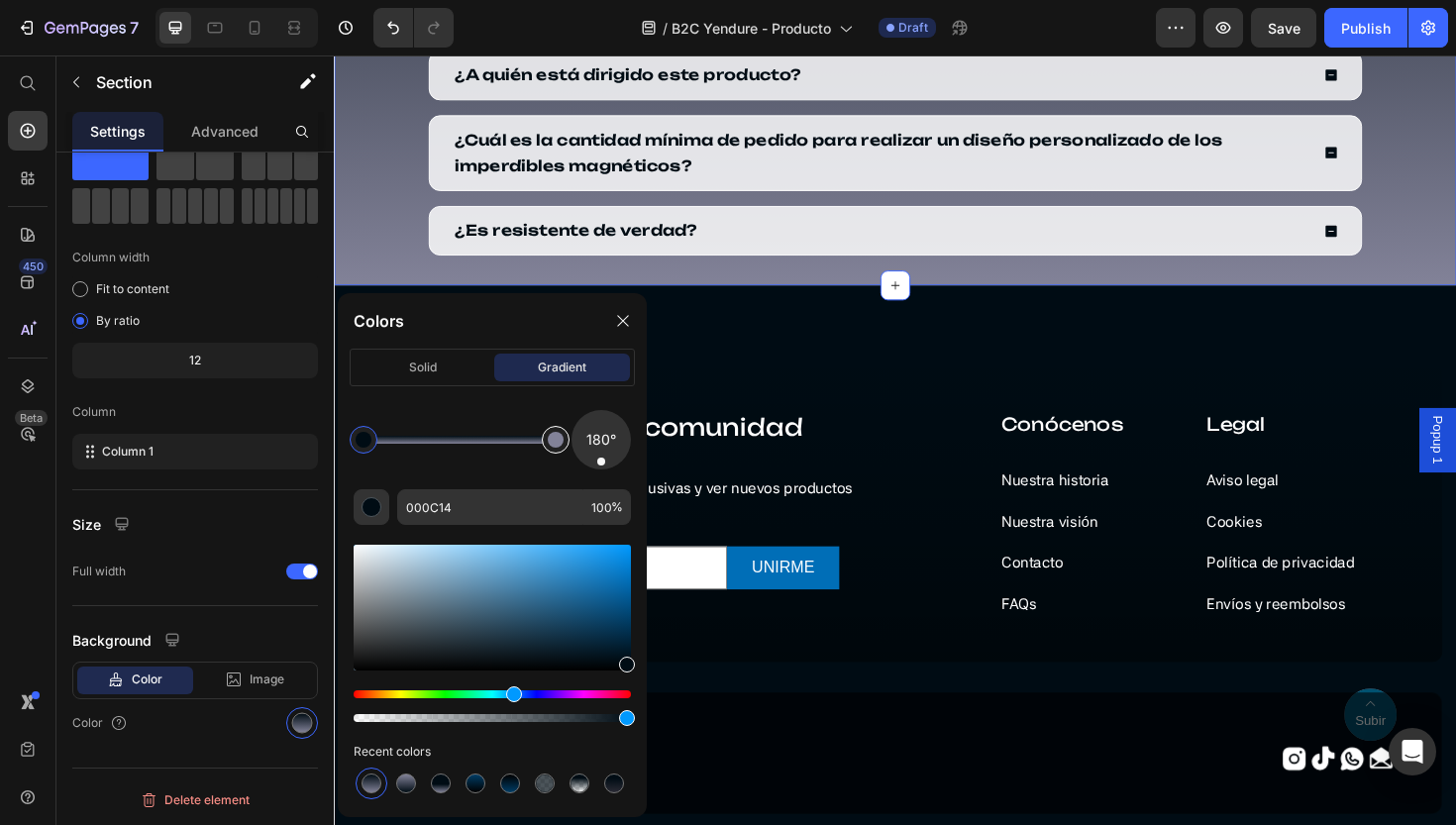 type on "828298" 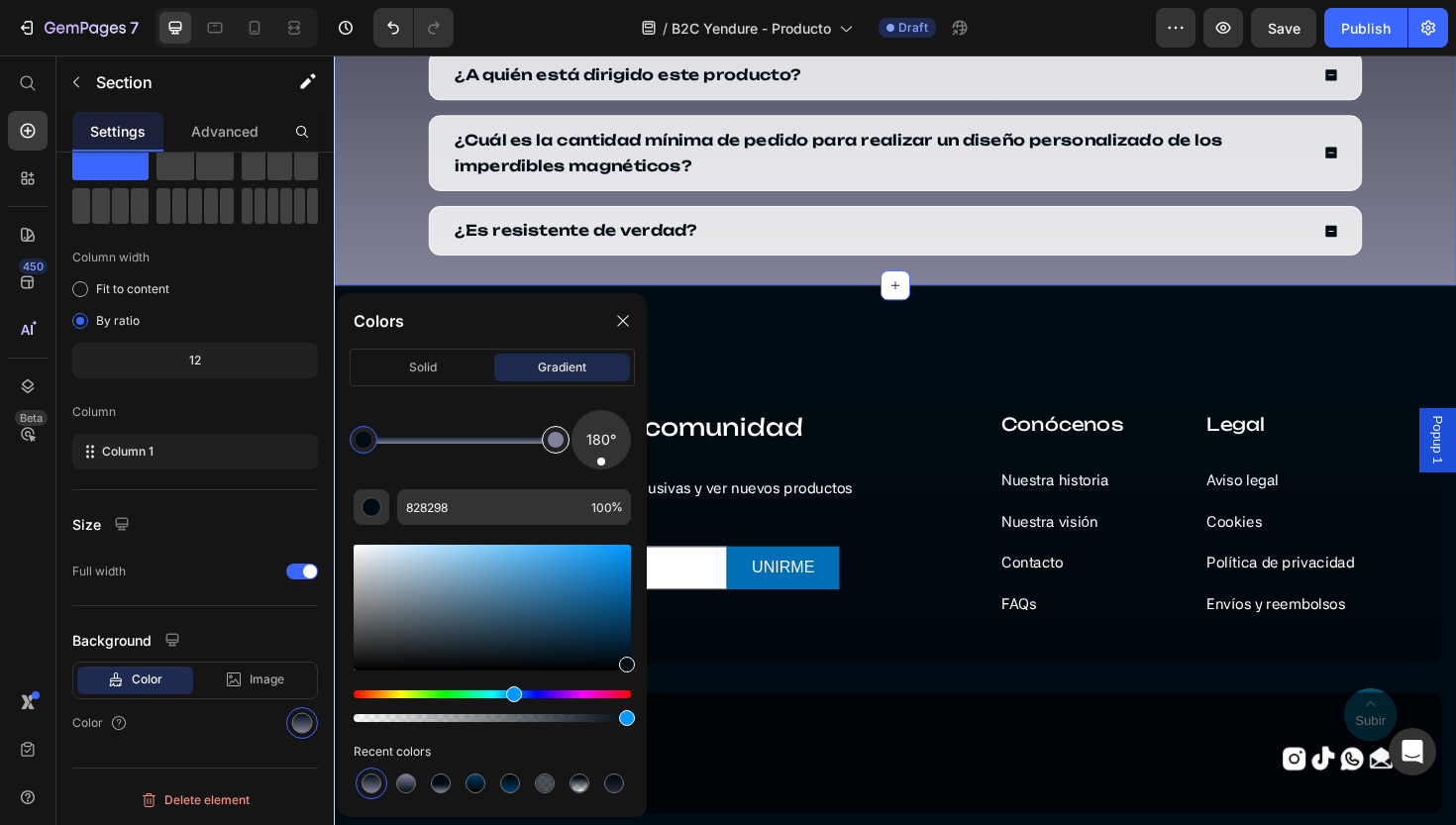 click at bounding box center (556, 440) 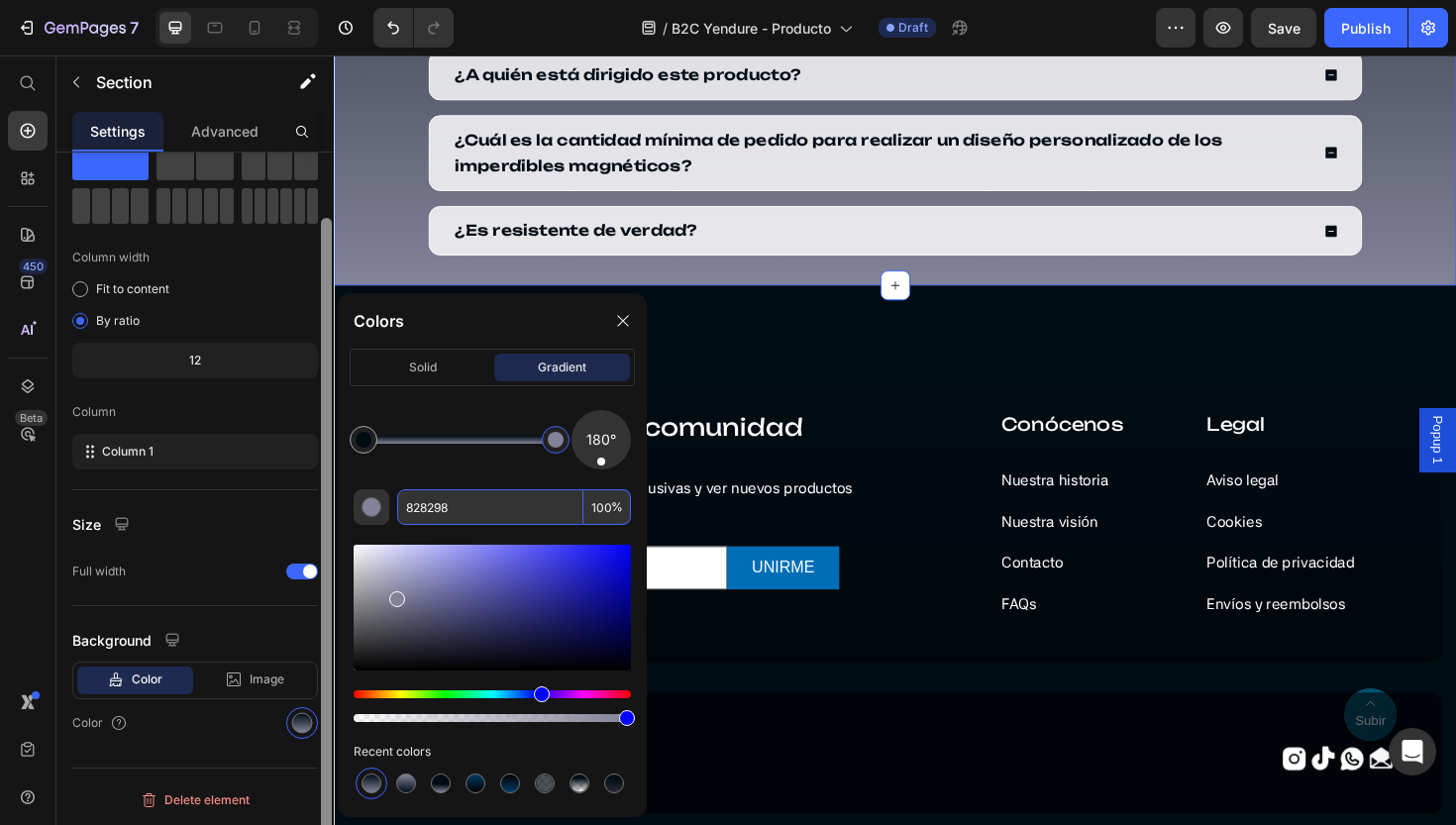 drag, startPoint x: 463, startPoint y: 507, endPoint x: 326, endPoint y: 506, distance: 137.00365 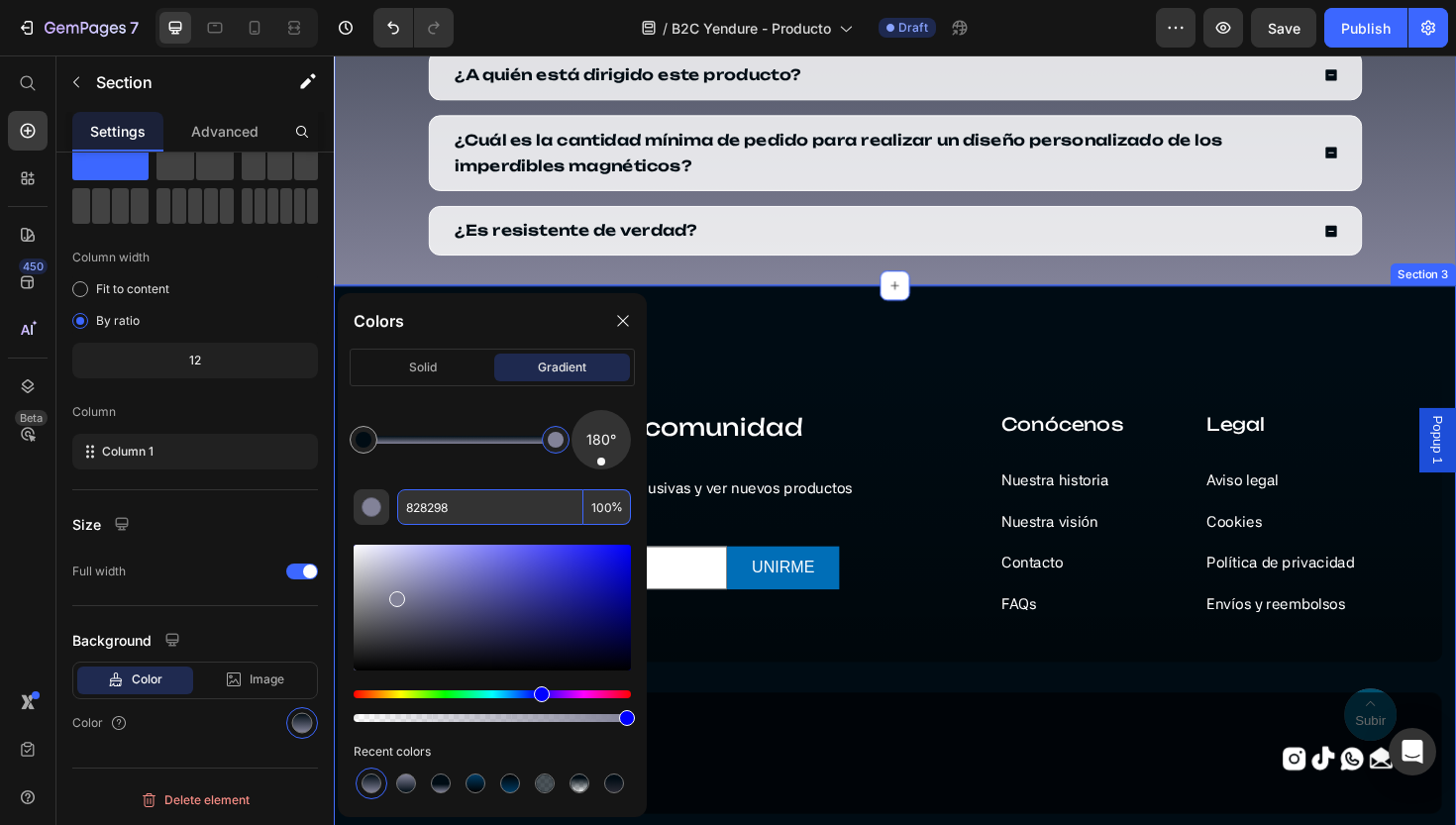click on "Únete a nuestra comunidad Heading Suscríbete para recibir ofertas exclusivas y ver nuevos productos antes que nadie. Text block Email Field UNIRME Submit Button Row Newsletter
Icon Subir Text block Hero Banner Row Conócenos Heading Nuestra historia Text block Nuestra visión Text block Contacto Text block FAQs Text block Legal Heading Aviso legal Text block Cookies Text block Política de privacidad Text block Envíos y reembolsos Text block Row Row Image
Icon
Icon
Icon
Icon Row Row Copyright © 2025 Yendure. Todos los derechos reservados Text block Términos y condiciones  |  Site Map Text block Row Section 3" at bounding box center [928, 623] 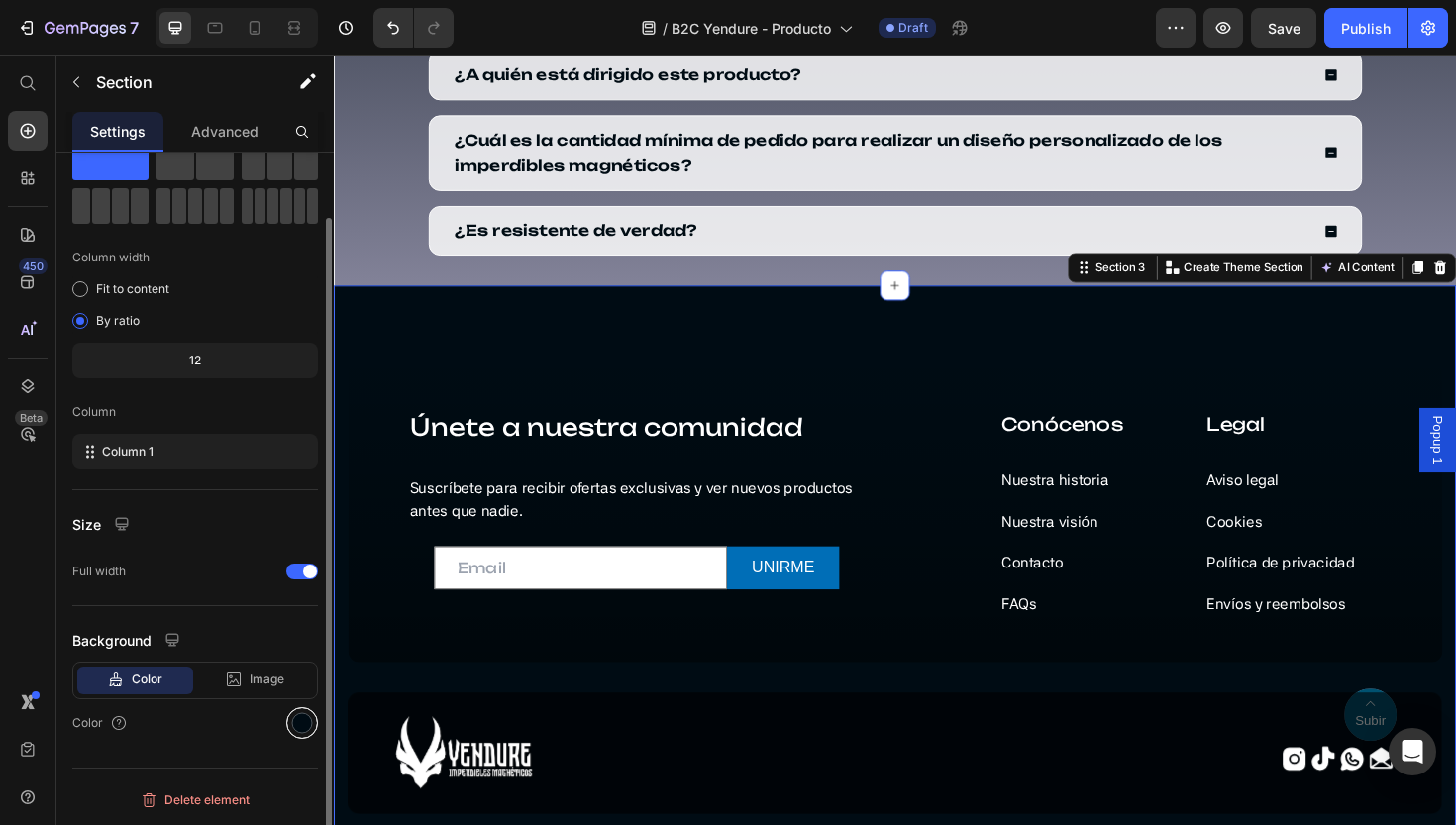 click at bounding box center (302, 723) 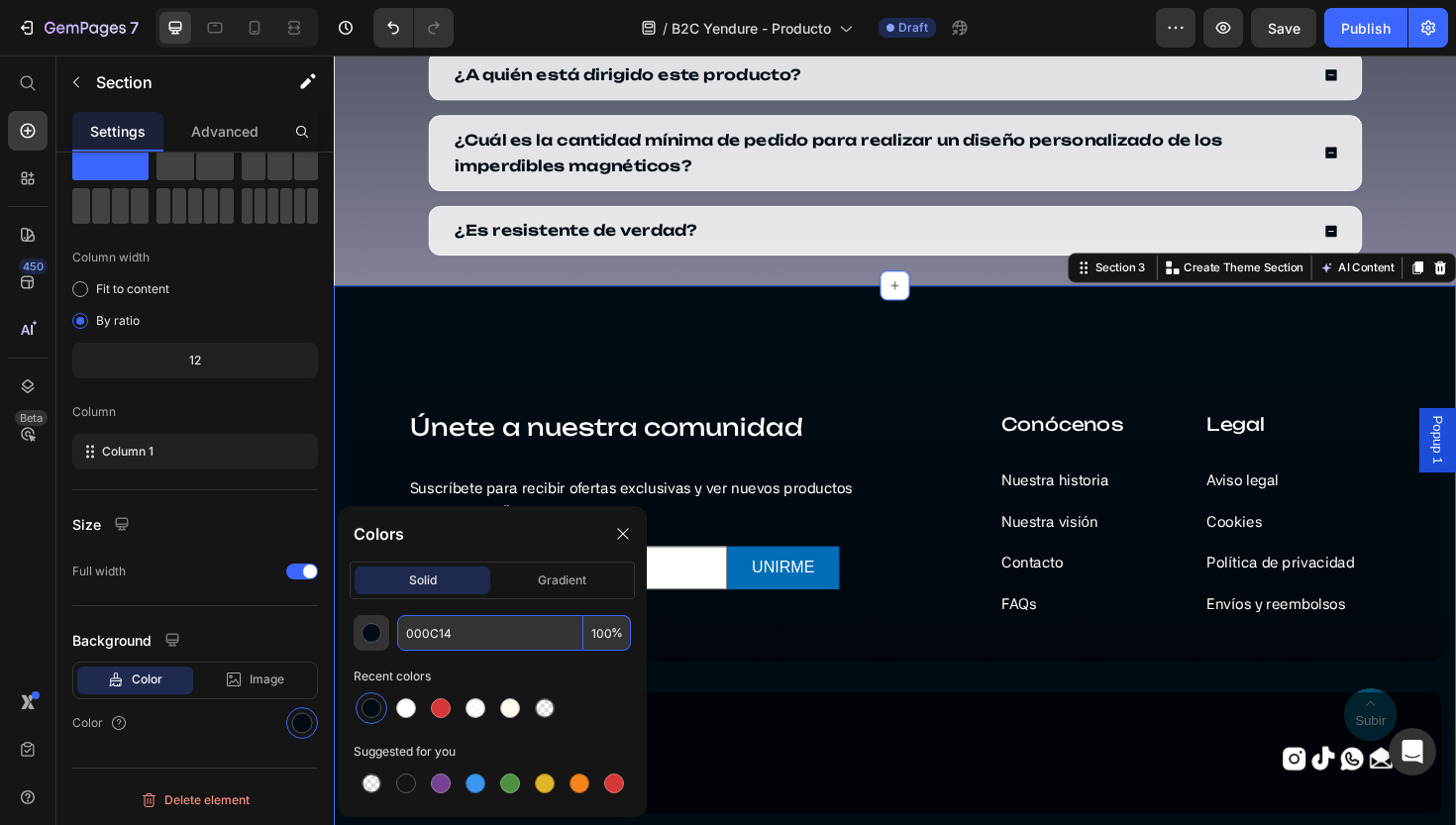 click on "000C14" at bounding box center [490, 633] 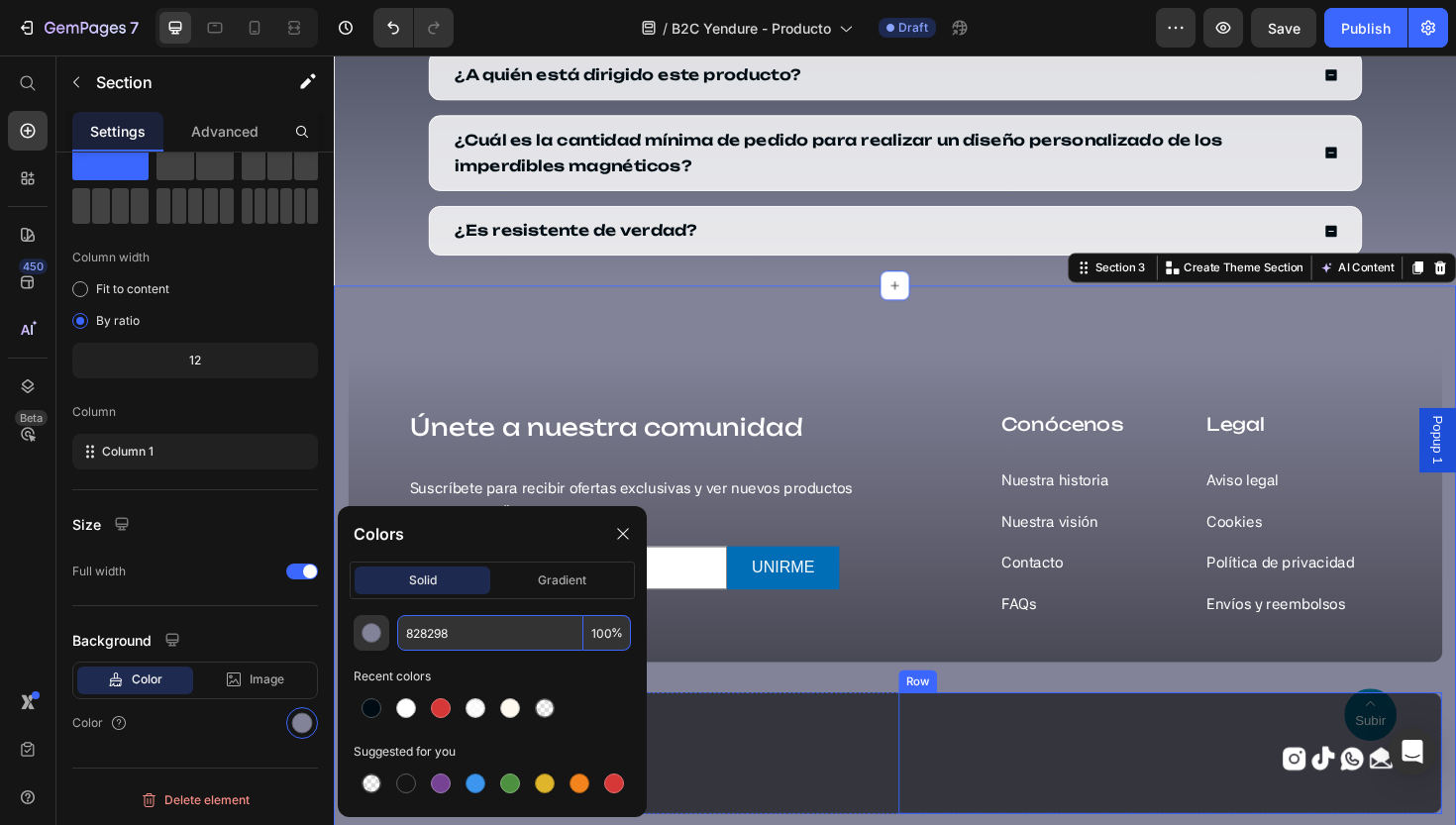 type on "828298" 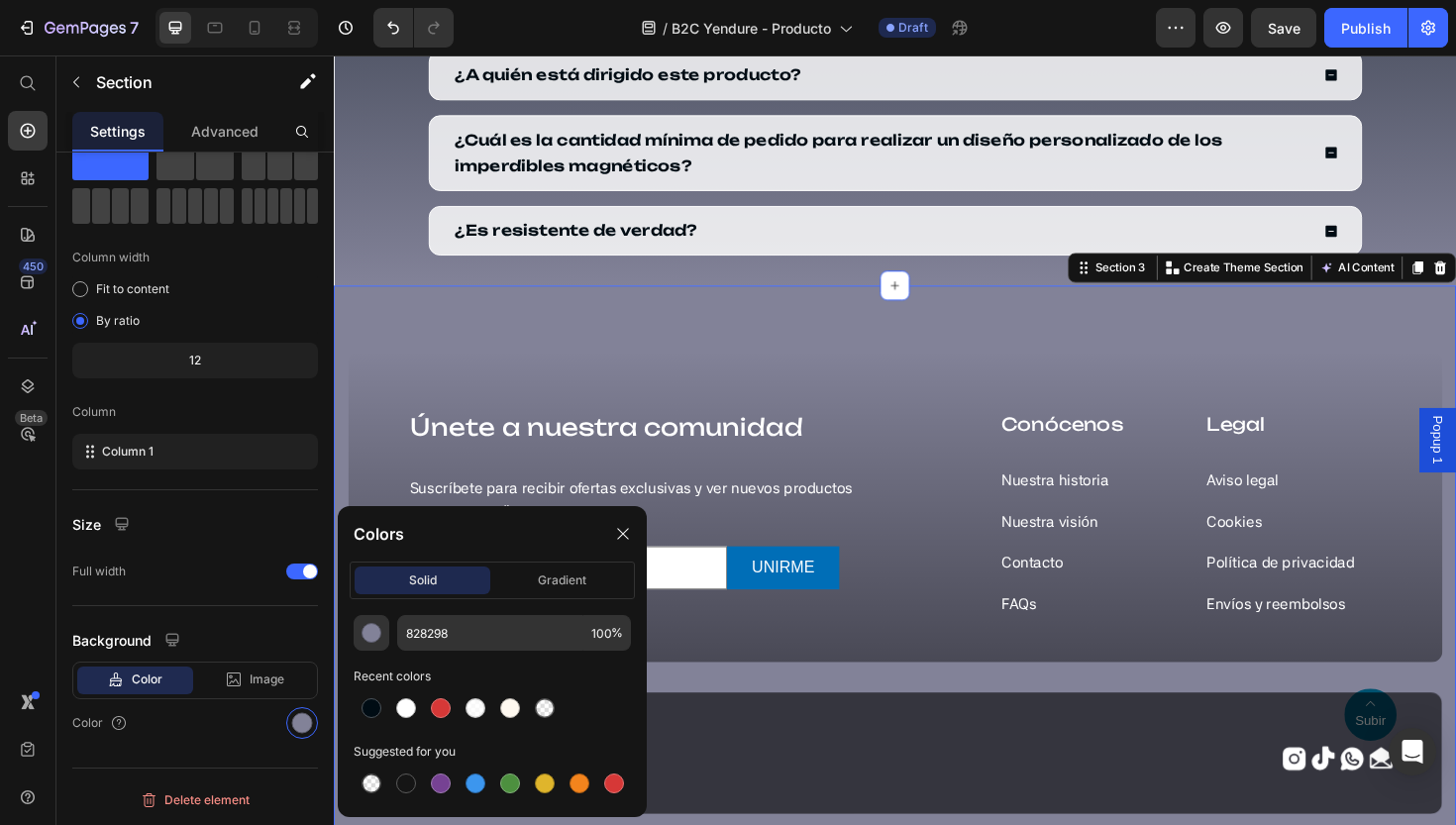 click on "Únete a nuestra comunidad Heading Suscríbete para recibir ofertas exclusivas y ver nuevos productos antes que nadie. Text block Email Field UNIRME Submit Button Row Newsletter
Icon Subir Text block Hero Banner Row Conócenos Heading Nuestra historia Text block Nuestra visión Text block Contacto Text block FAQs Text block Legal Heading Aviso legal Text block Cookies Text block Política de privacidad Text block Envíos y reembolsos Text block Row Row Image
Icon
Icon
Icon
Icon Row Row Copyright © 2025 Yendure. Todos los derechos reservados Text block Términos y condiciones  |  Site Map Text block Row" at bounding box center [928, 658] 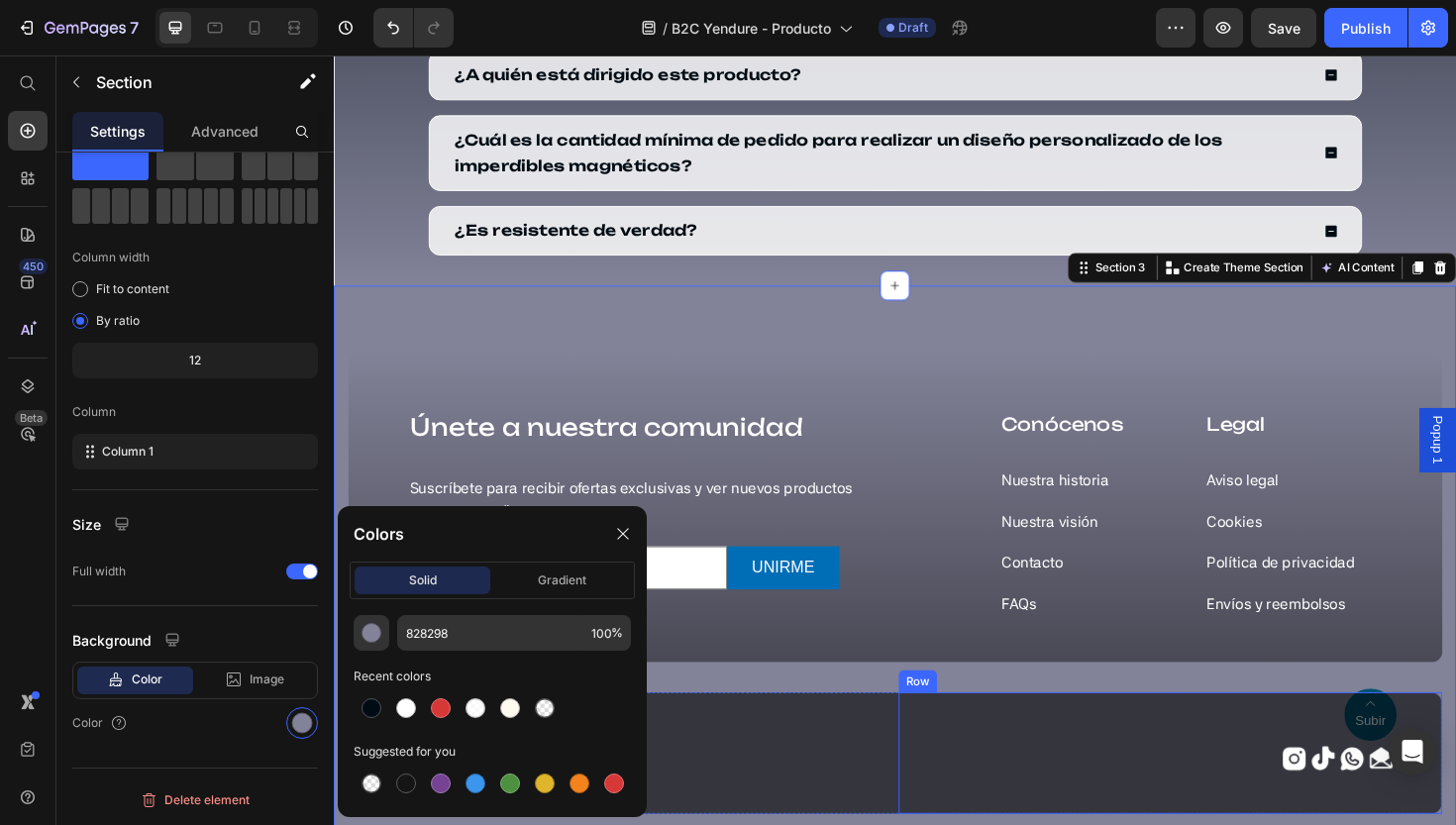 click on "Icon
Icon
Icon
Icon Row" at bounding box center [1219, 794] 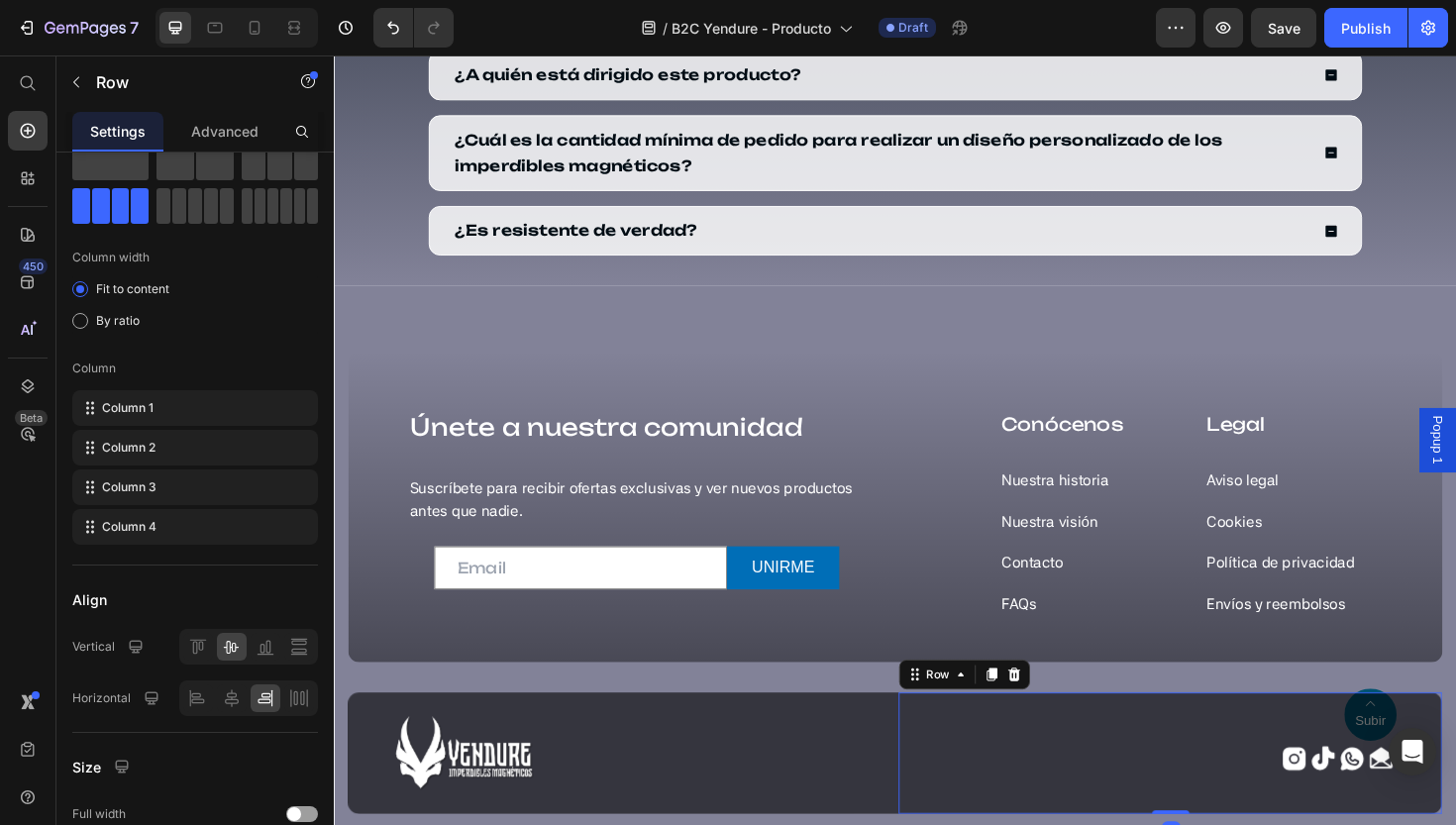 scroll, scrollTop: 0, scrollLeft: 0, axis: both 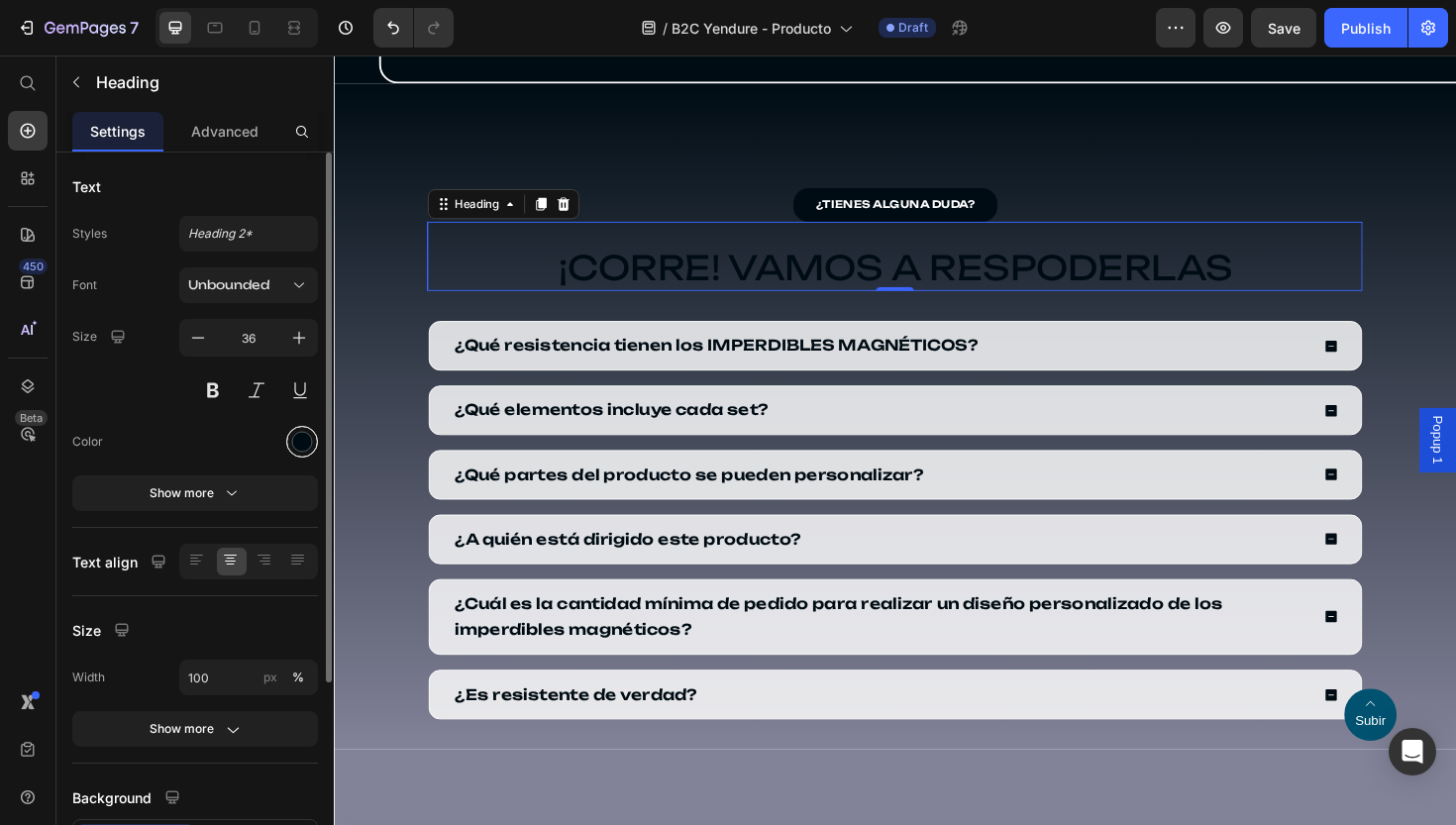 click at bounding box center [302, 442] 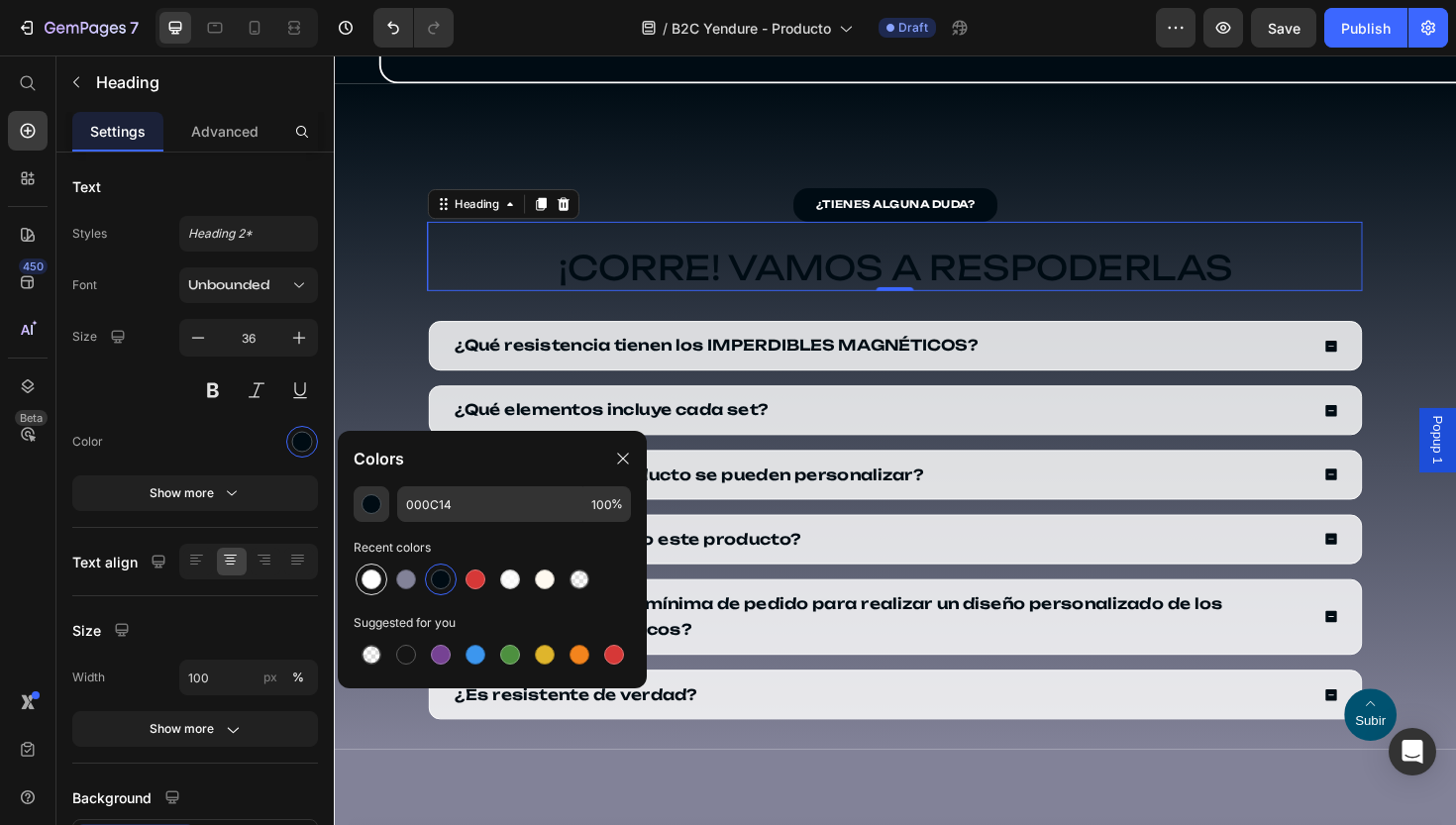 click at bounding box center (371, 579) 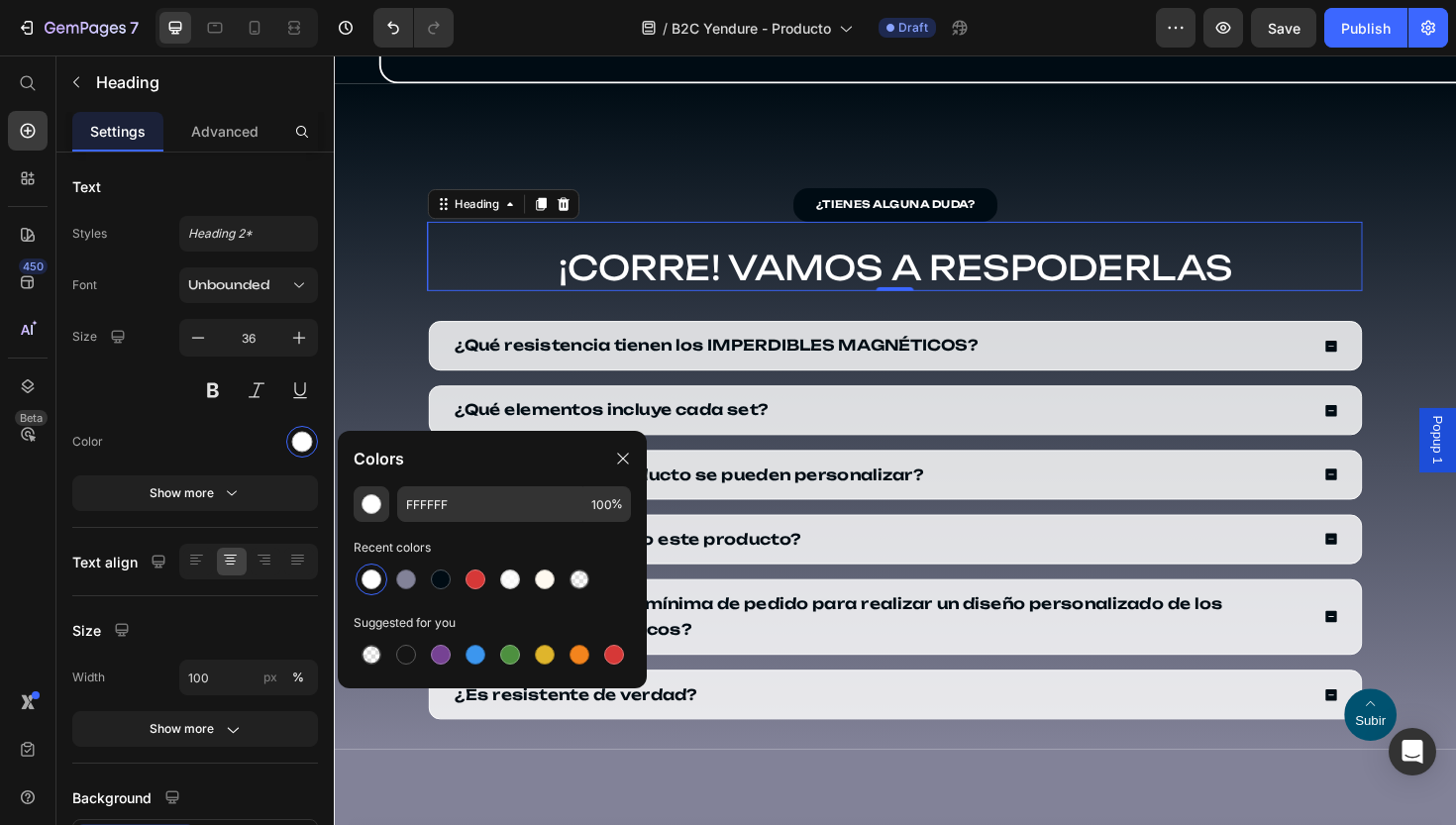 click on "¿TIENES ALGUNA DUDA?" at bounding box center (928, 214) 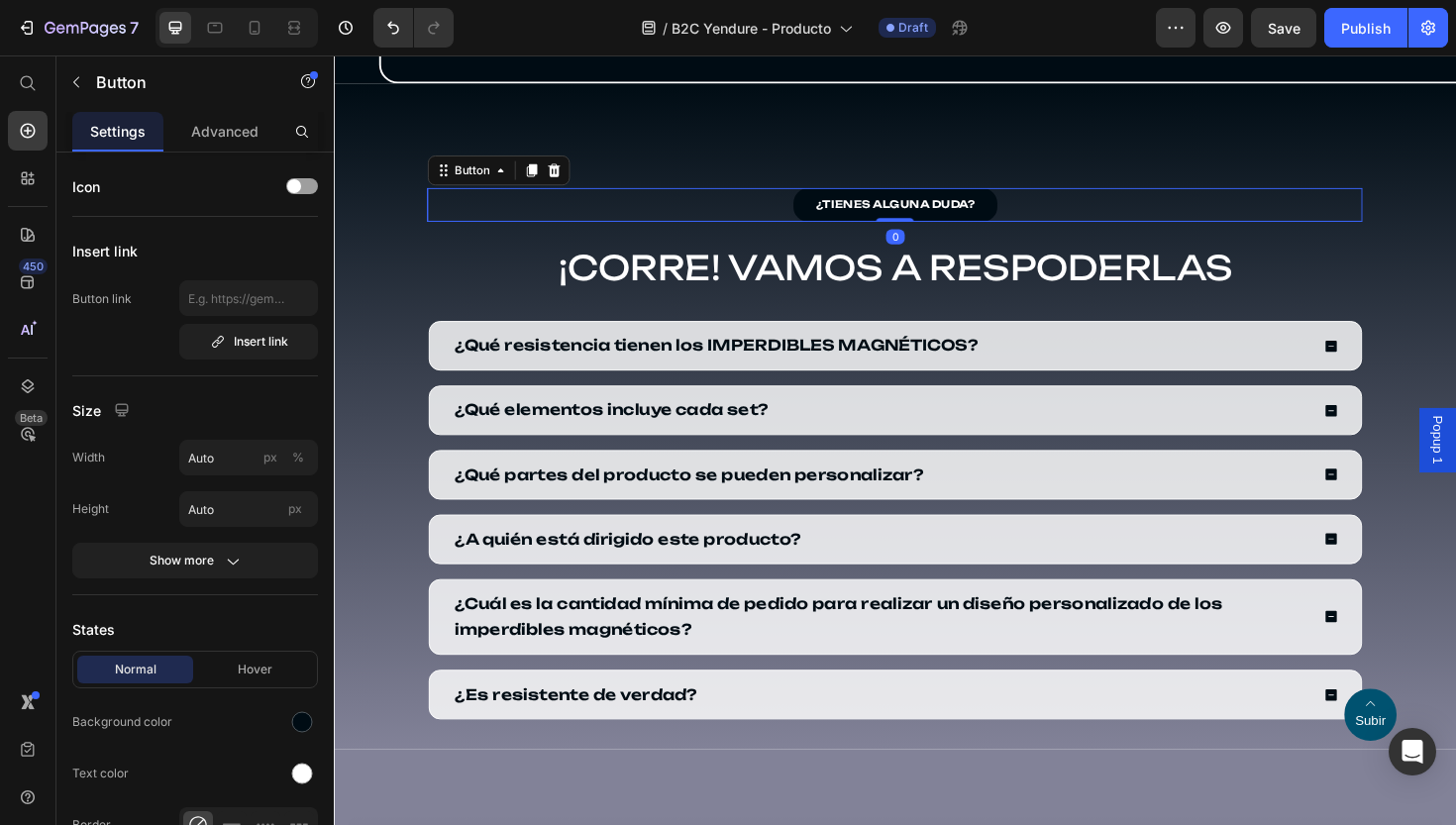 click on "¿TIENES ALGUNA DUDA?" at bounding box center [928, 214] 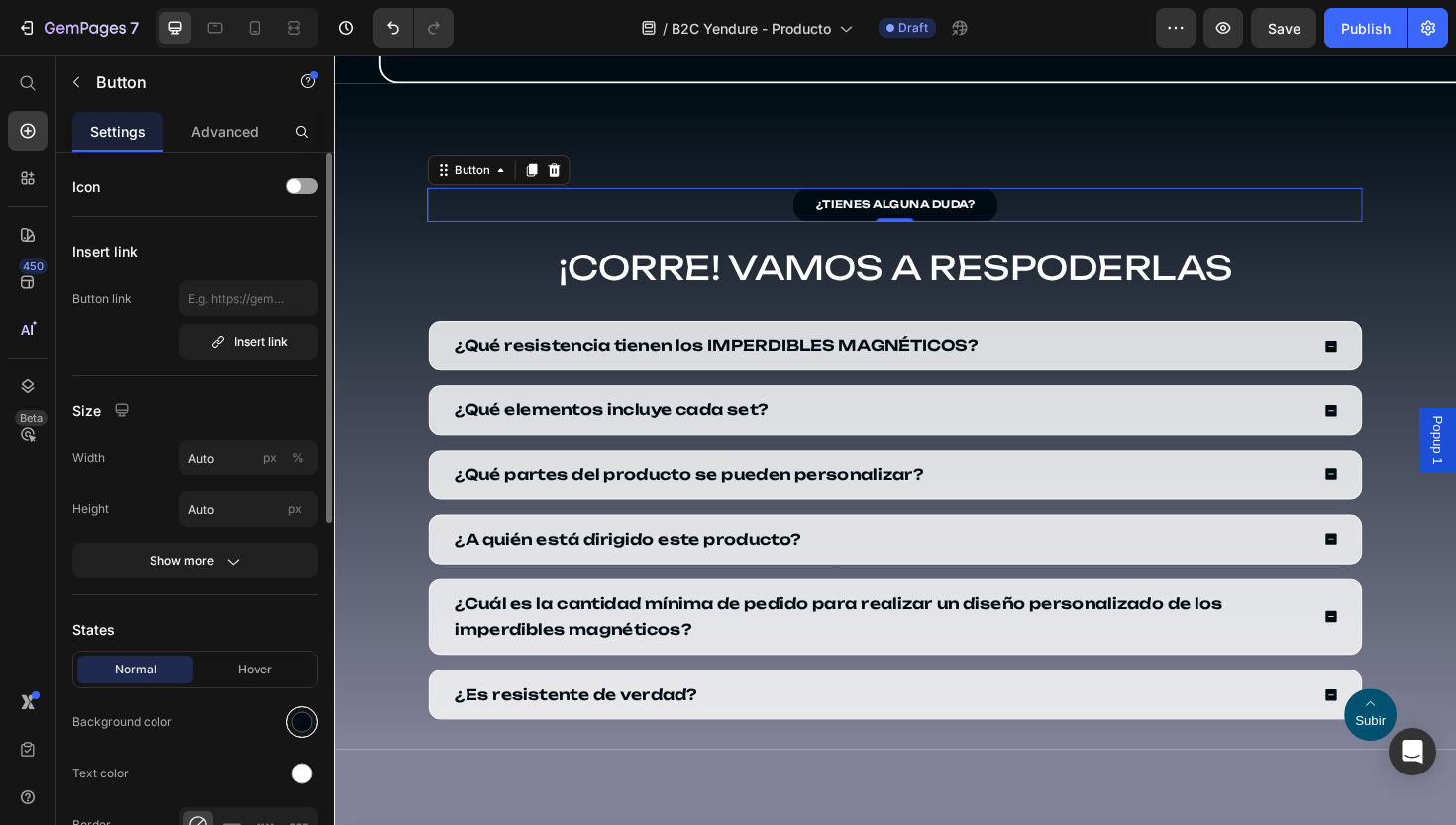 click at bounding box center (302, 722) 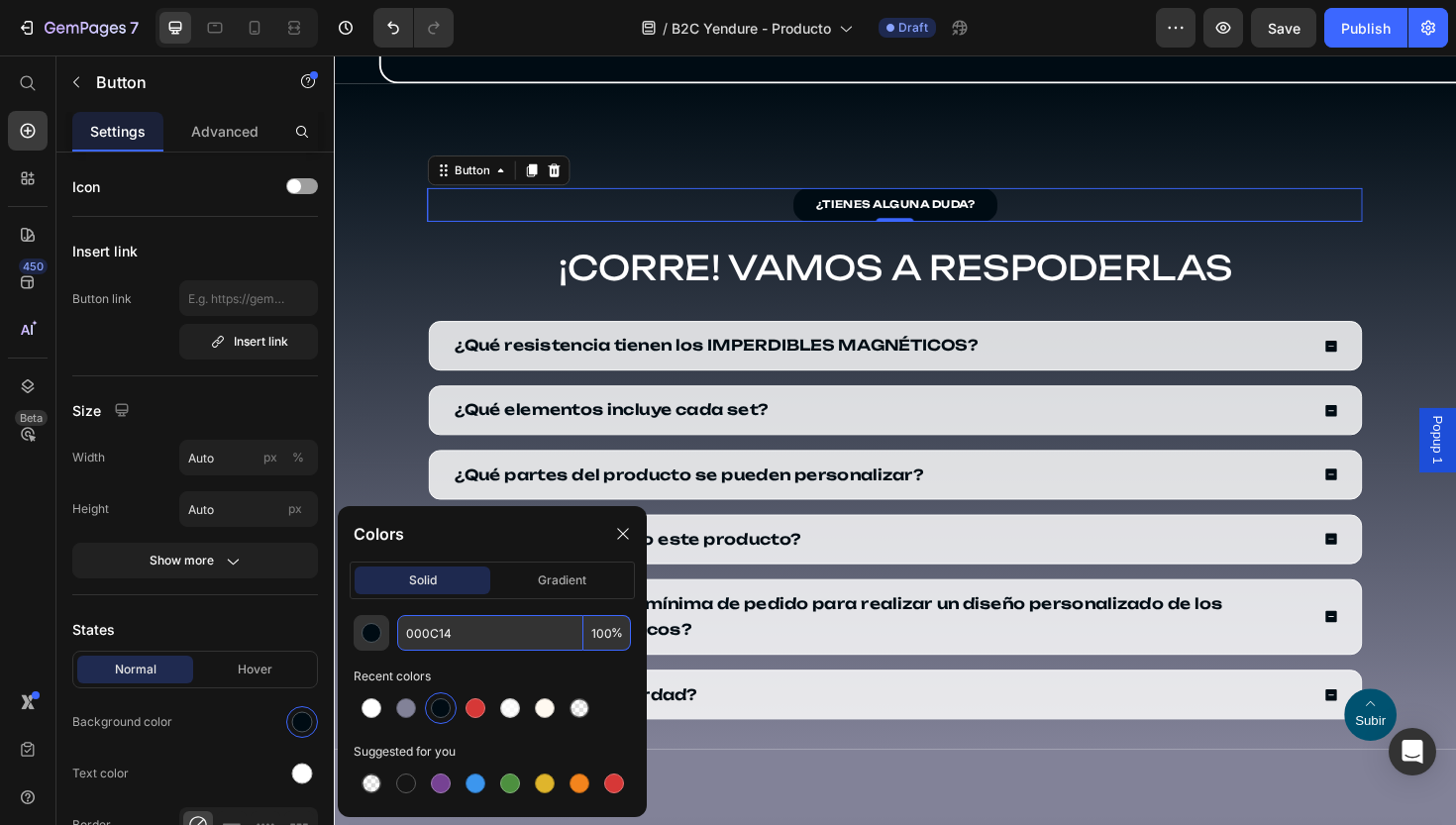 click on "000C14" at bounding box center (490, 633) 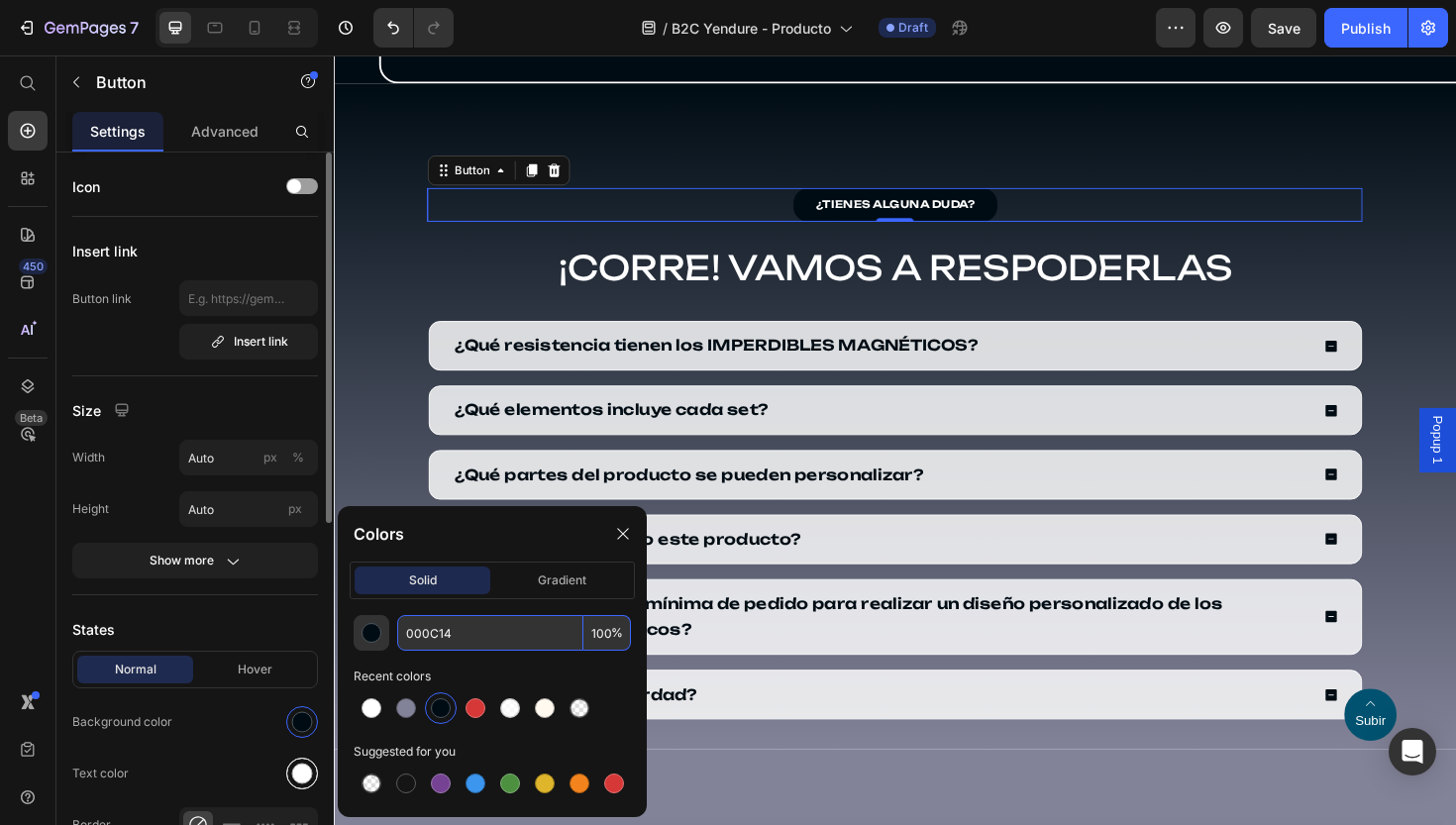 click at bounding box center [302, 773] 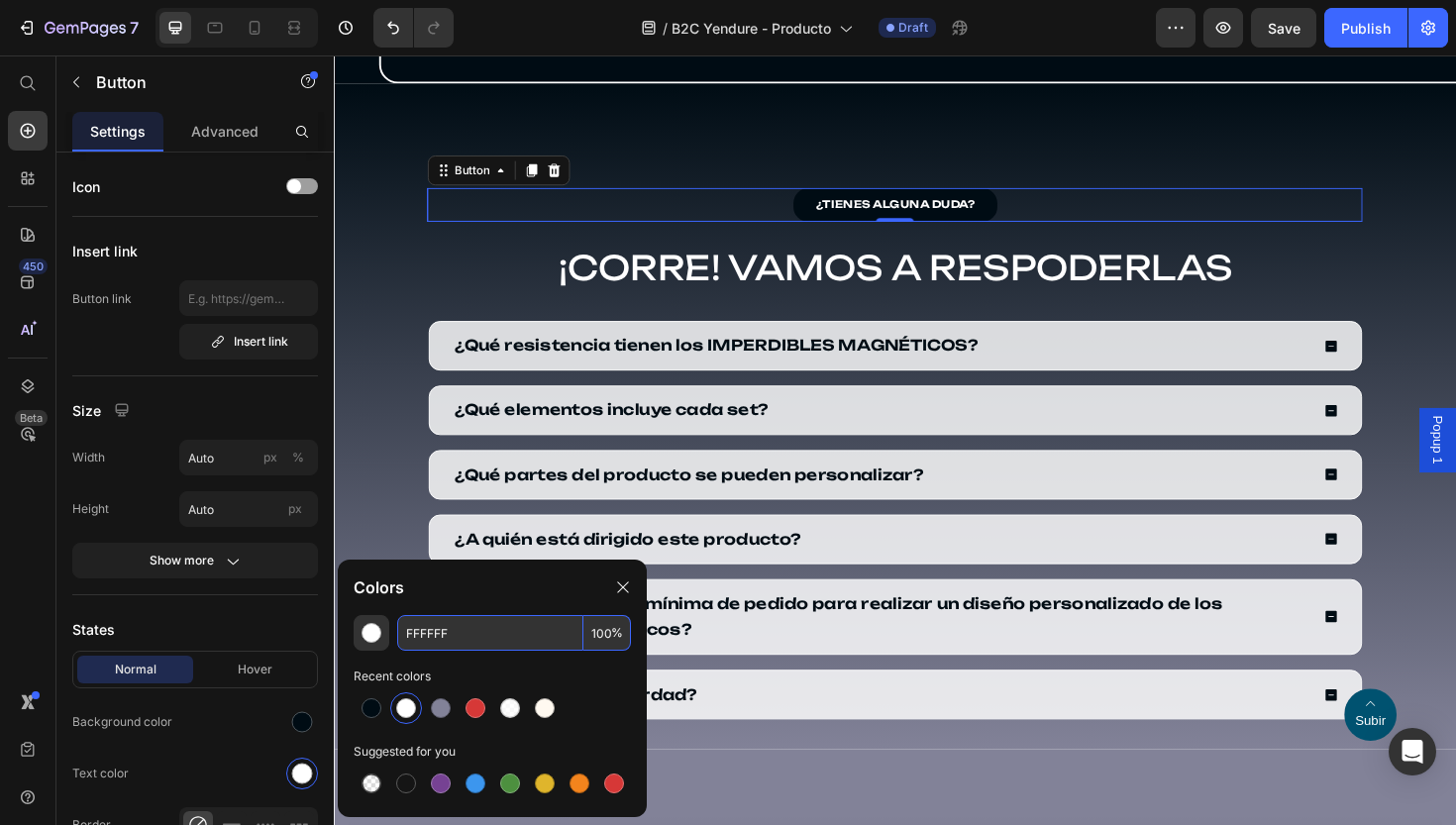 click on "FFFFFF" at bounding box center [490, 633] 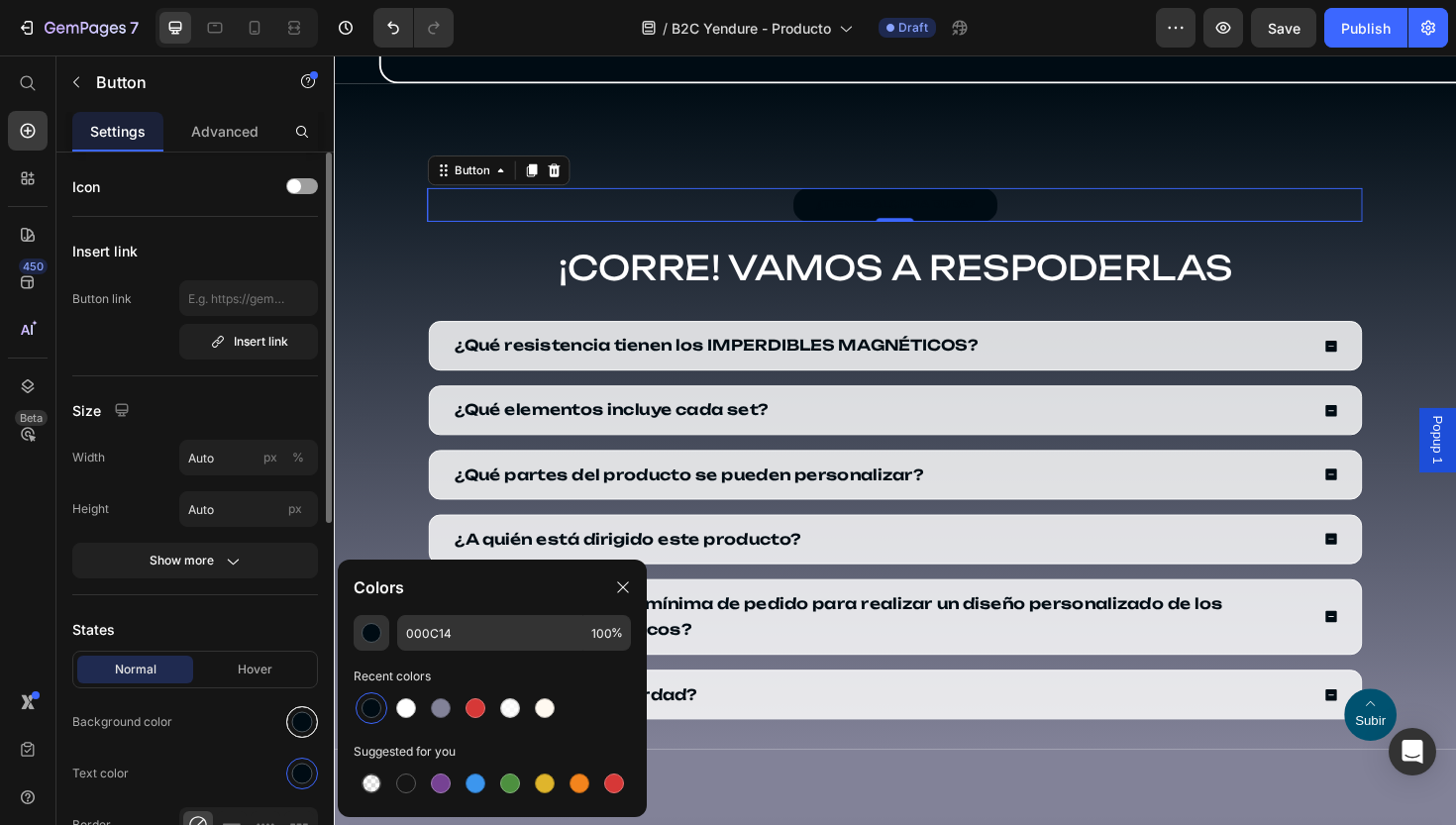 click at bounding box center (302, 722) 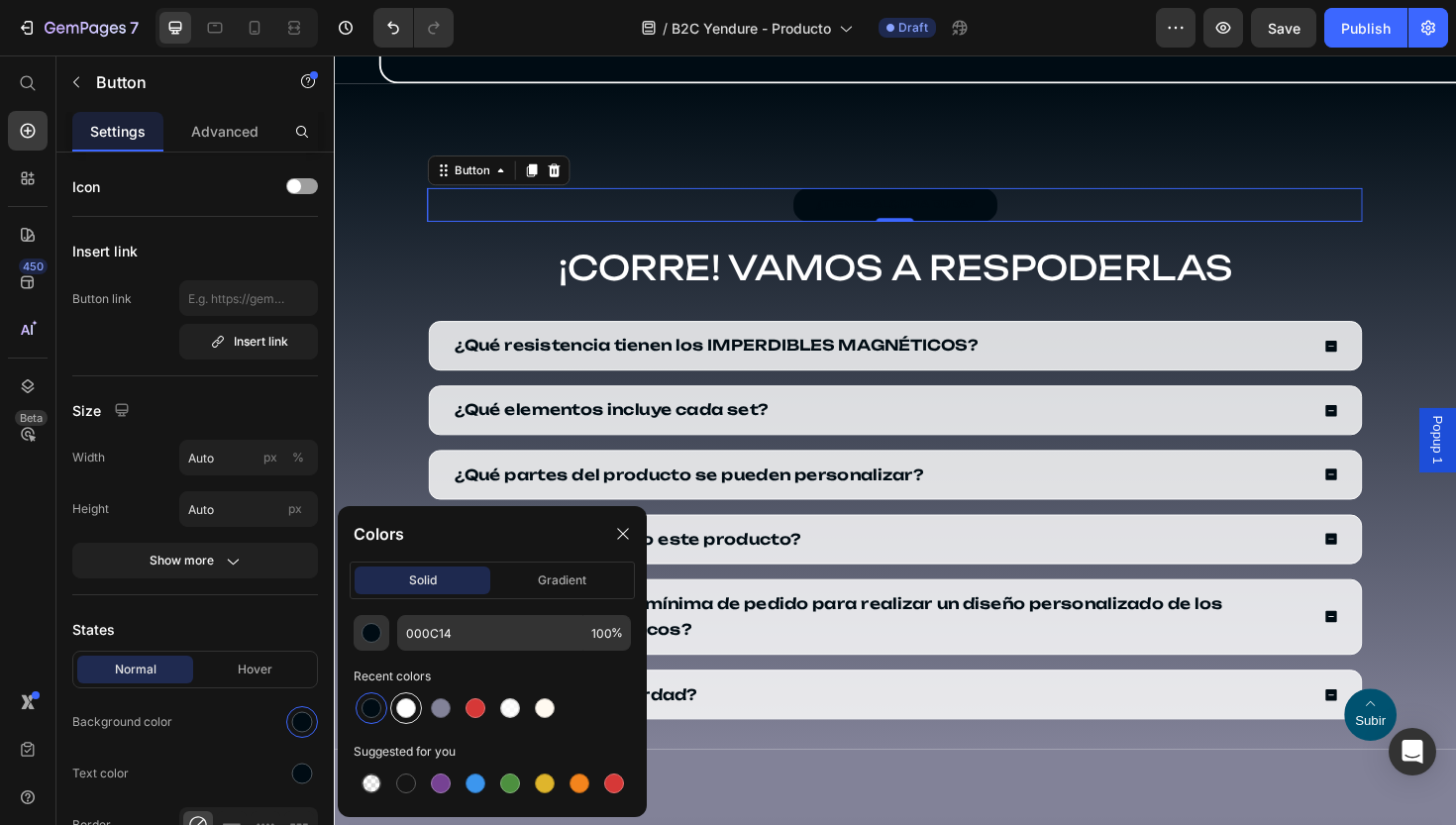 click at bounding box center [406, 708] 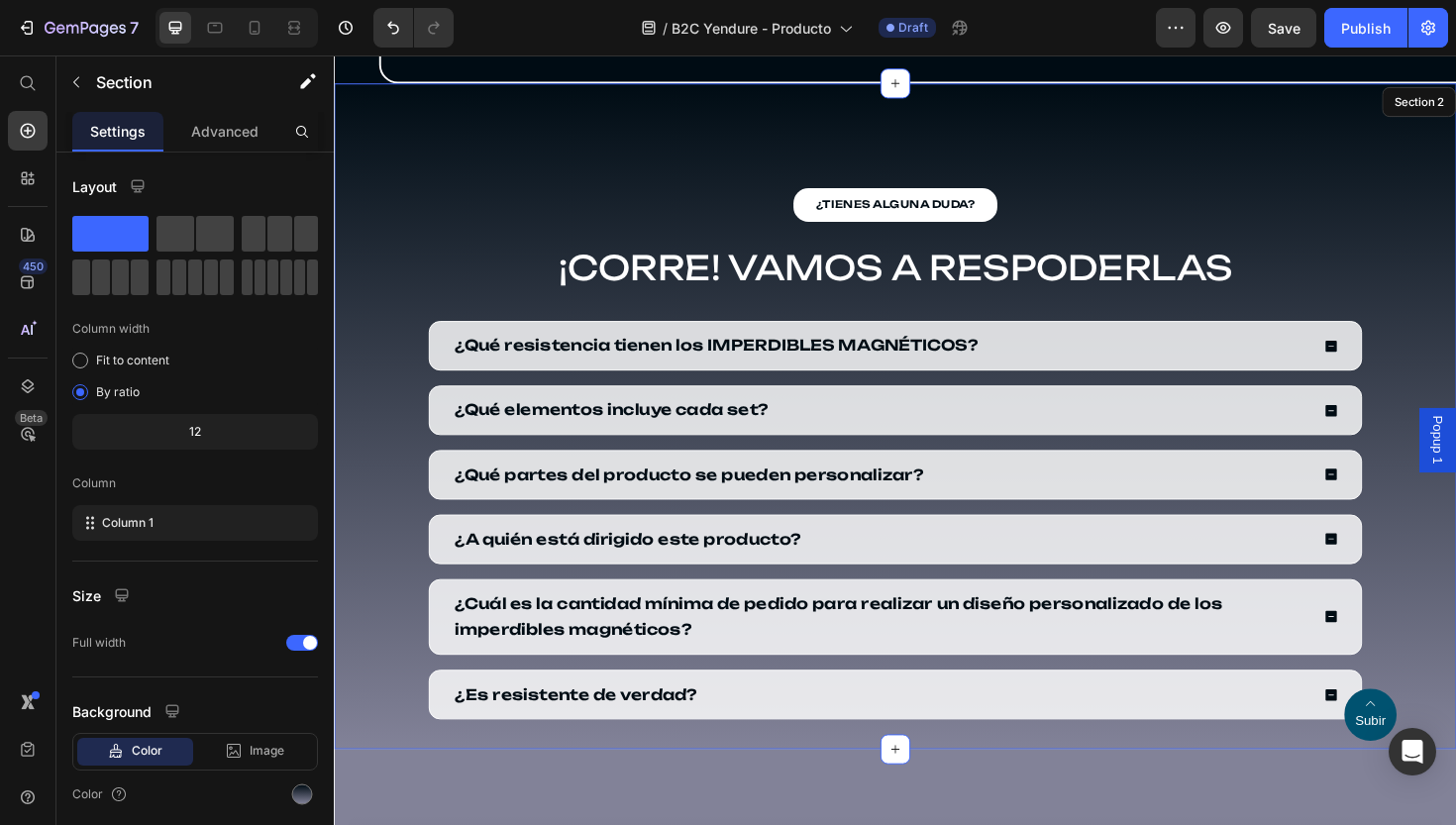 click on "¿TIENES ALGUNA DUDA? Button   0 ¡CORRE! VAMOS A RESPODERLAS Heading
¿Qué resistencia tienen los IMPERDIBLES MAGNÉTICOS?
¿Qué elementos incluye cada set?
¿Qué partes del producto se pueden personalizar?
¿A quién está dirigido este producto?
¿Cuál es la cantidad mínima de pedido para realizar un diseño personalizado de los imperdibles magnéticos?
¿Es resistente de verdad? Accordion Row Row Section 2" at bounding box center [928, 438] 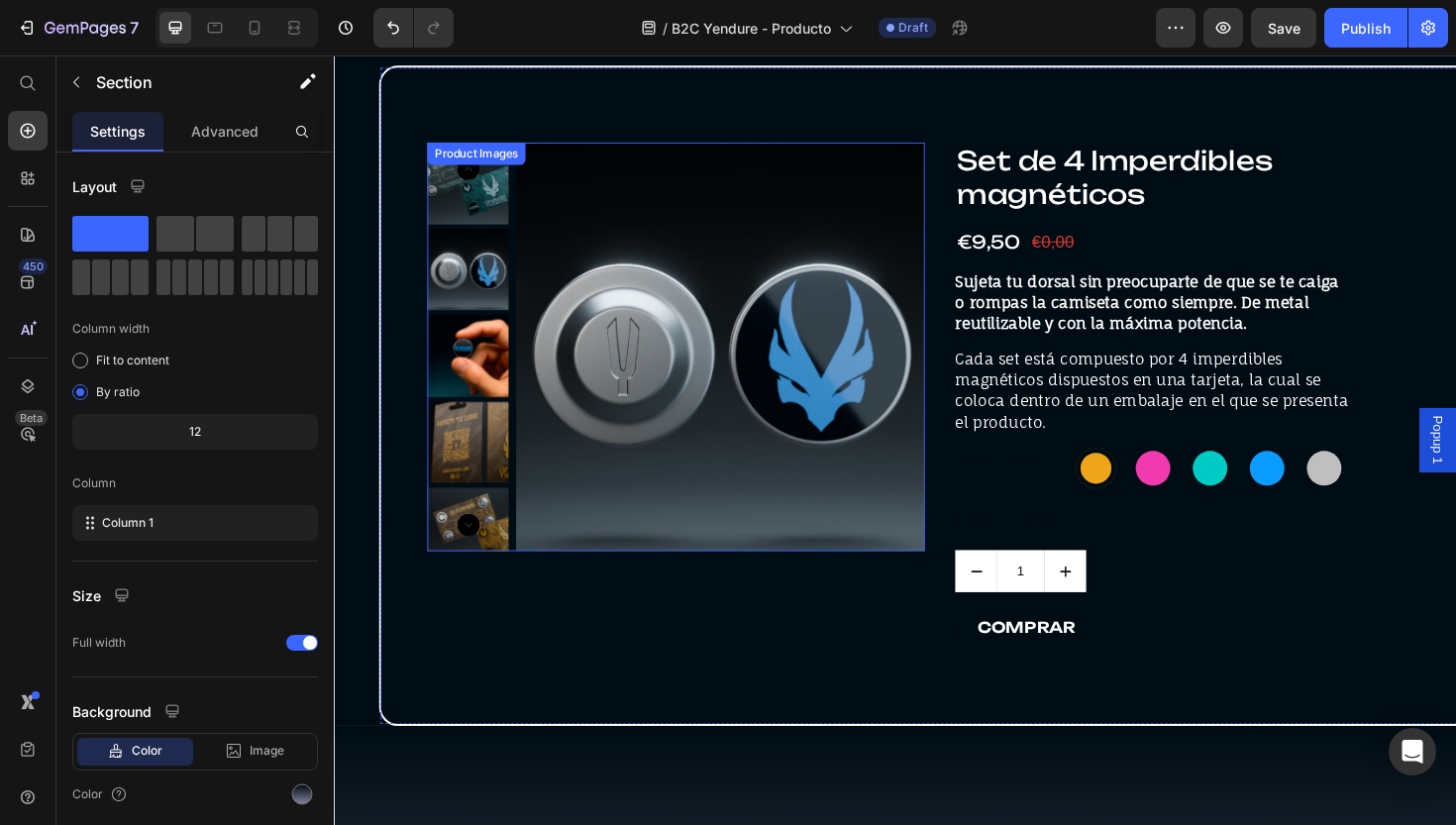 scroll, scrollTop: 645, scrollLeft: 0, axis: vertical 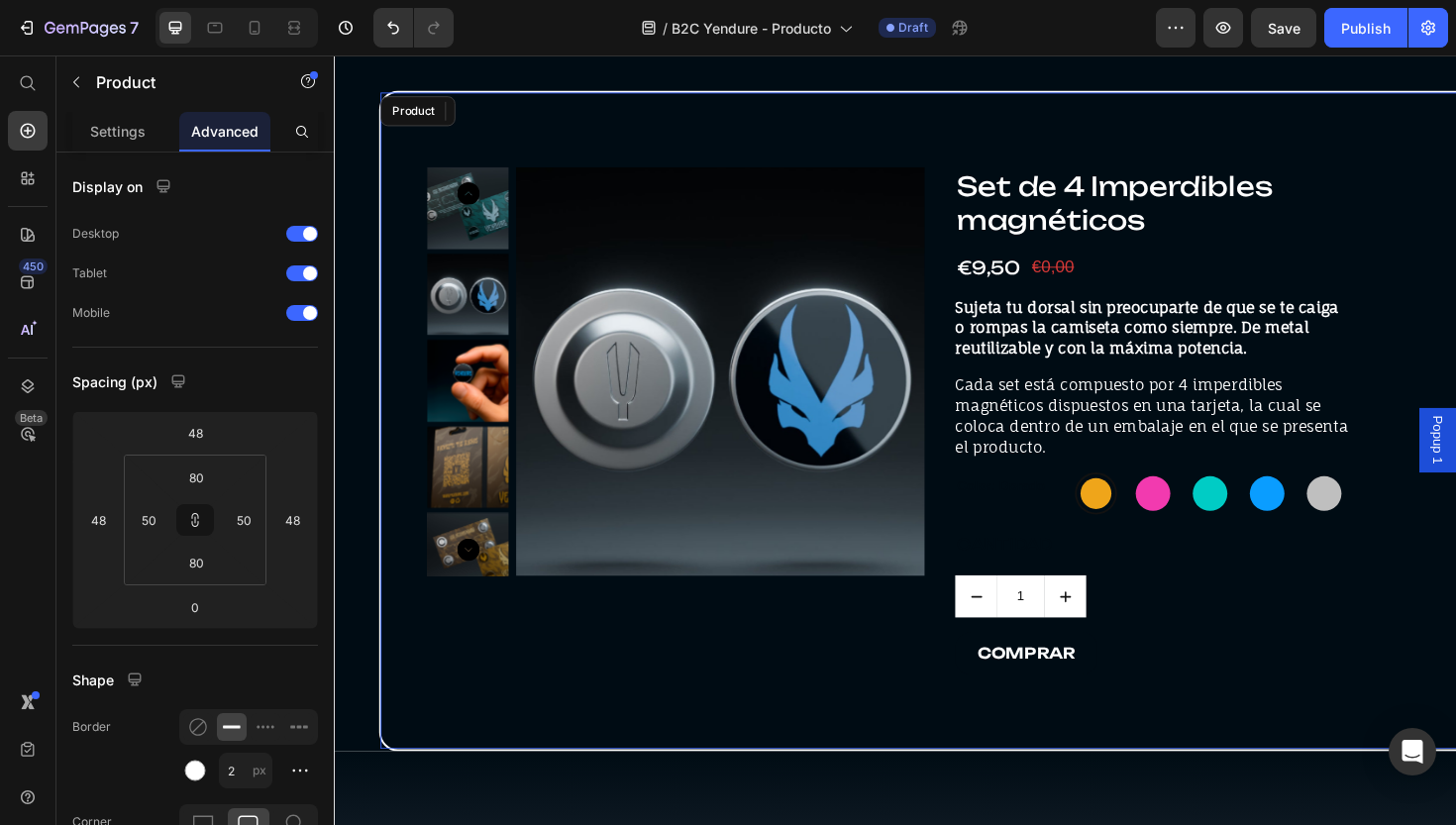 click on "Product Images Set de 4 Imperdibles magnéticos Product Title €9,50 Product Price €0,00 Product Price Row Sujeta tu dorsal sin preocuparte de que se te caiga o rompas la camiseta como siempre. De metal reutilizable y con la máxima potencia.
Cada set está compuesto por 4 imperdibles magnéticos dispuestos en una tarjeta, la cual se coloca dentro de un embalaje en el que se presenta el producto. Product Description Color: Dorado Dorado Dorado Rosa Rosa Verde Verde Azul Azul Gris Gris Product Variants & Swatches CANTIDAD Text Block 1 Product Quantity COMPRAR Button Row Product" at bounding box center [976, 443] 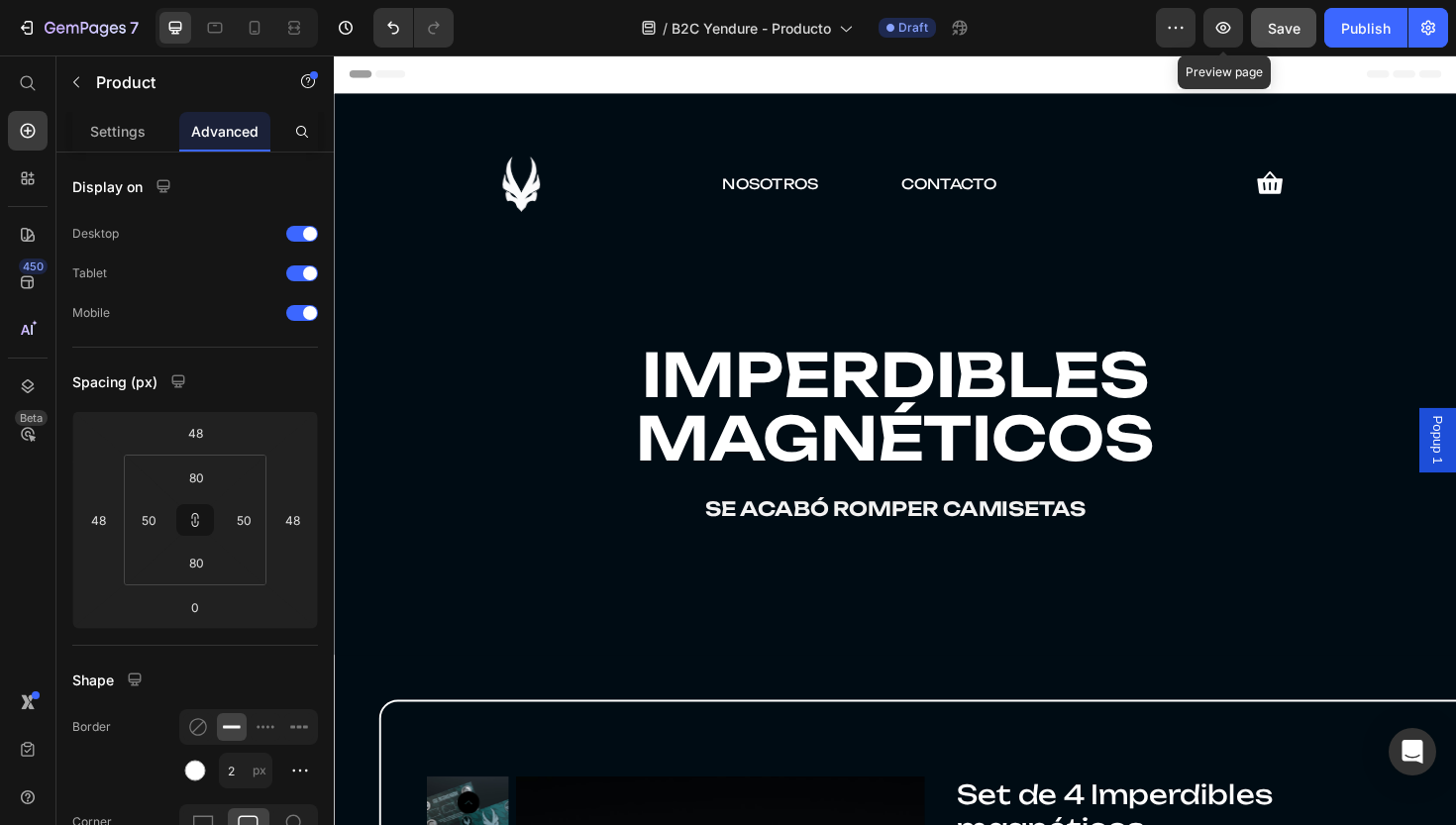 scroll, scrollTop: 0, scrollLeft: 0, axis: both 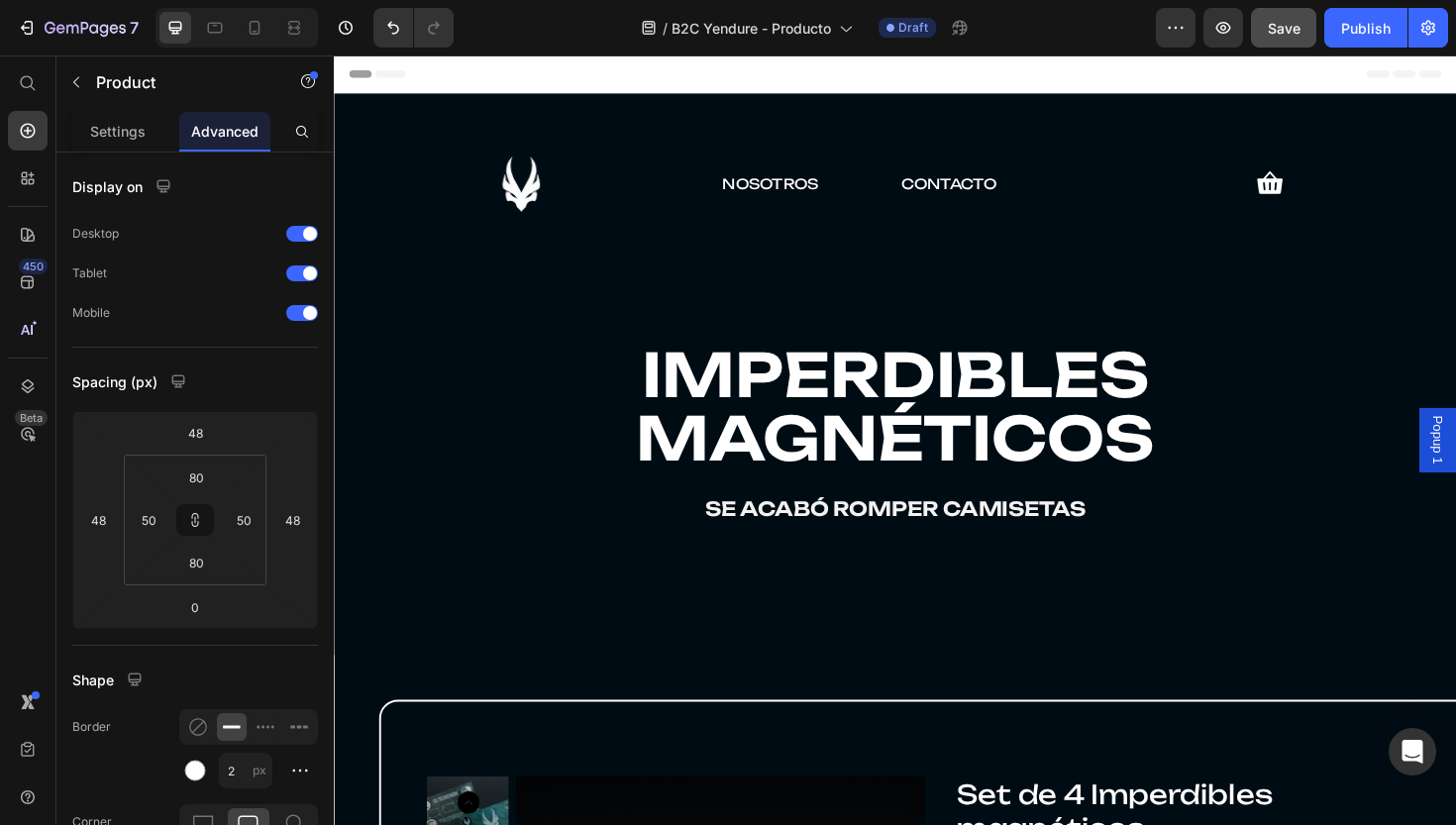 click on "Save" at bounding box center (1284, 28) 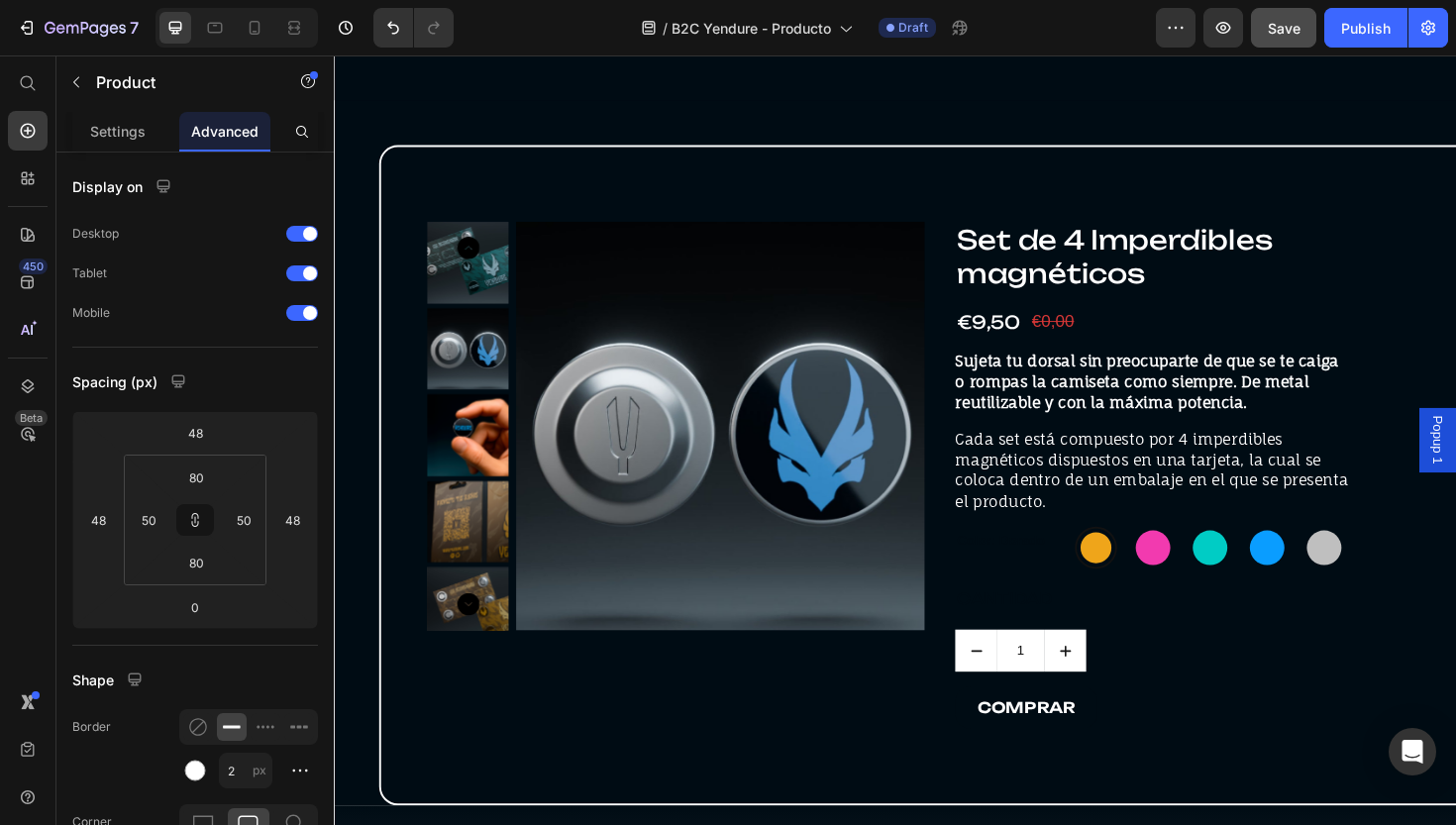 scroll, scrollTop: 605, scrollLeft: 0, axis: vertical 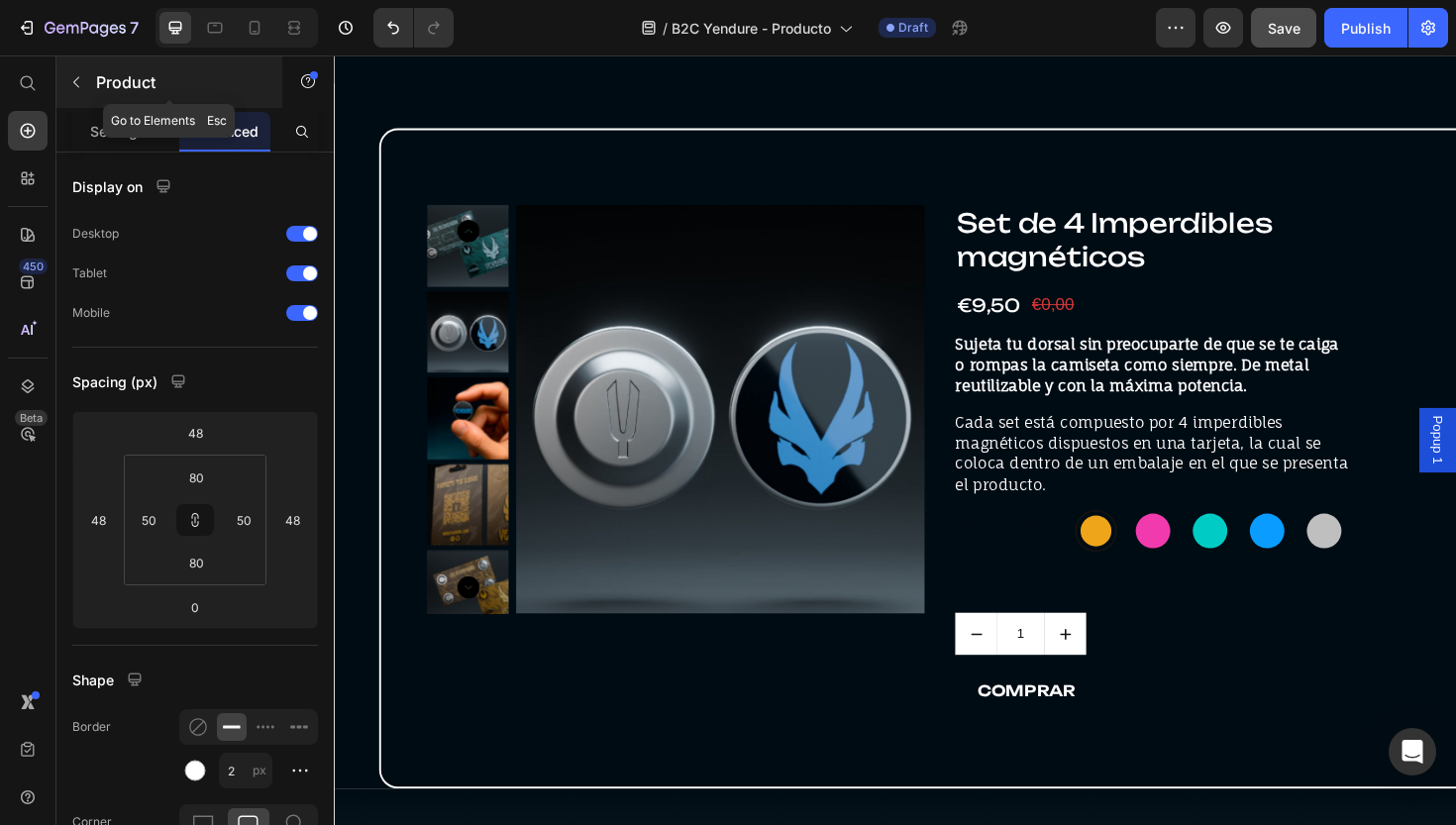 click on "Product" at bounding box center [169, 82] 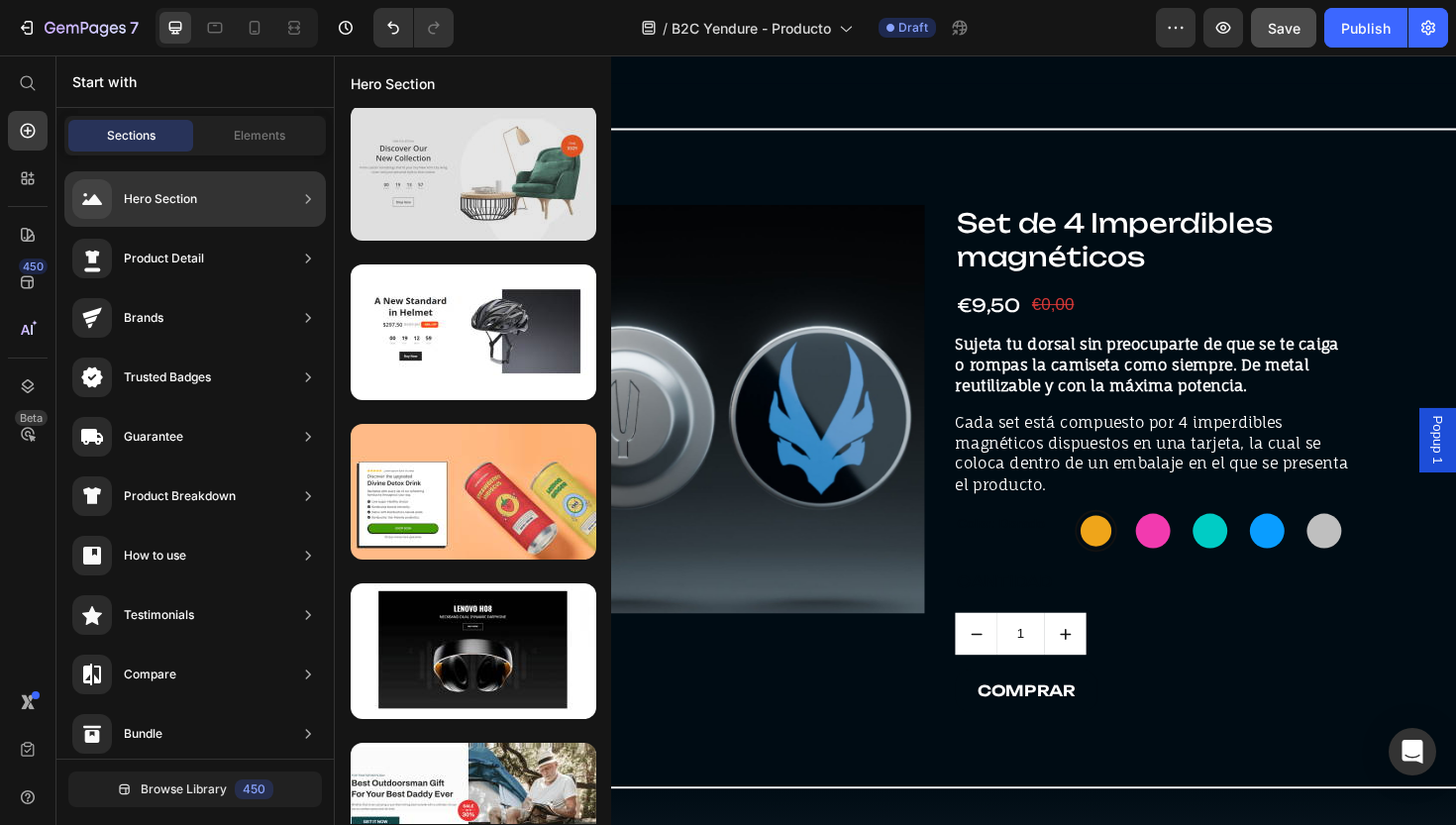 scroll, scrollTop: 10274, scrollLeft: 0, axis: vertical 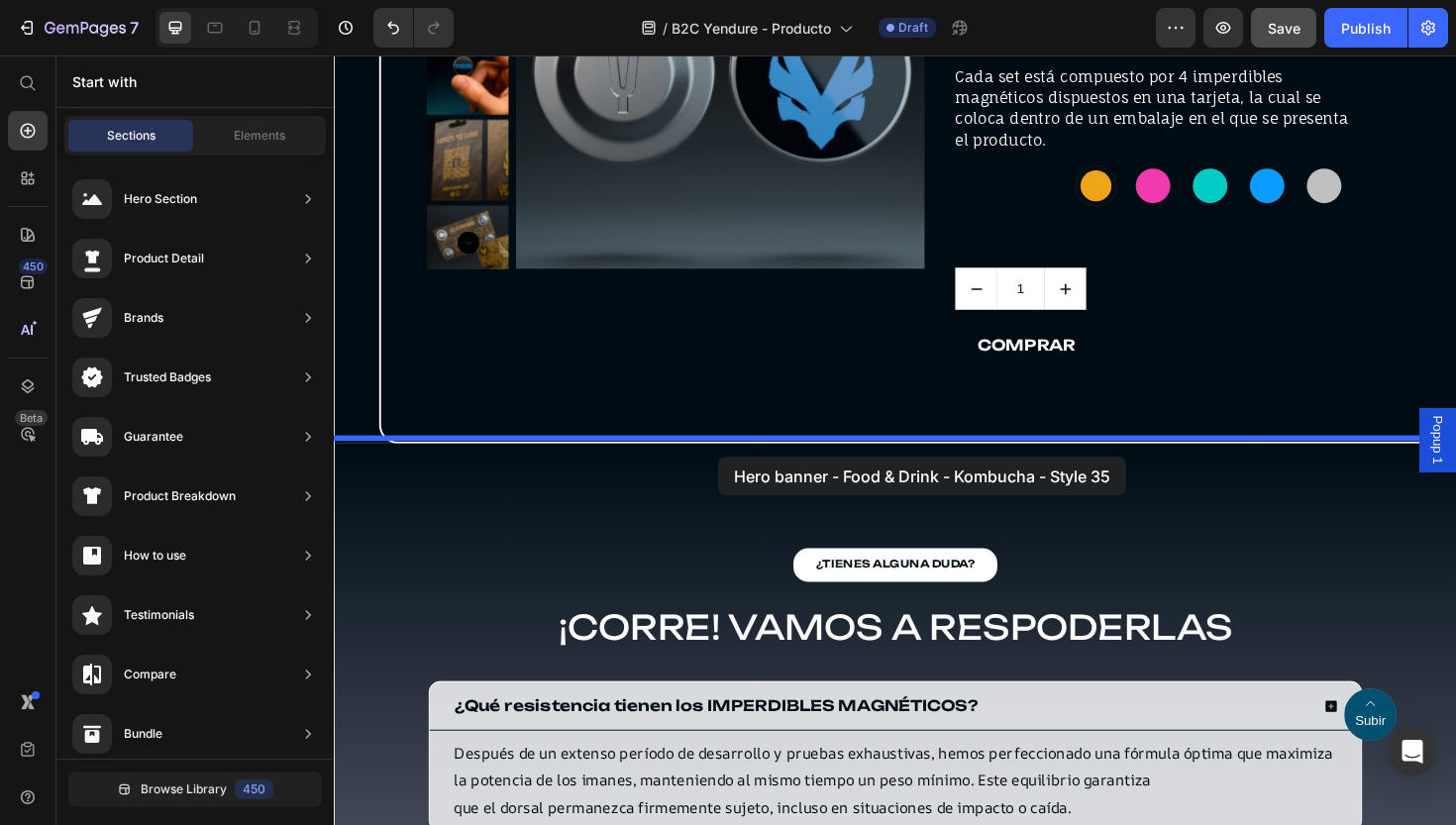 drag, startPoint x: 816, startPoint y: 464, endPoint x: 741, endPoint y: 480, distance: 76.687678 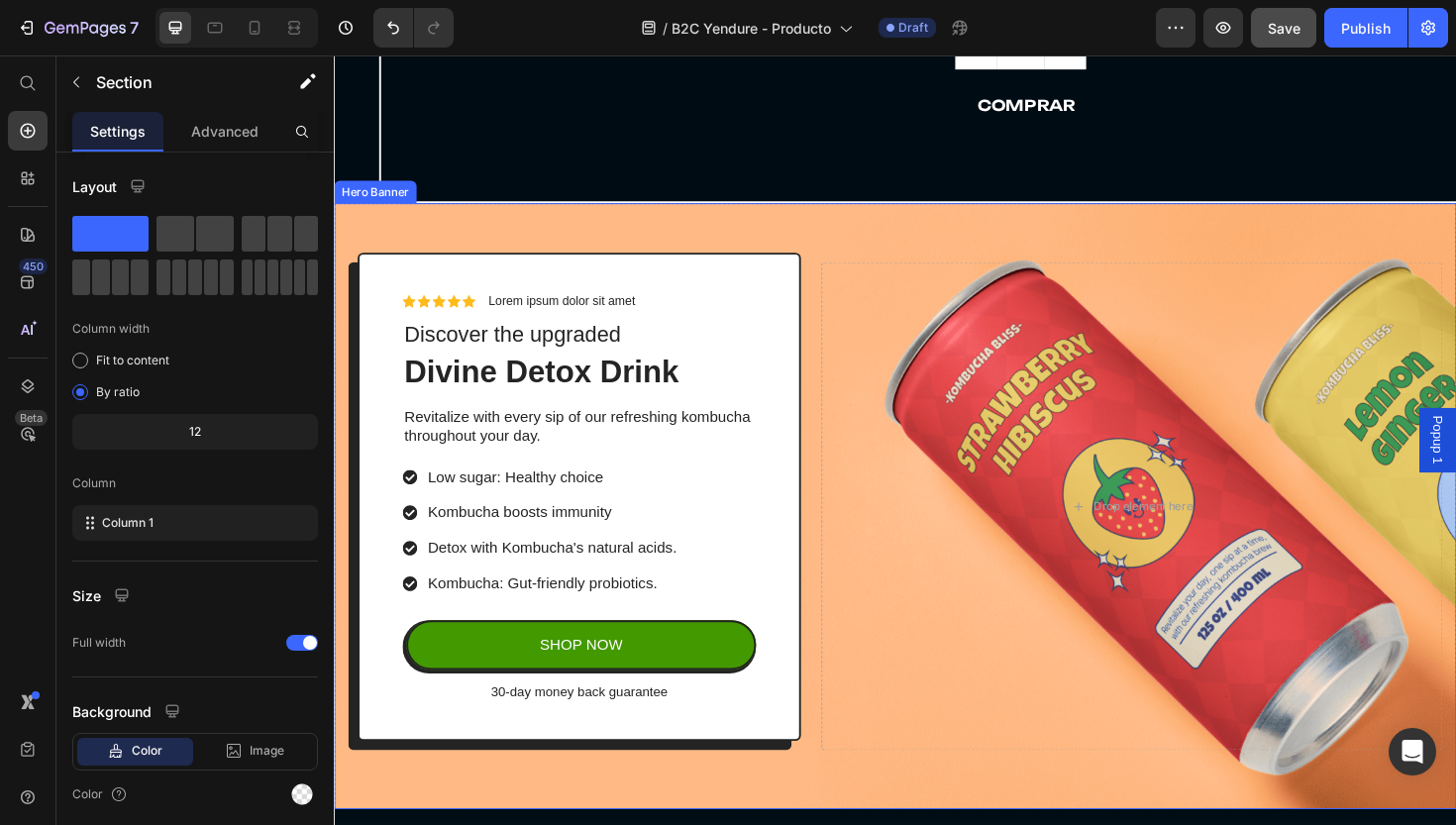 scroll, scrollTop: 1216, scrollLeft: 0, axis: vertical 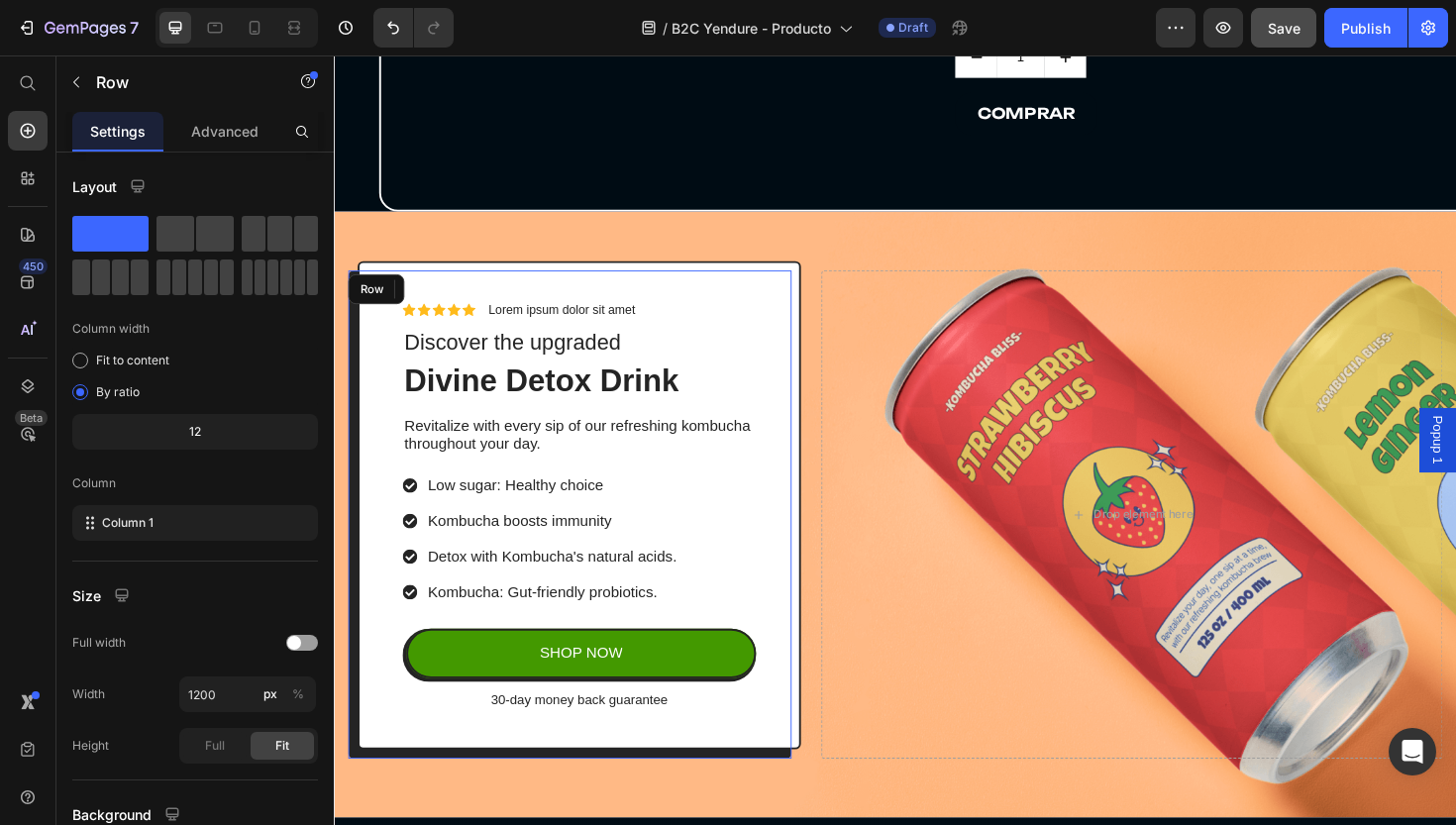 click on "Icon Icon Icon Icon Icon Icon List Lorem ipsum dolor sit amet Text Block Row Discover the upgraded Text Block Divine Detox Drink Heading Revitalize with every sip of our refreshing kombucha throughout your day. Text Block Low sugar: Healthy choice Kombucha boosts immunity Detox with Kombucha's natural acids. Kombucha: Gut-friendly probiotics. Item List SHOP NOW Button Row 30-day money back guarantee Text Block Row" at bounding box center (593, 532) 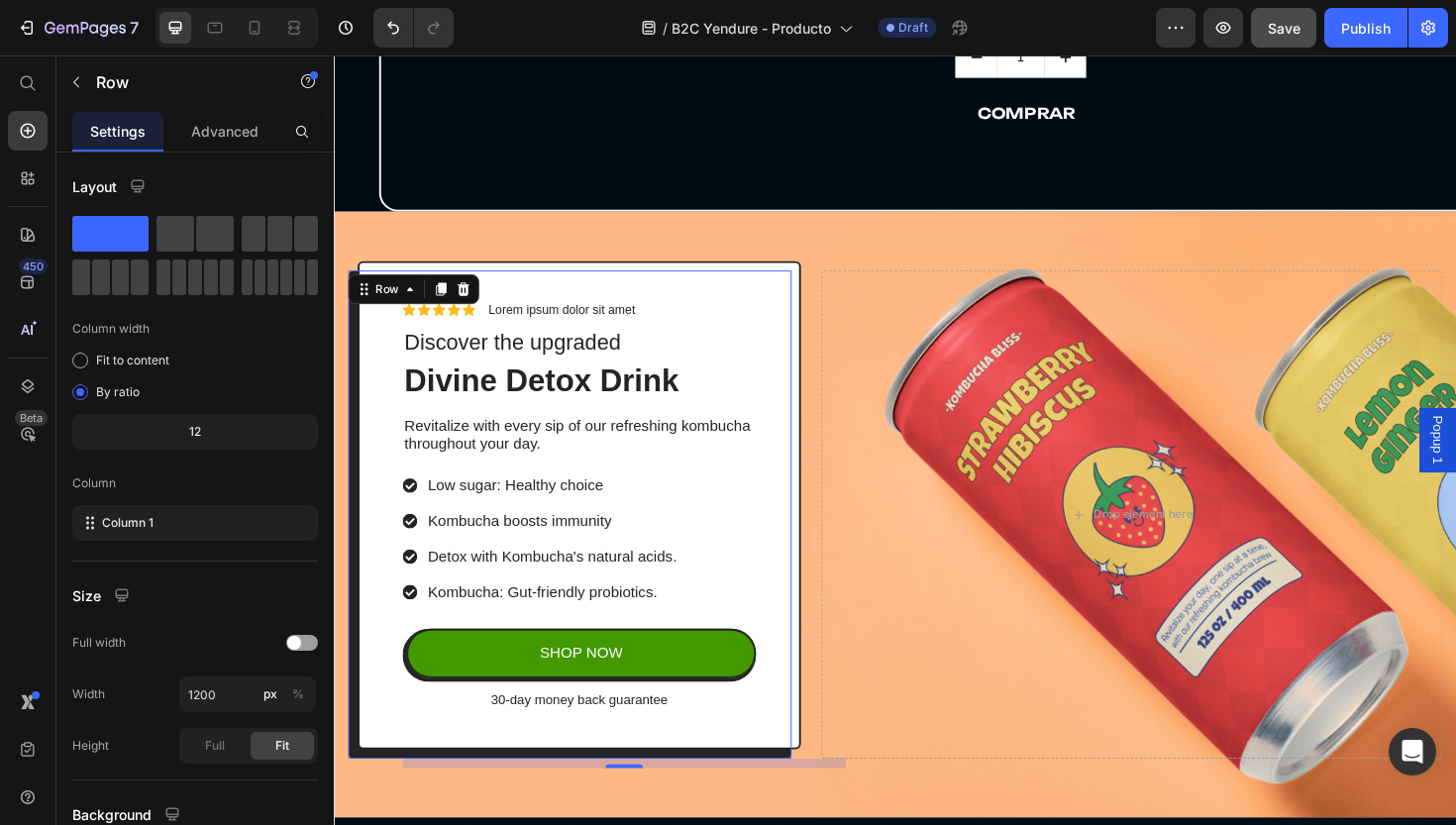 click on "Icon Icon Icon Icon Icon Icon List Lorem ipsum dolor sit amet Text Block Row Discover the upgraded Text Block Divine Detox Drink Heading Revitalize with every sip of our refreshing kombucha throughout your day. Text Block Low sugar: Healthy choice Kombucha boosts immunity Detox with Kombucha's natural acids. Kombucha: Gut-friendly probiotics. Item List SHOP NOW Button Row 30-day money back guarantee Text Block Row   10" at bounding box center [593, 532] 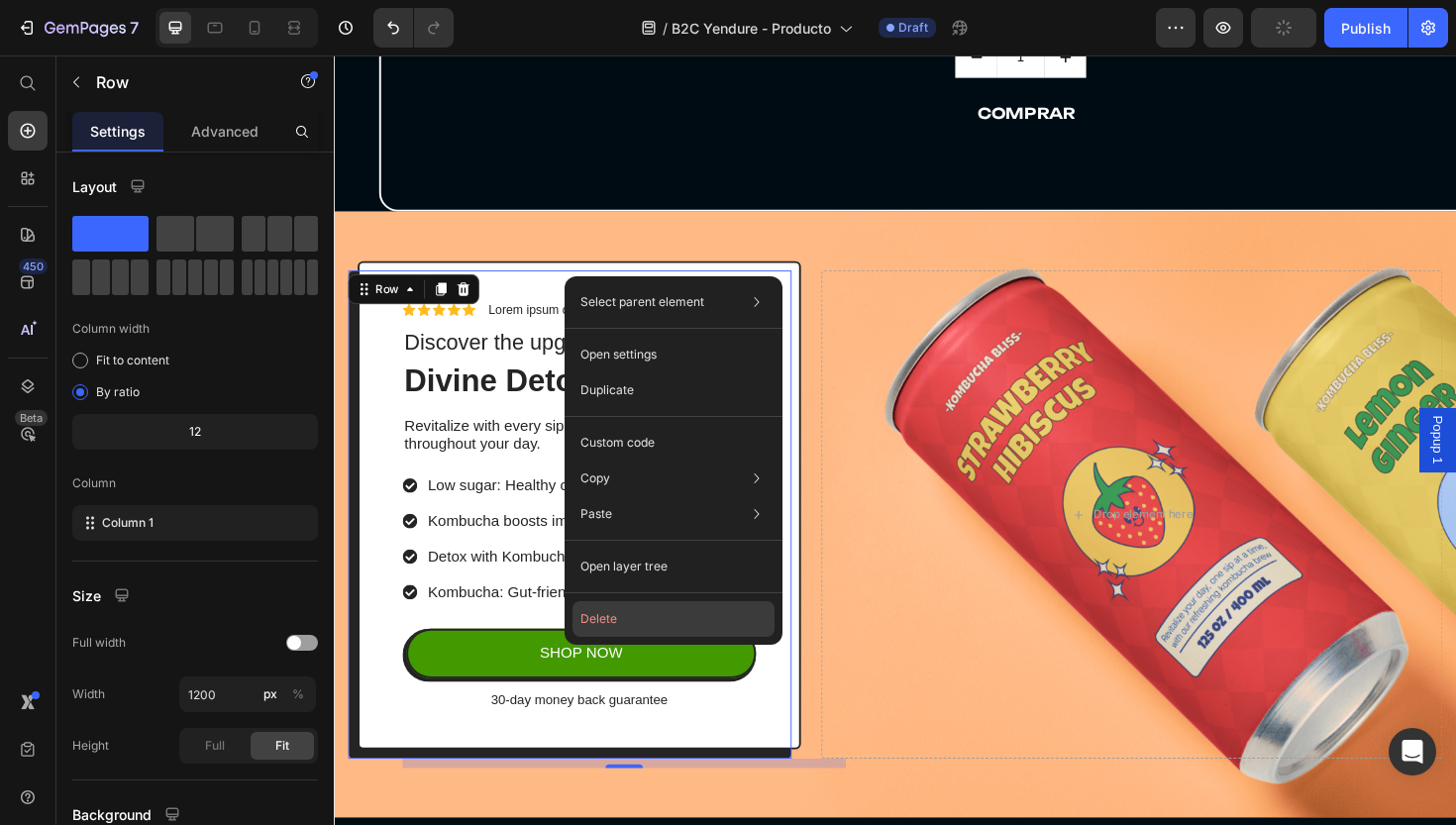 click on "Delete" 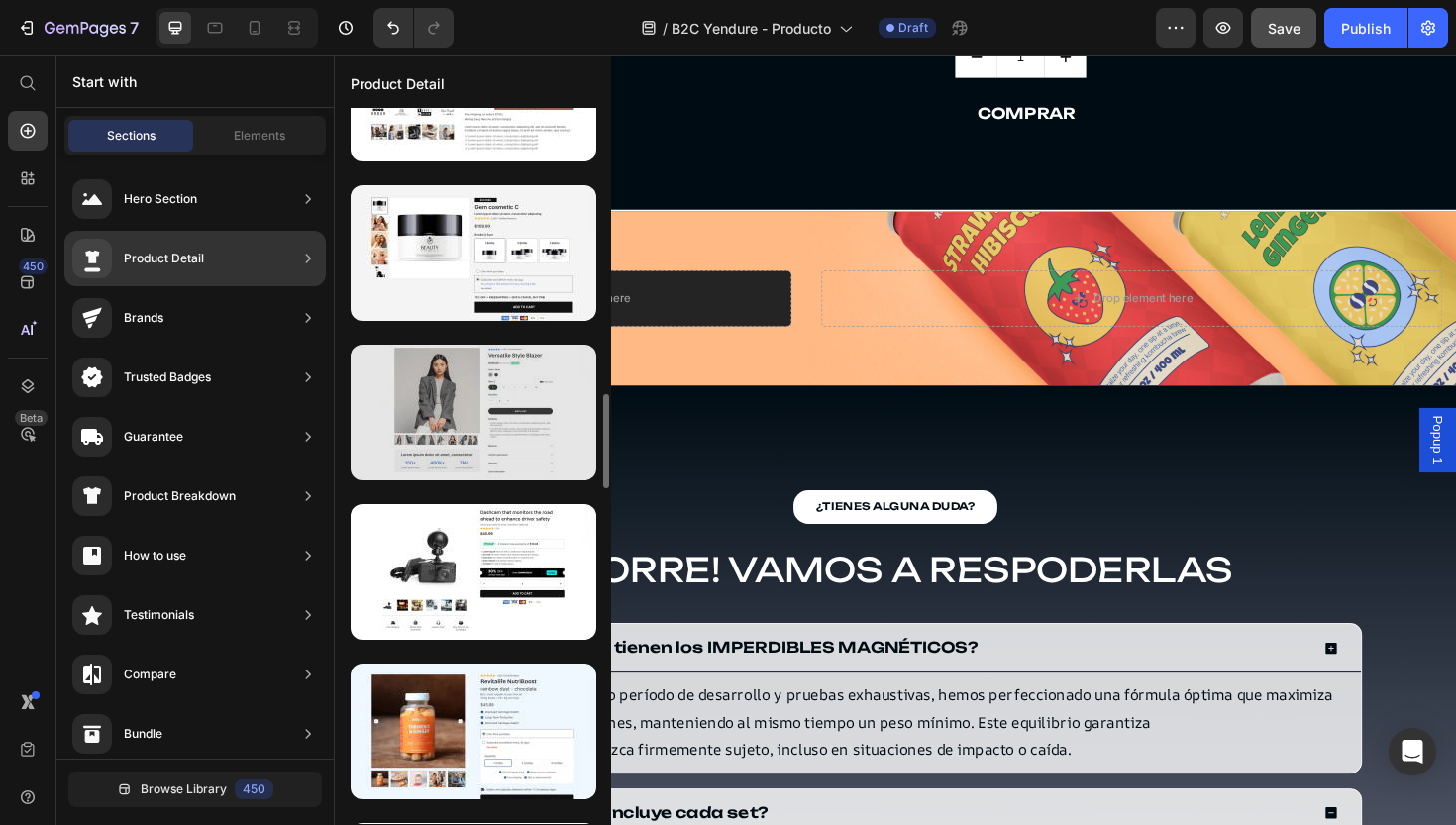 scroll, scrollTop: 2165, scrollLeft: 0, axis: vertical 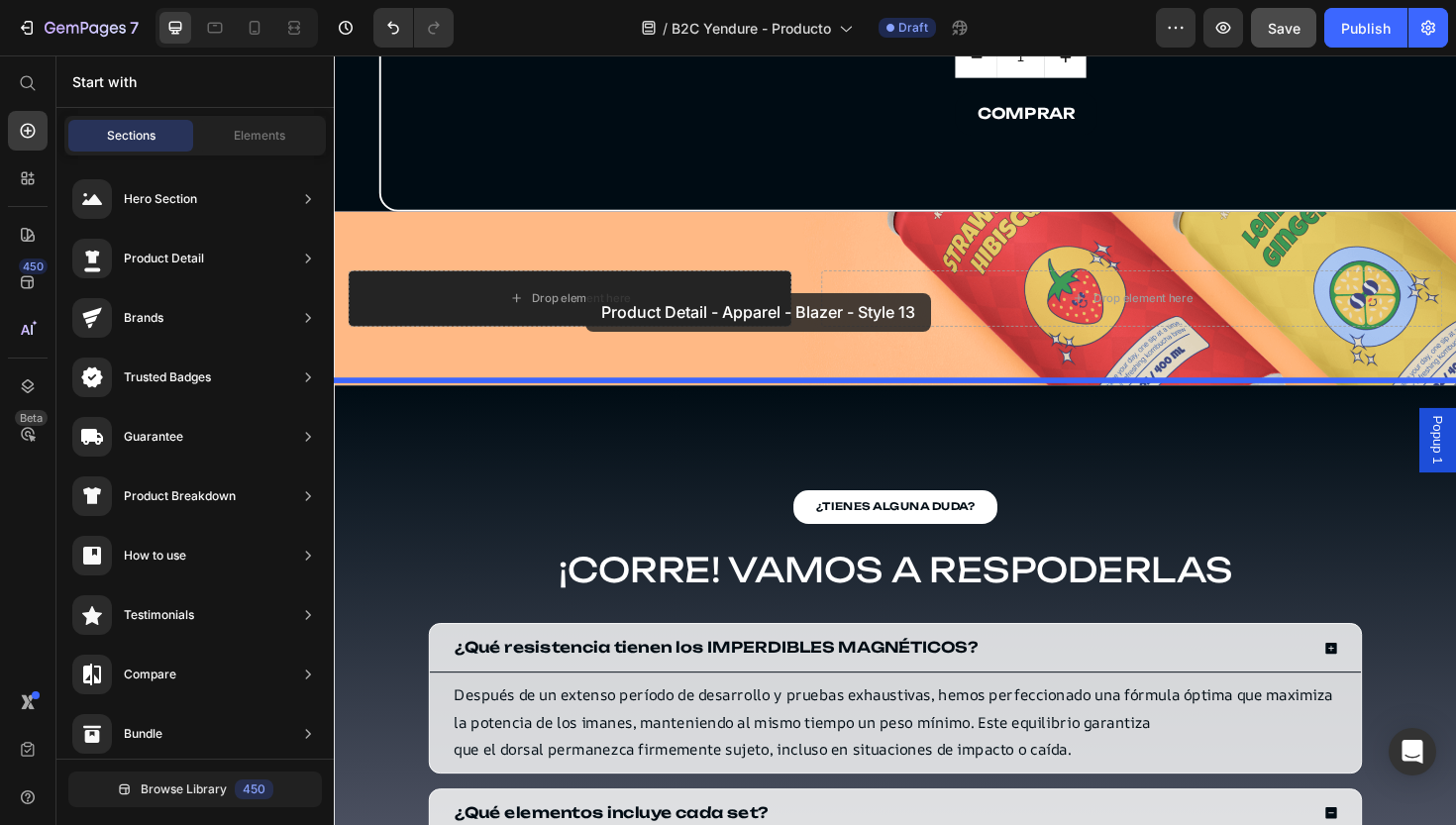 drag, startPoint x: 826, startPoint y: 449, endPoint x: 600, endPoint y: 307, distance: 266.9082 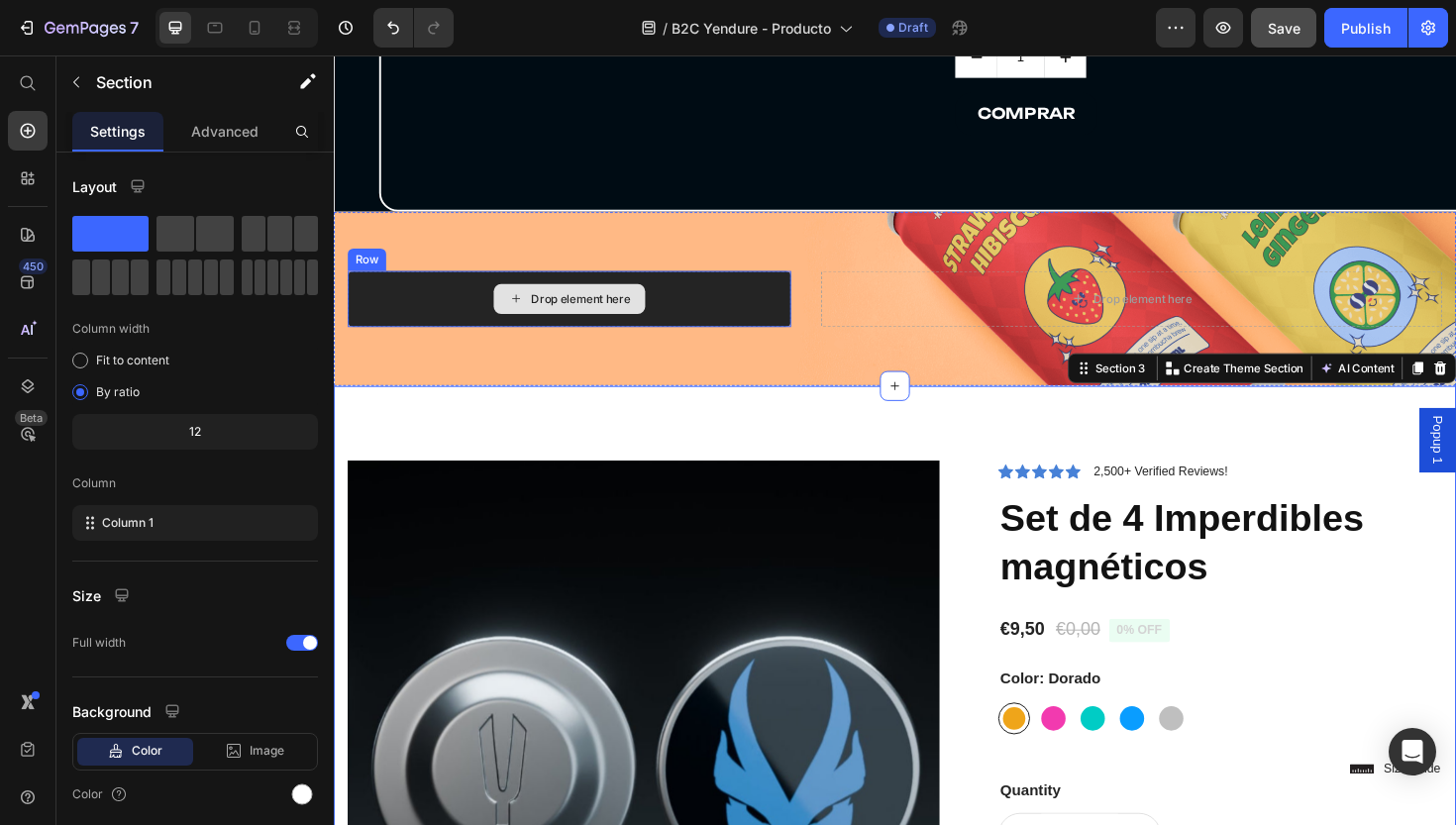 scroll, scrollTop: 1491, scrollLeft: 0, axis: vertical 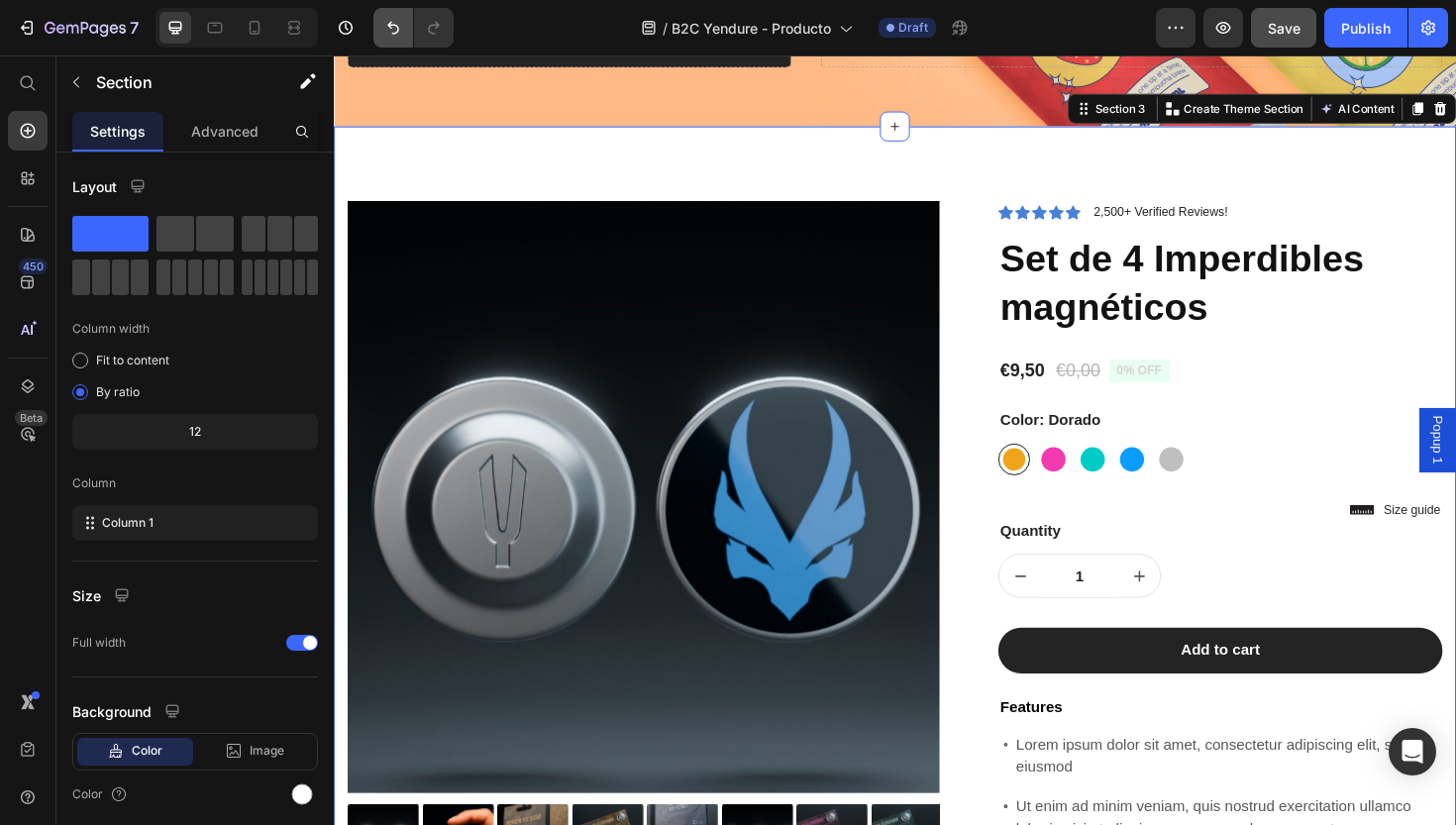 click 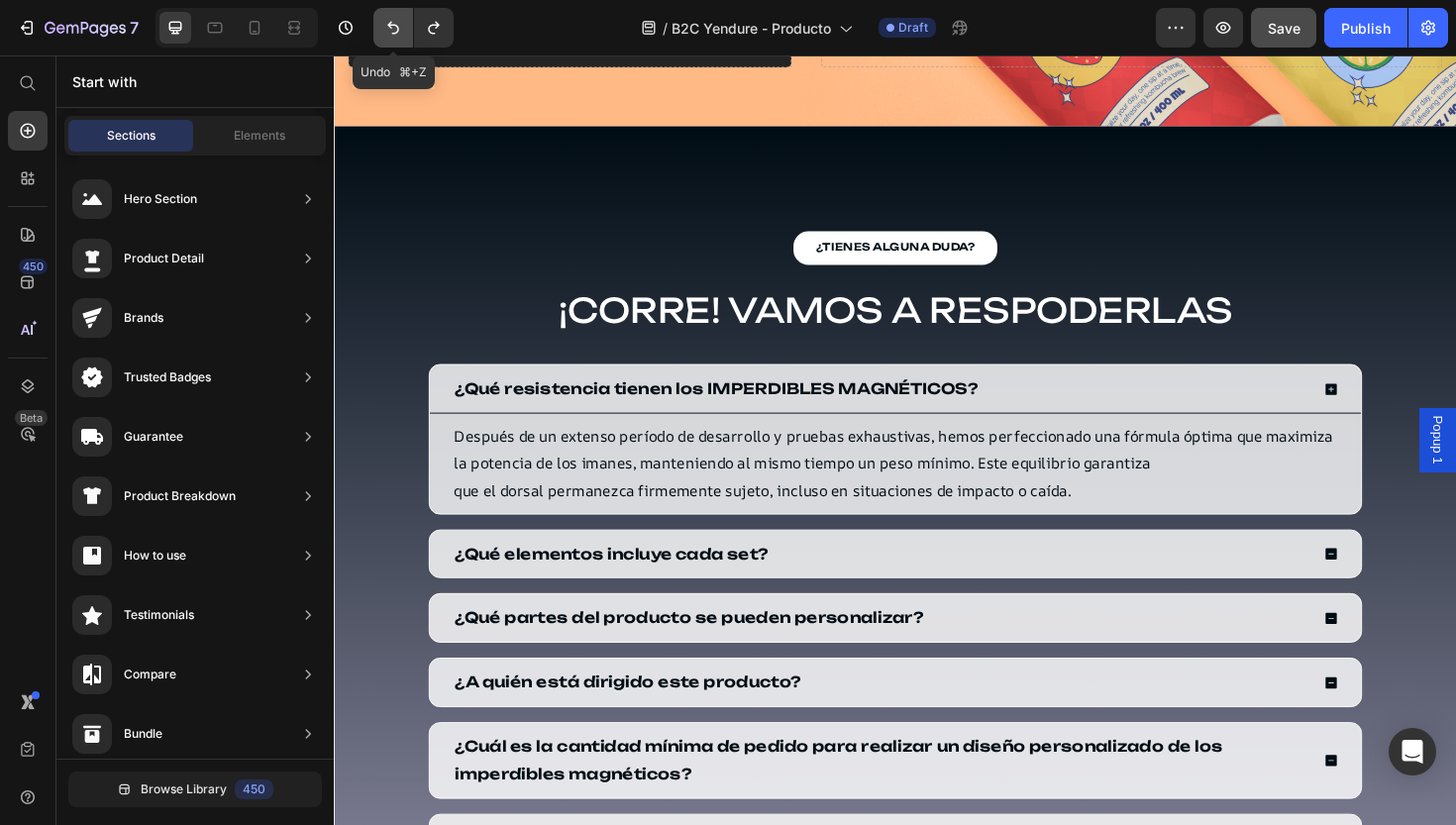 click 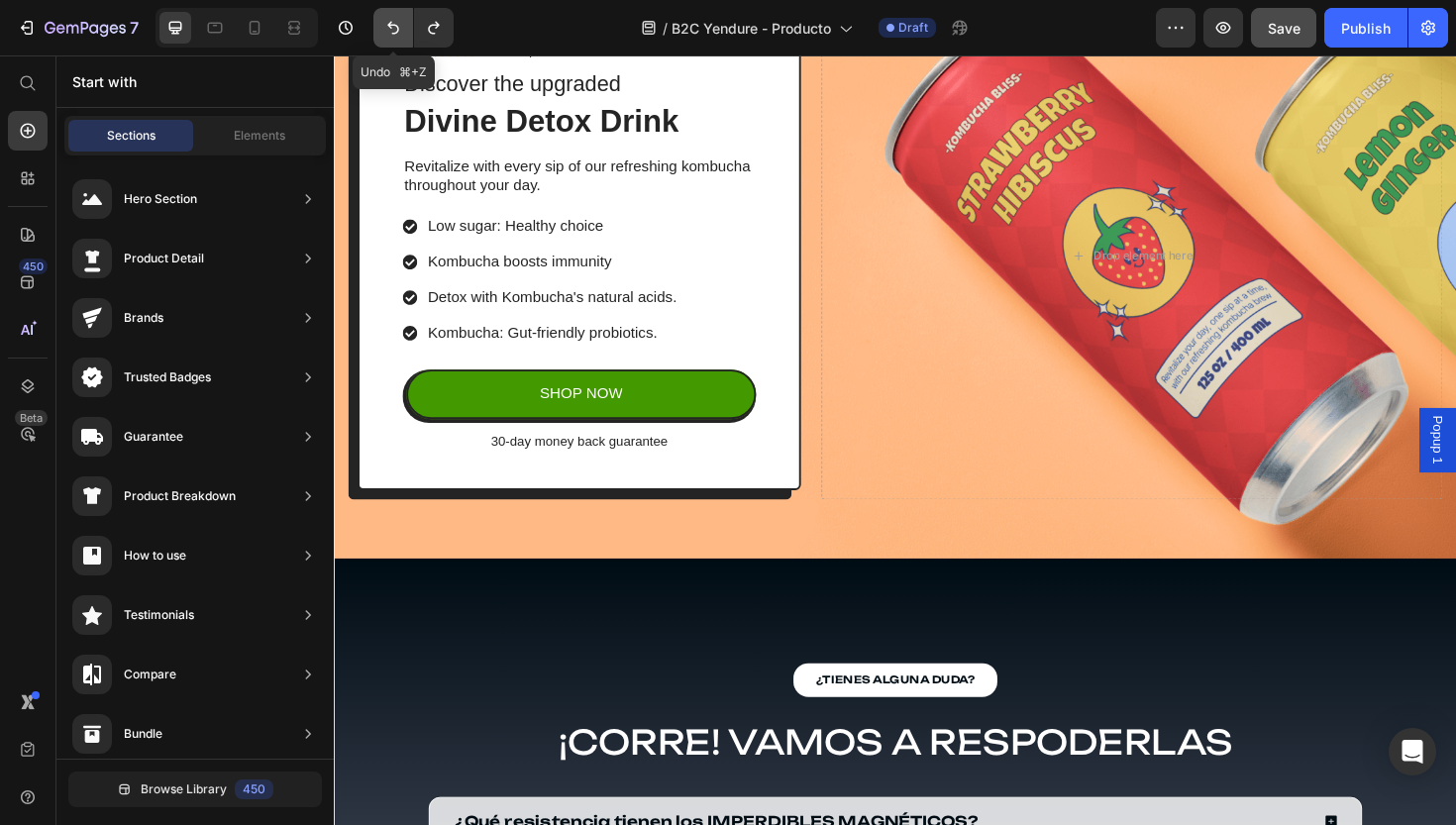 click 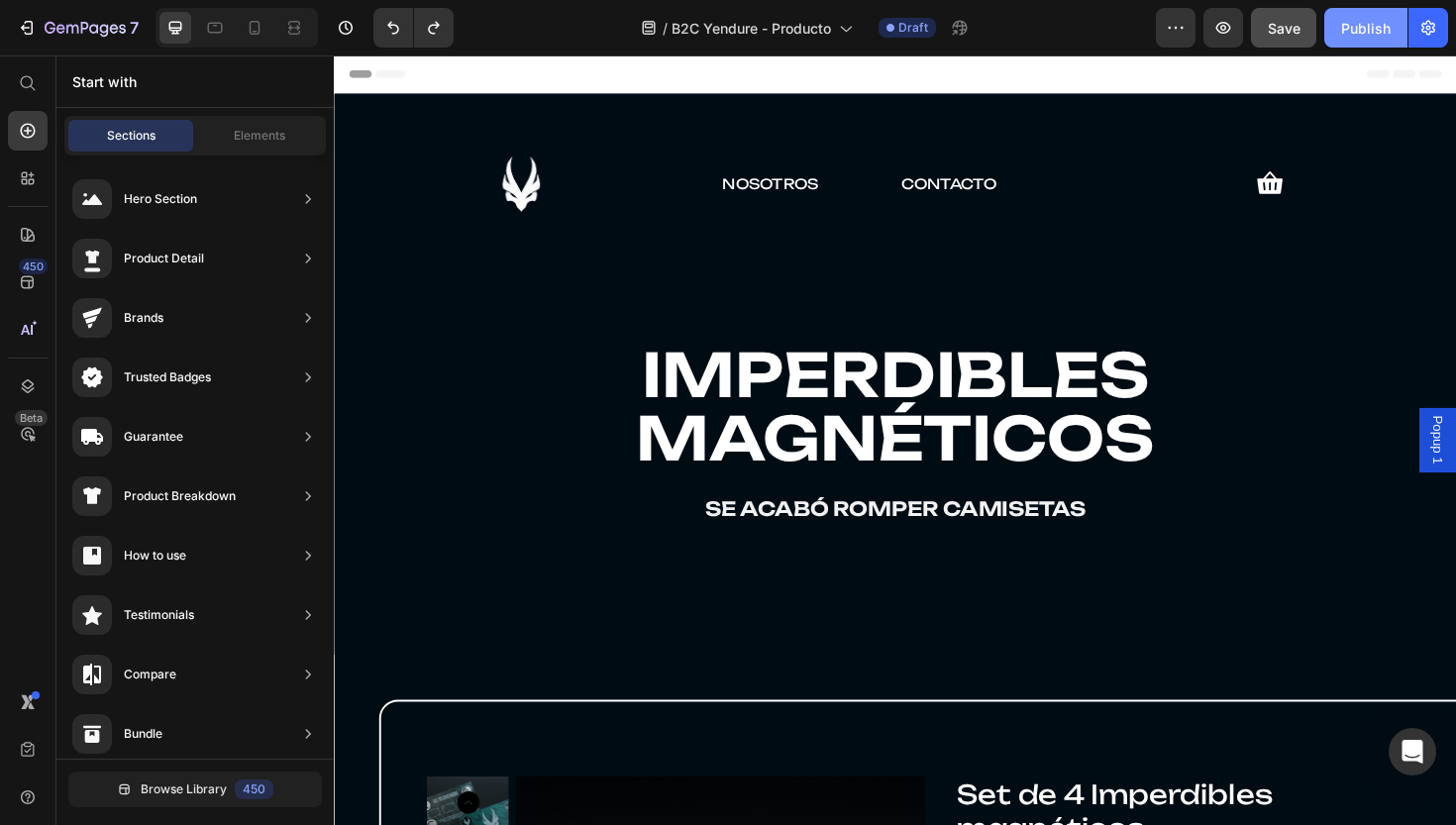 scroll, scrollTop: 0, scrollLeft: 0, axis: both 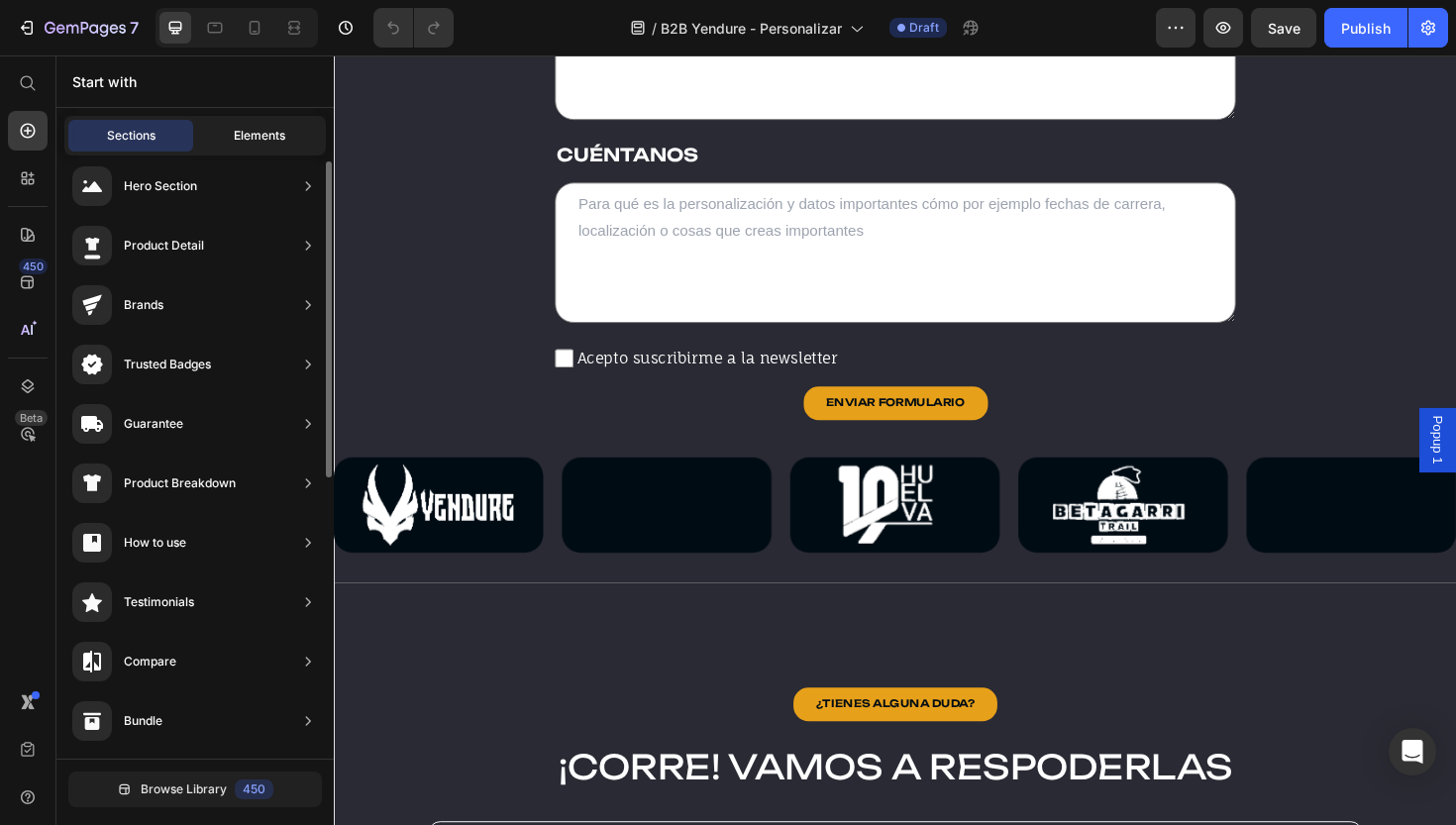 click on "Elements" 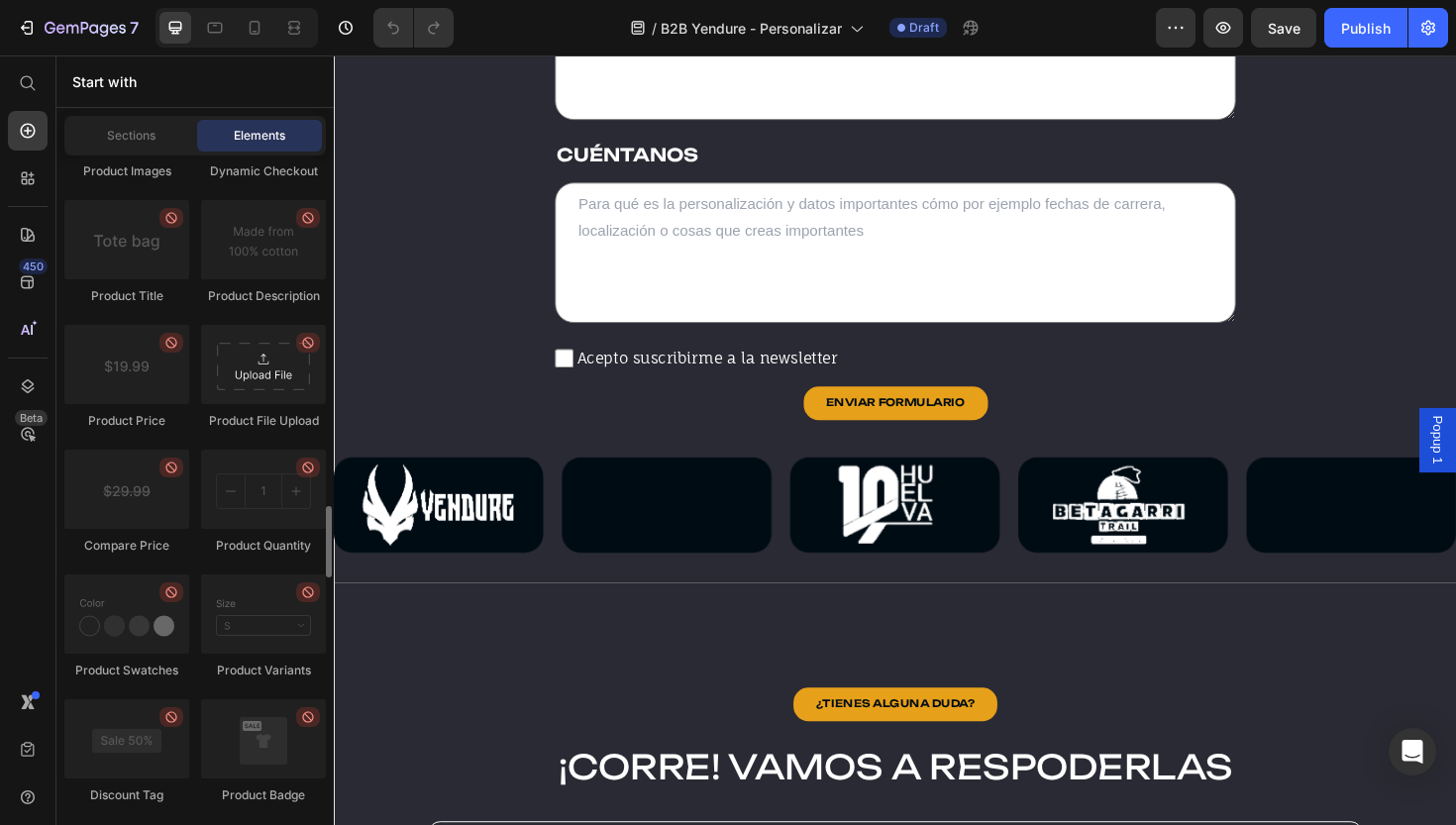 scroll, scrollTop: 3264, scrollLeft: 0, axis: vertical 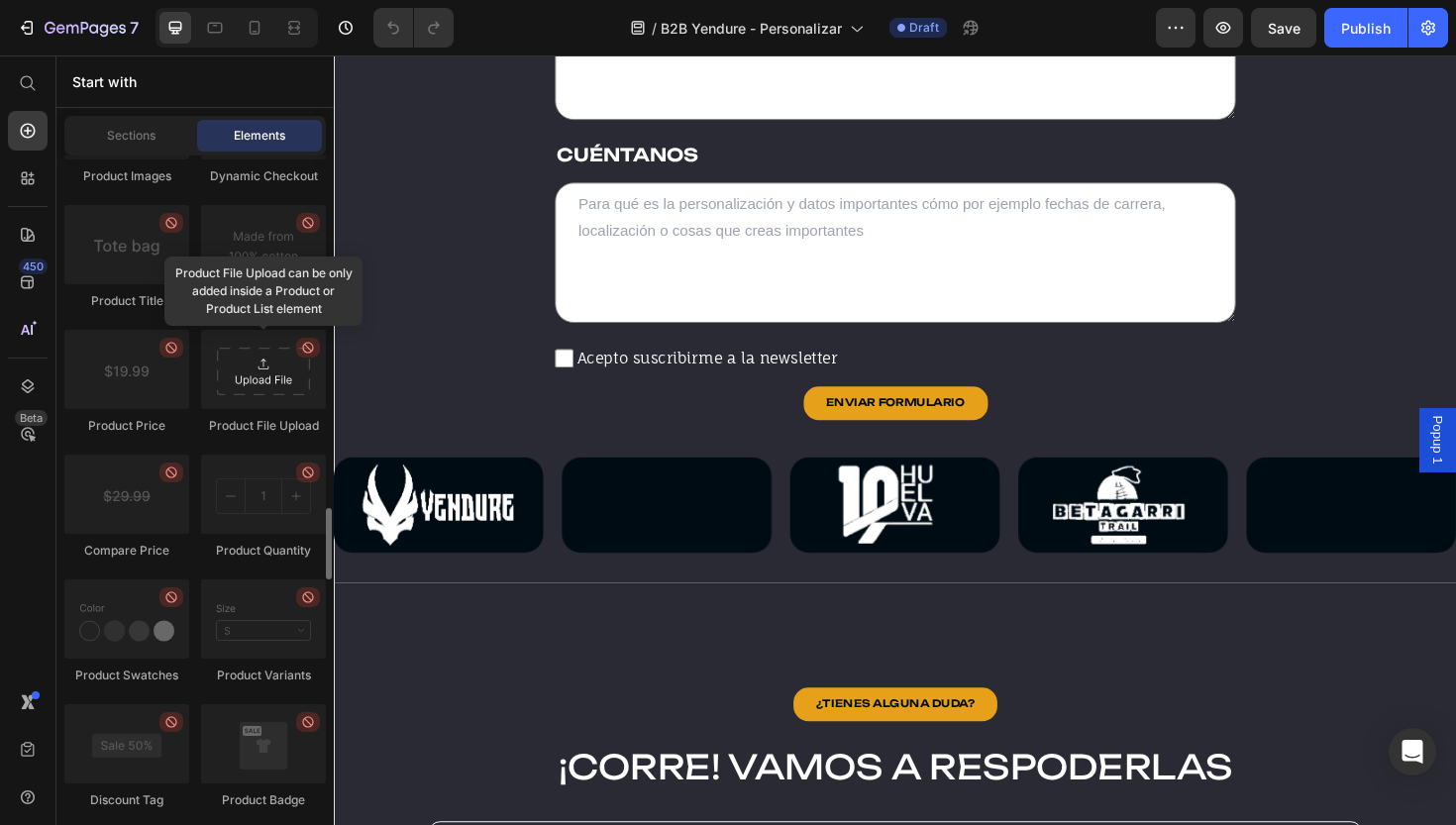click at bounding box center [263, 369] 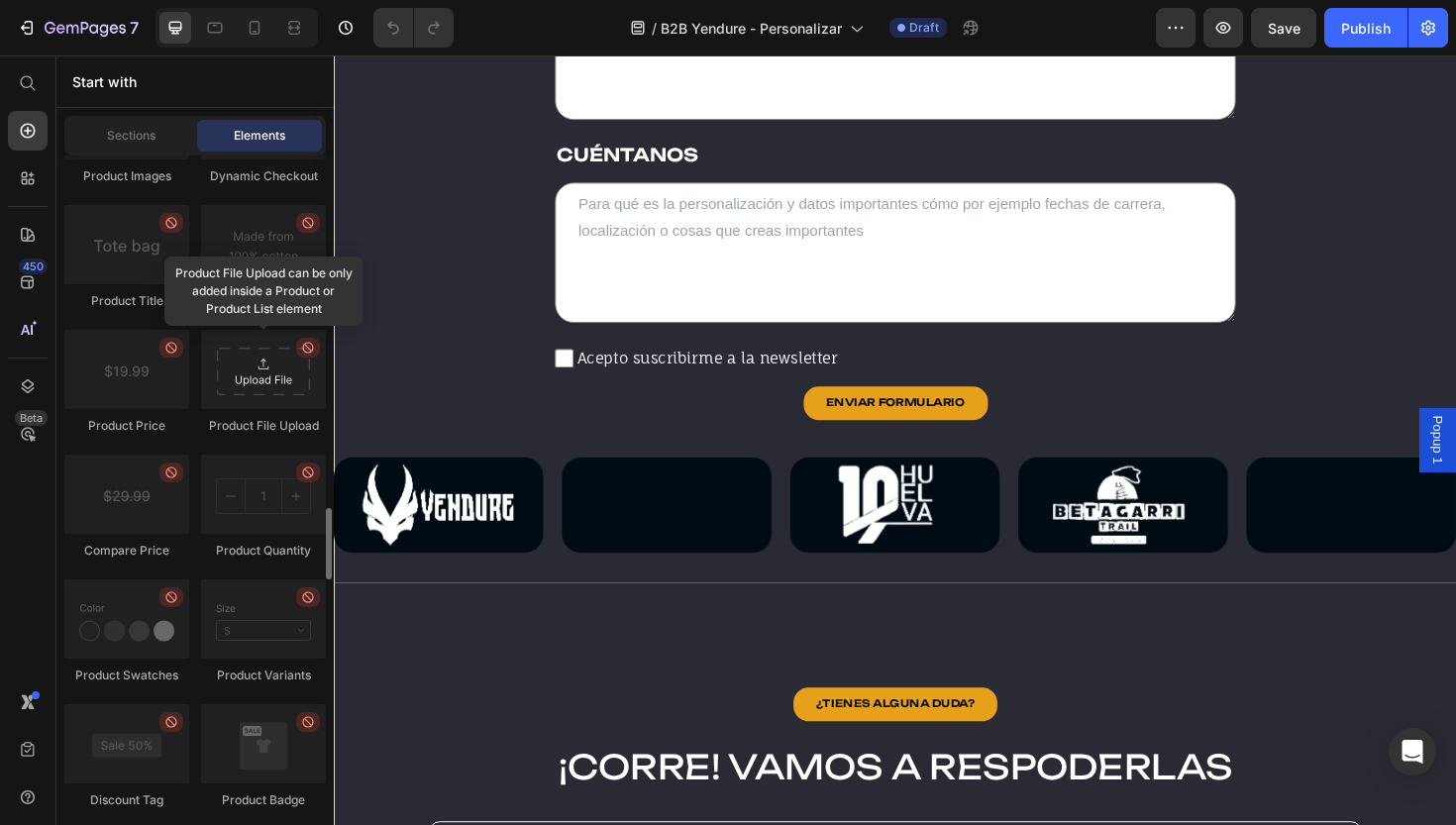 click at bounding box center (263, 369) 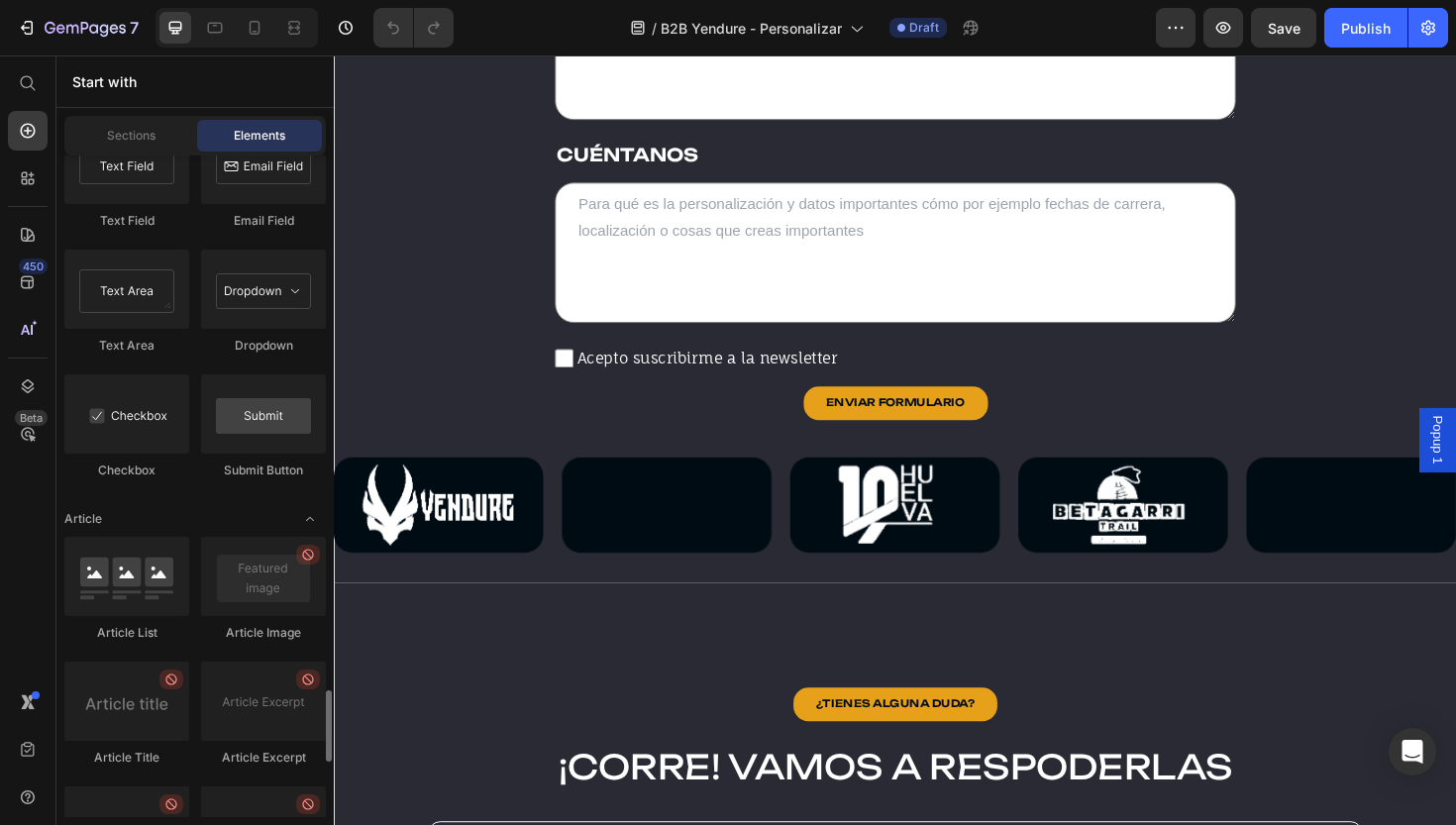 scroll, scrollTop: 4956, scrollLeft: 0, axis: vertical 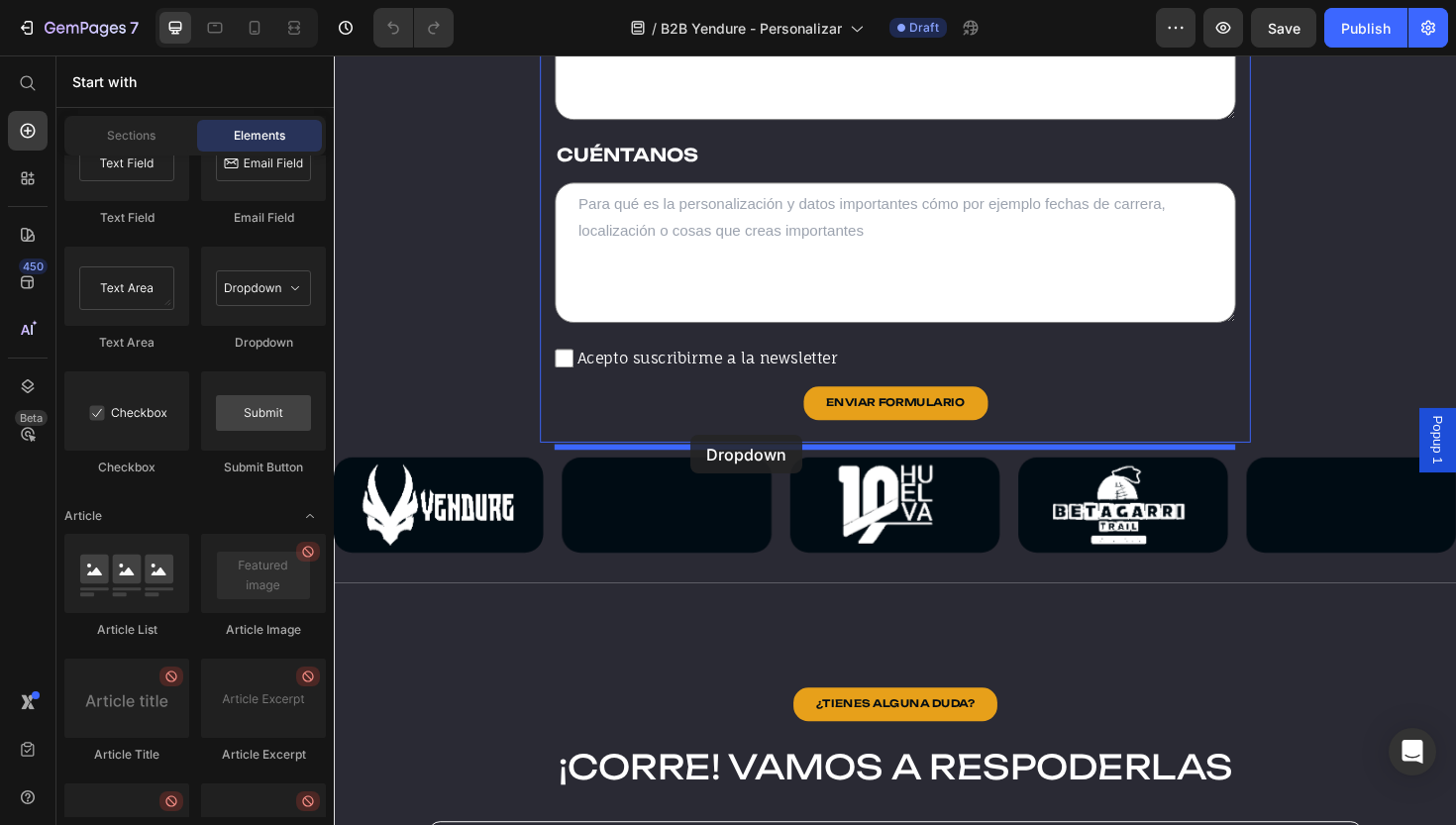 drag, startPoint x: 580, startPoint y: 359, endPoint x: 711, endPoint y: 458, distance: 164.2011 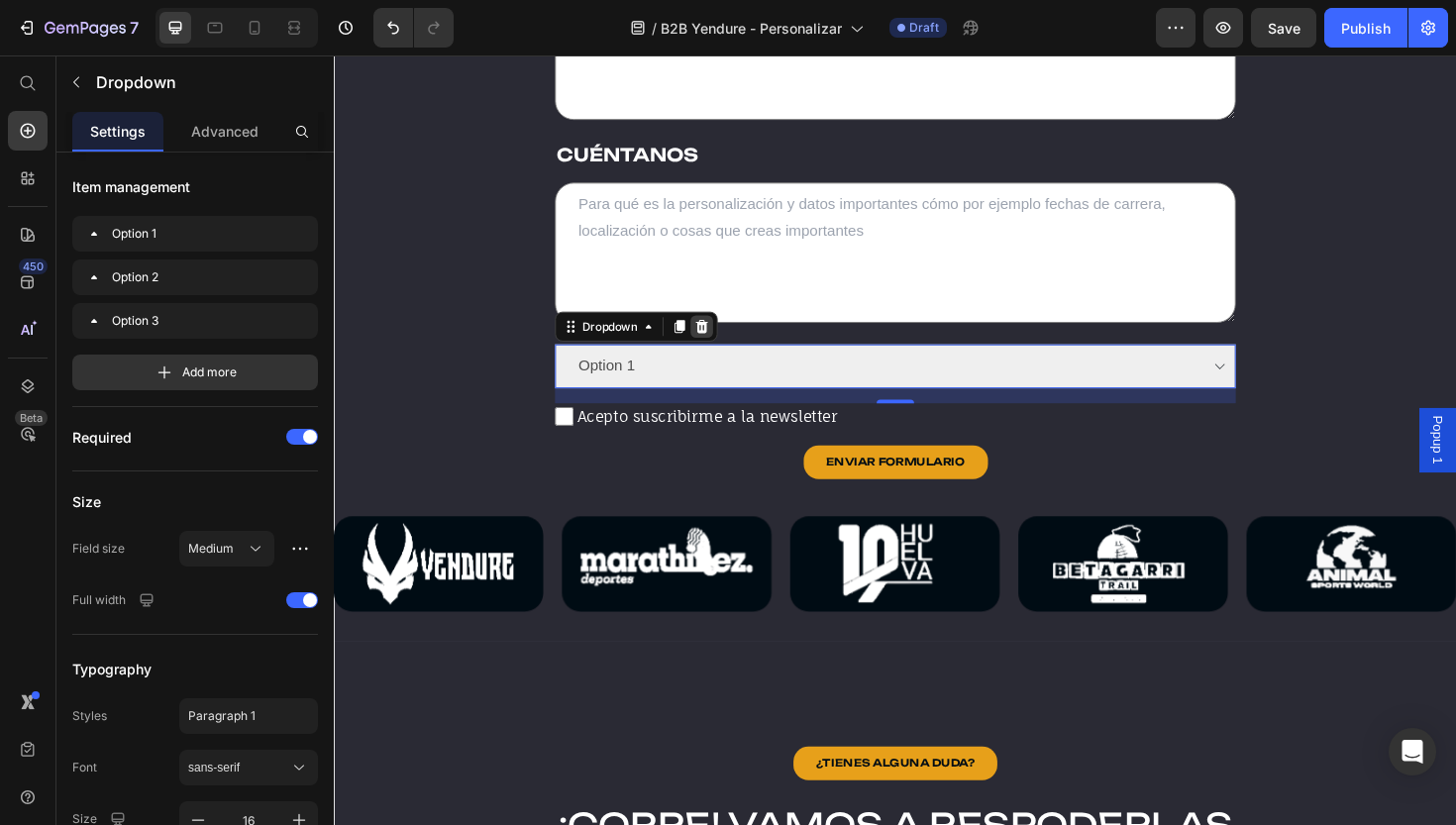 click 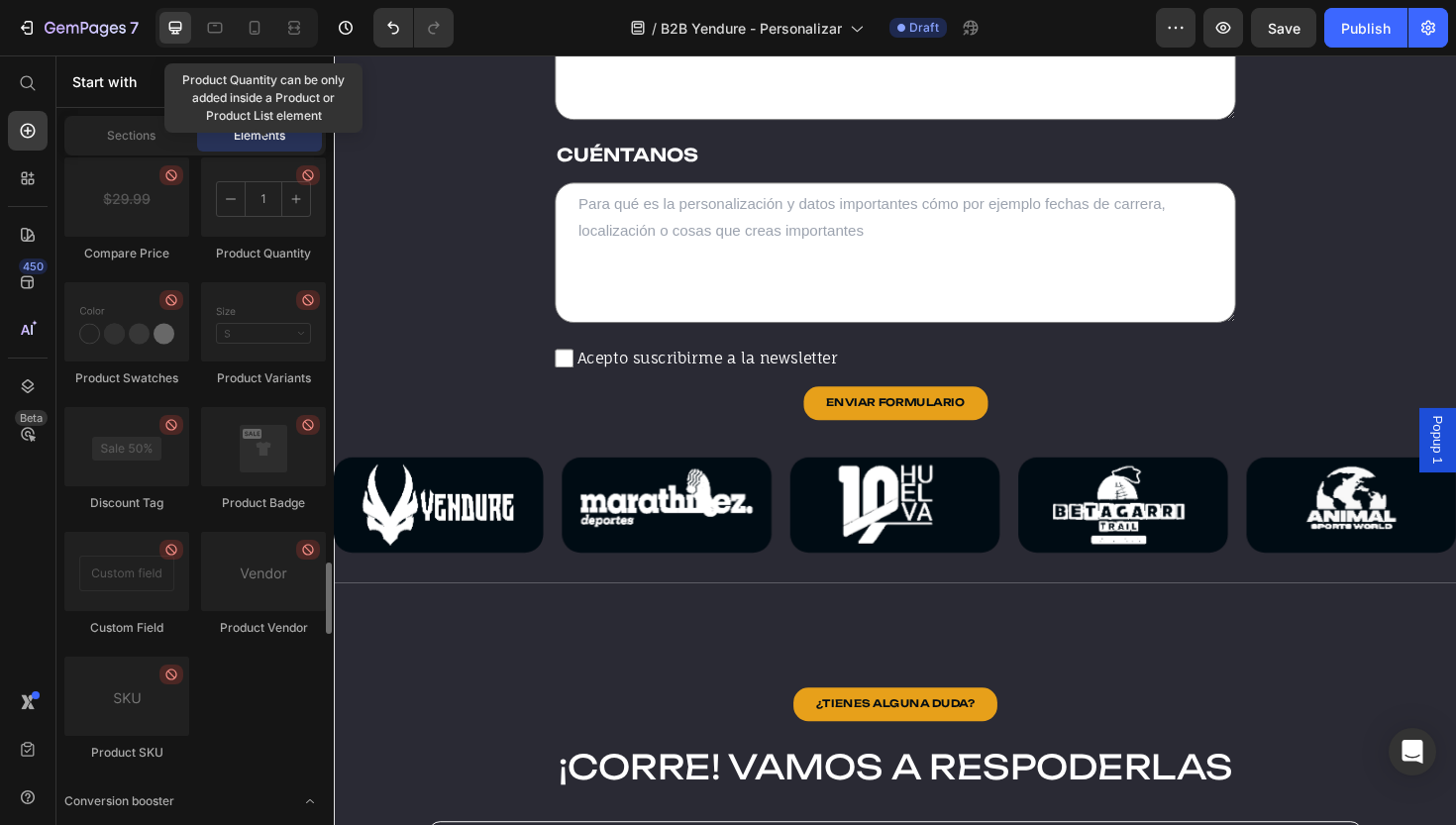 scroll, scrollTop: 3582, scrollLeft: 0, axis: vertical 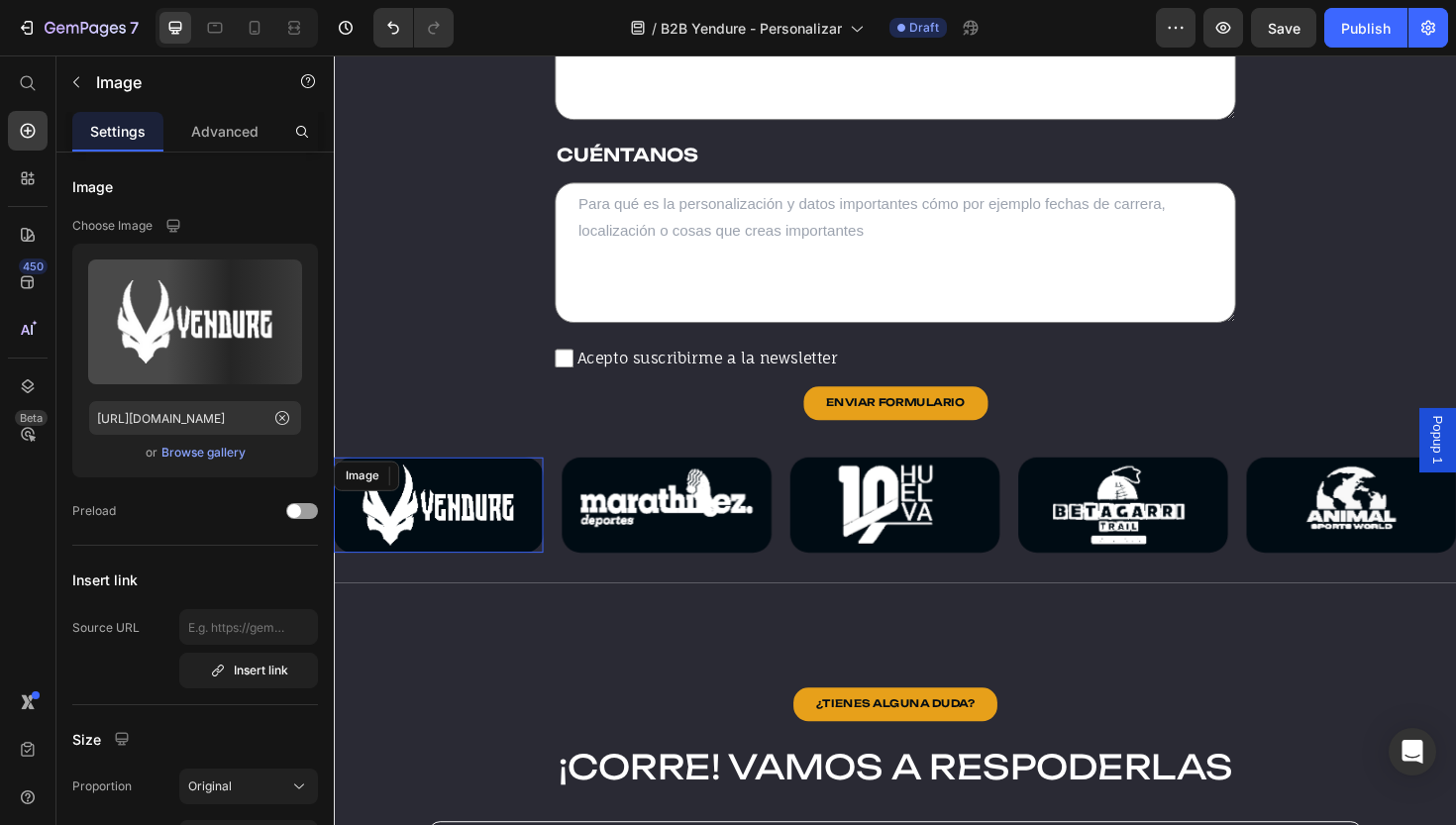 click at bounding box center (445, 532) 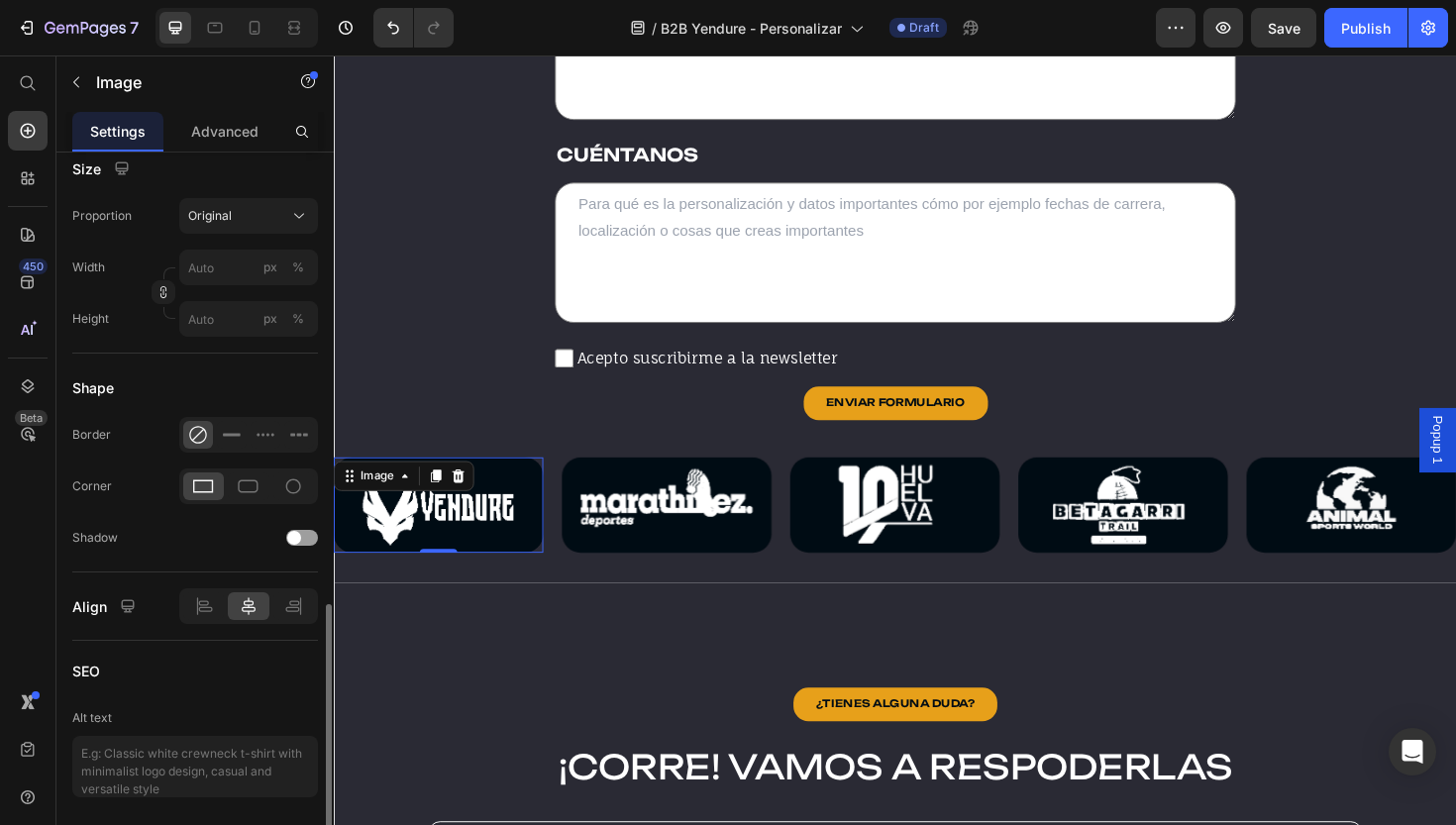 scroll, scrollTop: 720, scrollLeft: 0, axis: vertical 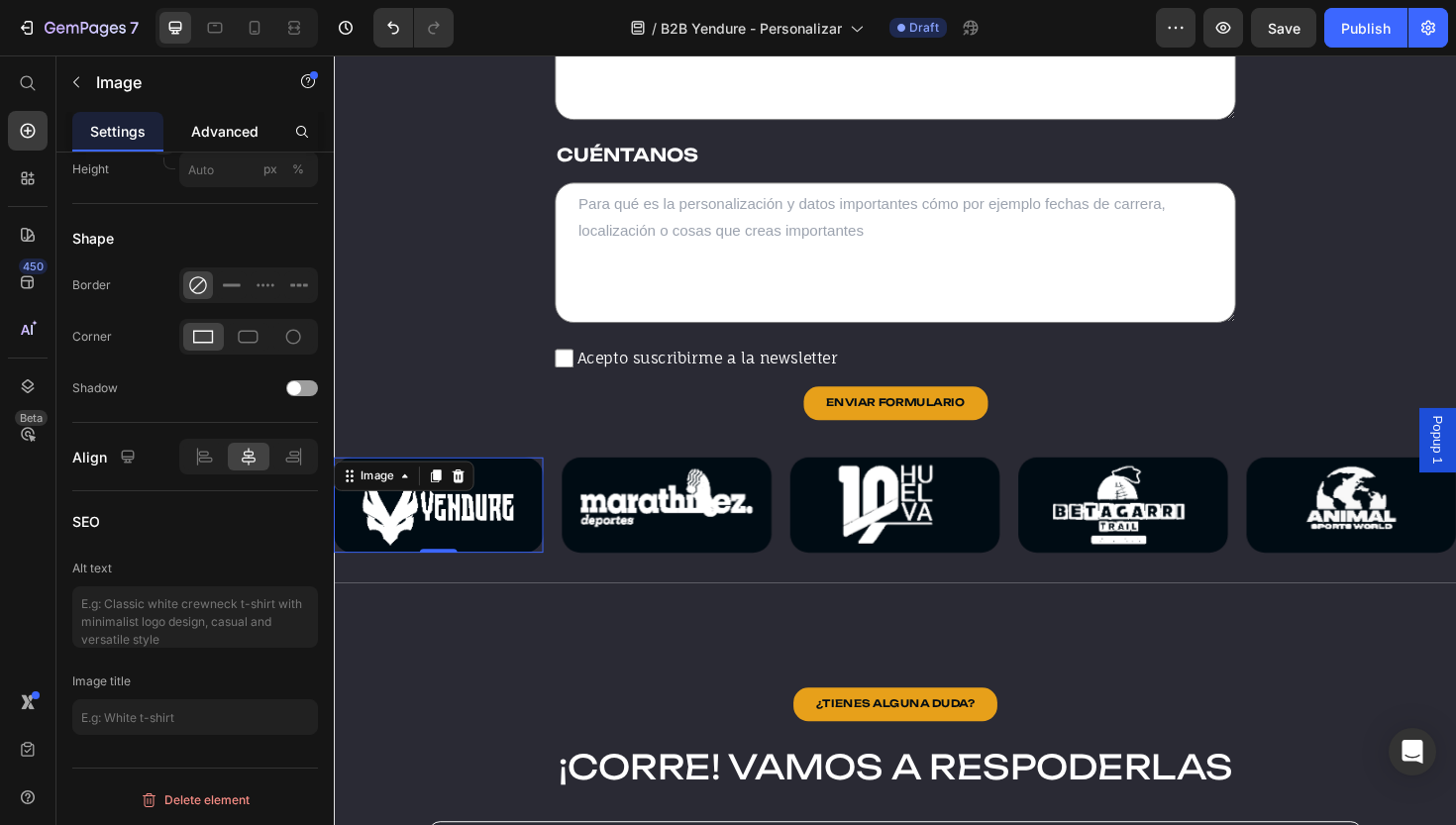 click on "Advanced" 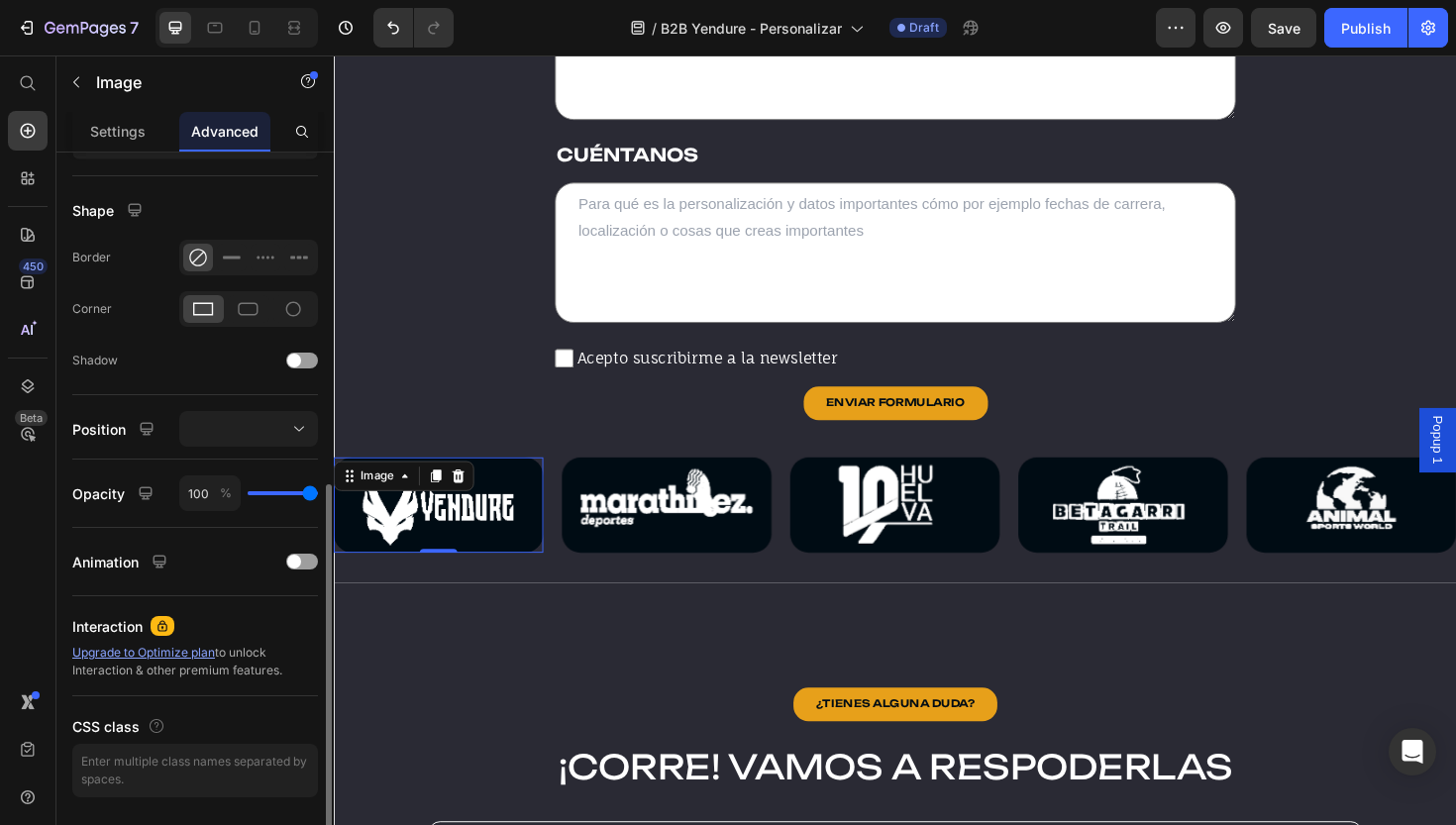 scroll, scrollTop: 528, scrollLeft: 0, axis: vertical 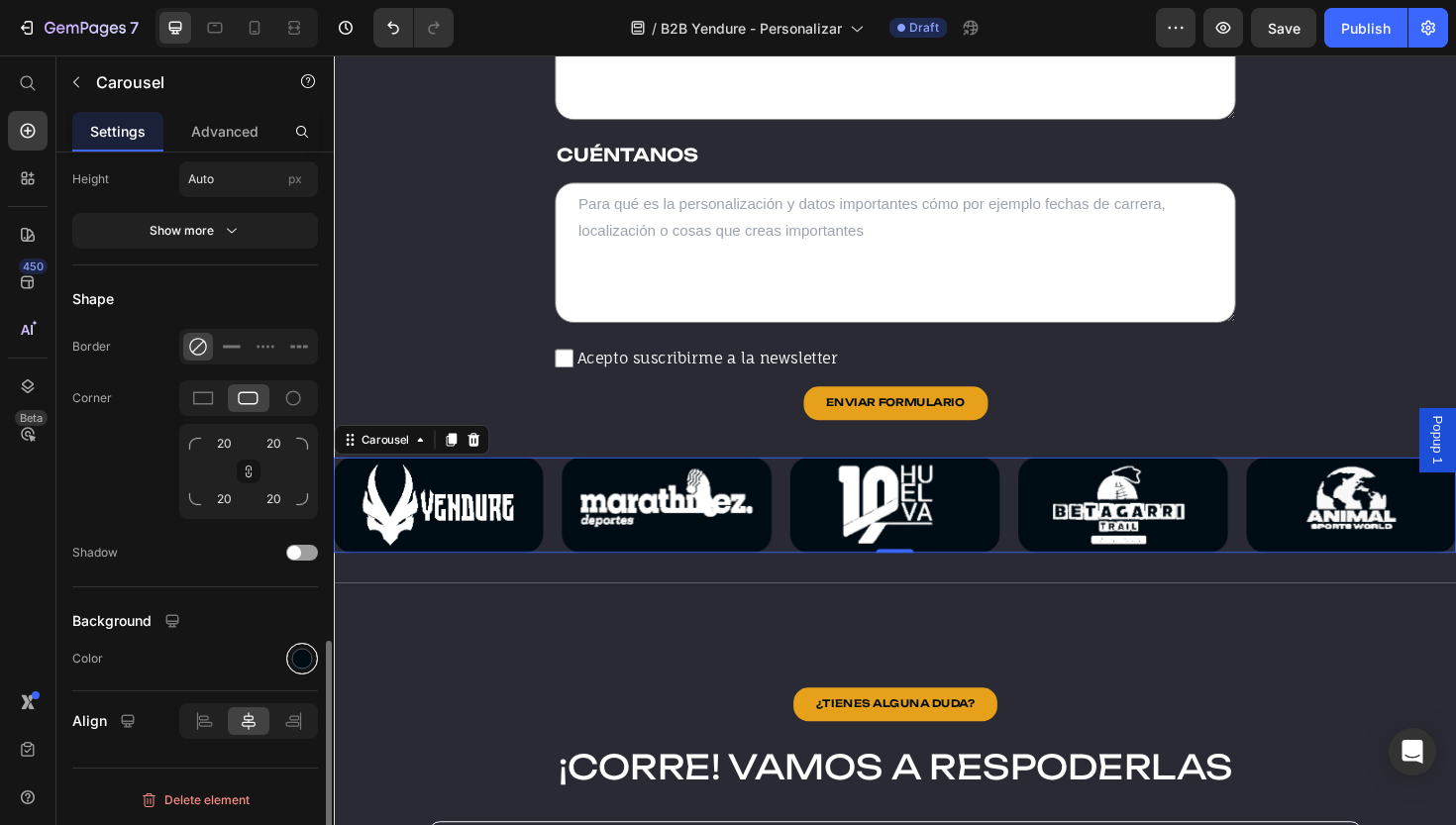 click at bounding box center [302, 658] 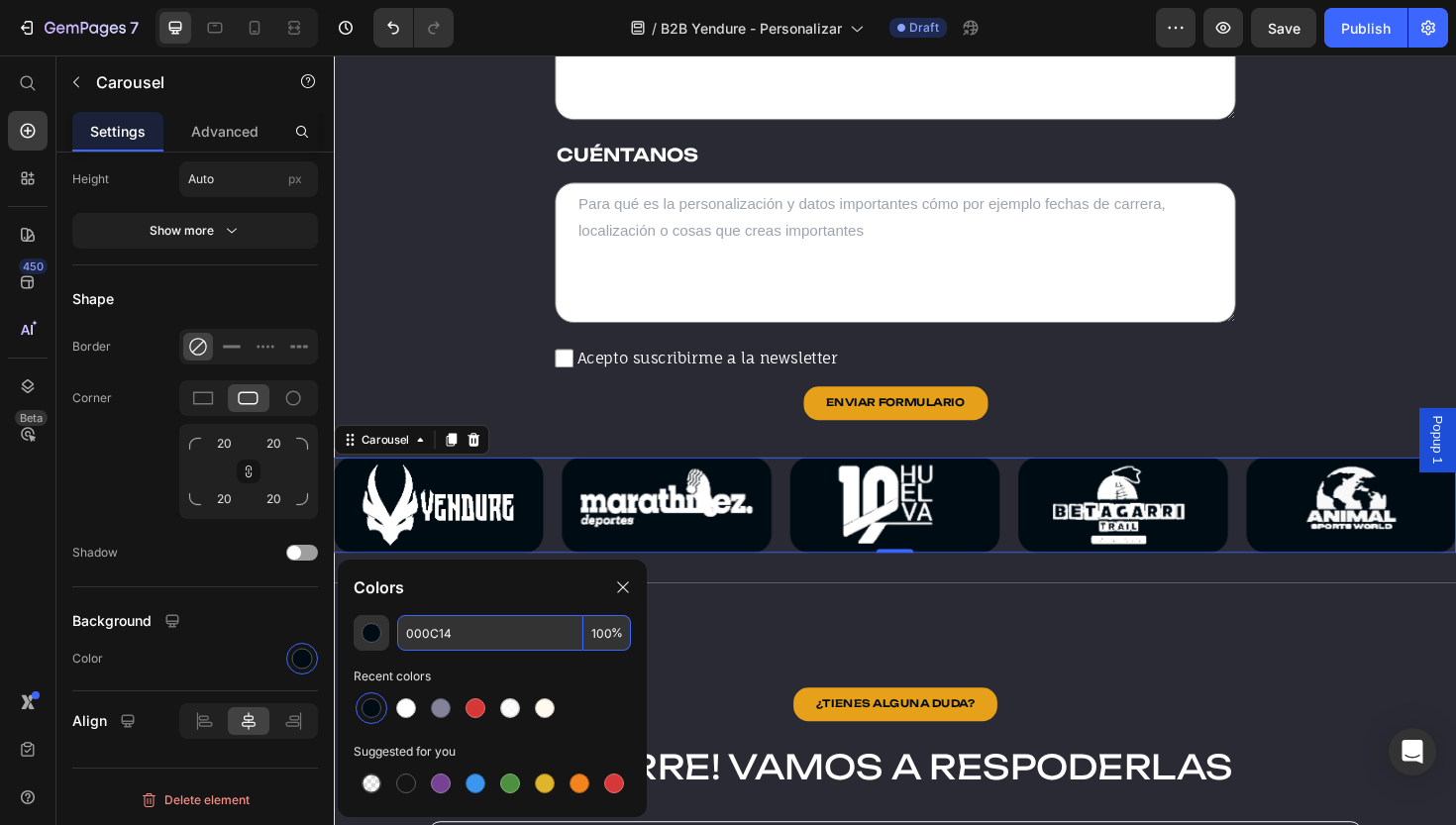 drag, startPoint x: 604, startPoint y: 628, endPoint x: 552, endPoint y: 628, distance: 52 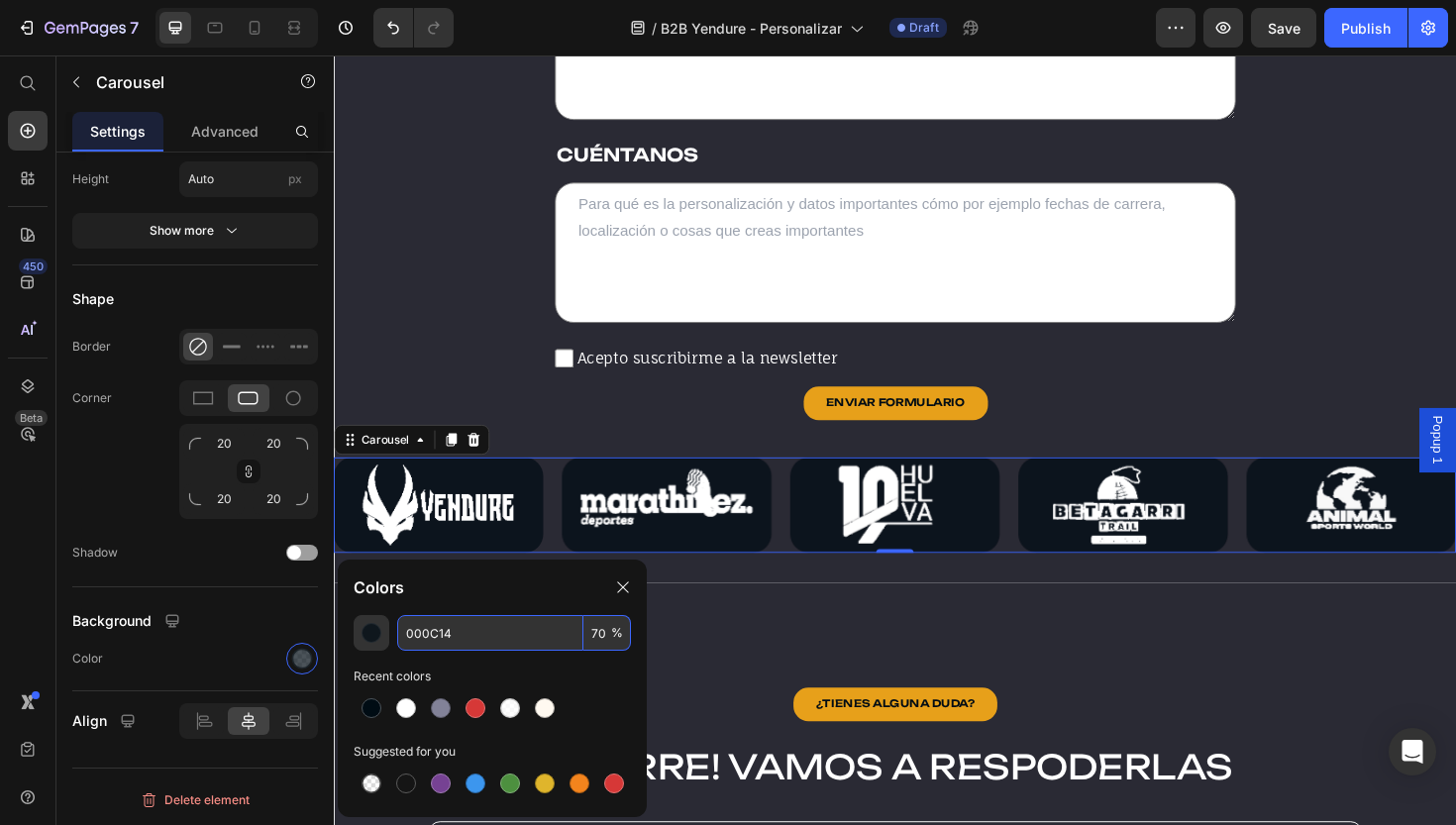 type on "70" 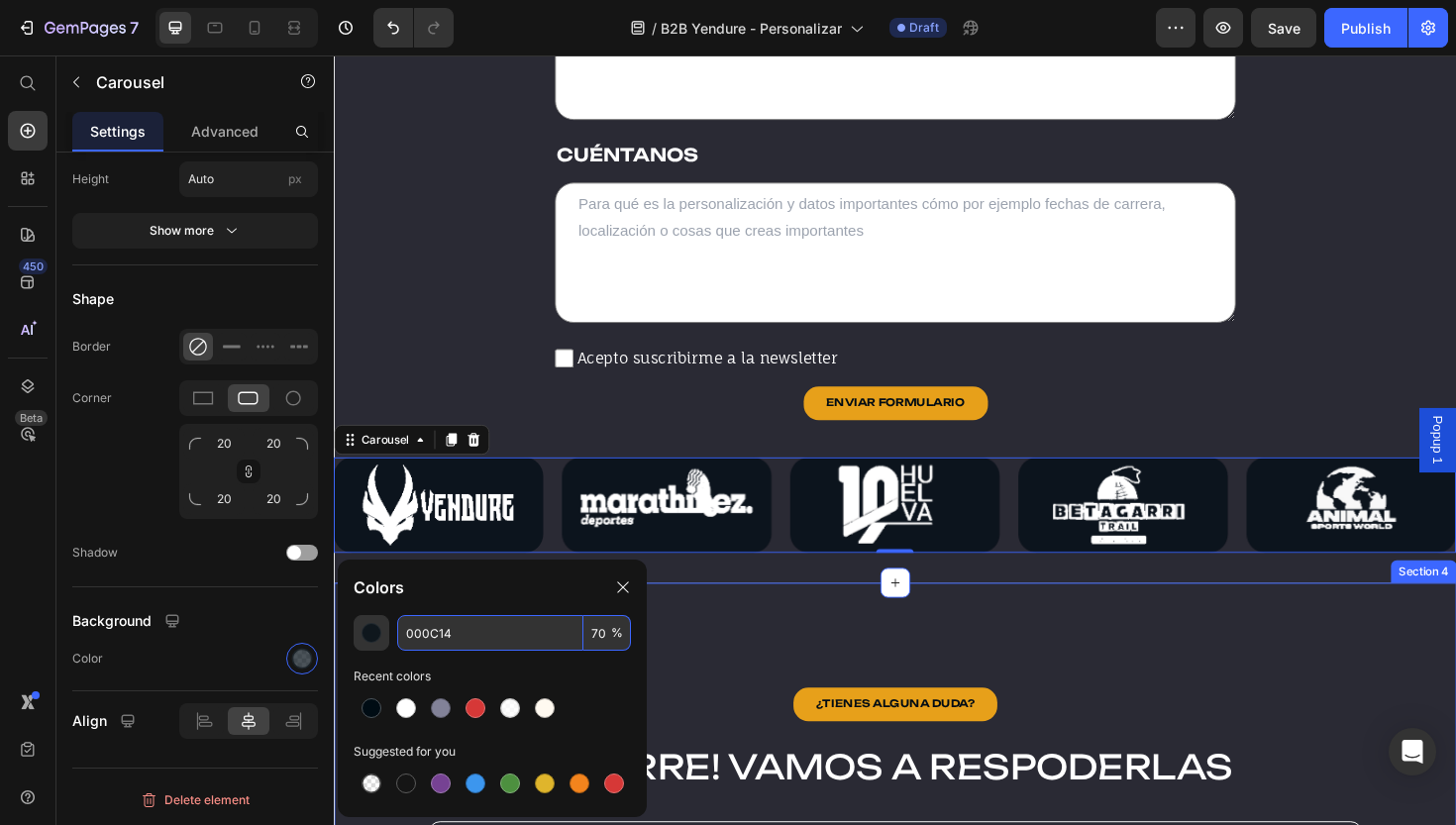click on "¿TIENES ALGUNA DUDA? Button ¡CORRE! VAMOS A RESPODERLAS Heading
¿Qué resistencia tienen los IMPERDIBLES MAGNÉTICOS? Después de un extenso período de desarrollo y pruebas exhaustivas, hemos perfeccionado una fórmula óptima que maximiza la potencia de los imanes, manteniendo al mismo tiempo un peso mínimo. Este equilibrio garantiza que el dorsal permanezca firmemente sujeto, incluso en situaciones de impacto o caída. Text Block
¿Qué elementos incluye cada set?
¿Qué partes del producto se pueden personalizar?
¿A quién está dirigido este producto?
¿Cuál es la cantidad mínima de pedido para realizar un diseño personalizado de los imperdibles magnéticos?
¿Es resistente de verdad? Accordion Row Row Section 4" at bounding box center [928, 1020] 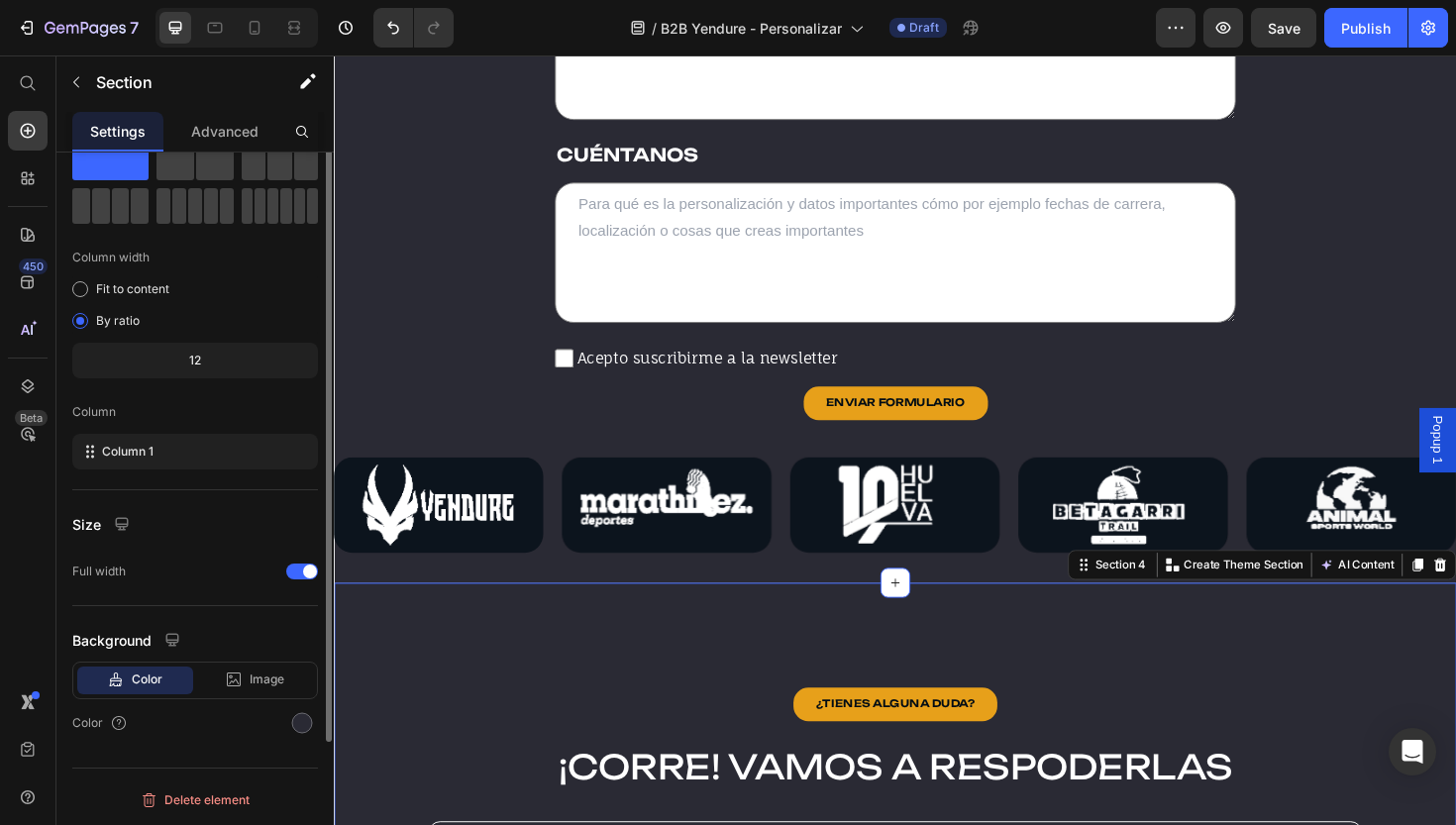 scroll, scrollTop: 0, scrollLeft: 0, axis: both 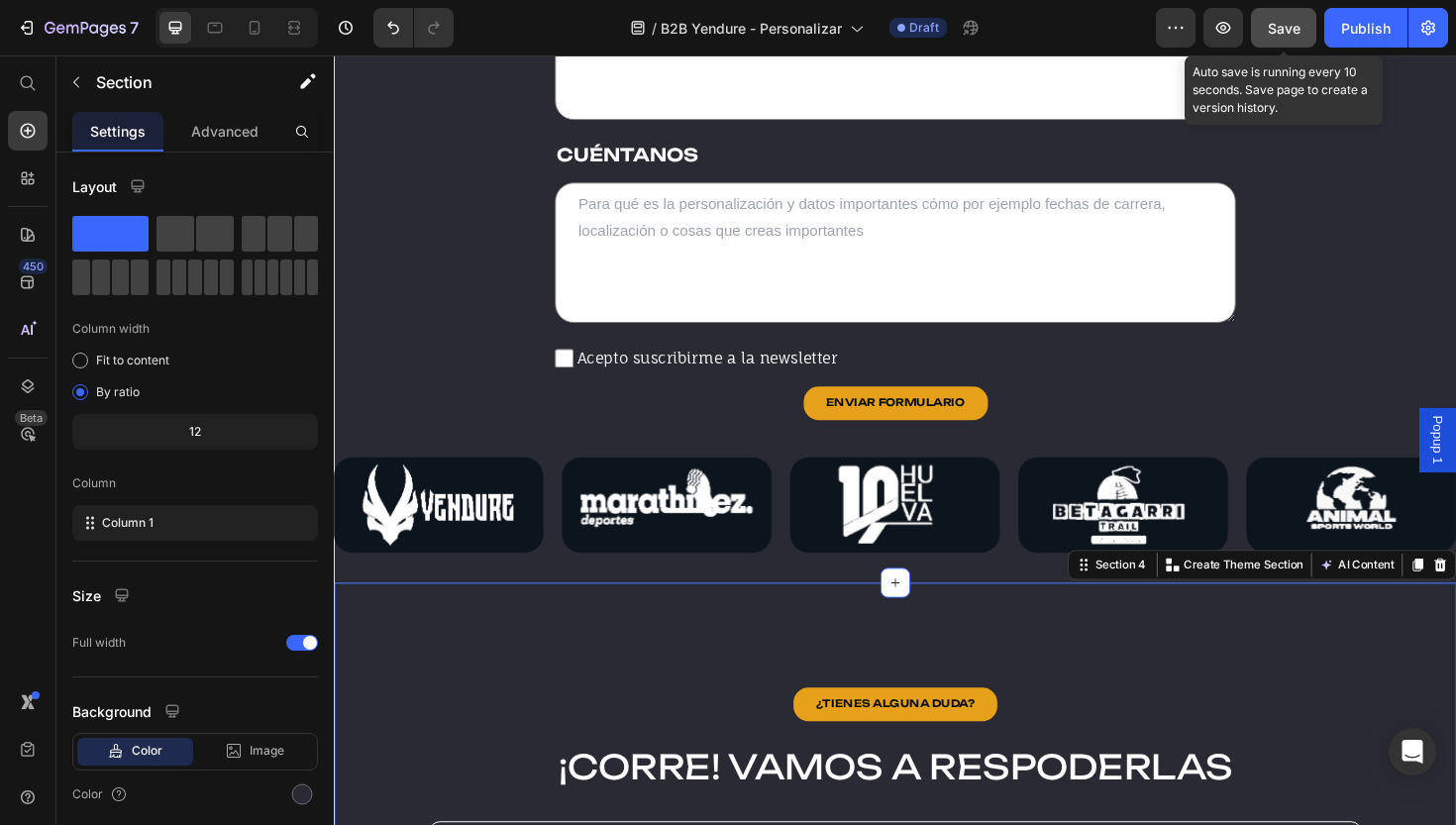 click on "Save" at bounding box center (1284, 28) 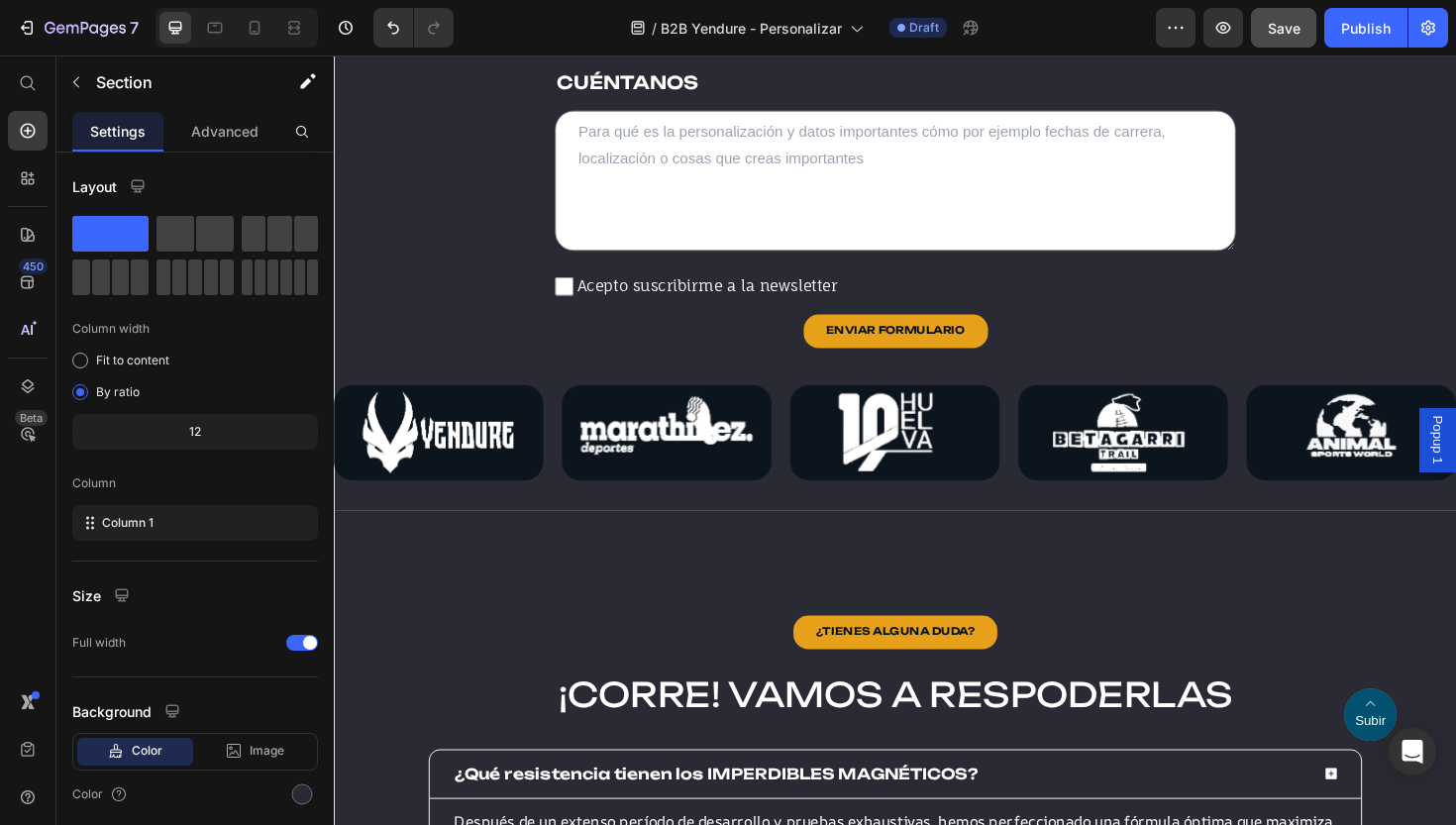 scroll, scrollTop: 1550, scrollLeft: 0, axis: vertical 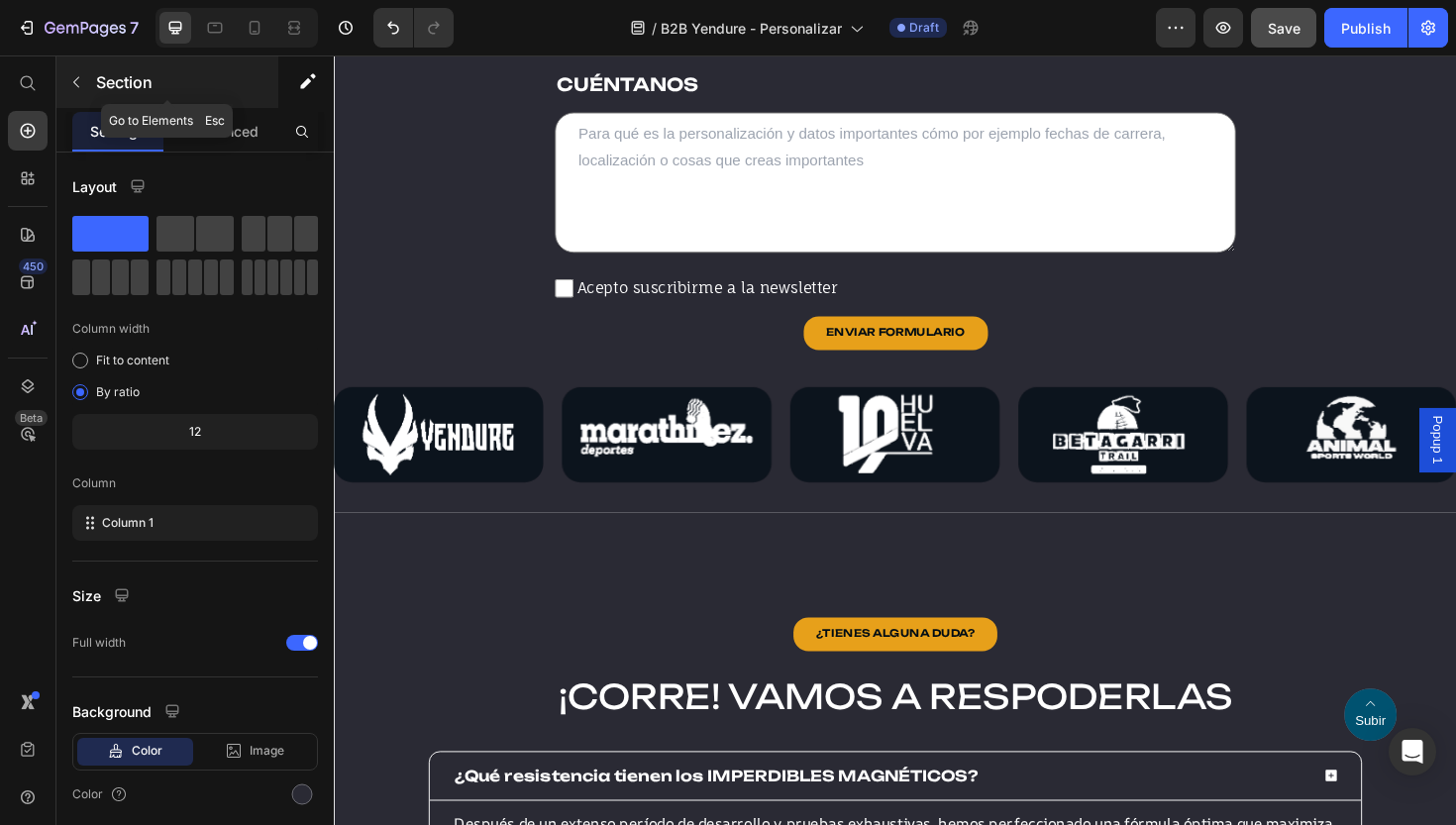 click at bounding box center [76, 82] 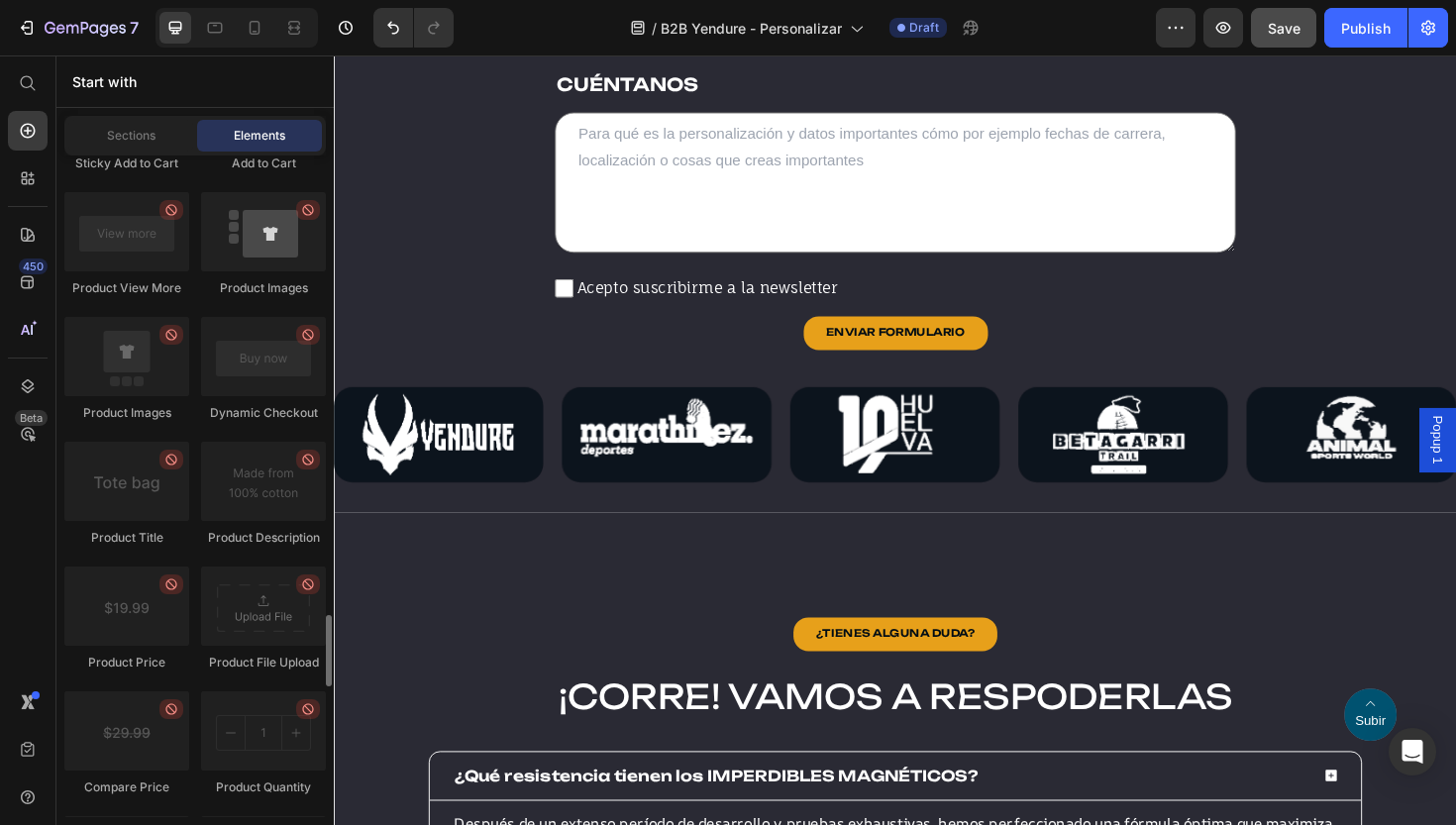 scroll, scrollTop: 2998, scrollLeft: 0, axis: vertical 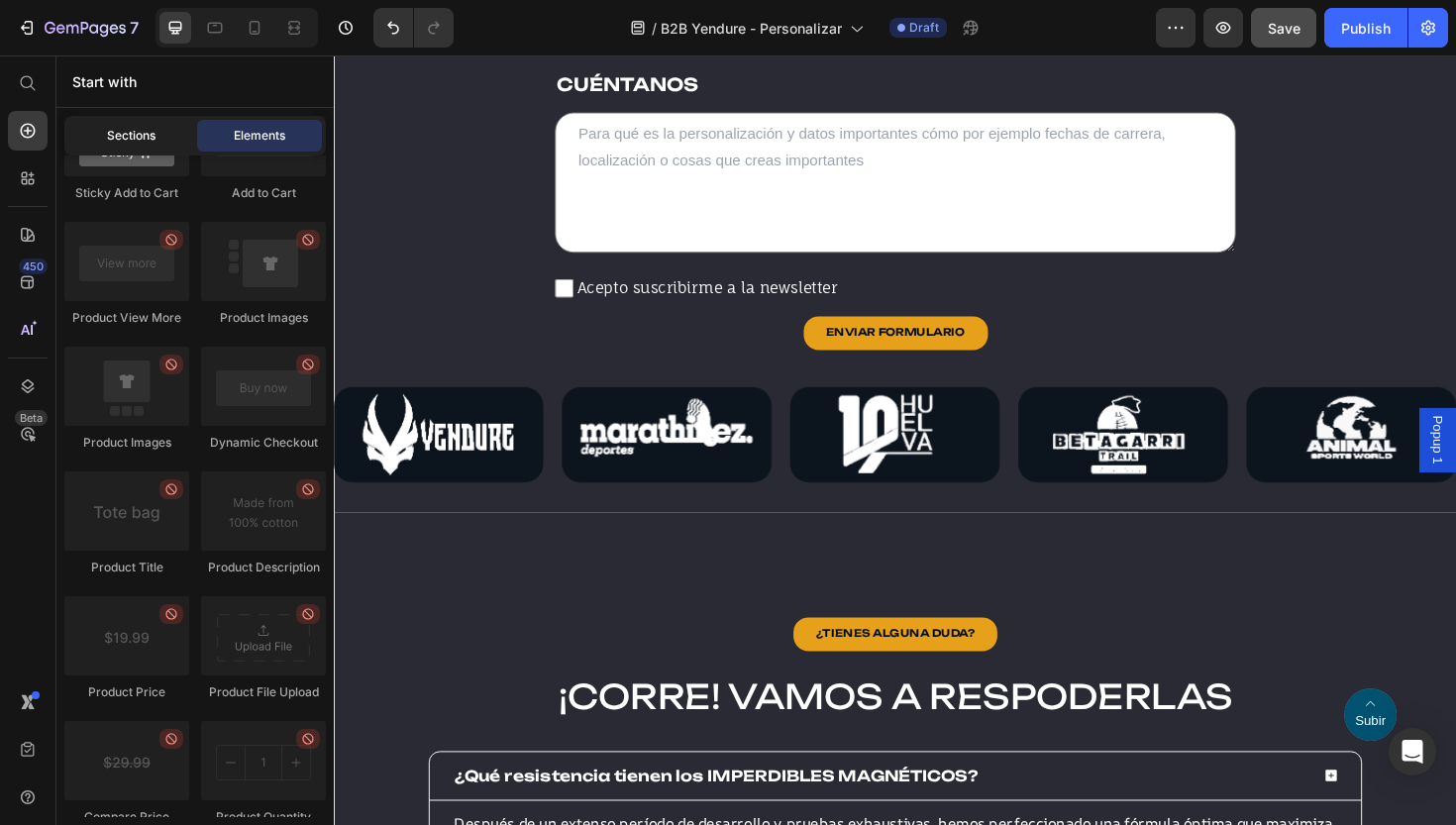 click on "Sections" 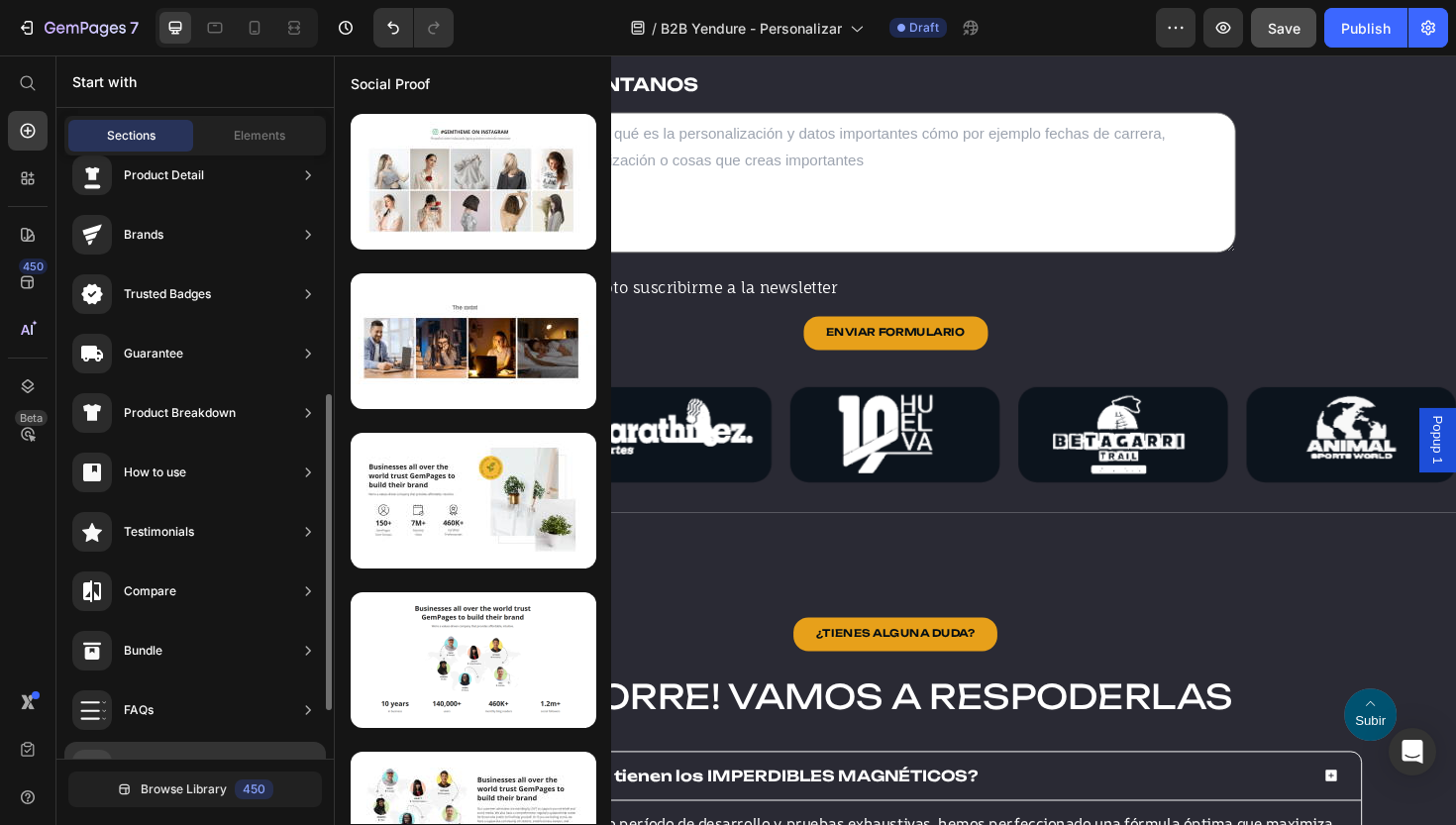 scroll, scrollTop: 0, scrollLeft: 0, axis: both 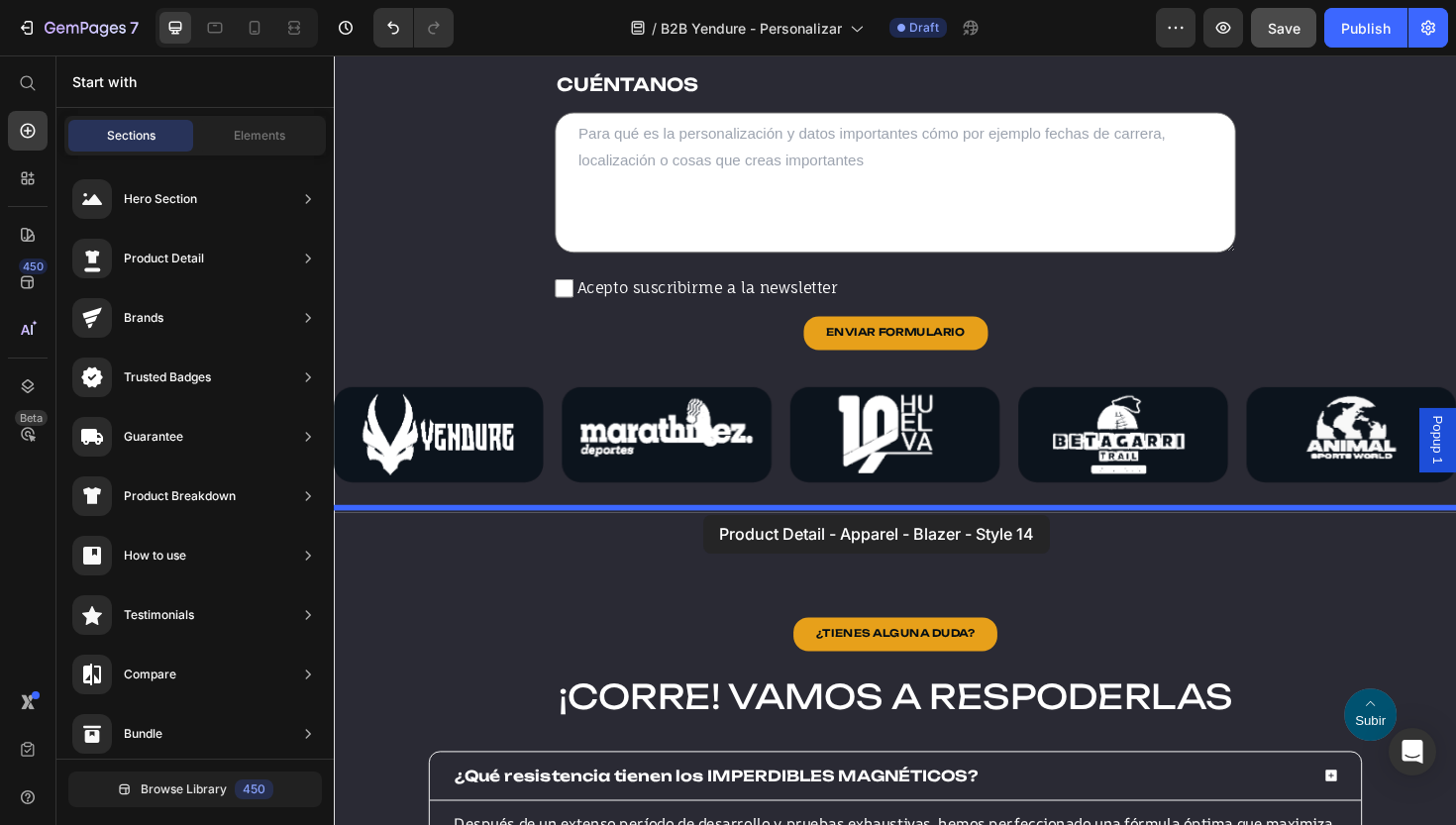 drag, startPoint x: 818, startPoint y: 236, endPoint x: 725, endPoint y: 542, distance: 319.8203 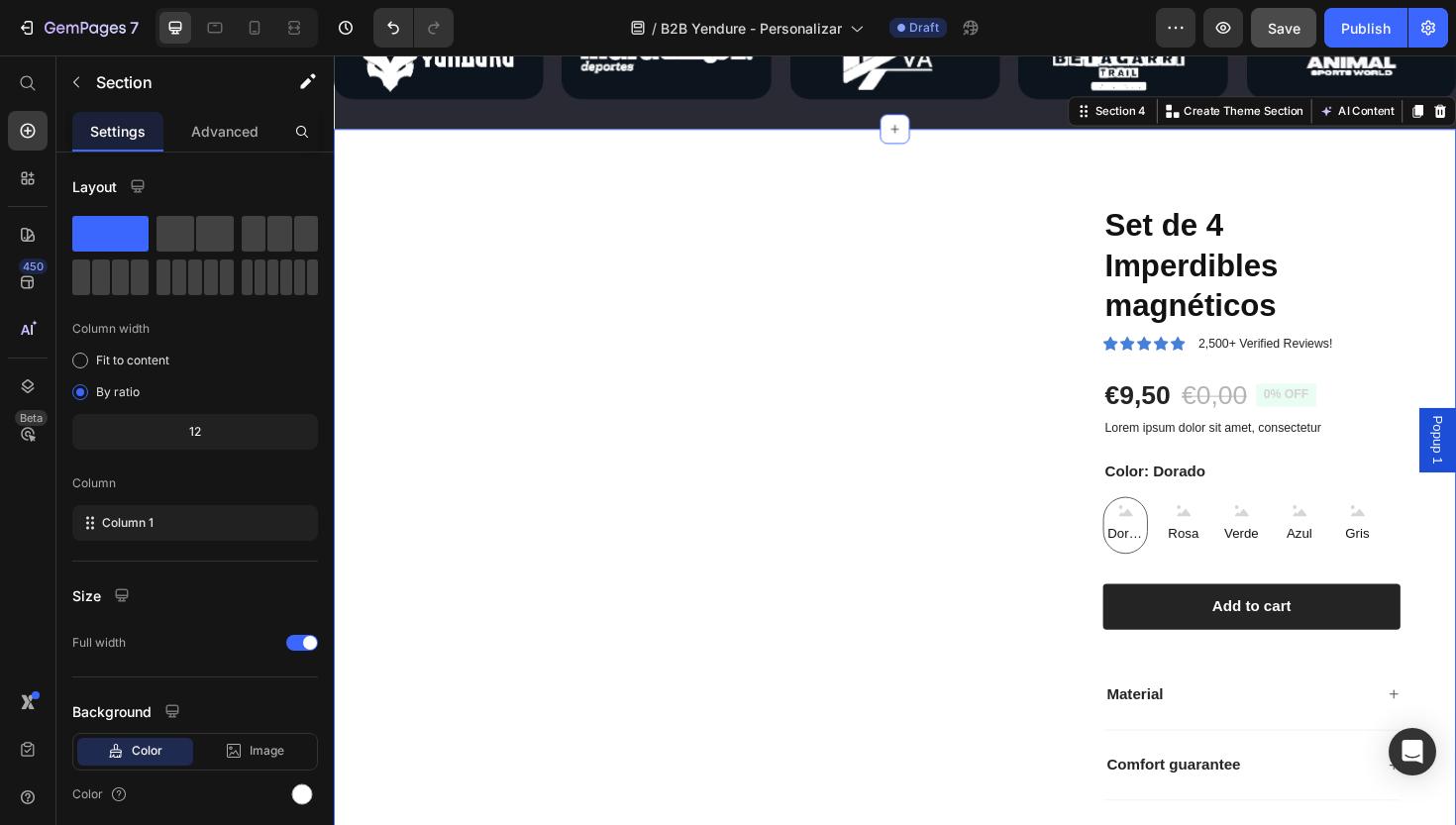 scroll, scrollTop: 2009, scrollLeft: 0, axis: vertical 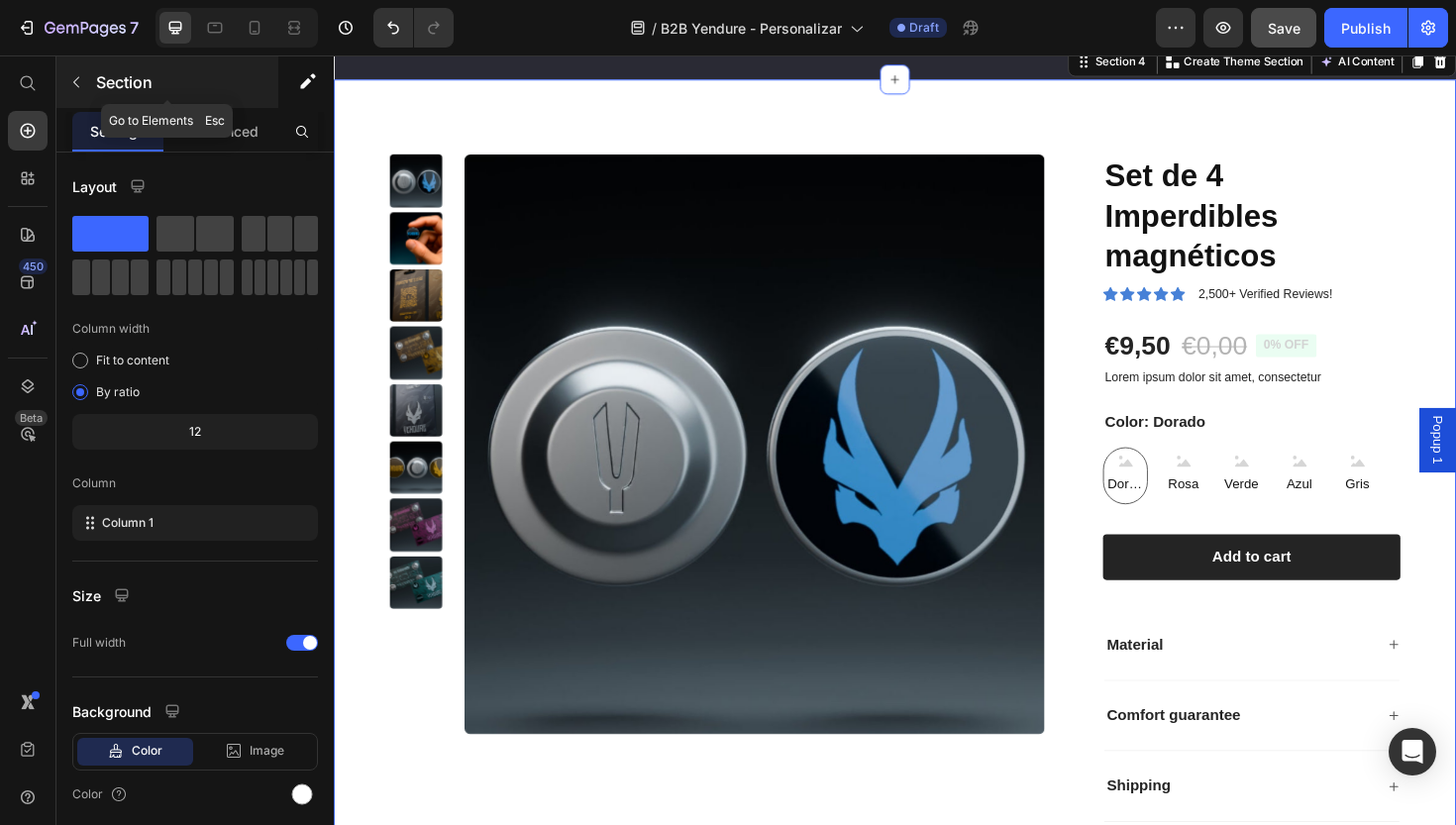click at bounding box center (76, 82) 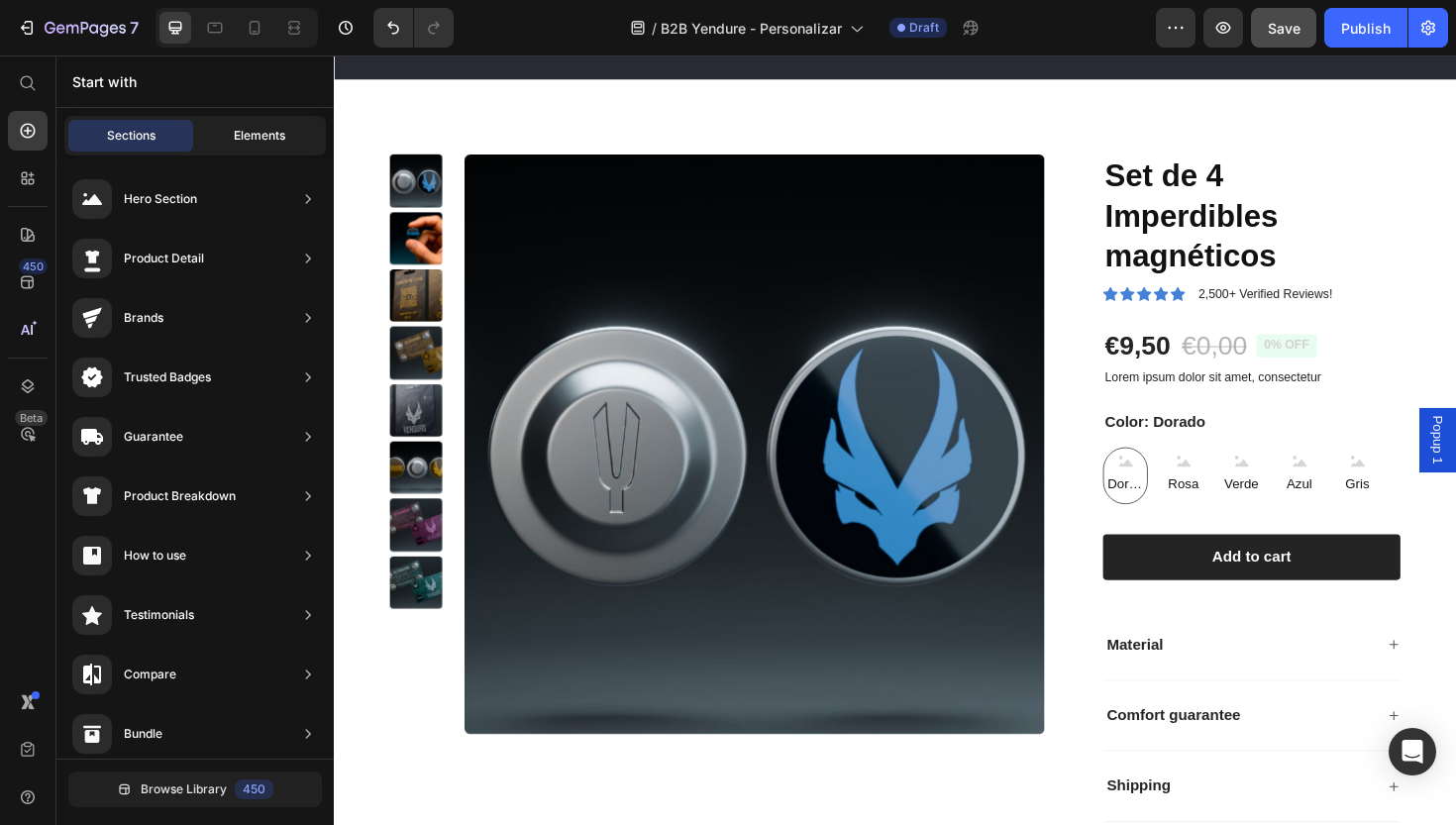click on "Elements" at bounding box center [260, 136] 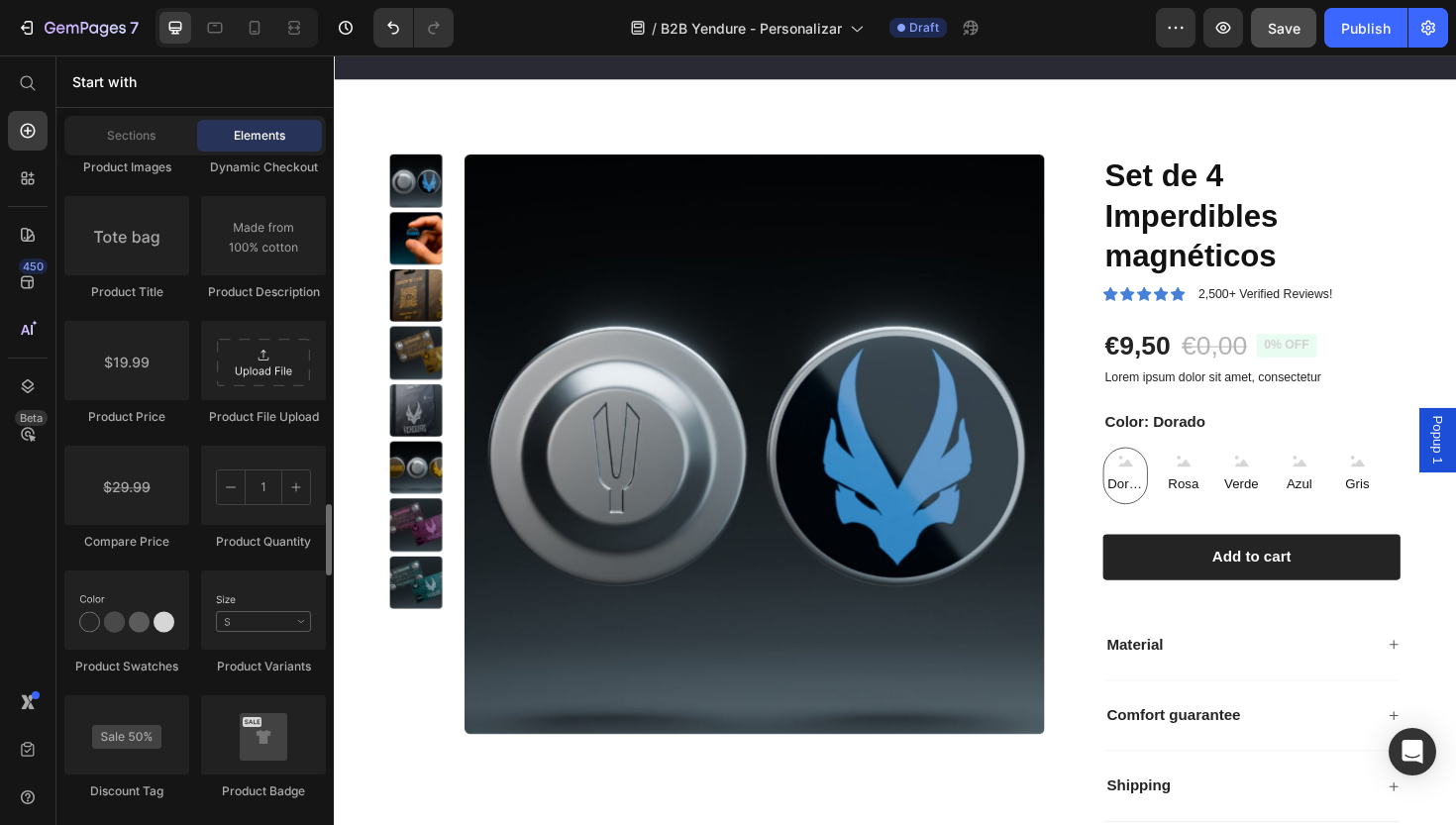 scroll, scrollTop: 3271, scrollLeft: 0, axis: vertical 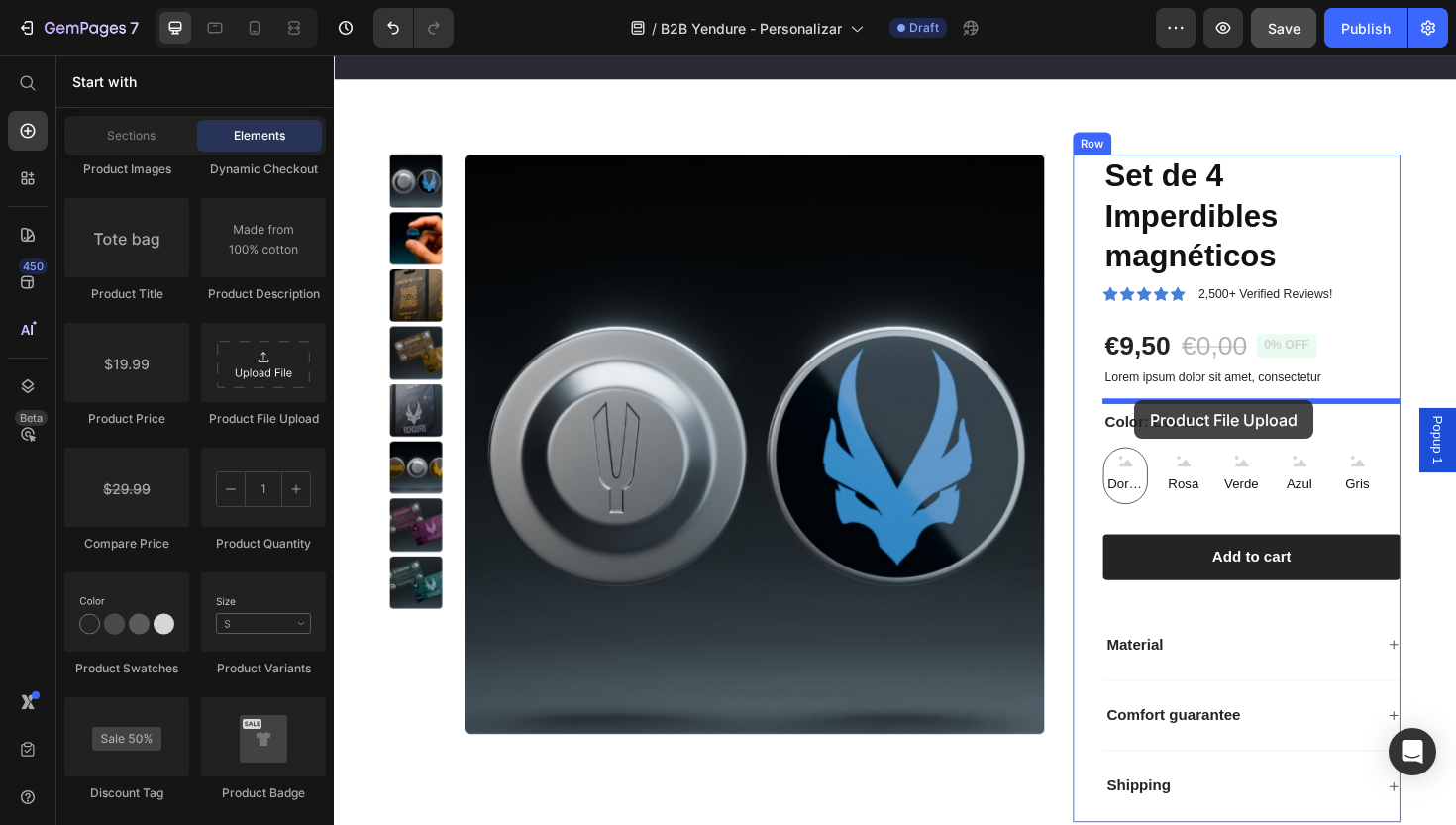 drag, startPoint x: 594, startPoint y: 439, endPoint x: 1182, endPoint y: 421, distance: 588.27545 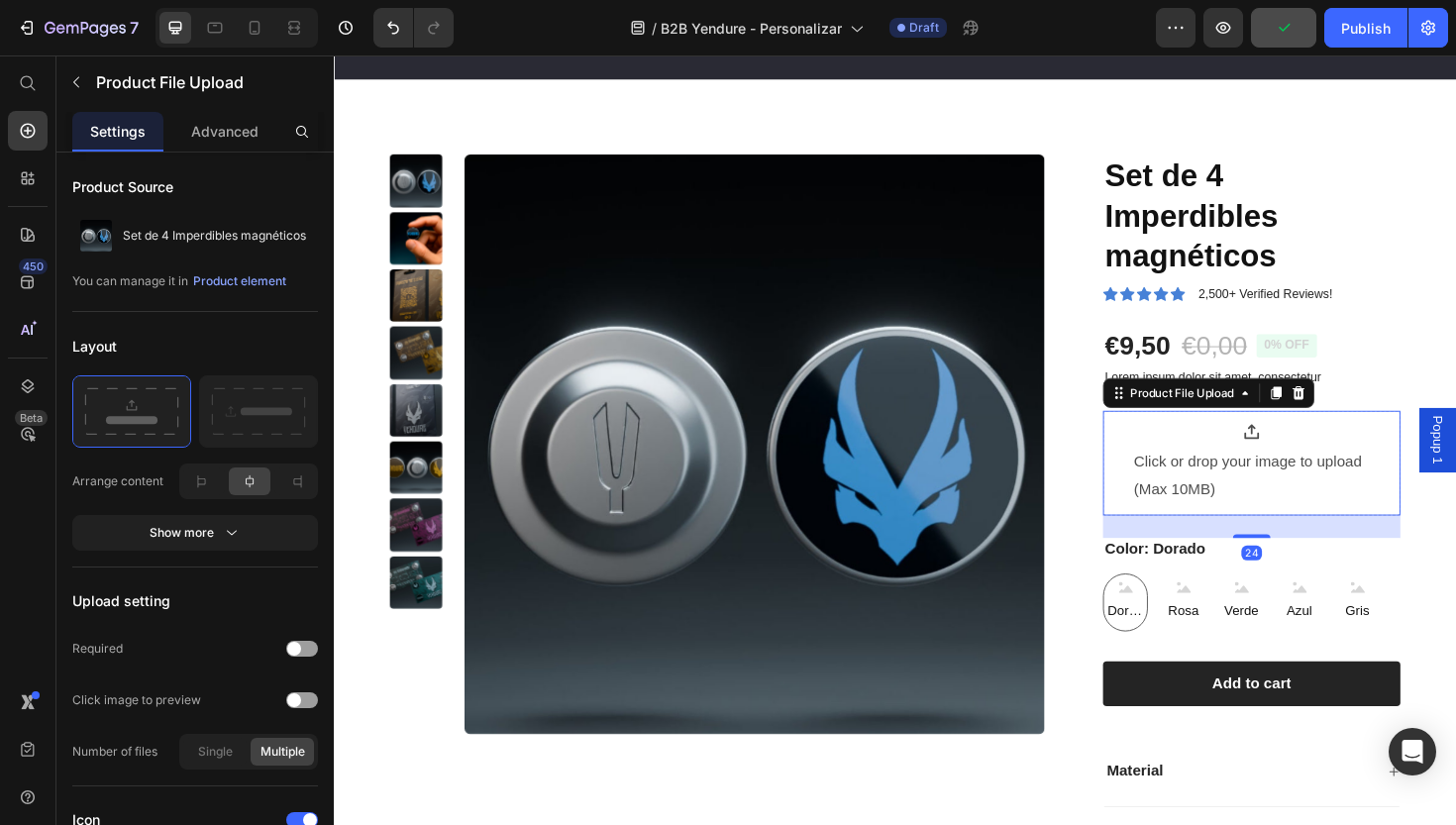 click on "Click or drop your image to upload (Max 10MB)" at bounding box center (1305, 501) 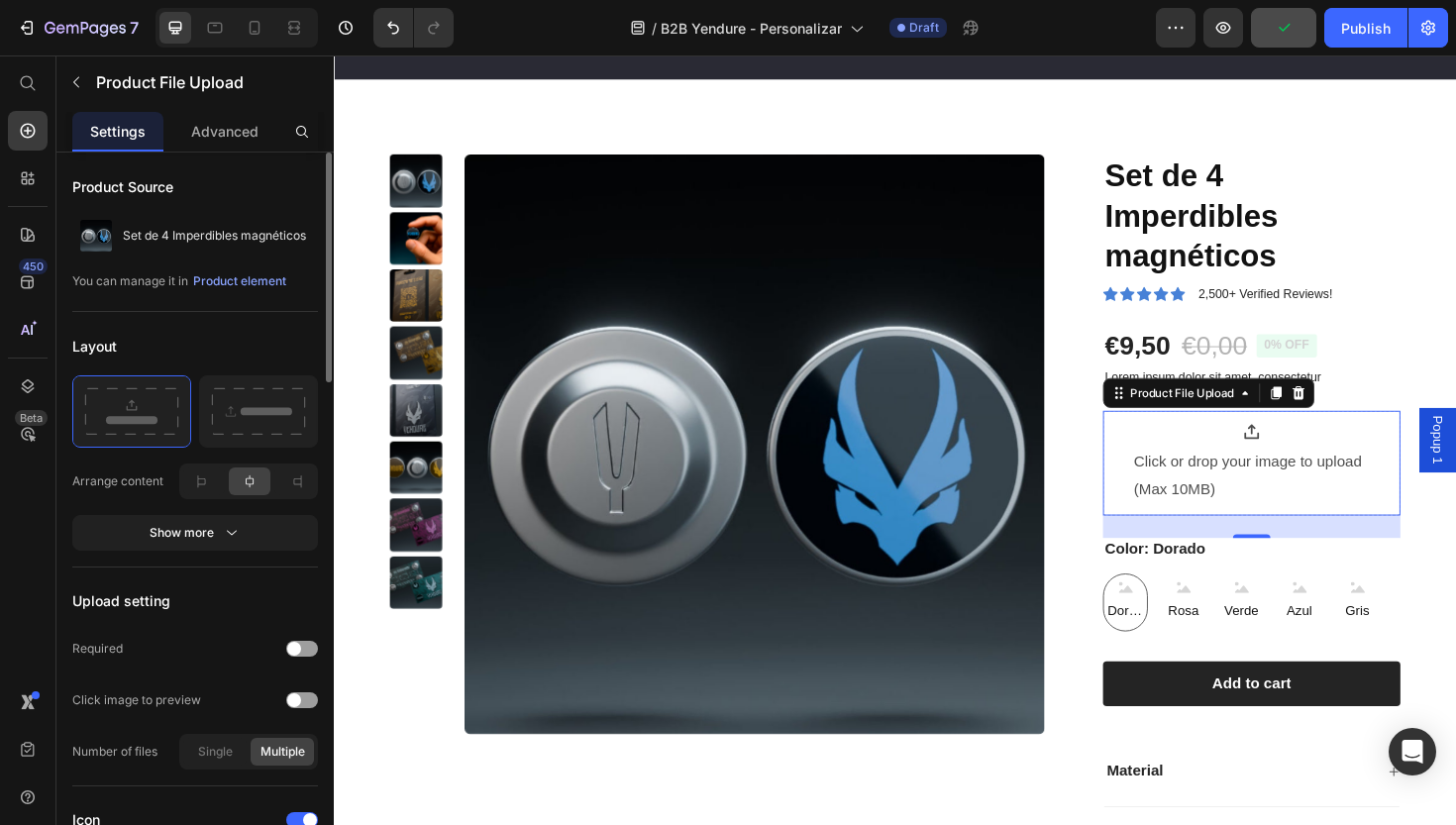 click 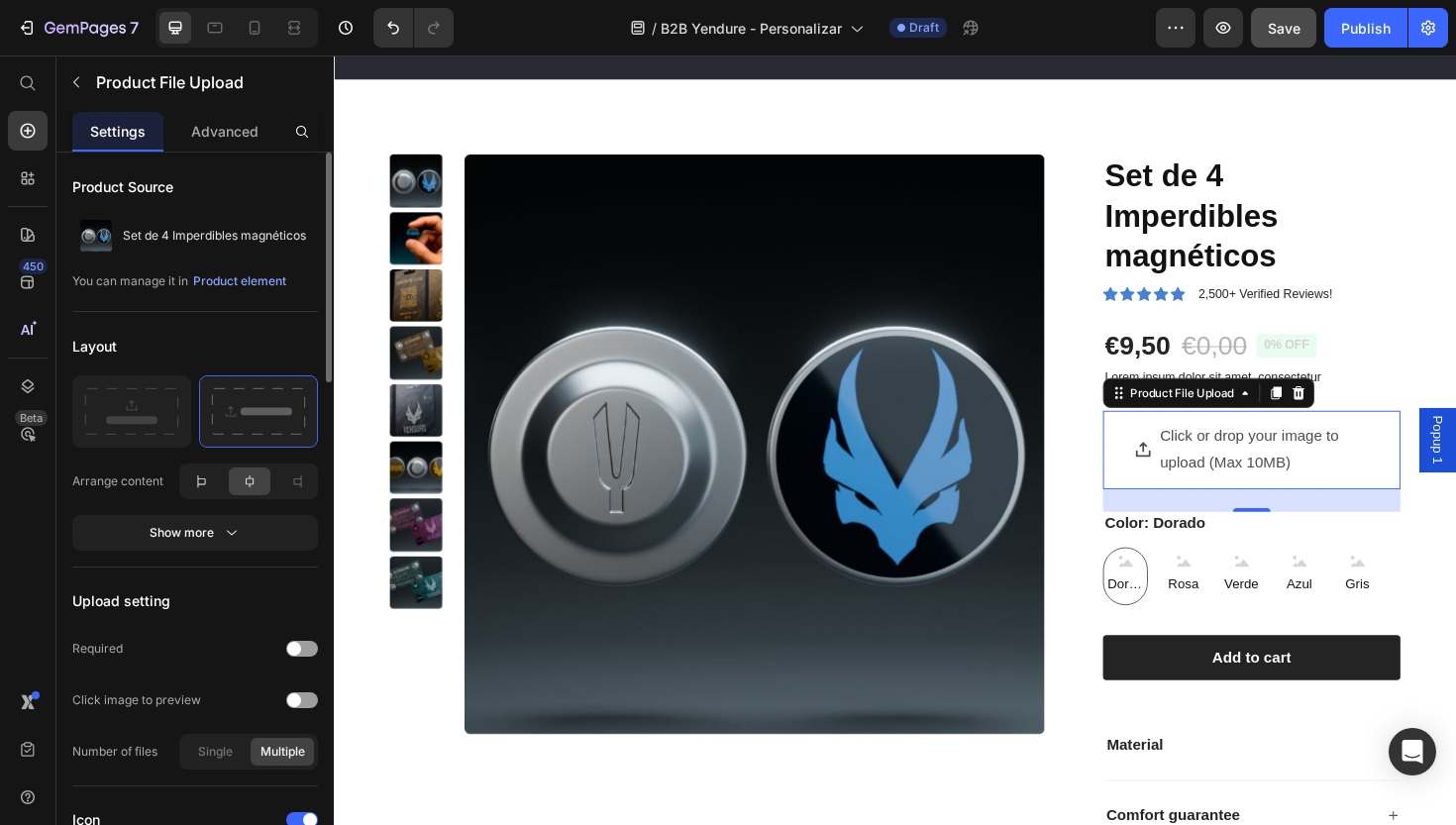 click 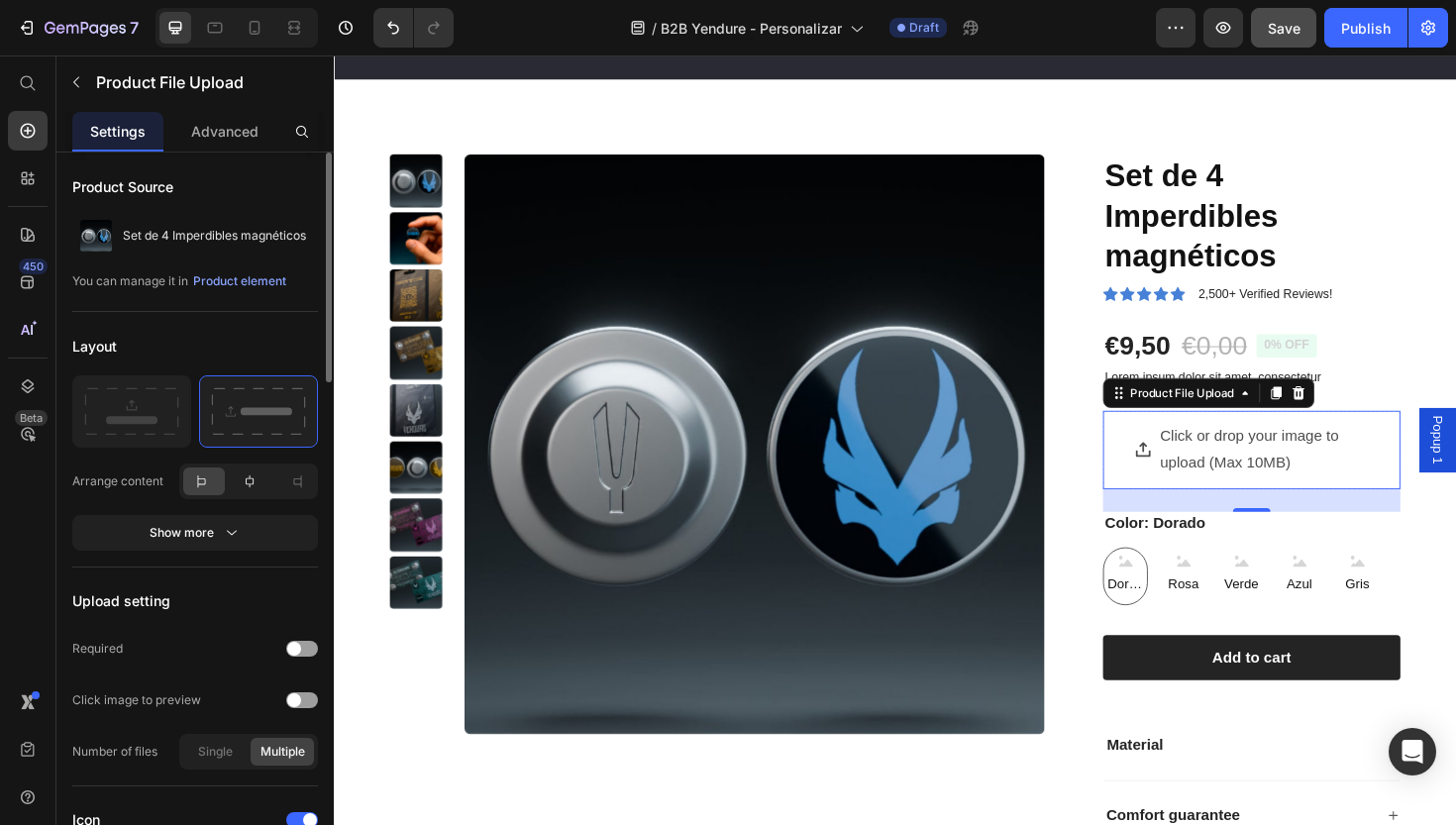click 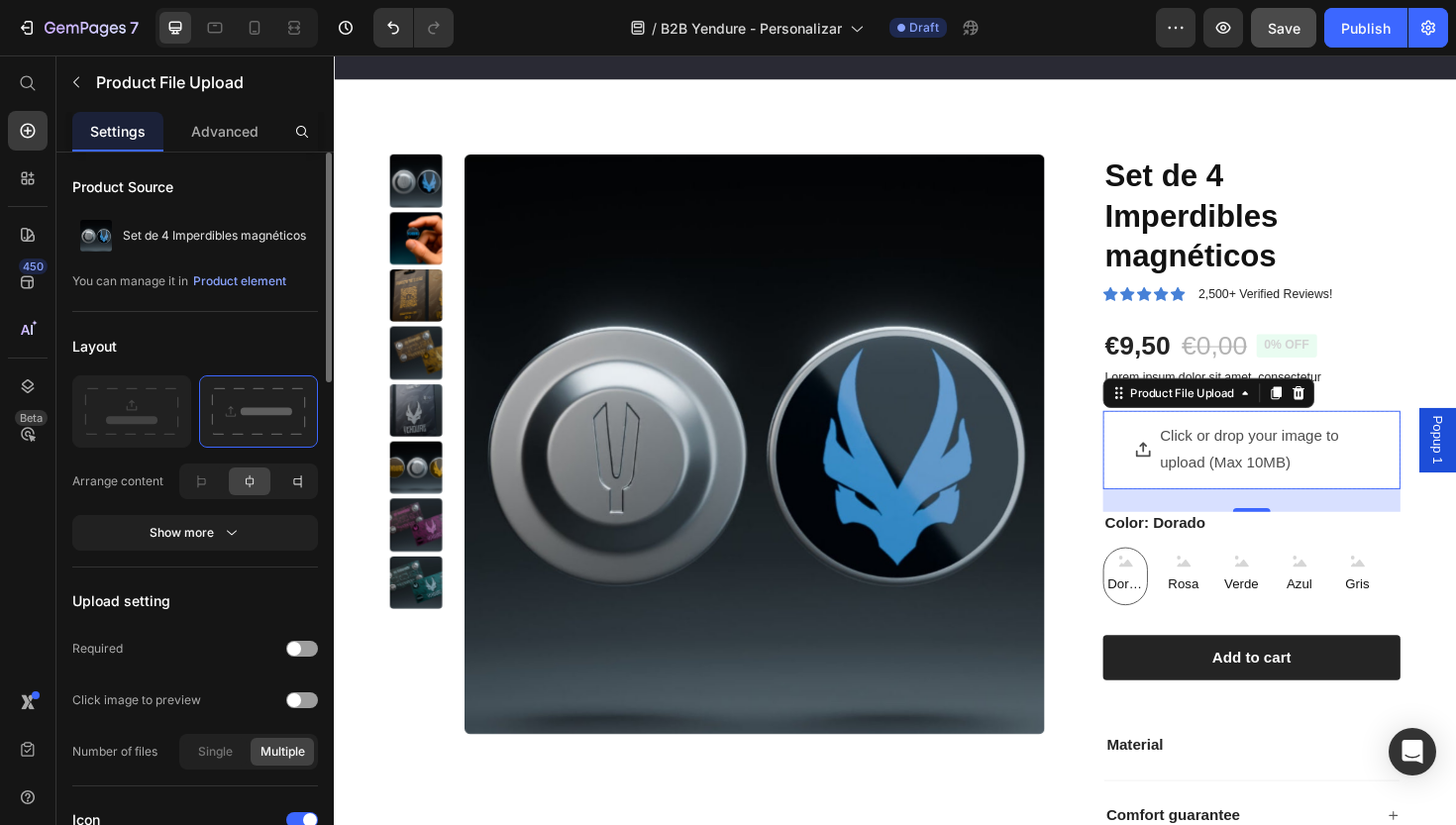 click 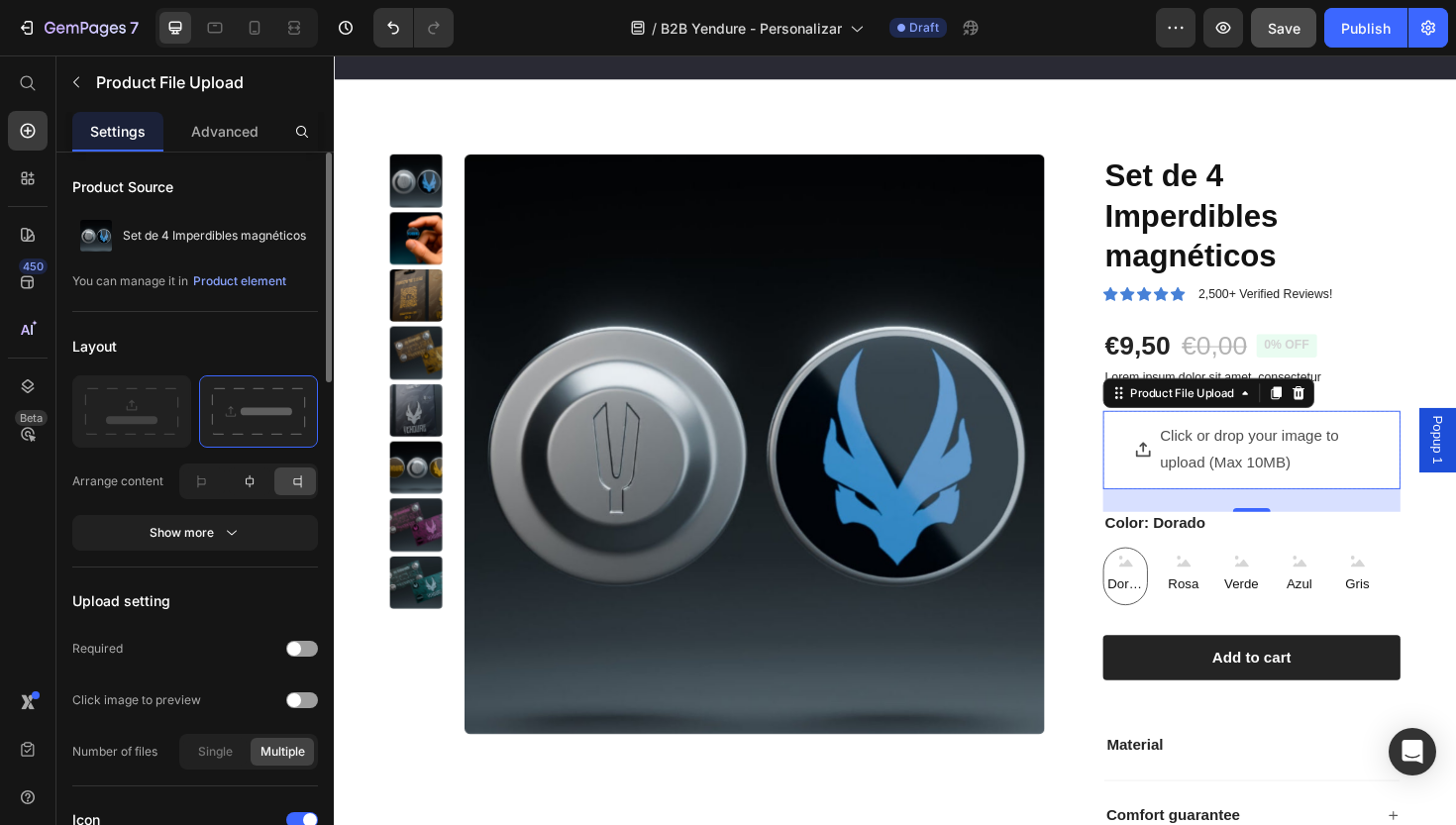 click 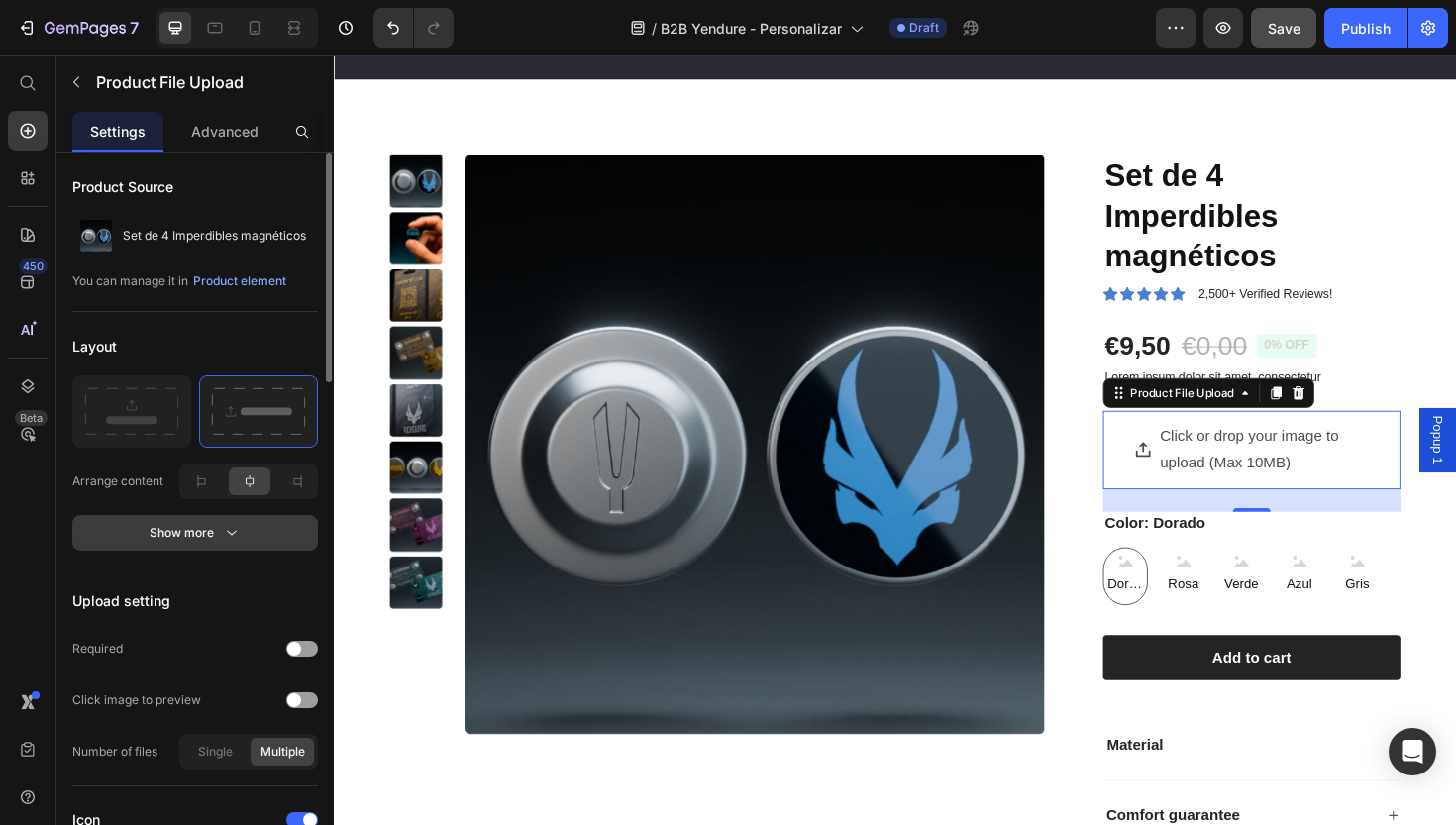 click 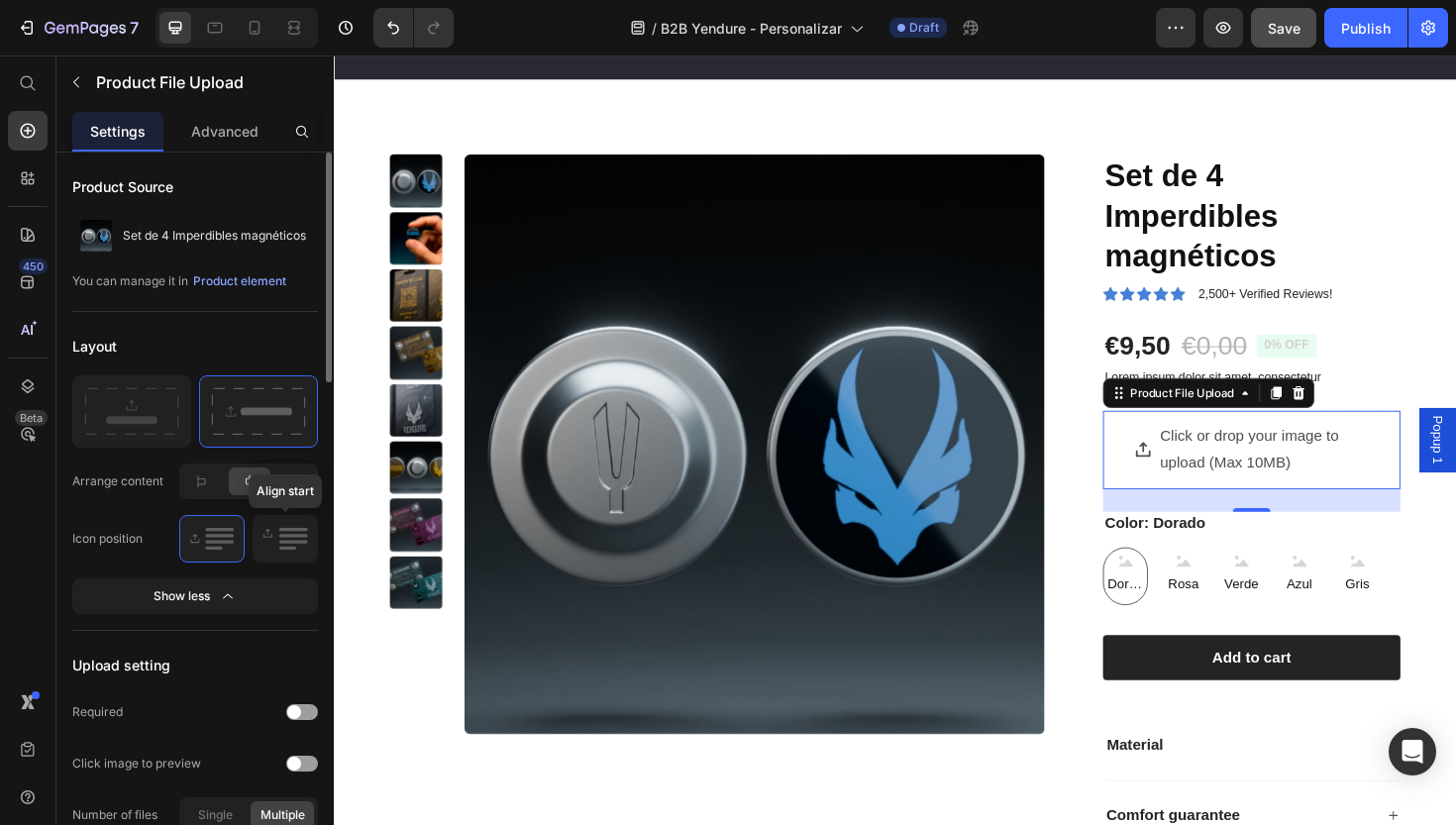 click 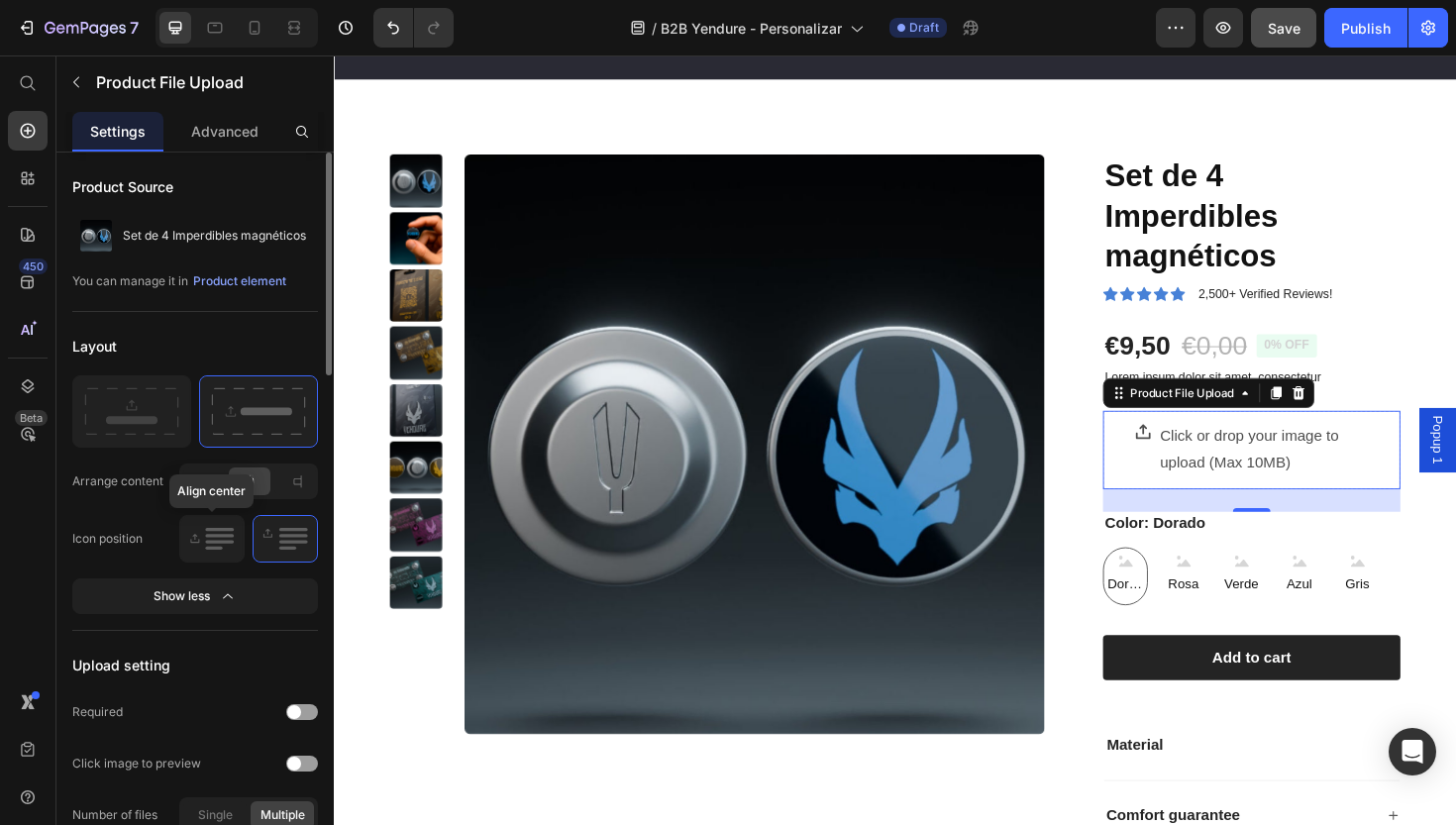 click 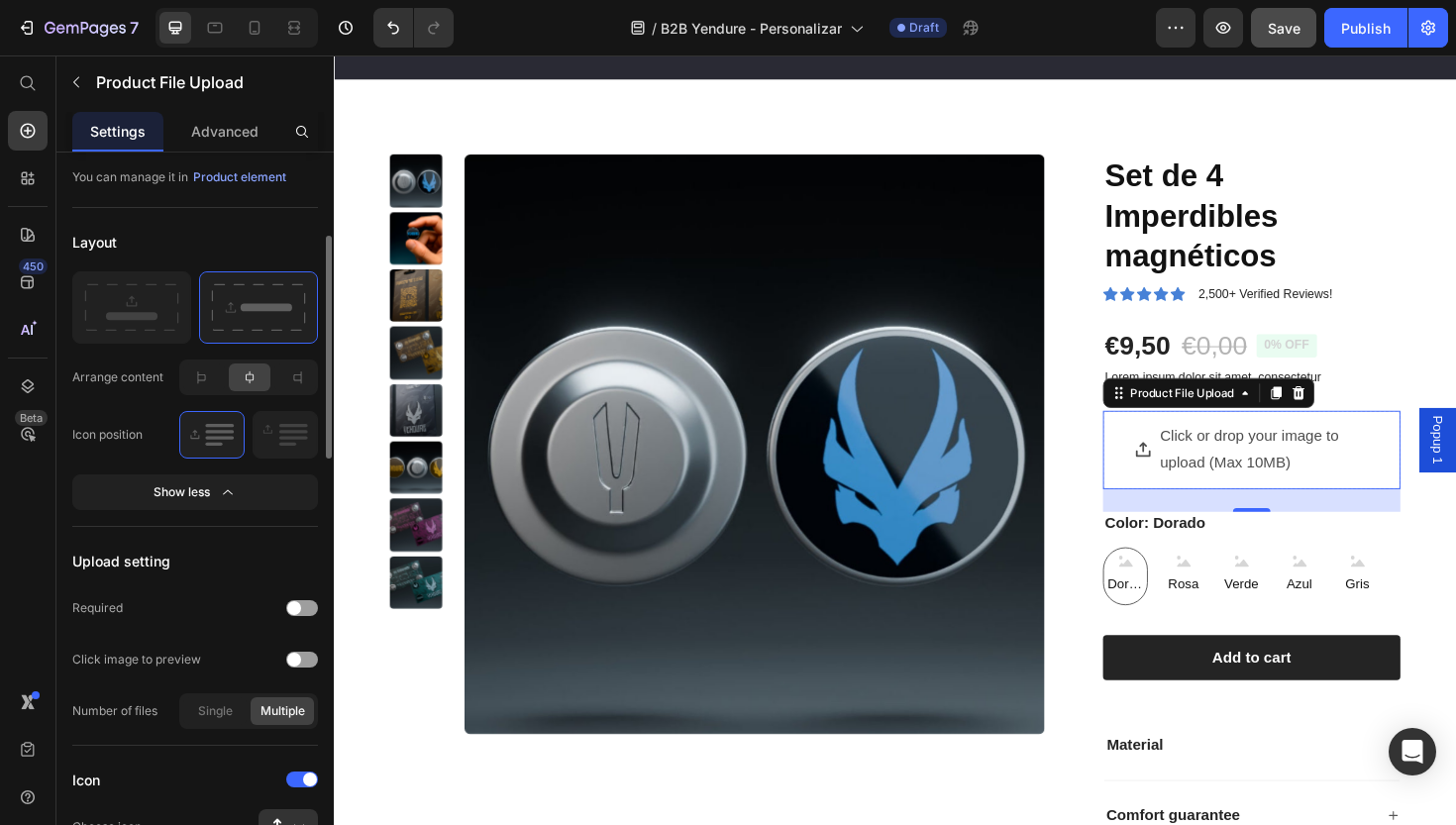scroll, scrollTop: 156, scrollLeft: 0, axis: vertical 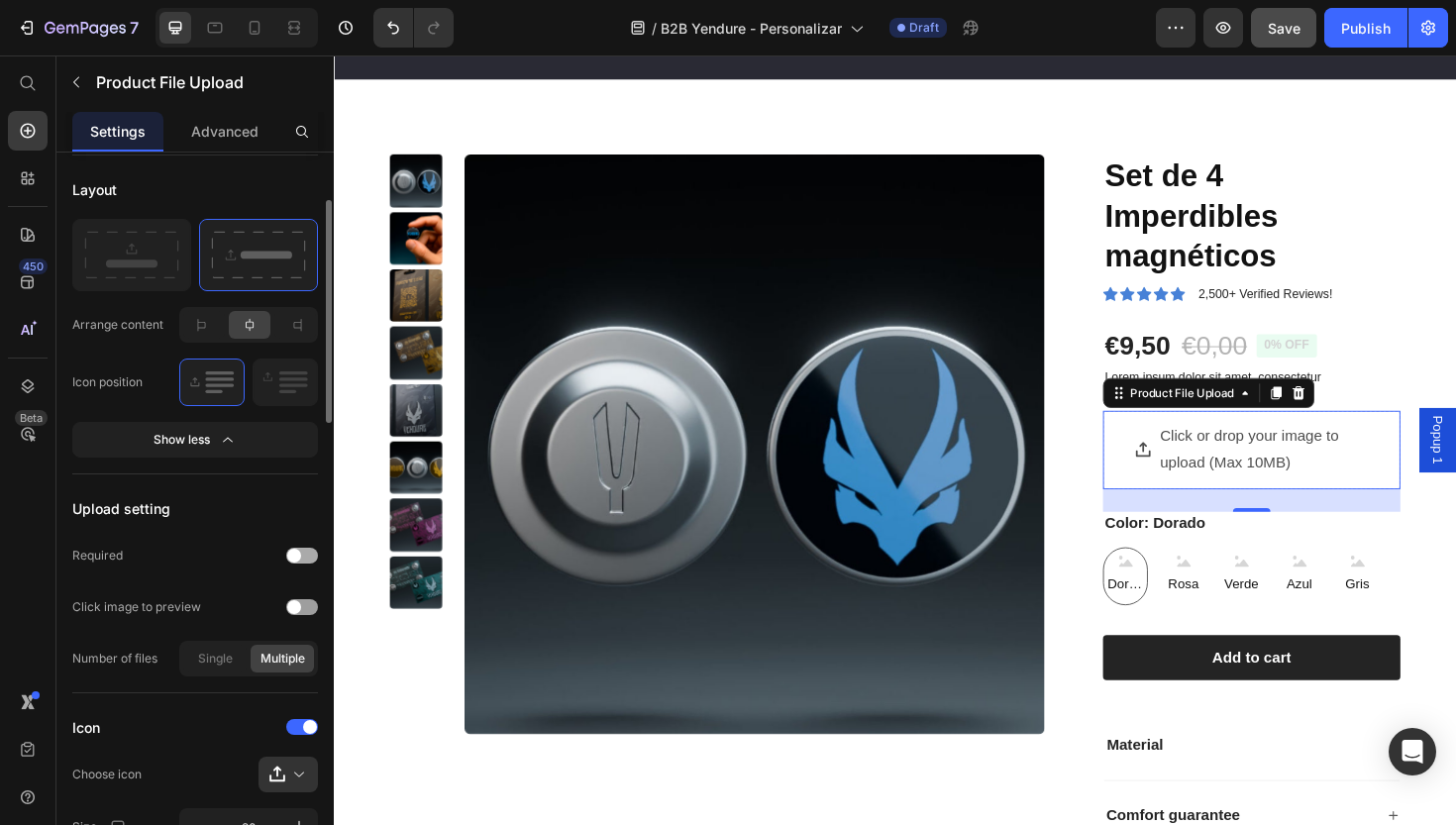 click at bounding box center (294, 556) 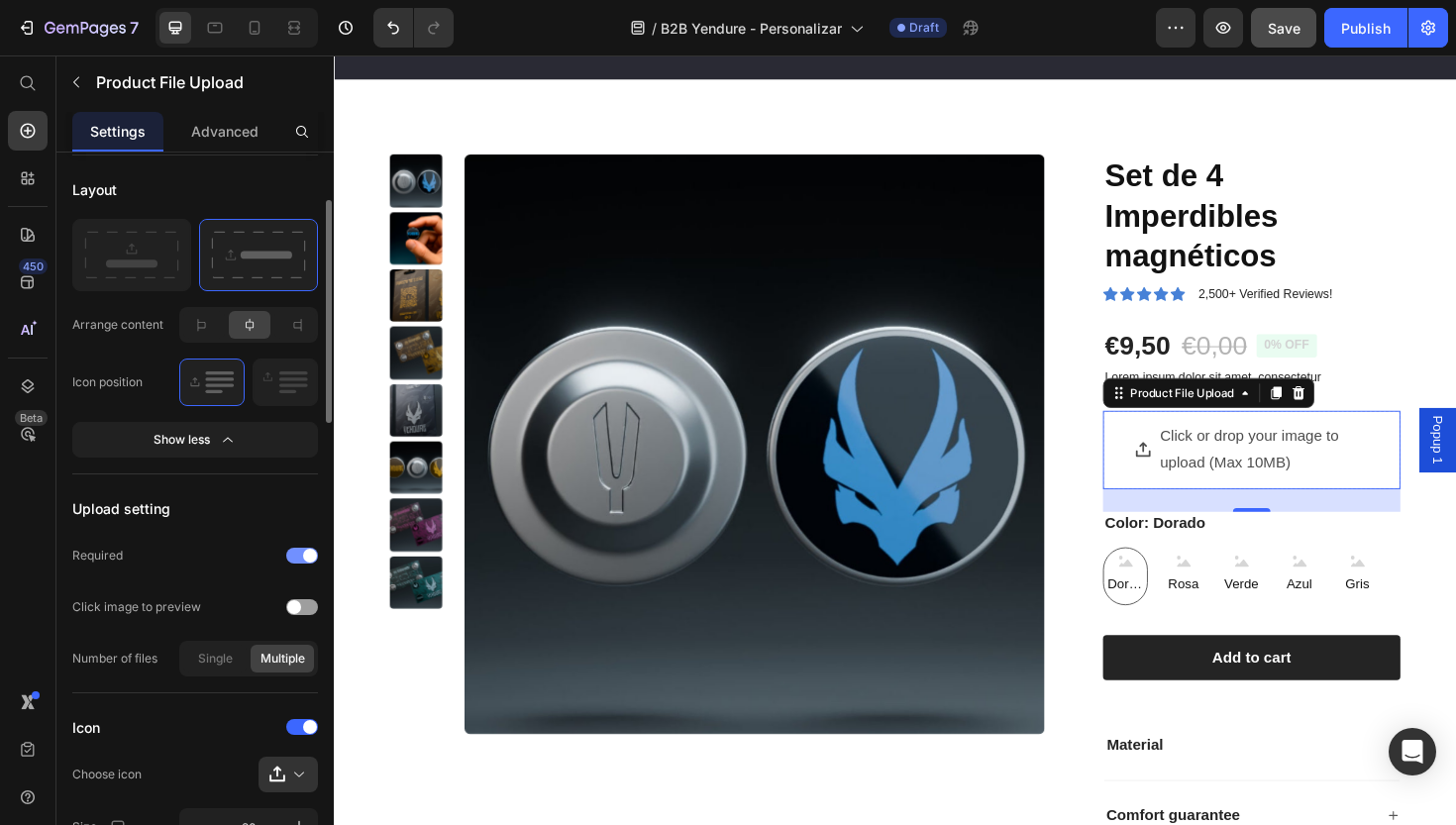 click at bounding box center (302, 556) 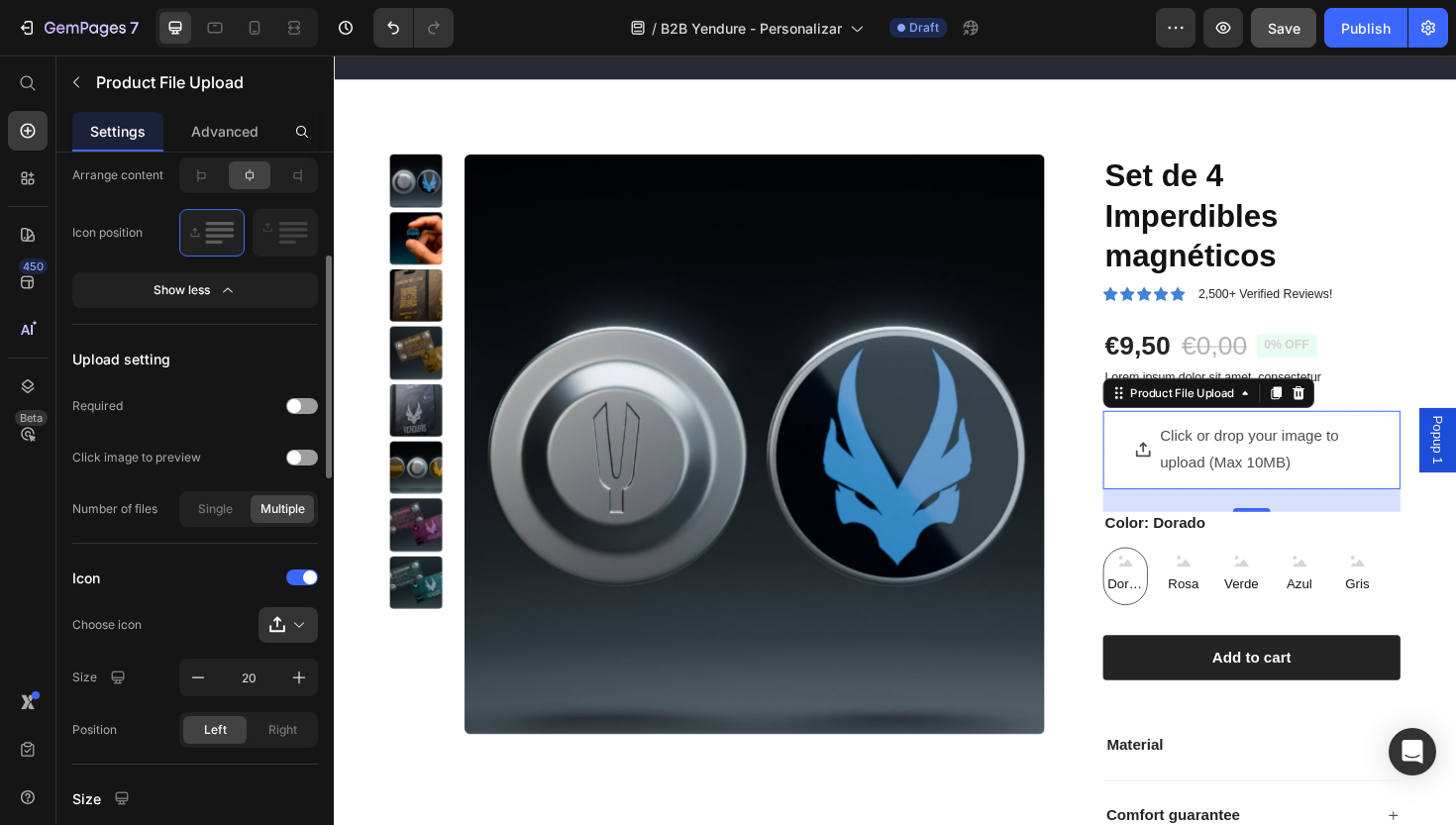 scroll, scrollTop: 313, scrollLeft: 0, axis: vertical 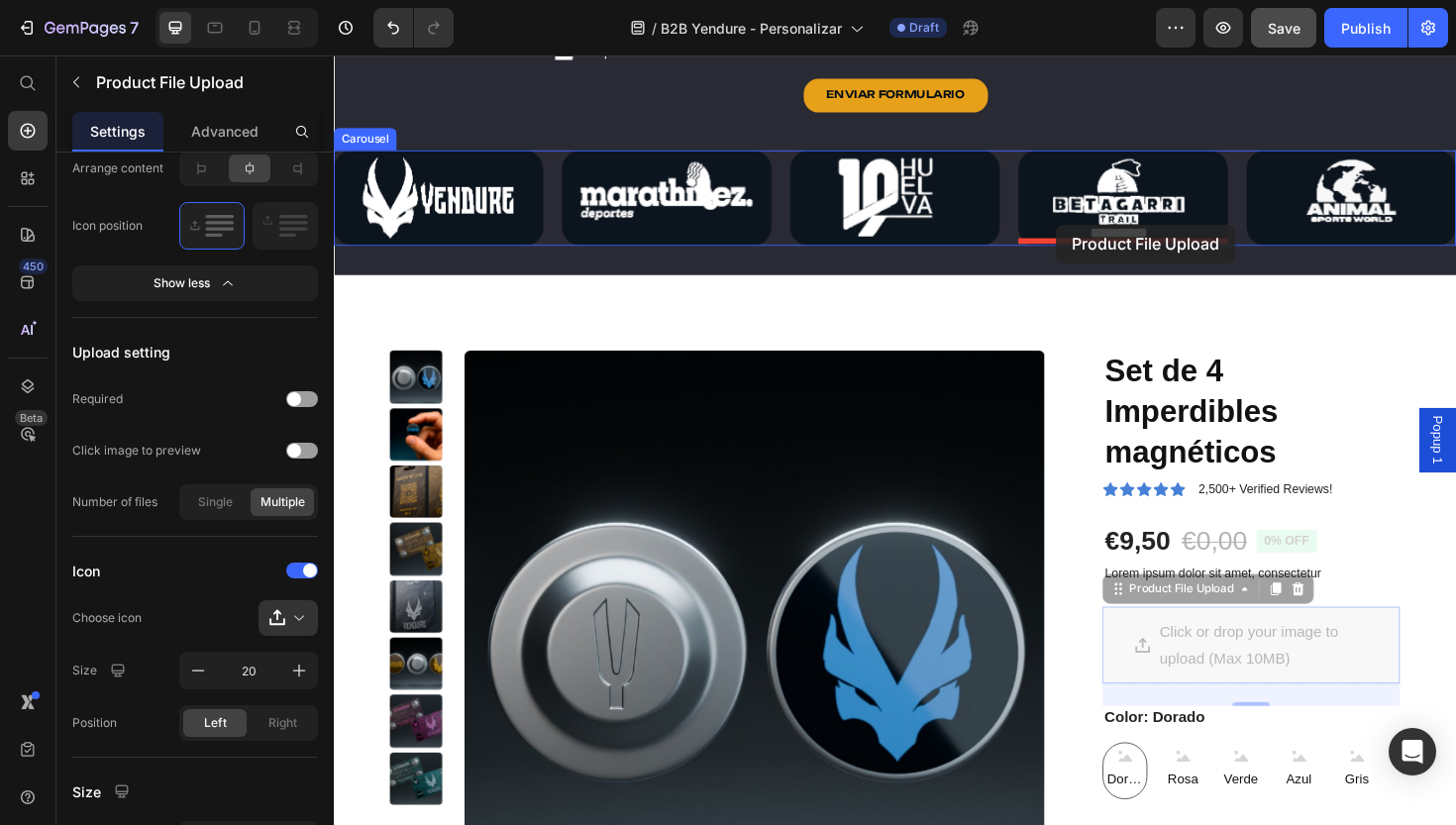 drag, startPoint x: 1308, startPoint y: 471, endPoint x: 1098, endPoint y: 235, distance: 315.90505 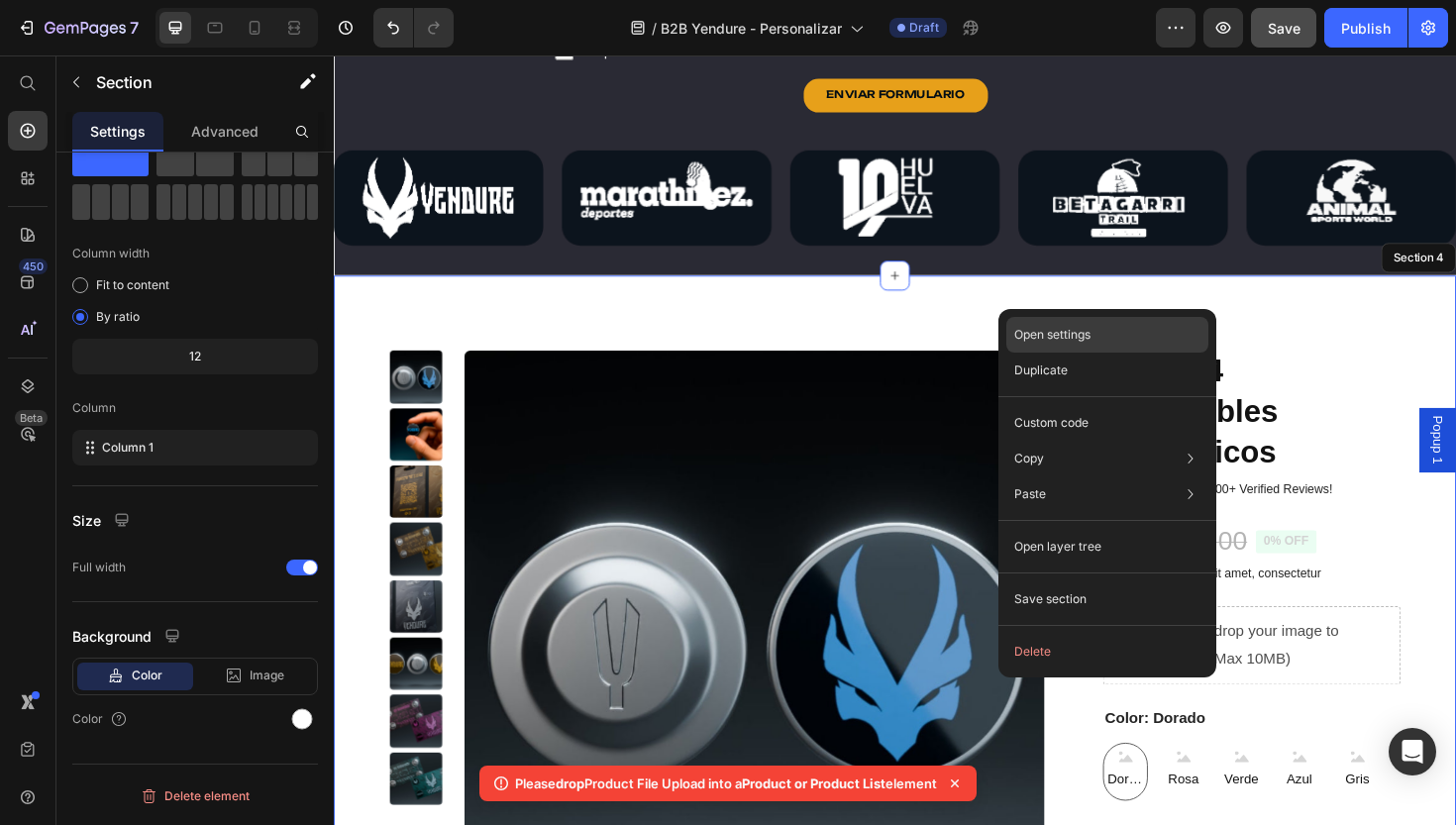 scroll, scrollTop: 0, scrollLeft: 0, axis: both 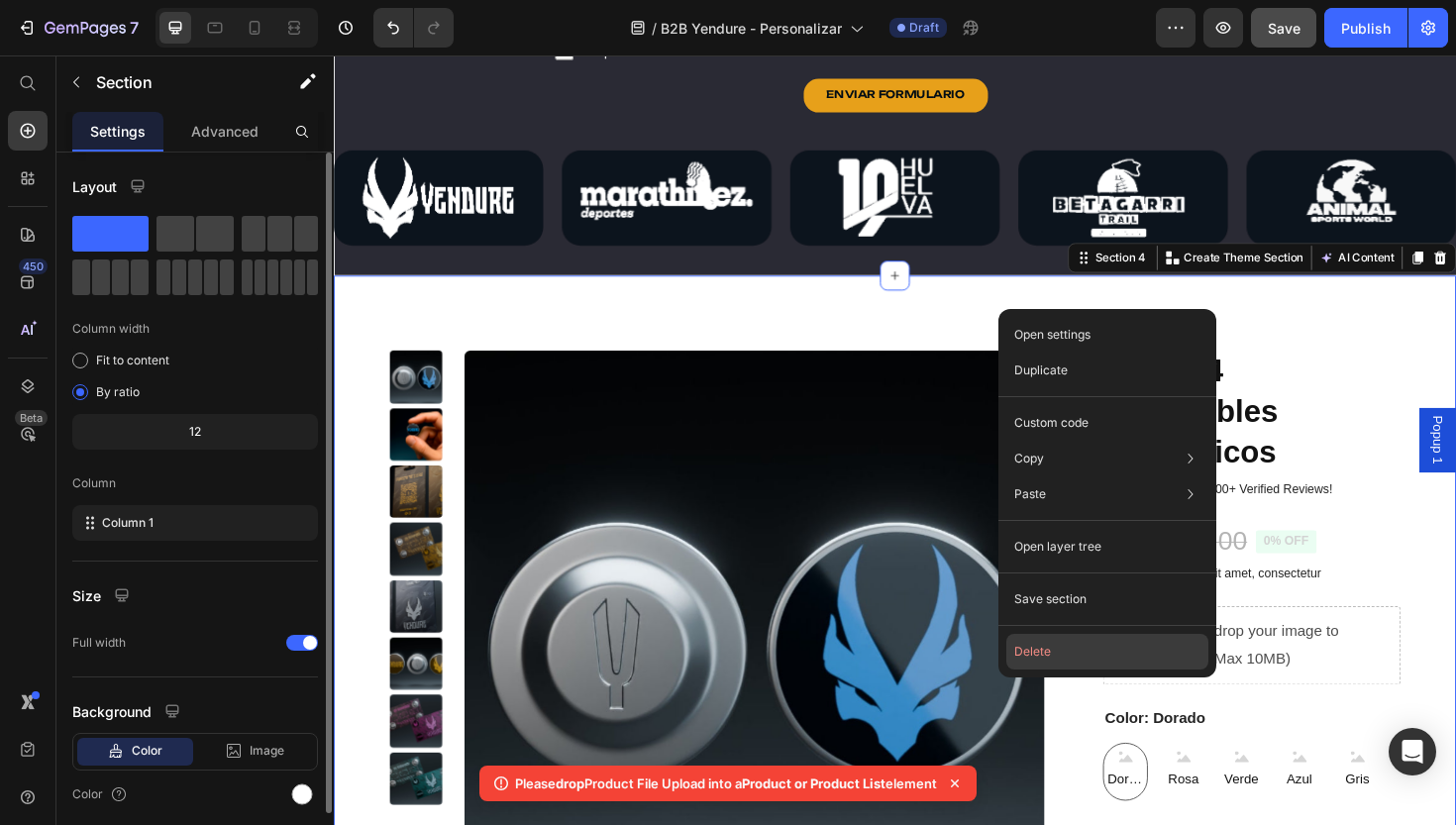 click on "Delete" 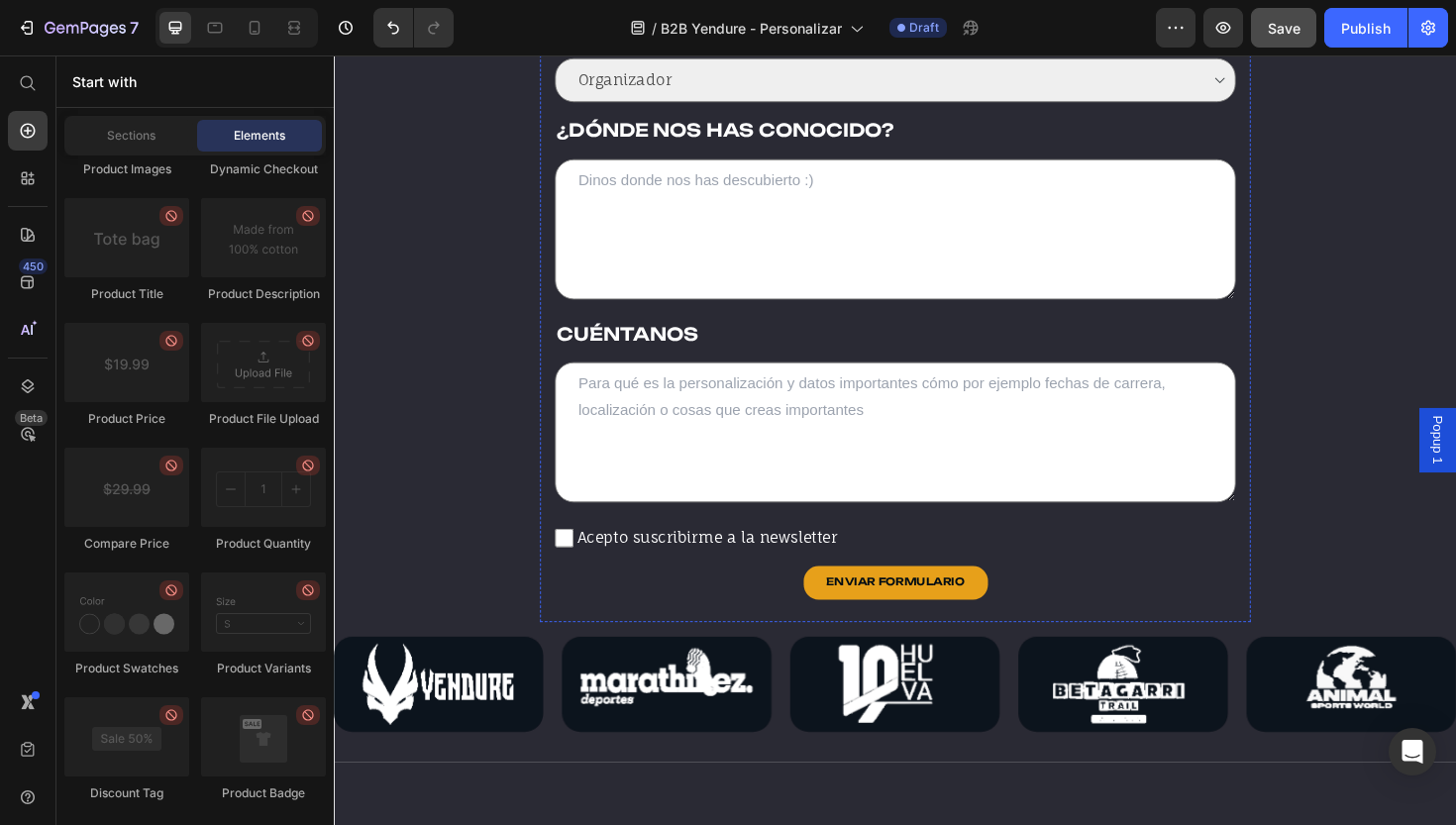scroll, scrollTop: 1291, scrollLeft: 0, axis: vertical 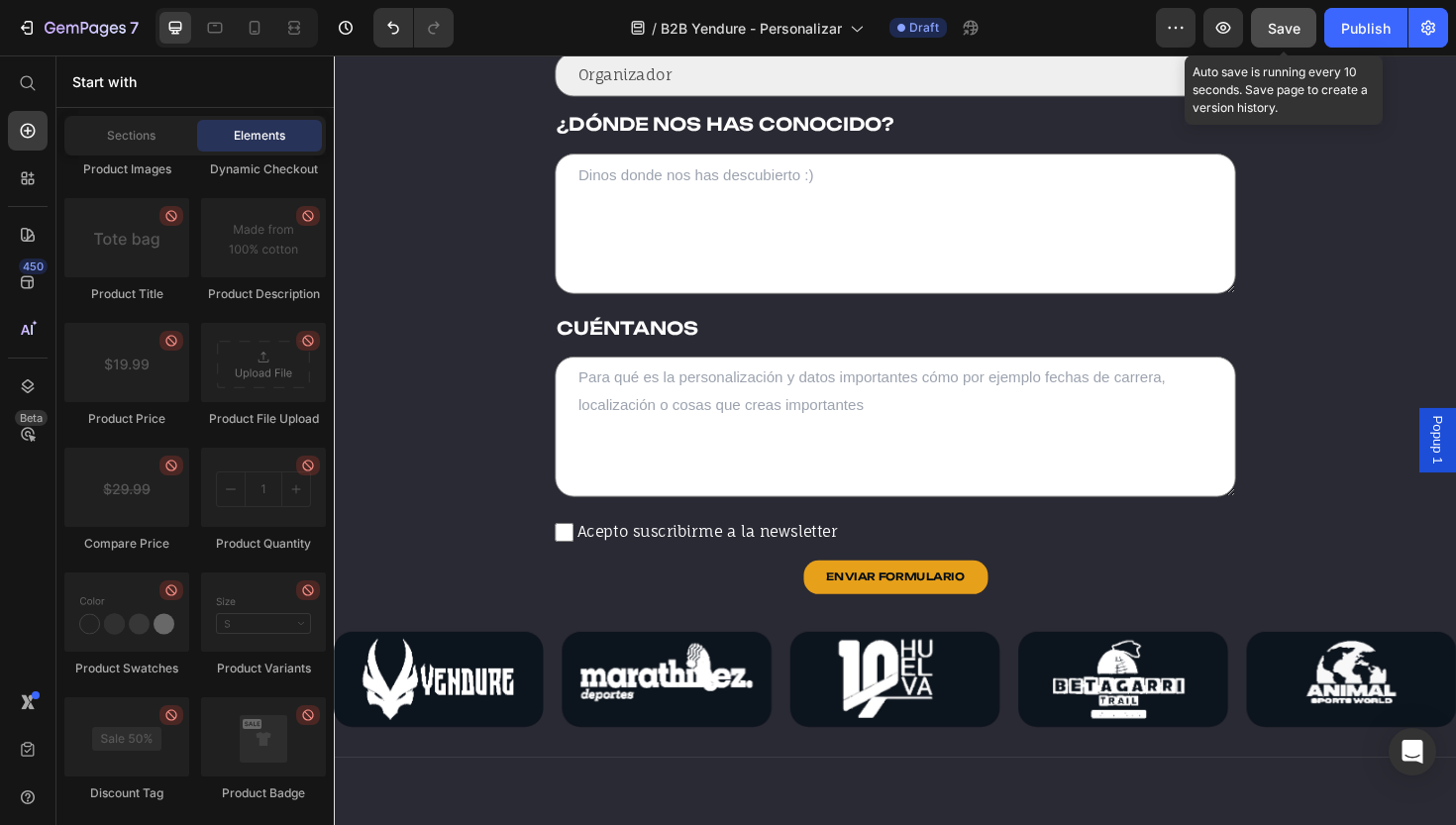 click on "Save" at bounding box center (1284, 28) 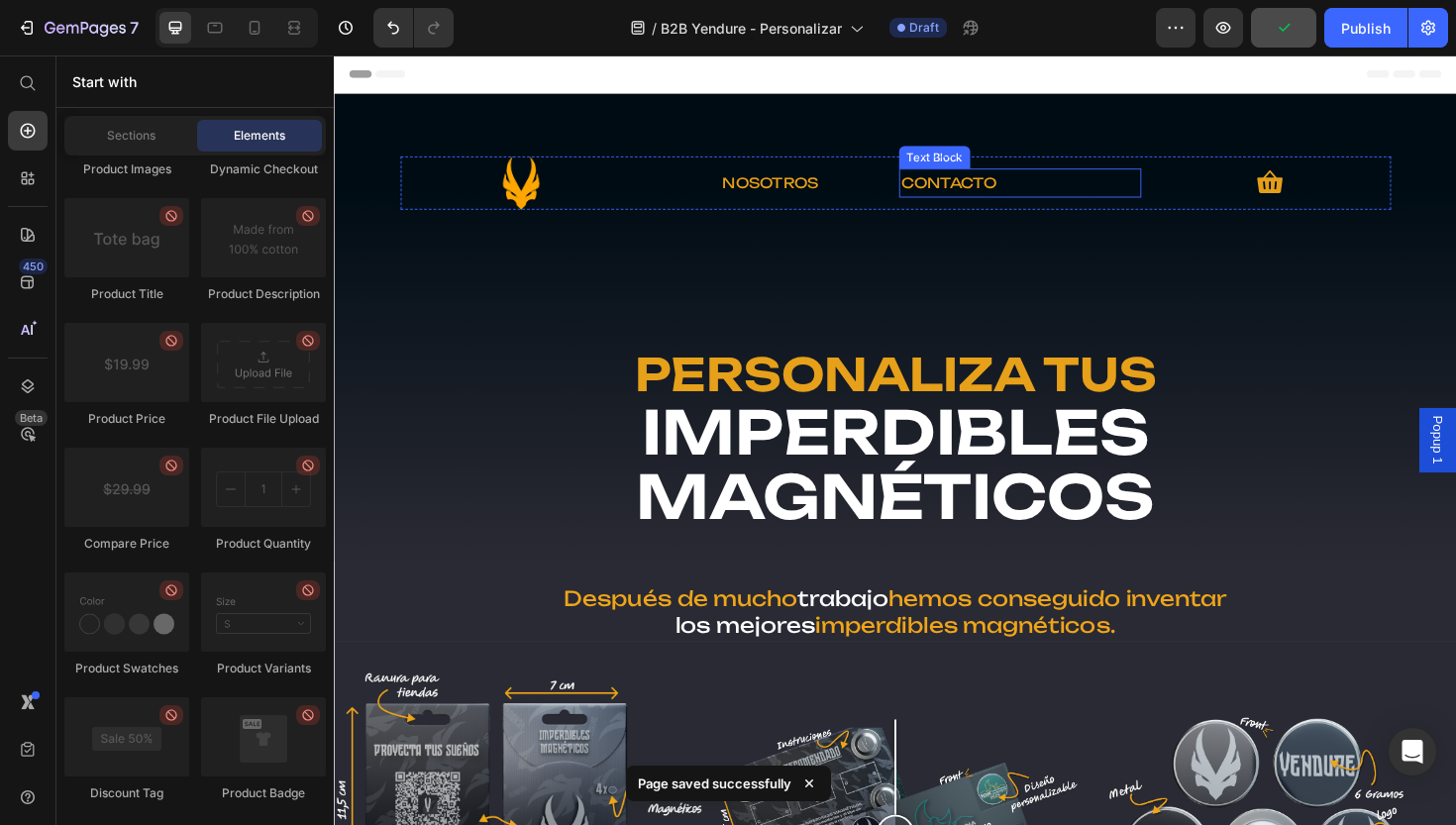 scroll, scrollTop: 0, scrollLeft: 0, axis: both 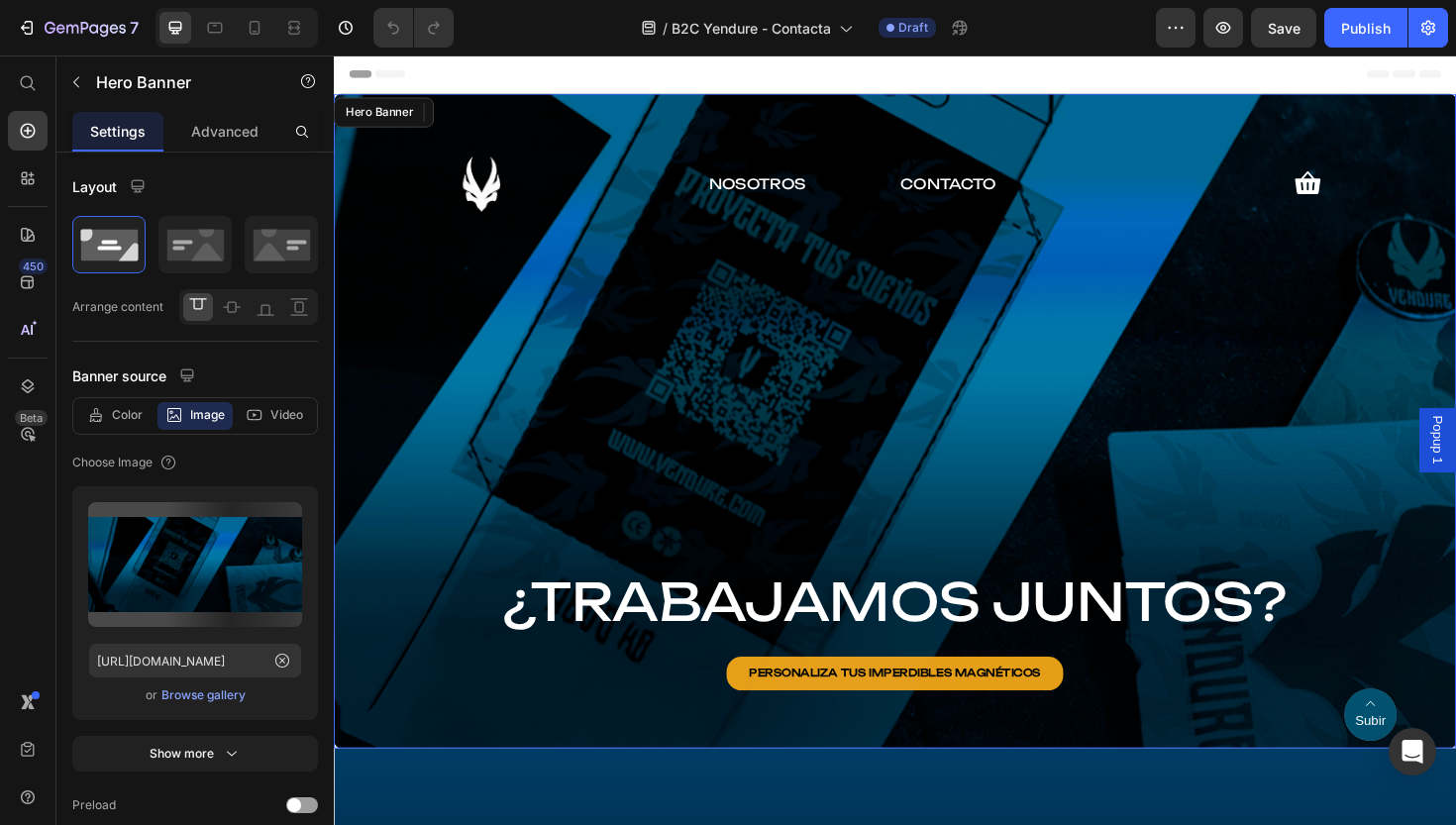 click on "Image NOSOTROS Text Block CONTACTO Text Block
Icon Row ¿TRABAJAMOS JUNTOS? Heading PERSONALIZA TUS IMPERDIBLES MAGNÉTICOS Button Hero Banner" at bounding box center (928, 443) 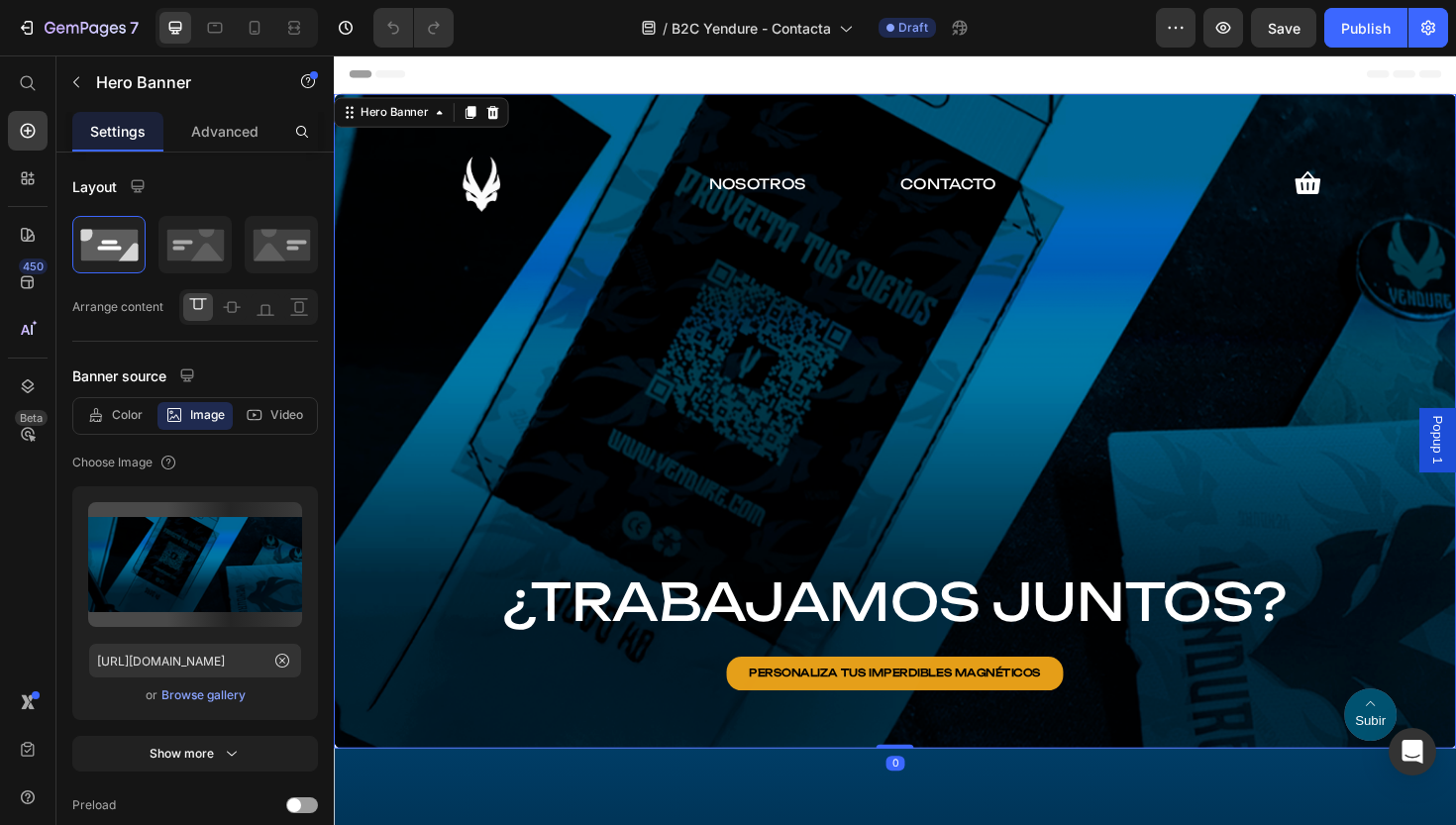 click on "Image NOSOTROS Text Block CONTACTO Text Block
Icon Row ¿TRABAJAMOS JUNTOS? Heading PERSONALIZA TUS IMPERDIBLES MAGNÉTICOS Button" at bounding box center (928, 445) 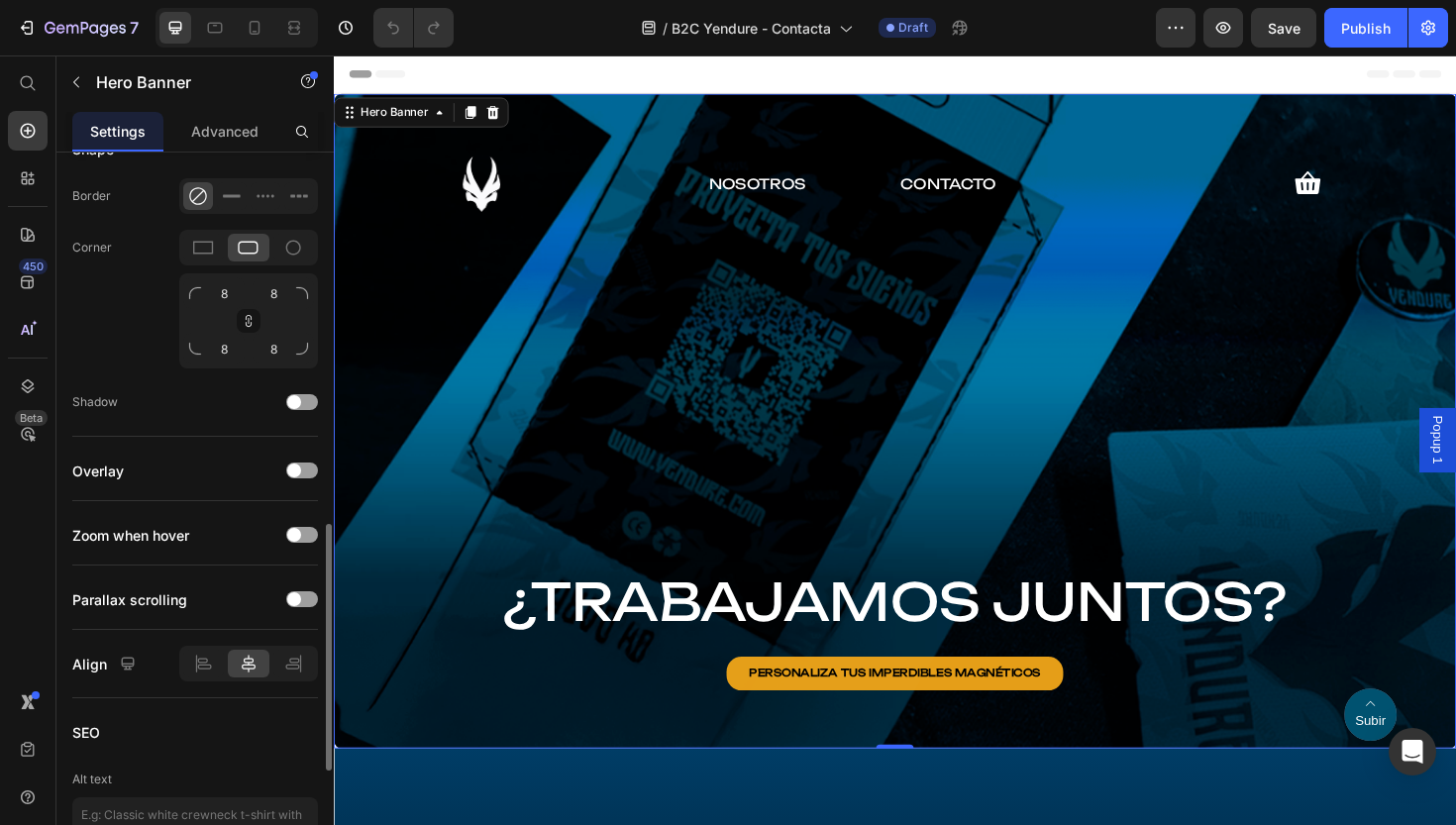 scroll, scrollTop: 1207, scrollLeft: 0, axis: vertical 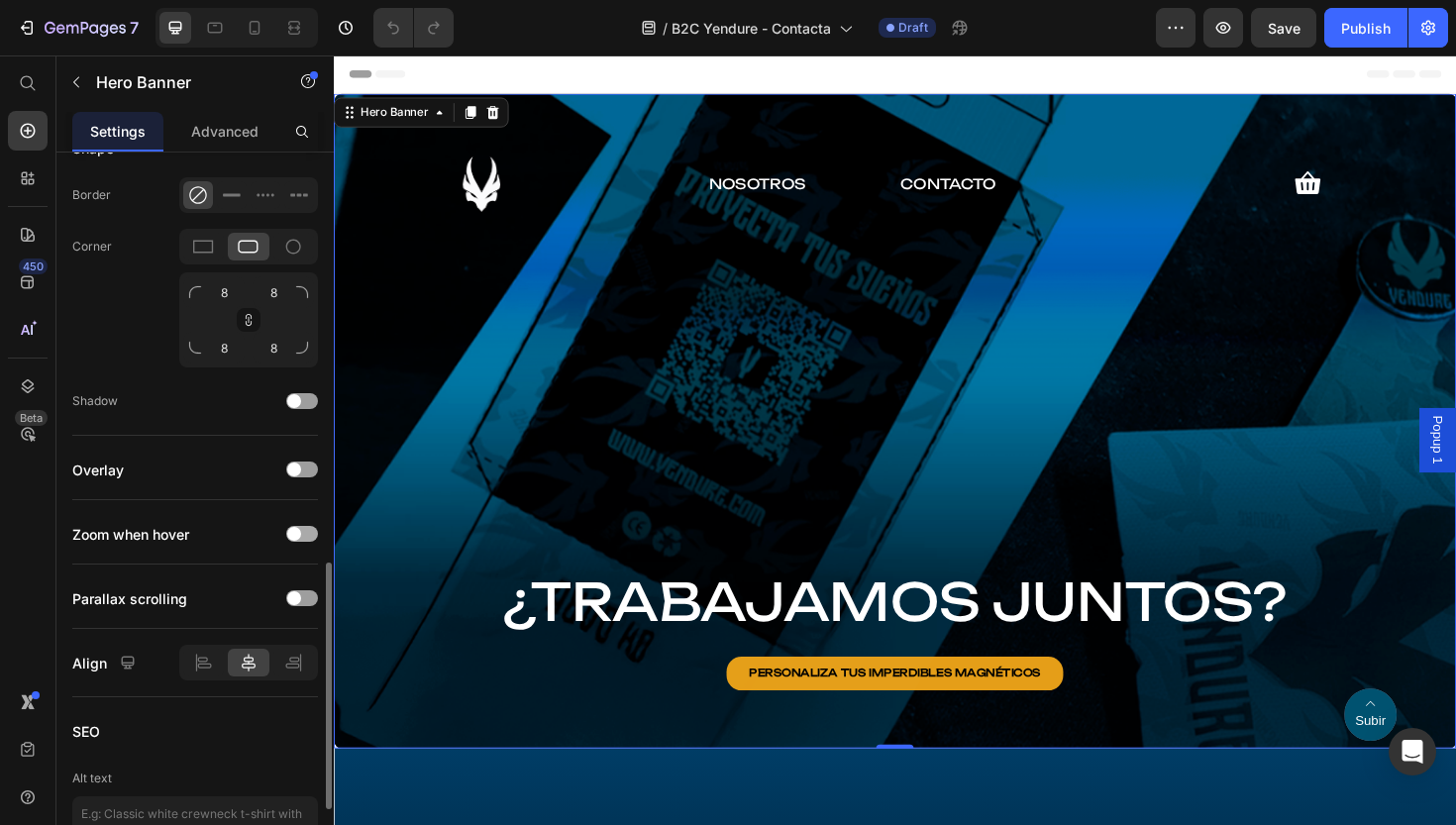 click at bounding box center (302, 534) 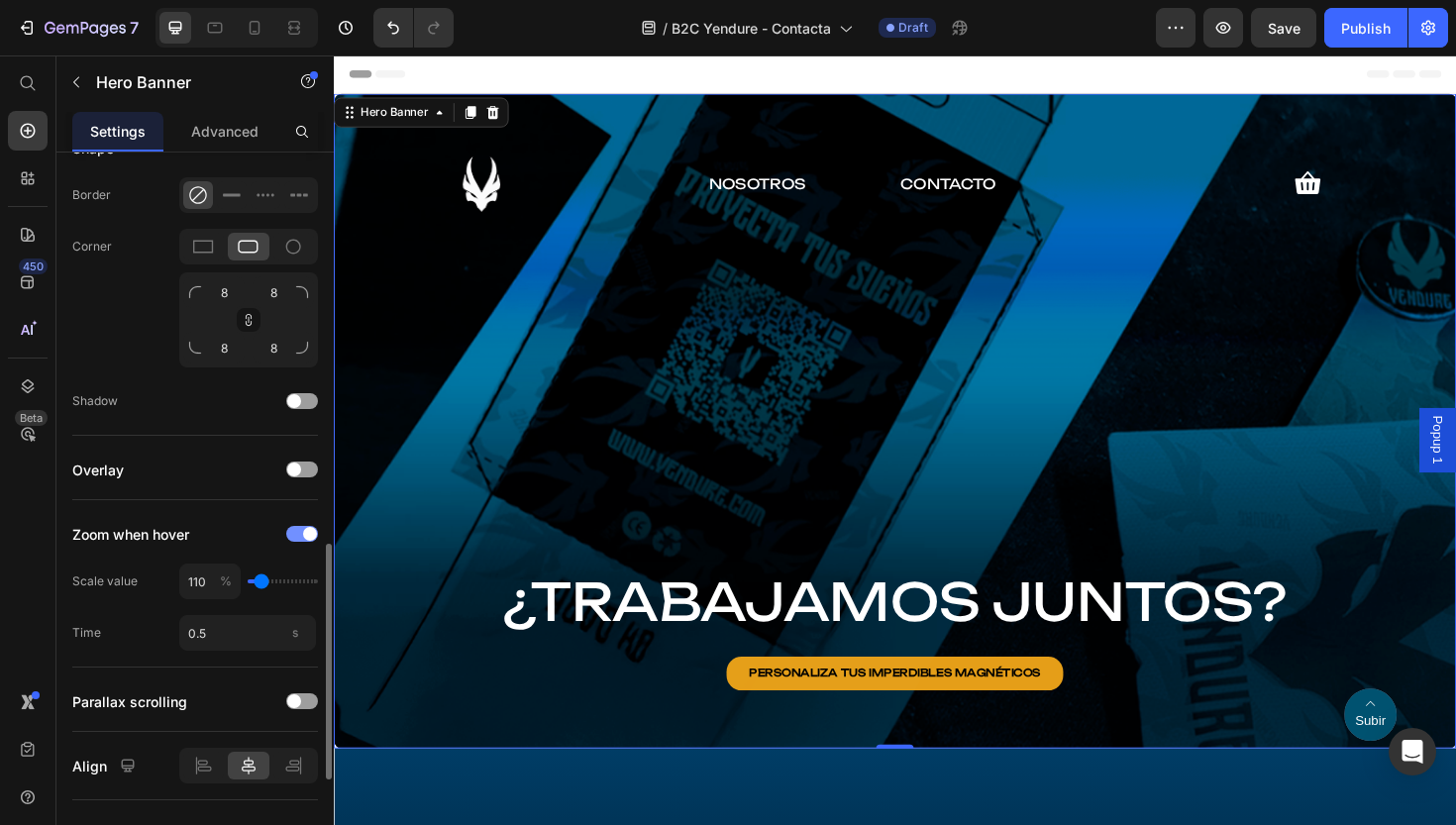 click at bounding box center [302, 534] 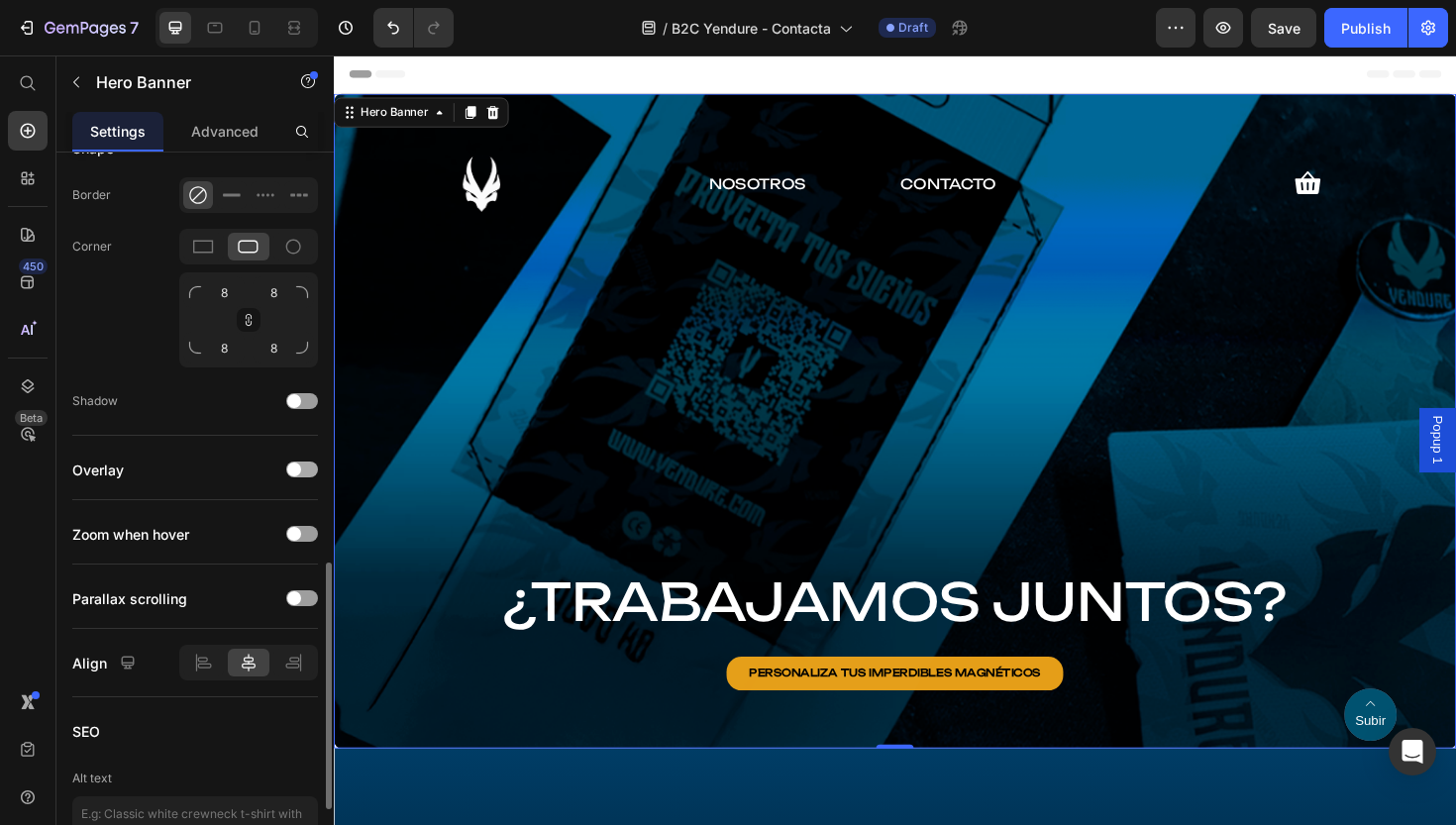 click at bounding box center (294, 469) 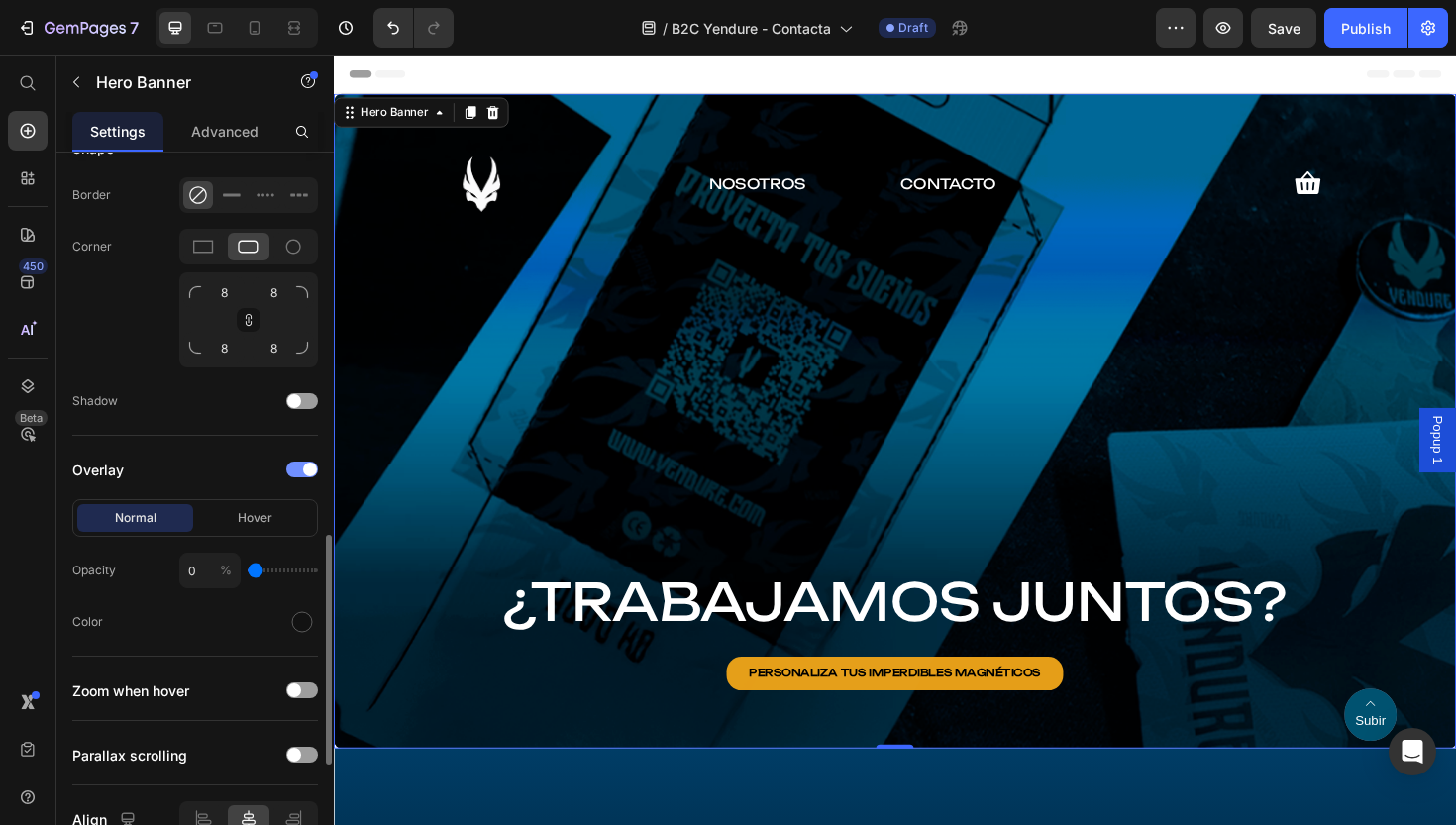 click at bounding box center (302, 469) 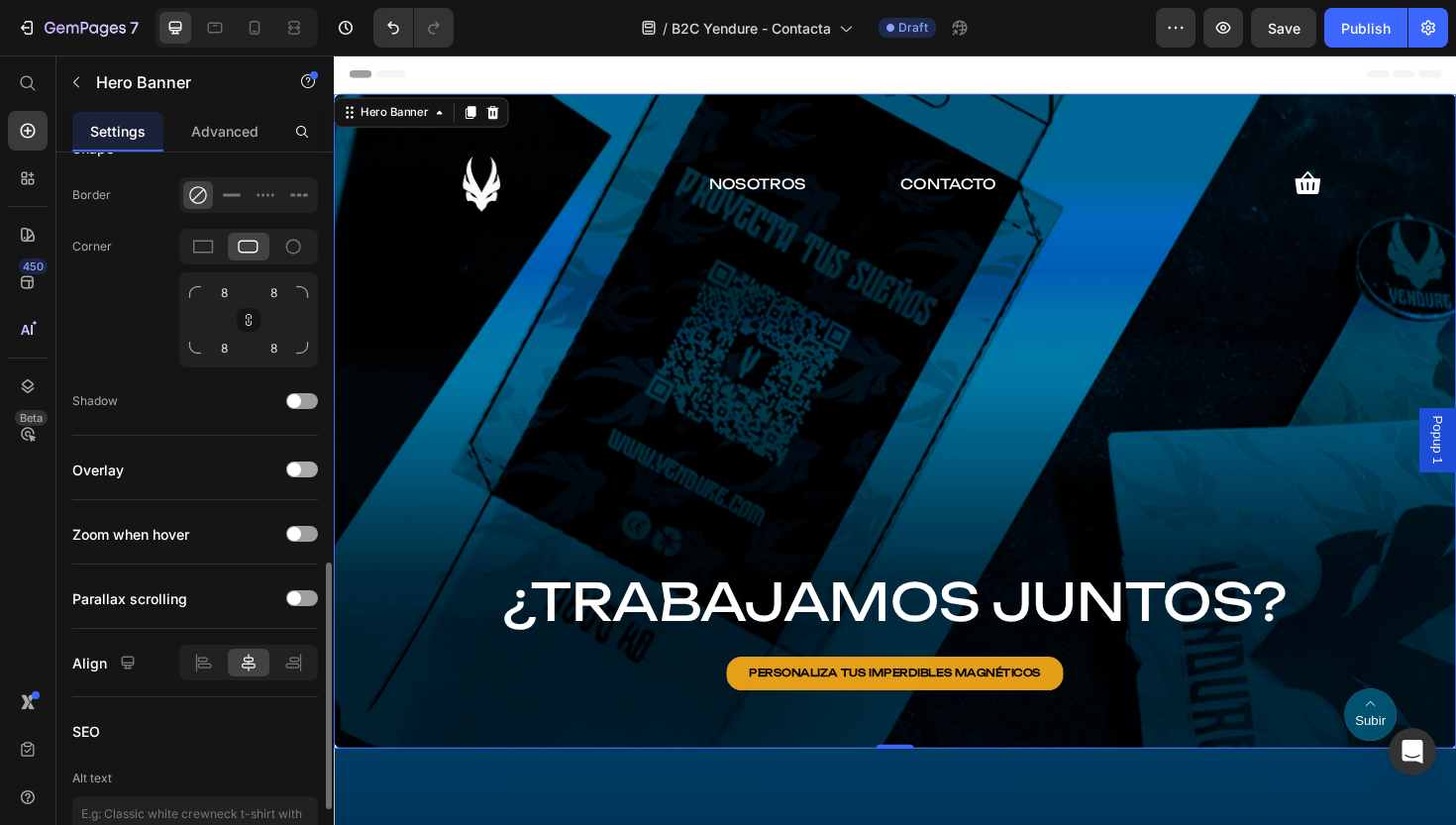 click at bounding box center (302, 469) 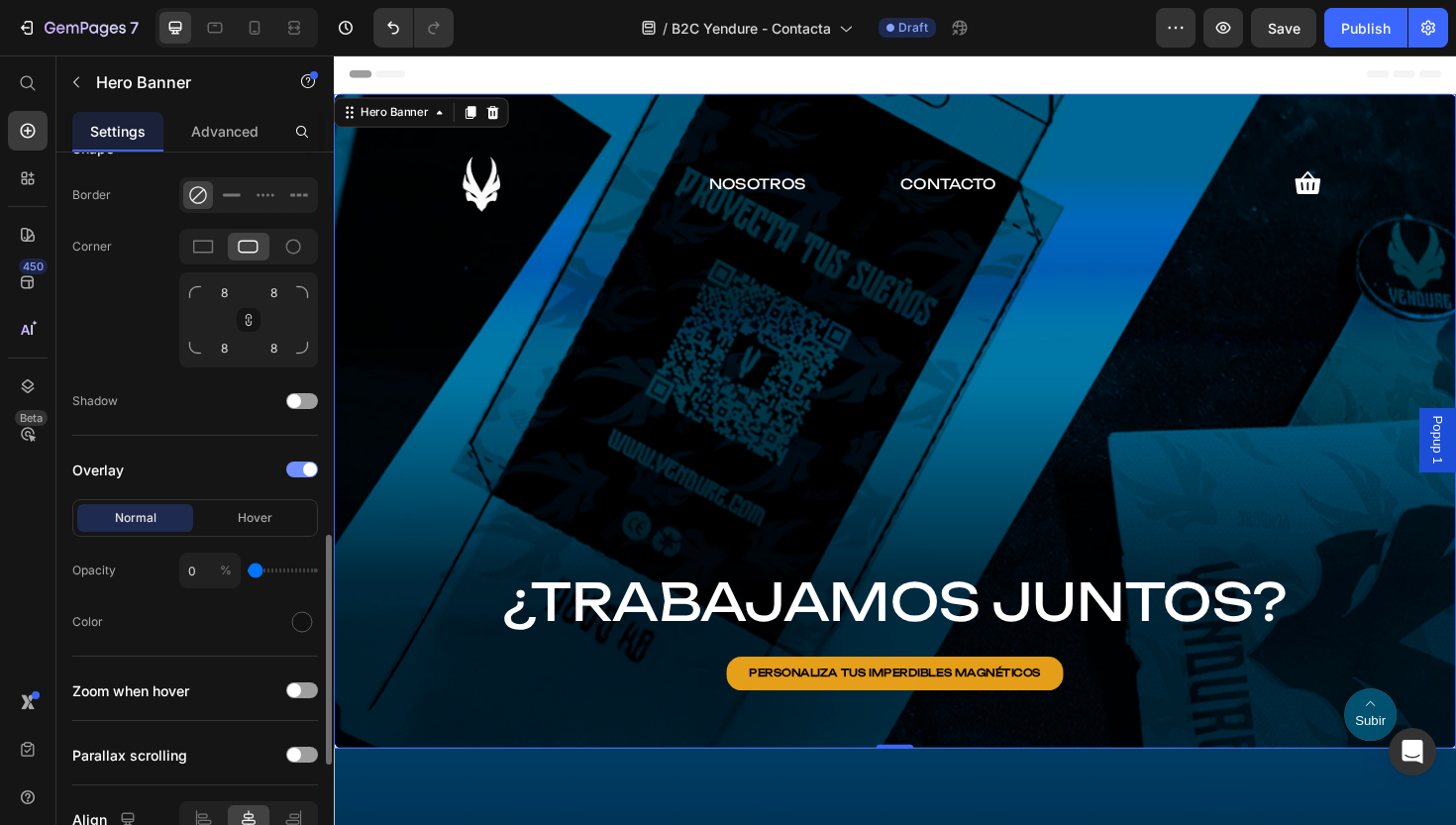 click on "Overlay" 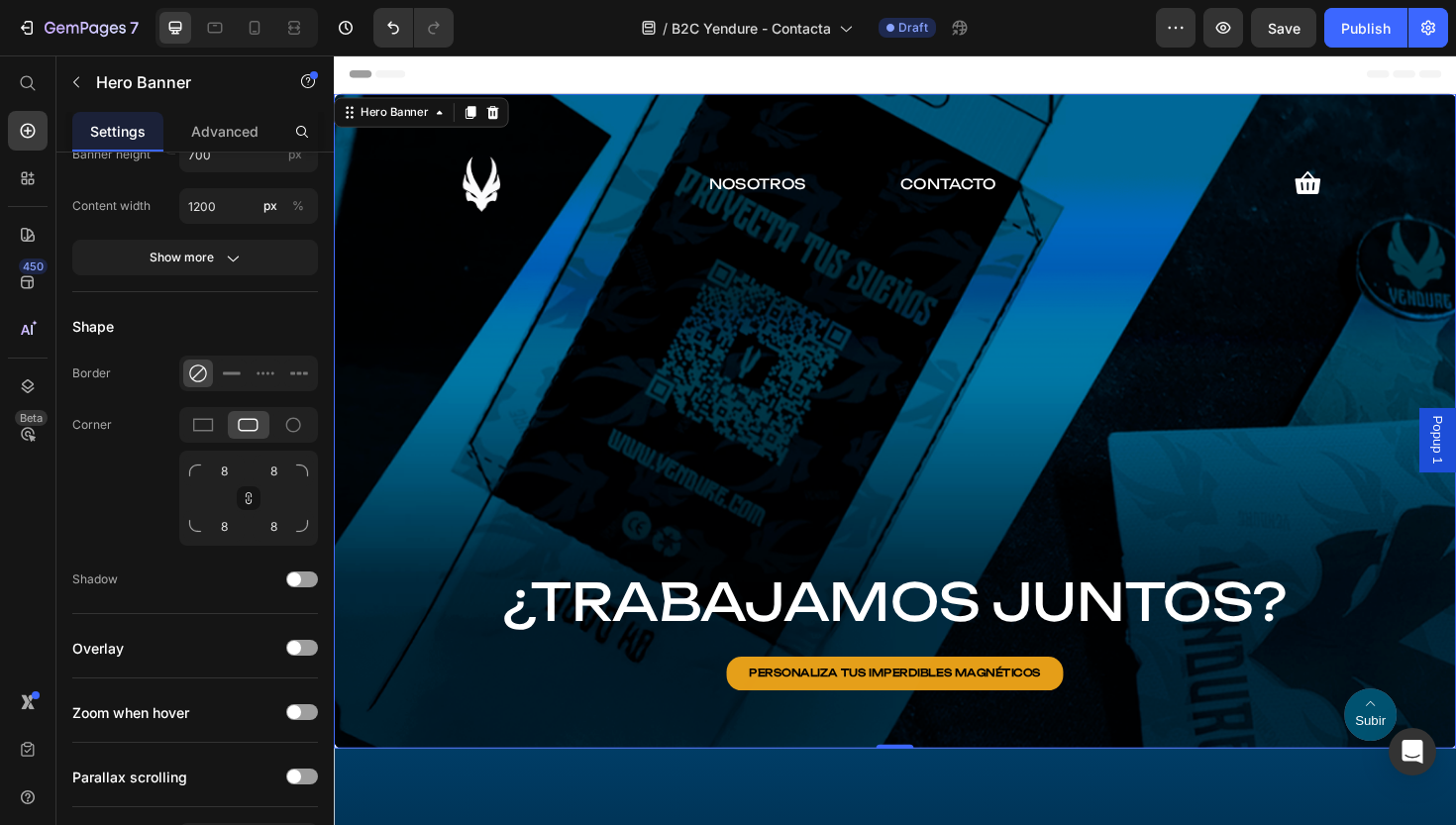 scroll, scrollTop: 0, scrollLeft: 0, axis: both 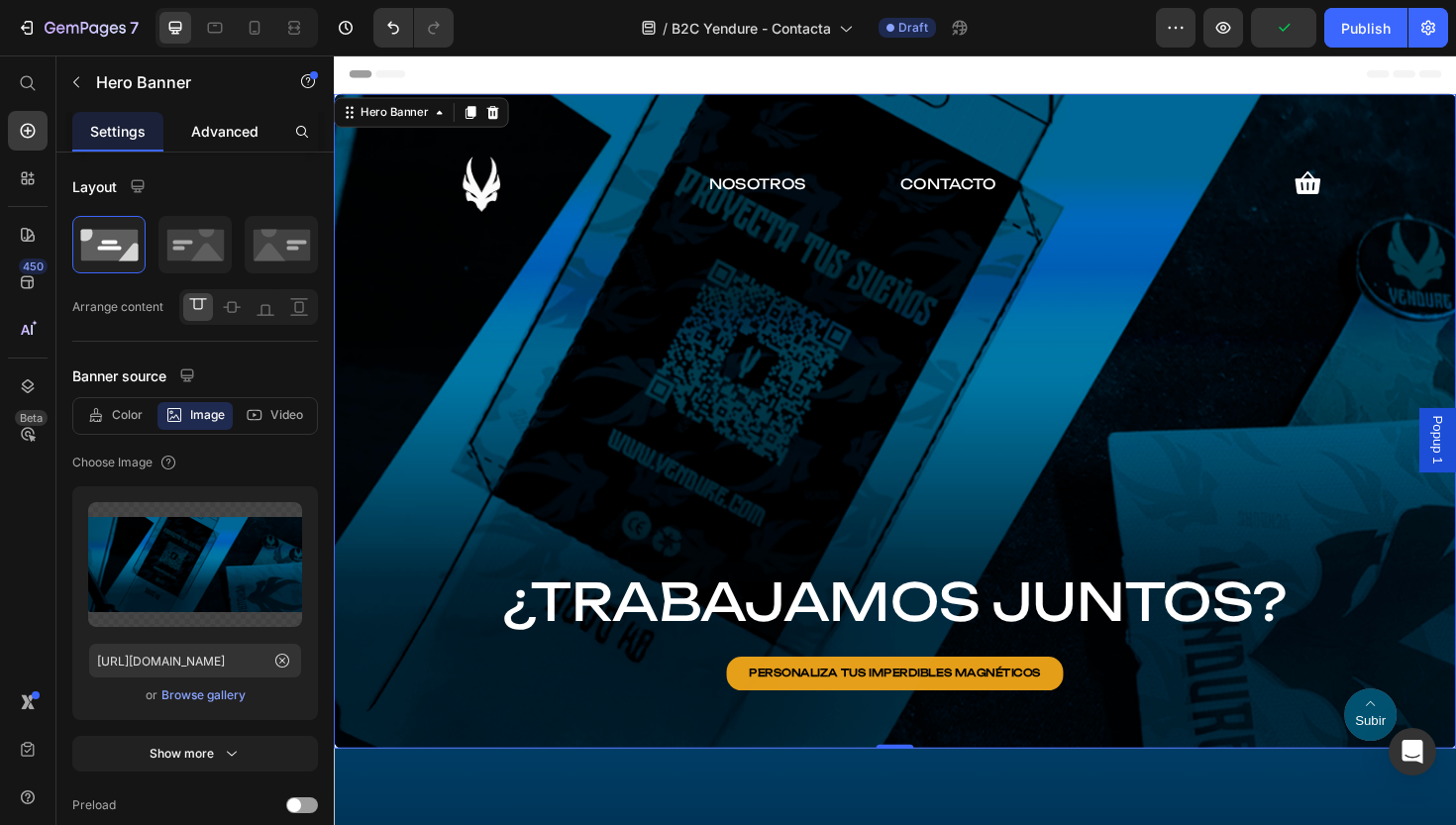 click on "Advanced" 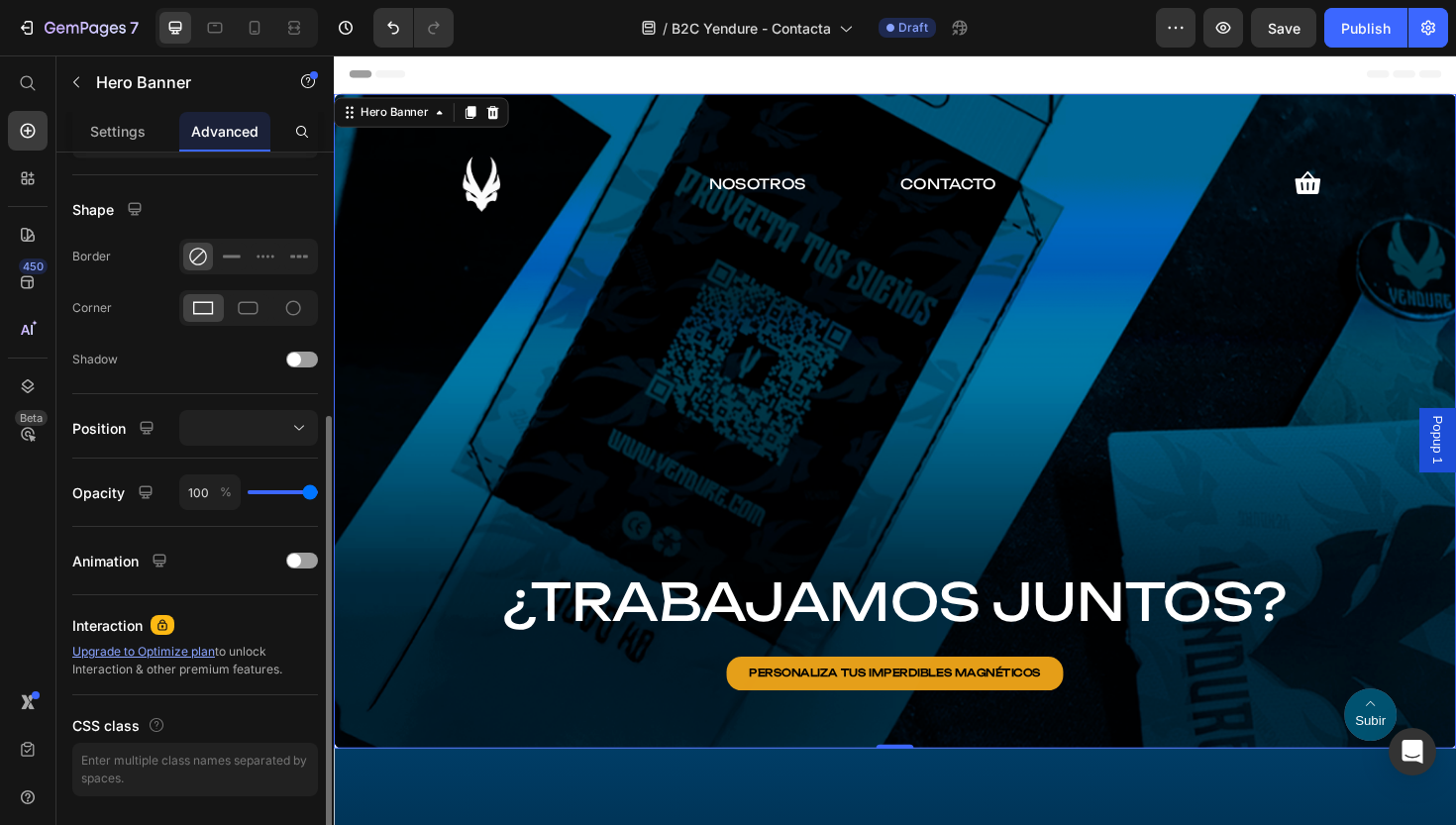 scroll, scrollTop: 470, scrollLeft: 0, axis: vertical 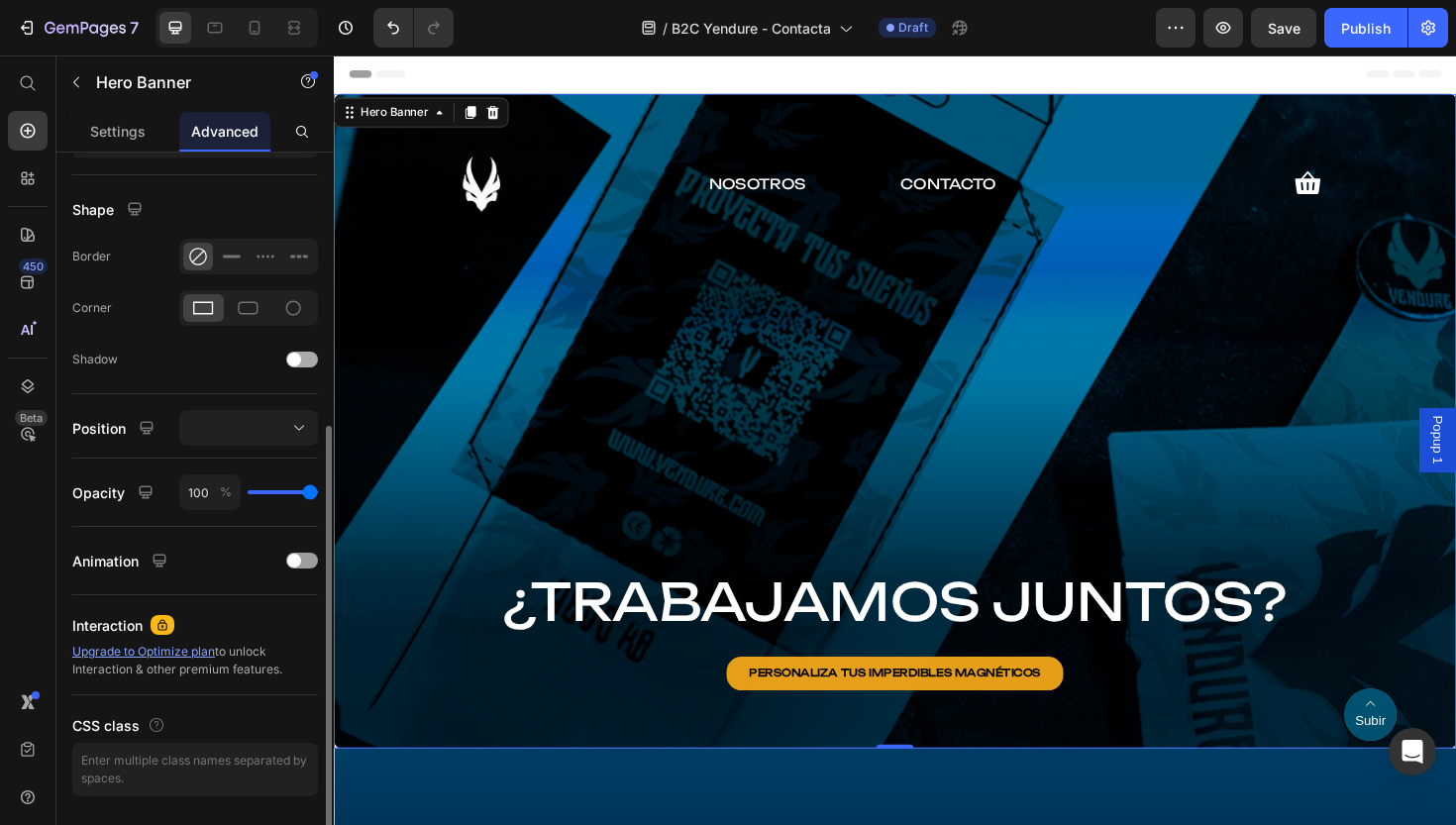 click at bounding box center [302, 360] 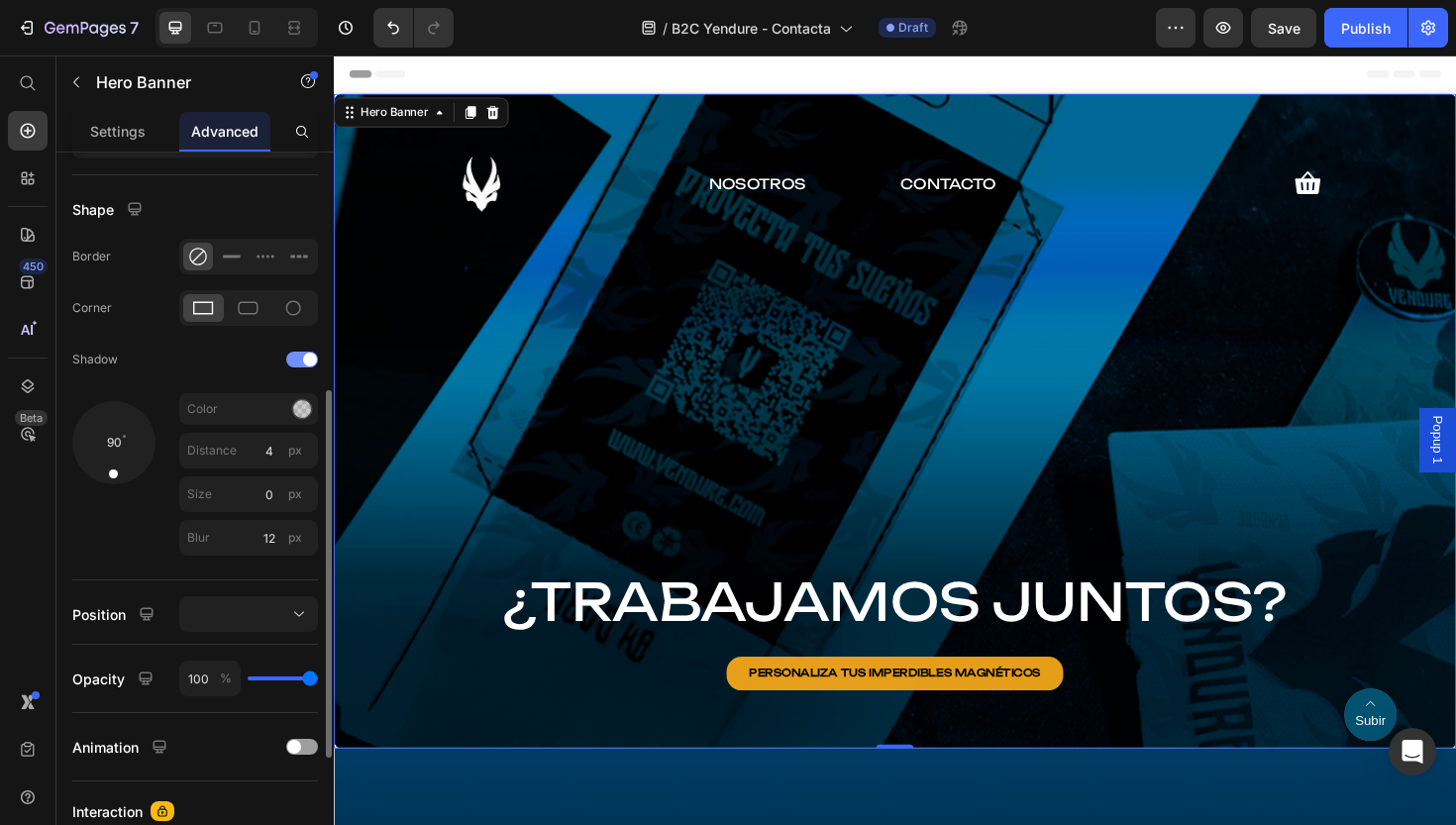 click at bounding box center (302, 360) 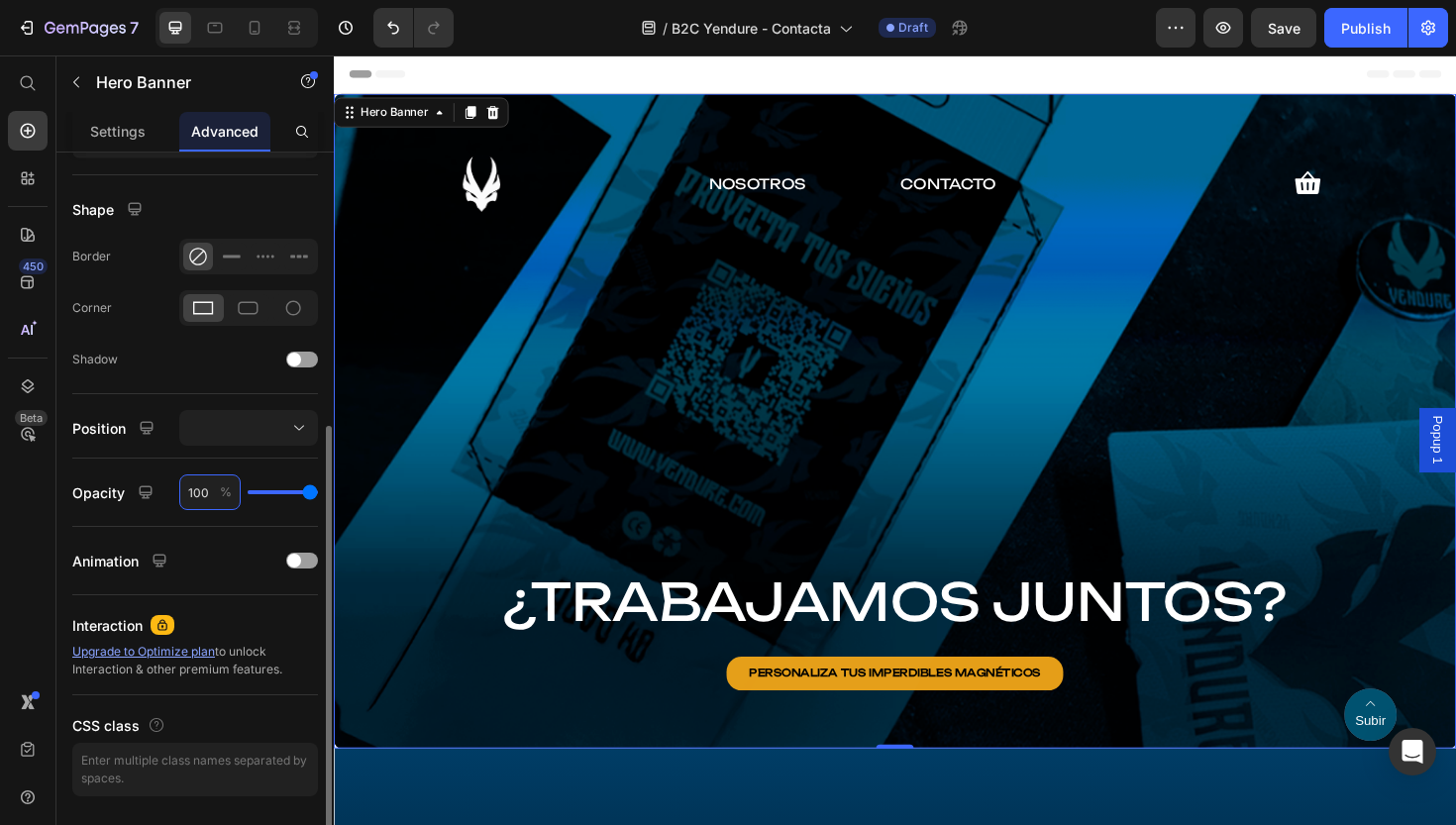 click on "100" at bounding box center [210, 492] 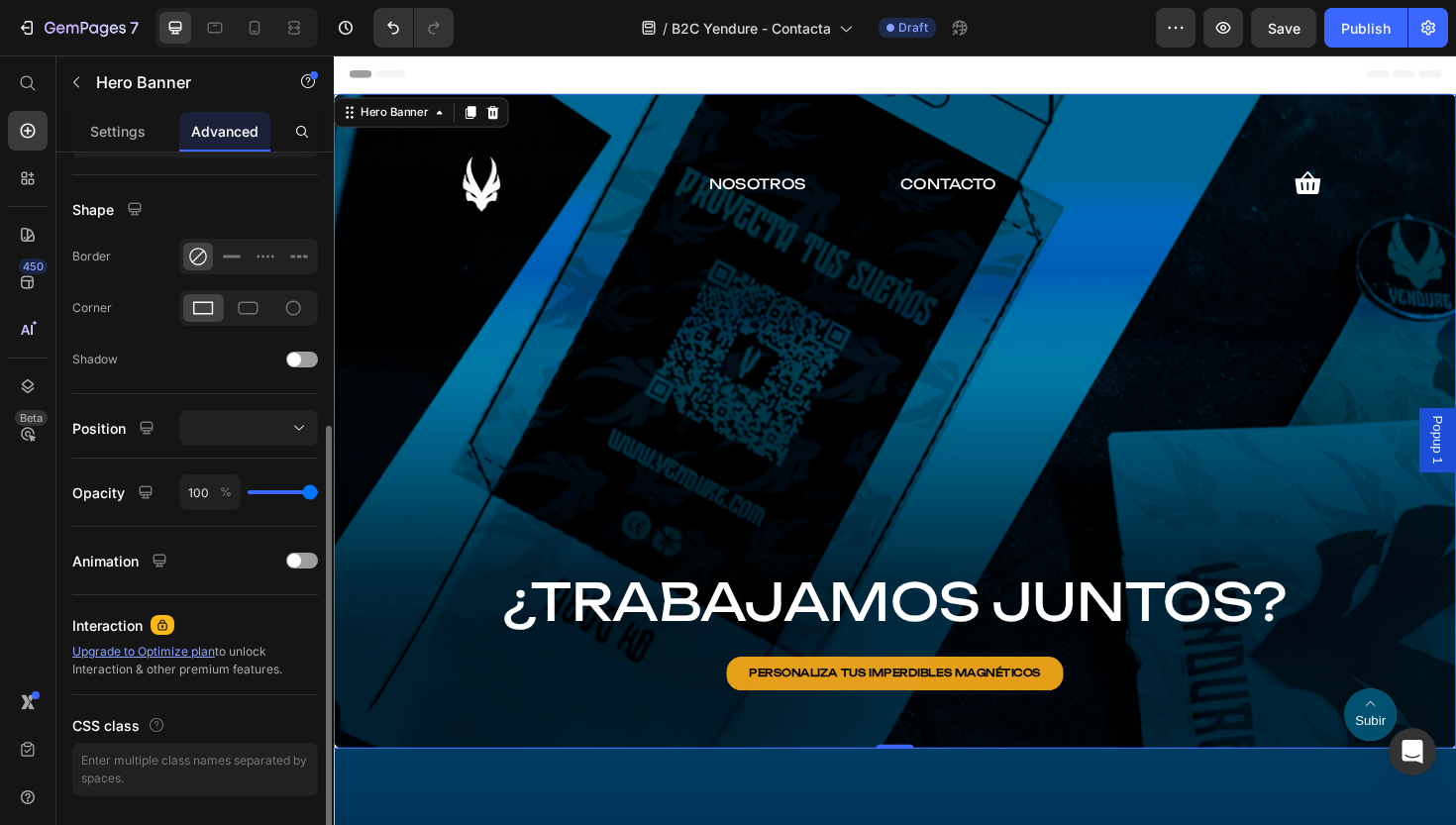 click on "Display on Desktop Tablet Mobile Spacing (px) [PHONE_NUMBER] Shape Border Corner Shadow Position Opacity 100 % Animation Interaction Upgrade to Optimize plan  to unlock Interaction & other premium features. CSS class  Delete element" at bounding box center (195, 310) 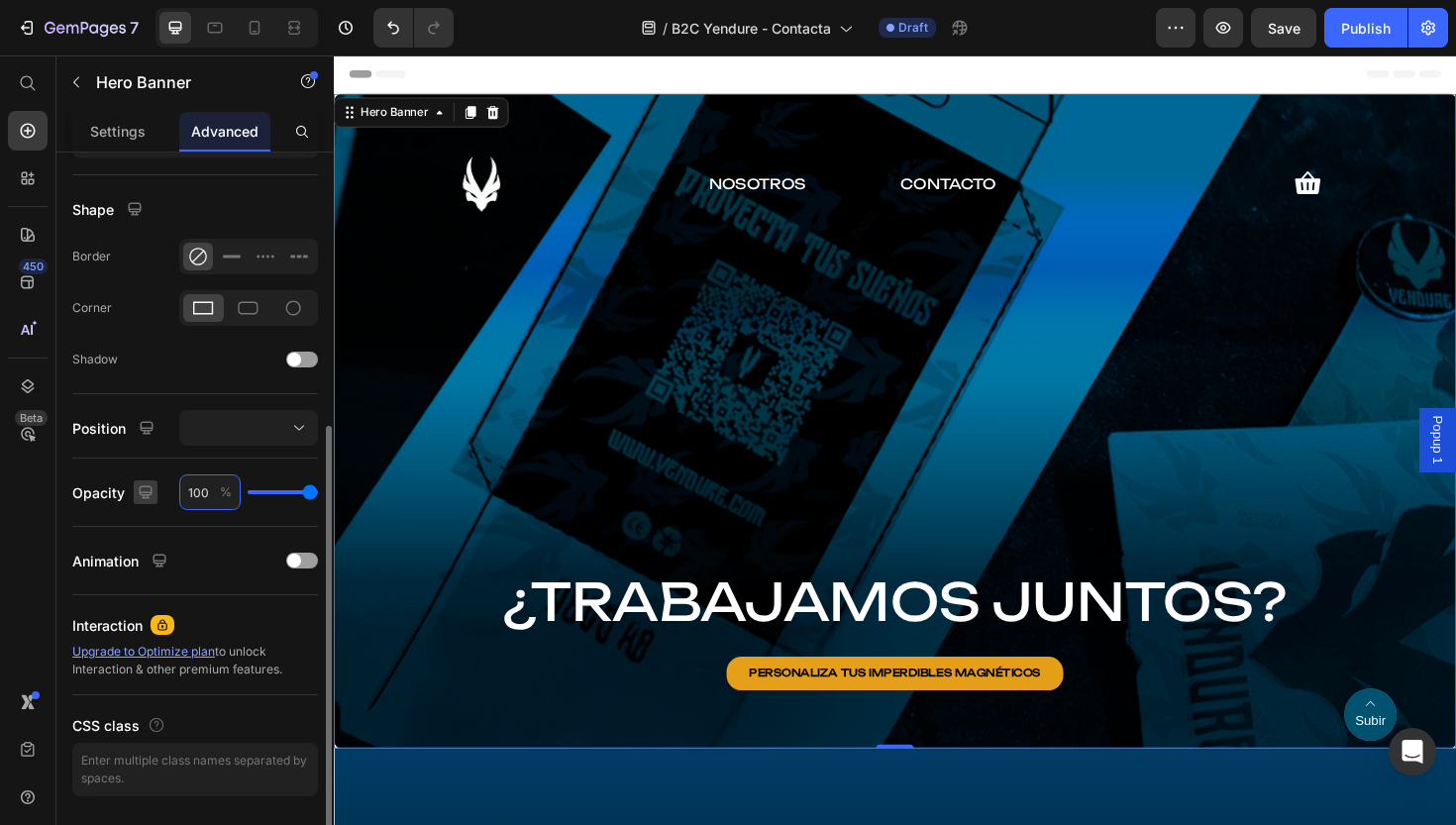 drag, startPoint x: 201, startPoint y: 491, endPoint x: 156, endPoint y: 491, distance: 45 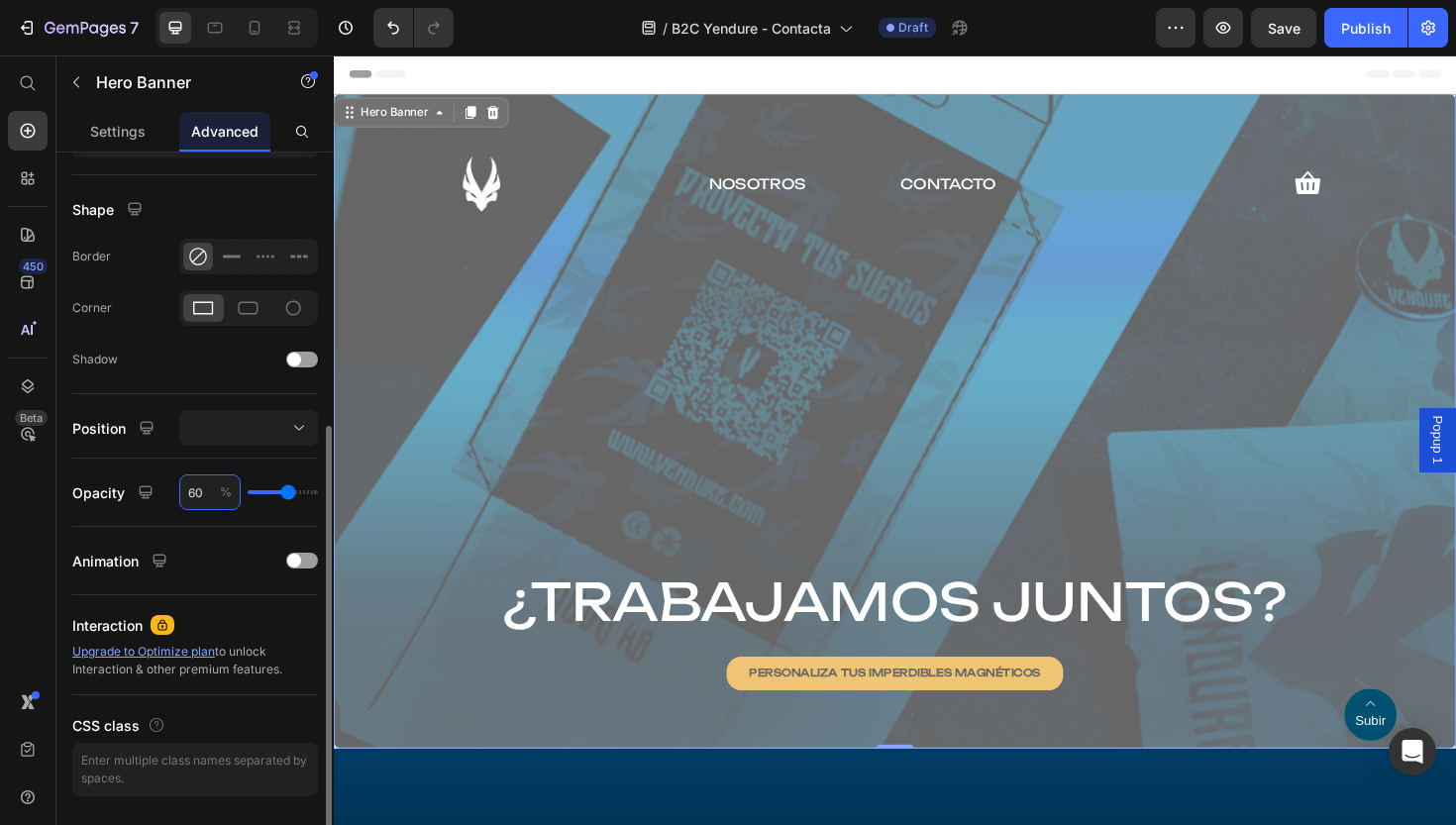 type on "60" 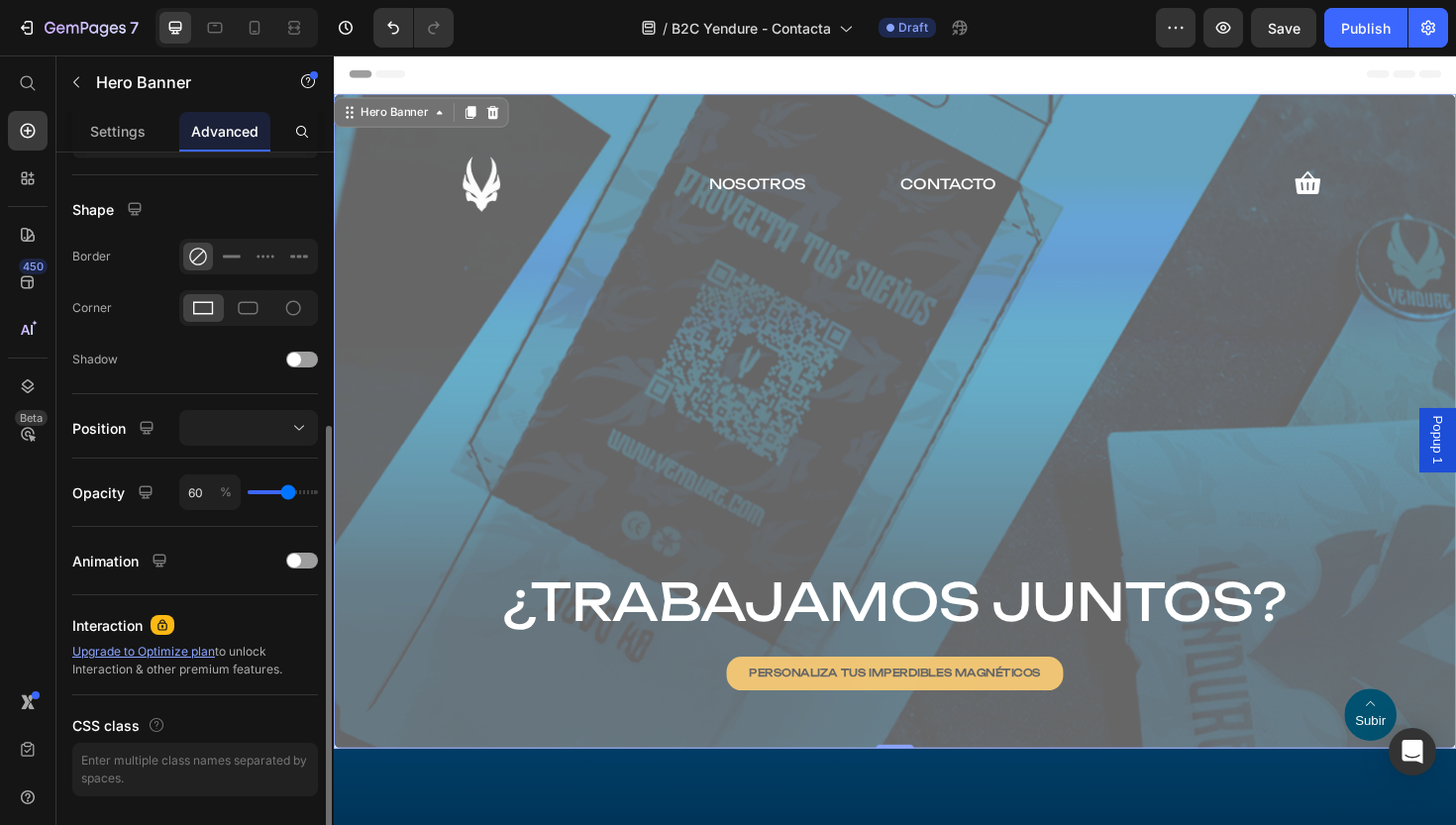 click at bounding box center [282, 492] 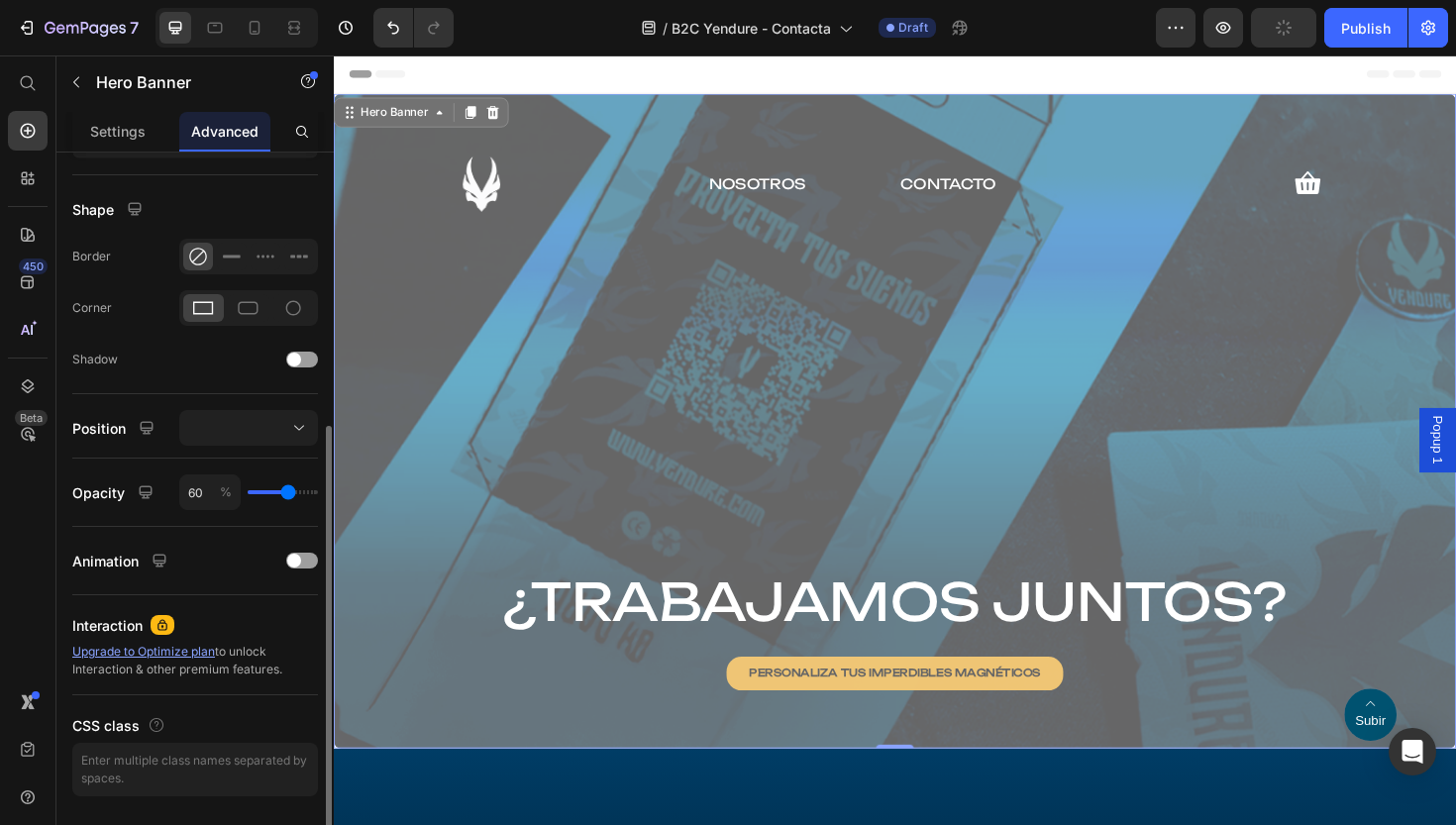 click at bounding box center [282, 492] 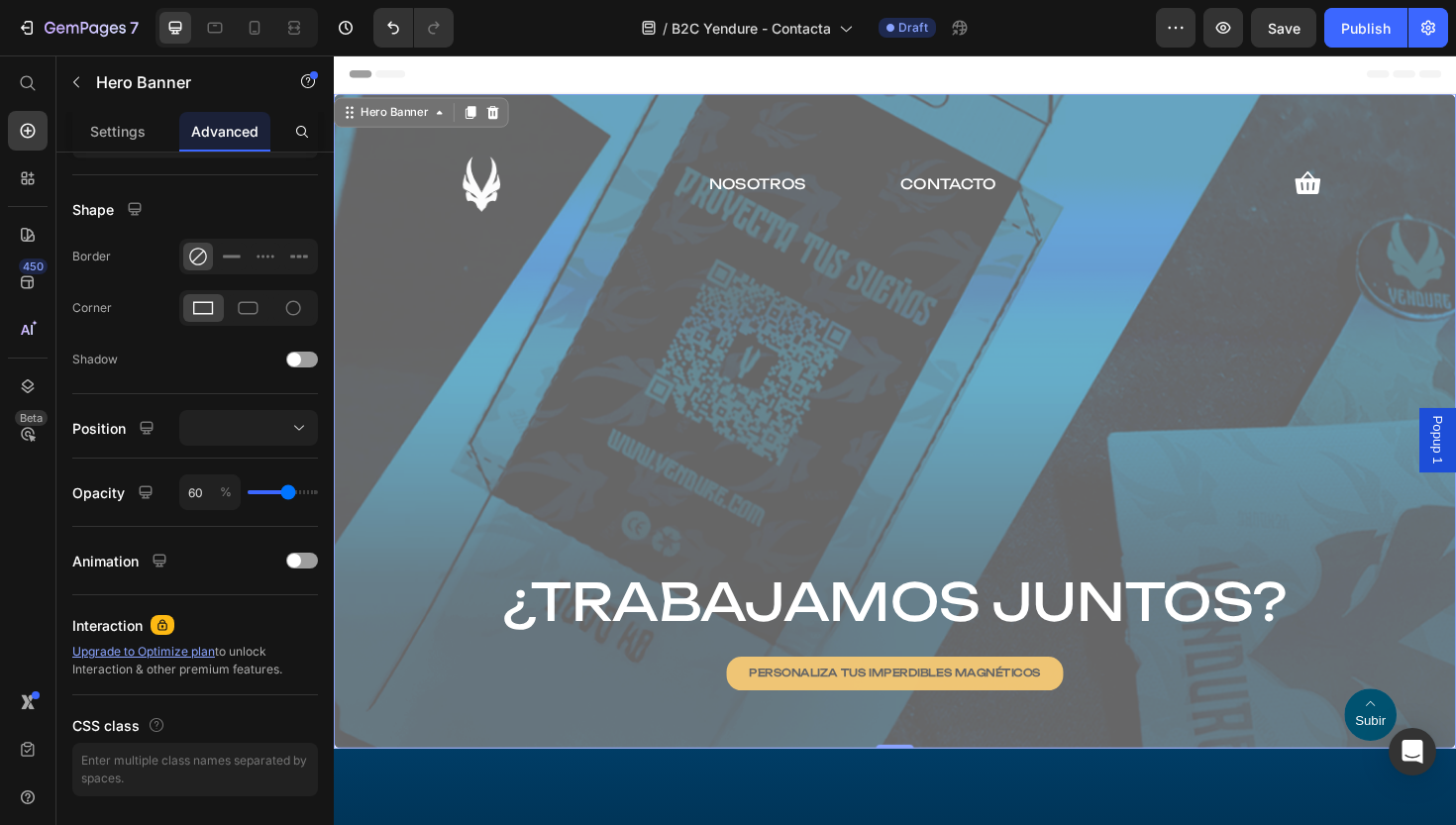 click on "Image NOSOTROS Text Block CONTACTO Text Block
Icon Row ¿TRABAJAMOS JUNTOS? Heading PERSONALIZA TUS IMPERDIBLES MAGNÉTICOS Button" at bounding box center (928, 445) 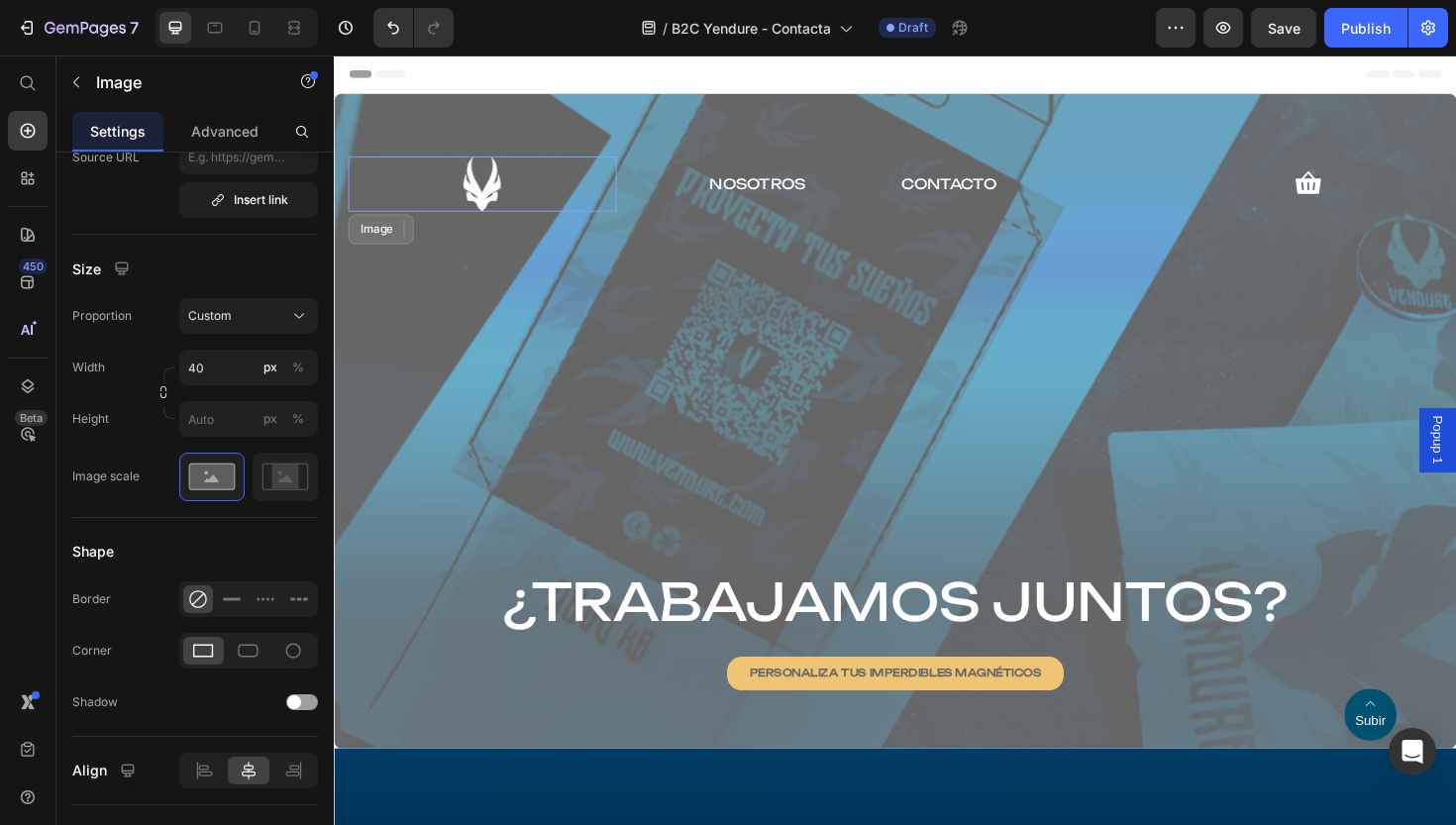 click at bounding box center (490, 191) 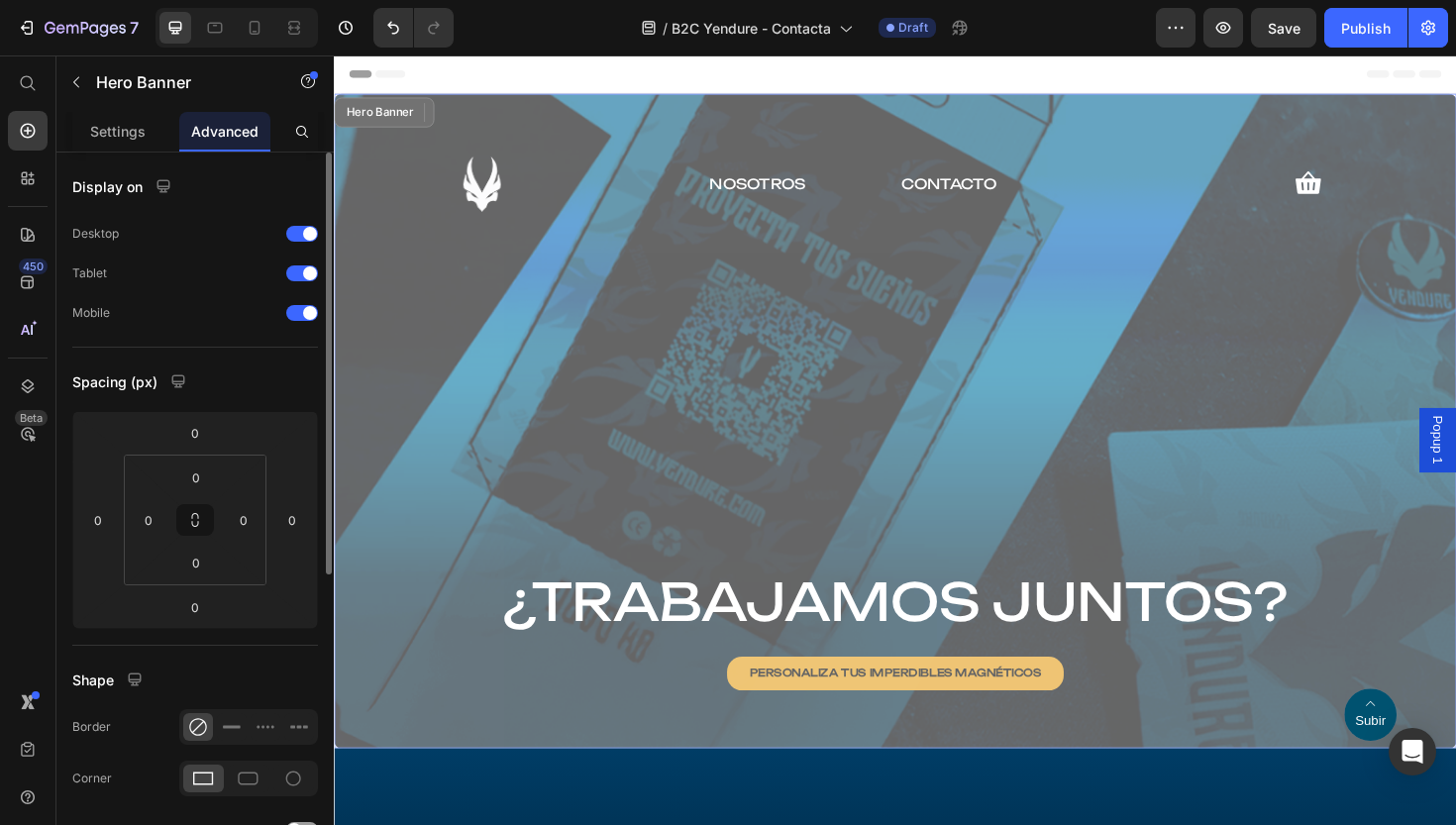 click on "Image   0 NOSOTROS Text Block CONTACTO Text Block
Icon Row ¿TRABAJAMOS JUNTOS? Heading PERSONALIZA TUS IMPERDIBLES MAGNÉTICOS Button" at bounding box center (928, 445) 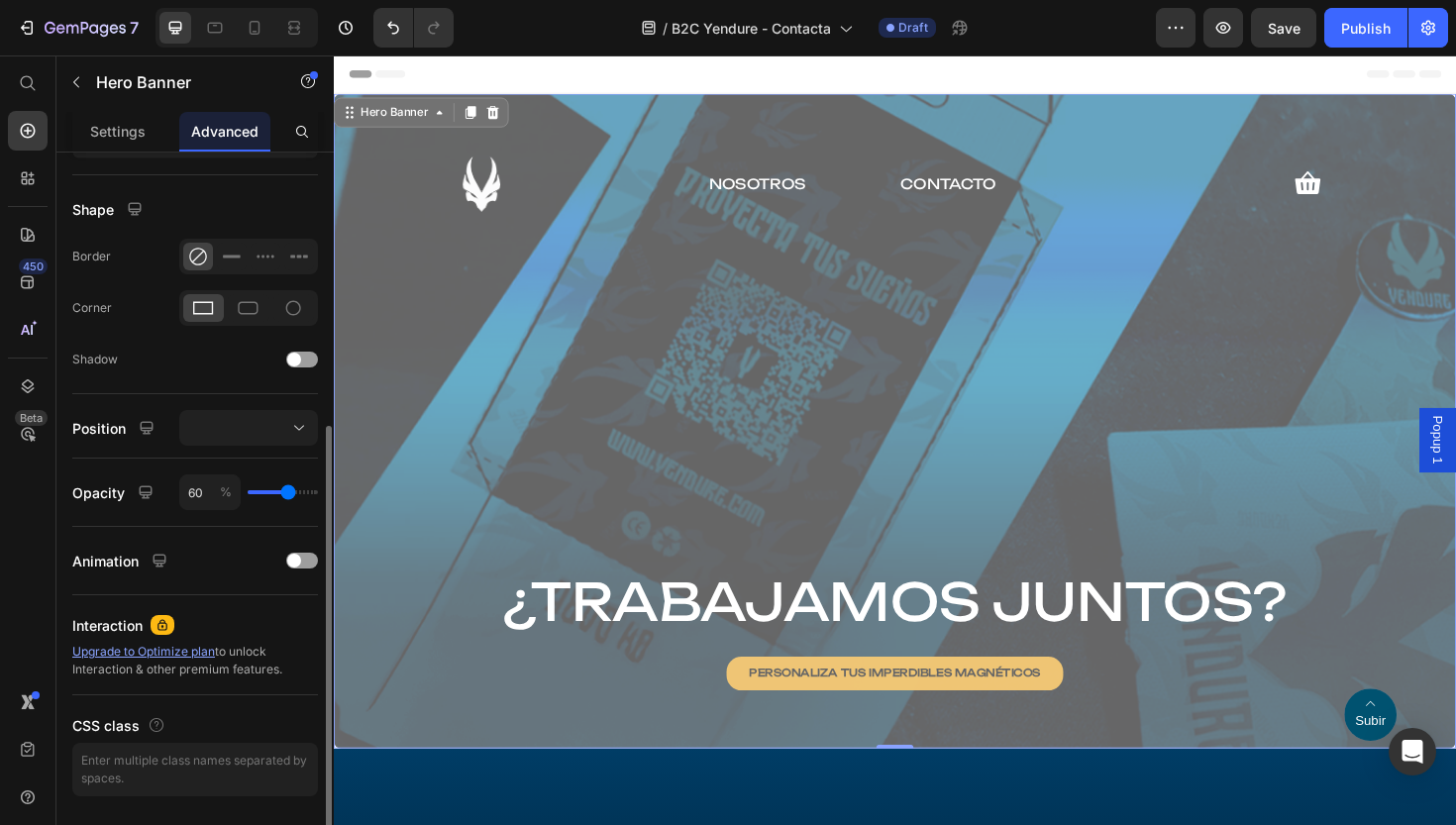 scroll, scrollTop: 528, scrollLeft: 0, axis: vertical 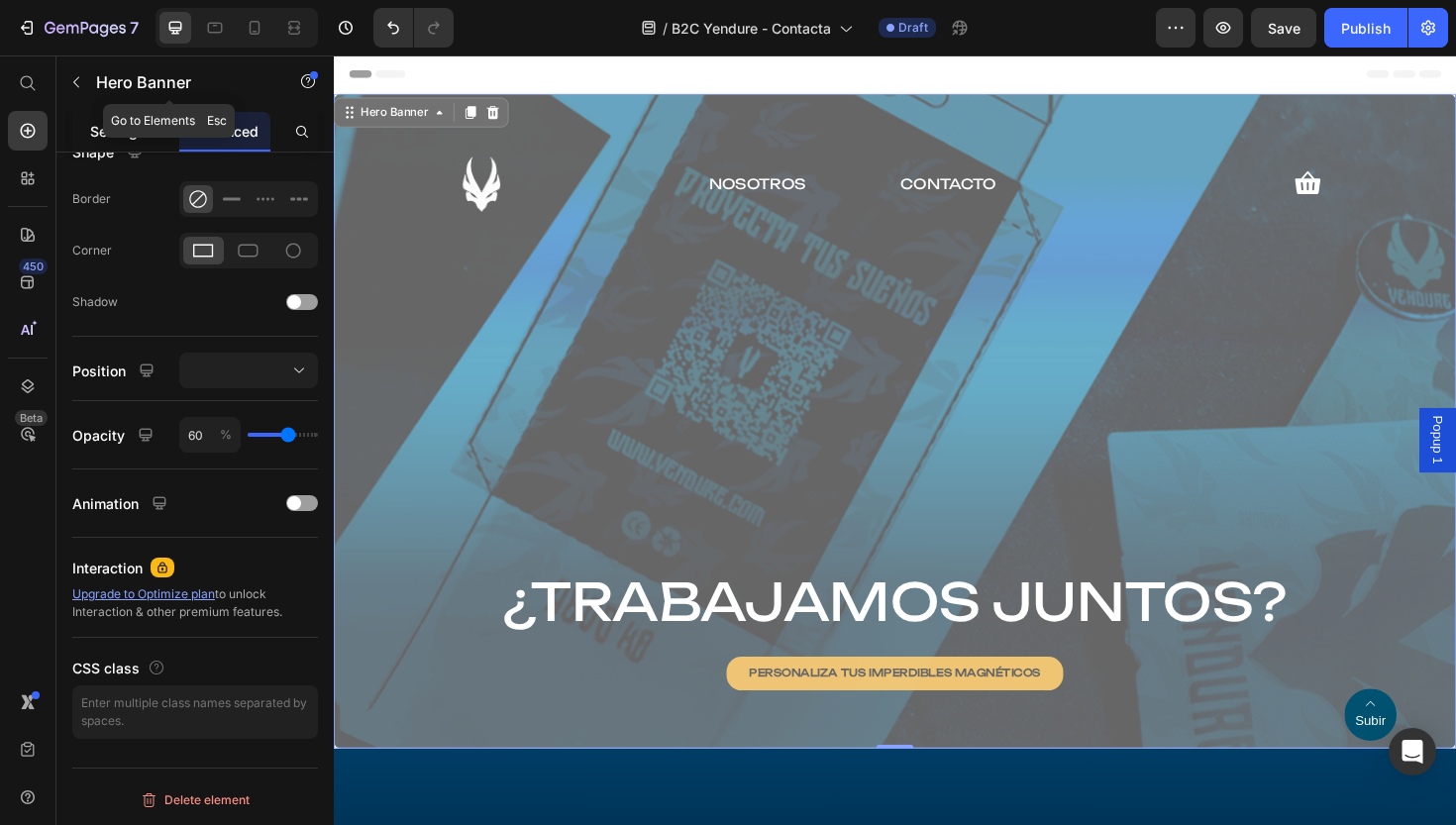 click on "Settings" 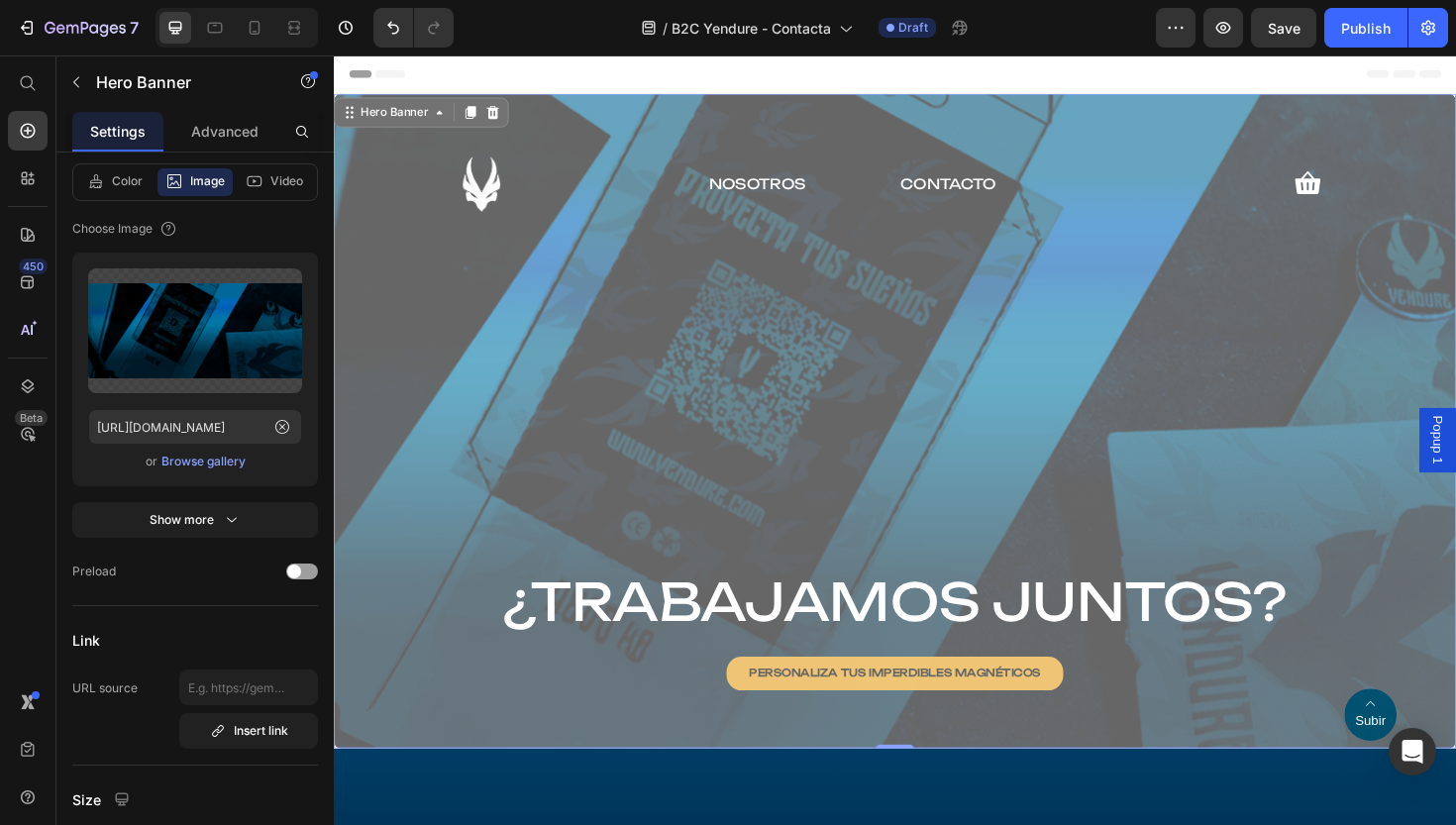 scroll, scrollTop: 0, scrollLeft: 0, axis: both 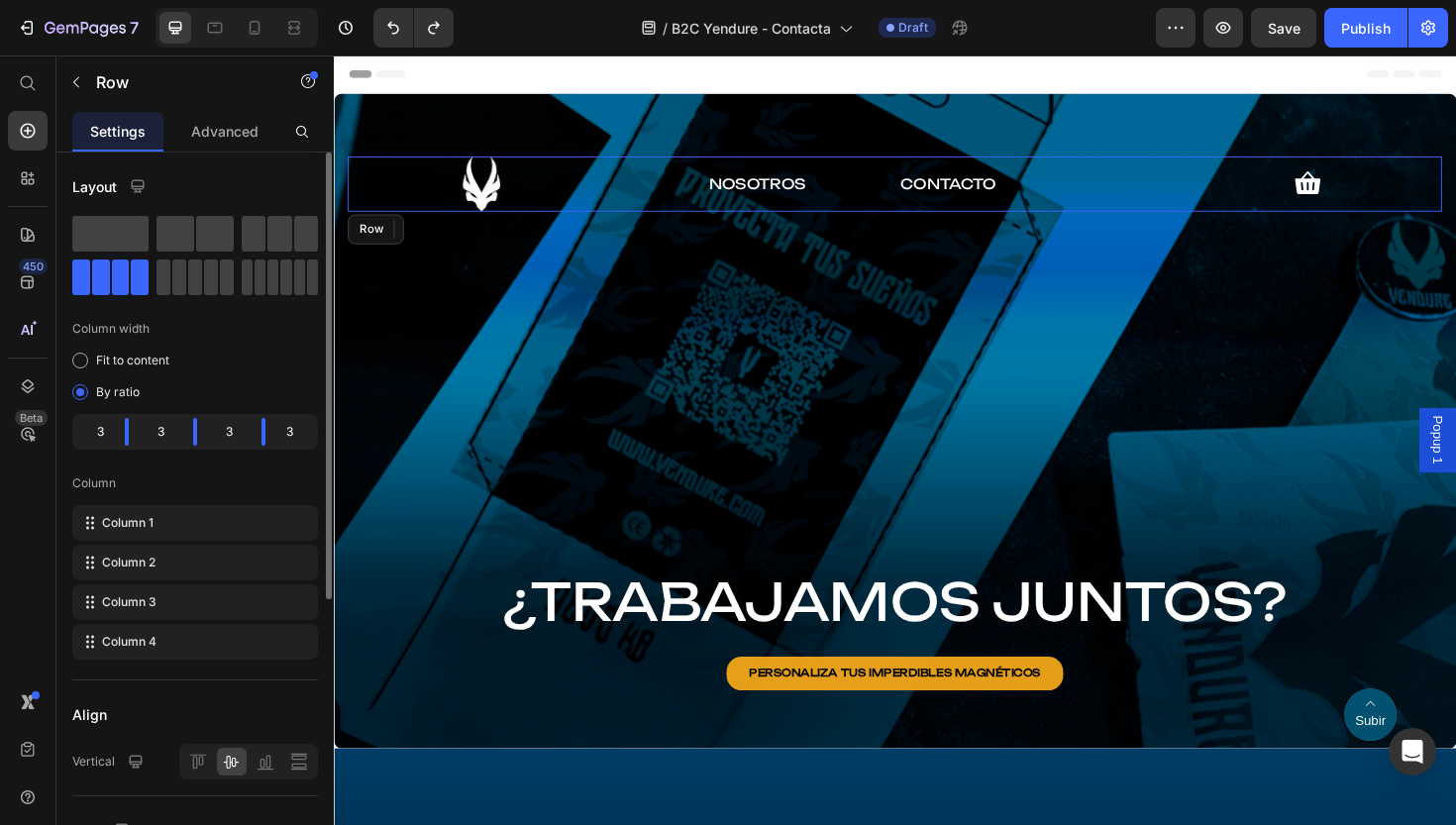 click on "Image NOSOTROS Text Block CONTACTO Text Block
Icon Row" at bounding box center [928, 191] 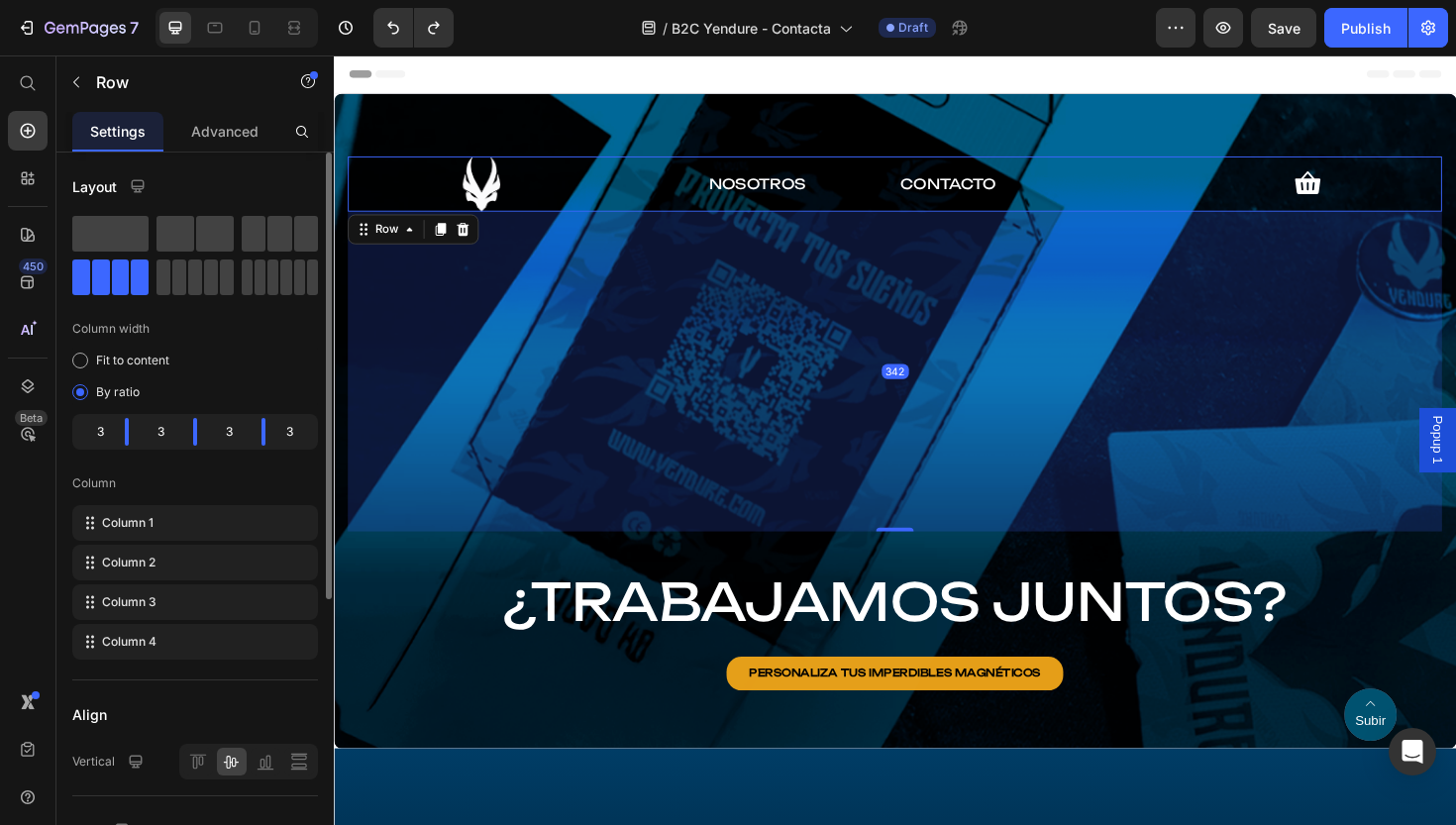 click on "Image NOSOTROS Text Block CONTACTO Text Block
Icon Row   342" at bounding box center (928, 191) 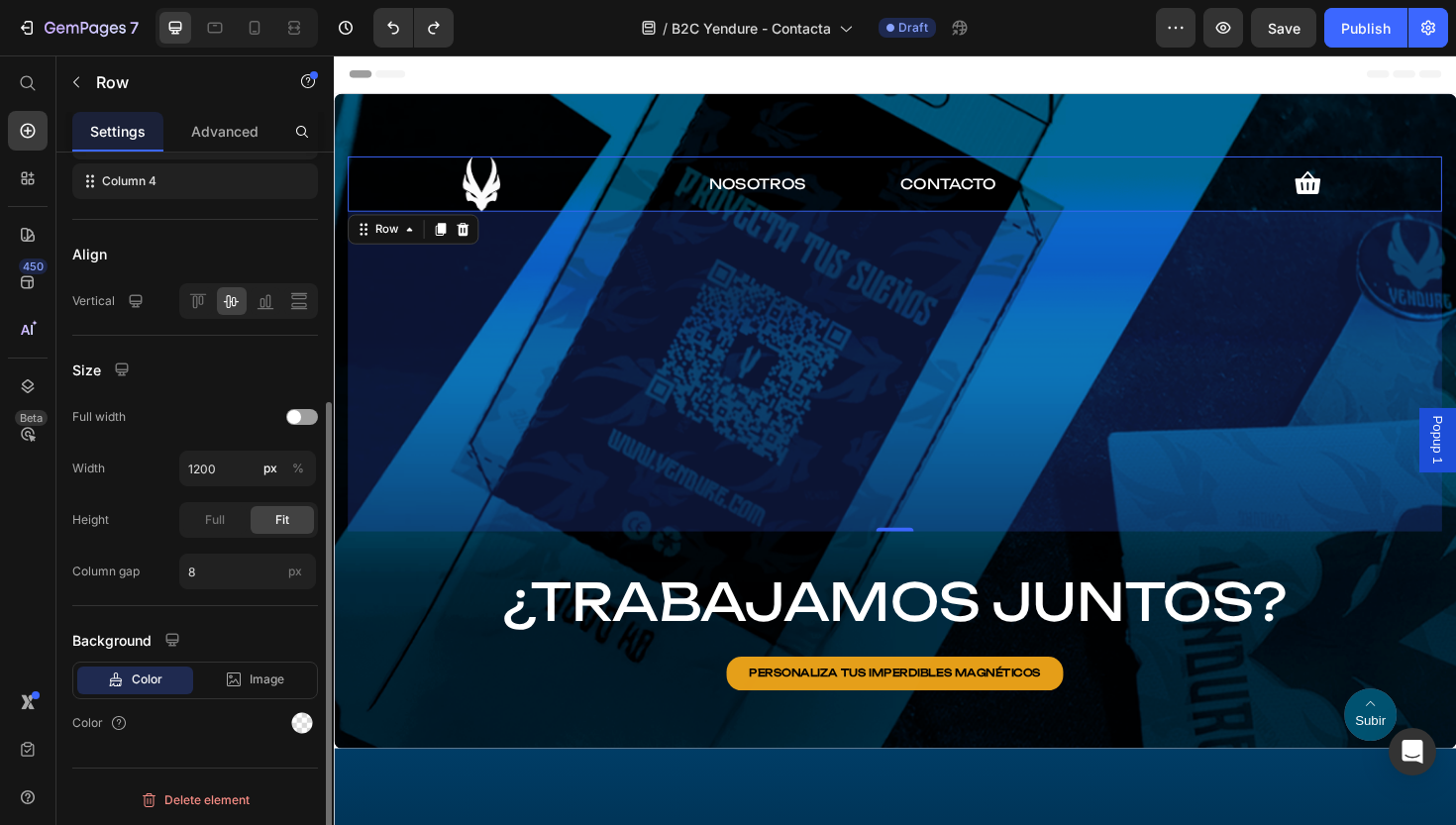 scroll, scrollTop: 461, scrollLeft: 0, axis: vertical 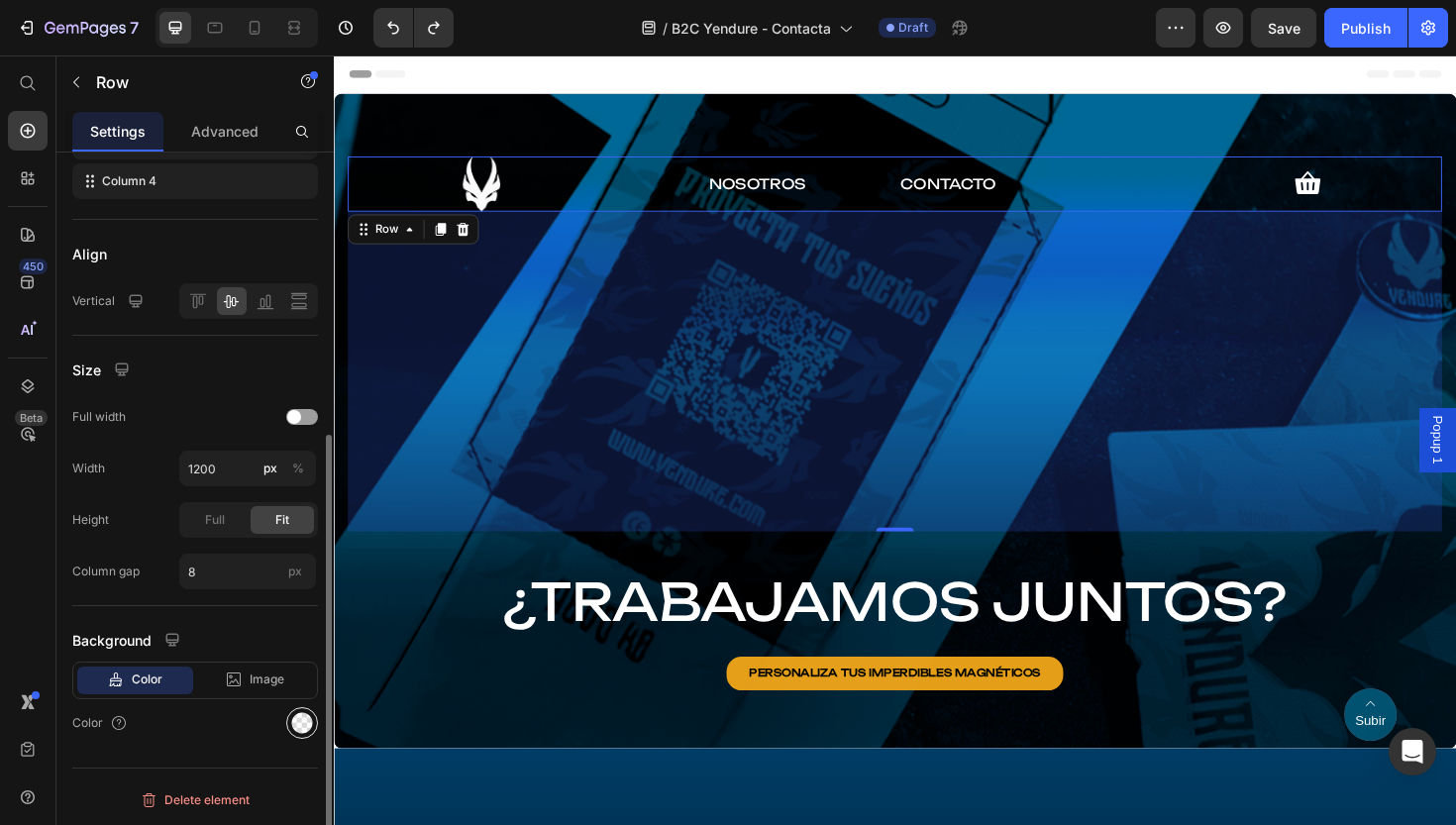 click at bounding box center (302, 723) 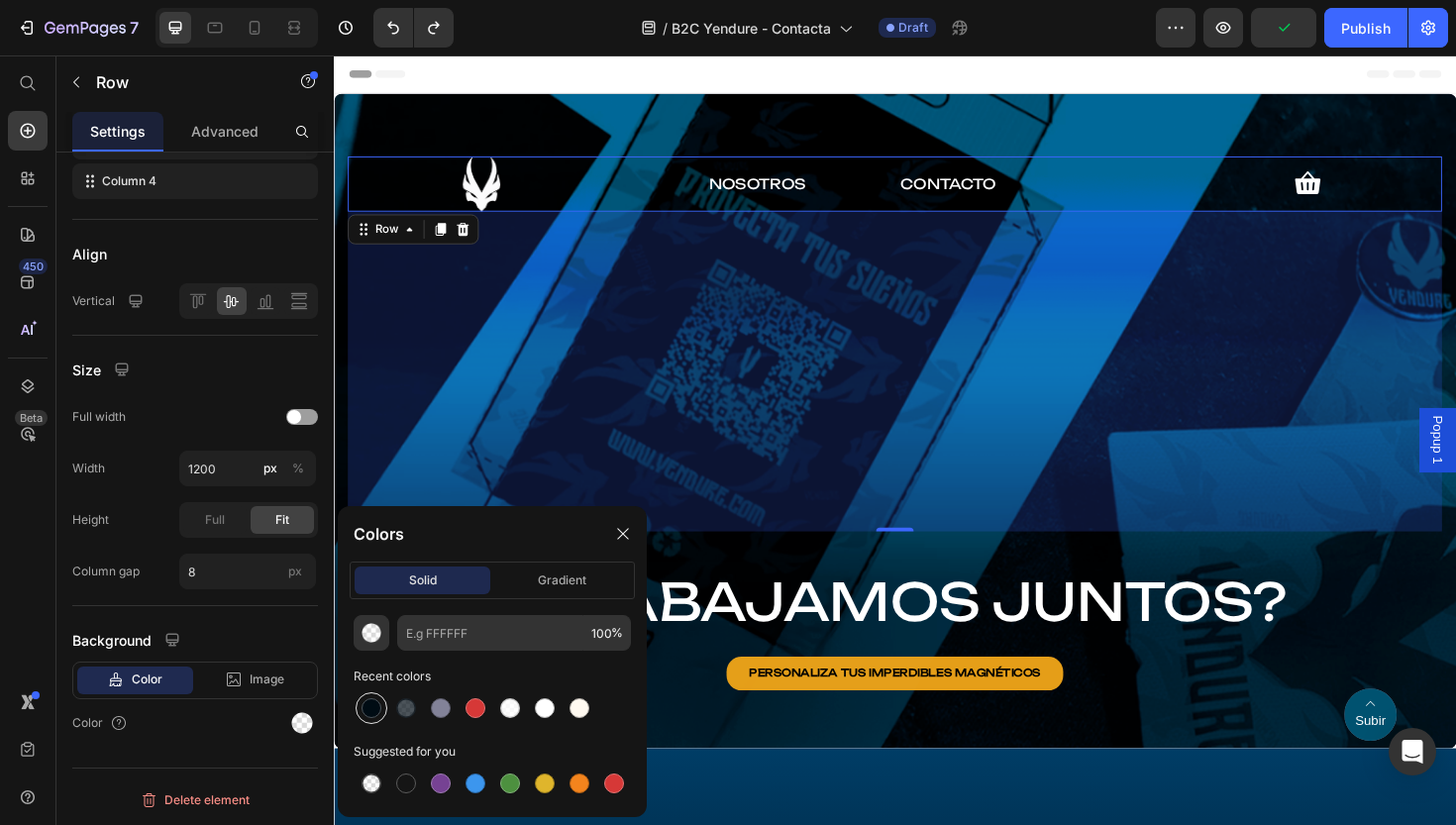 click at bounding box center [371, 708] 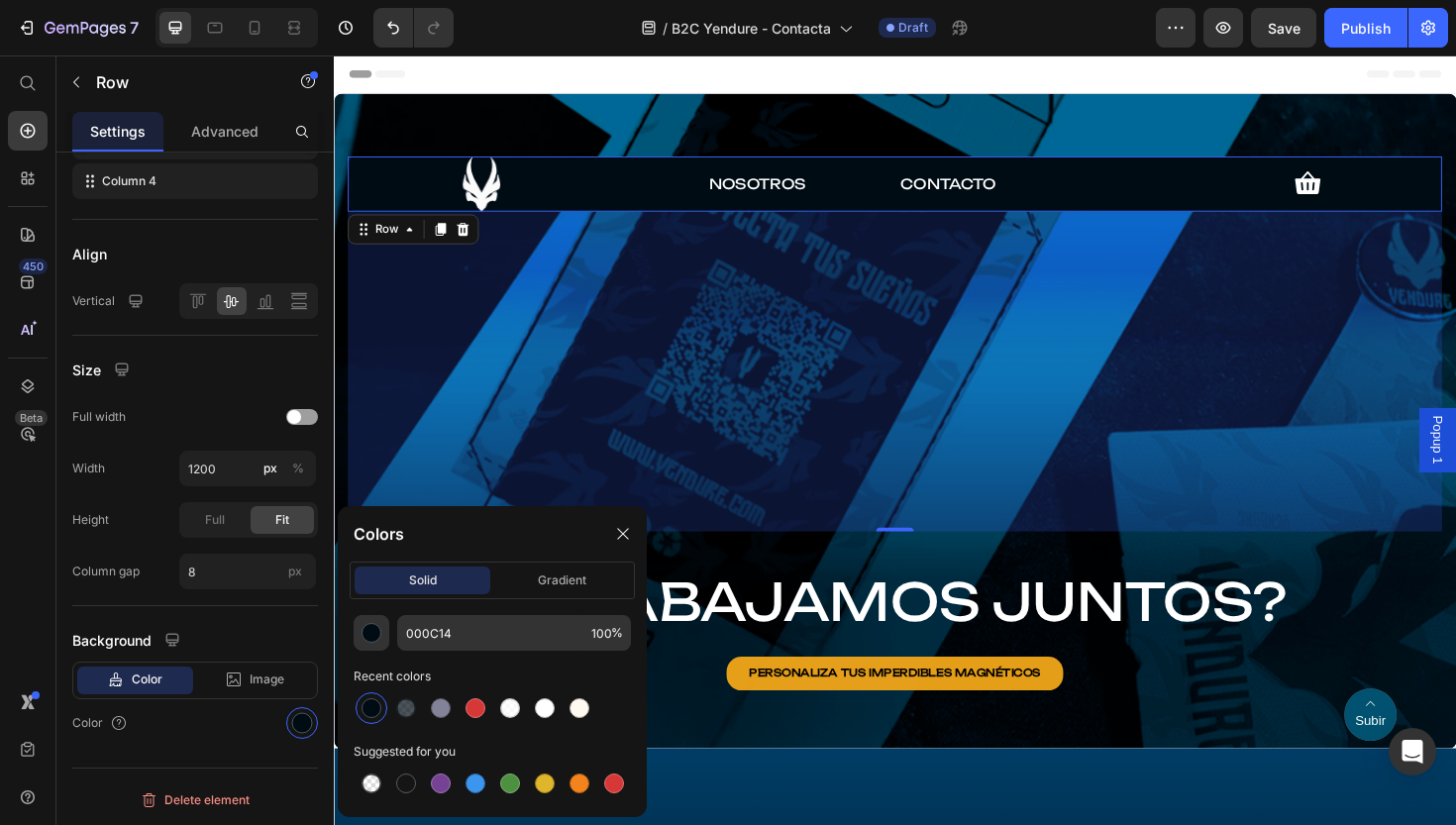 click on "342" at bounding box center [928, 390] 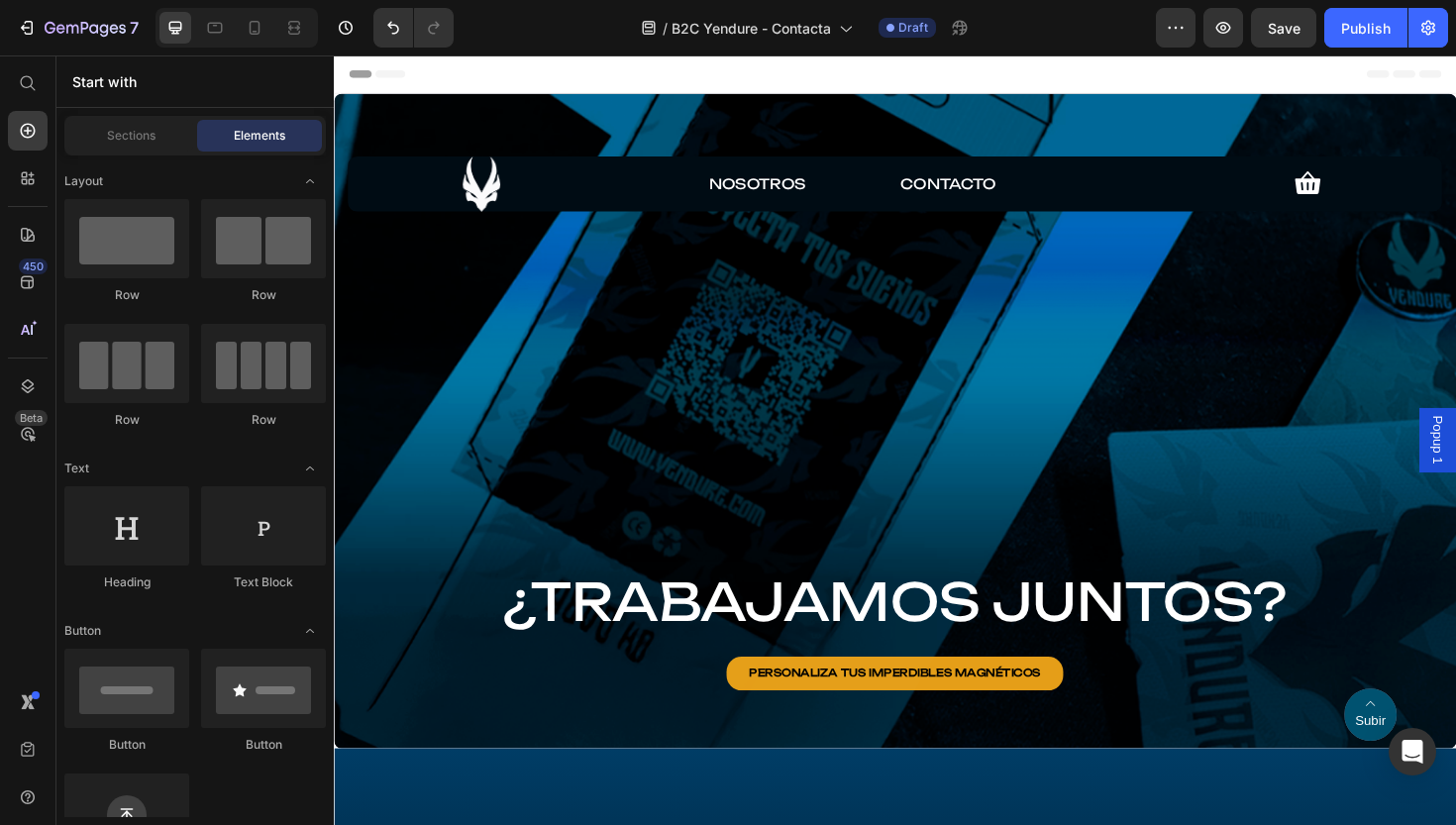 click on "Header" at bounding box center [928, 75] 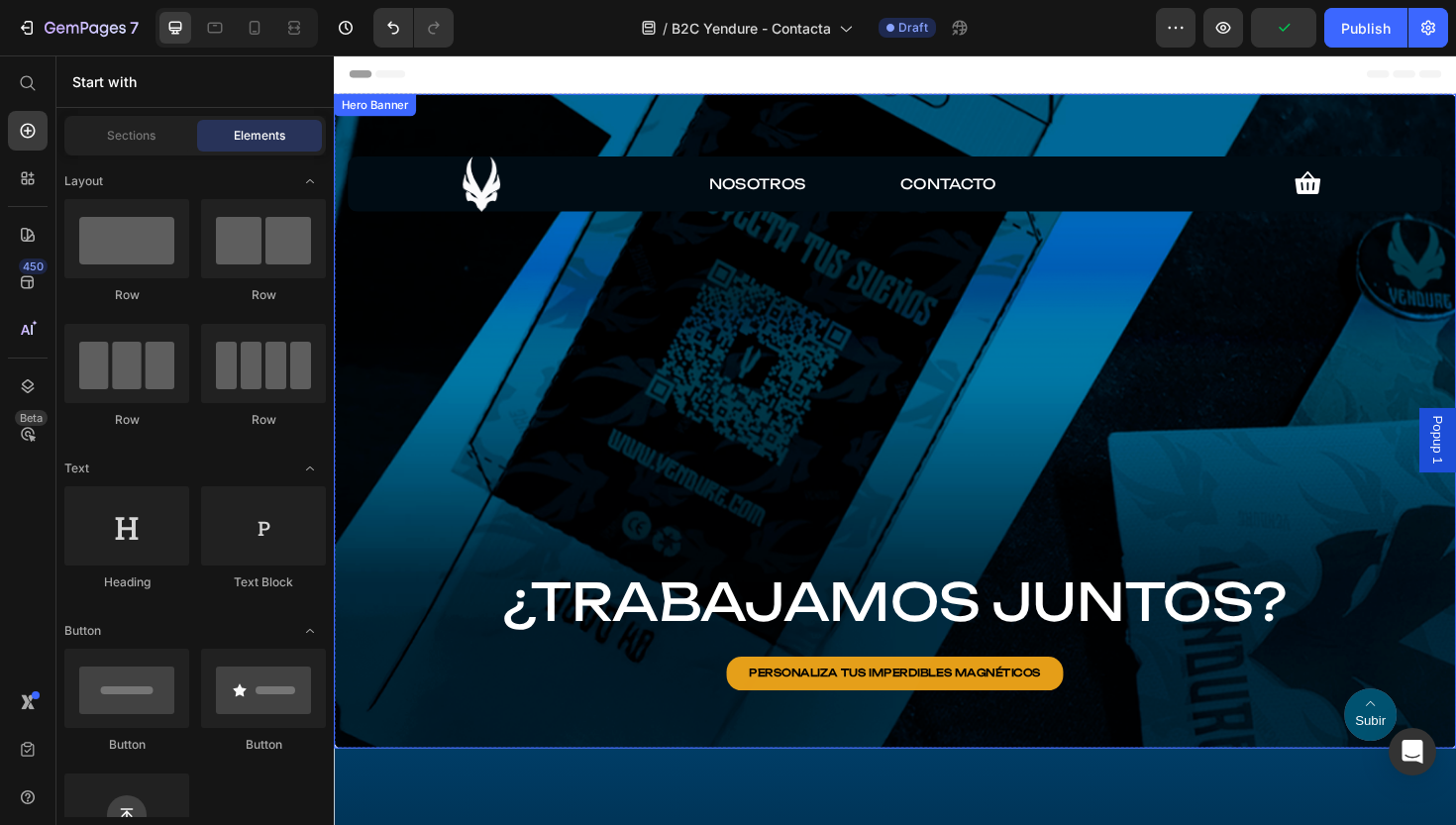 scroll, scrollTop: 0, scrollLeft: 0, axis: both 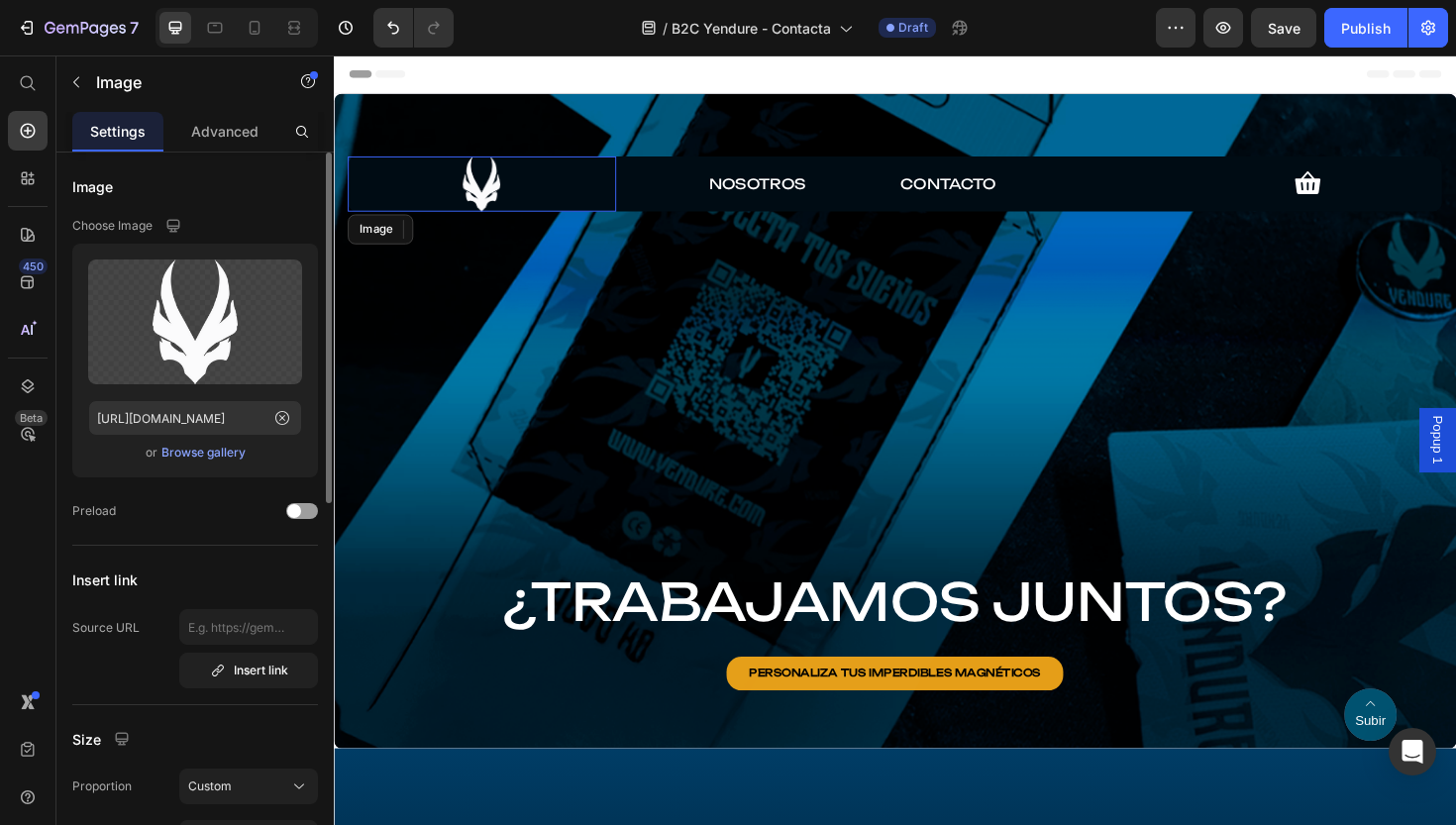 click at bounding box center (490, 191) 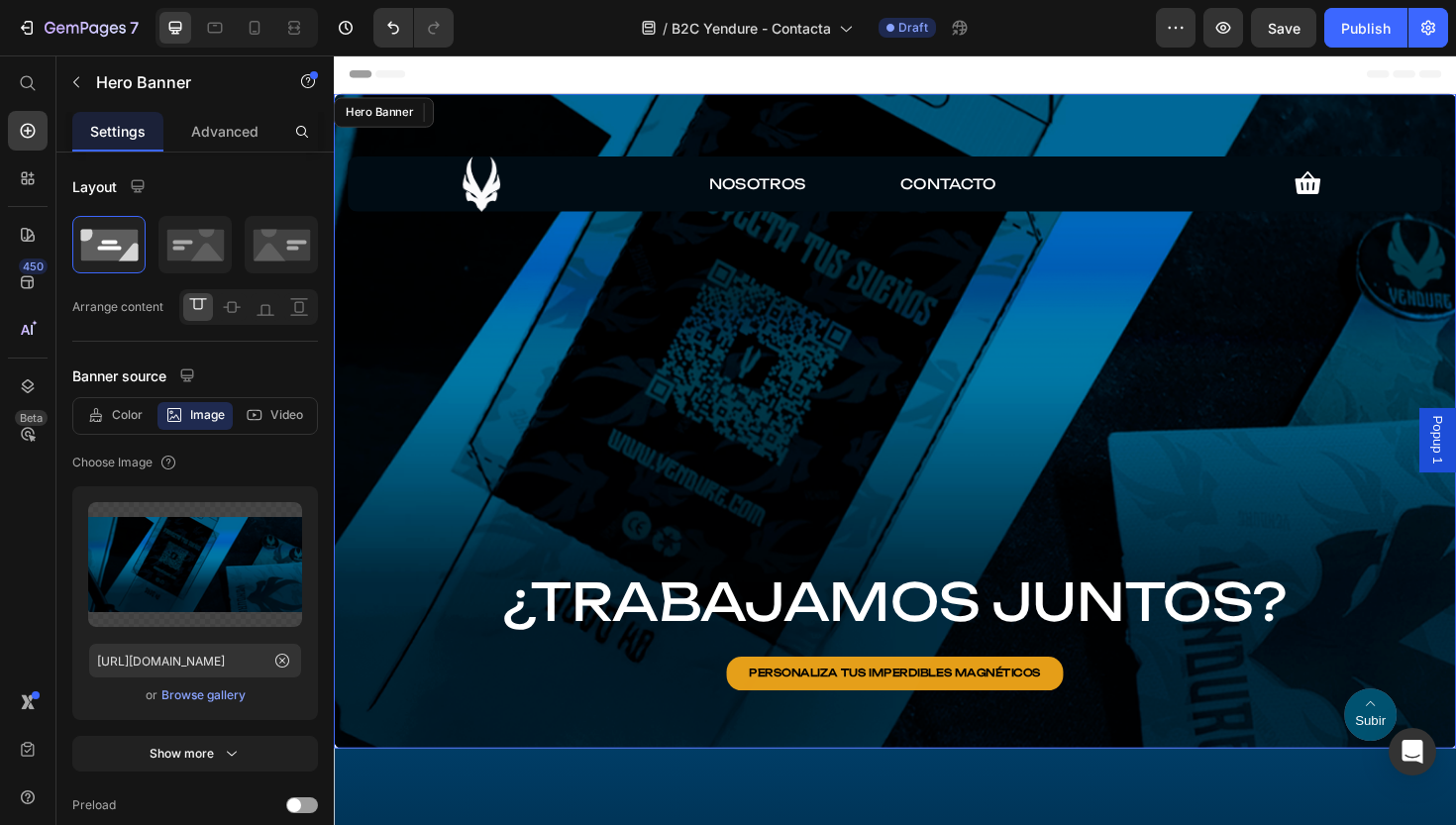 click on "Image   0 NOSOTROS Text Block CONTACTO Text Block
Icon Row ¿TRABAJAMOS JUNTOS? Heading PERSONALIZA TUS IMPERDIBLES MAGNÉTICOS Button" at bounding box center (928, 445) 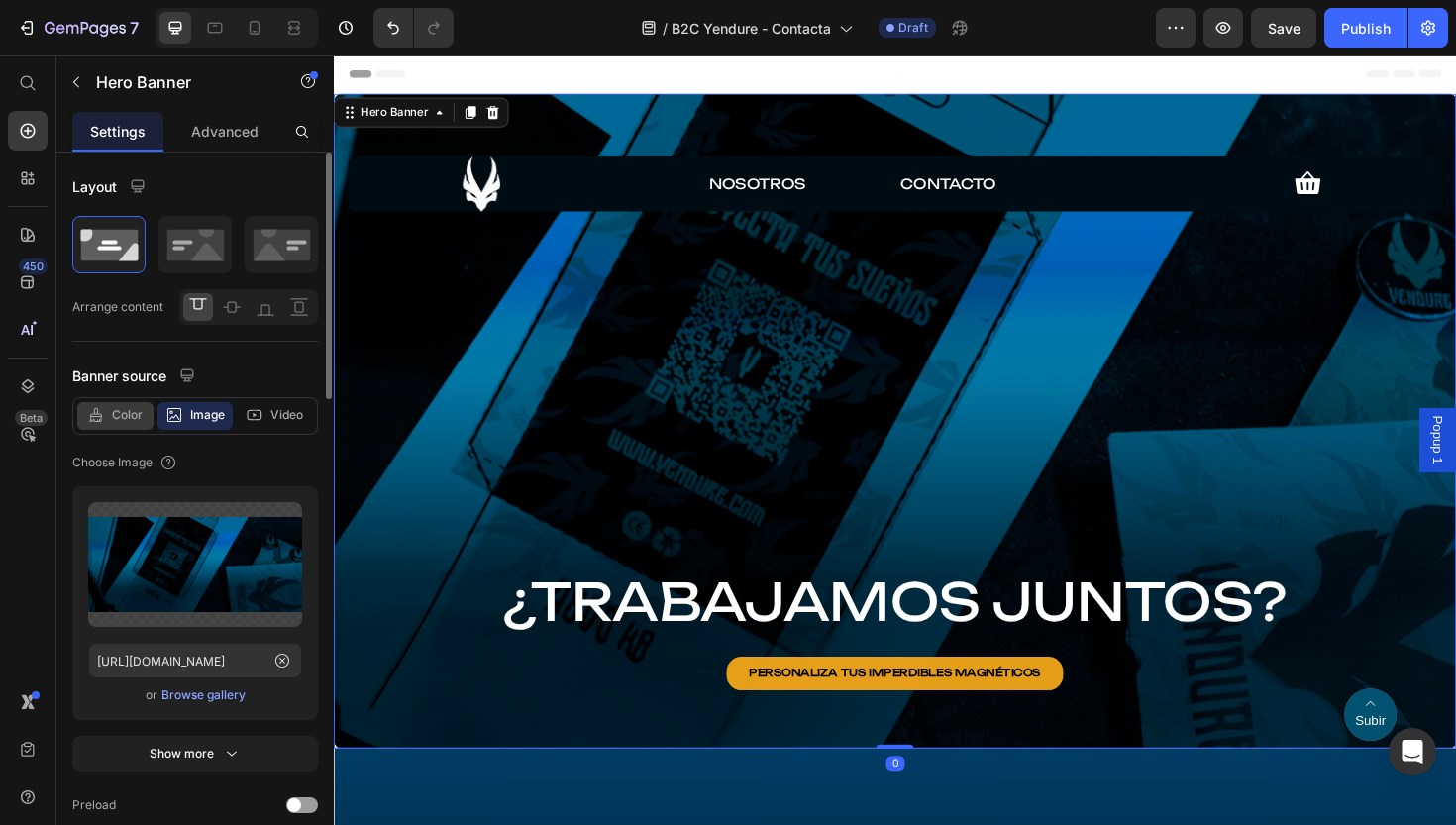 click on "Color" at bounding box center [127, 415] 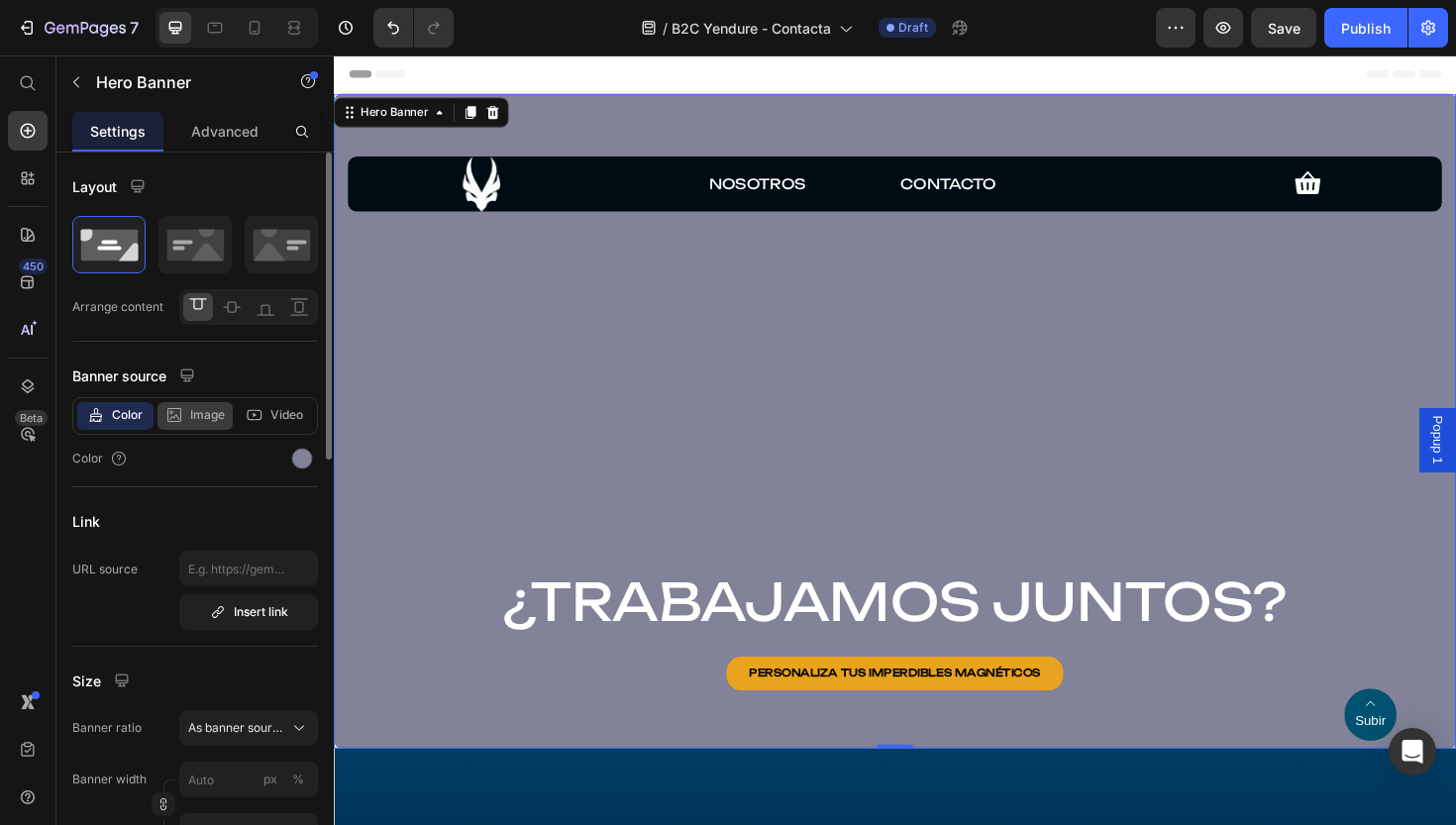 click on "Image" 